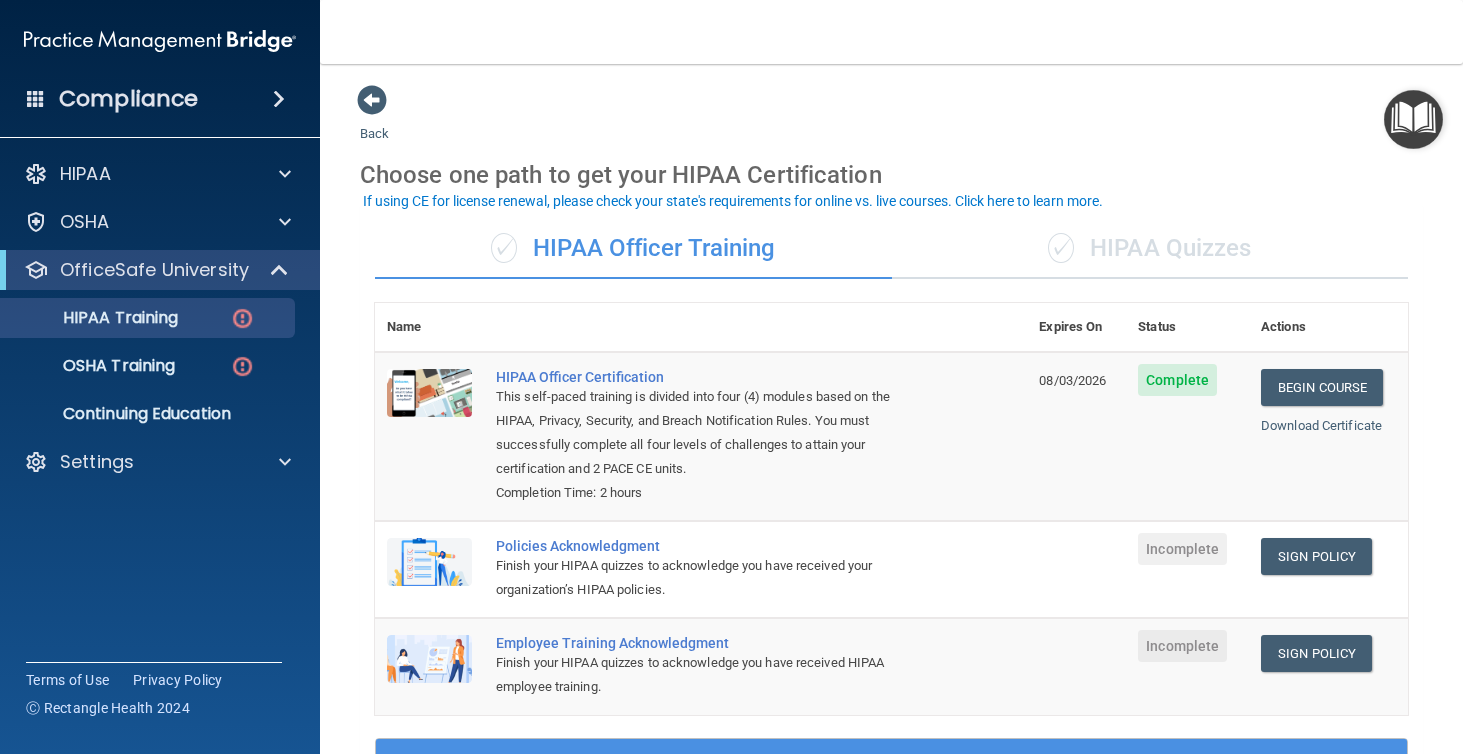 scroll, scrollTop: 0, scrollLeft: 0, axis: both 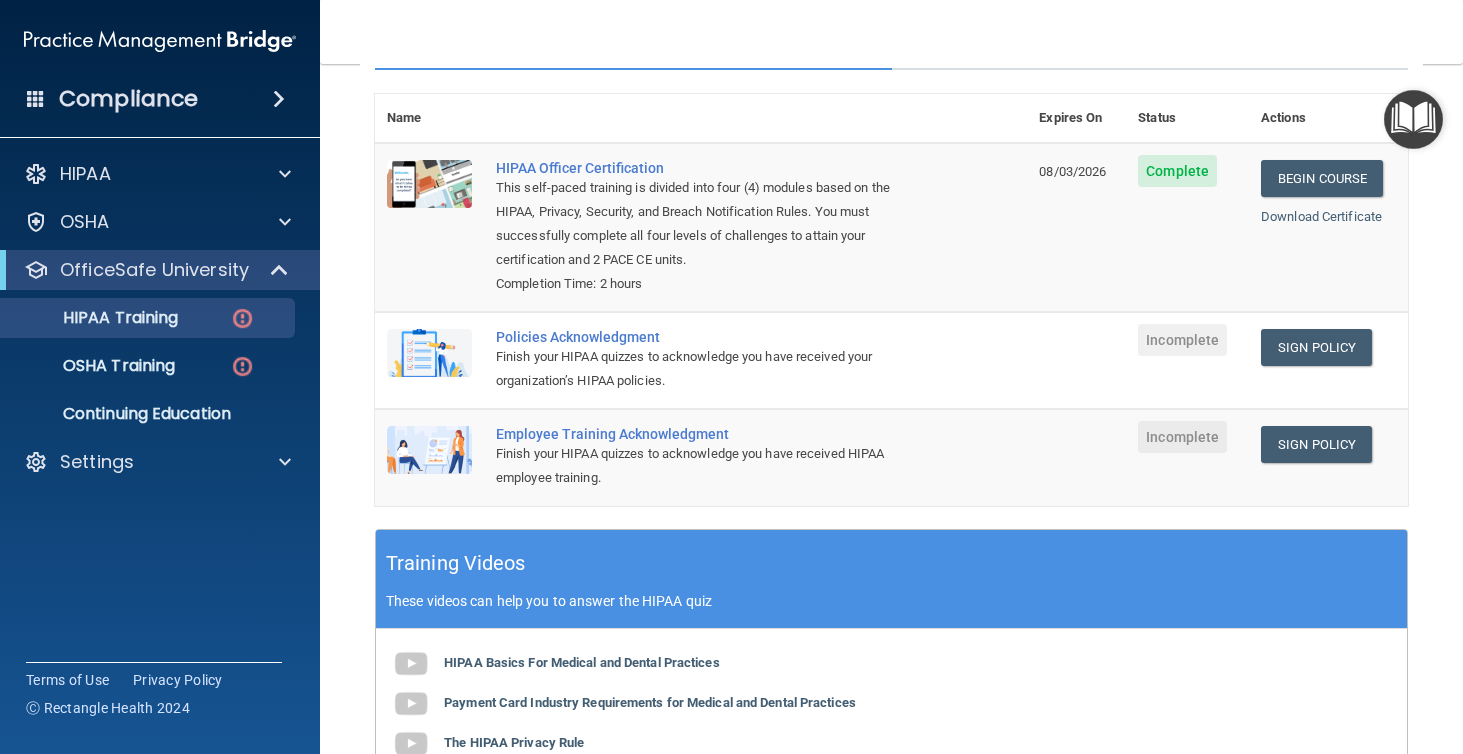 click on "Incomplete" at bounding box center [1182, 340] 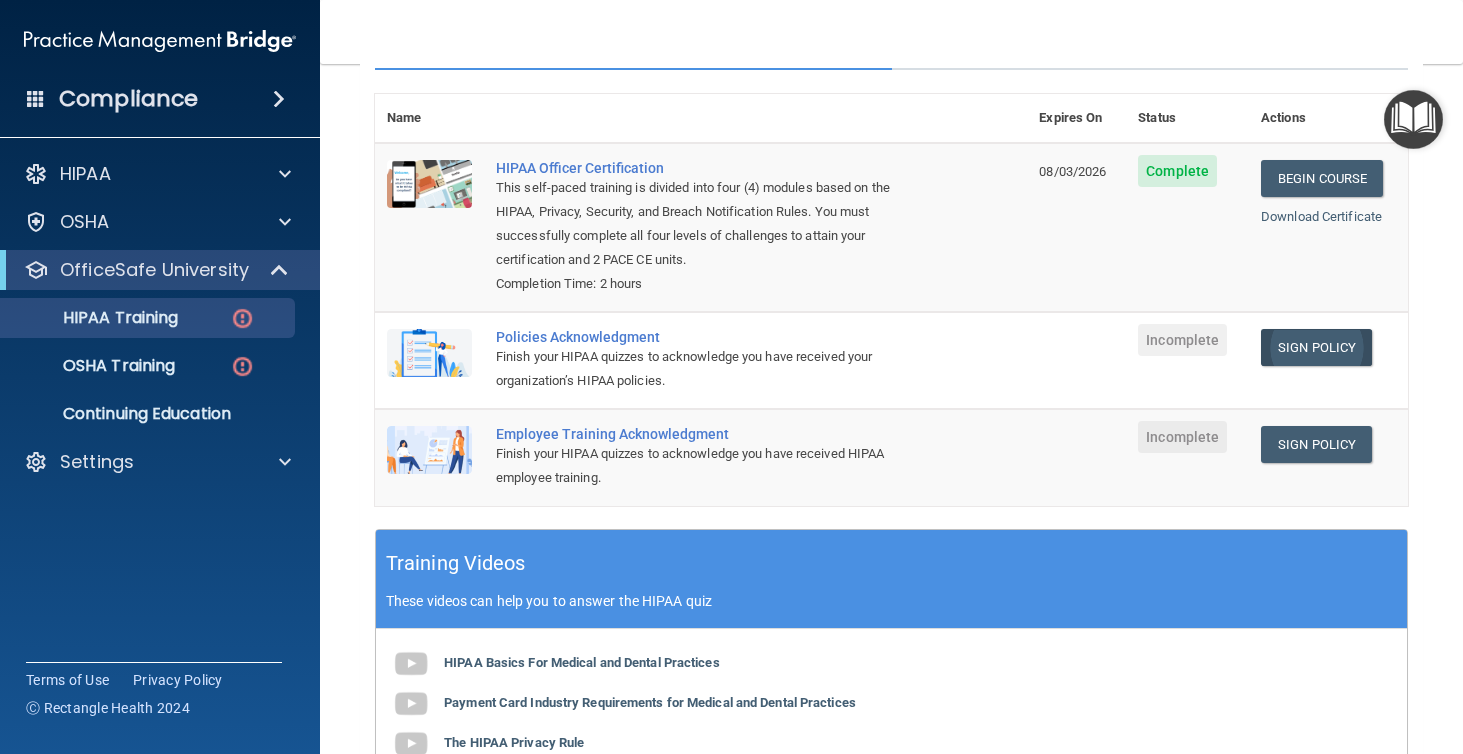 click on "Sign Policy" at bounding box center [1316, 347] 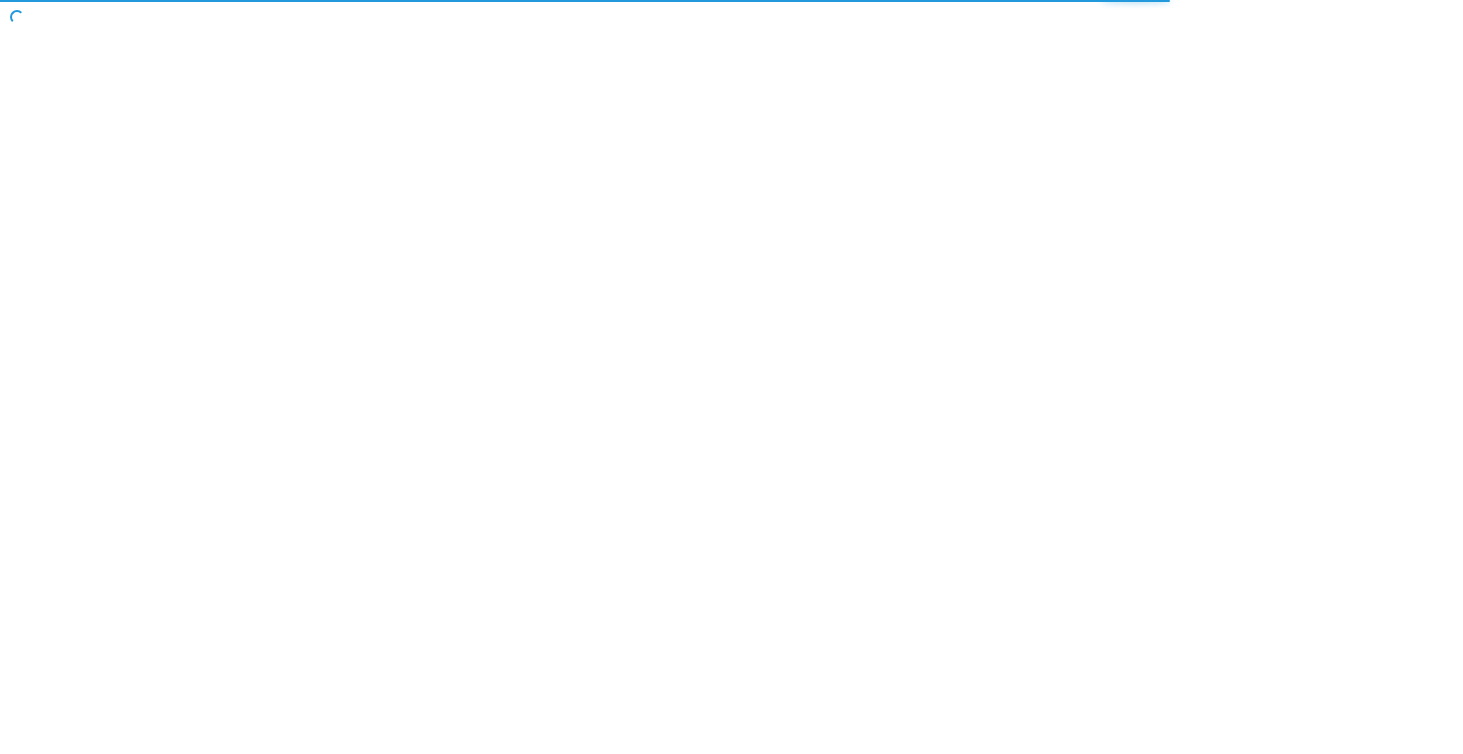 scroll, scrollTop: 0, scrollLeft: 0, axis: both 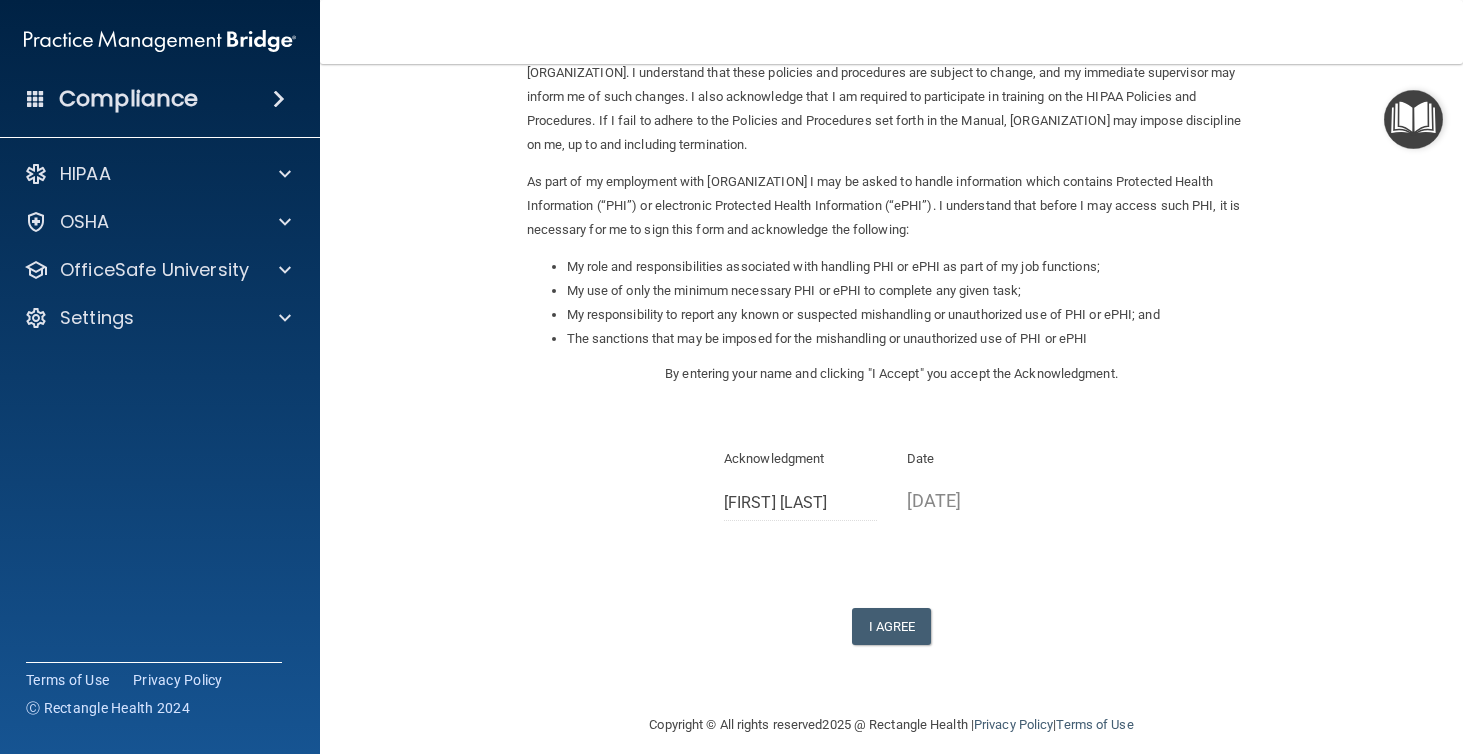 click on "I Agree" at bounding box center [892, 626] 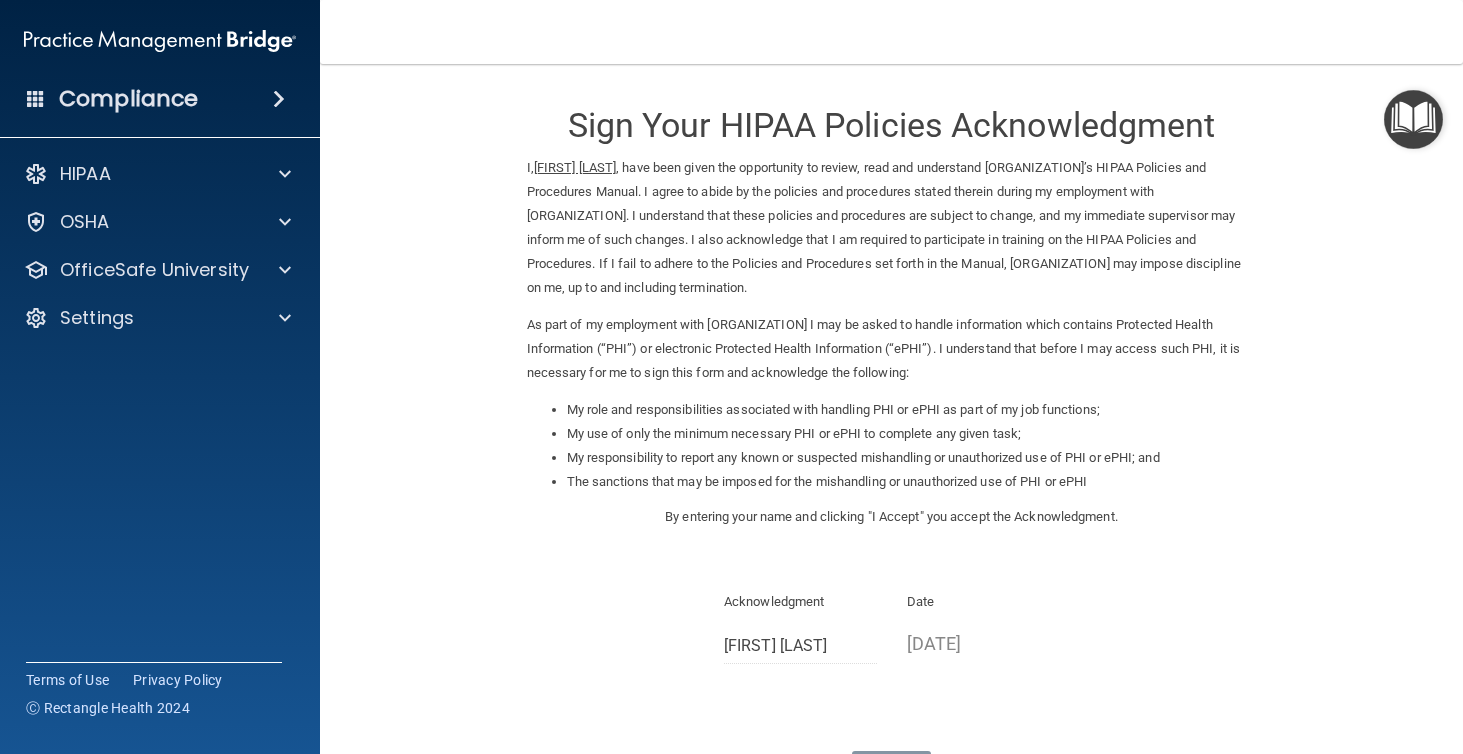 scroll, scrollTop: 0, scrollLeft: 0, axis: both 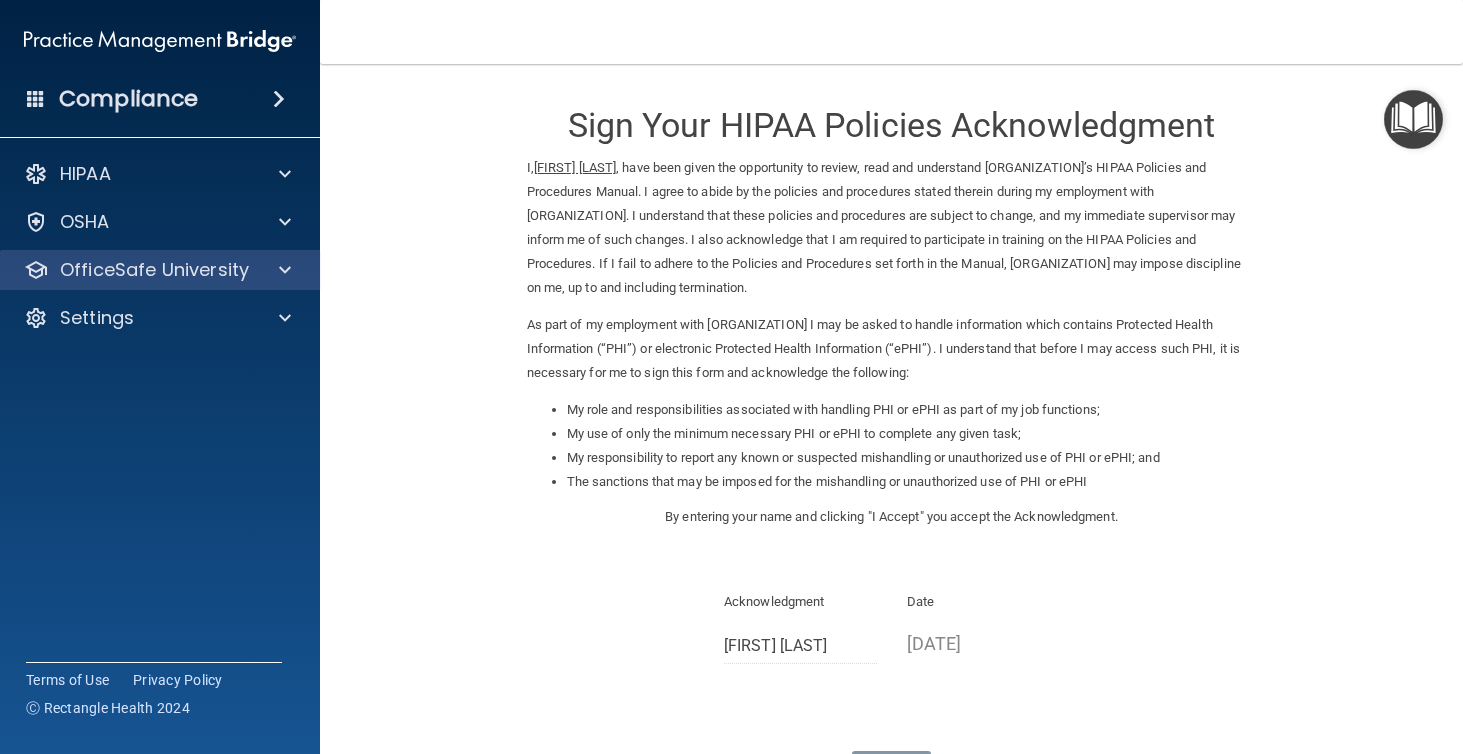 click at bounding box center (285, 270) 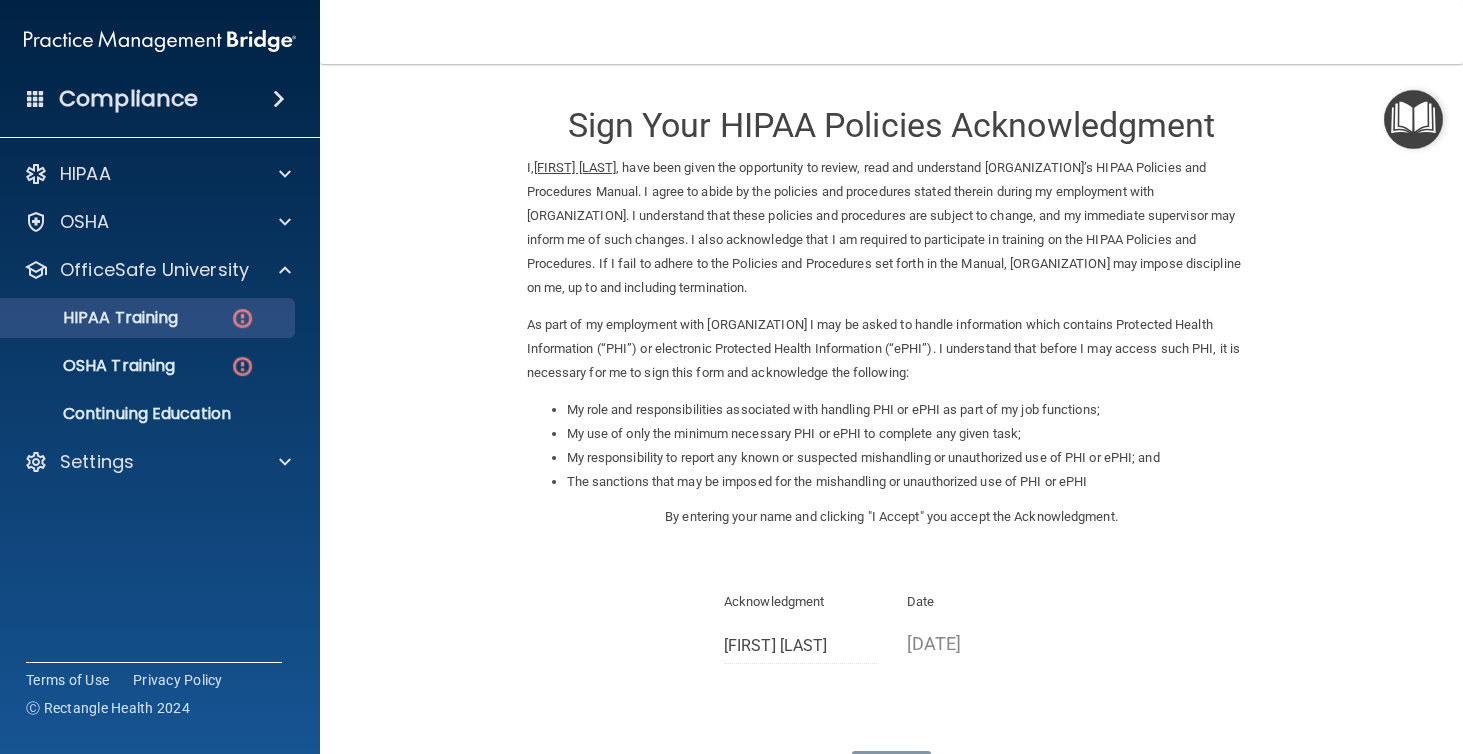 click on "HIPAA Training" at bounding box center [149, 318] 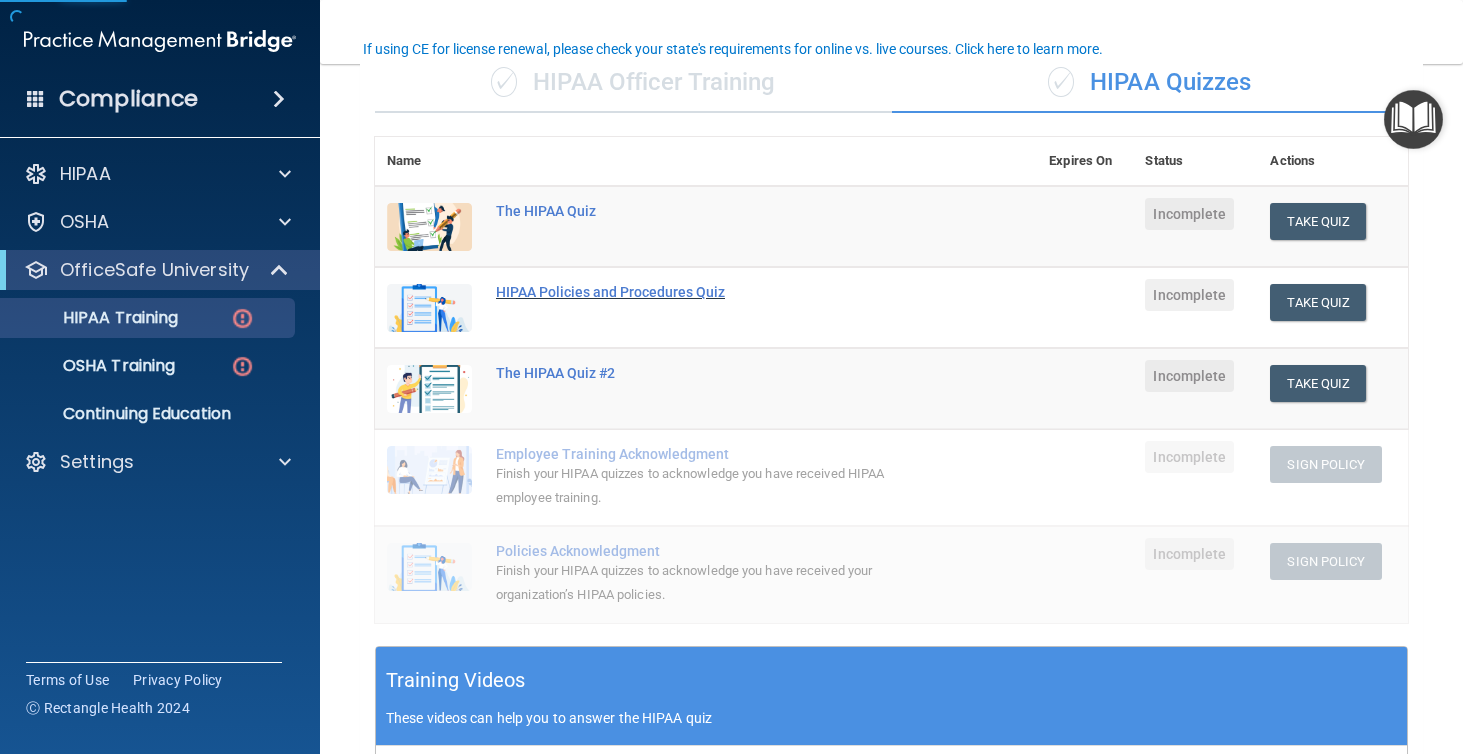 scroll, scrollTop: 165, scrollLeft: 0, axis: vertical 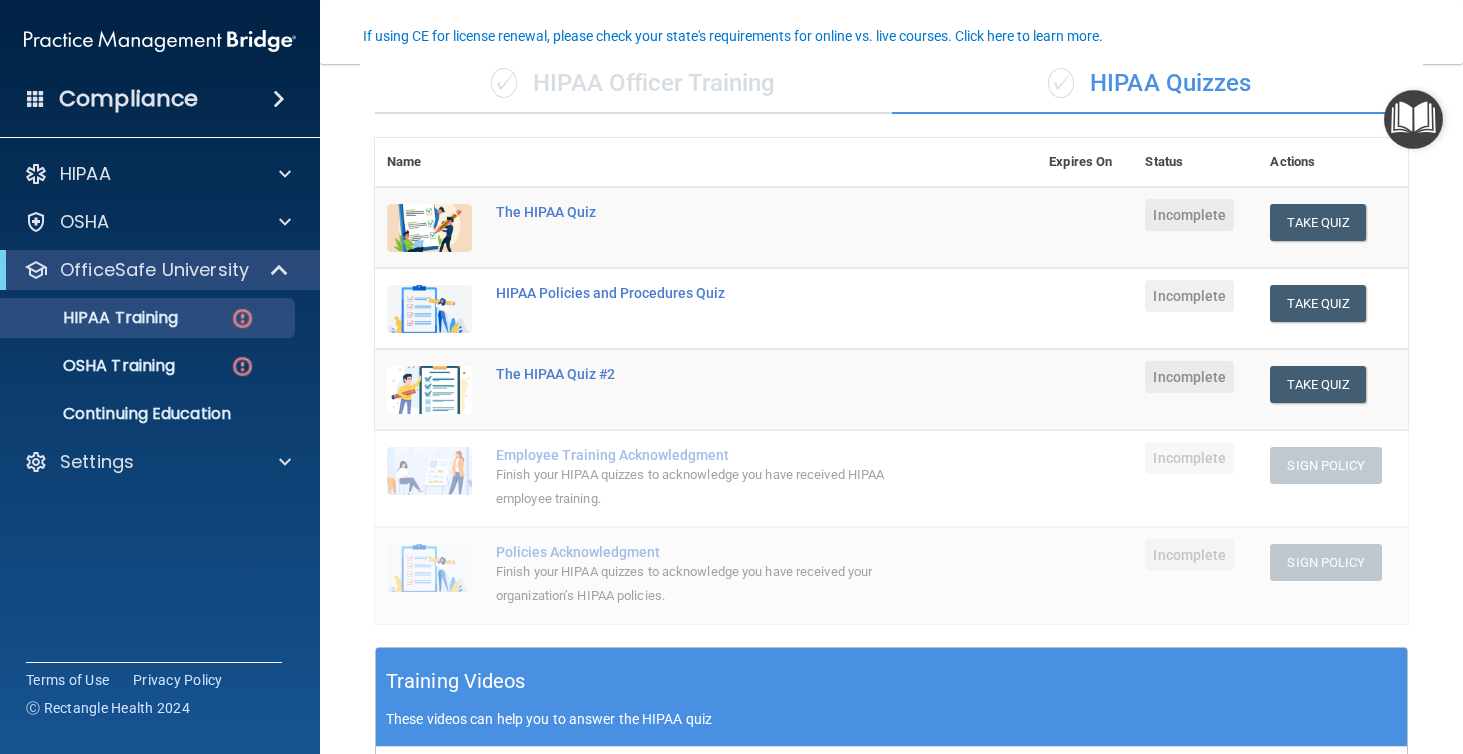 click on "✓   HIPAA Officer Training" at bounding box center (633, 84) 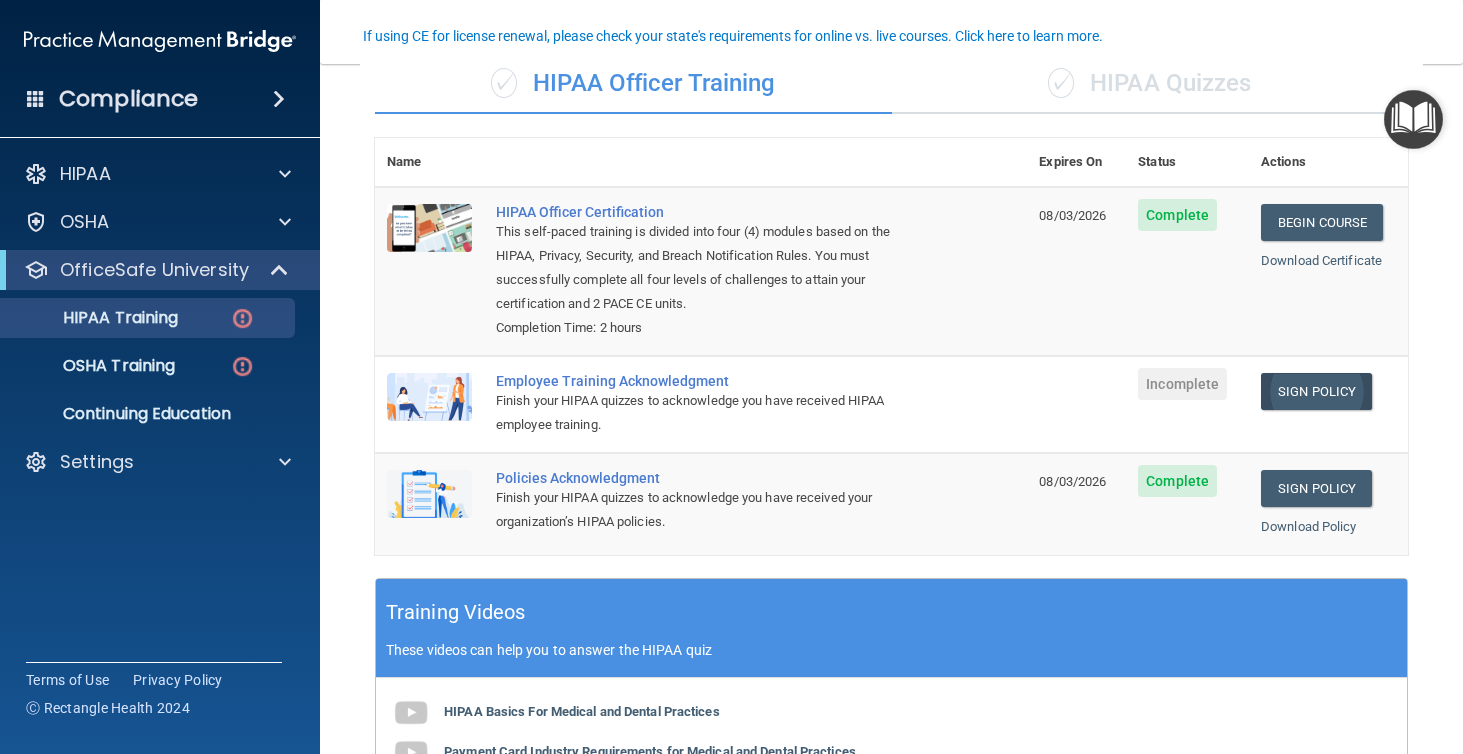 click on "Sign Policy" at bounding box center [1316, 391] 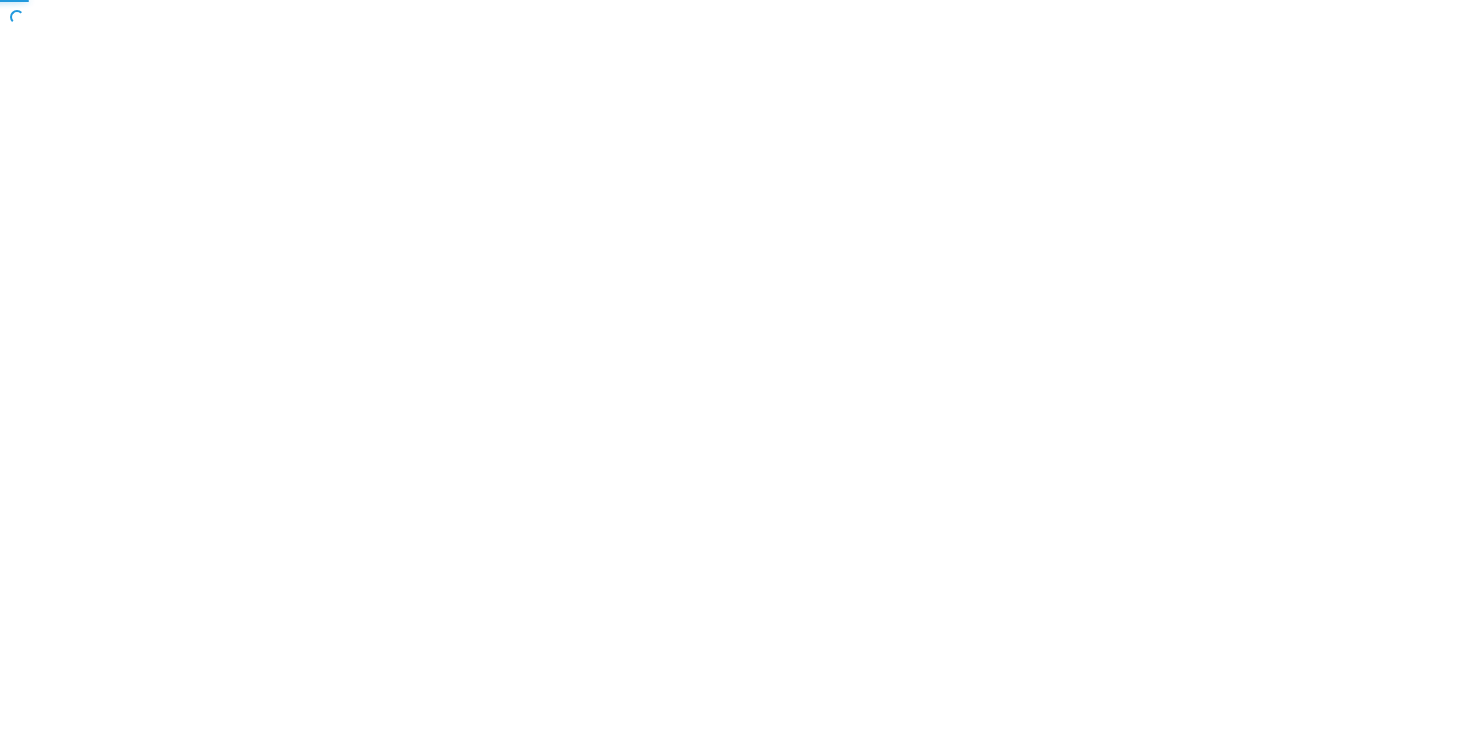 scroll, scrollTop: 0, scrollLeft: 0, axis: both 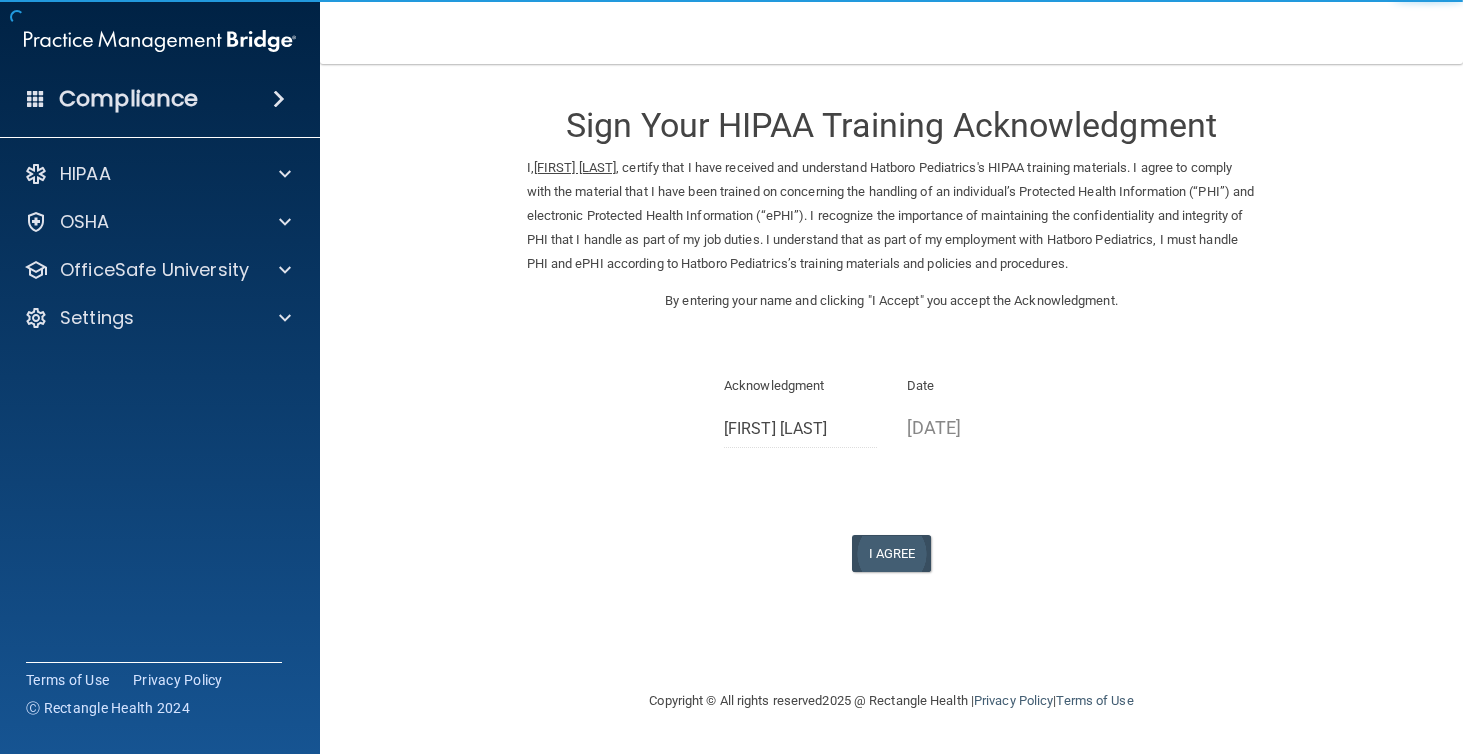 click on "I Agree" at bounding box center (892, 553) 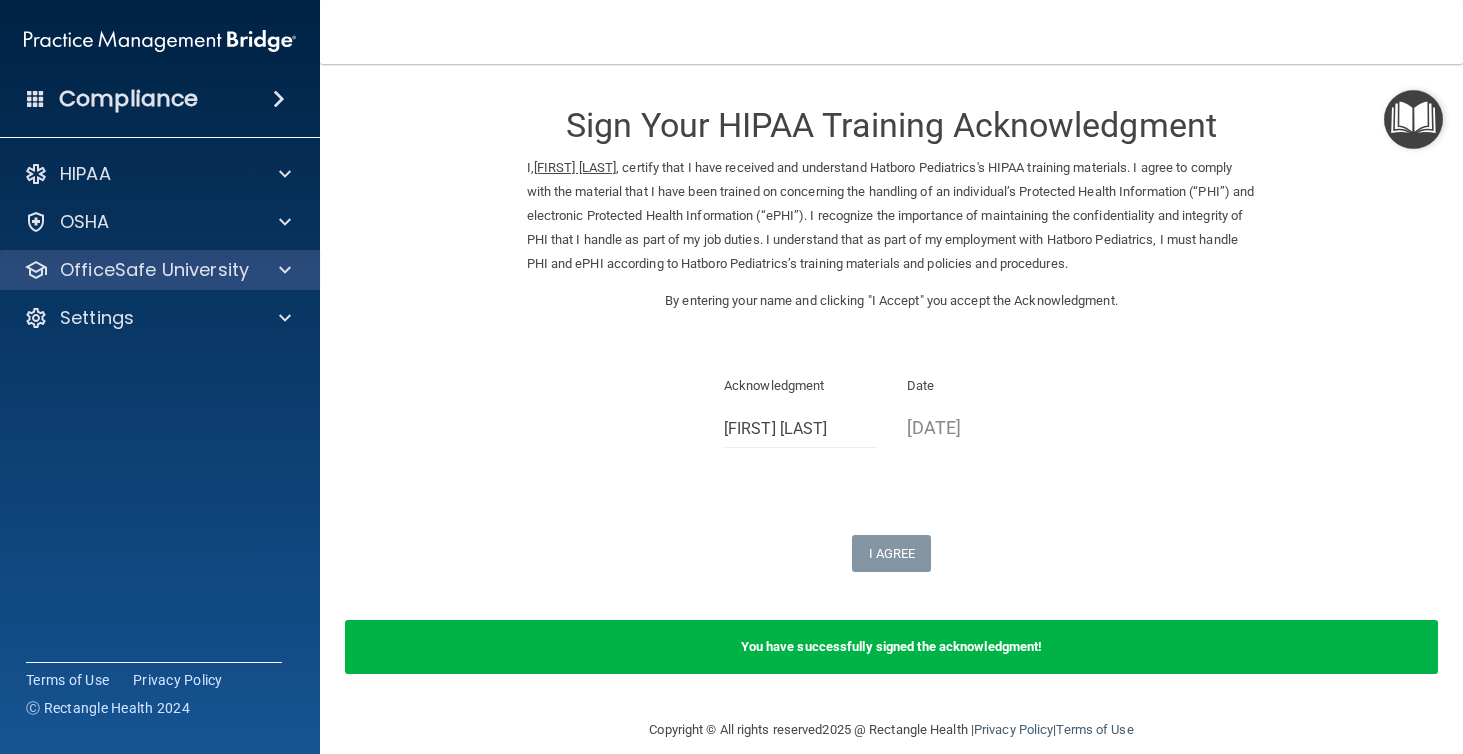 click at bounding box center [285, 270] 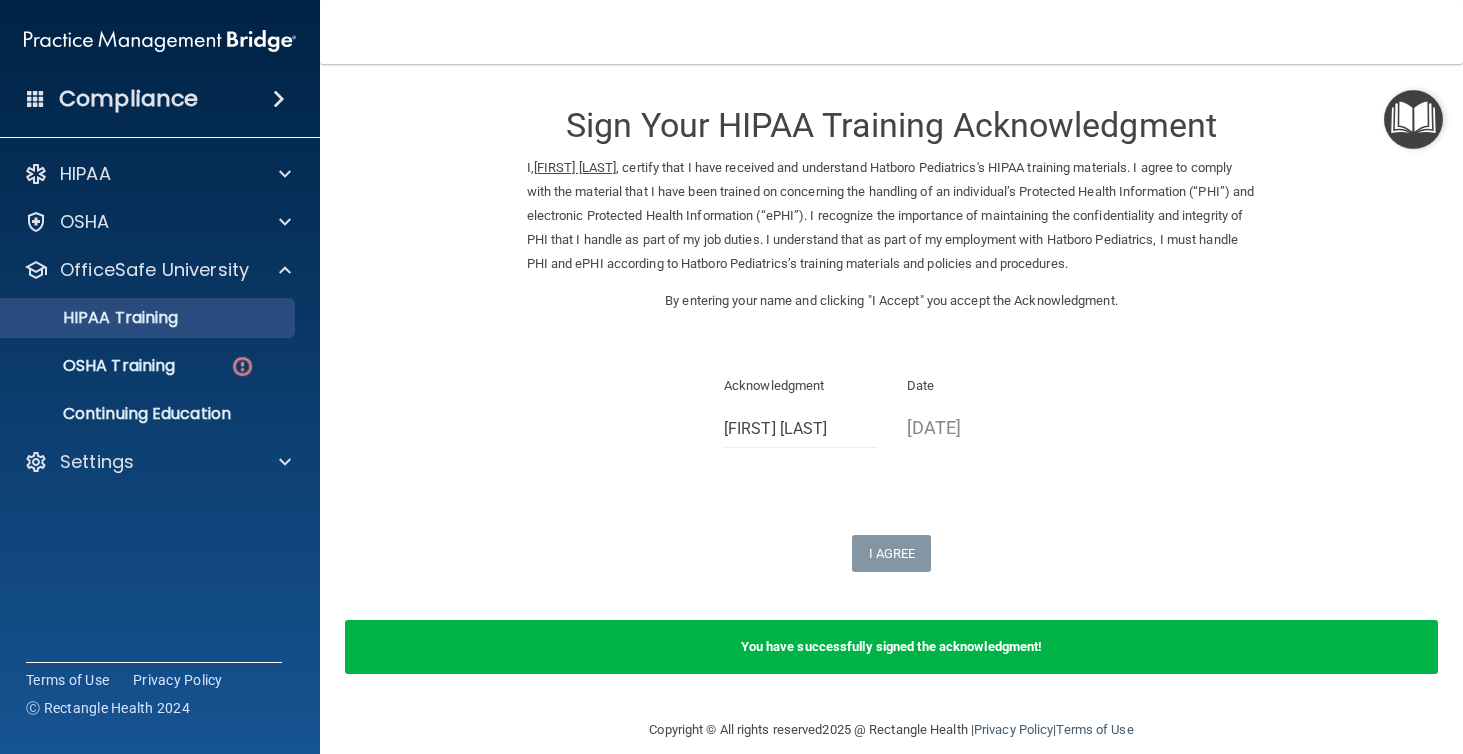 click on "HIPAA Training" at bounding box center [95, 318] 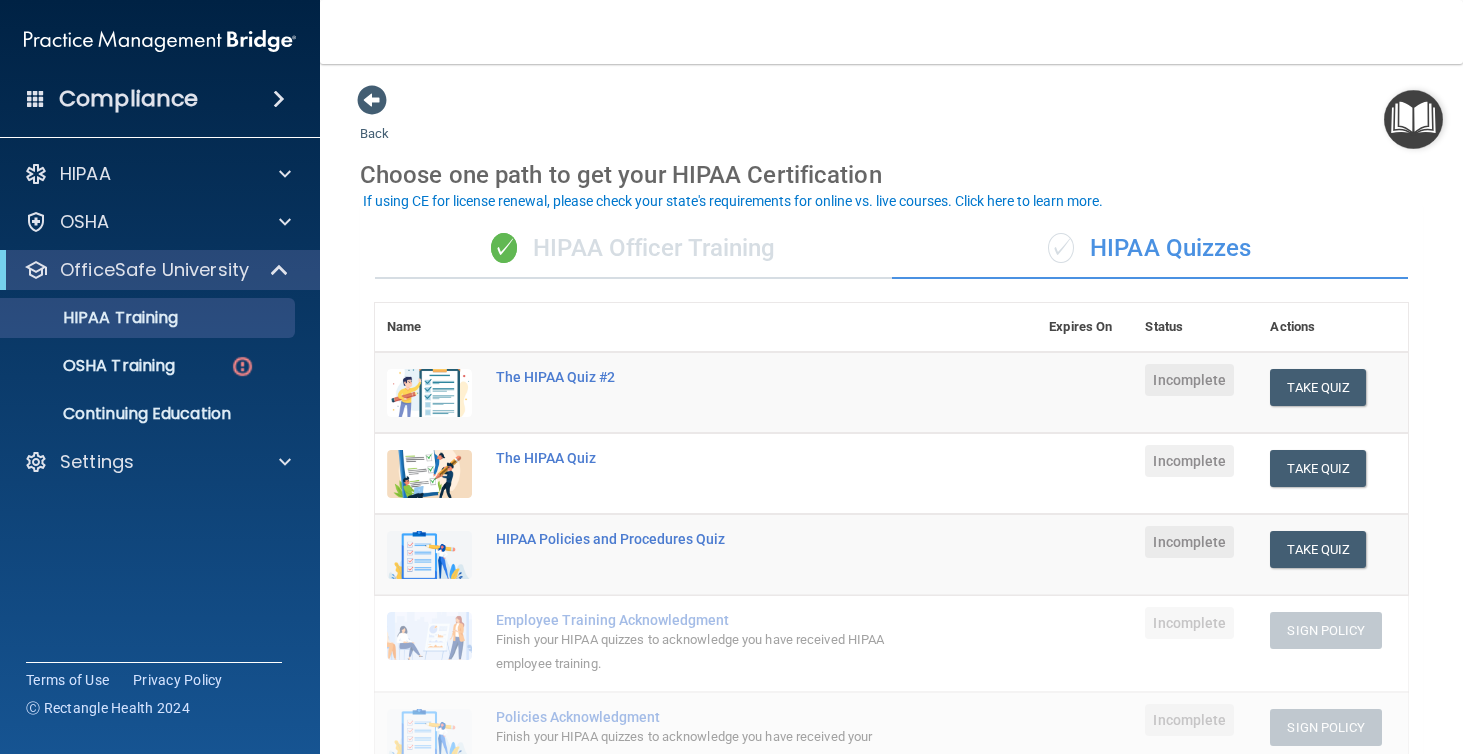 click on "✓   HIPAA Officer Training" at bounding box center (633, 249) 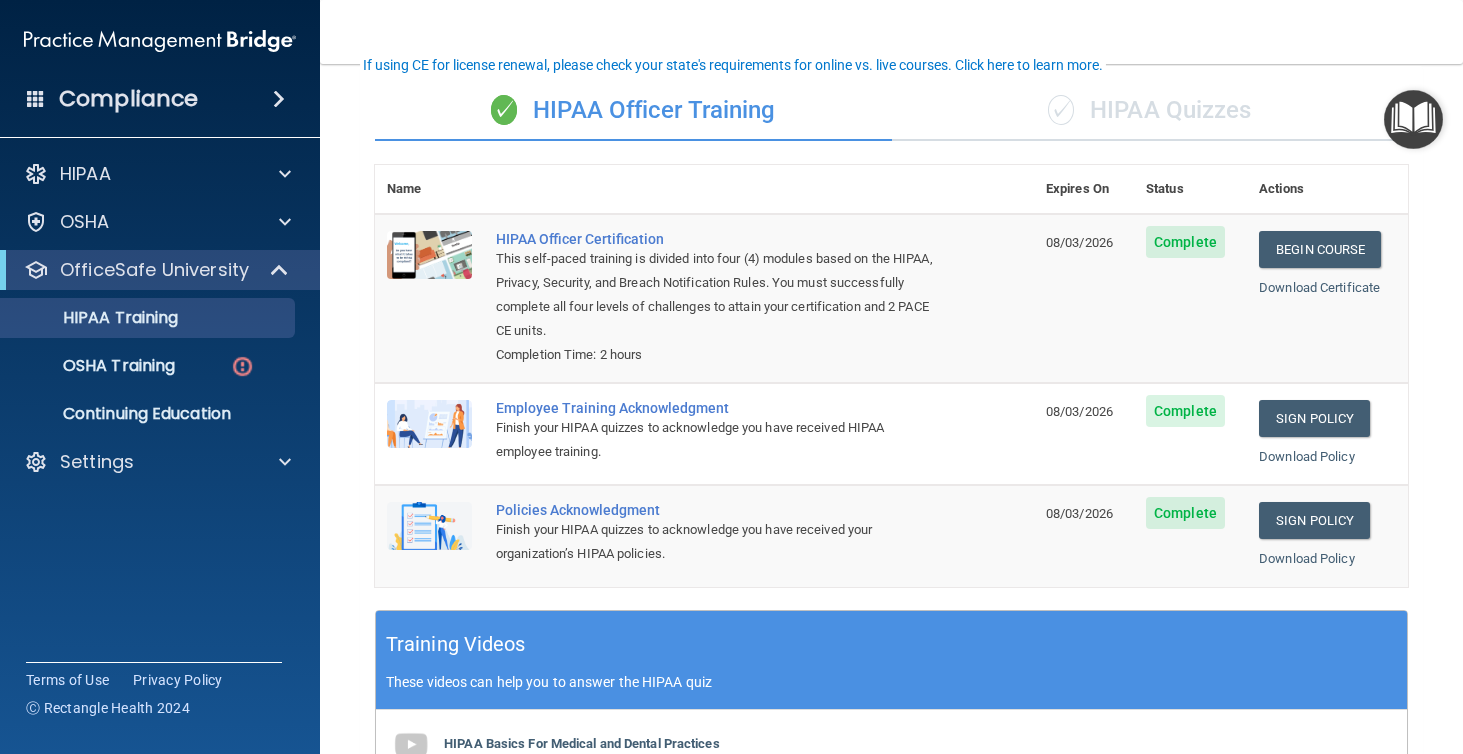 scroll, scrollTop: 136, scrollLeft: 0, axis: vertical 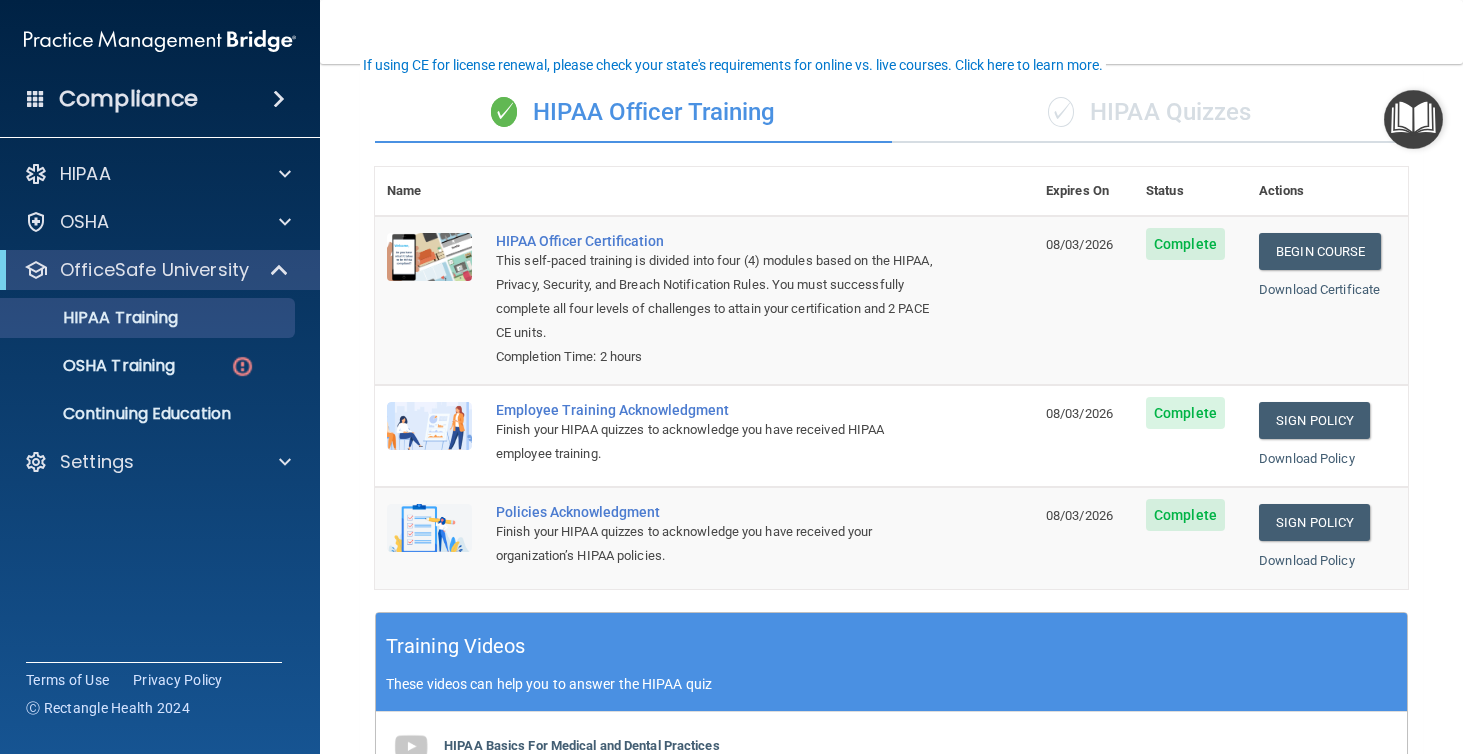 click on "✓   HIPAA Quizzes" at bounding box center [1150, 113] 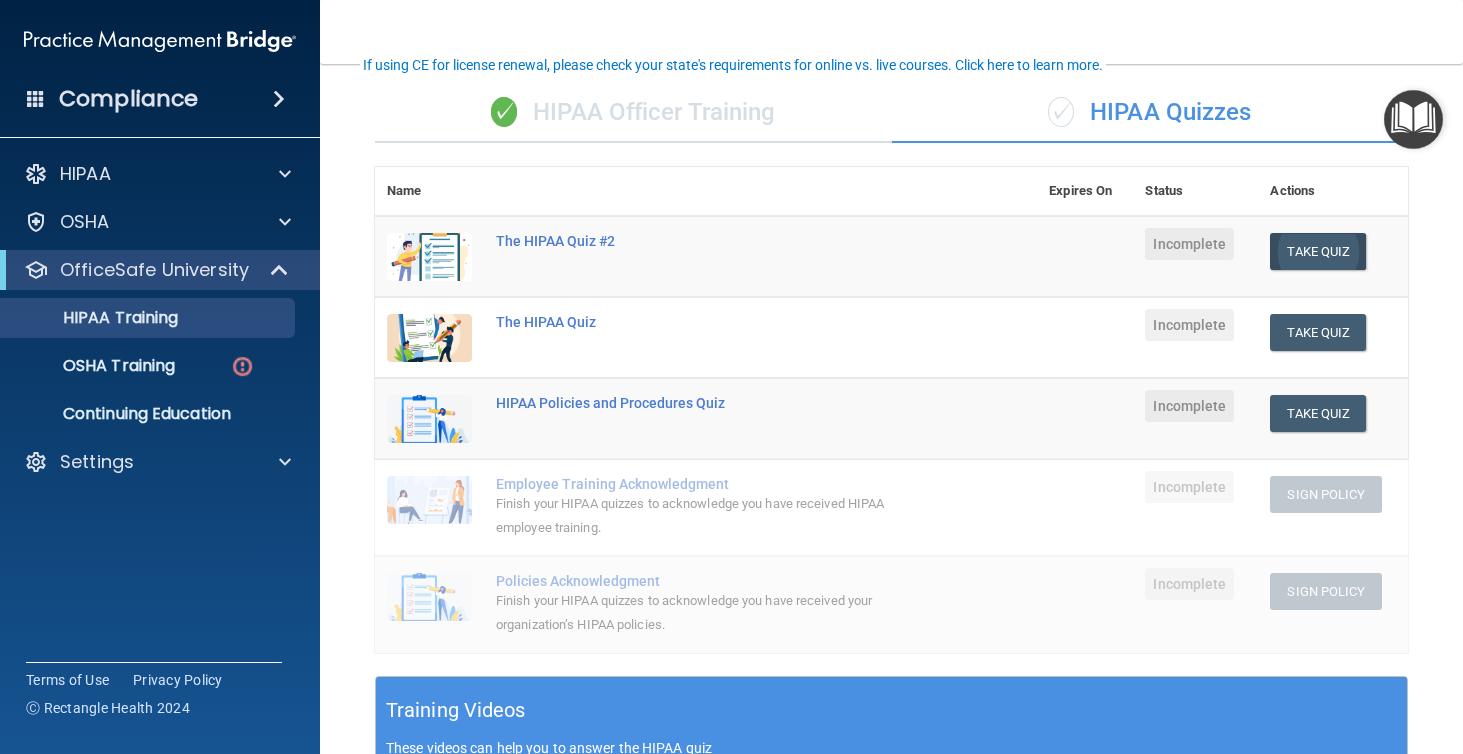 click on "Take Quiz" at bounding box center (1318, 251) 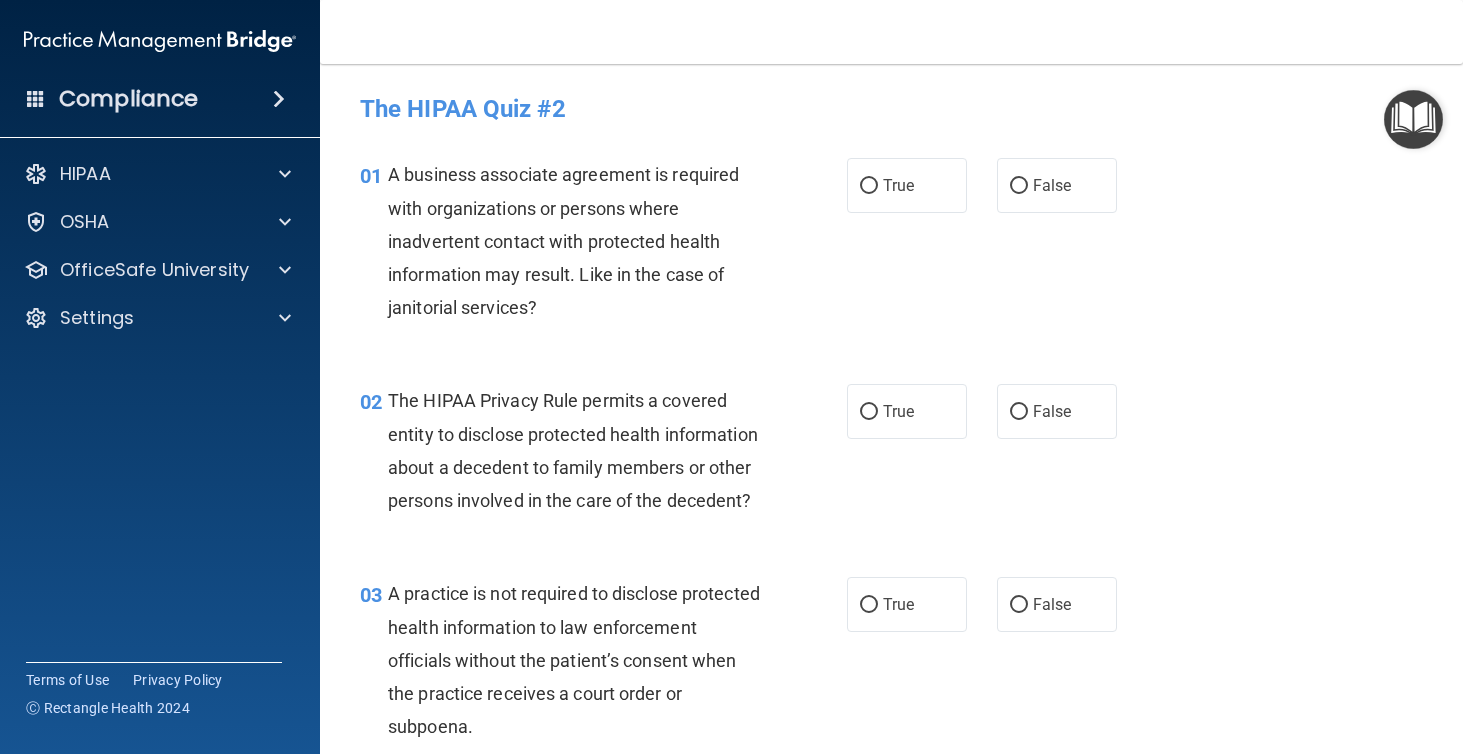 scroll, scrollTop: 0, scrollLeft: 0, axis: both 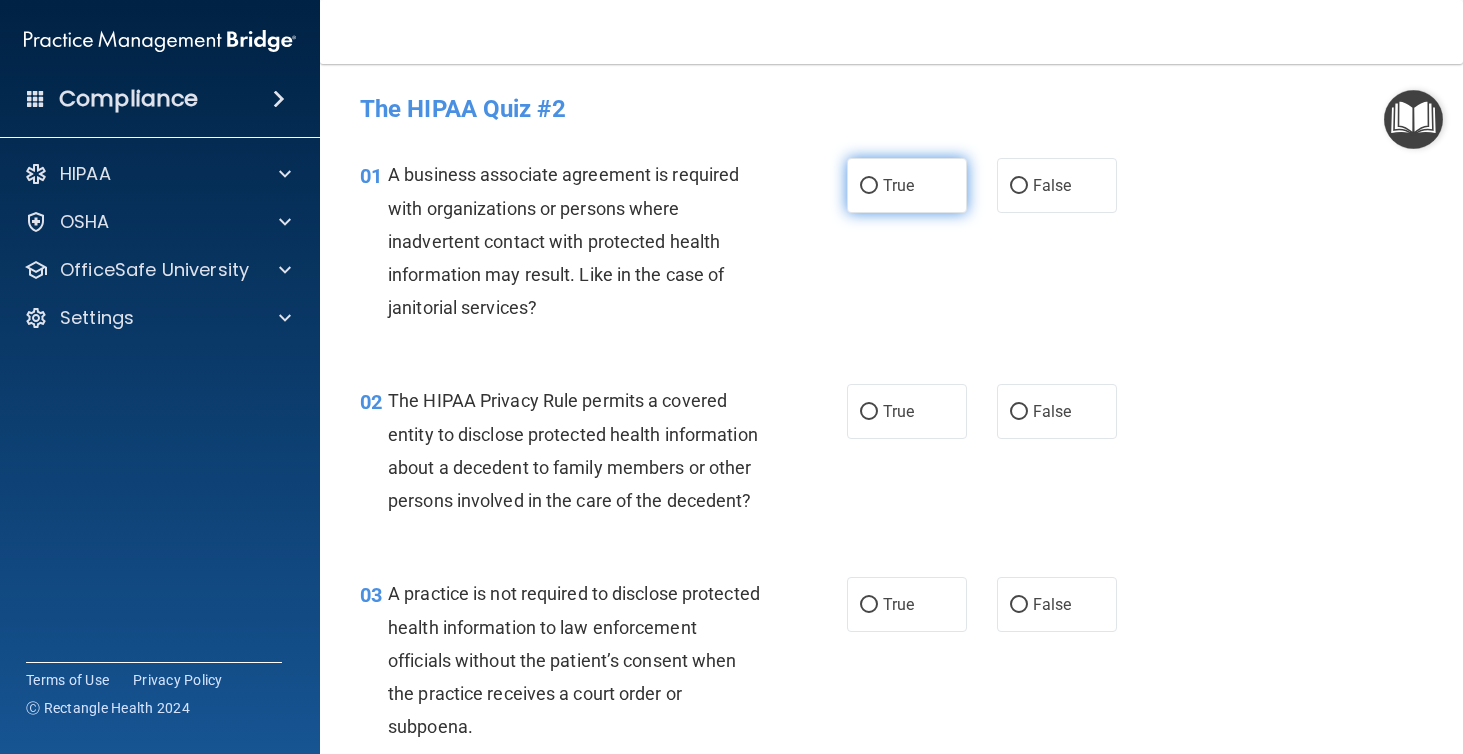 click on "True" at bounding box center [907, 185] 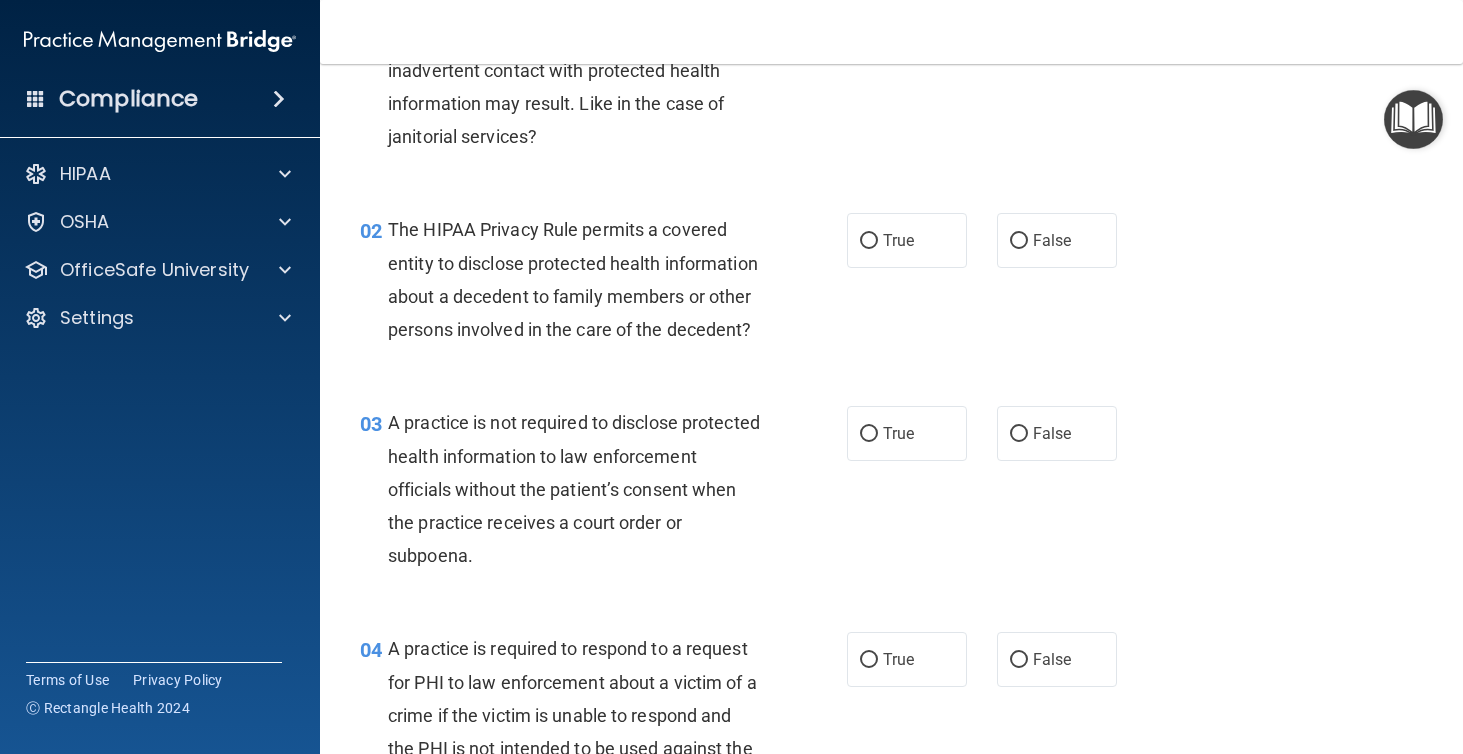 scroll, scrollTop: 180, scrollLeft: 0, axis: vertical 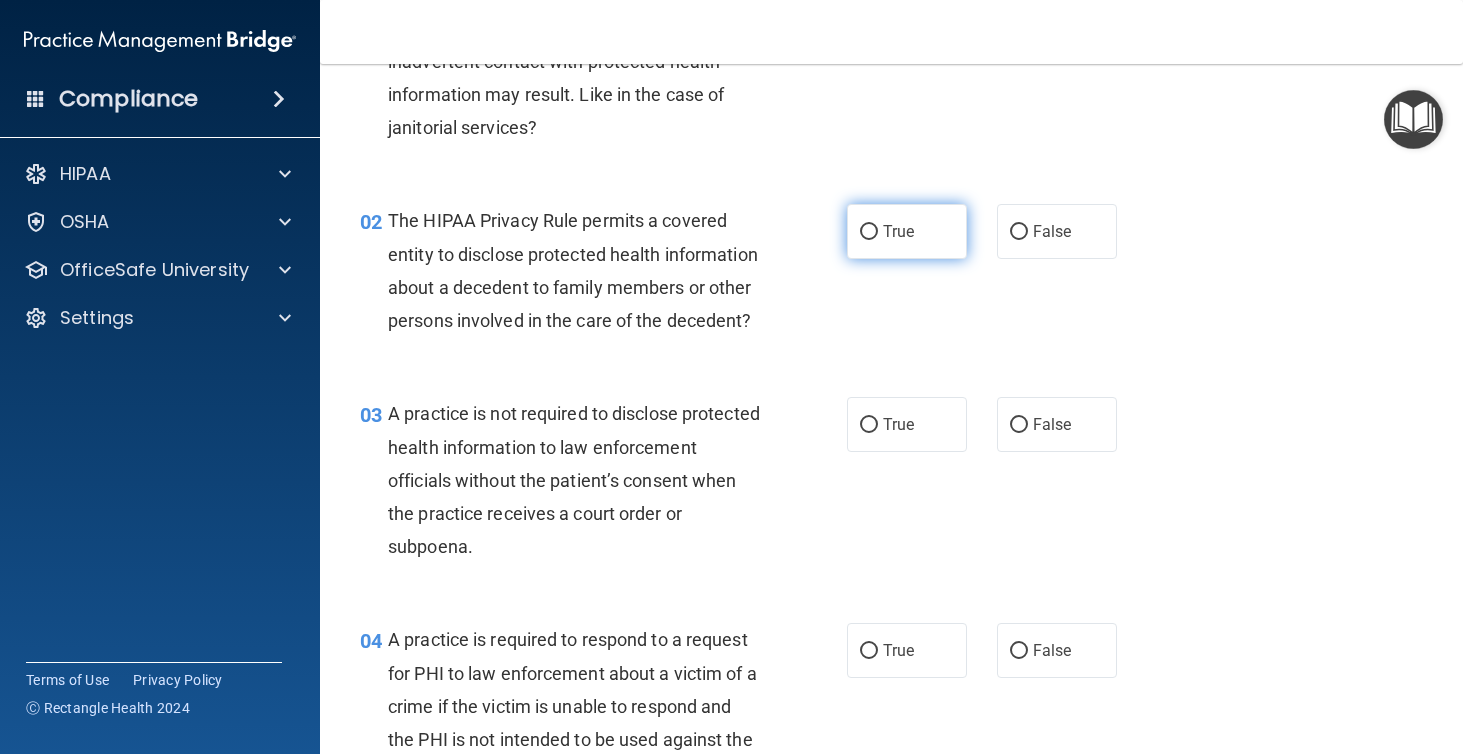 click on "True" at bounding box center (898, 231) 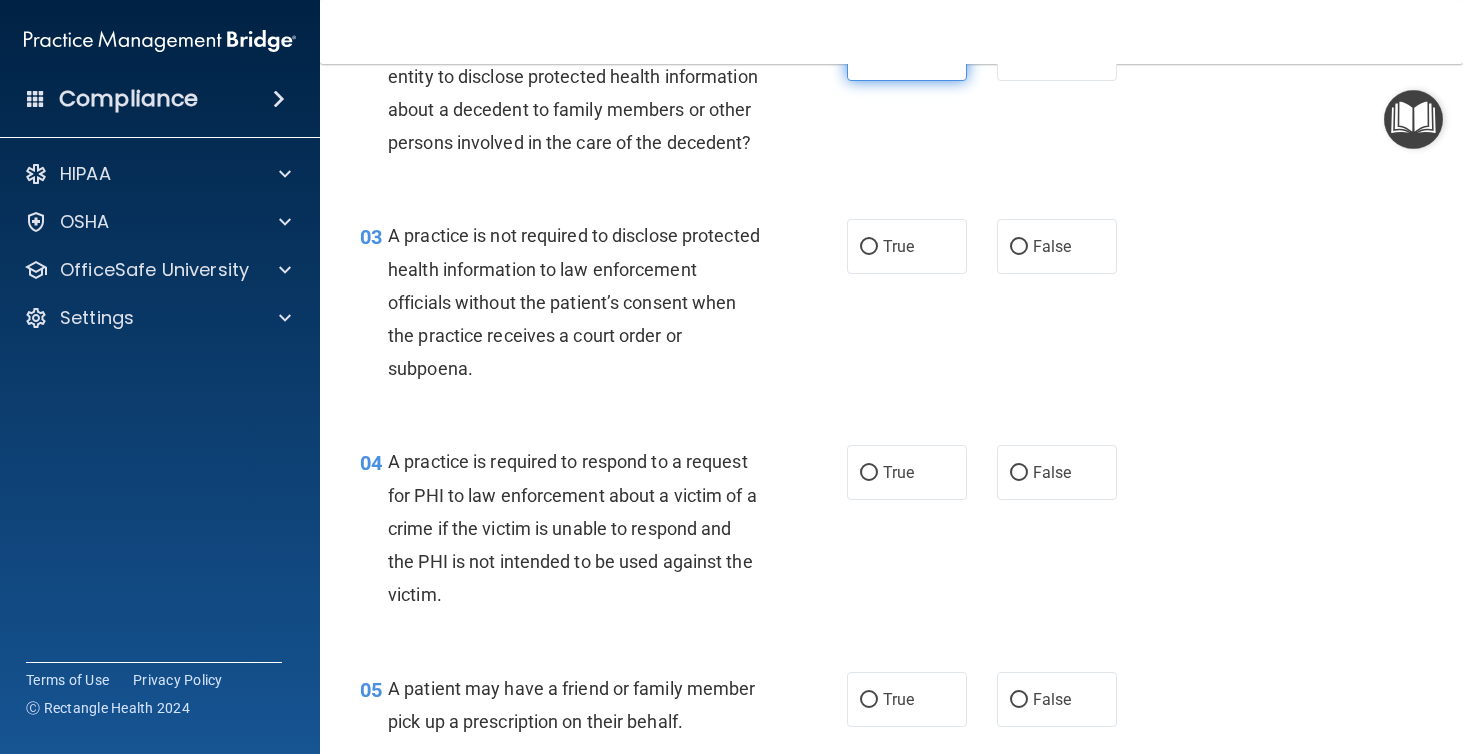 scroll, scrollTop: 365, scrollLeft: 0, axis: vertical 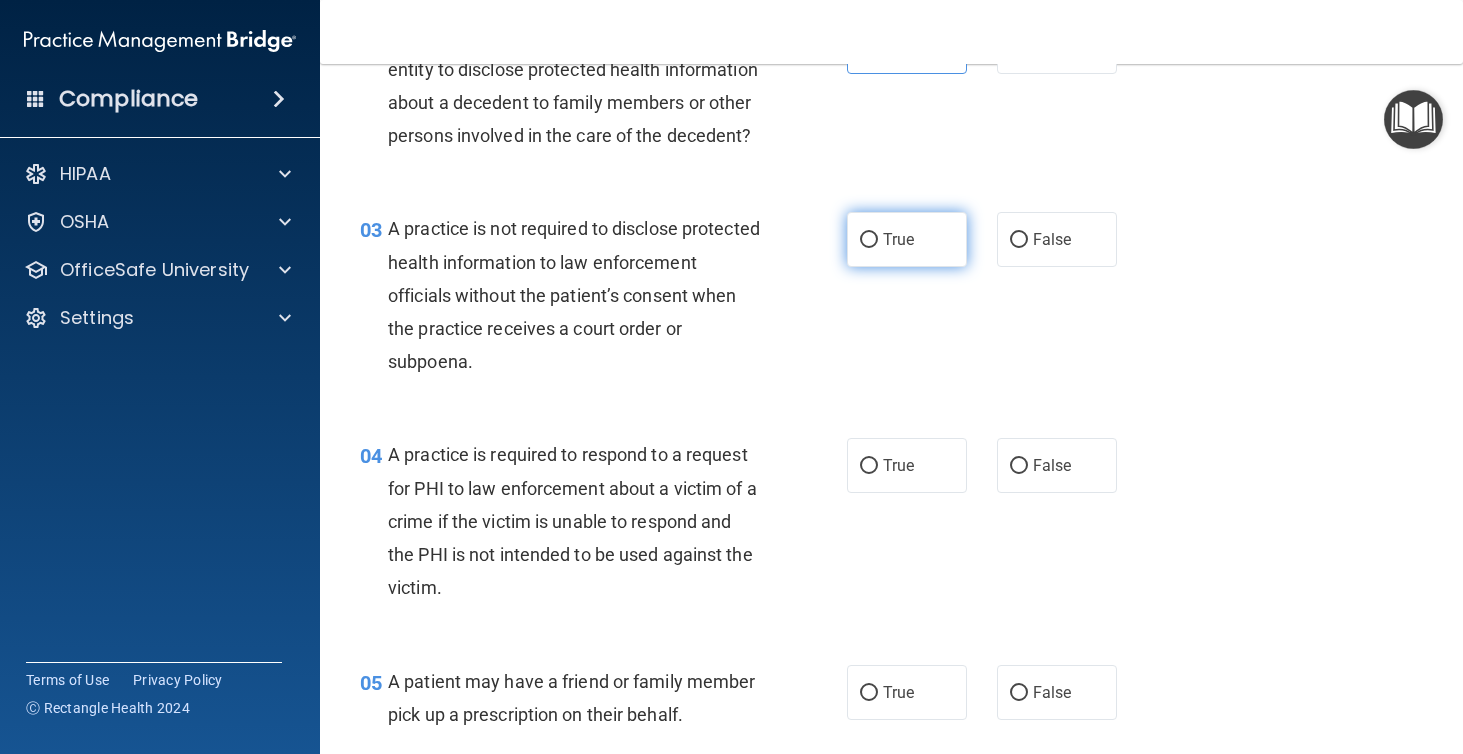 click on "True" at bounding box center [907, 239] 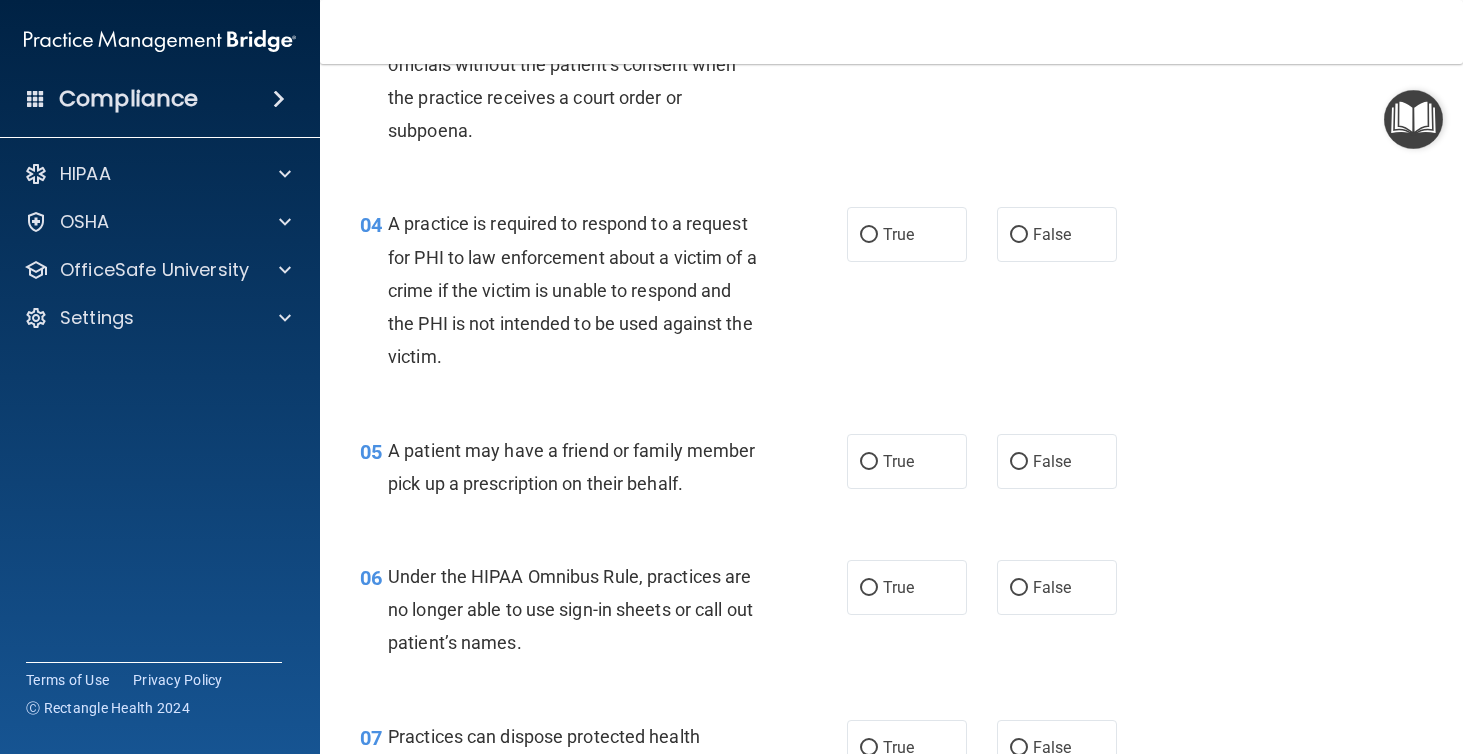 scroll, scrollTop: 684, scrollLeft: 0, axis: vertical 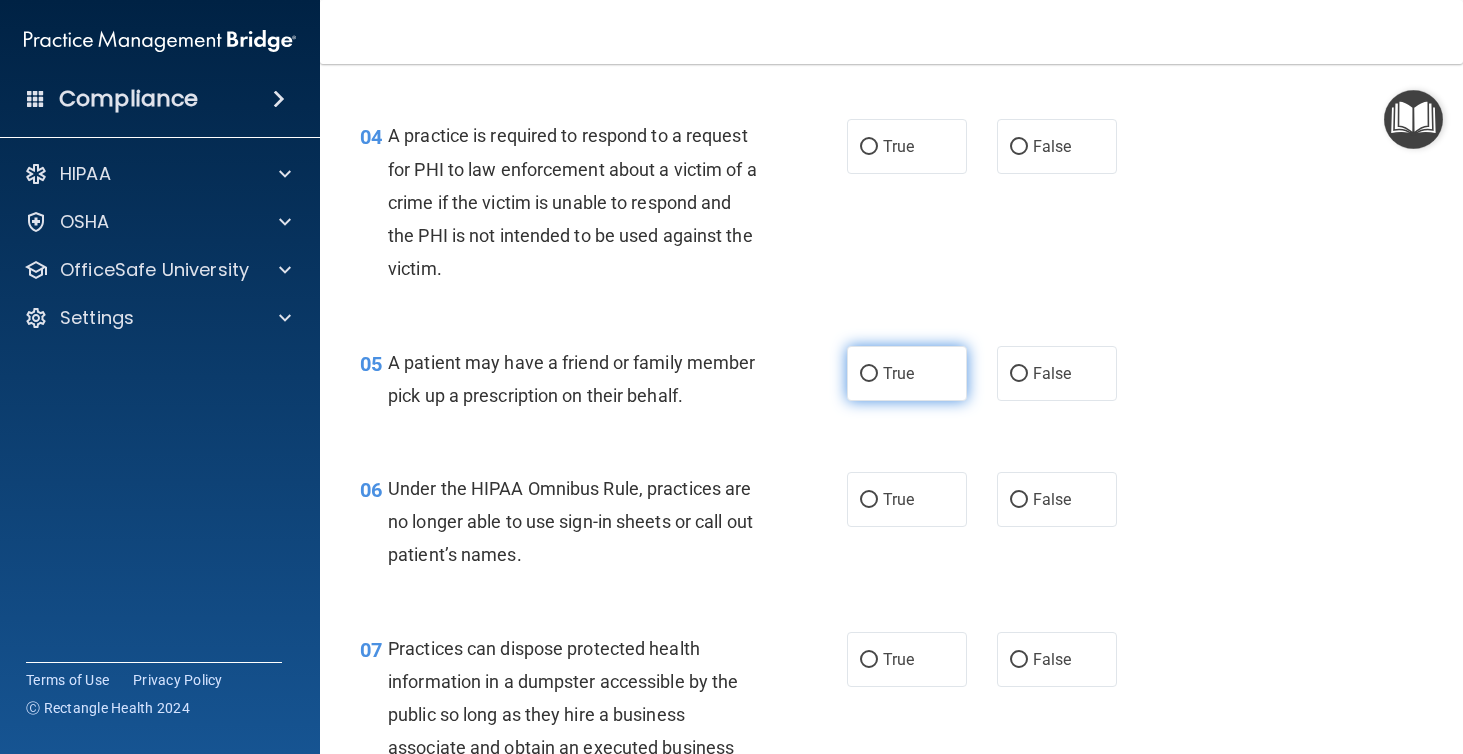click on "True" at bounding box center [898, 373] 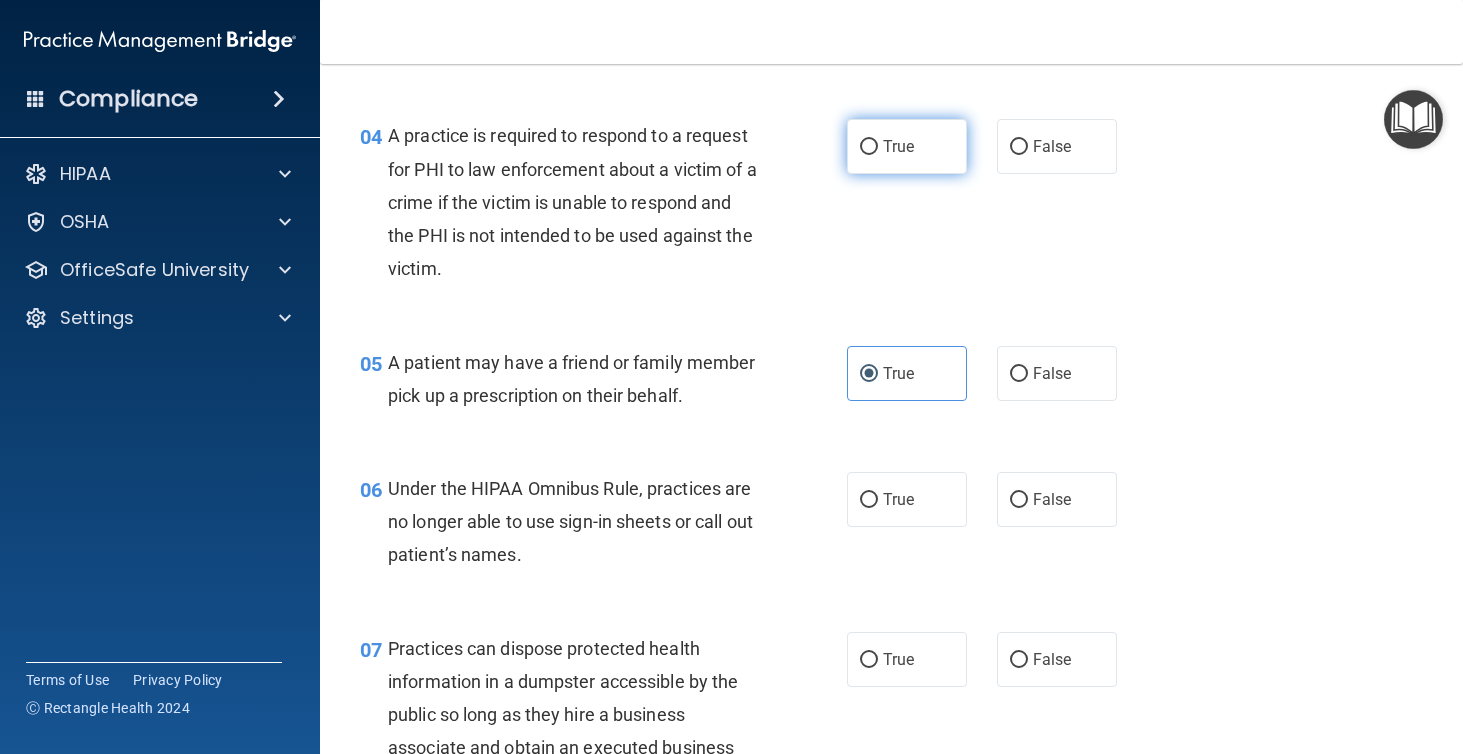 click on "True" at bounding box center (907, 146) 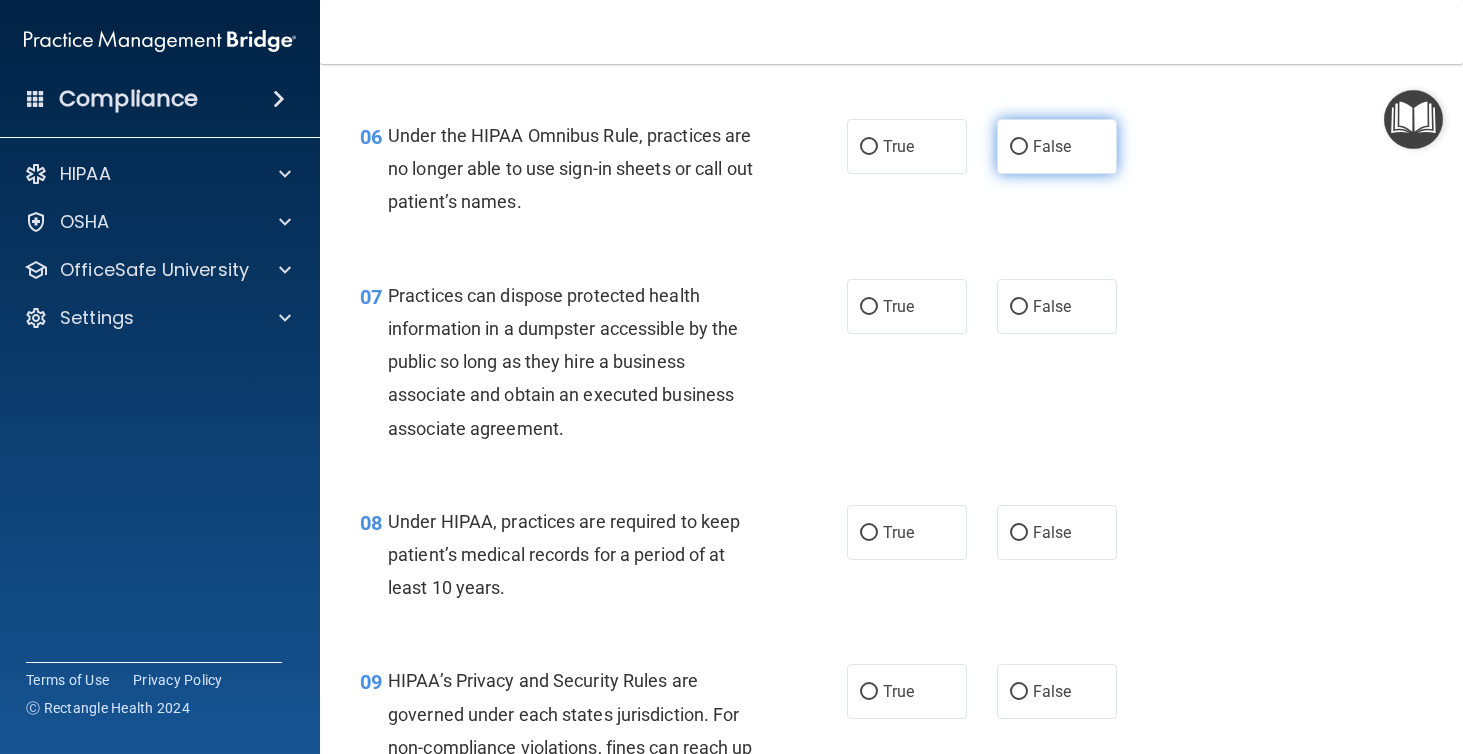 scroll, scrollTop: 1054, scrollLeft: 0, axis: vertical 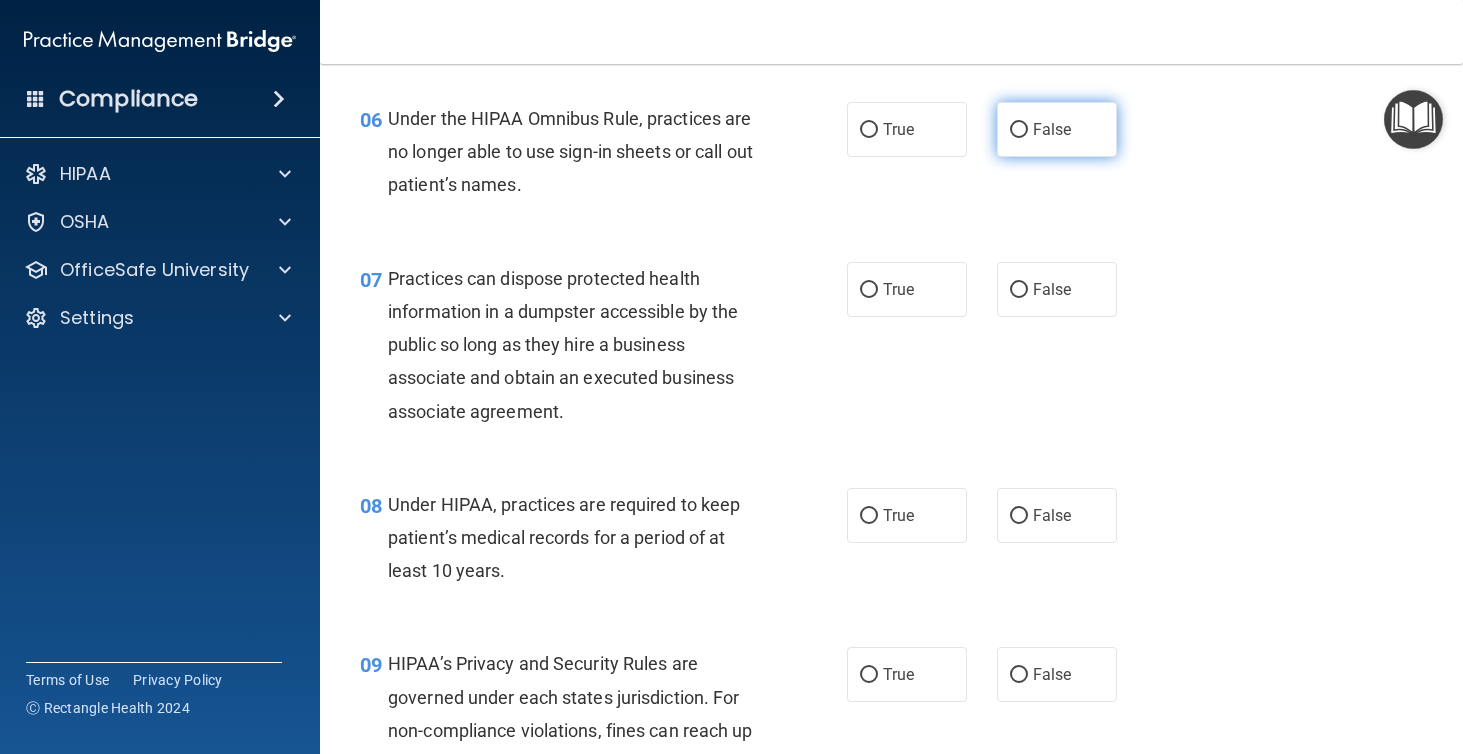 click on "False" at bounding box center [1052, 129] 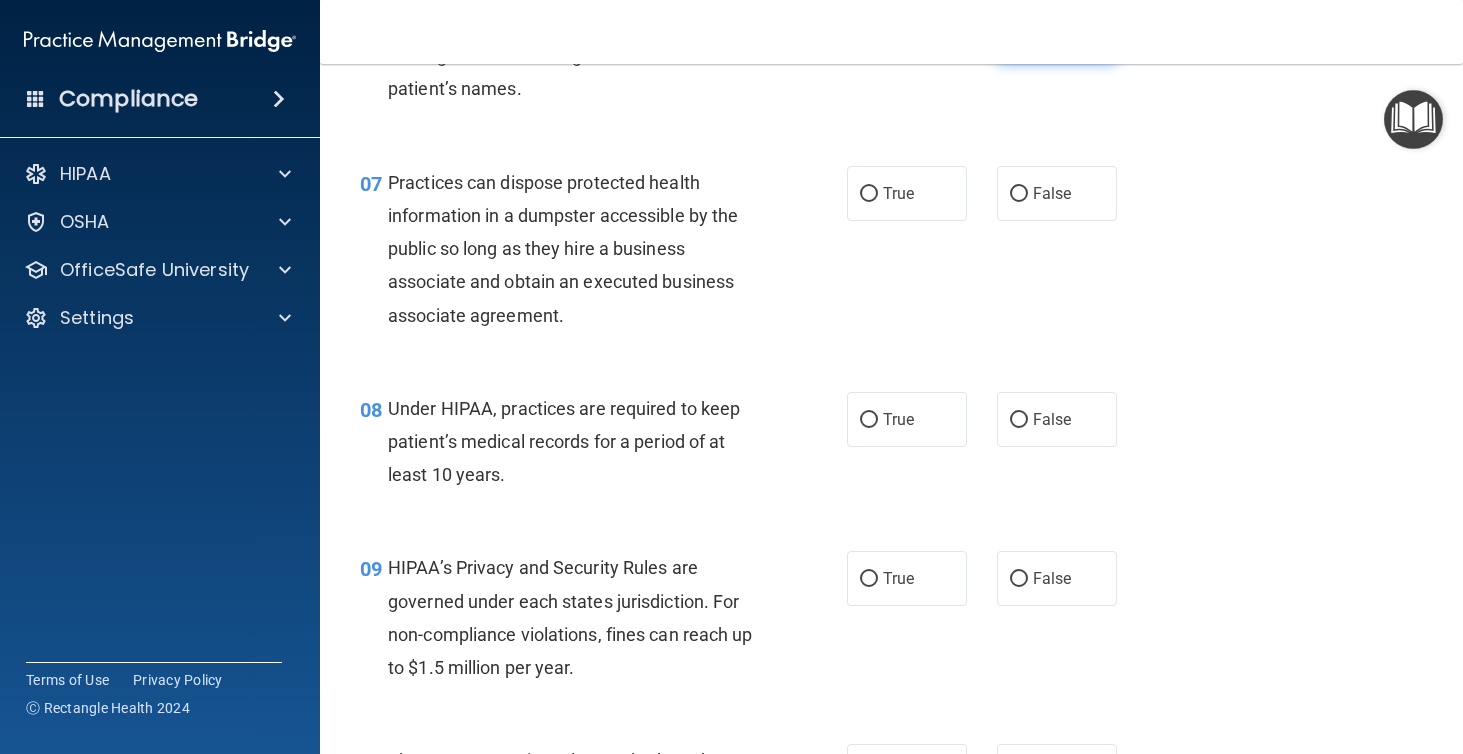scroll, scrollTop: 1169, scrollLeft: 0, axis: vertical 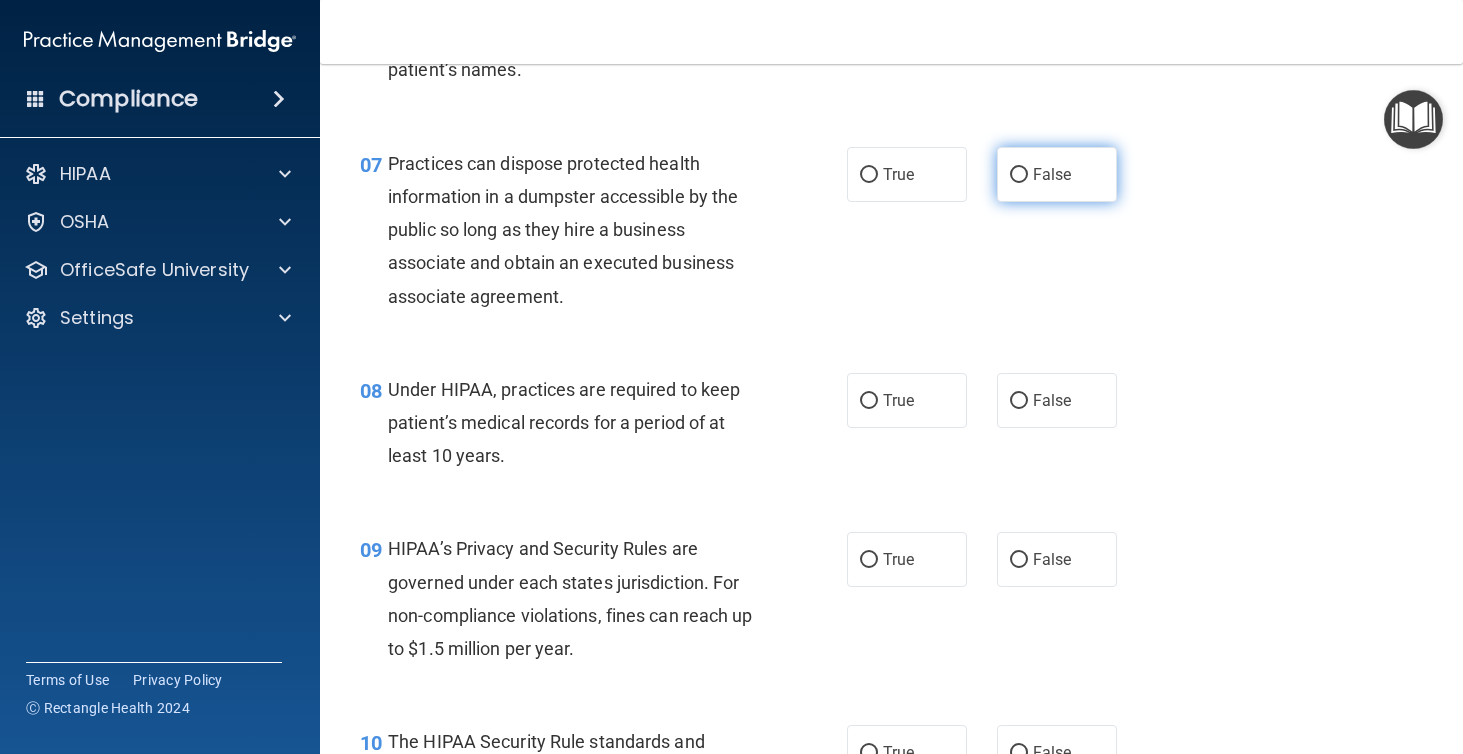 click on "False" at bounding box center [1019, 175] 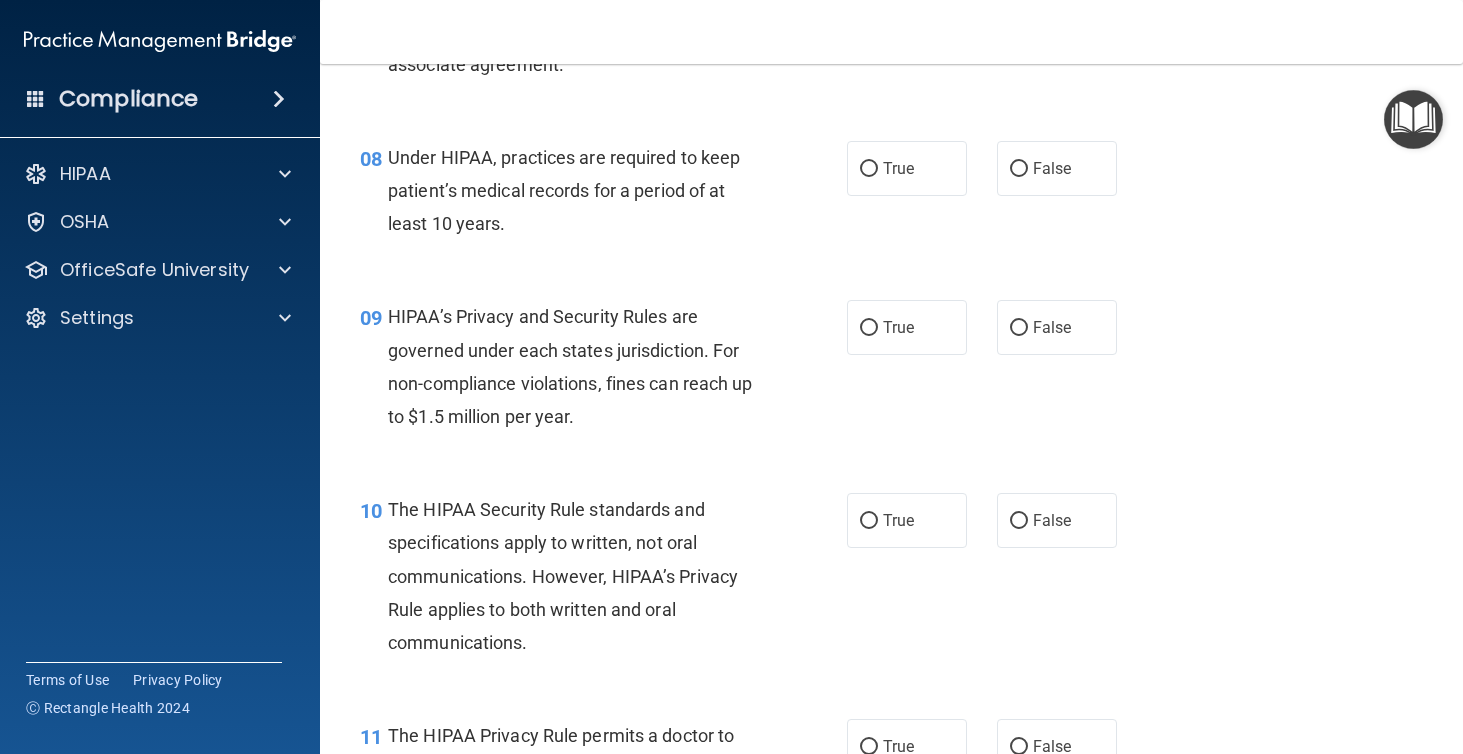 scroll, scrollTop: 1426, scrollLeft: 0, axis: vertical 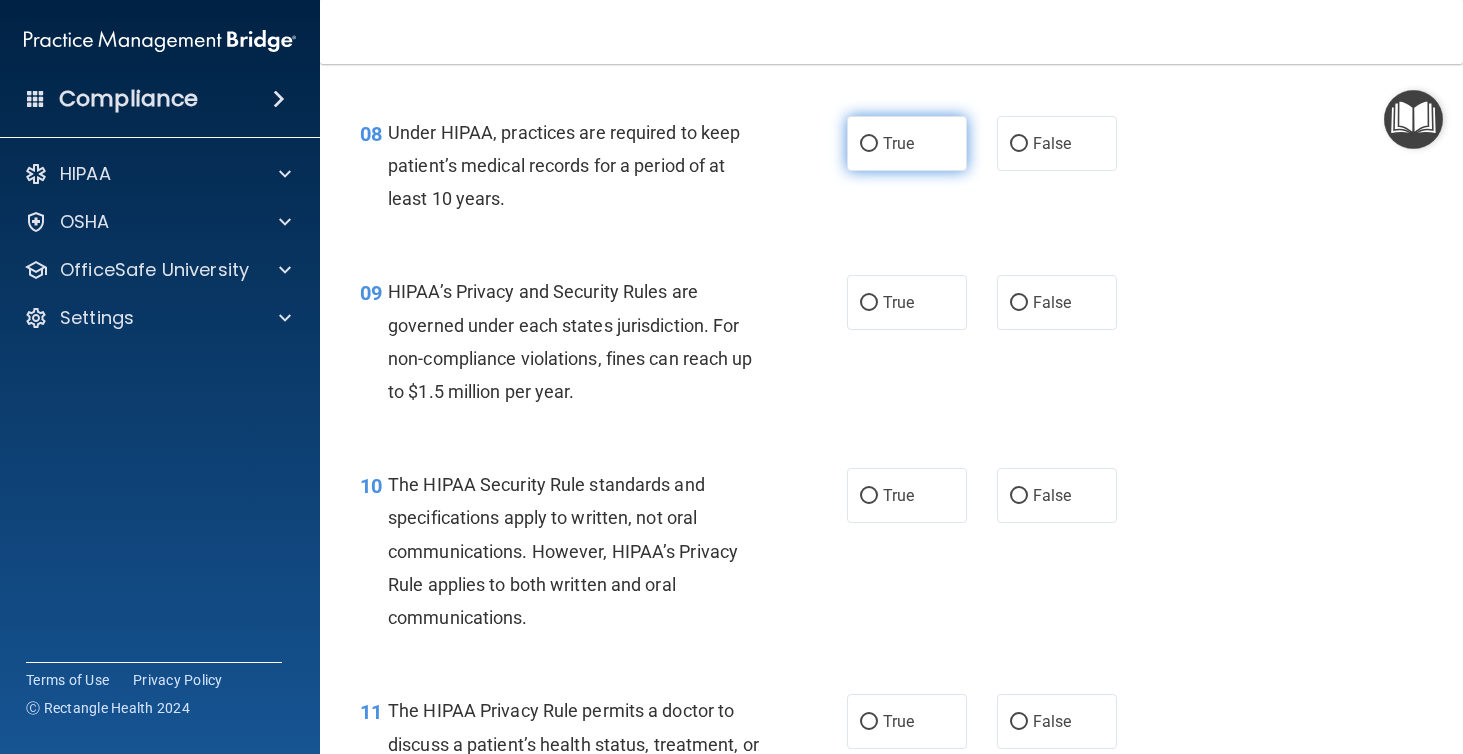 click on "True" at bounding box center (907, 143) 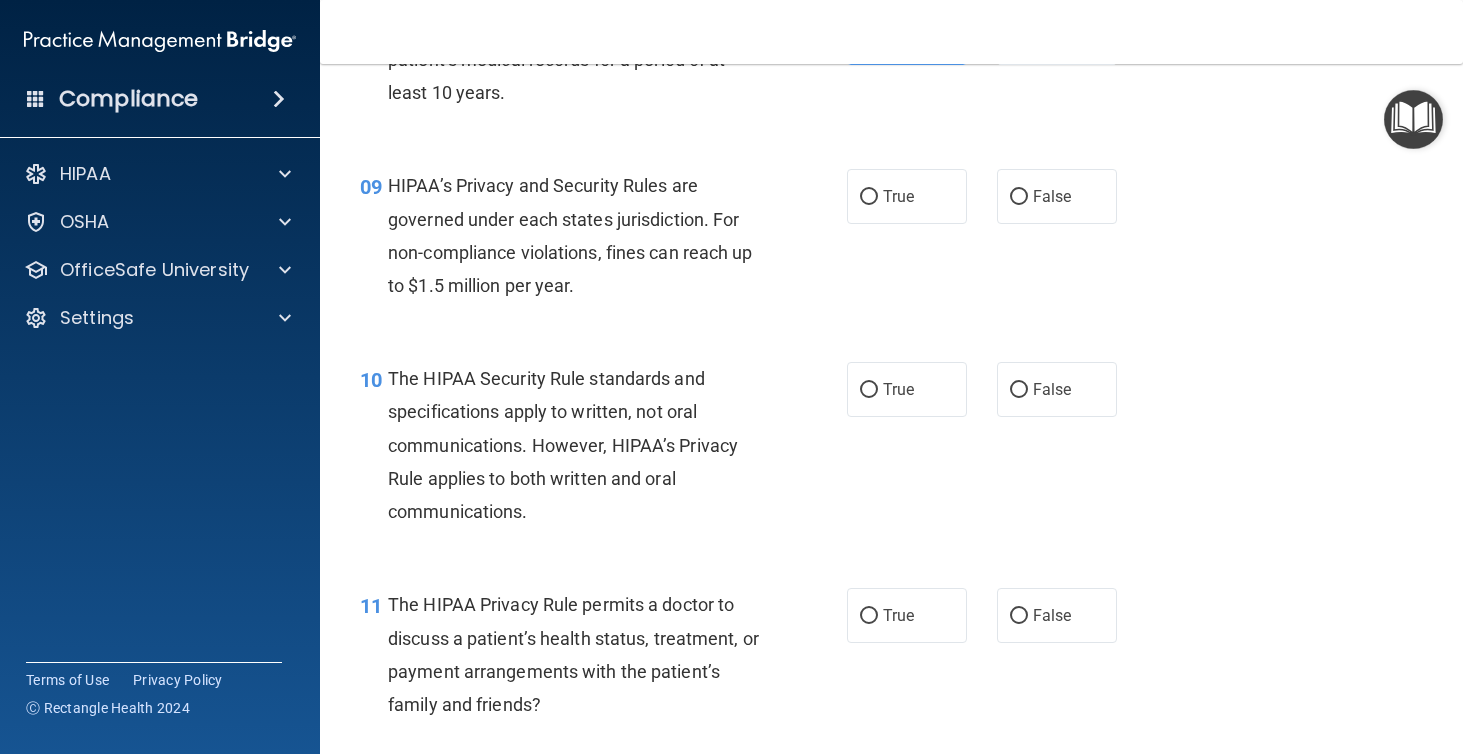 scroll, scrollTop: 1538, scrollLeft: 0, axis: vertical 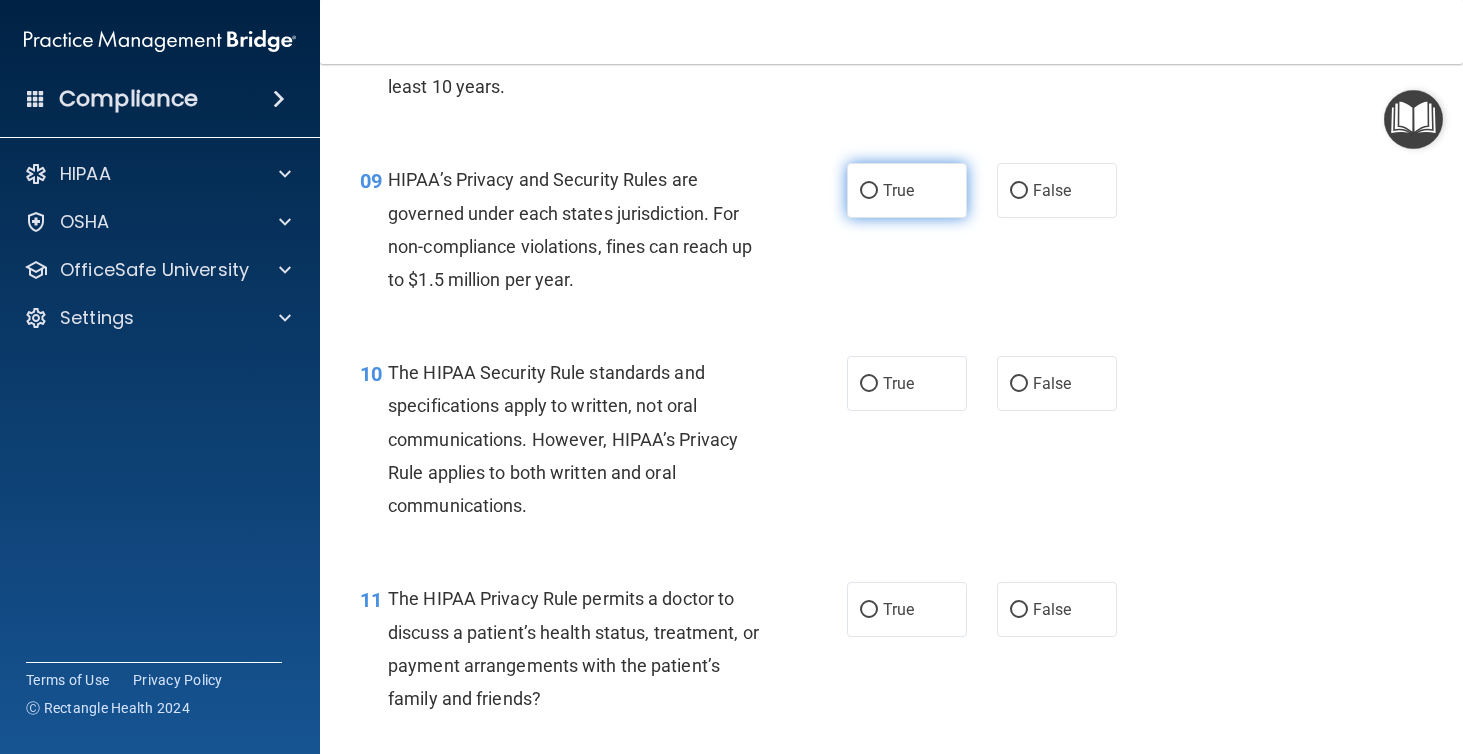 click on "True" at bounding box center (907, 190) 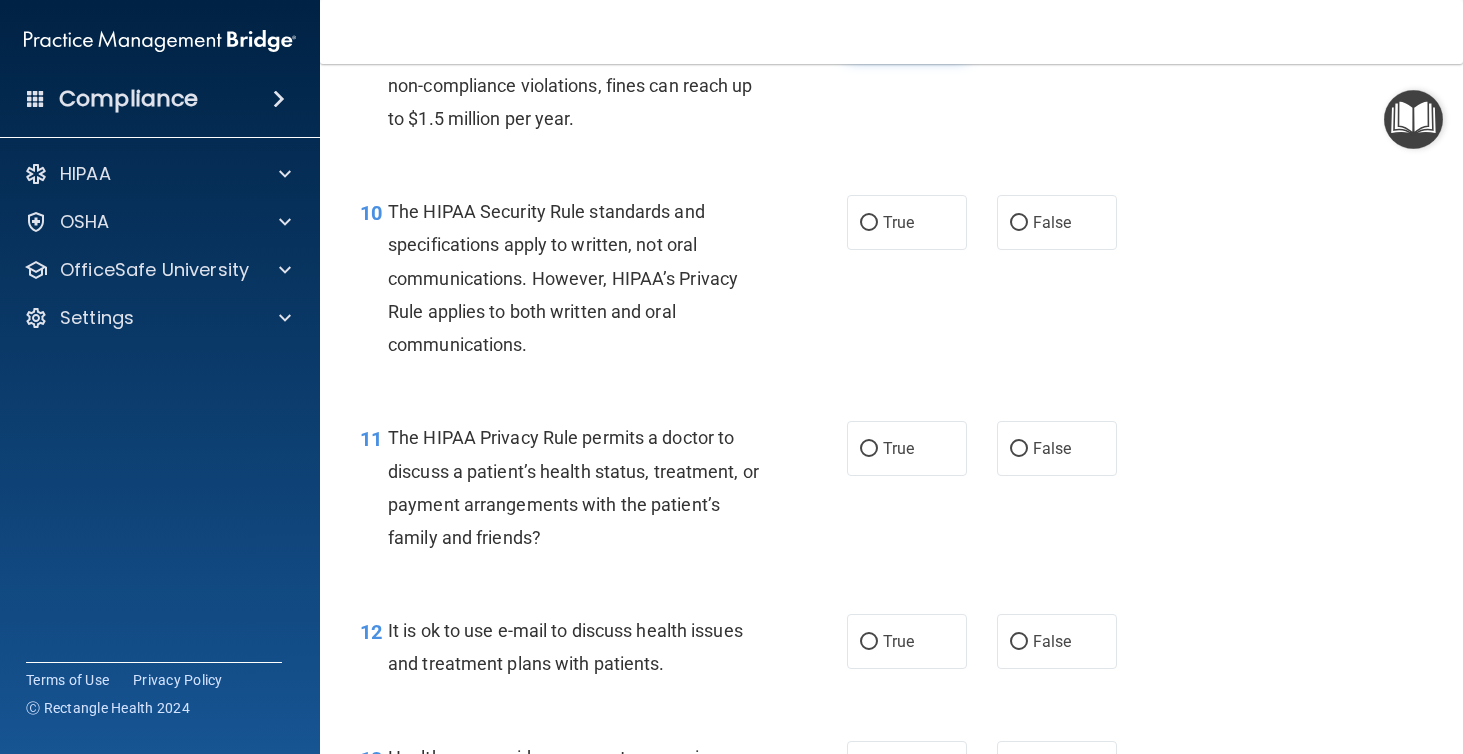 scroll, scrollTop: 1750, scrollLeft: 0, axis: vertical 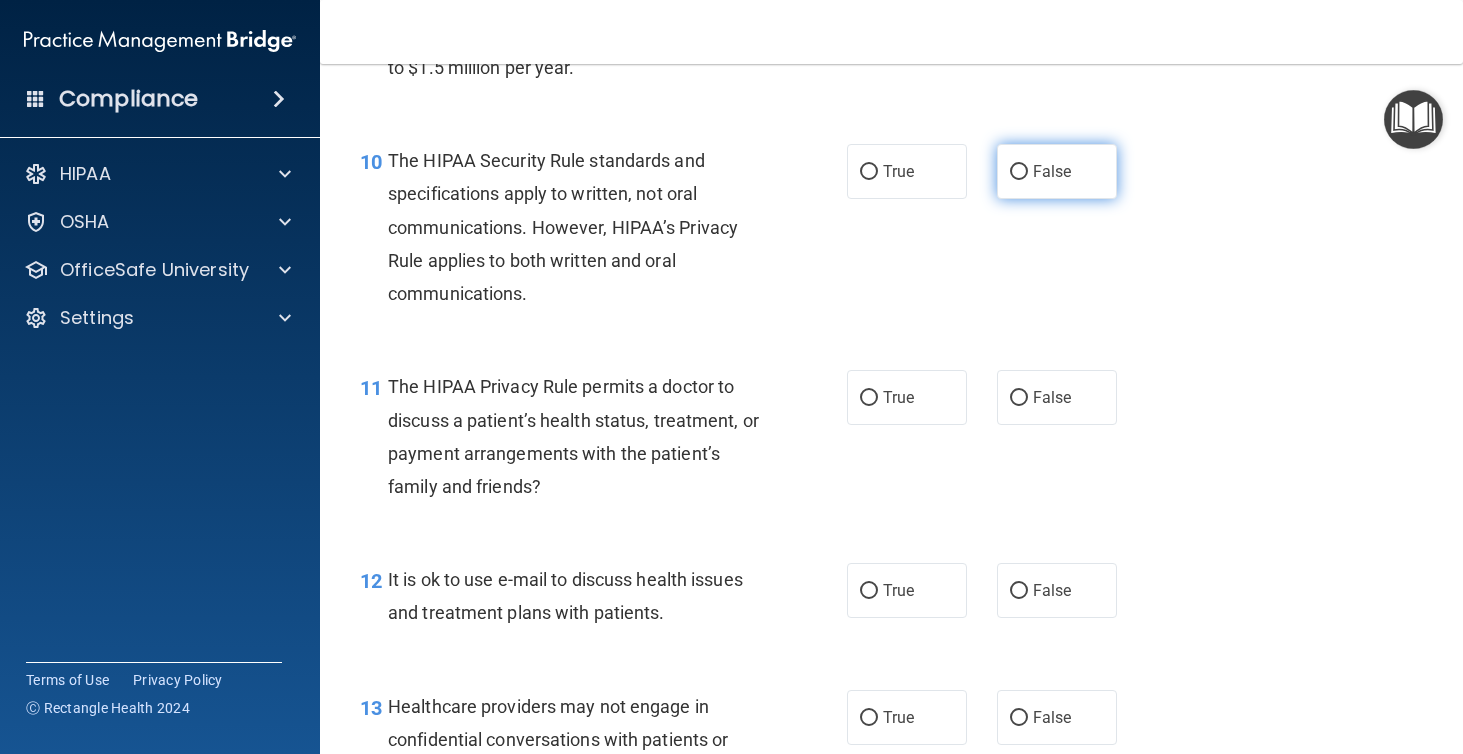 click on "False" at bounding box center [1019, 172] 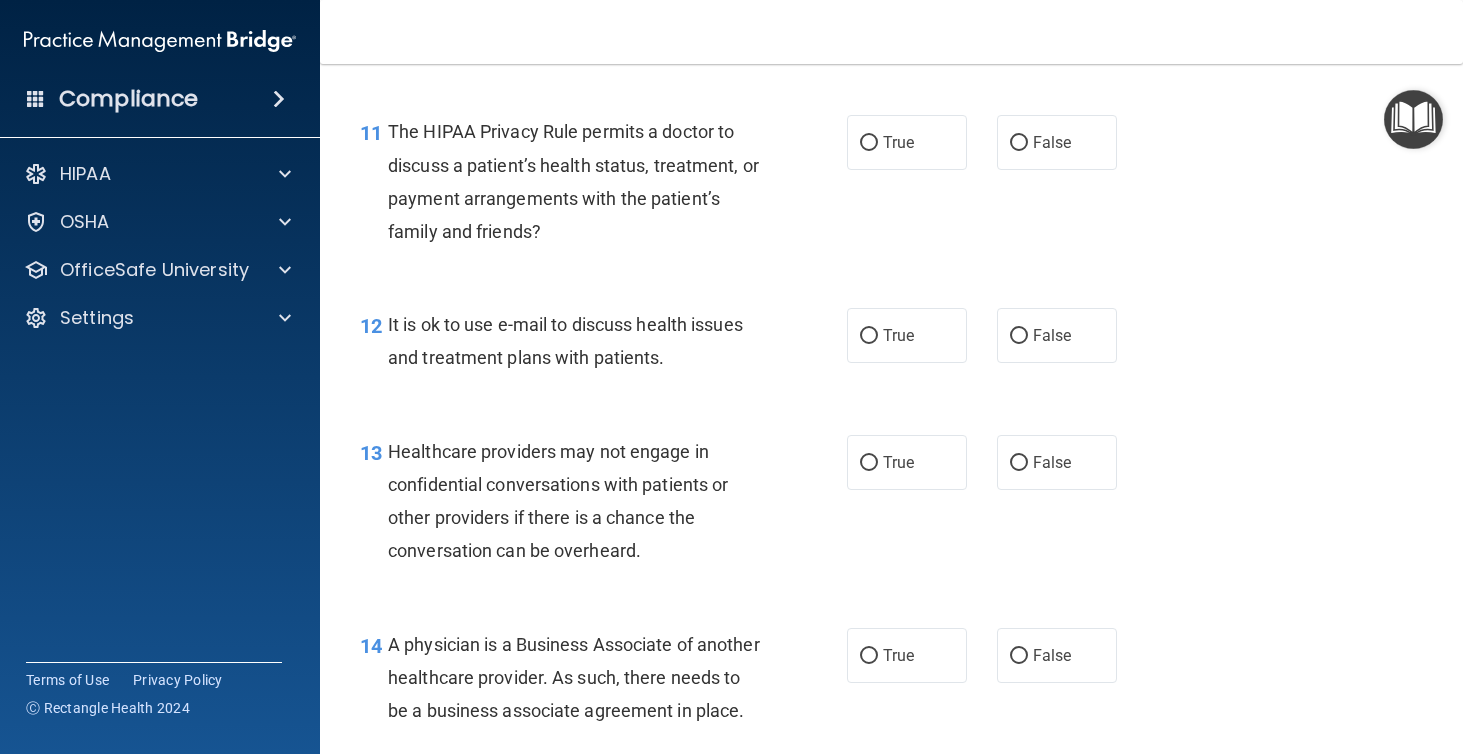 scroll, scrollTop: 2023, scrollLeft: 0, axis: vertical 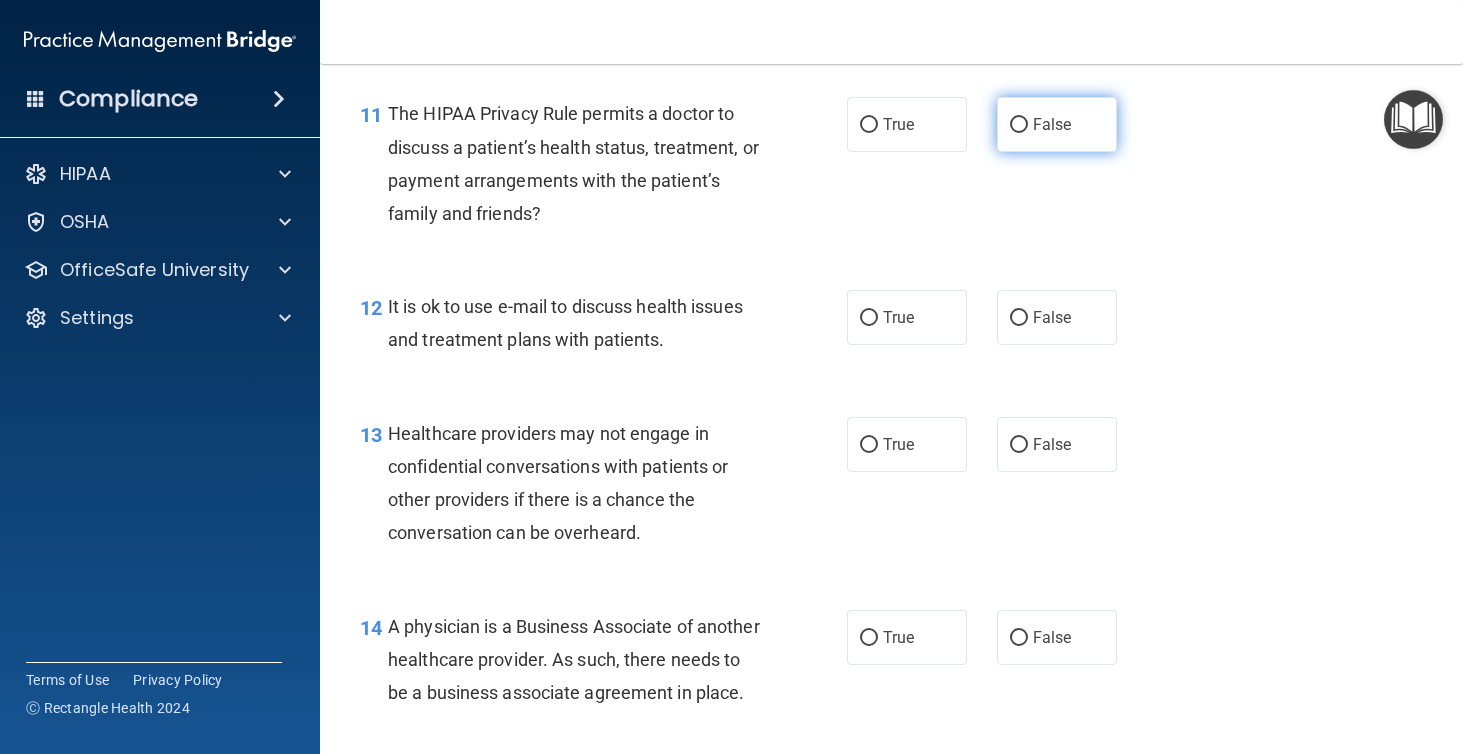 click on "False" at bounding box center (1057, 124) 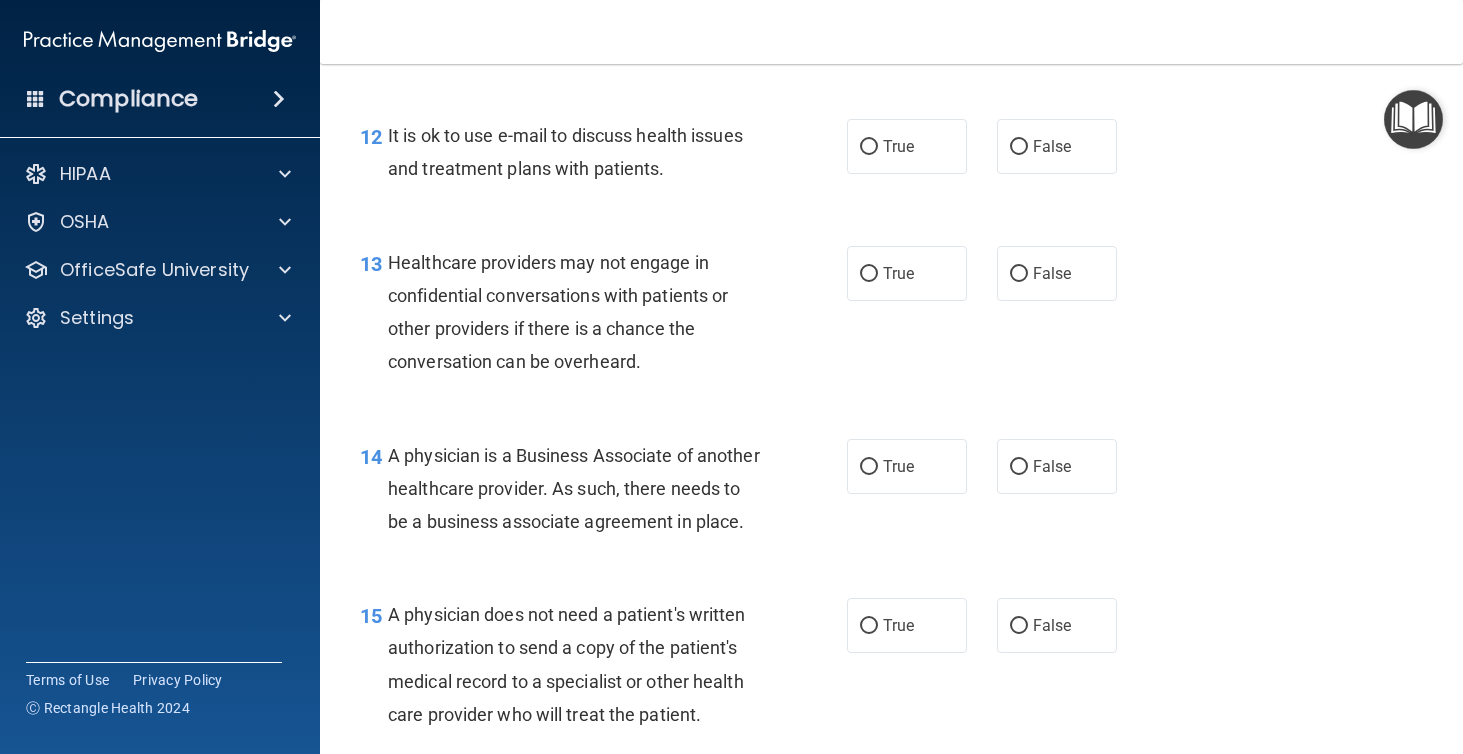 scroll, scrollTop: 2203, scrollLeft: 0, axis: vertical 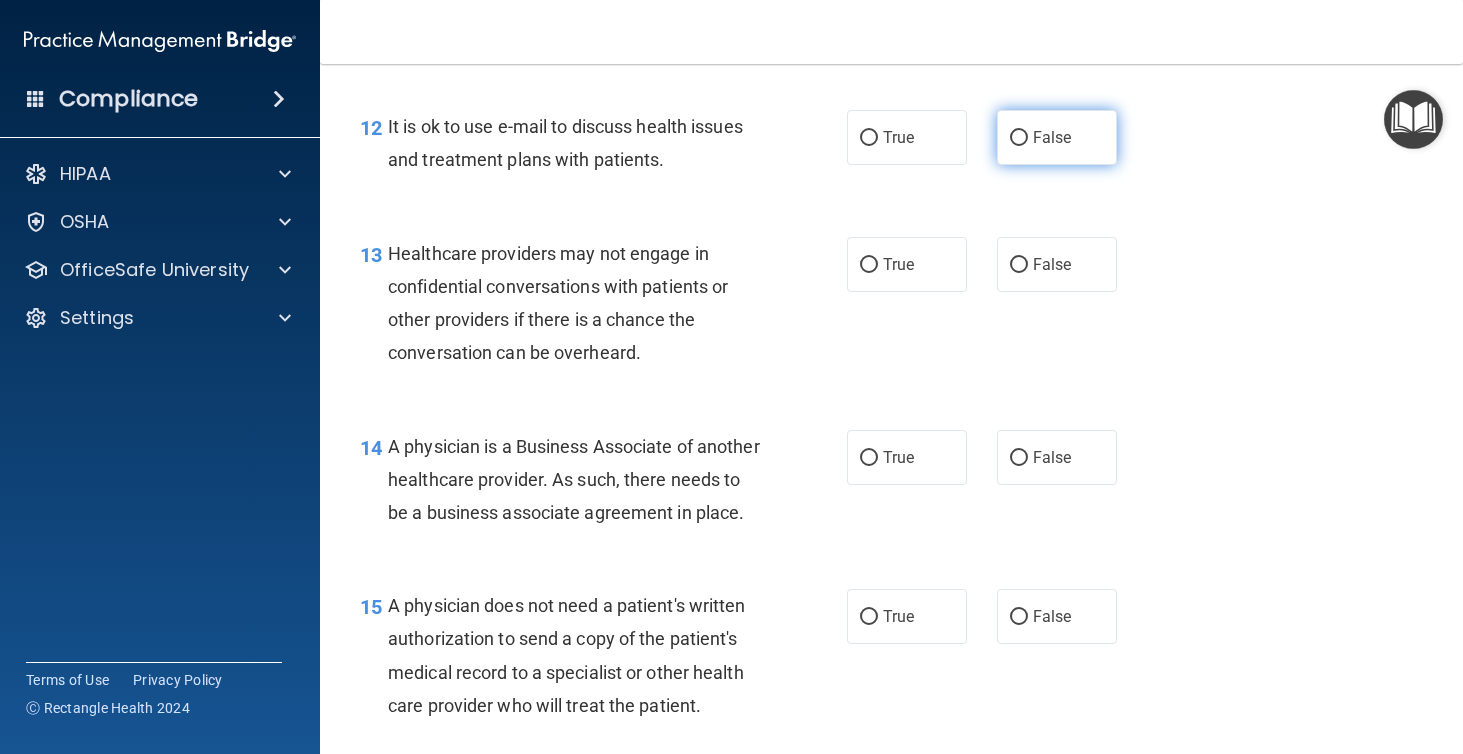 click on "False" at bounding box center (1057, 137) 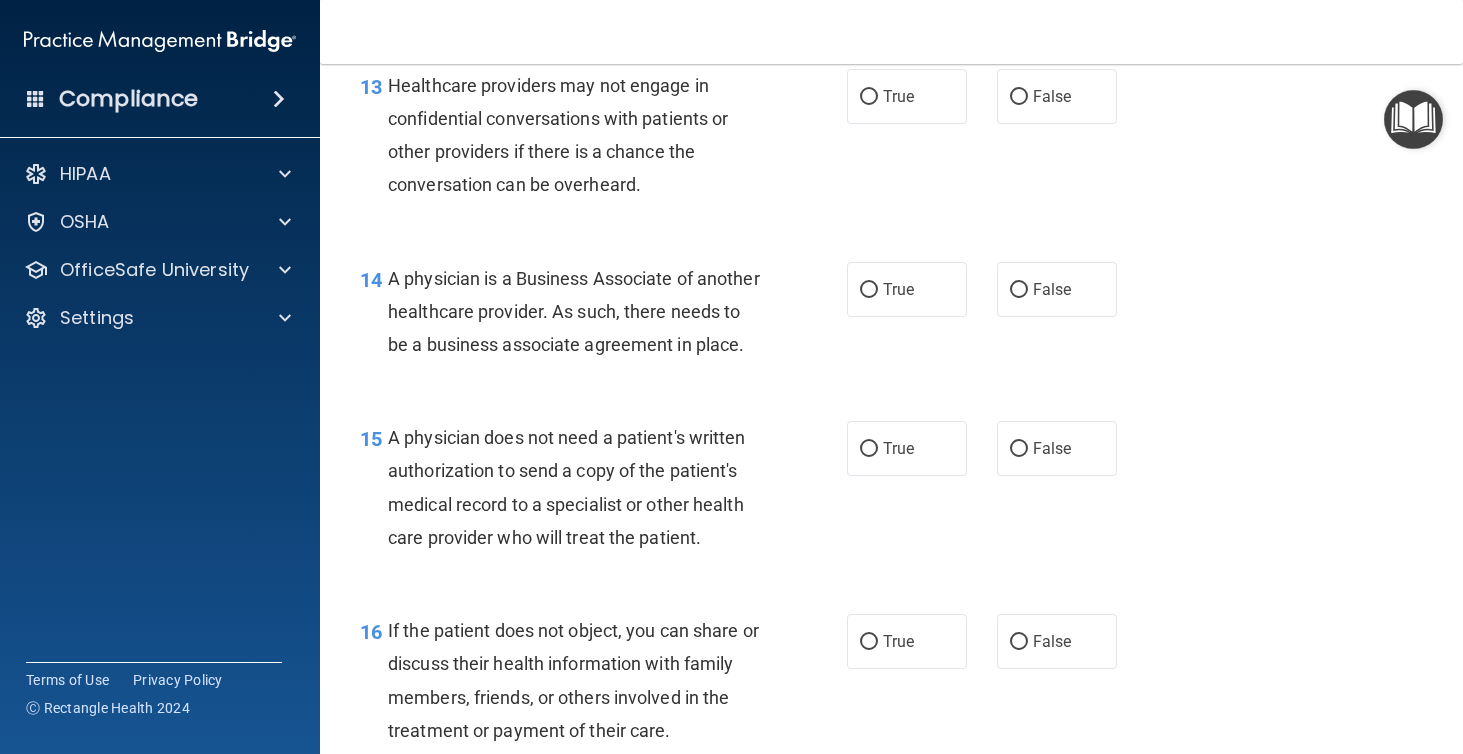 scroll, scrollTop: 2373, scrollLeft: 0, axis: vertical 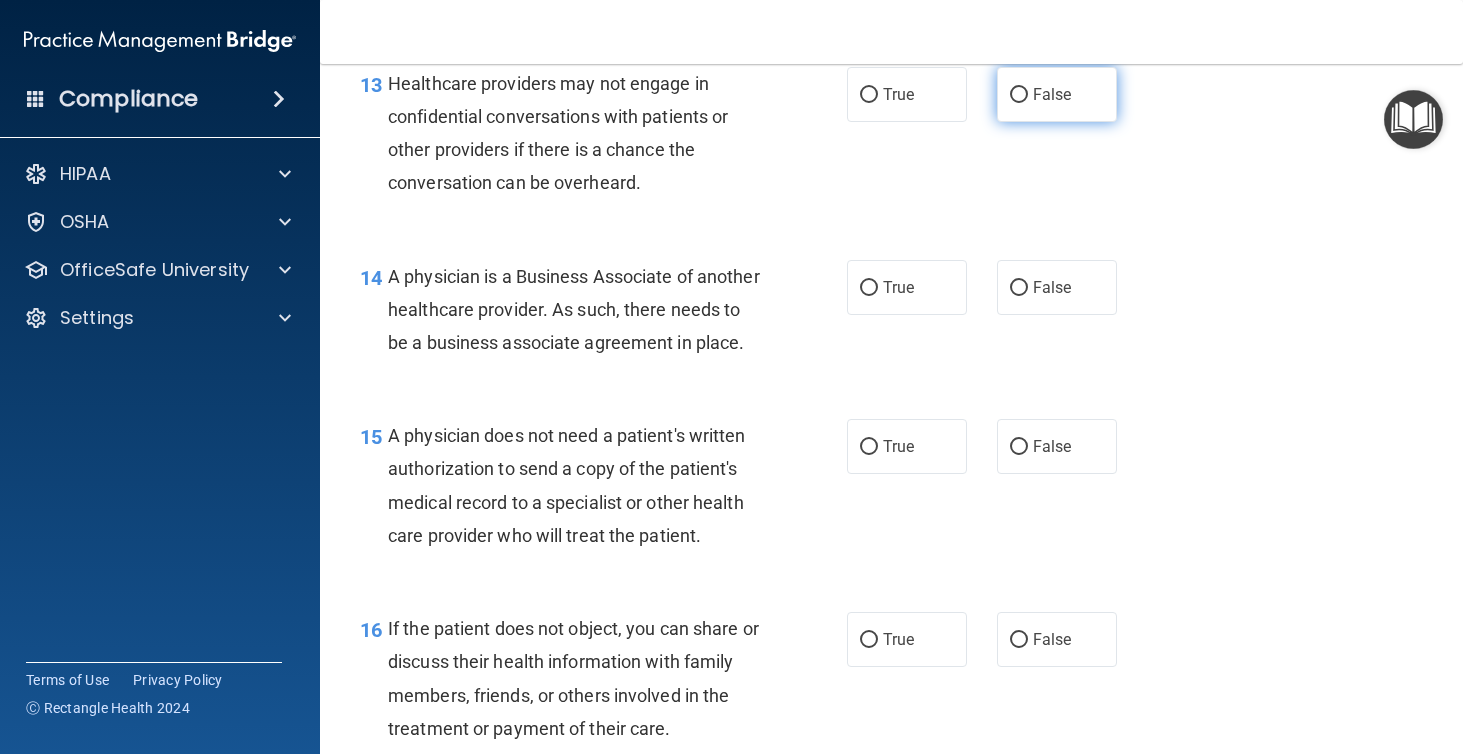 click on "False" at bounding box center [1057, 94] 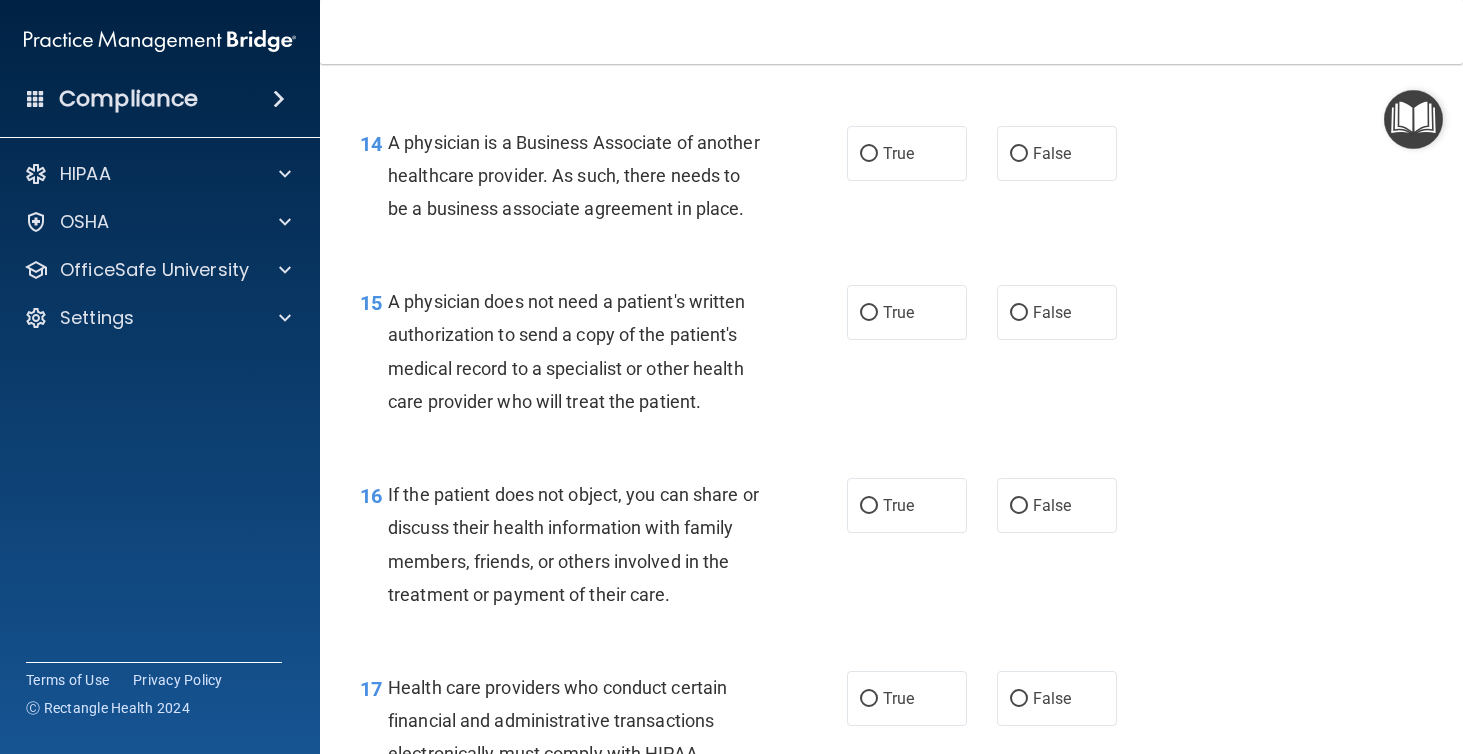 scroll, scrollTop: 2507, scrollLeft: 0, axis: vertical 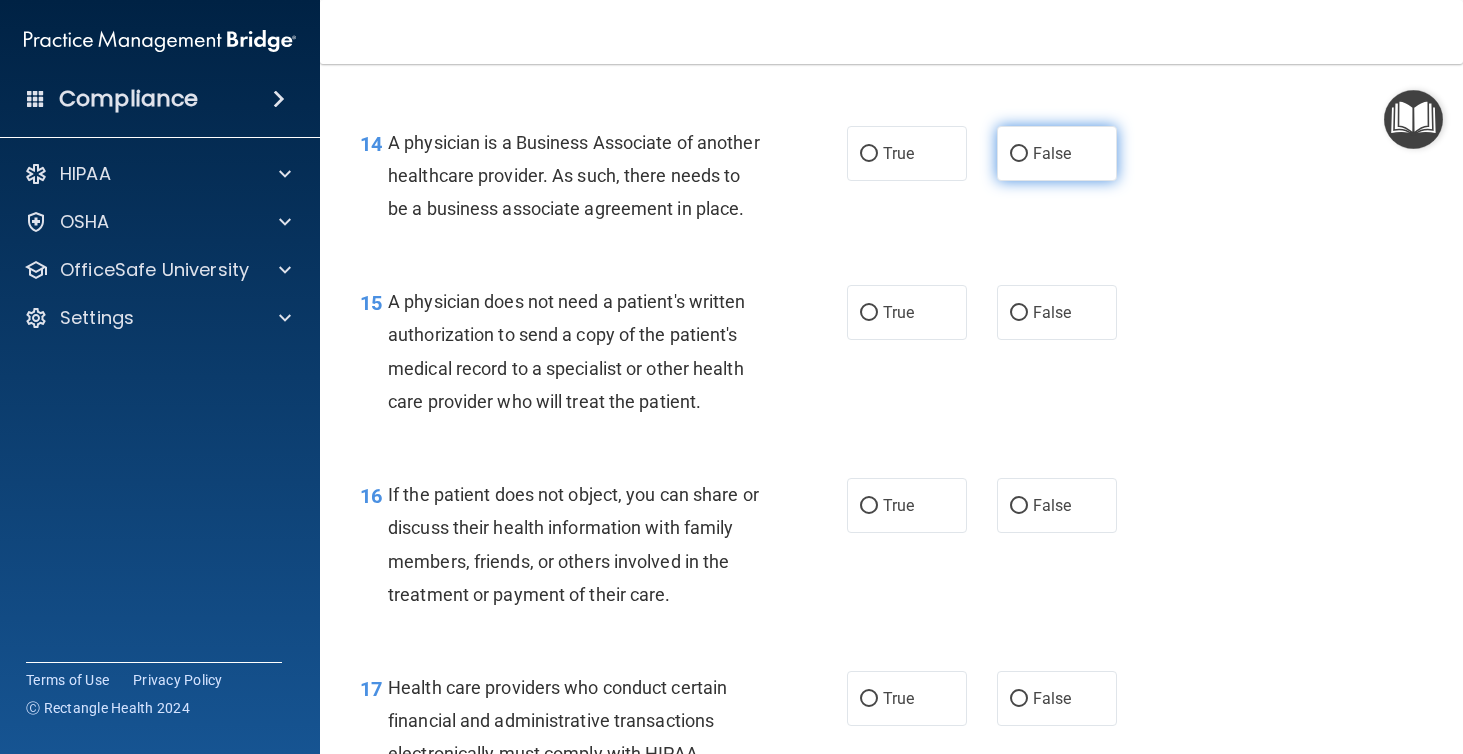 click on "False" at bounding box center [1057, 153] 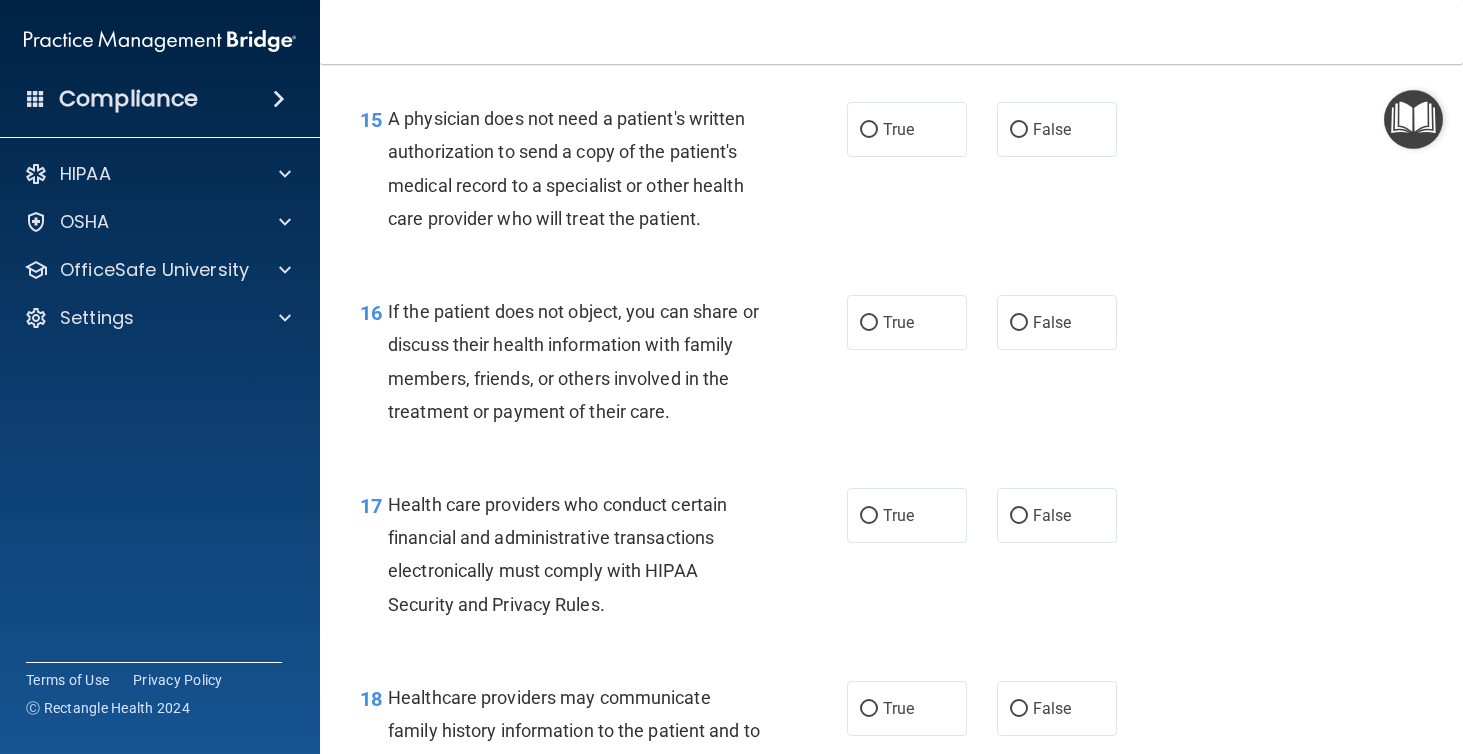scroll, scrollTop: 2725, scrollLeft: 0, axis: vertical 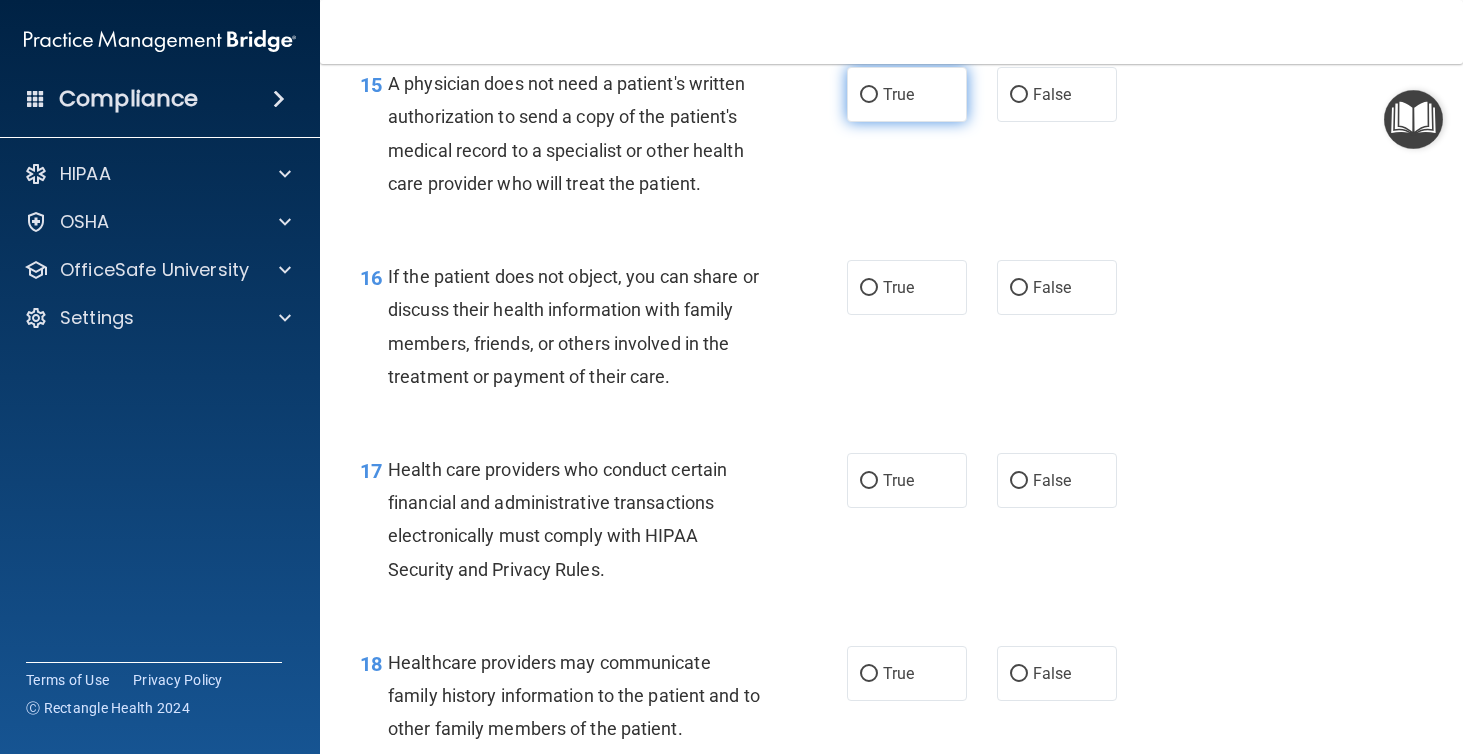 click on "True" at bounding box center [907, 94] 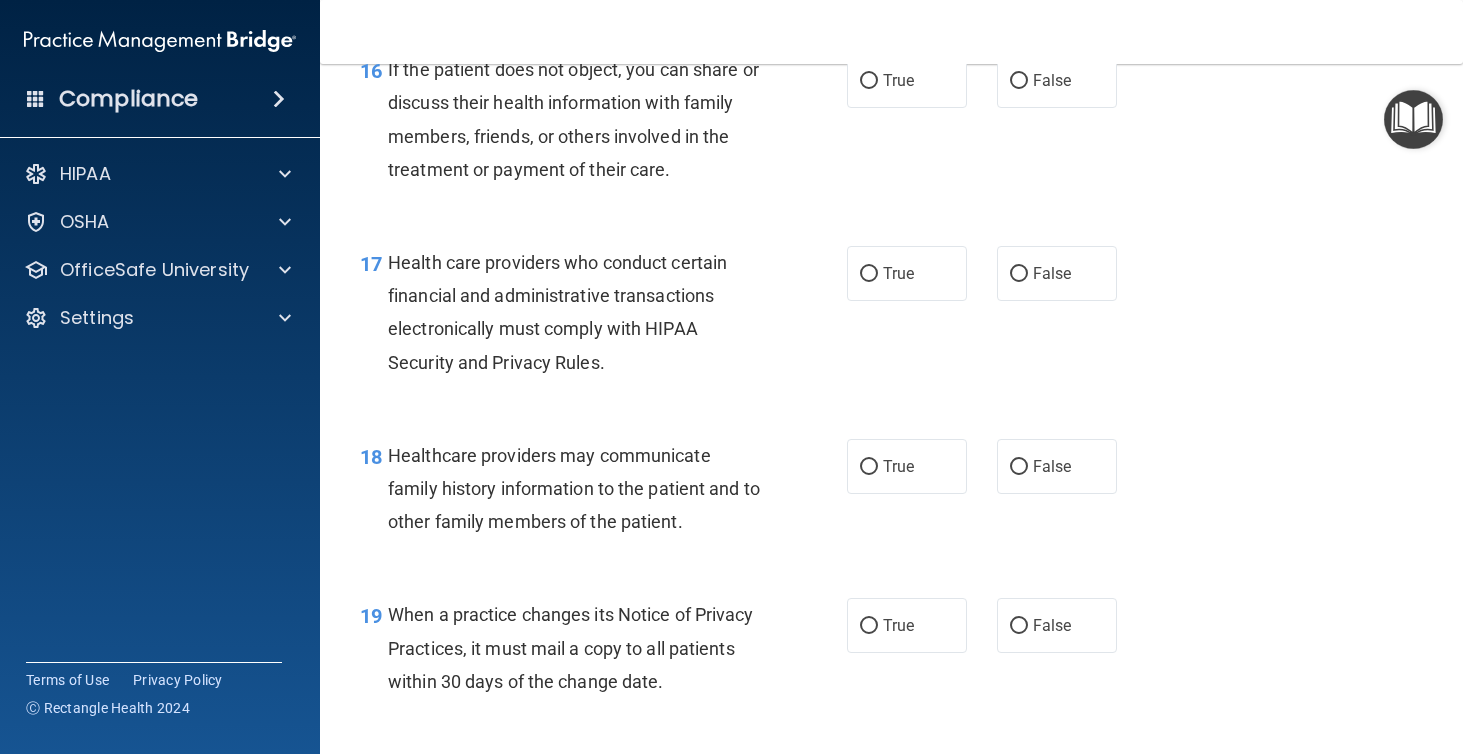 scroll, scrollTop: 2937, scrollLeft: 0, axis: vertical 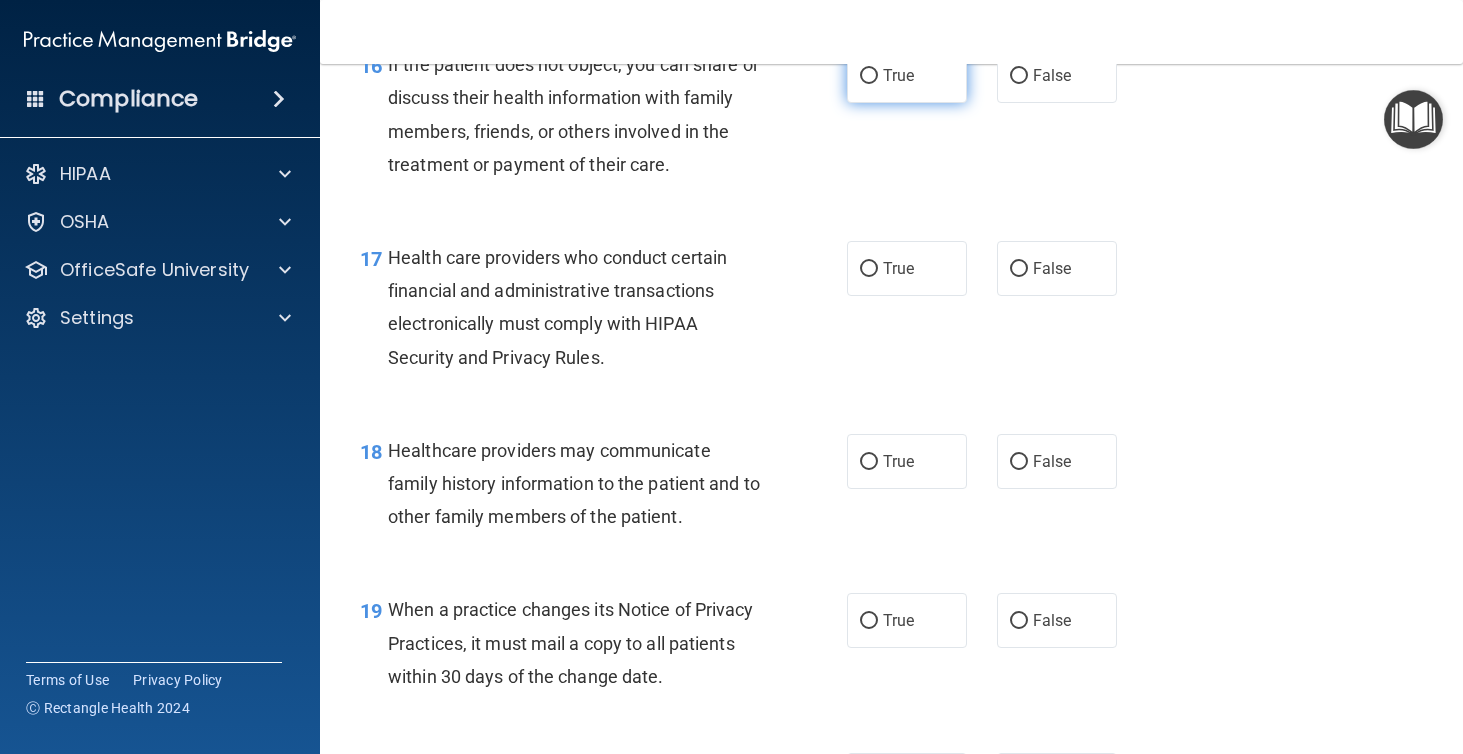 click on "True" at bounding box center [907, 75] 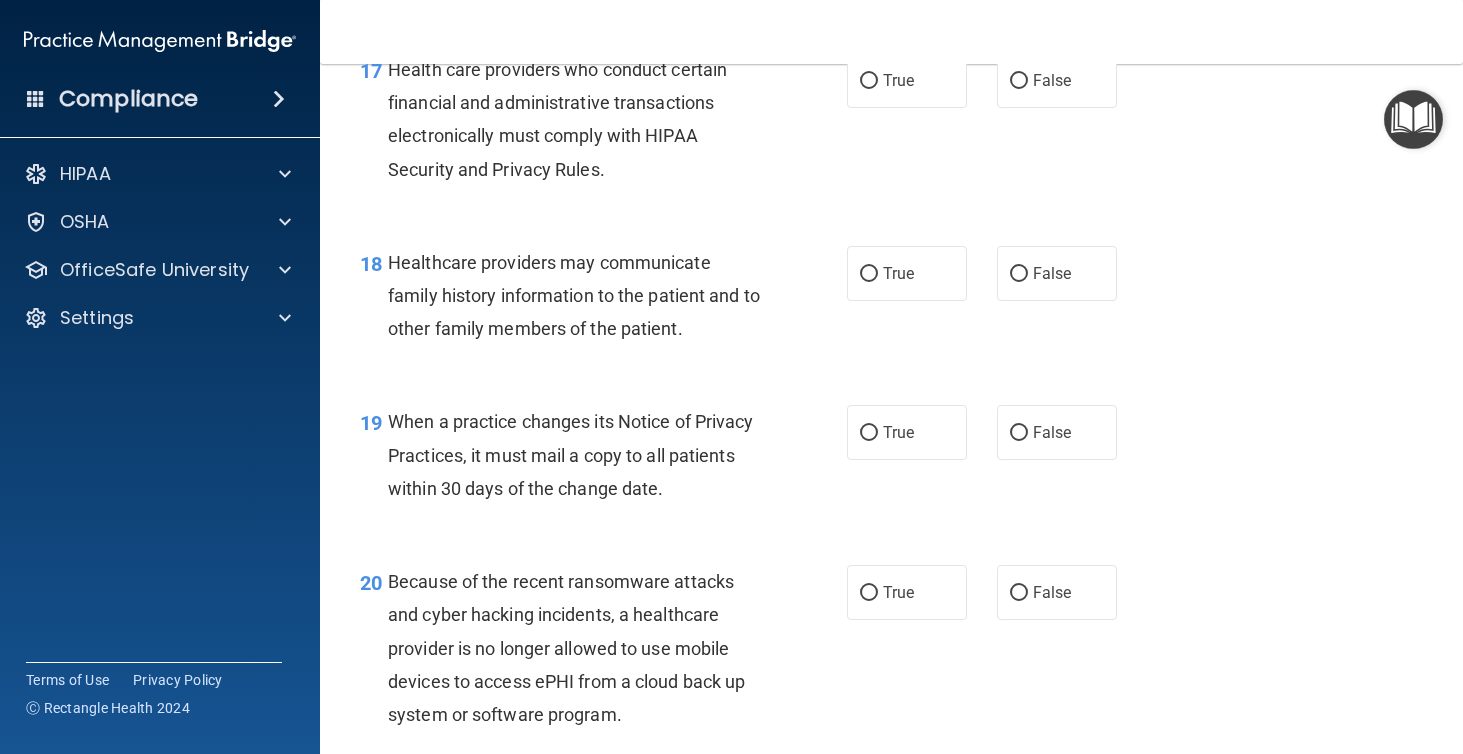 scroll, scrollTop: 3132, scrollLeft: 0, axis: vertical 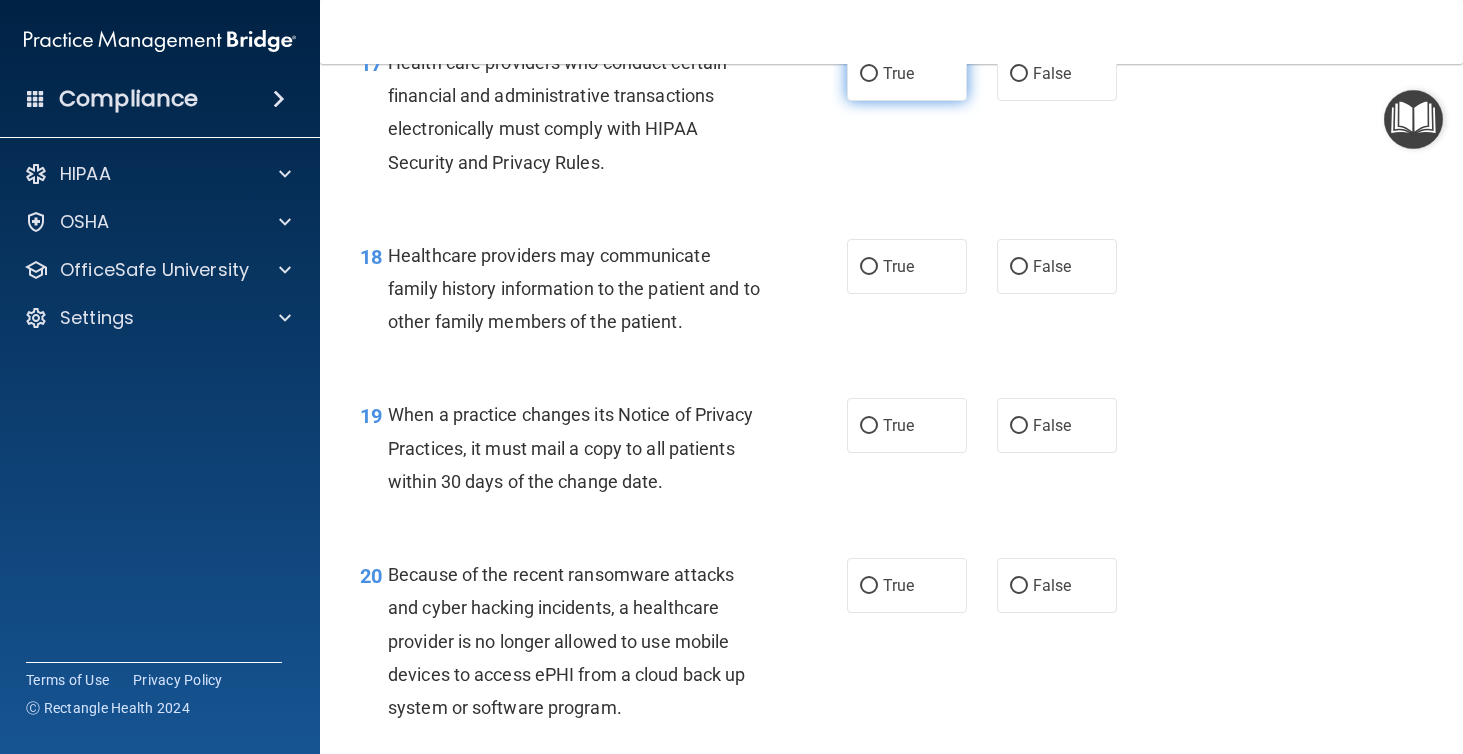 click on "True" at bounding box center (907, 73) 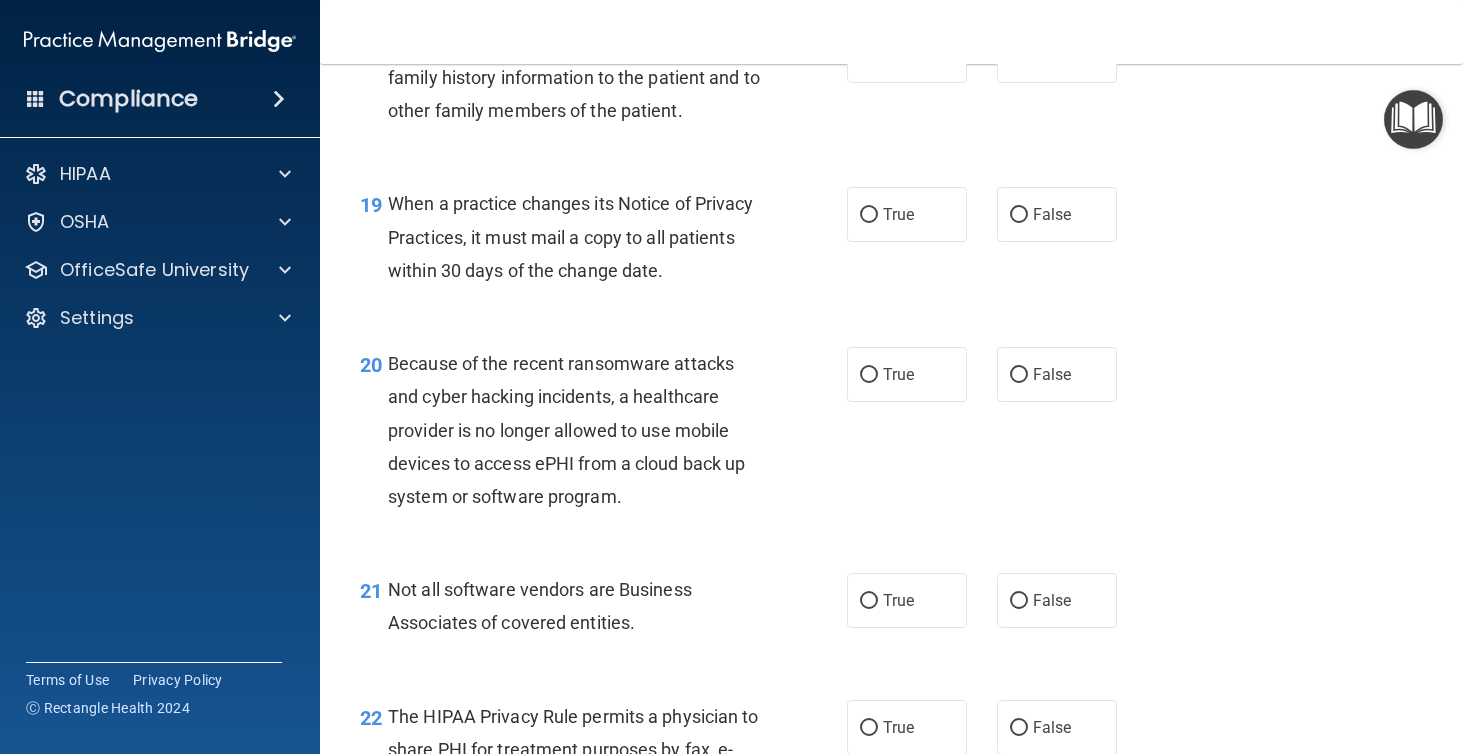 scroll, scrollTop: 3344, scrollLeft: 0, axis: vertical 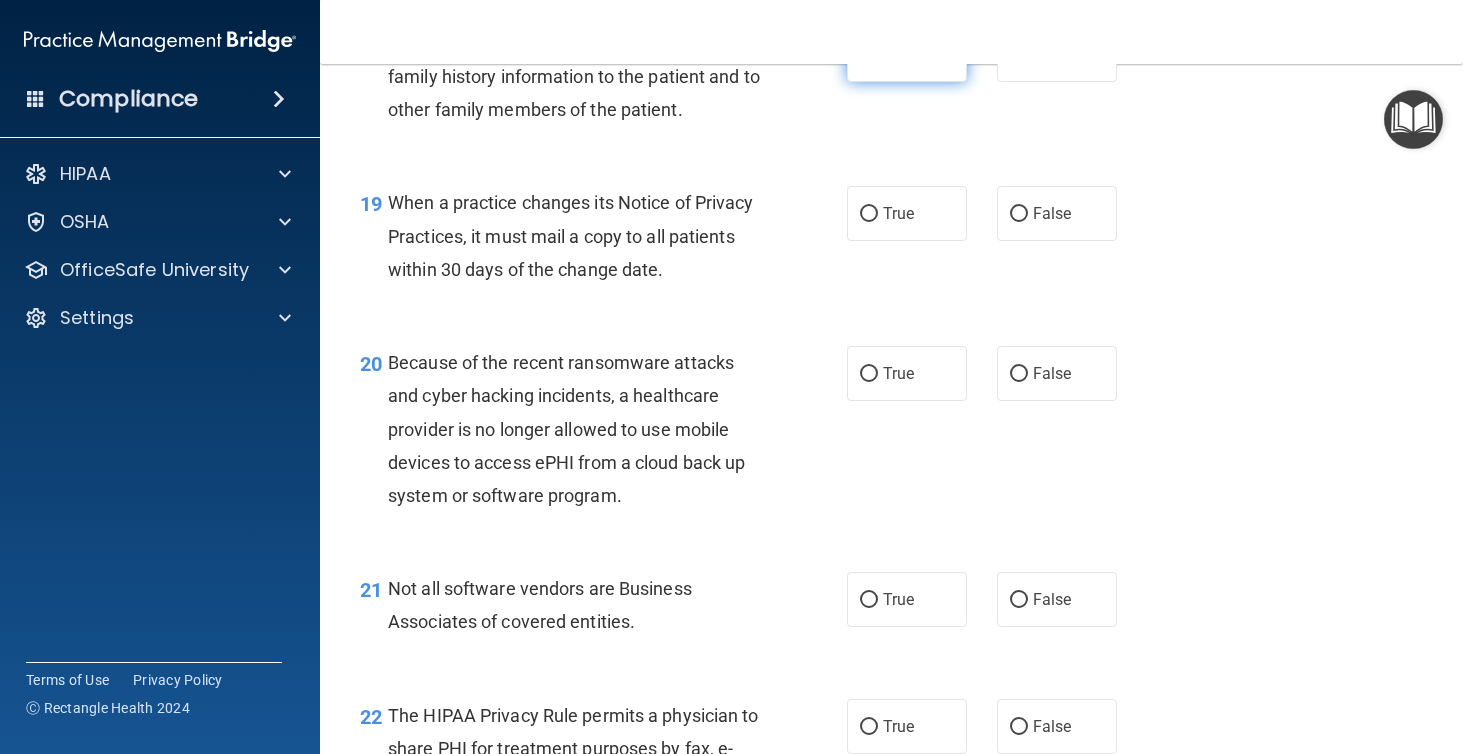 click on "True" at bounding box center (907, 54) 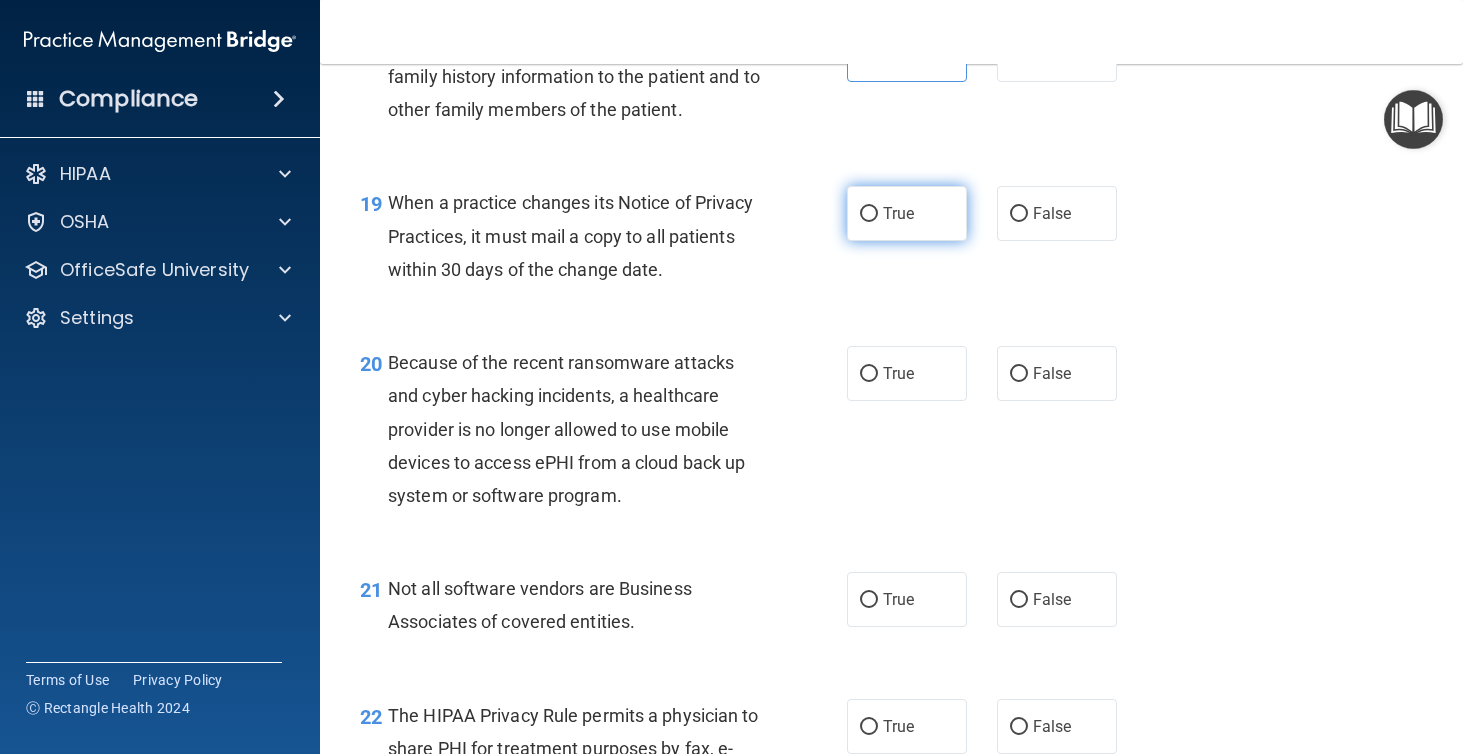 click on "True" at bounding box center [907, 213] 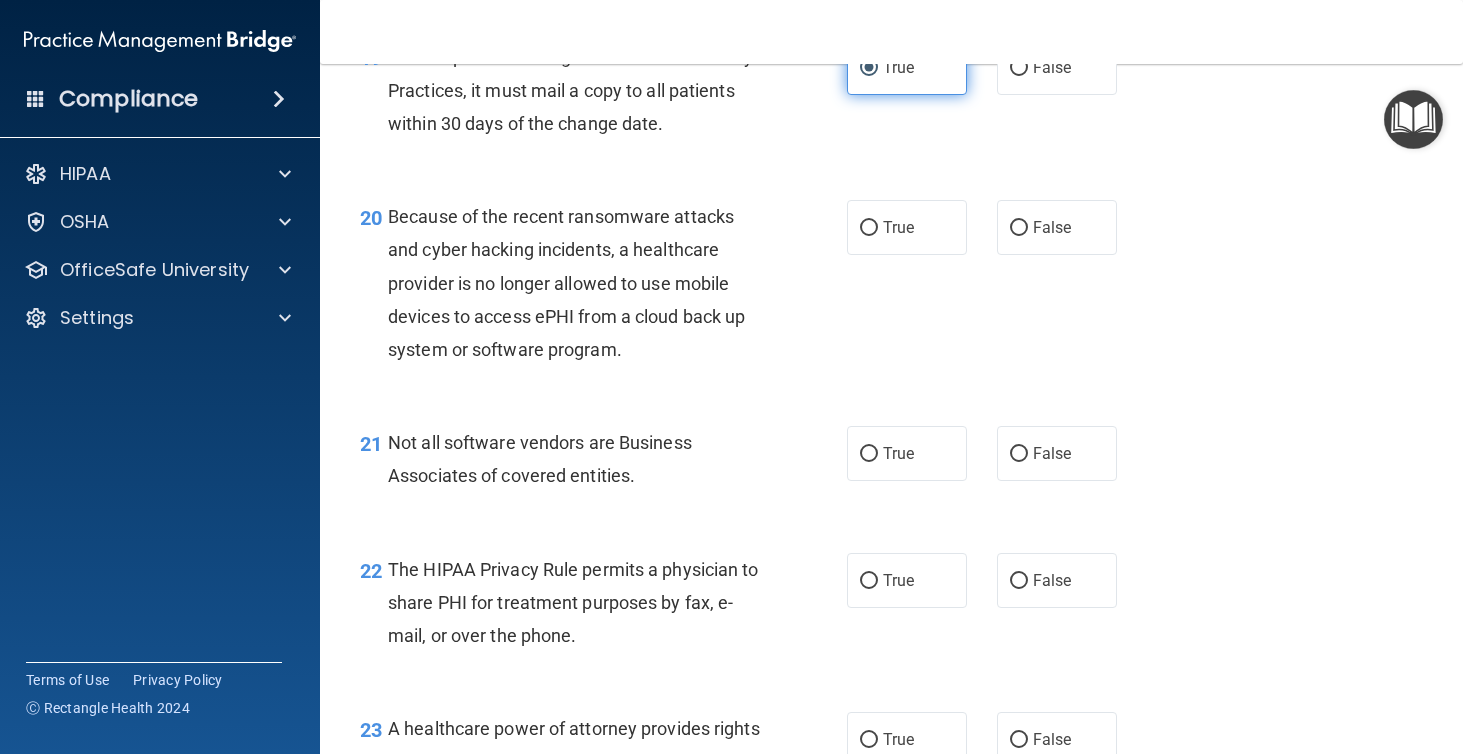 scroll, scrollTop: 3503, scrollLeft: 0, axis: vertical 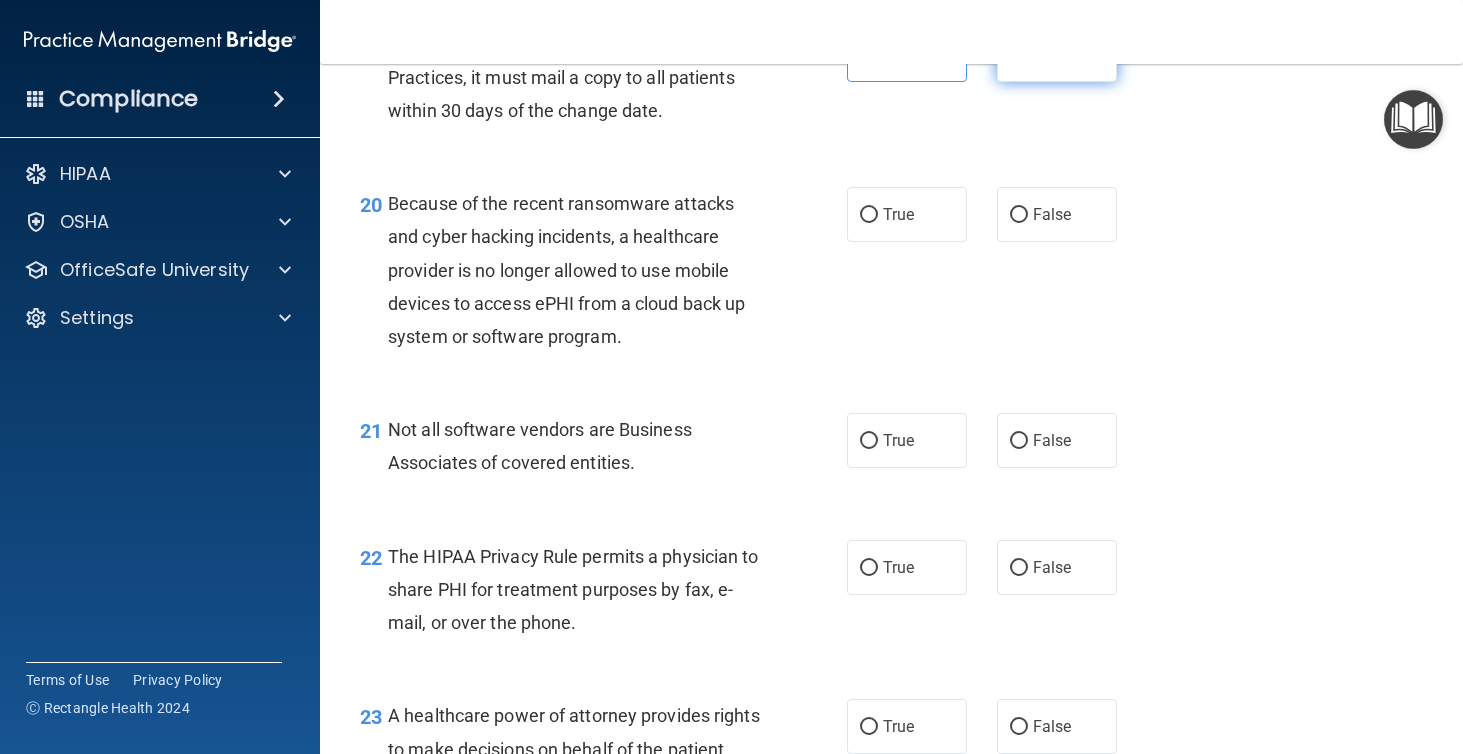 click on "False" at bounding box center [1052, 54] 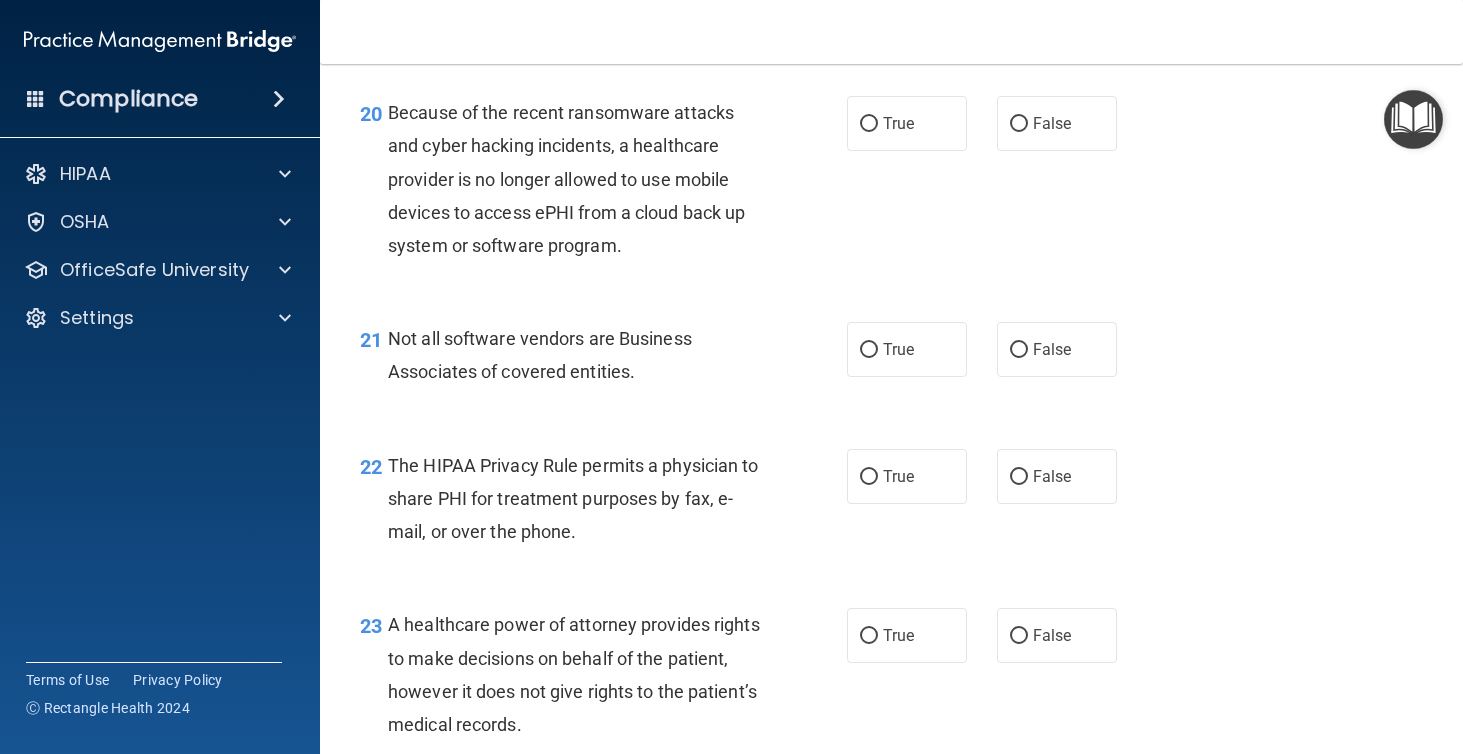 scroll, scrollTop: 3595, scrollLeft: 0, axis: vertical 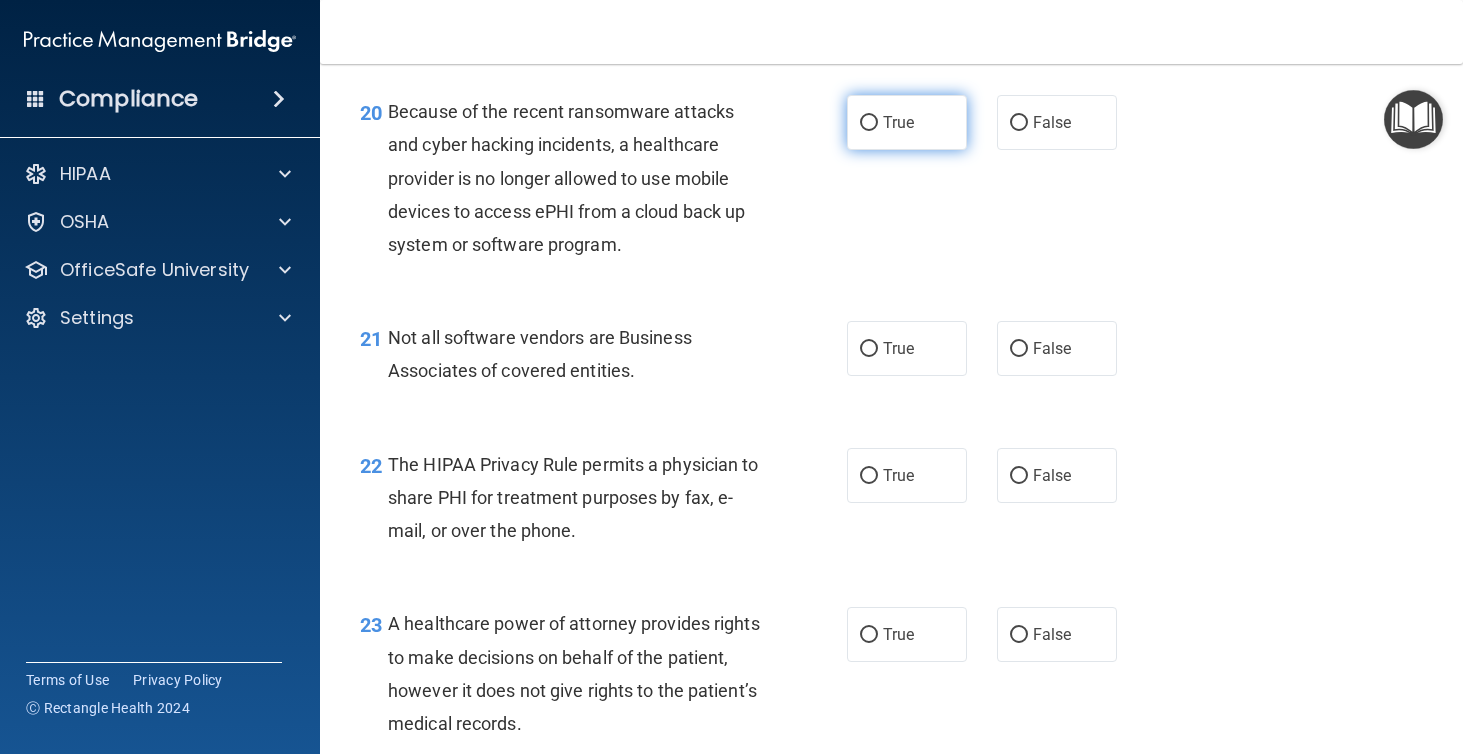 click on "True" at bounding box center (907, 122) 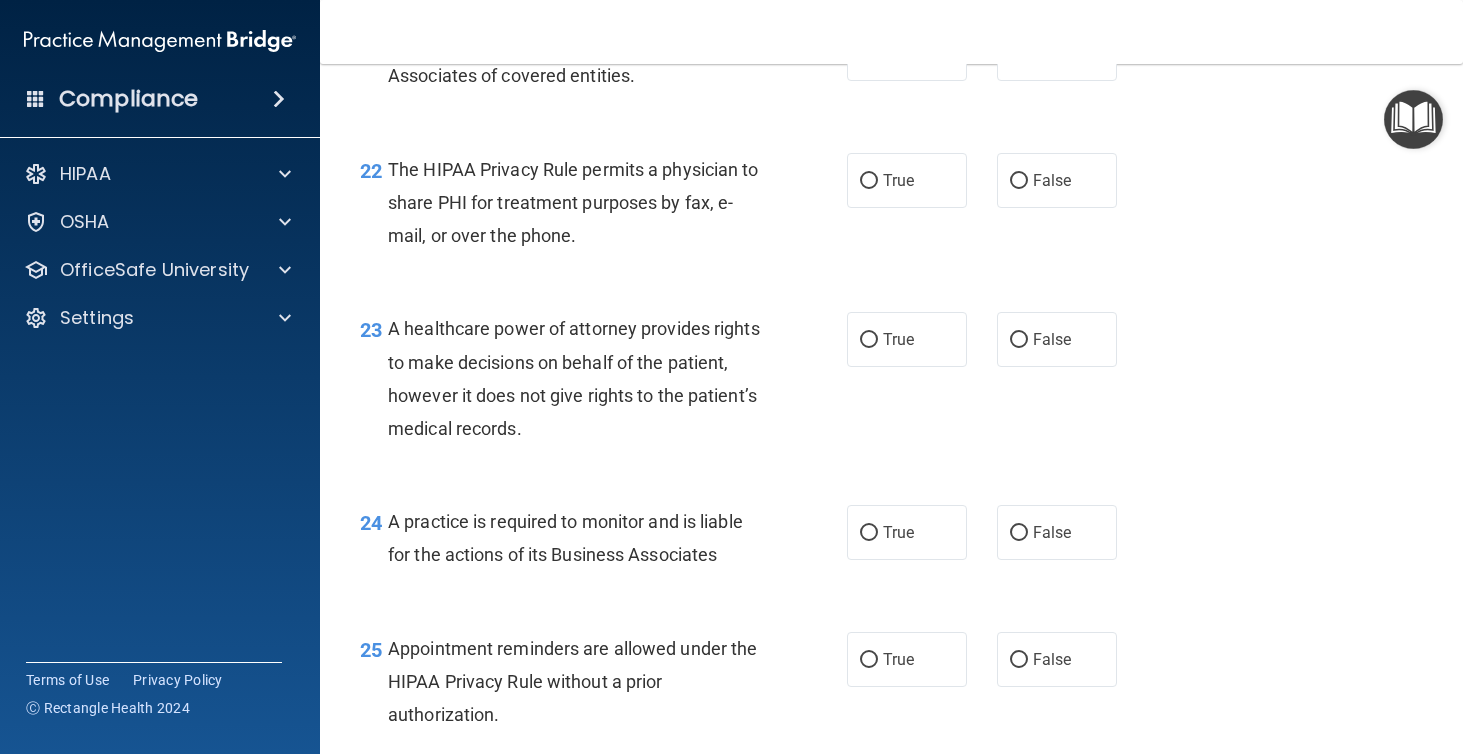 scroll, scrollTop: 3885, scrollLeft: 0, axis: vertical 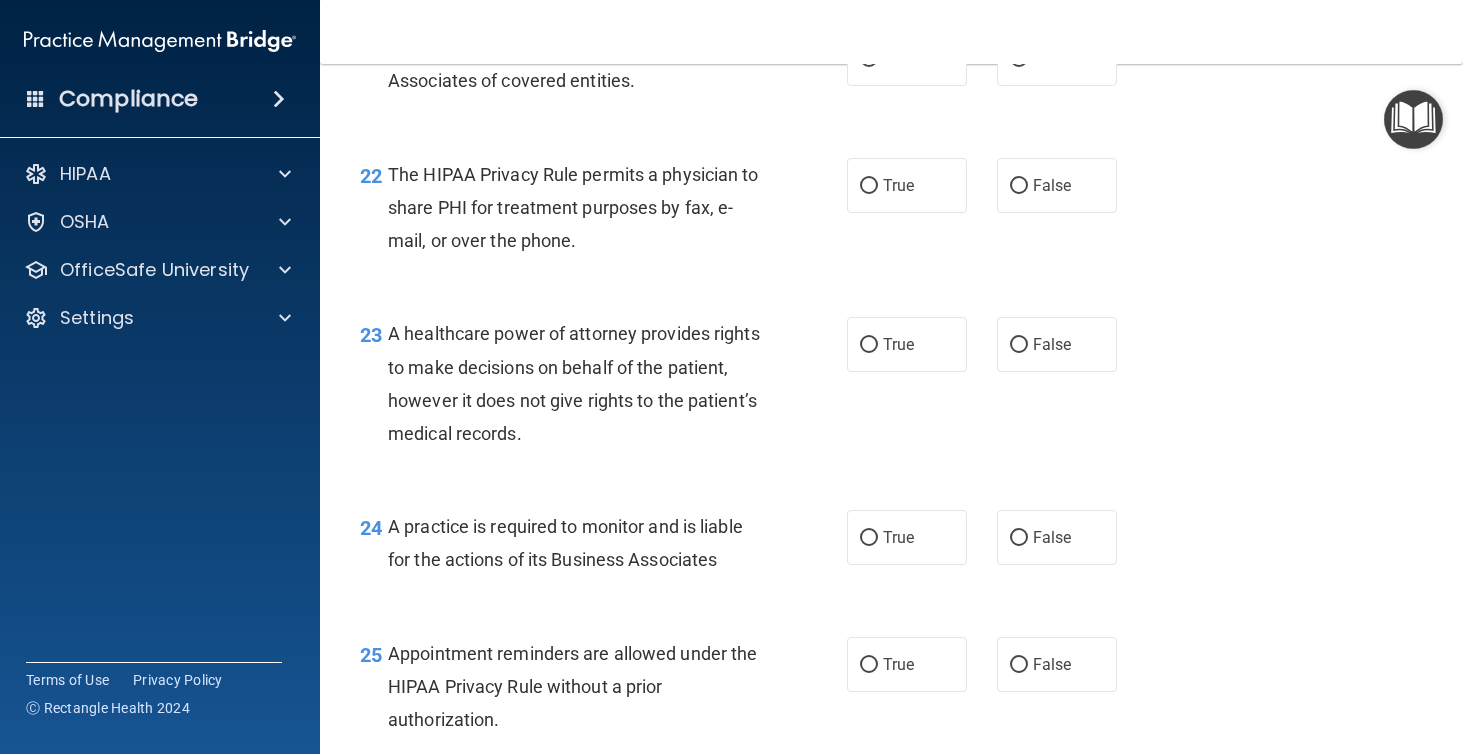 click on "21       Not all software vendors are Business Associates of covered entities.                 True           False" at bounding box center (891, 69) 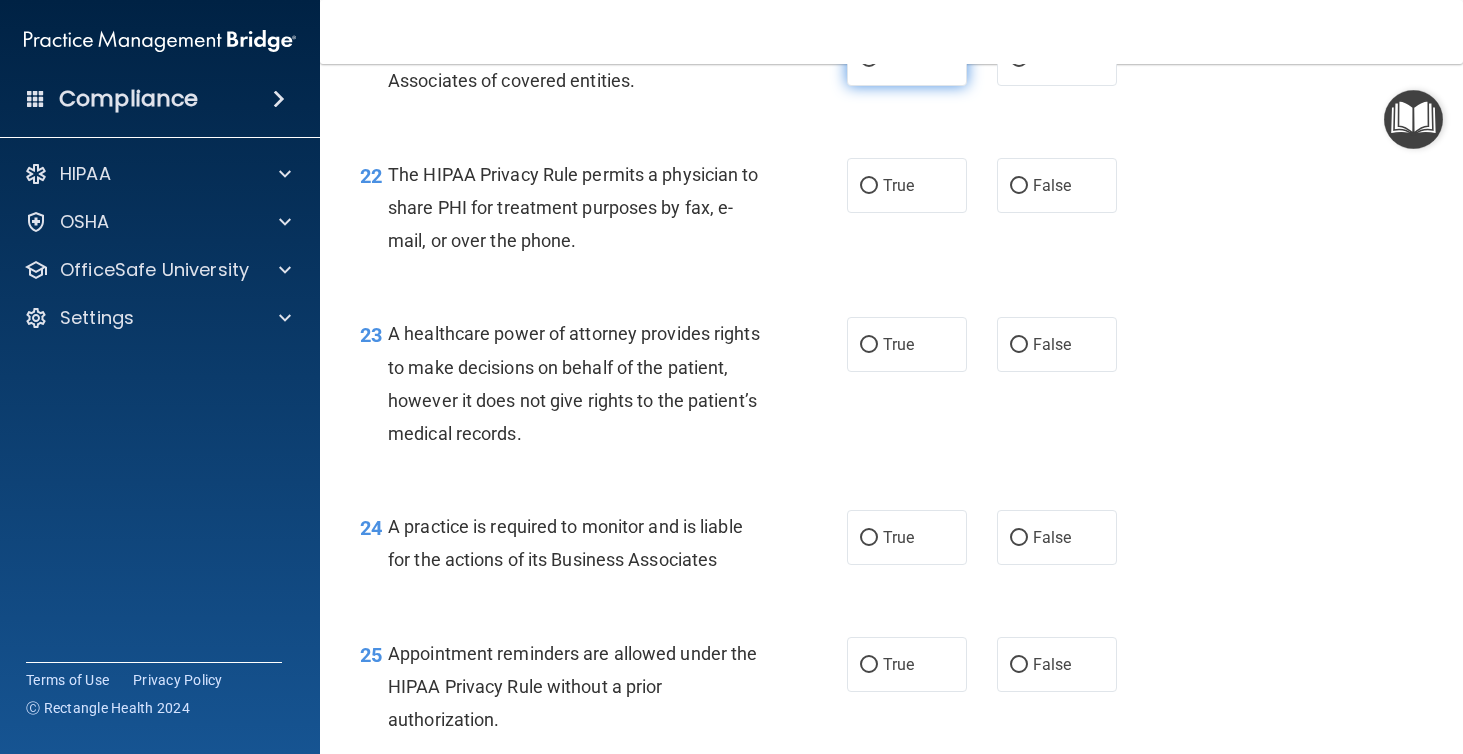 click on "True" at bounding box center (898, 58) 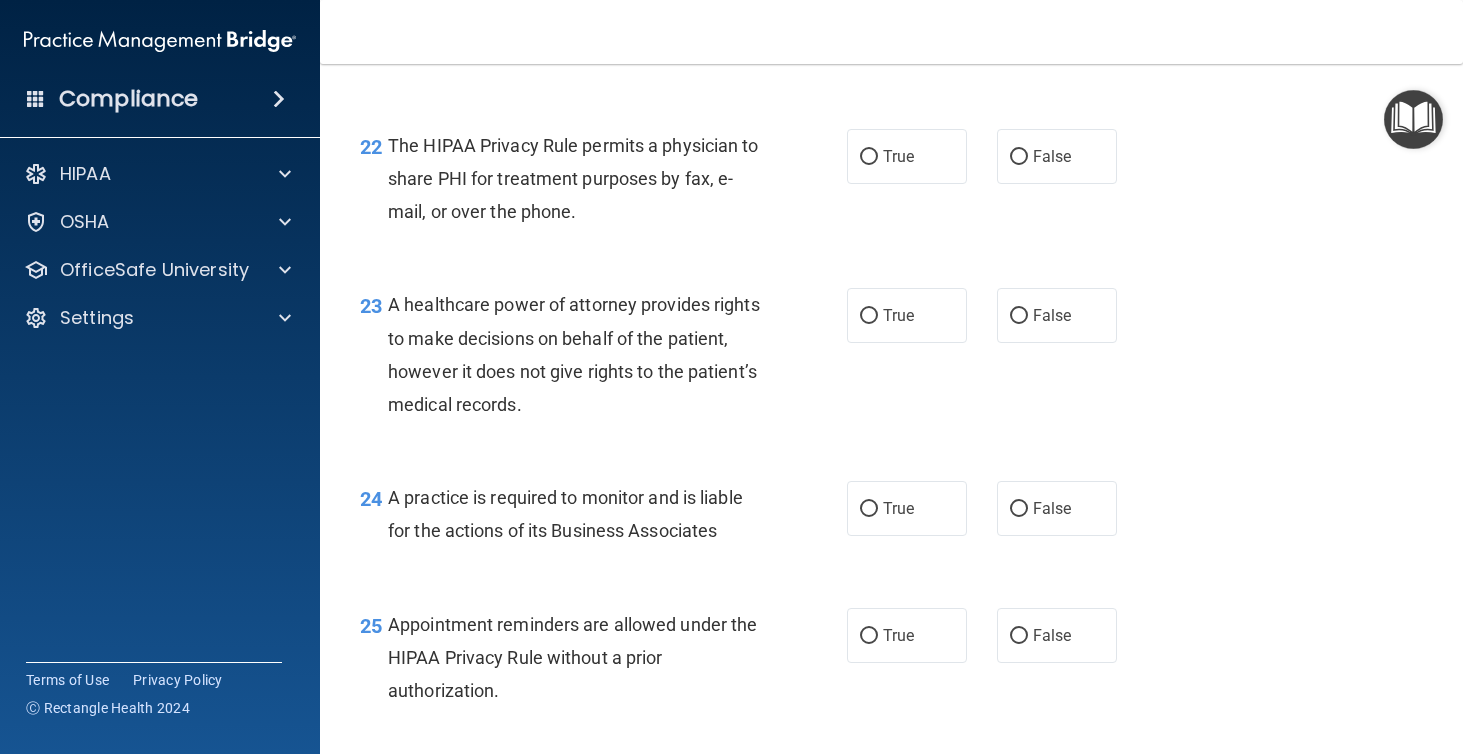 scroll, scrollTop: 3918, scrollLeft: 0, axis: vertical 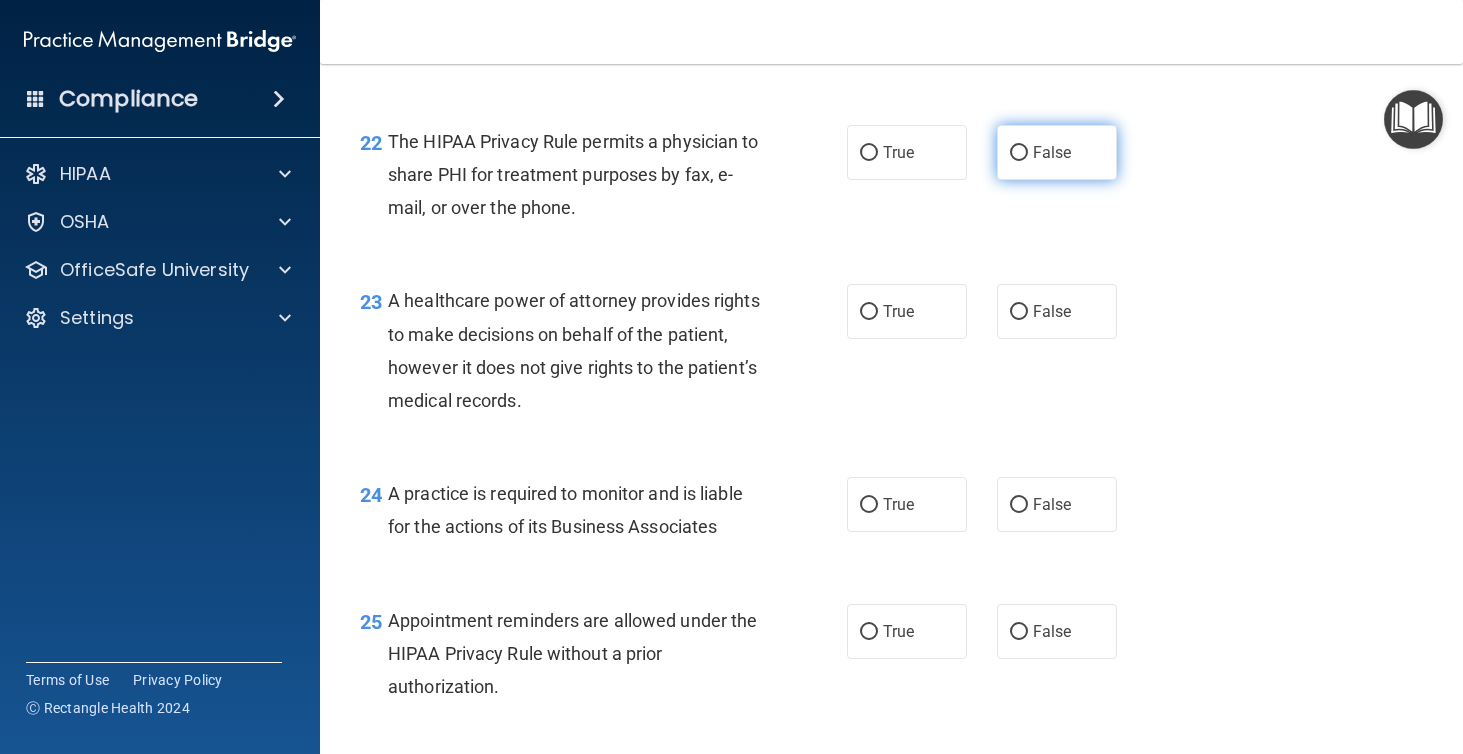click on "False" at bounding box center [1019, 153] 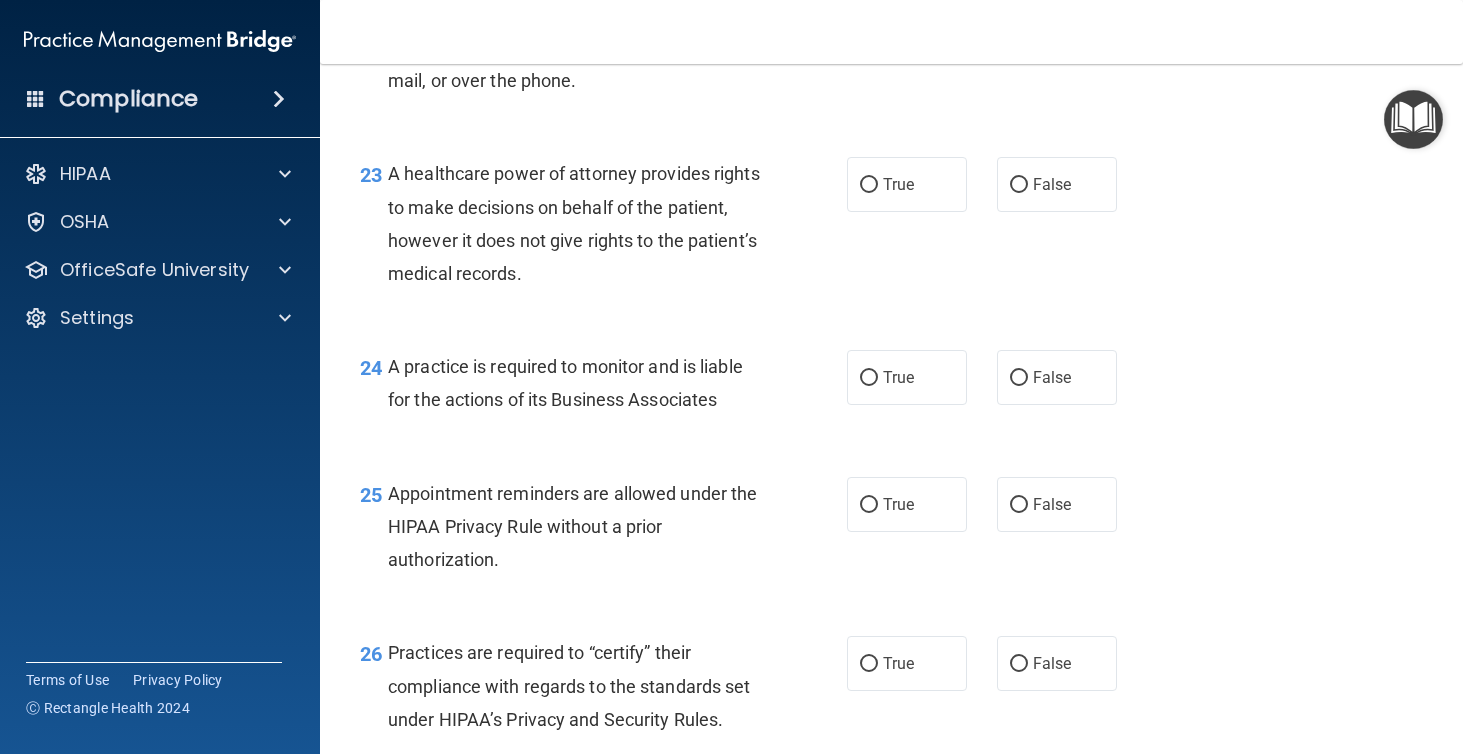scroll, scrollTop: 4050, scrollLeft: 0, axis: vertical 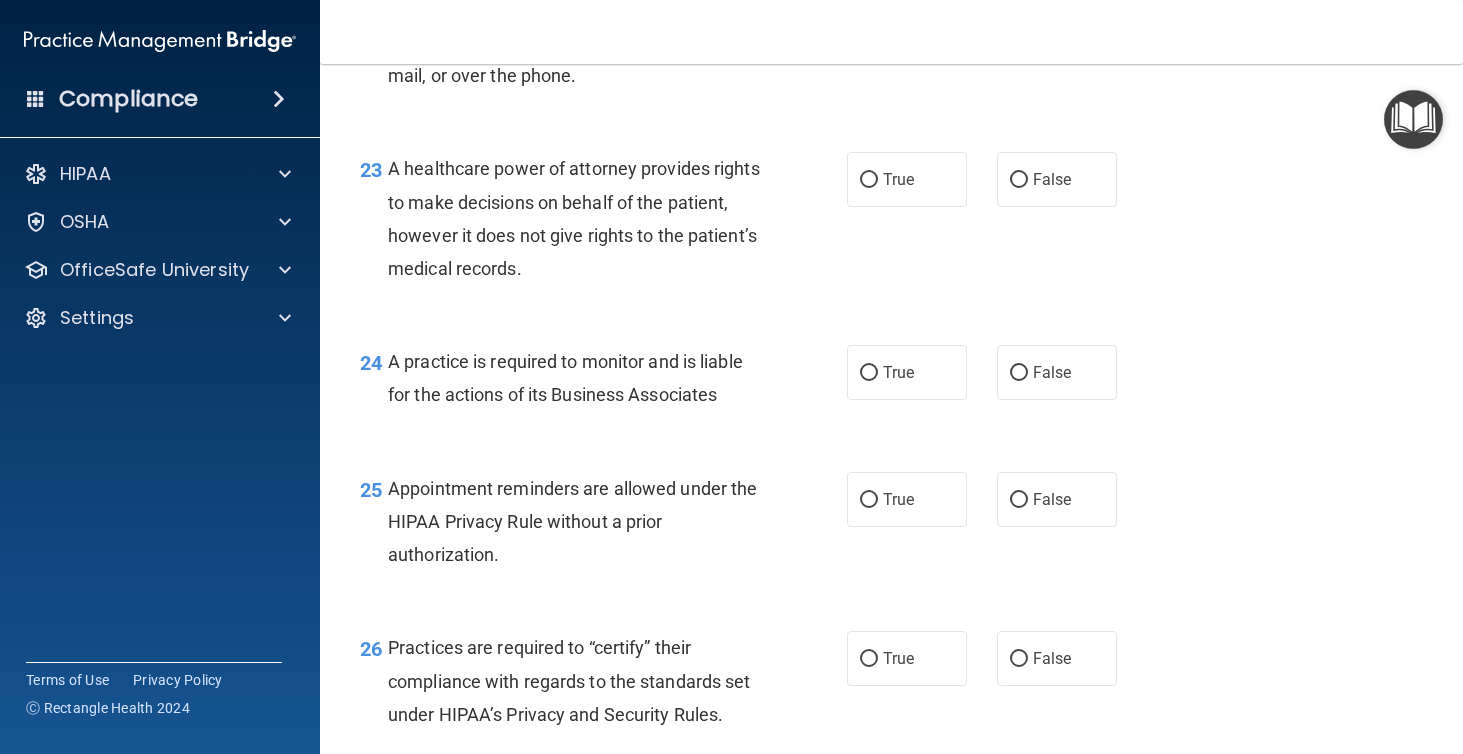click on "True" at bounding box center (907, 20) 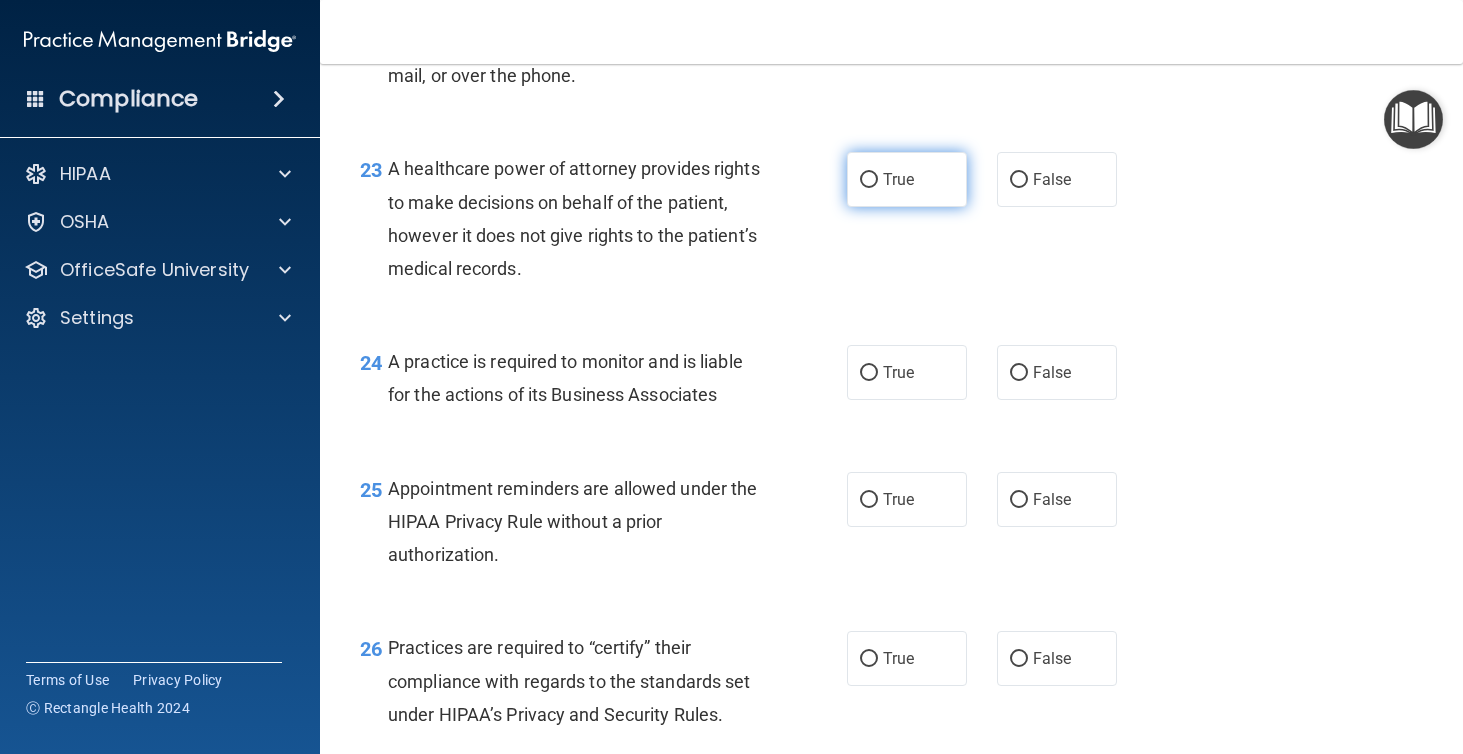 click on "True" at bounding box center (907, 179) 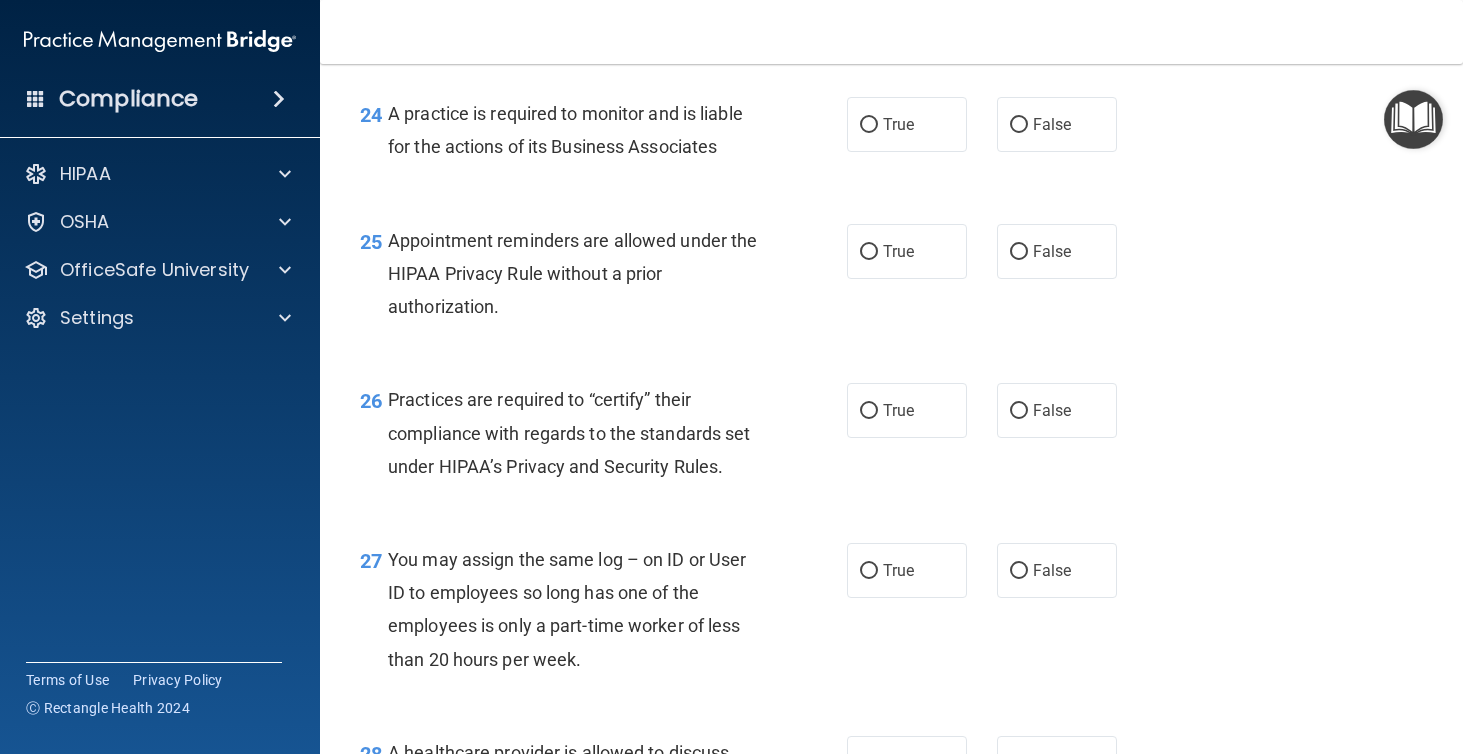 scroll, scrollTop: 4293, scrollLeft: 0, axis: vertical 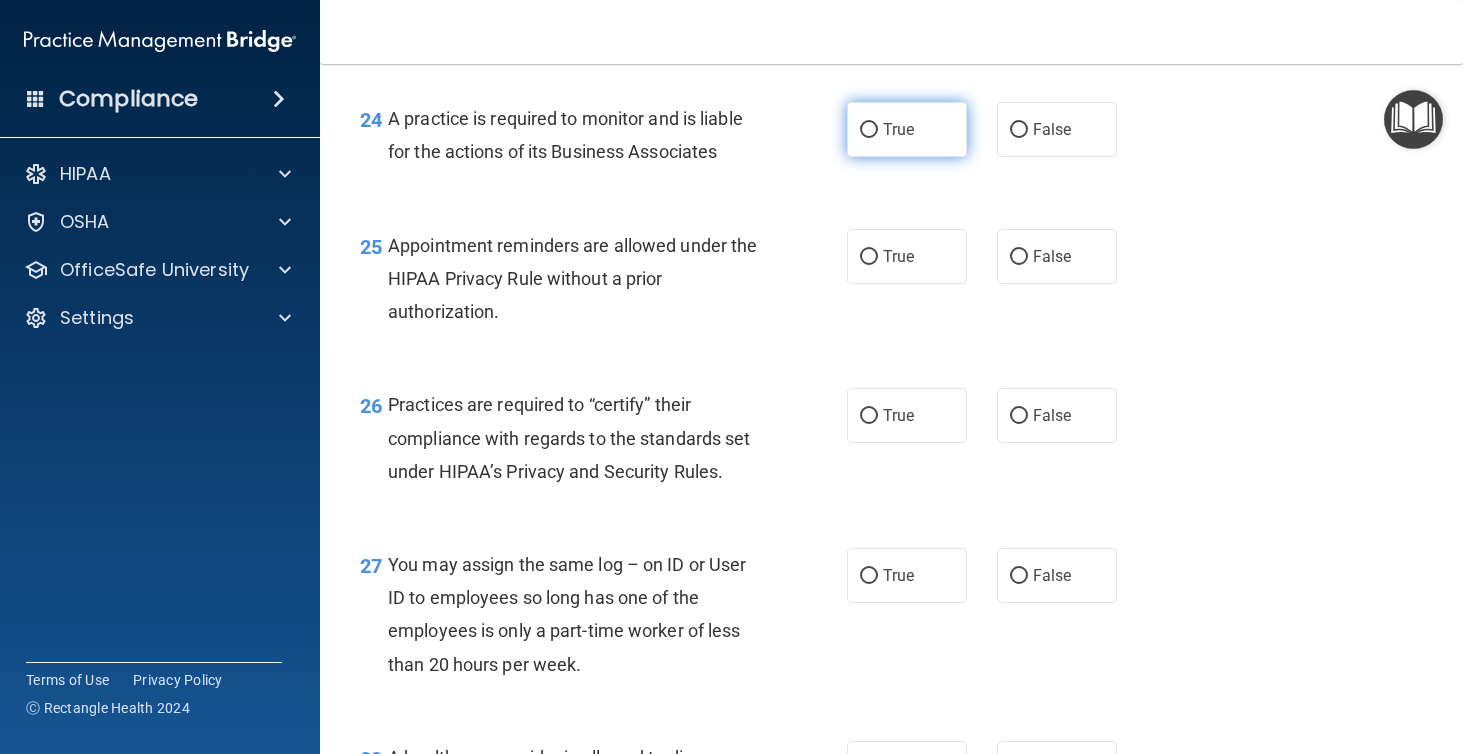 click on "True" at bounding box center (907, 129) 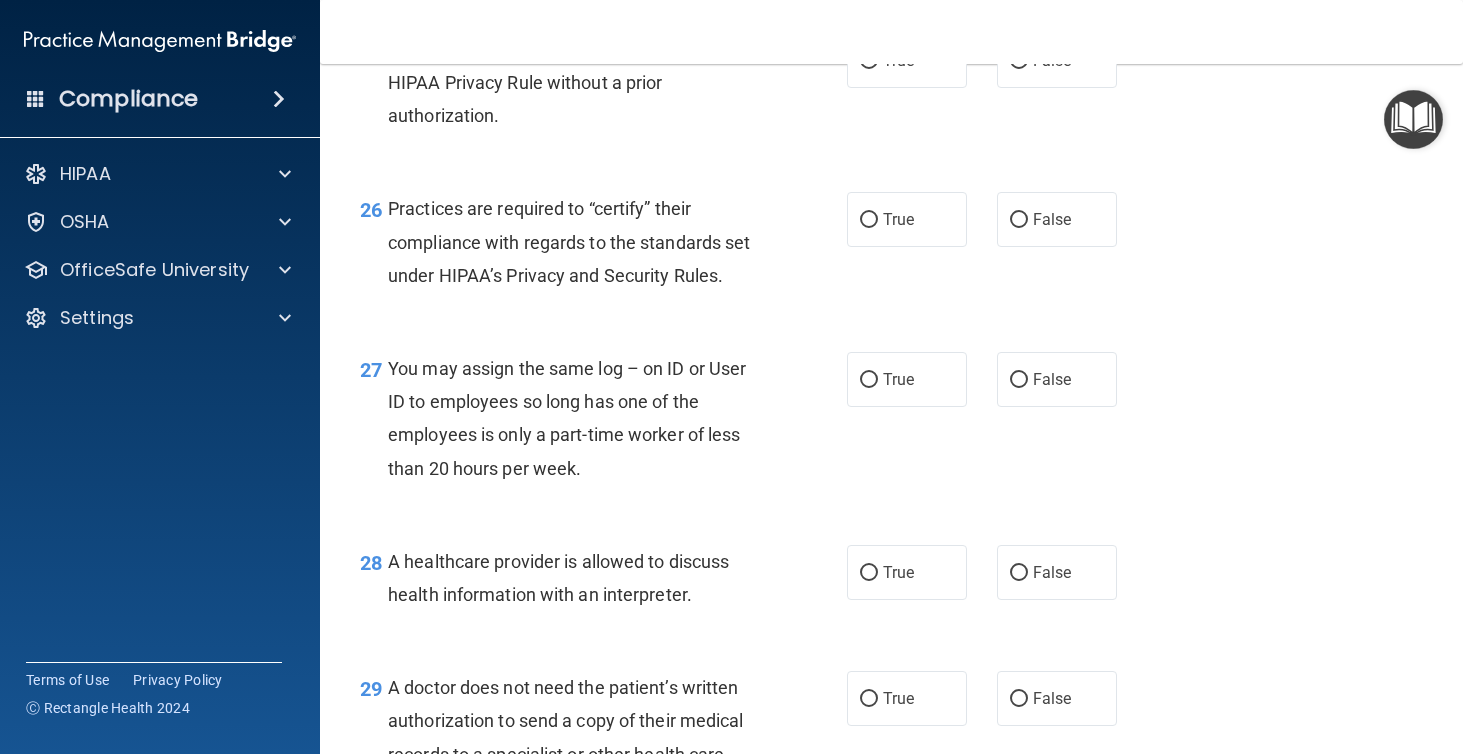 scroll, scrollTop: 4492, scrollLeft: 0, axis: vertical 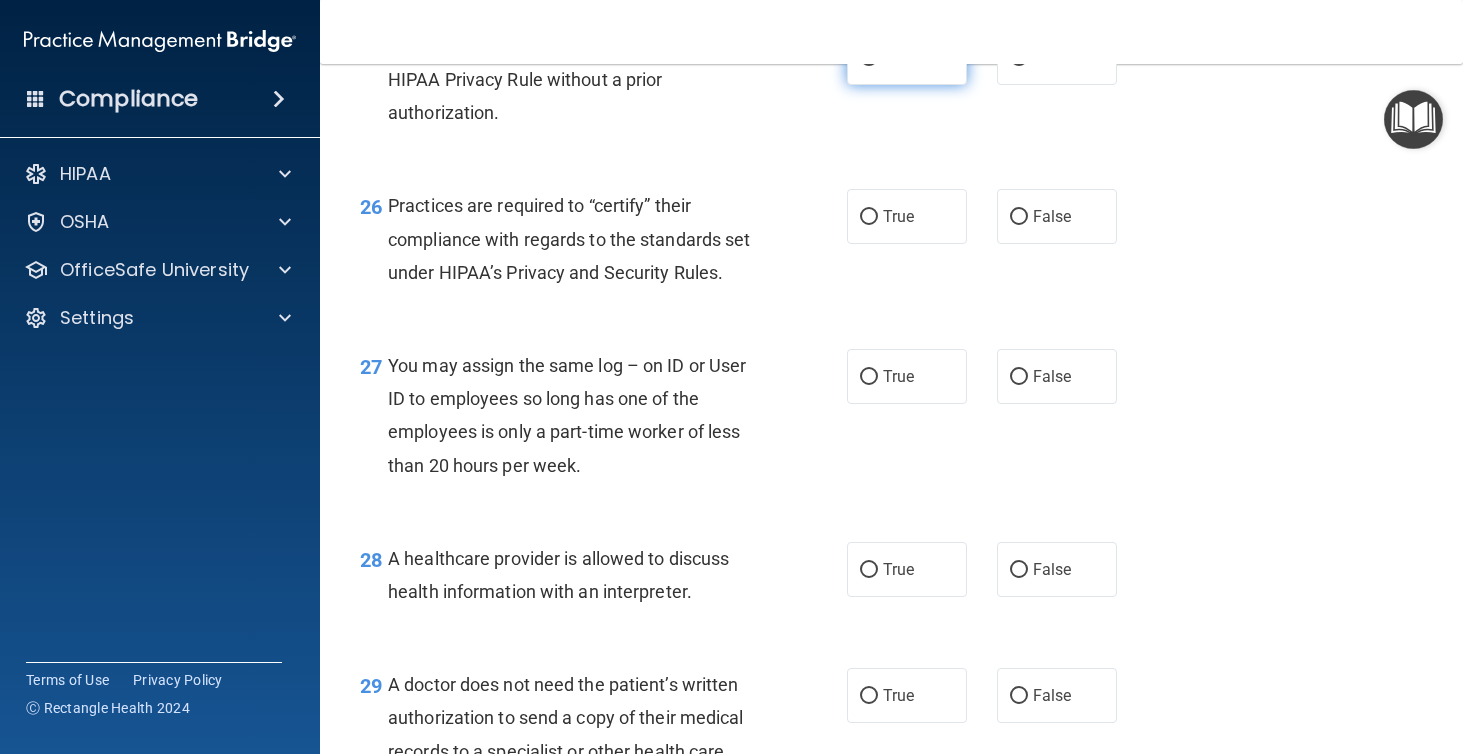 click on "True" at bounding box center [907, 57] 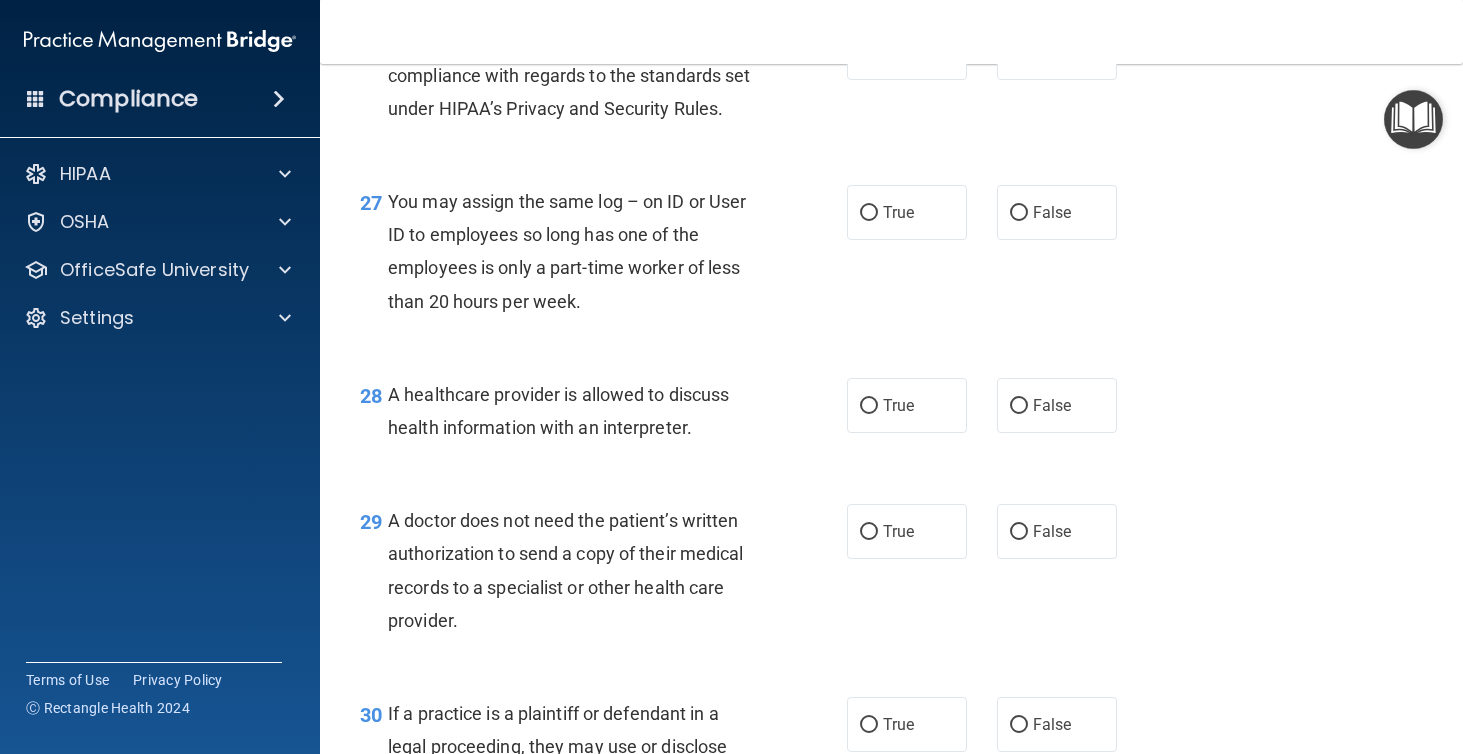 scroll, scrollTop: 4658, scrollLeft: 0, axis: vertical 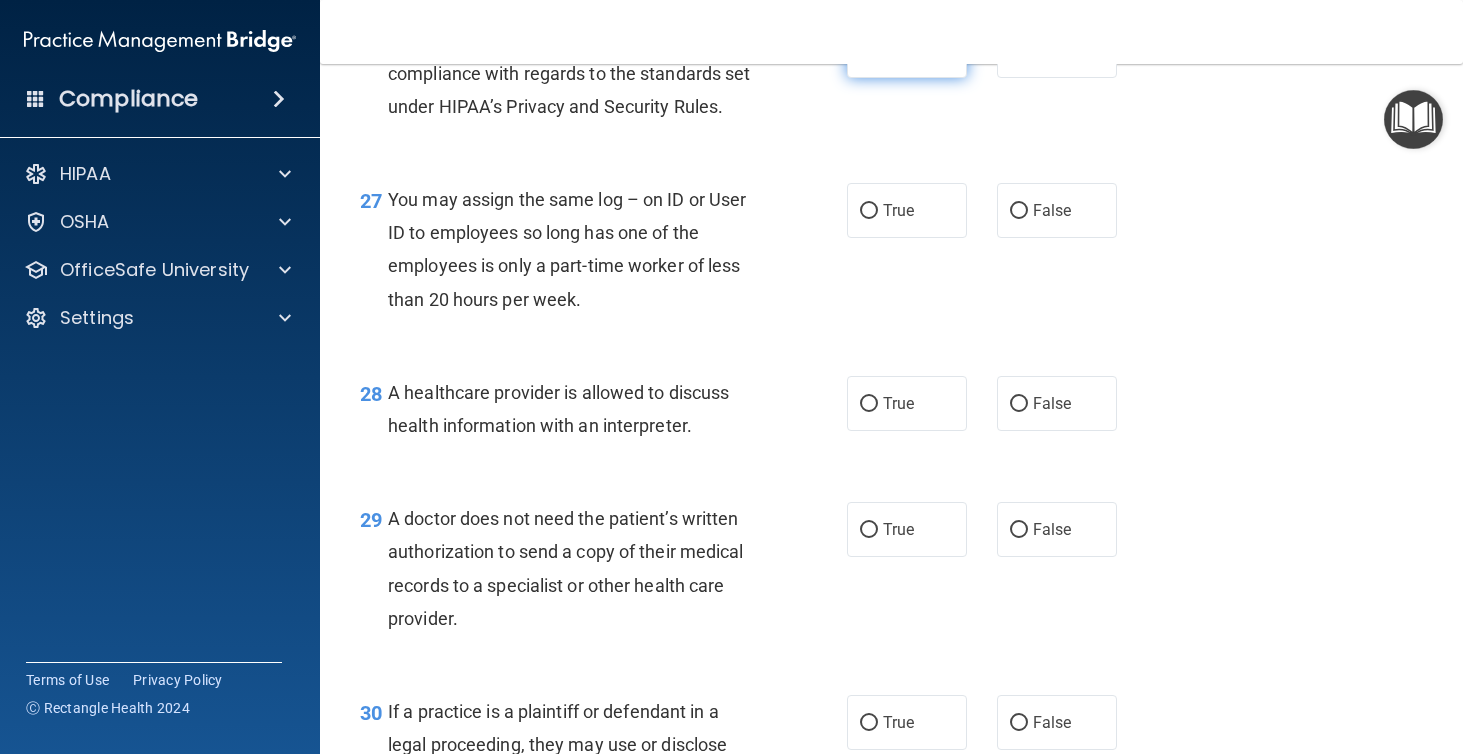 click on "True" at bounding box center (898, 50) 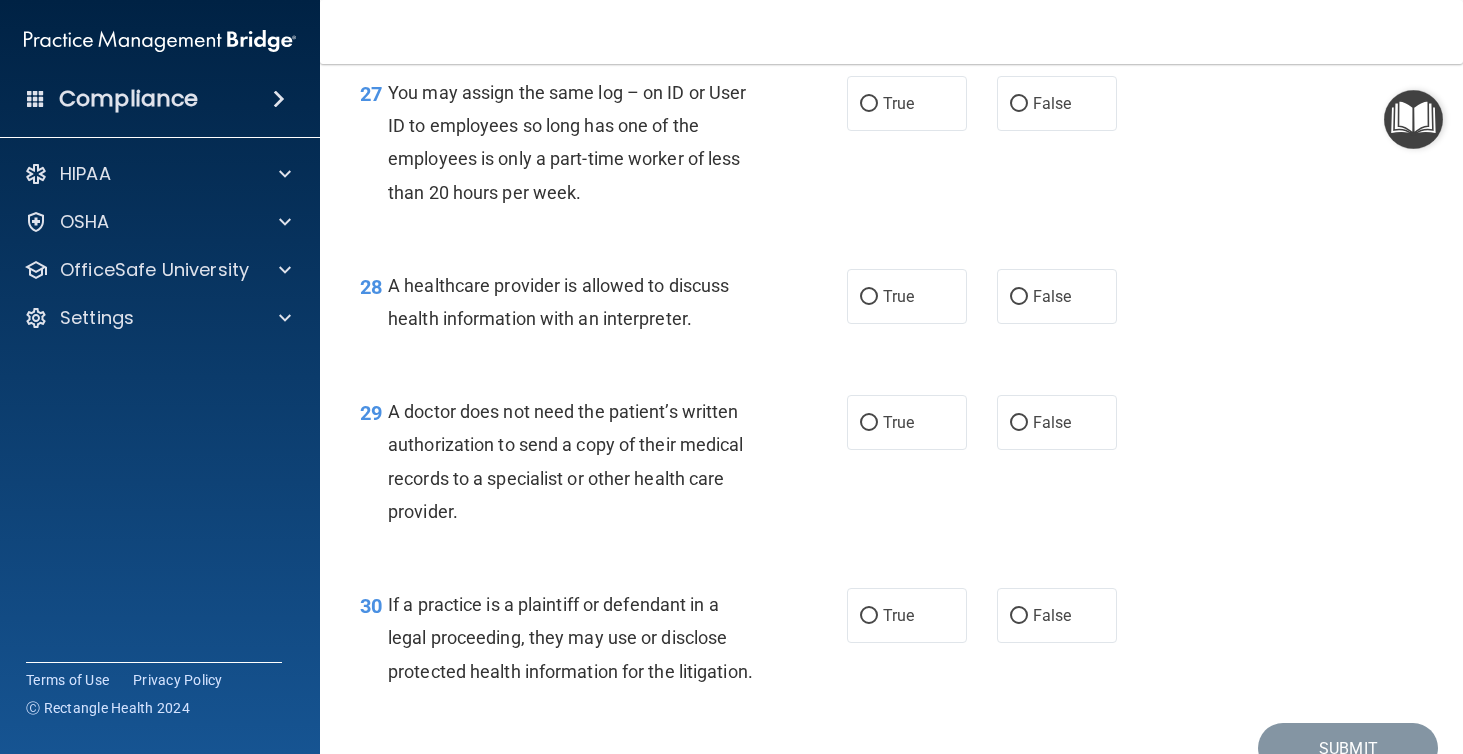 scroll, scrollTop: 4766, scrollLeft: 0, axis: vertical 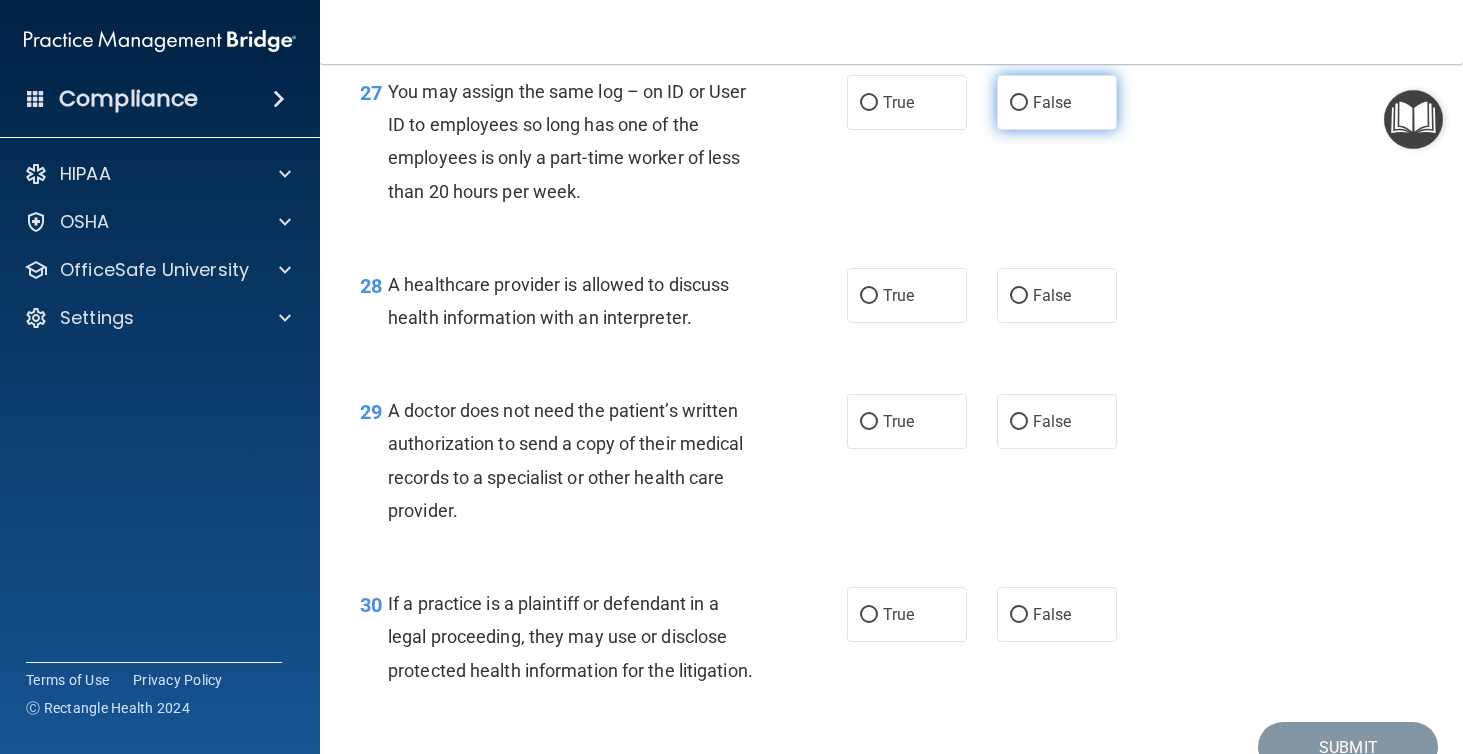 click on "False" at bounding box center (1019, 103) 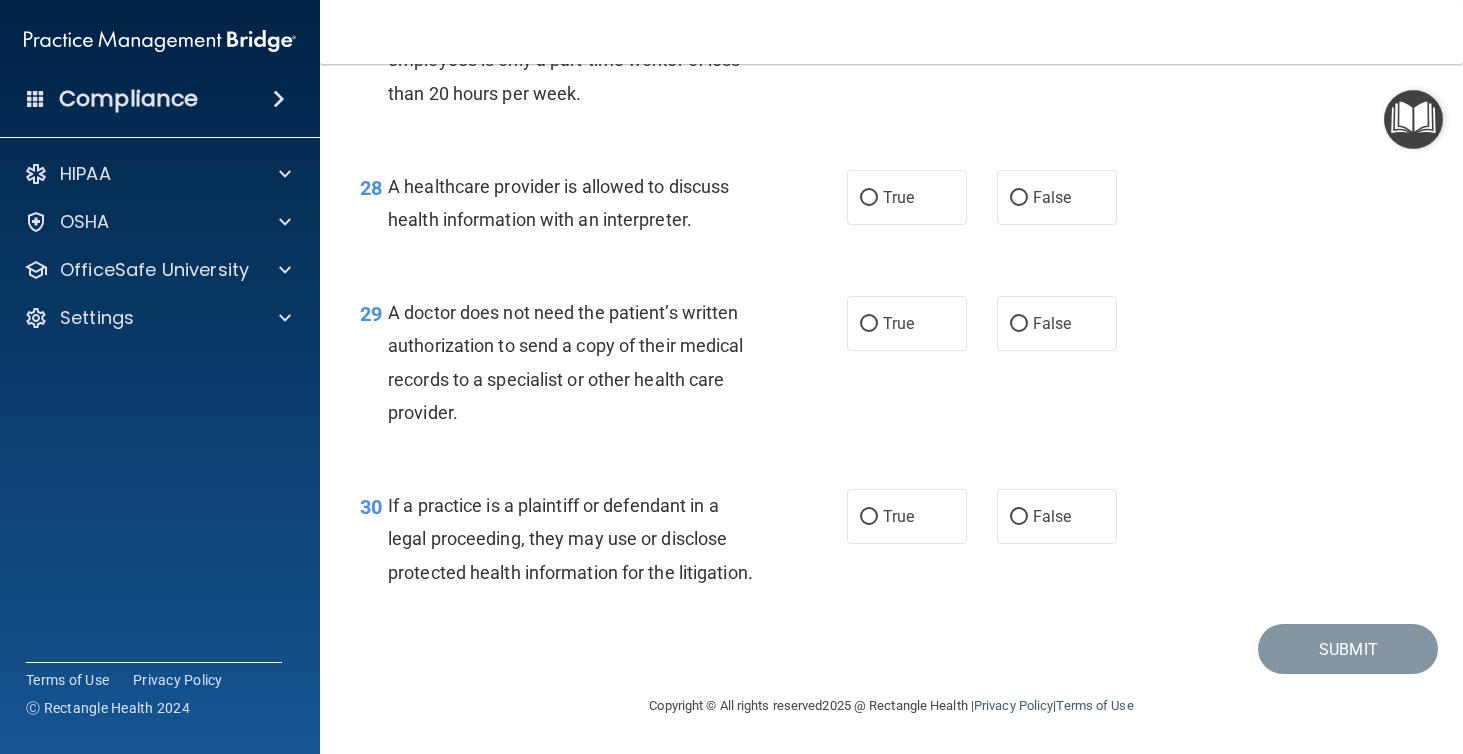 scroll, scrollTop: 4906, scrollLeft: 0, axis: vertical 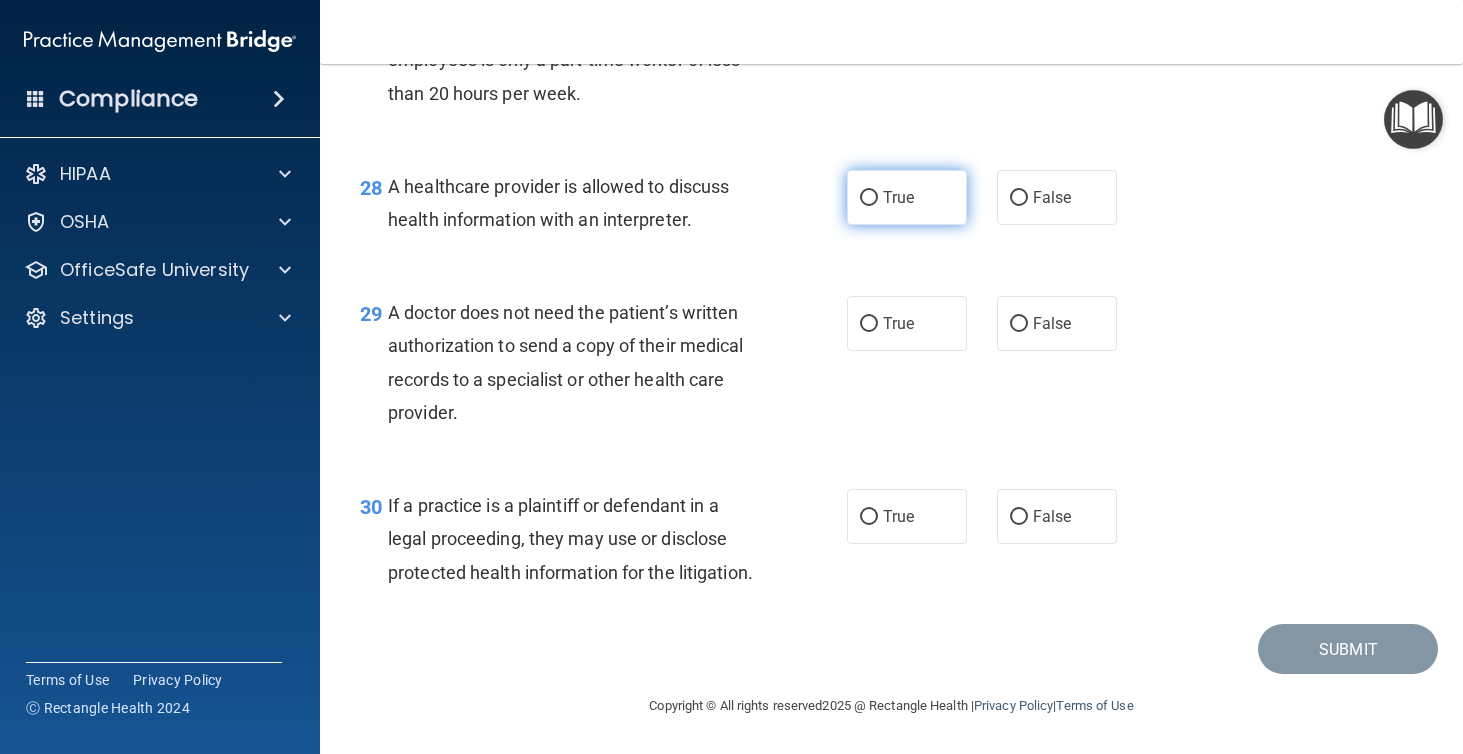 click on "True" at bounding box center (898, 197) 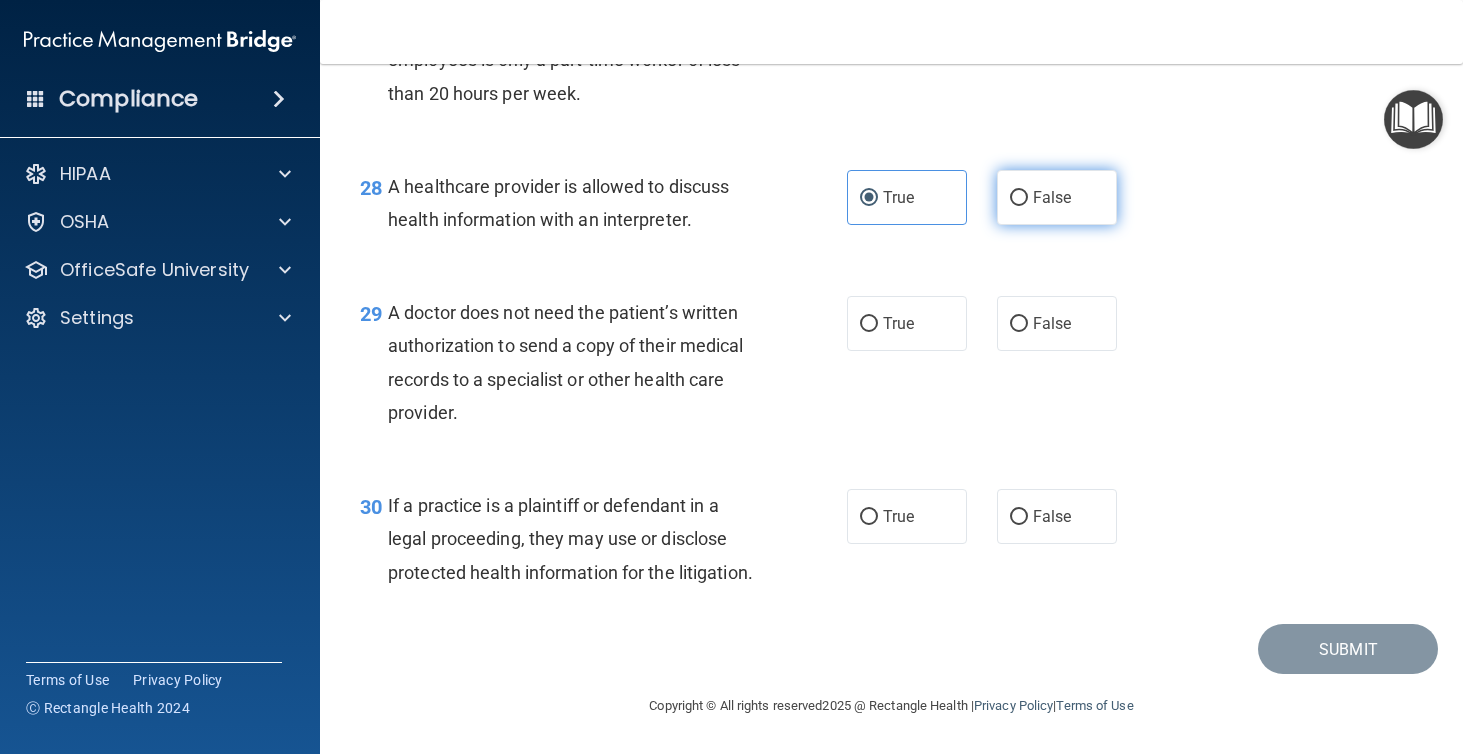 click on "False" at bounding box center [1052, 197] 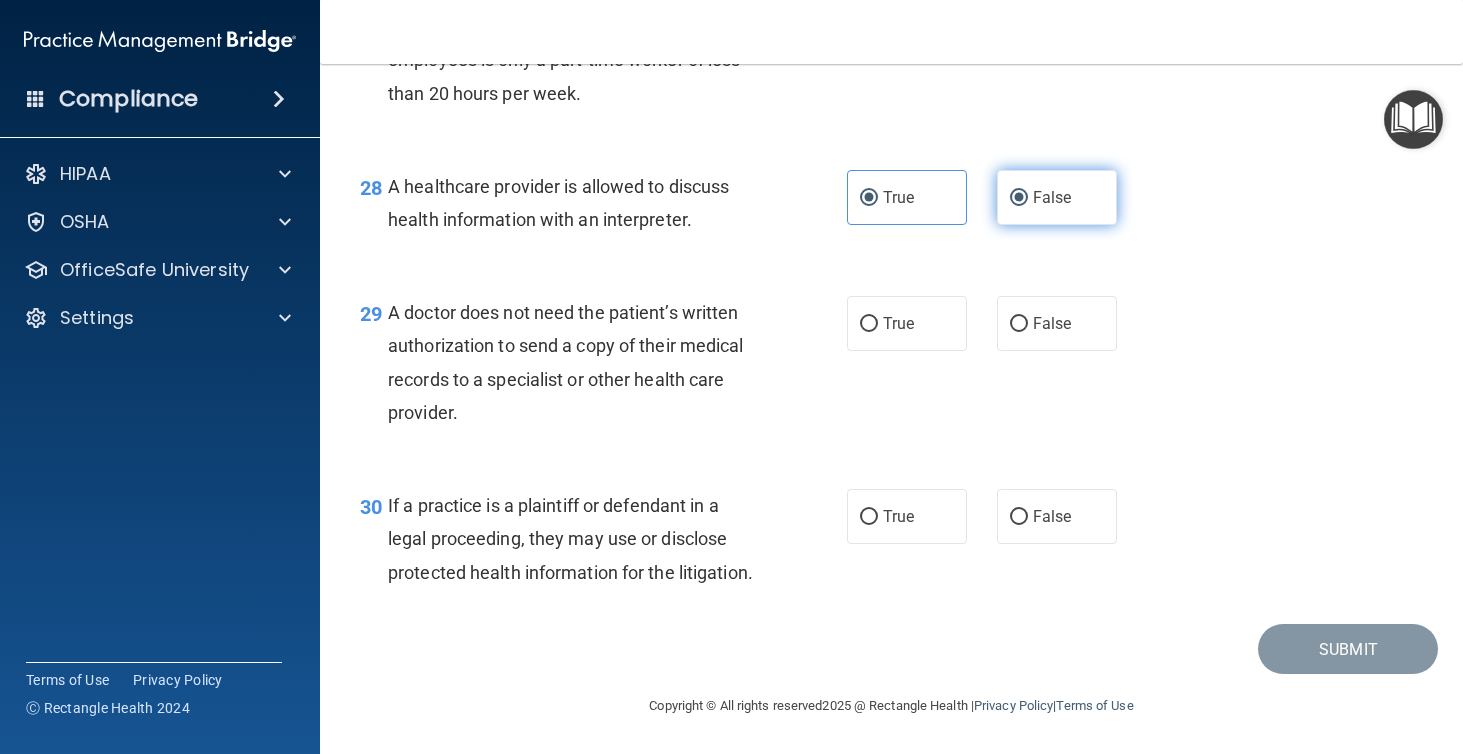 radio on "false" 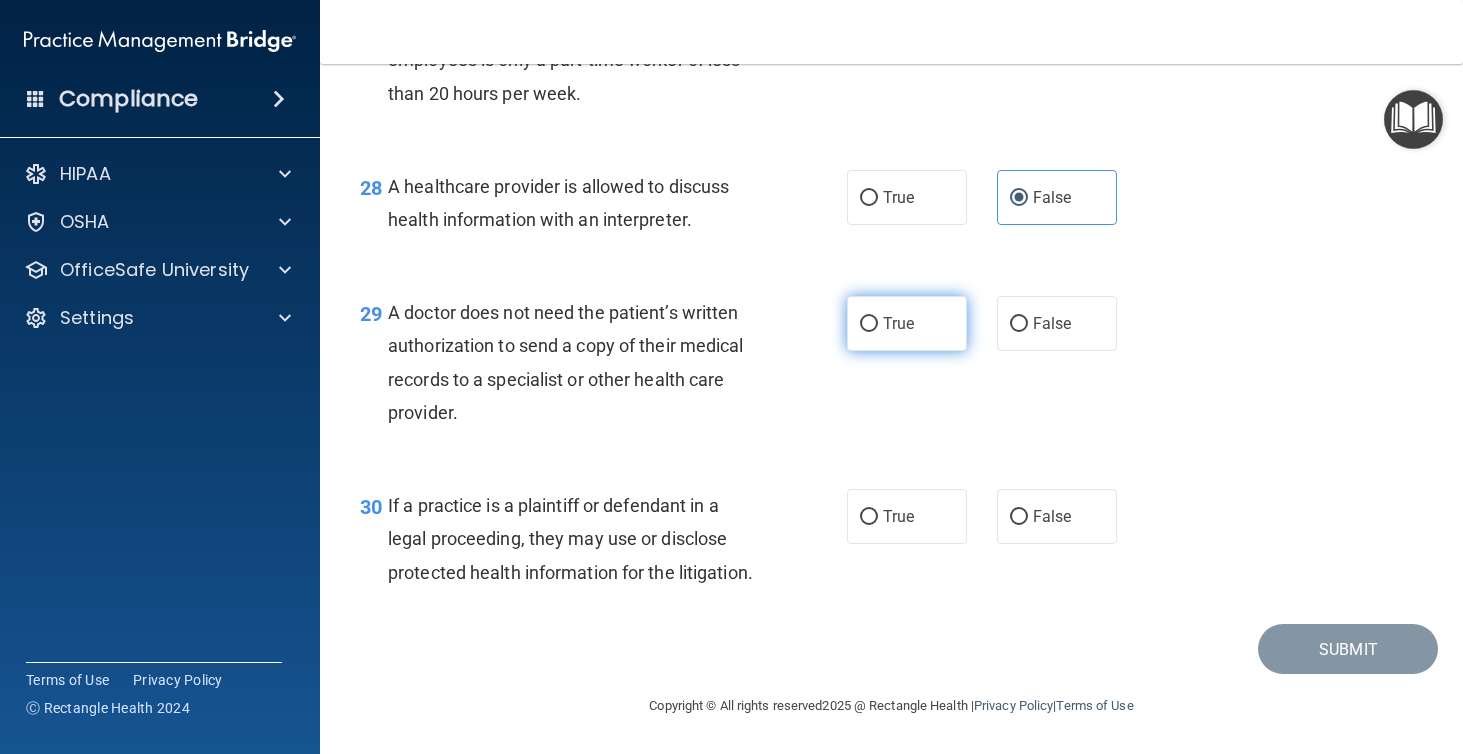 click on "True" at bounding box center [907, 323] 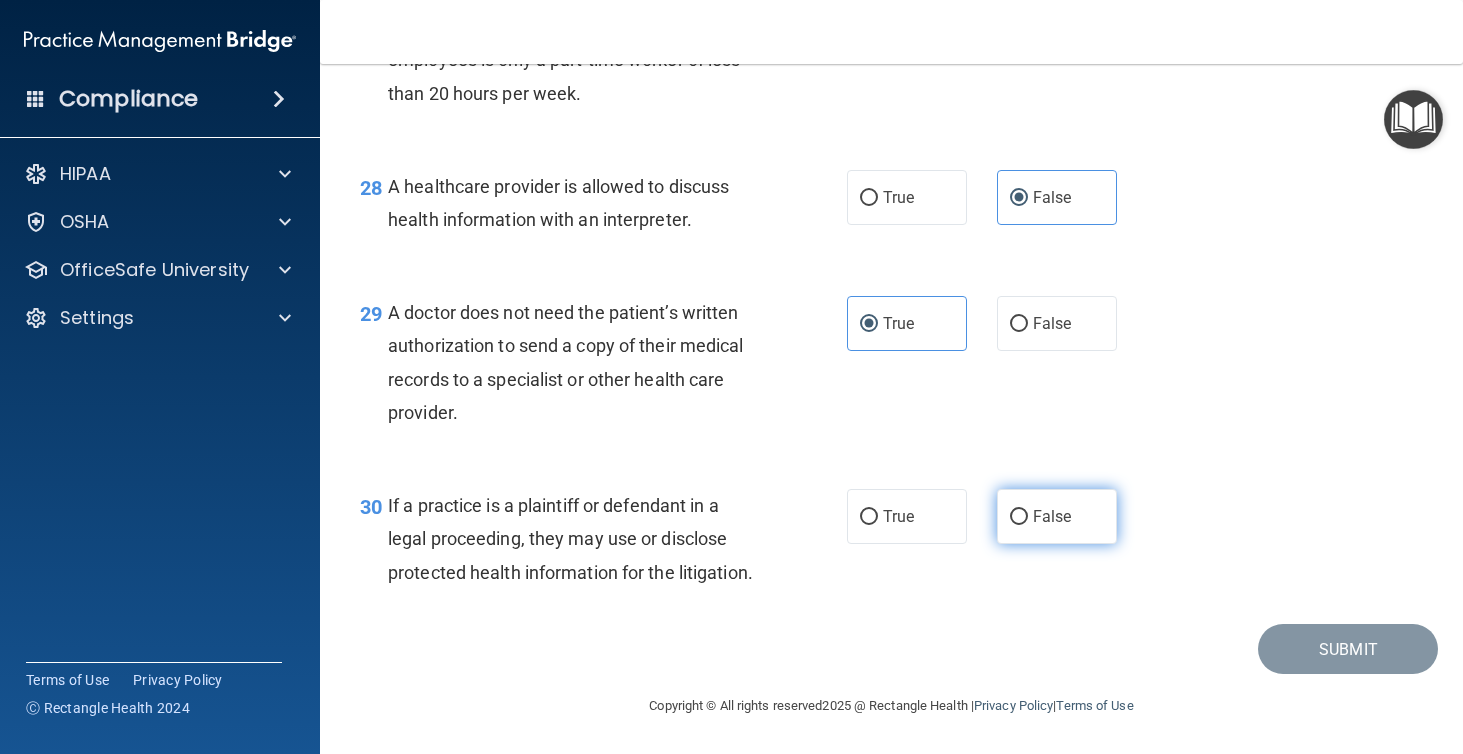 click on "False" at bounding box center (1019, 517) 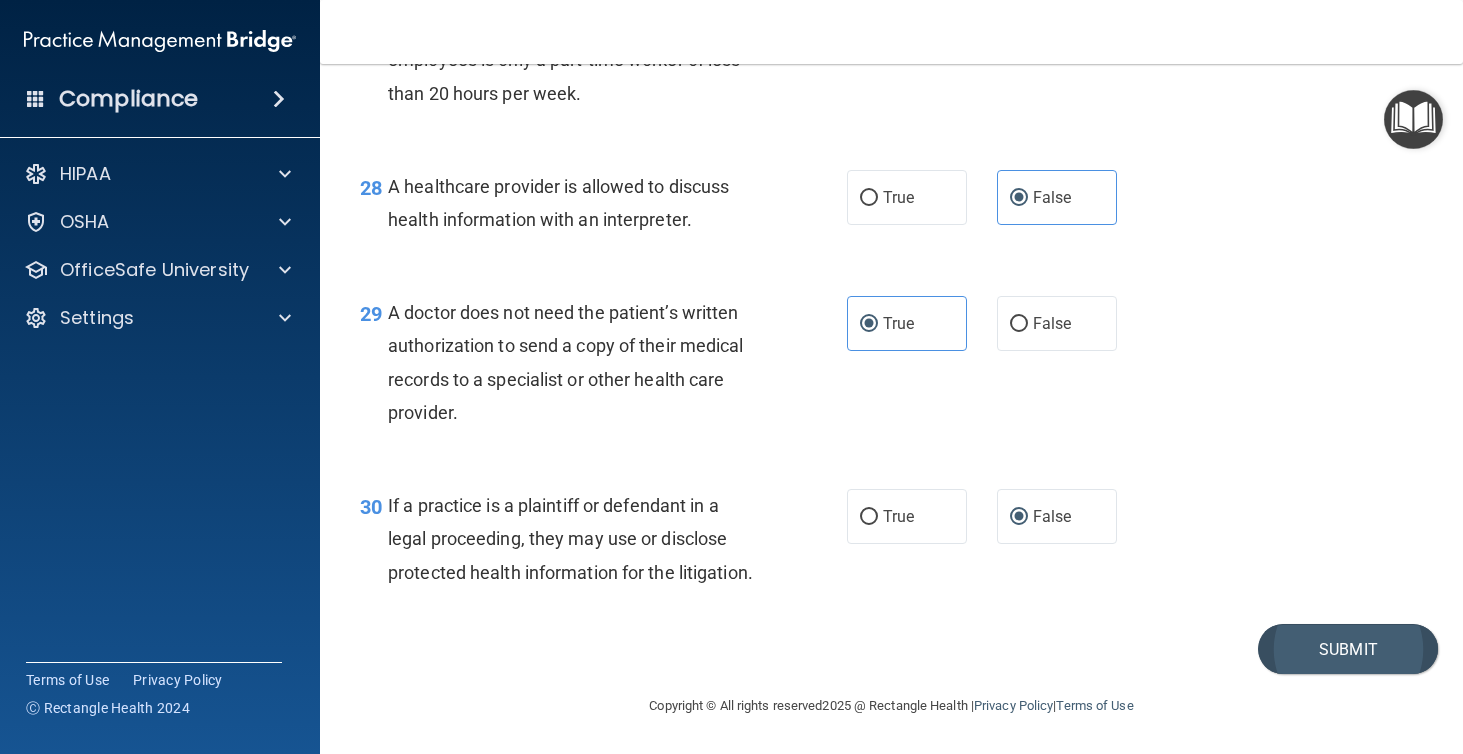 click on "Submit" at bounding box center (1348, 649) 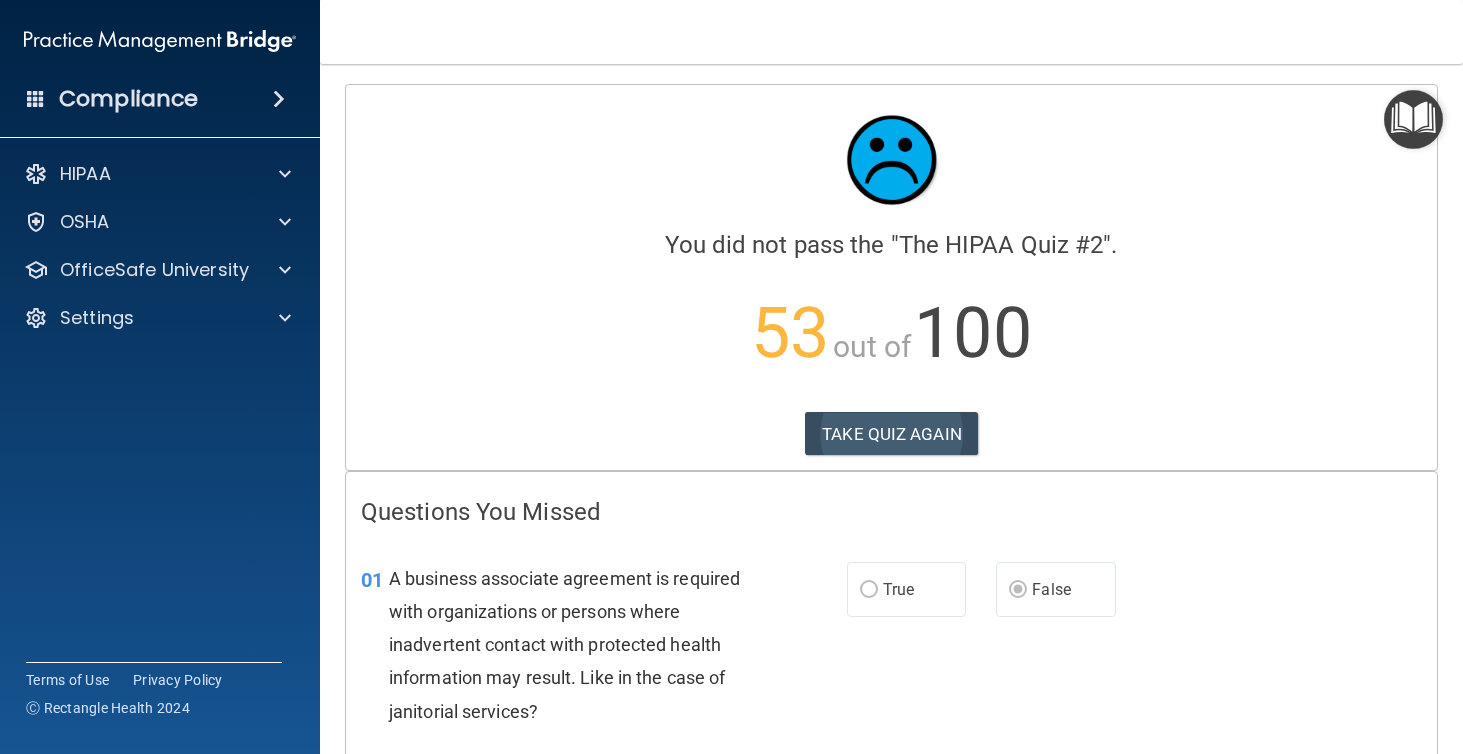 scroll, scrollTop: 0, scrollLeft: 0, axis: both 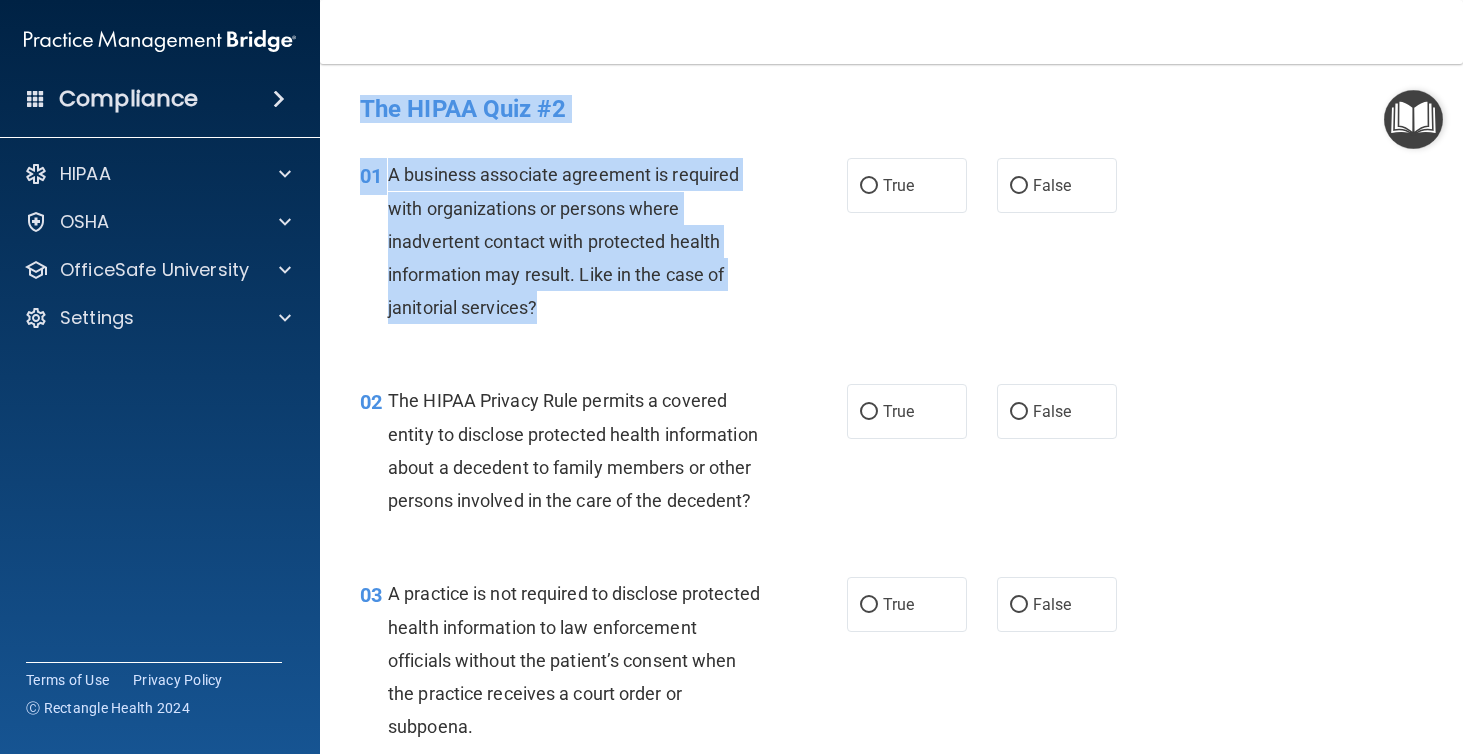 drag, startPoint x: 361, startPoint y: 100, endPoint x: 624, endPoint y: 306, distance: 334.07333 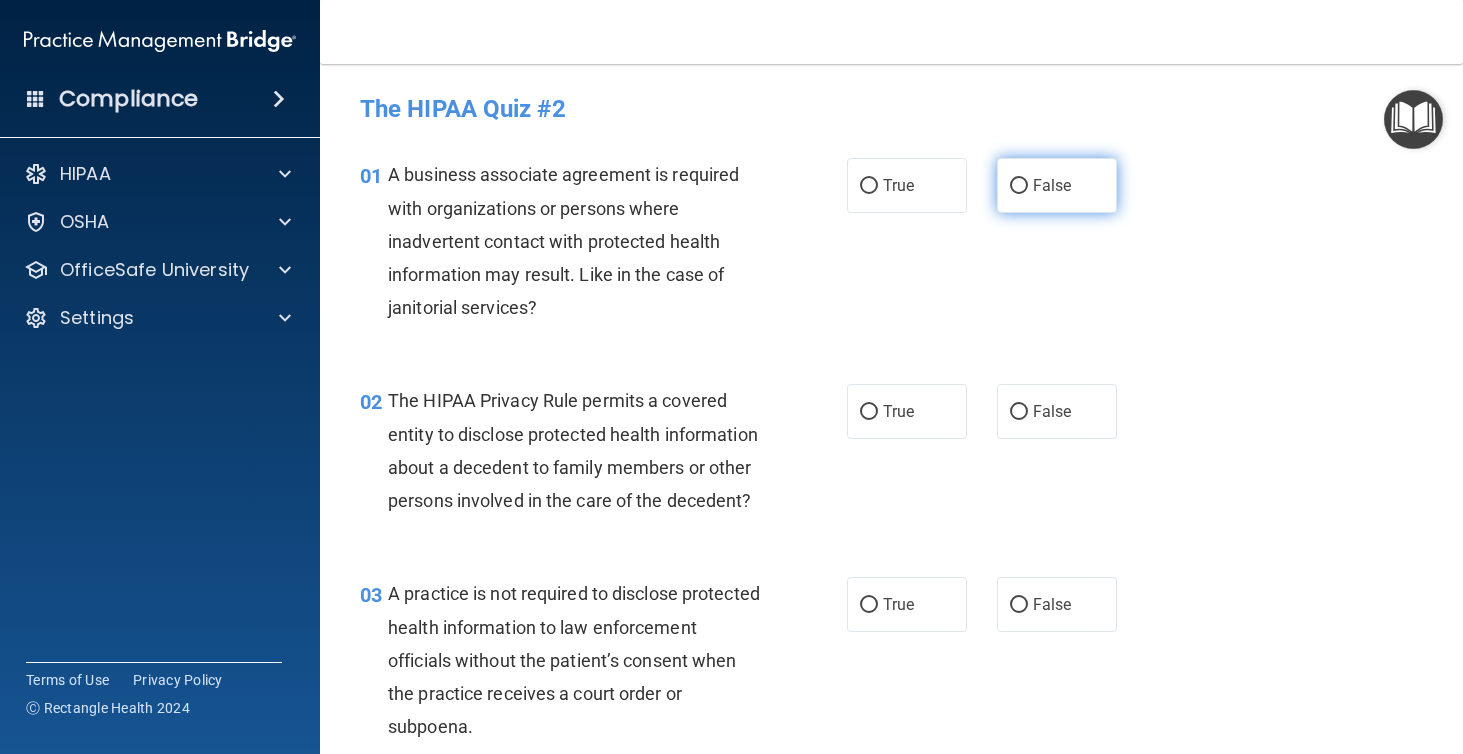 click on "False" at bounding box center [1057, 185] 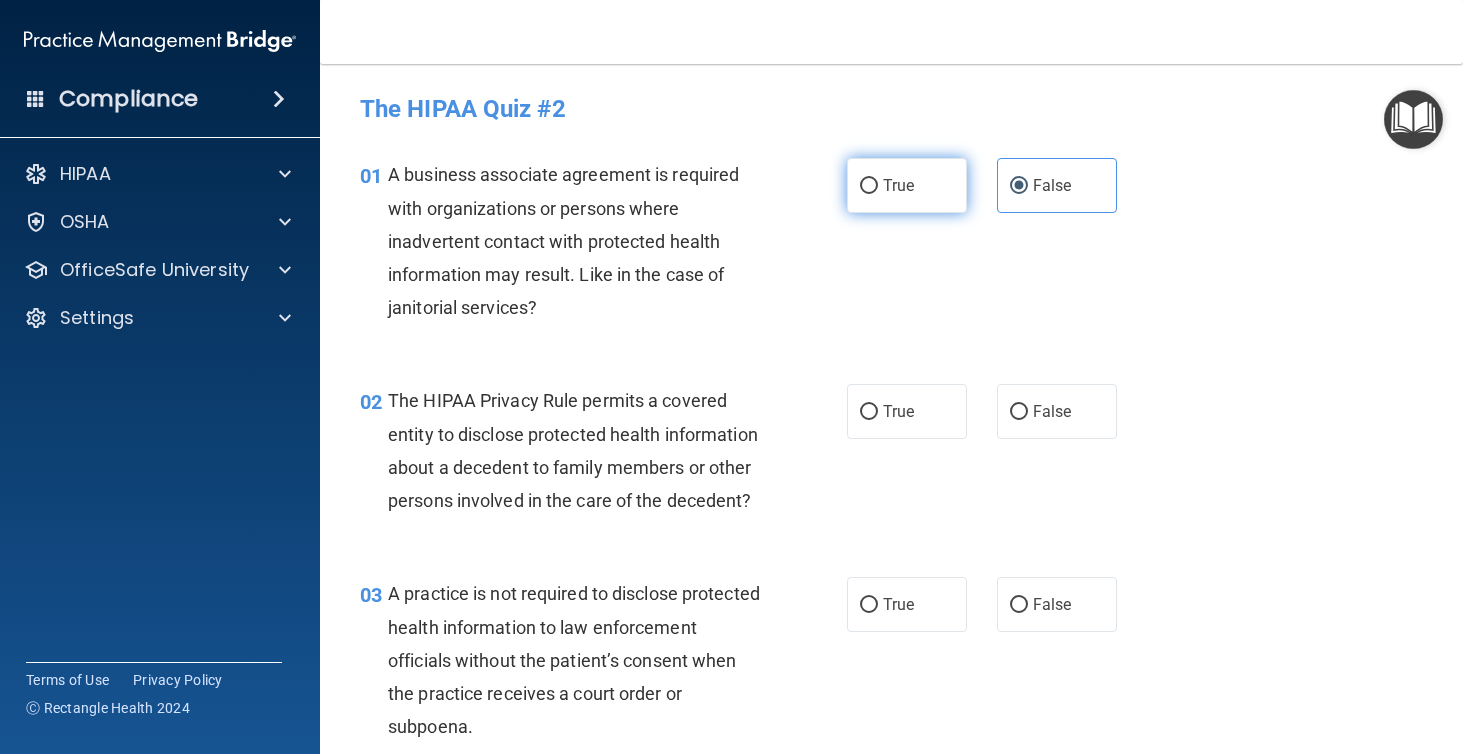 click on "True" at bounding box center [907, 185] 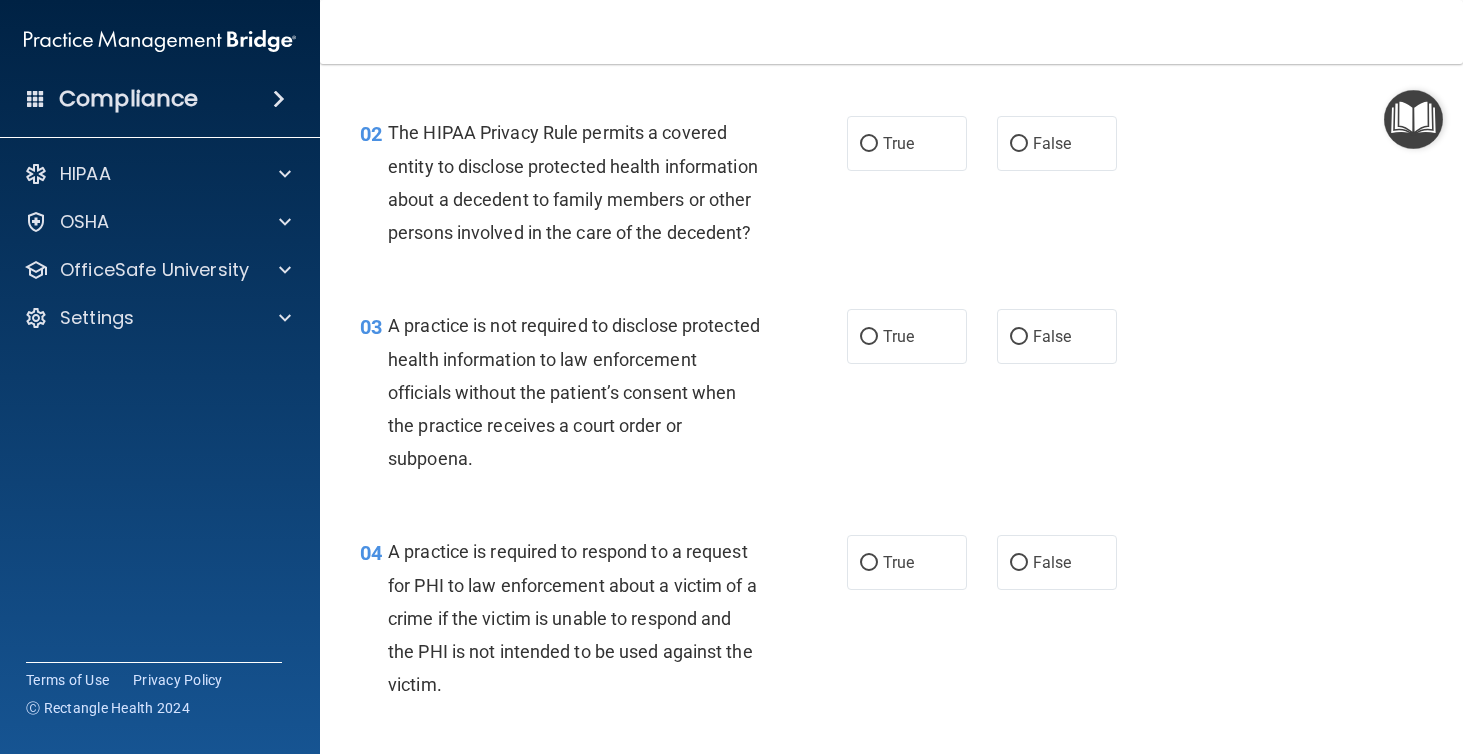 scroll, scrollTop: 275, scrollLeft: 0, axis: vertical 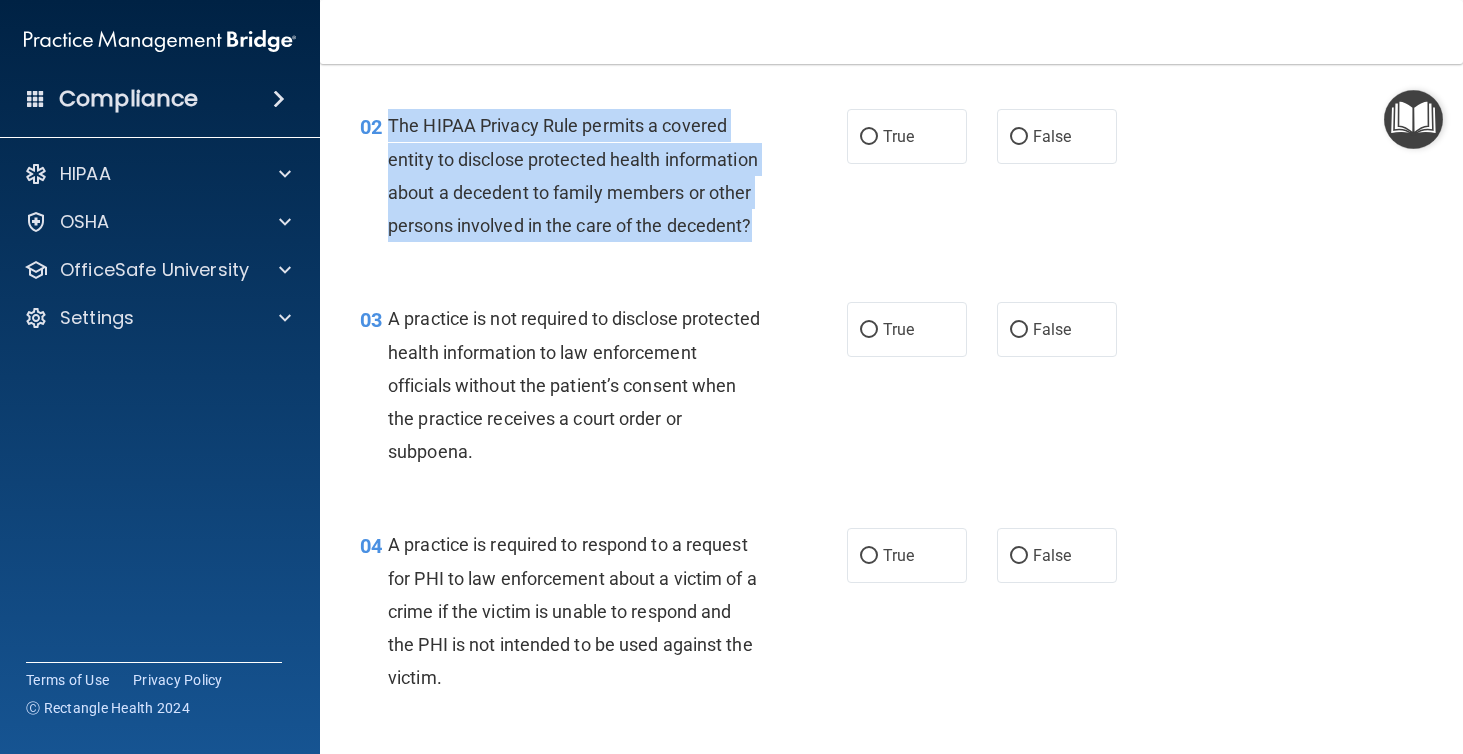 drag, startPoint x: 389, startPoint y: 119, endPoint x: 569, endPoint y: 270, distance: 234.94893 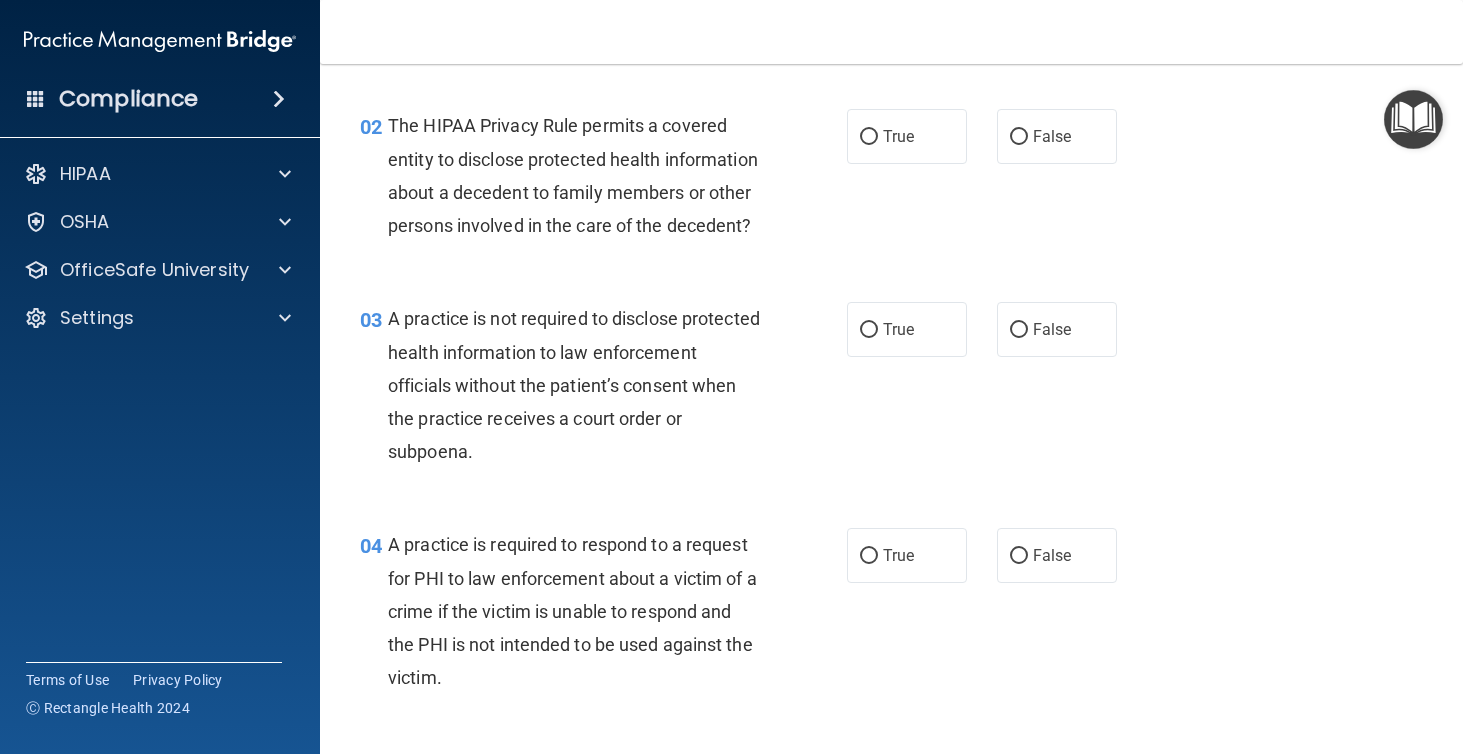 click on "02       The HIPAA Privacy Rule permits a covered entity to disclose protected health information about a decedent to family members or other persons involved in the care of the decedent?                 True           False" at bounding box center (891, 180) 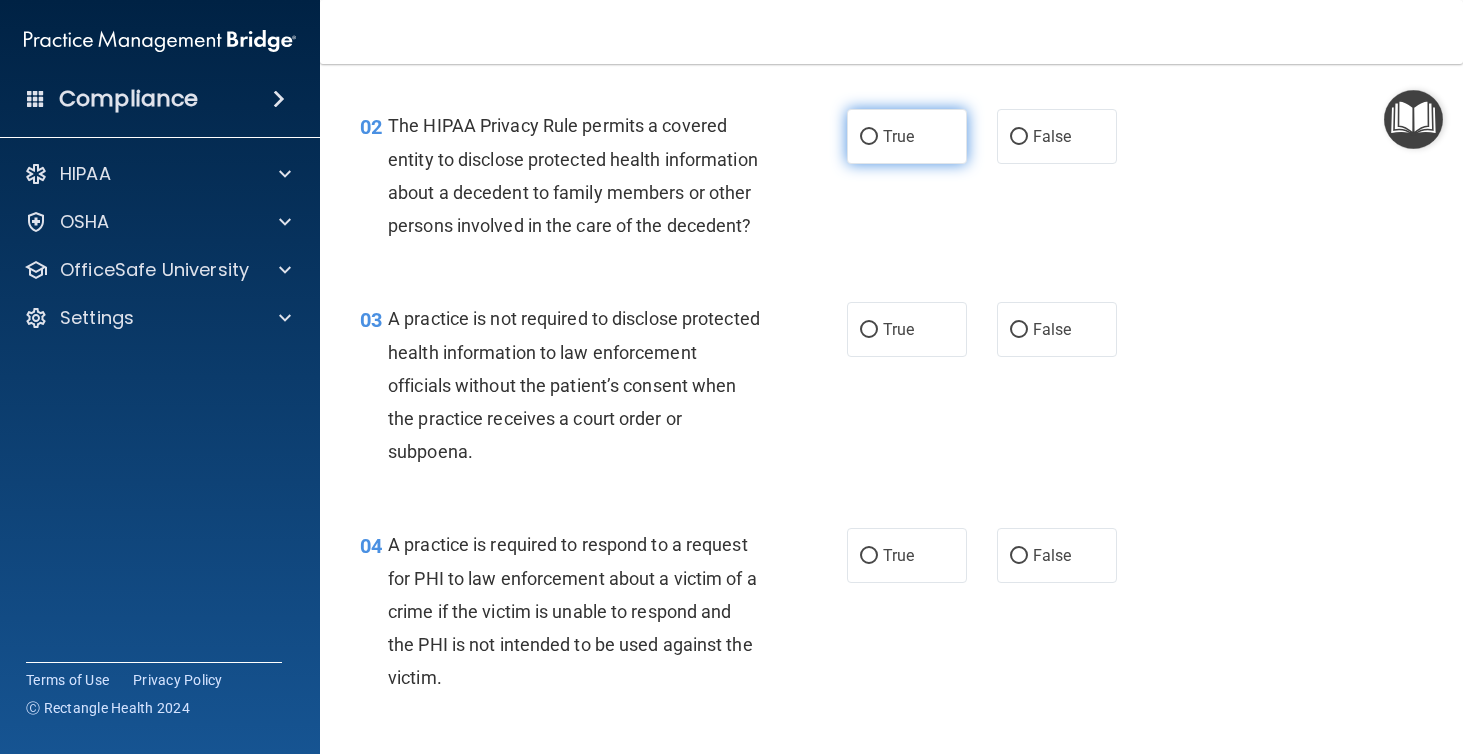 click on "True" at bounding box center (898, 136) 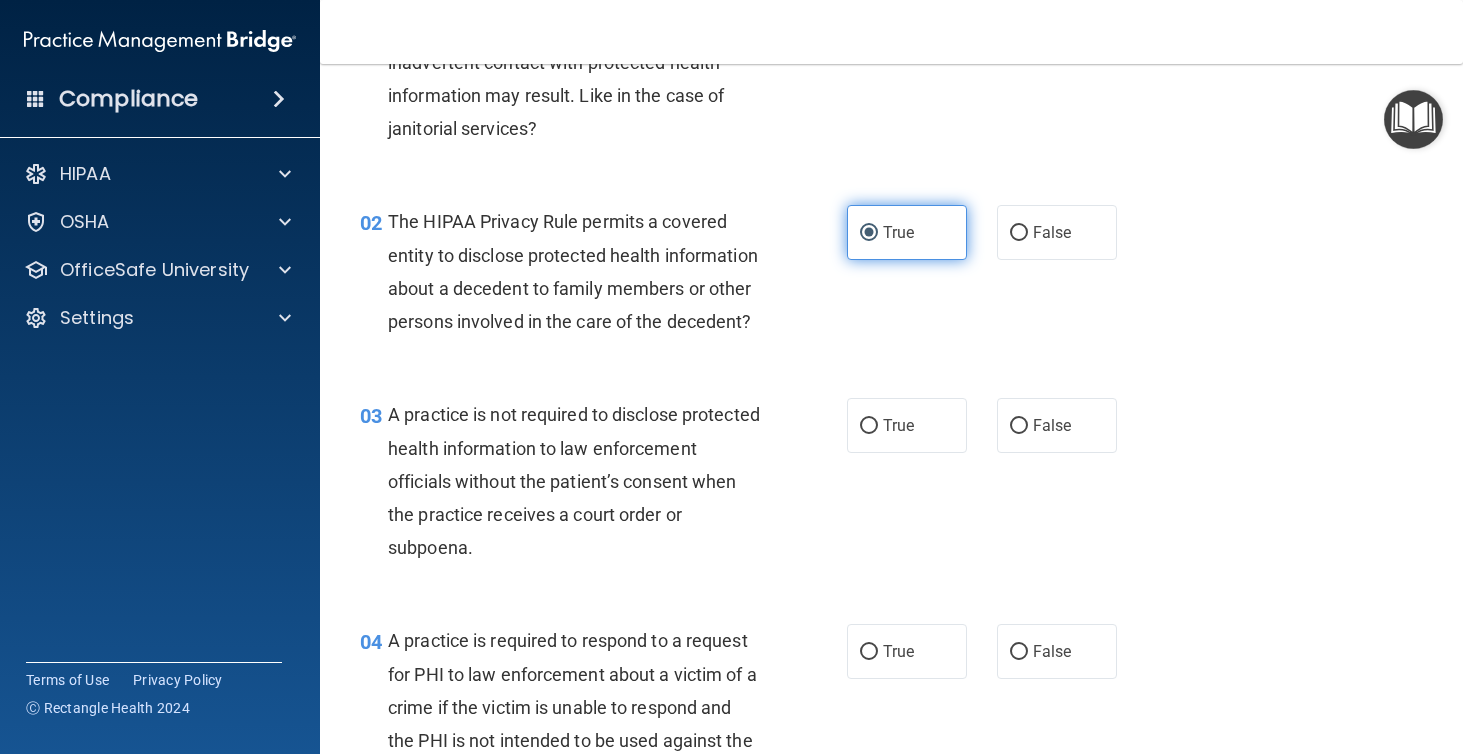 scroll, scrollTop: 0, scrollLeft: 0, axis: both 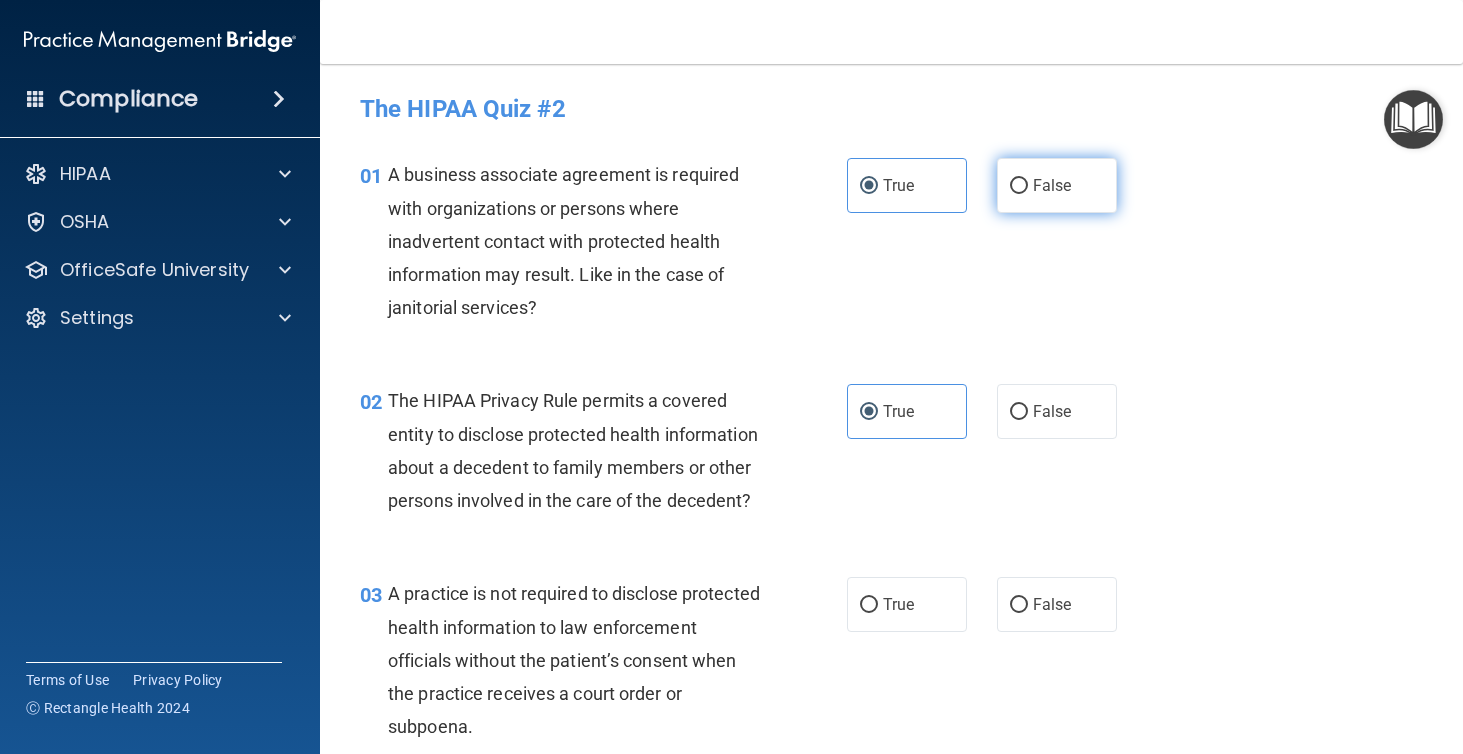 click on "False" at bounding box center [1057, 185] 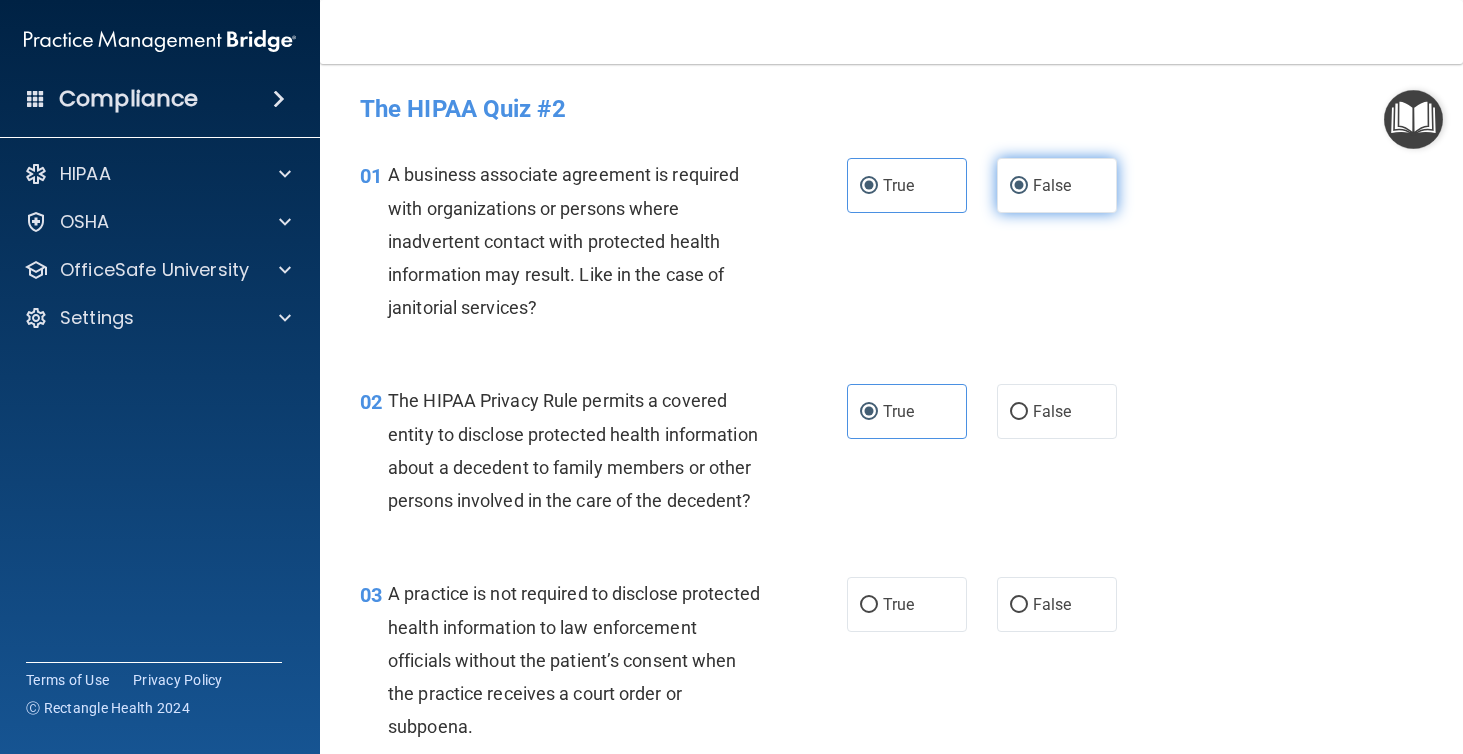 radio on "false" 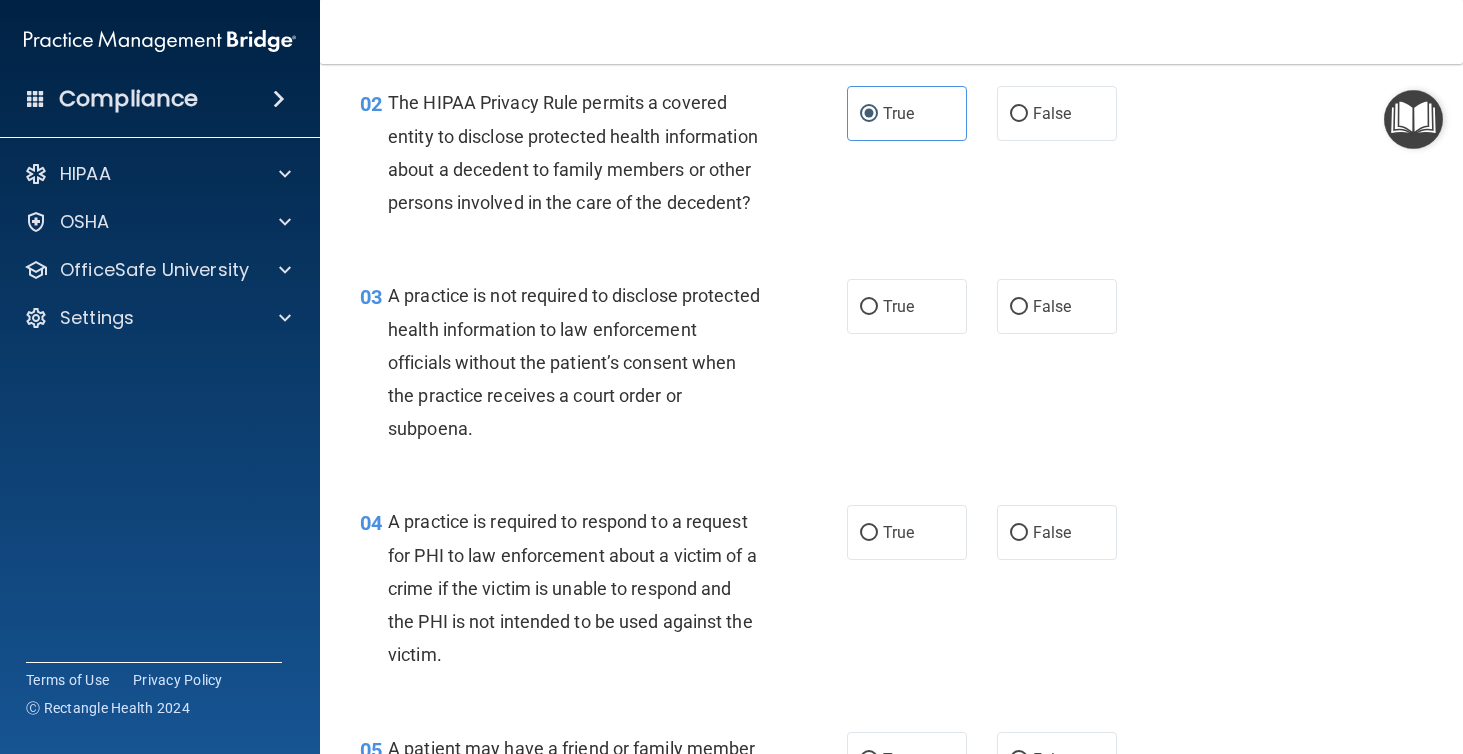 scroll, scrollTop: 336, scrollLeft: 0, axis: vertical 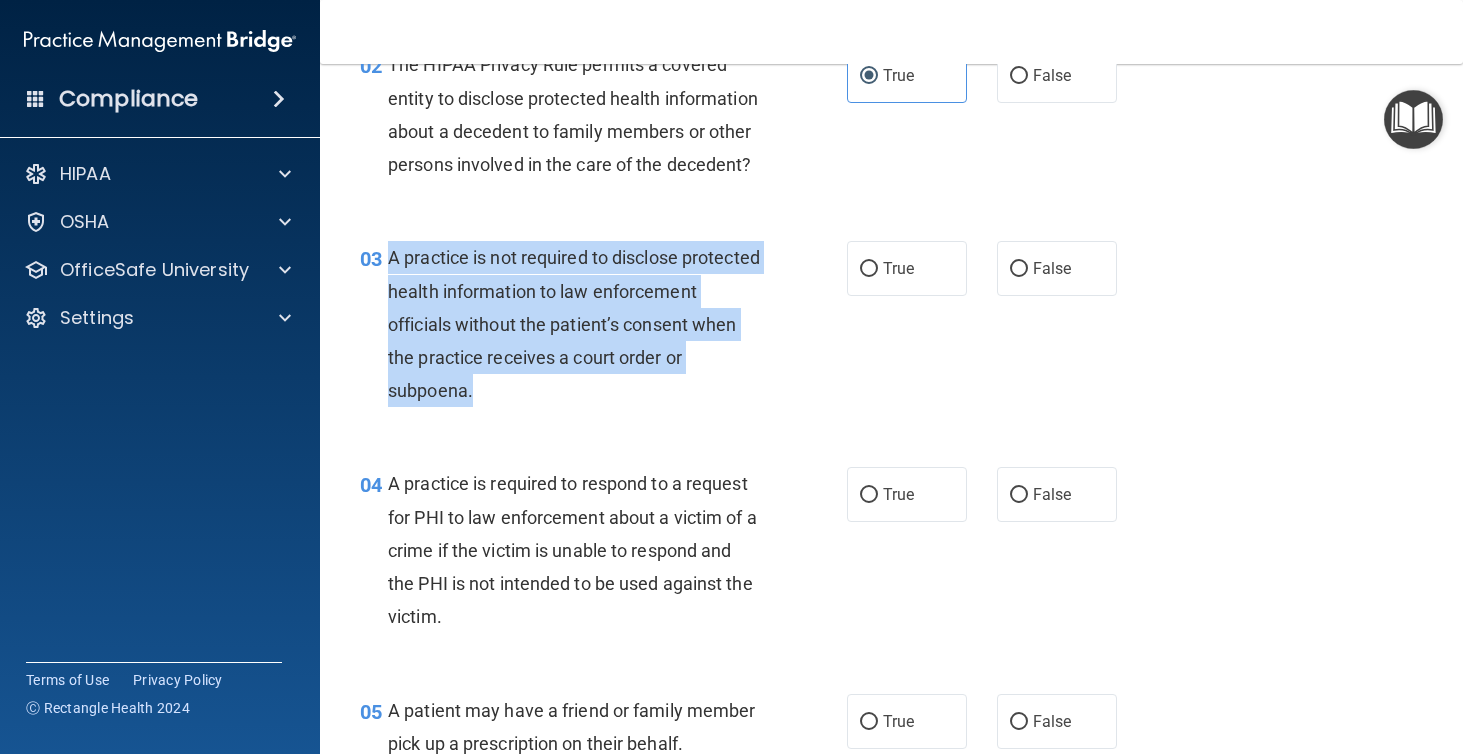 drag, startPoint x: 388, startPoint y: 284, endPoint x: 583, endPoint y: 437, distance: 247.85883 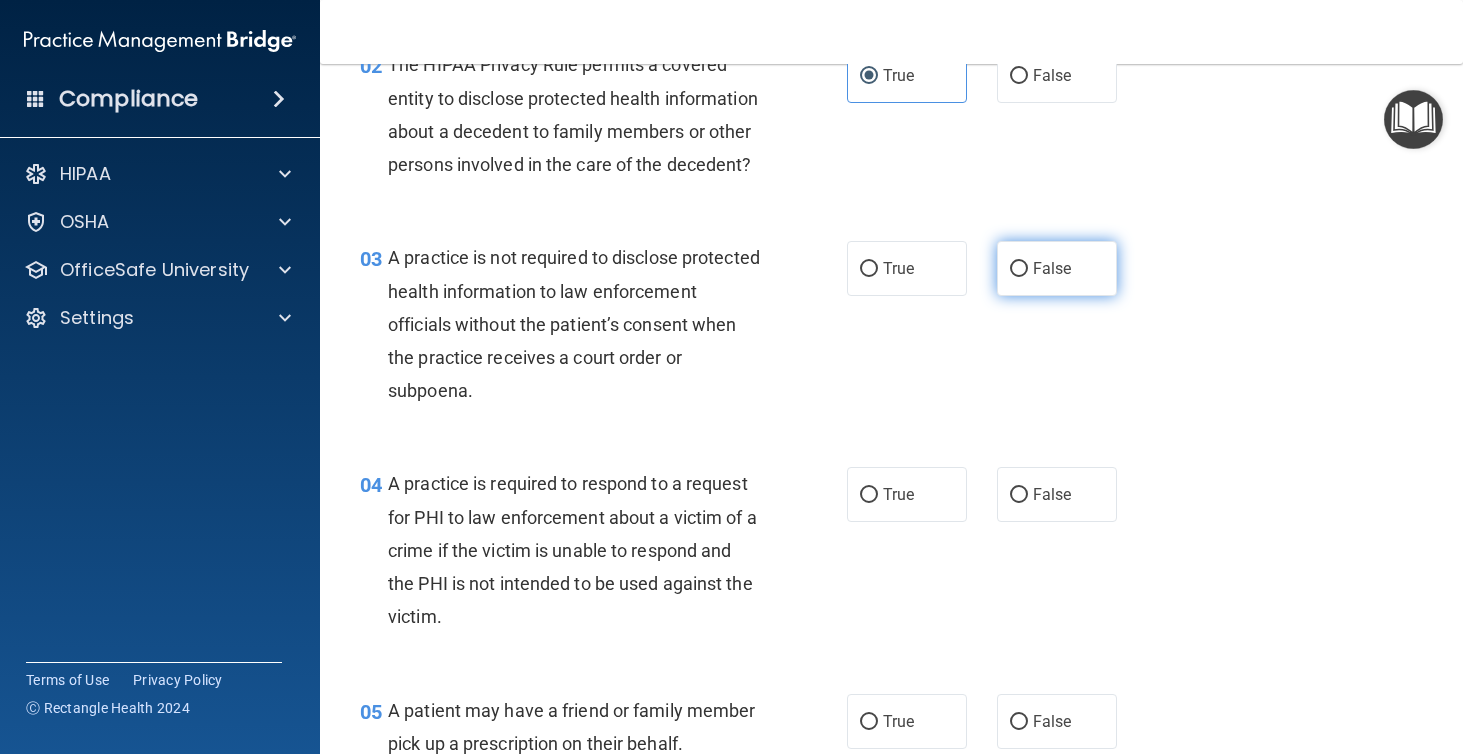 click on "False" at bounding box center [1052, 268] 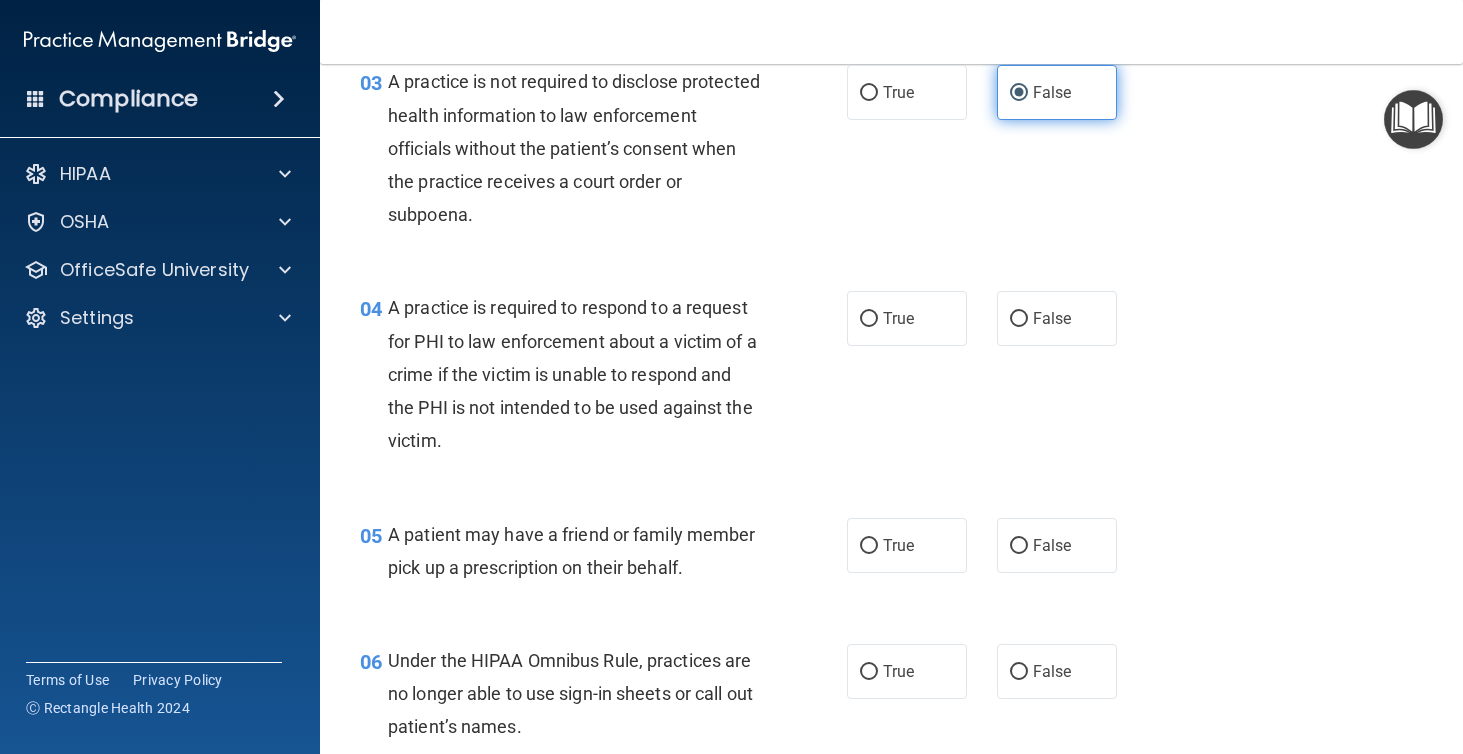 scroll, scrollTop: 543, scrollLeft: 0, axis: vertical 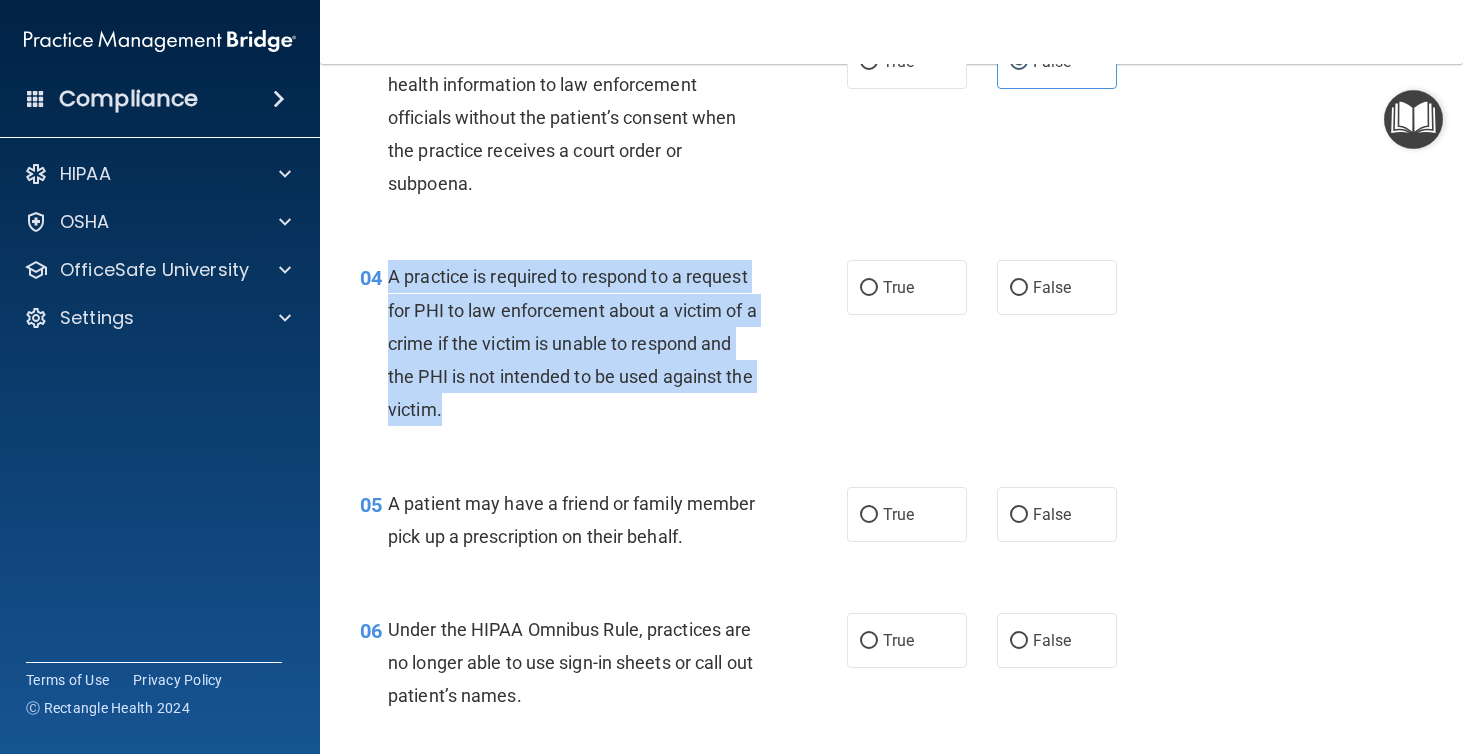 drag, startPoint x: 391, startPoint y: 304, endPoint x: 460, endPoint y: 440, distance: 152.50246 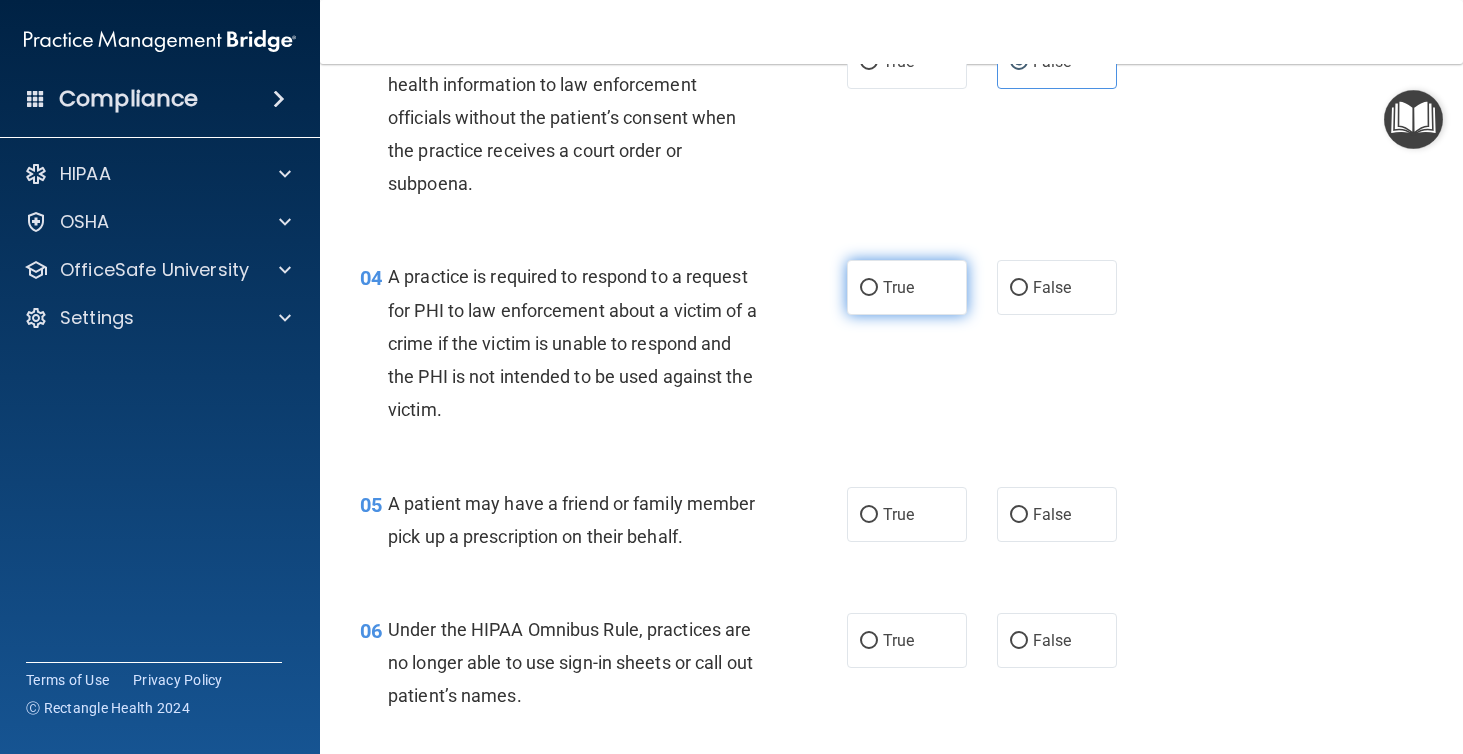 click on "True" at bounding box center [907, 287] 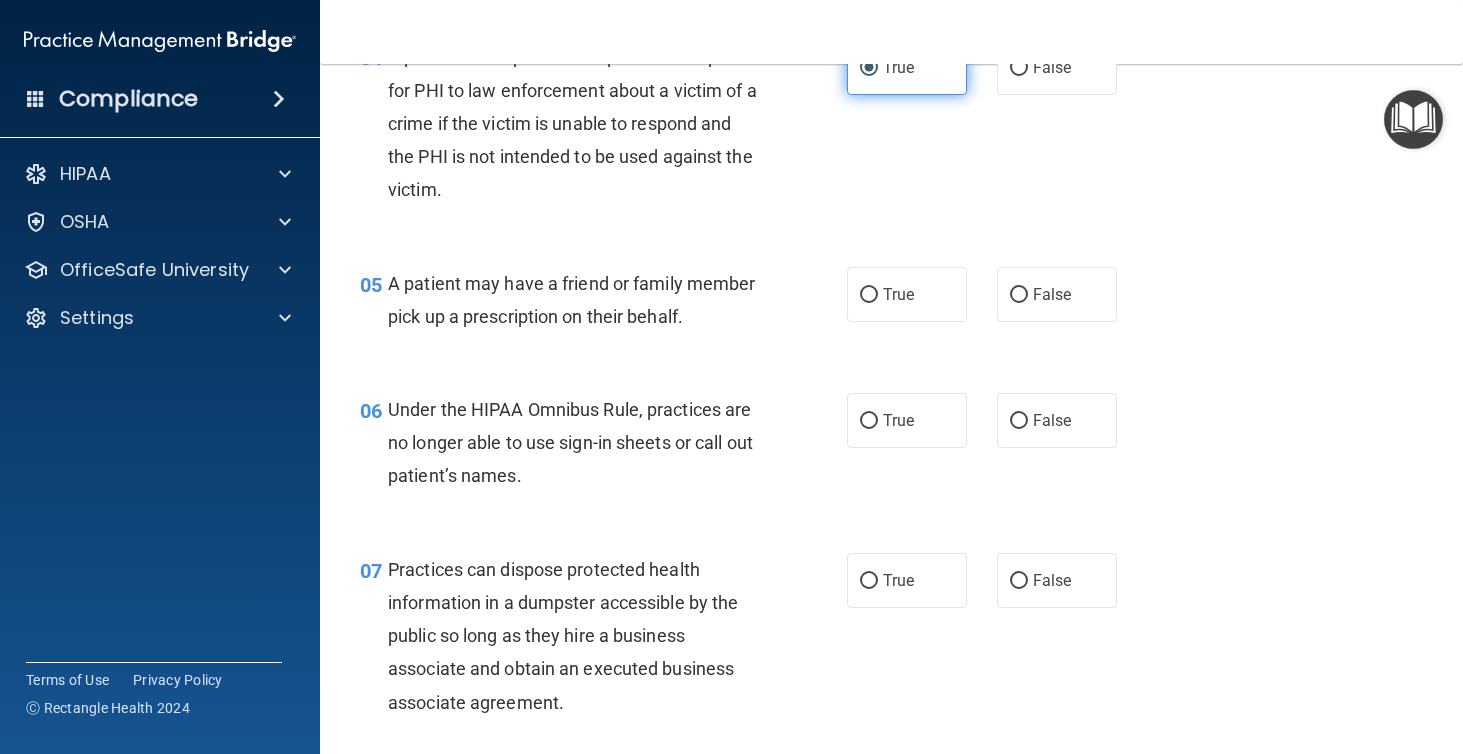 scroll, scrollTop: 813, scrollLeft: 0, axis: vertical 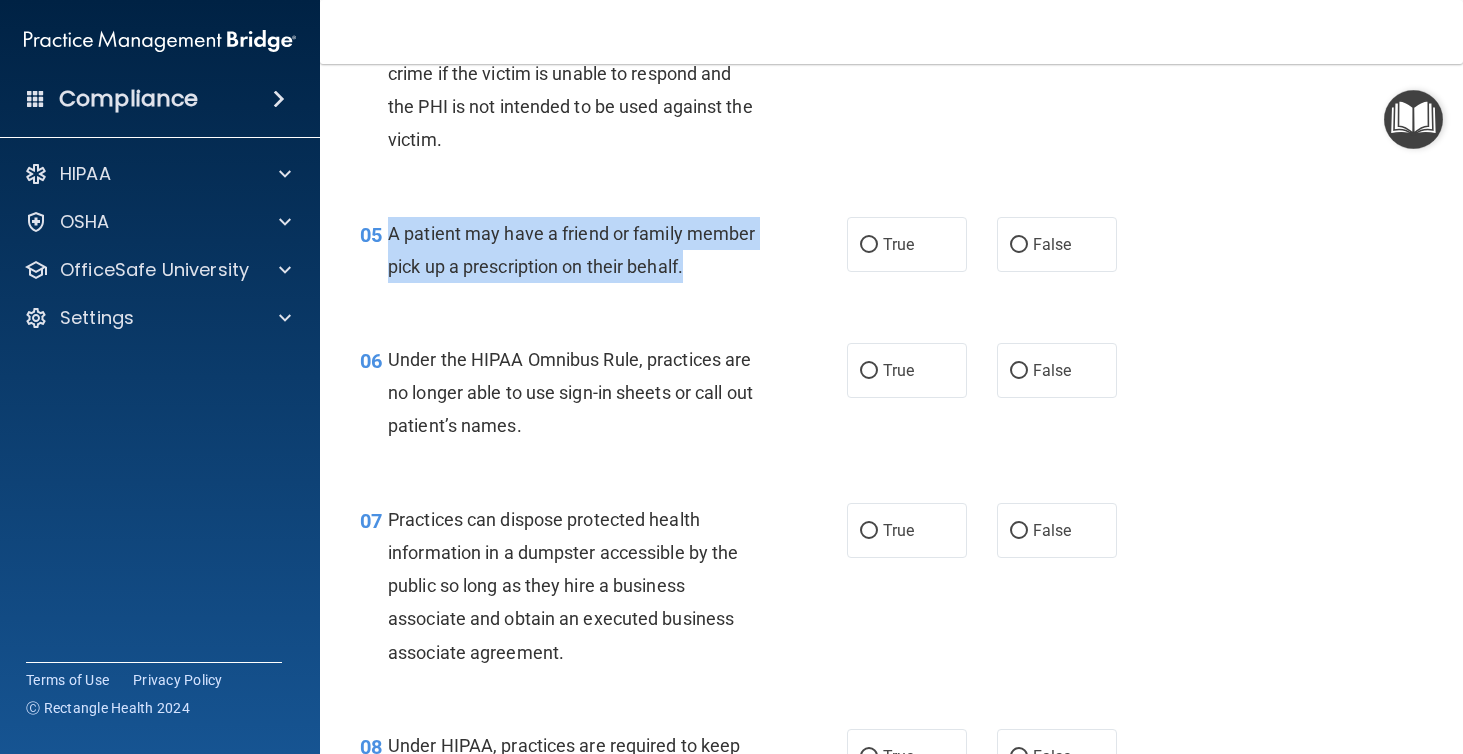 drag, startPoint x: 393, startPoint y: 258, endPoint x: 706, endPoint y: 295, distance: 315.17932 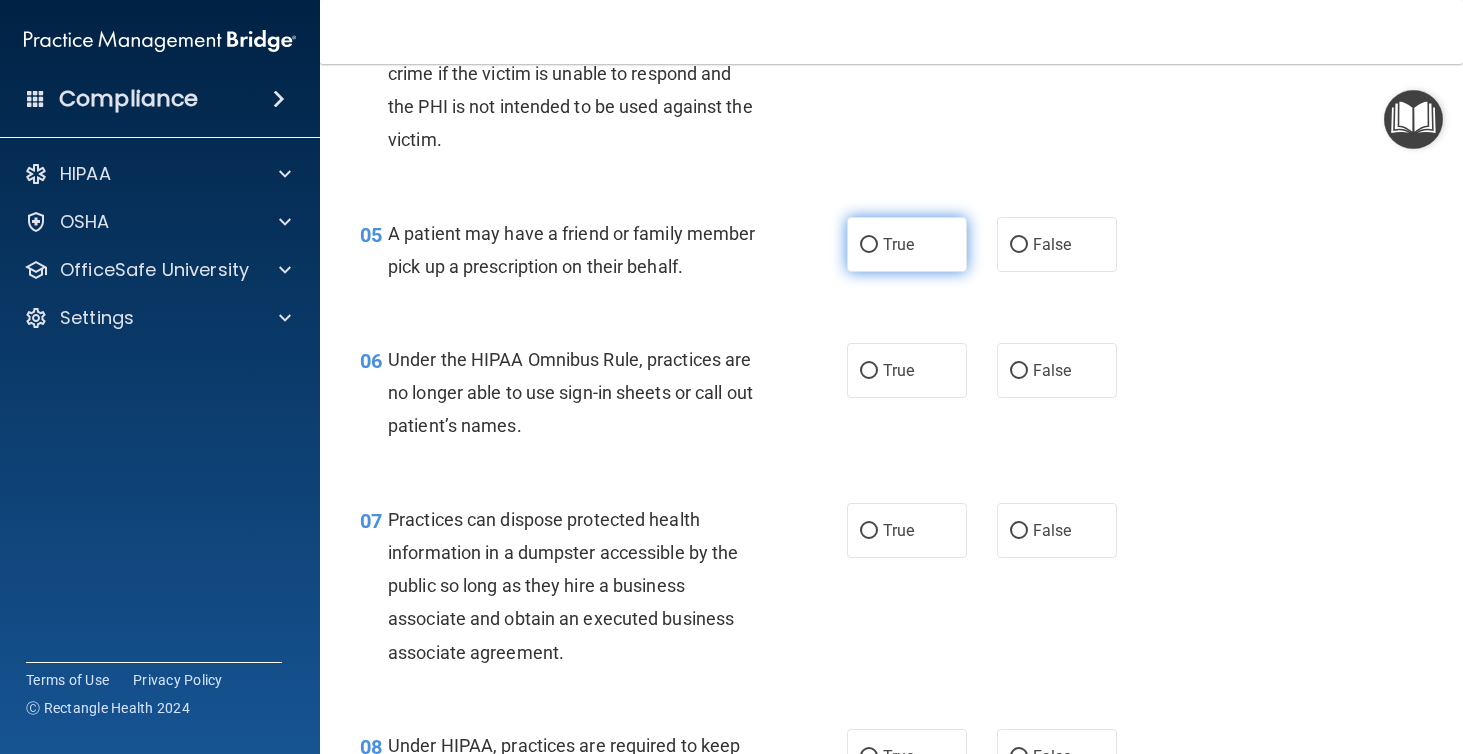 click on "True" at bounding box center (907, 244) 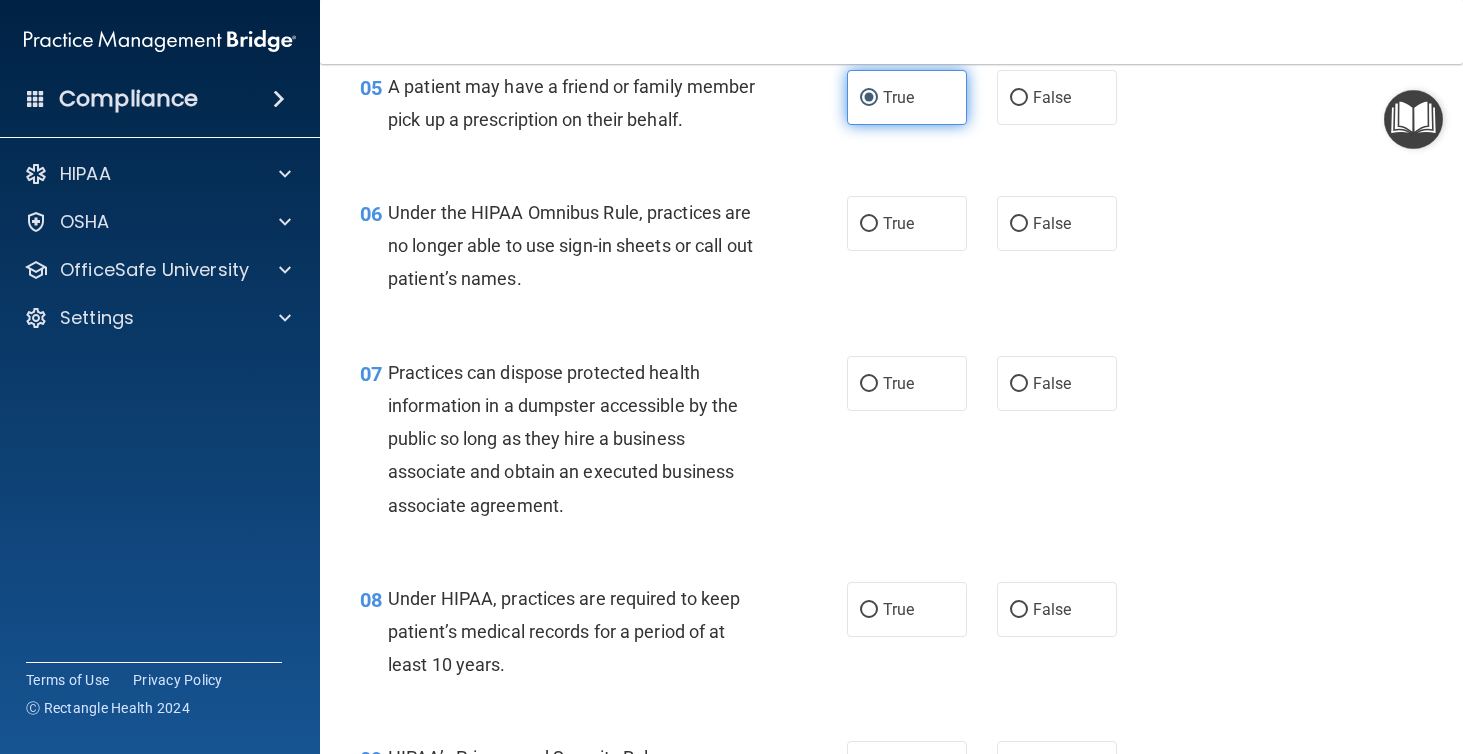 scroll, scrollTop: 1016, scrollLeft: 0, axis: vertical 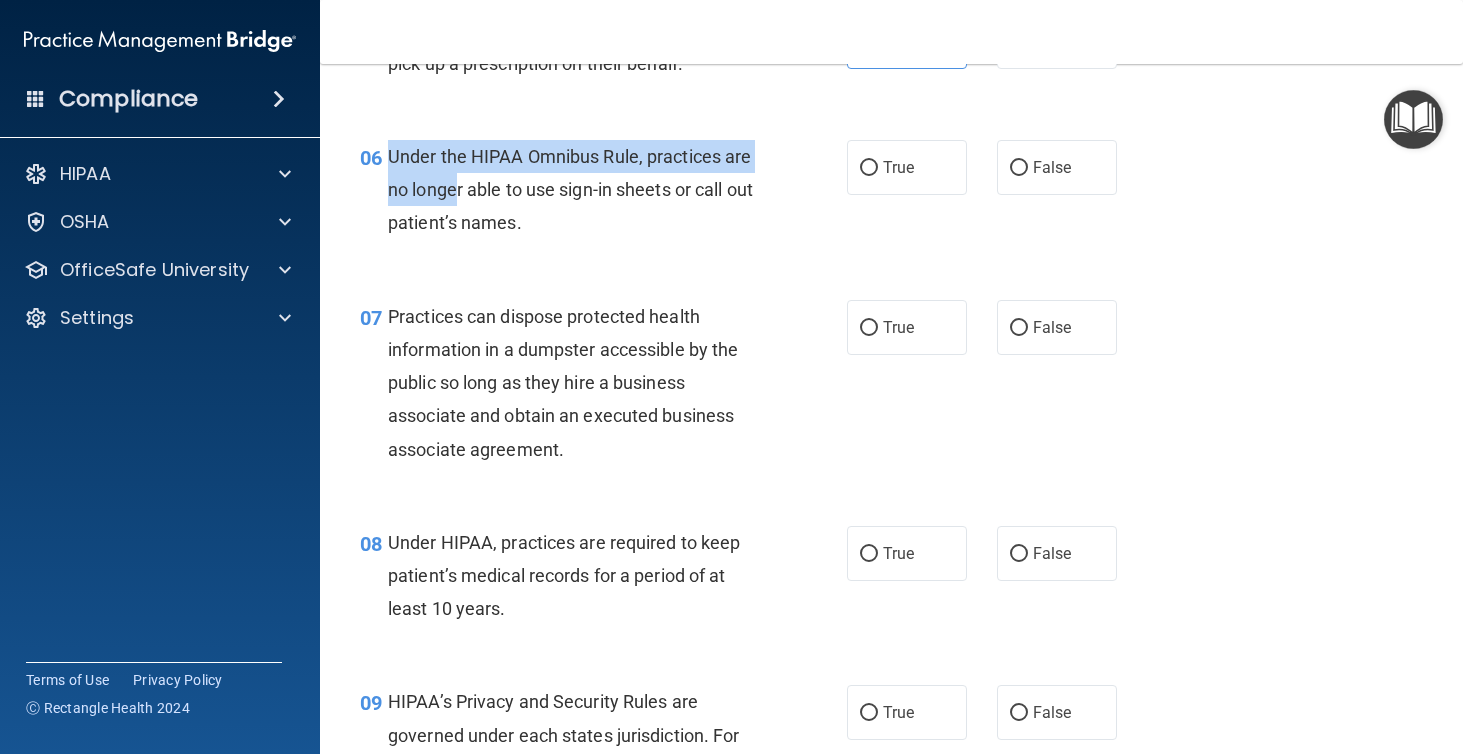 drag, startPoint x: 386, startPoint y: 181, endPoint x: 454, endPoint y: 215, distance: 76.02631 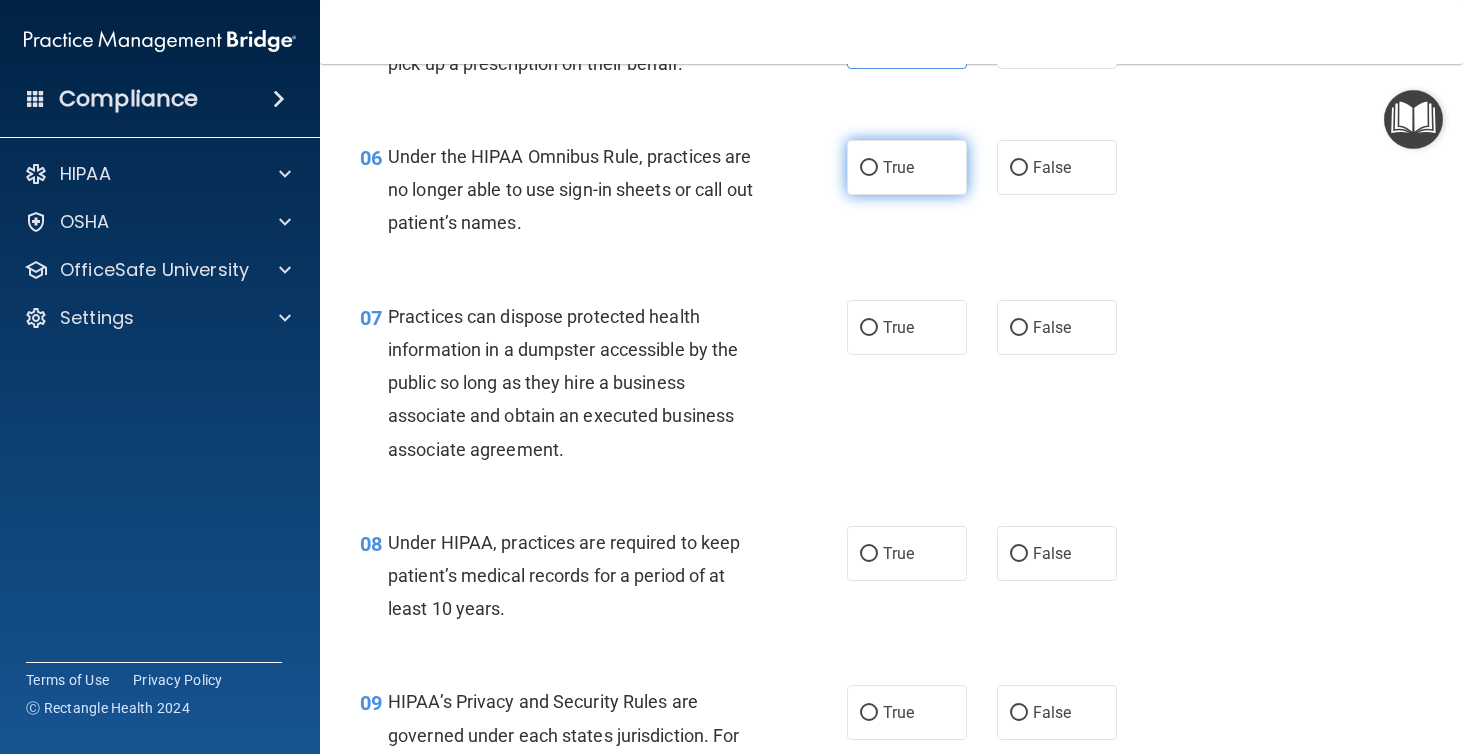 click on "True" at bounding box center [898, 167] 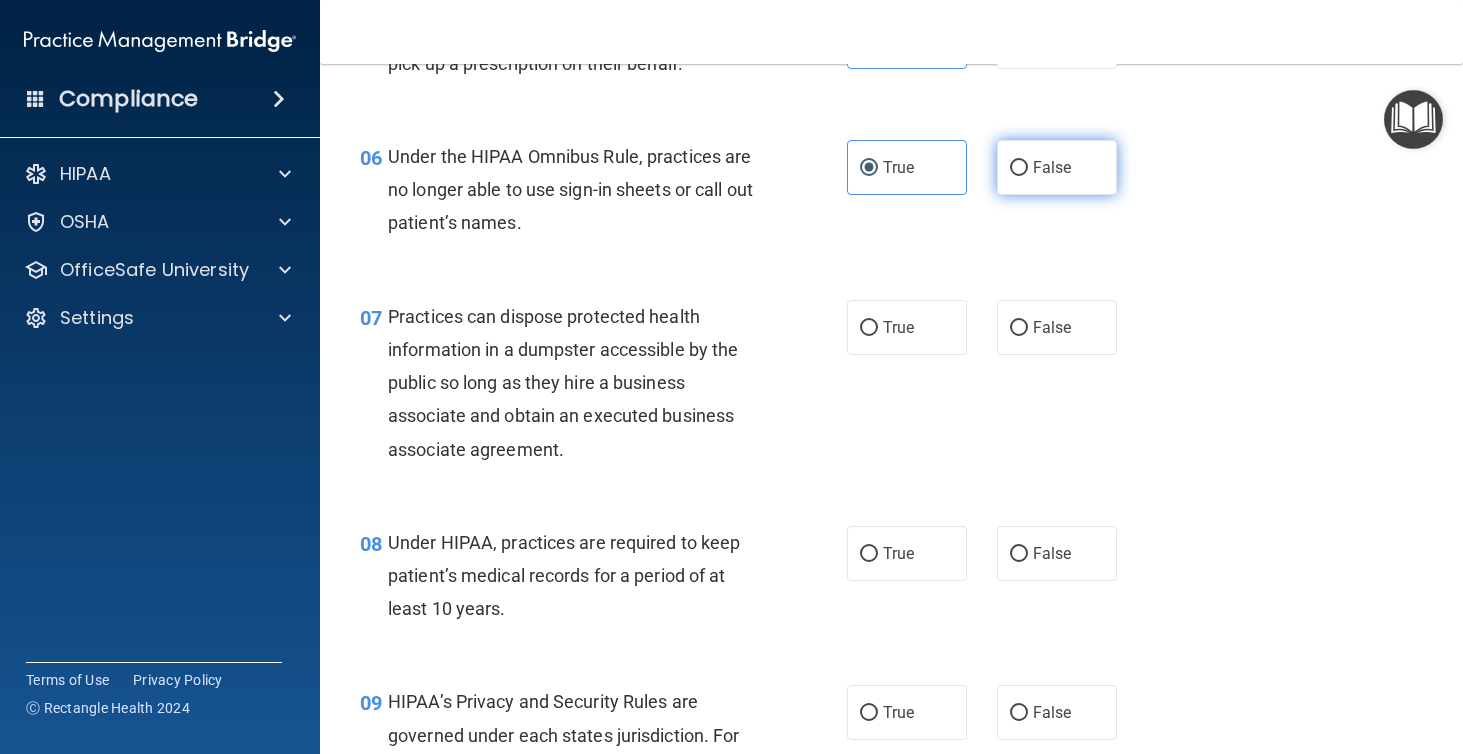 click on "False" at bounding box center [1052, 167] 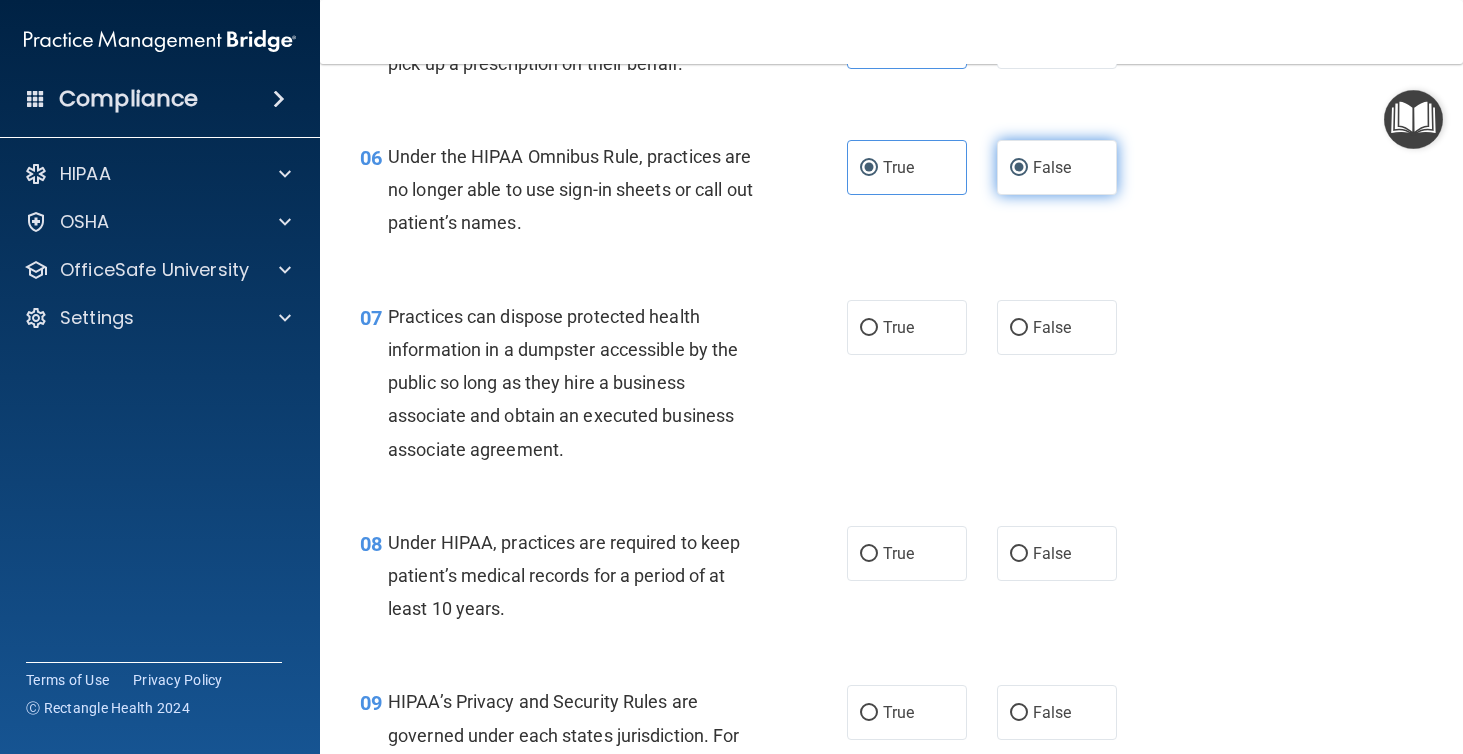 radio on "false" 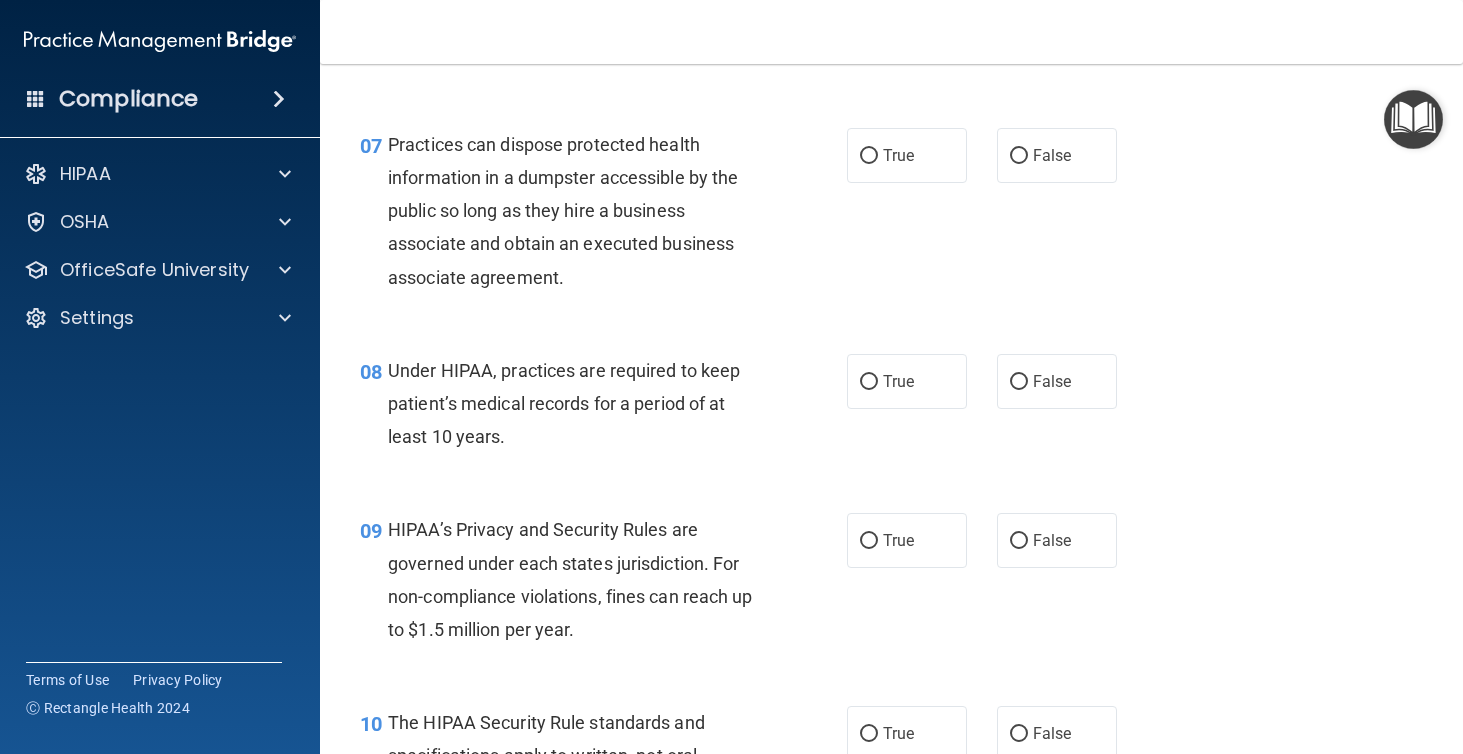 scroll, scrollTop: 1189, scrollLeft: 0, axis: vertical 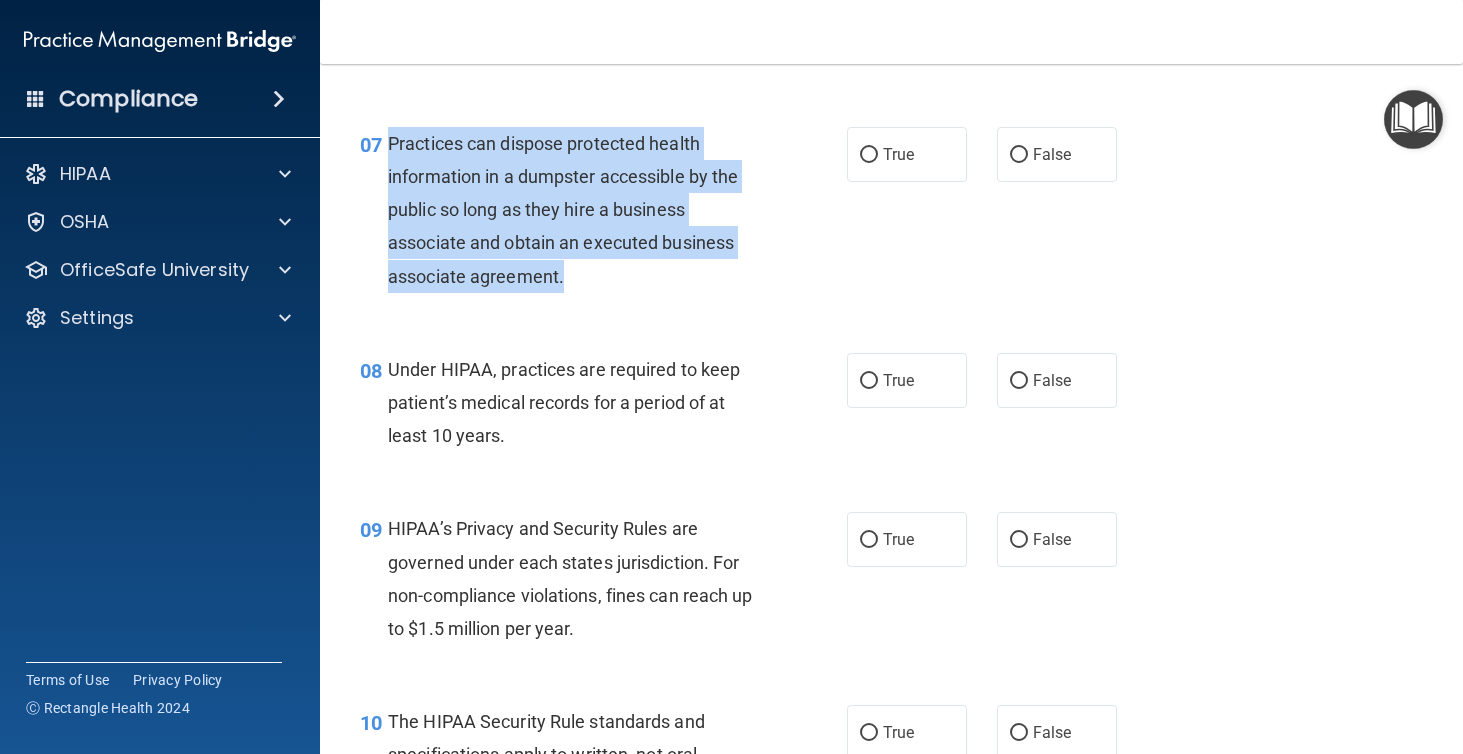drag, startPoint x: 387, startPoint y: 167, endPoint x: 583, endPoint y: 307, distance: 240.86511 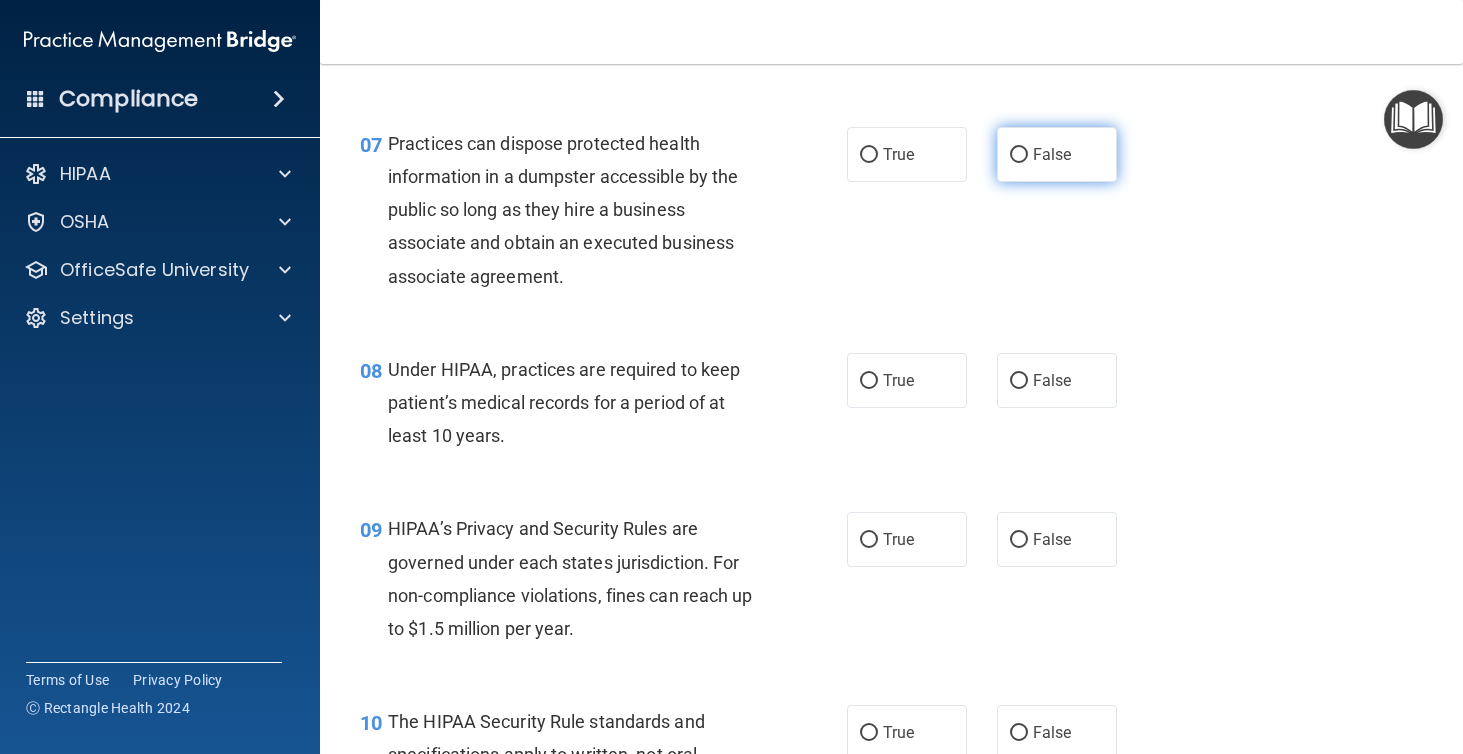 click on "False" at bounding box center (1052, 154) 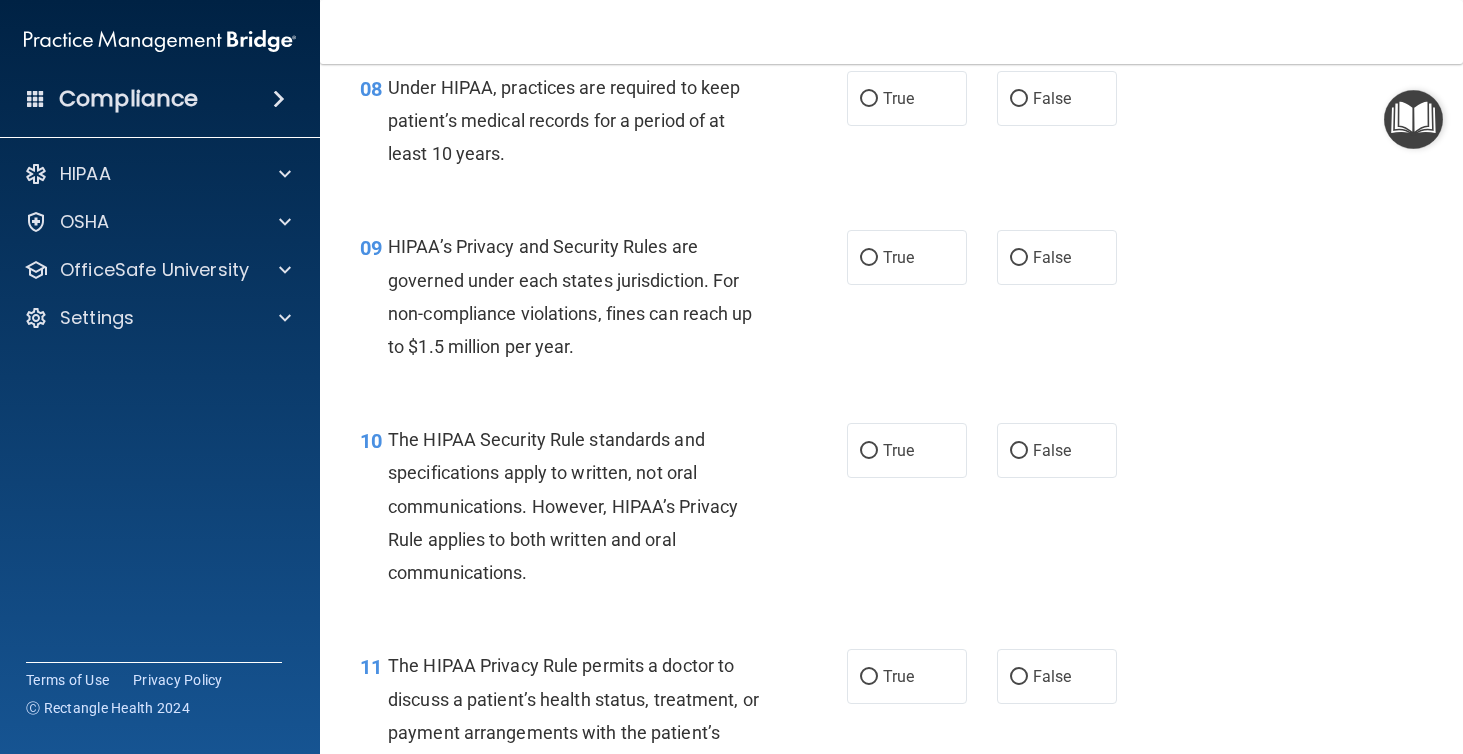 scroll, scrollTop: 1483, scrollLeft: 0, axis: vertical 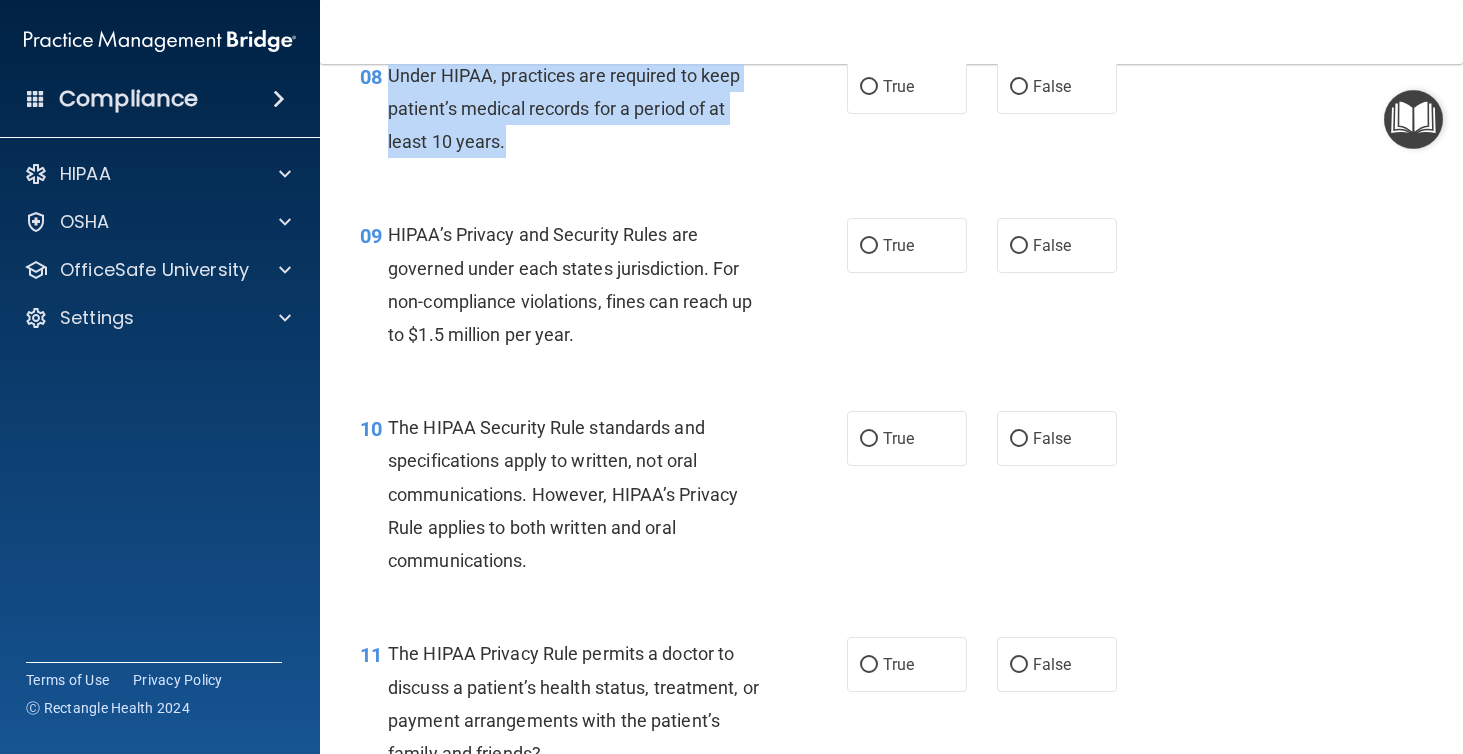 drag, startPoint x: 391, startPoint y: 101, endPoint x: 508, endPoint y: 179, distance: 140.6165 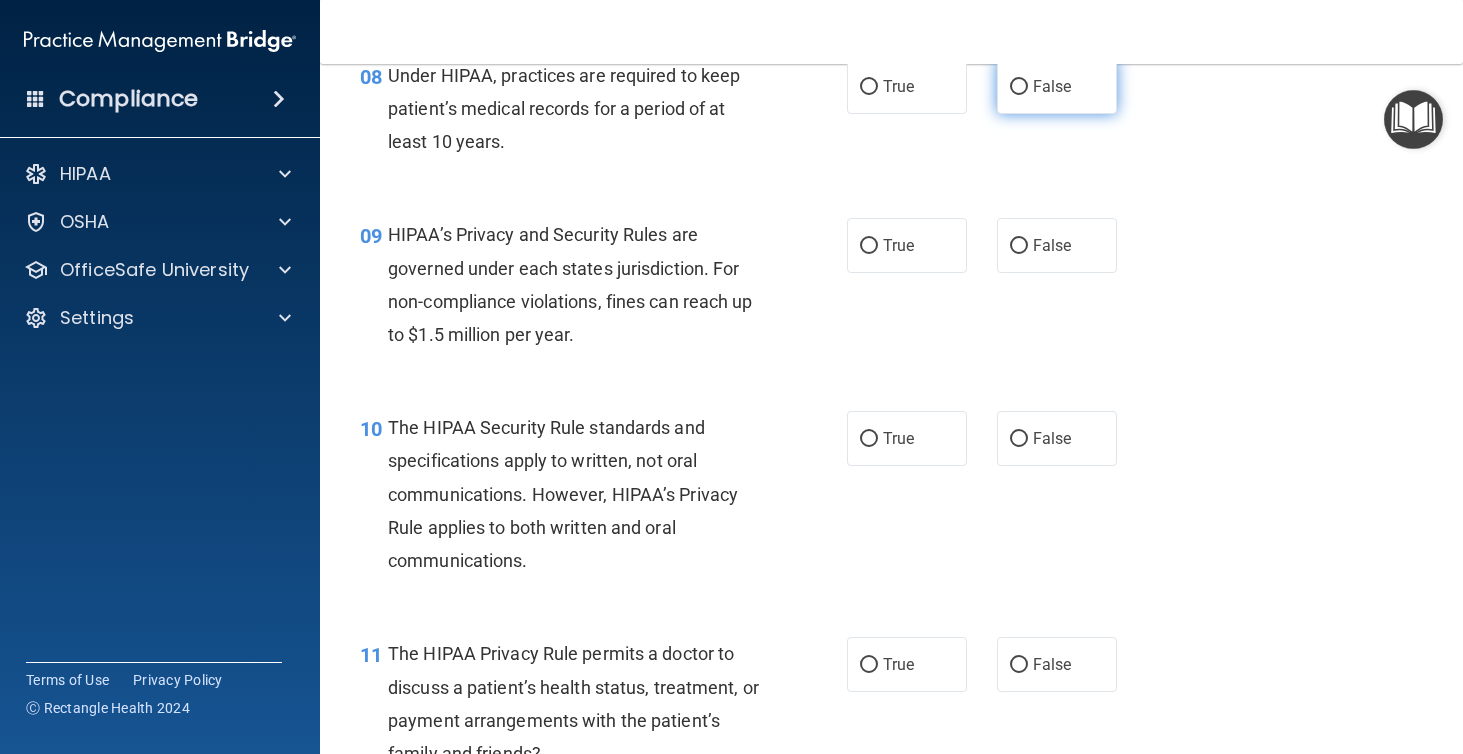 click on "False" at bounding box center (1057, 86) 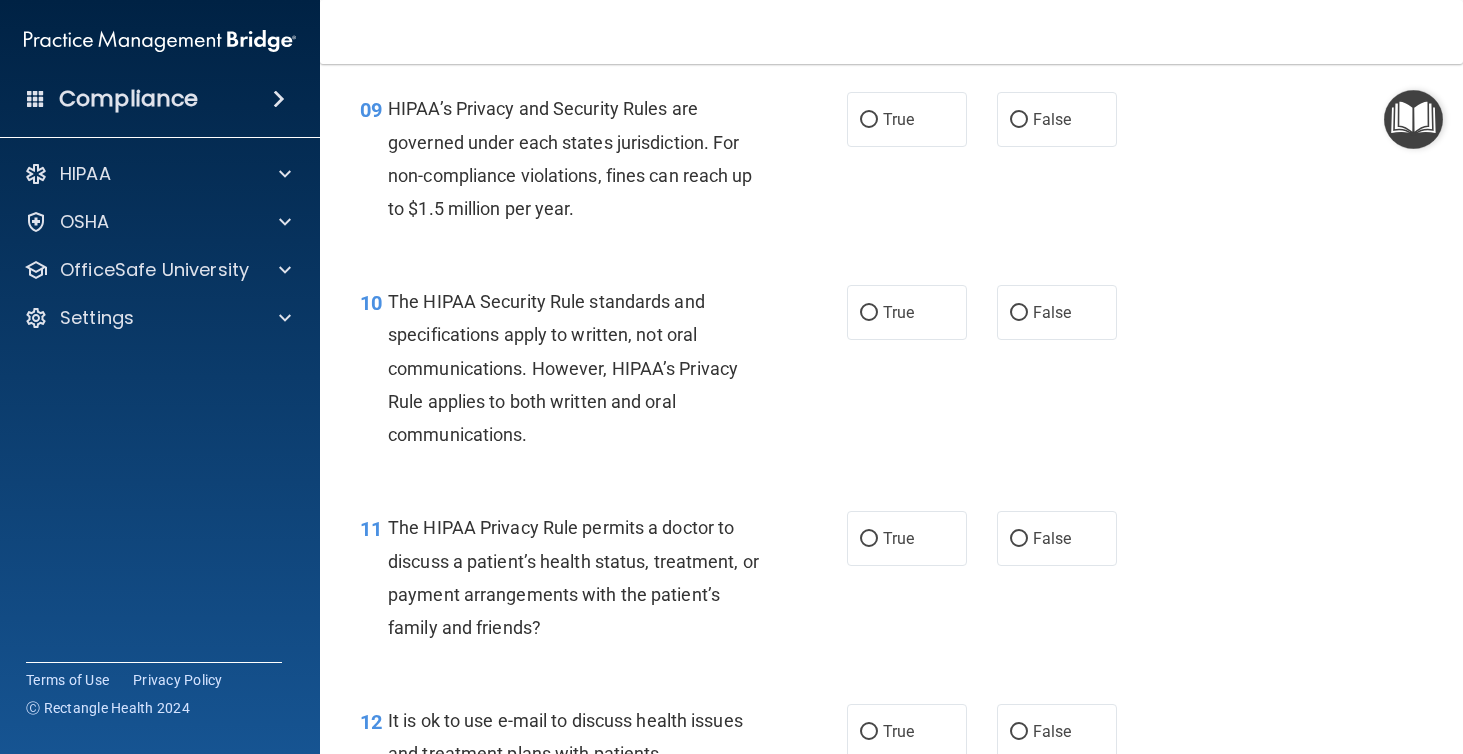 scroll, scrollTop: 1610, scrollLeft: 0, axis: vertical 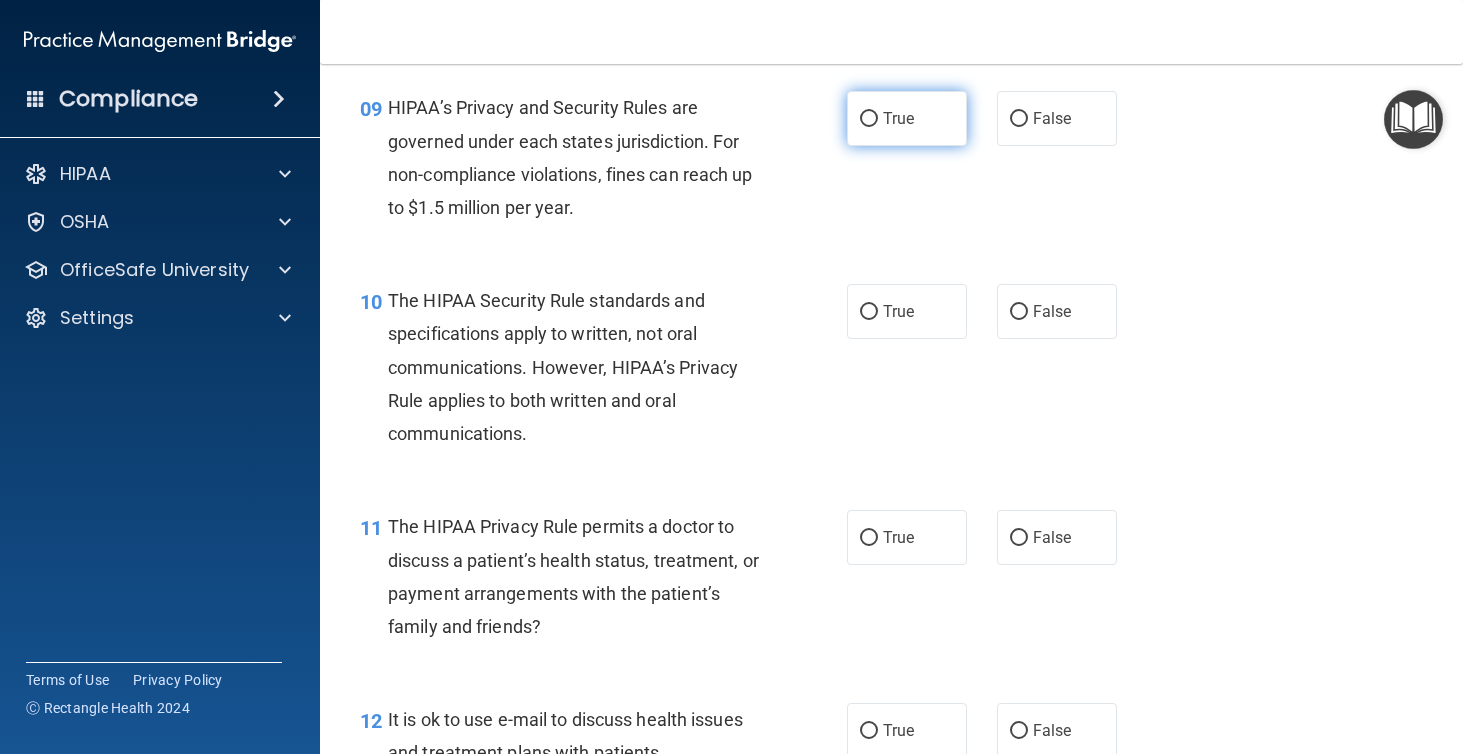 click on "True" at bounding box center [907, 118] 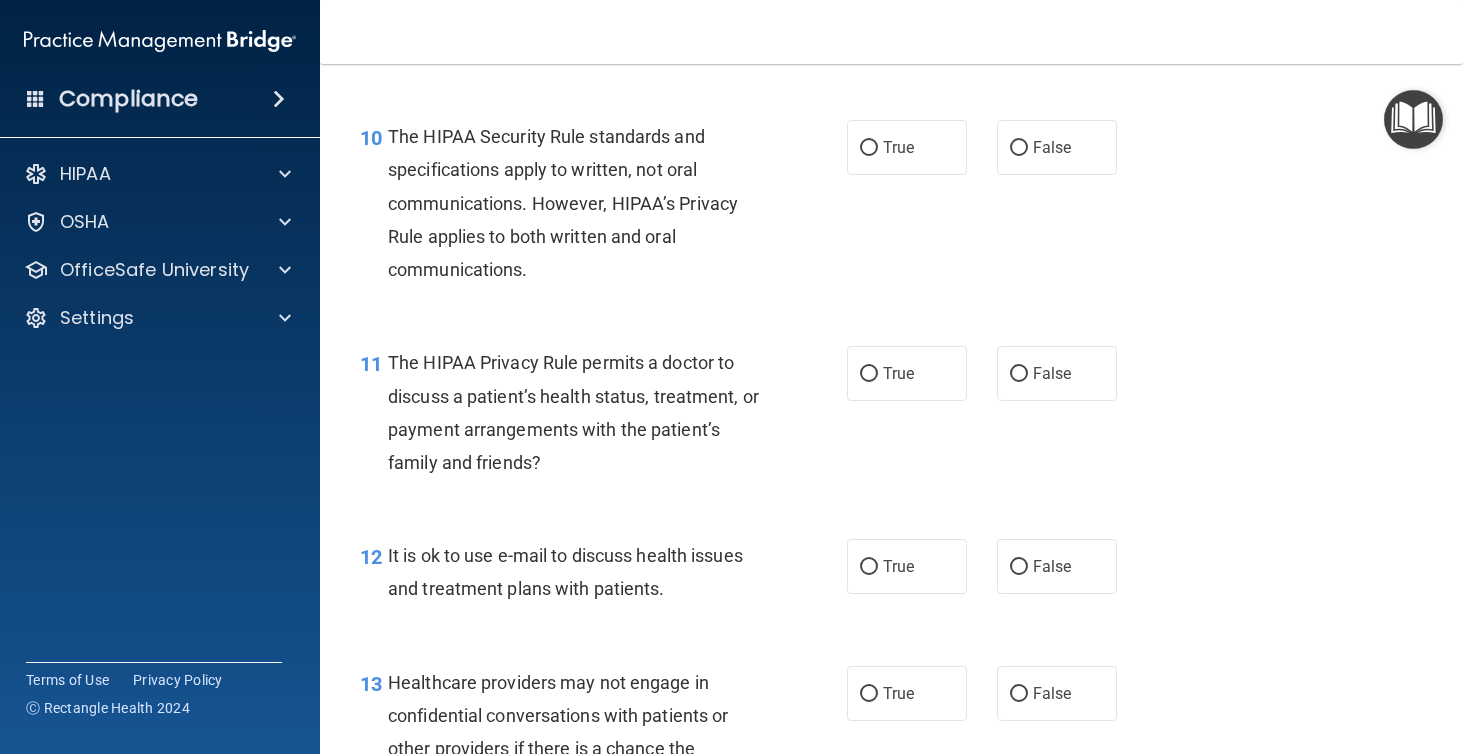 scroll, scrollTop: 1778, scrollLeft: 0, axis: vertical 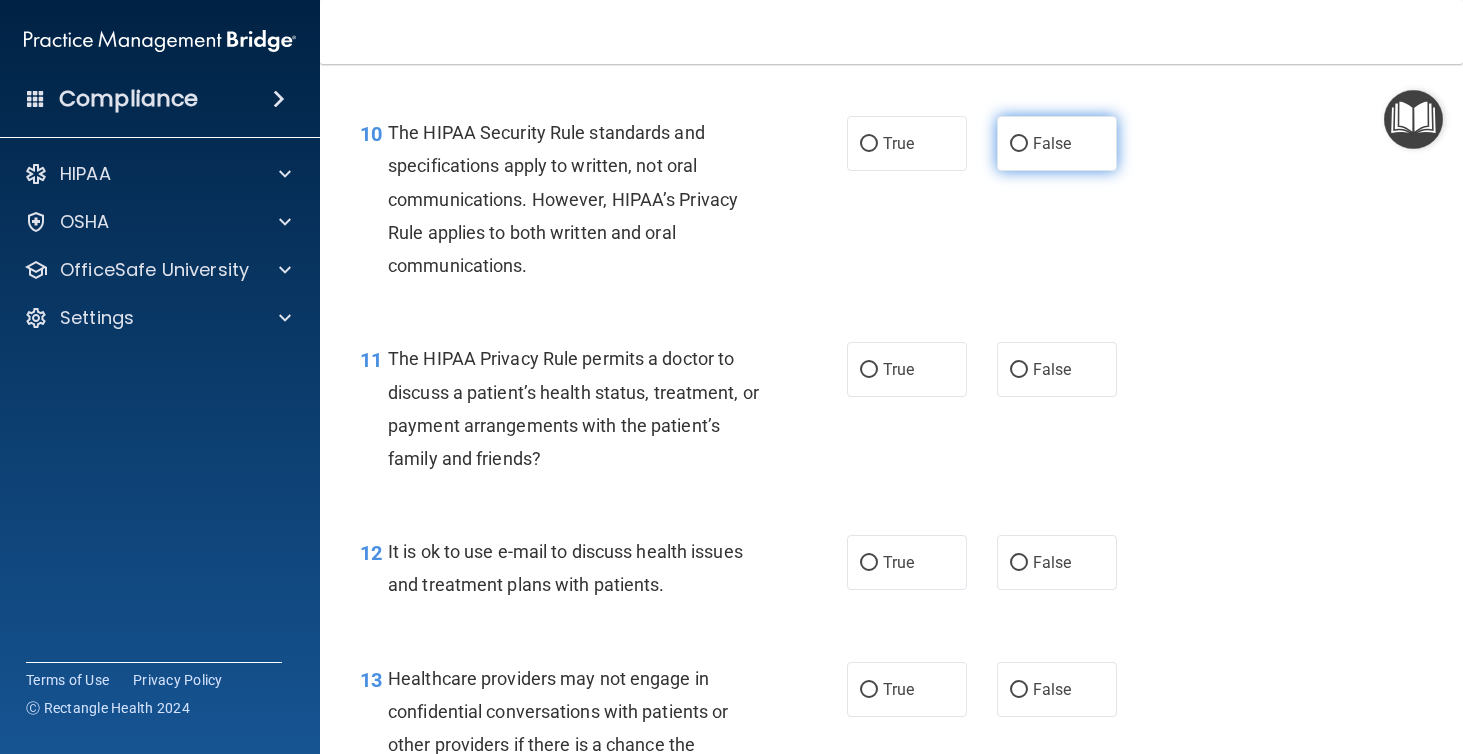 click on "False" at bounding box center (1052, 143) 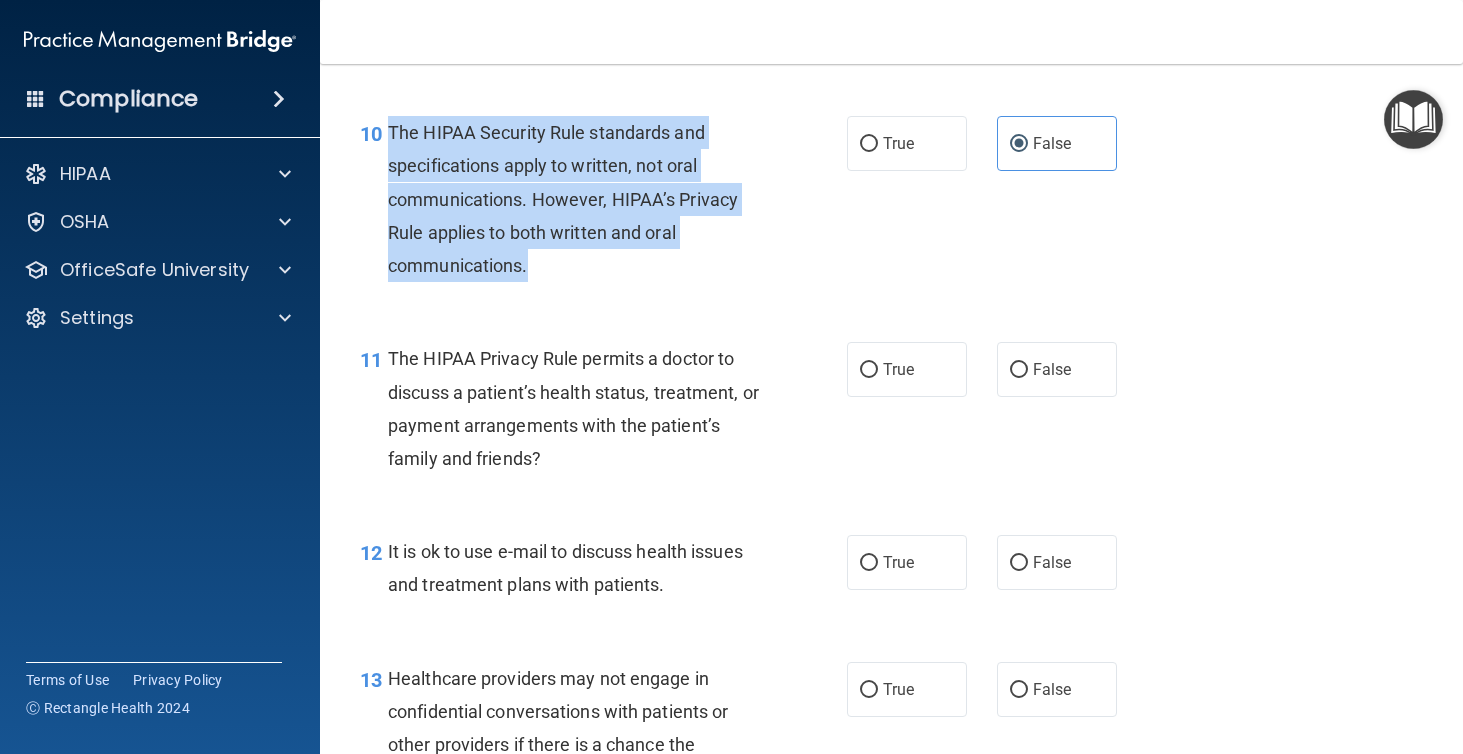 drag, startPoint x: 380, startPoint y: 155, endPoint x: 559, endPoint y: 275, distance: 215.50174 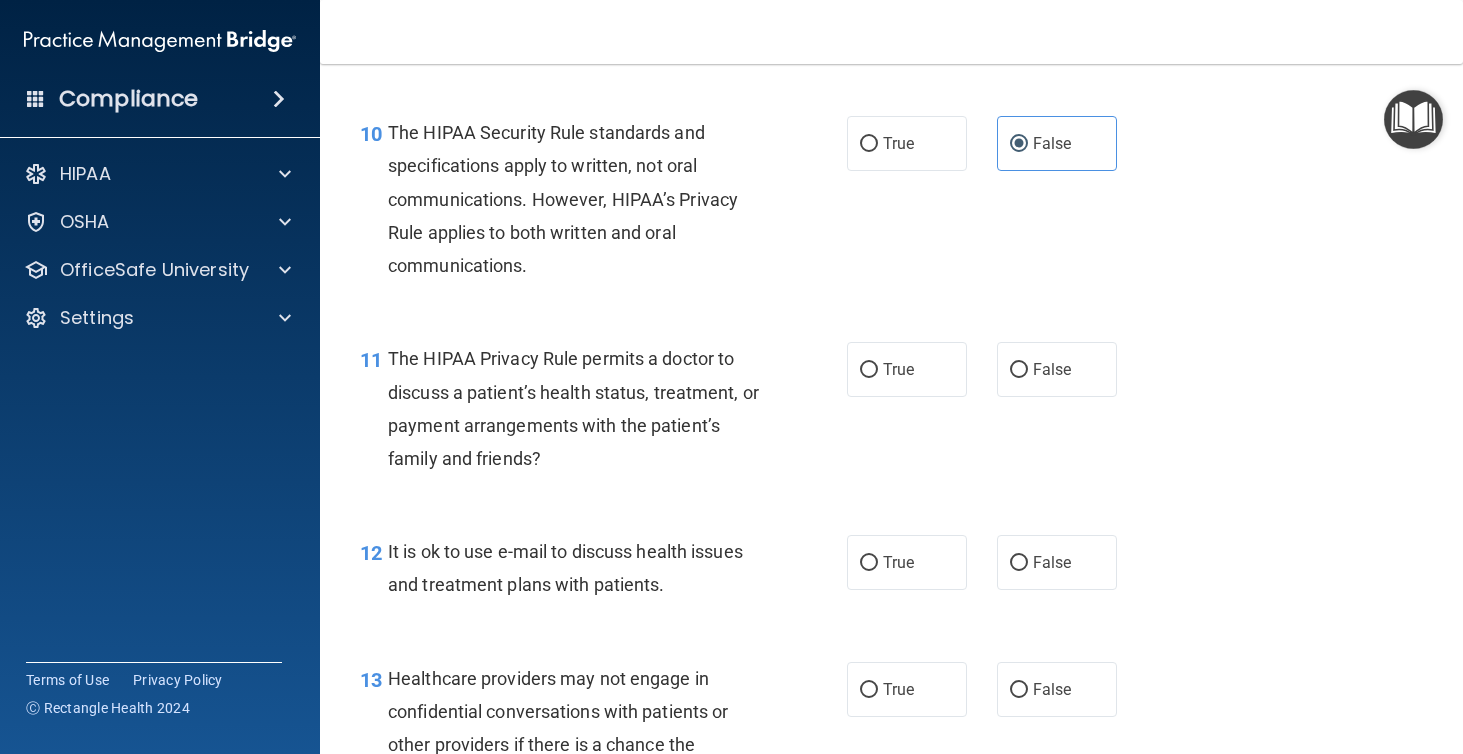 click on "10       The HIPAA Security Rule standards and specifications apply to written, not oral communications. However, HIPAA’s Privacy Rule applies to both written and oral communications.                 True           False" at bounding box center [891, 204] 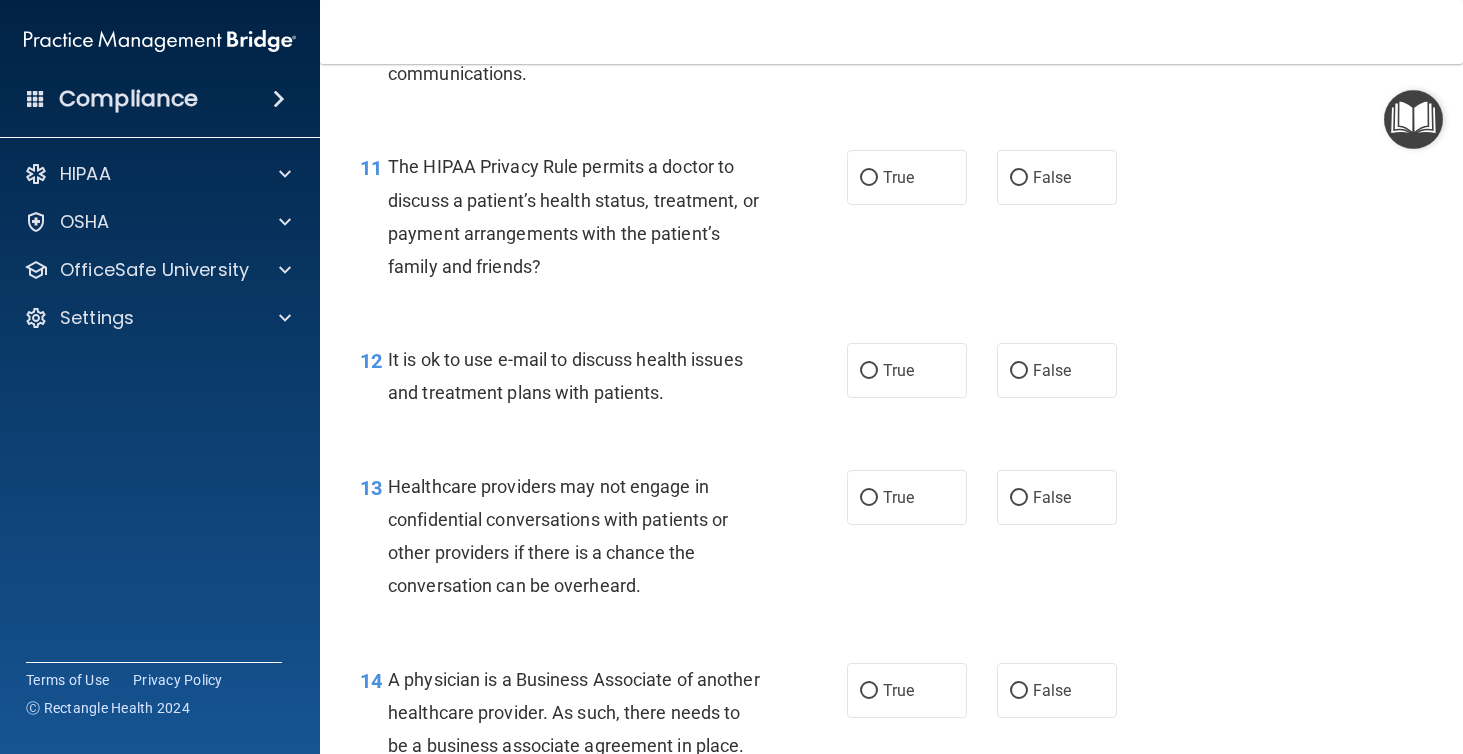 scroll, scrollTop: 1988, scrollLeft: 0, axis: vertical 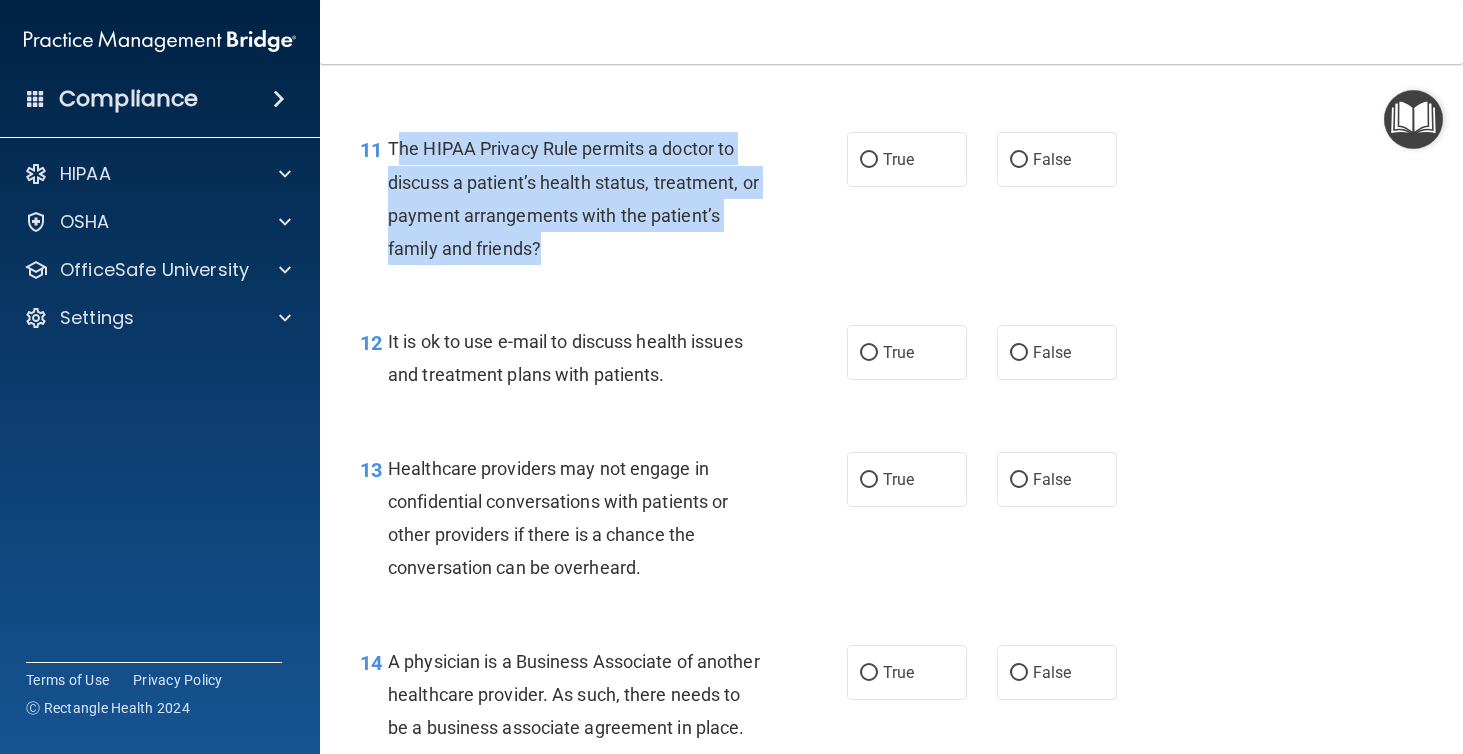 drag, startPoint x: 395, startPoint y: 170, endPoint x: 549, endPoint y: 278, distance: 188.09572 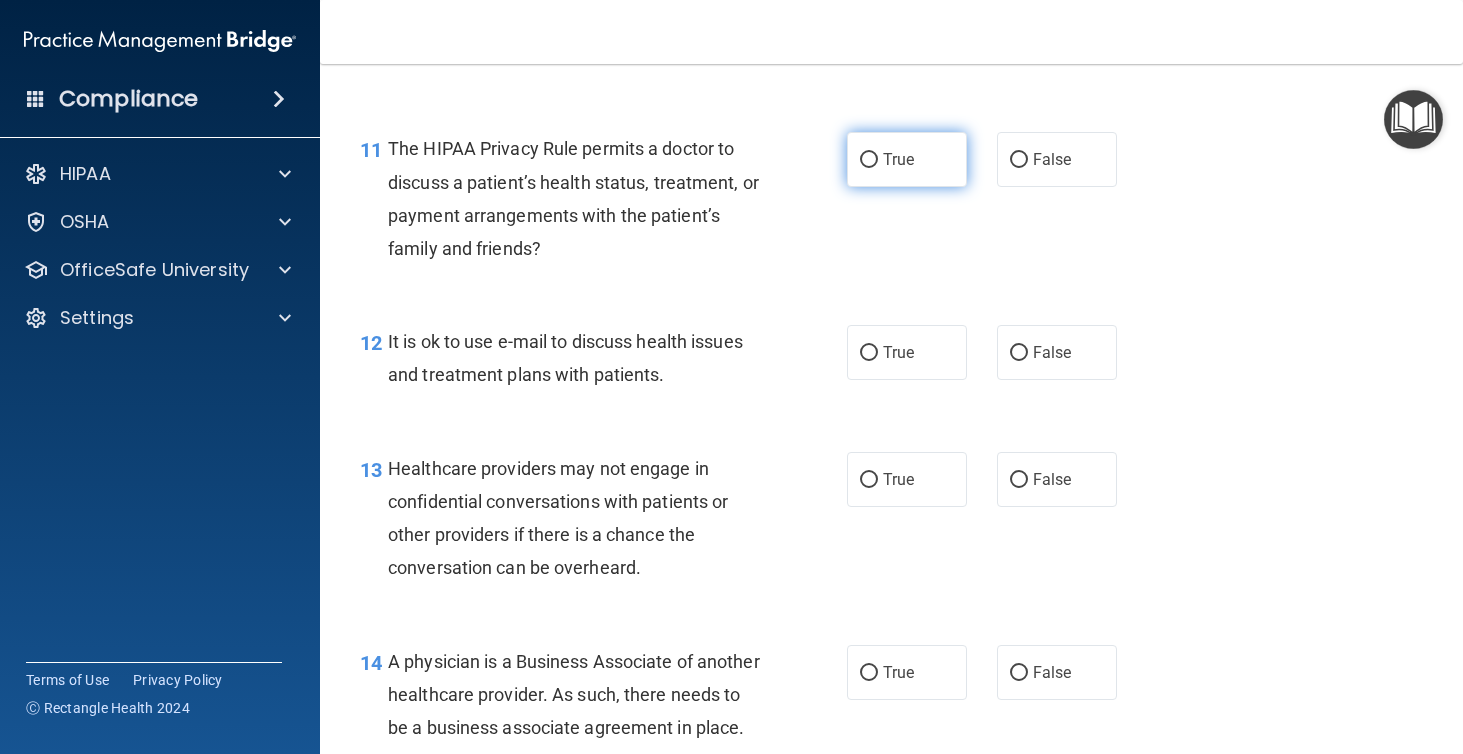 click on "True" at bounding box center [907, 159] 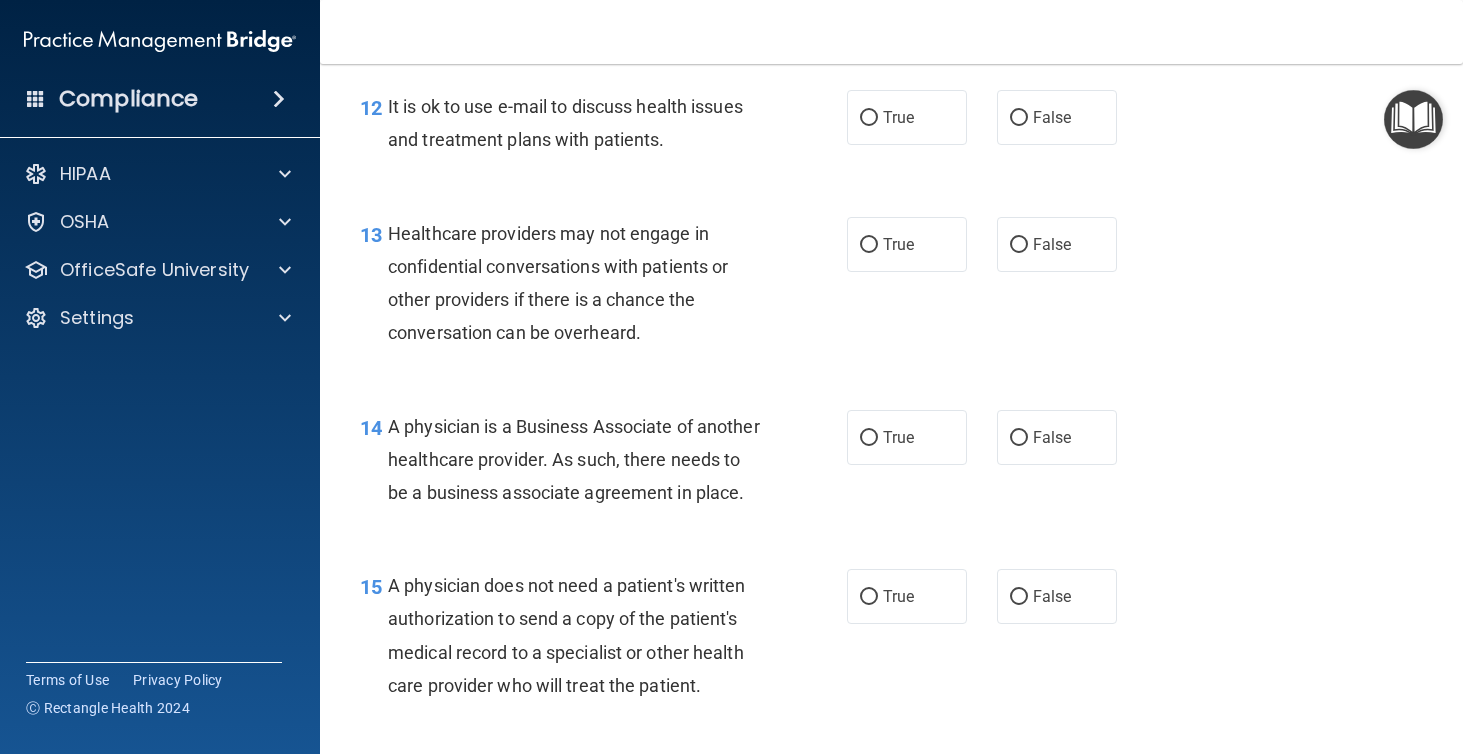 scroll, scrollTop: 2222, scrollLeft: 0, axis: vertical 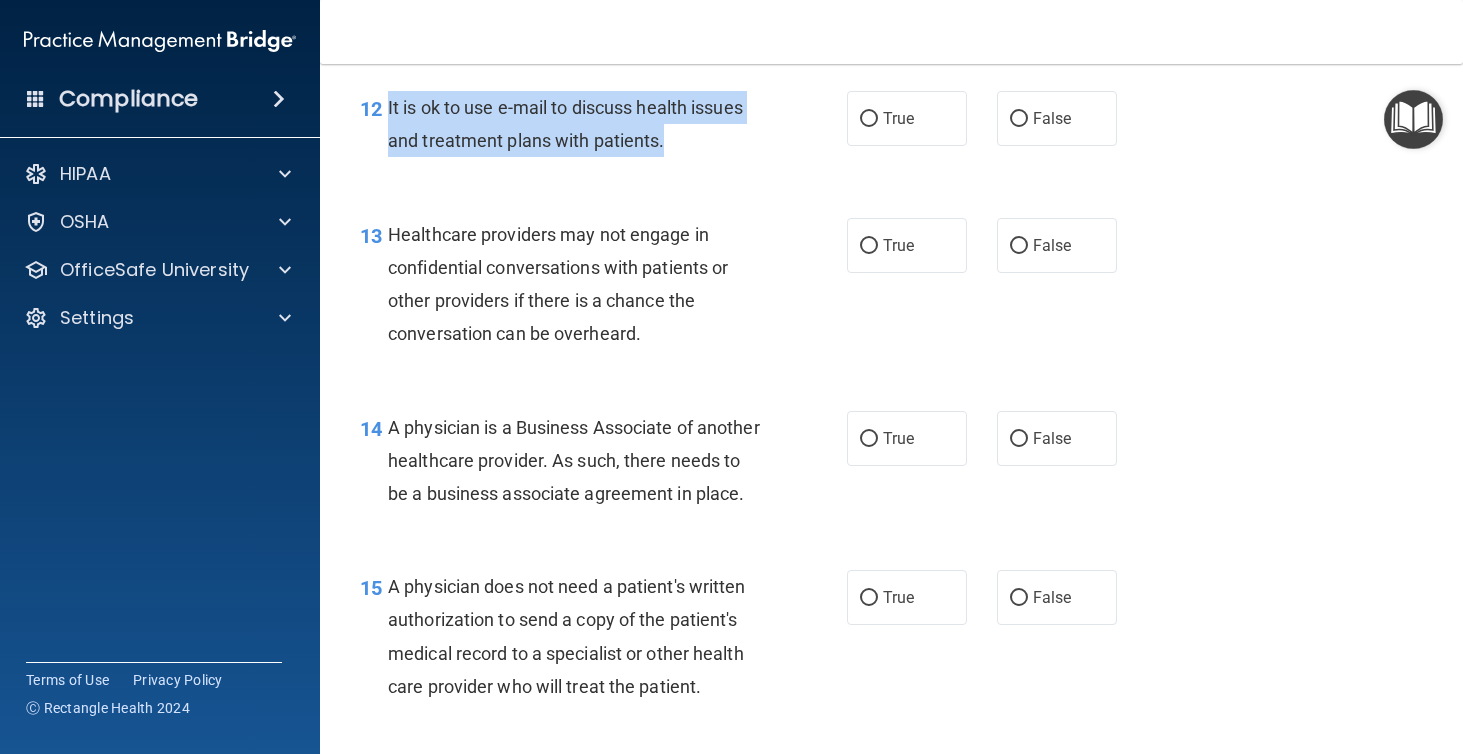 drag, startPoint x: 383, startPoint y: 119, endPoint x: 718, endPoint y: 173, distance: 339.32434 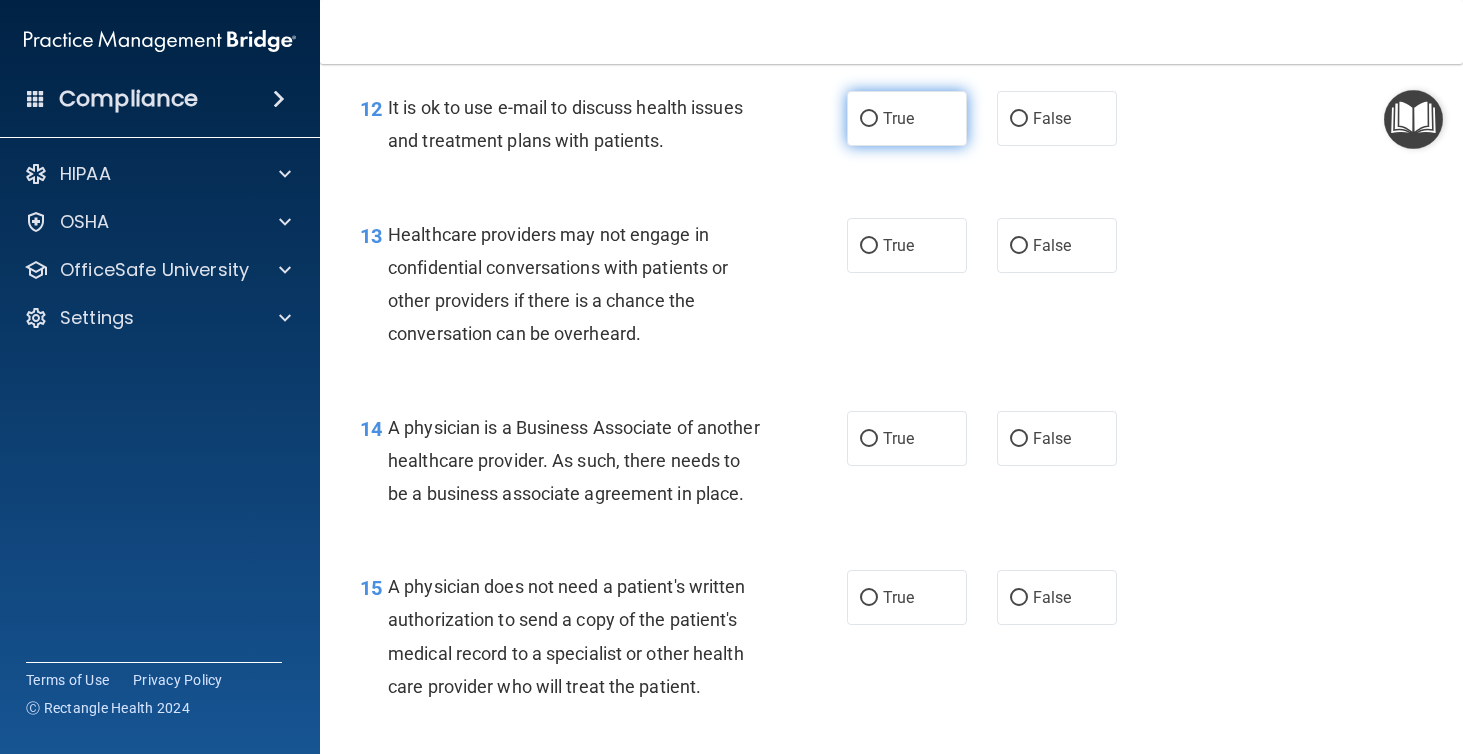click on "True" at bounding box center [907, 118] 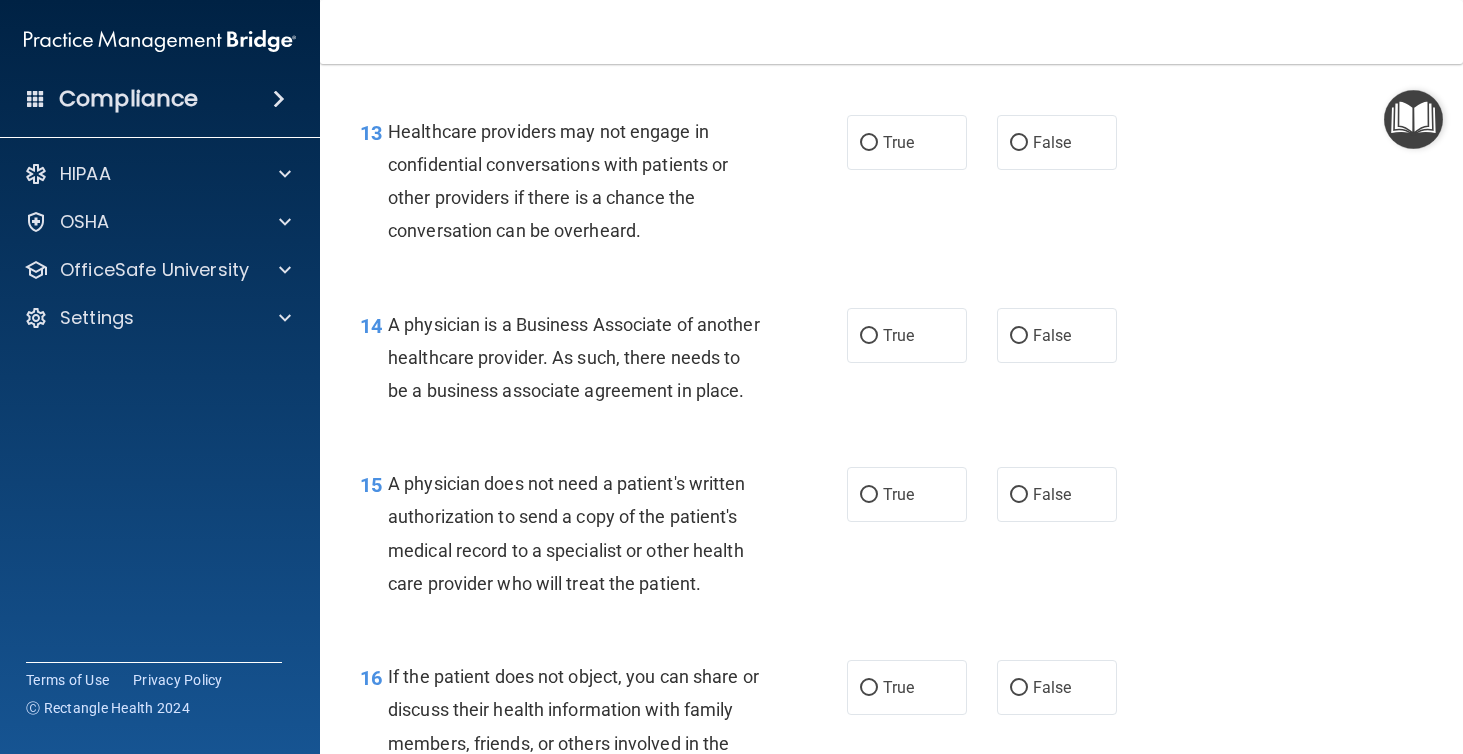 scroll, scrollTop: 2338, scrollLeft: 0, axis: vertical 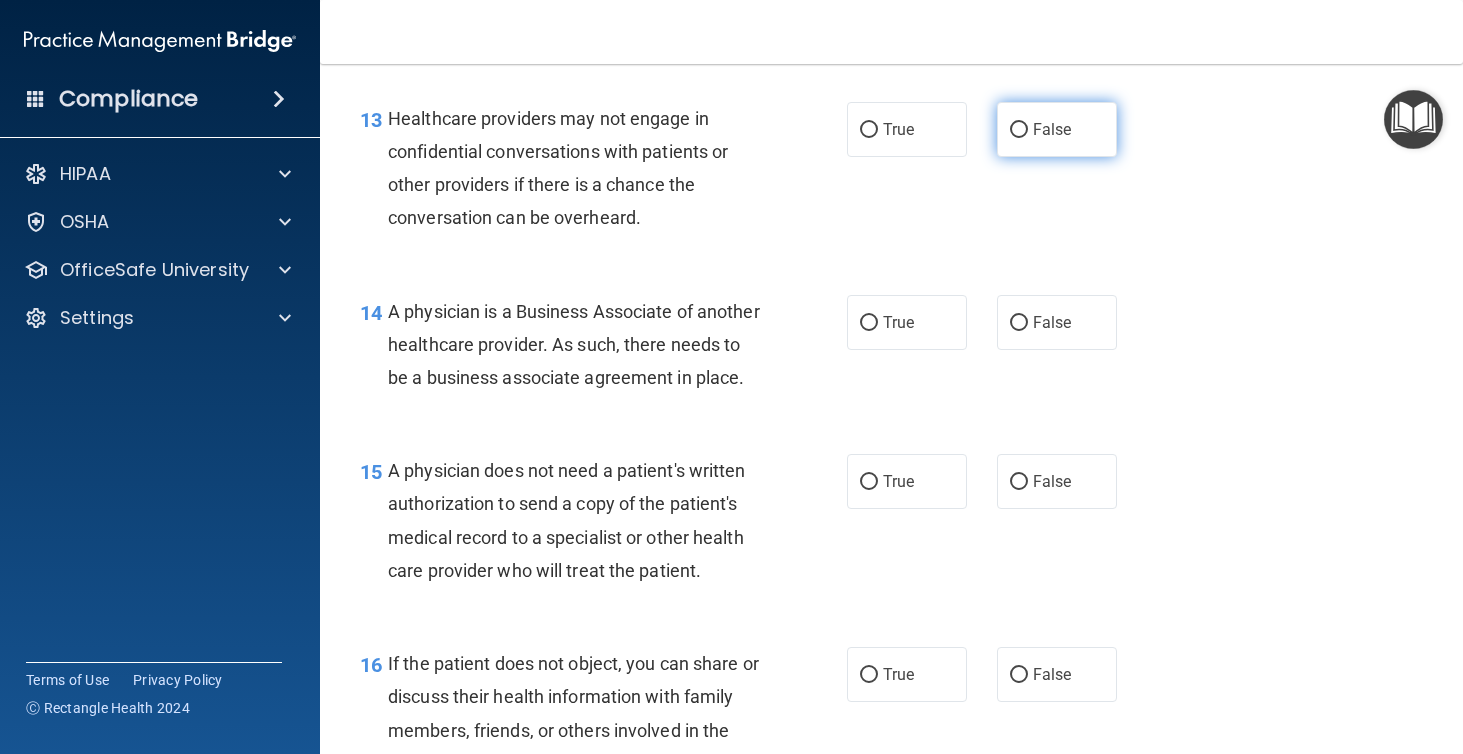 click on "False" at bounding box center [1052, 129] 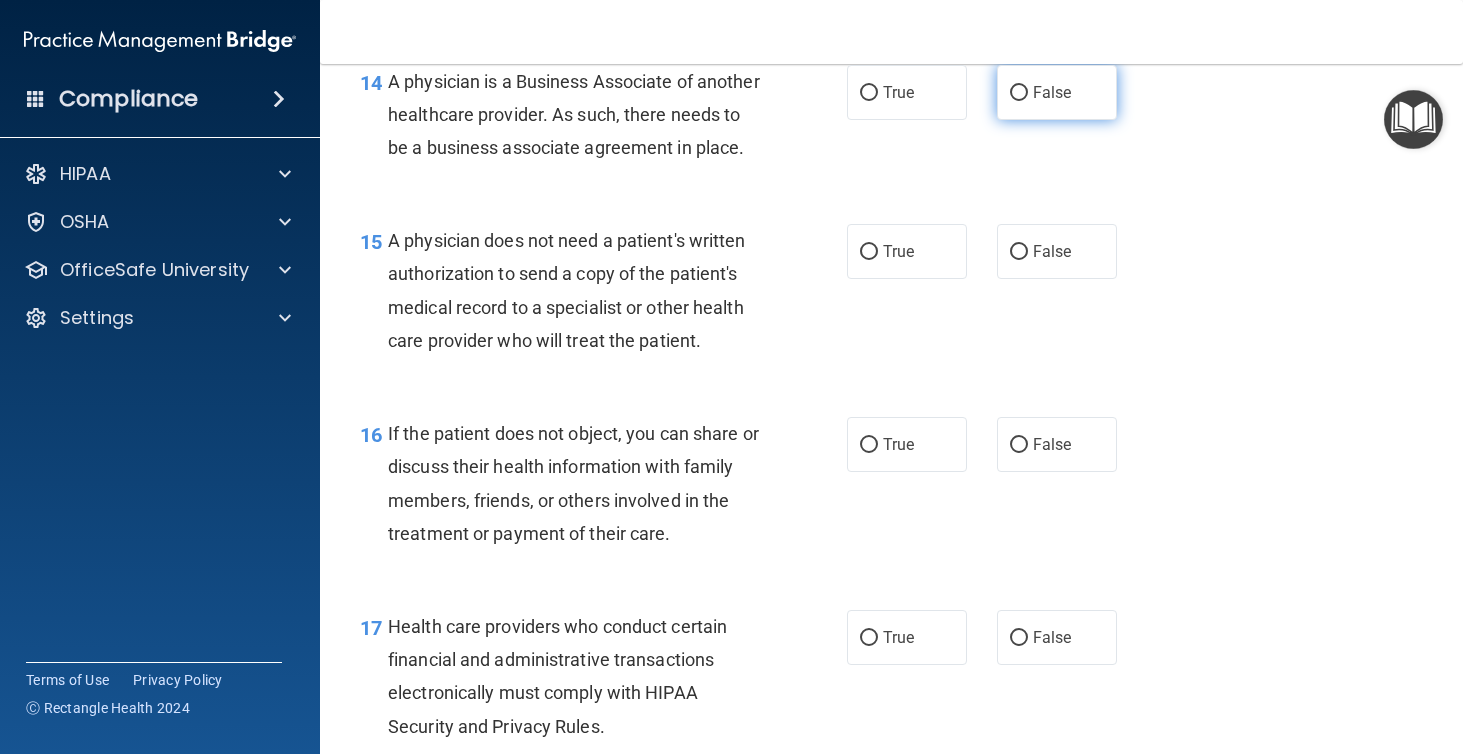 scroll, scrollTop: 2571, scrollLeft: 0, axis: vertical 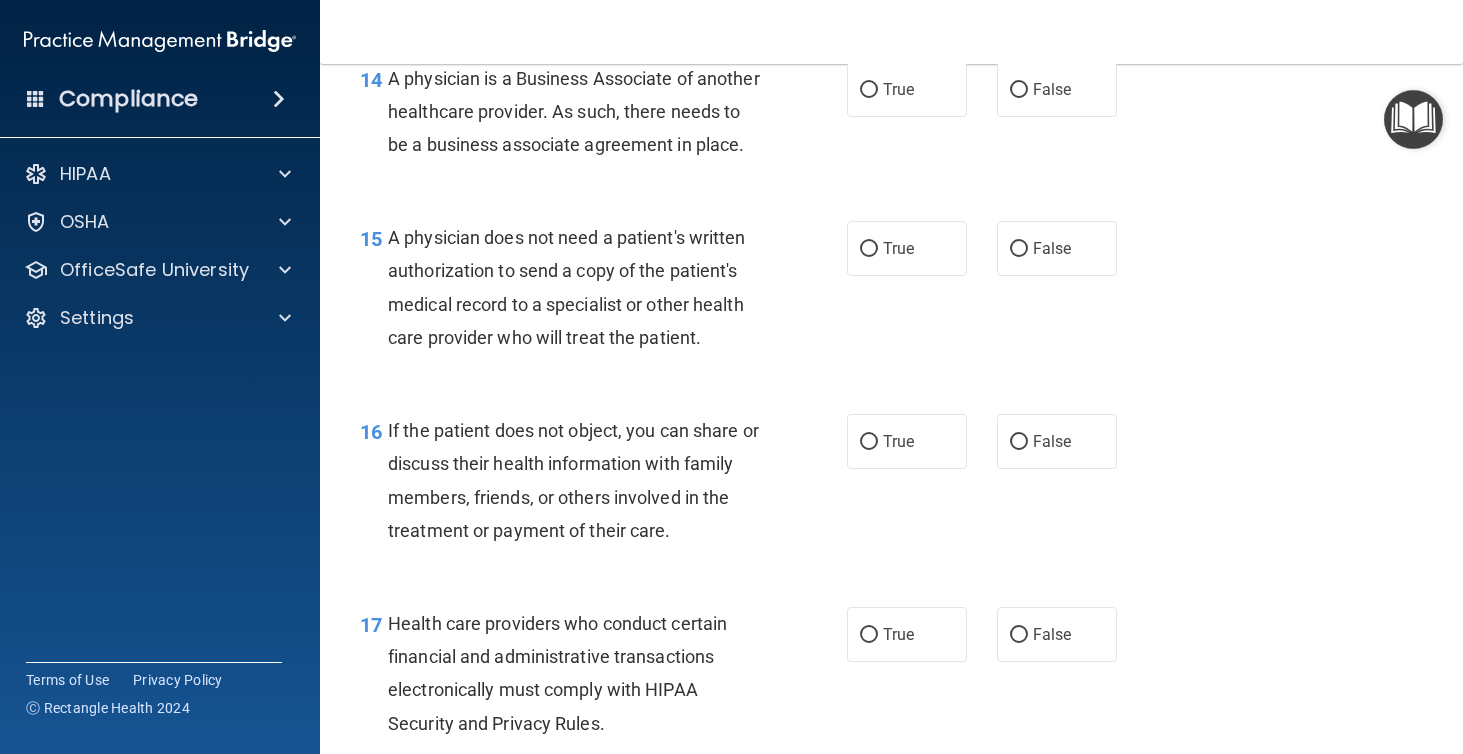 click on "A physician is a Business Associate of another healthcare provider.  As such, there needs to be a business associate agreement in place." at bounding box center [574, 111] 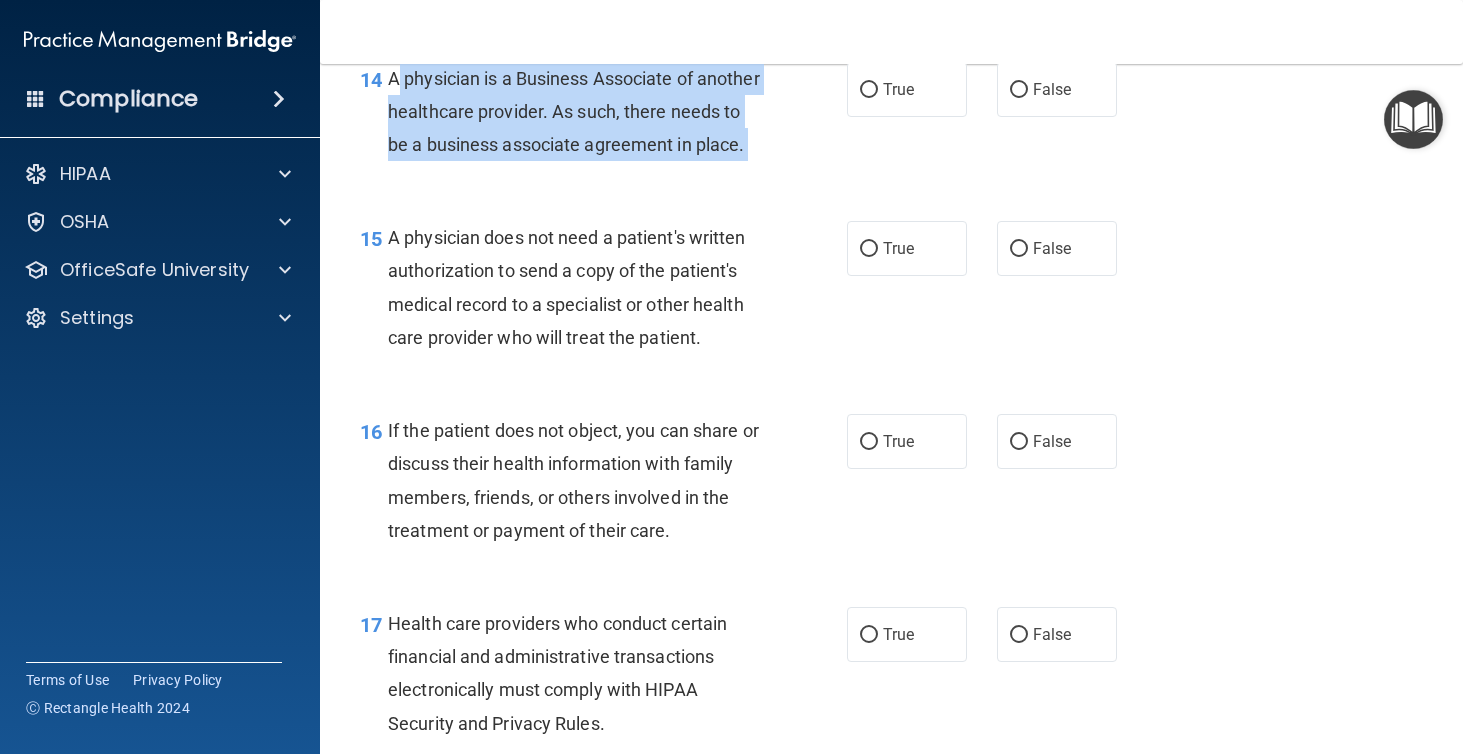 drag, startPoint x: 389, startPoint y: 95, endPoint x: 490, endPoint y: 195, distance: 142.13022 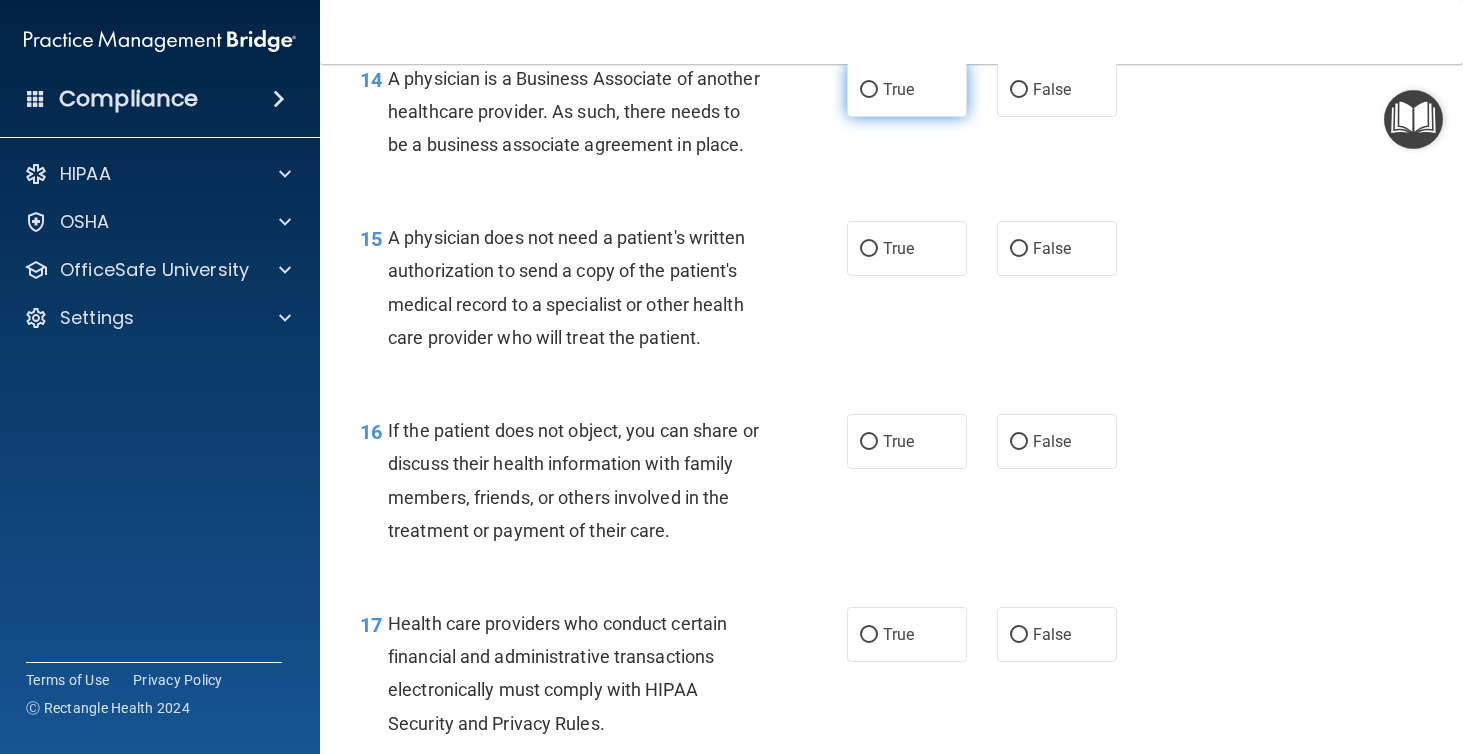 click on "True" at bounding box center [907, 89] 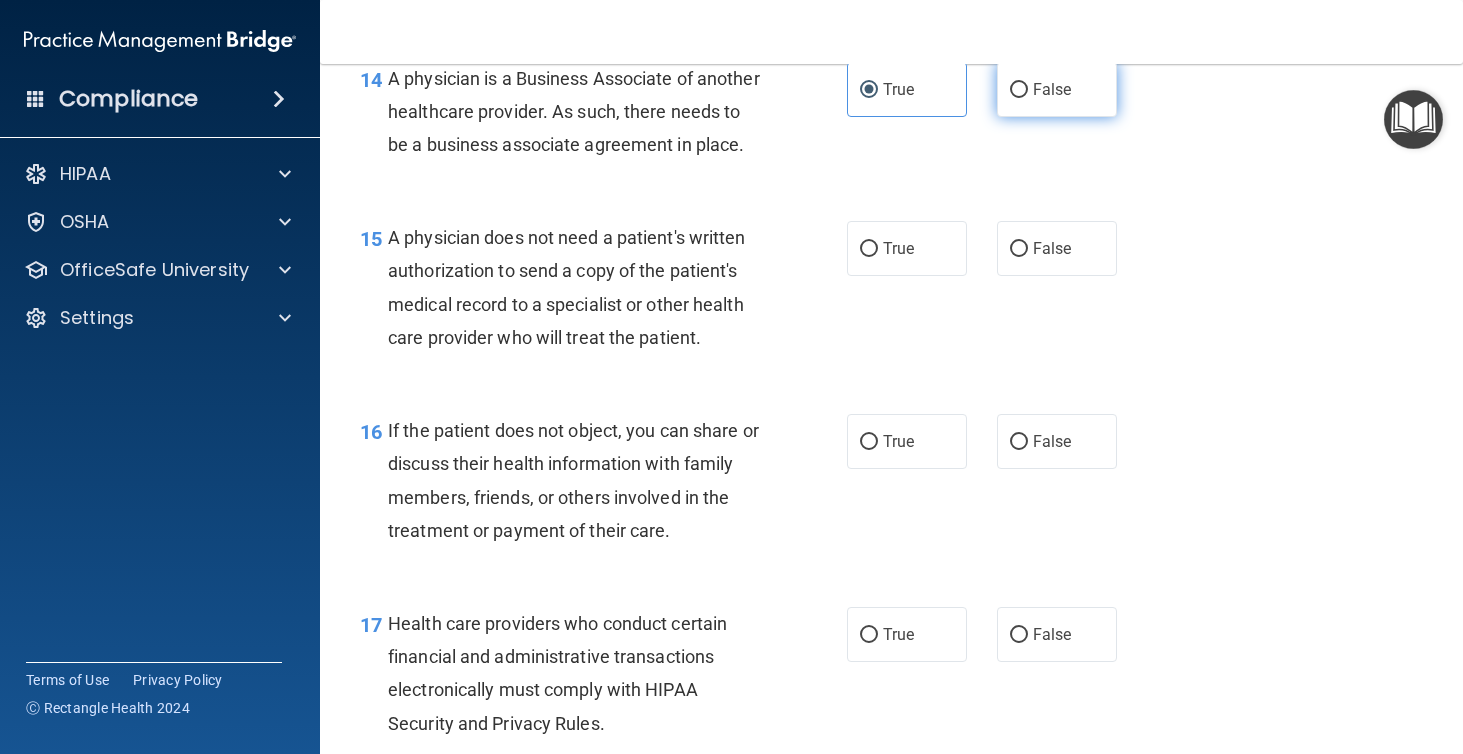 click on "False" at bounding box center [1052, 89] 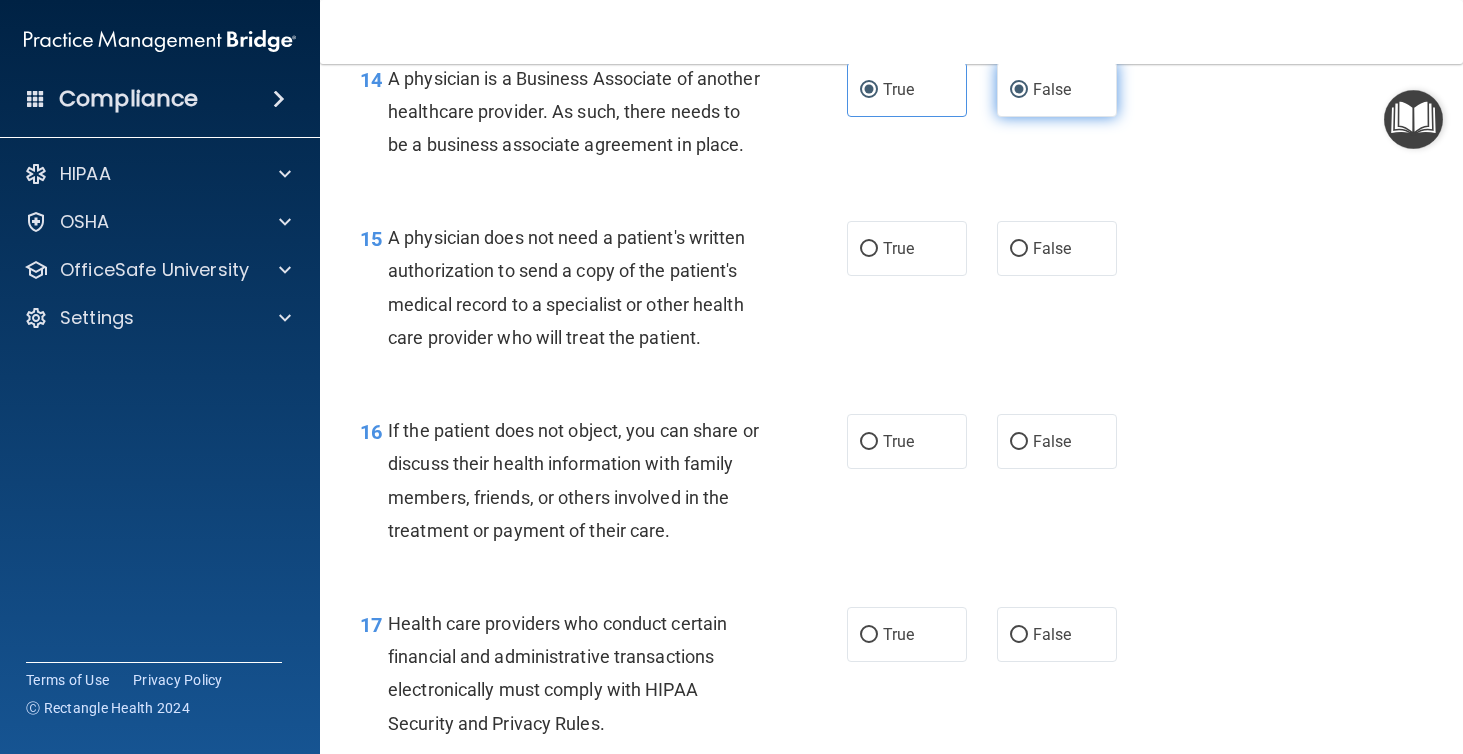 radio on "false" 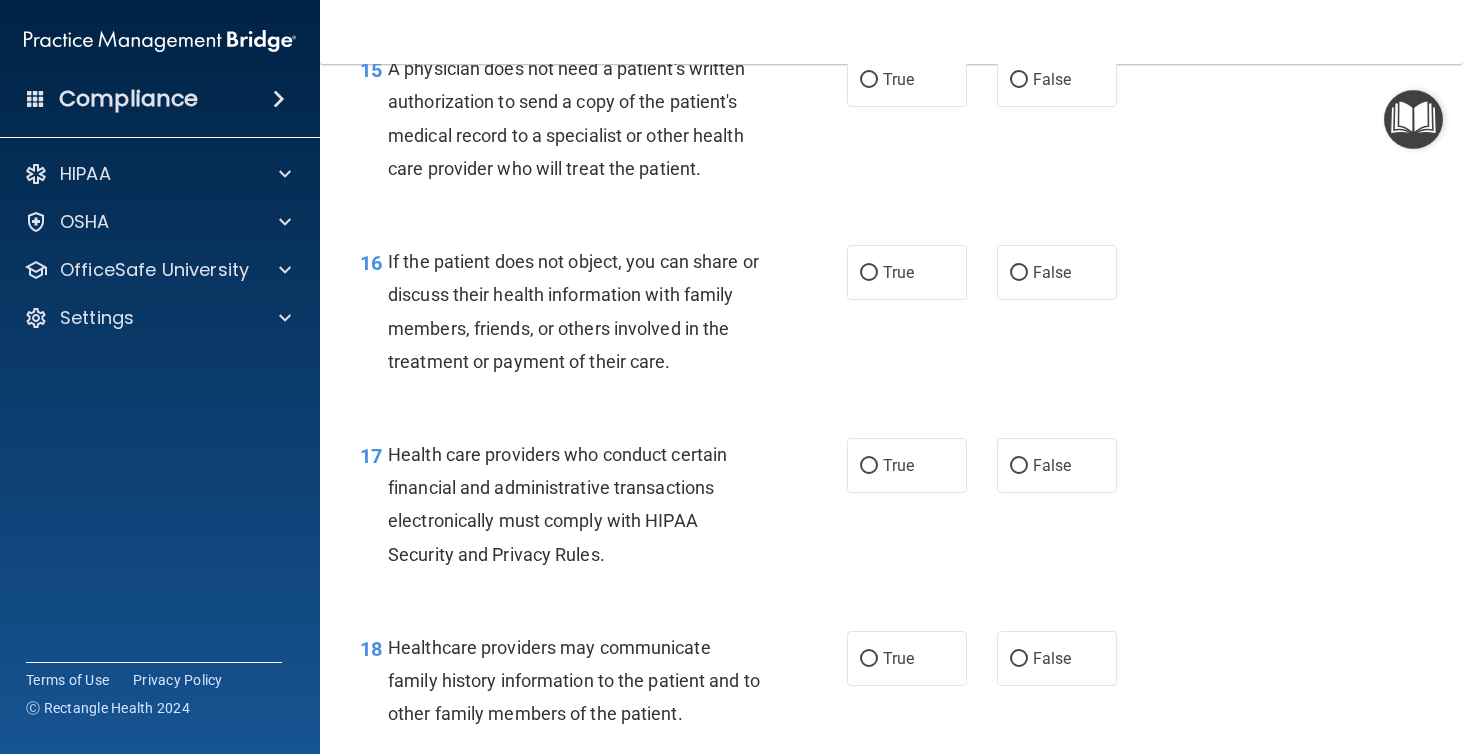 scroll, scrollTop: 2740, scrollLeft: 0, axis: vertical 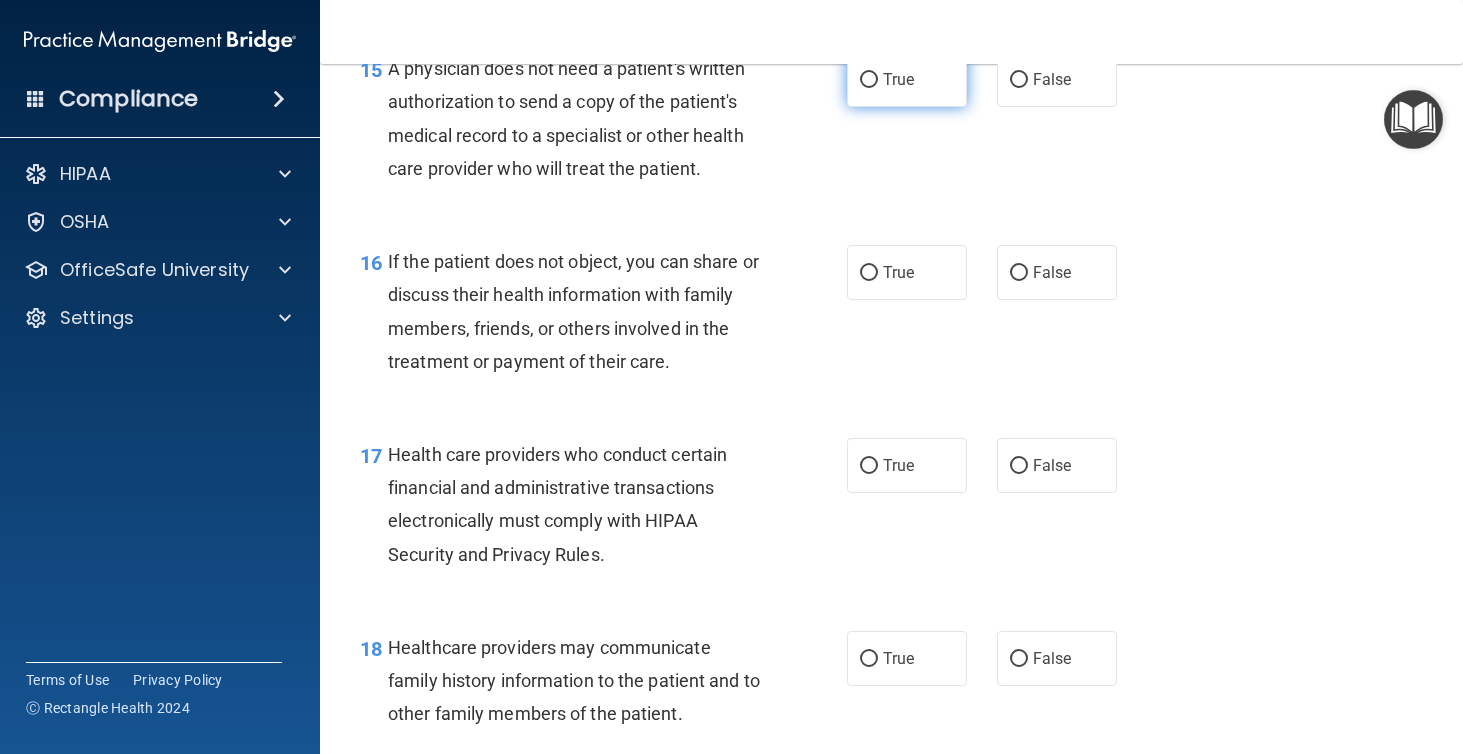 click on "True" at bounding box center (907, 79) 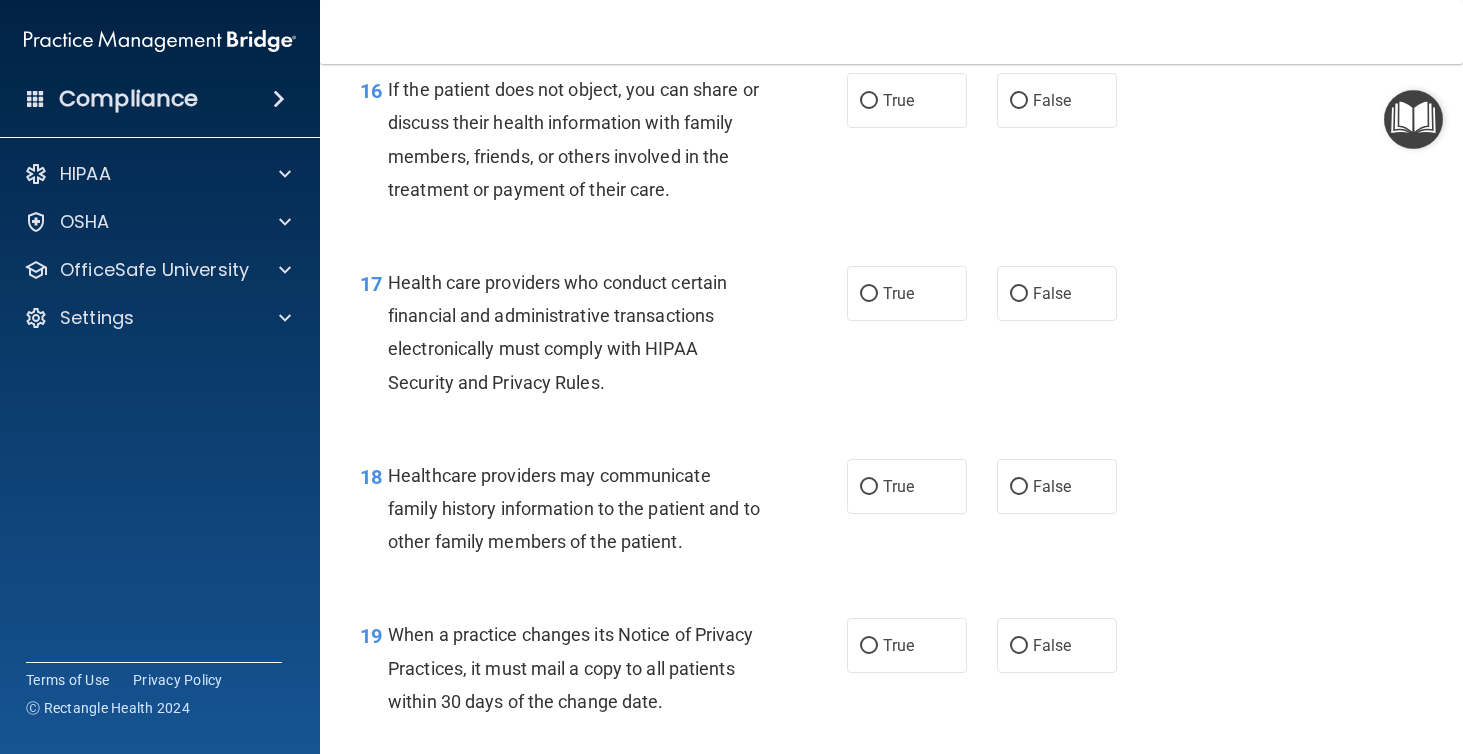 scroll, scrollTop: 2918, scrollLeft: 0, axis: vertical 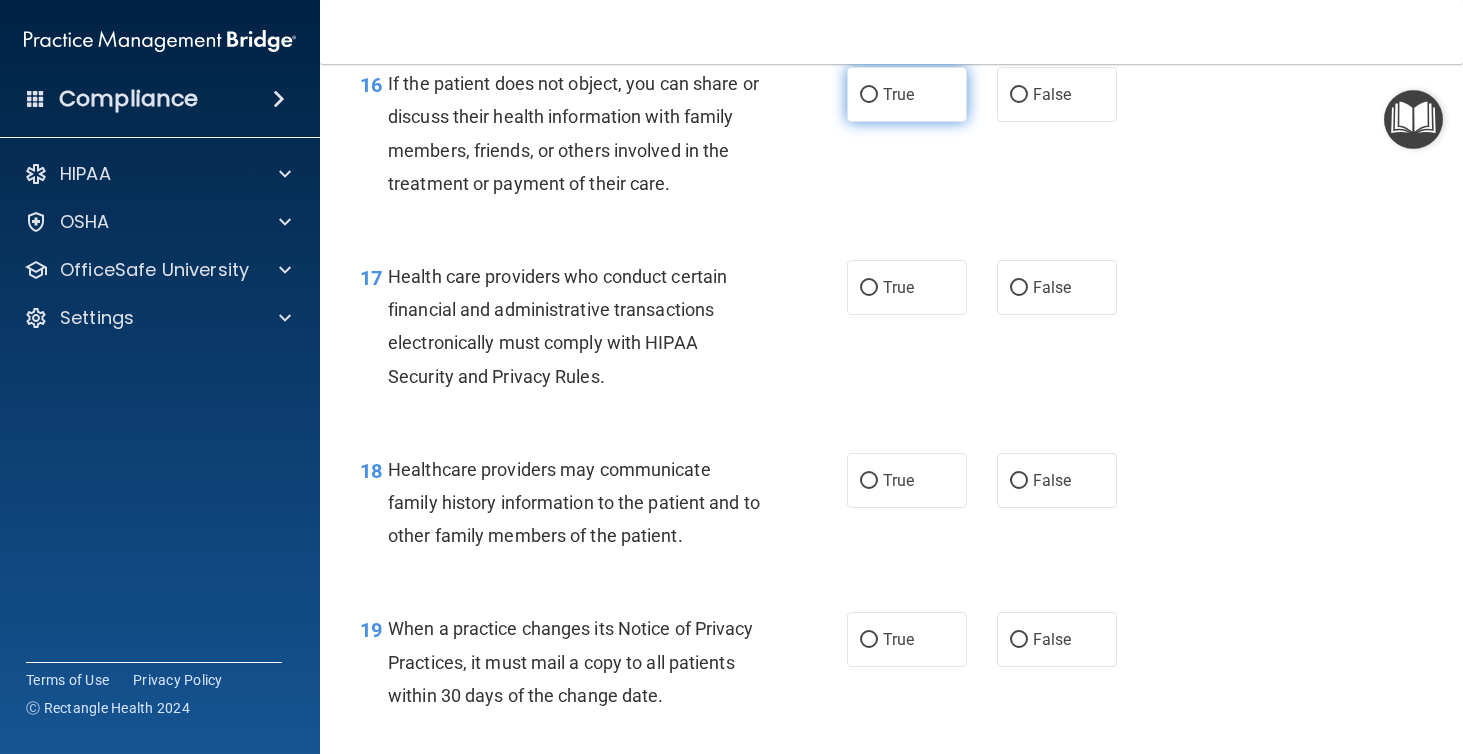 click on "True" at bounding box center (907, 94) 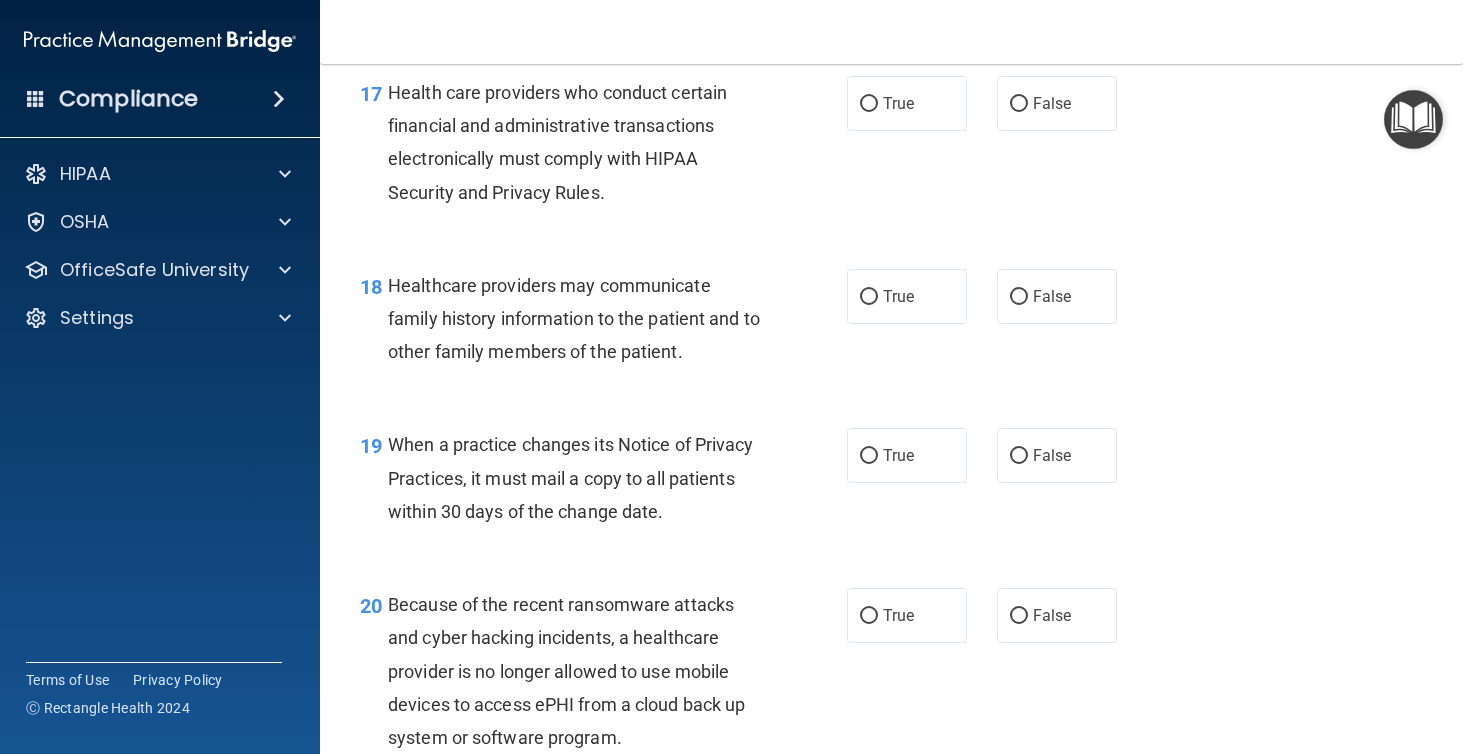 scroll, scrollTop: 3113, scrollLeft: 0, axis: vertical 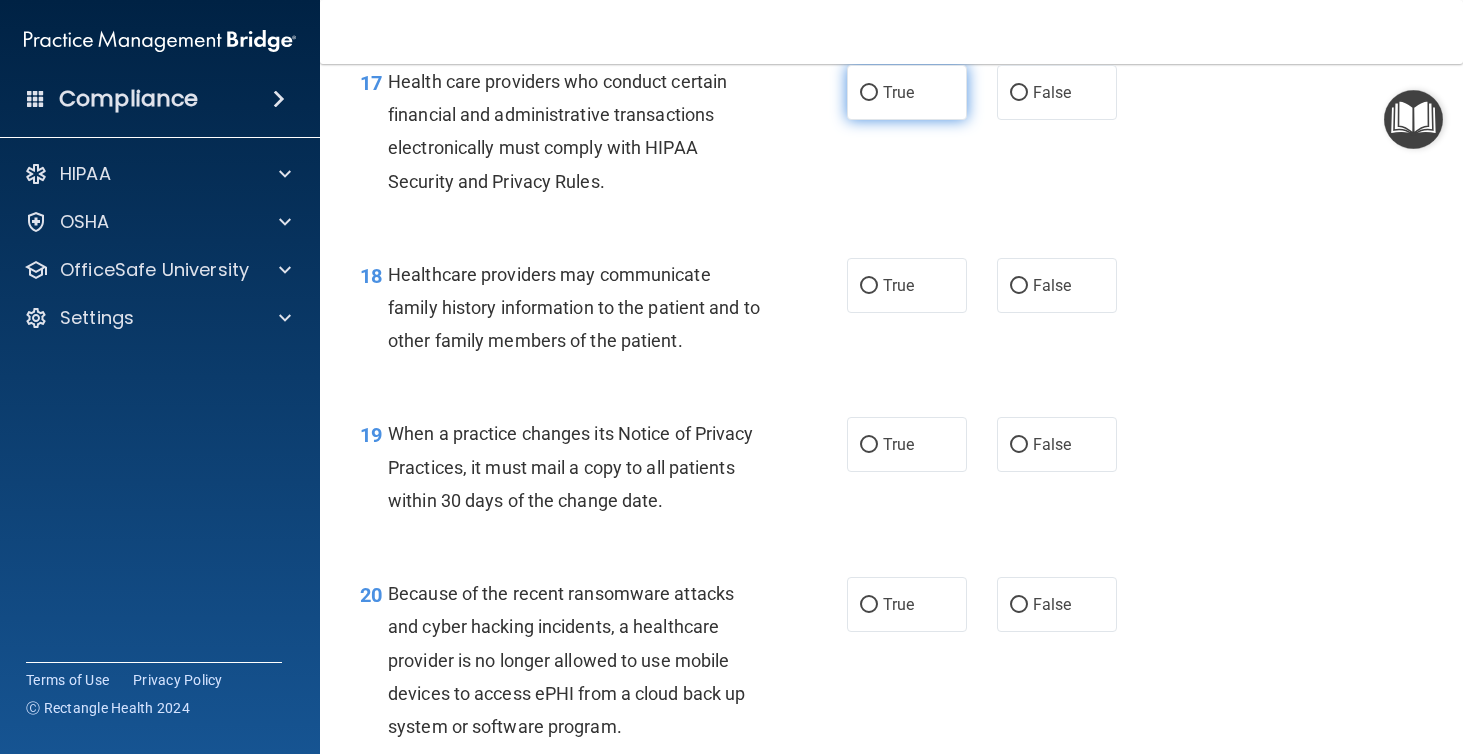 click on "True" at bounding box center [898, 92] 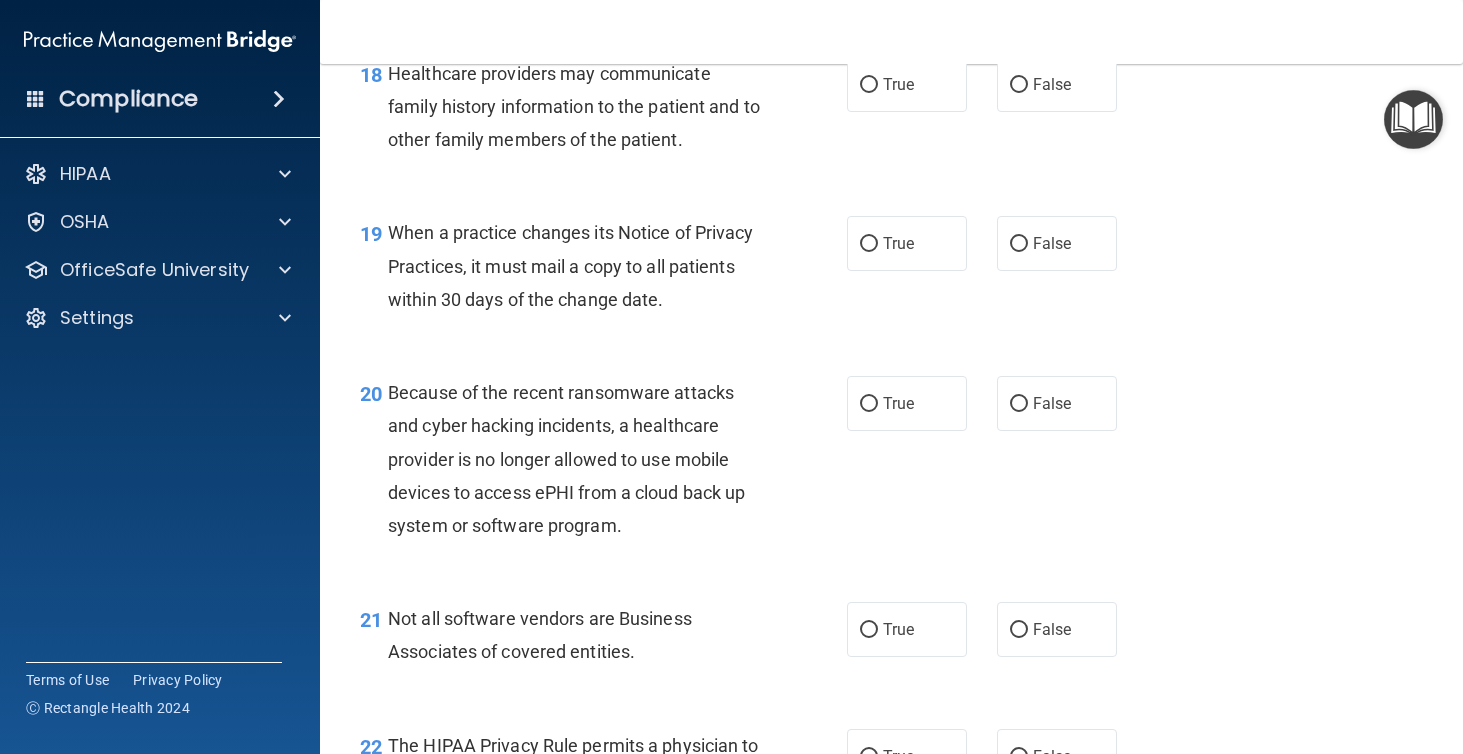 scroll, scrollTop: 3316, scrollLeft: 0, axis: vertical 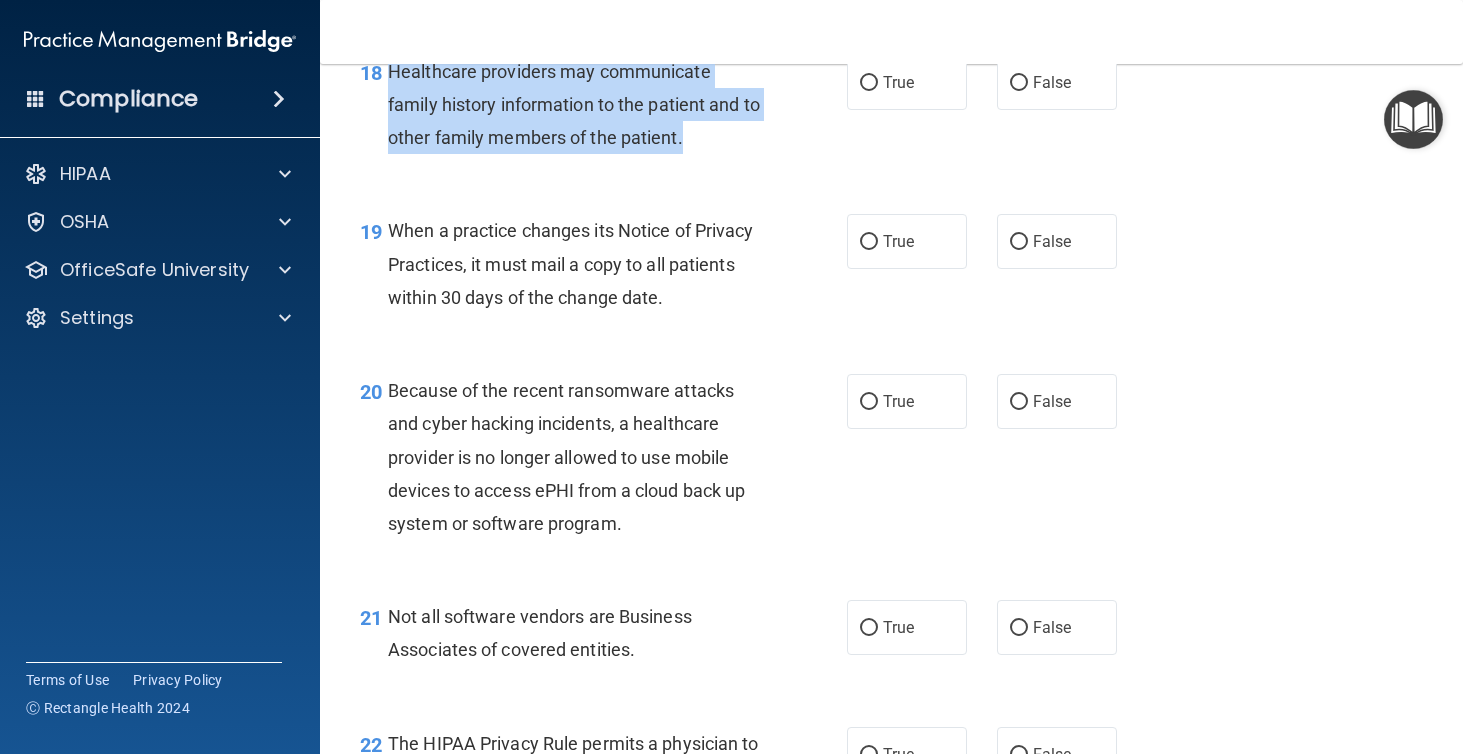 drag, startPoint x: 392, startPoint y: 120, endPoint x: 772, endPoint y: 197, distance: 387.72284 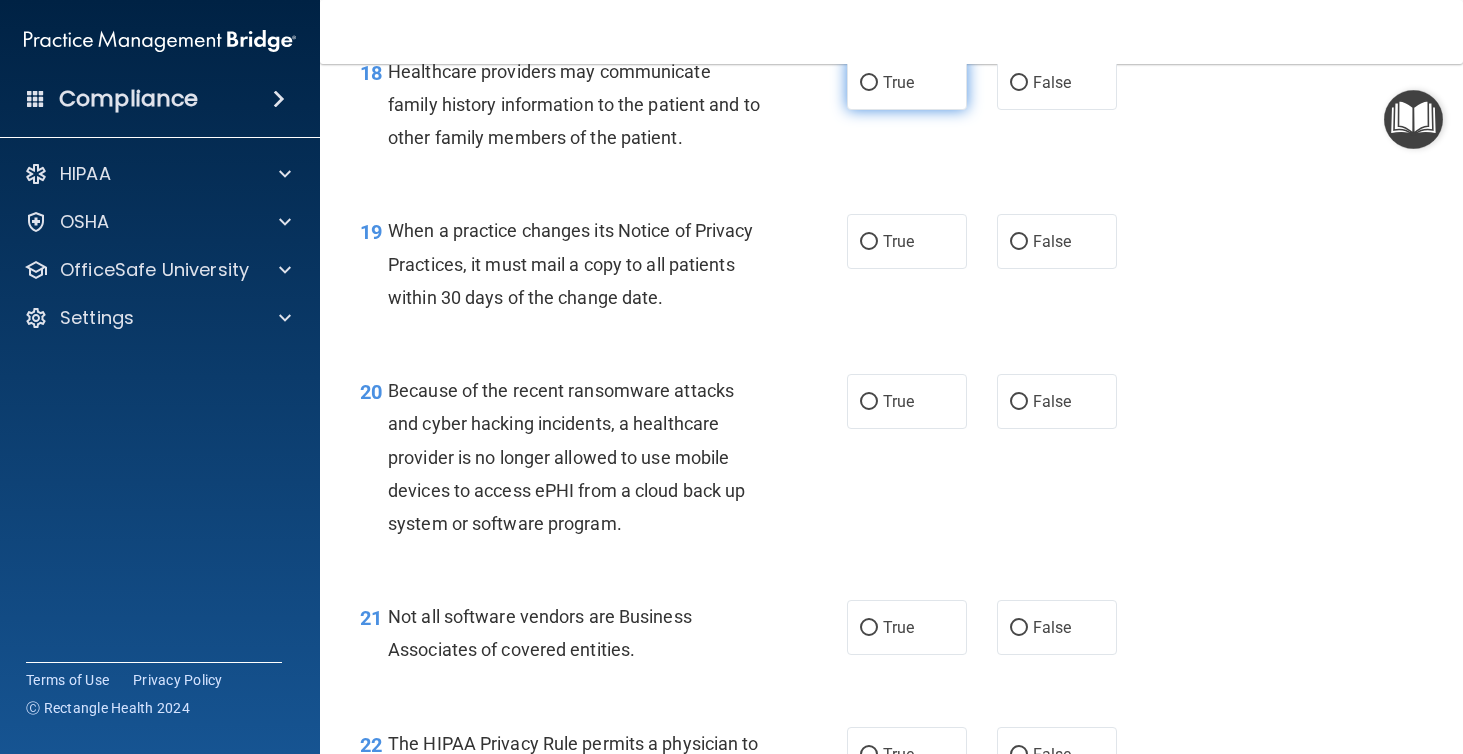 click on "True" at bounding box center [907, 82] 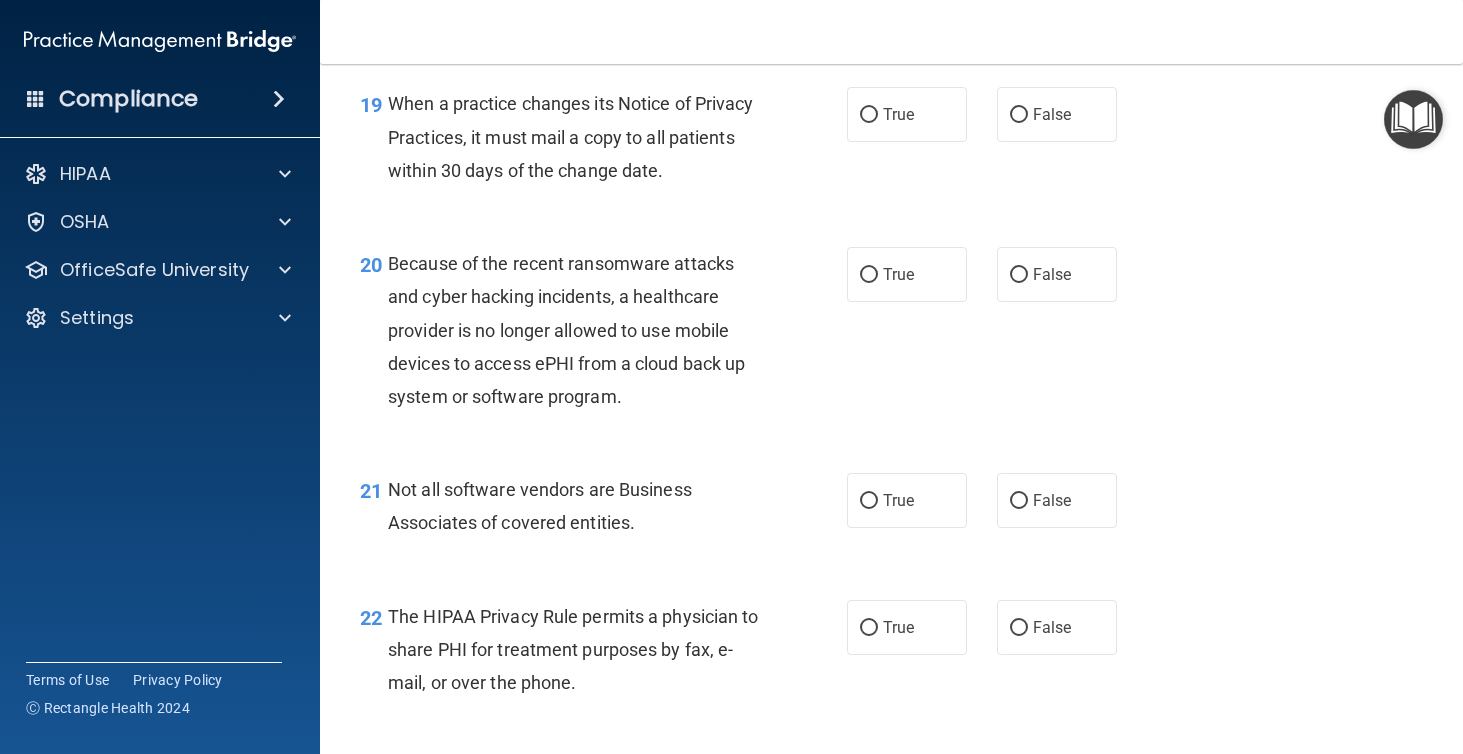 scroll, scrollTop: 3479, scrollLeft: 0, axis: vertical 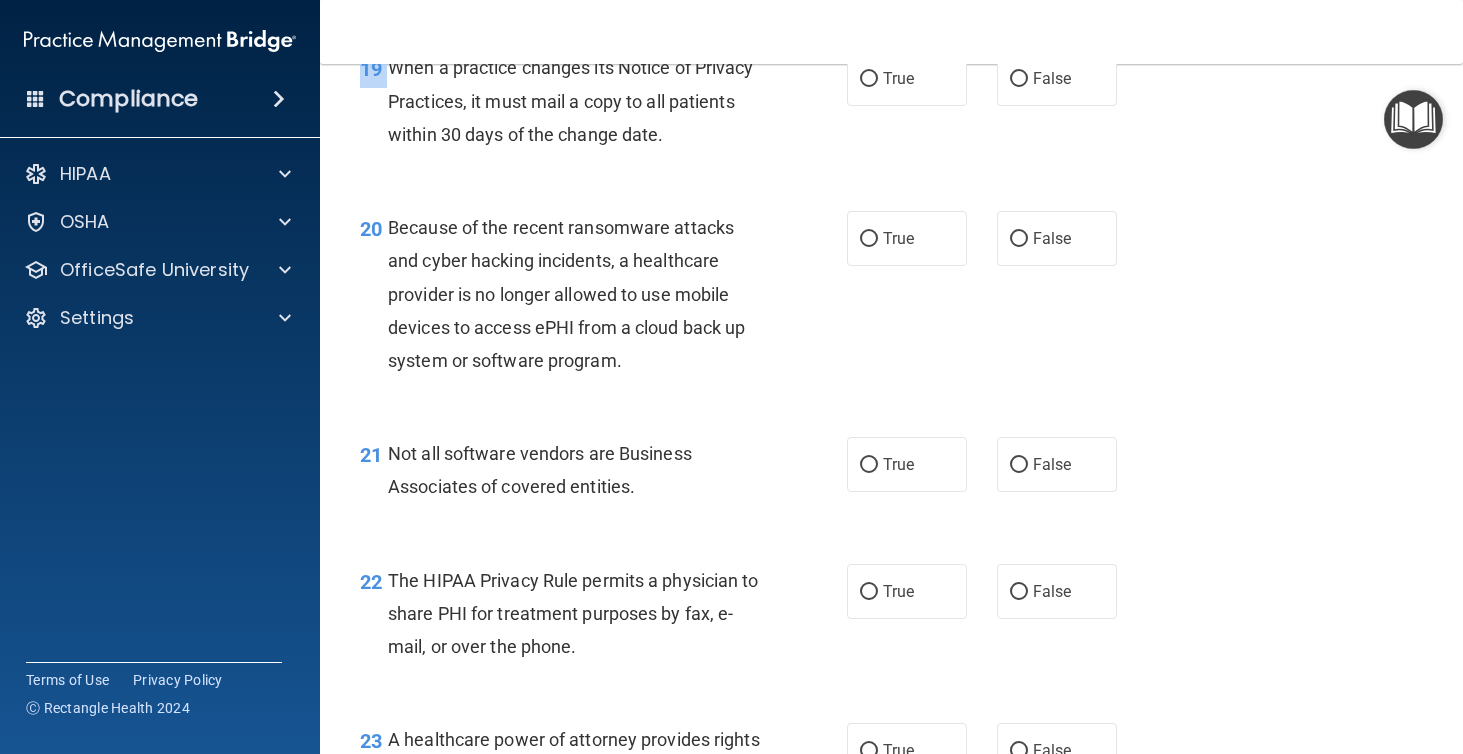 drag, startPoint x: 390, startPoint y: 119, endPoint x: 723, endPoint y: 211, distance: 345.47504 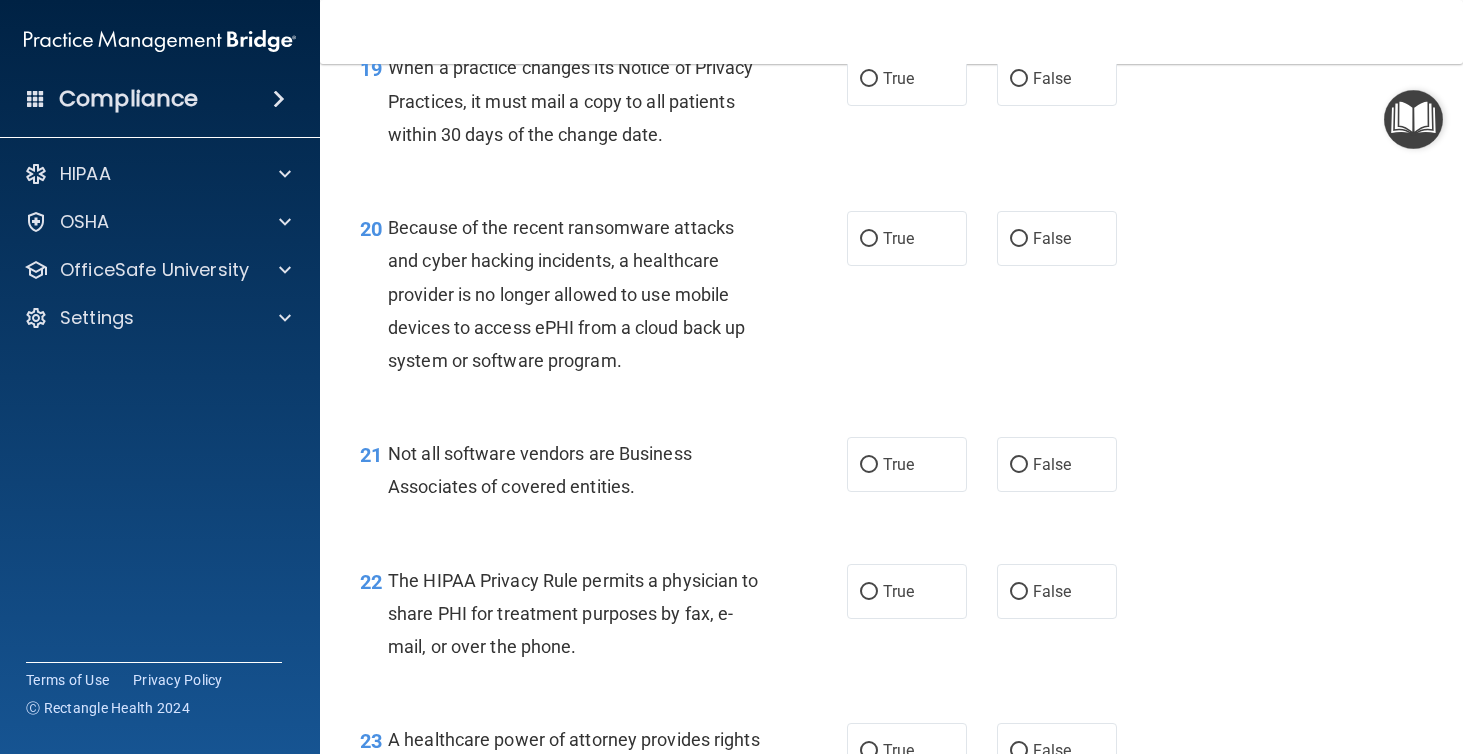 click on "When a practice changes its Notice of Privacy Practices, it must mail a copy to all patients within 30 days of the change date." at bounding box center [581, 101] 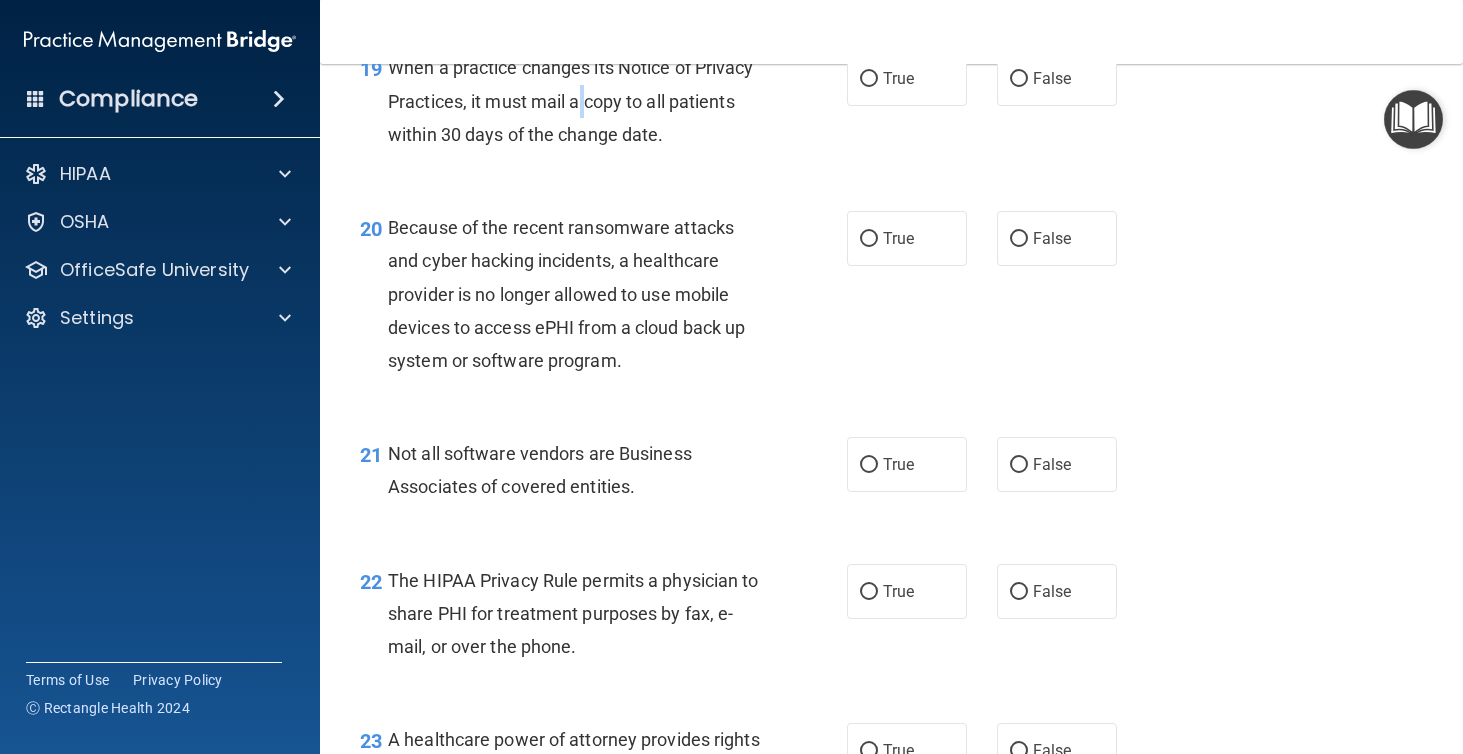 click on "When a practice changes its Notice of Privacy Practices, it must mail a copy to all patients within 30 days of the change date." at bounding box center [581, 101] 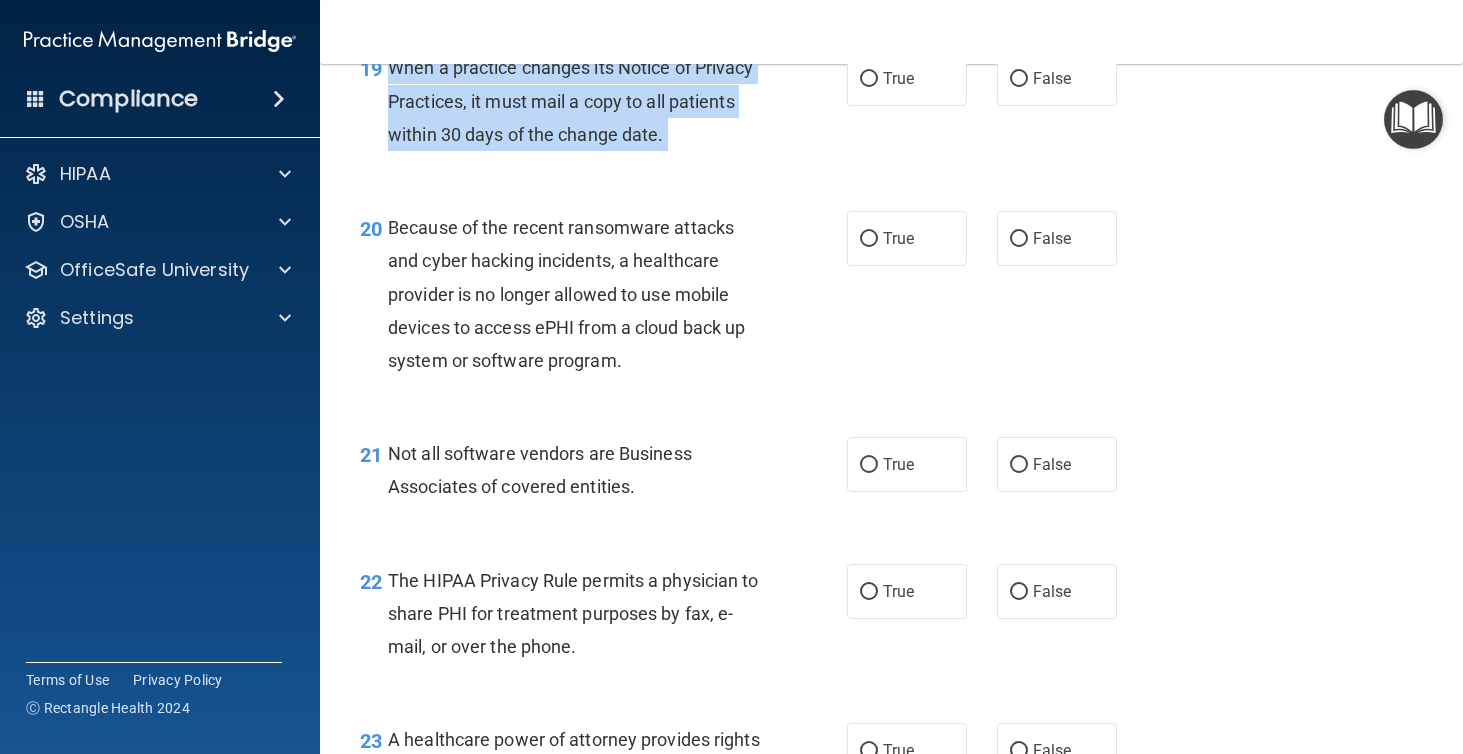 click on "When a practice changes its Notice of Privacy Practices, it must mail a copy to all patients within 30 days of the change date." at bounding box center (581, 101) 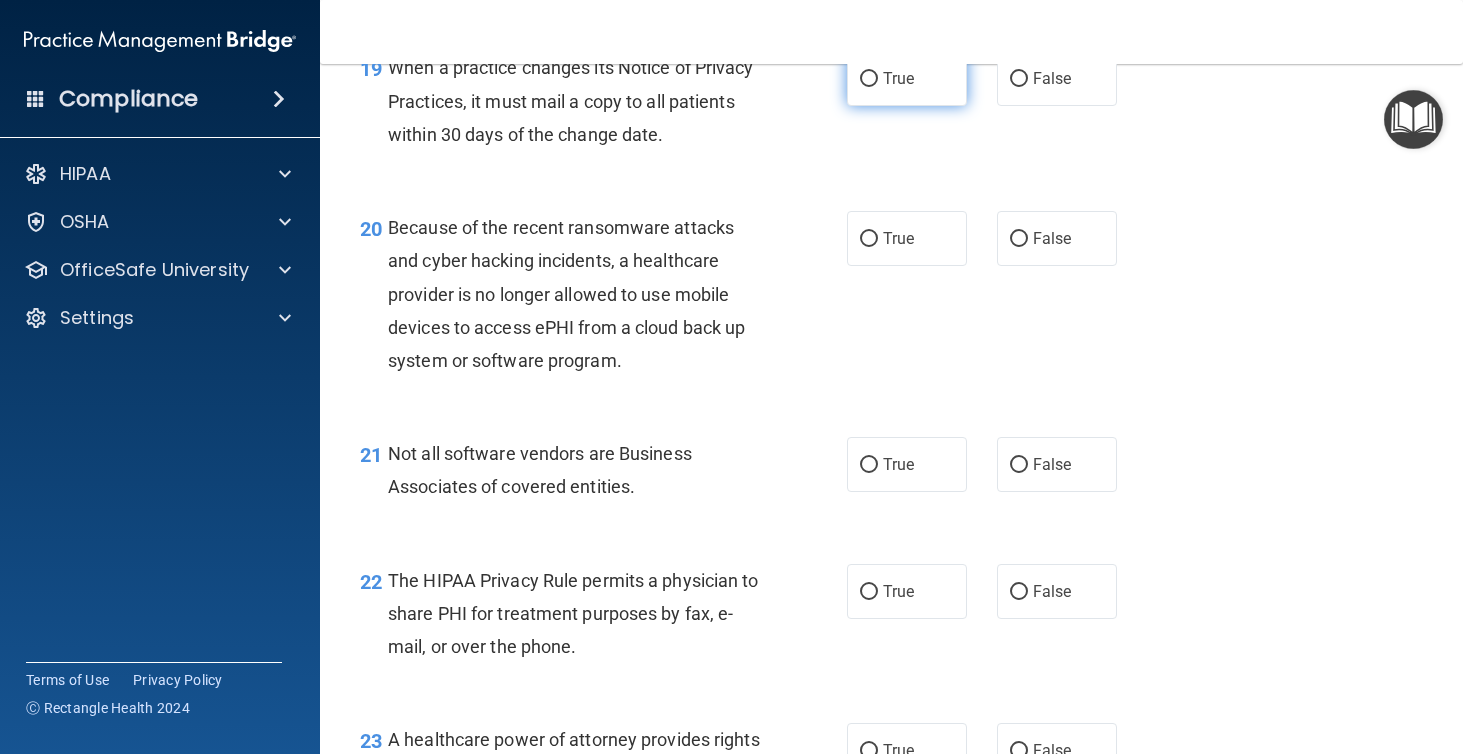 click on "True" at bounding box center [907, 78] 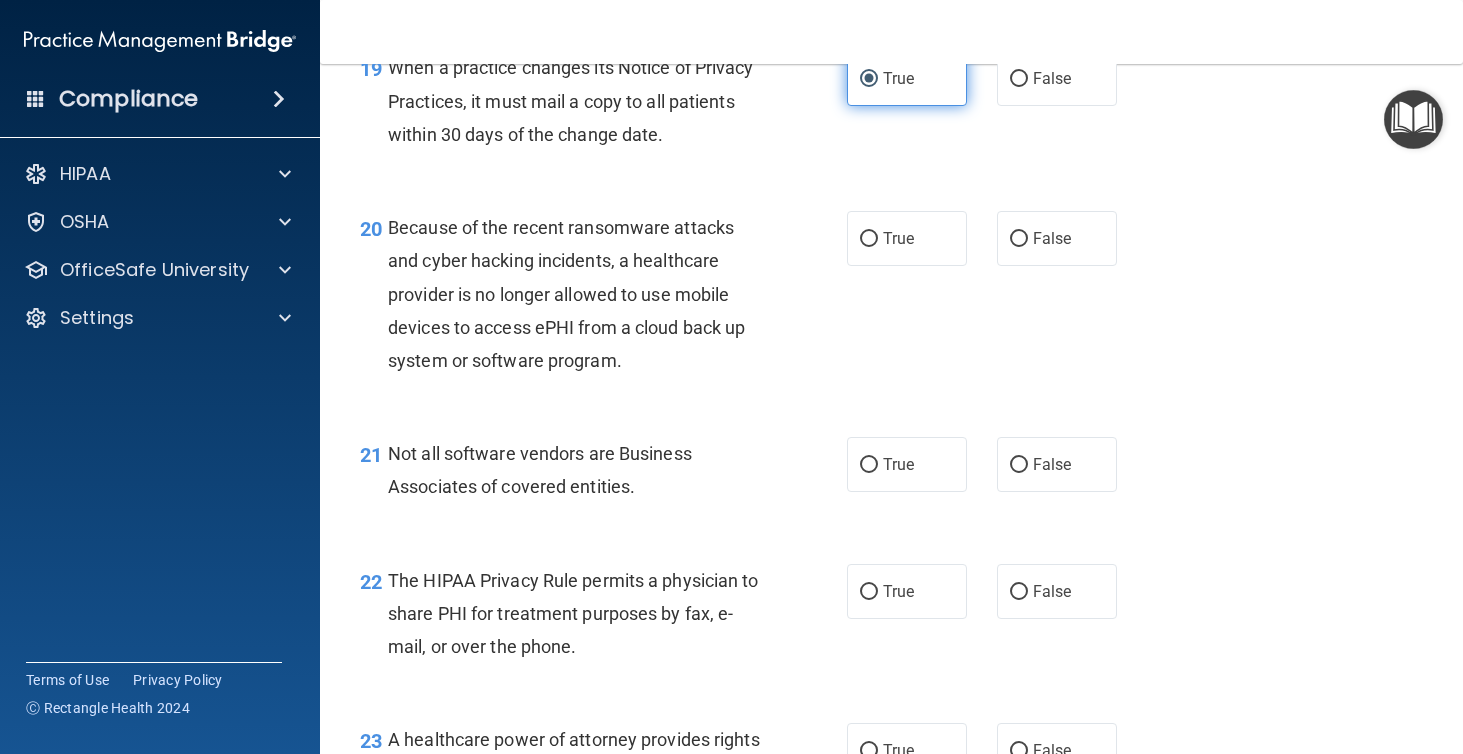scroll, scrollTop: 3484, scrollLeft: 0, axis: vertical 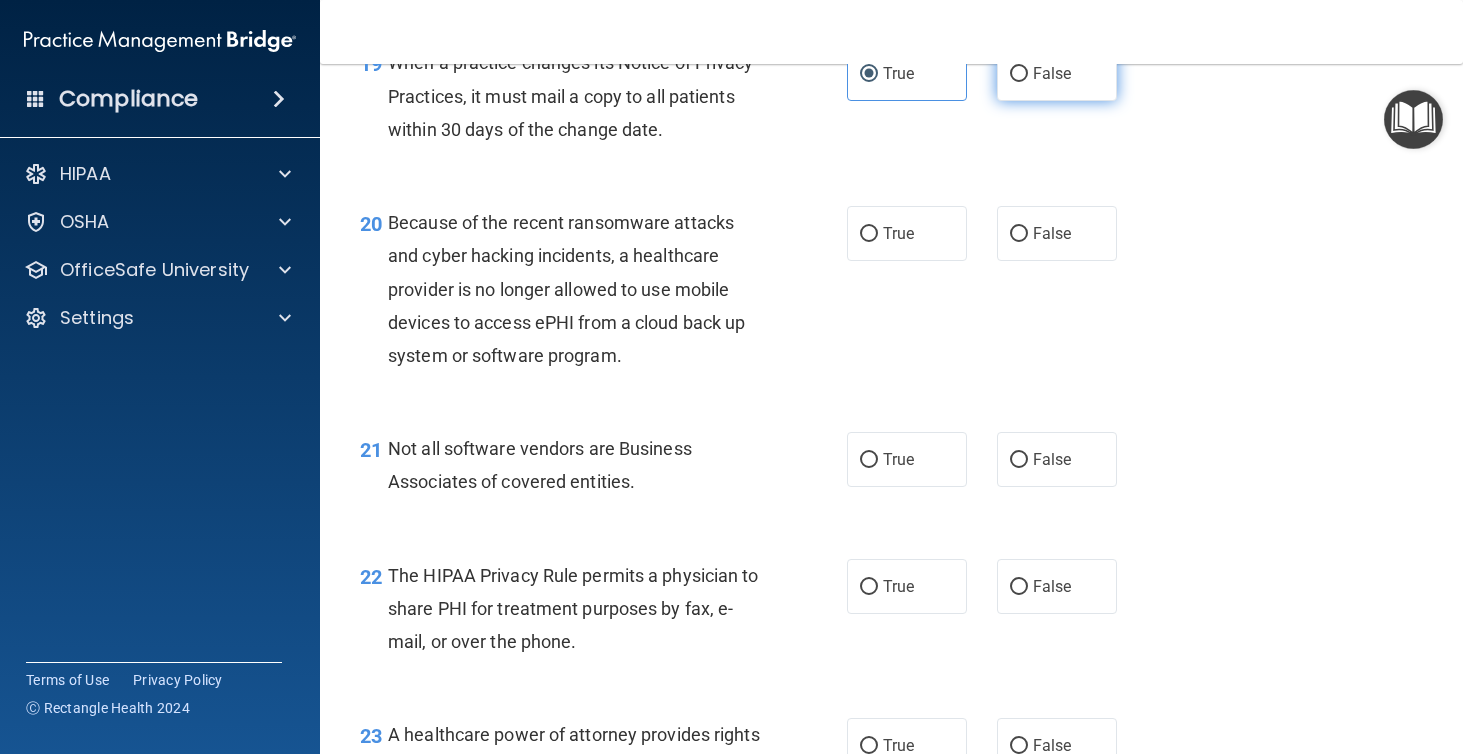 click on "False" at bounding box center [1052, 73] 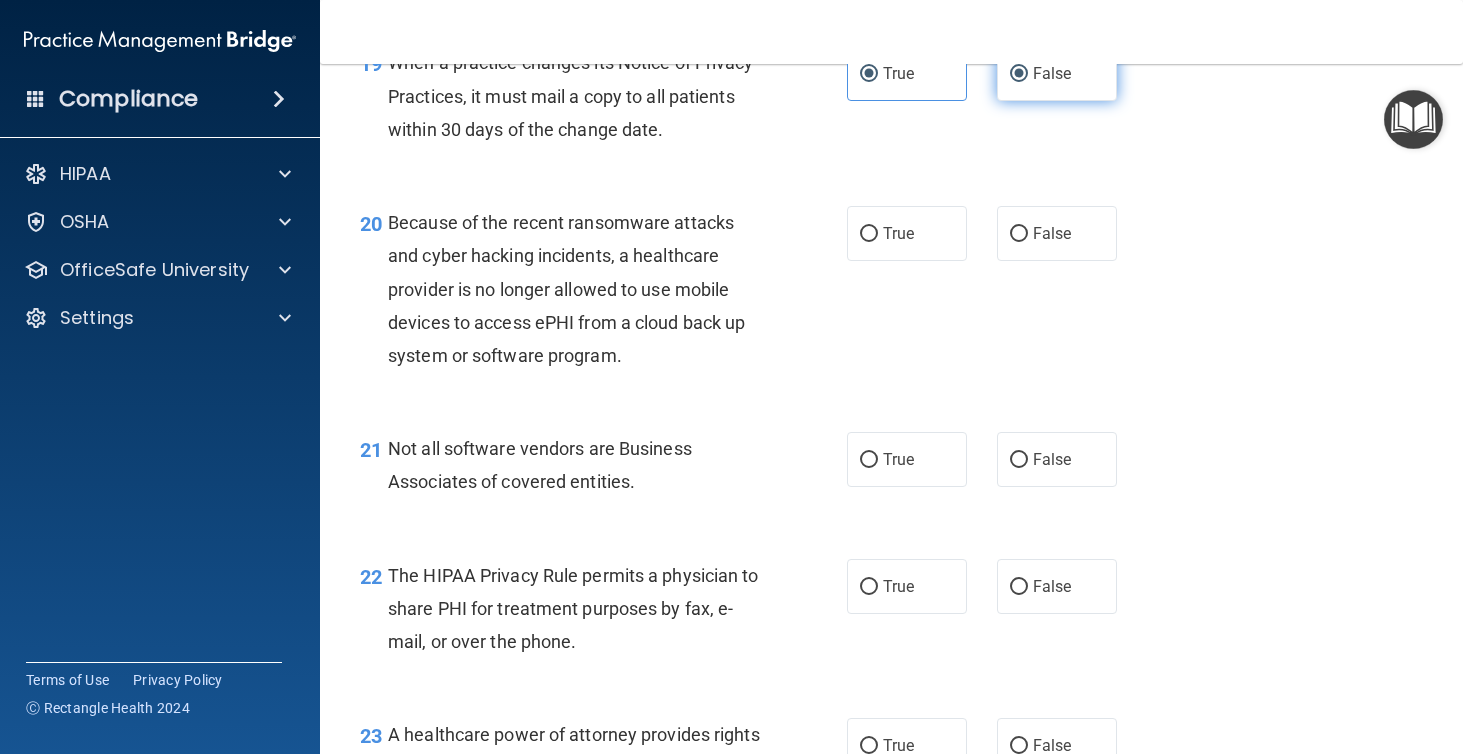 radio on "false" 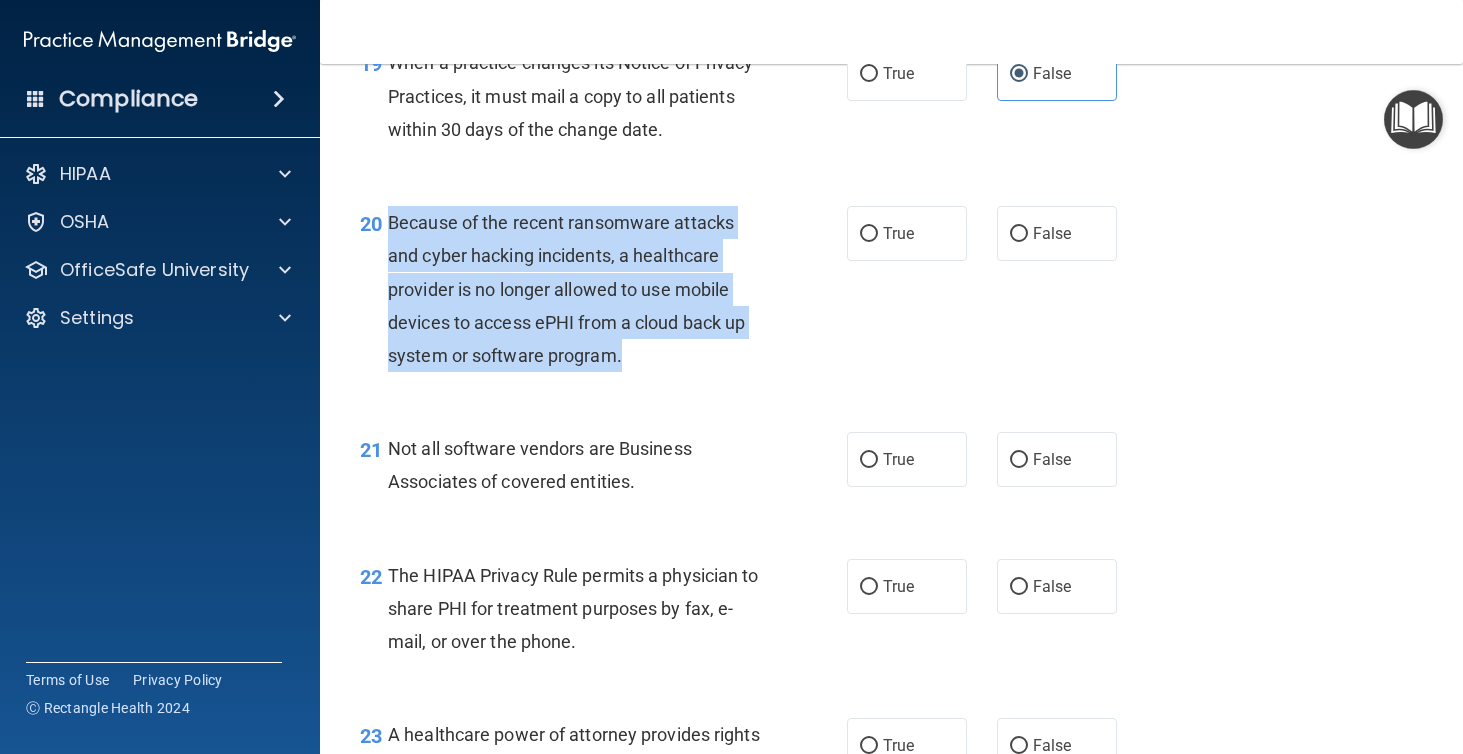 drag, startPoint x: 385, startPoint y: 265, endPoint x: 629, endPoint y: 399, distance: 278.37384 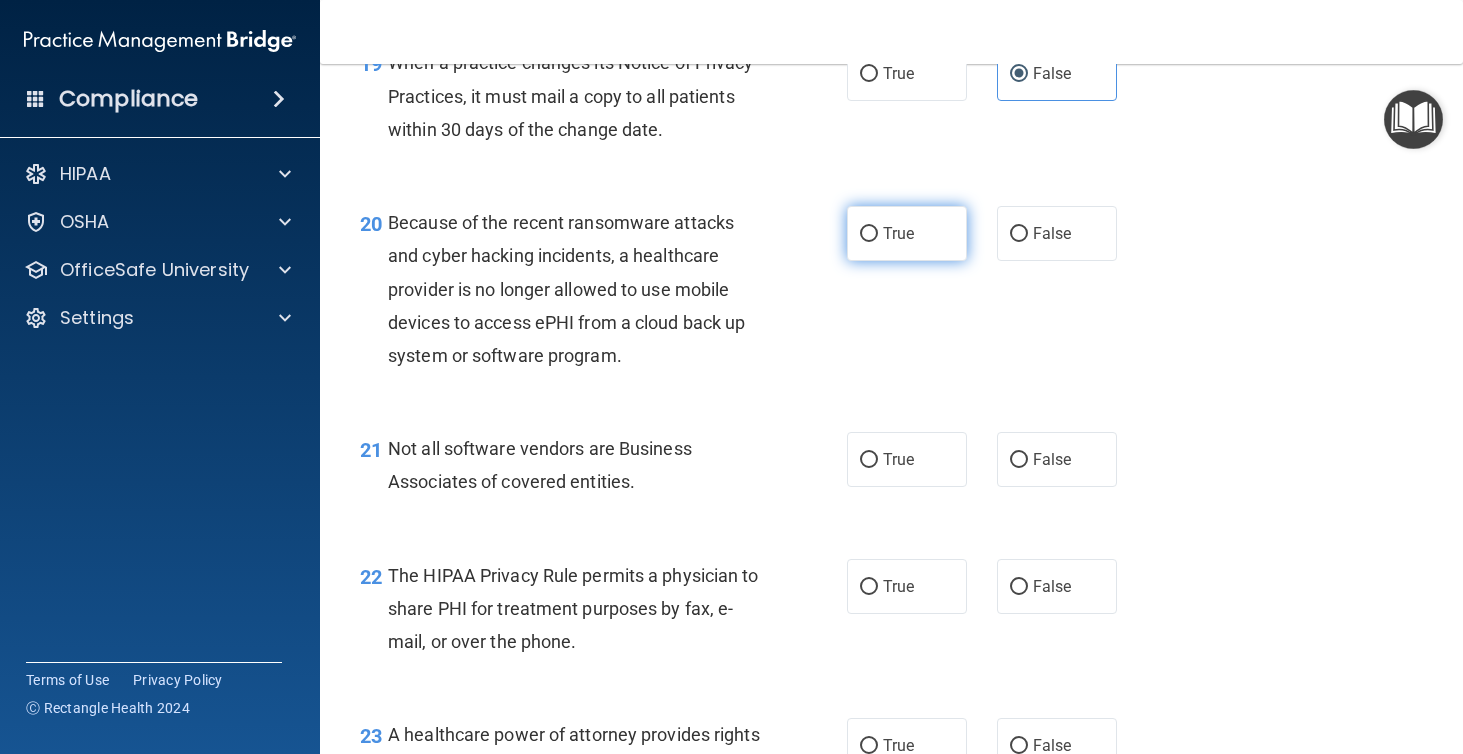 click on "True" at bounding box center [907, 233] 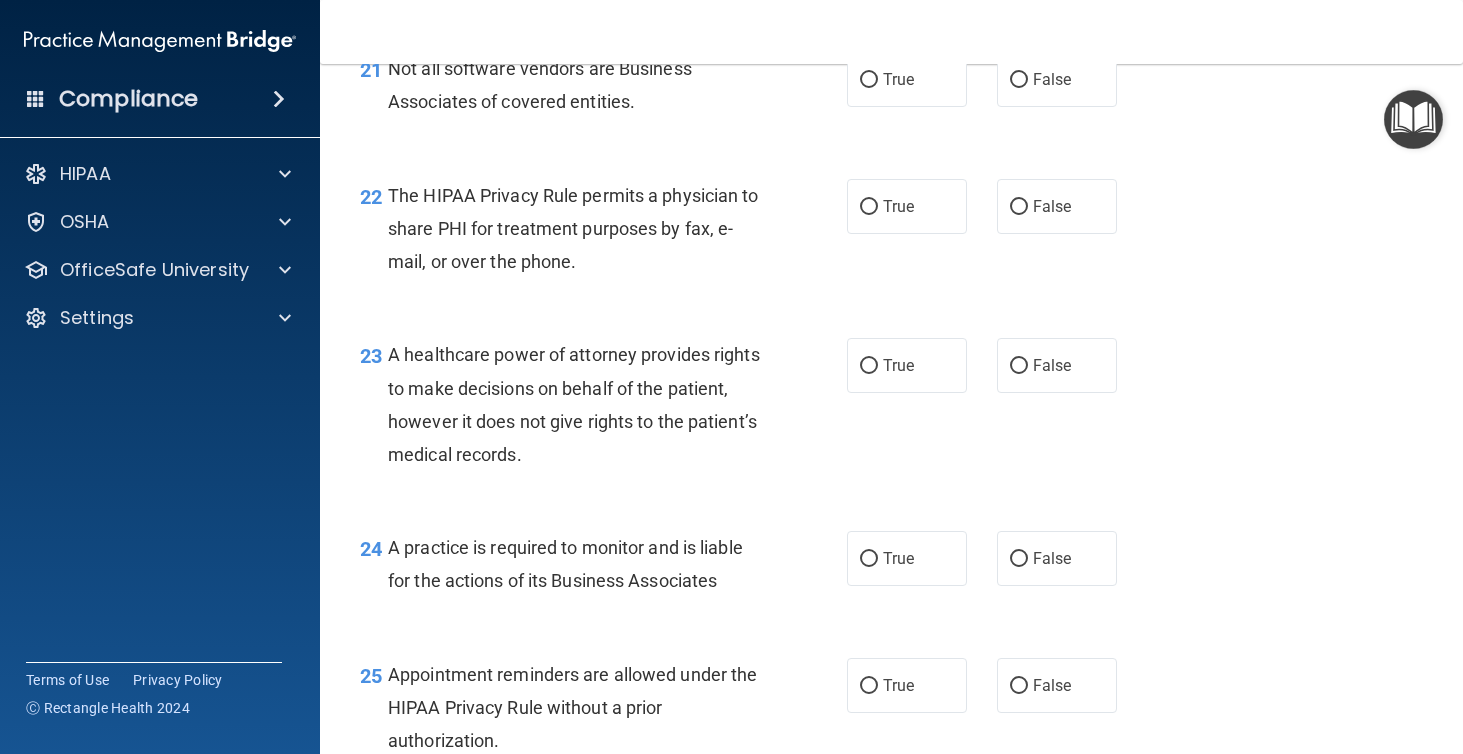 scroll, scrollTop: 3885, scrollLeft: 0, axis: vertical 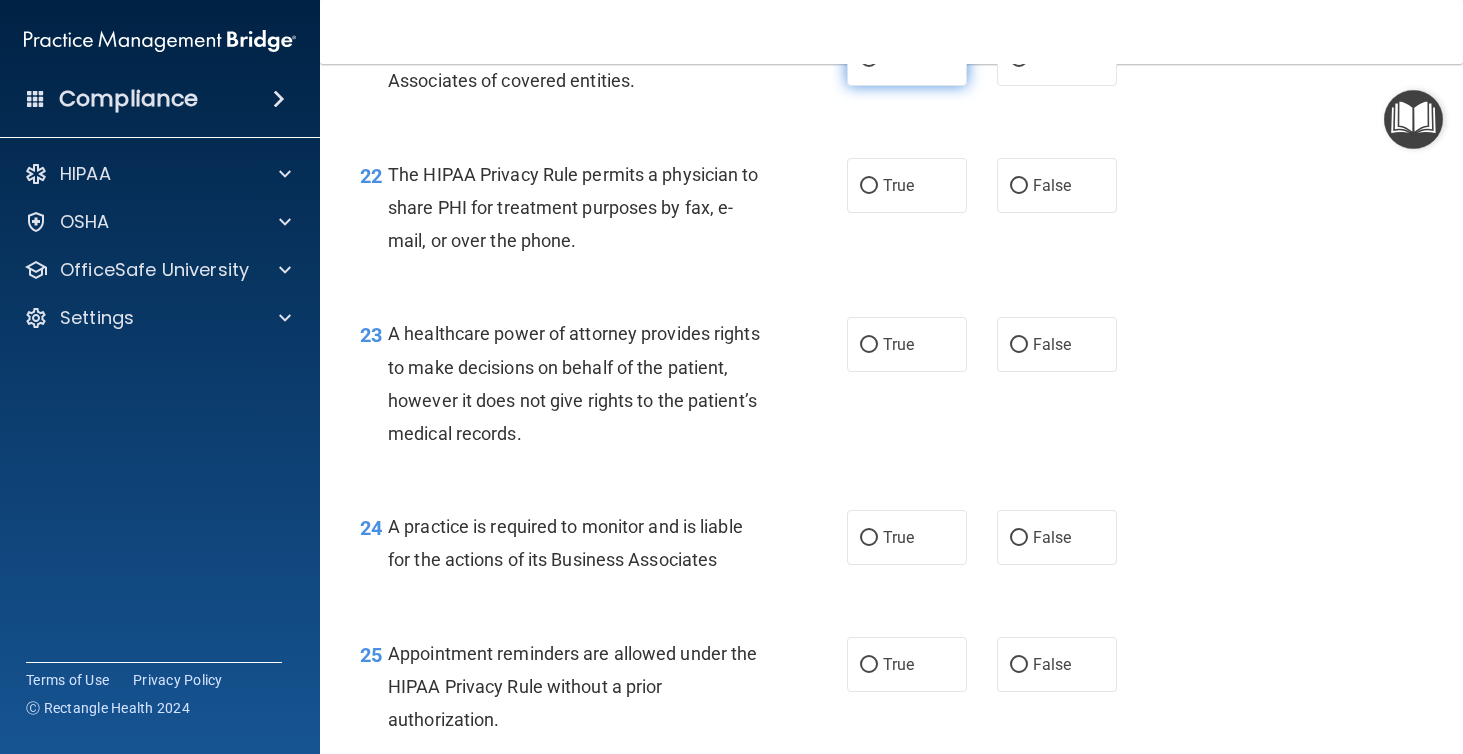 click on "True" at bounding box center [907, 58] 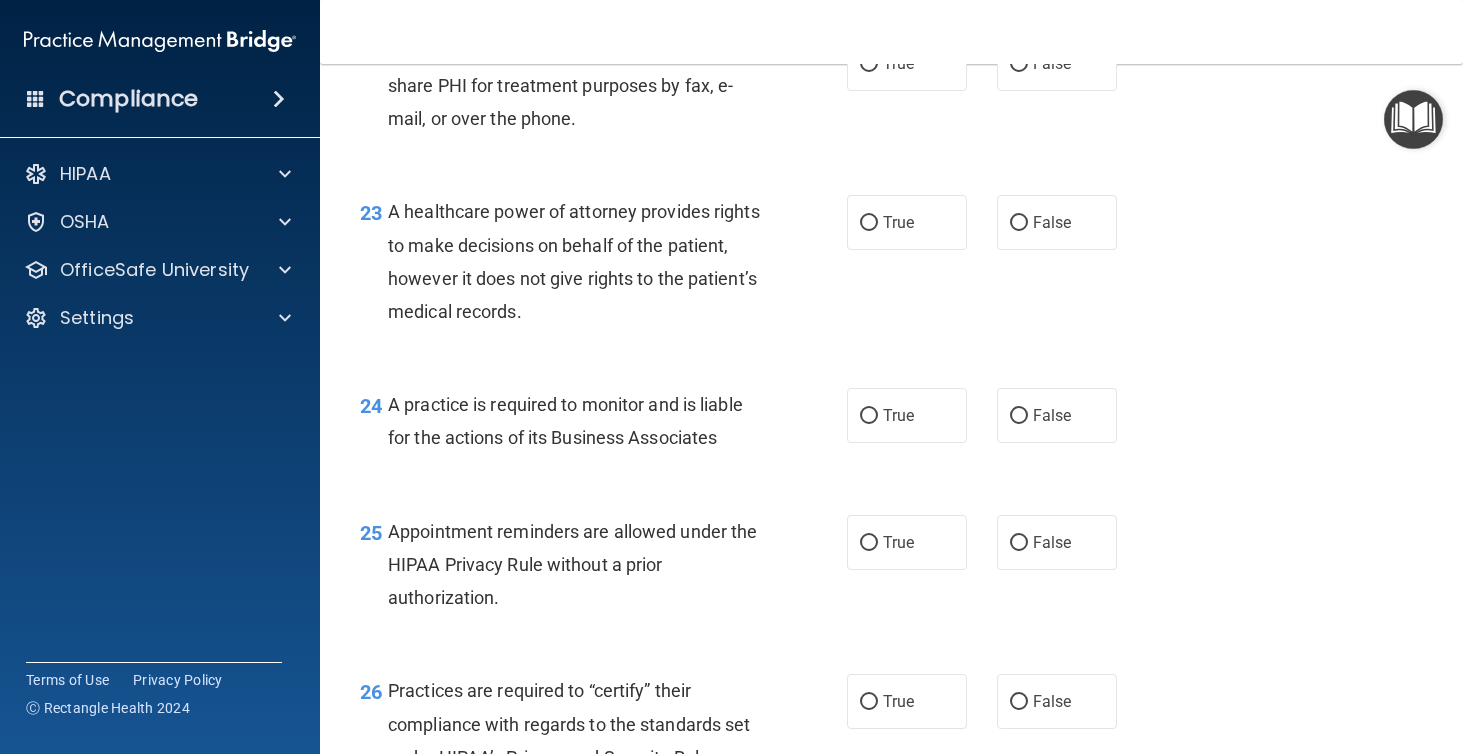 scroll, scrollTop: 4009, scrollLeft: 0, axis: vertical 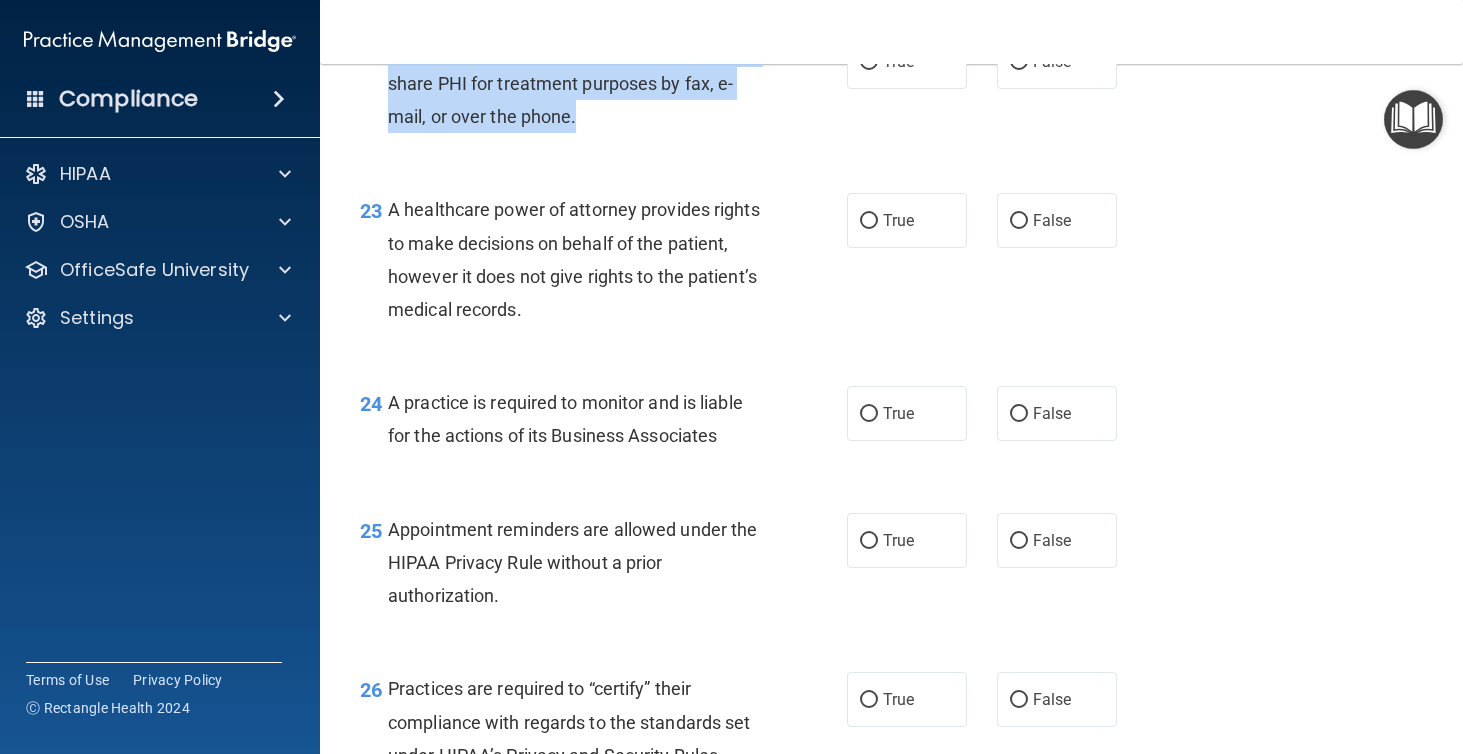 drag, startPoint x: 388, startPoint y: 90, endPoint x: 643, endPoint y: 177, distance: 269.43274 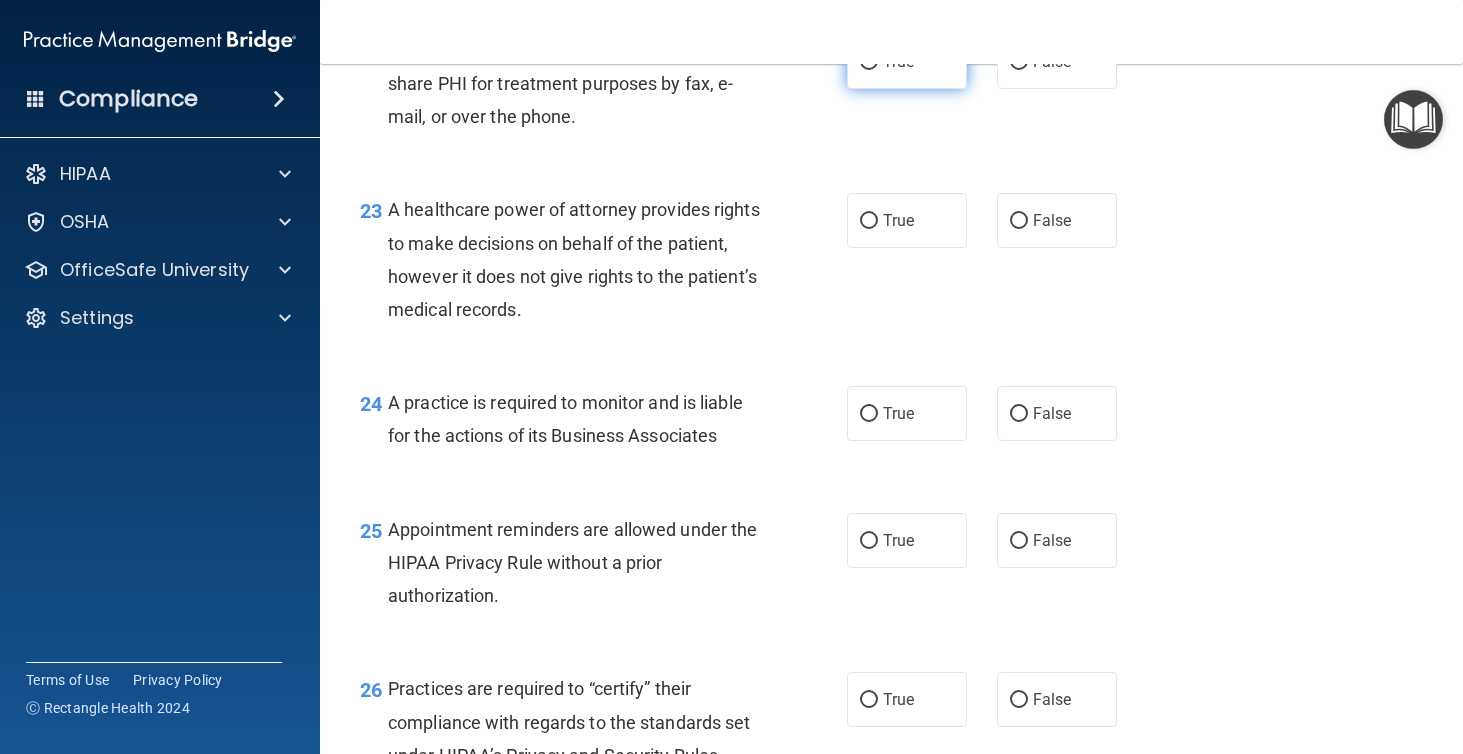 click on "True" at bounding box center (907, 61) 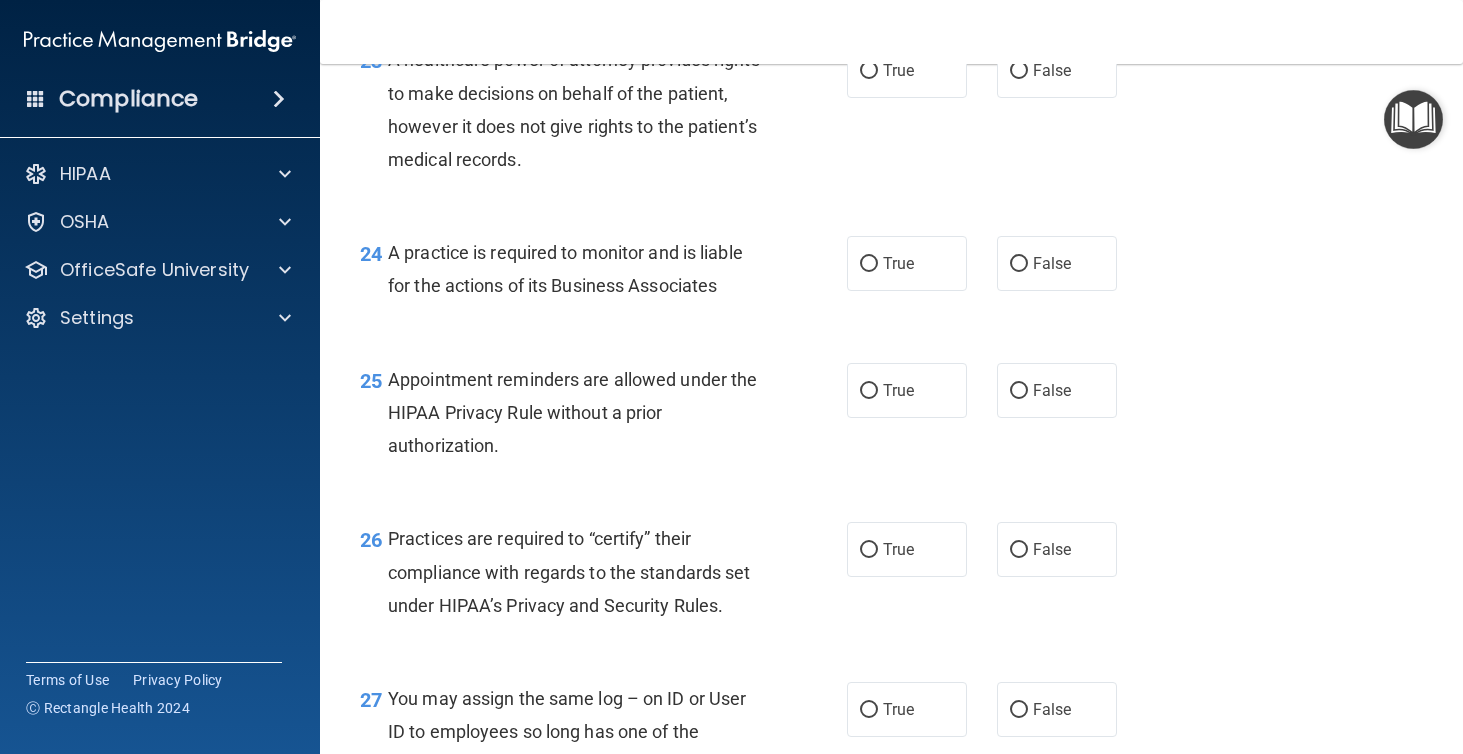 scroll, scrollTop: 4172, scrollLeft: 0, axis: vertical 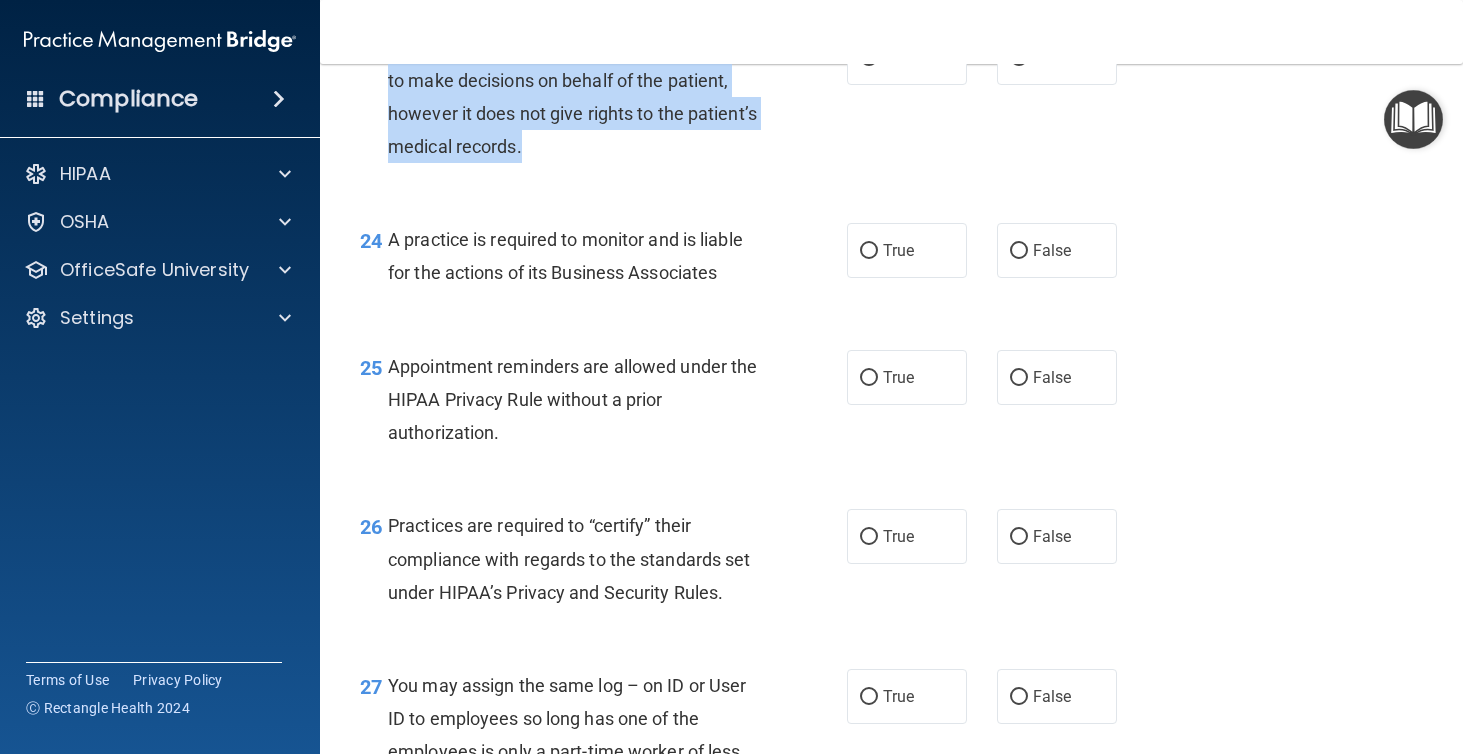 drag, startPoint x: 389, startPoint y: 95, endPoint x: 600, endPoint y: 198, distance: 234.79779 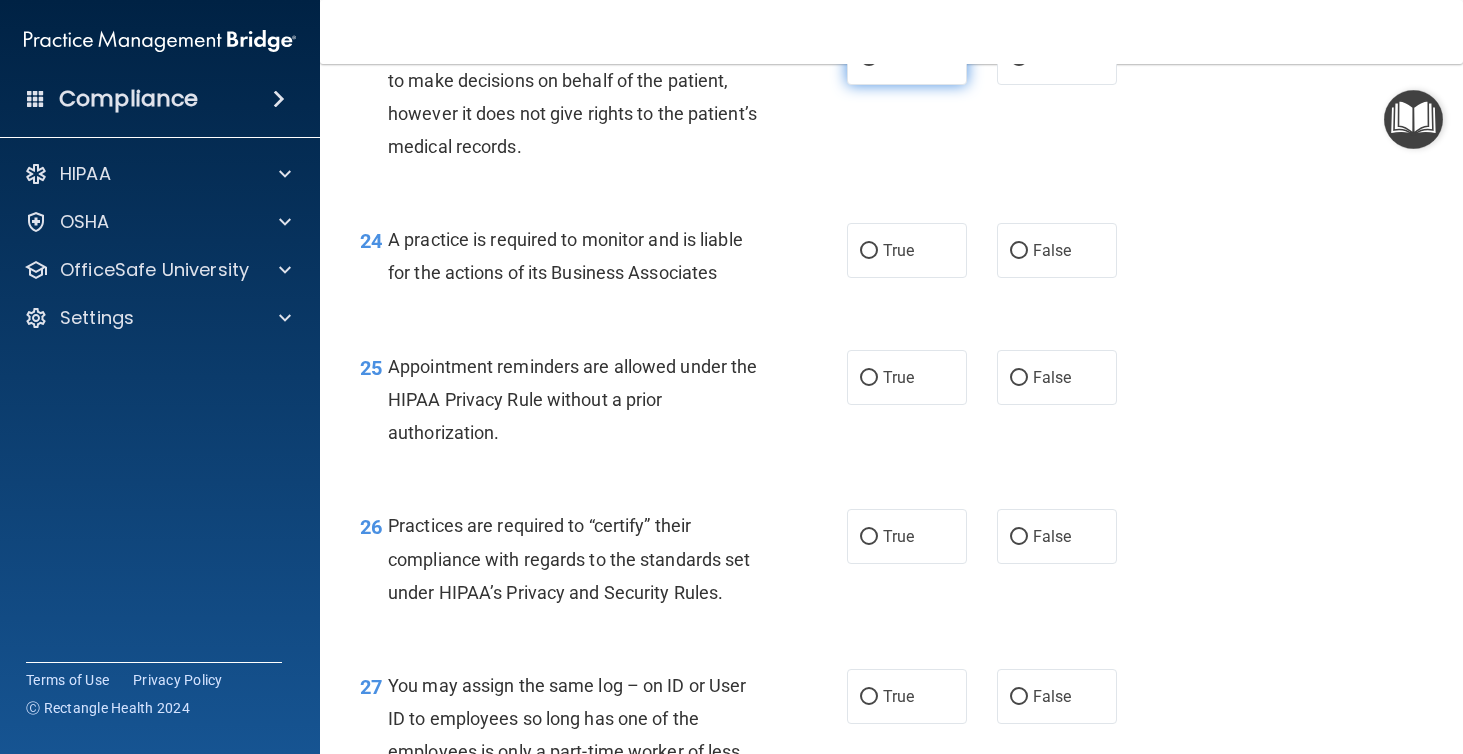 click on "True" at bounding box center [907, 57] 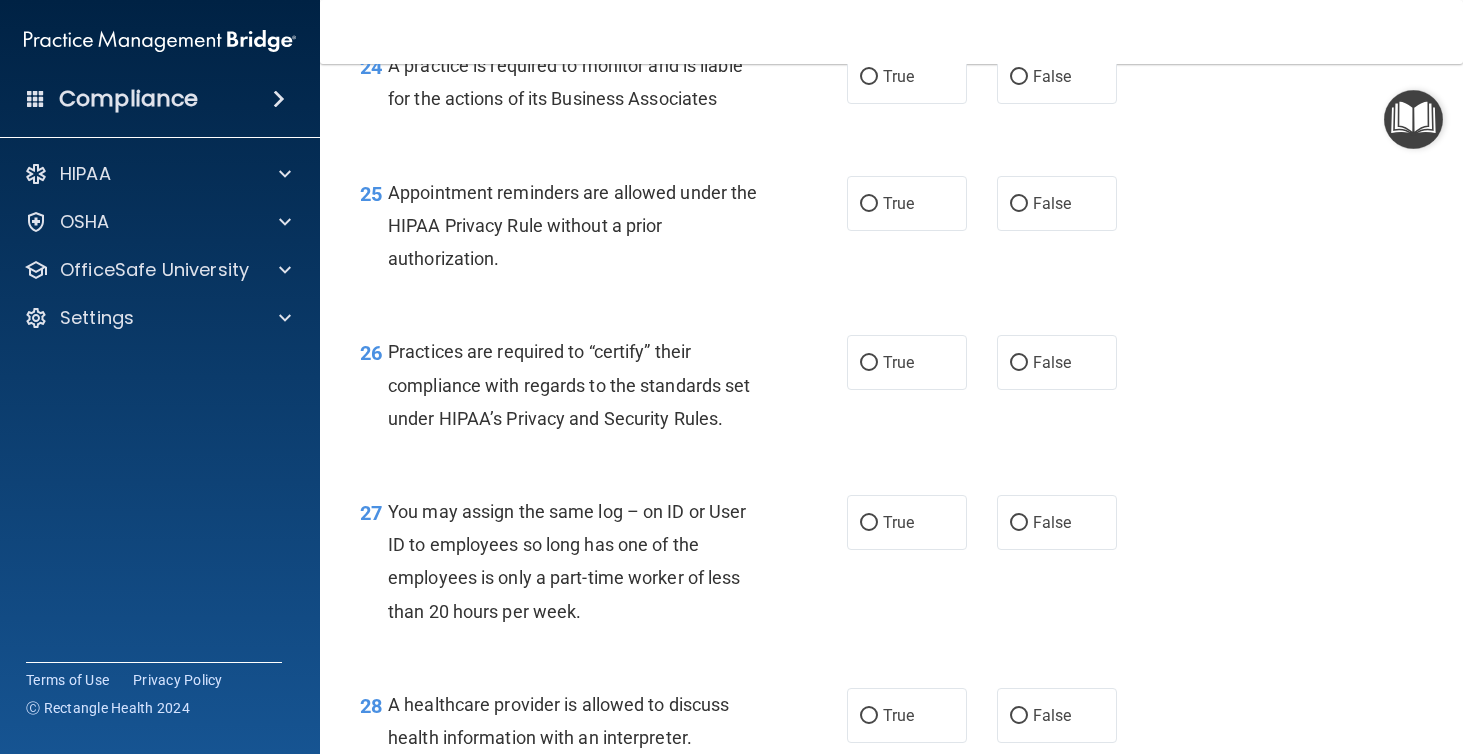 scroll, scrollTop: 4348, scrollLeft: 0, axis: vertical 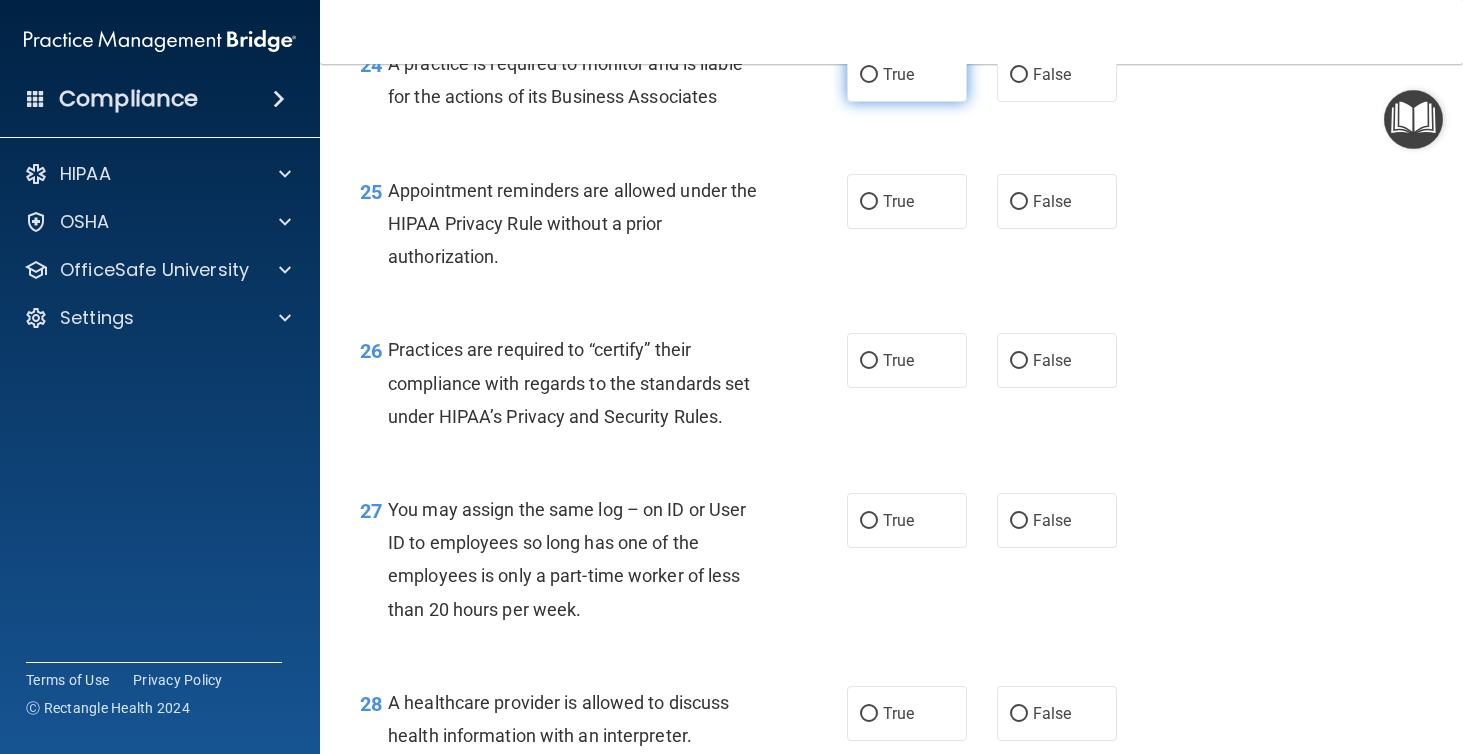 click on "True" at bounding box center [907, 74] 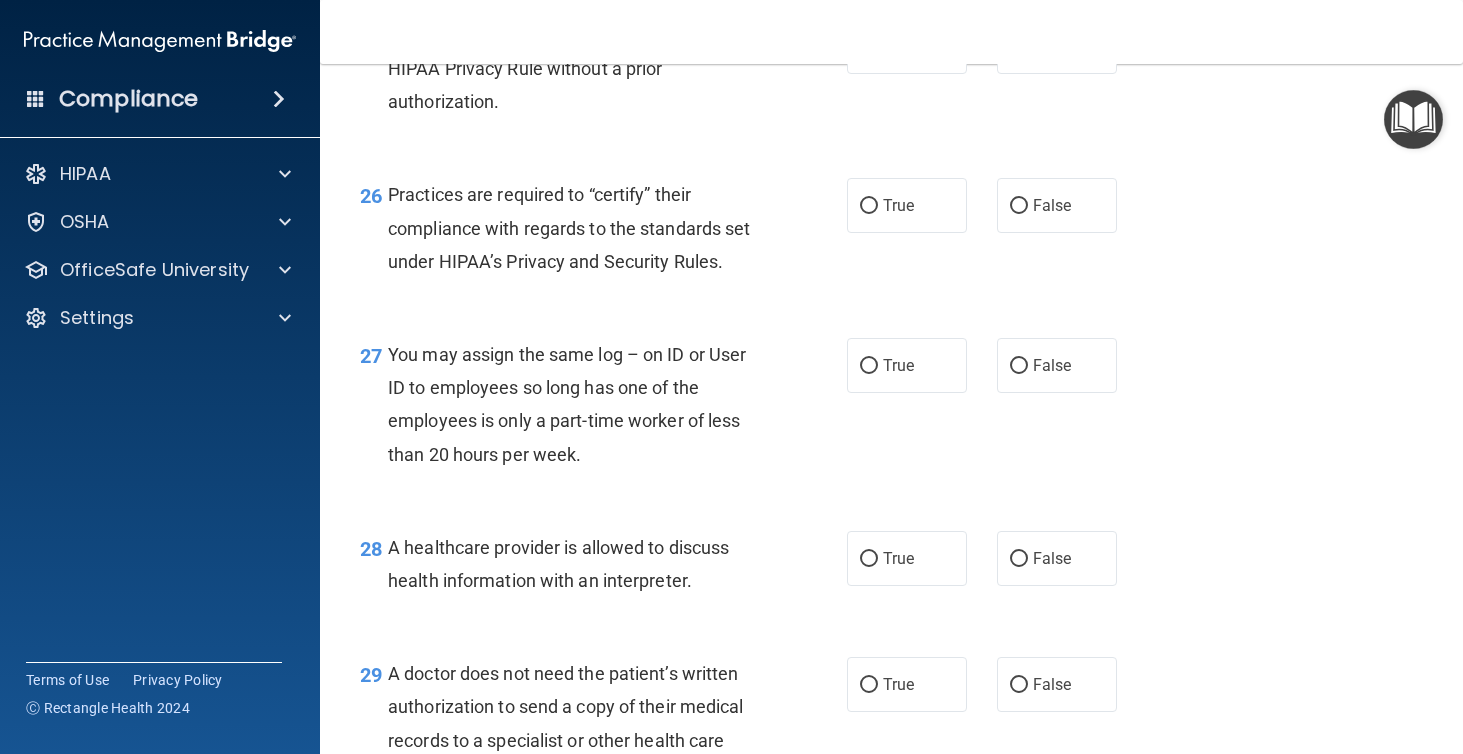 scroll, scrollTop: 4509, scrollLeft: 0, axis: vertical 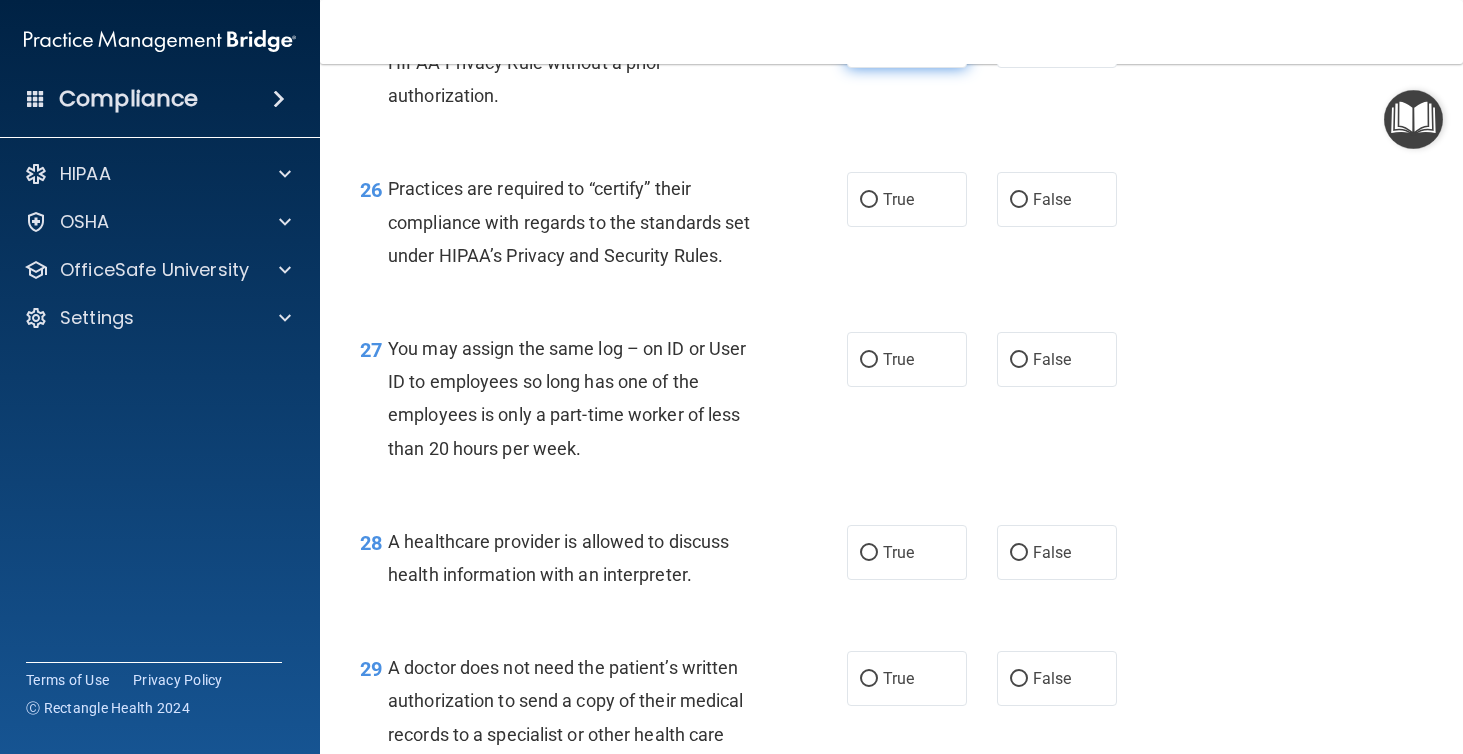 click on "True" at bounding box center [907, 40] 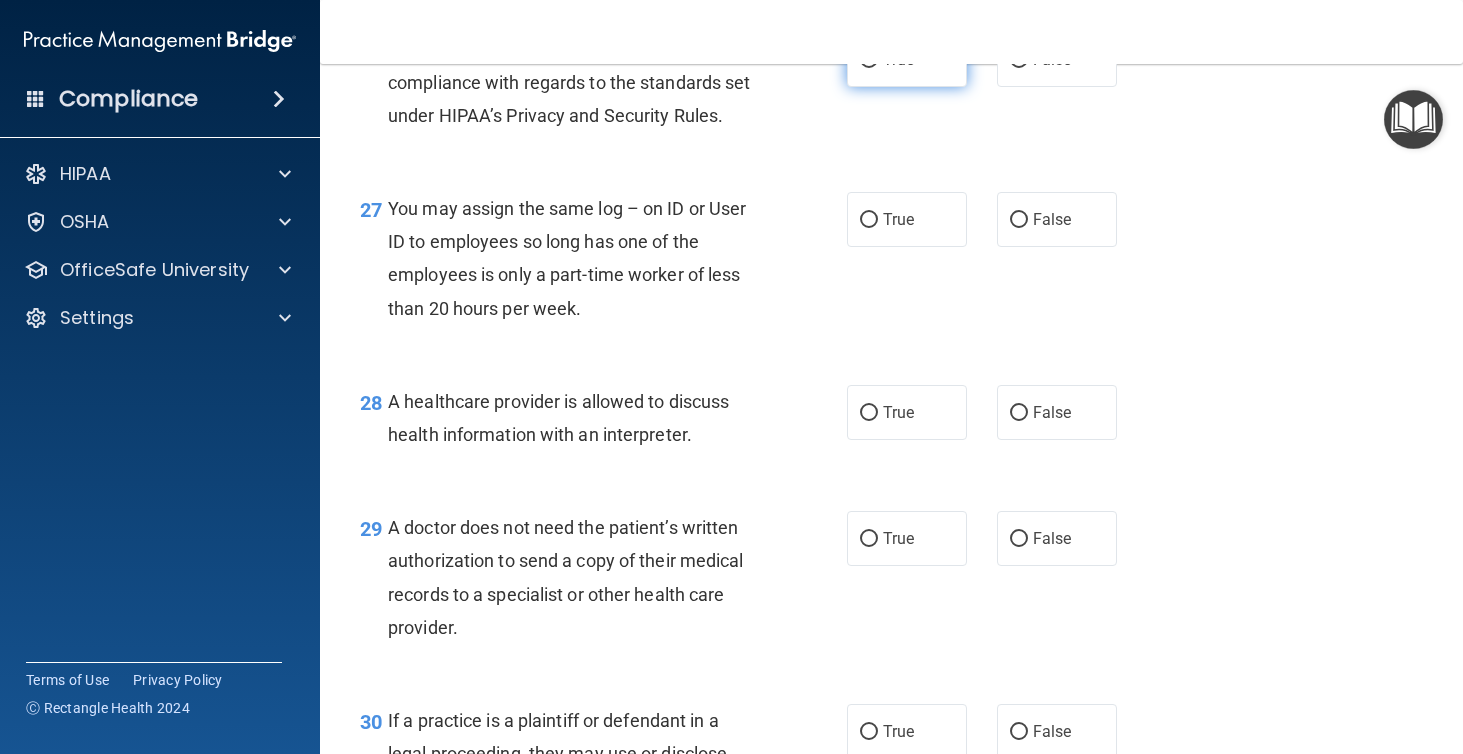 scroll, scrollTop: 4650, scrollLeft: 0, axis: vertical 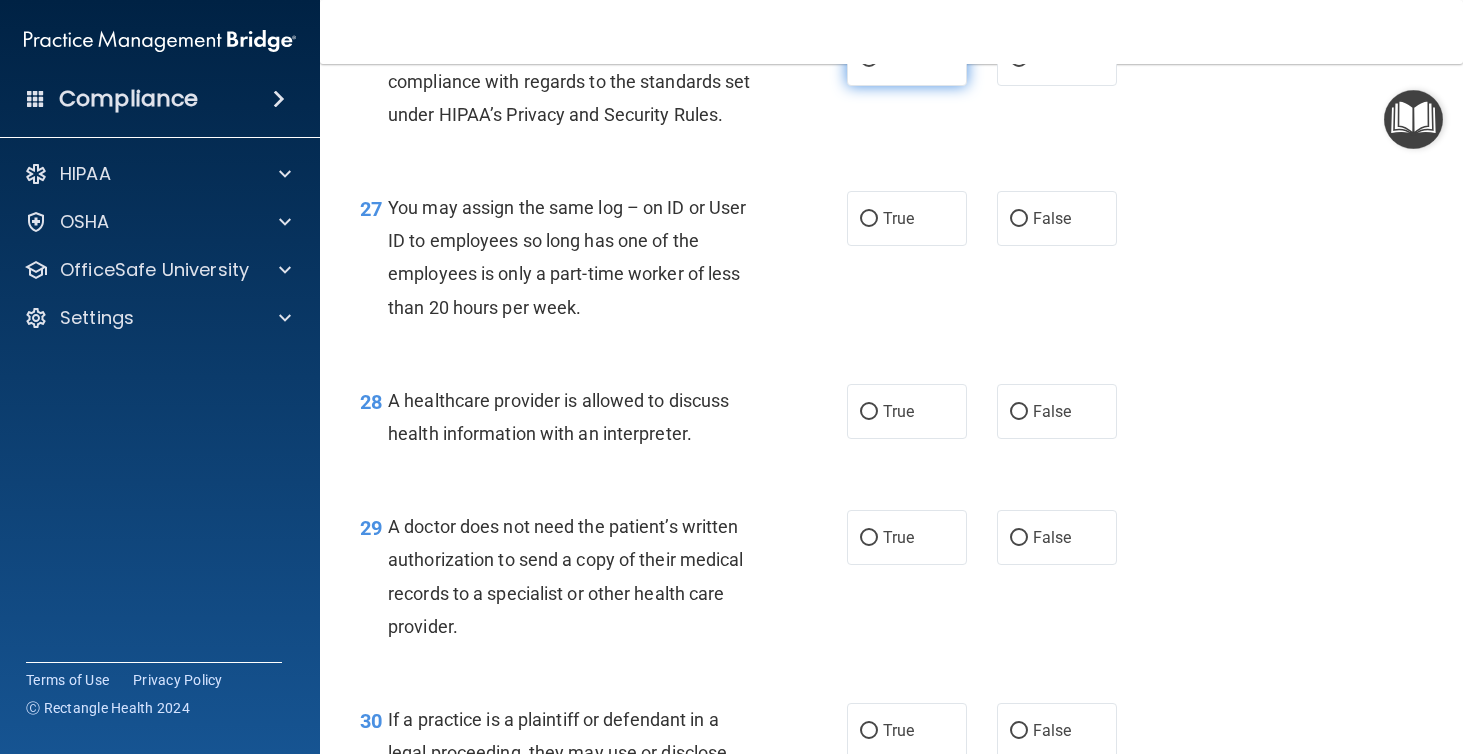 click on "True" at bounding box center [907, 58] 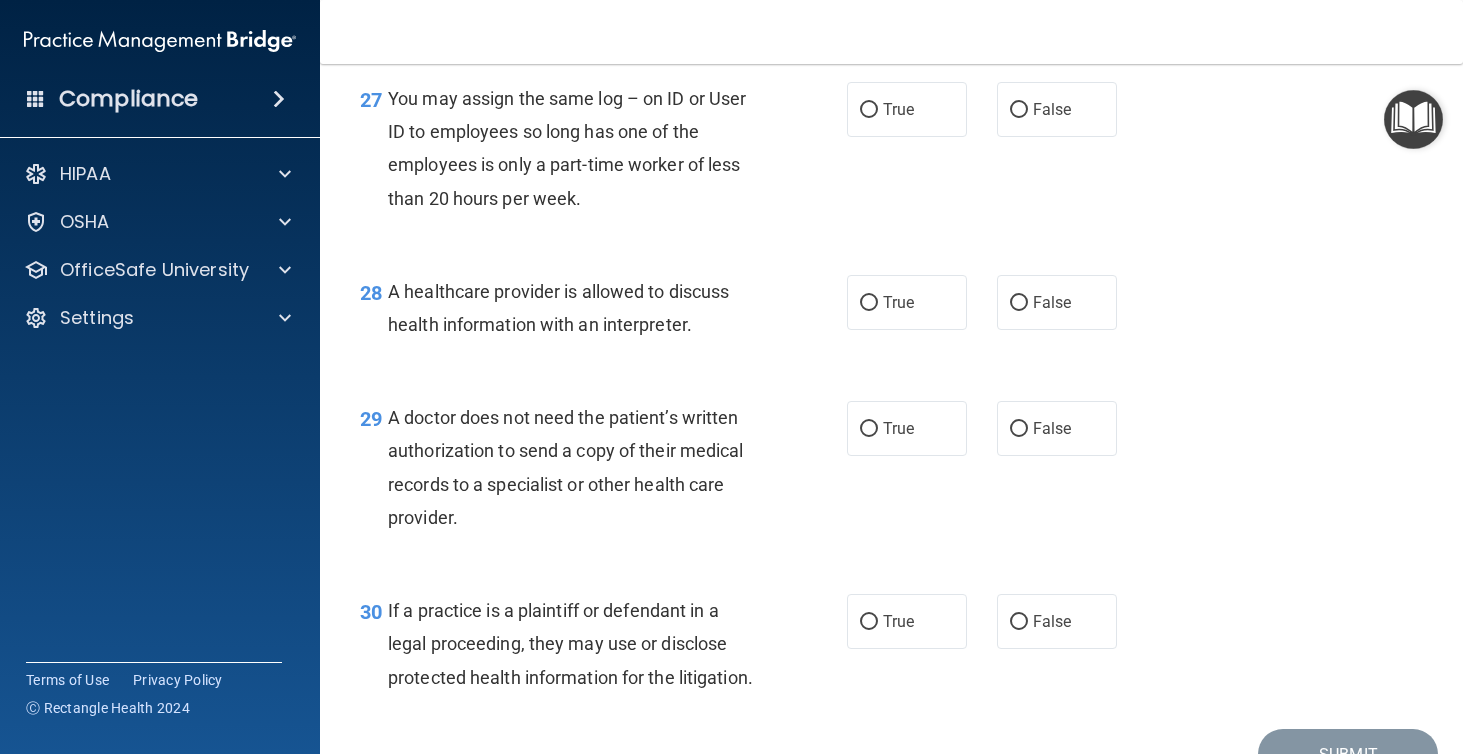 scroll, scrollTop: 4762, scrollLeft: 0, axis: vertical 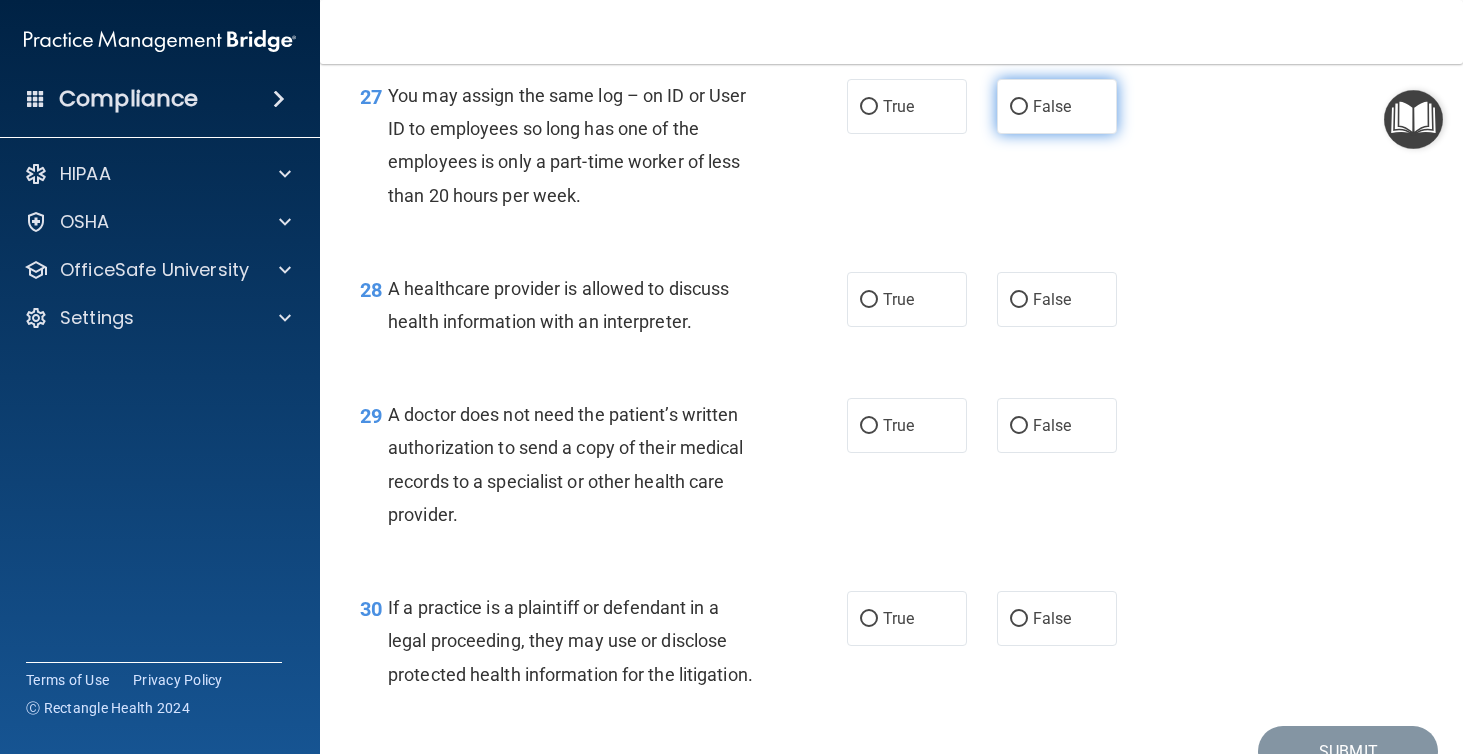click on "False" at bounding box center (1052, 106) 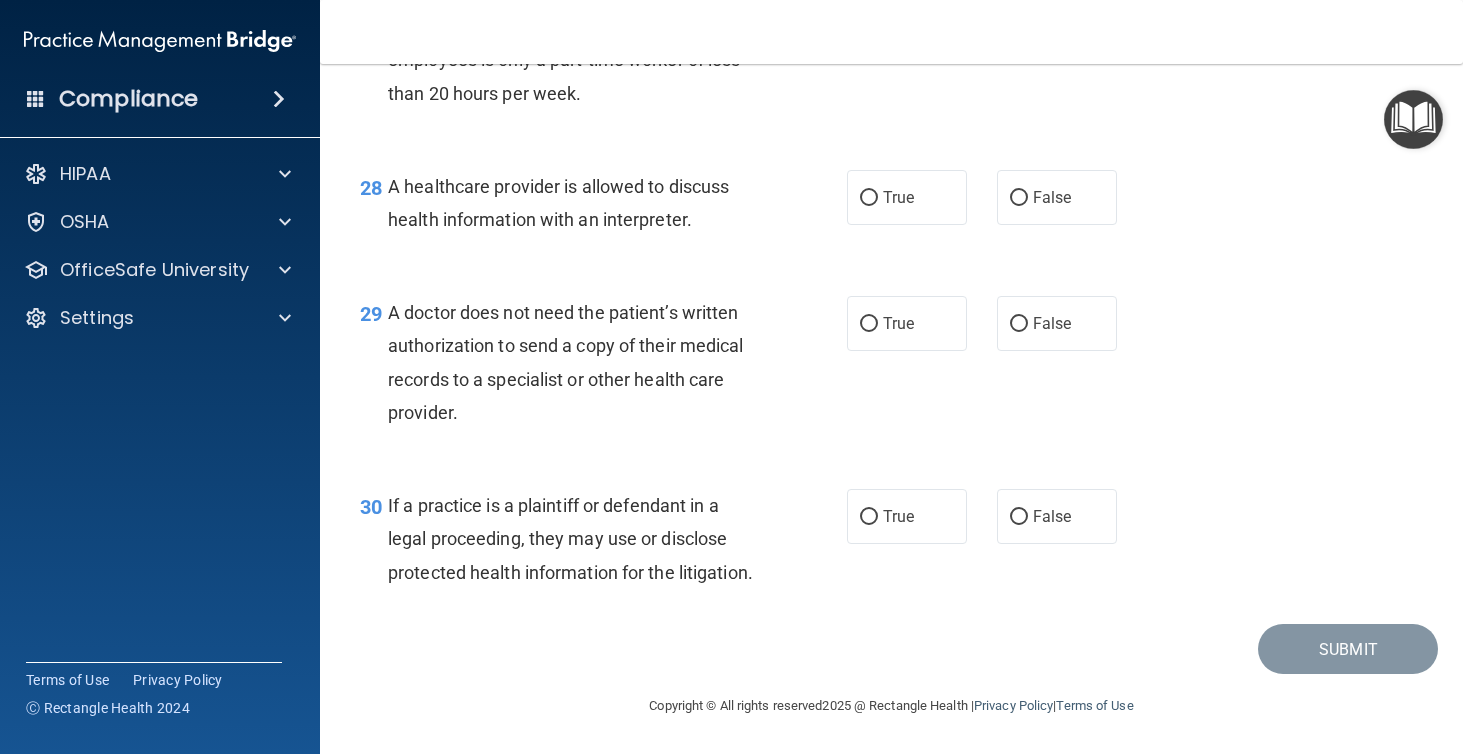 scroll, scrollTop: 4906, scrollLeft: 0, axis: vertical 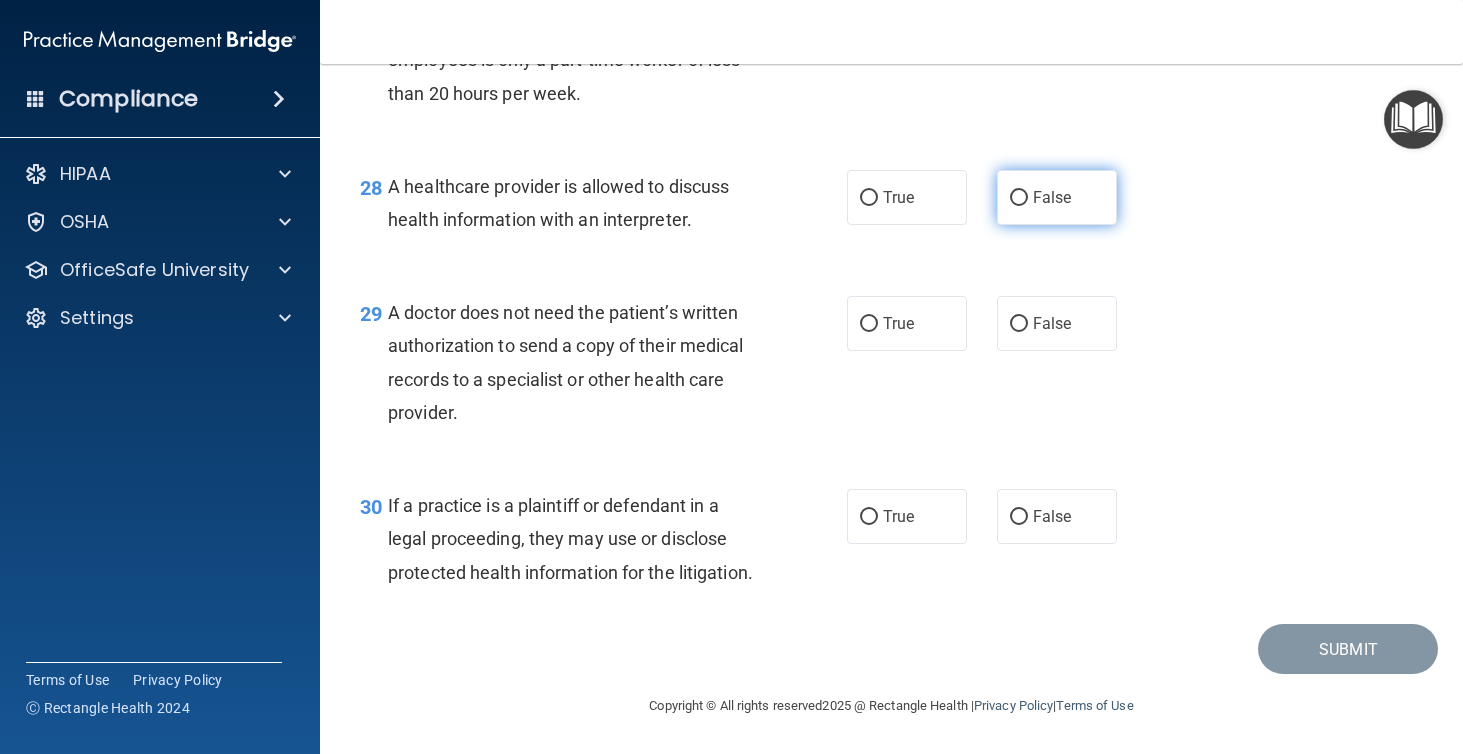 click on "False" at bounding box center [1057, 197] 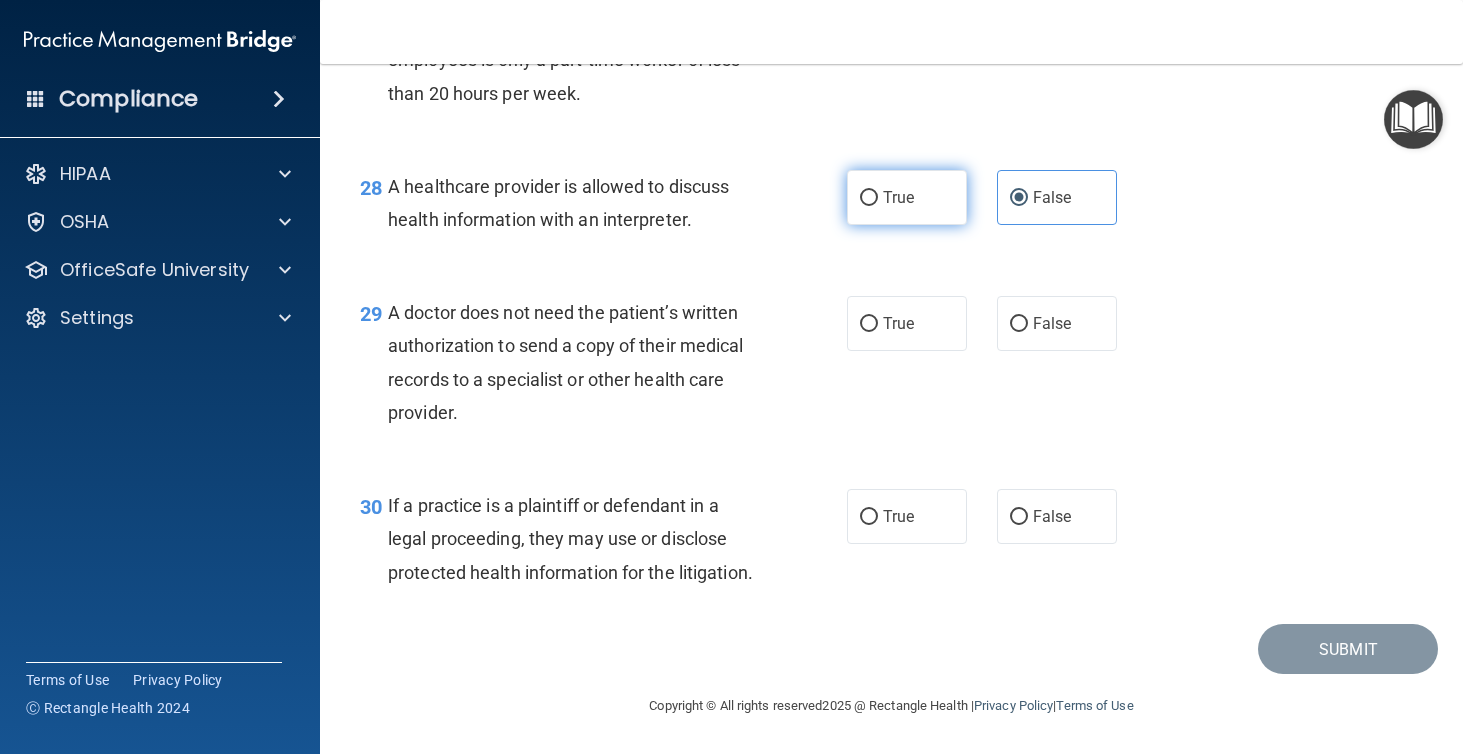 click on "True" at bounding box center [907, 197] 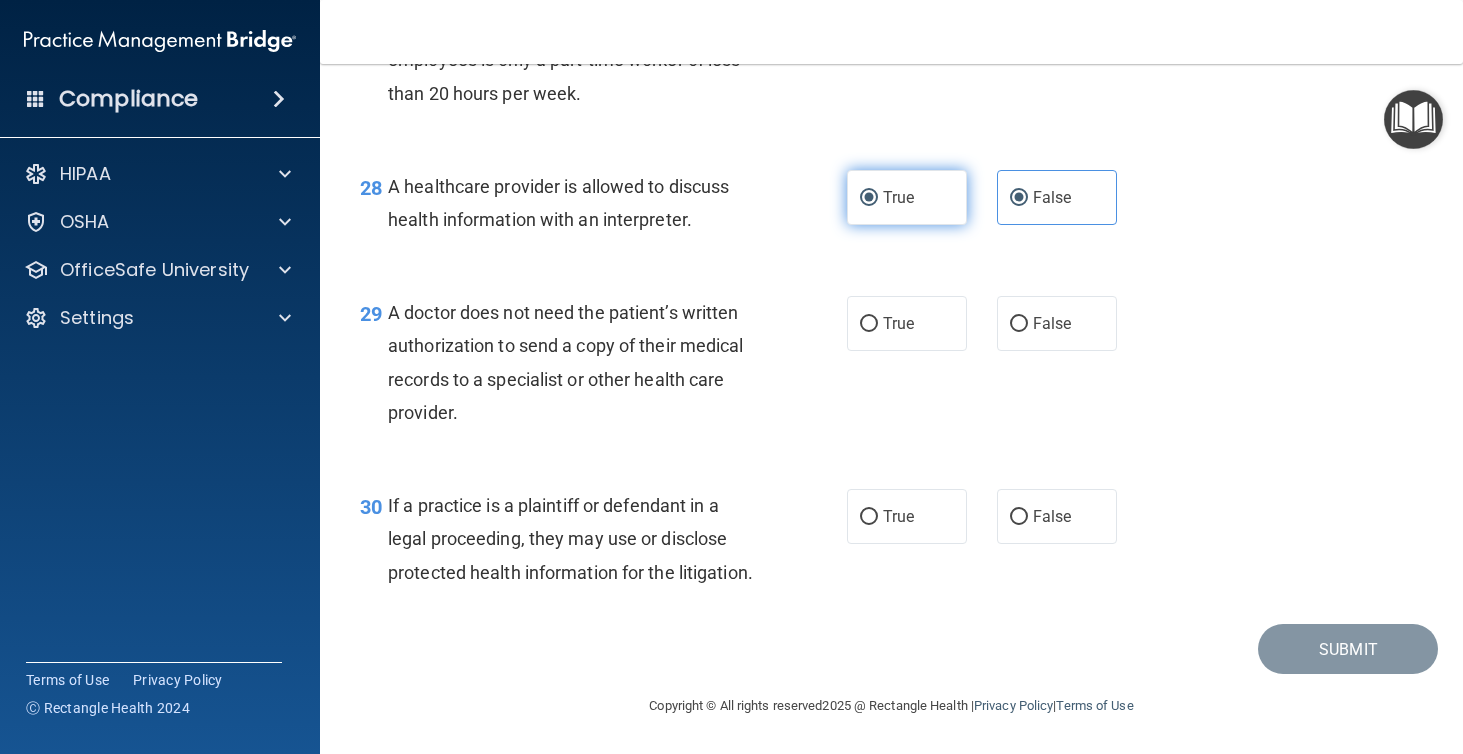 radio on "false" 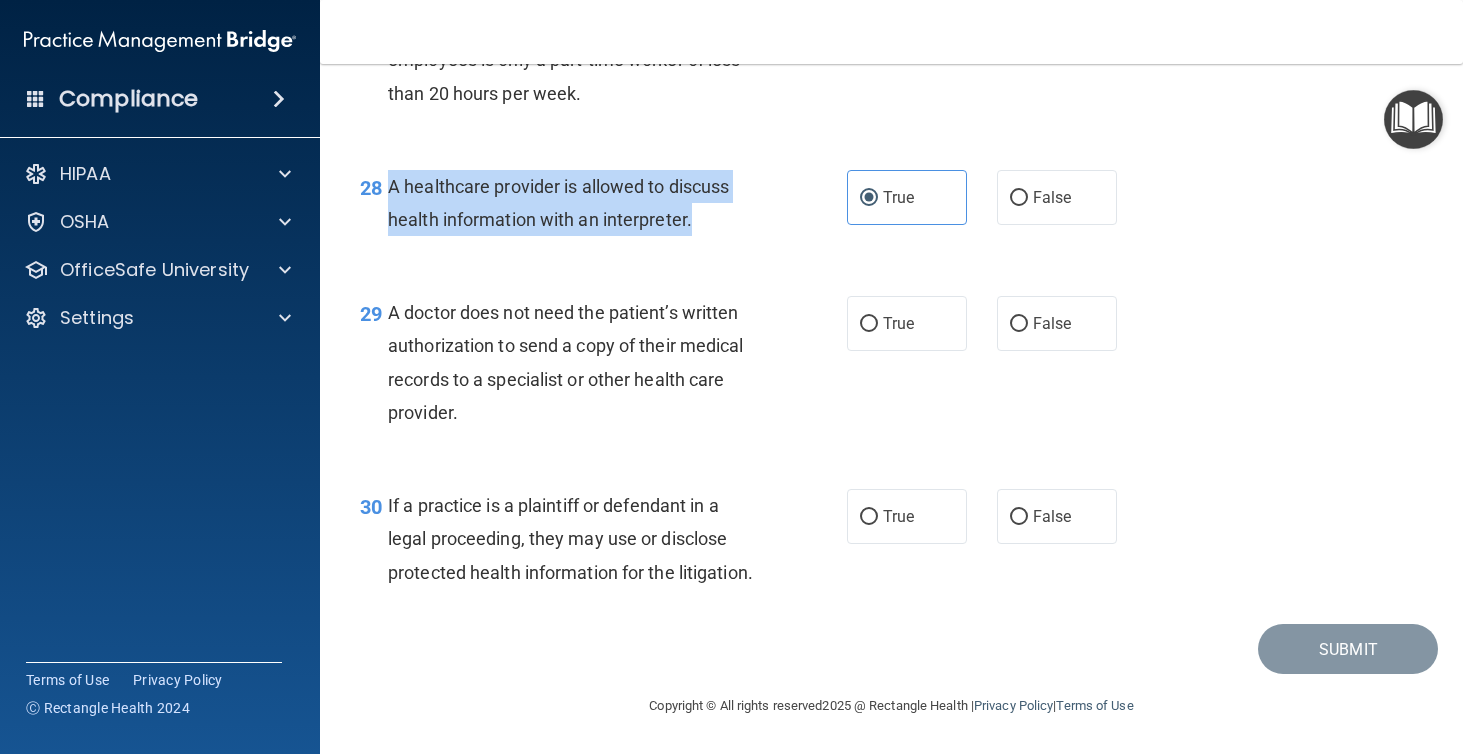 drag, startPoint x: 387, startPoint y: 184, endPoint x: 700, endPoint y: 219, distance: 314.95078 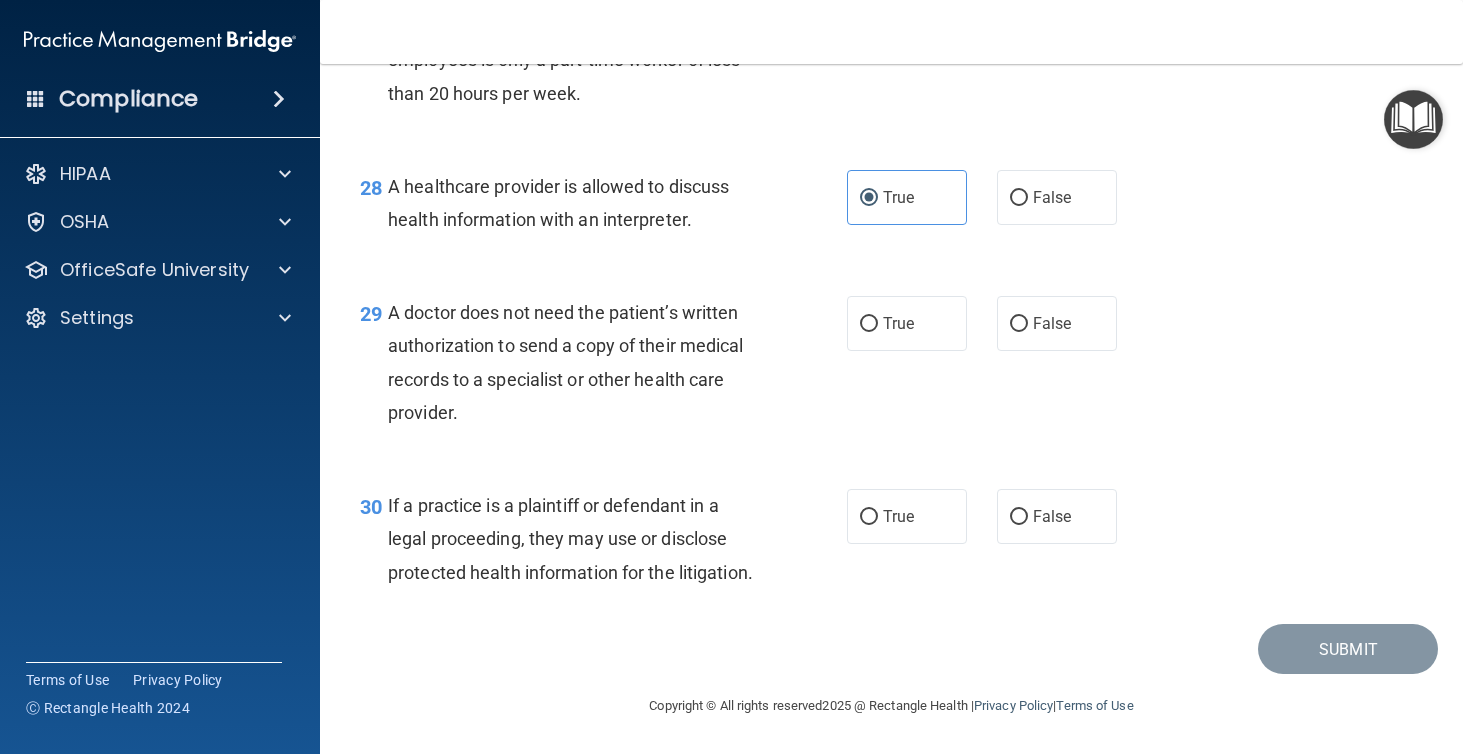 click on "28       A healthcare provider is allowed to discuss health information with an interpreter.                 True           False" at bounding box center [891, 208] 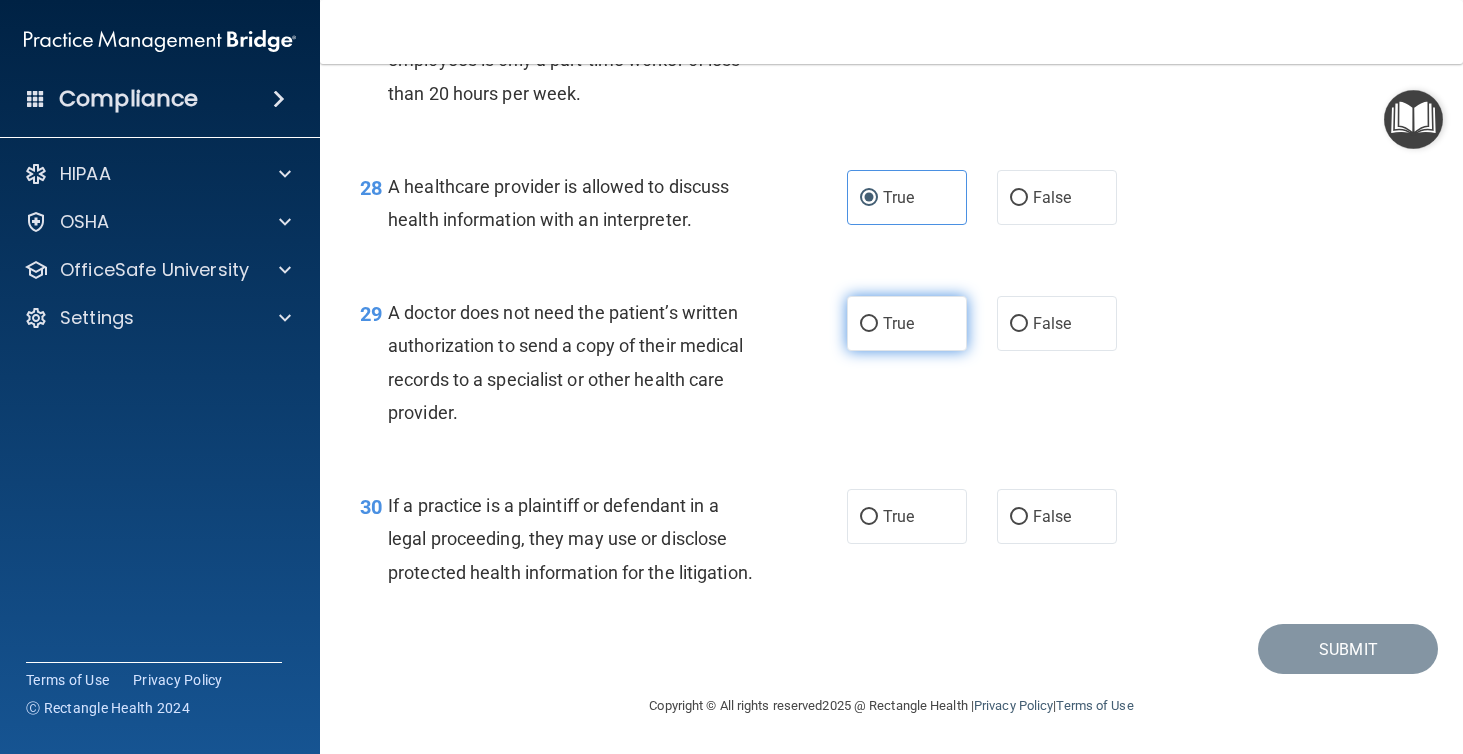 click on "True" at bounding box center (907, 323) 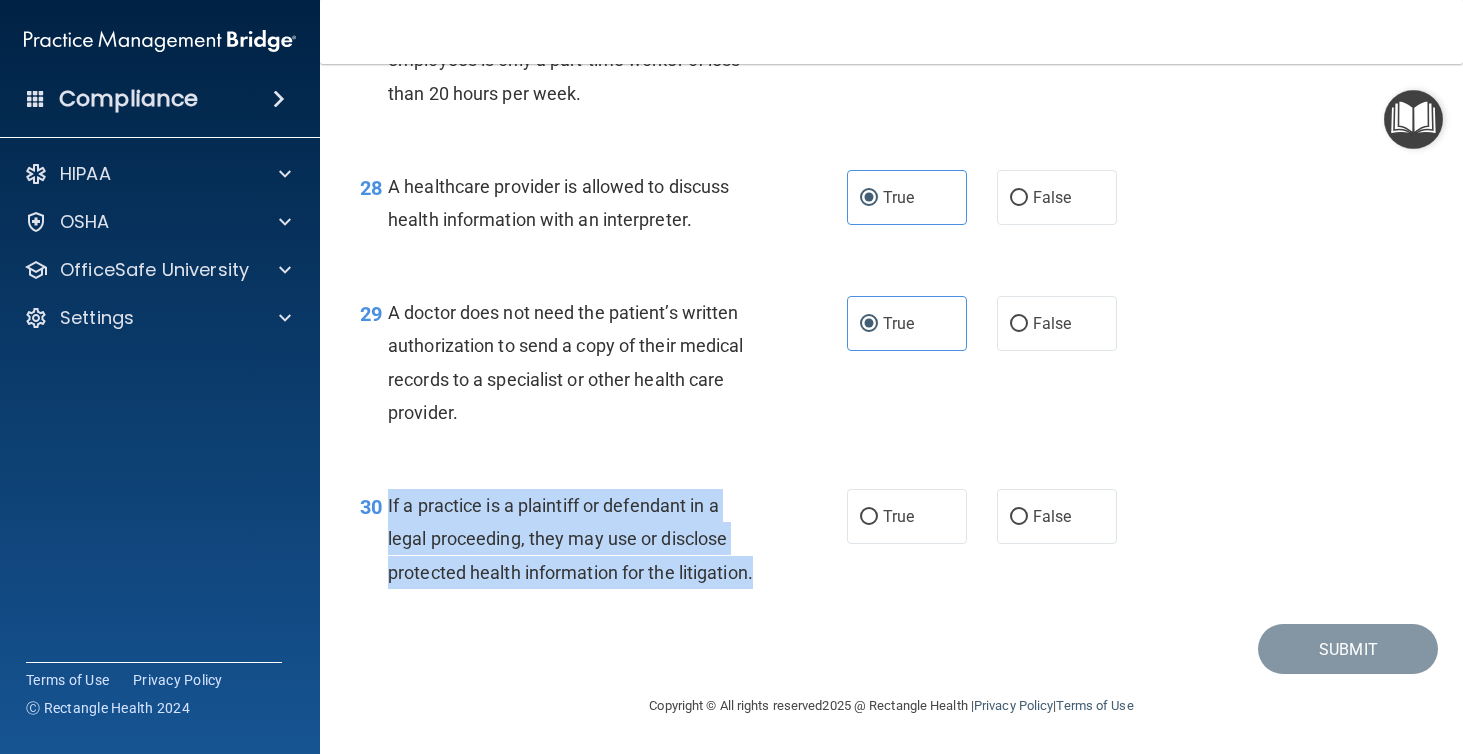 drag, startPoint x: 389, startPoint y: 504, endPoint x: 762, endPoint y: 575, distance: 379.69724 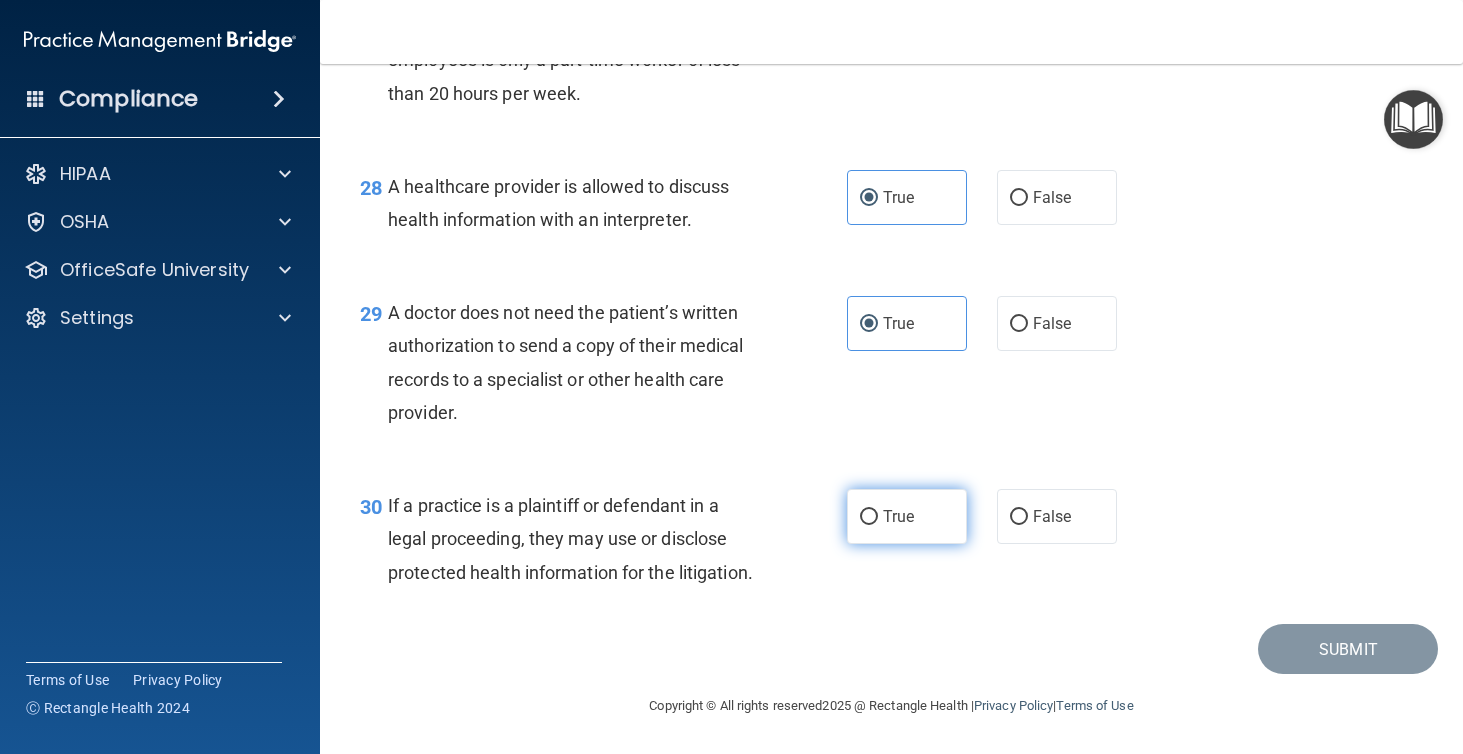 click on "True" at bounding box center [907, 516] 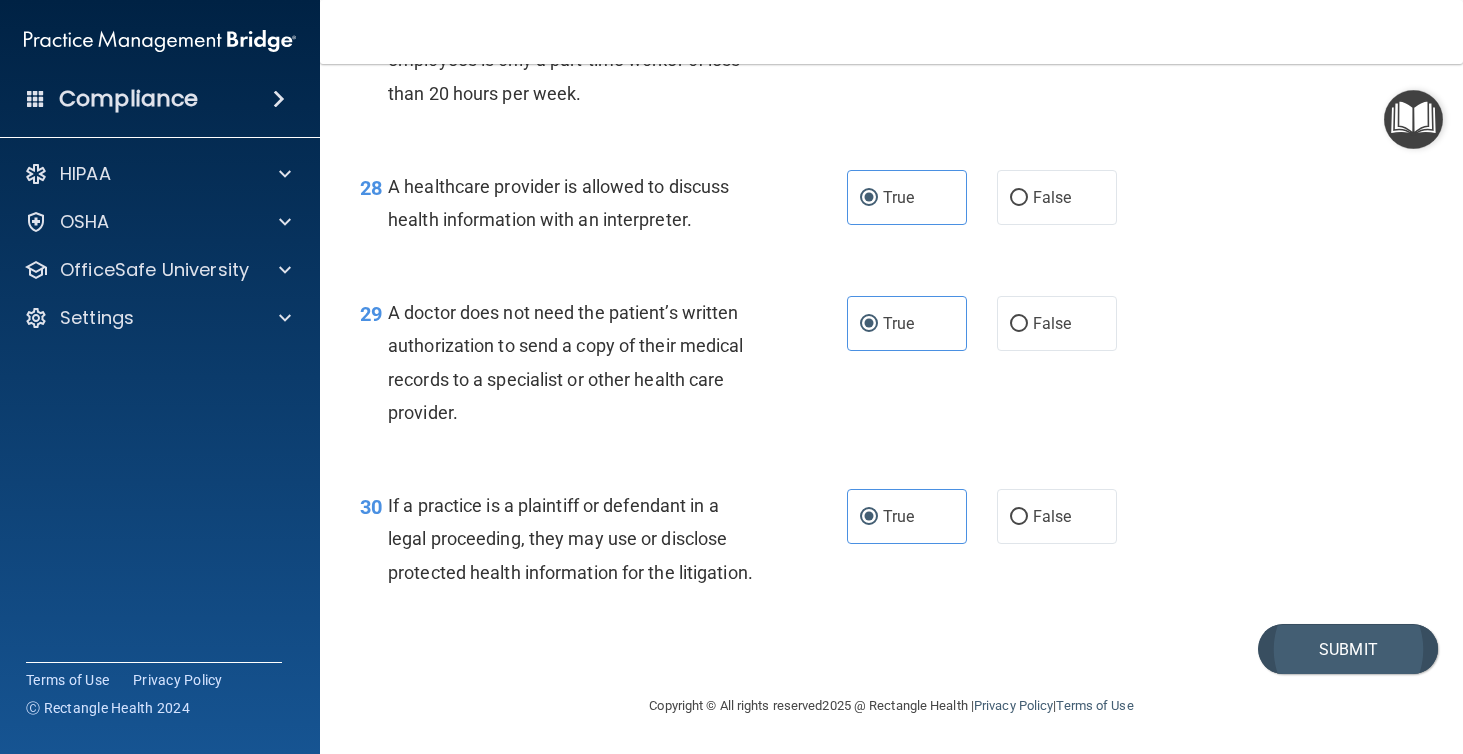 click on "Submit" at bounding box center (1348, 649) 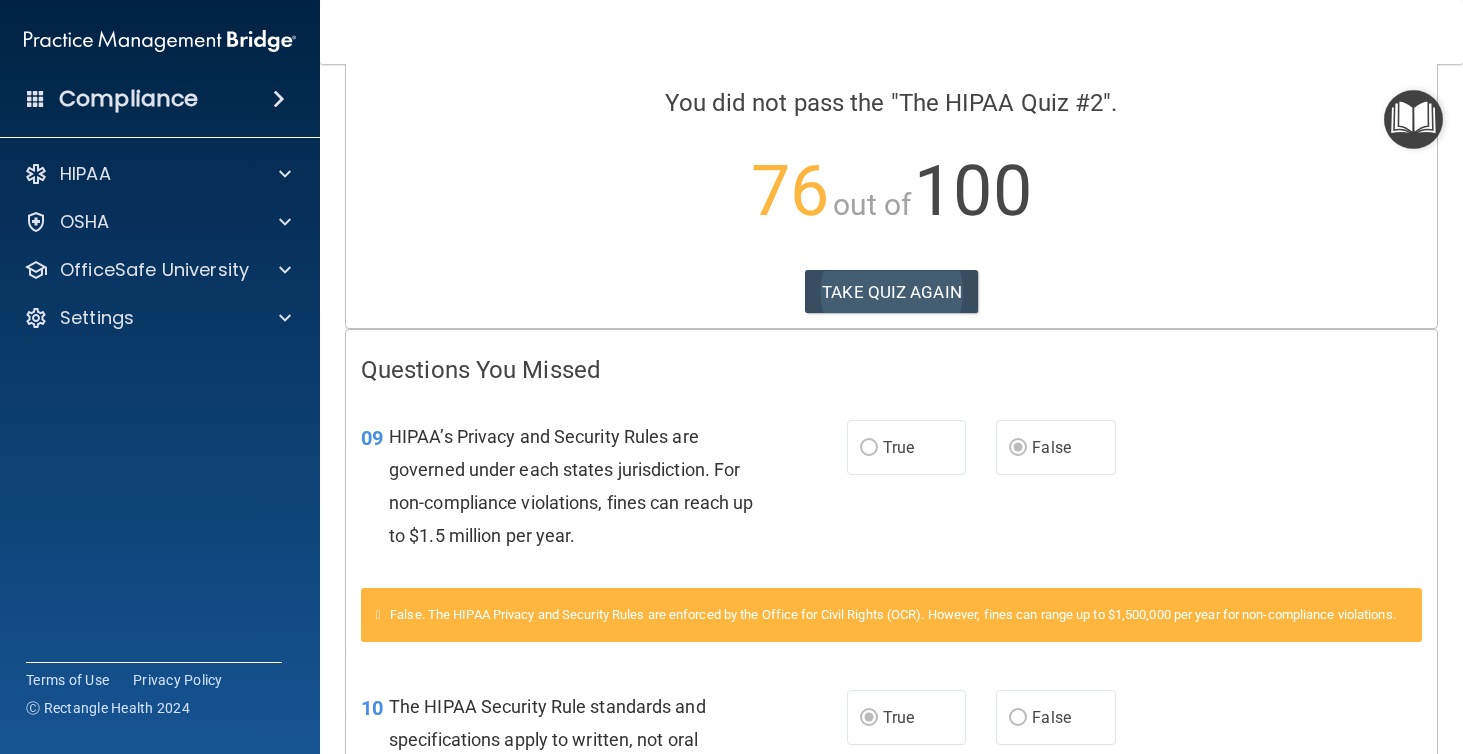scroll, scrollTop: 150, scrollLeft: 0, axis: vertical 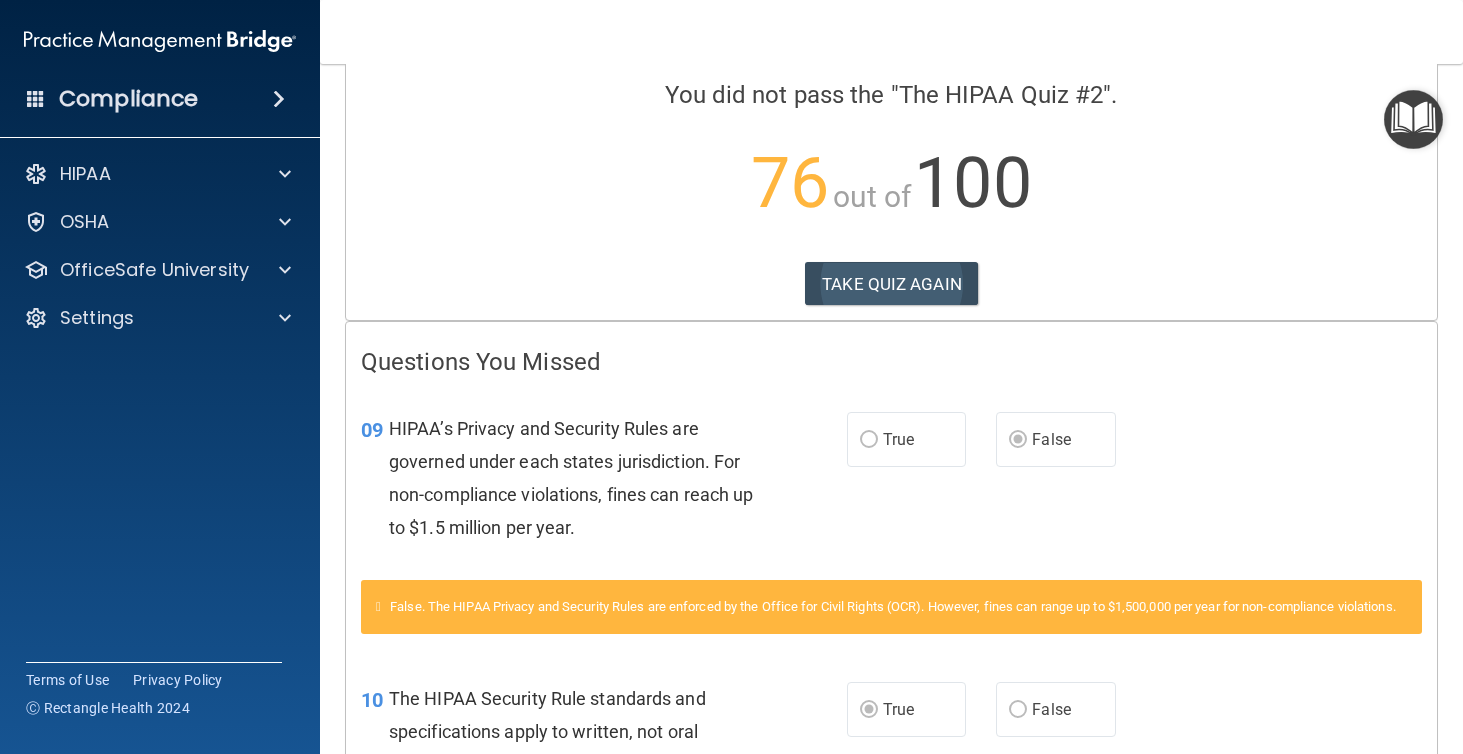 click on "TAKE QUIZ AGAIN" at bounding box center [891, 284] 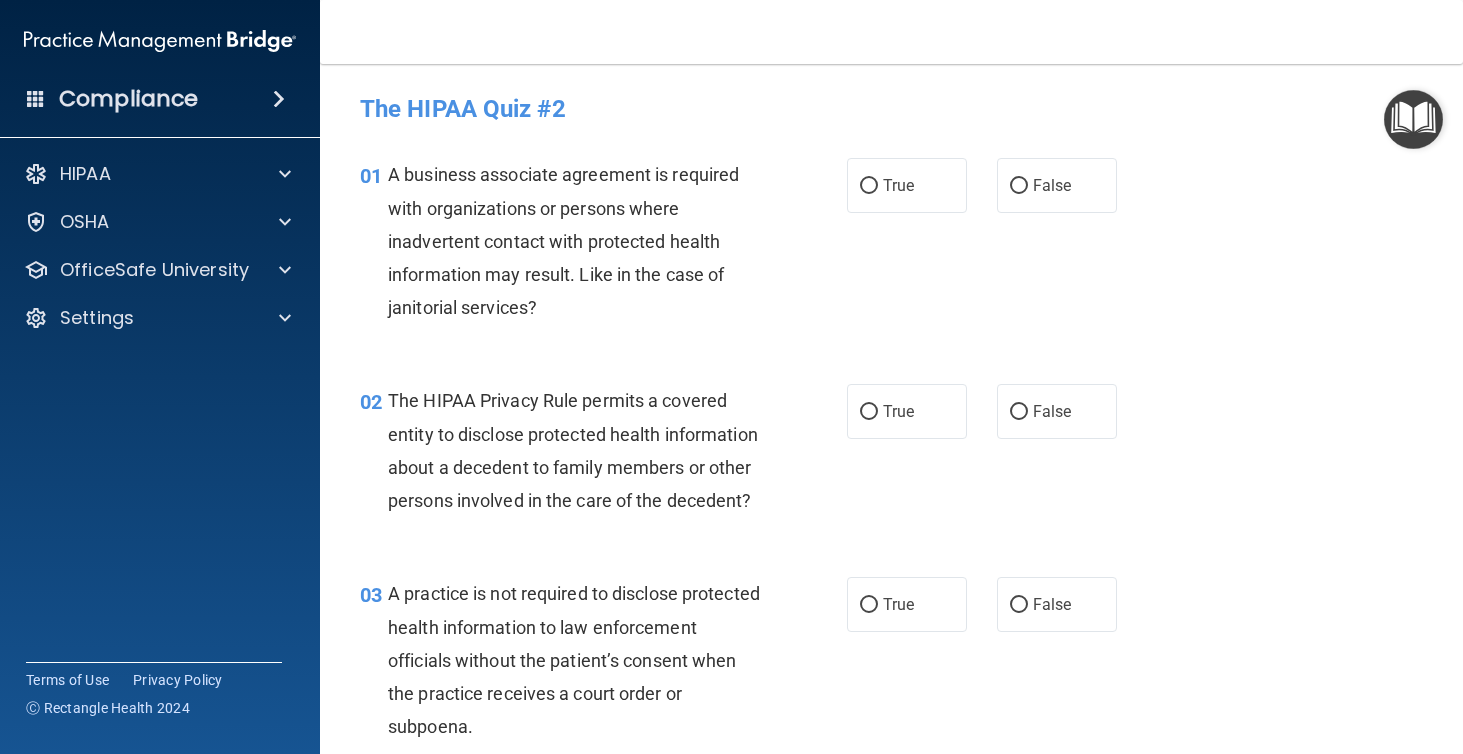 scroll, scrollTop: 0, scrollLeft: 0, axis: both 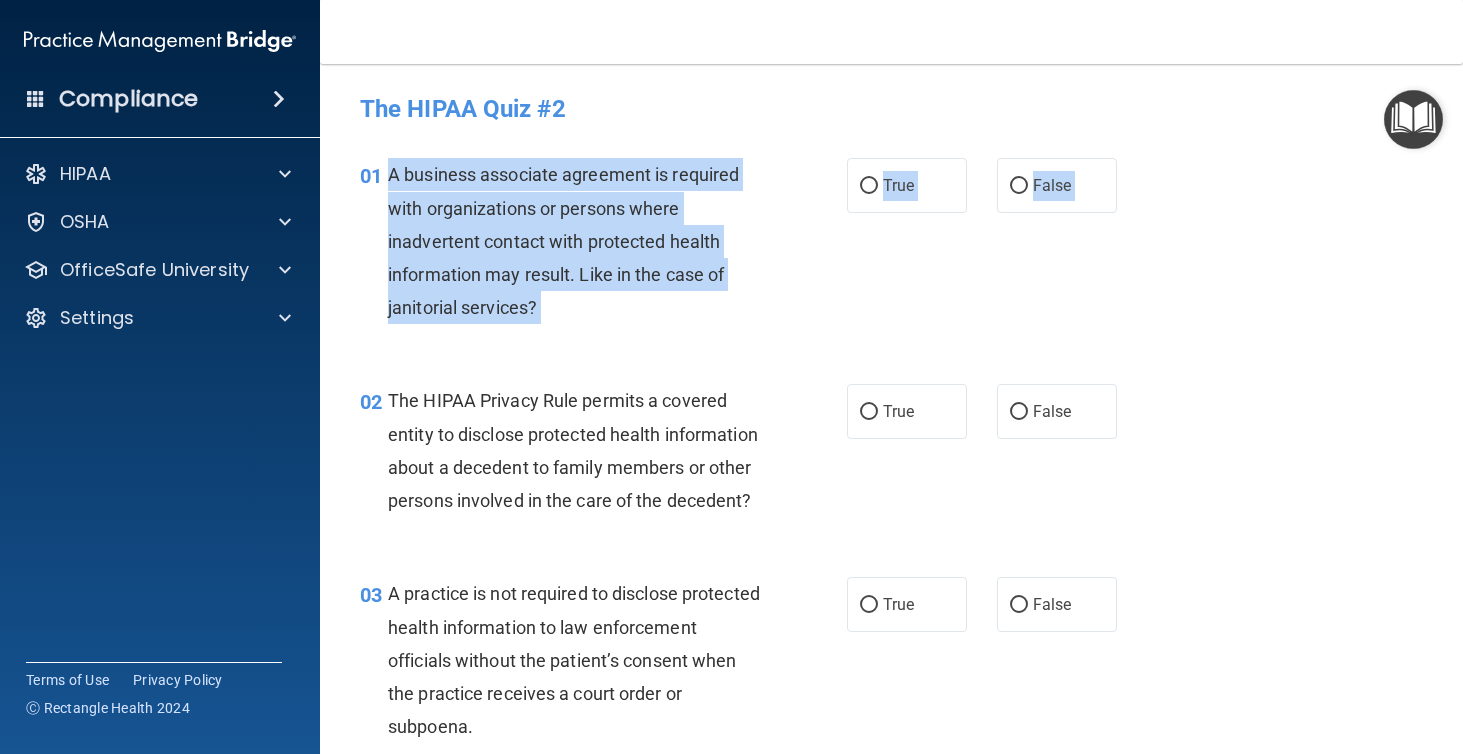 drag, startPoint x: 385, startPoint y: 173, endPoint x: 698, endPoint y: 565, distance: 501.63034 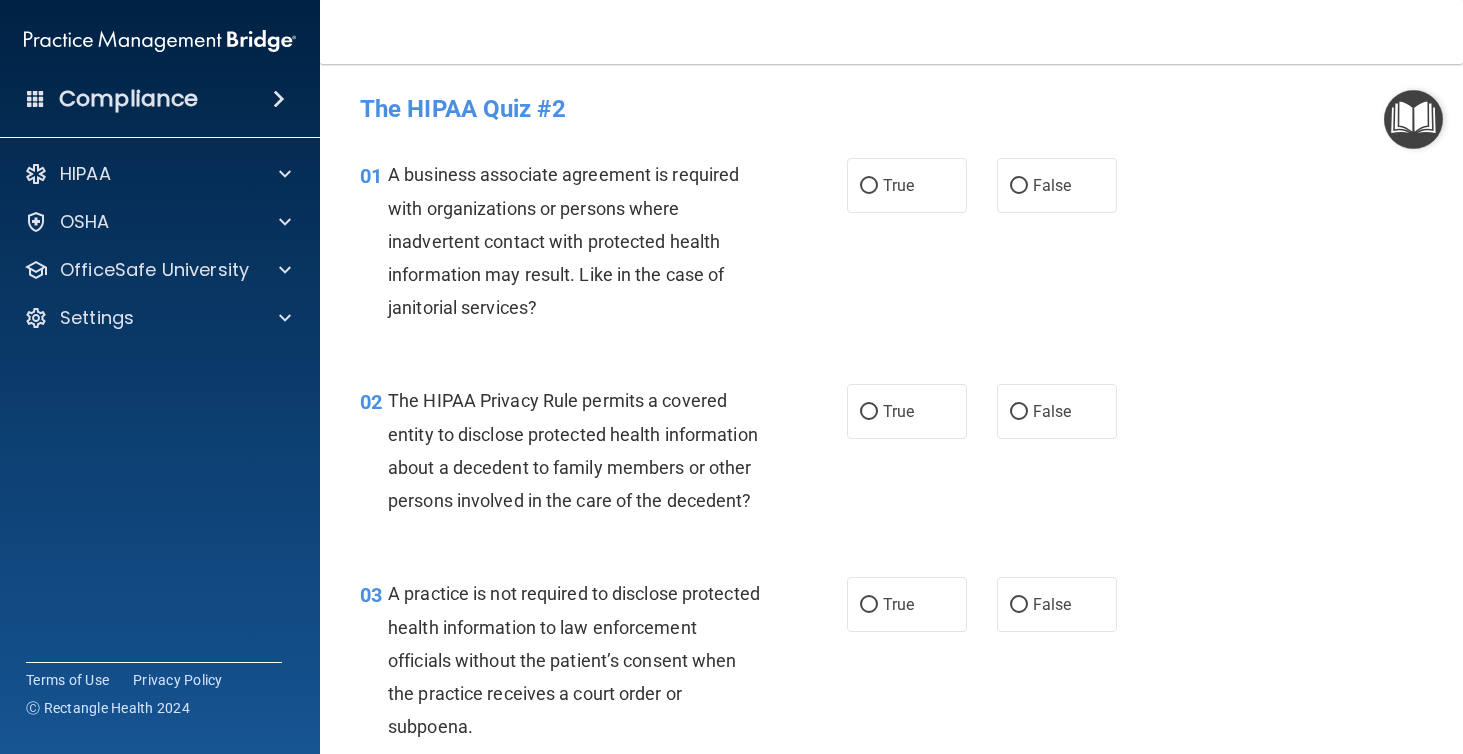 click on "A business associate agreement is required with organizations or persons where inadvertent contact with protected health information may result.  Like in the case of janitorial services?" at bounding box center (563, 241) 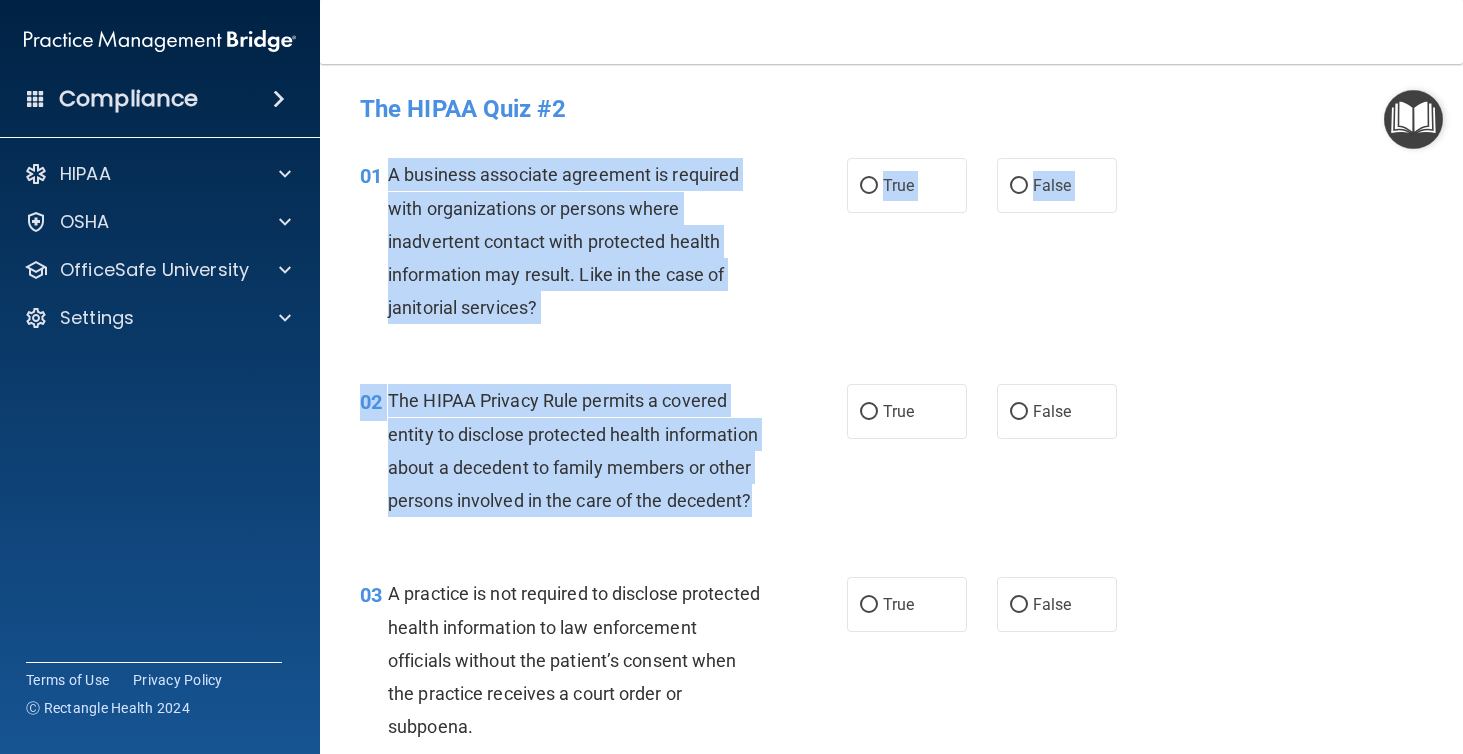 drag, startPoint x: 390, startPoint y: 171, endPoint x: 566, endPoint y: 522, distance: 392.65378 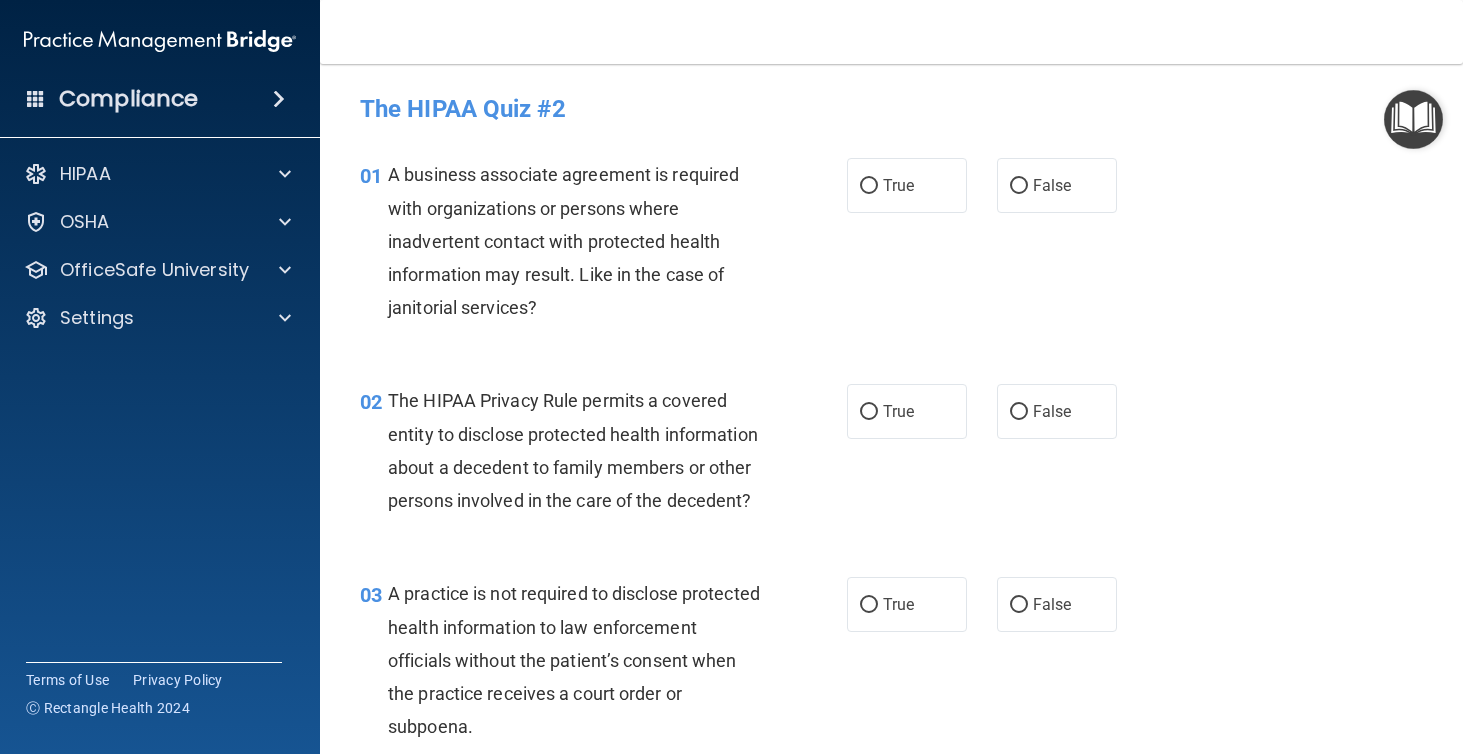 click on "The HIPAA Quiz #2" at bounding box center [891, 109] 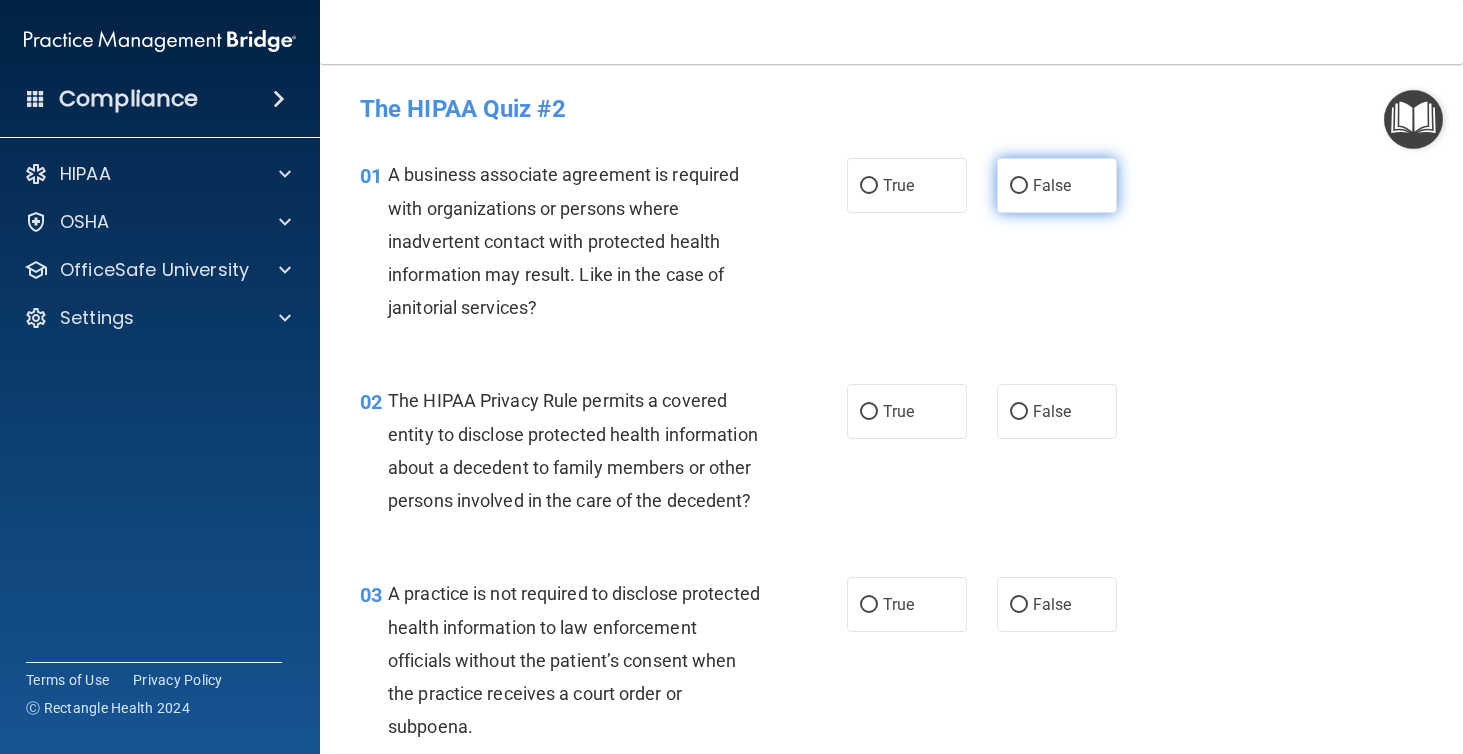 click on "False" at bounding box center (1057, 185) 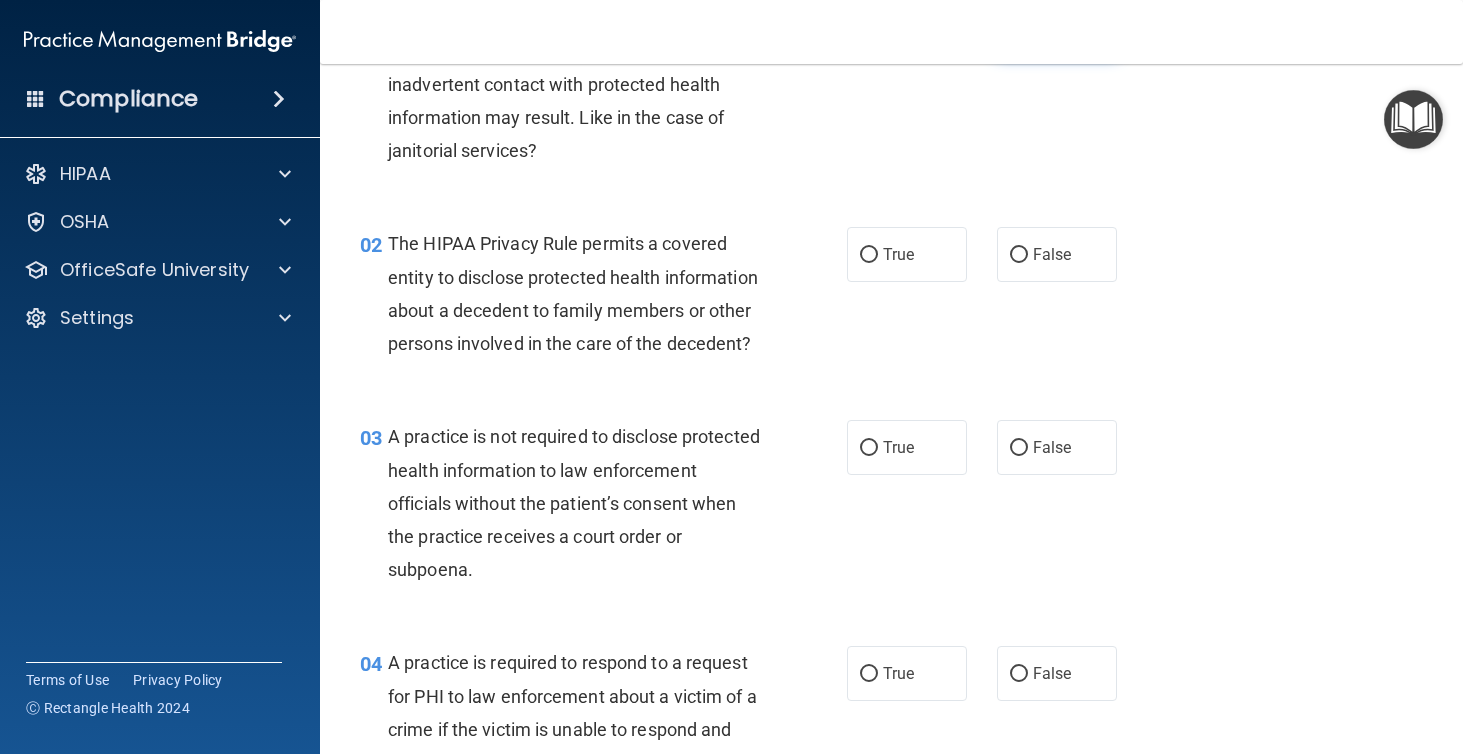 scroll, scrollTop: 184, scrollLeft: 0, axis: vertical 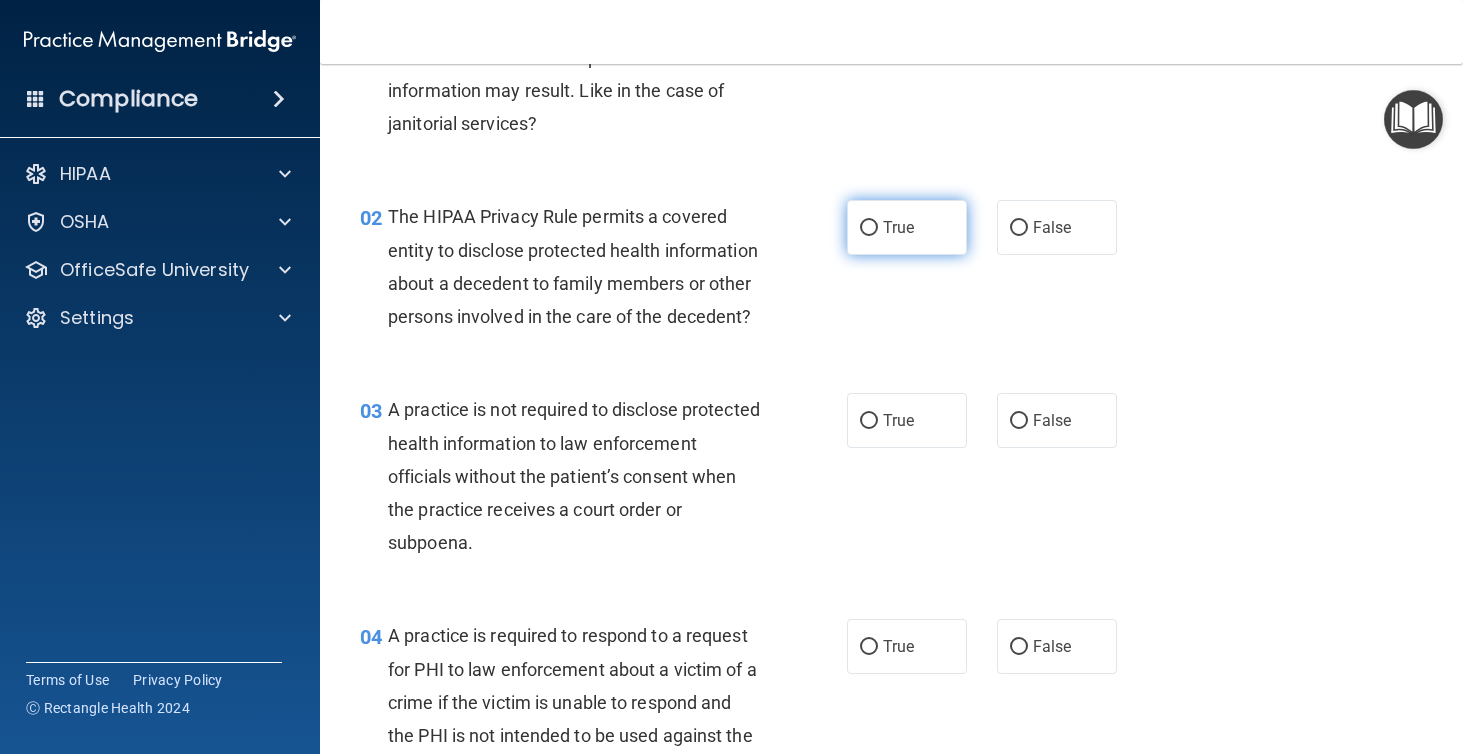 click on "True" at bounding box center [907, 227] 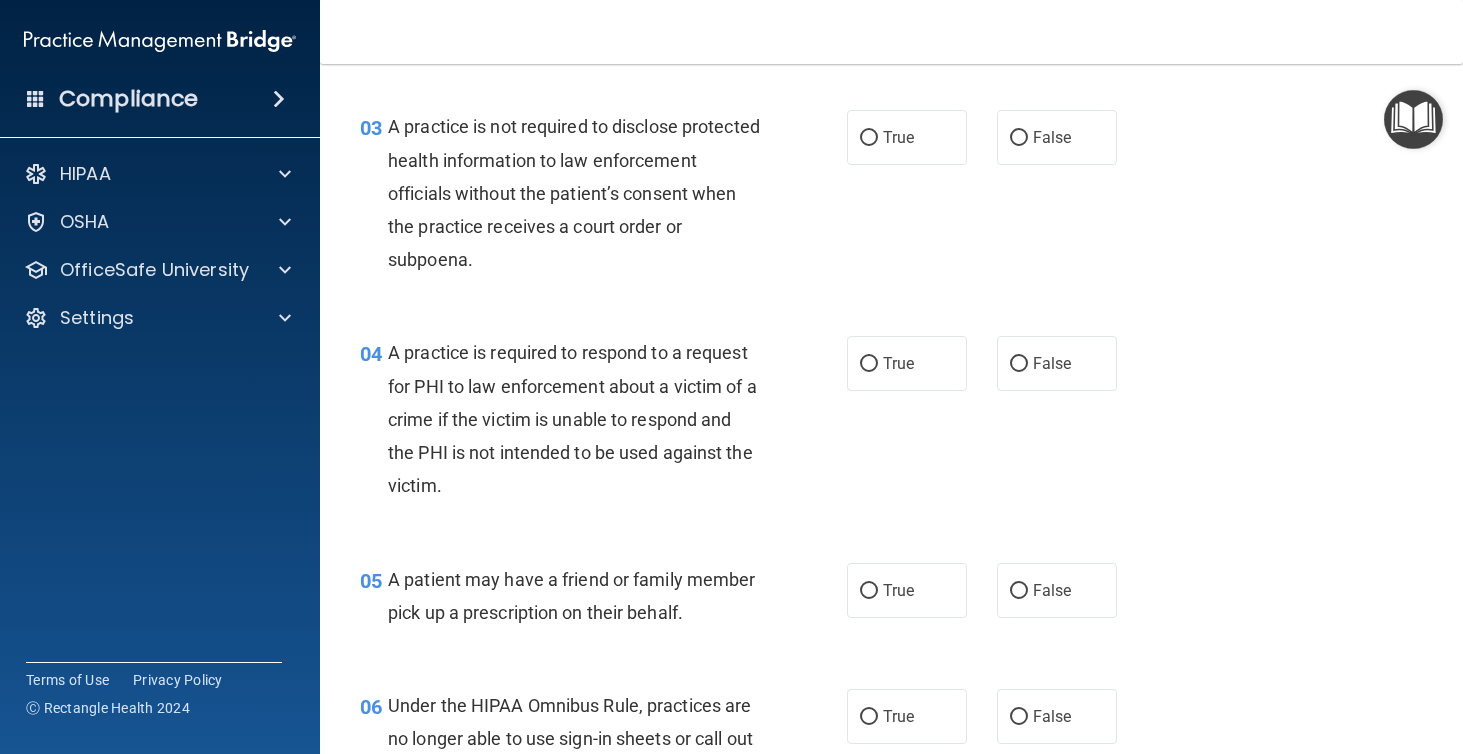 scroll, scrollTop: 478, scrollLeft: 0, axis: vertical 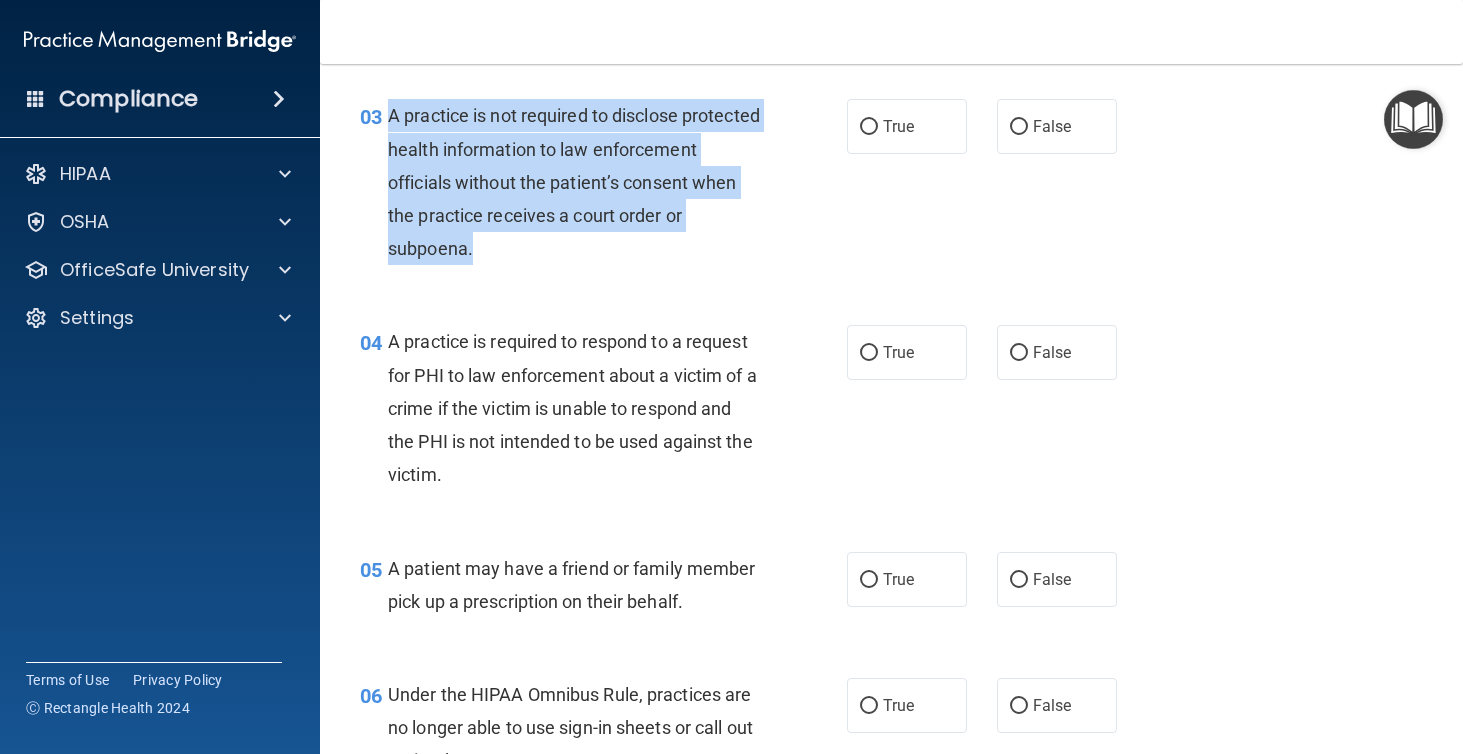 drag, startPoint x: 389, startPoint y: 147, endPoint x: 574, endPoint y: 287, distance: 232.00215 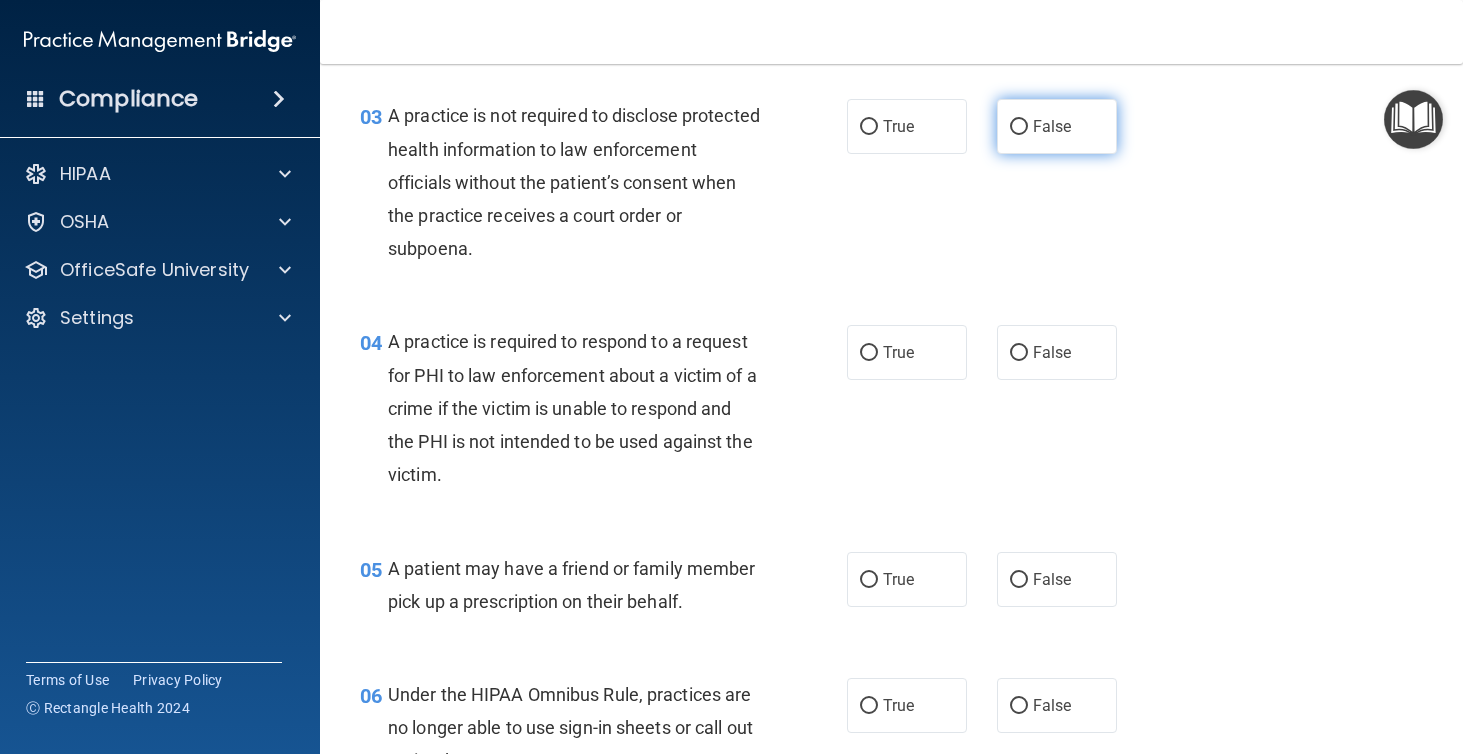 click on "False" at bounding box center (1057, 126) 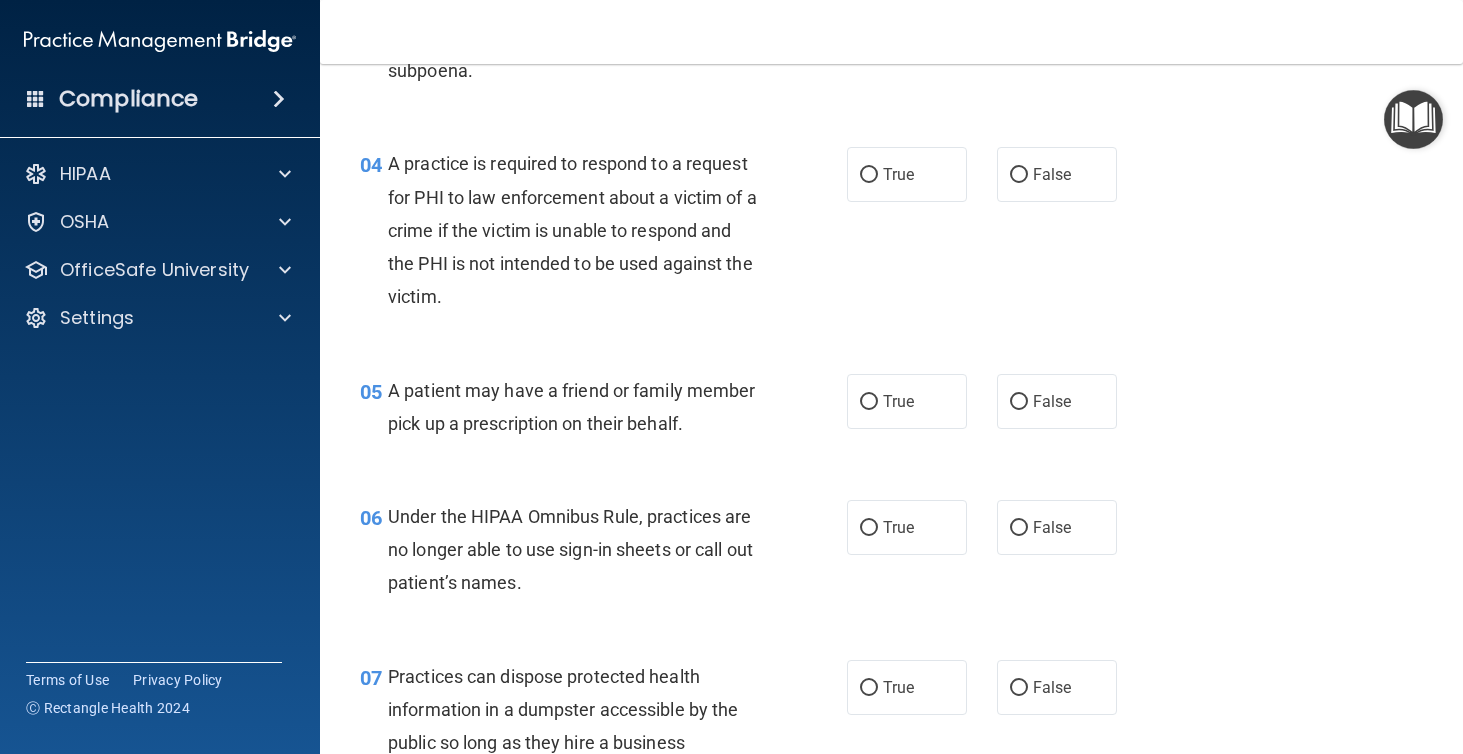 scroll, scrollTop: 657, scrollLeft: 0, axis: vertical 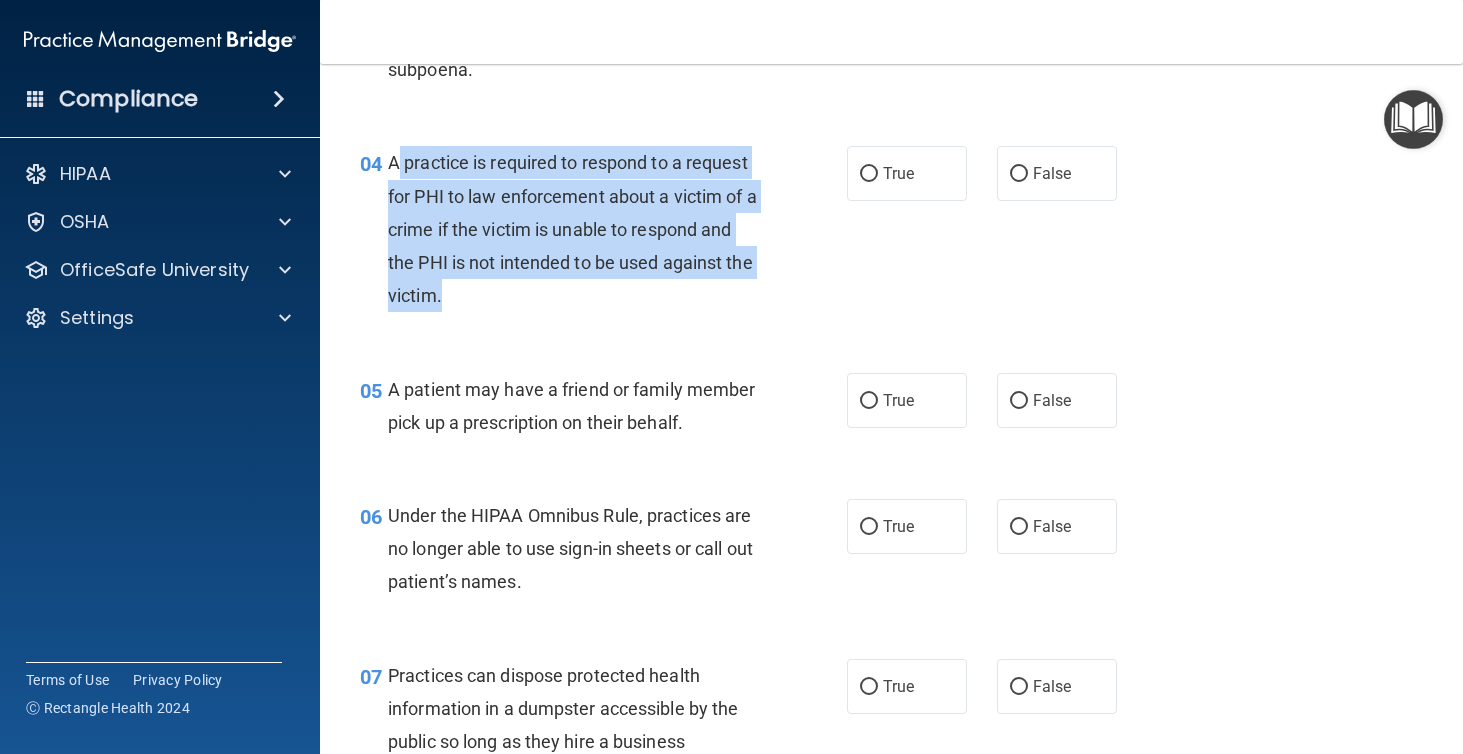 drag, startPoint x: 397, startPoint y: 191, endPoint x: 485, endPoint y: 326, distance: 161.149 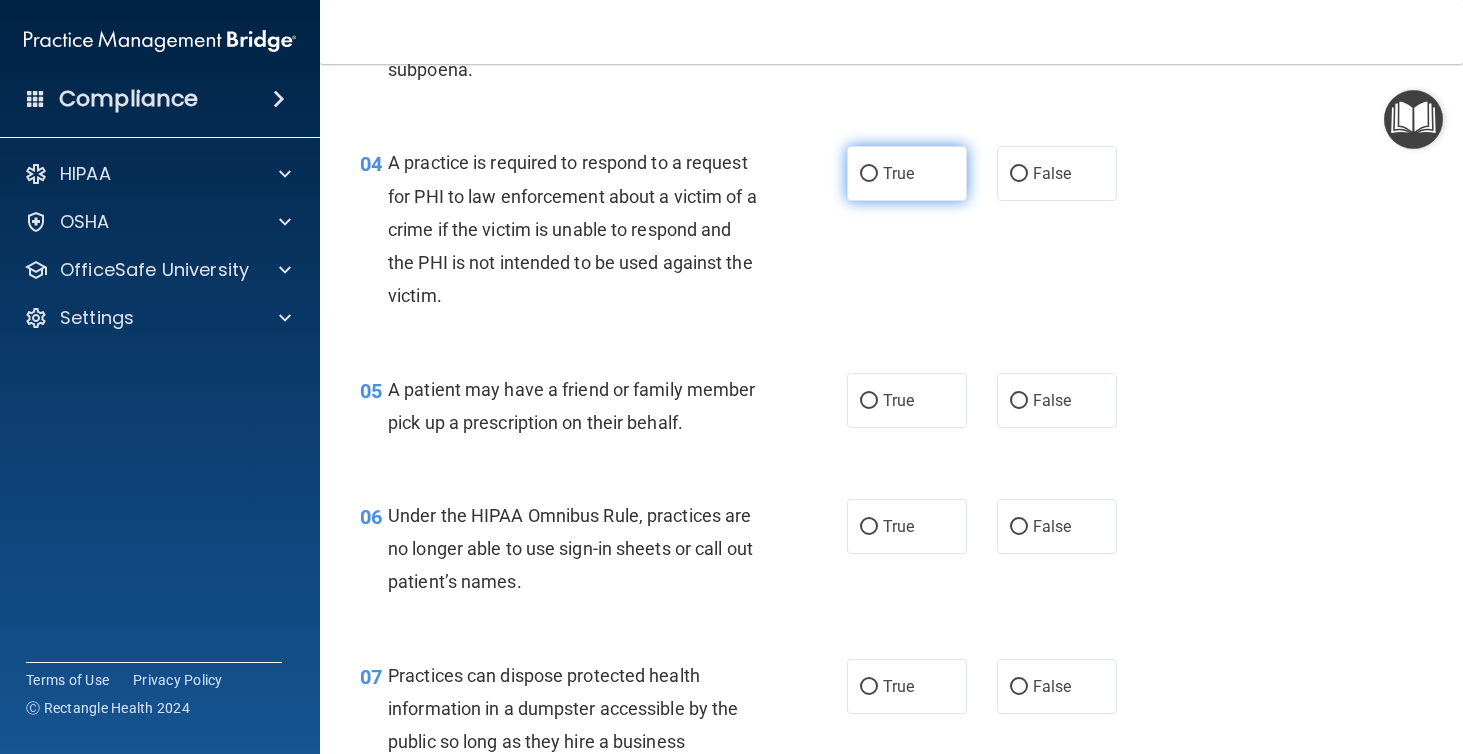 click on "True" at bounding box center (907, 173) 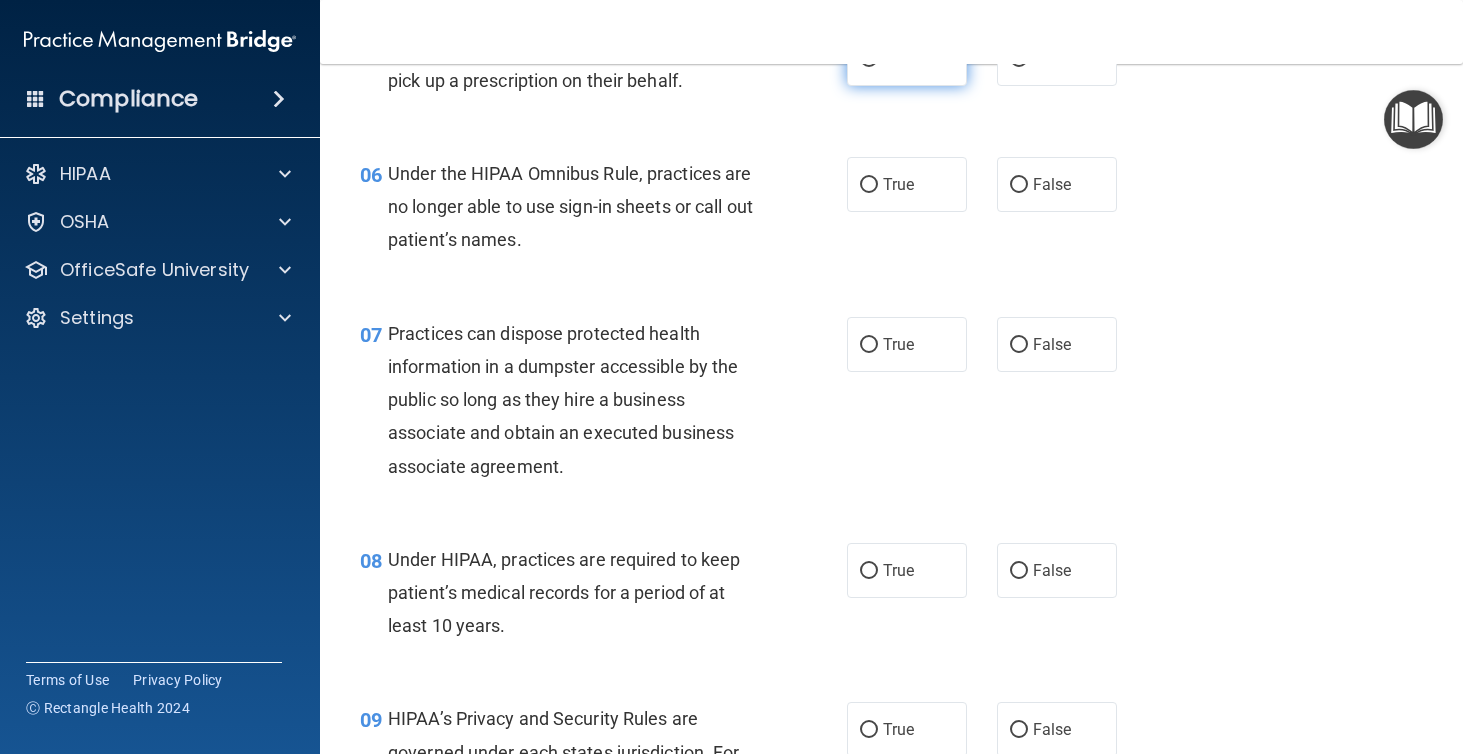 scroll, scrollTop: 1001, scrollLeft: 0, axis: vertical 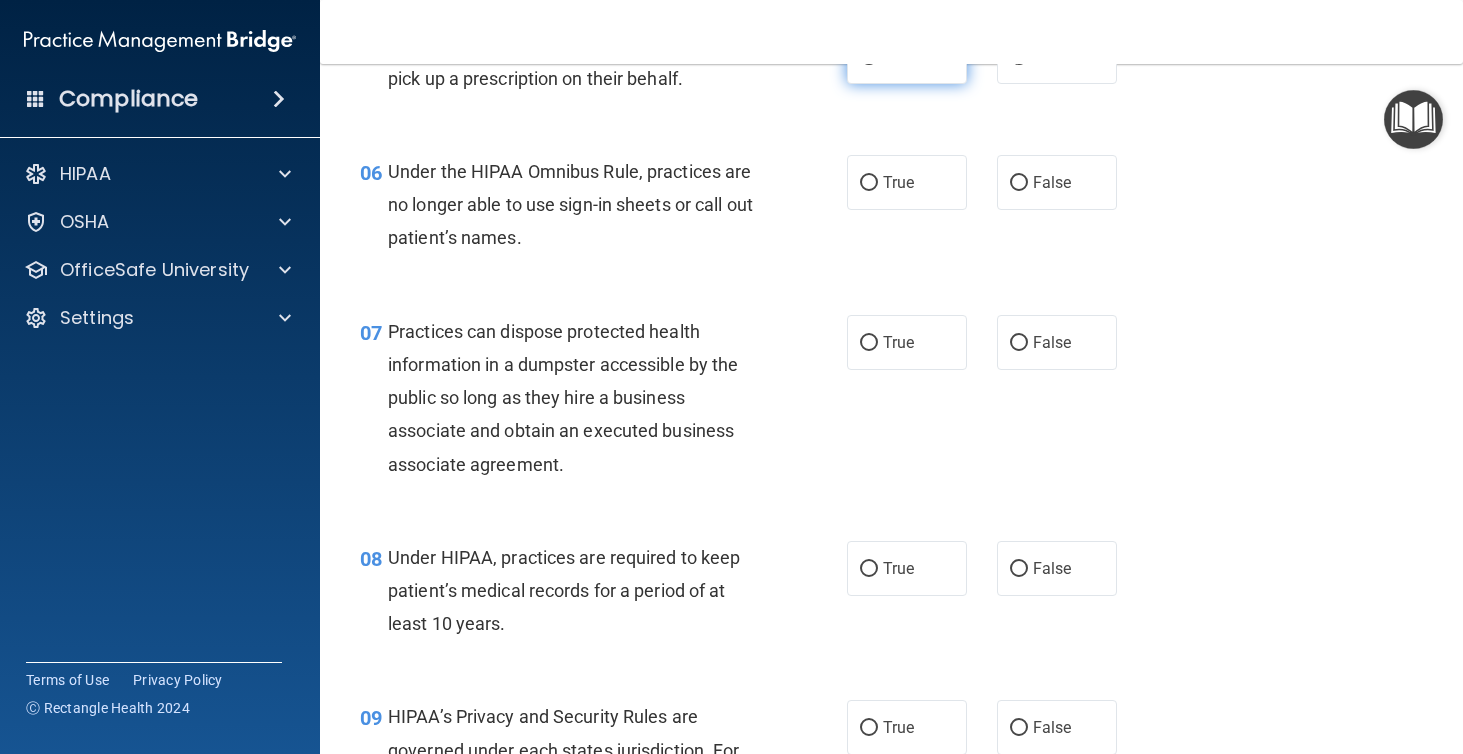 click on "True" at bounding box center (907, 56) 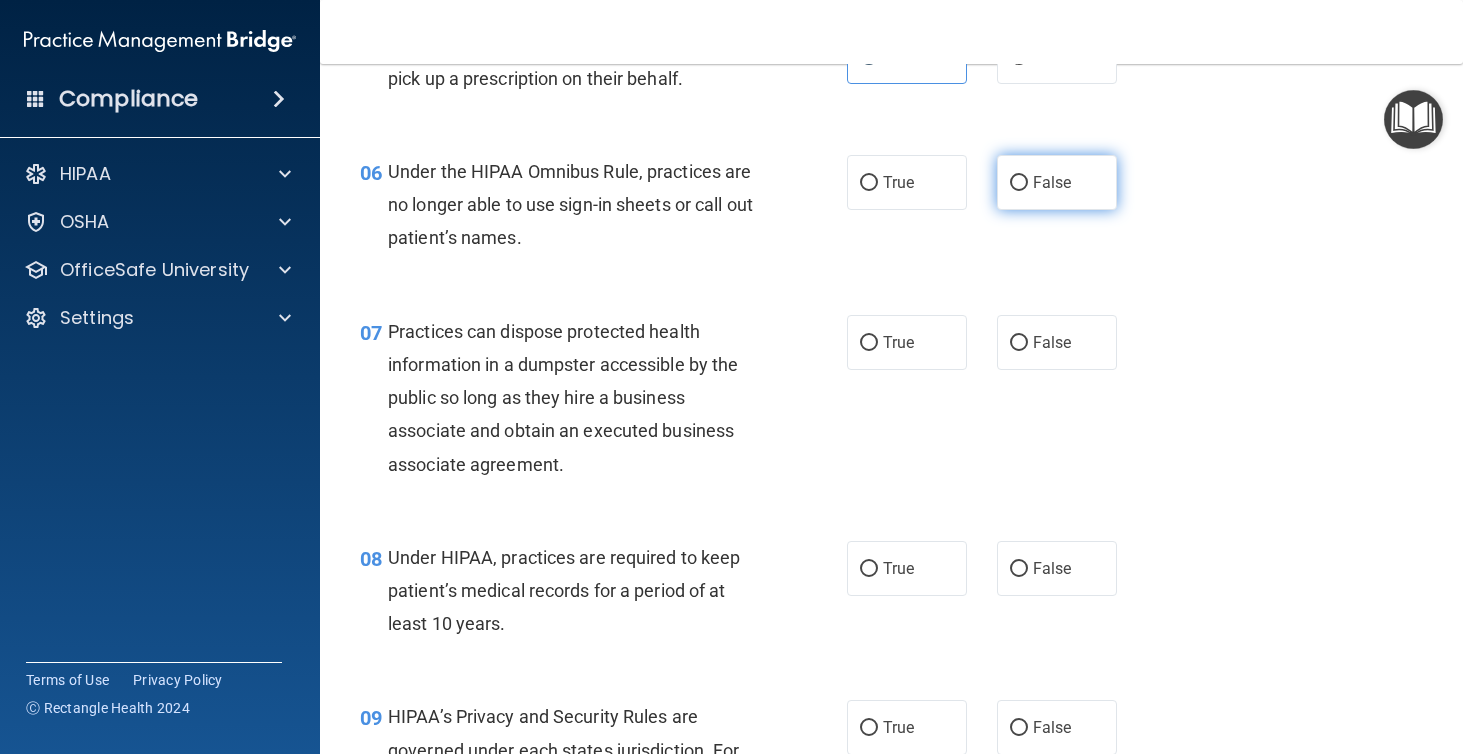 click on "False" at bounding box center [1057, 182] 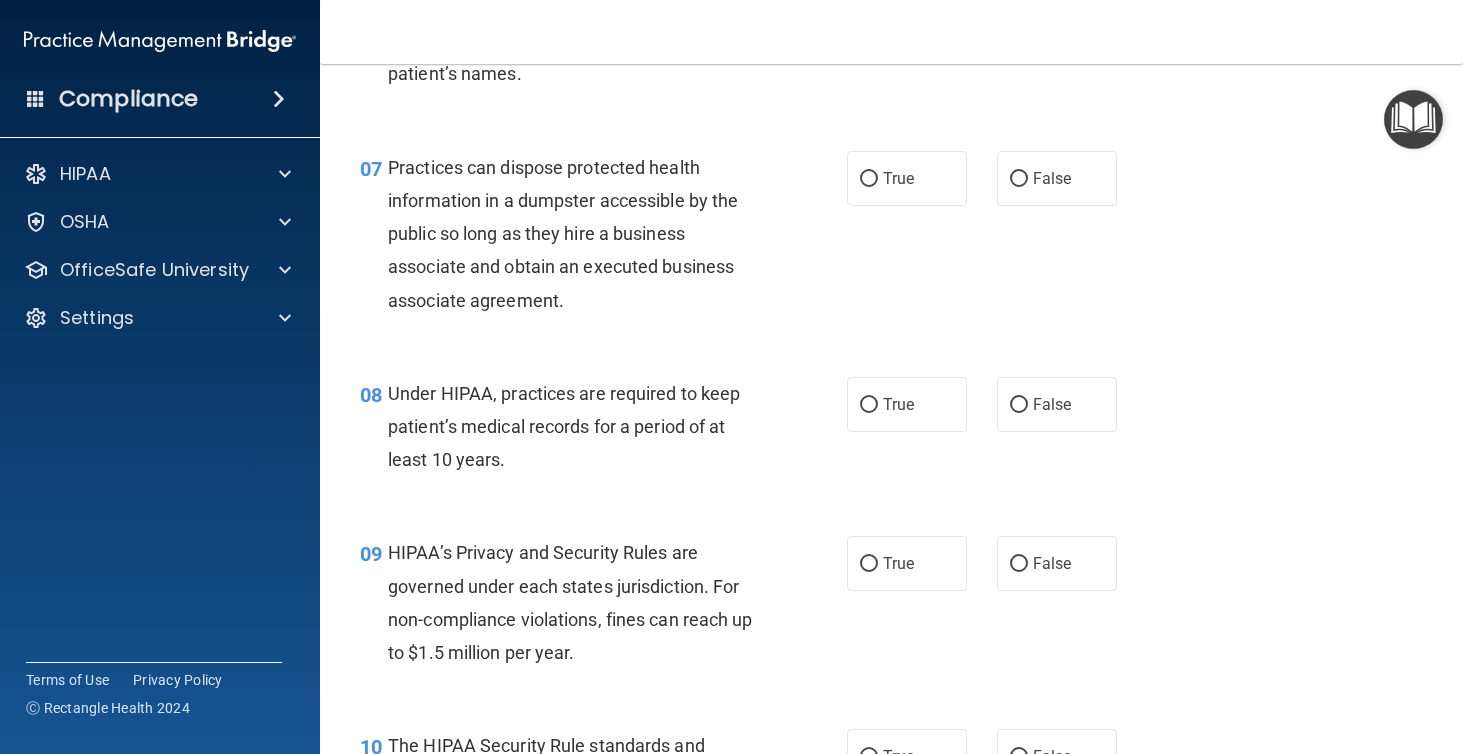 scroll, scrollTop: 1176, scrollLeft: 0, axis: vertical 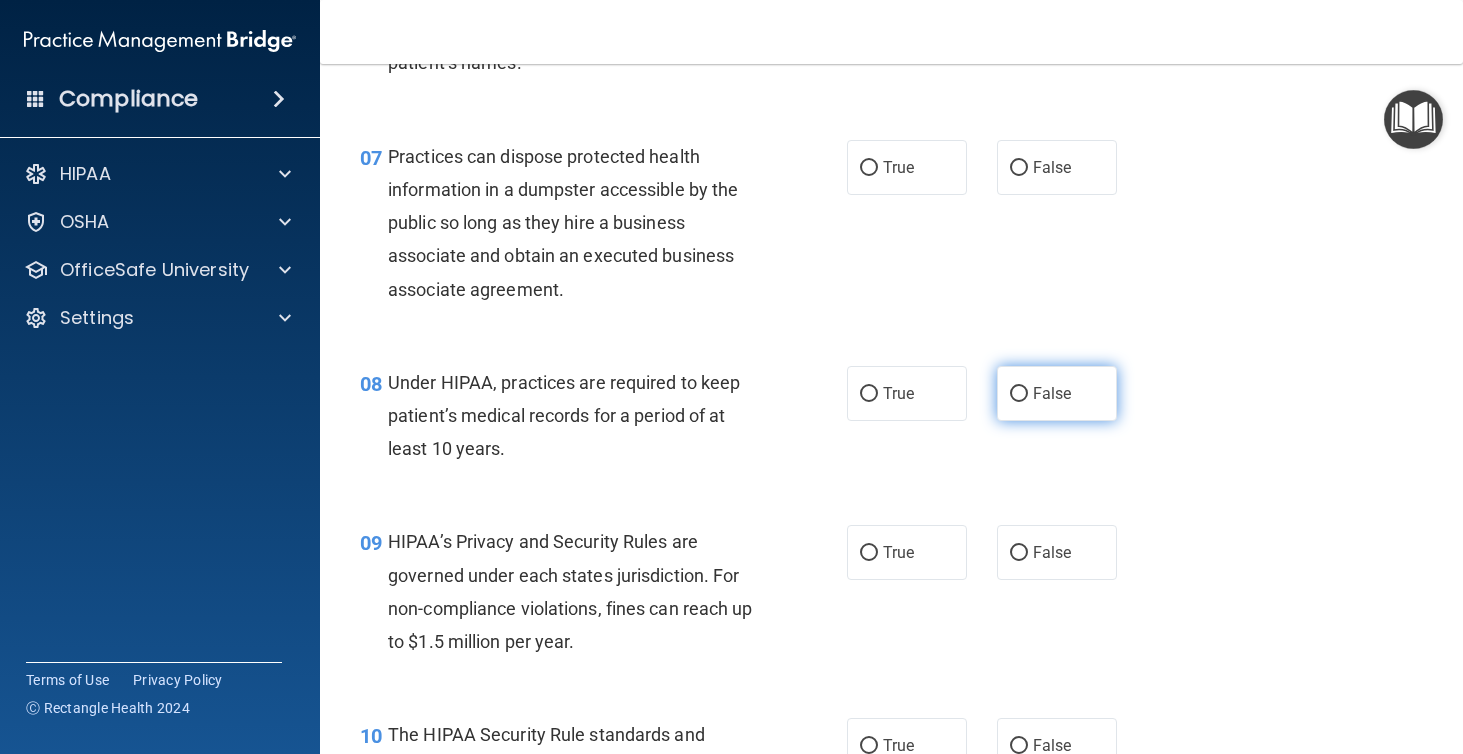 click on "False" at bounding box center [1052, 393] 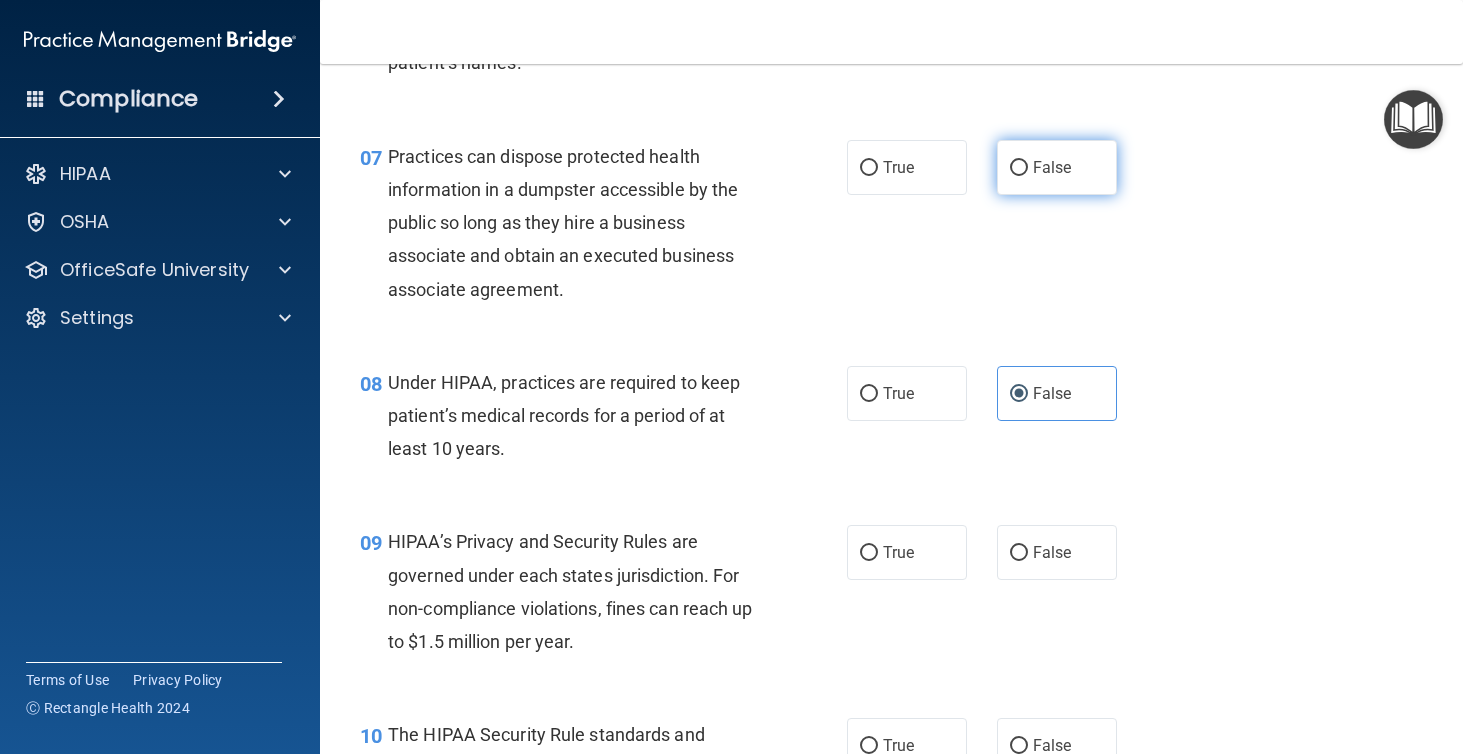click on "False" at bounding box center [1052, 167] 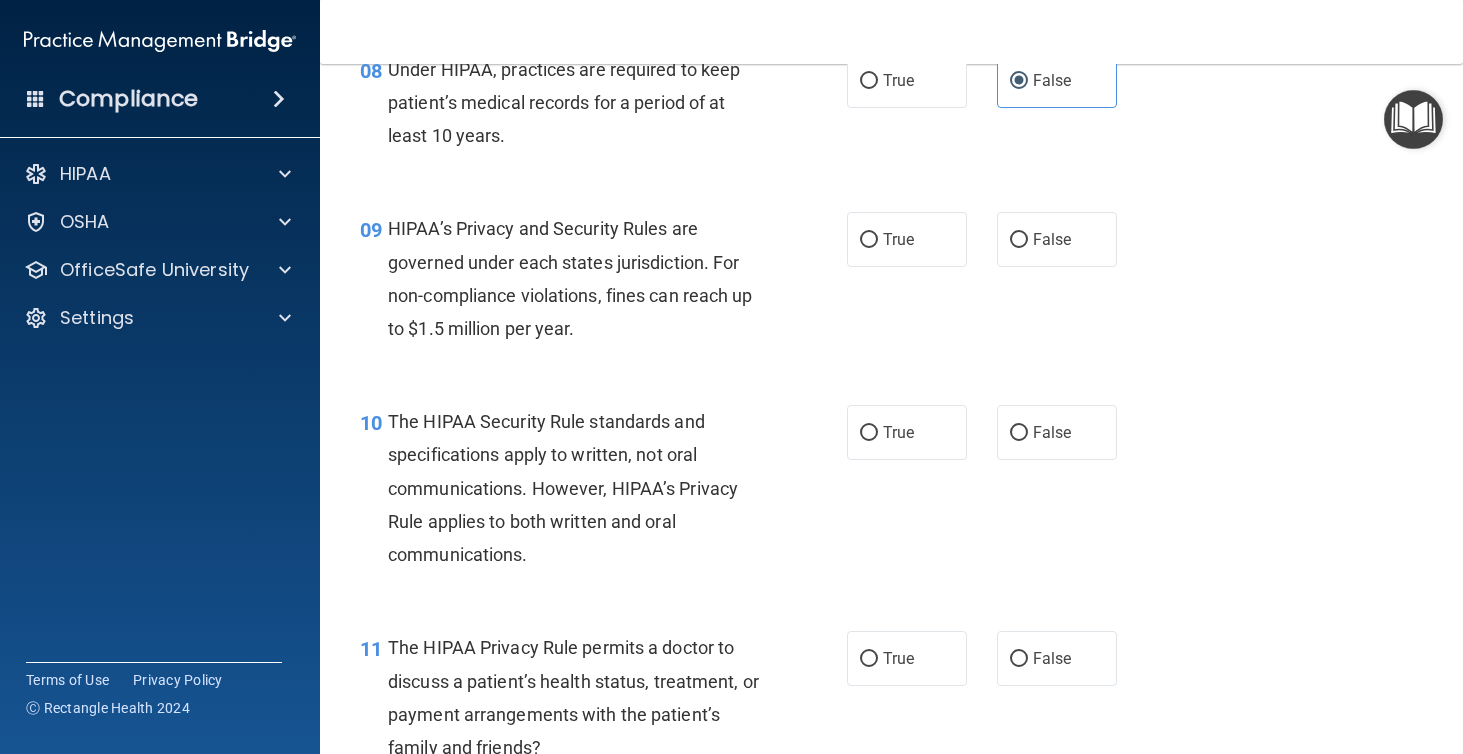 scroll, scrollTop: 1541, scrollLeft: 0, axis: vertical 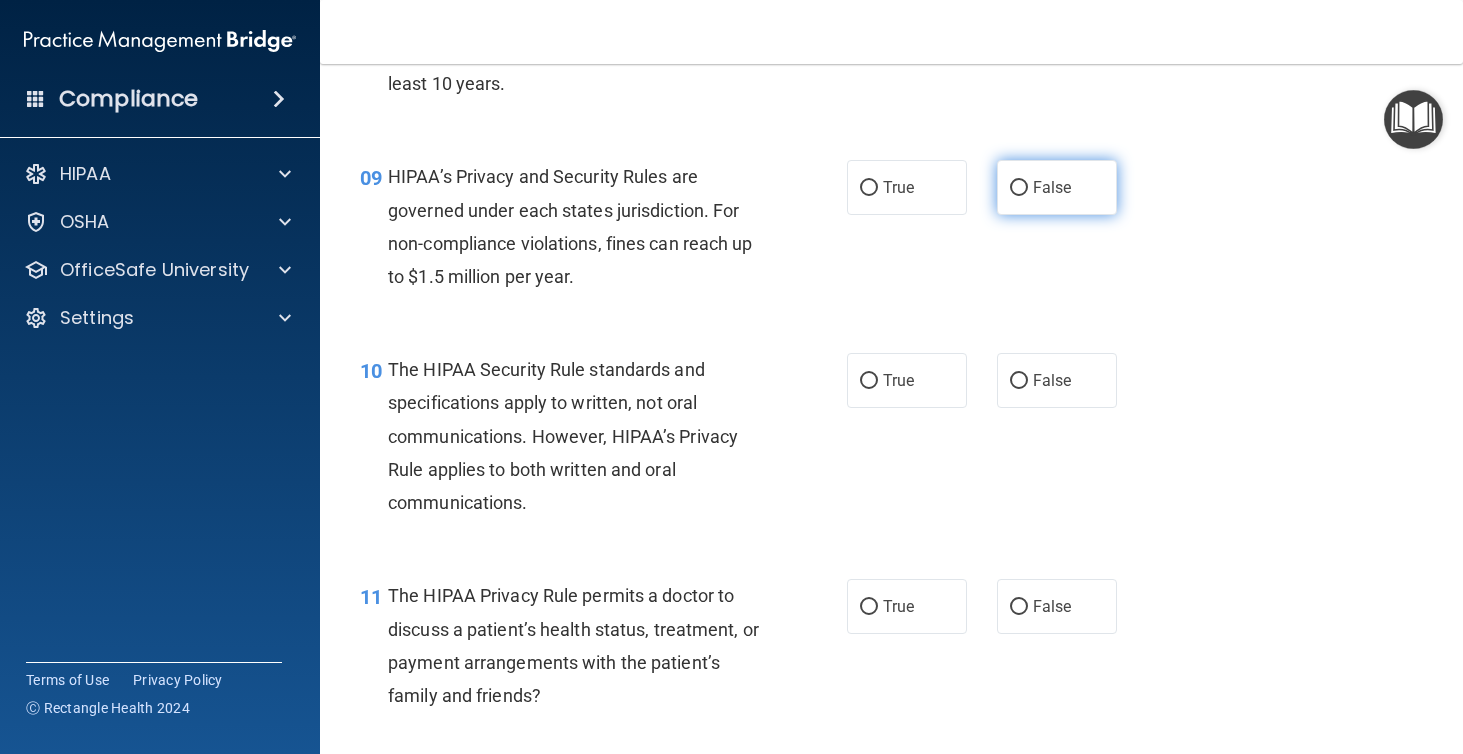 click on "False" at bounding box center (1057, 187) 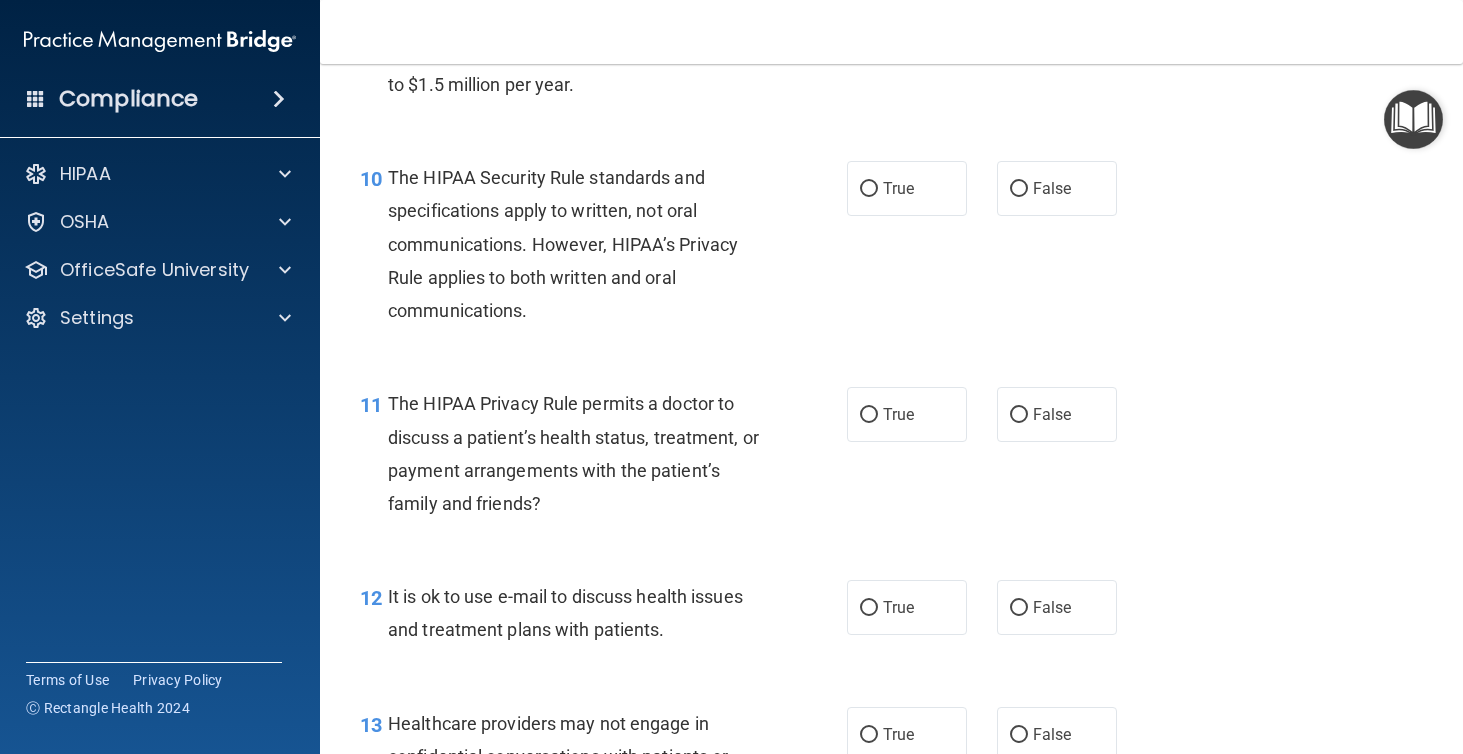 scroll, scrollTop: 1736, scrollLeft: 0, axis: vertical 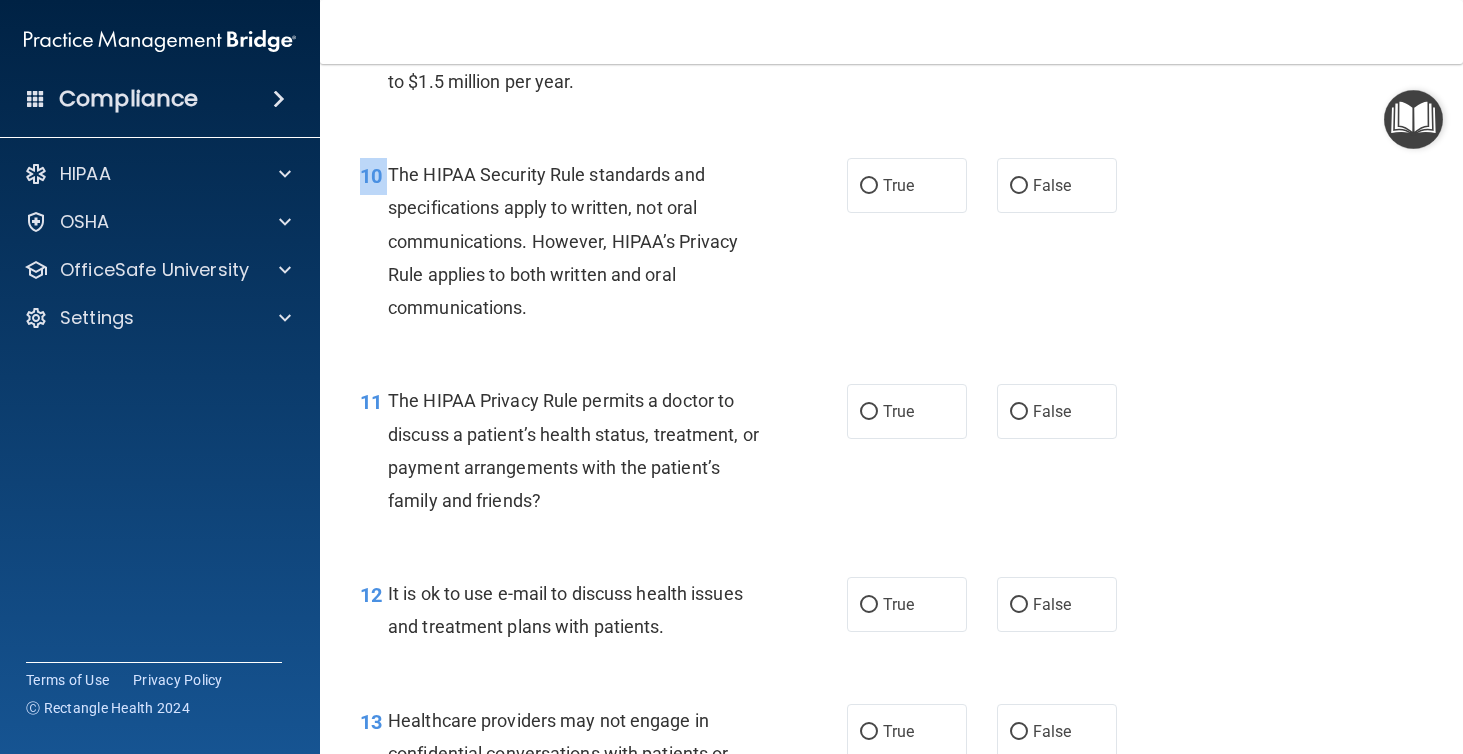 drag, startPoint x: 388, startPoint y: 196, endPoint x: 591, endPoint y: 361, distance: 261.59894 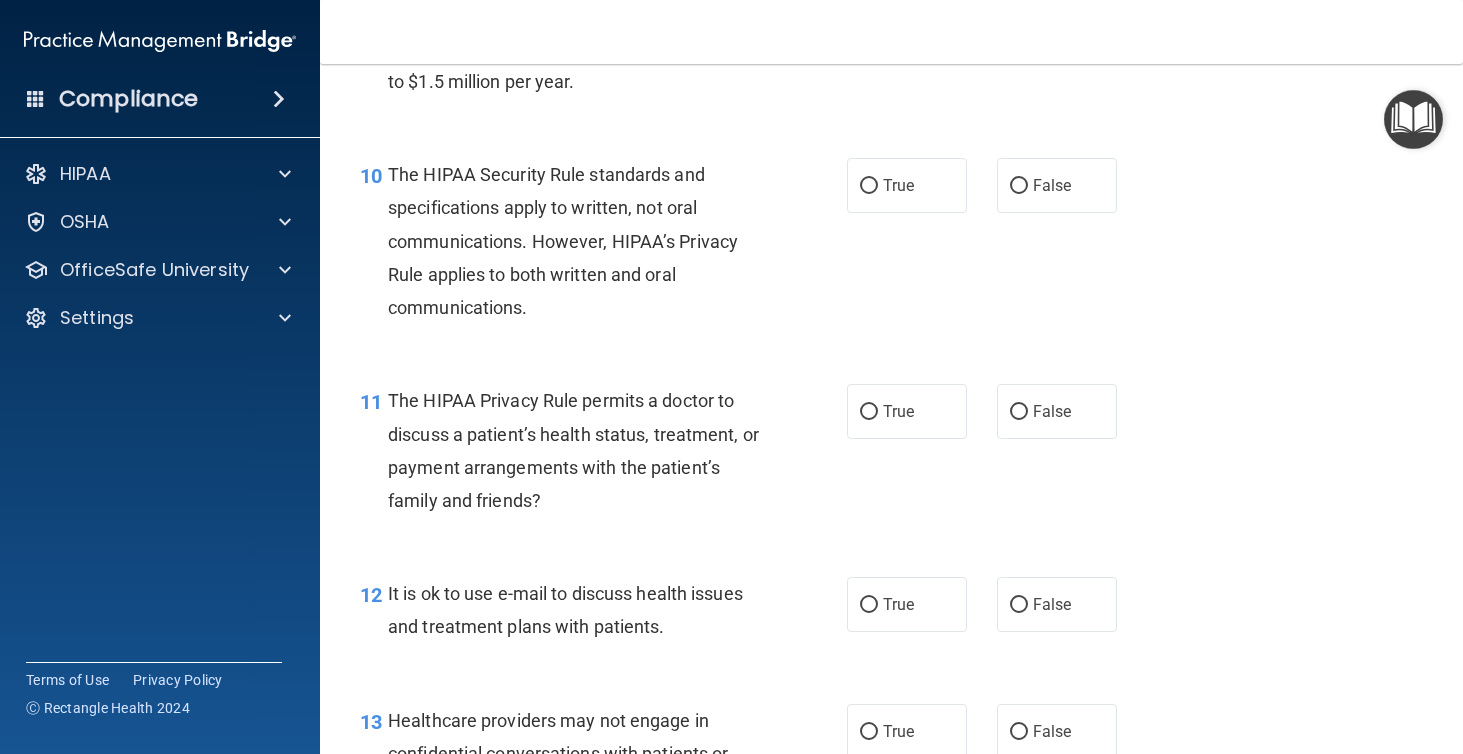 click on "The HIPAA Security Rule standards and specifications apply to written, not oral communications. However, HIPAA’s Privacy Rule applies to both written and oral communications." at bounding box center (581, 241) 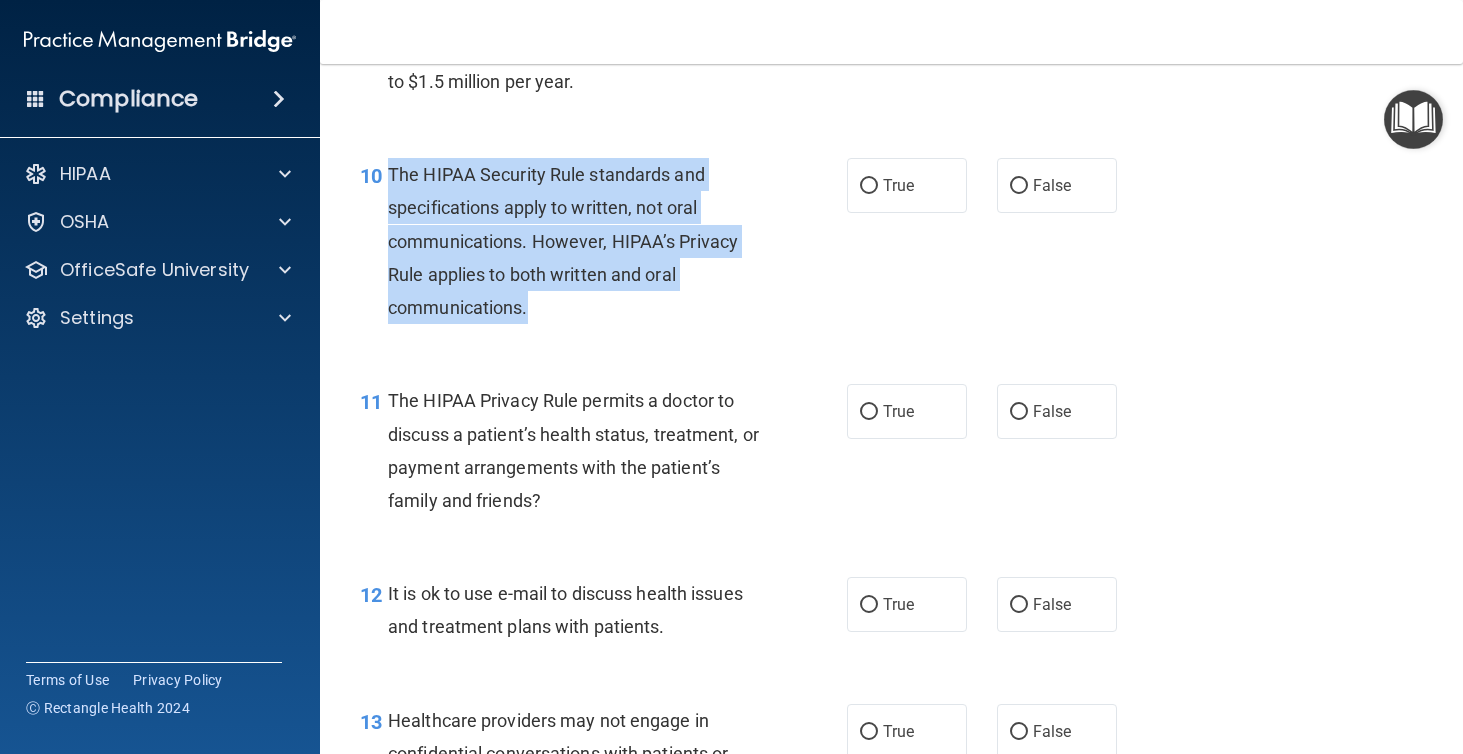 drag, startPoint x: 533, startPoint y: 330, endPoint x: 390, endPoint y: 197, distance: 195.28954 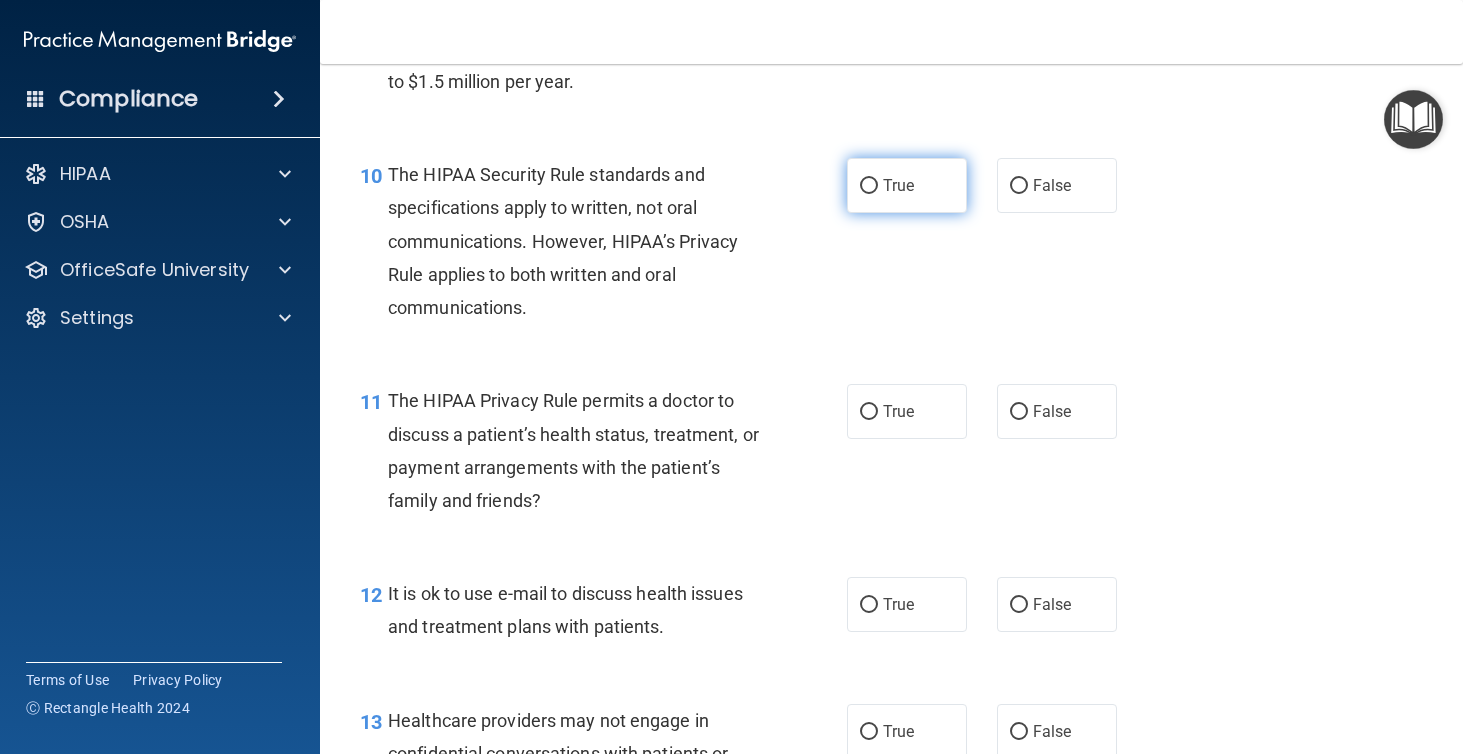 click on "True" at bounding box center [907, 185] 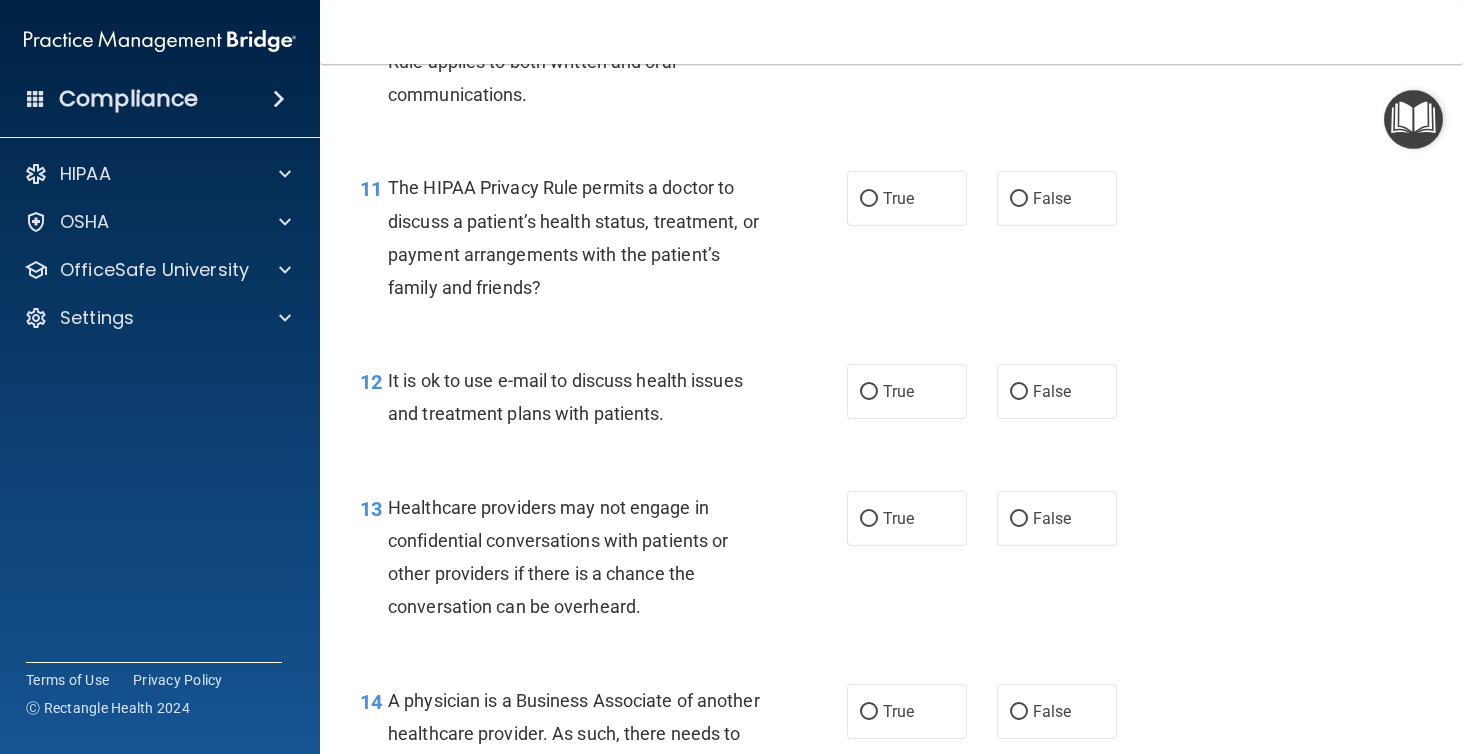 scroll, scrollTop: 1969, scrollLeft: 0, axis: vertical 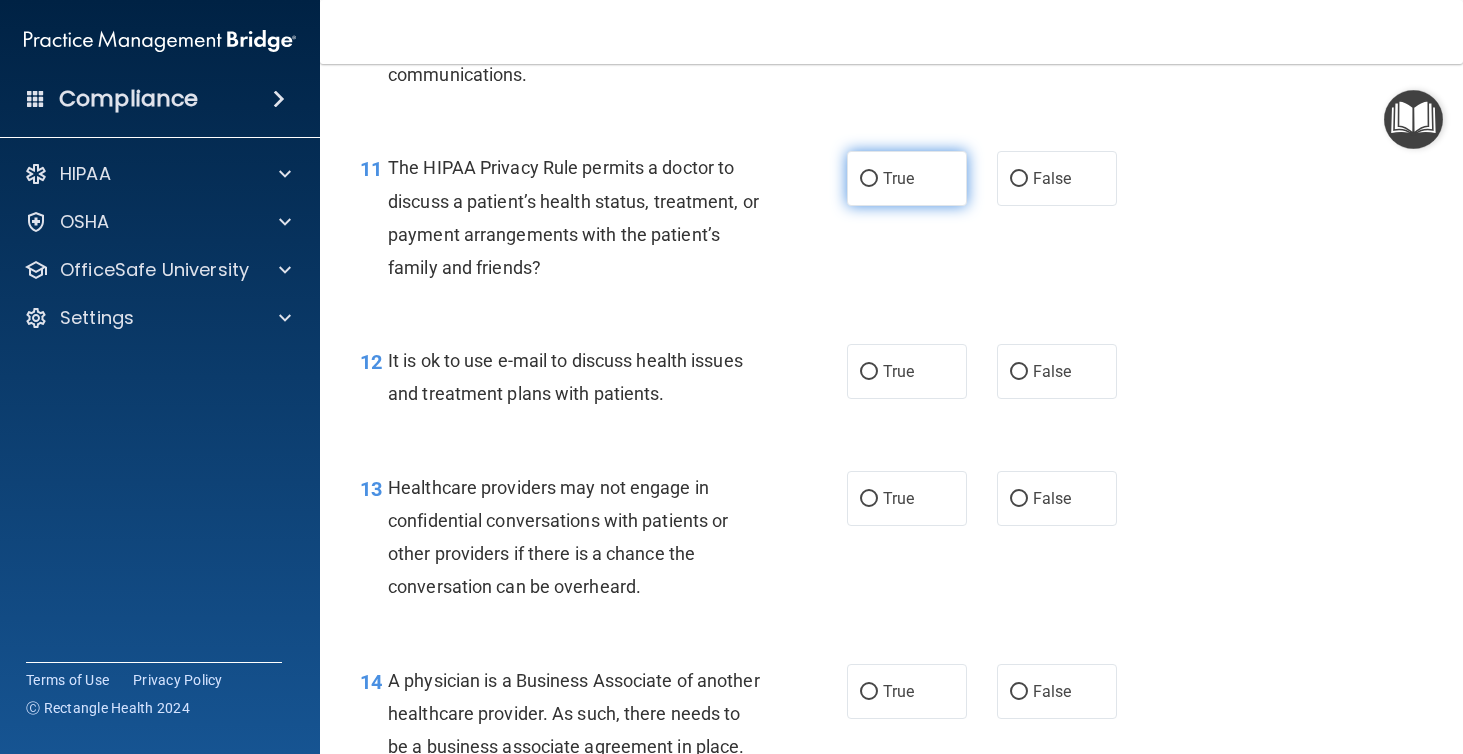 click on "True" at bounding box center [898, 178] 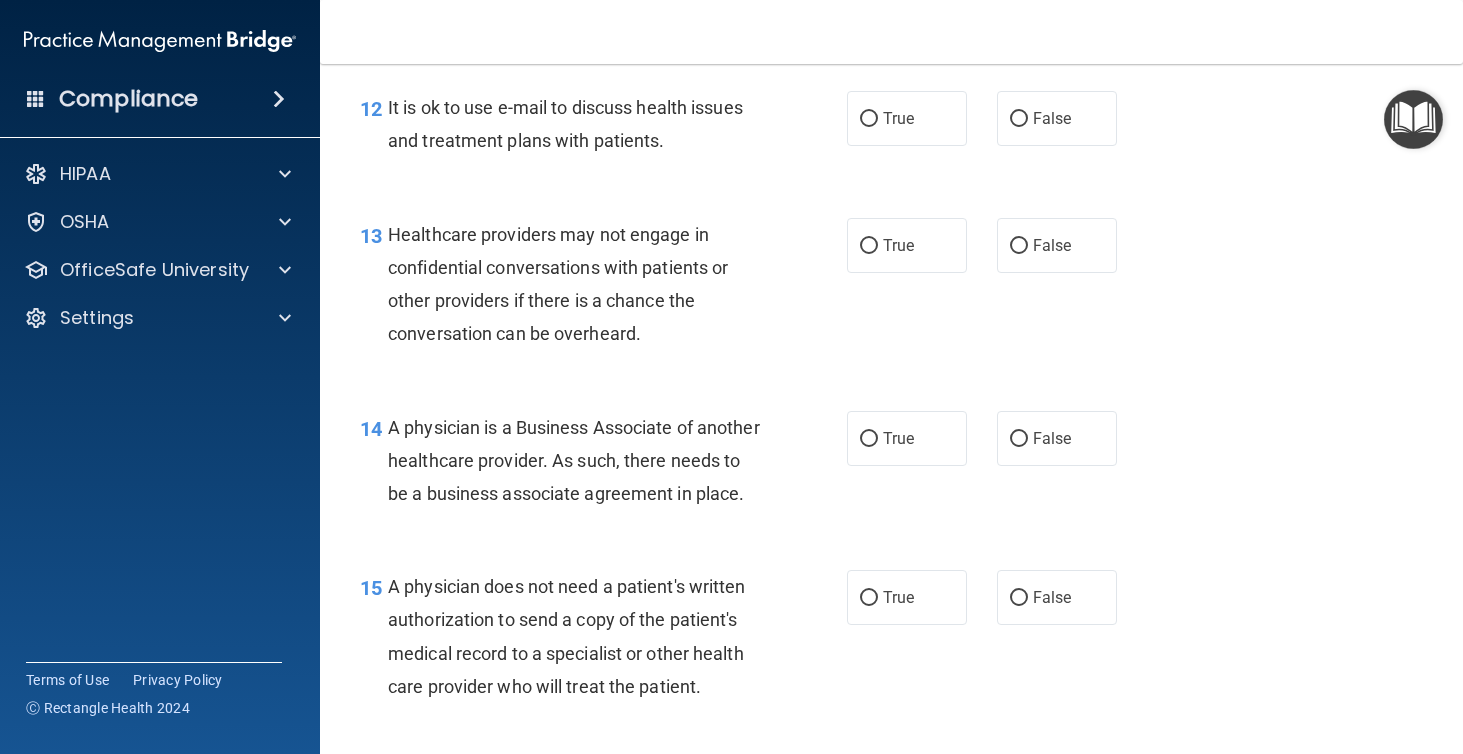 scroll, scrollTop: 2223, scrollLeft: 0, axis: vertical 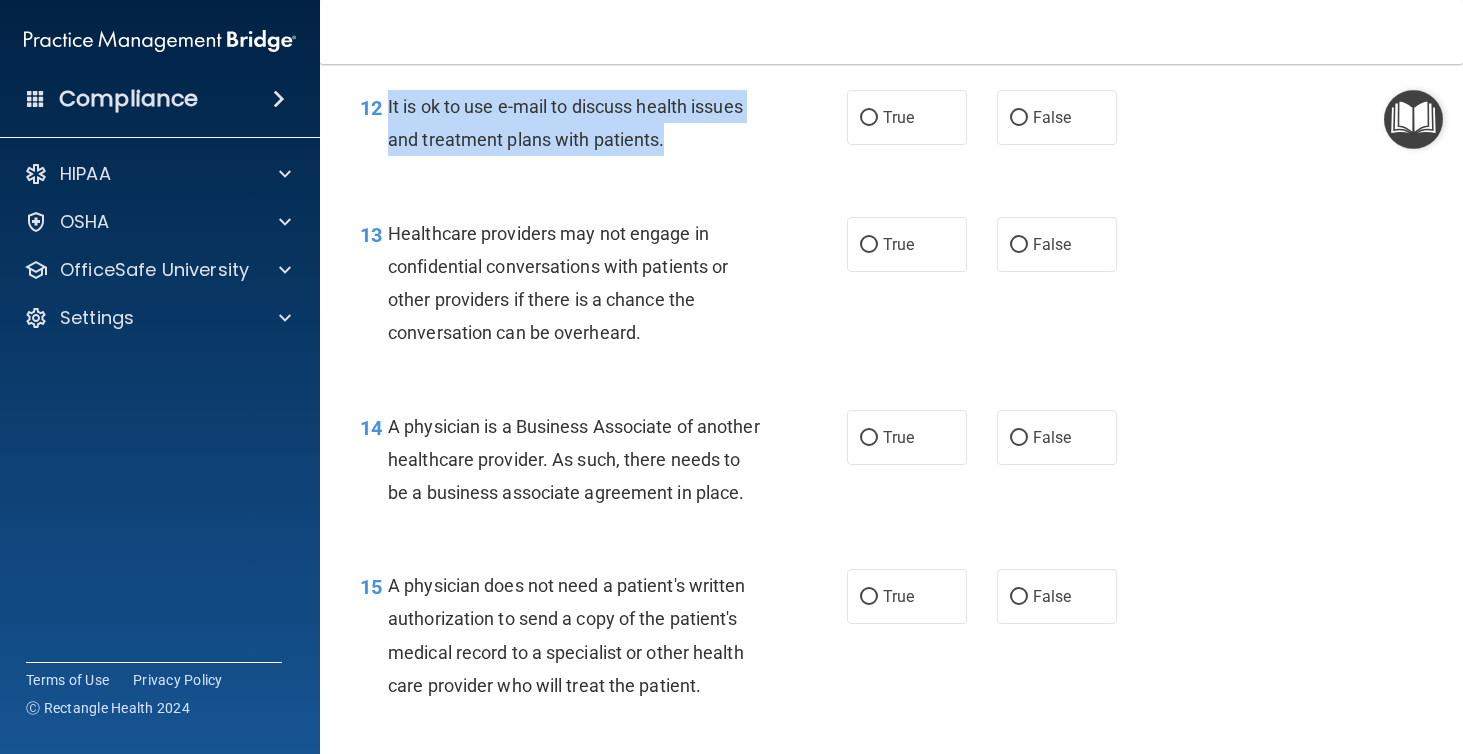 drag, startPoint x: 387, startPoint y: 125, endPoint x: 687, endPoint y: 159, distance: 301.92053 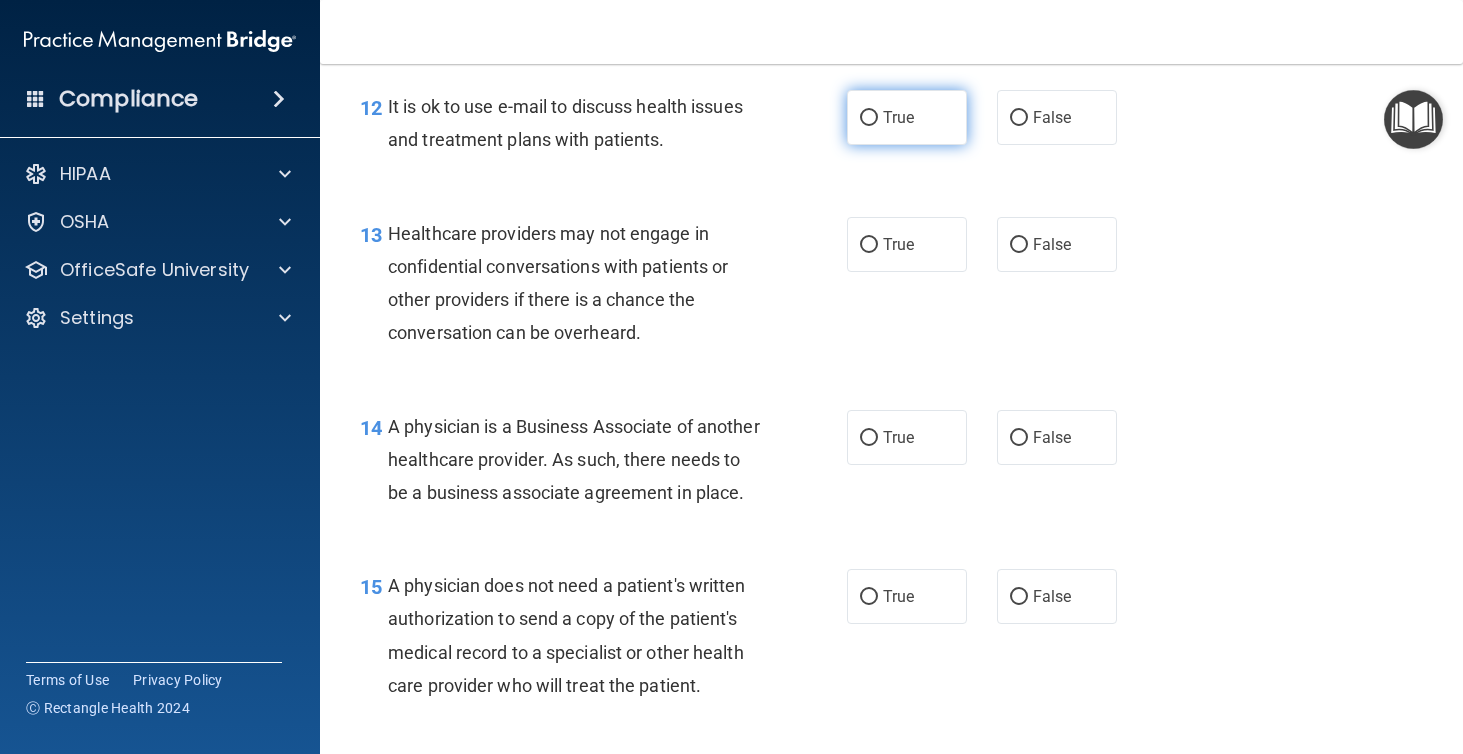 click on "True" at bounding box center (907, 117) 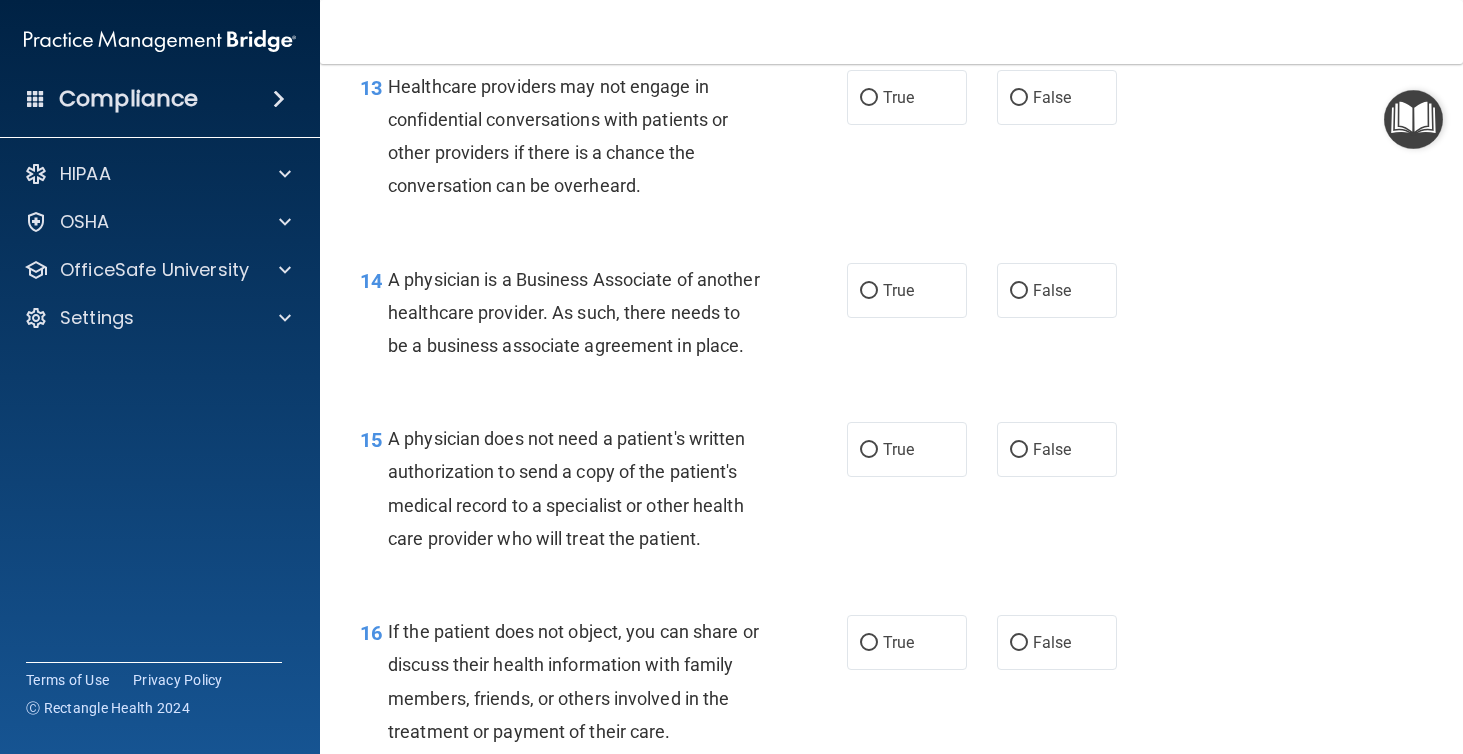 scroll, scrollTop: 2374, scrollLeft: 0, axis: vertical 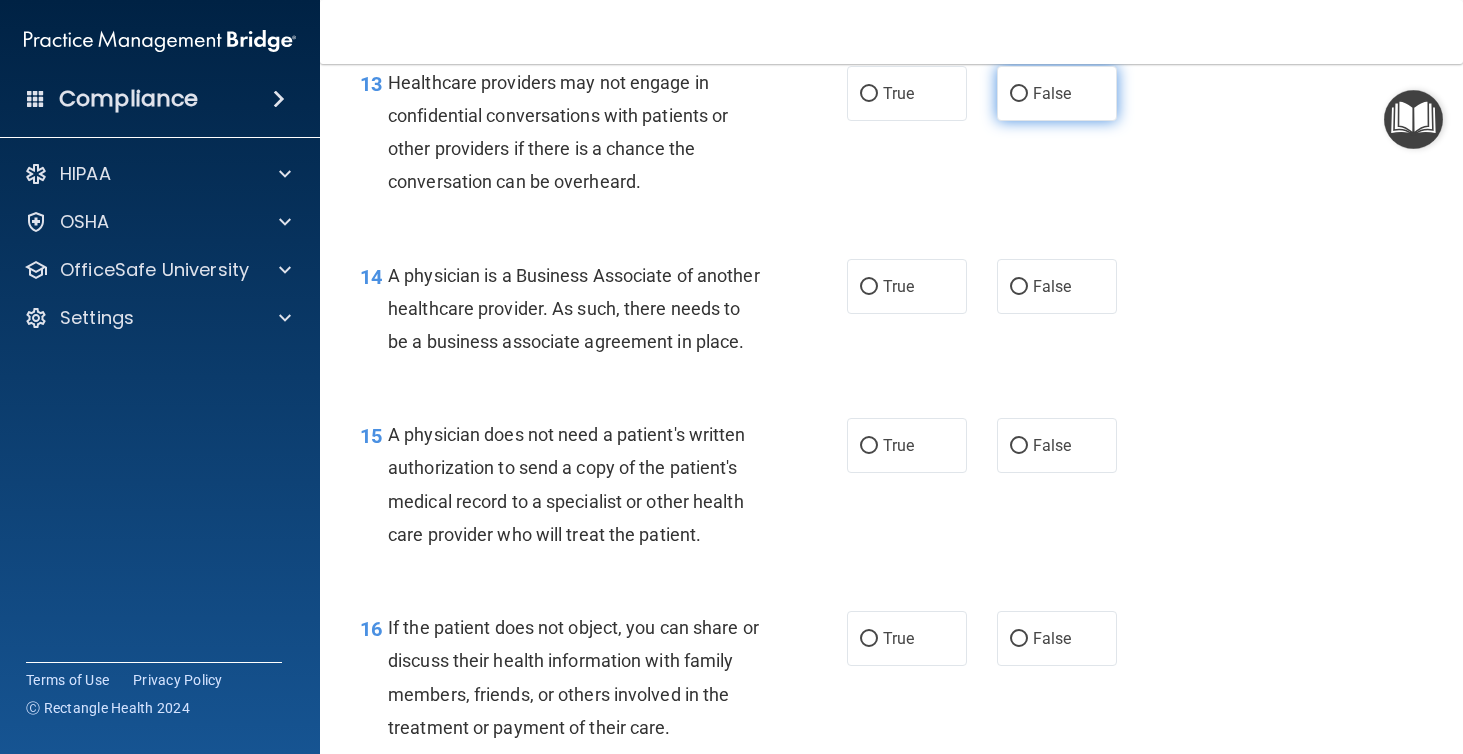 click on "False" at bounding box center [1052, 93] 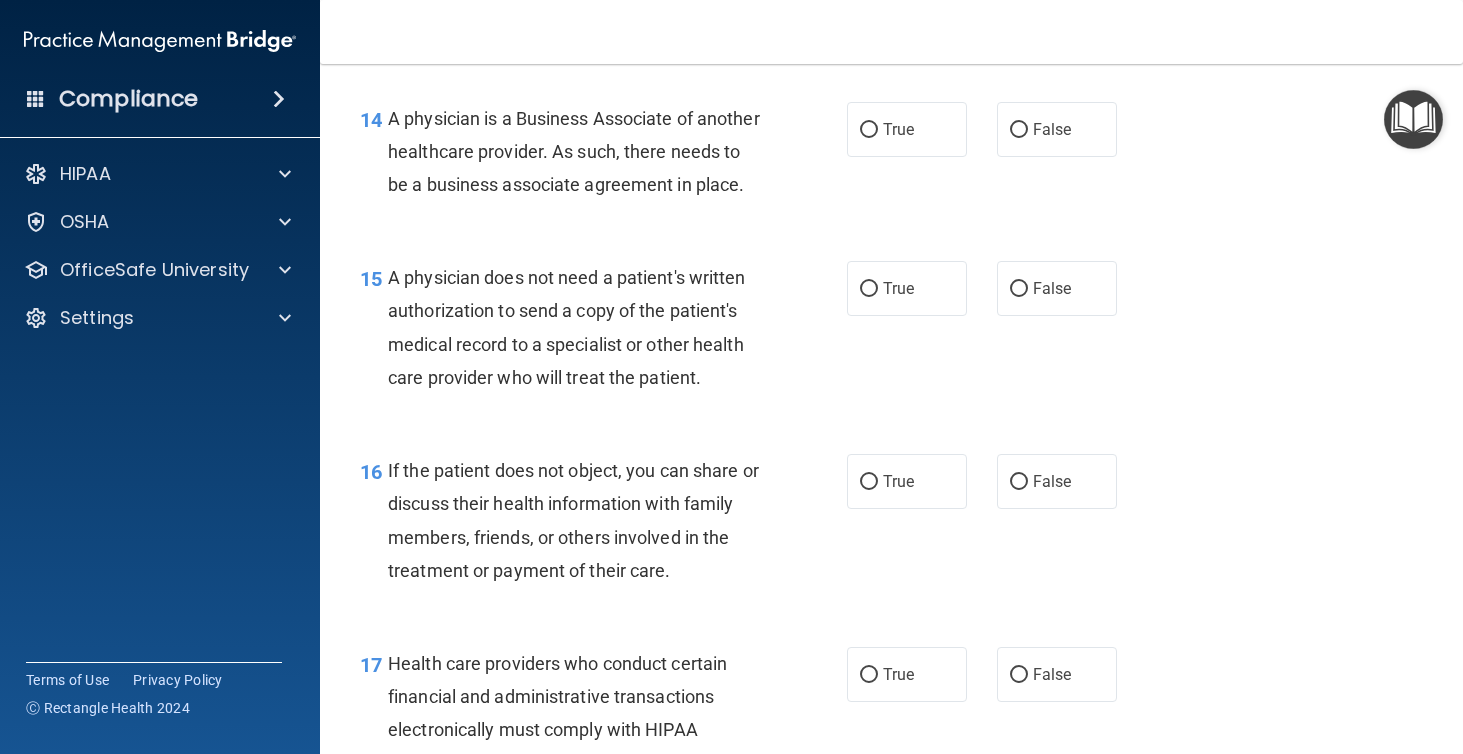 scroll, scrollTop: 2543, scrollLeft: 0, axis: vertical 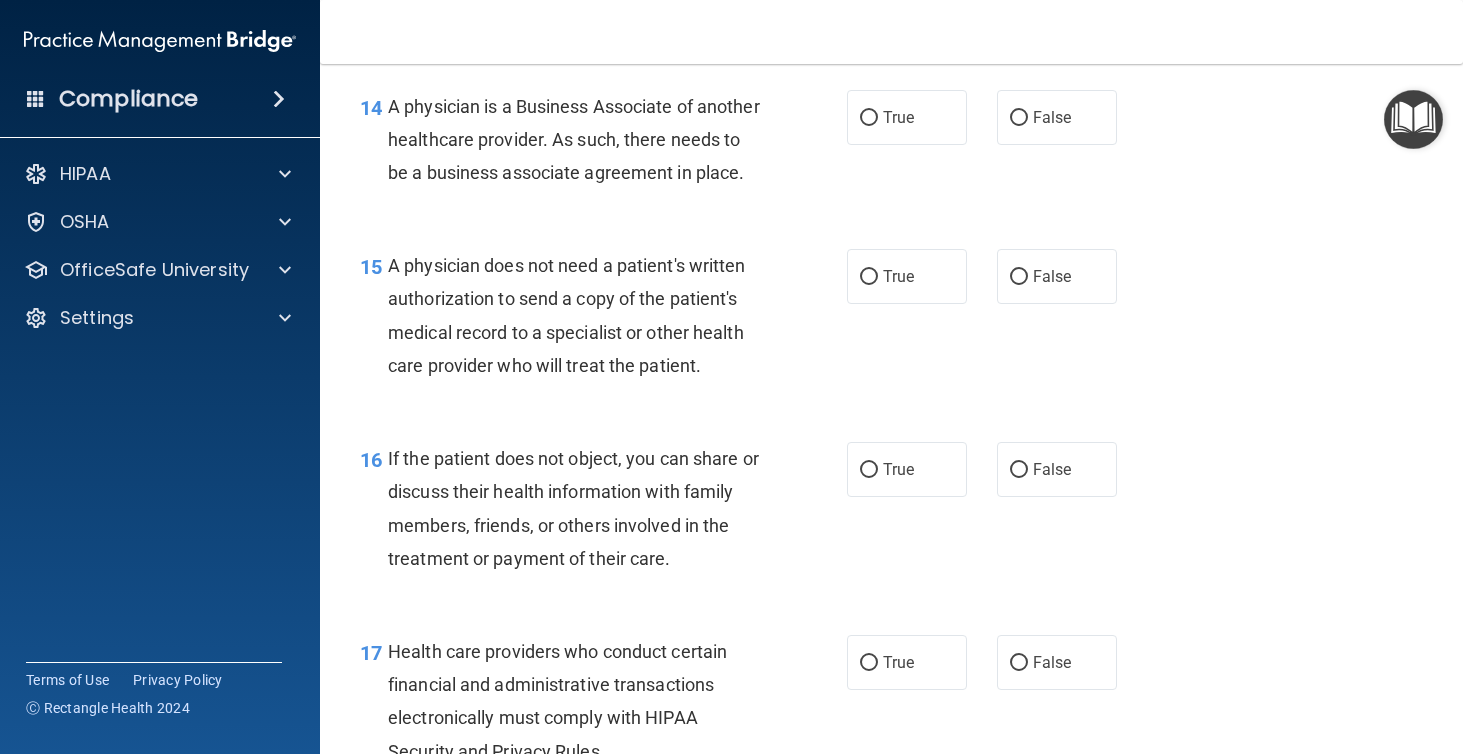 drag, startPoint x: 392, startPoint y: 122, endPoint x: 598, endPoint y: 215, distance: 226.01991 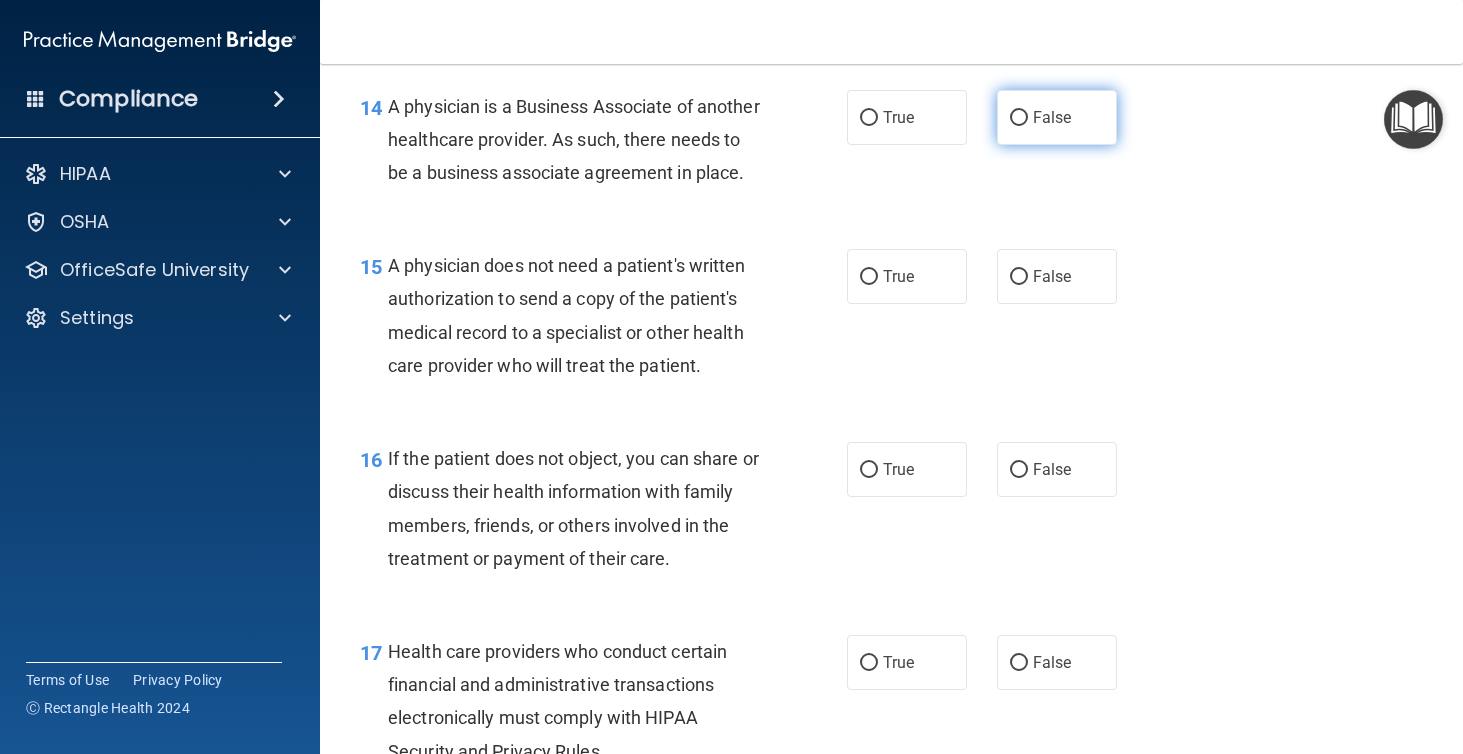click on "False" at bounding box center [1019, 118] 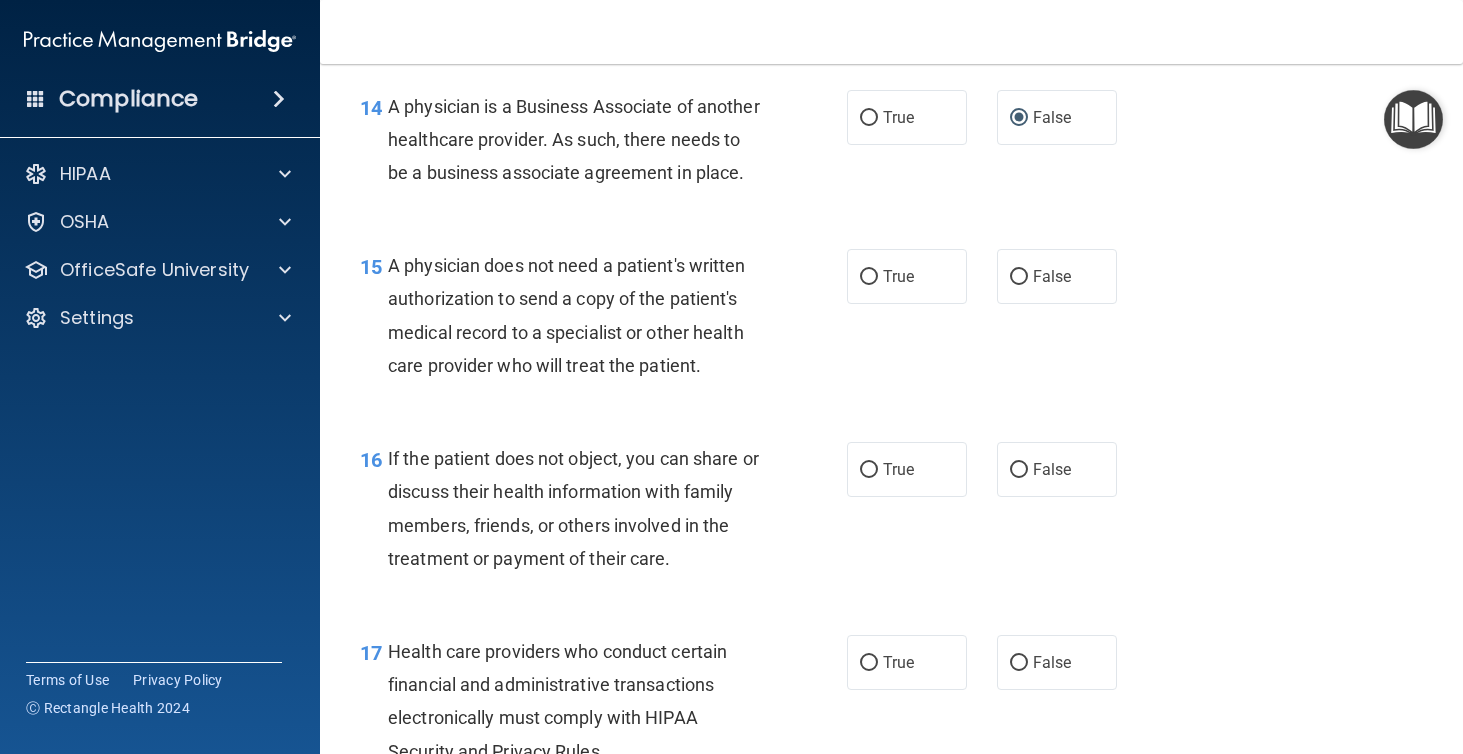click on "14        A physician is a Business Associate of another healthcare provider.  As such, there needs to be a business associate agreement in place.                 True           False" at bounding box center [891, 145] 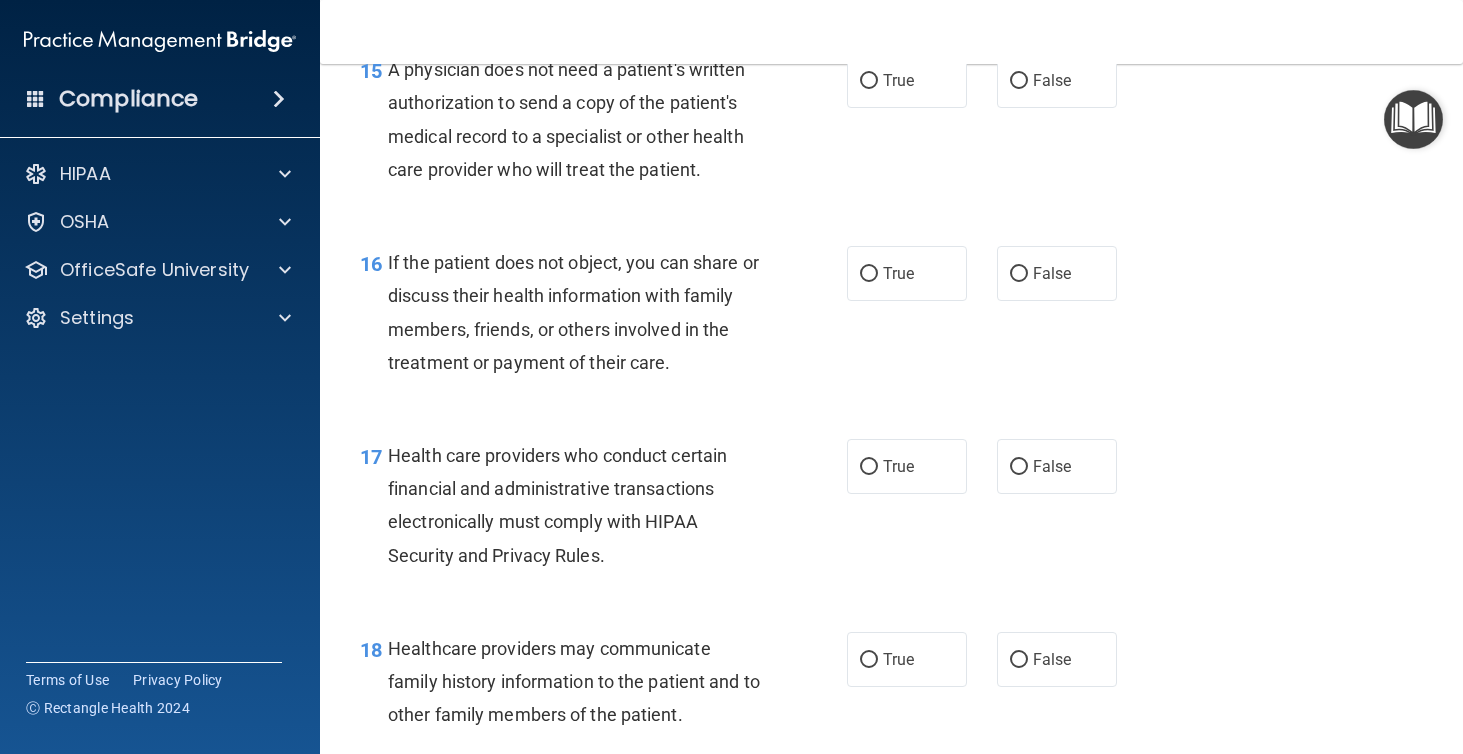scroll, scrollTop: 2740, scrollLeft: 0, axis: vertical 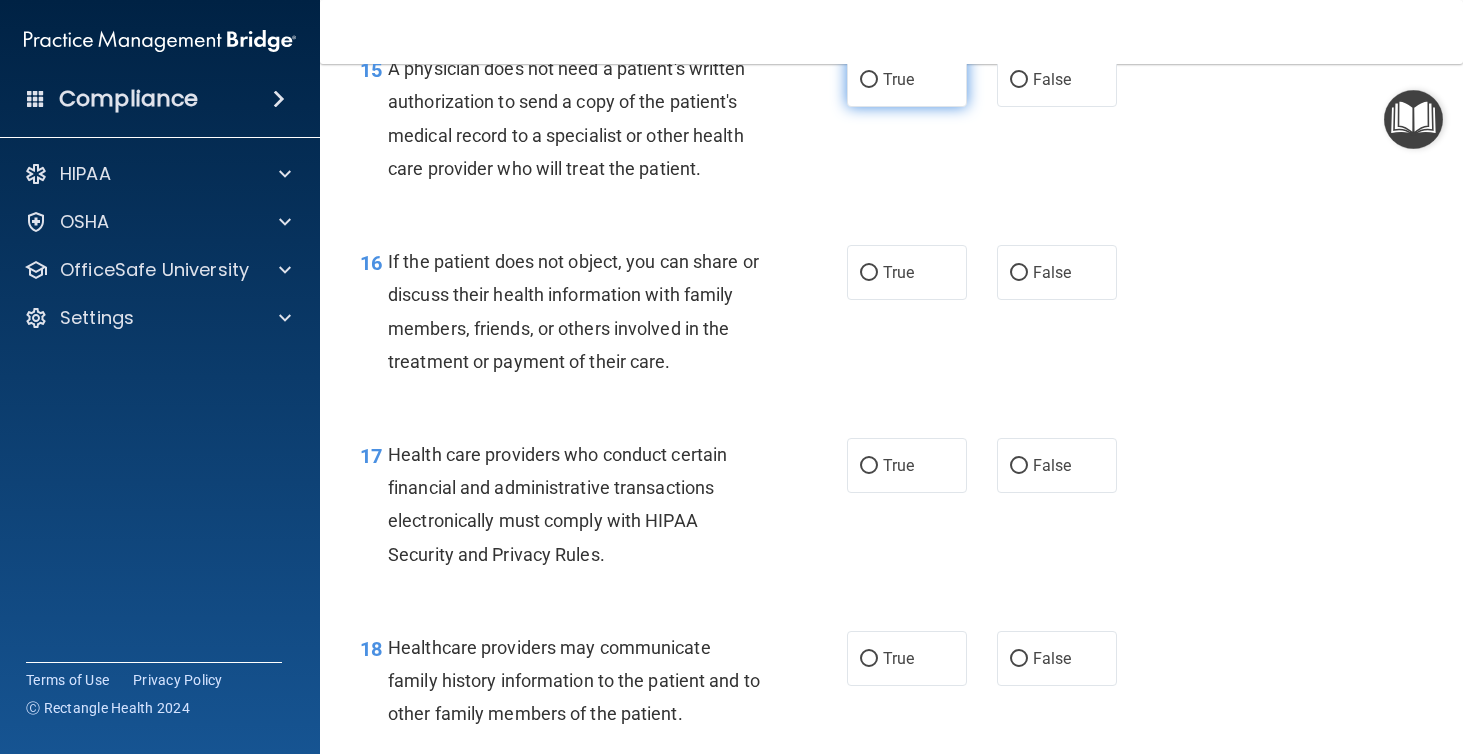 click on "True" at bounding box center [907, 79] 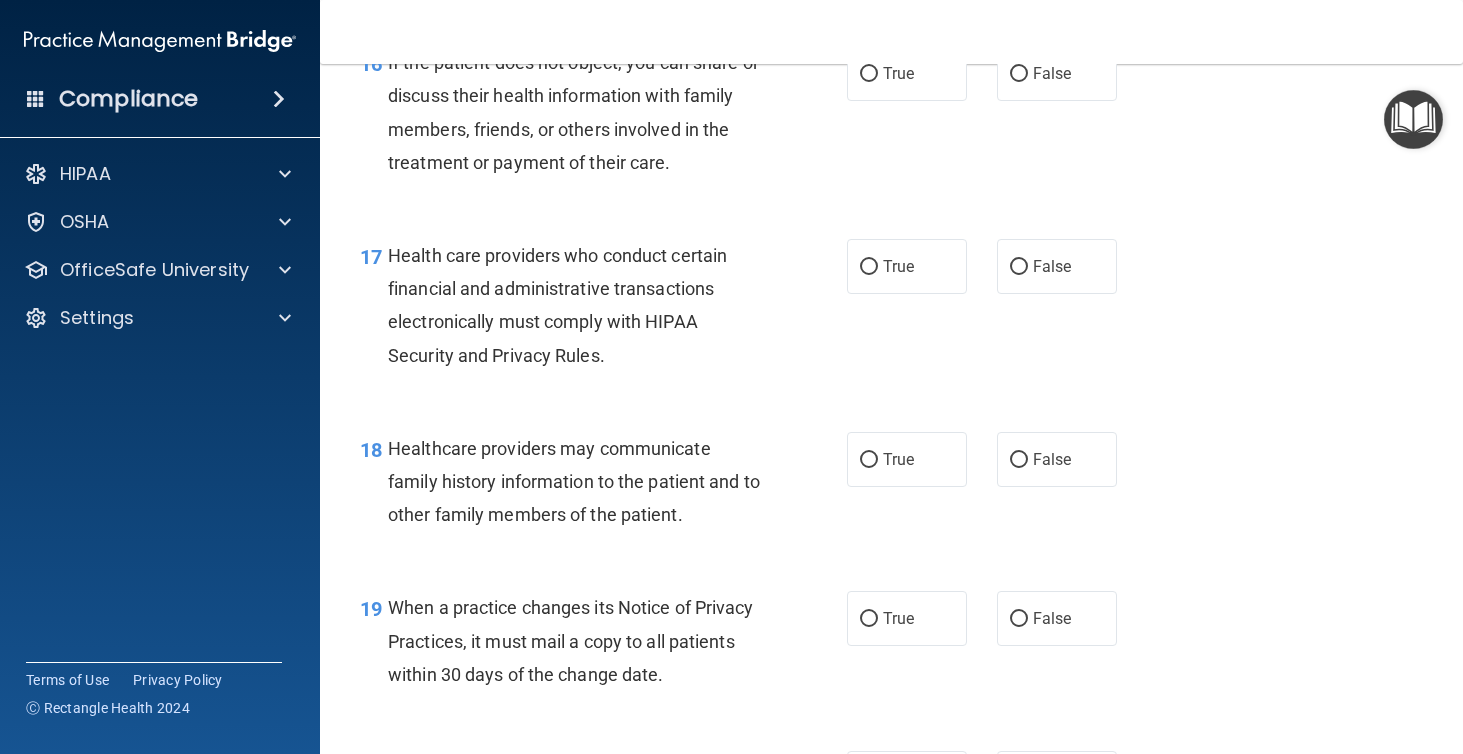 scroll, scrollTop: 2941, scrollLeft: 0, axis: vertical 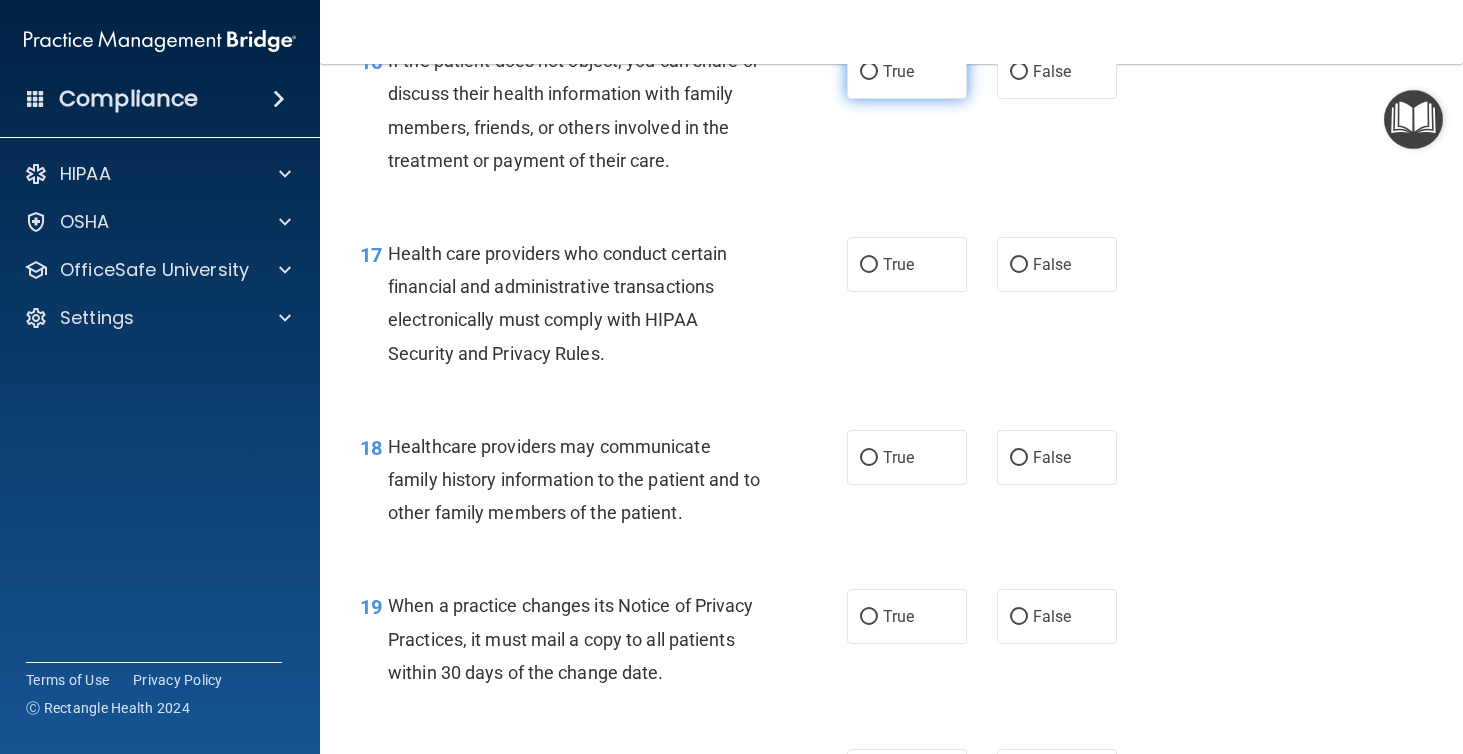click on "True" at bounding box center [898, 71] 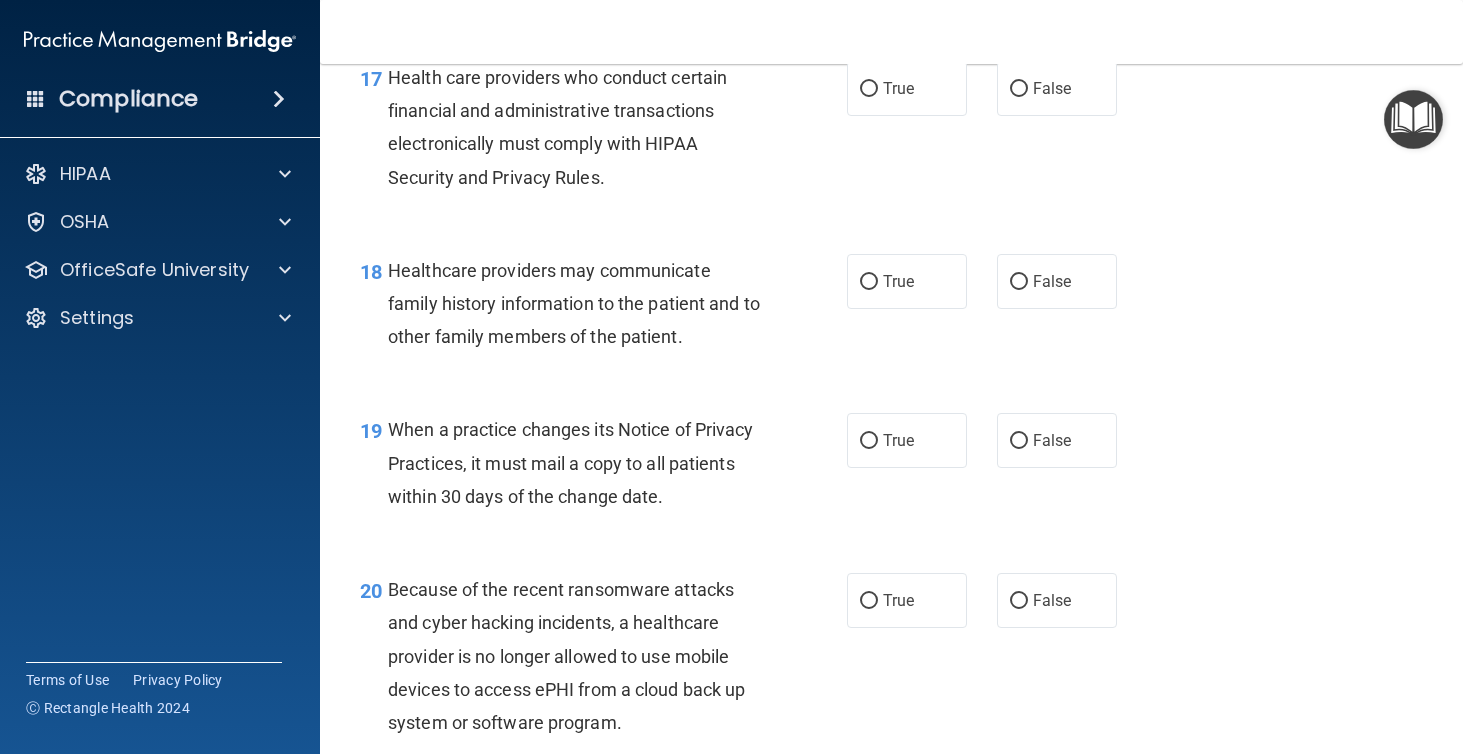 scroll, scrollTop: 3124, scrollLeft: 0, axis: vertical 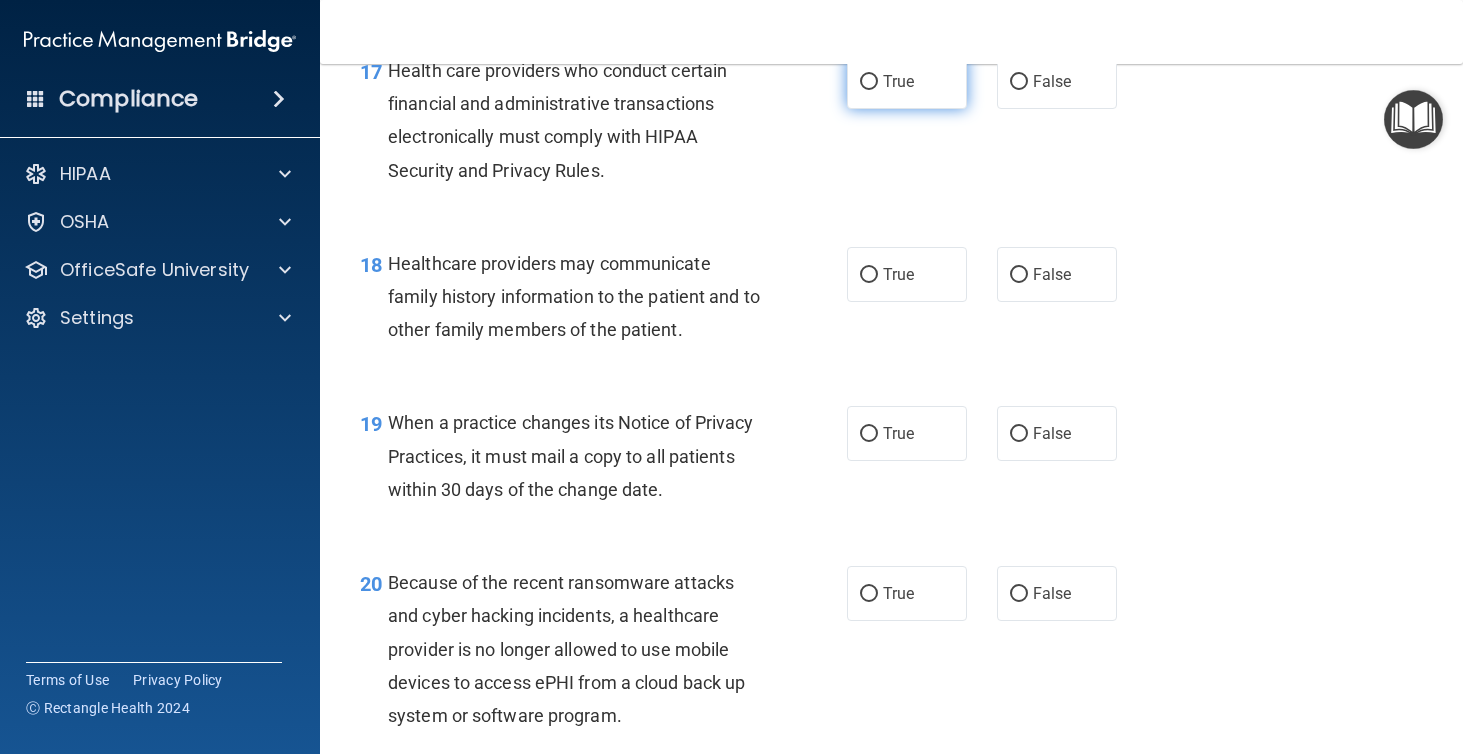 click on "True" at bounding box center (907, 81) 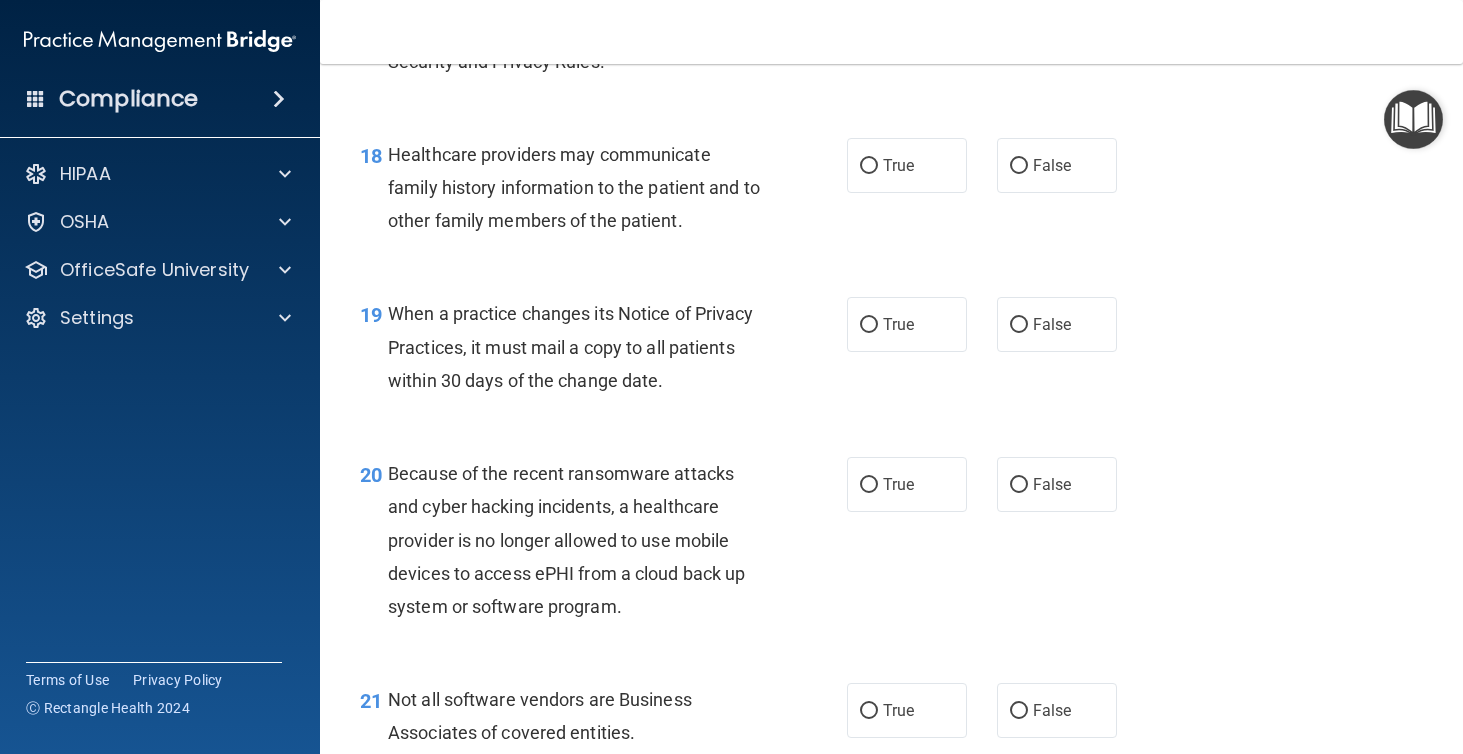 scroll, scrollTop: 3242, scrollLeft: 0, axis: vertical 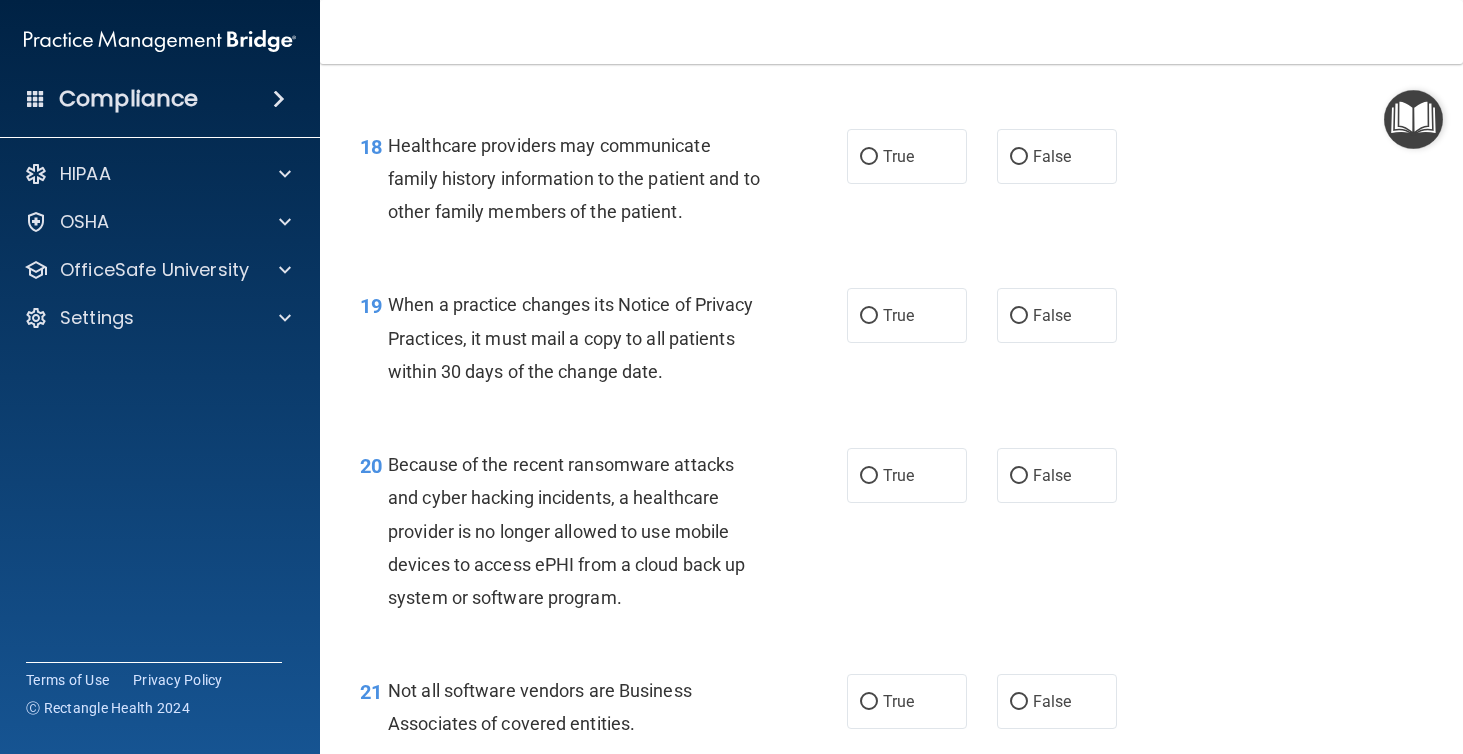 click on "True           False" at bounding box center [991, 156] 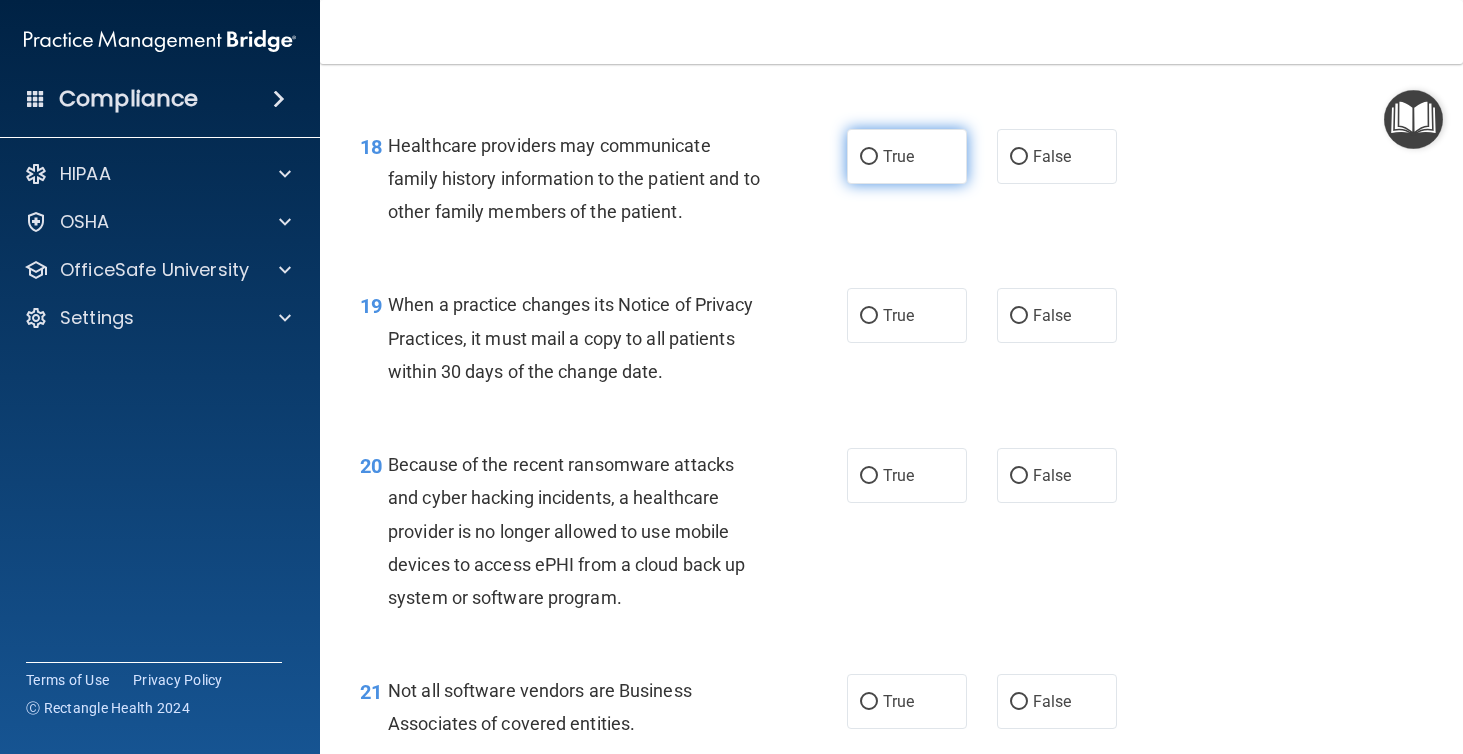 click on "True" at bounding box center (907, 156) 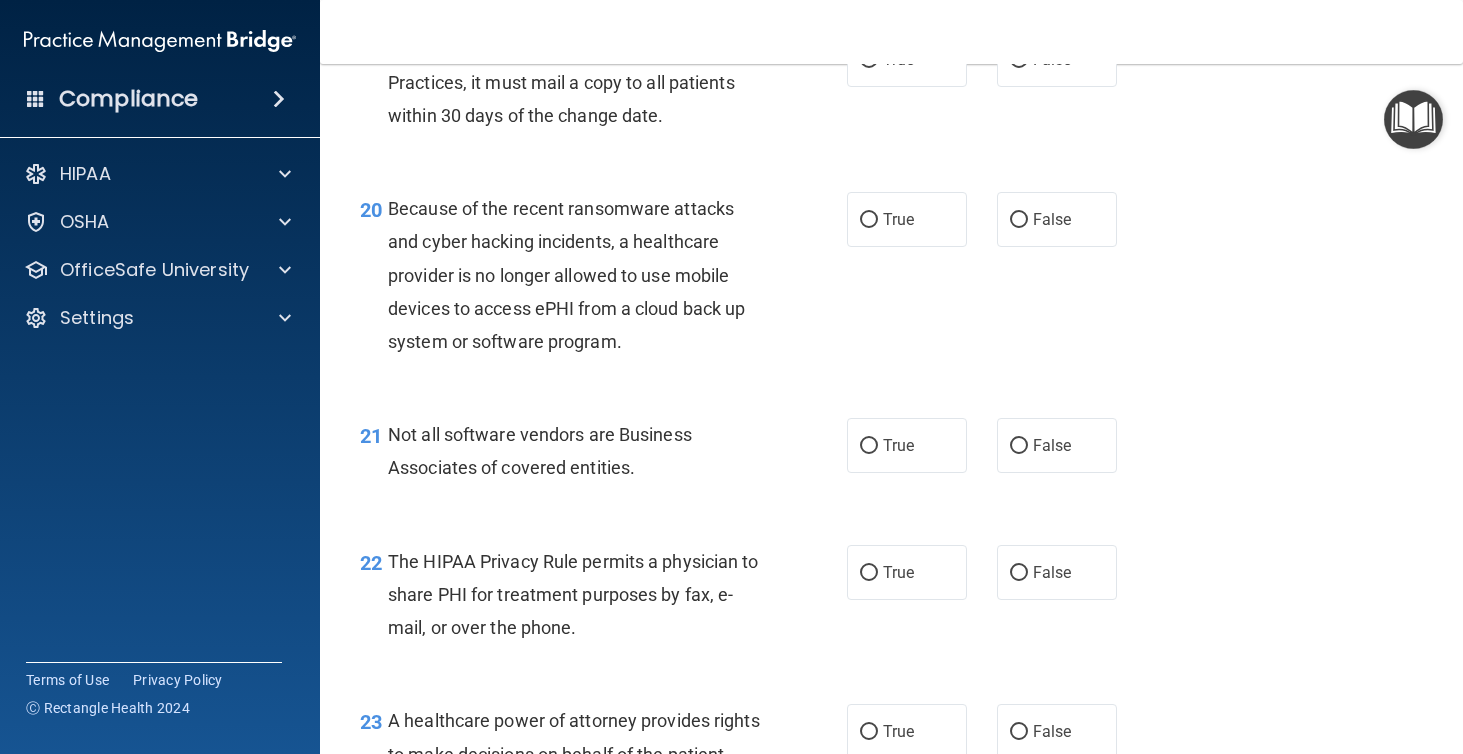 scroll, scrollTop: 3497, scrollLeft: 0, axis: vertical 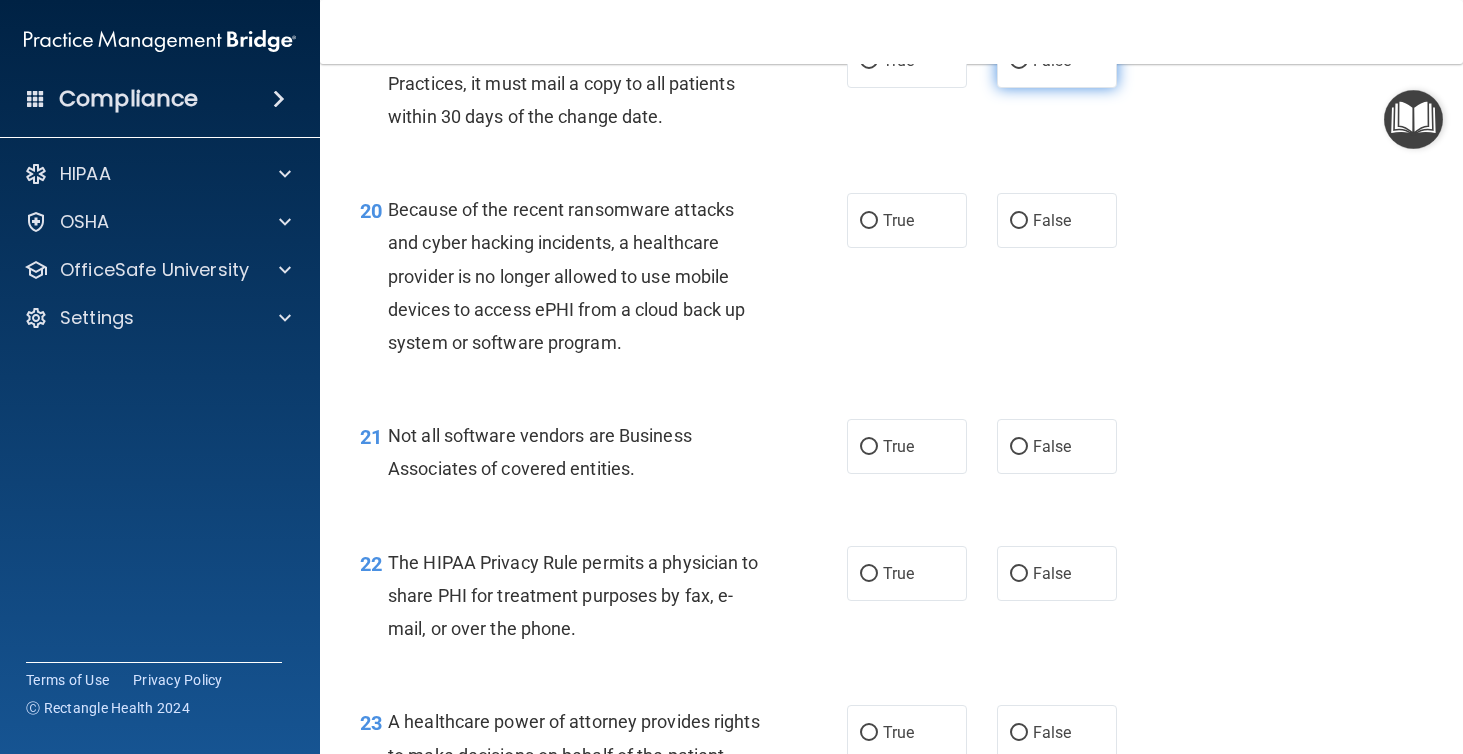 click on "False" at bounding box center (1052, 60) 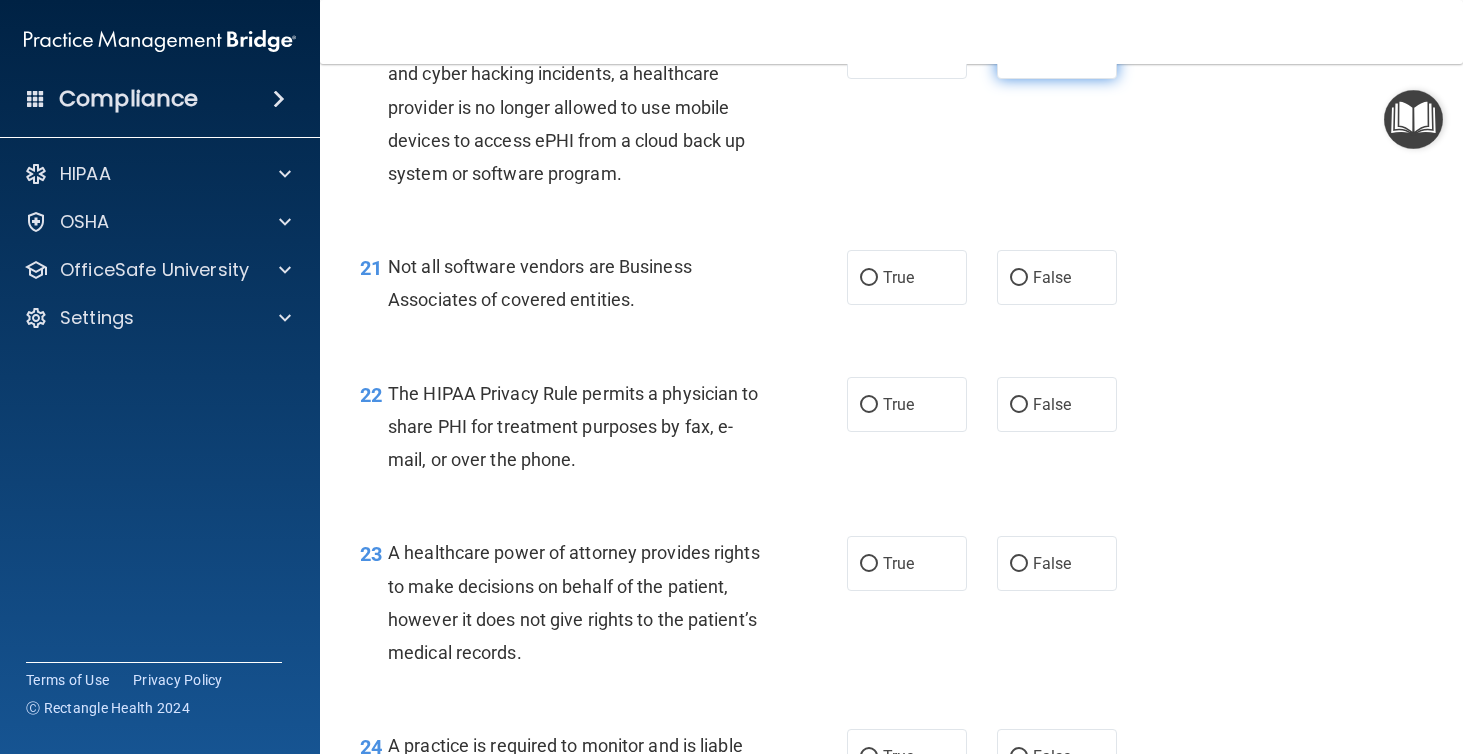scroll, scrollTop: 3668, scrollLeft: 0, axis: vertical 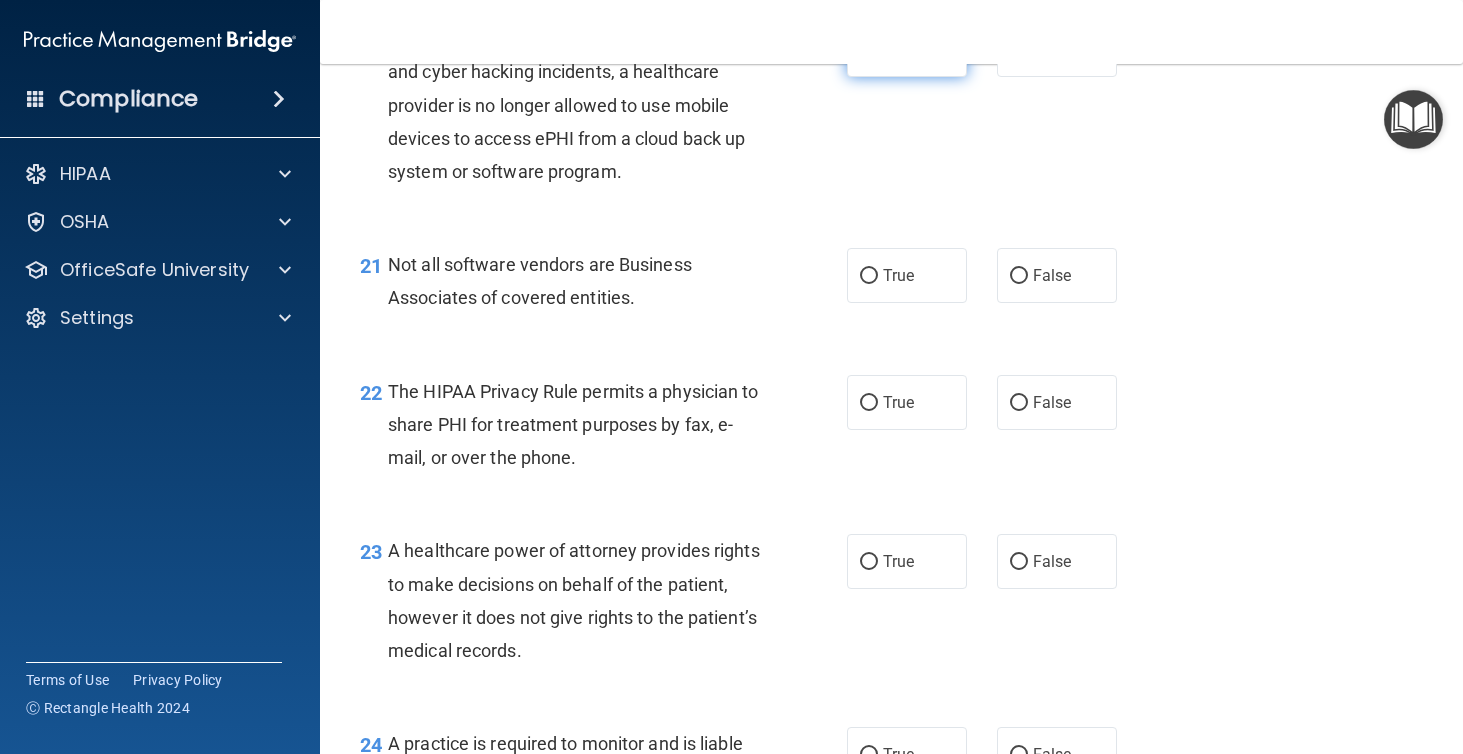 click on "True" at bounding box center [907, 49] 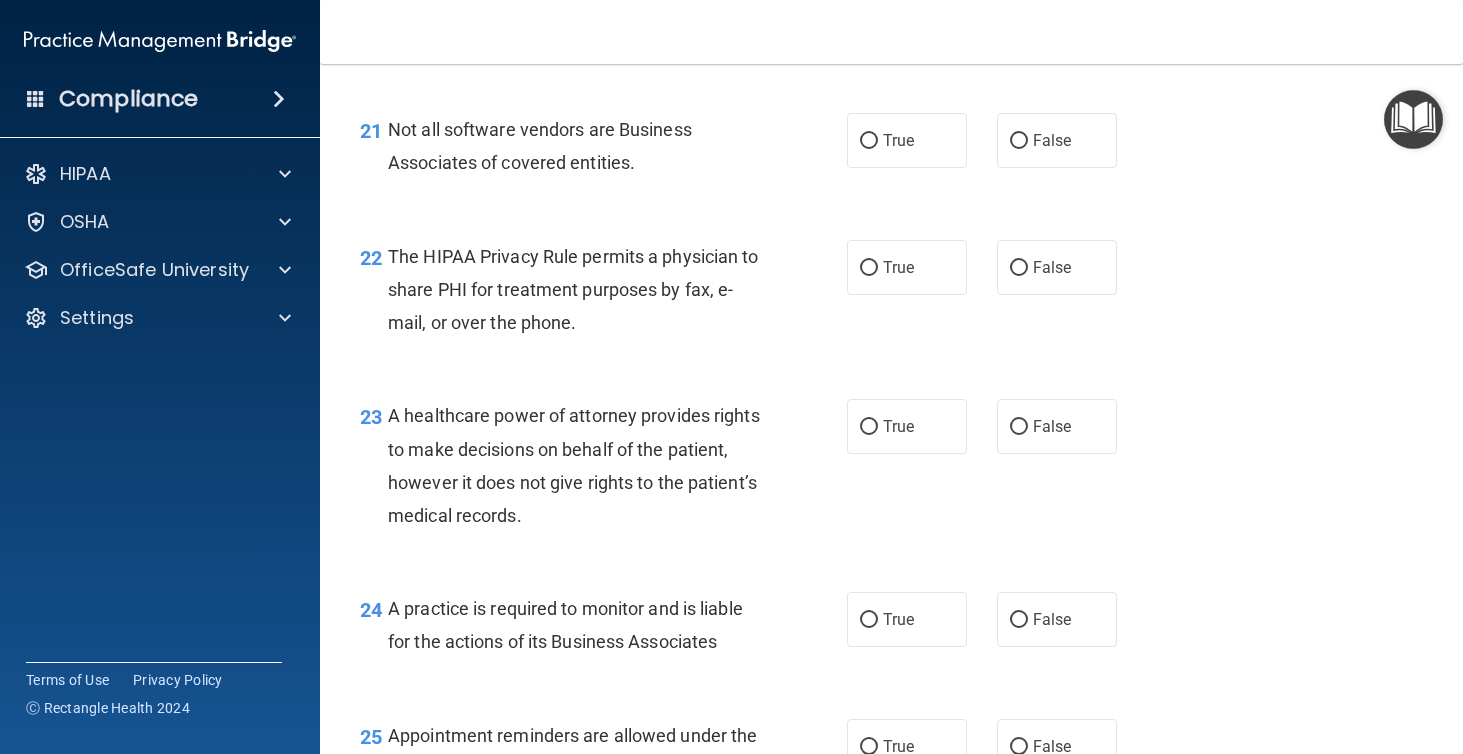 scroll, scrollTop: 3809, scrollLeft: 0, axis: vertical 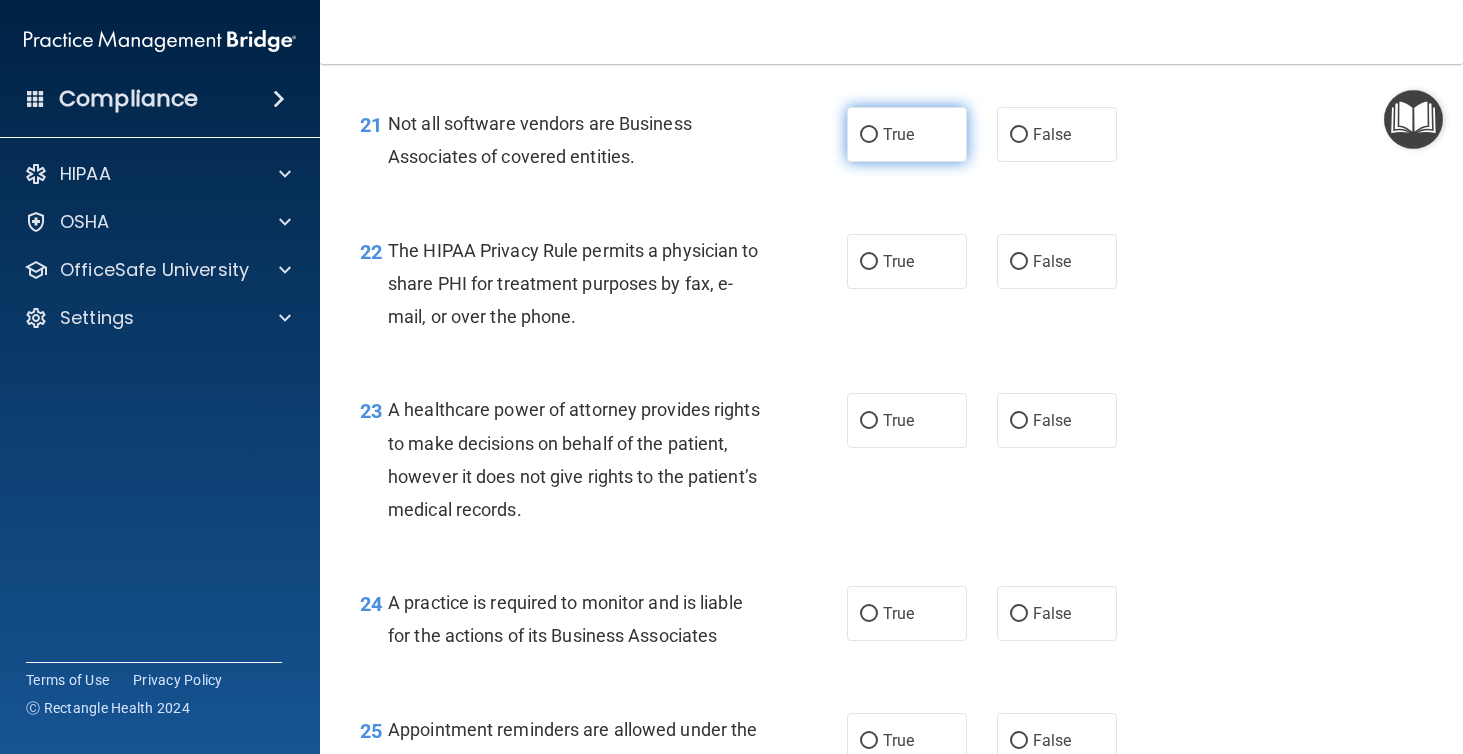 click on "True" at bounding box center (907, 134) 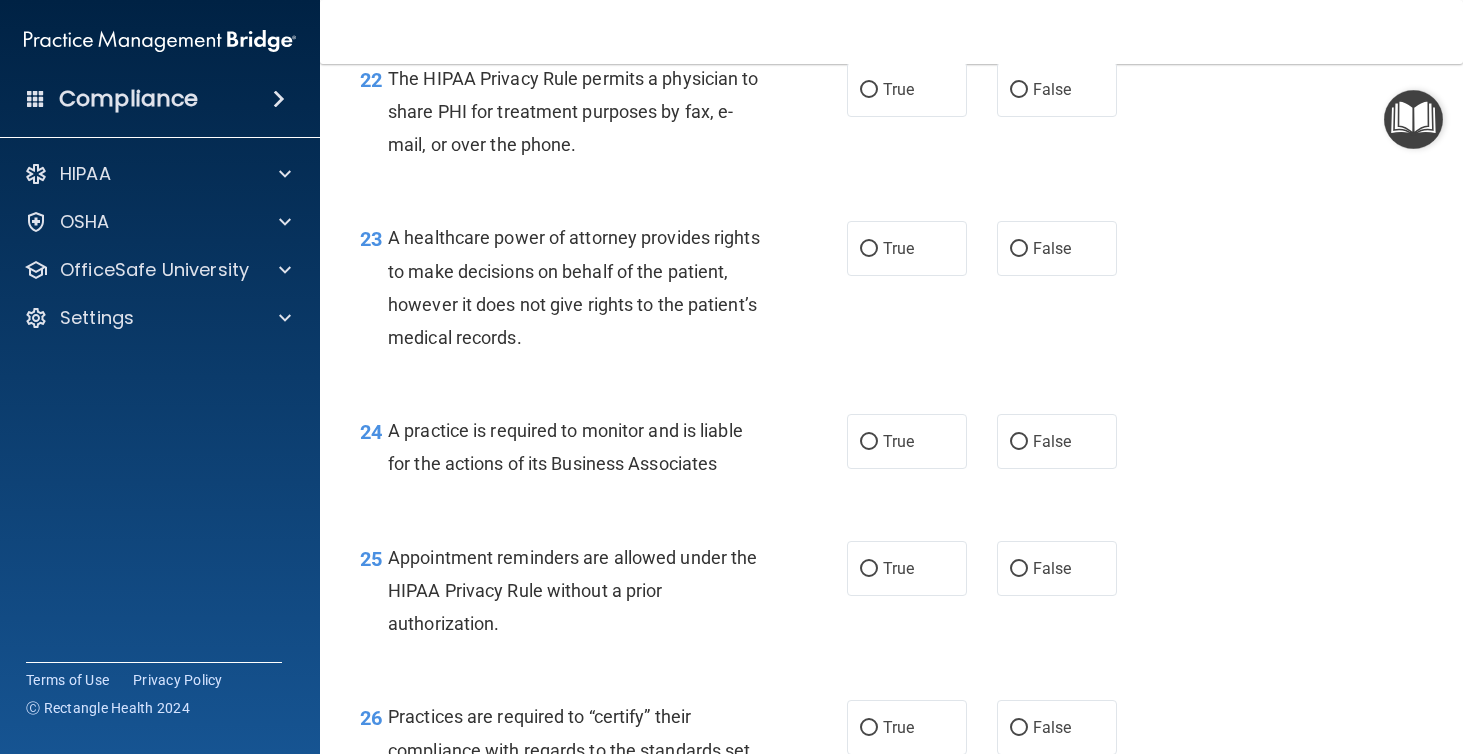 scroll, scrollTop: 3983, scrollLeft: 0, axis: vertical 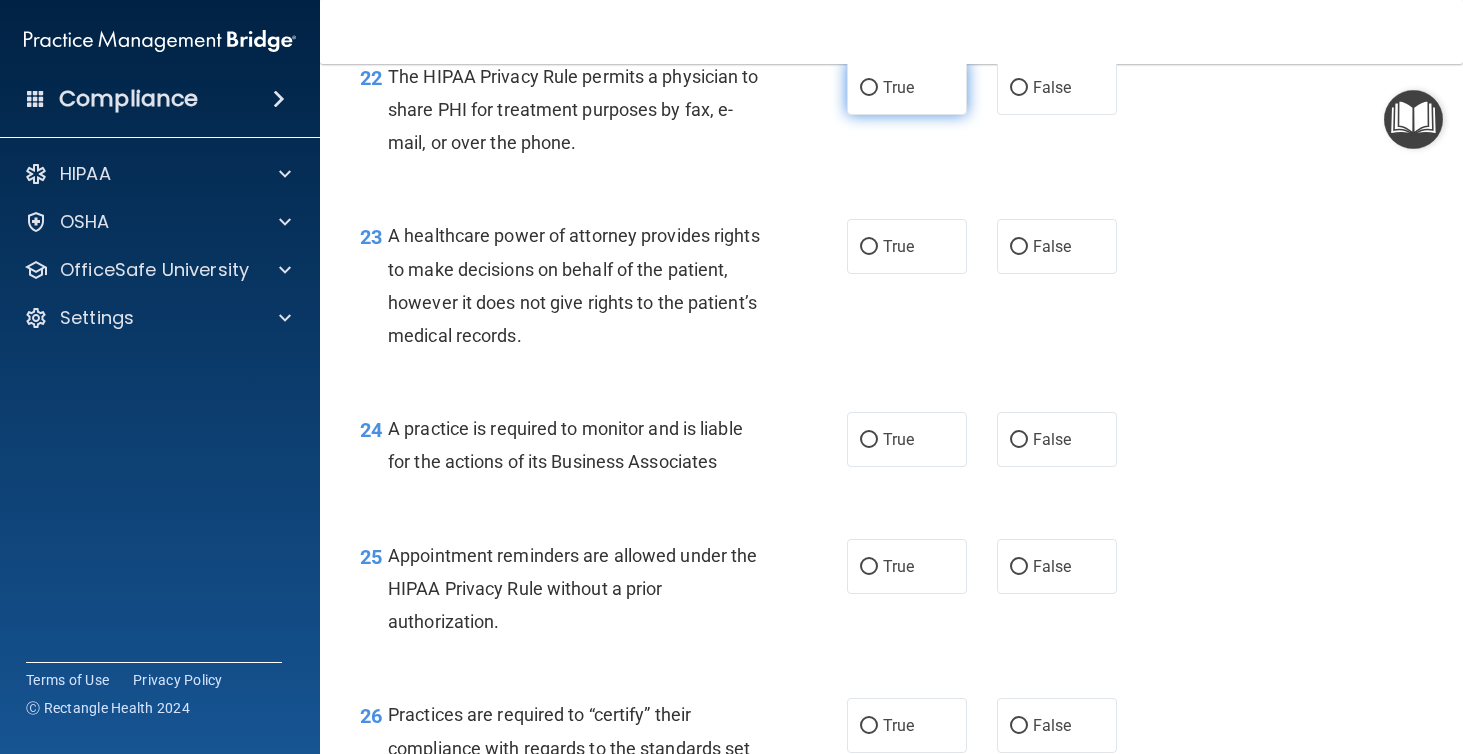click on "True" at bounding box center (907, 87) 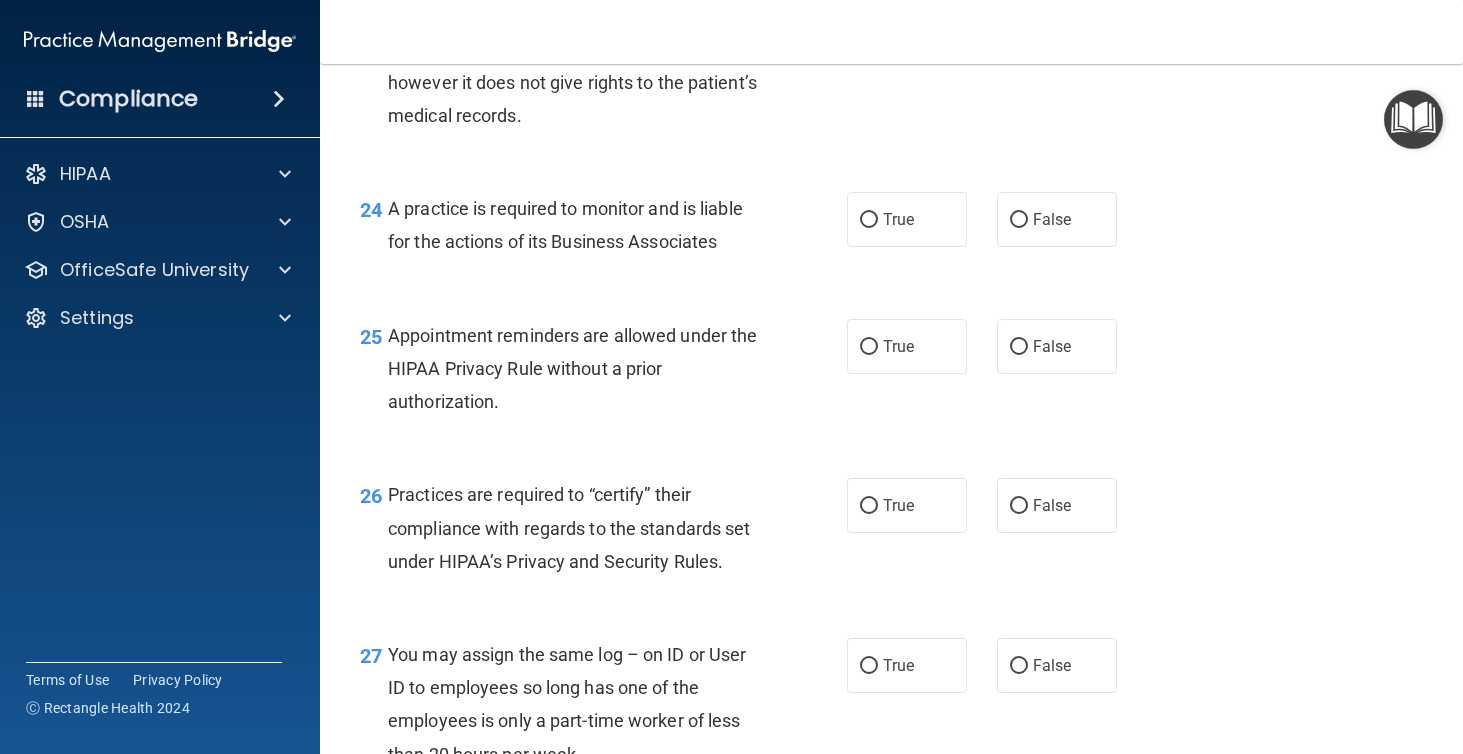 scroll, scrollTop: 4158, scrollLeft: 0, axis: vertical 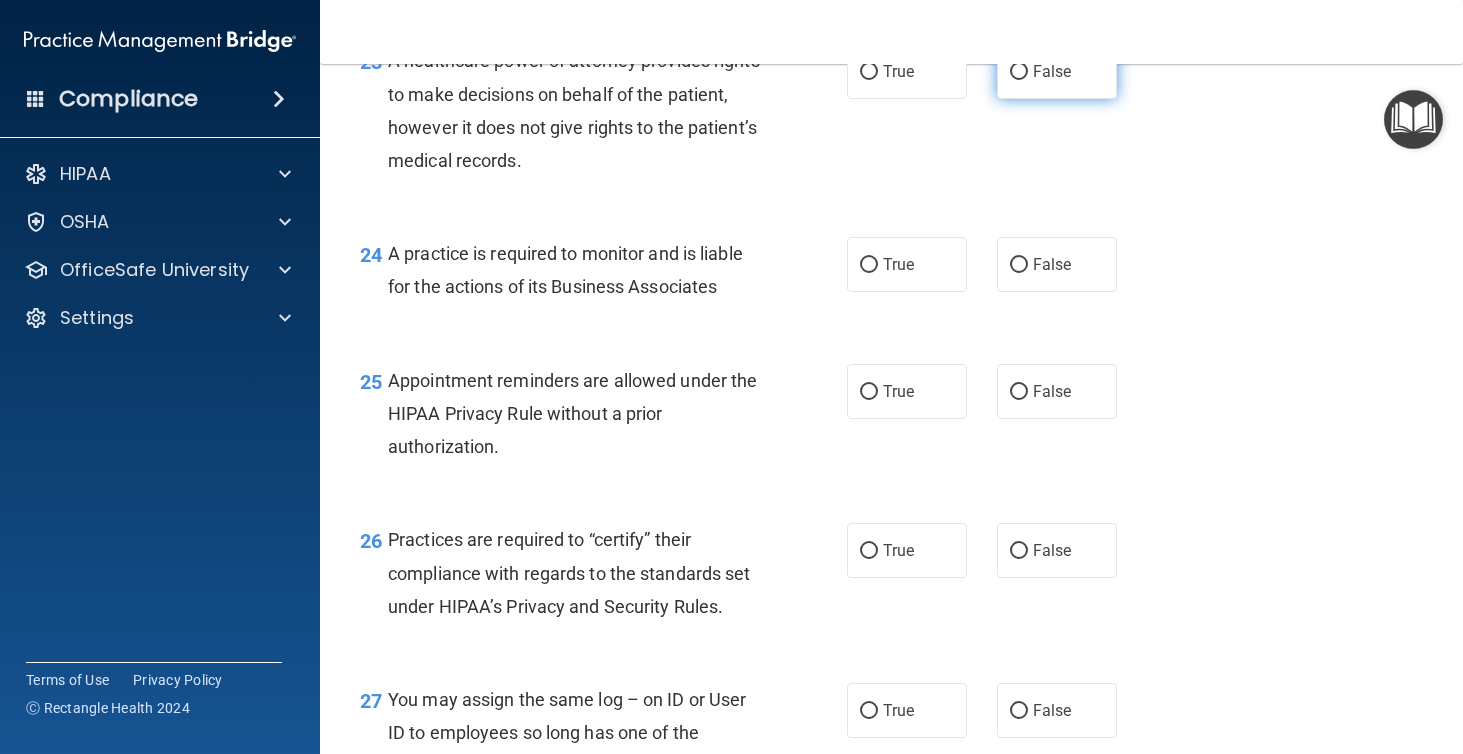 click on "False" at bounding box center [1057, 71] 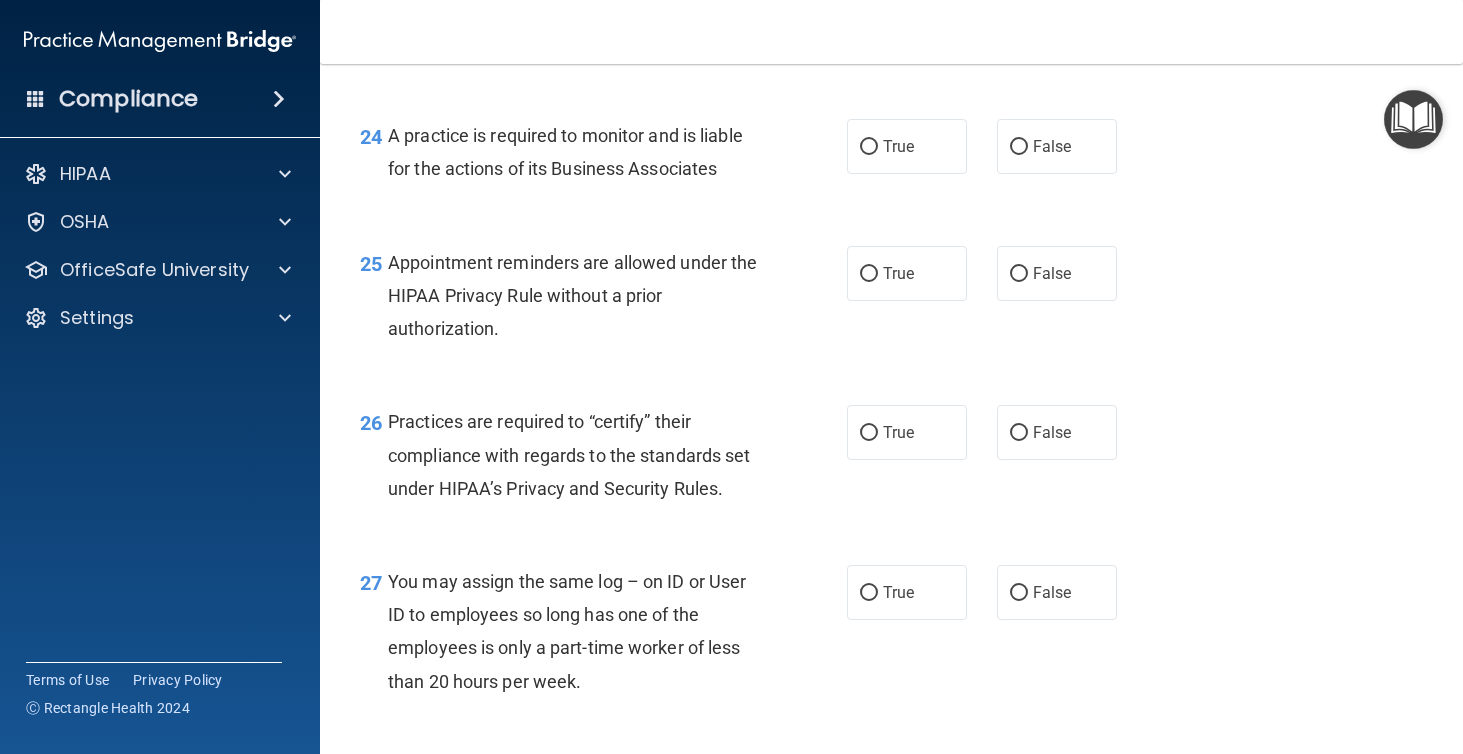 scroll, scrollTop: 4290, scrollLeft: 0, axis: vertical 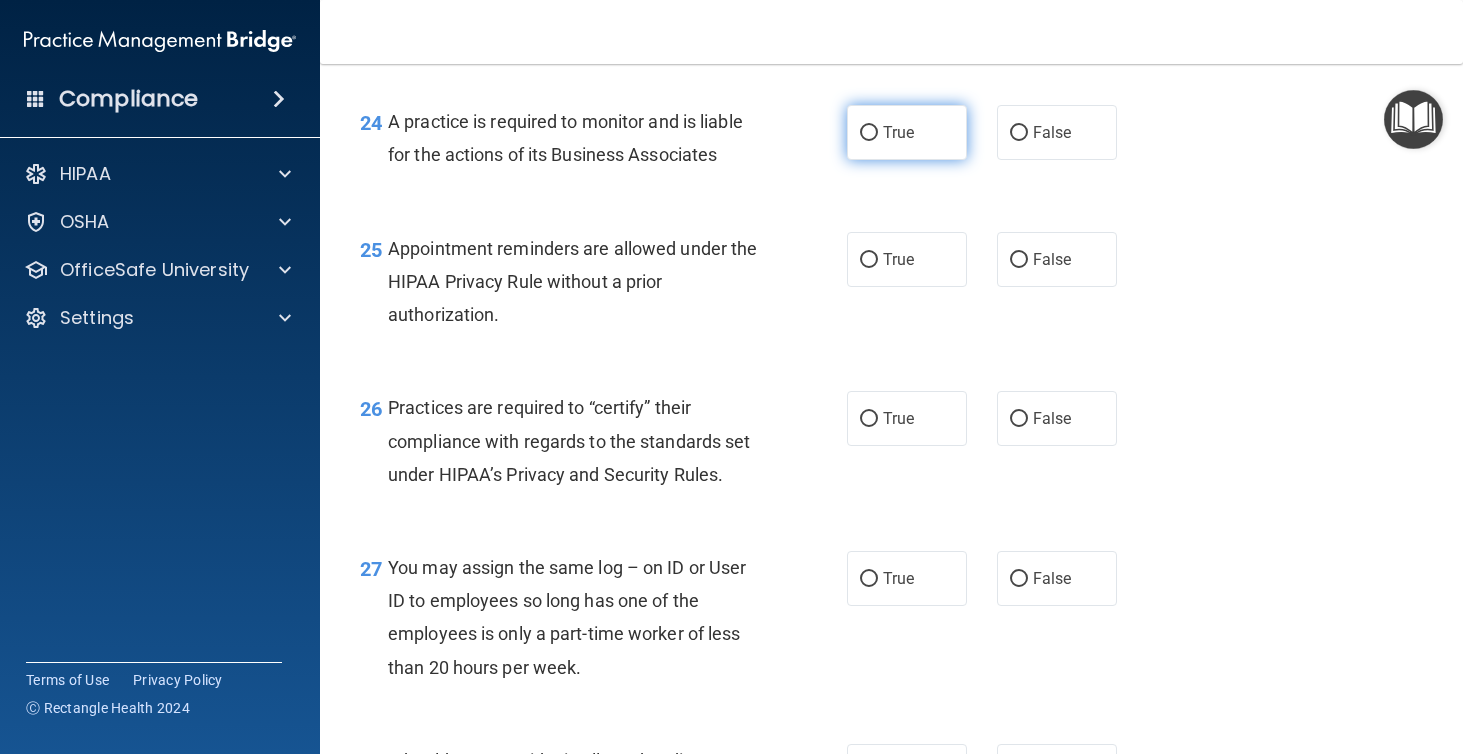 click on "True" at bounding box center [907, 132] 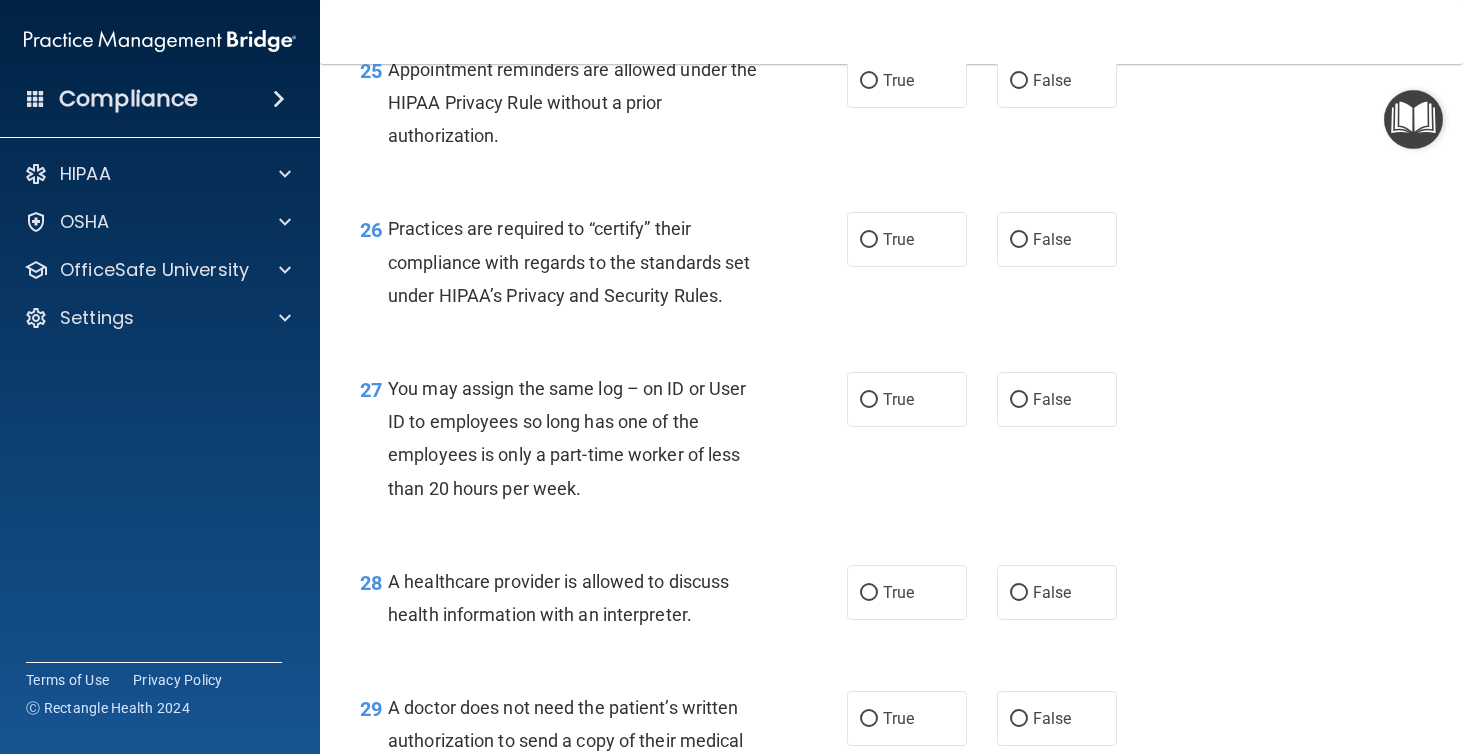 scroll, scrollTop: 4472, scrollLeft: 0, axis: vertical 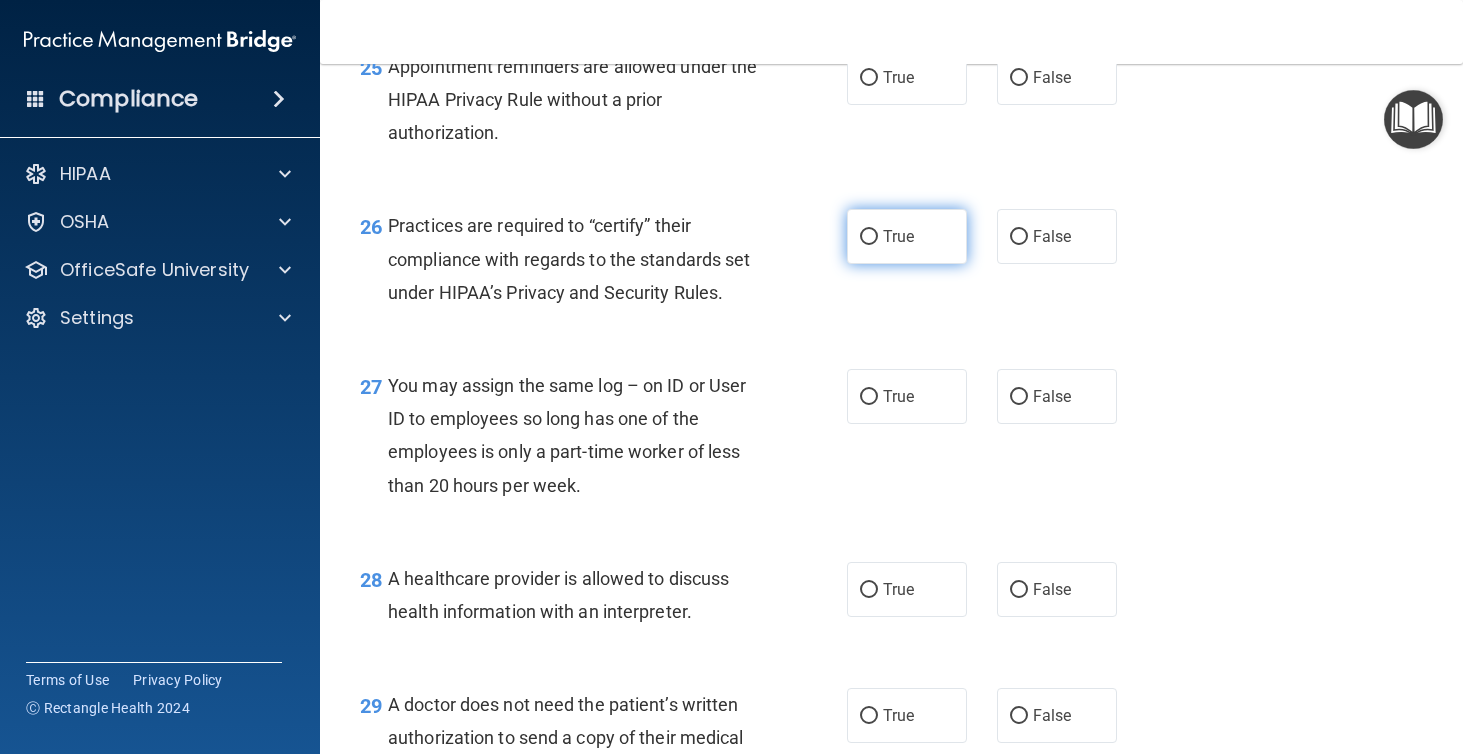 click on "True" at bounding box center [898, 236] 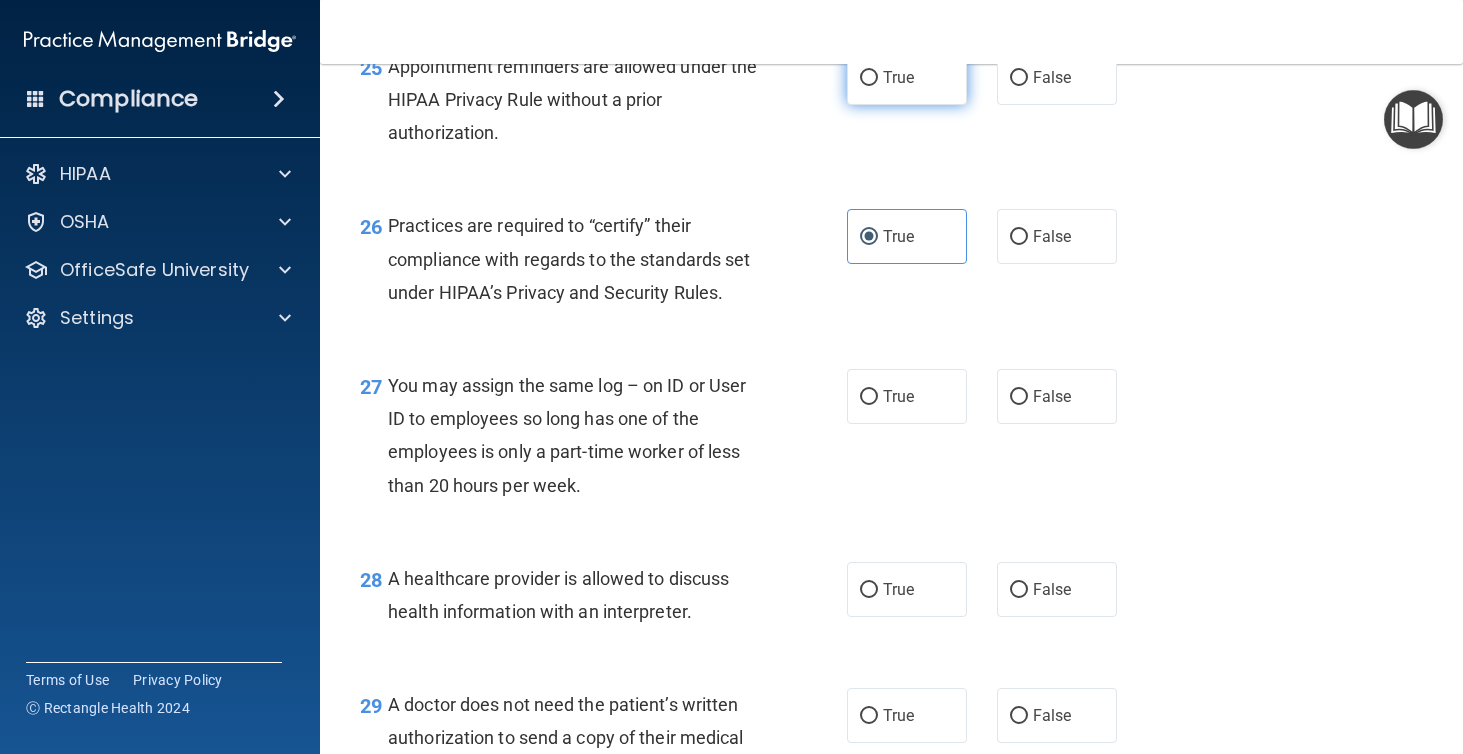 click on "True" at bounding box center [907, 77] 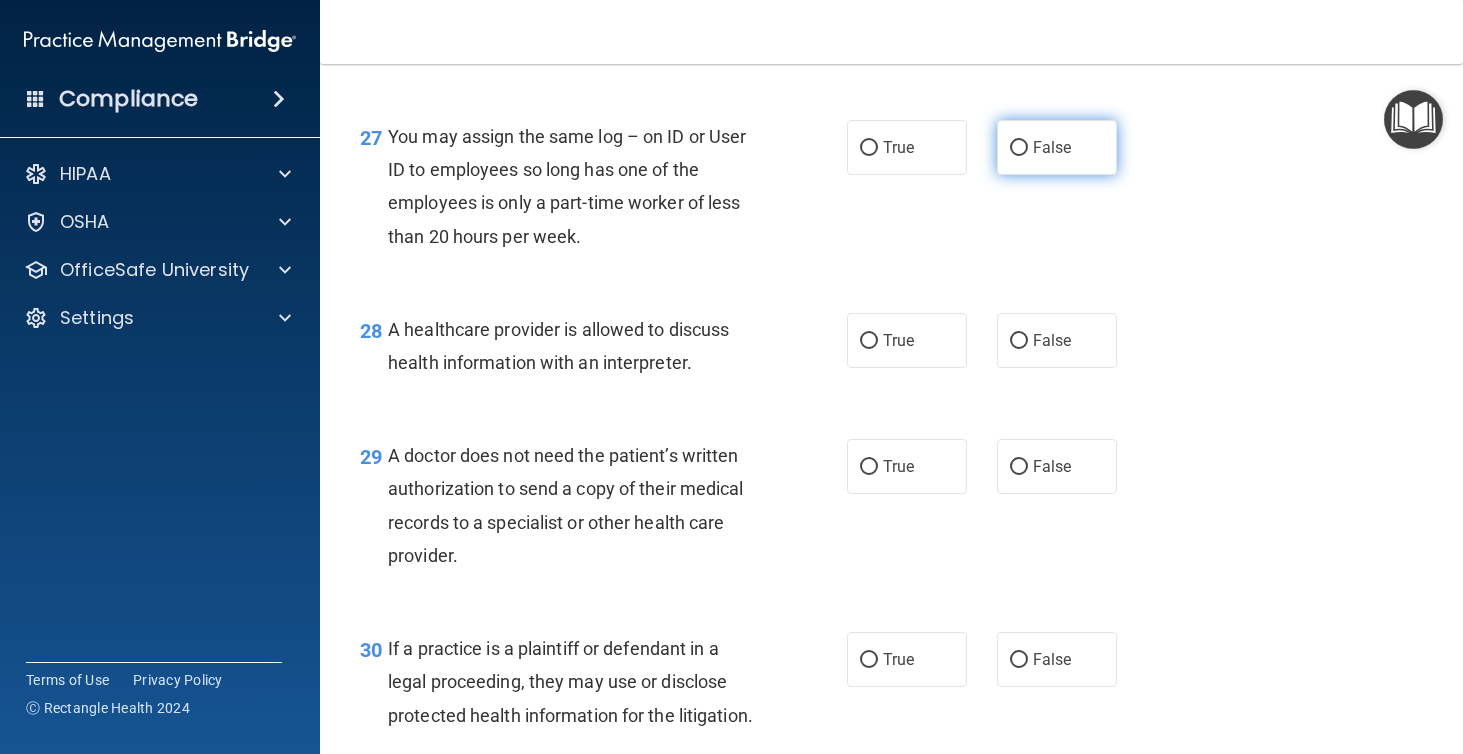 click on "False" at bounding box center (1057, 147) 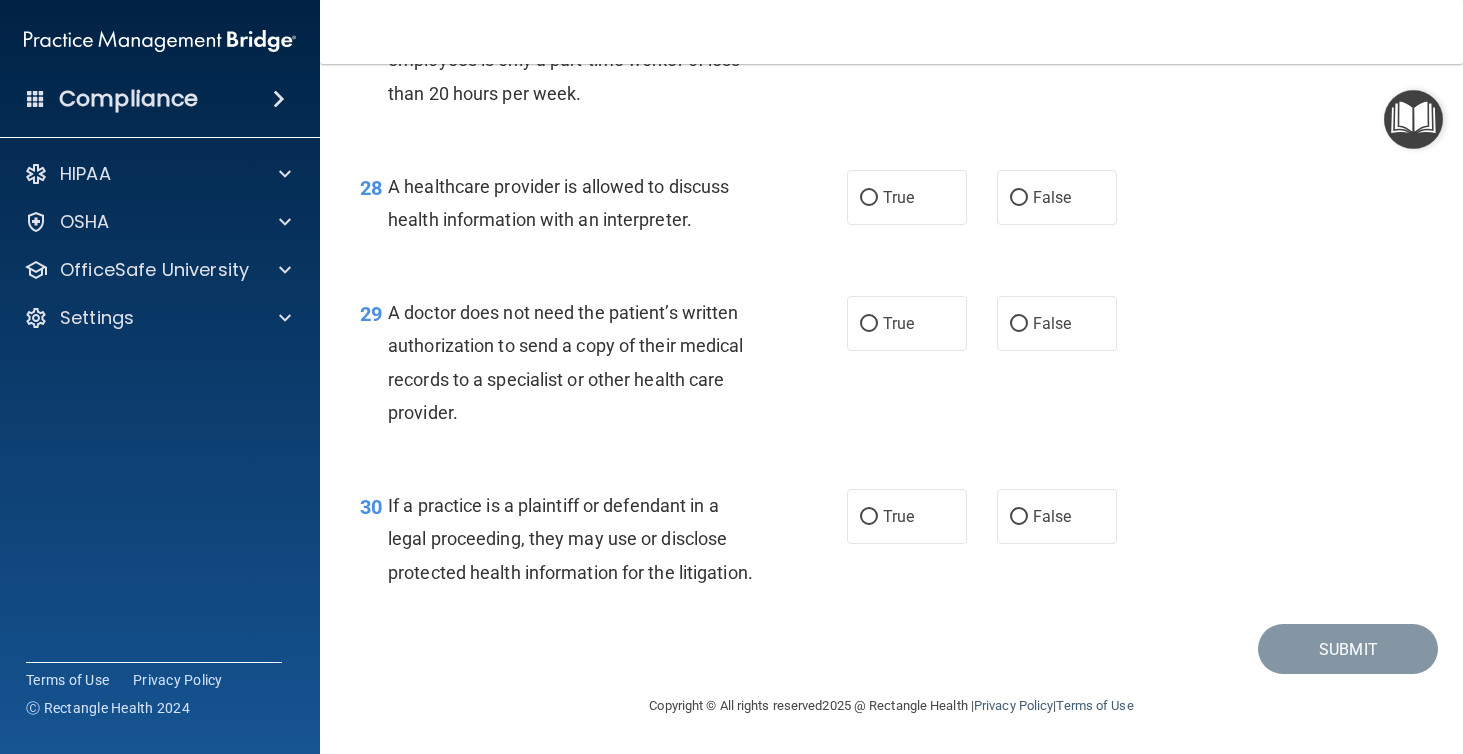 scroll, scrollTop: 4906, scrollLeft: 0, axis: vertical 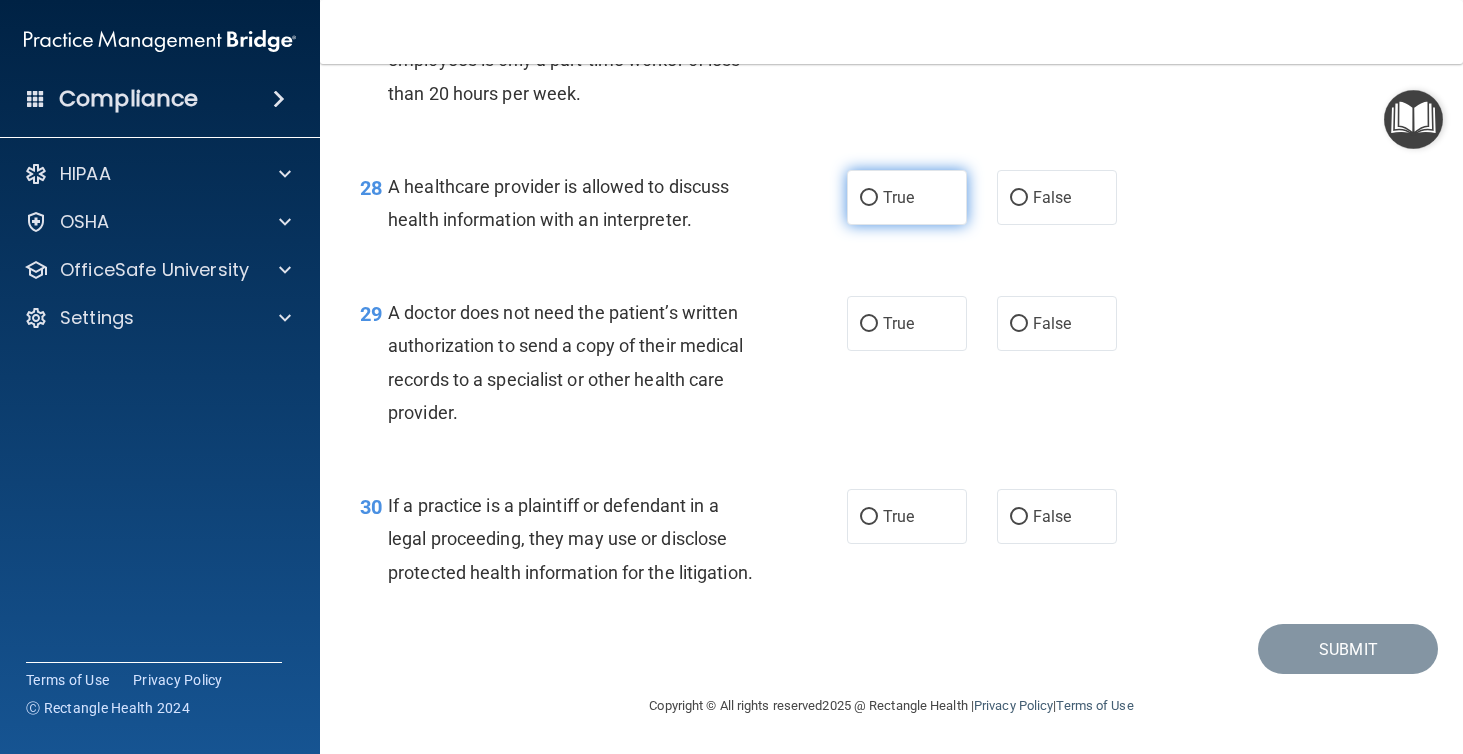 click on "True" at bounding box center [907, 197] 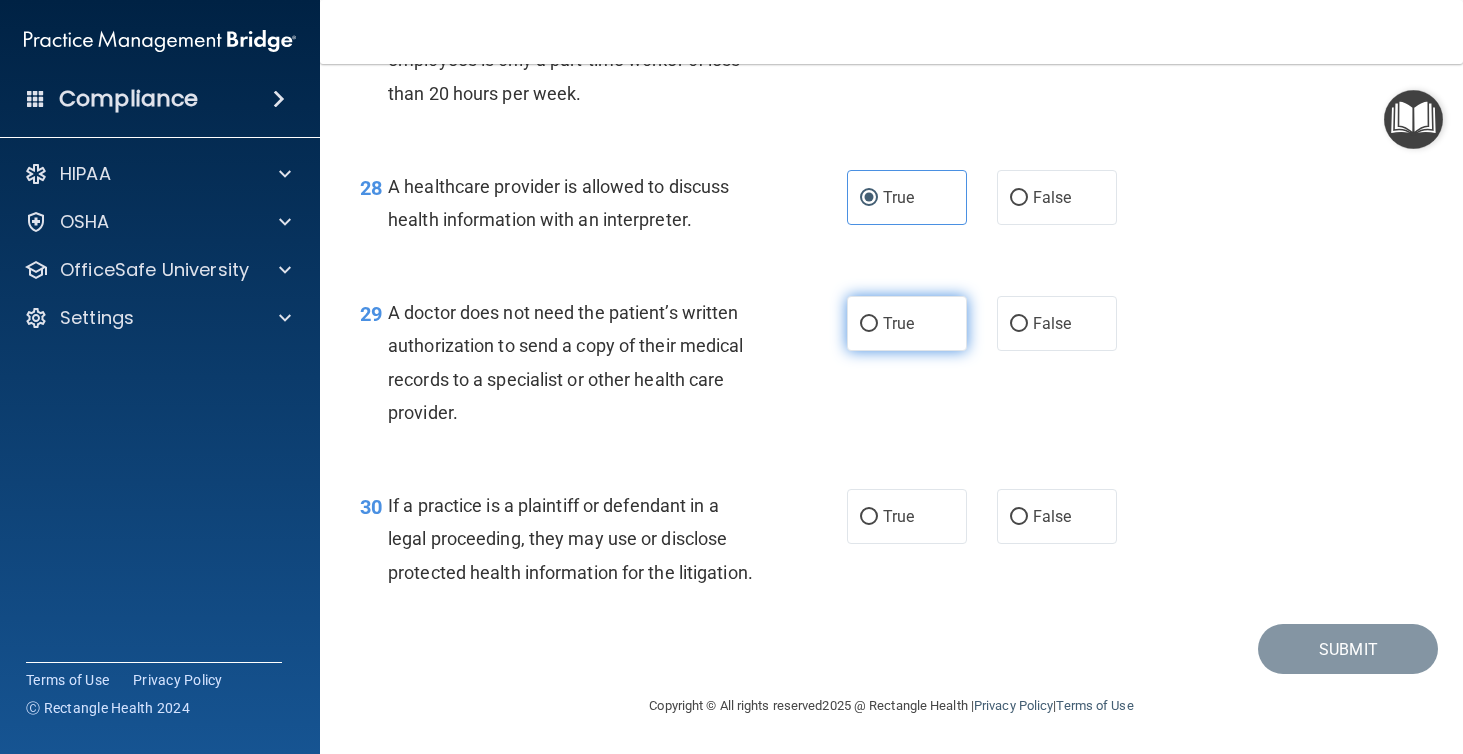 click on "True" at bounding box center (898, 323) 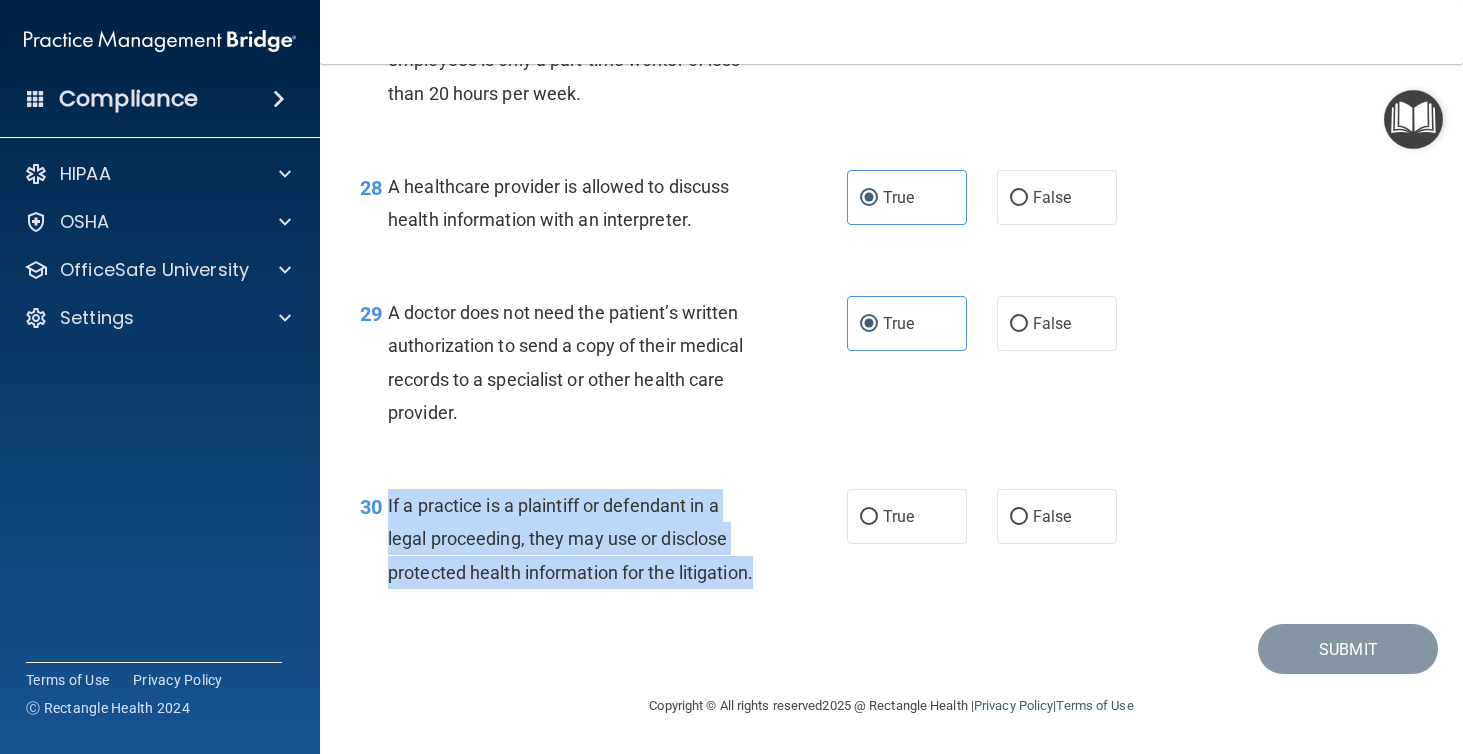 drag, startPoint x: 386, startPoint y: 500, endPoint x: 709, endPoint y: 591, distance: 335.57413 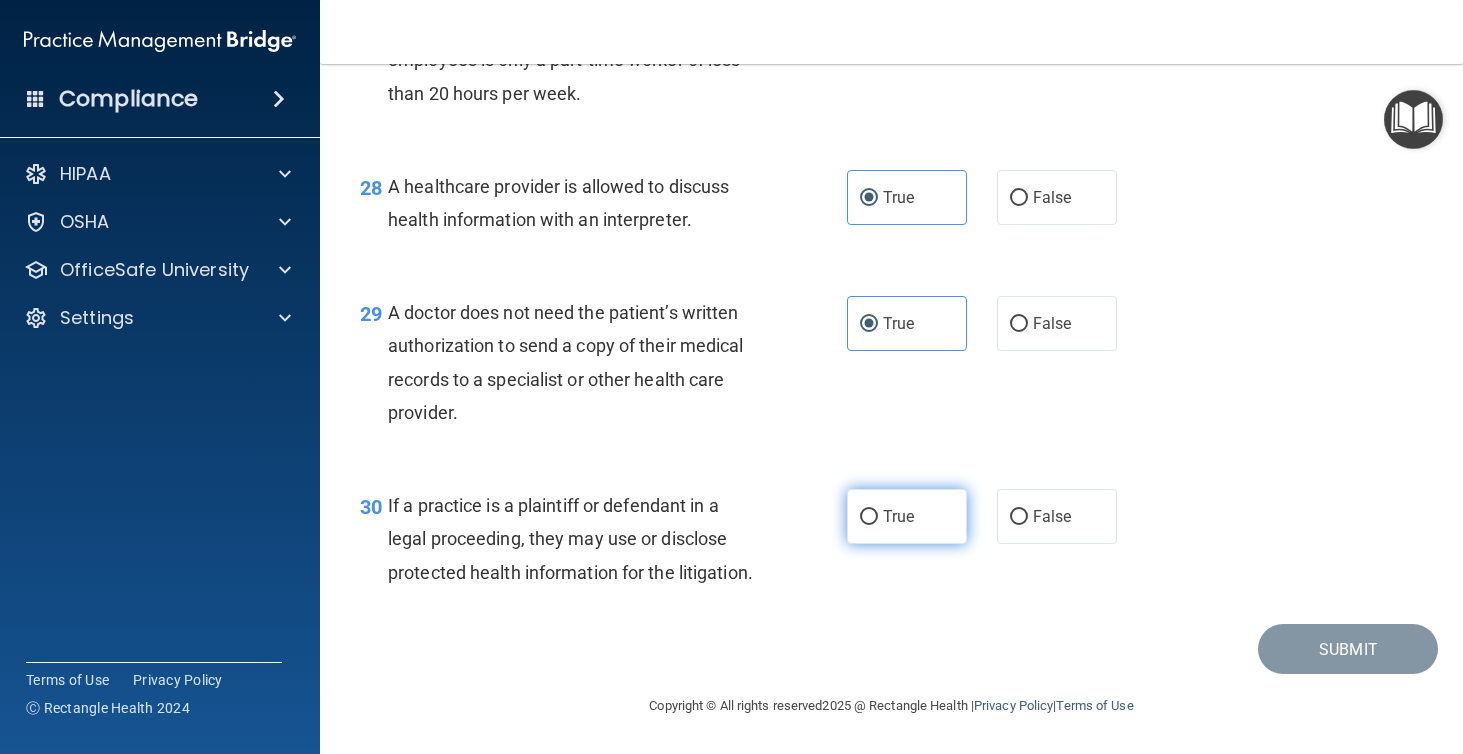 click on "True" at bounding box center (898, 516) 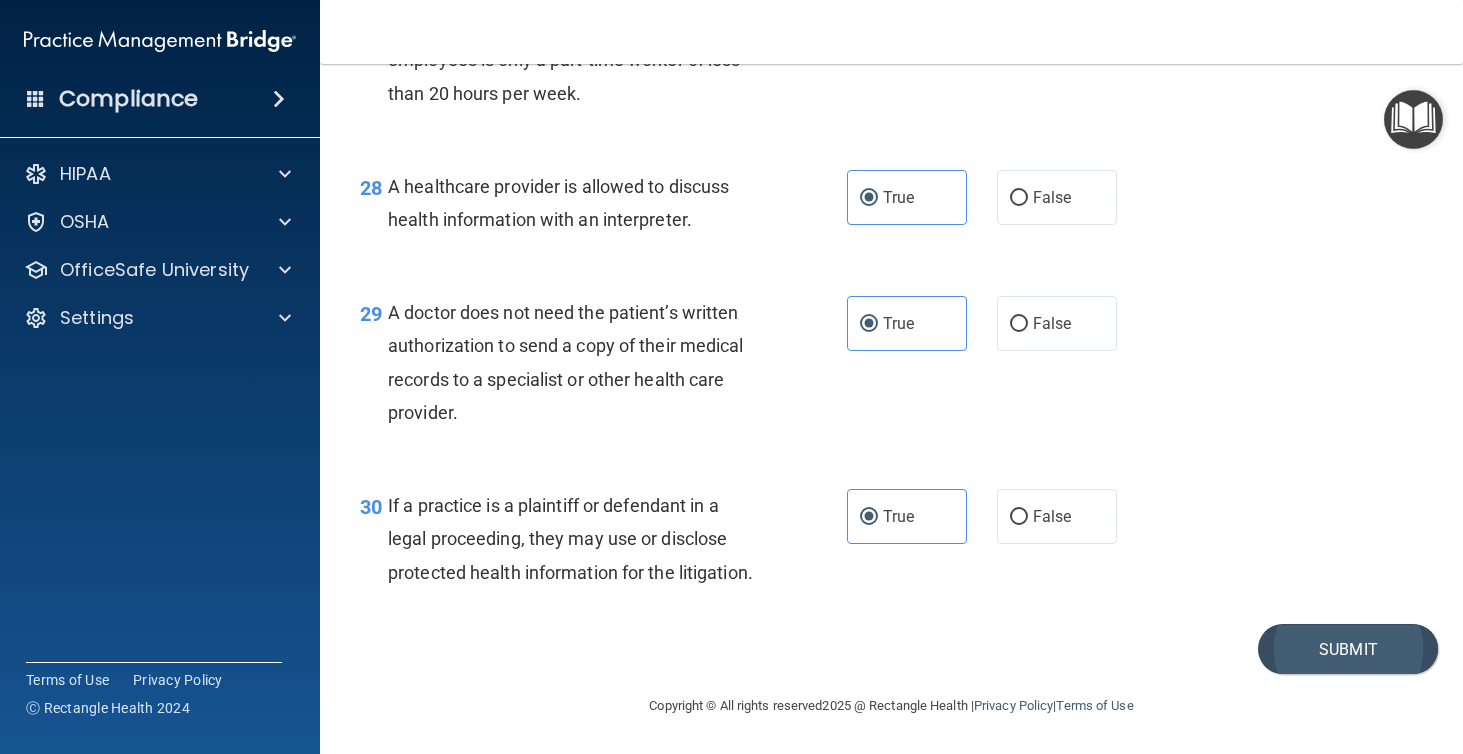 click on "Submit" at bounding box center [1348, 649] 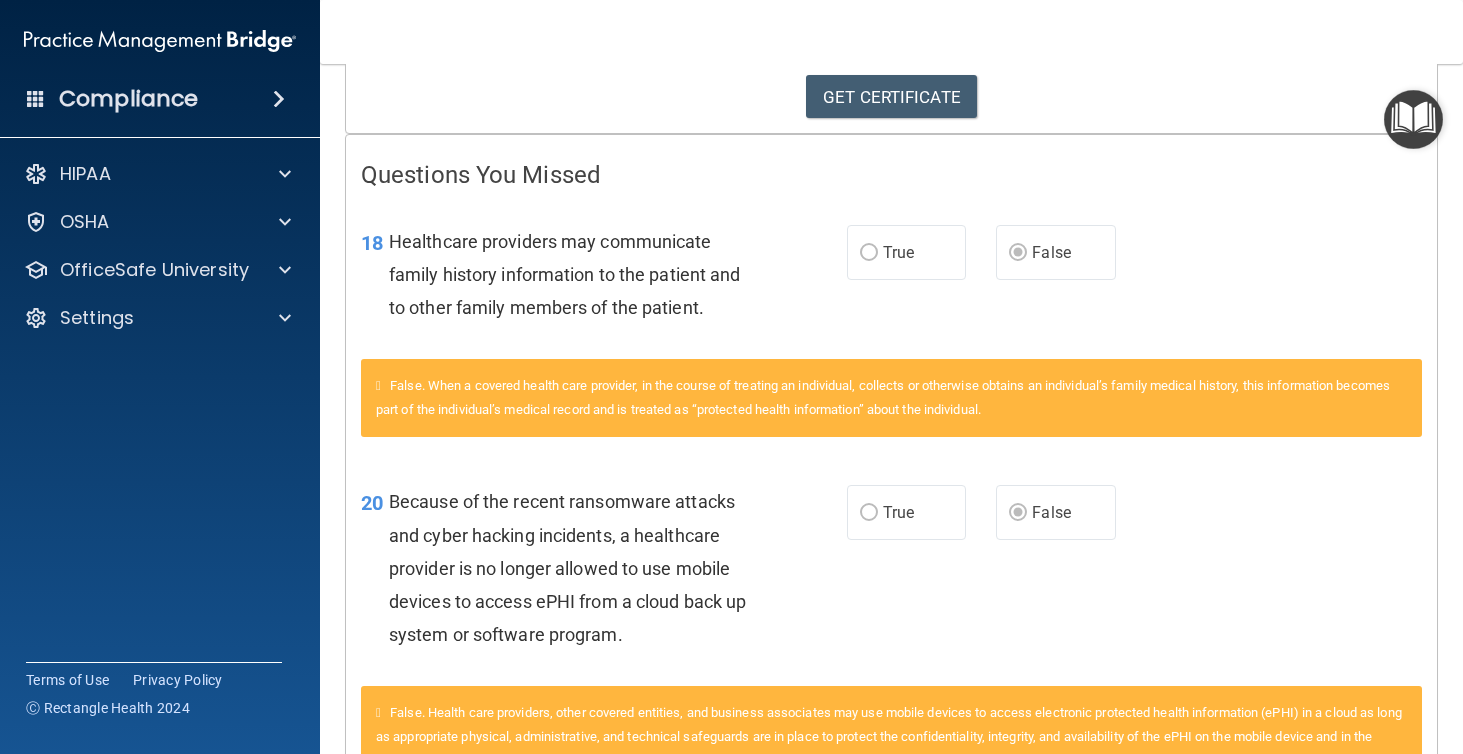 scroll, scrollTop: 318, scrollLeft: 0, axis: vertical 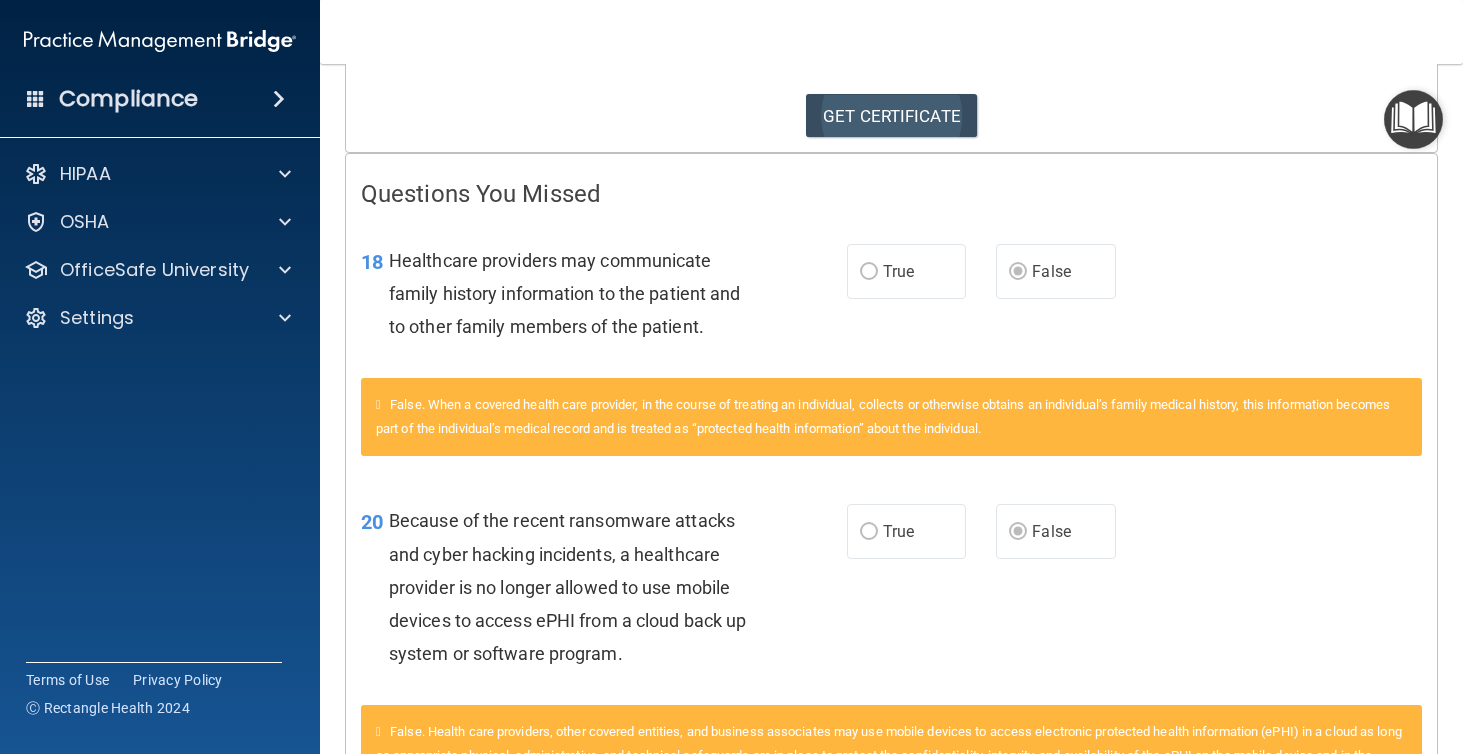 click on "GET CERTIFICATE" at bounding box center (891, 116) 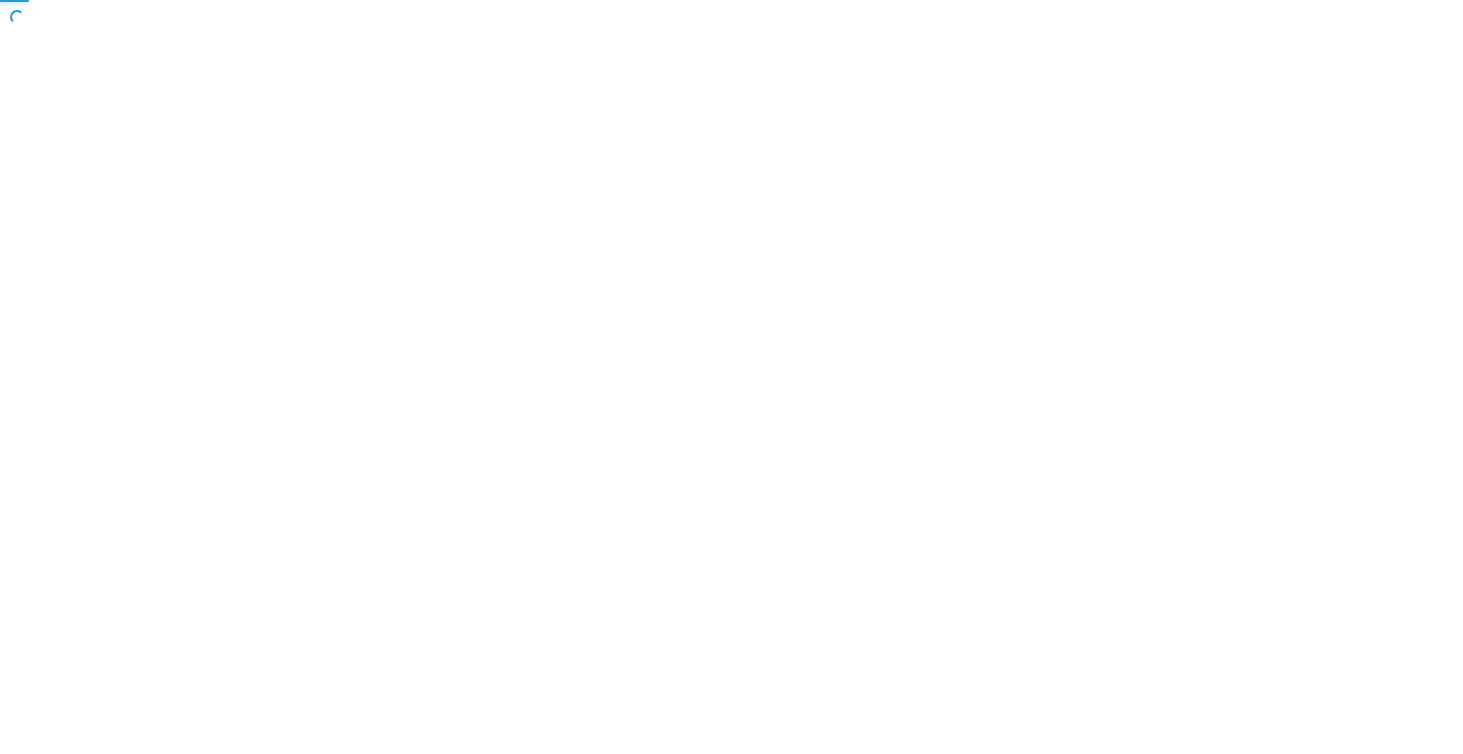 scroll, scrollTop: 0, scrollLeft: 0, axis: both 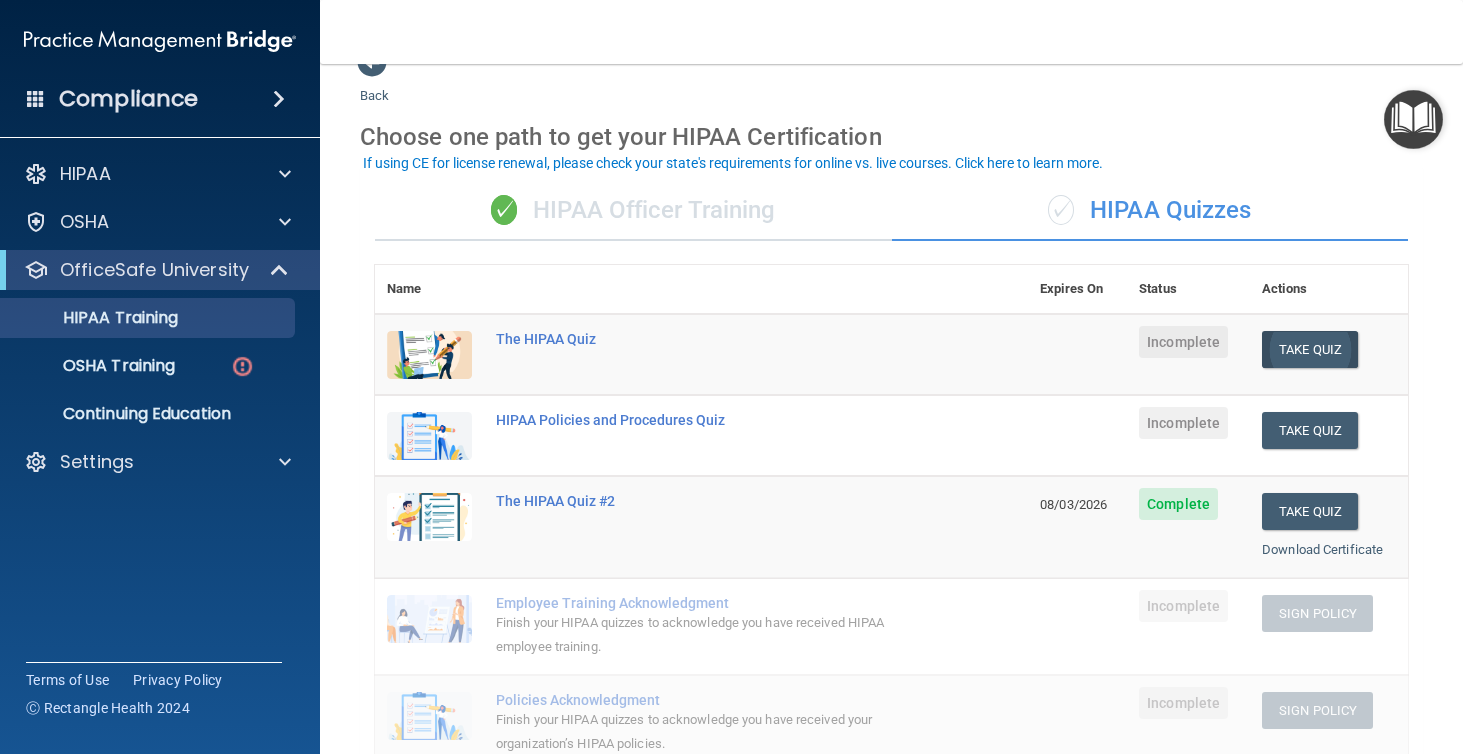 click on "Take Quiz" at bounding box center (1310, 349) 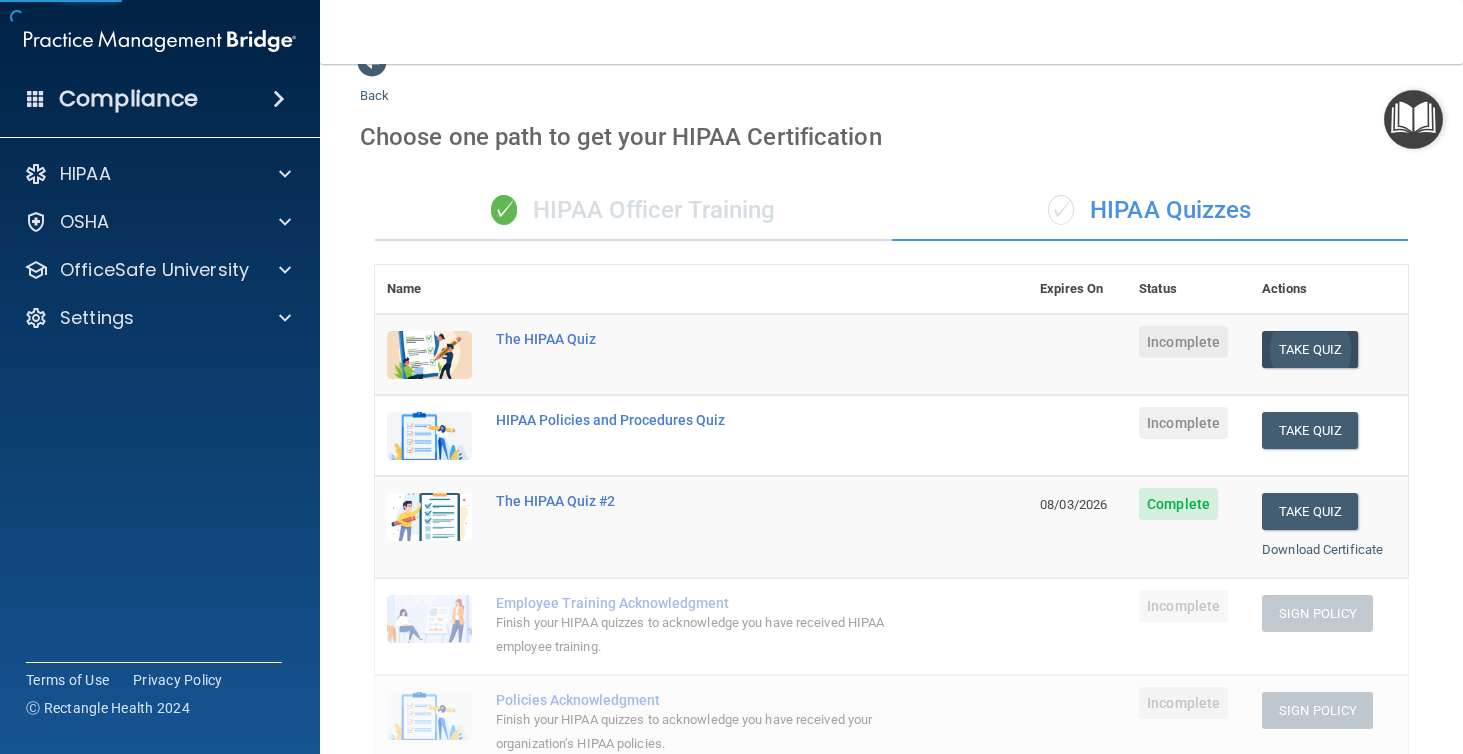 scroll, scrollTop: 0, scrollLeft: 0, axis: both 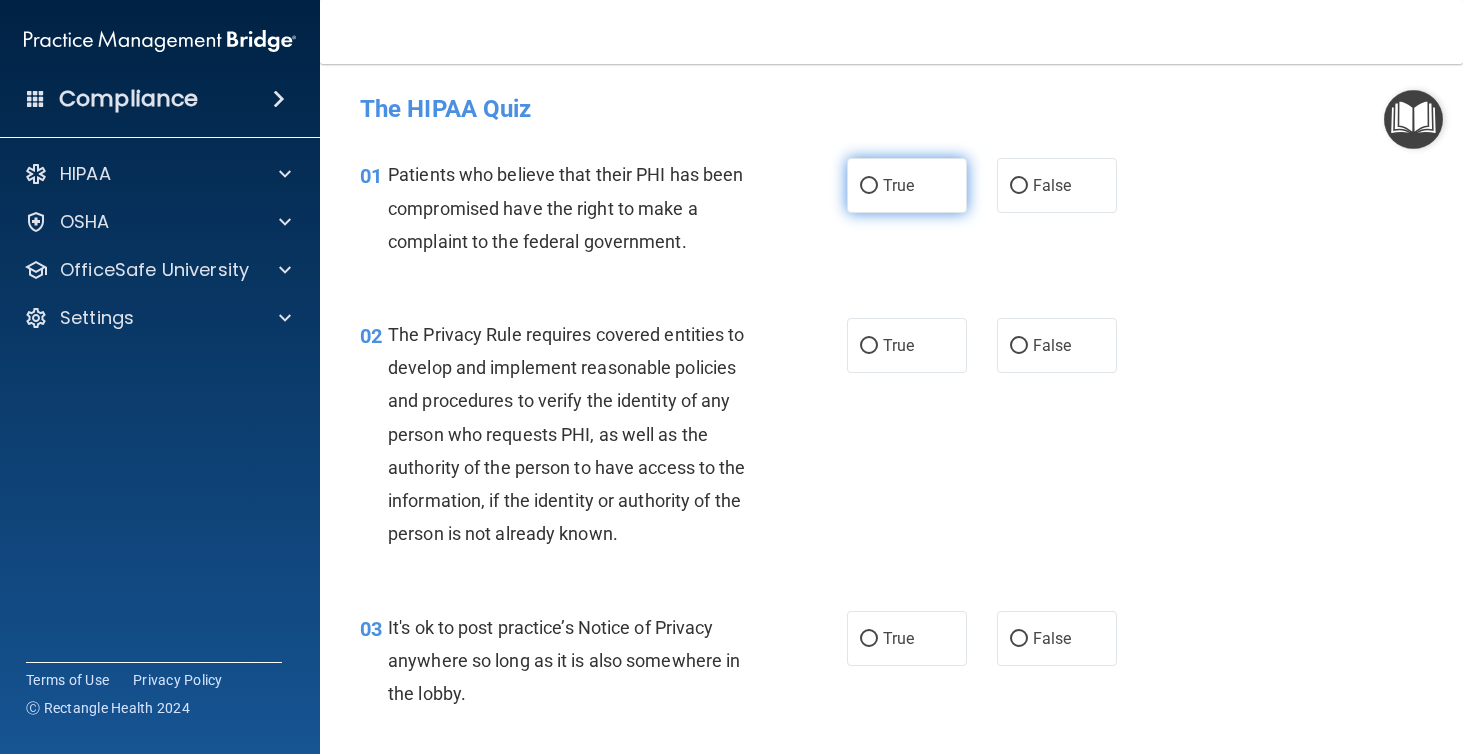 click on "True" at bounding box center [869, 186] 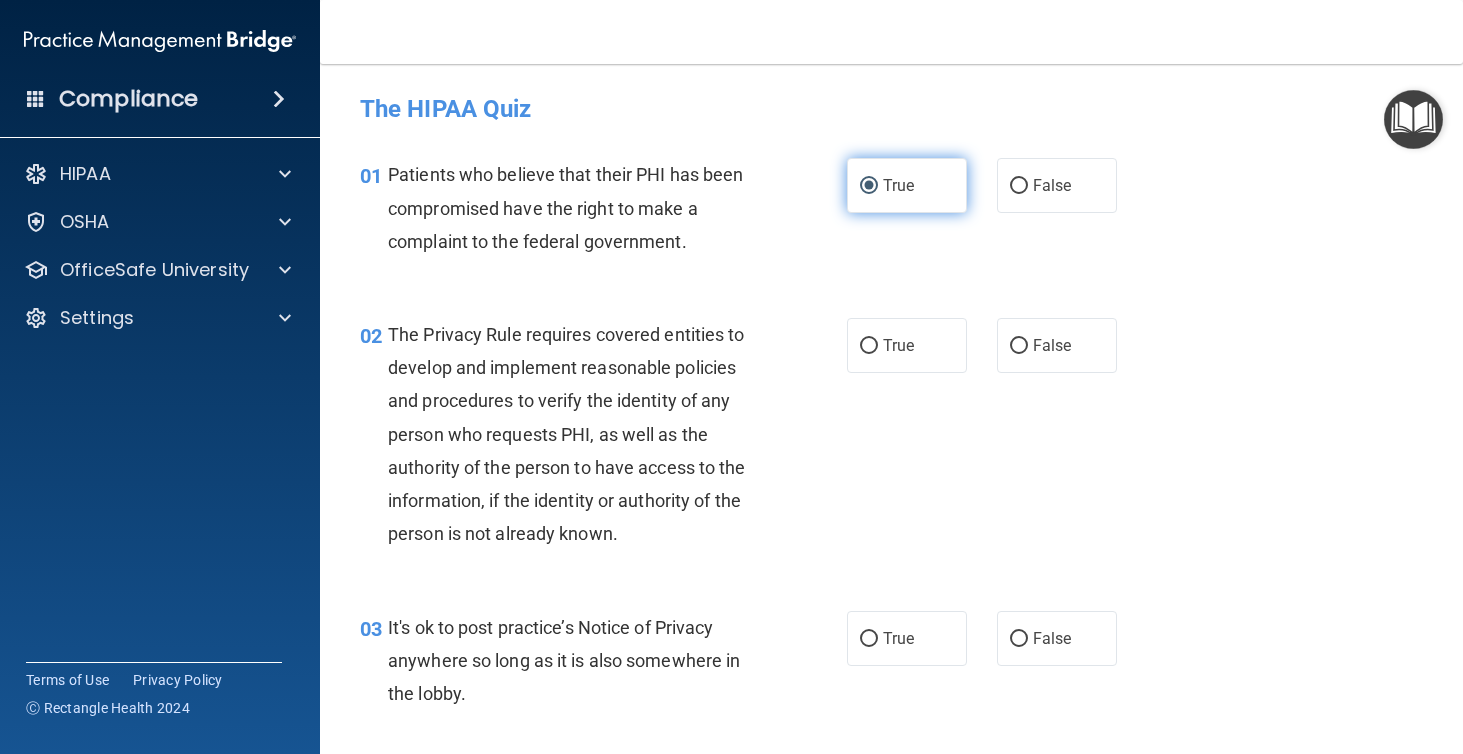 scroll, scrollTop: 0, scrollLeft: 0, axis: both 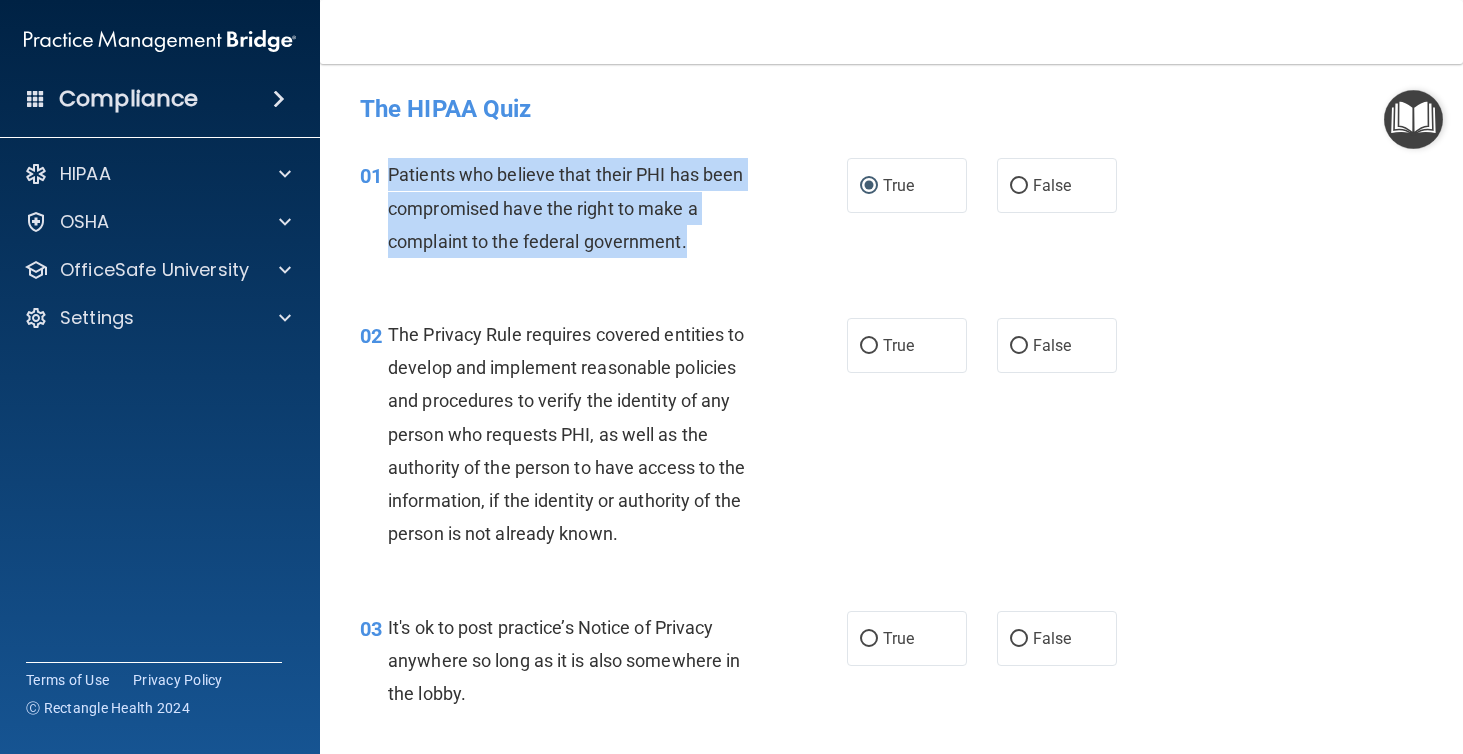 drag, startPoint x: 389, startPoint y: 170, endPoint x: 715, endPoint y: 260, distance: 338.19522 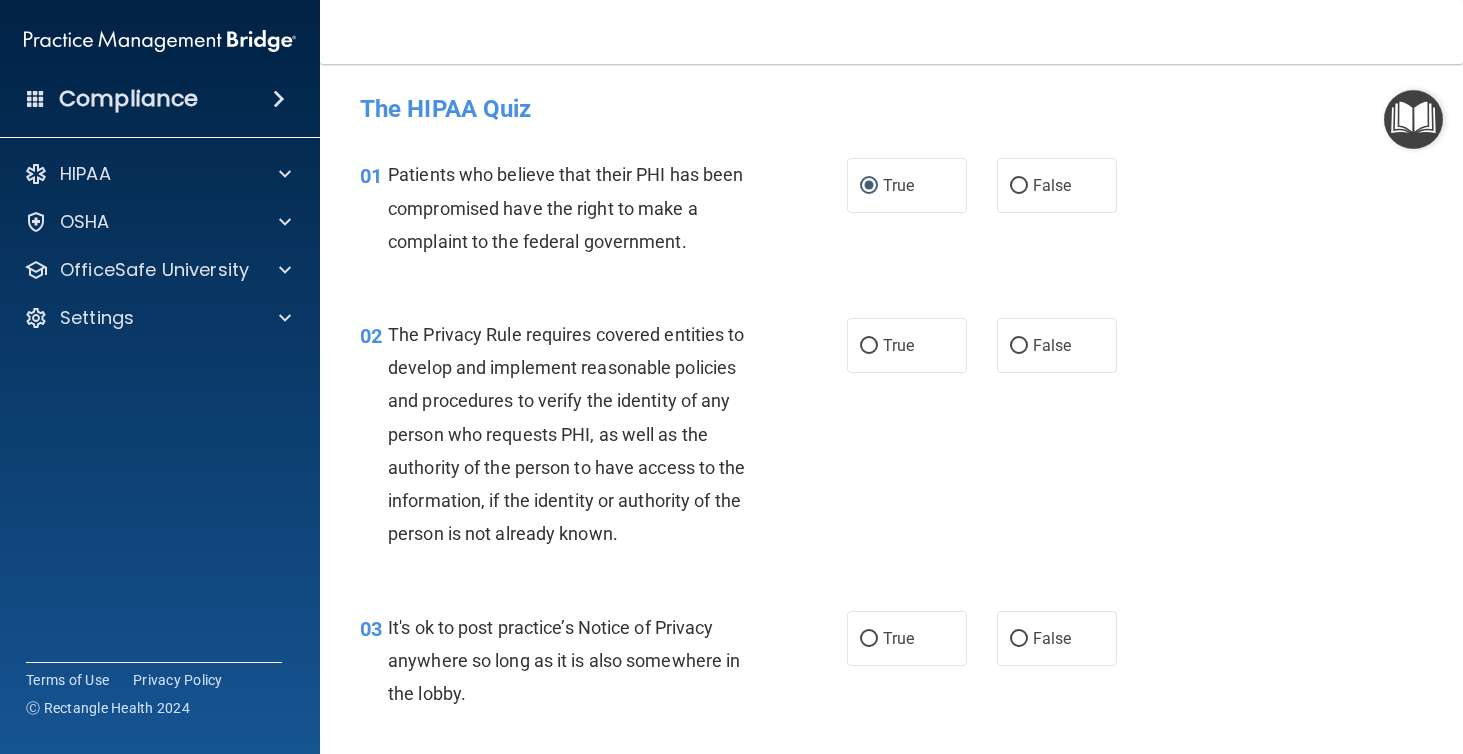 click on "01       Patients who believe that their PHI has been compromised have the right to make a complaint to the federal government.                 True           False" at bounding box center [891, 213] 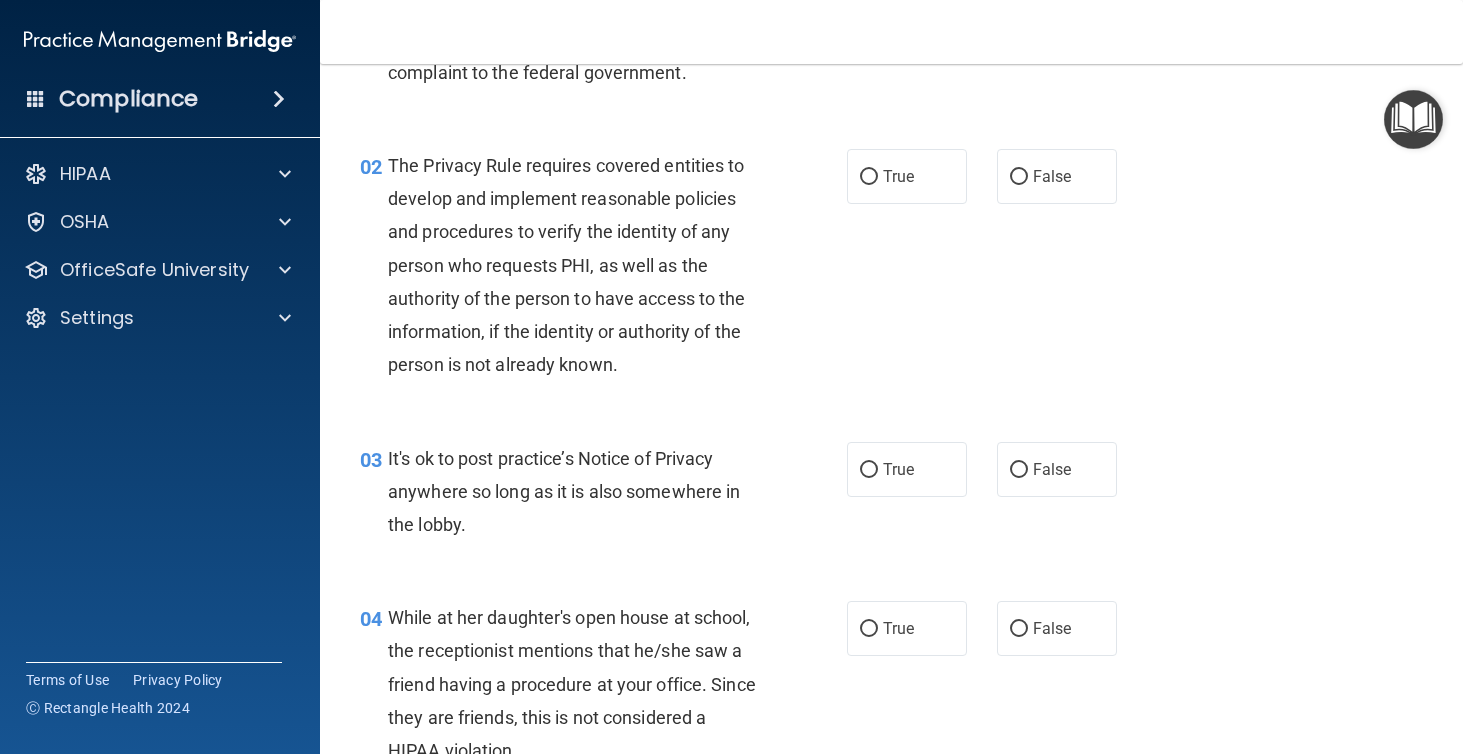 scroll, scrollTop: 179, scrollLeft: 0, axis: vertical 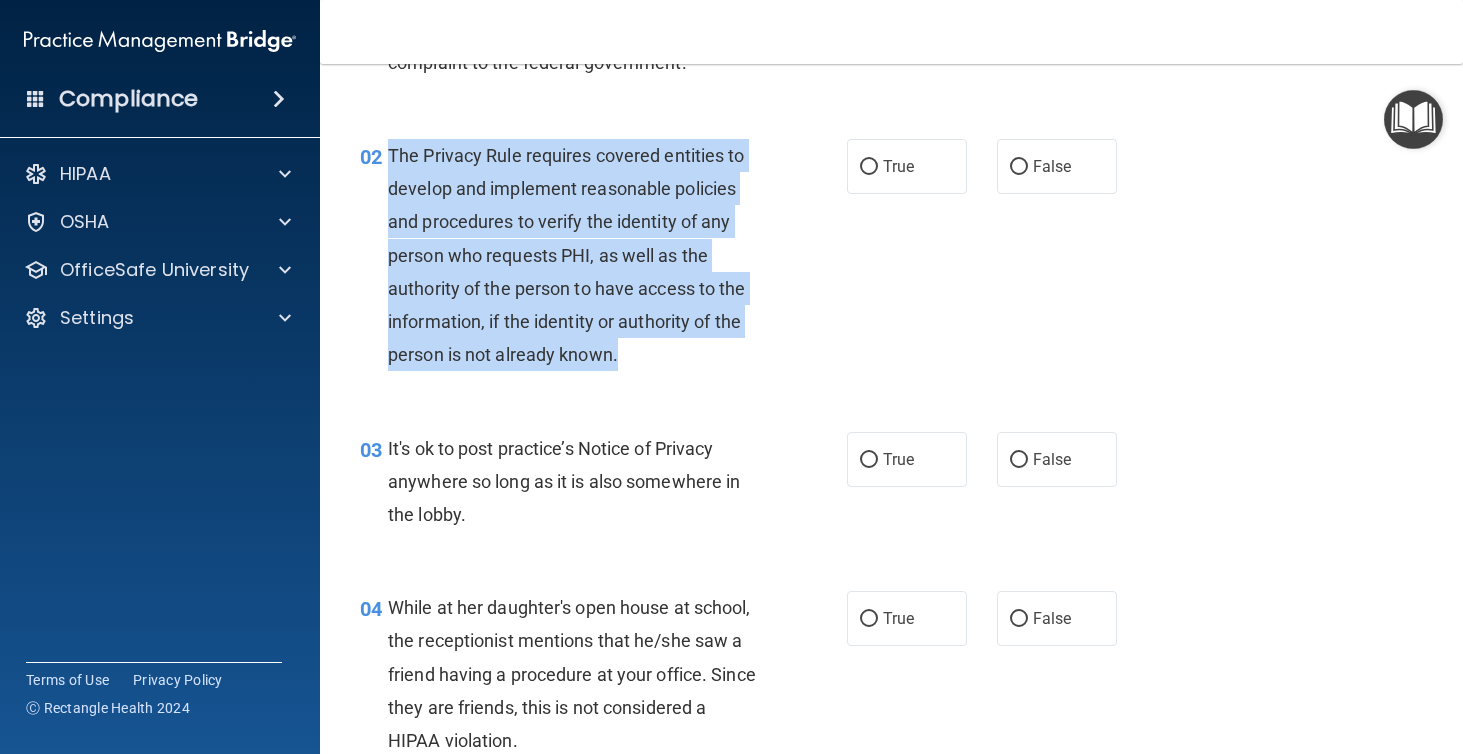 drag, startPoint x: 392, startPoint y: 152, endPoint x: 707, endPoint y: 343, distance: 368.38297 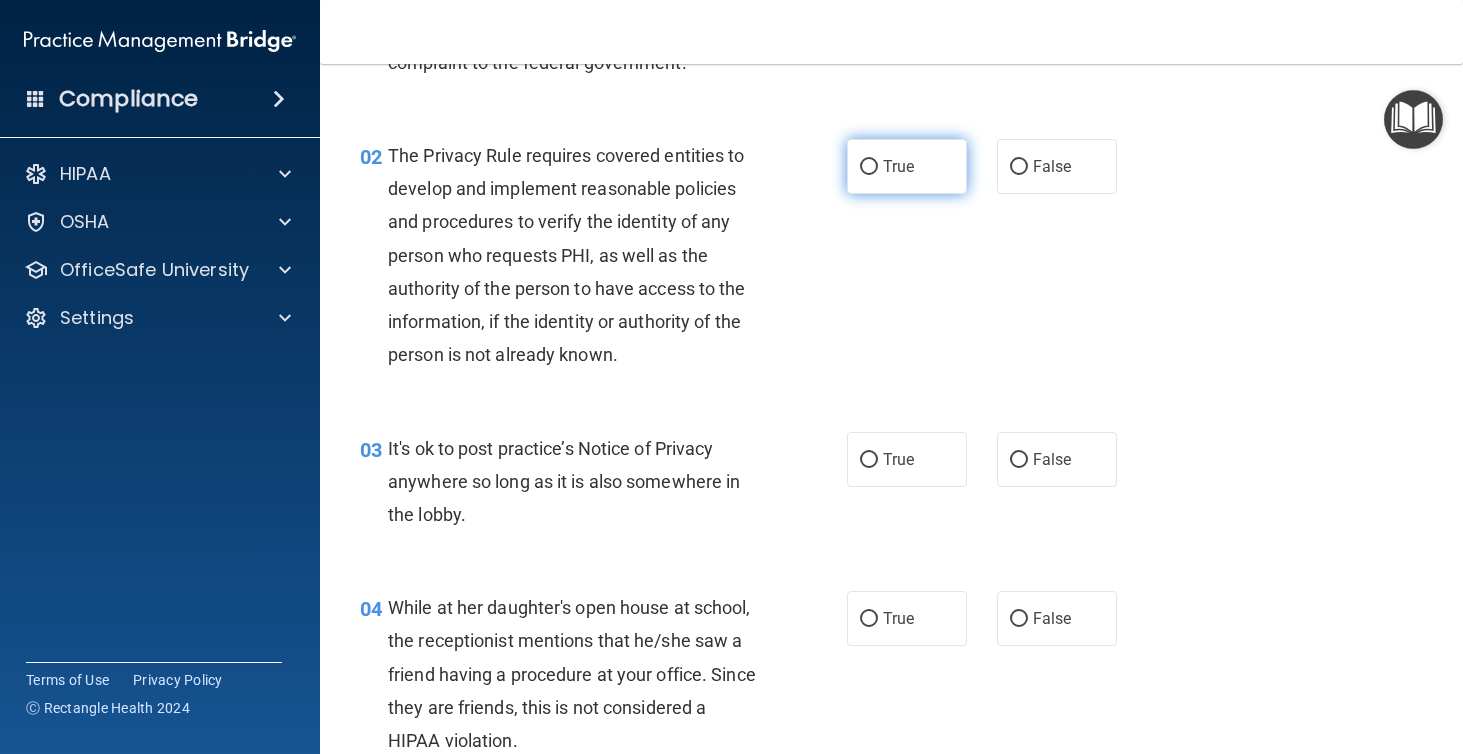 click on "True" at bounding box center (907, 166) 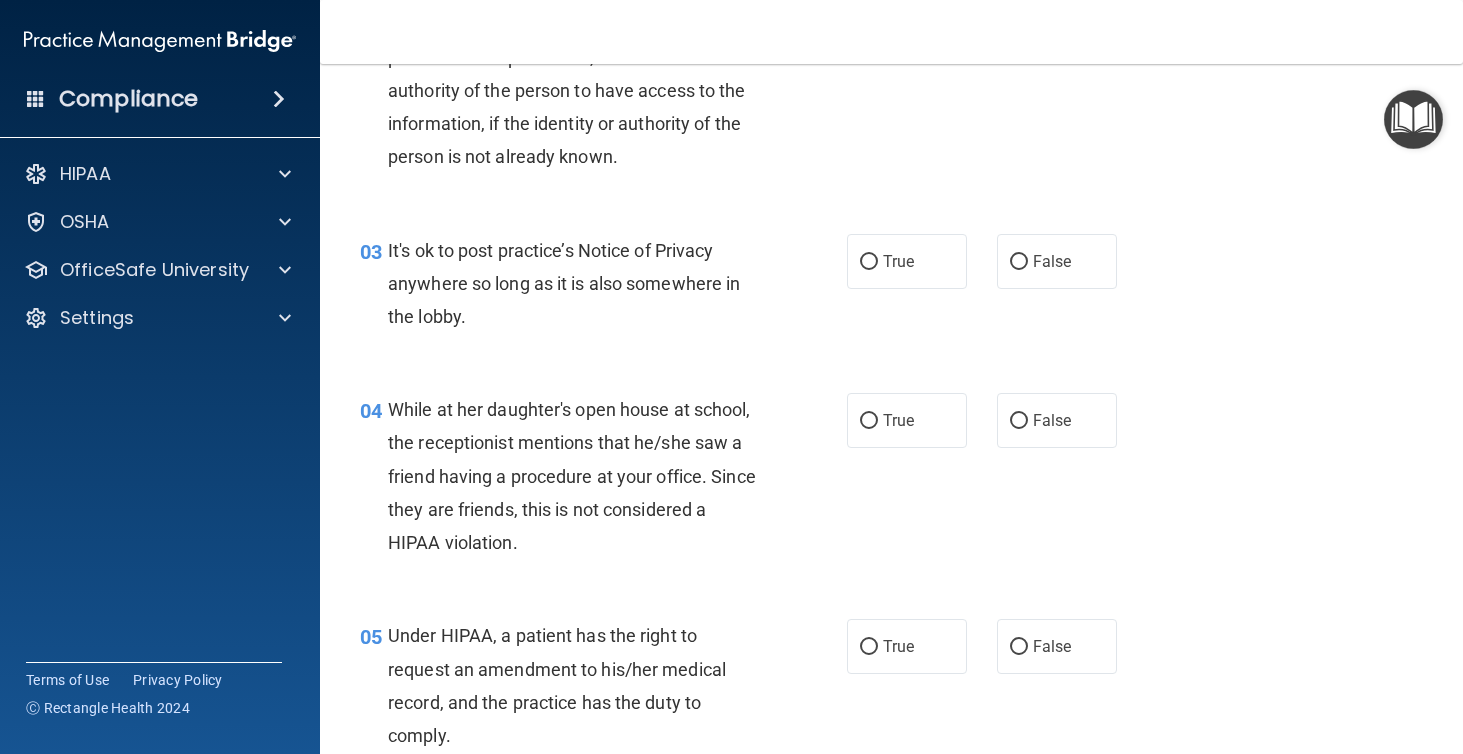 scroll, scrollTop: 379, scrollLeft: 0, axis: vertical 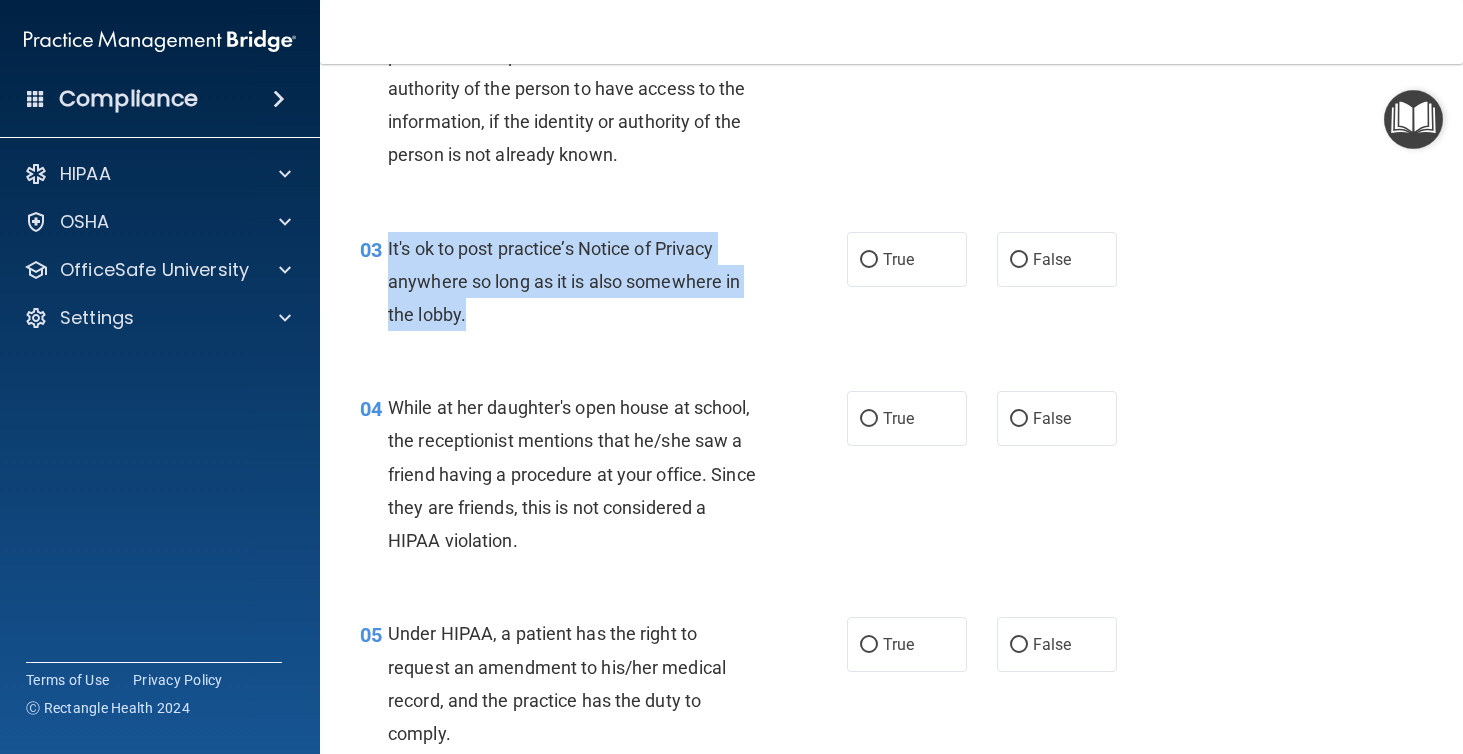 drag, startPoint x: 387, startPoint y: 244, endPoint x: 474, endPoint y: 319, distance: 114.865135 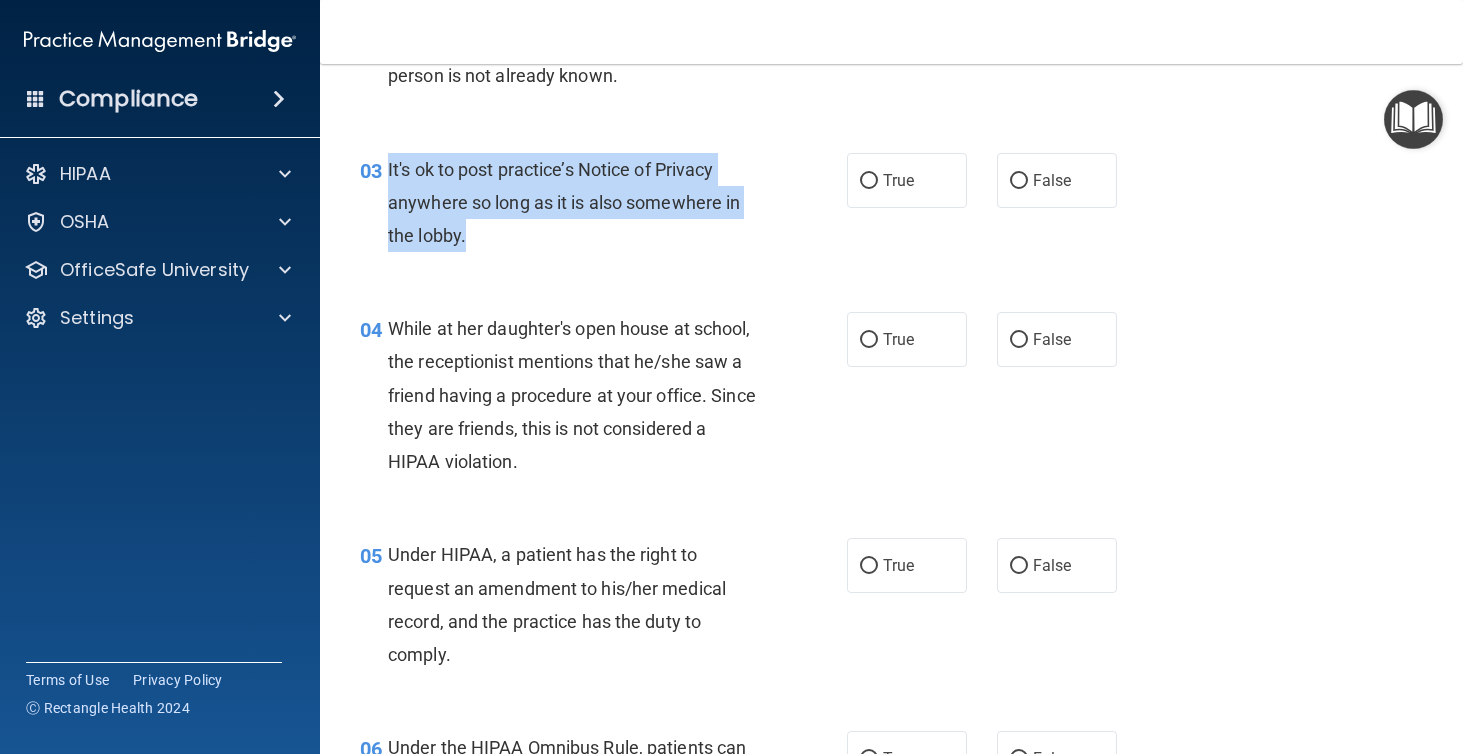 scroll, scrollTop: 461, scrollLeft: 0, axis: vertical 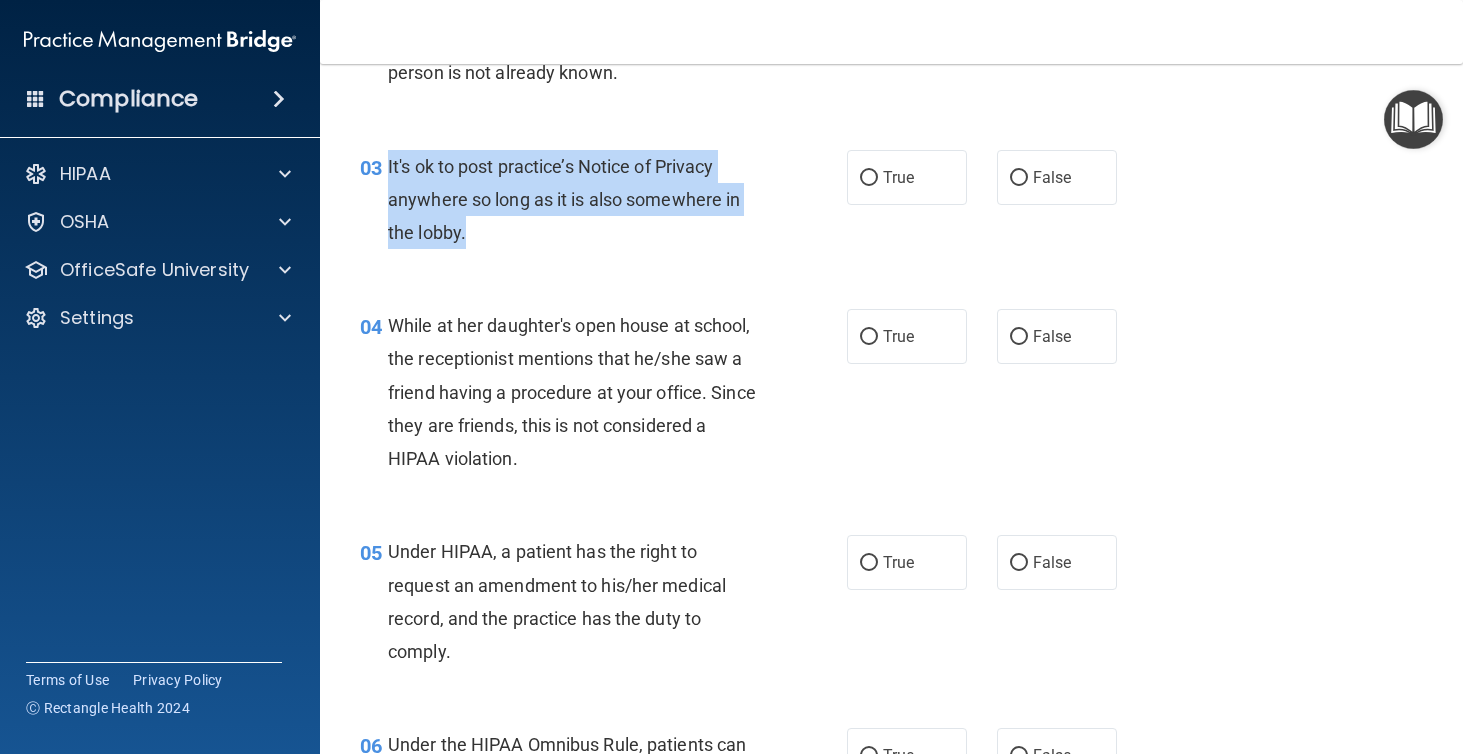 copy on "It's ok to post  practice’s Notice of Privacy anywhere so long as it is also somewhere in the lobby." 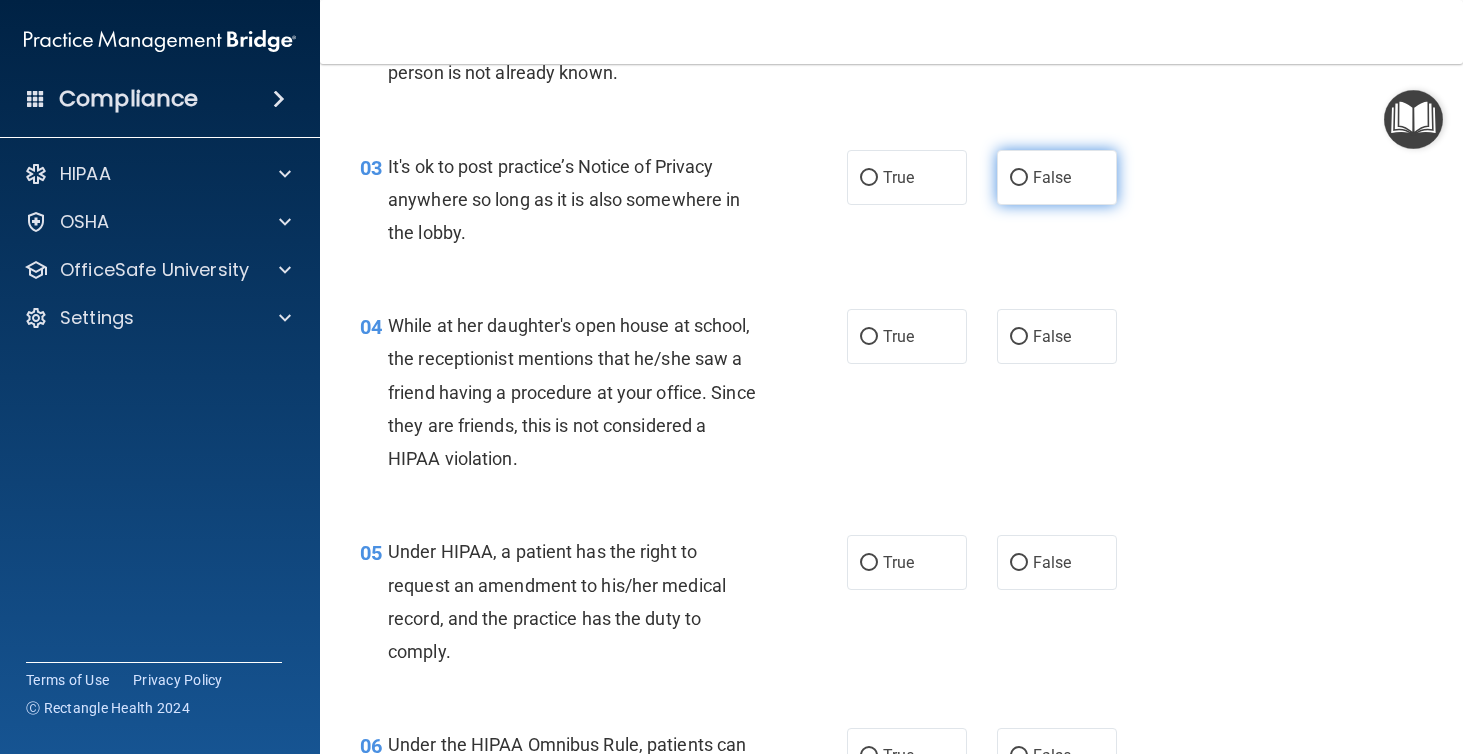 click on "False" at bounding box center (1057, 177) 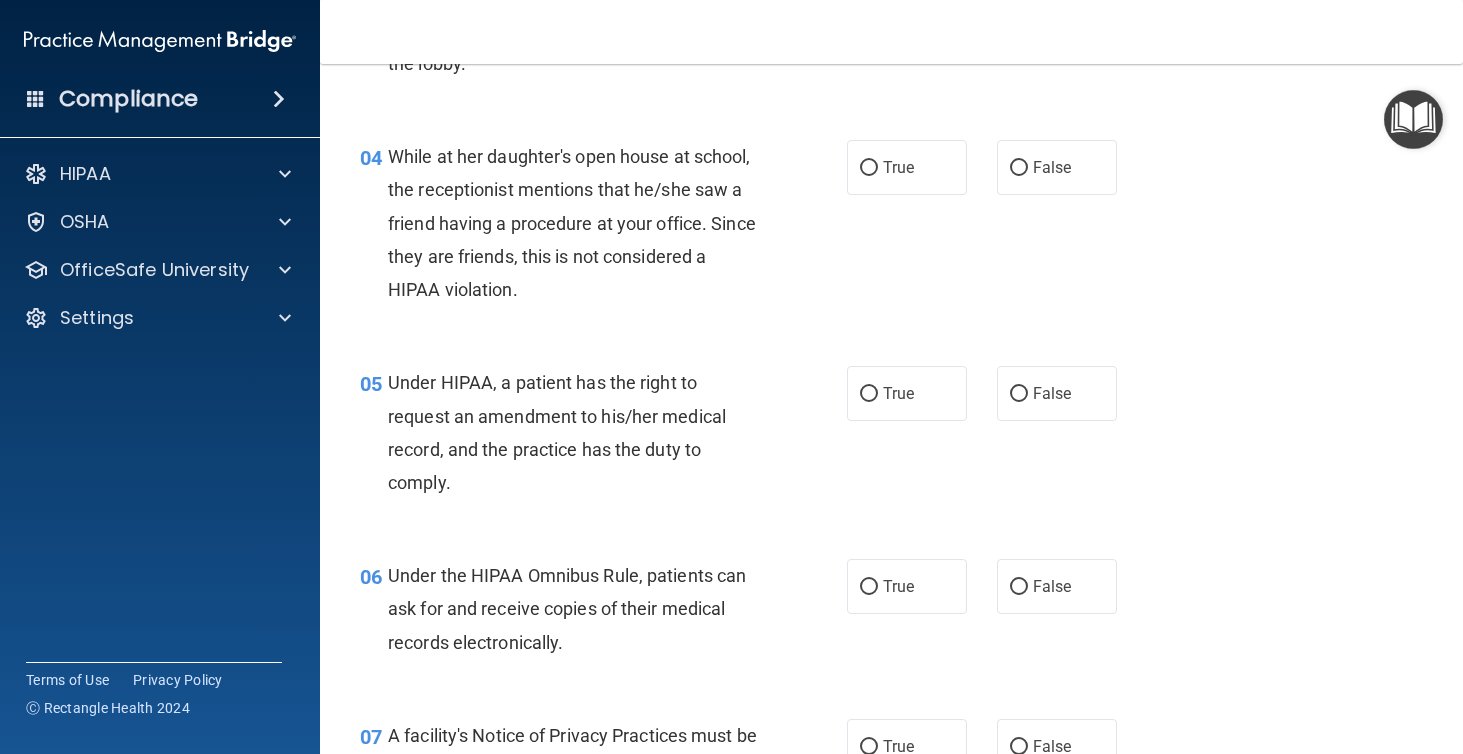 scroll, scrollTop: 638, scrollLeft: 0, axis: vertical 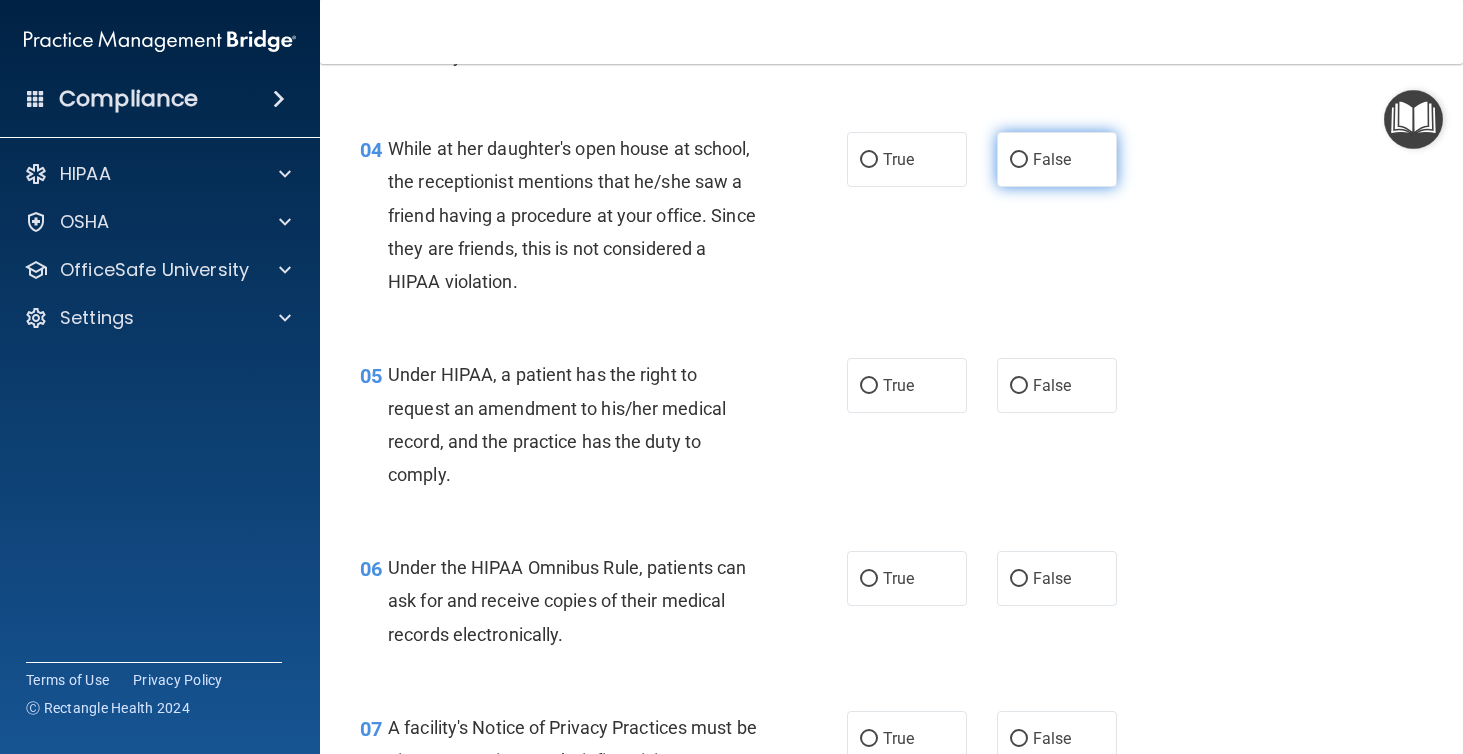 click on "False" at bounding box center [1057, 159] 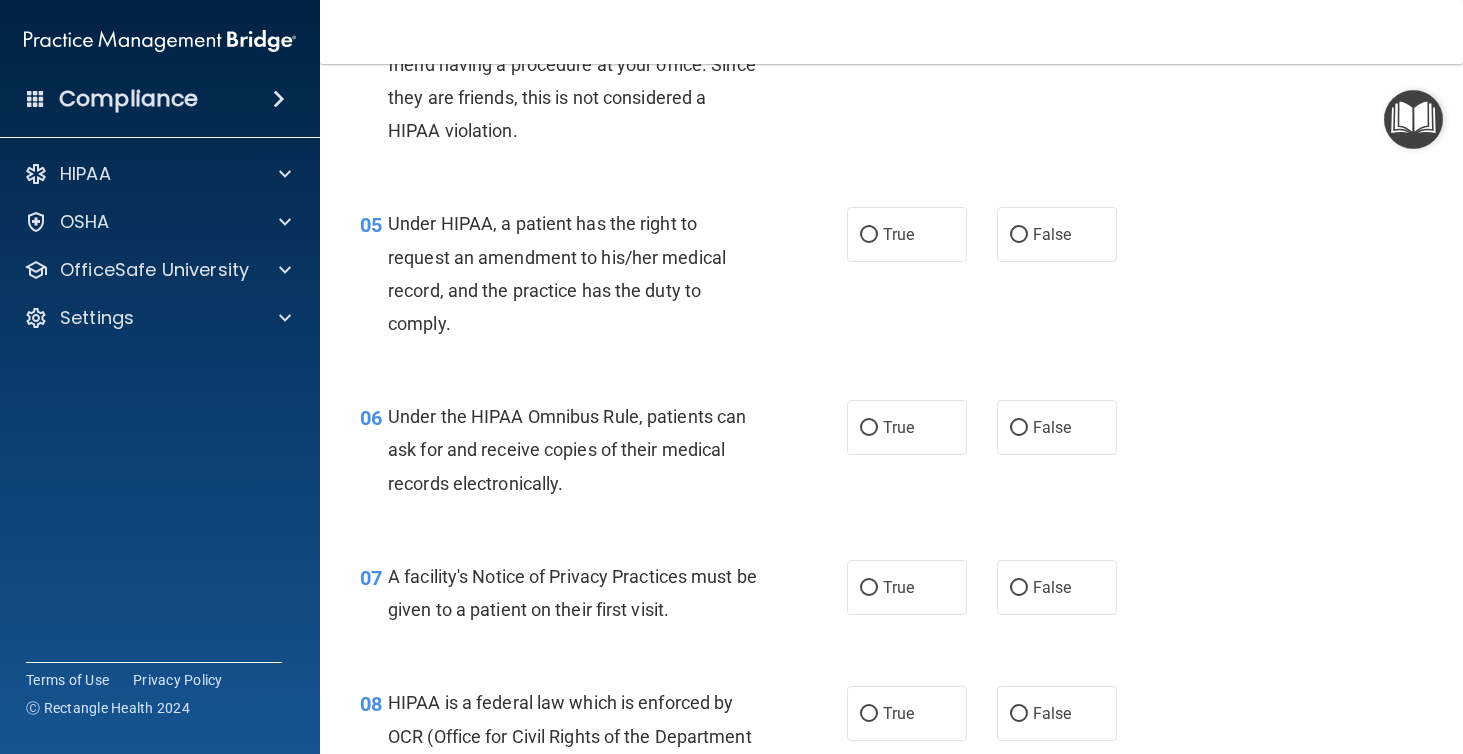 scroll, scrollTop: 796, scrollLeft: 0, axis: vertical 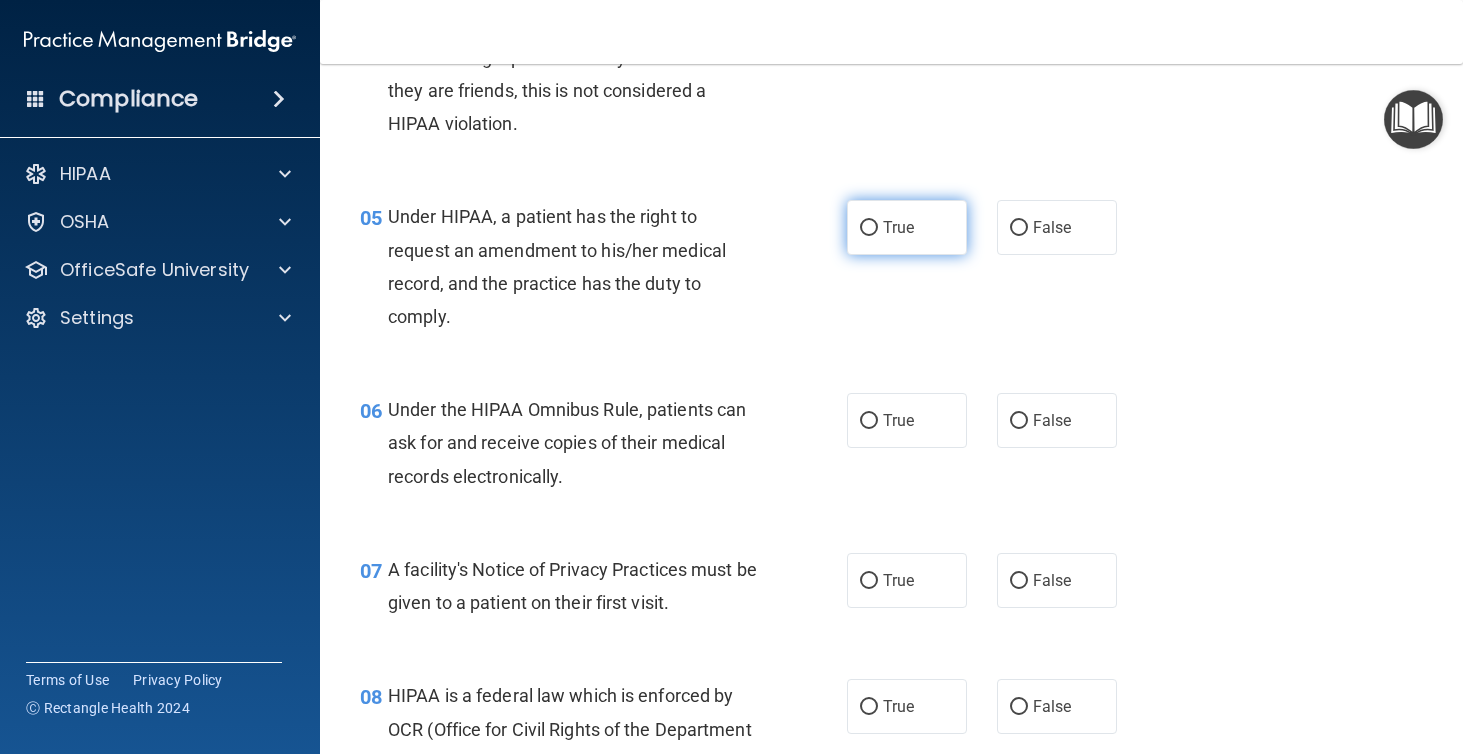 click on "True" at bounding box center [898, 227] 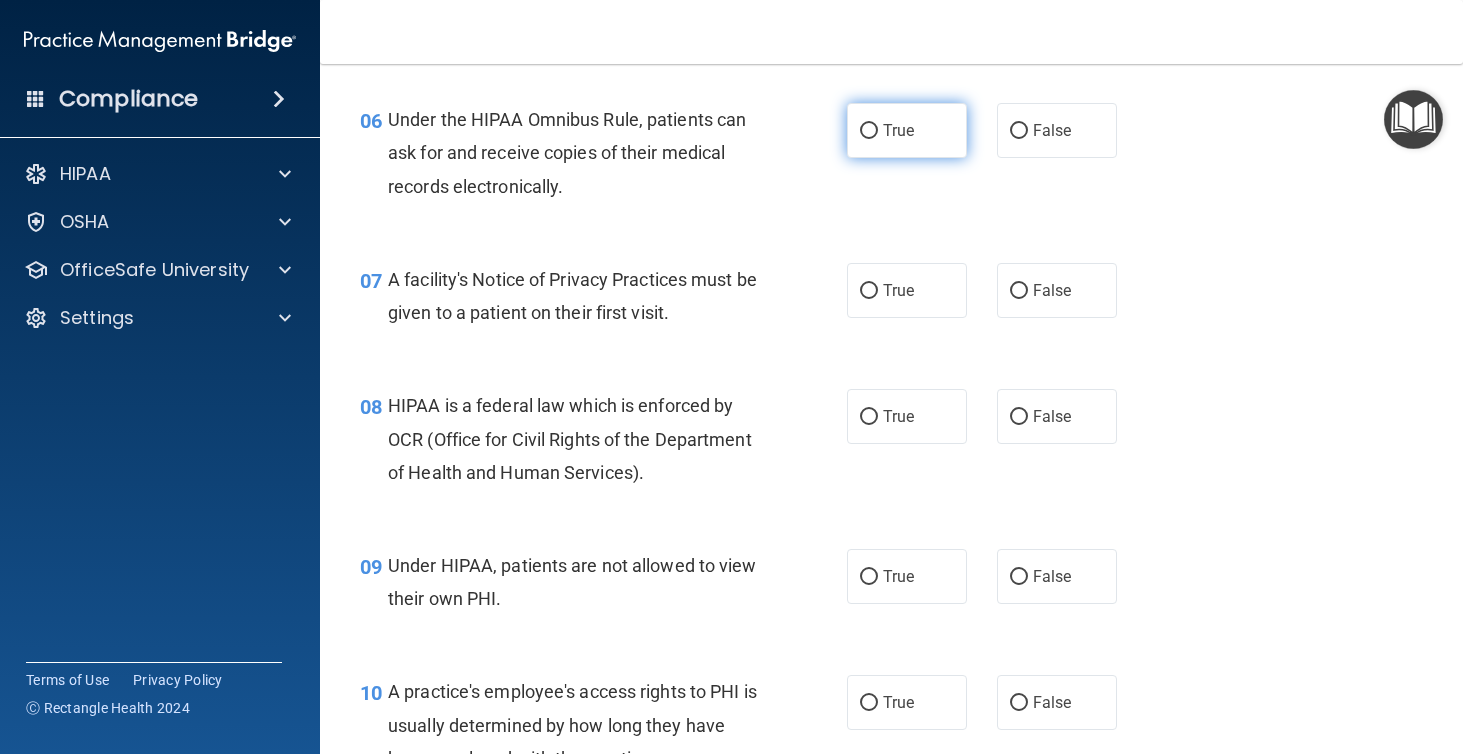 scroll, scrollTop: 1097, scrollLeft: 0, axis: vertical 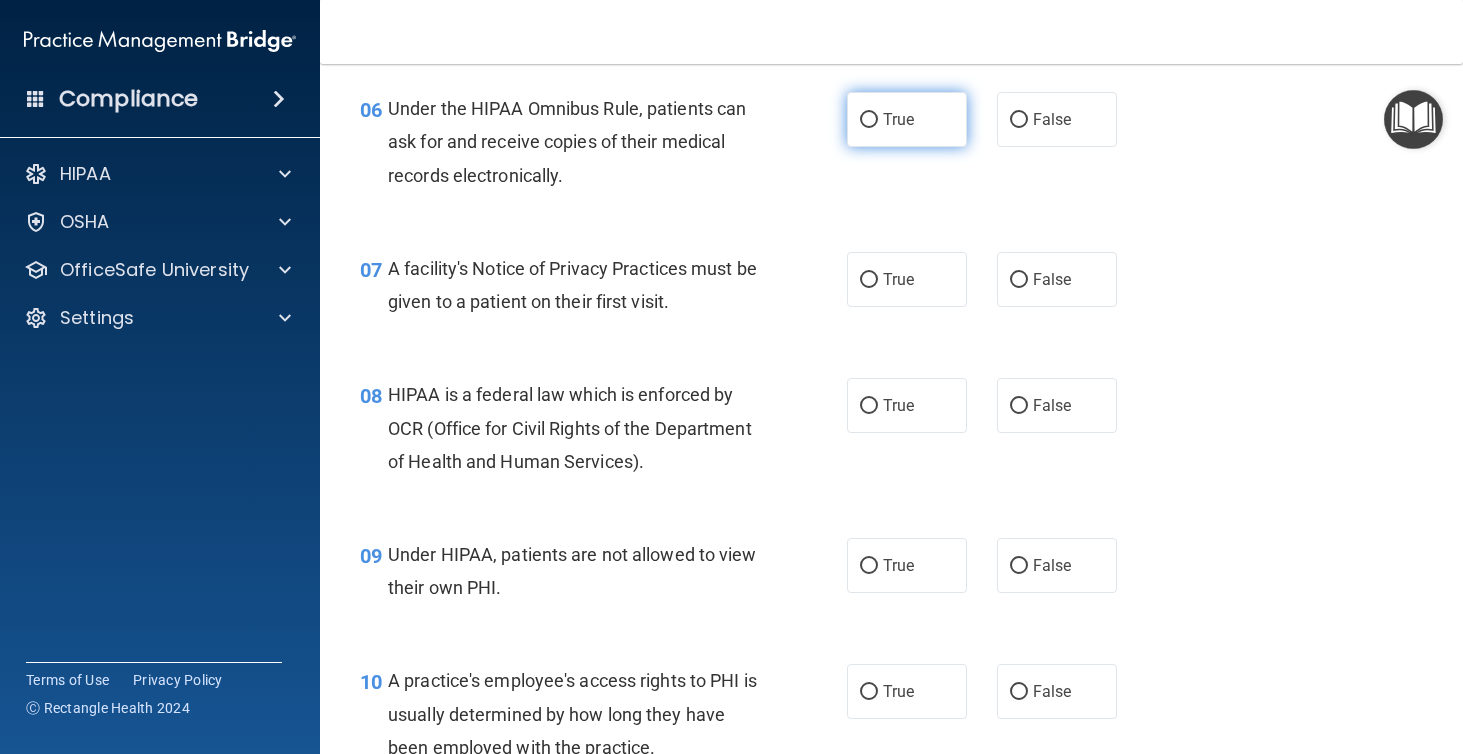 click on "True" at bounding box center (907, 119) 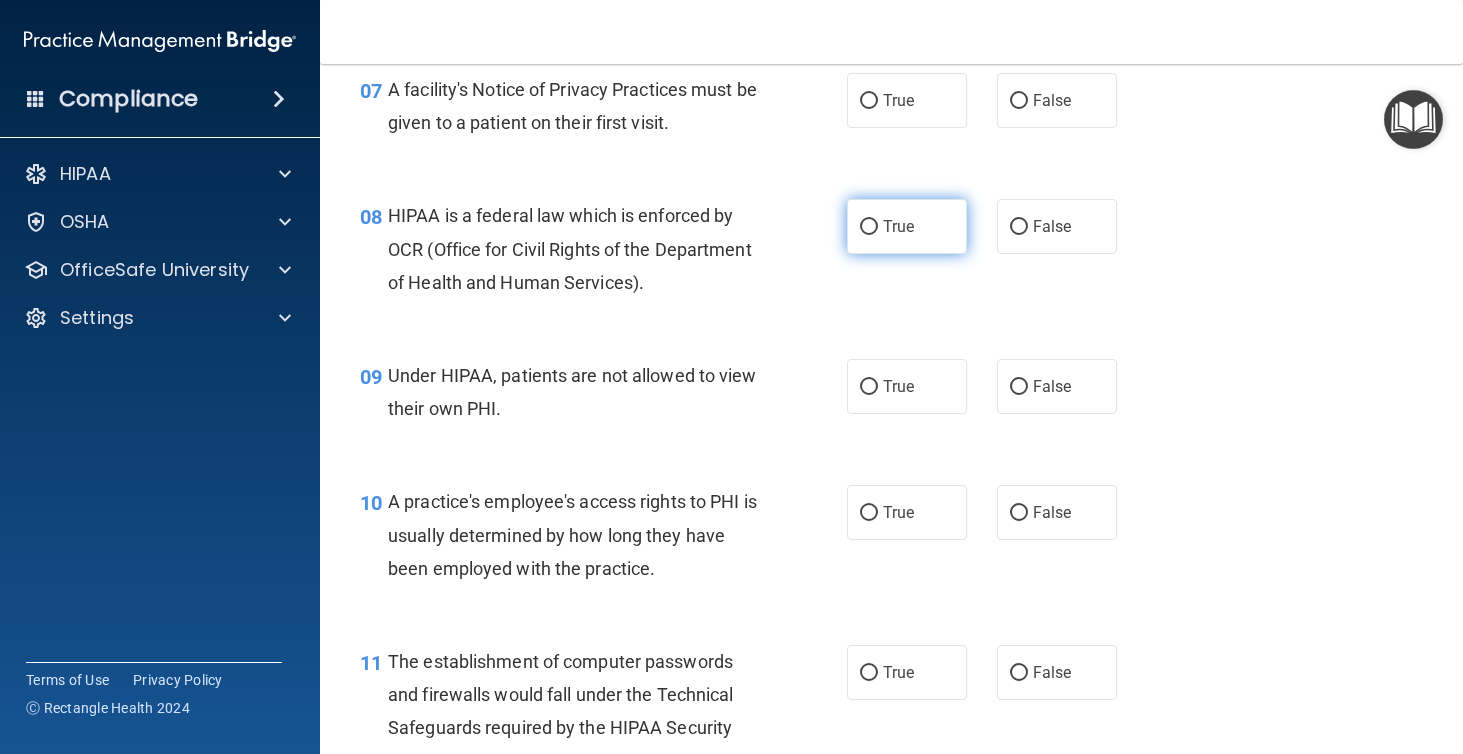 scroll, scrollTop: 1275, scrollLeft: 0, axis: vertical 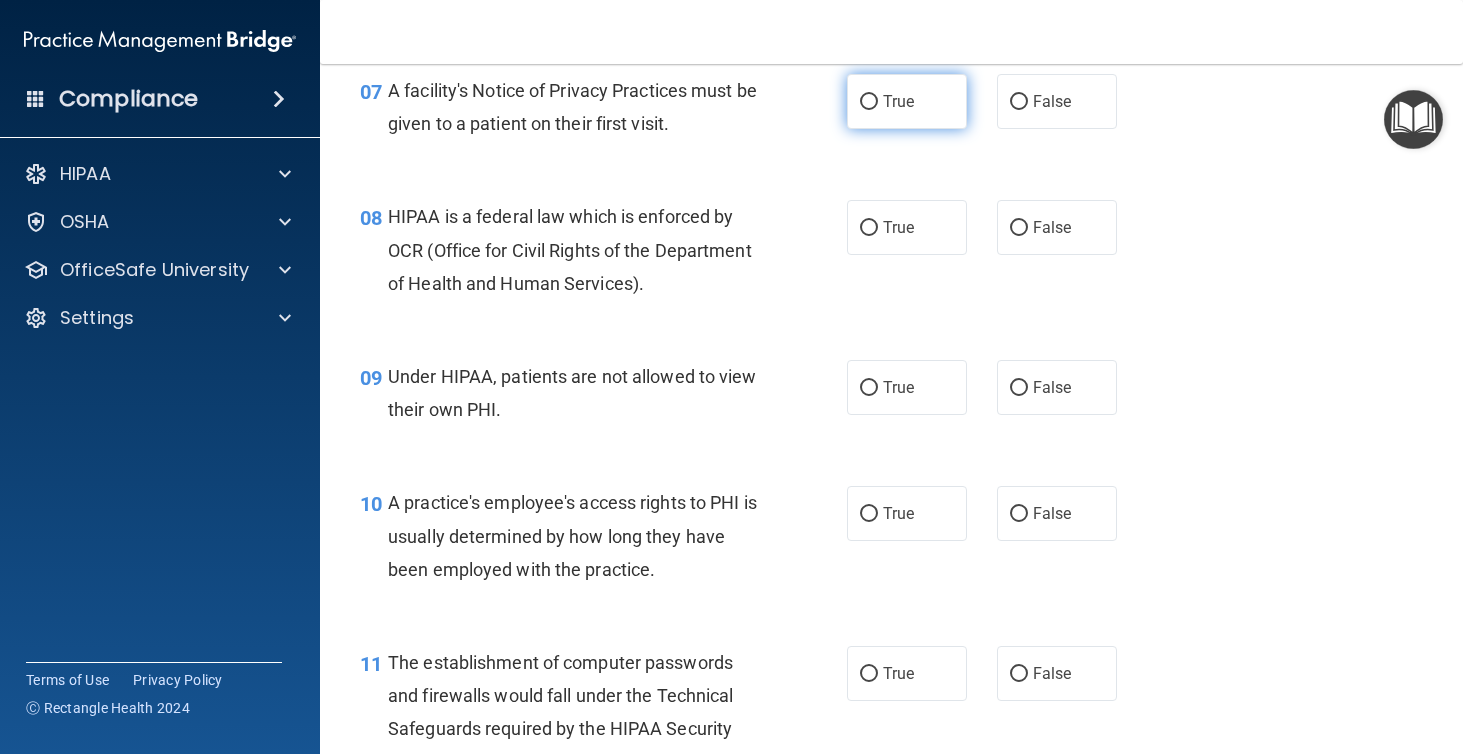 click on "True" at bounding box center (907, 101) 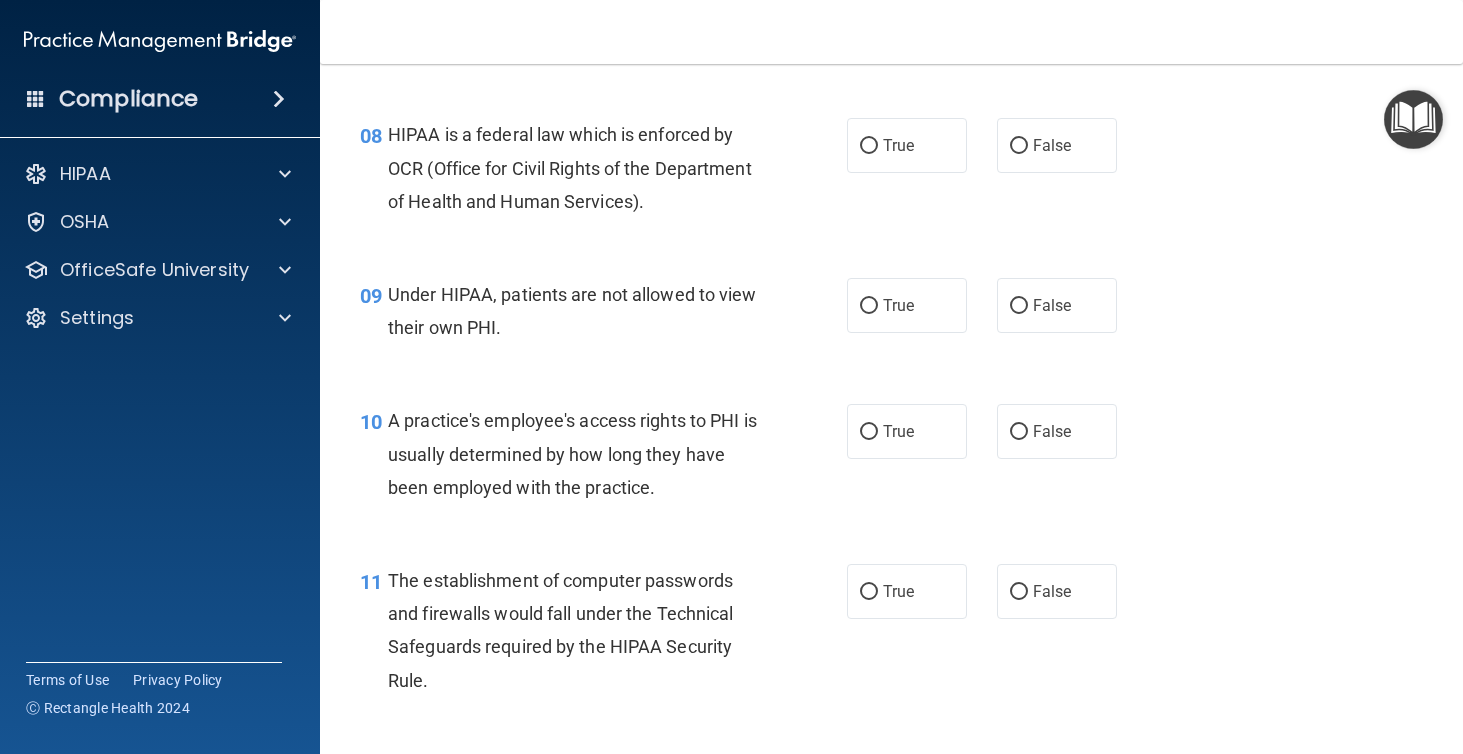 scroll, scrollTop: 1361, scrollLeft: 0, axis: vertical 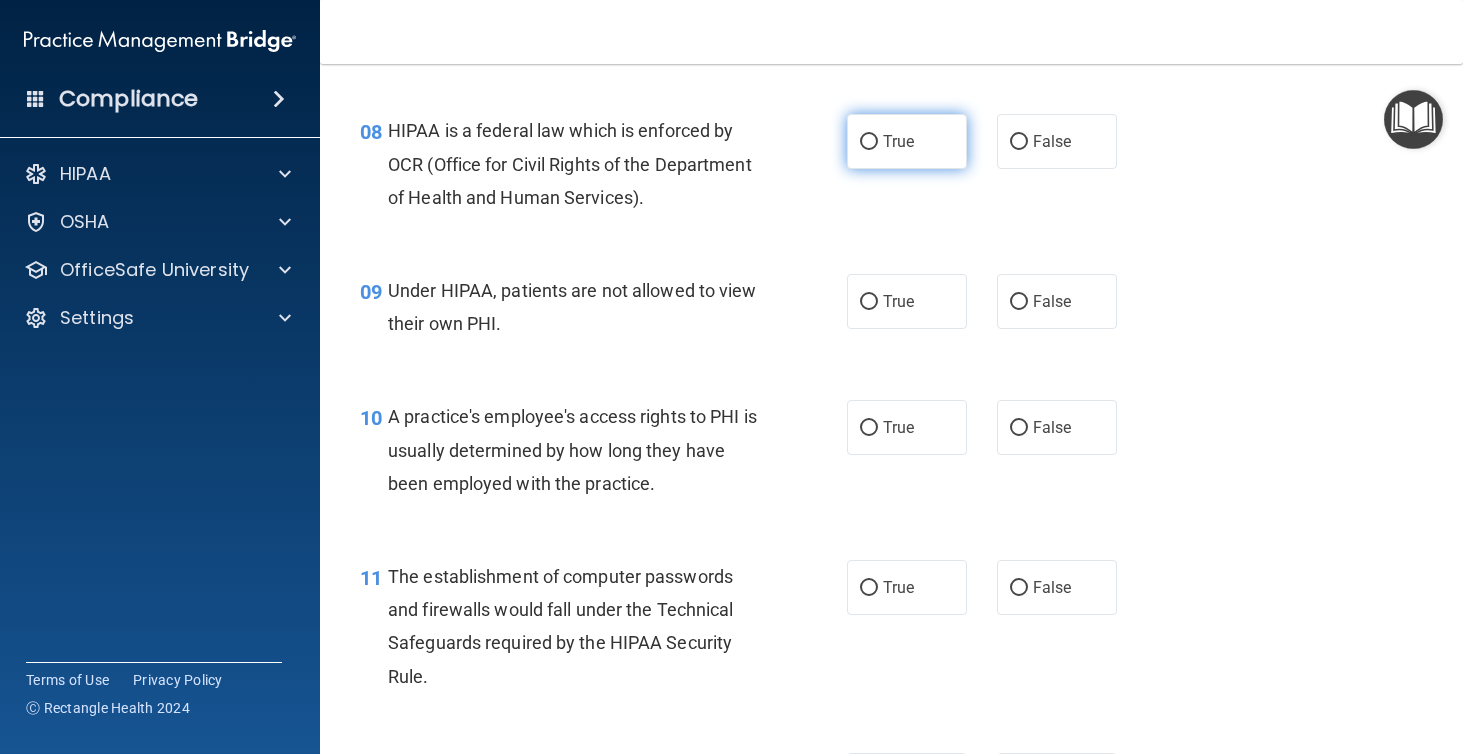 click on "True" at bounding box center (907, 141) 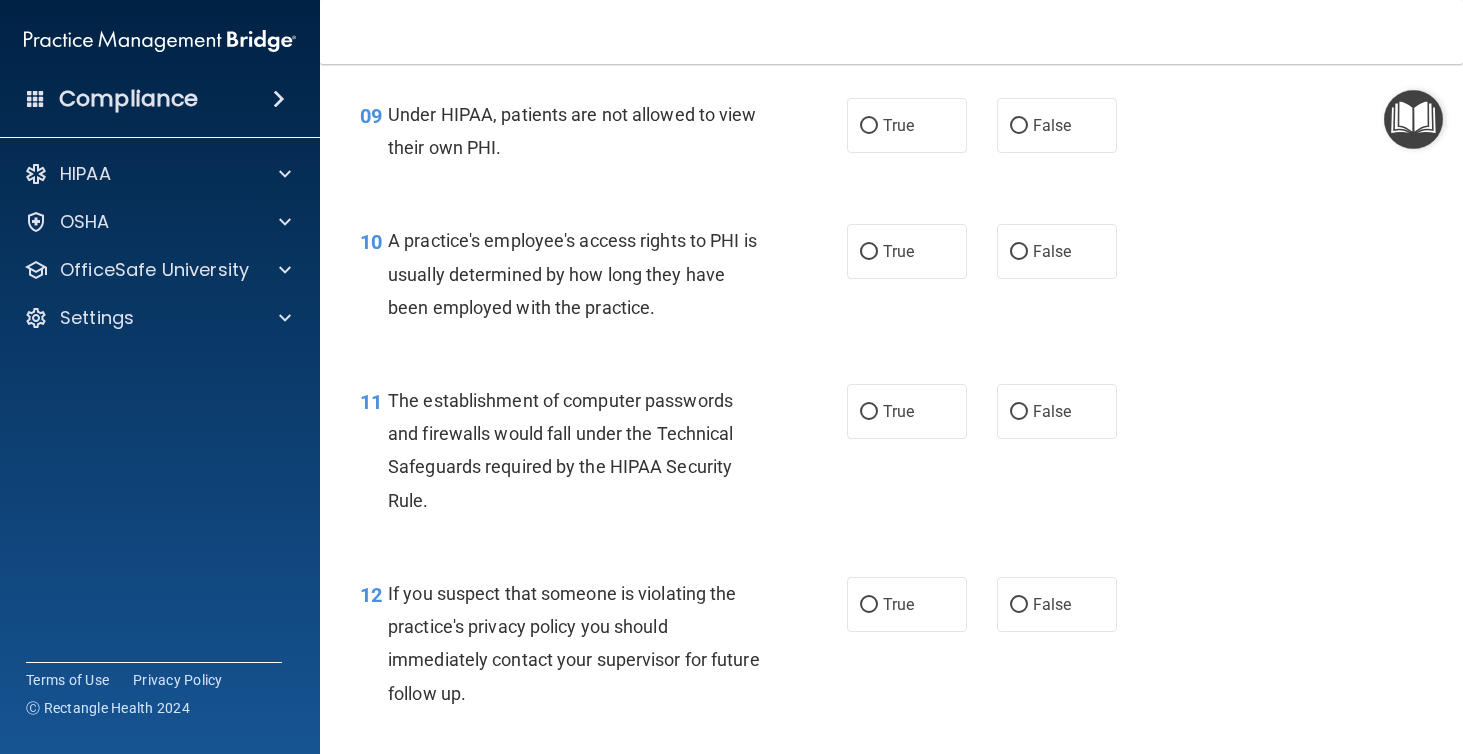 scroll, scrollTop: 1538, scrollLeft: 0, axis: vertical 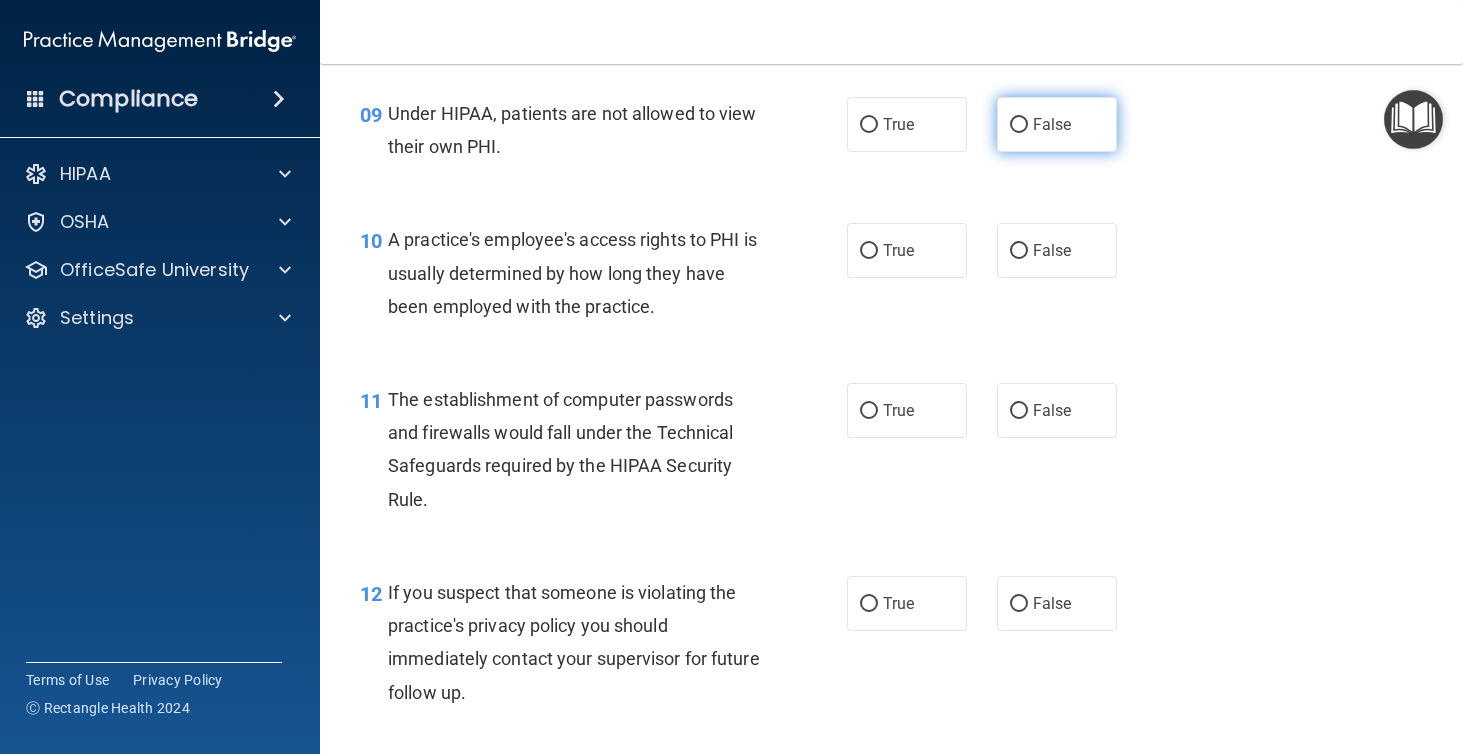 click on "False" at bounding box center (1057, 124) 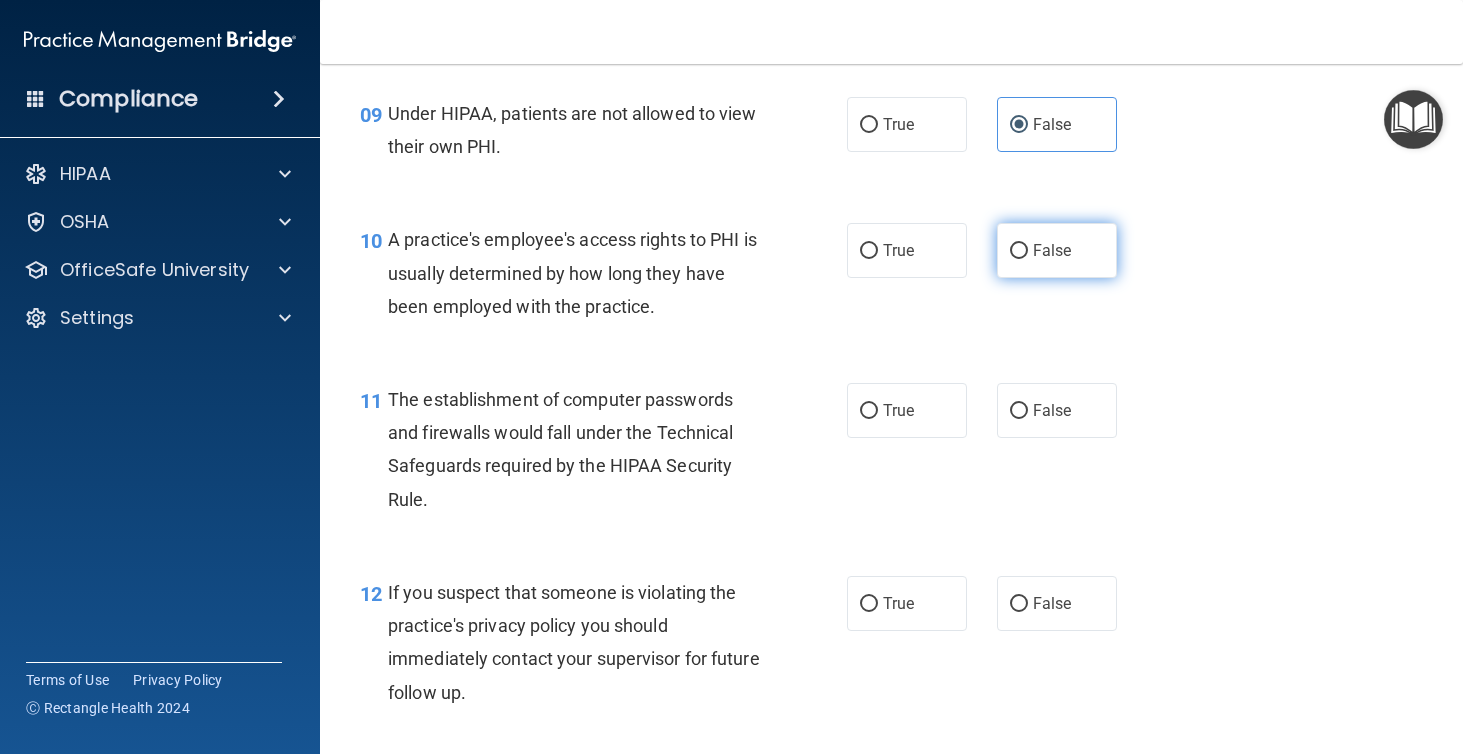 click on "False" at bounding box center (1057, 250) 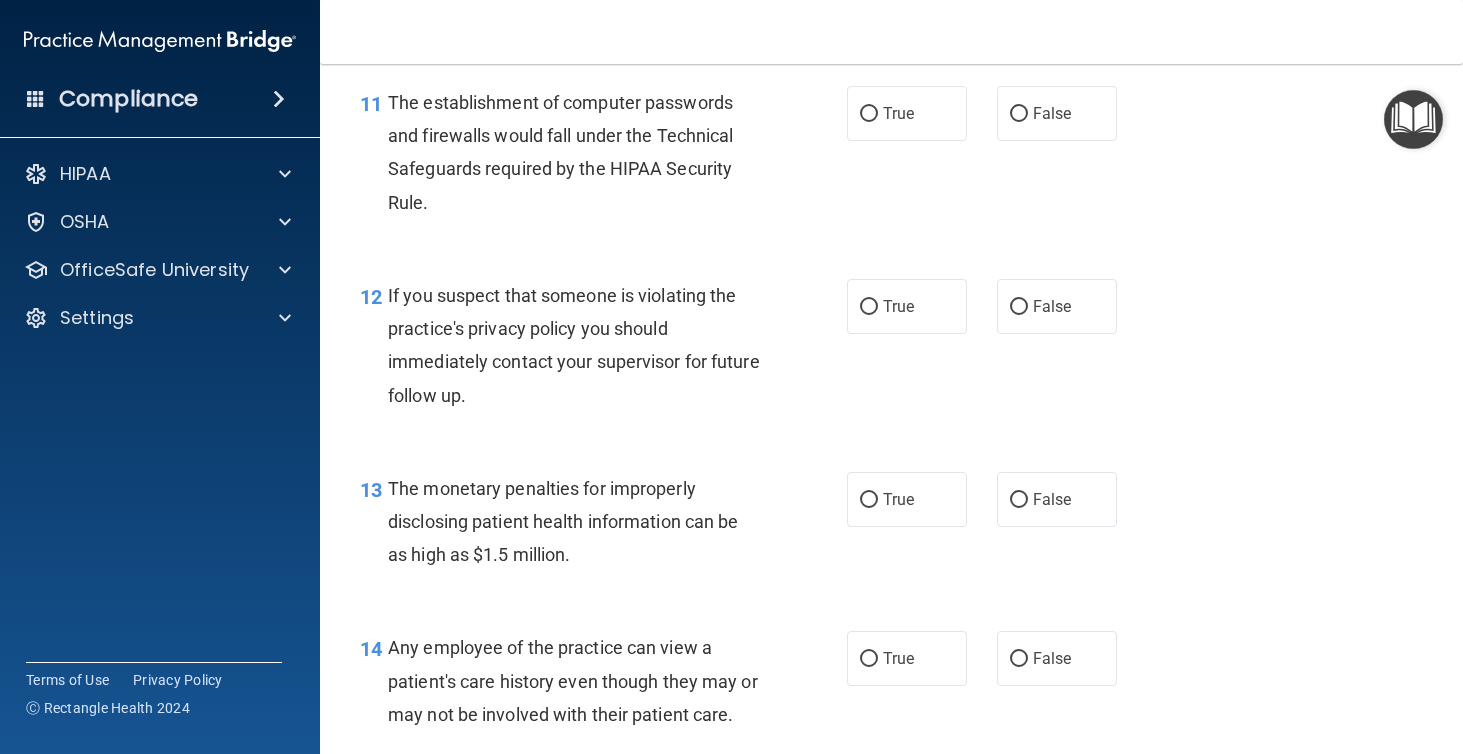 scroll, scrollTop: 1840, scrollLeft: 0, axis: vertical 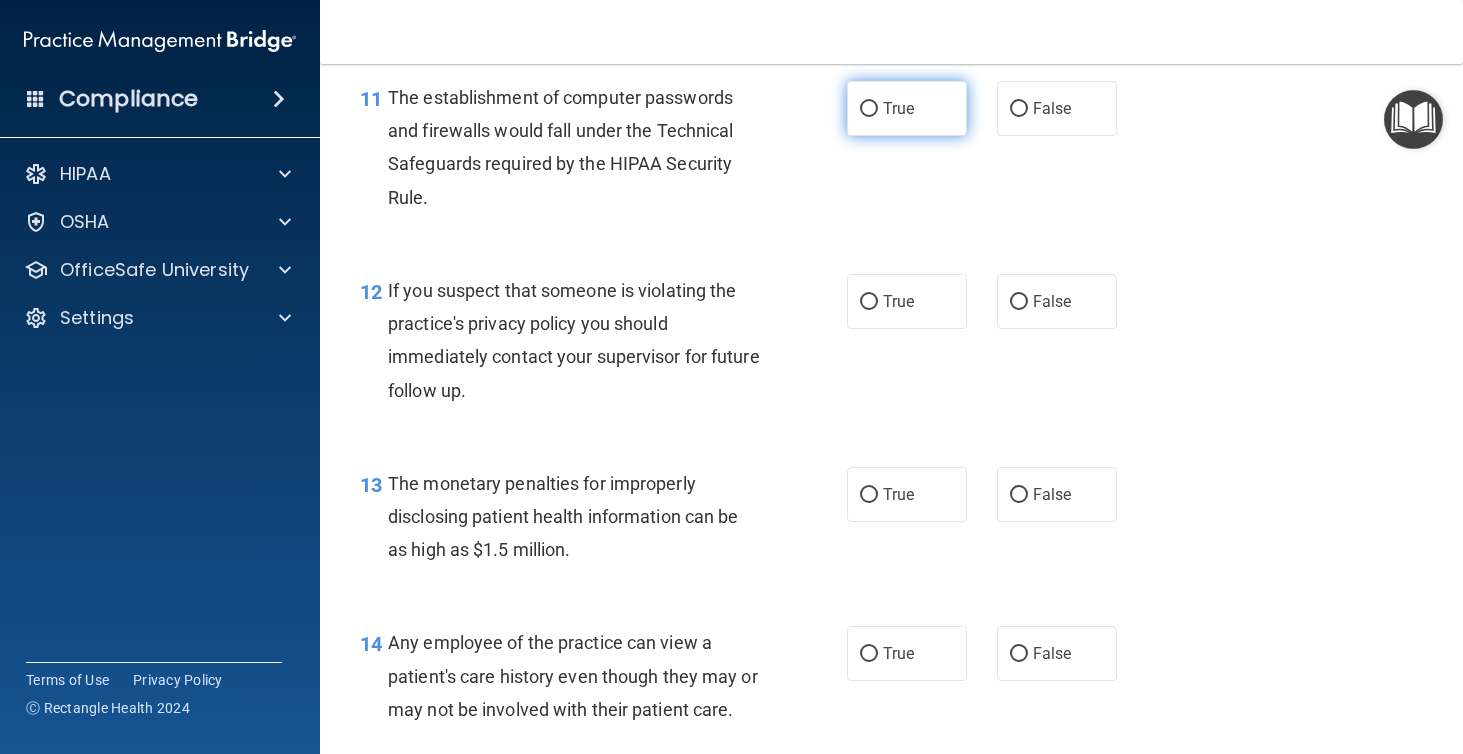 click on "True" at bounding box center [898, 108] 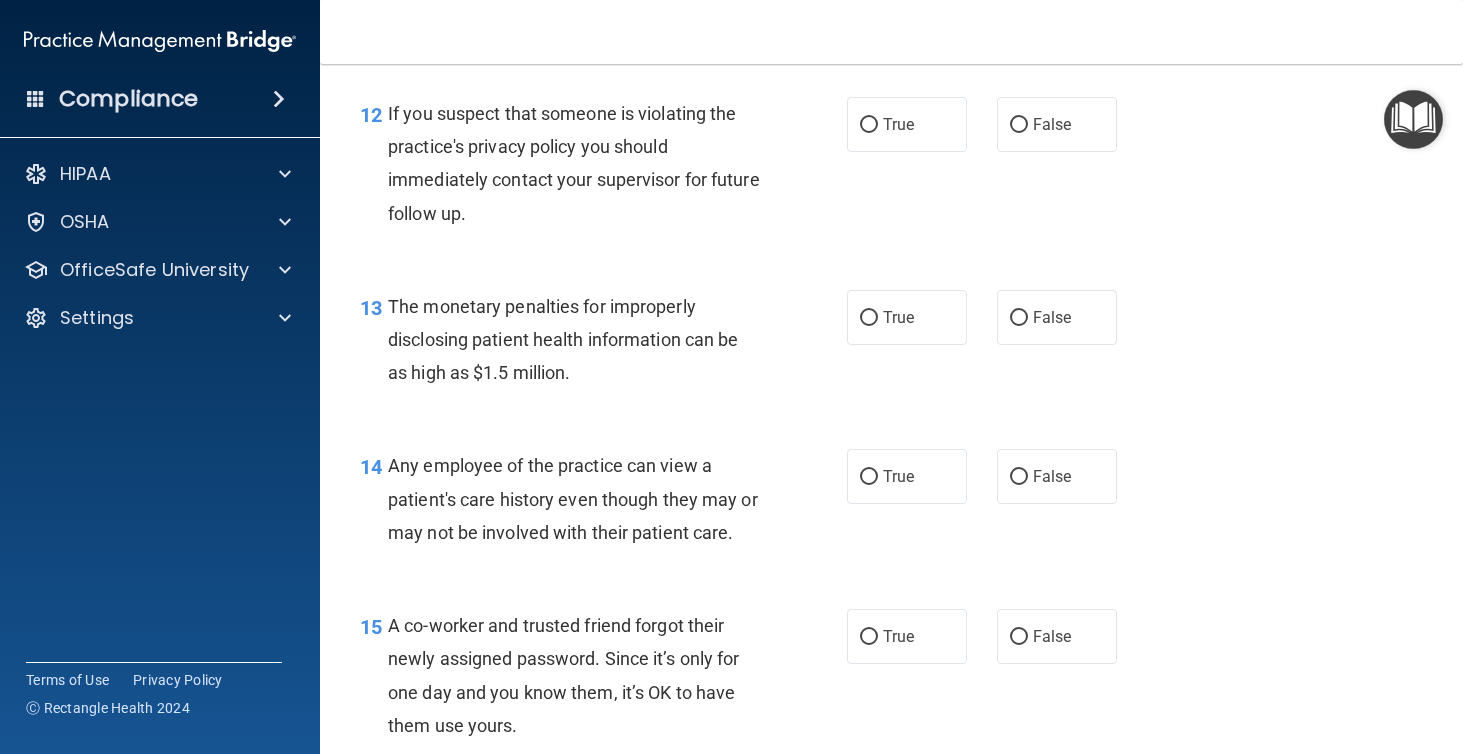scroll, scrollTop: 2030, scrollLeft: 0, axis: vertical 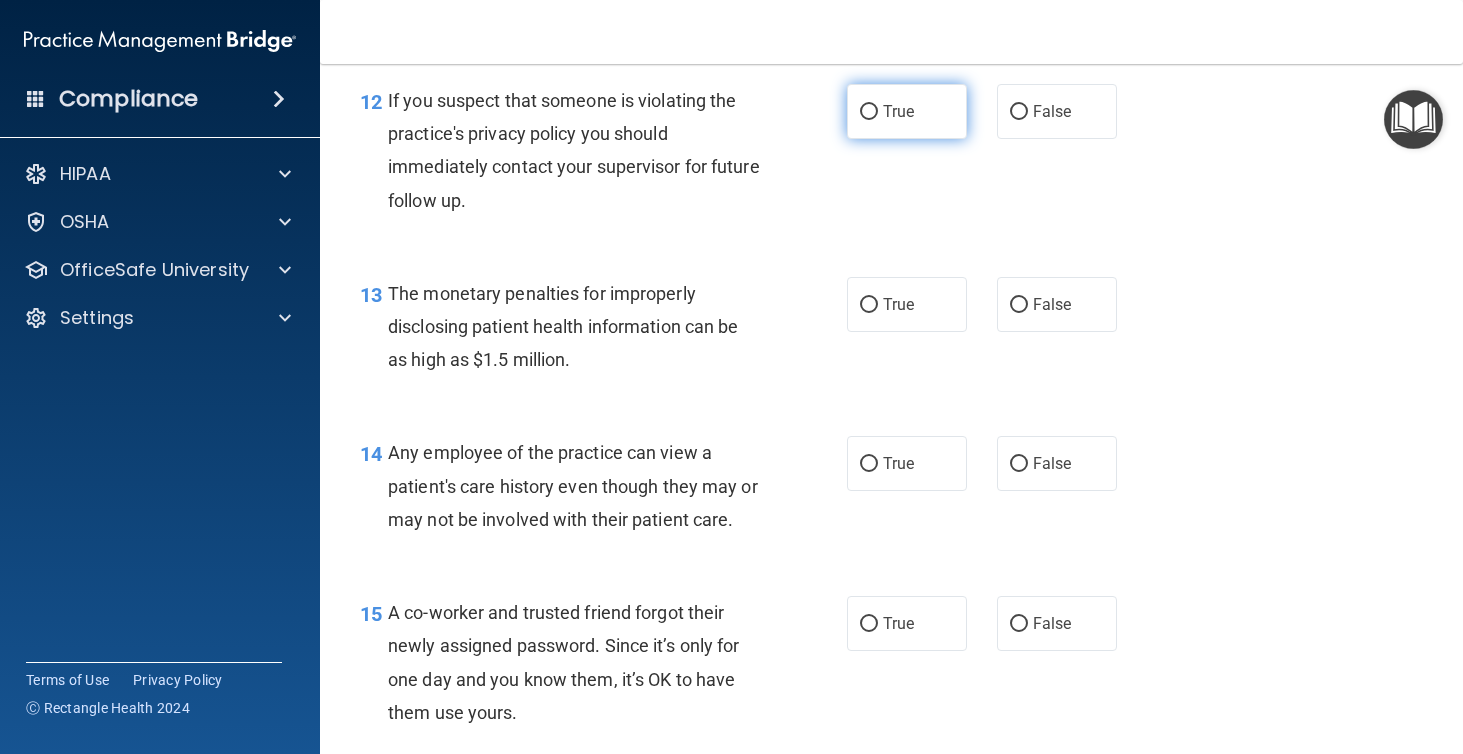click on "True" at bounding box center (907, 111) 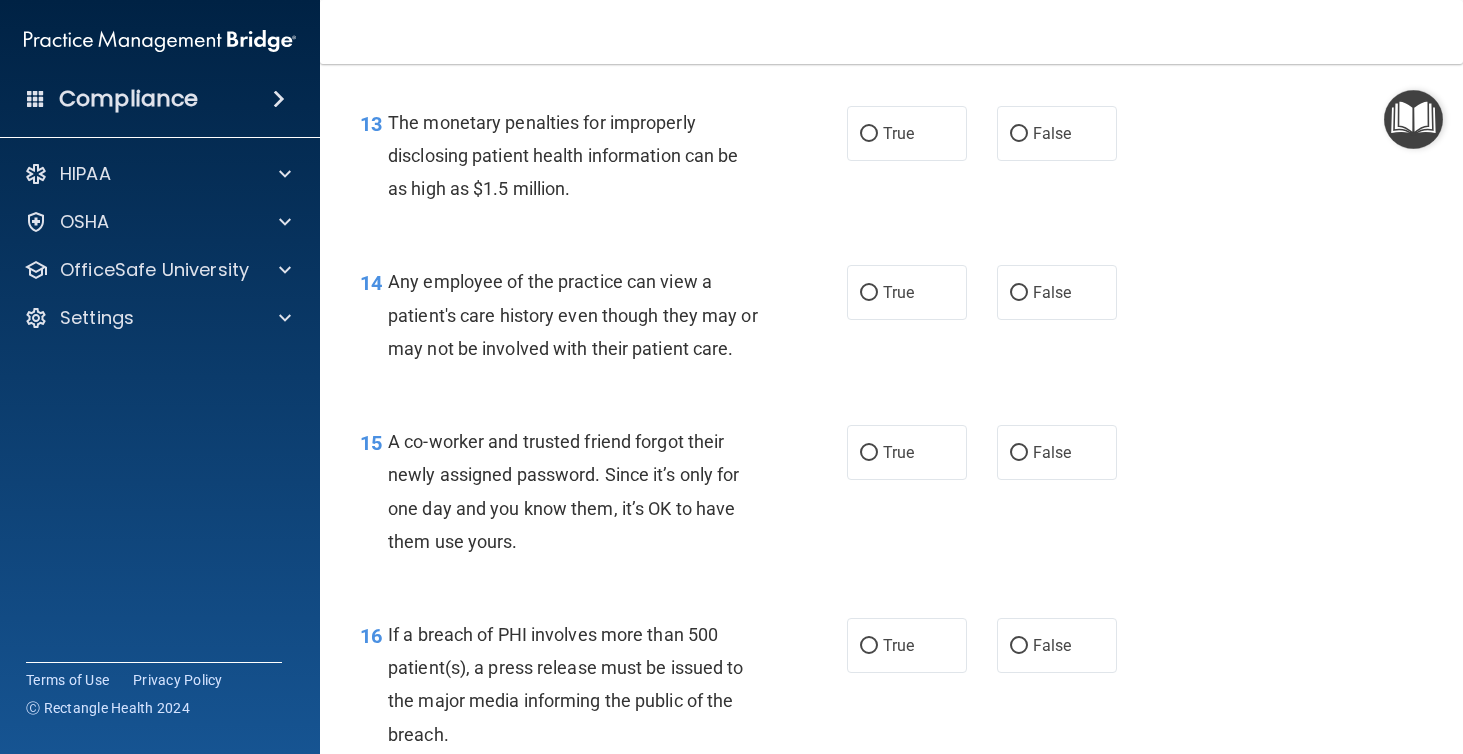 scroll, scrollTop: 2219, scrollLeft: 0, axis: vertical 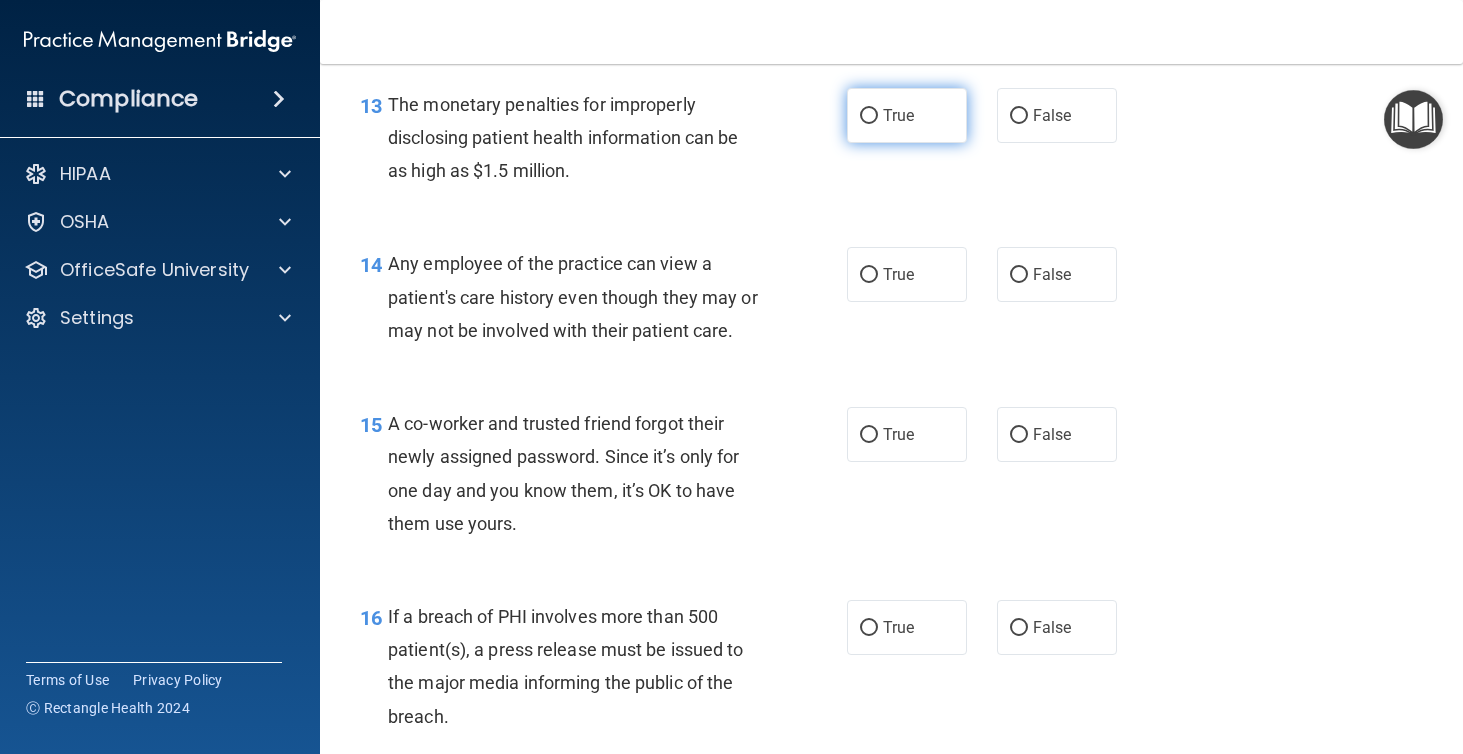 click on "True" at bounding box center [907, 115] 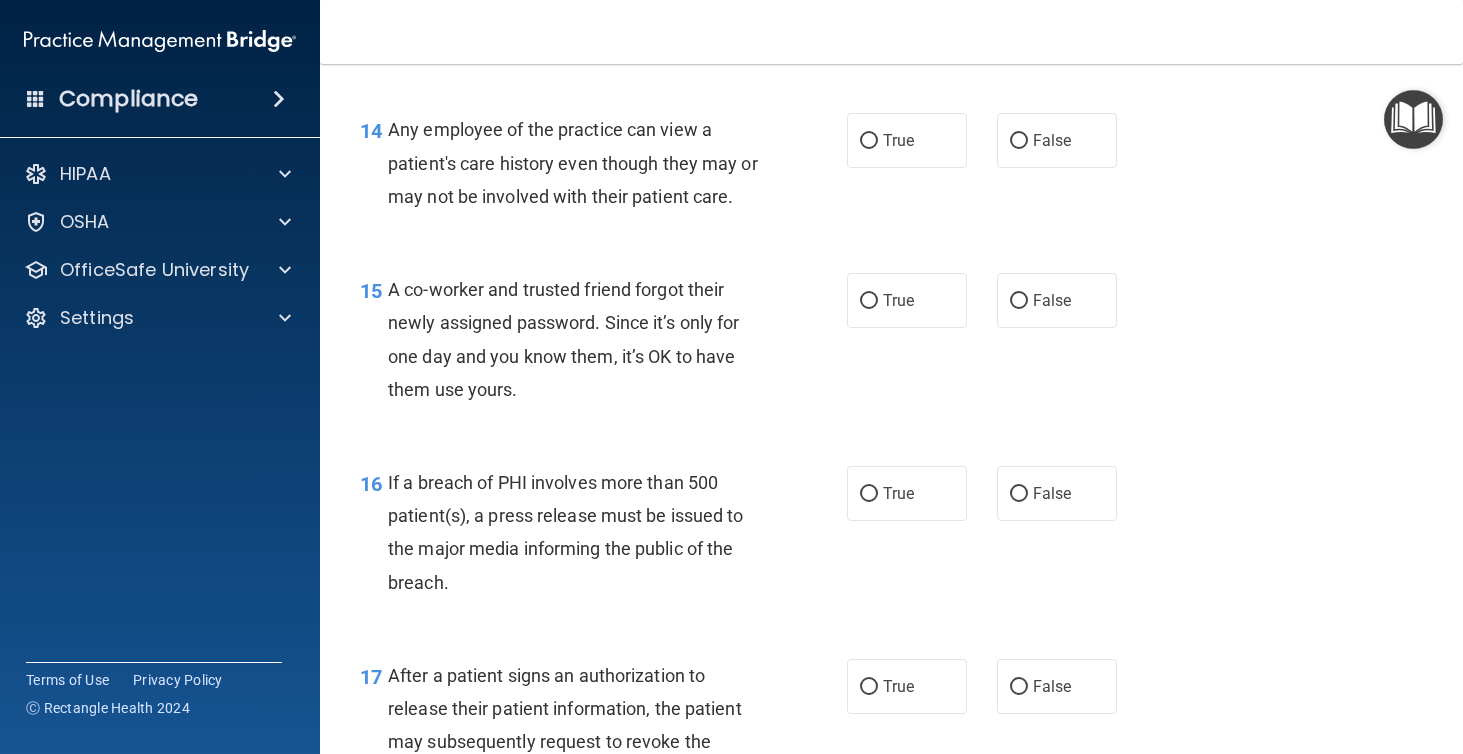 scroll, scrollTop: 2391, scrollLeft: 0, axis: vertical 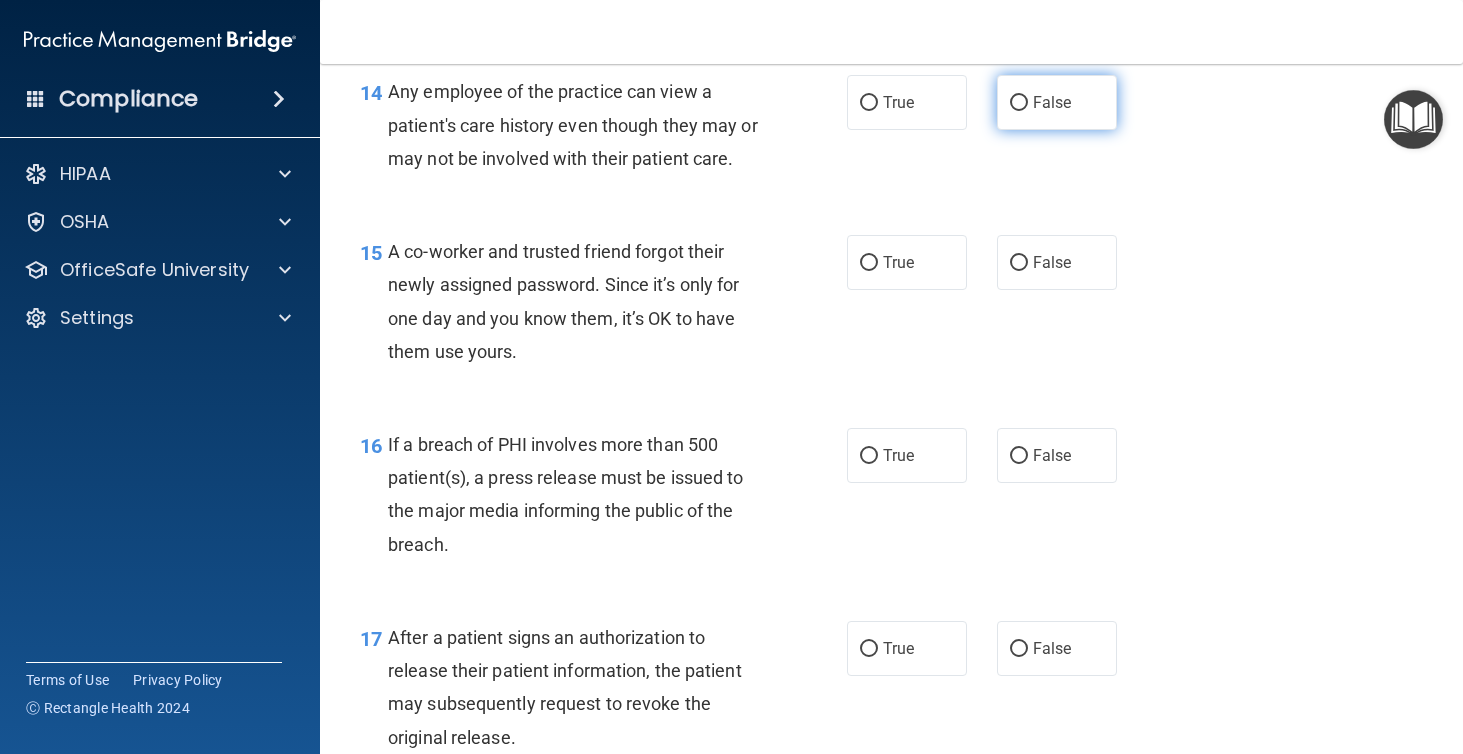 click on "False" at bounding box center [1057, 102] 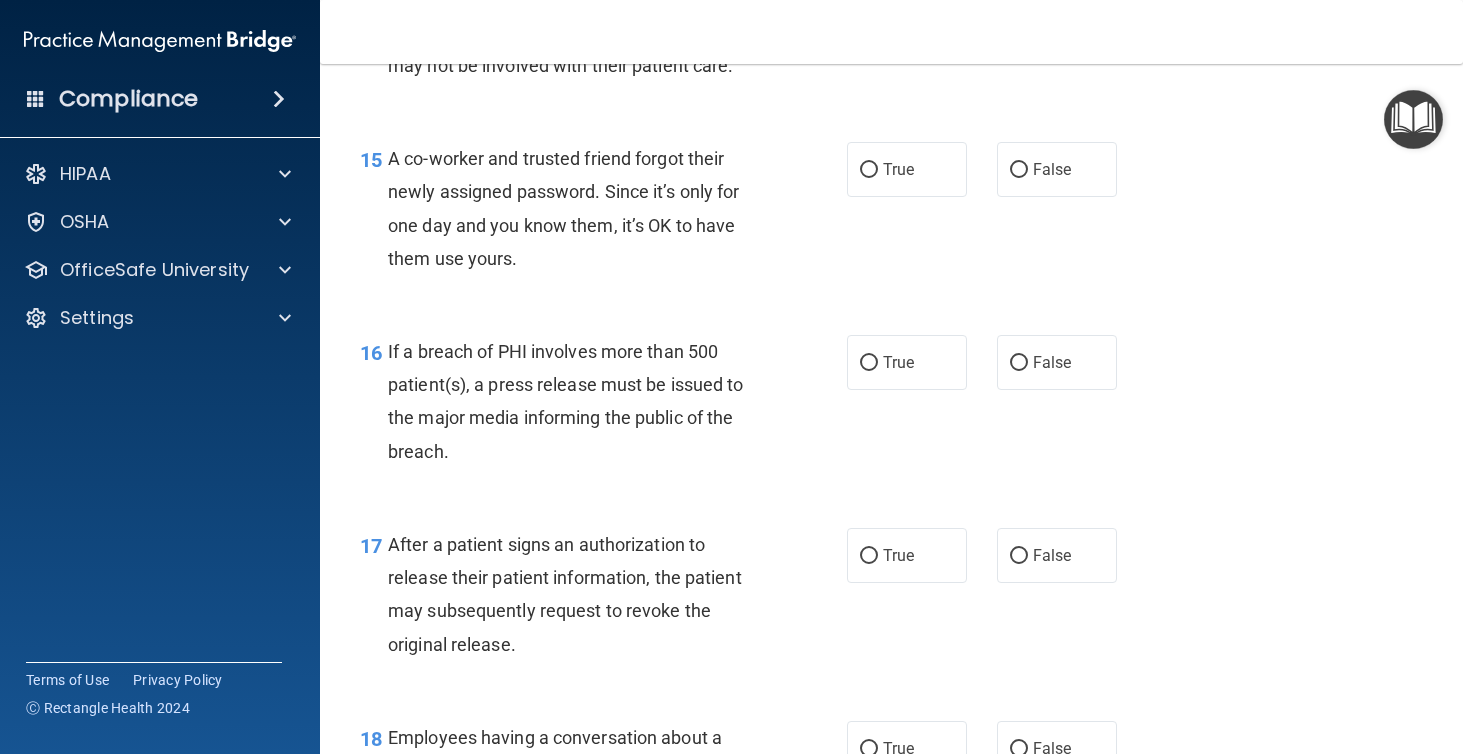 scroll, scrollTop: 2493, scrollLeft: 0, axis: vertical 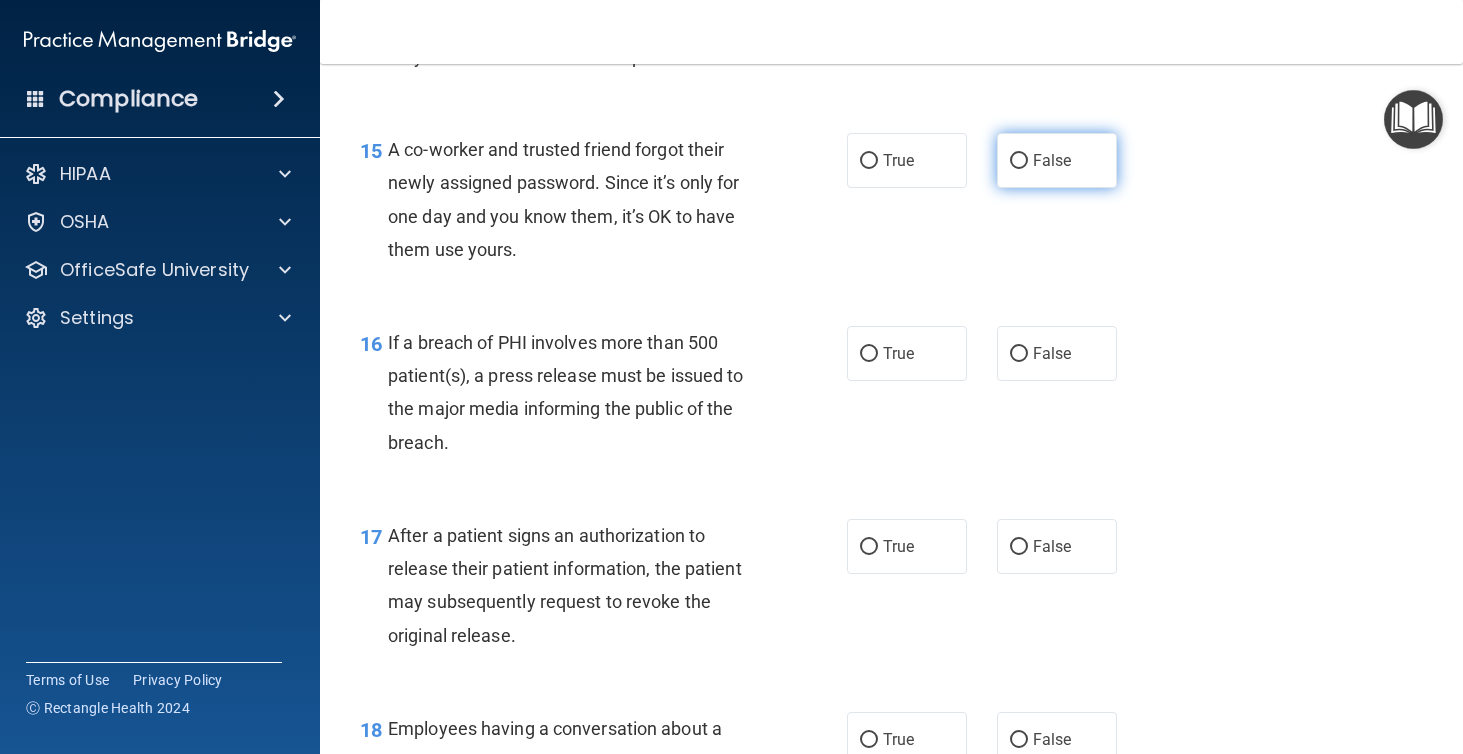 click on "False" at bounding box center (1052, 160) 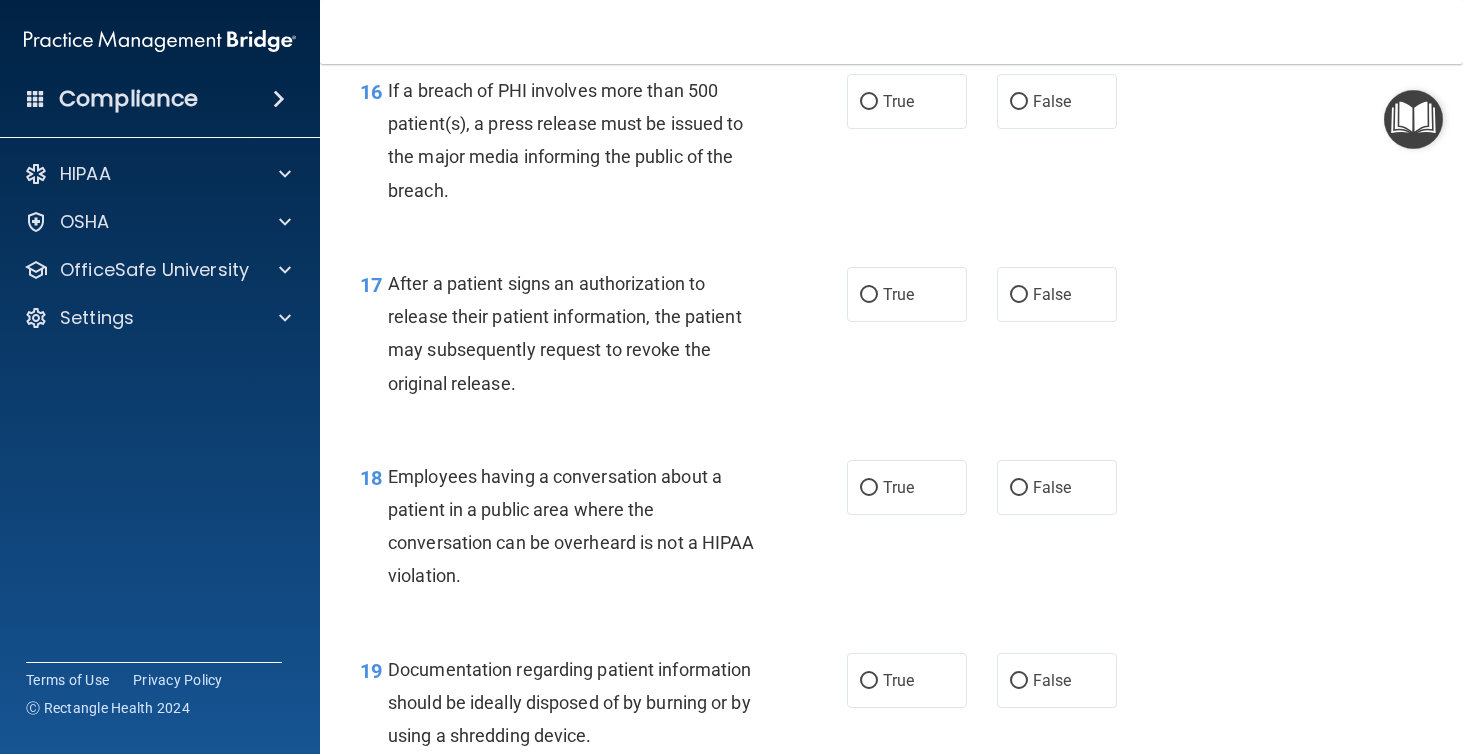 scroll, scrollTop: 2740, scrollLeft: 0, axis: vertical 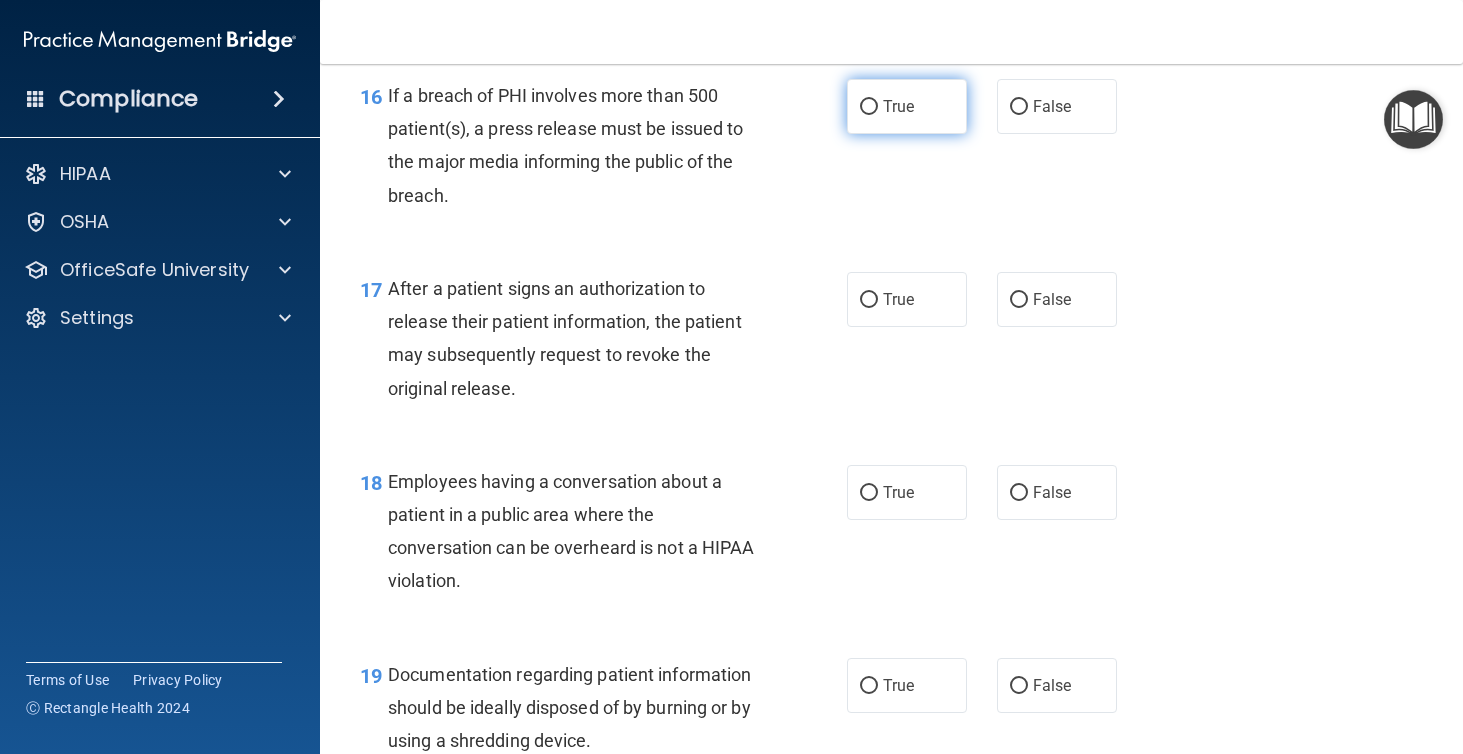 click on "True" at bounding box center [907, 106] 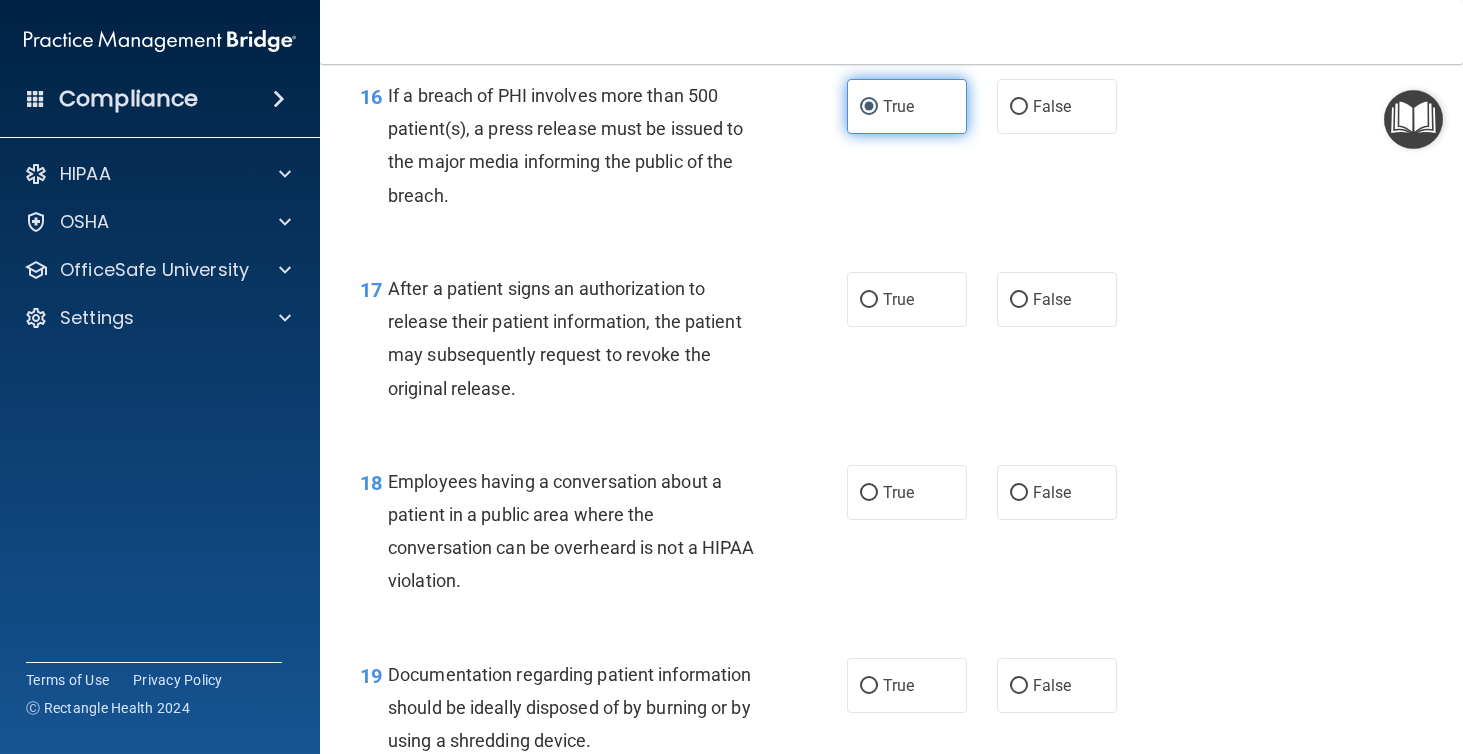 scroll, scrollTop: 2770, scrollLeft: 0, axis: vertical 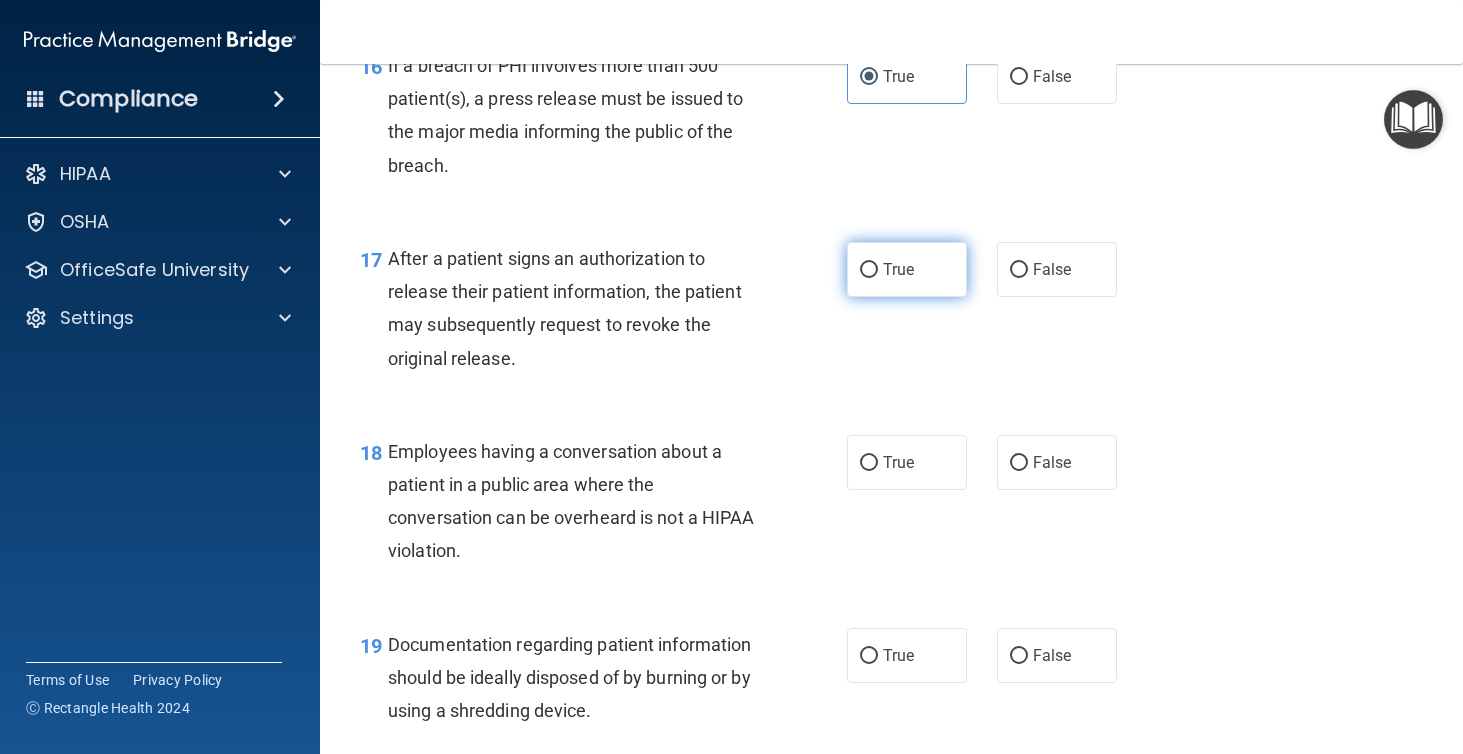 click on "True" at bounding box center [898, 269] 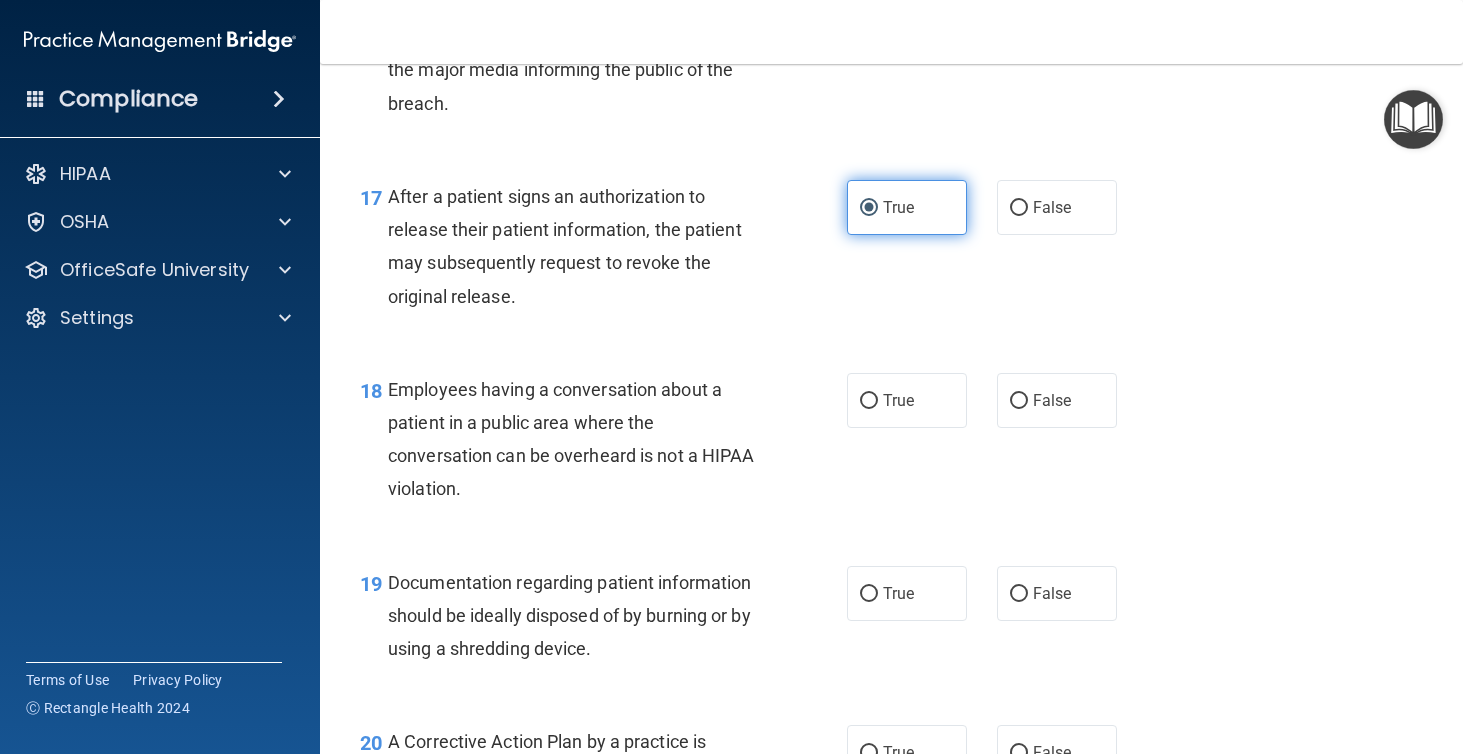 scroll, scrollTop: 2849, scrollLeft: 0, axis: vertical 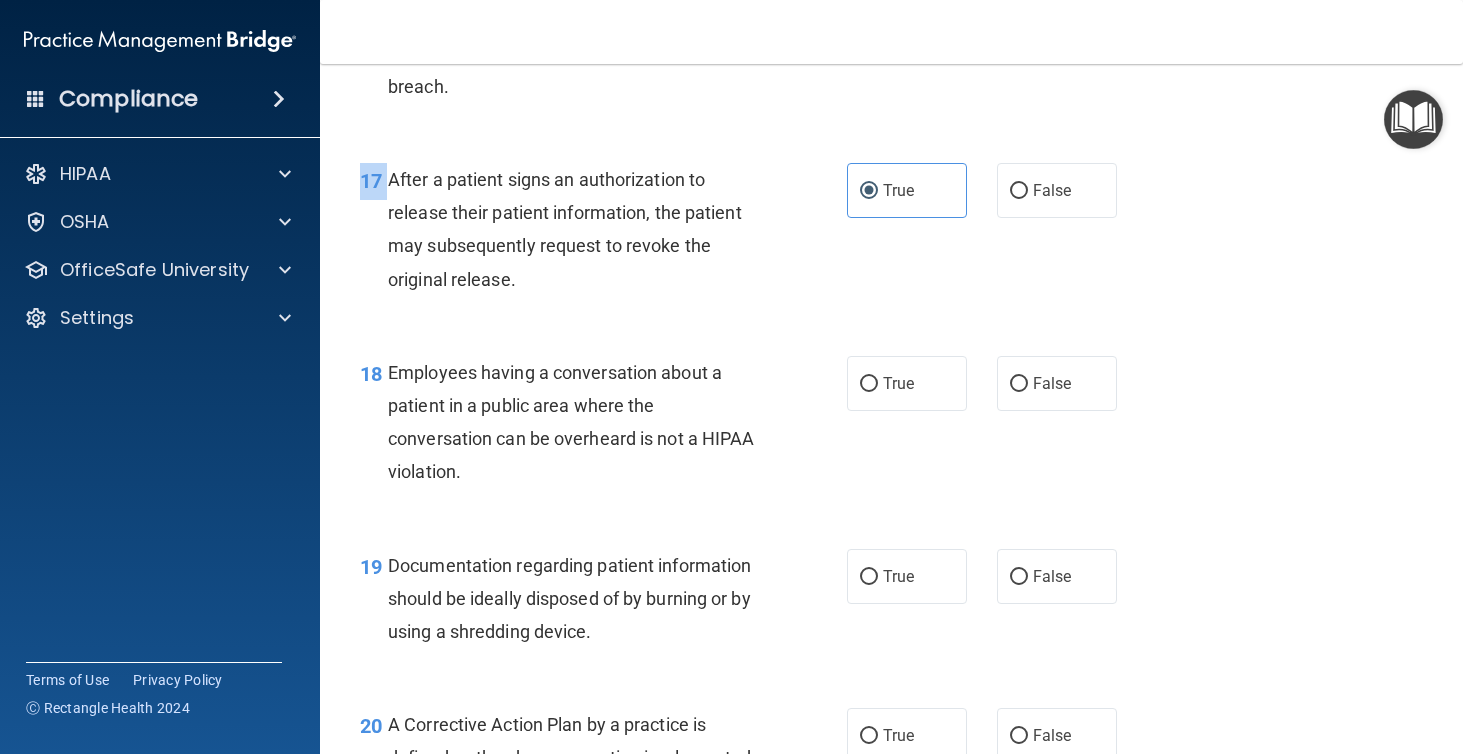 drag, startPoint x: 388, startPoint y: 162, endPoint x: 549, endPoint y: 293, distance: 207.56204 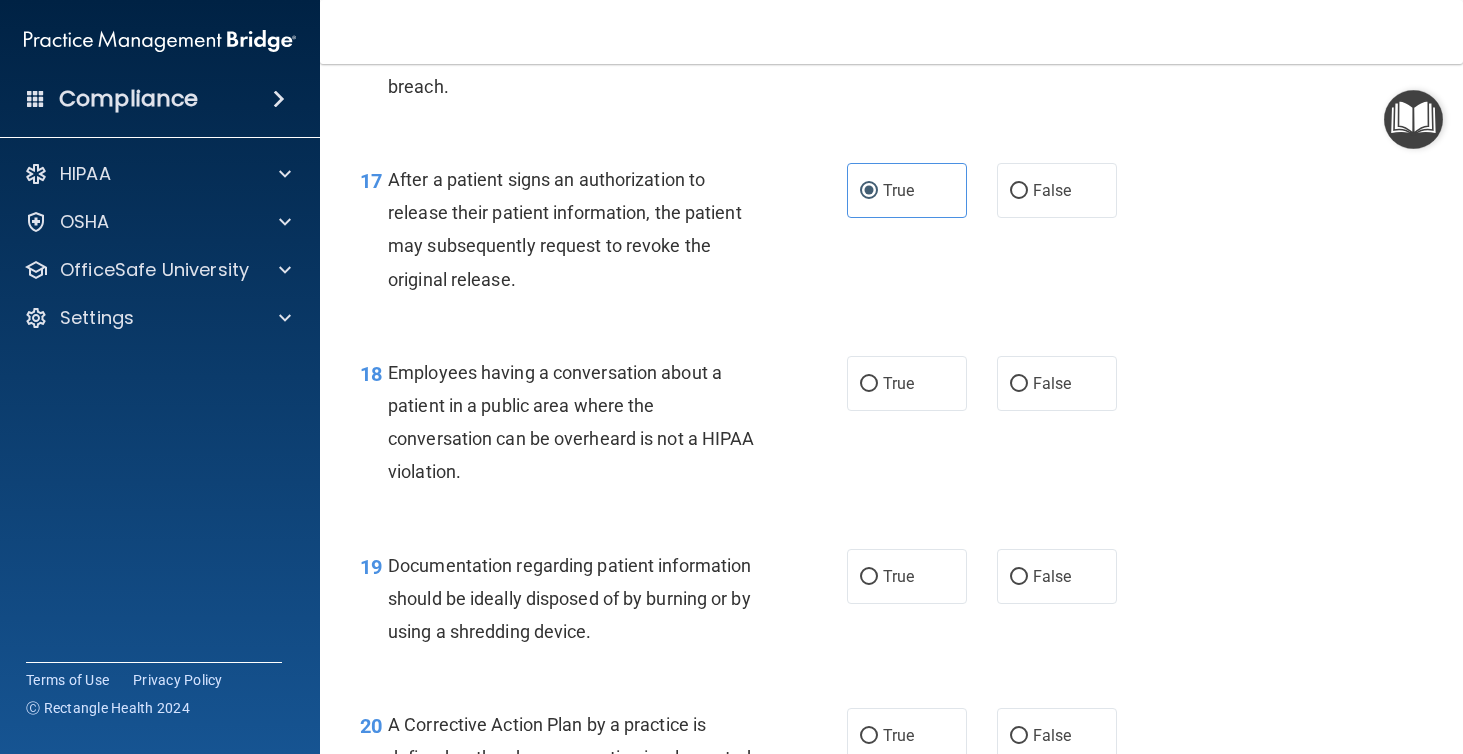 click on "After a patient signs an authorization to release their patient information, the patient may subsequently request to revoke the original release." at bounding box center [581, 229] 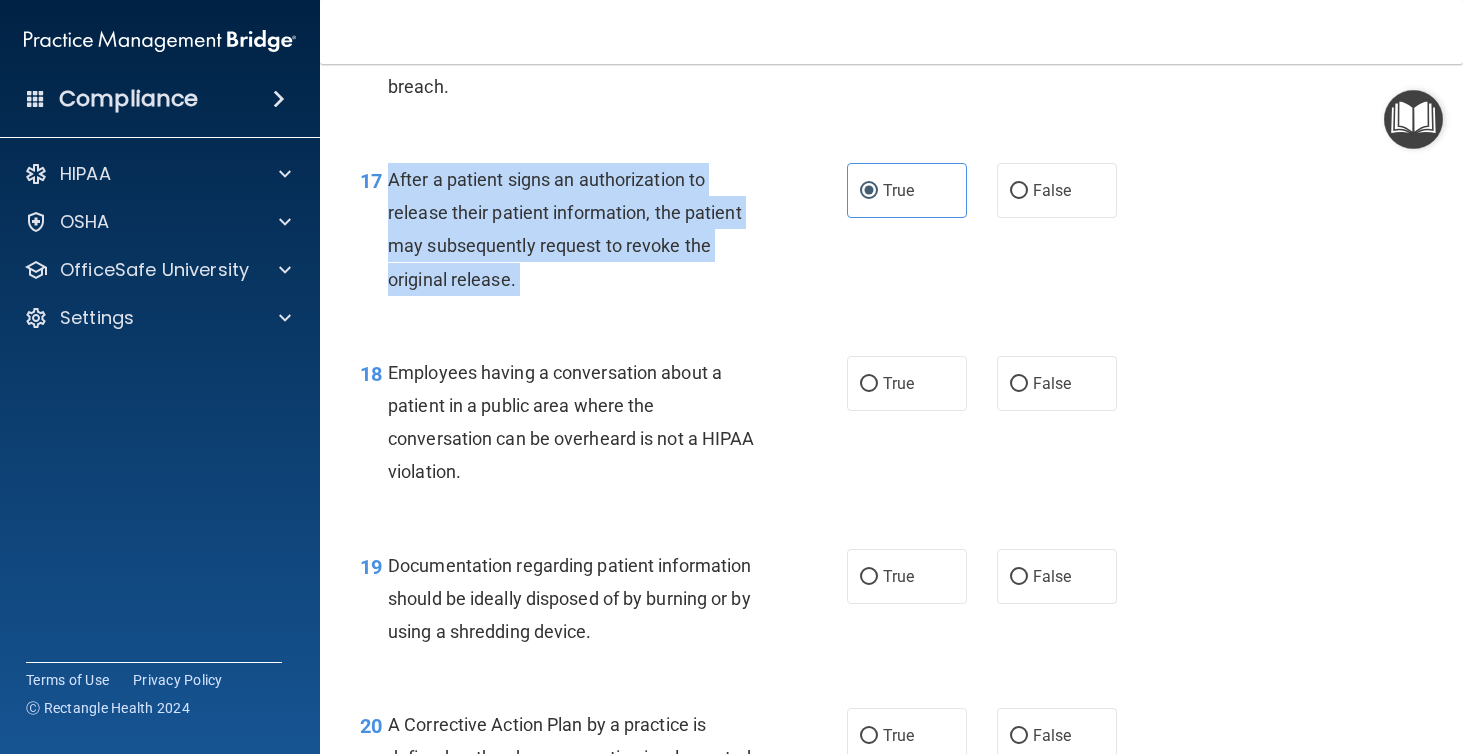 click on "After a patient signs an authorization to release their patient information, the patient may subsequently request to revoke the original release." at bounding box center (581, 229) 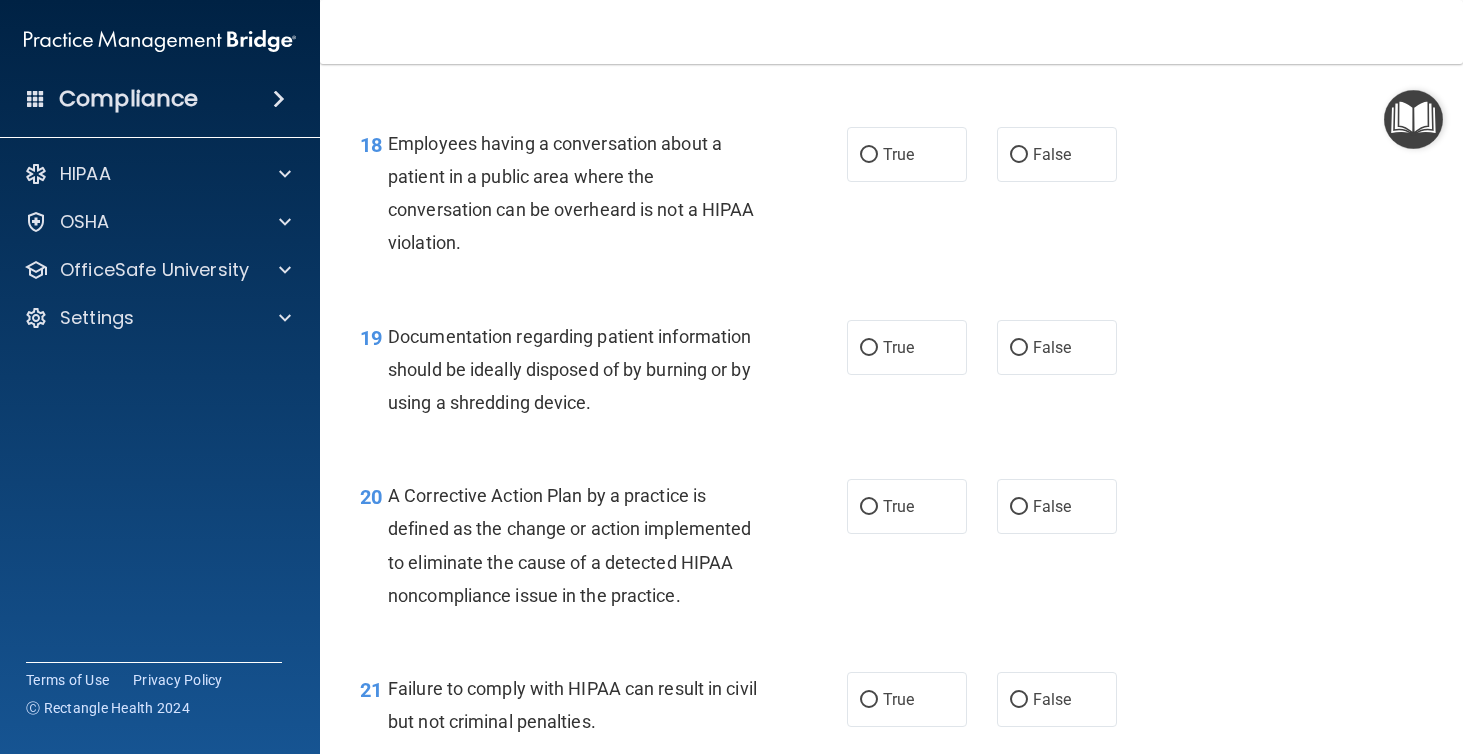 scroll, scrollTop: 3089, scrollLeft: 0, axis: vertical 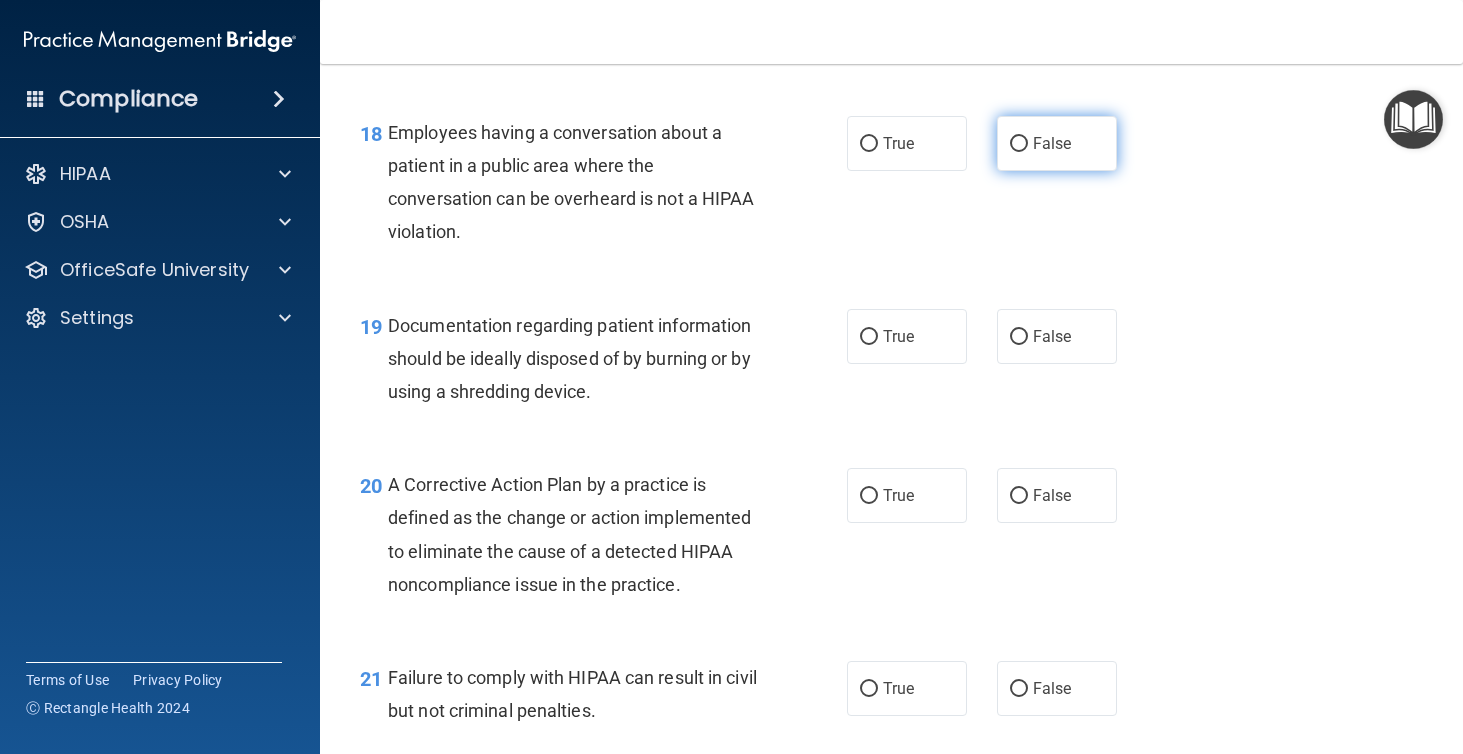 click on "False" at bounding box center [1057, 143] 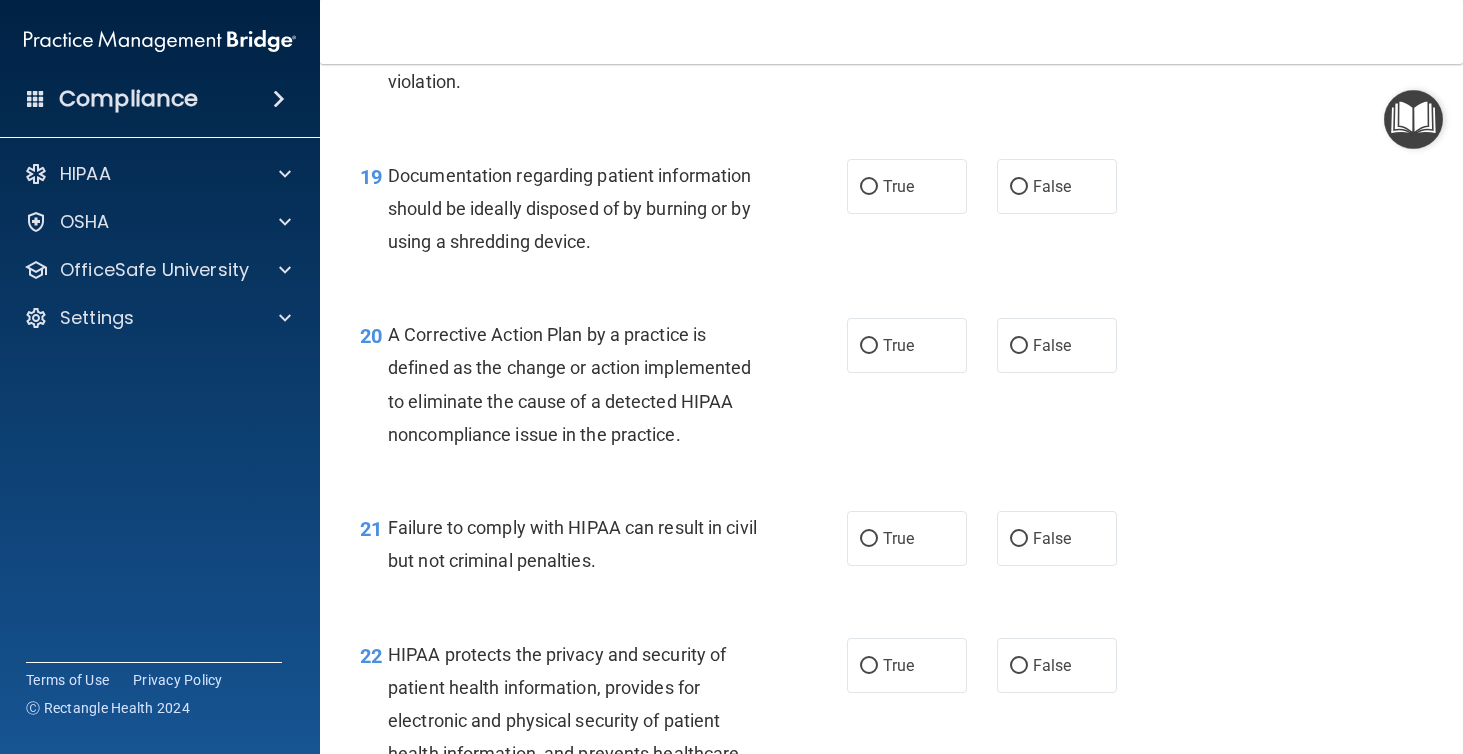 scroll, scrollTop: 3241, scrollLeft: 0, axis: vertical 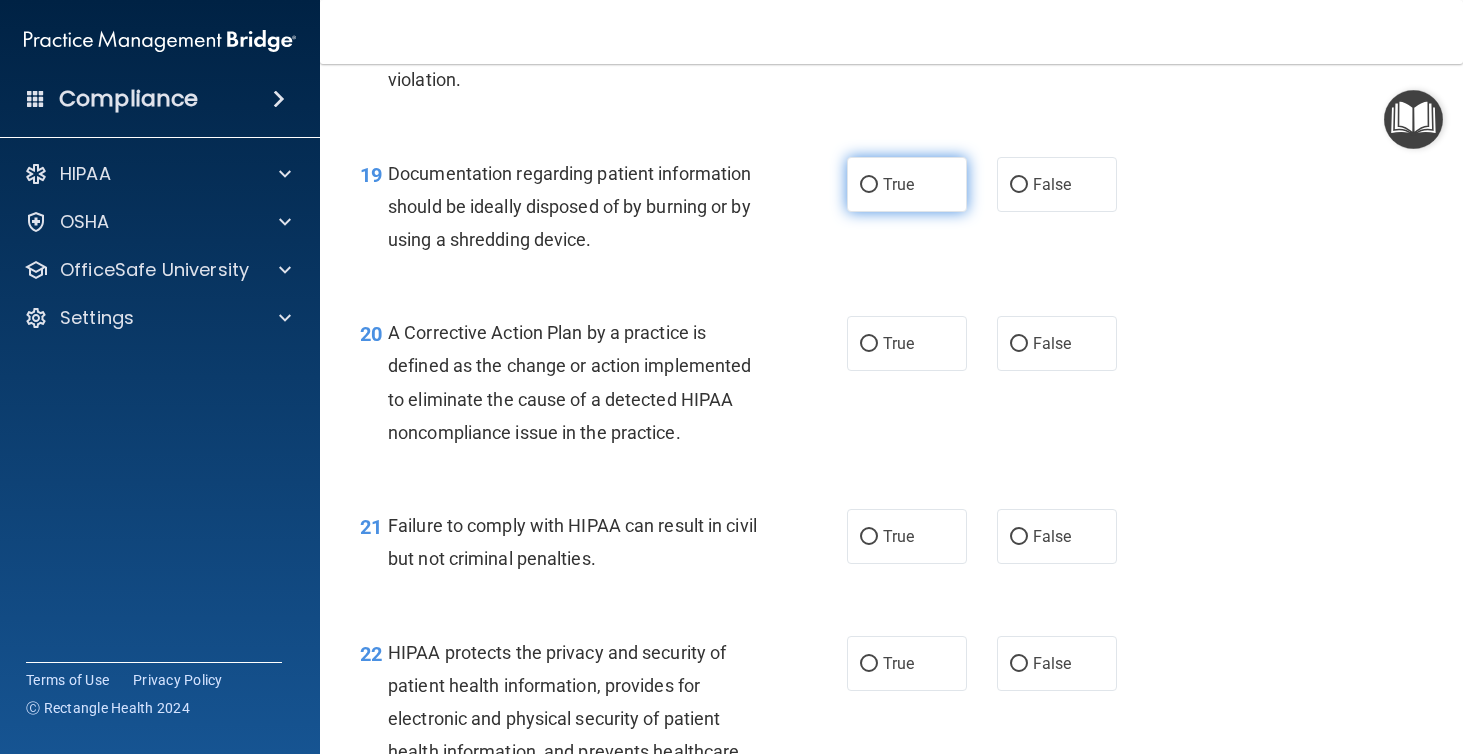 click on "True" at bounding box center [907, 184] 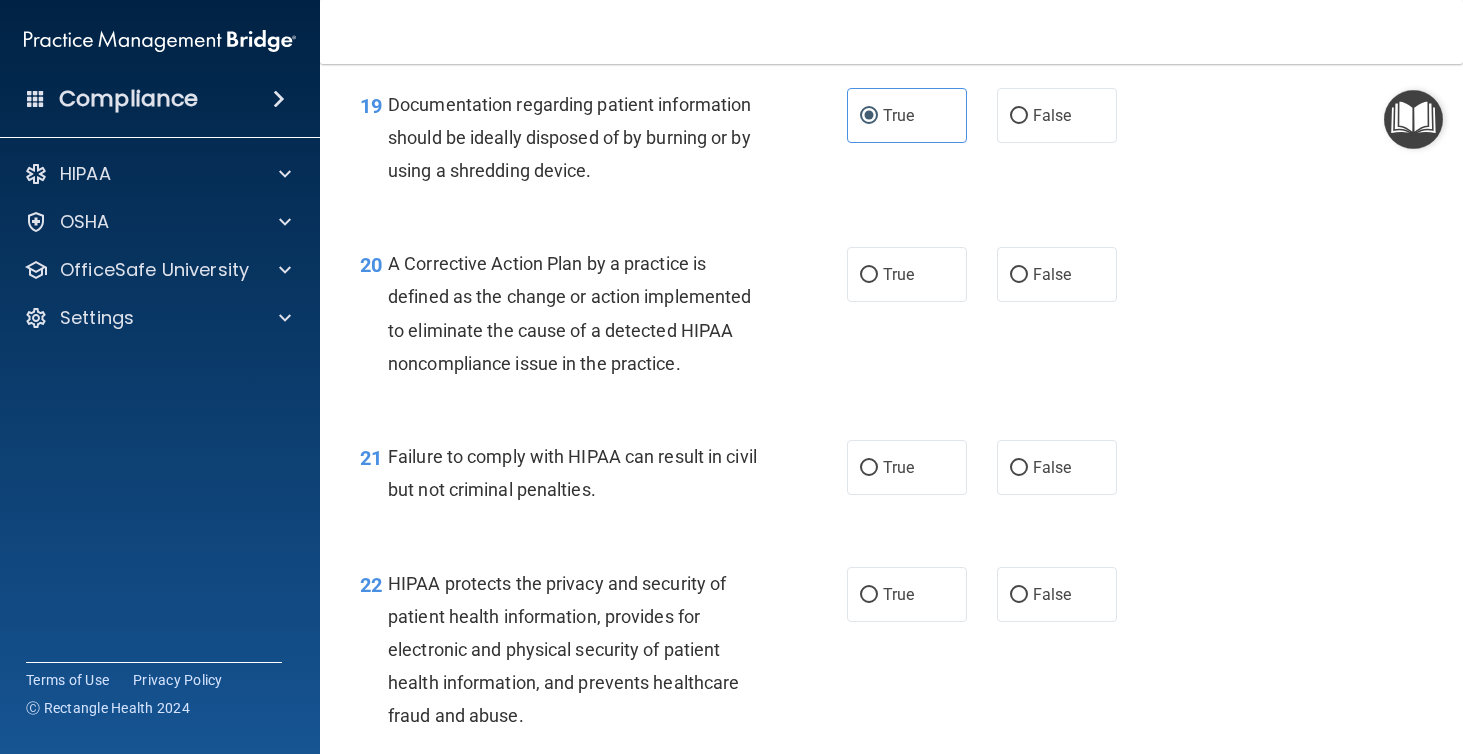 scroll, scrollTop: 3274, scrollLeft: 0, axis: vertical 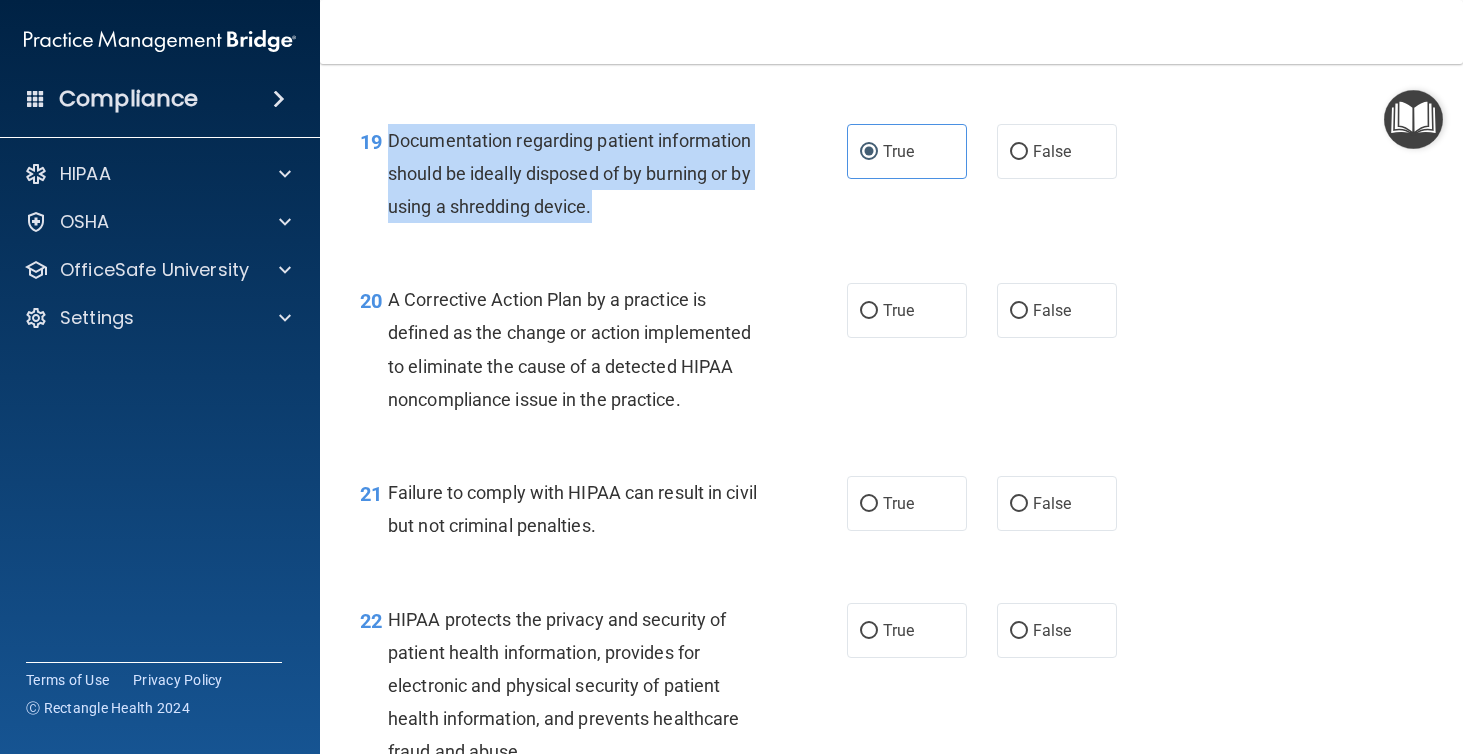 drag, startPoint x: 388, startPoint y: 117, endPoint x: 612, endPoint y: 182, distance: 233.24022 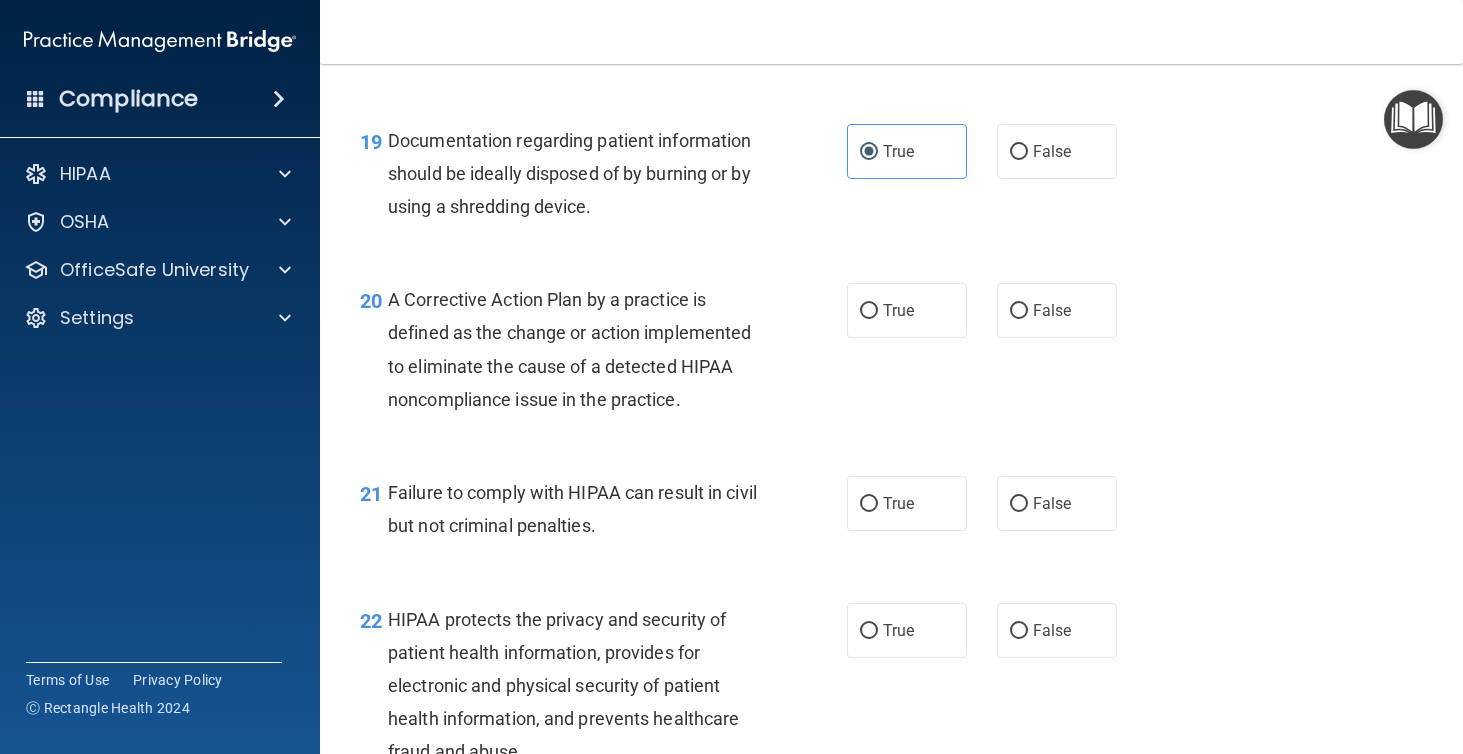 click on "19       Documentation regarding patient information should be ideally disposed of by burning or by using a shredding device.                 True           False" at bounding box center (891, 179) 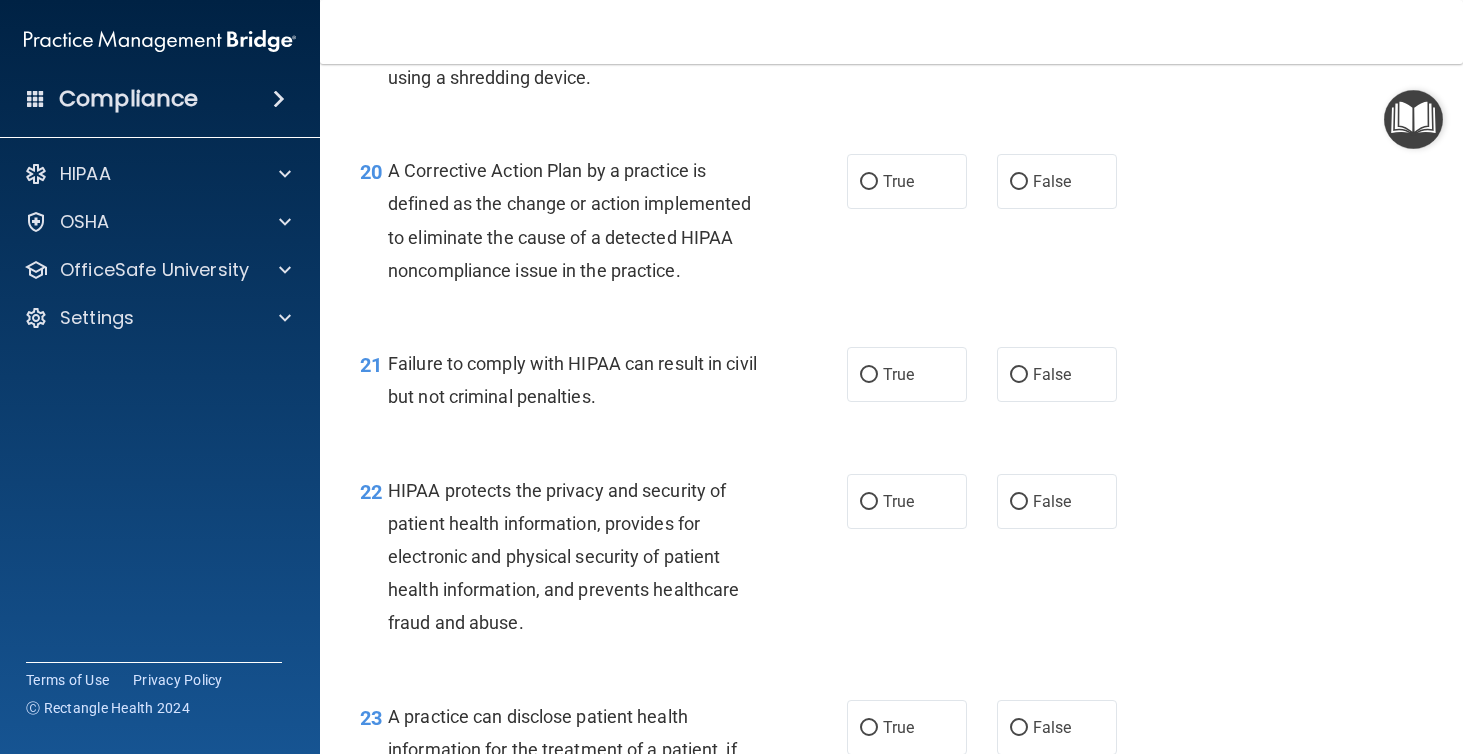 scroll, scrollTop: 3405, scrollLeft: 0, axis: vertical 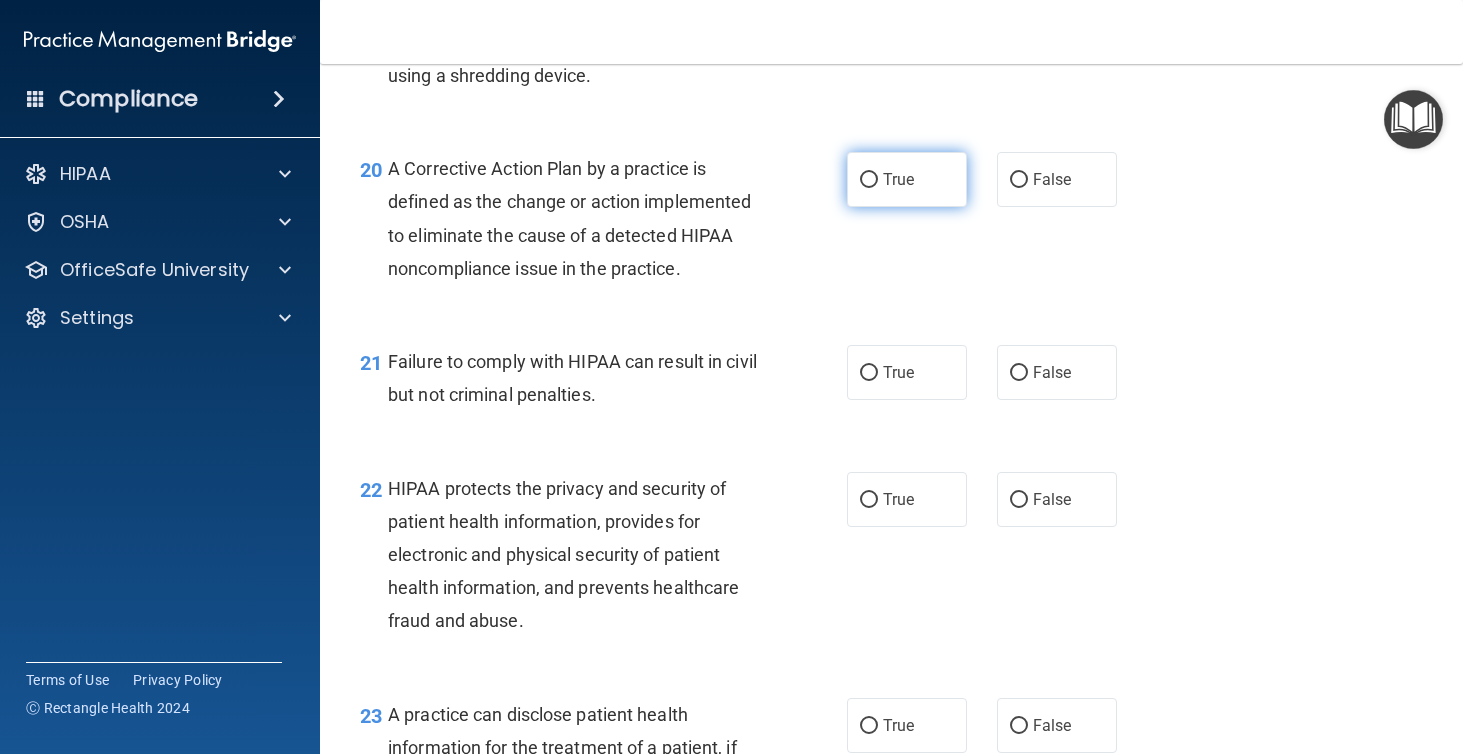 click on "True" at bounding box center (898, 179) 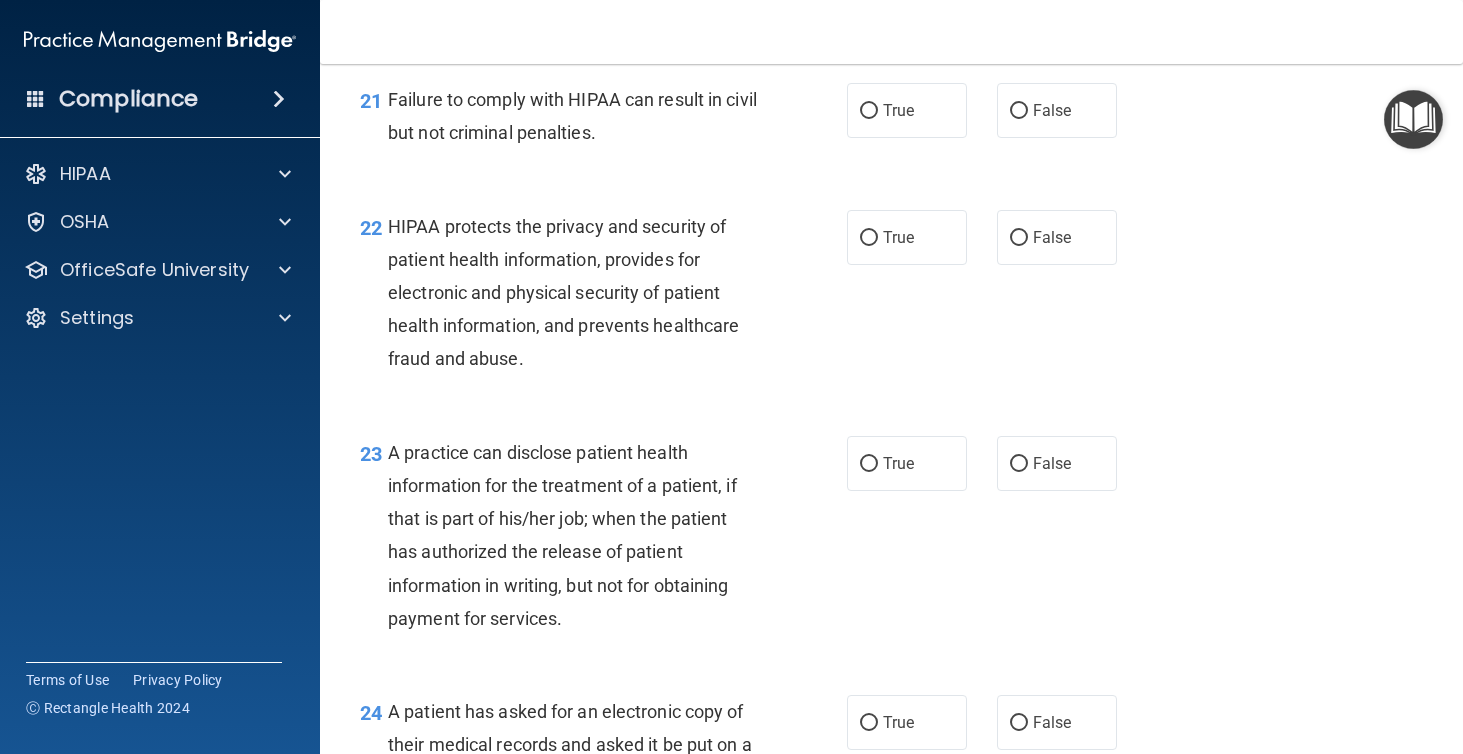 scroll, scrollTop: 3665, scrollLeft: 0, axis: vertical 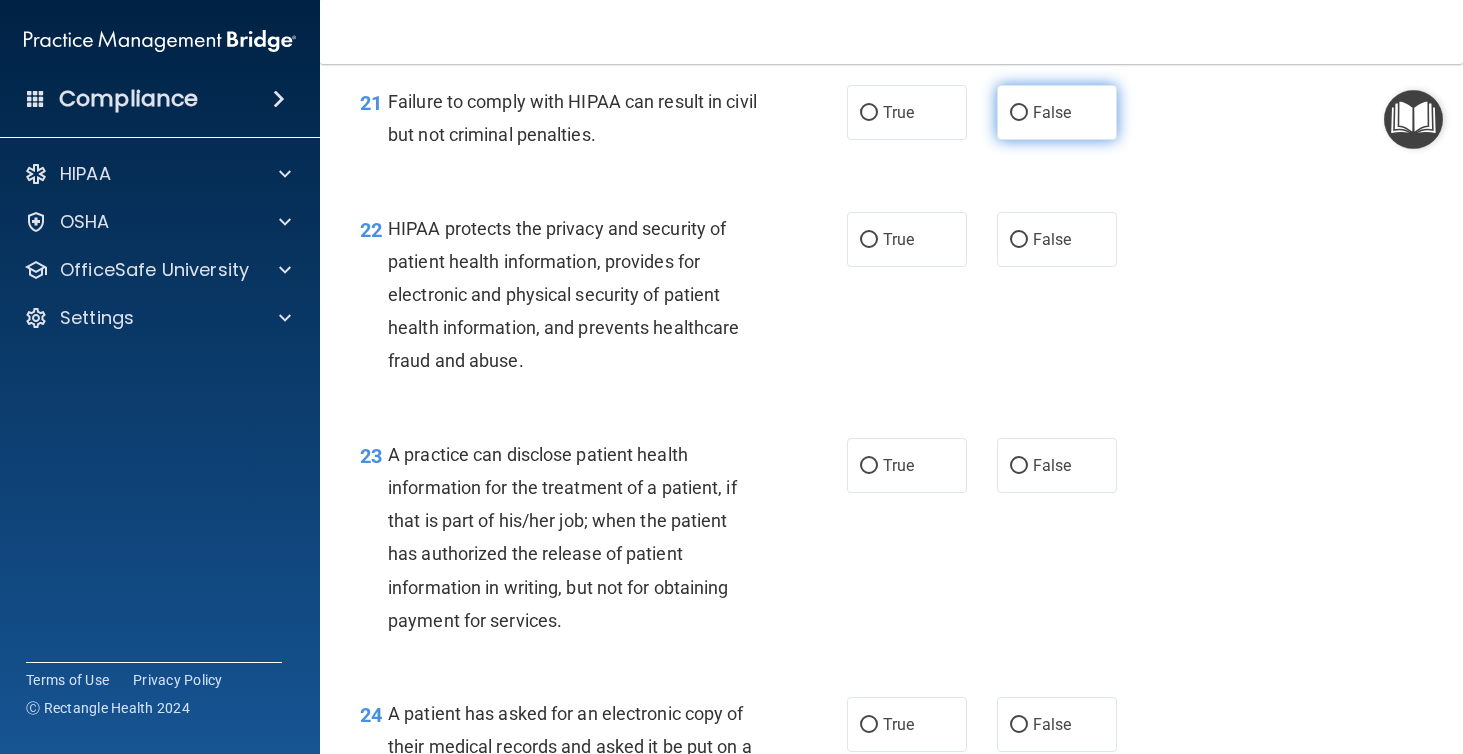 click on "False" at bounding box center (1052, 112) 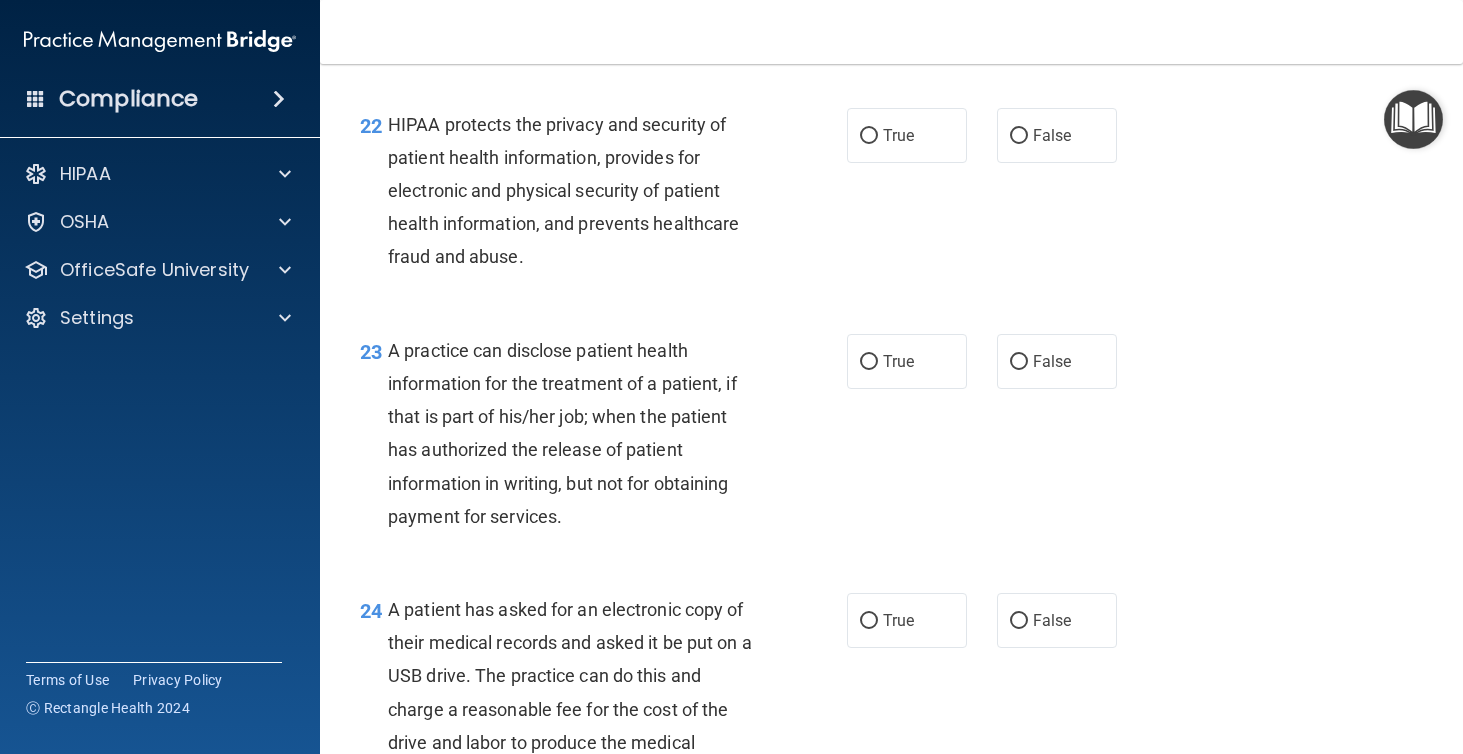 scroll, scrollTop: 3784, scrollLeft: 0, axis: vertical 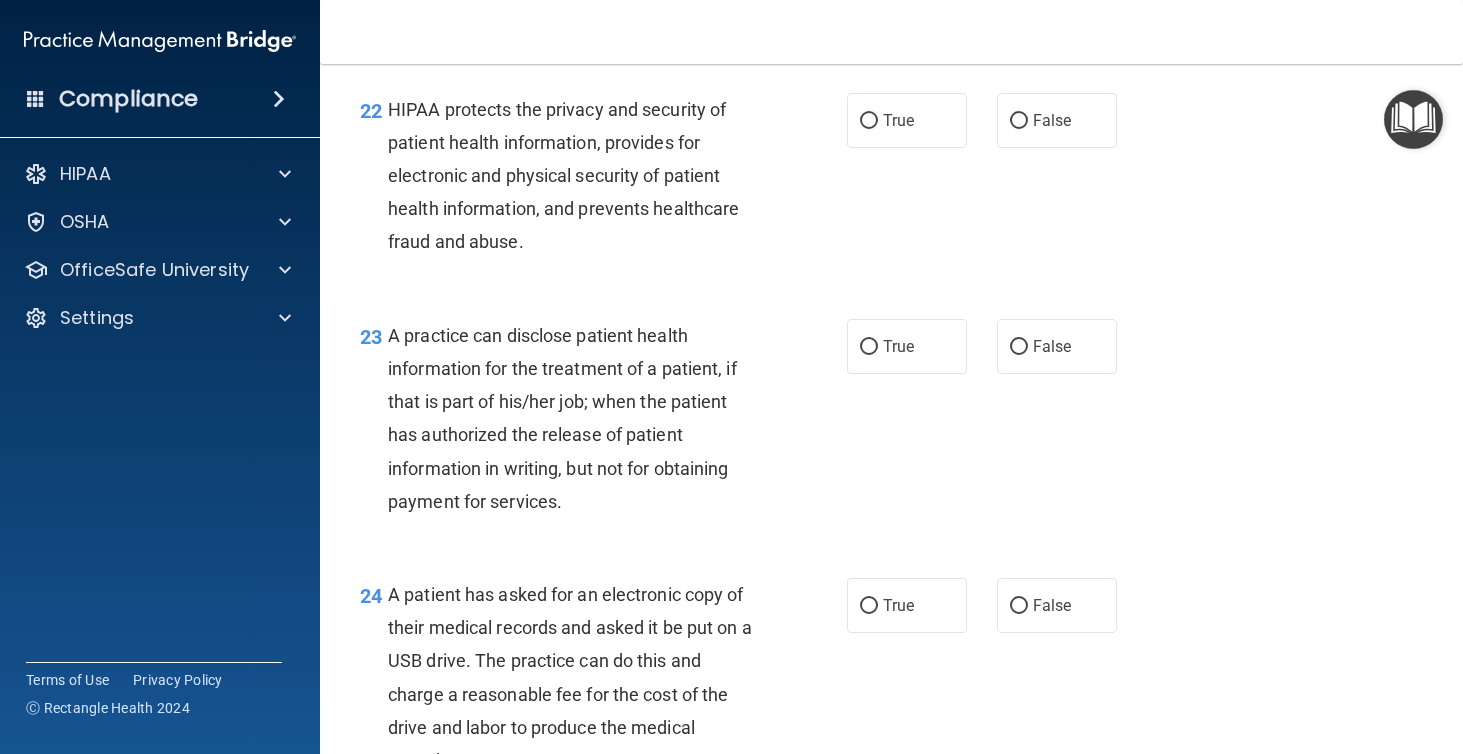 click on "HIPAA protects the privacy and security of patient health information, provides for electronic and physical security of patient health information, and prevents healthcare fraud and abuse." at bounding box center [581, 176] 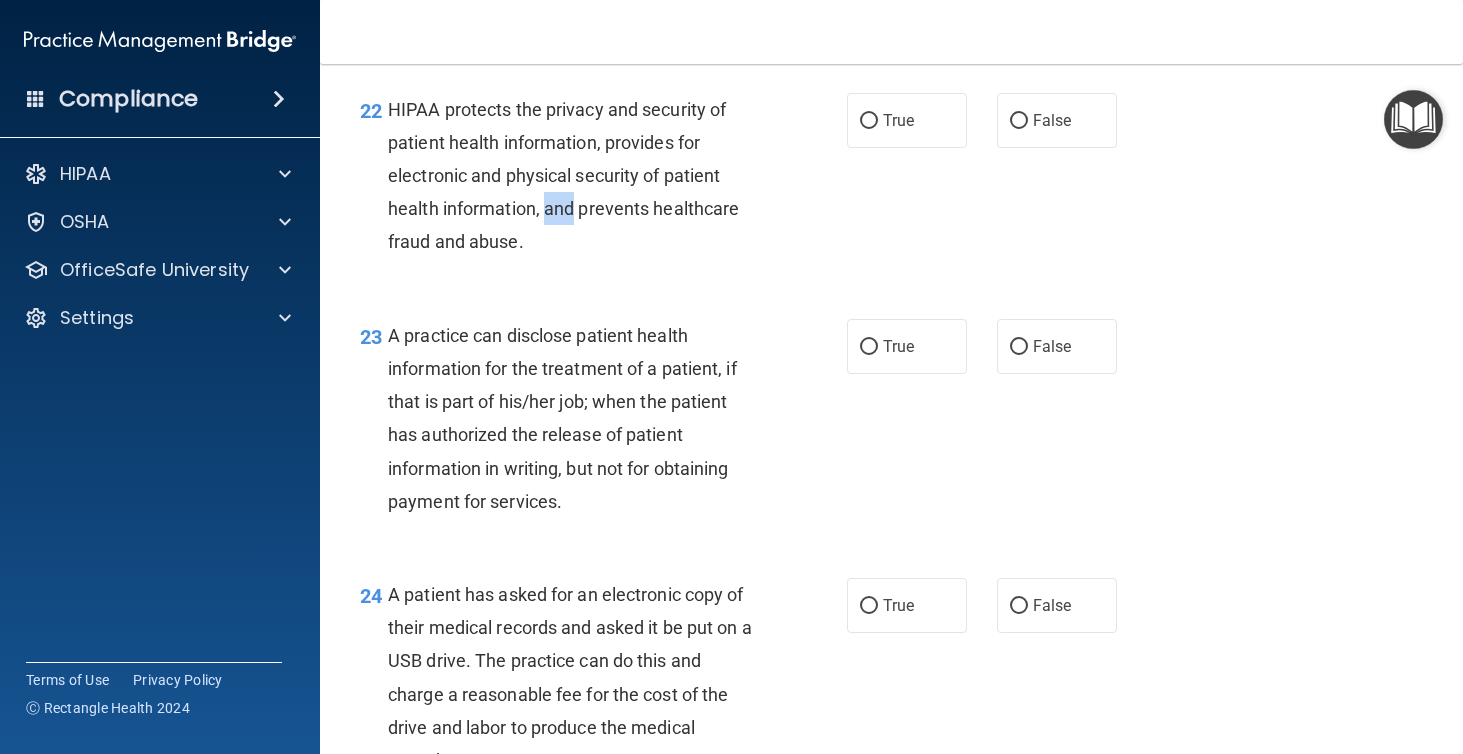 click on "HIPAA protects the privacy and security of patient health information, provides for electronic and physical security of patient health information, and prevents healthcare fraud and abuse." at bounding box center (581, 176) 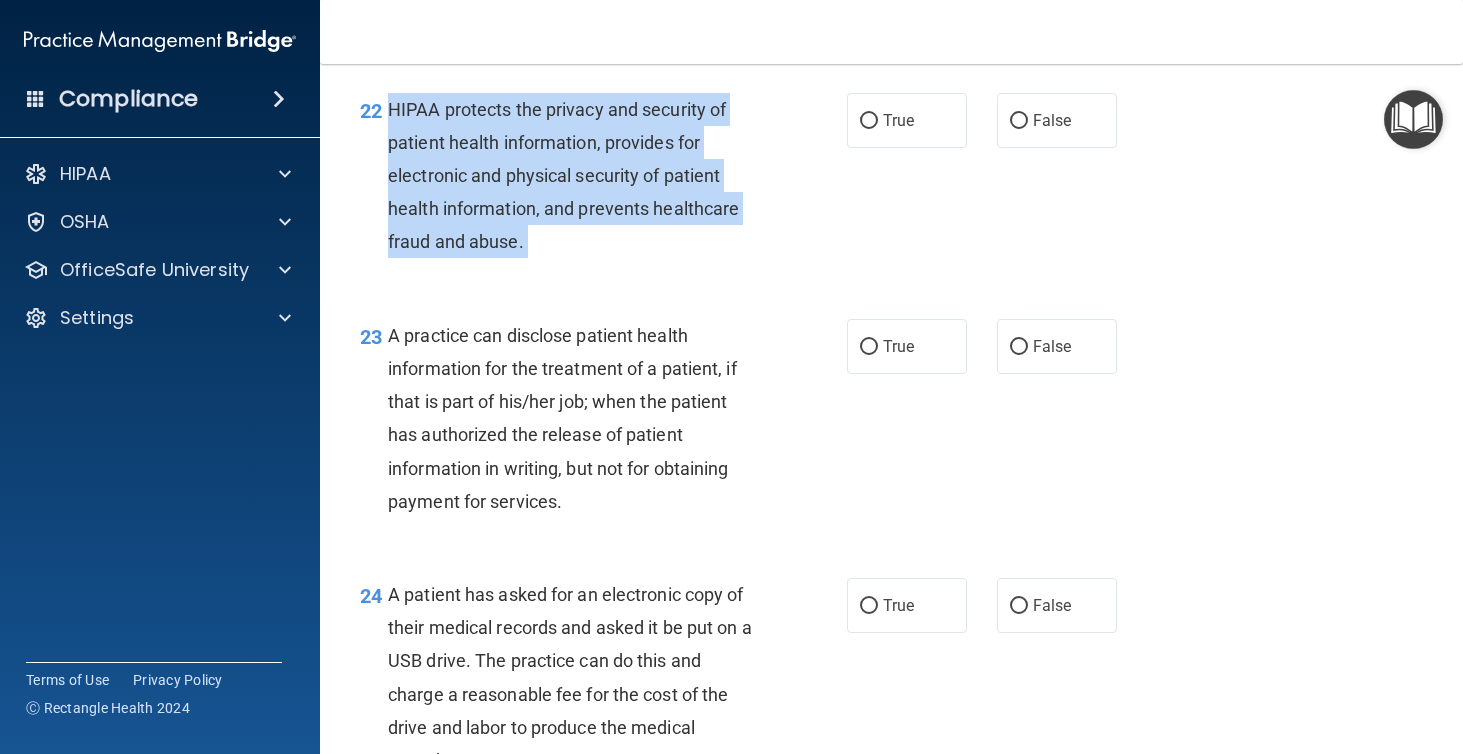 click on "HIPAA protects the privacy and security of patient health information, provides for electronic and physical security of patient health information, and prevents healthcare fraud and abuse." at bounding box center (581, 176) 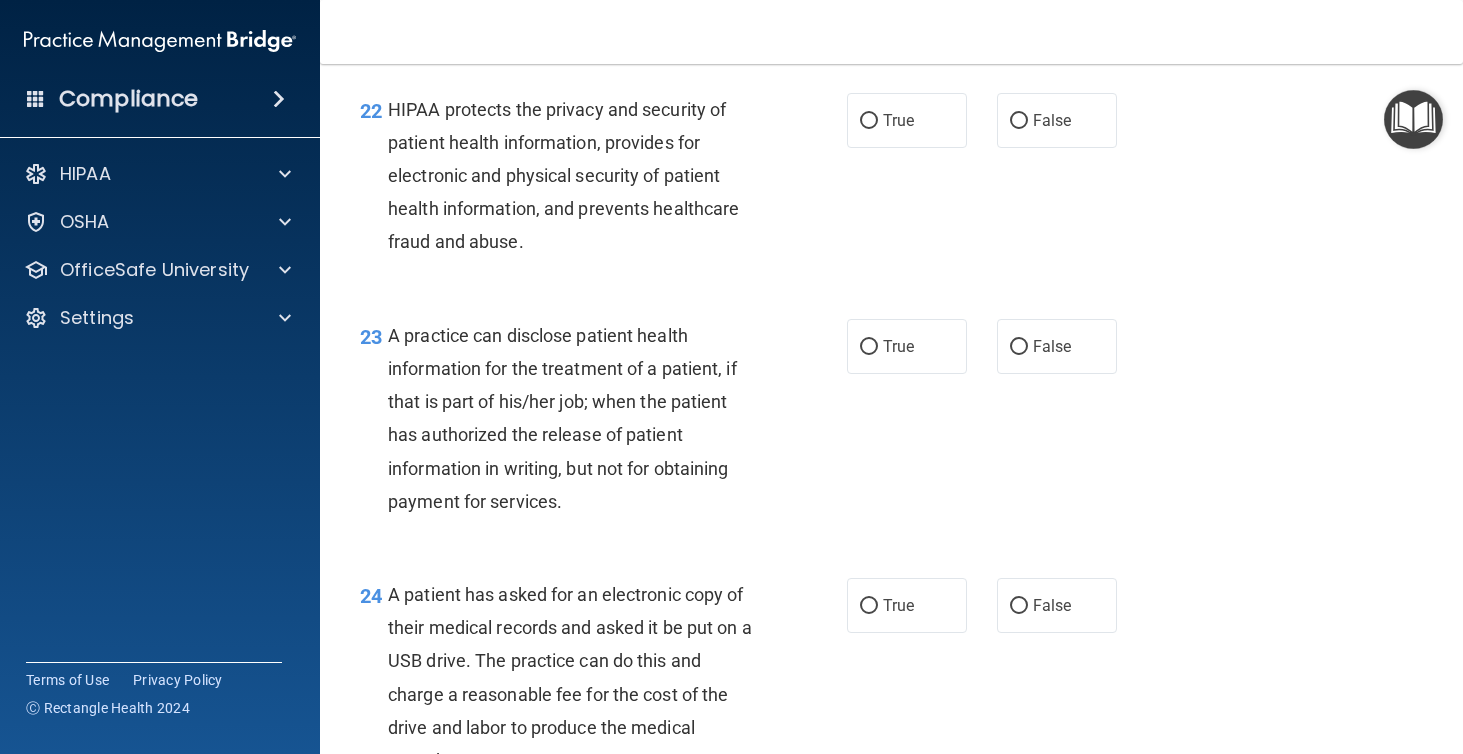 click on "23       A practice can disclose patient health information for the treatment of a patient, if that is part of his/her job; when the patient has authorized the release of patient information in writing, but not for obtaining payment for services.                 True           False" at bounding box center [891, 423] 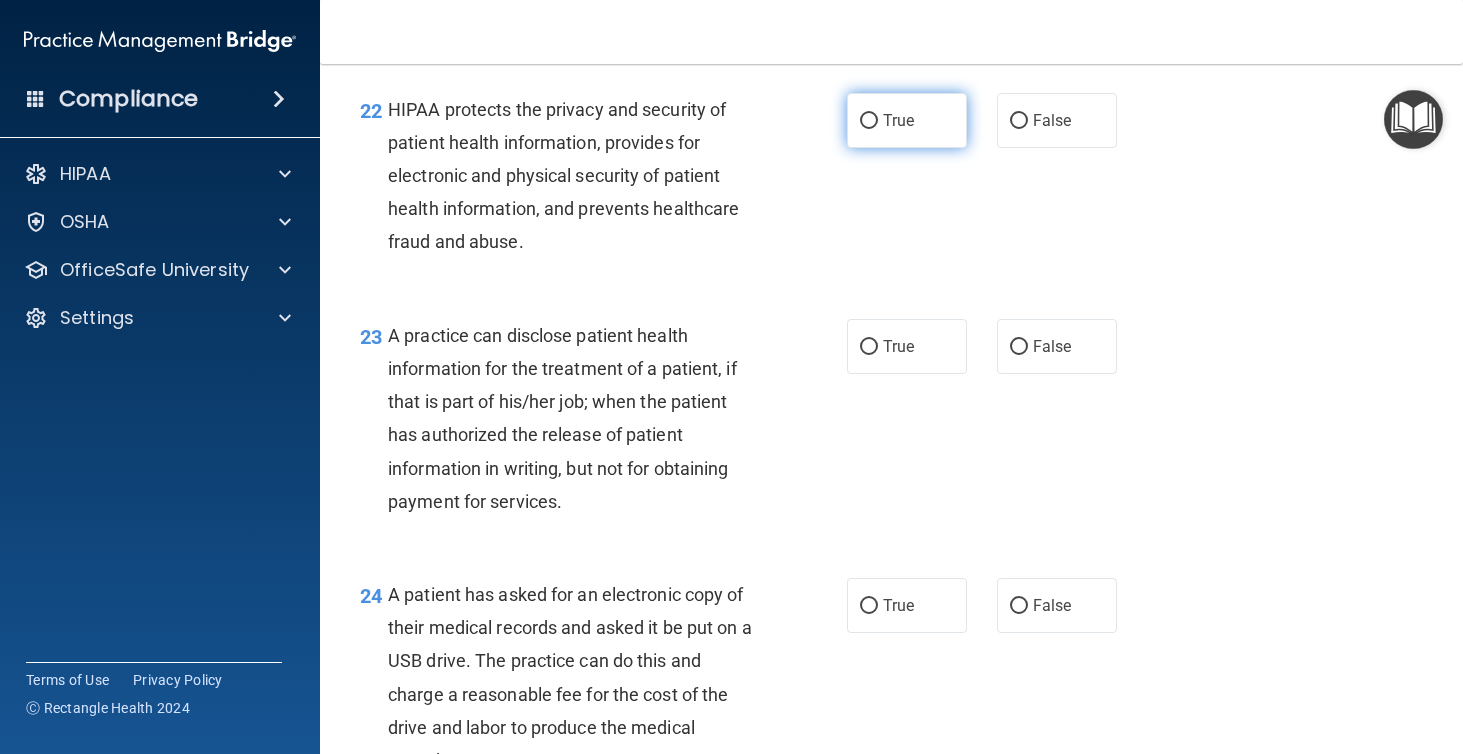 click on "True" at bounding box center [907, 120] 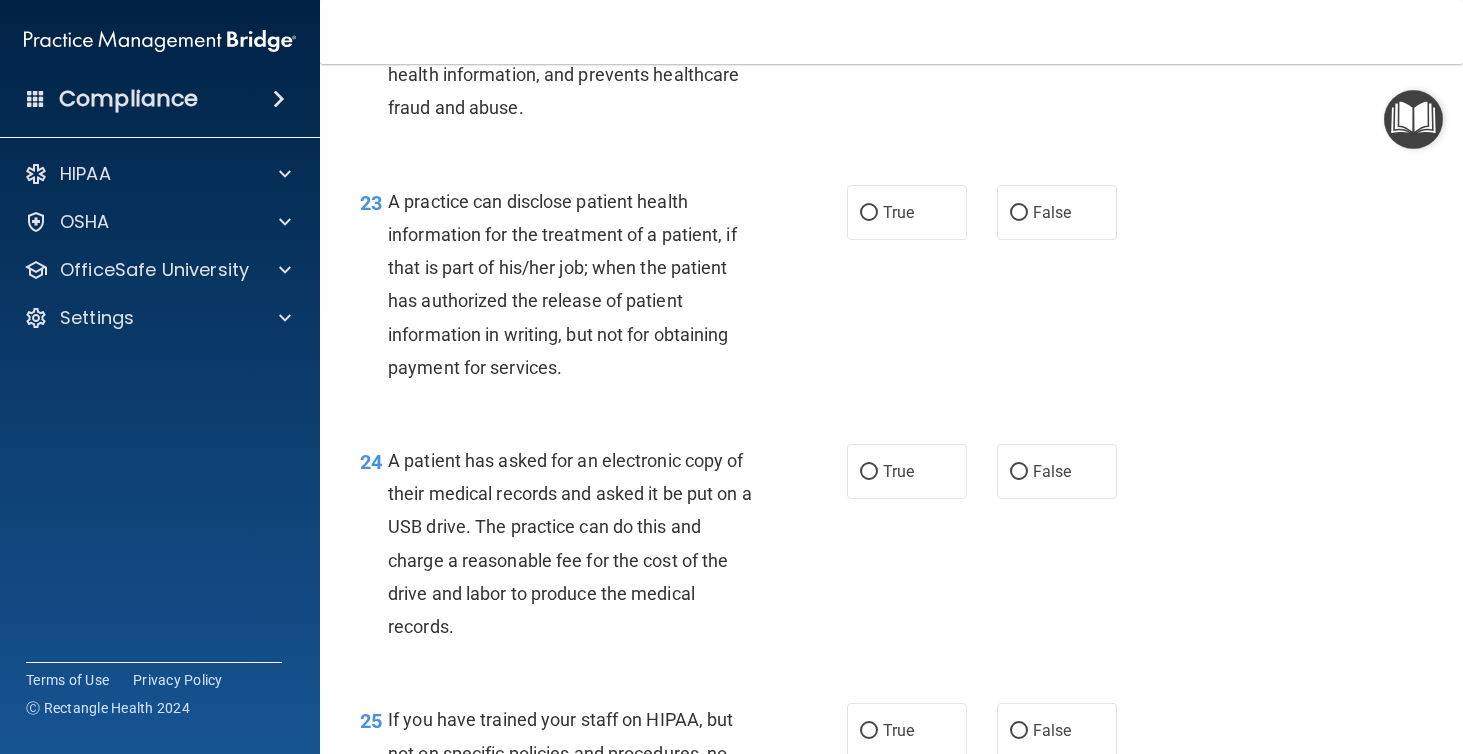scroll, scrollTop: 3925, scrollLeft: 0, axis: vertical 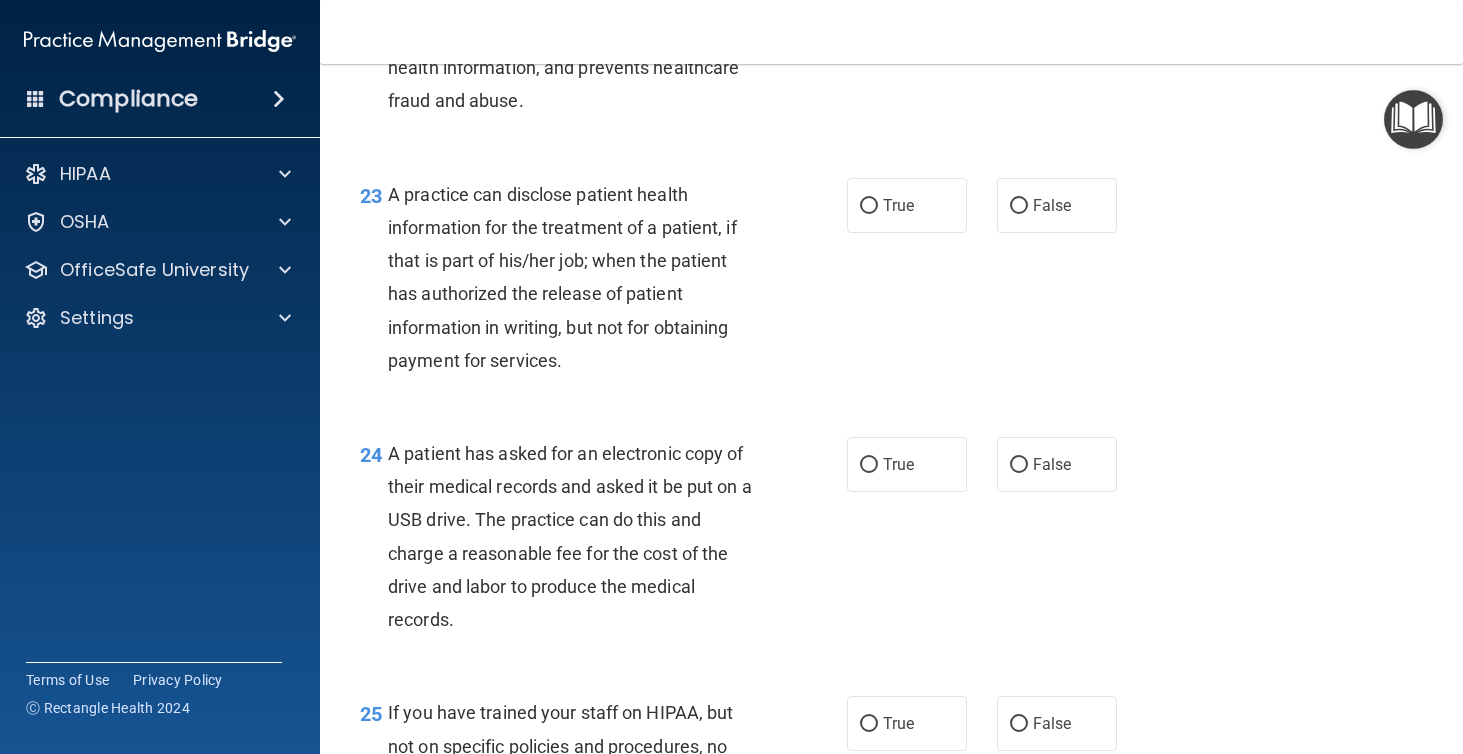 click on "A practice can disclose patient health information for the treatment of a patient, if that is part of his/her job; when the patient has authorized the release of patient information in writing, but not for obtaining payment for services." at bounding box center [581, 277] 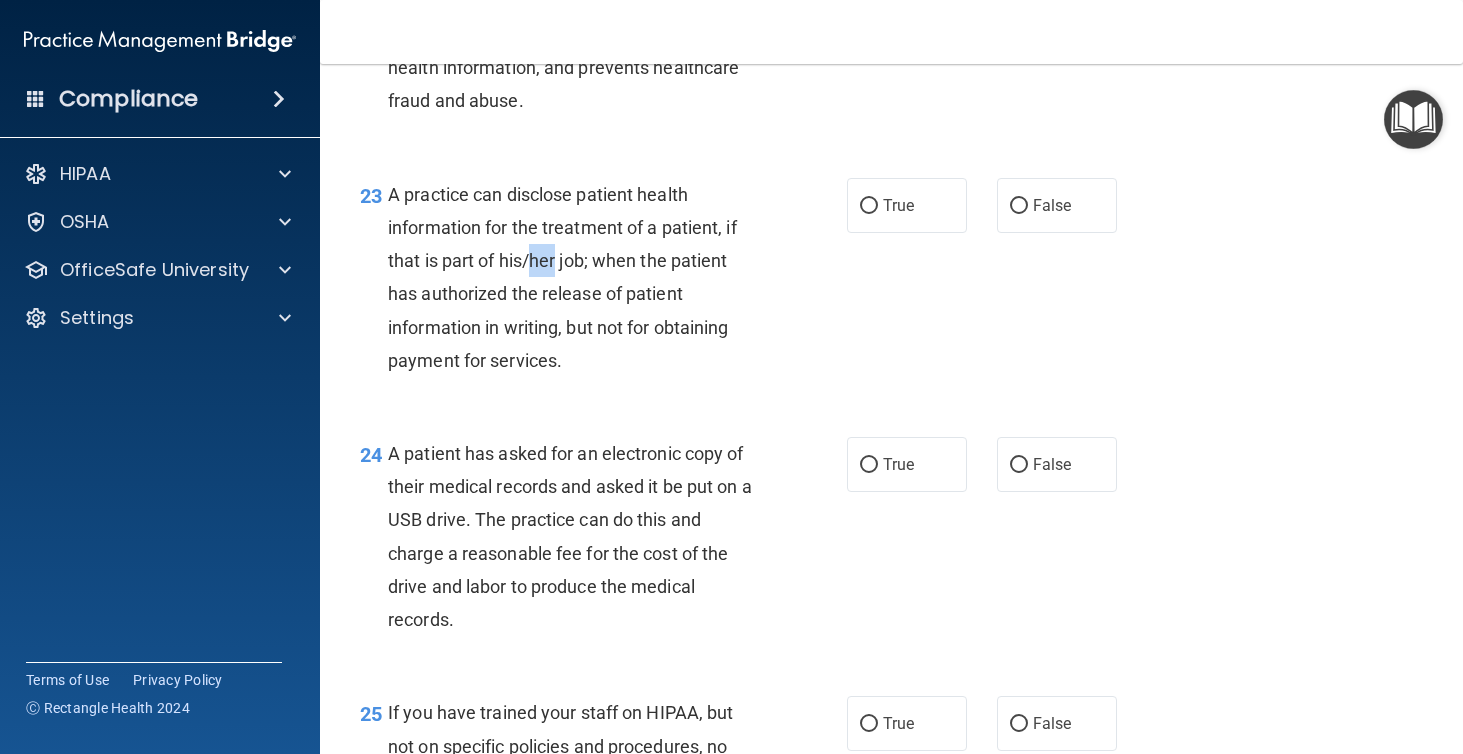 click on "A practice can disclose patient health information for the treatment of a patient, if that is part of his/her job; when the patient has authorized the release of patient information in writing, but not for obtaining payment for services." at bounding box center [581, 277] 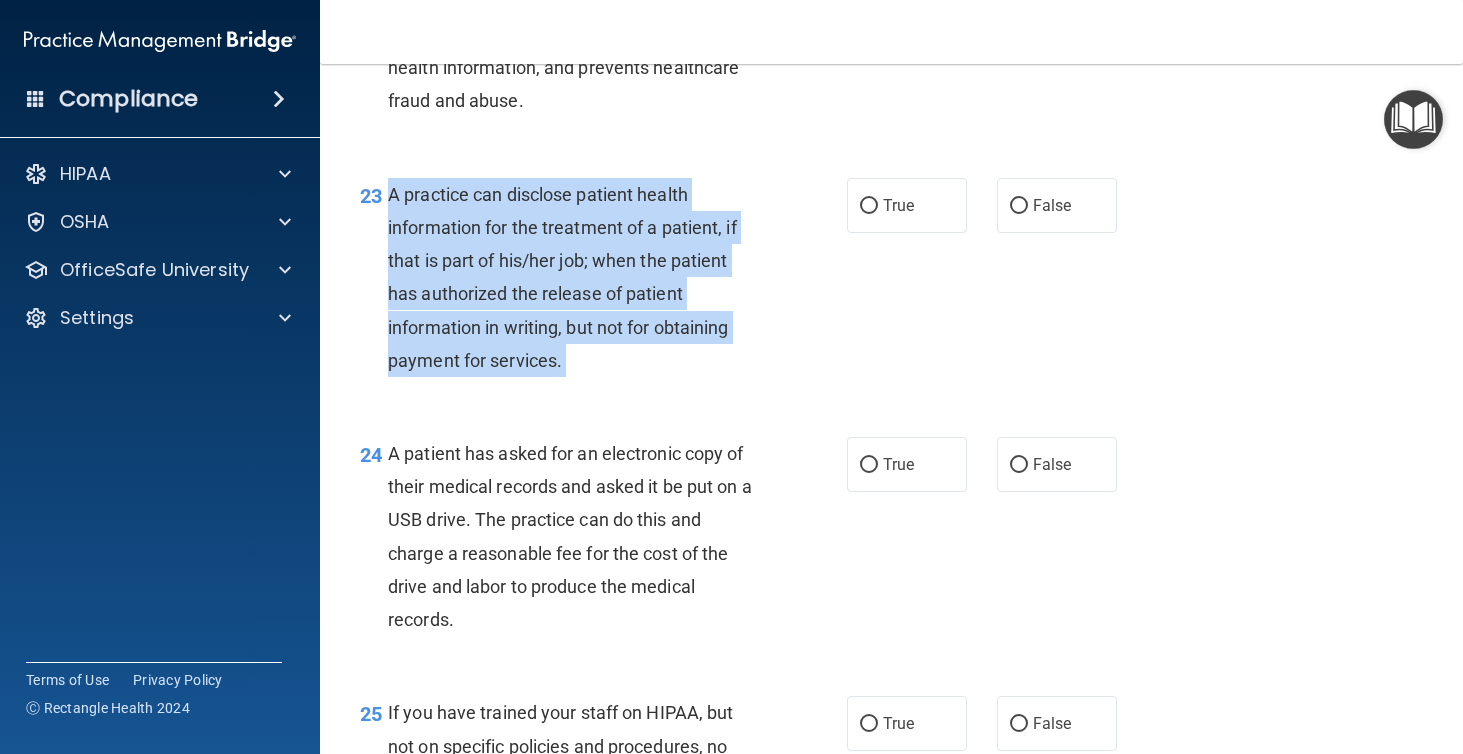 click on "A practice can disclose patient health information for the treatment of a patient, if that is part of his/her job; when the patient has authorized the release of patient information in writing, but not for obtaining payment for services." at bounding box center [581, 277] 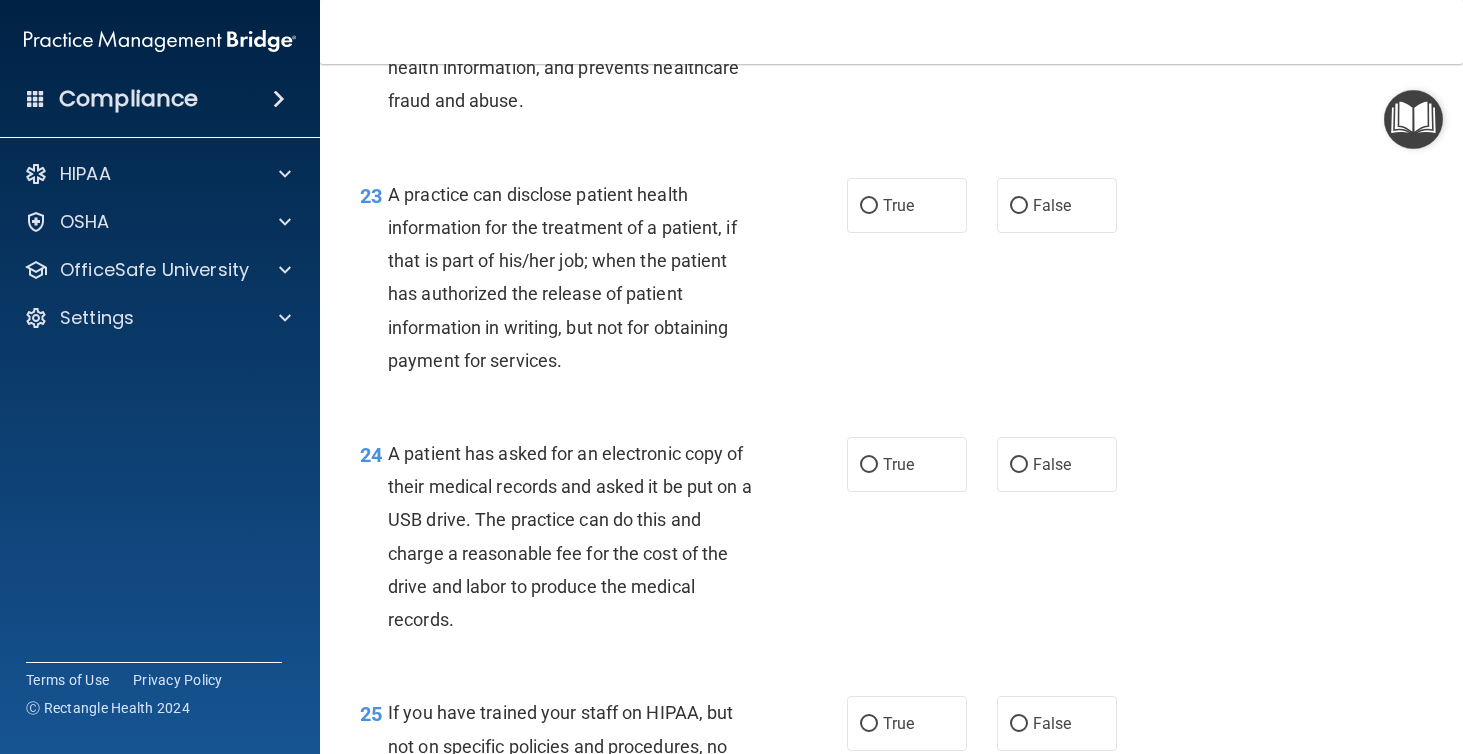 click on "22       HIPAA protects the privacy and security of patient health information, provides for electronic and physical security of patient health information, and prevents healthcare fraud and abuse.                 True           False" at bounding box center (891, 40) 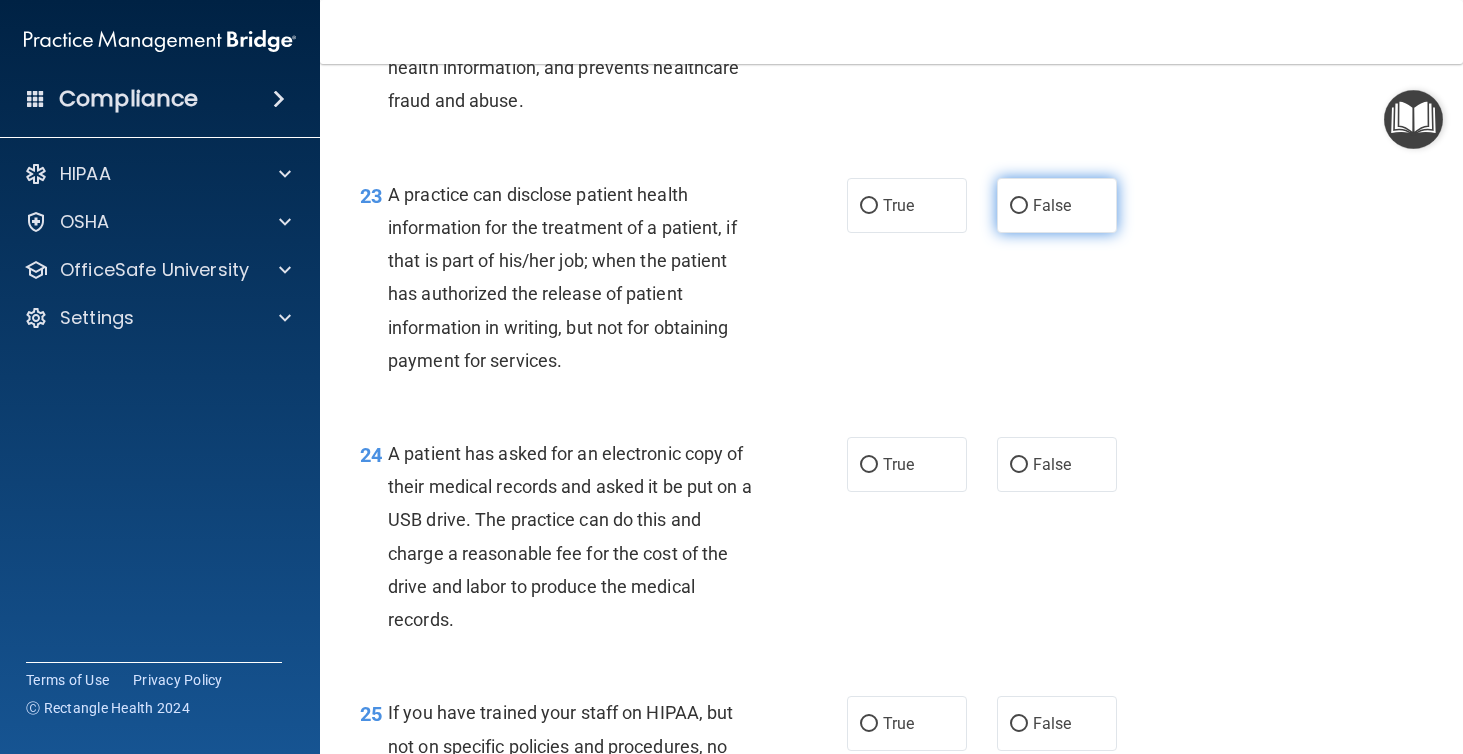 click on "False" at bounding box center [1052, 205] 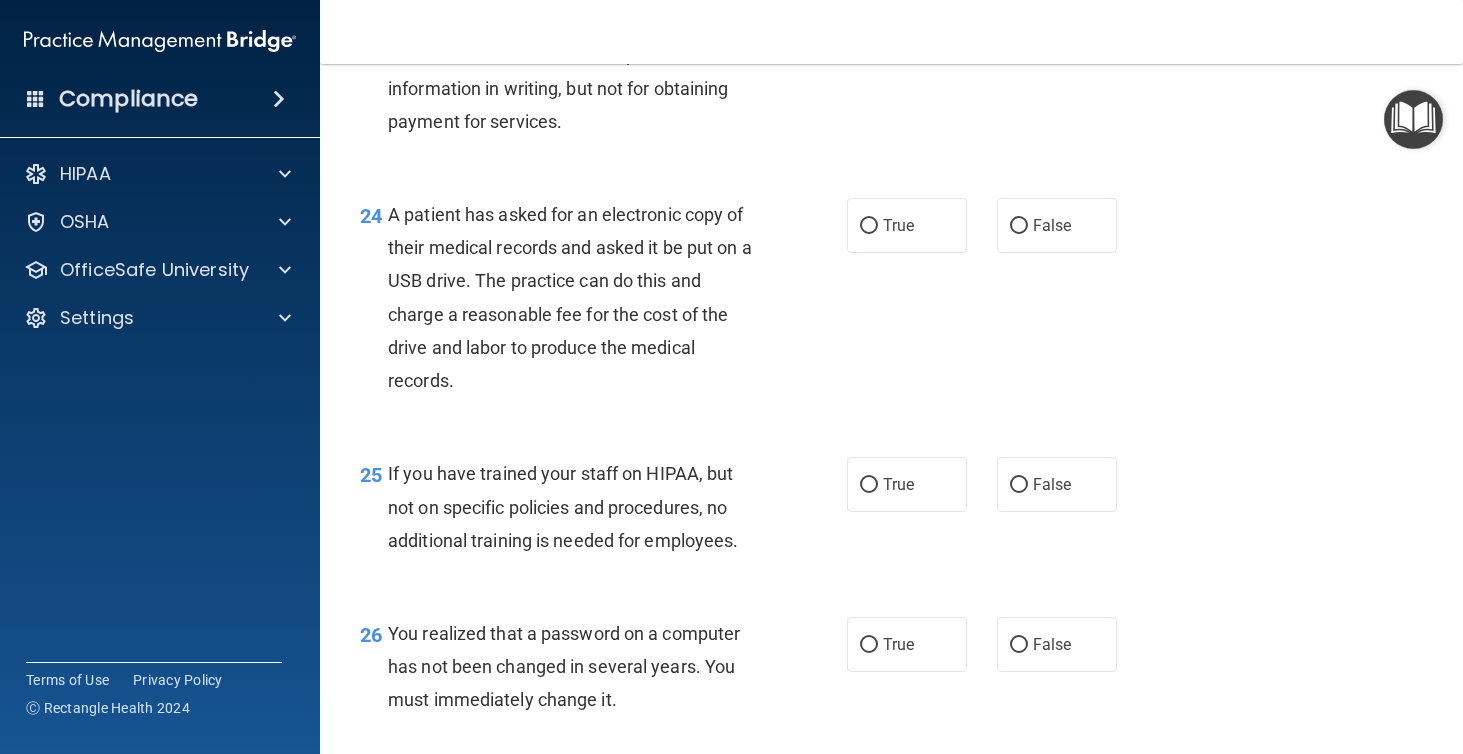 scroll, scrollTop: 4172, scrollLeft: 0, axis: vertical 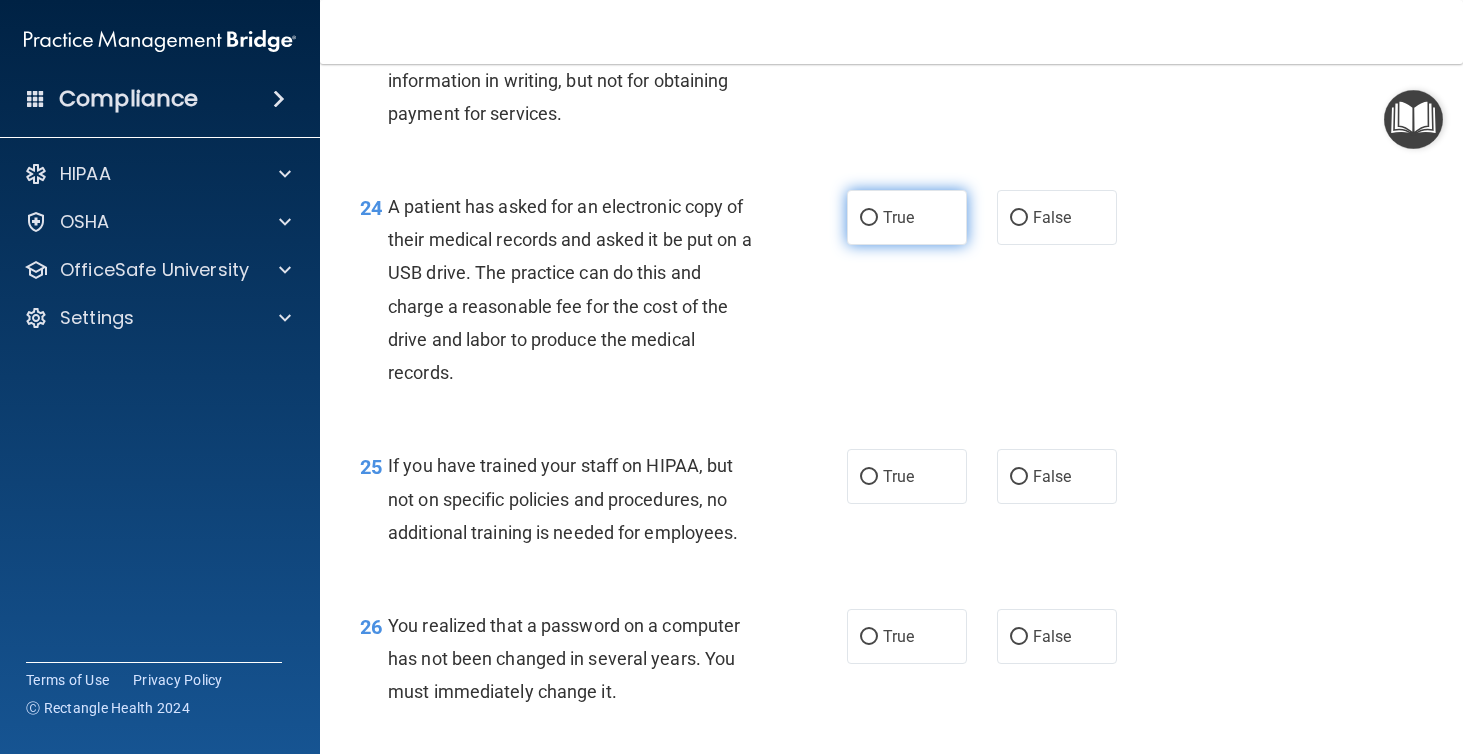 click on "True" at bounding box center (907, 217) 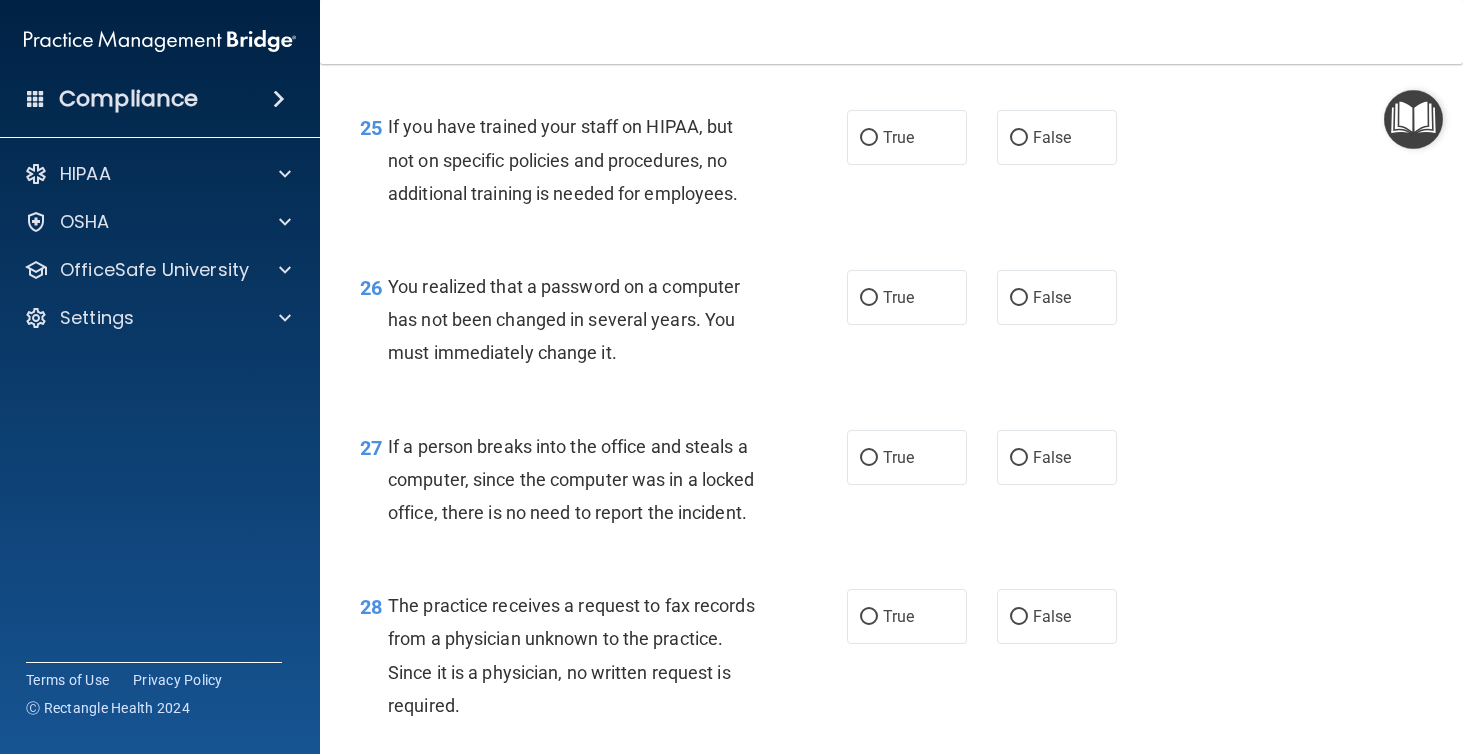 scroll, scrollTop: 4513, scrollLeft: 0, axis: vertical 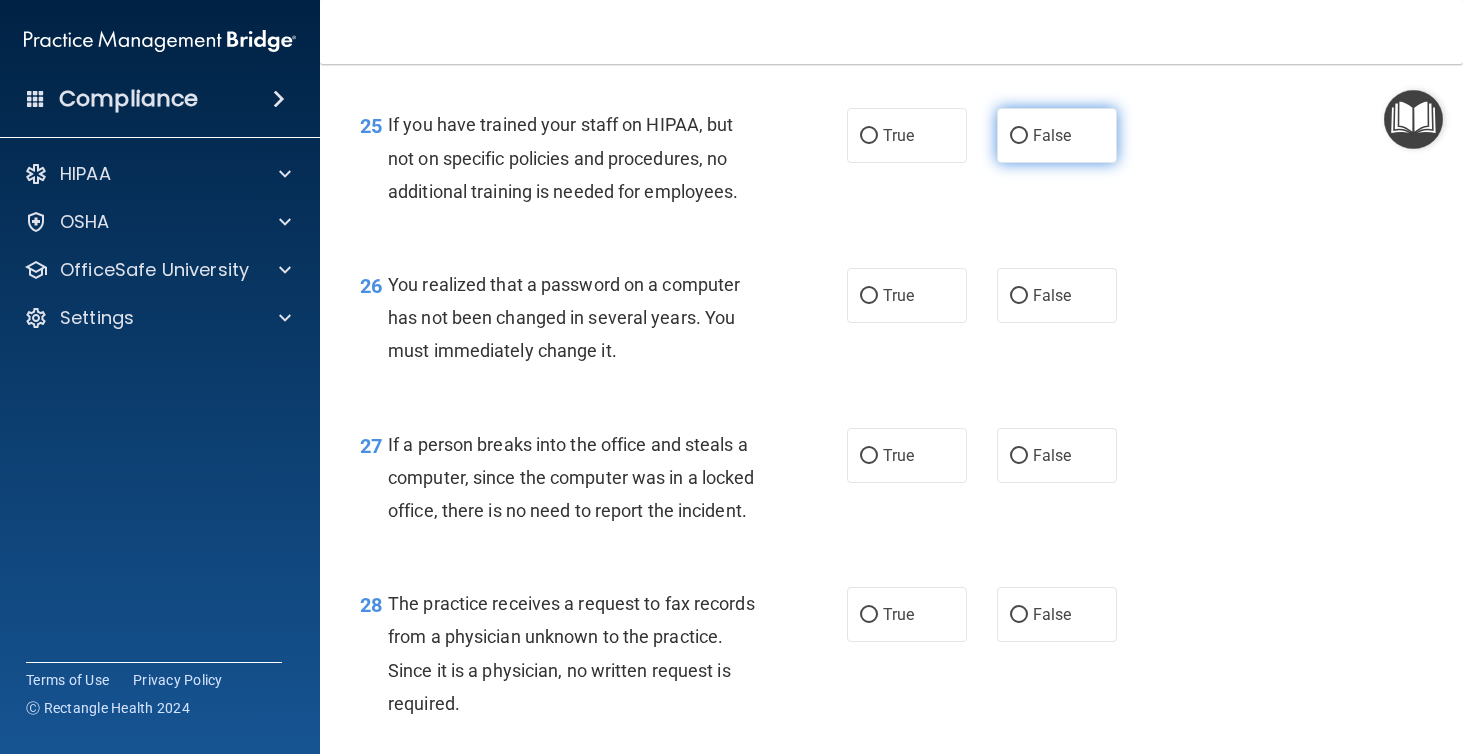 click on "False" at bounding box center (1052, 135) 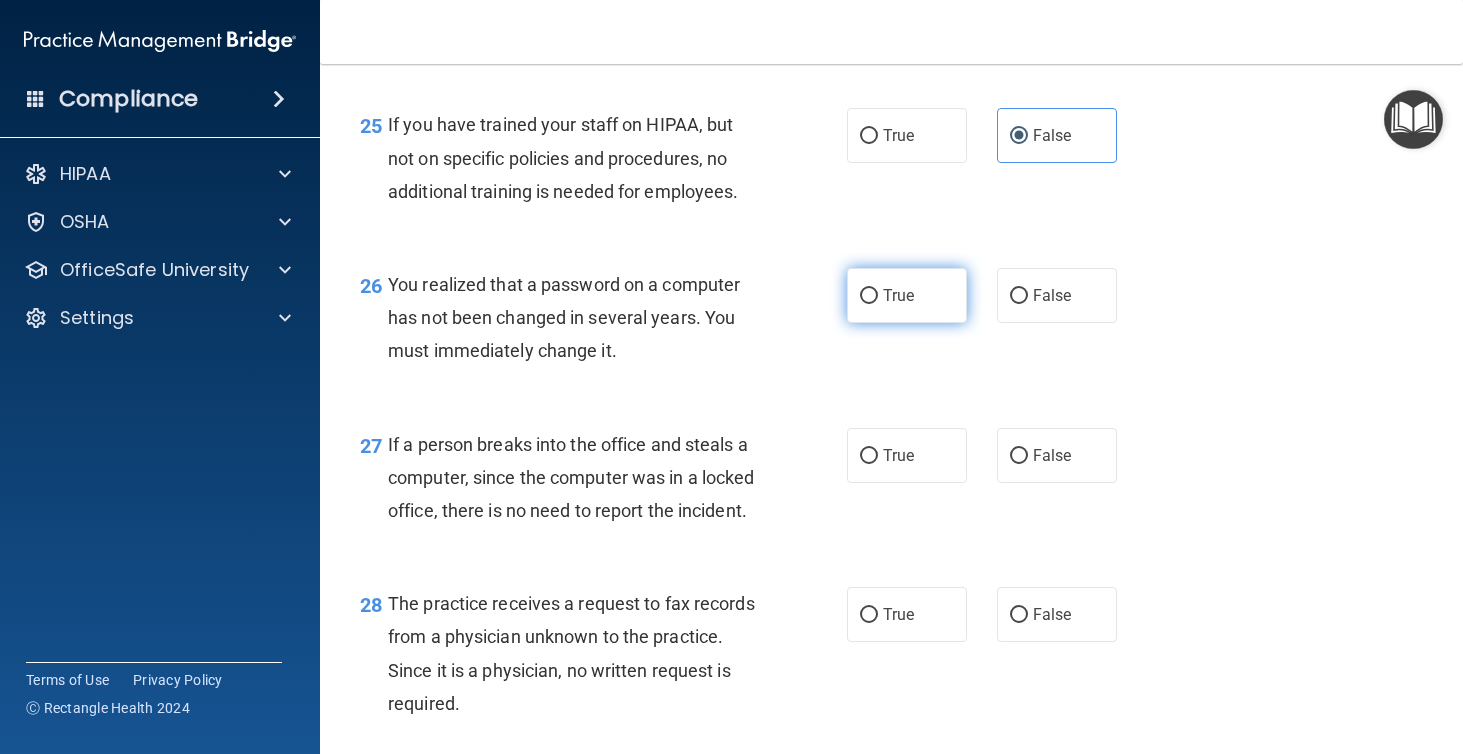 click on "True" at bounding box center [907, 295] 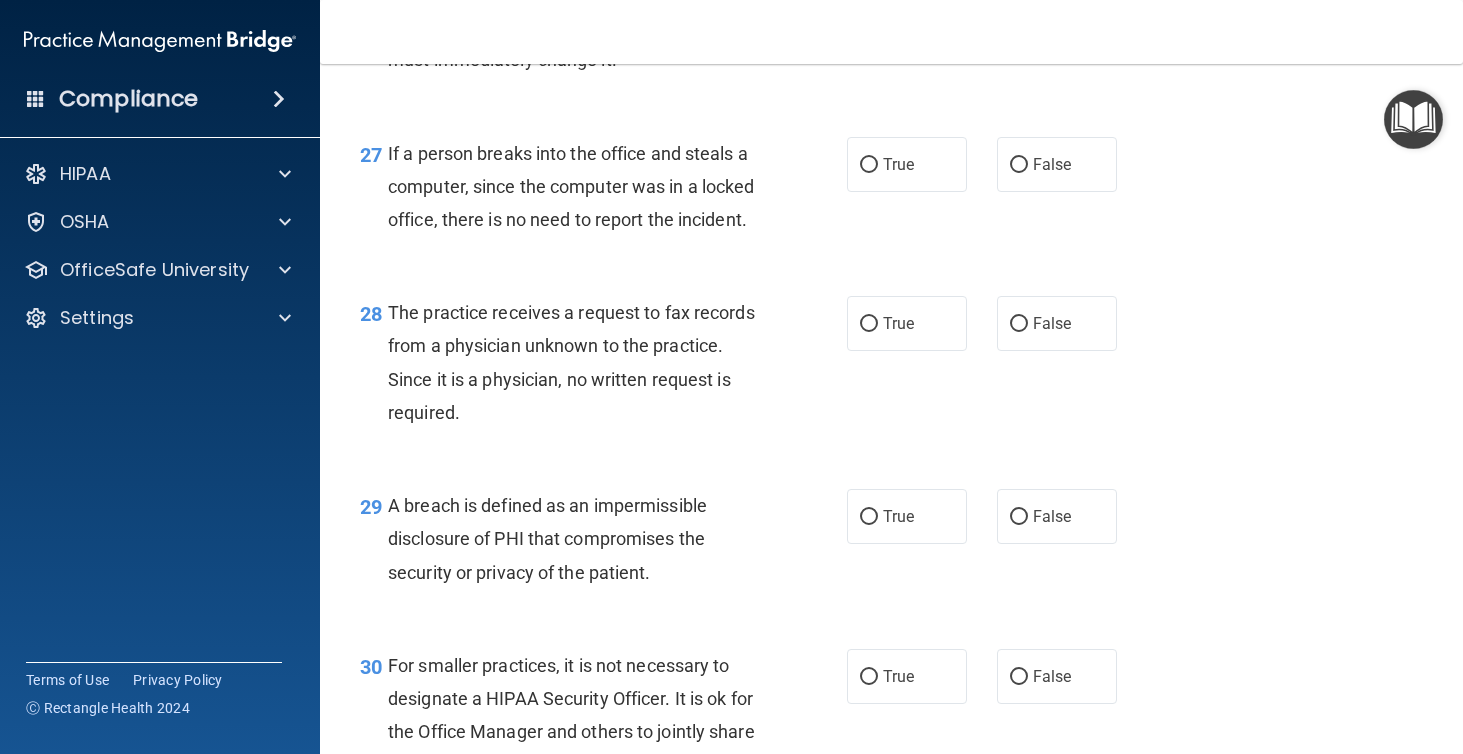 scroll, scrollTop: 4806, scrollLeft: 0, axis: vertical 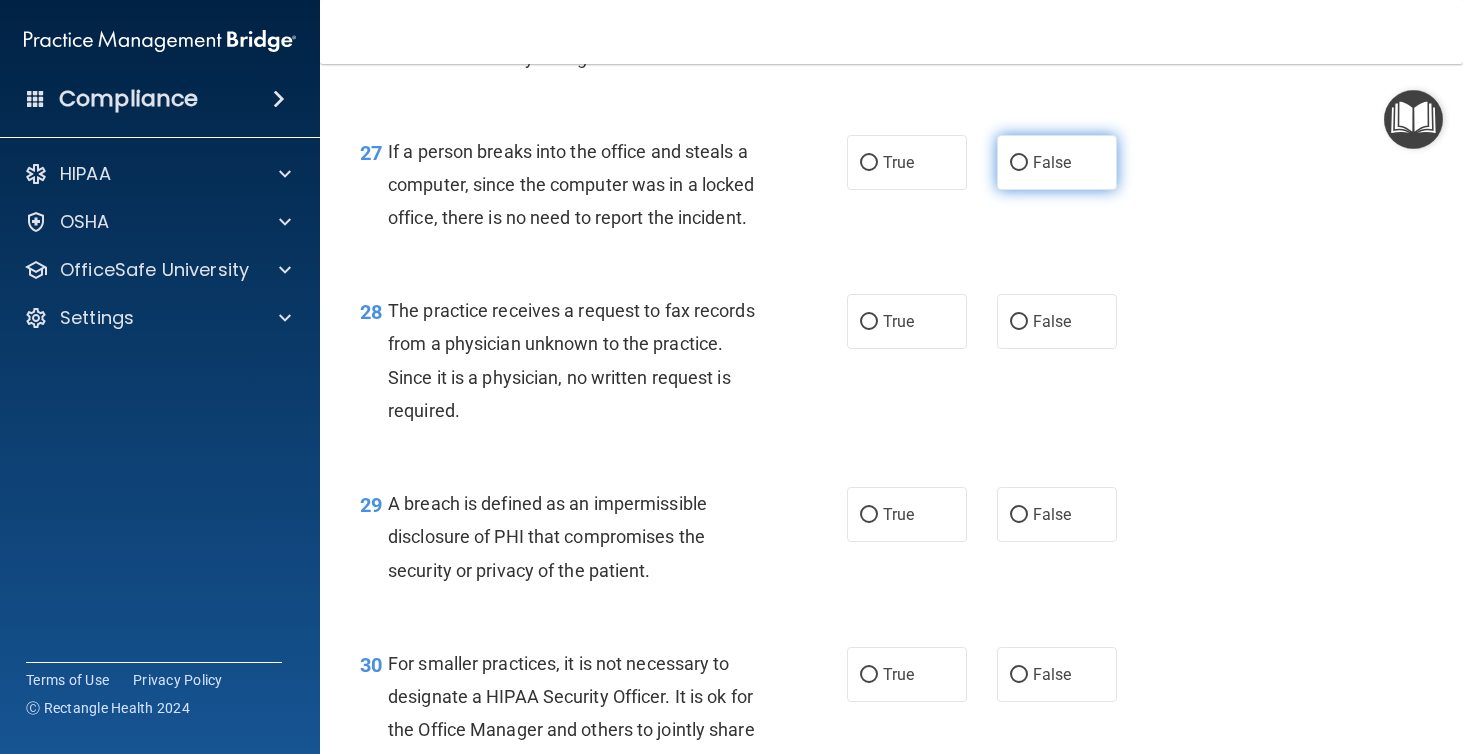 click on "False" at bounding box center [1052, 162] 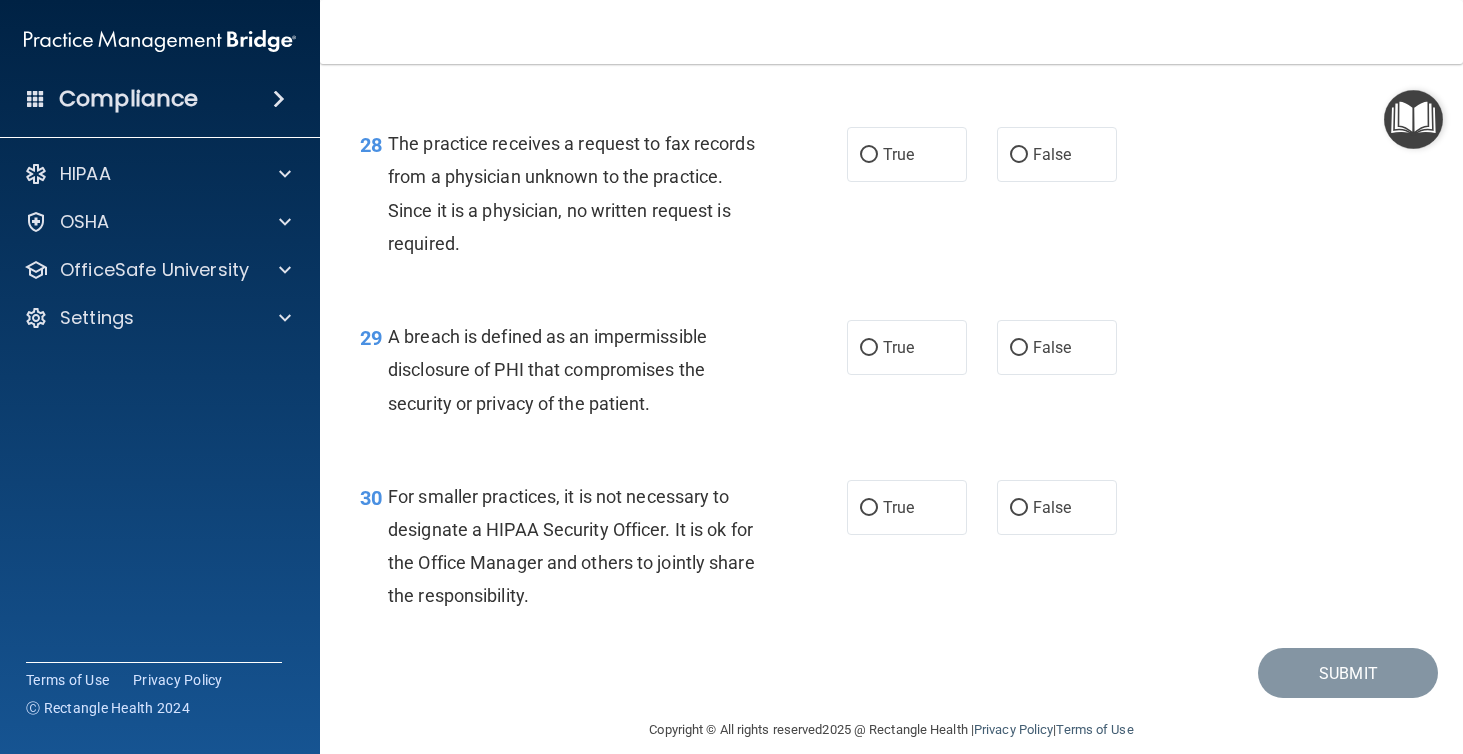 scroll, scrollTop: 4972, scrollLeft: 0, axis: vertical 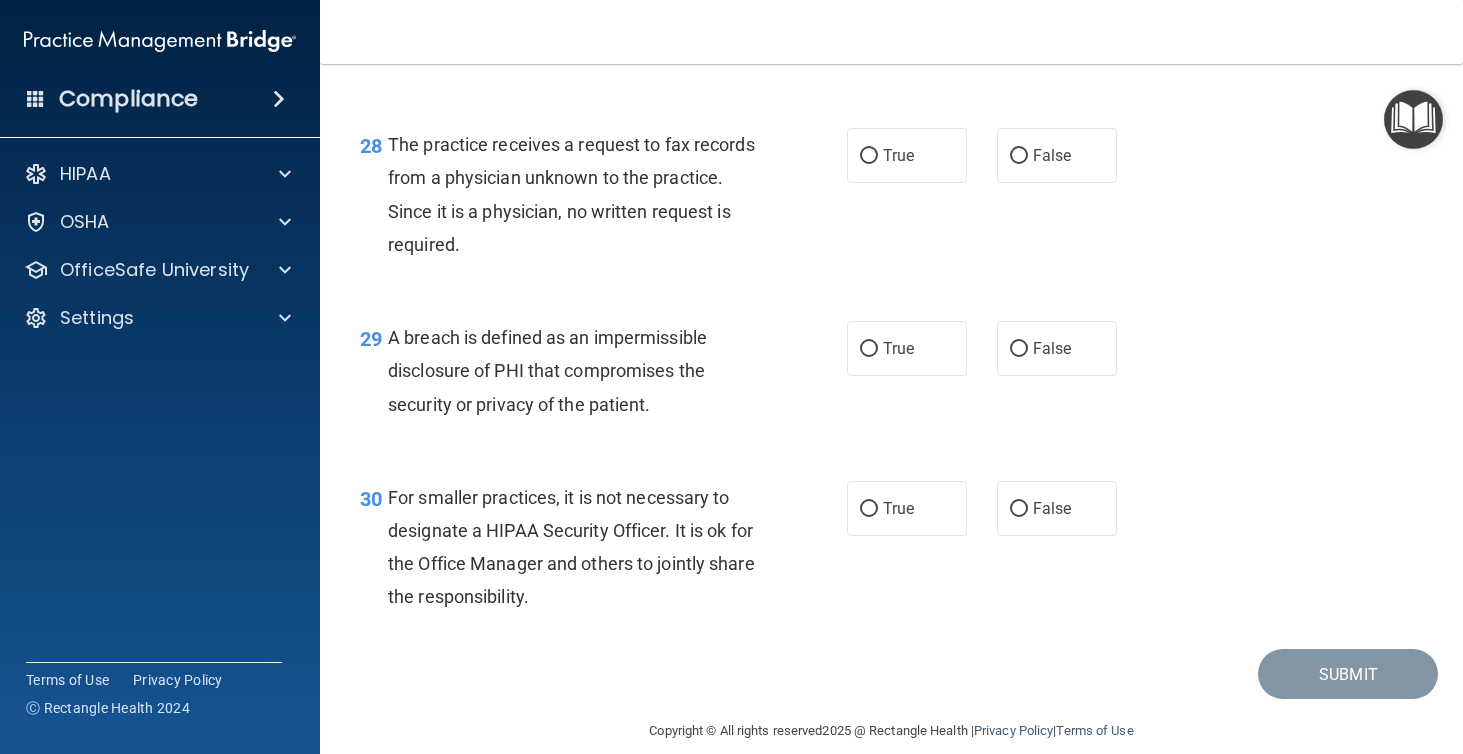 click on "The practice receives a request to fax records from a physician unknown to the practice.  Since it is a physician, no written request is required." at bounding box center [571, 194] 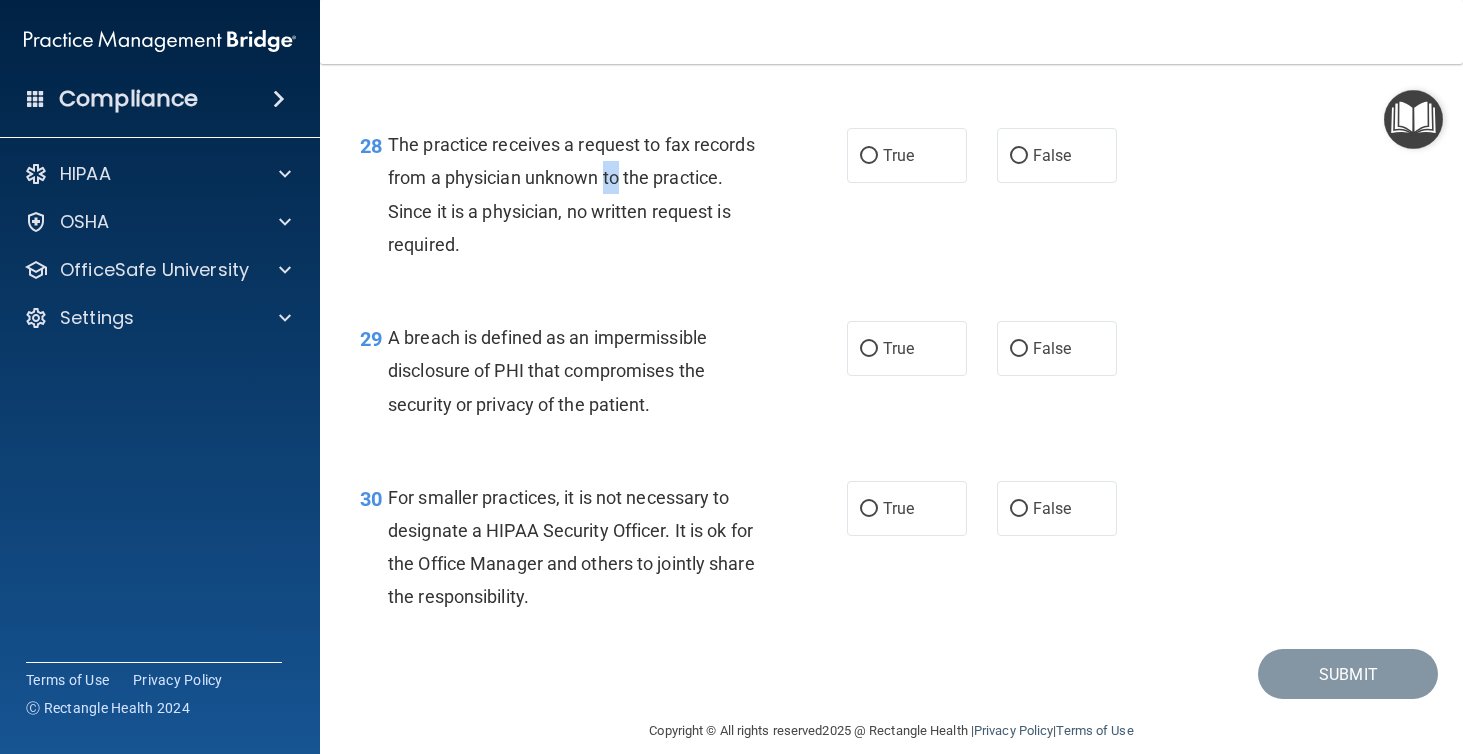 click on "The practice receives a request to fax records from a physician unknown to the practice.  Since it is a physician, no written request is required." at bounding box center [571, 194] 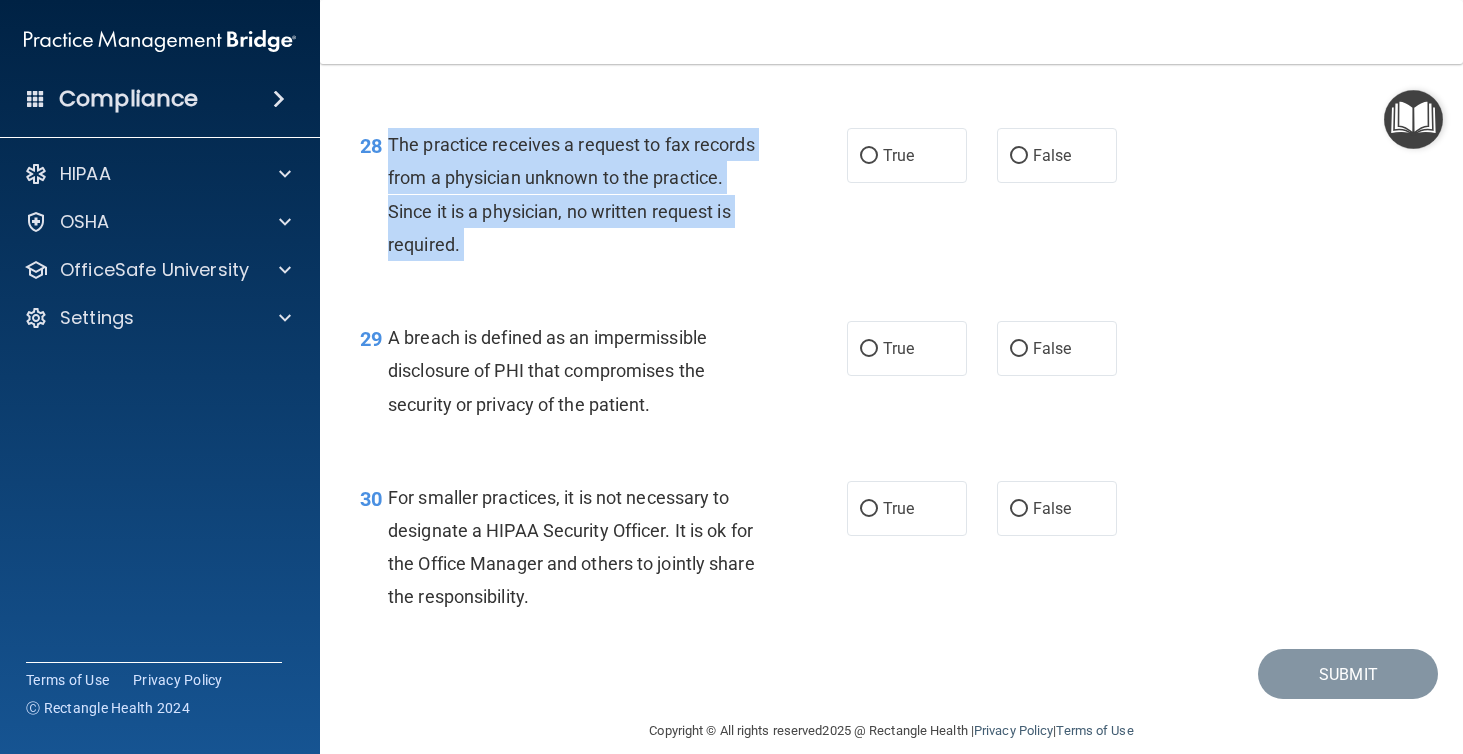 click on "The practice receives a request to fax records from a physician unknown to the practice.  Since it is a physician, no written request is required." at bounding box center [571, 194] 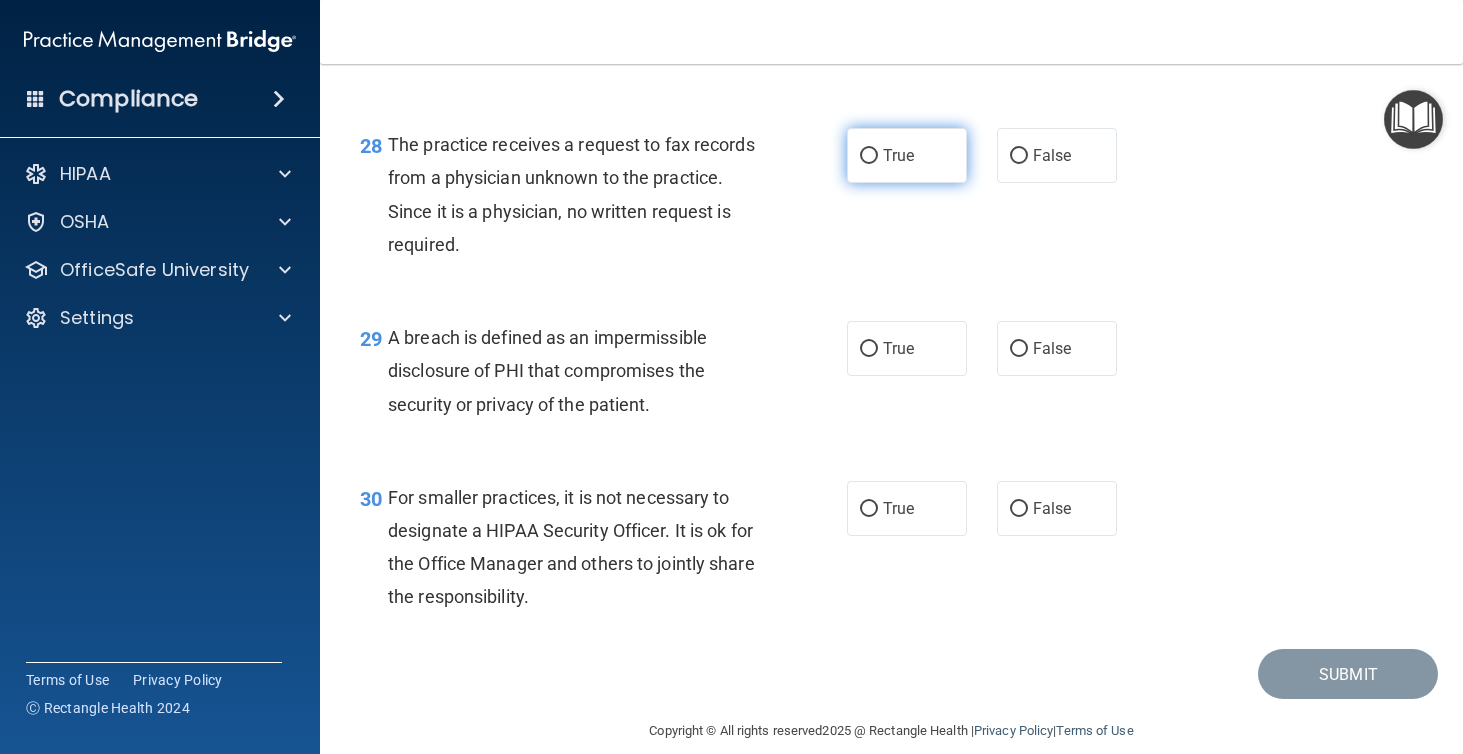 click on "True" at bounding box center [898, 155] 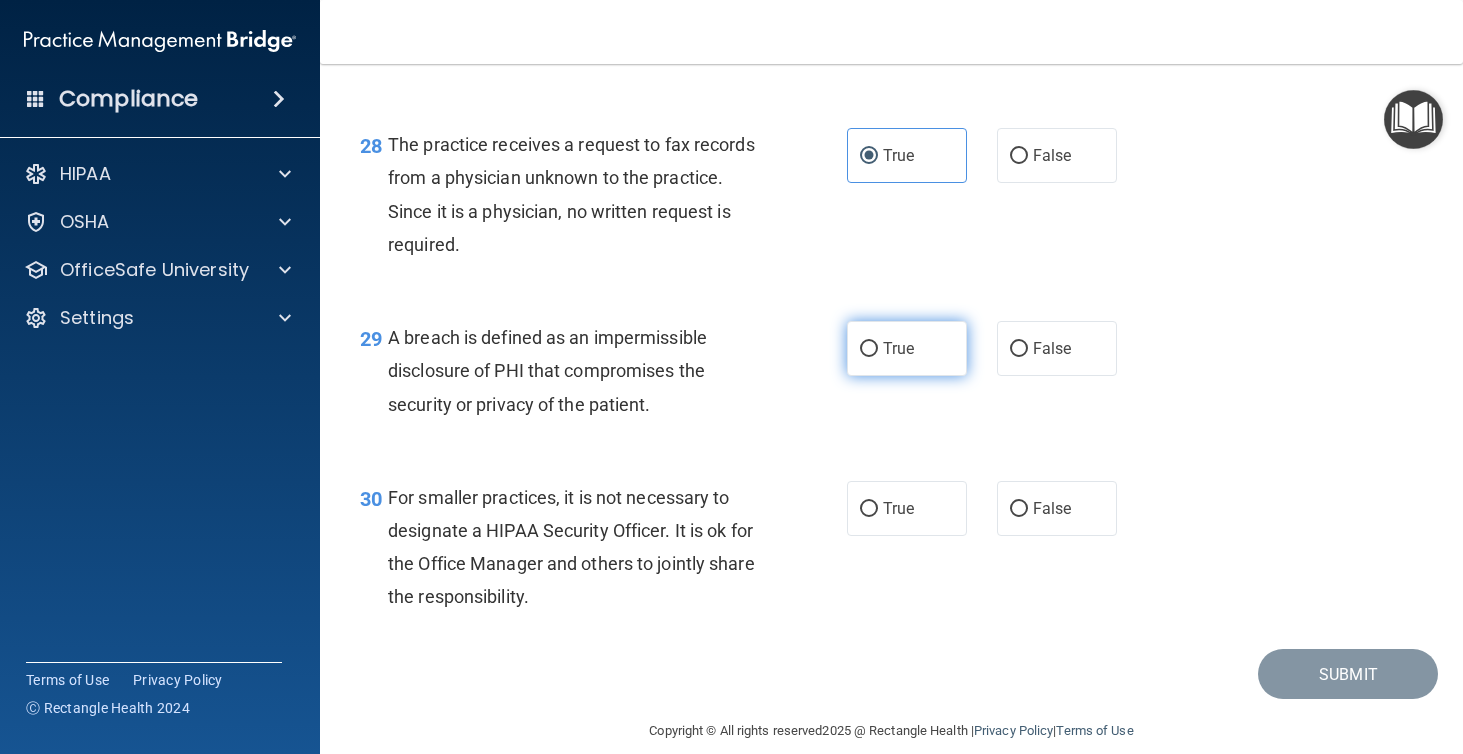 click on "True" at bounding box center (907, 348) 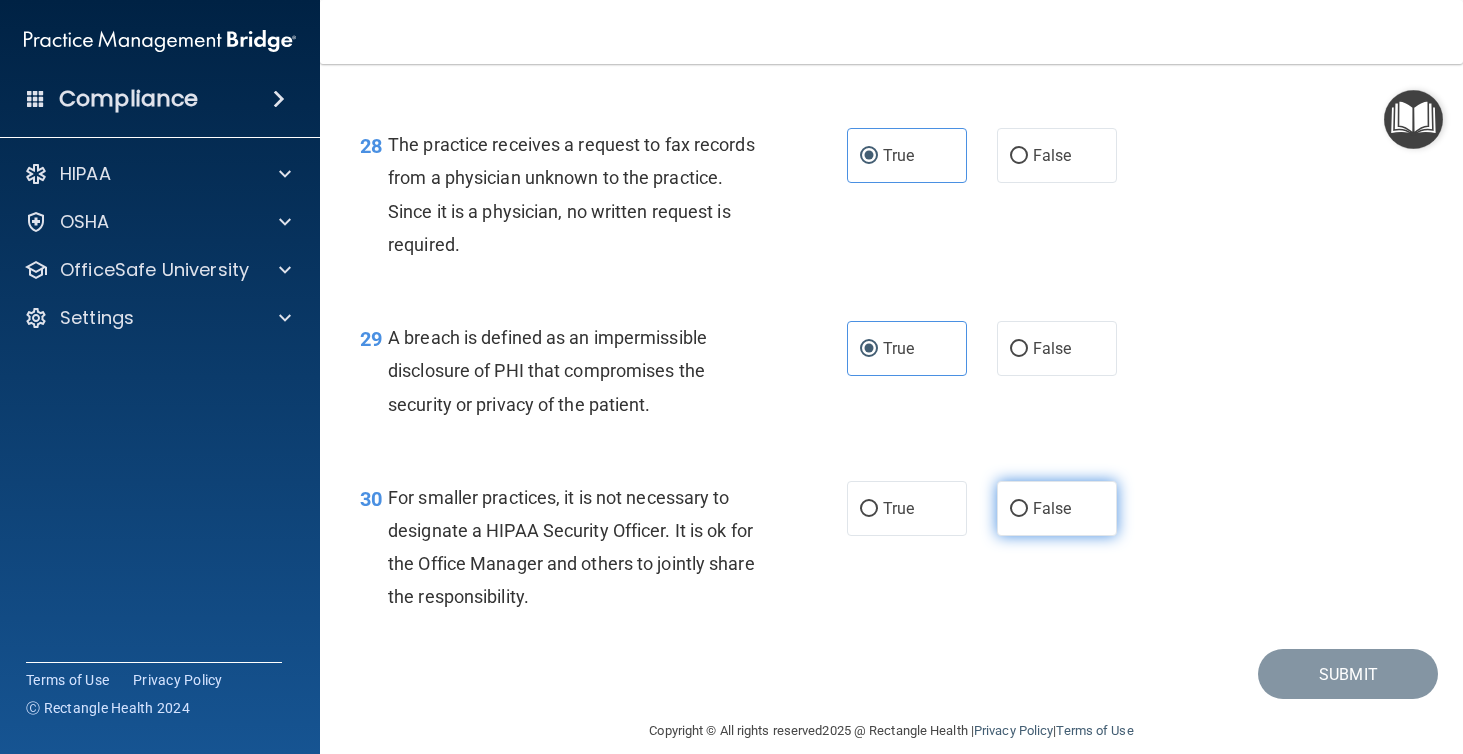 click on "False" at bounding box center (1052, 508) 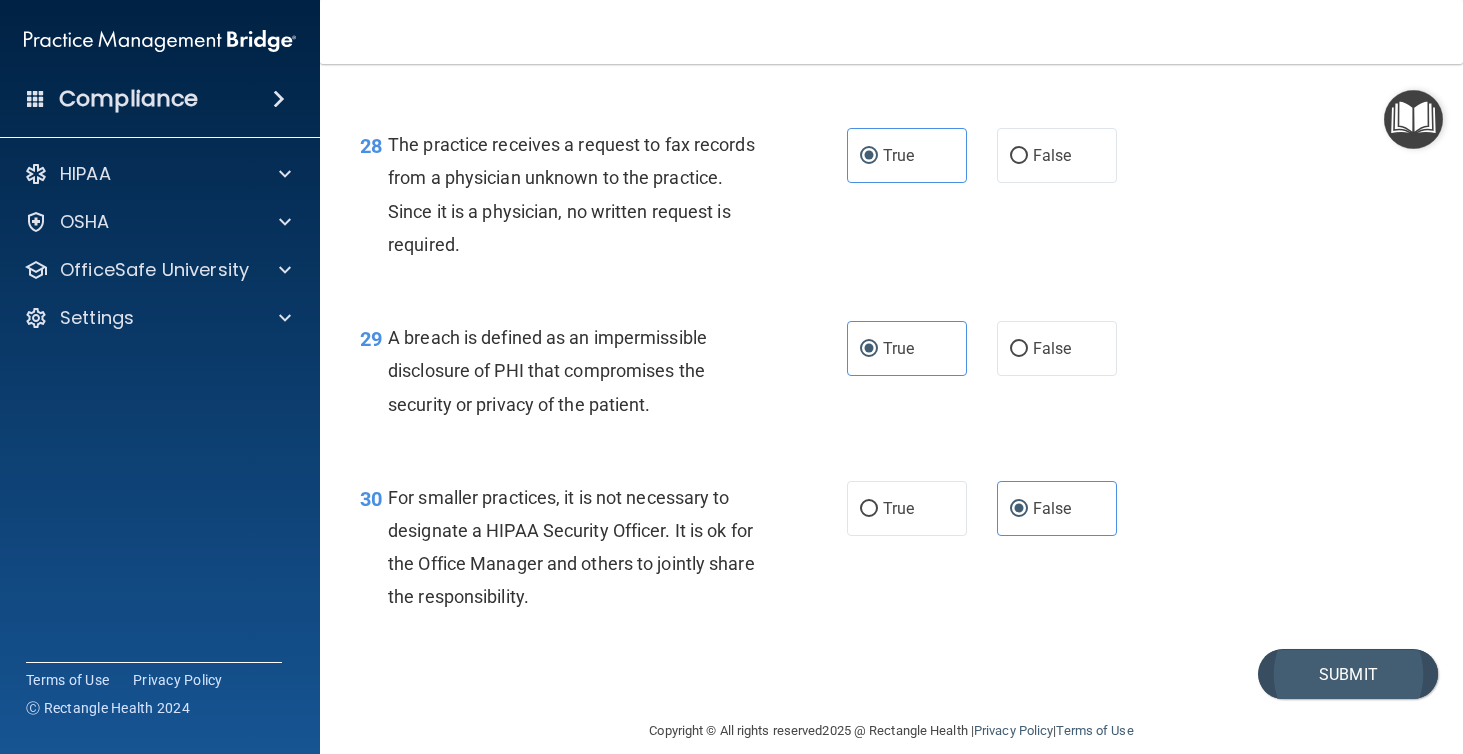 click on "Submit" at bounding box center (1348, 674) 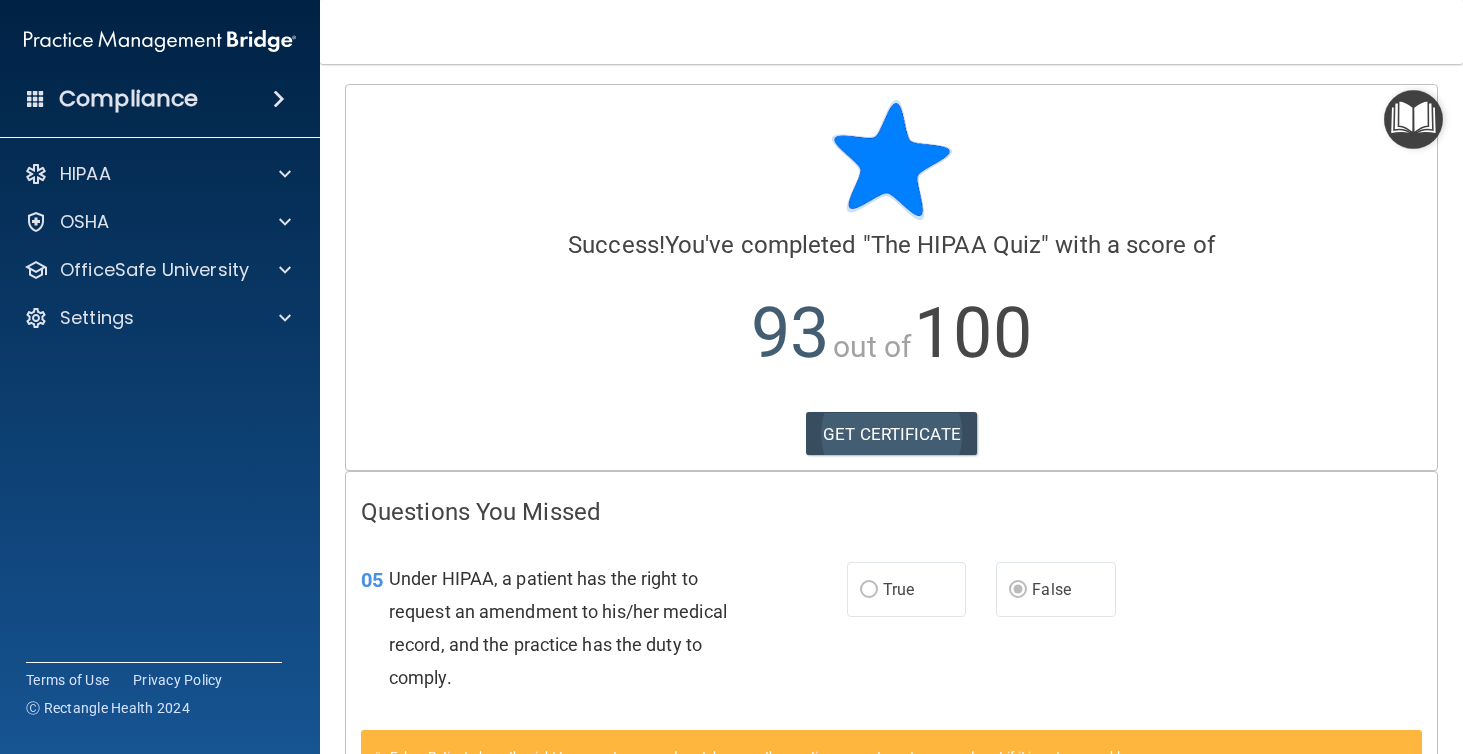 scroll, scrollTop: 0, scrollLeft: 0, axis: both 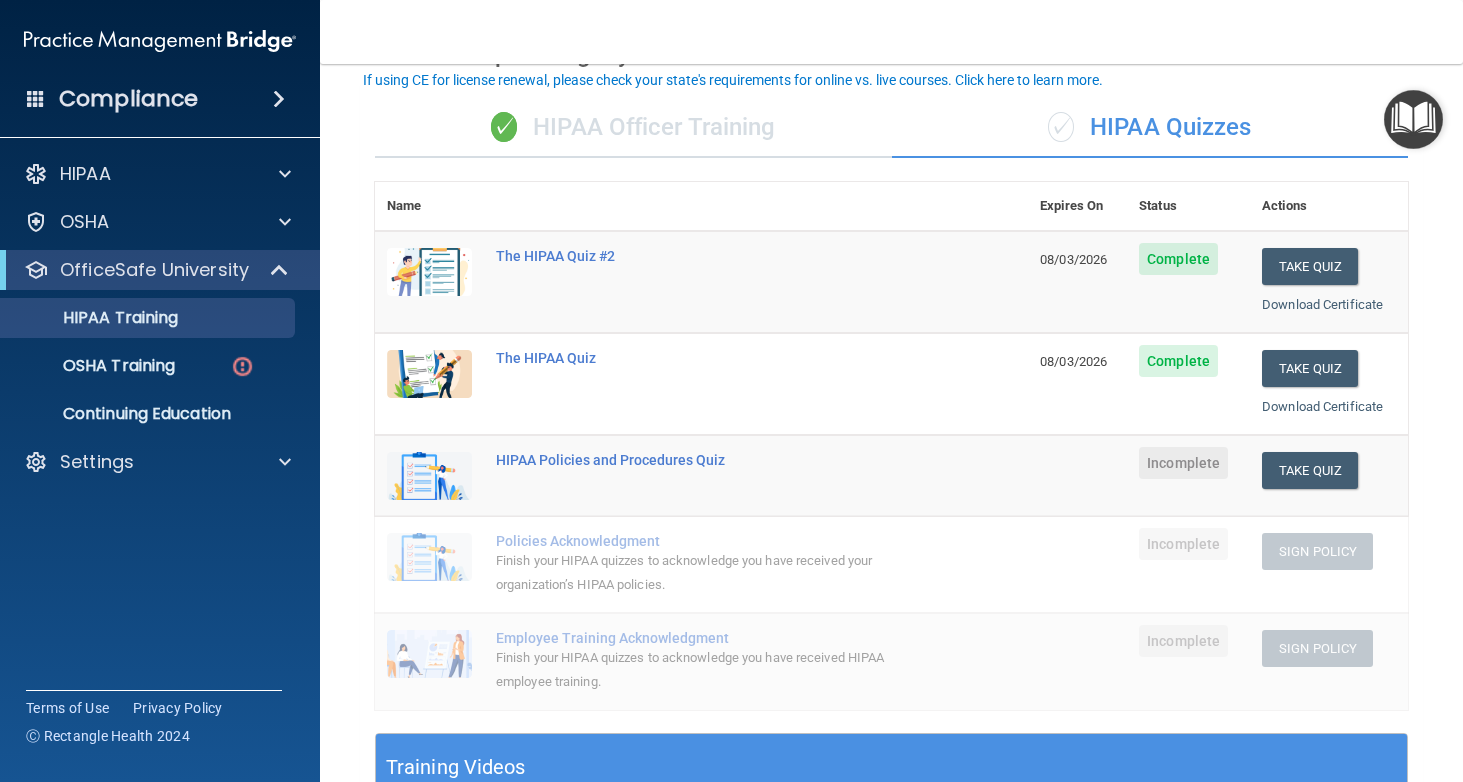 click on "✓   HIPAA Officer Training" at bounding box center (633, 128) 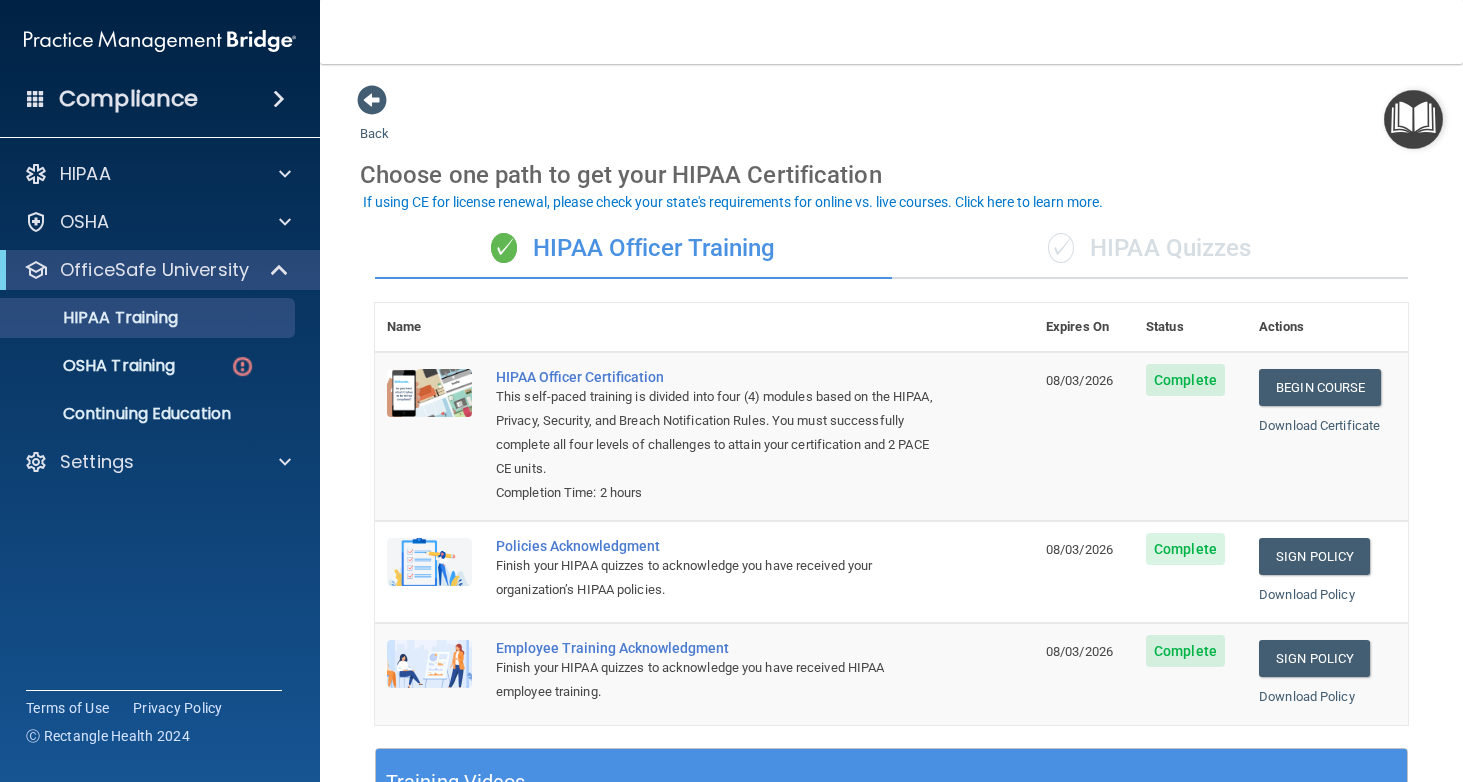 scroll, scrollTop: 0, scrollLeft: 0, axis: both 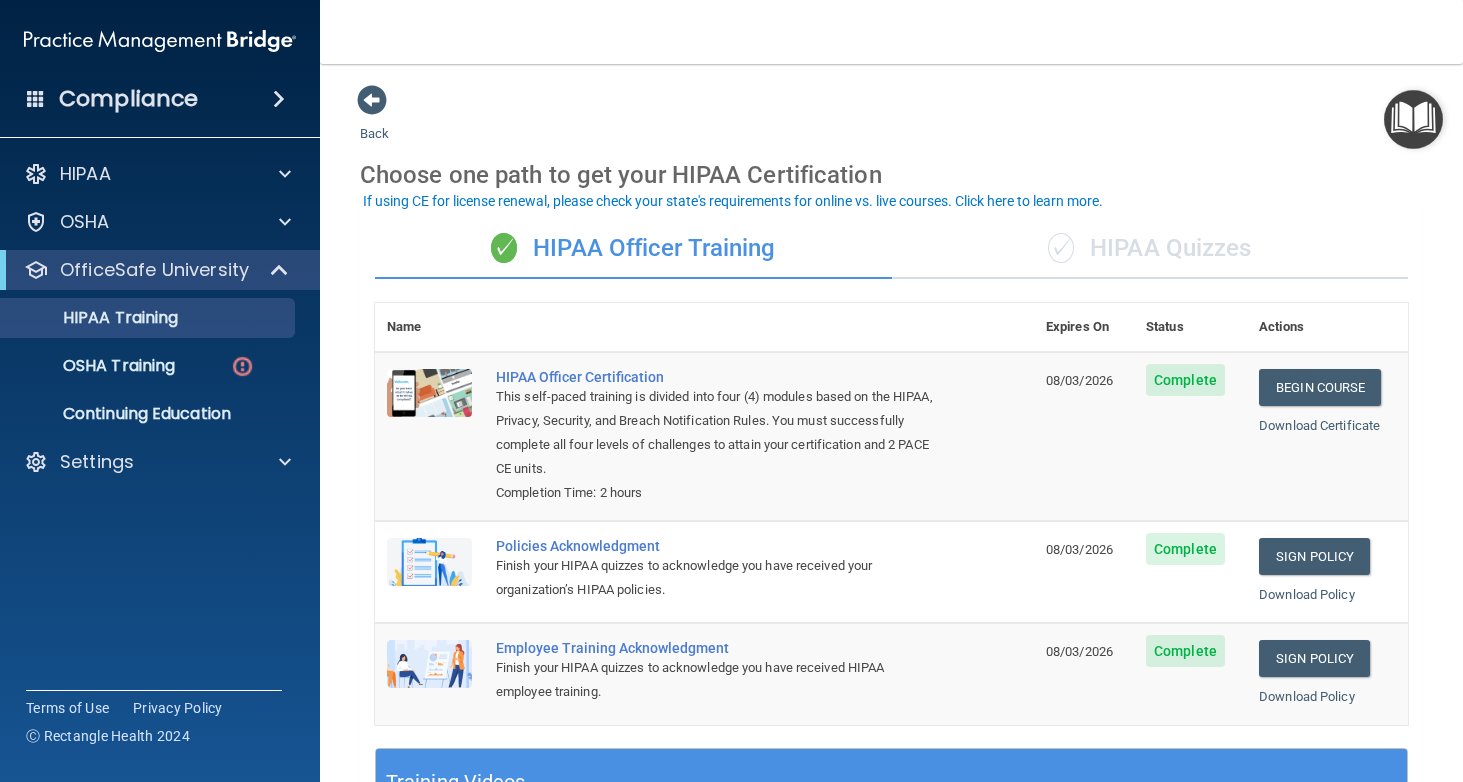 click on "✓   HIPAA Quizzes" at bounding box center [1150, 249] 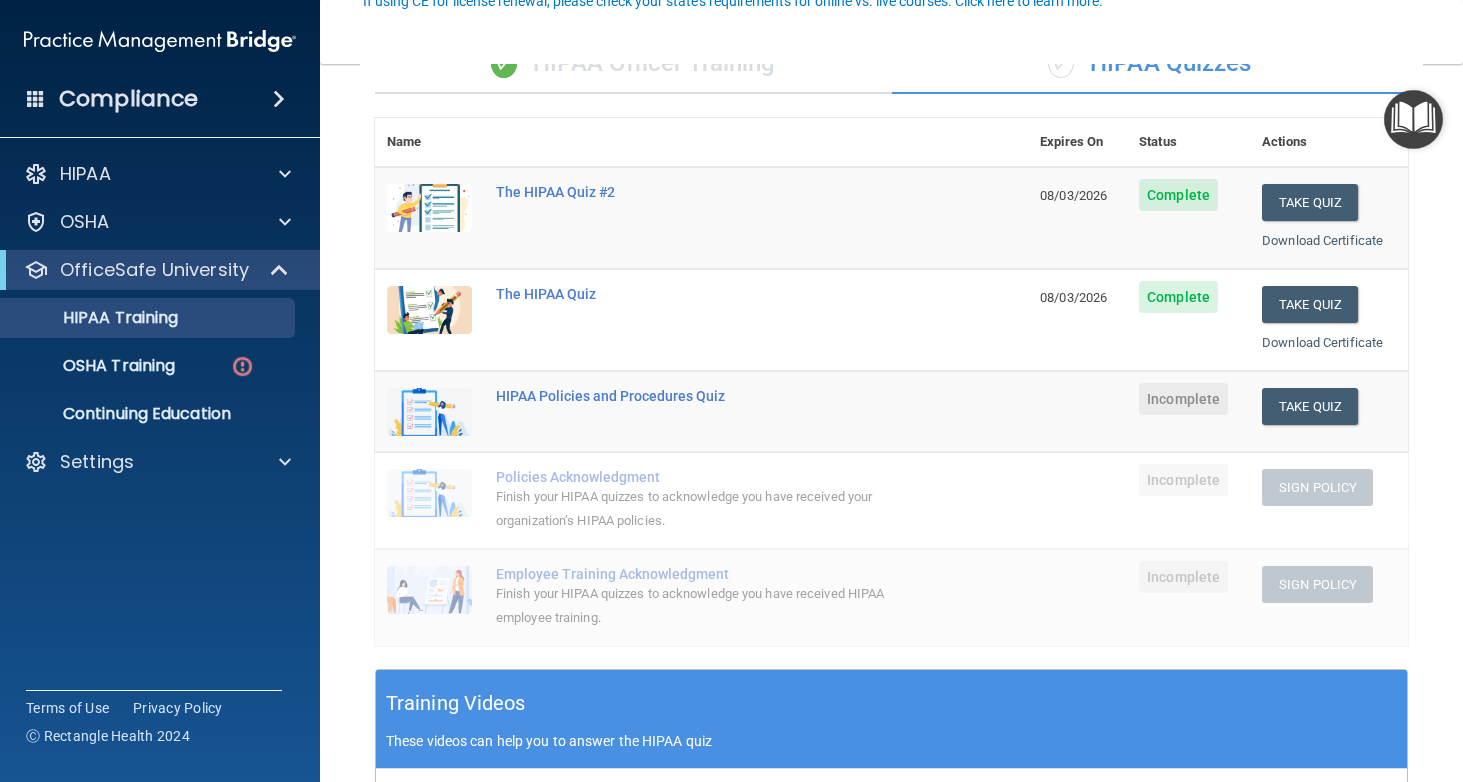 scroll, scrollTop: 202, scrollLeft: 0, axis: vertical 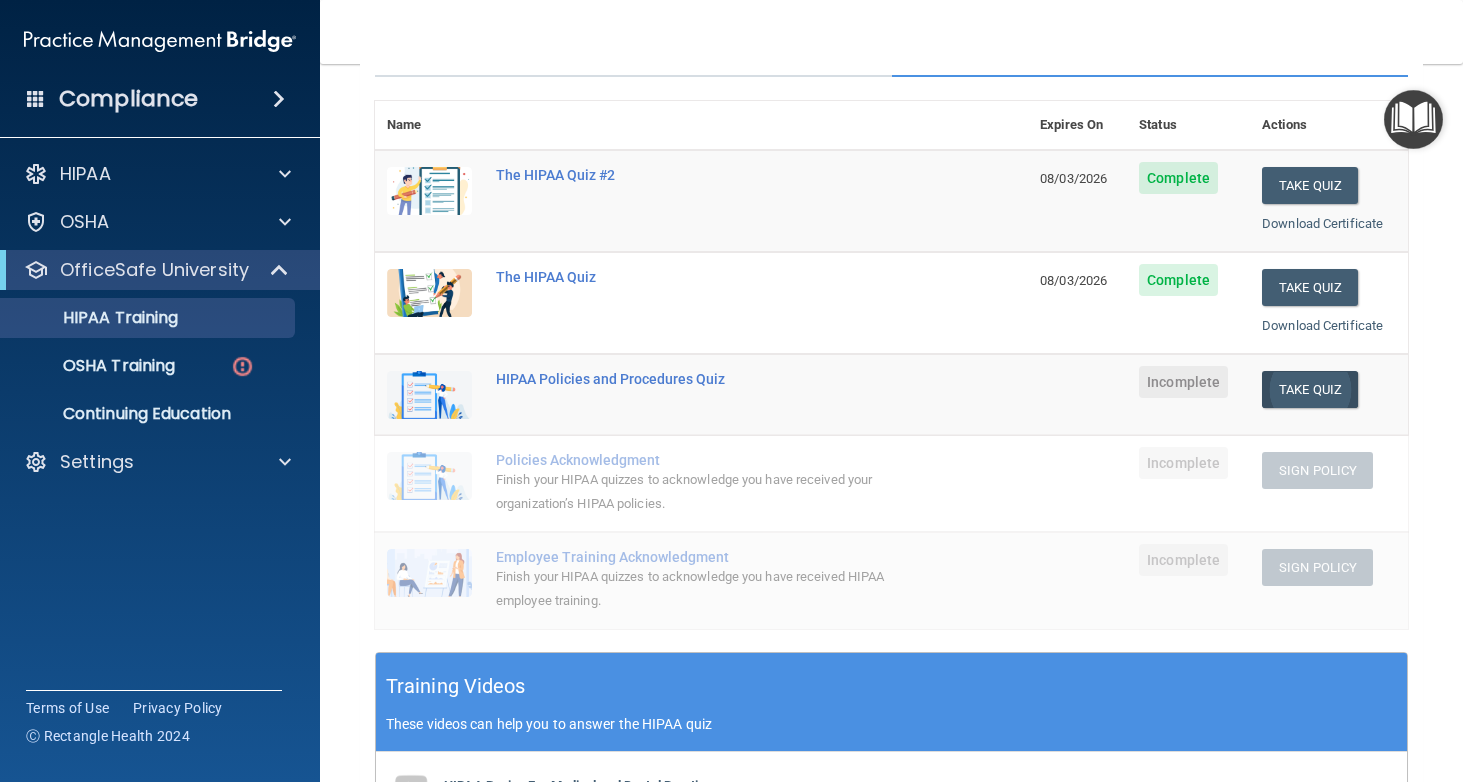 click on "Take Quiz" at bounding box center [1310, 389] 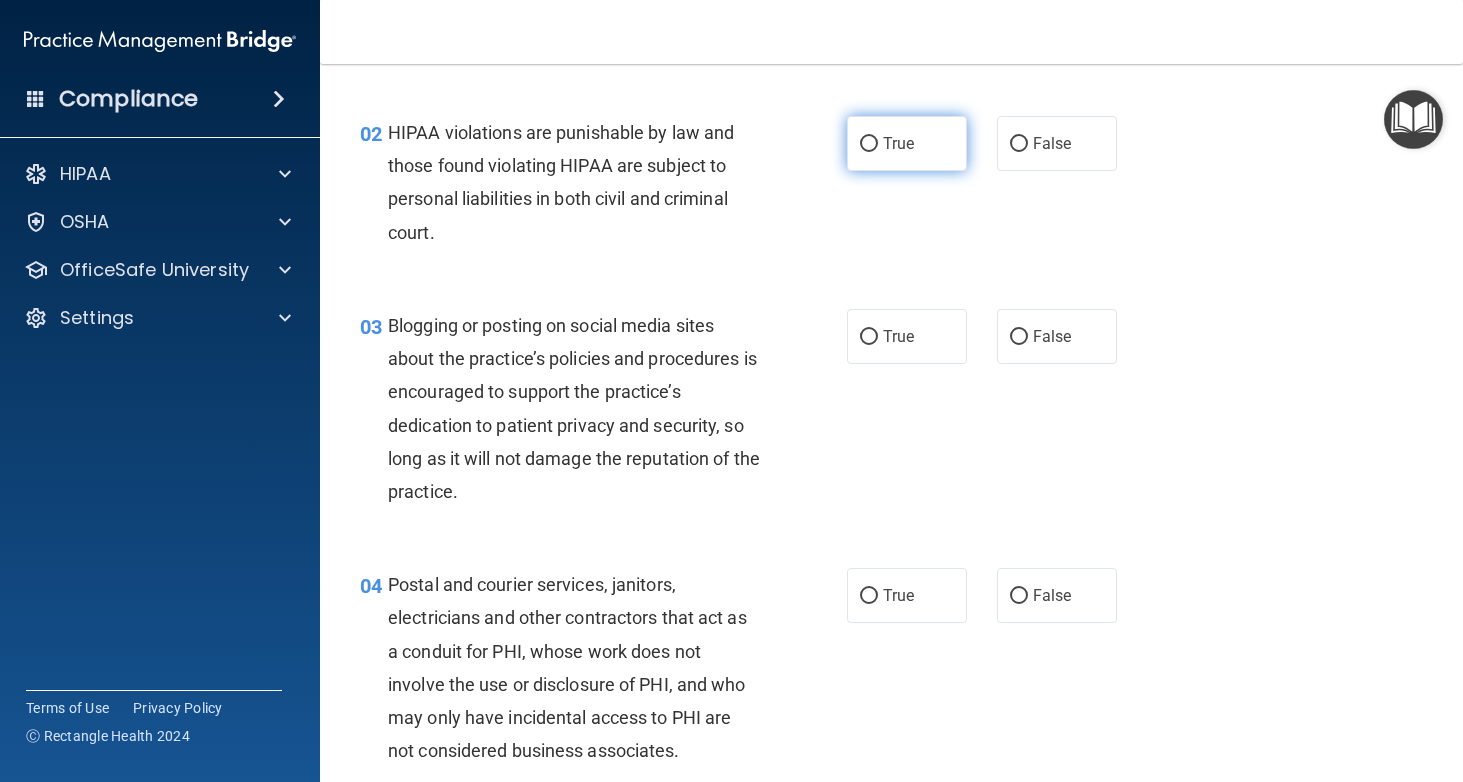 click on "True" at bounding box center (907, 143) 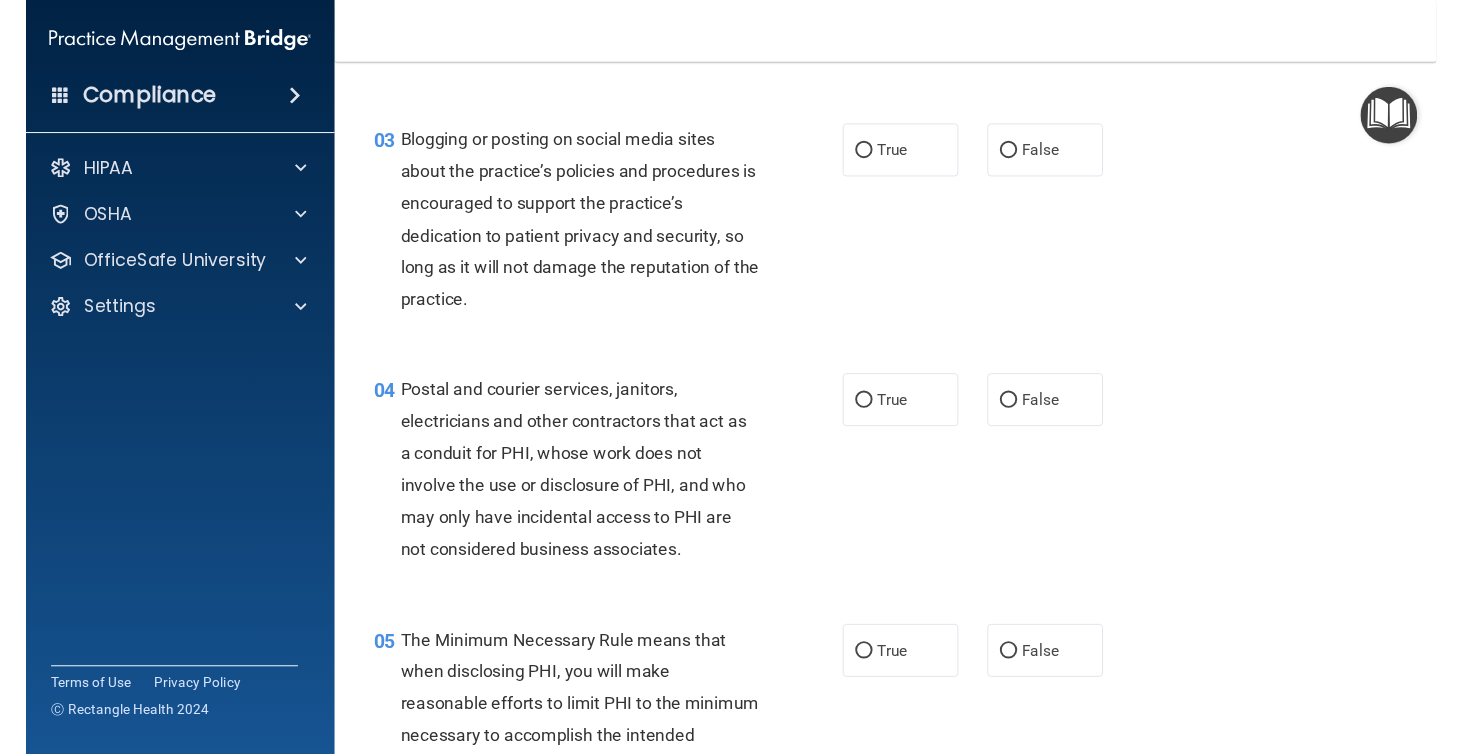scroll, scrollTop: 389, scrollLeft: 0, axis: vertical 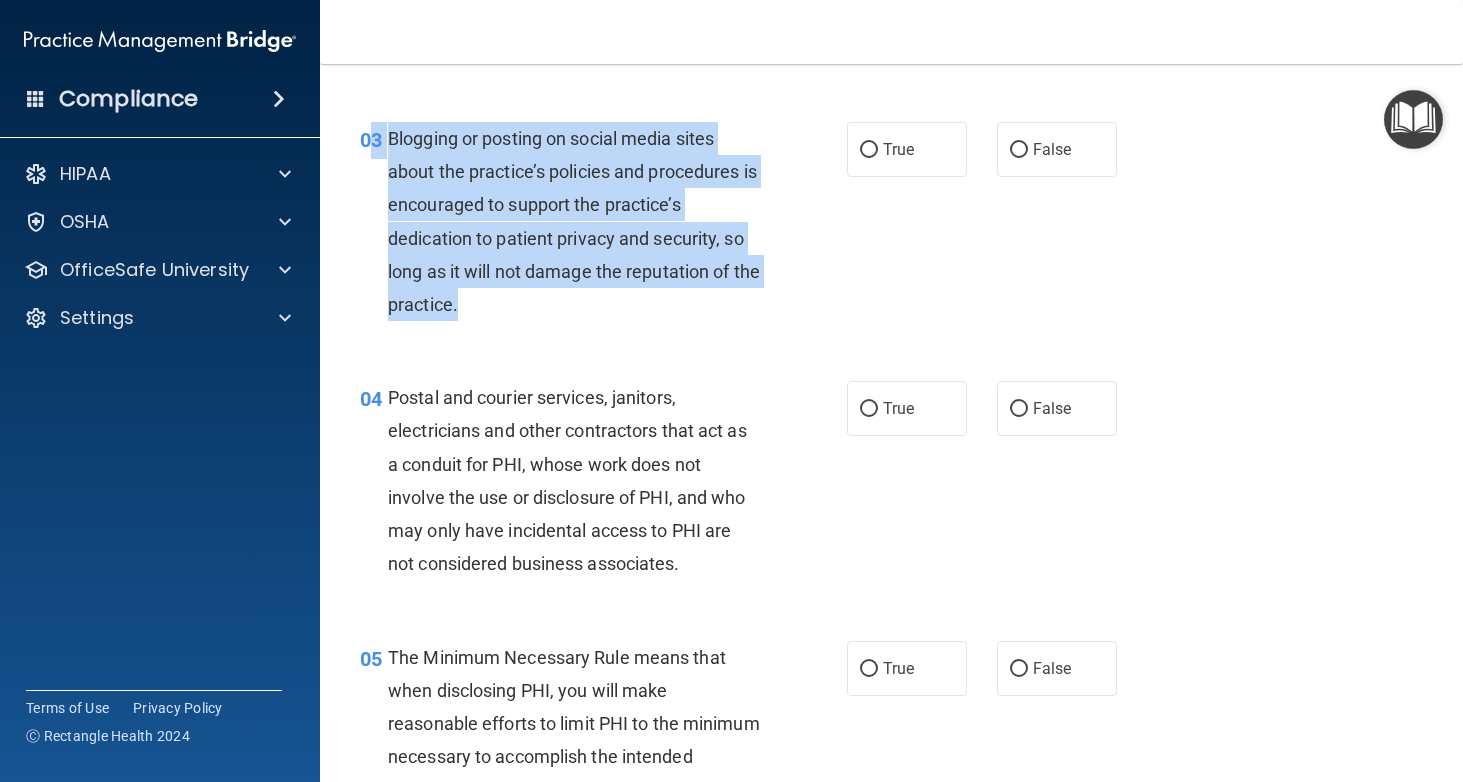 drag, startPoint x: 373, startPoint y: 131, endPoint x: 681, endPoint y: 305, distance: 353.7513 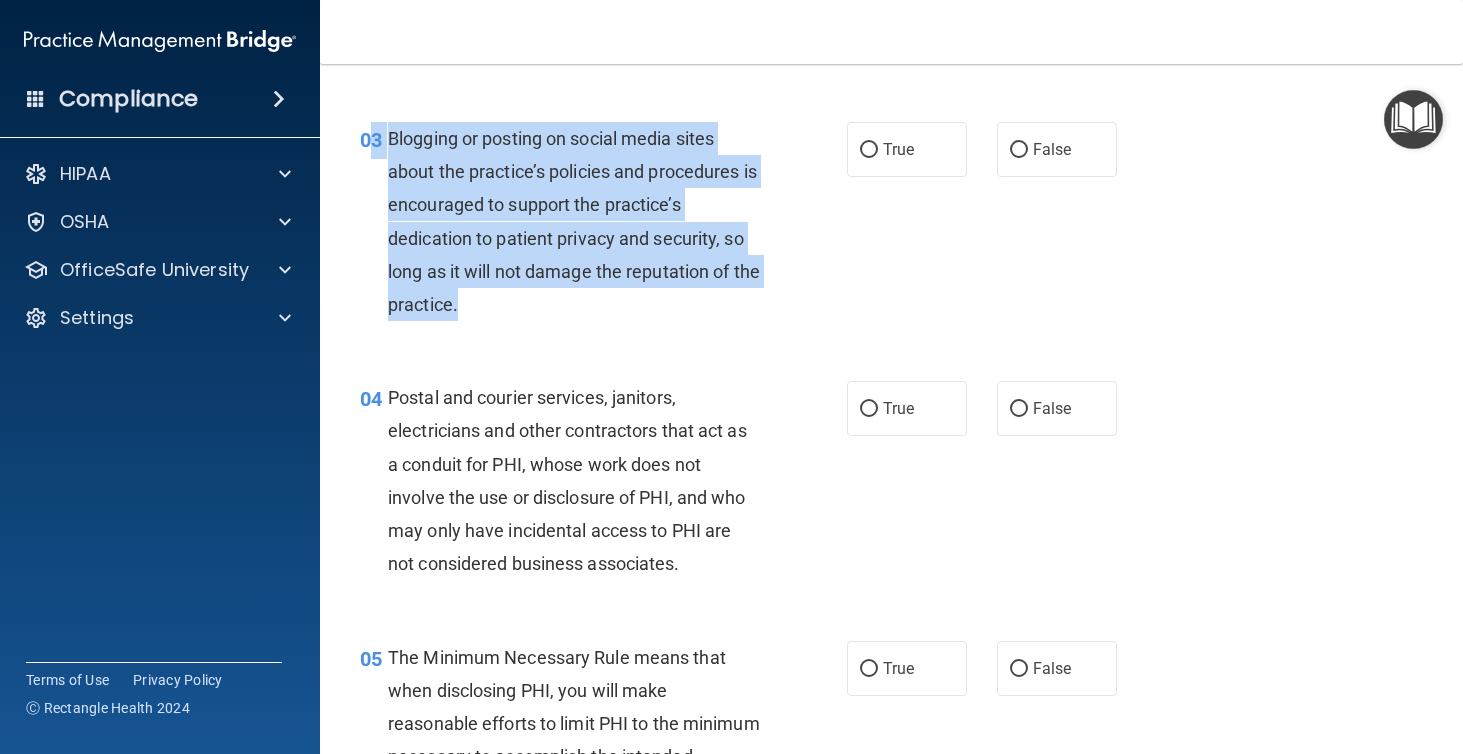 click on "03       Blogging or posting on social media sites about the practice’s policies and procedures is encouraged to support the practice’s dedication to patient privacy and security, so long as it will not damage the reputation of the practice." at bounding box center (603, 226) 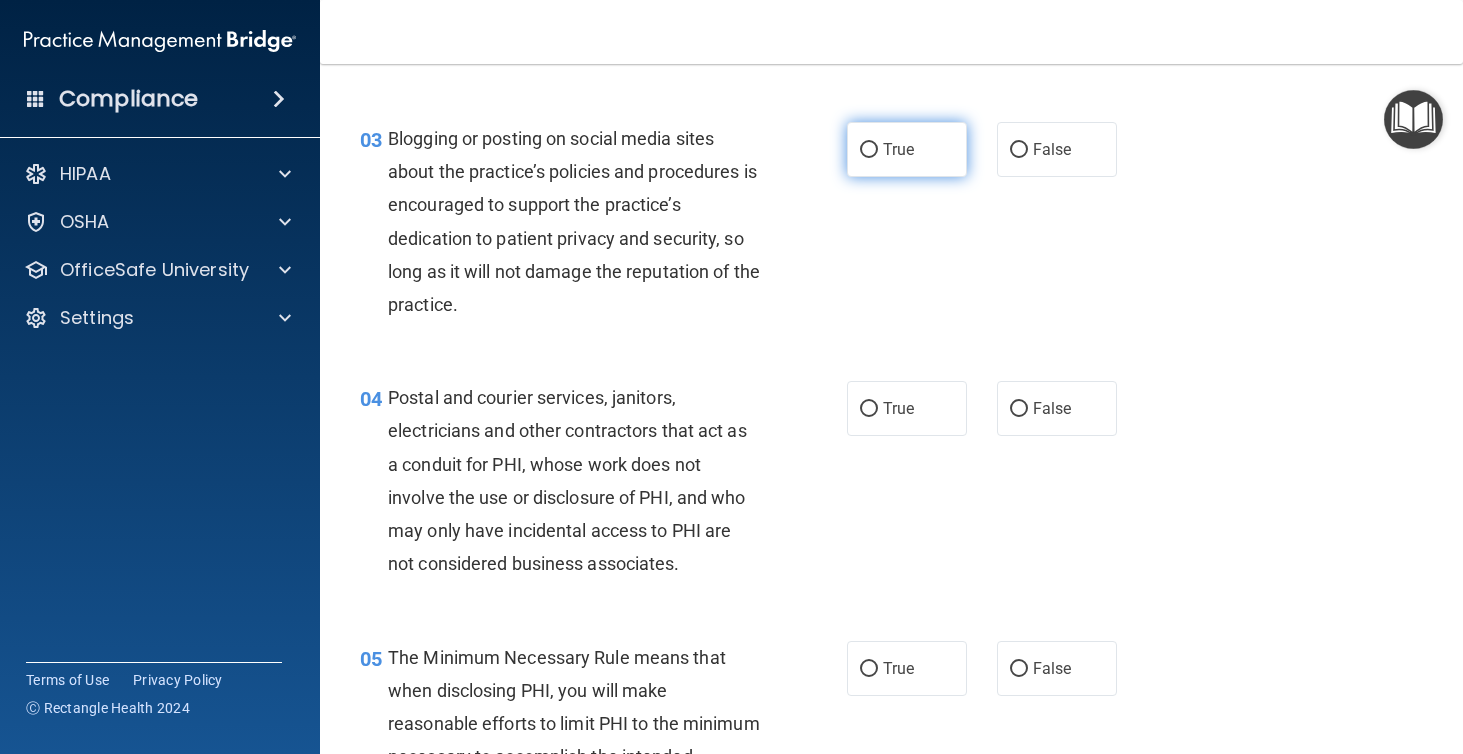 click on "True" at bounding box center [898, 149] 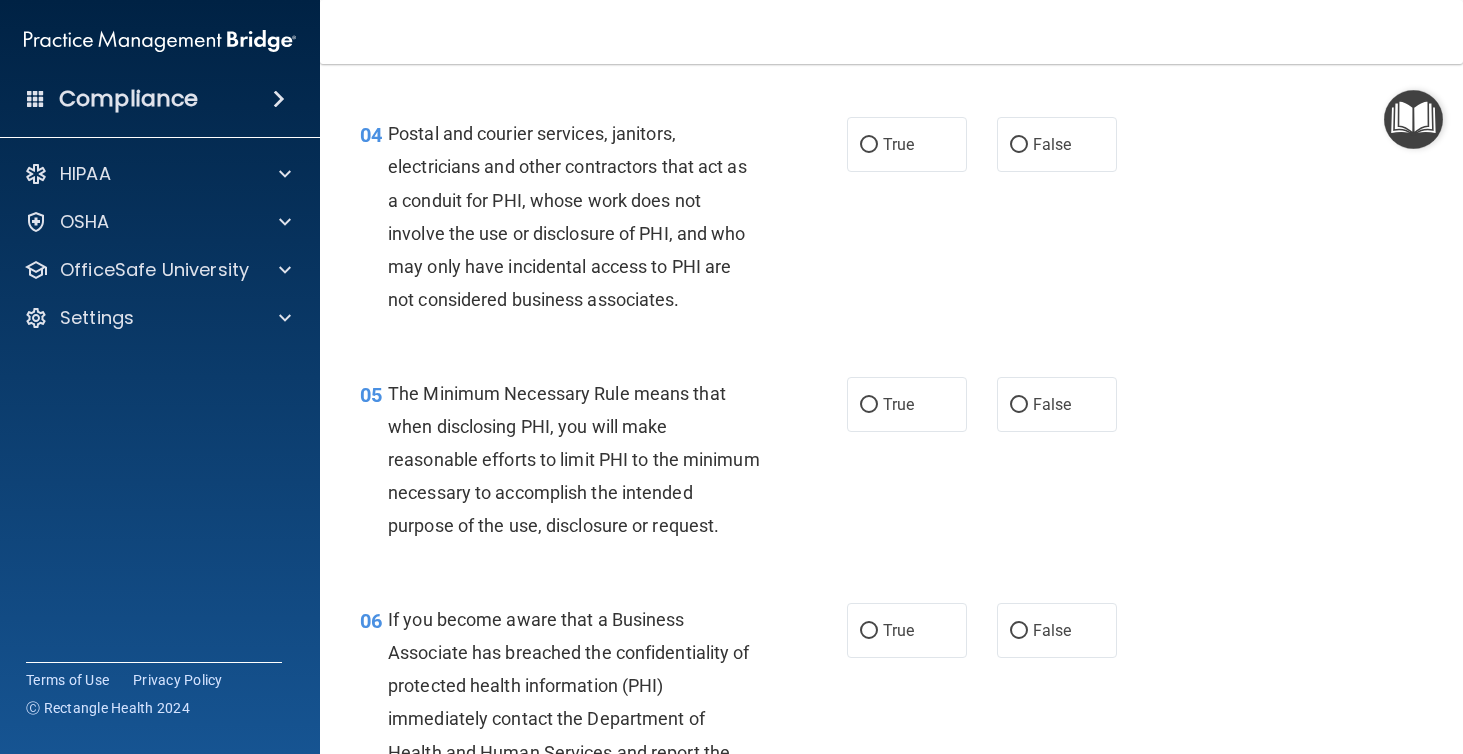 scroll, scrollTop: 661, scrollLeft: 0, axis: vertical 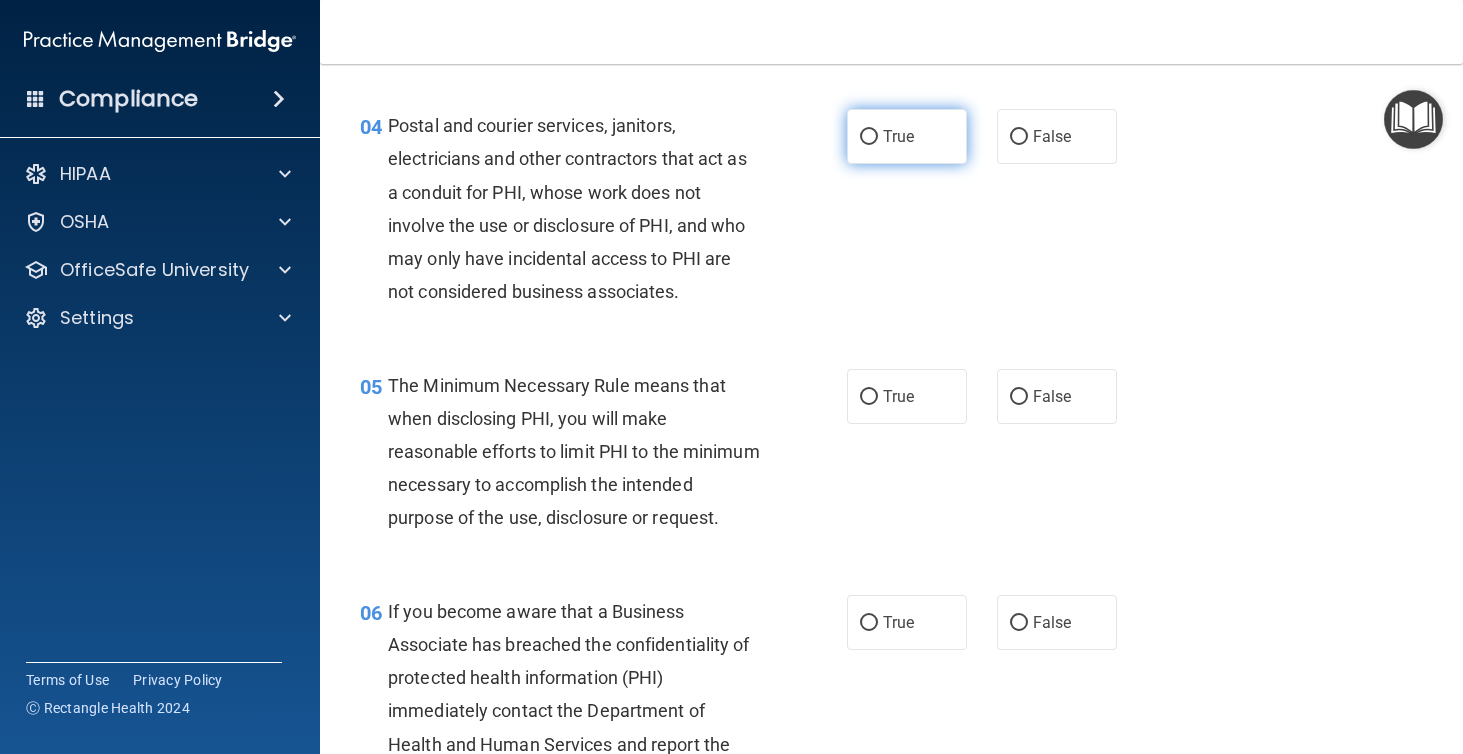 click on "True" at bounding box center (898, 136) 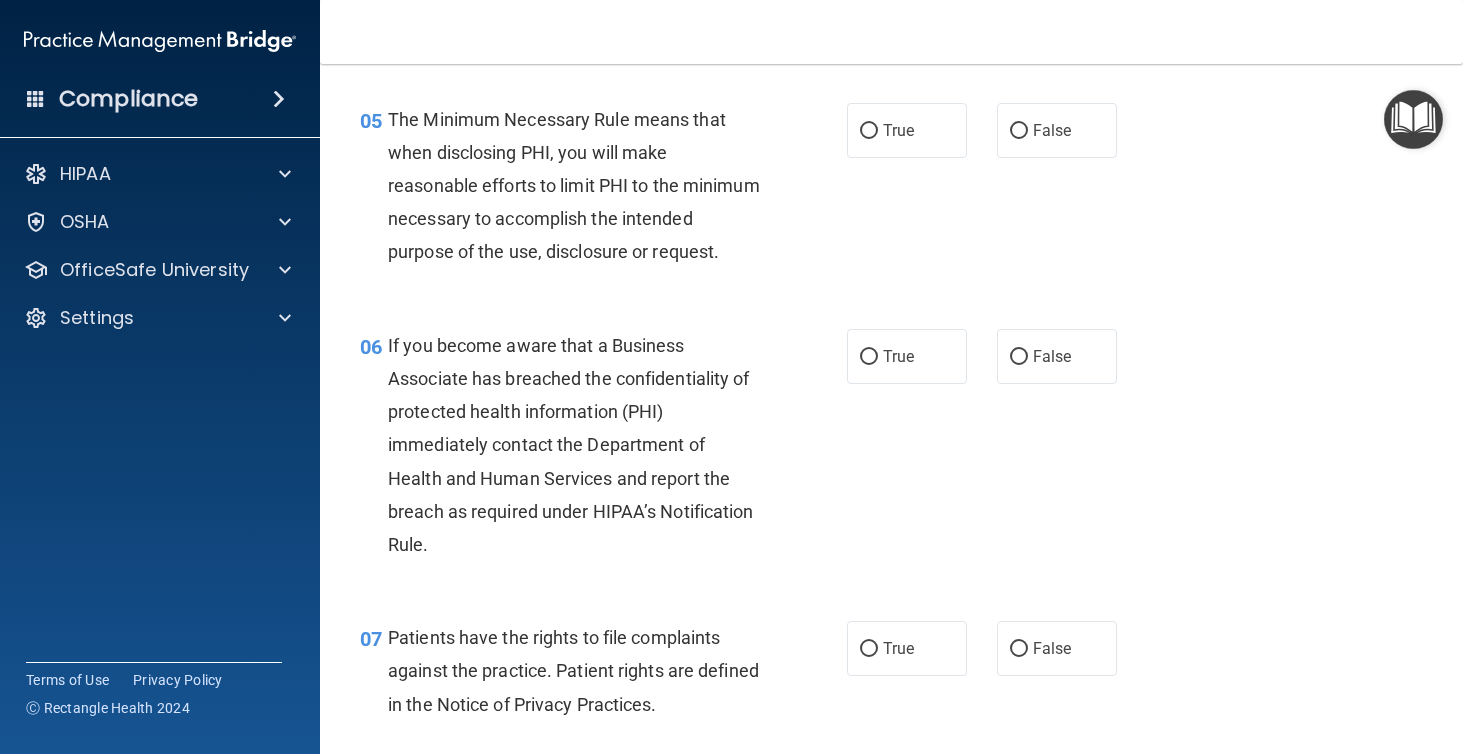 scroll, scrollTop: 944, scrollLeft: 0, axis: vertical 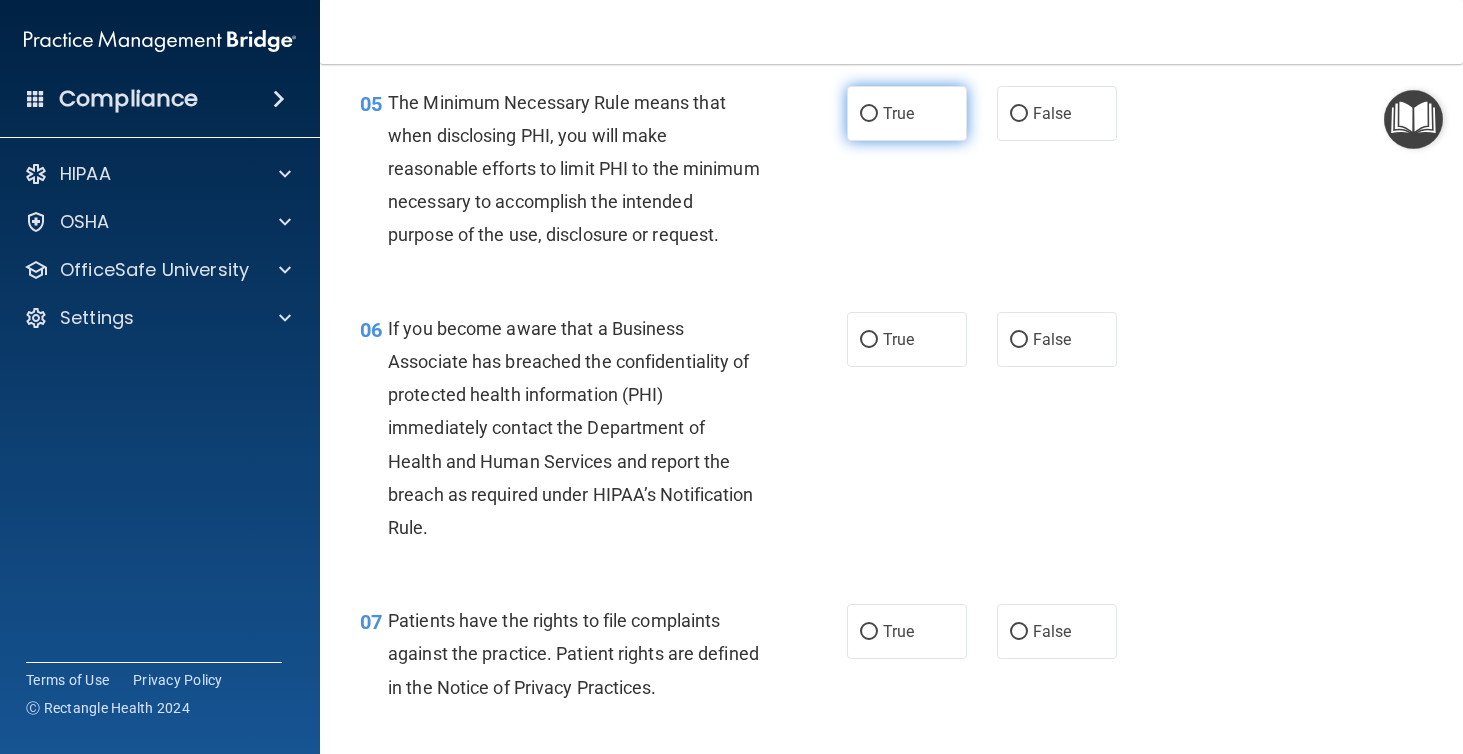 click on "True" at bounding box center (907, 113) 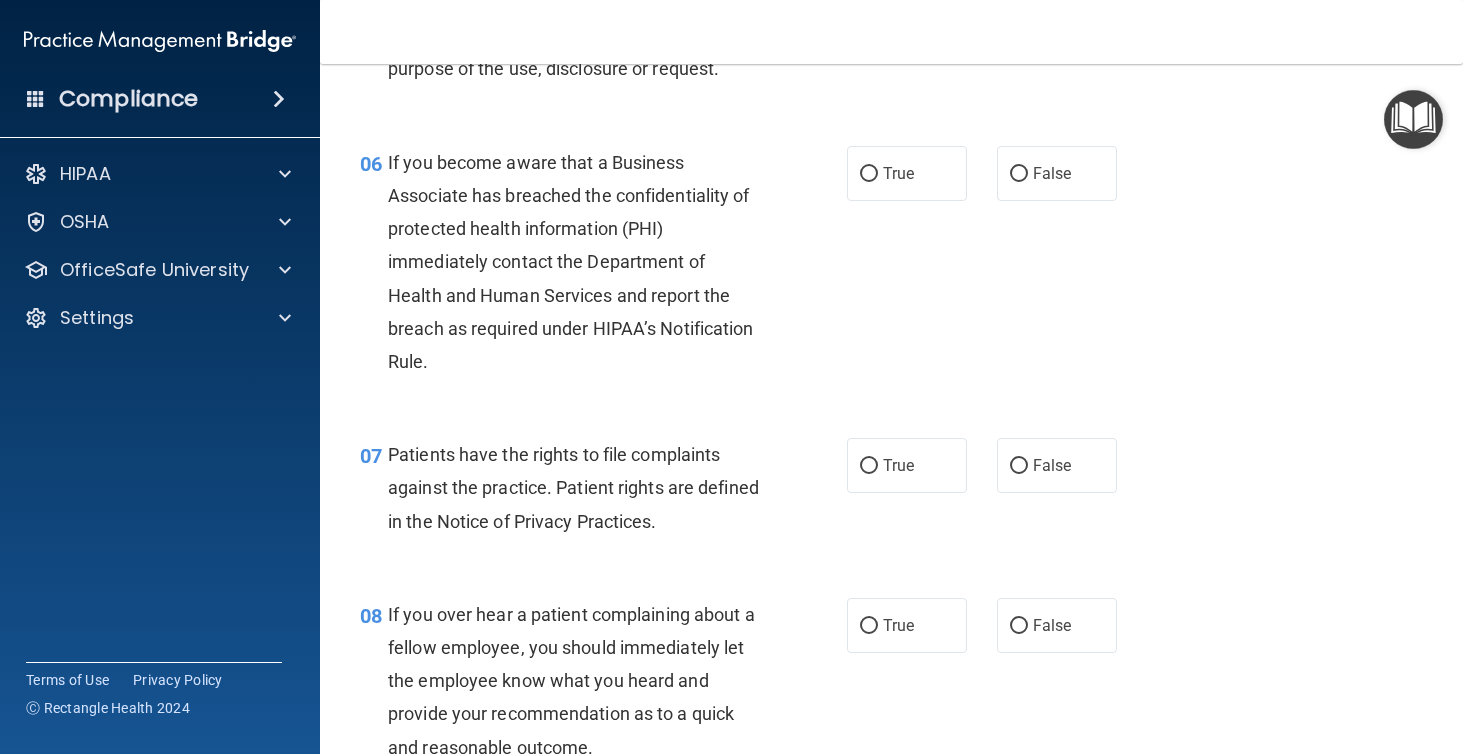 scroll, scrollTop: 1148, scrollLeft: 0, axis: vertical 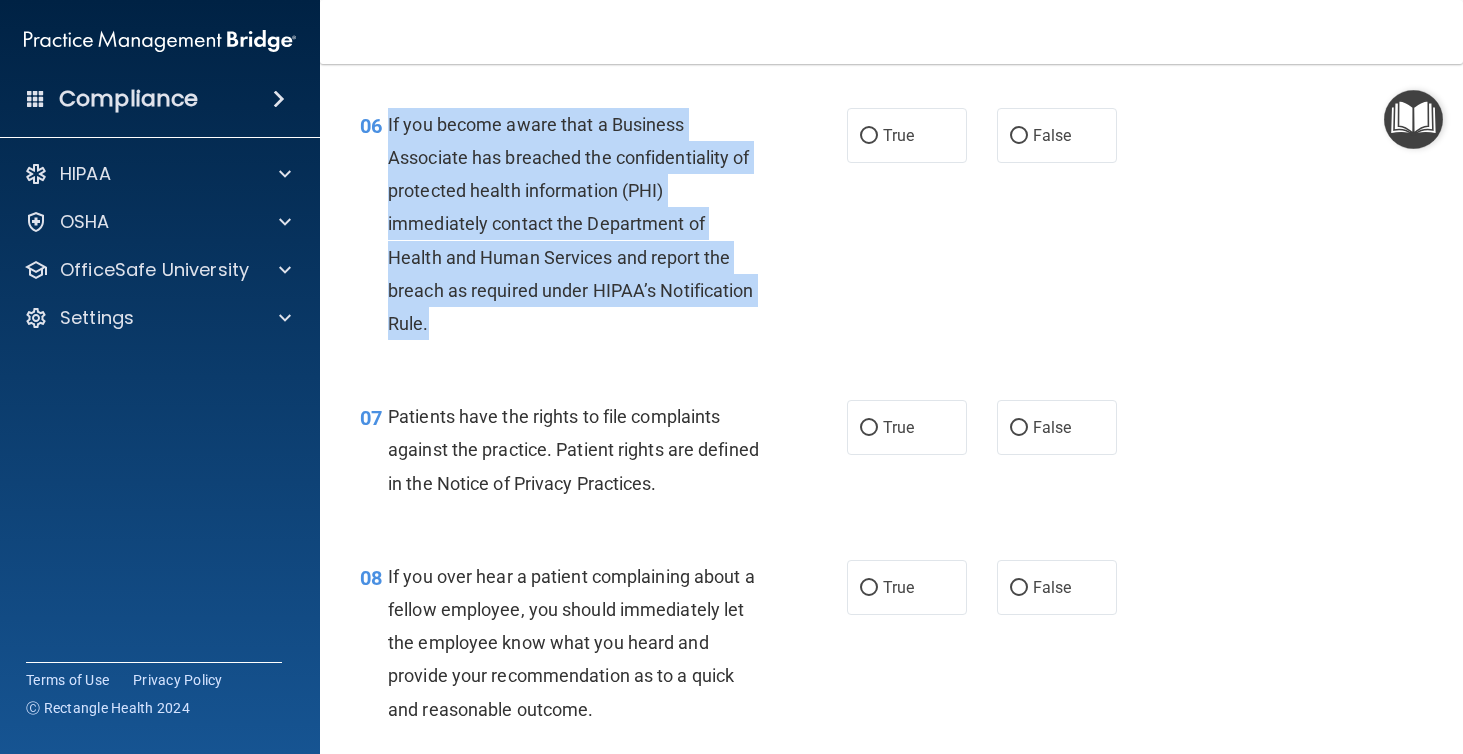 drag, startPoint x: 387, startPoint y: 149, endPoint x: 711, endPoint y: 330, distance: 371.12936 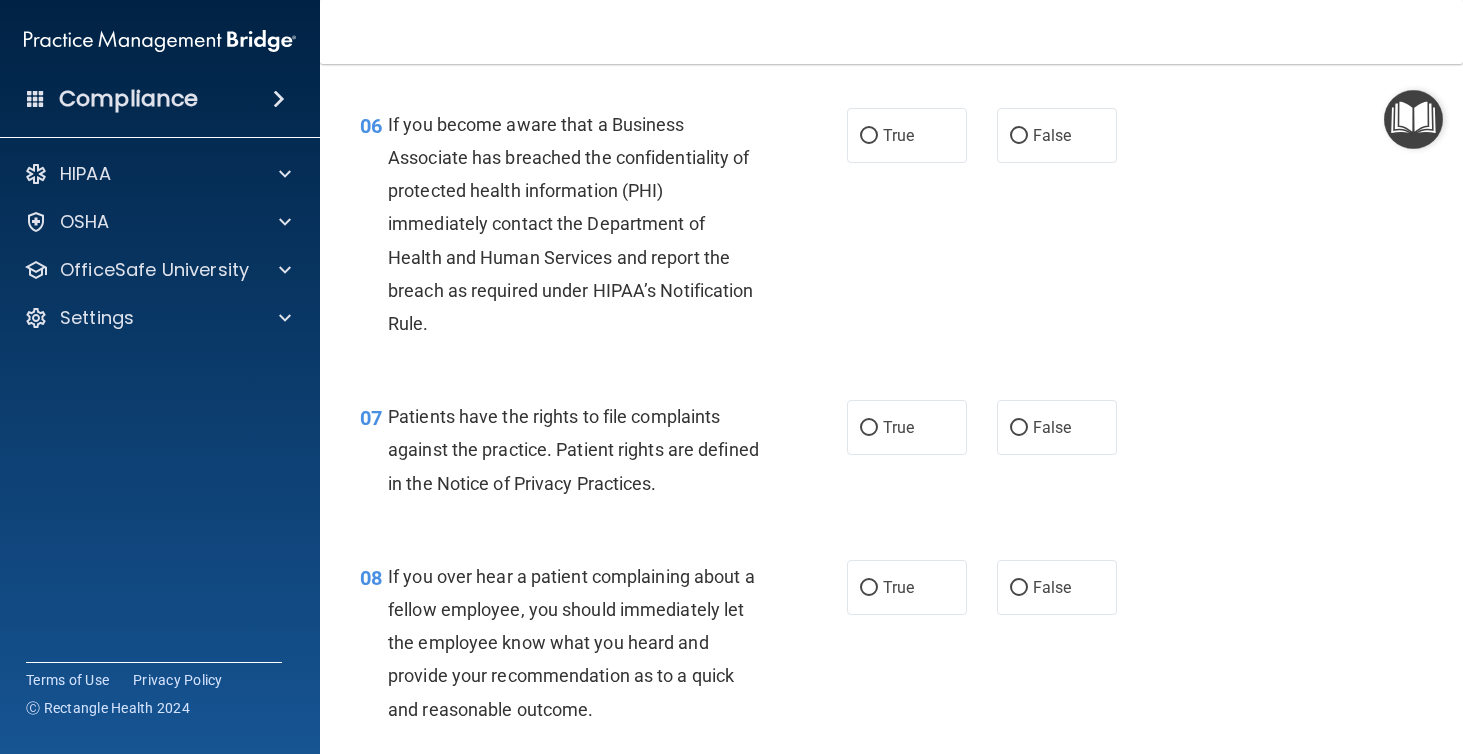 click on "06       If you become aware that a Business Associate has breached the confidentiality of protected health information (PHI) immediately contact the Department of Health and Human Services and report the breach as required under HIPAA’s Notification Rule." at bounding box center (603, 229) 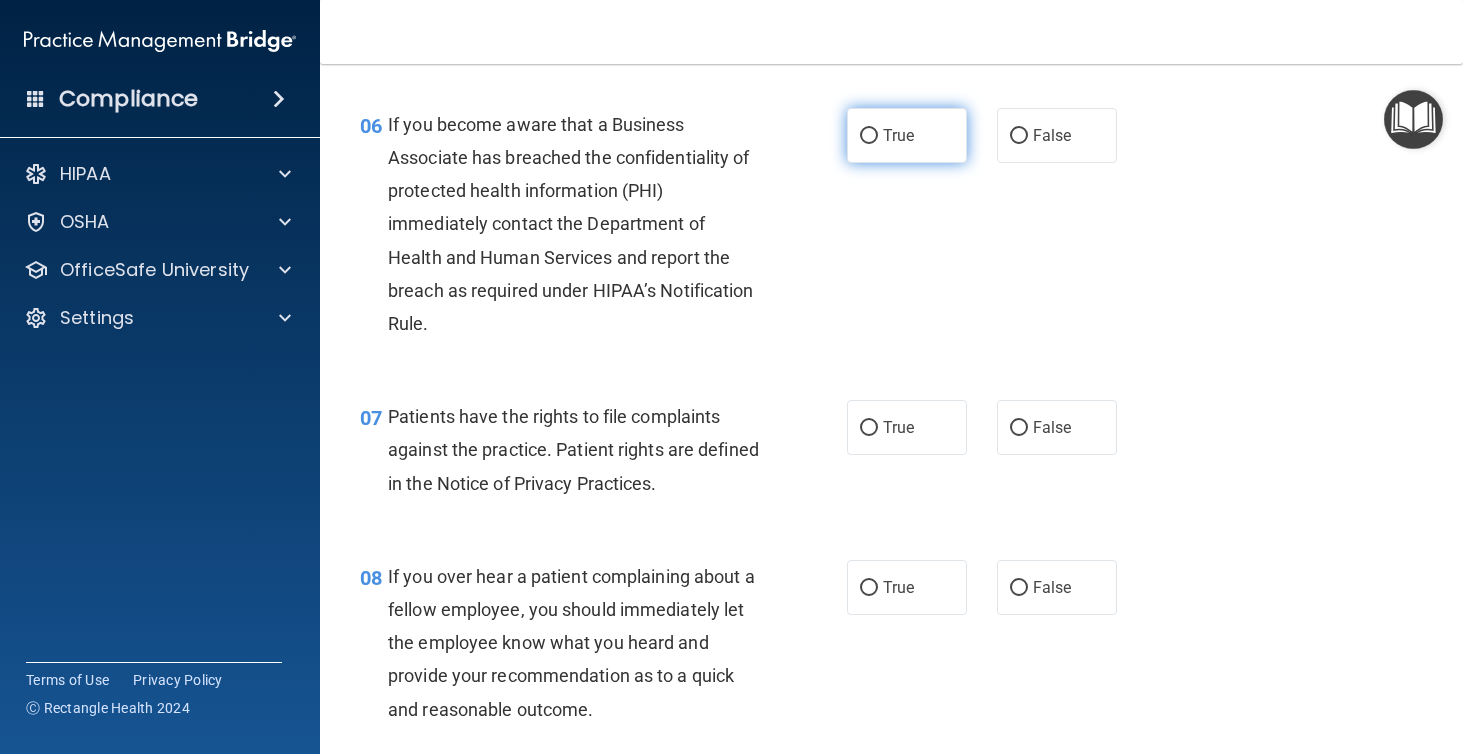 click on "True" at bounding box center [898, 135] 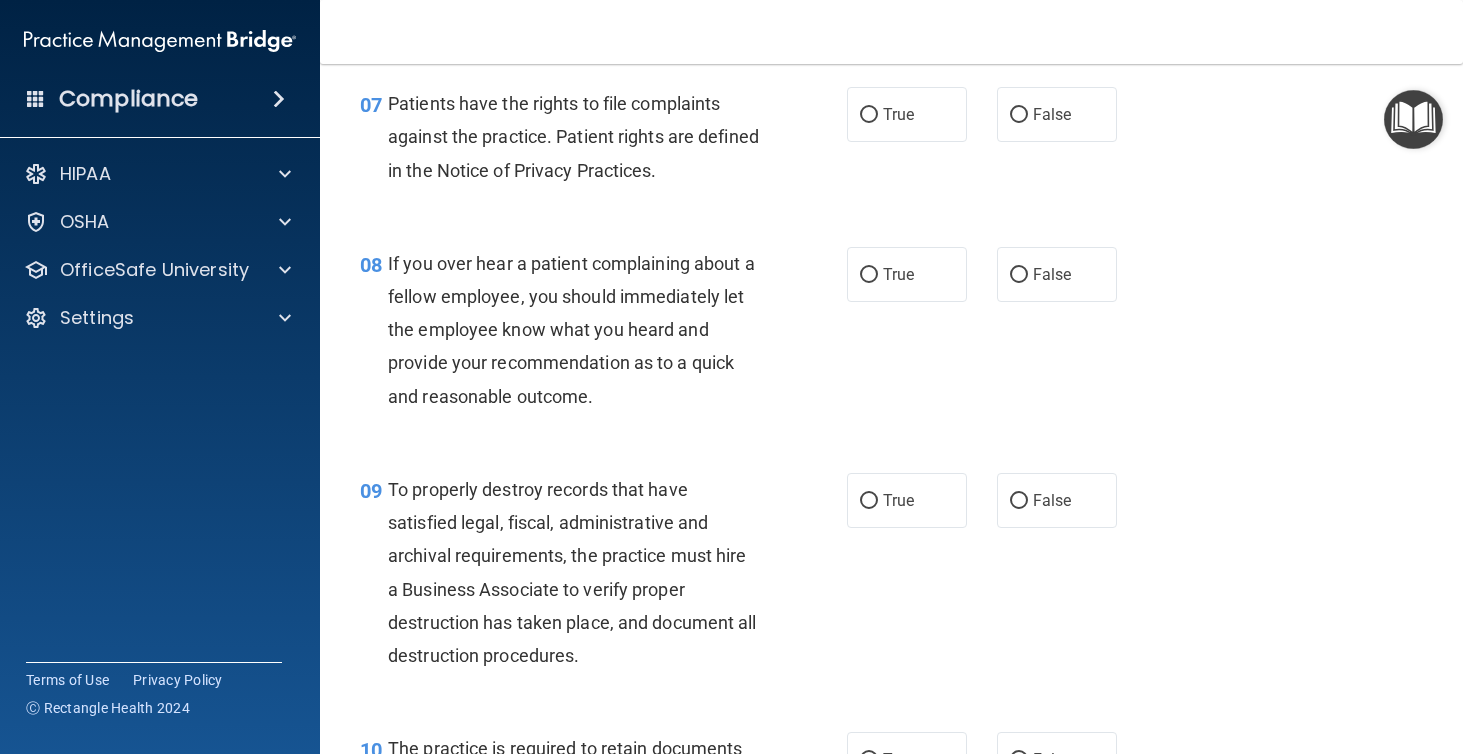 scroll, scrollTop: 1462, scrollLeft: 0, axis: vertical 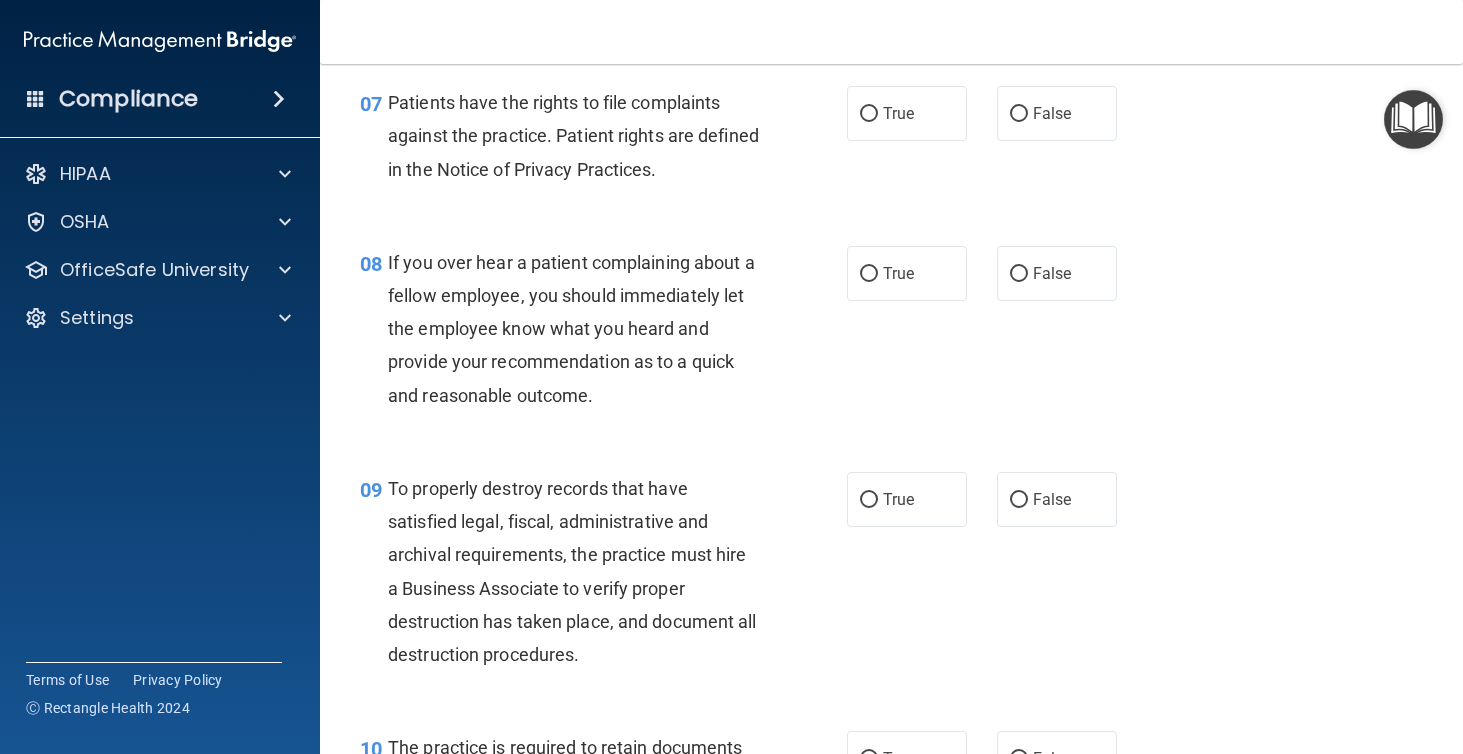 click on "Patients have the rights to file complaints against the practice.  Patient rights are defined in the Notice of Privacy Practices." at bounding box center (573, 135) 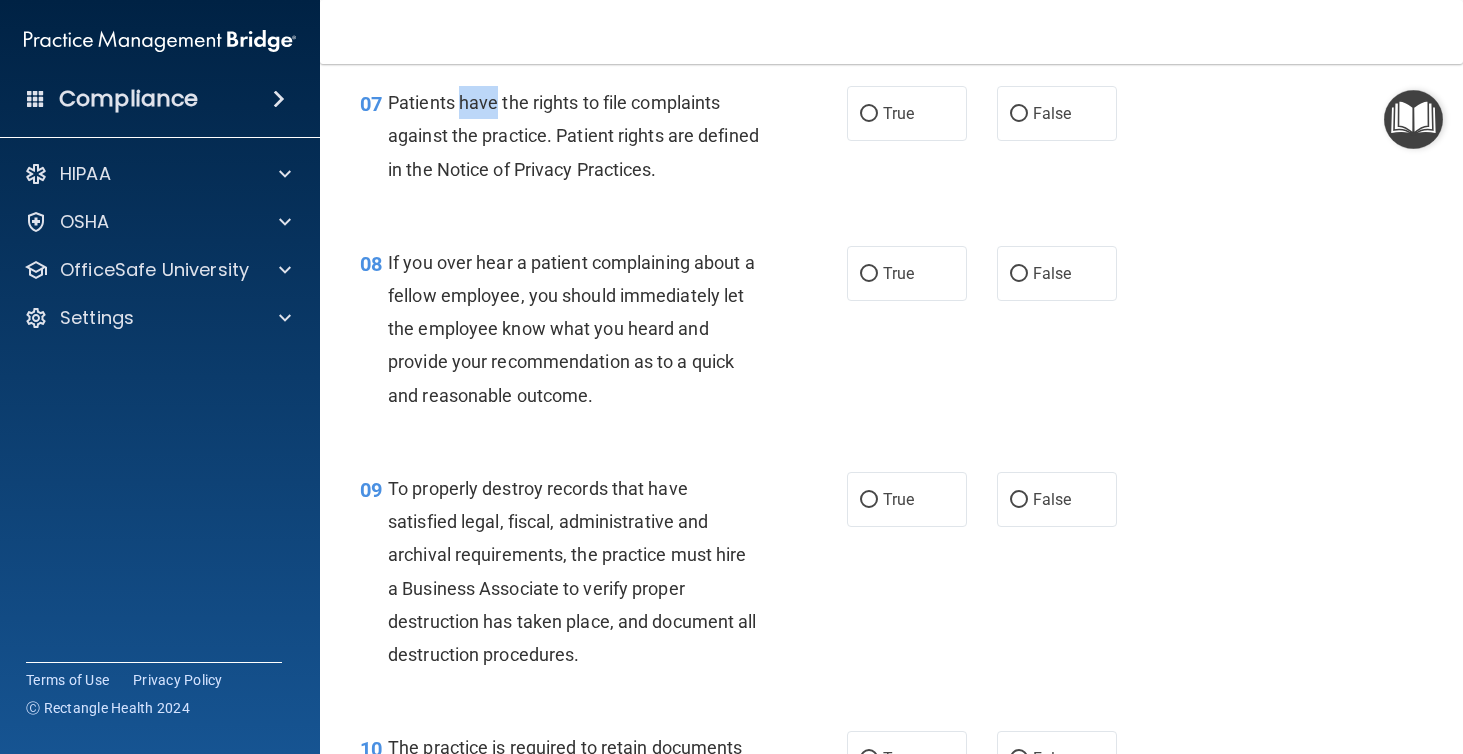 click on "Patients have the rights to file complaints against the practice.  Patient rights are defined in the Notice of Privacy Practices." at bounding box center [573, 135] 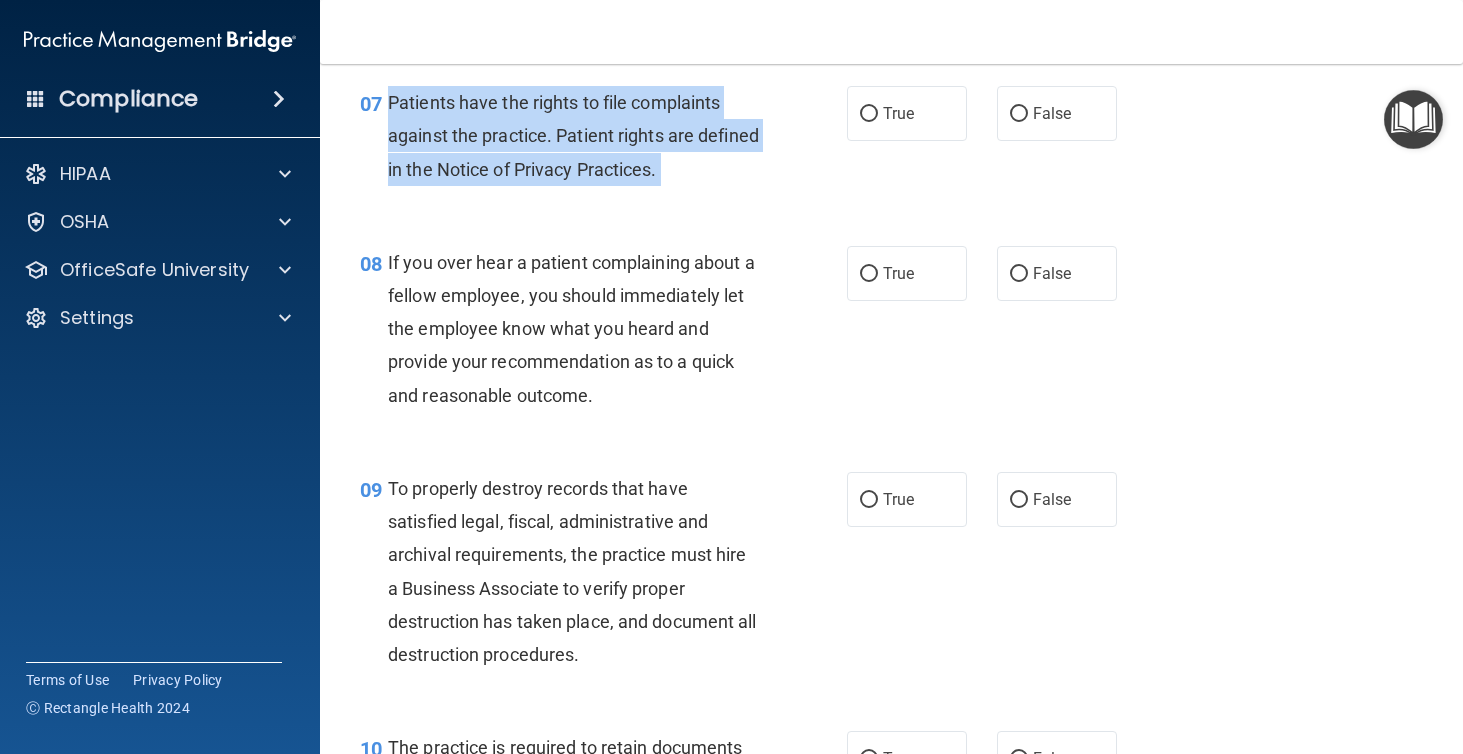 click on "Patients have the rights to file complaints against the practice.  Patient rights are defined in the Notice of Privacy Practices." at bounding box center [573, 135] 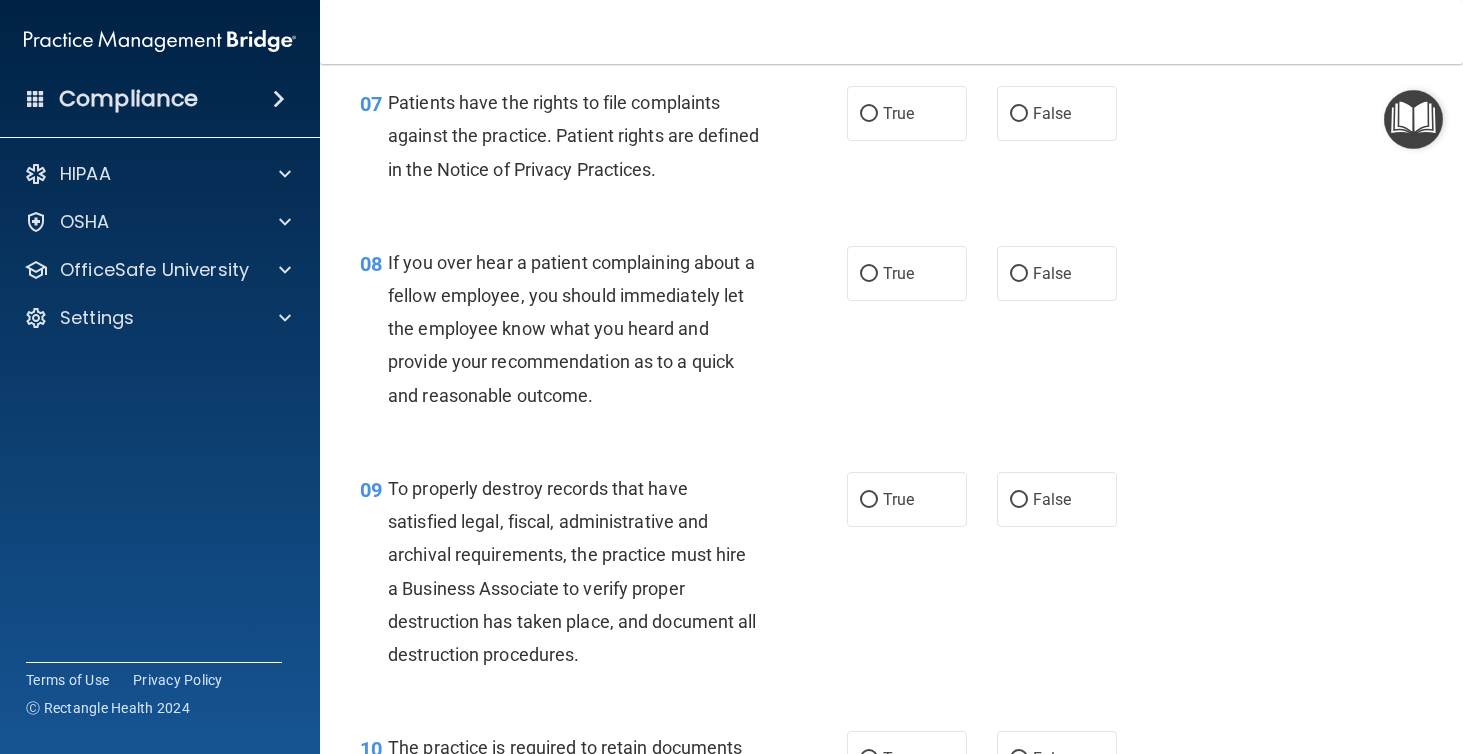 click on "True" at bounding box center [907, 113] 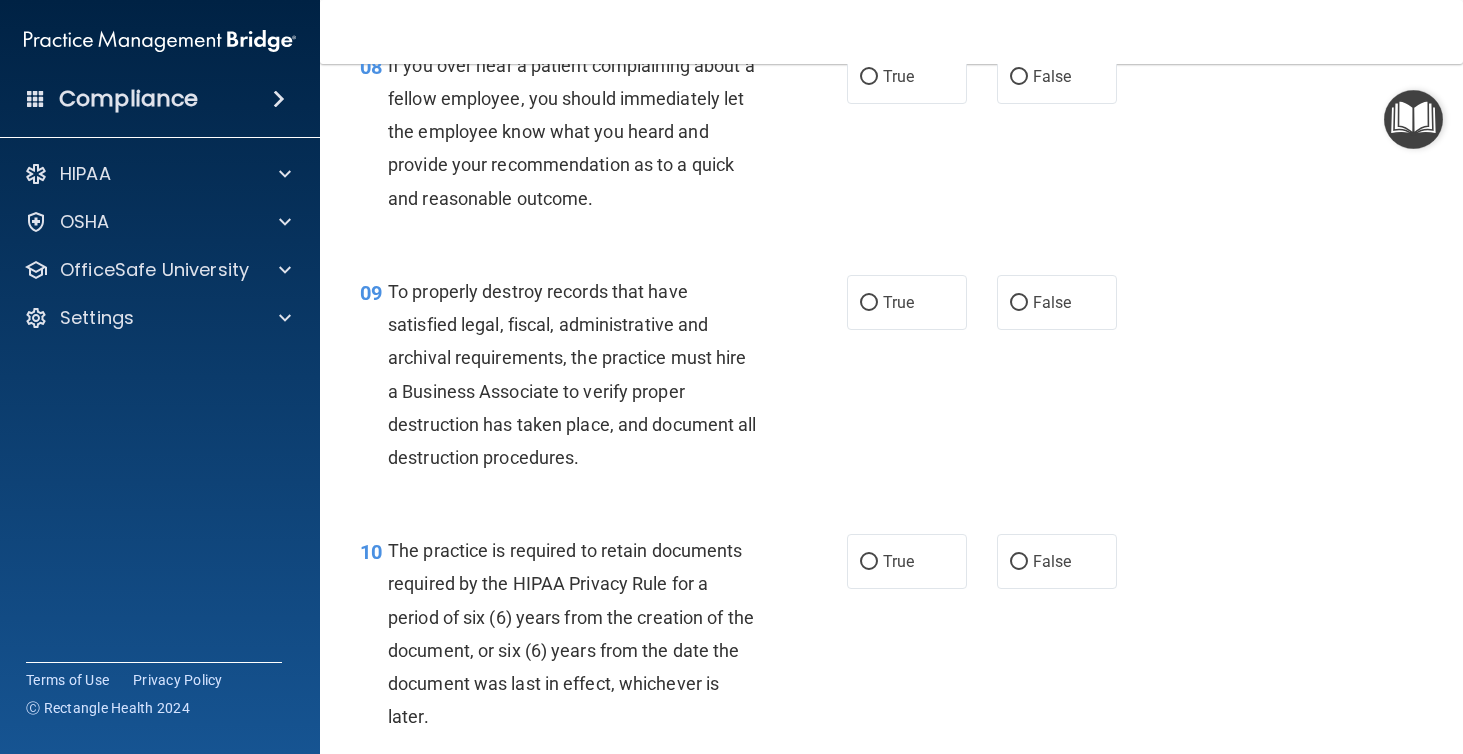 scroll, scrollTop: 1667, scrollLeft: 0, axis: vertical 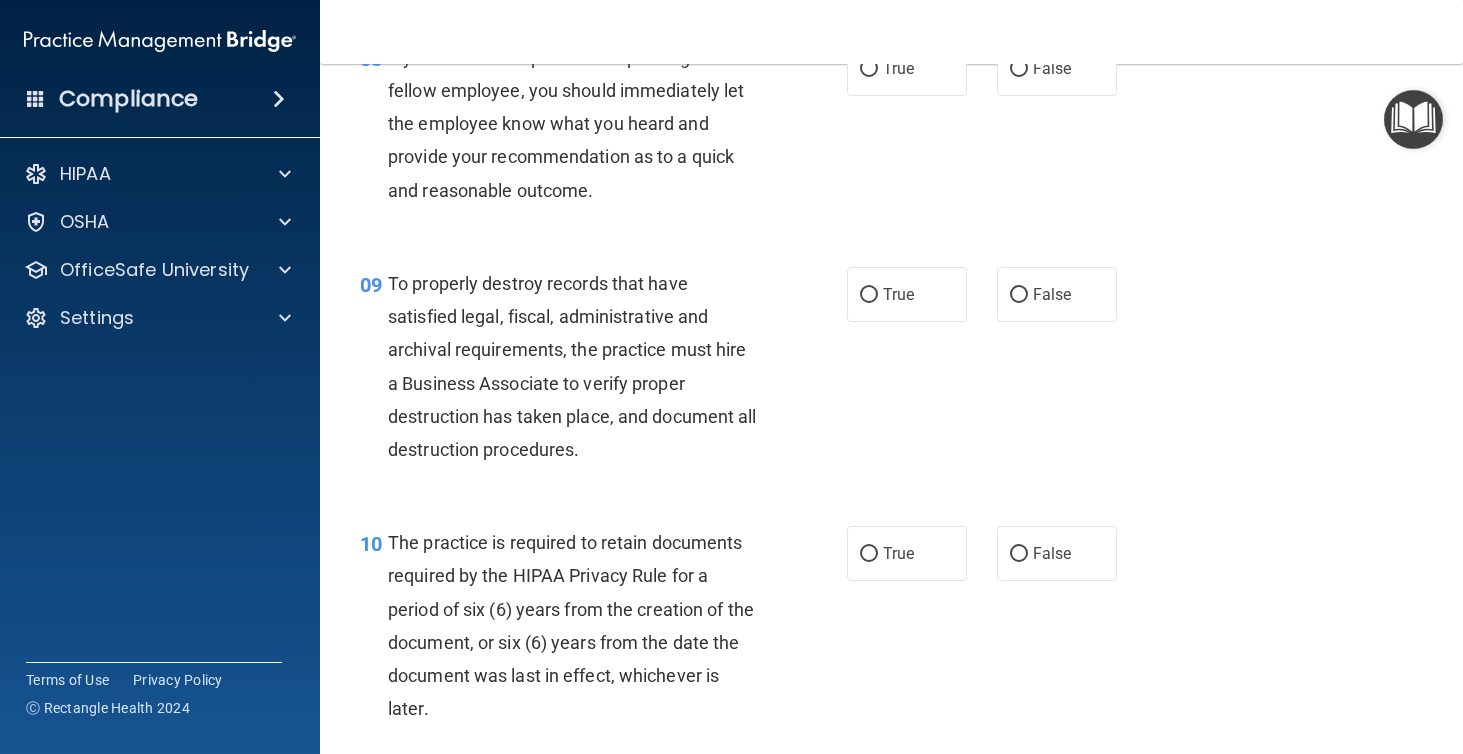 click on "If you over hear a patient complaining about a fellow employee, you should immediately let the employee know what you heard and provide your recommendation as to a quick and reasonable outcome." at bounding box center [571, 124] 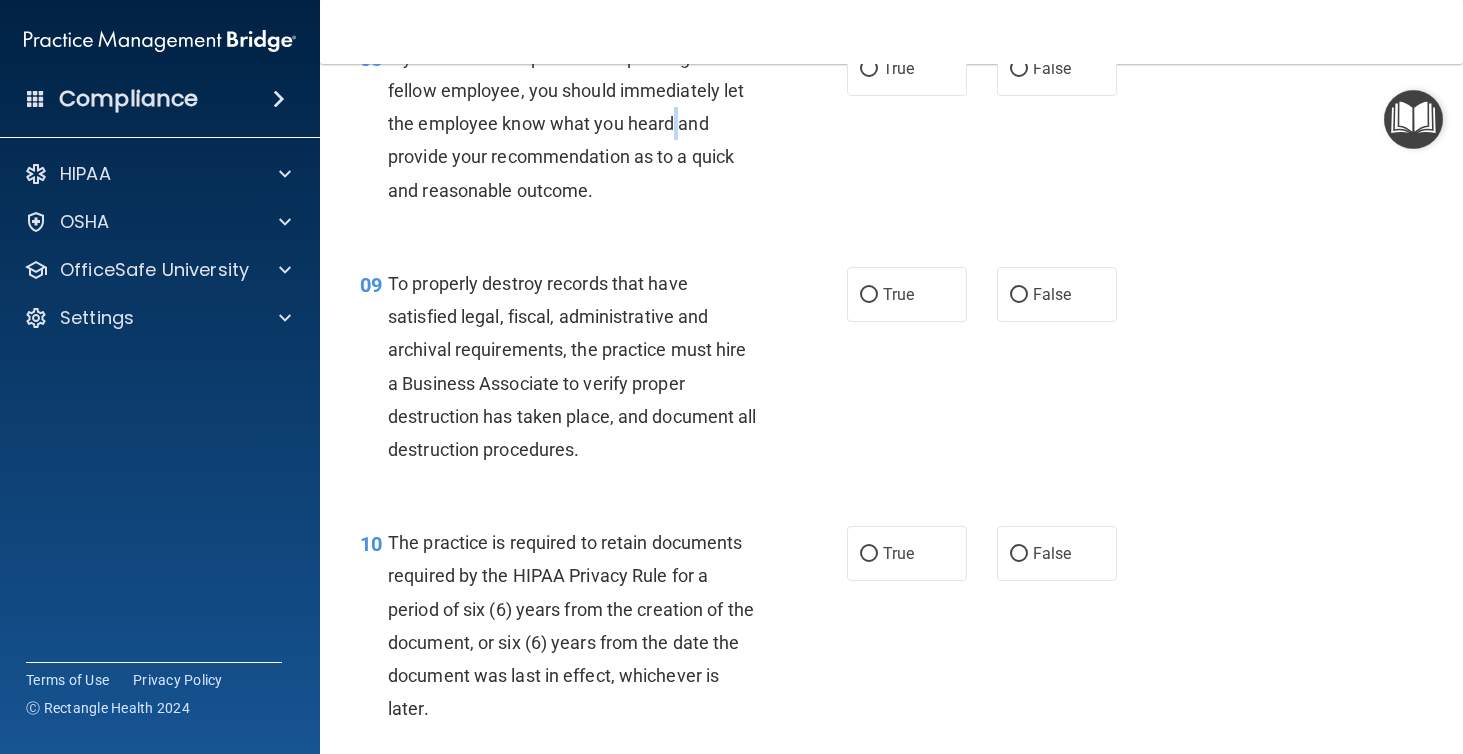 click on "If you over hear a patient complaining about a fellow employee, you should immediately let the employee know what you heard and provide your recommendation as to a quick and reasonable outcome." at bounding box center (571, 124) 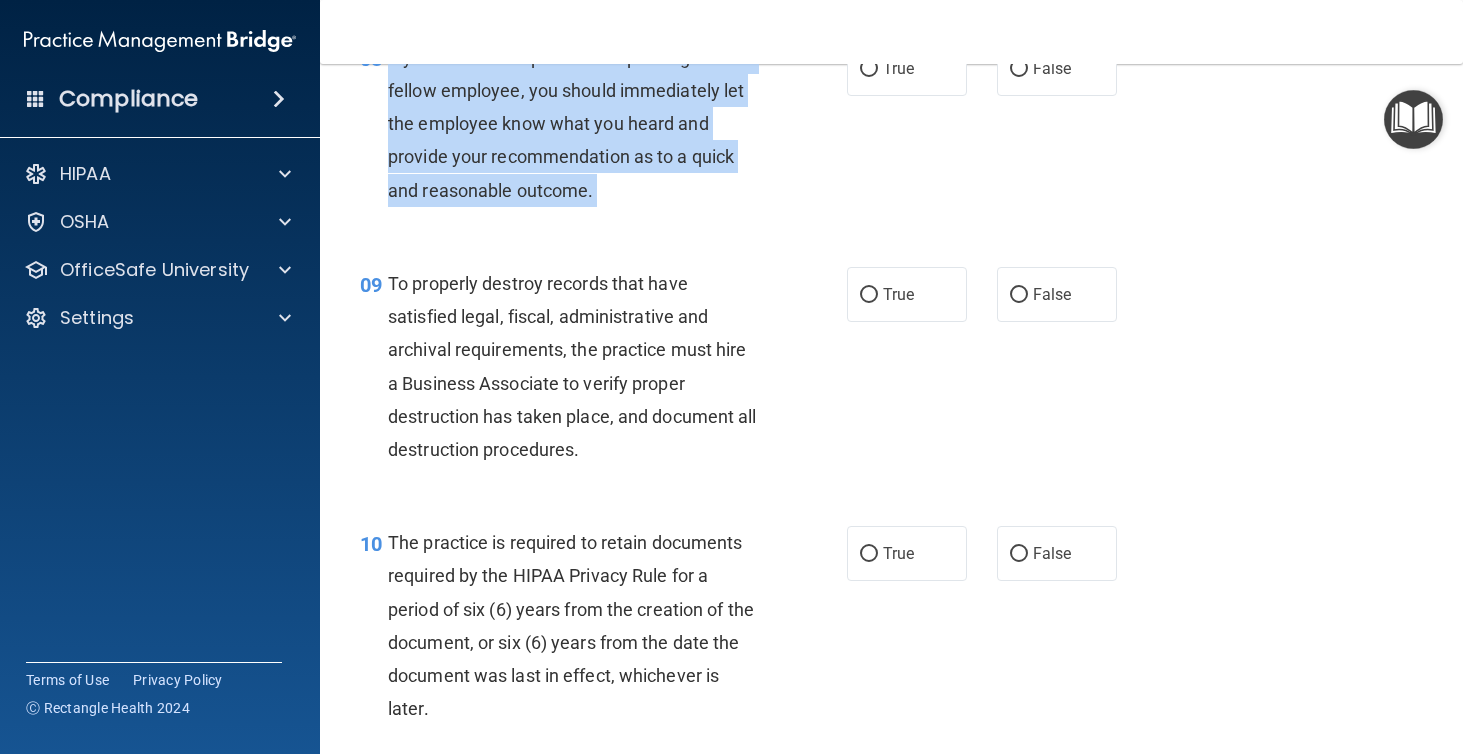 click on "If you over hear a patient complaining about a fellow employee, you should immediately let the employee know what you heard and provide your recommendation as to a quick and reasonable outcome." at bounding box center (571, 124) 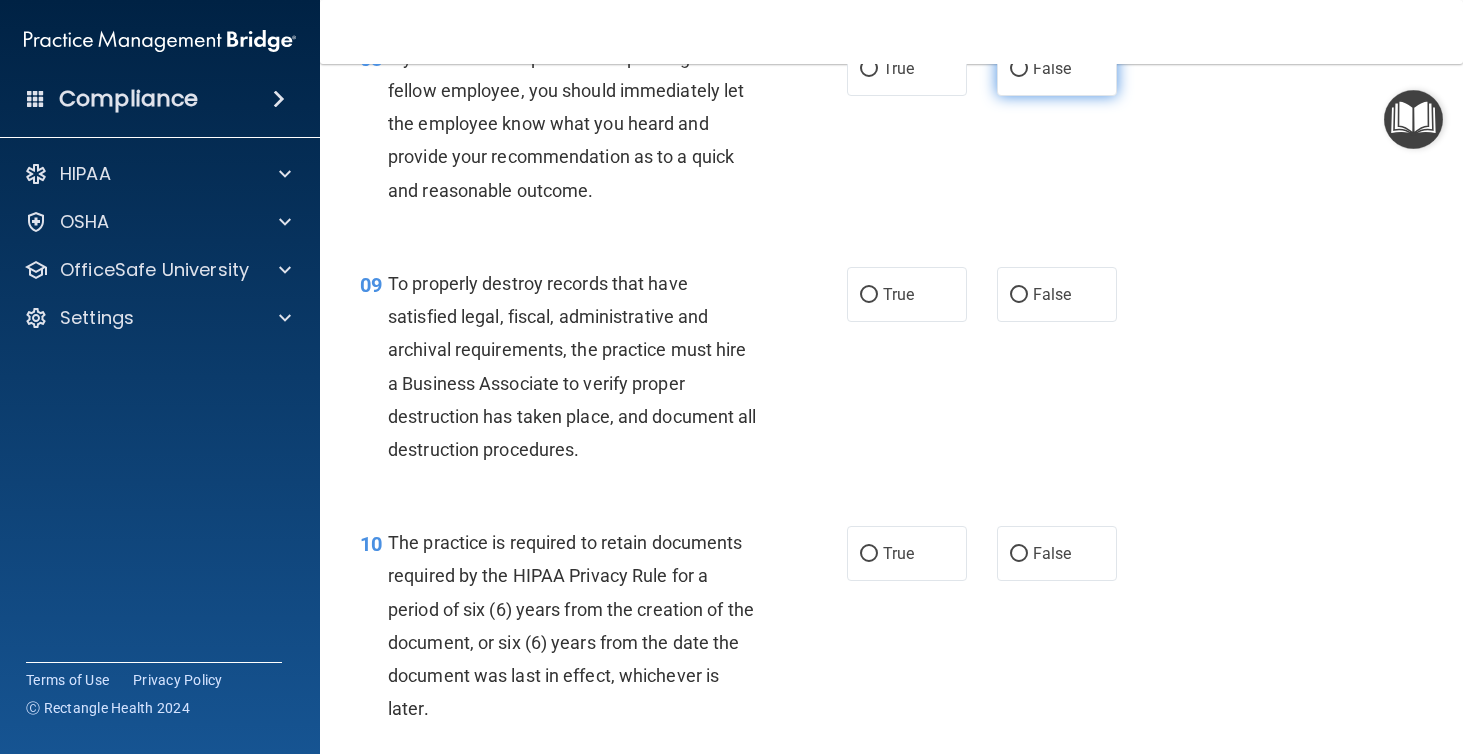 click on "False" at bounding box center [1057, 68] 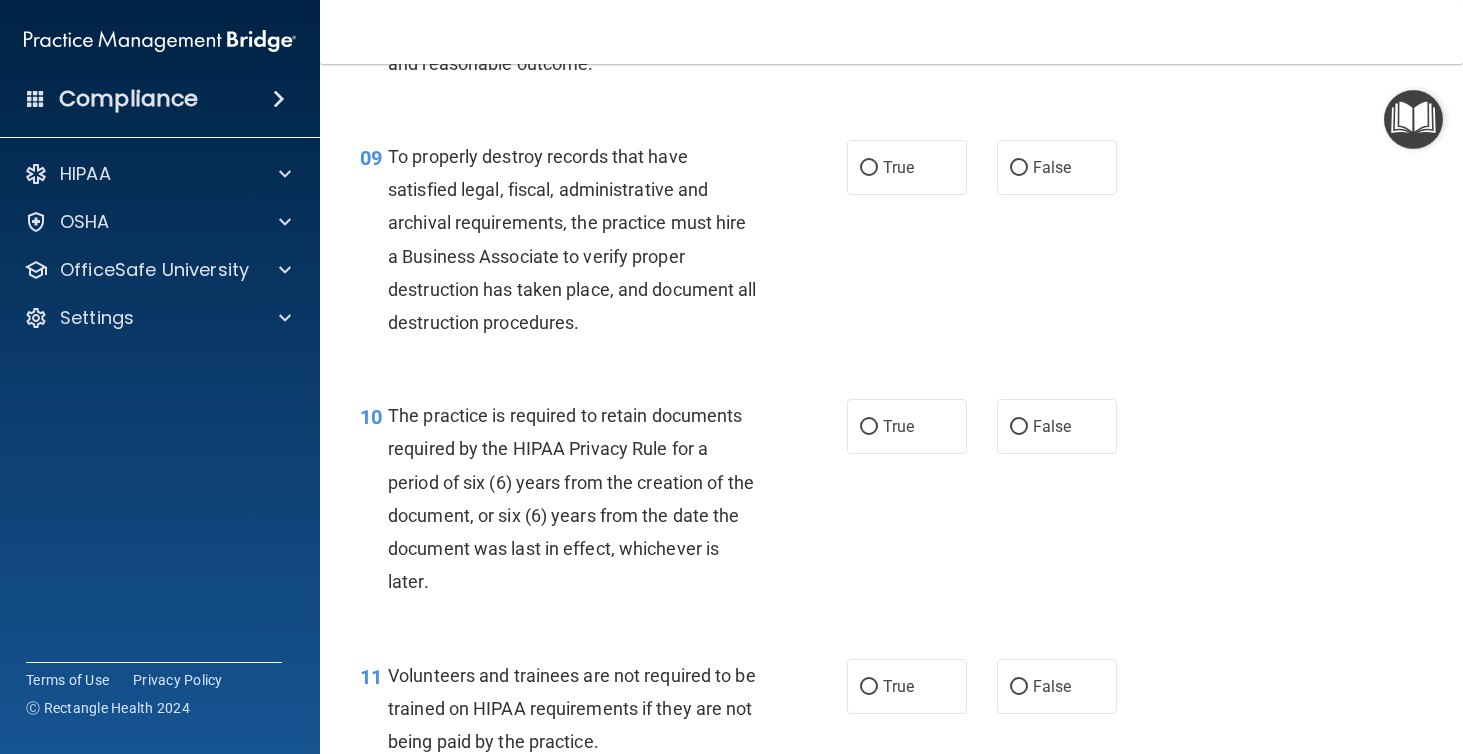 scroll, scrollTop: 1797, scrollLeft: 0, axis: vertical 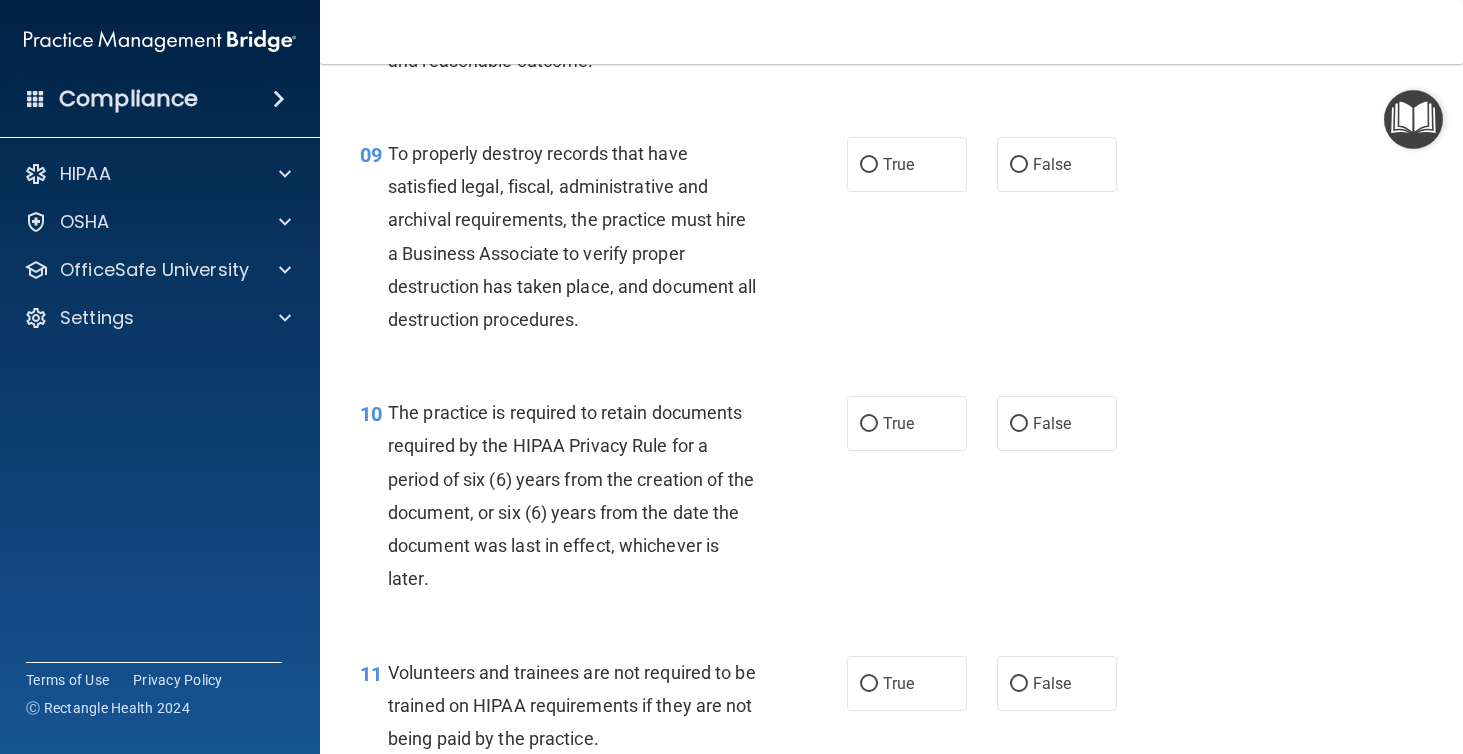 click on "To properly destroy records that have satisfied legal, fiscal, administrative and archival requirements, the practice must hire a Business Associate to verify proper destruction has taken place, and document all destruction procedures." at bounding box center (572, 236) 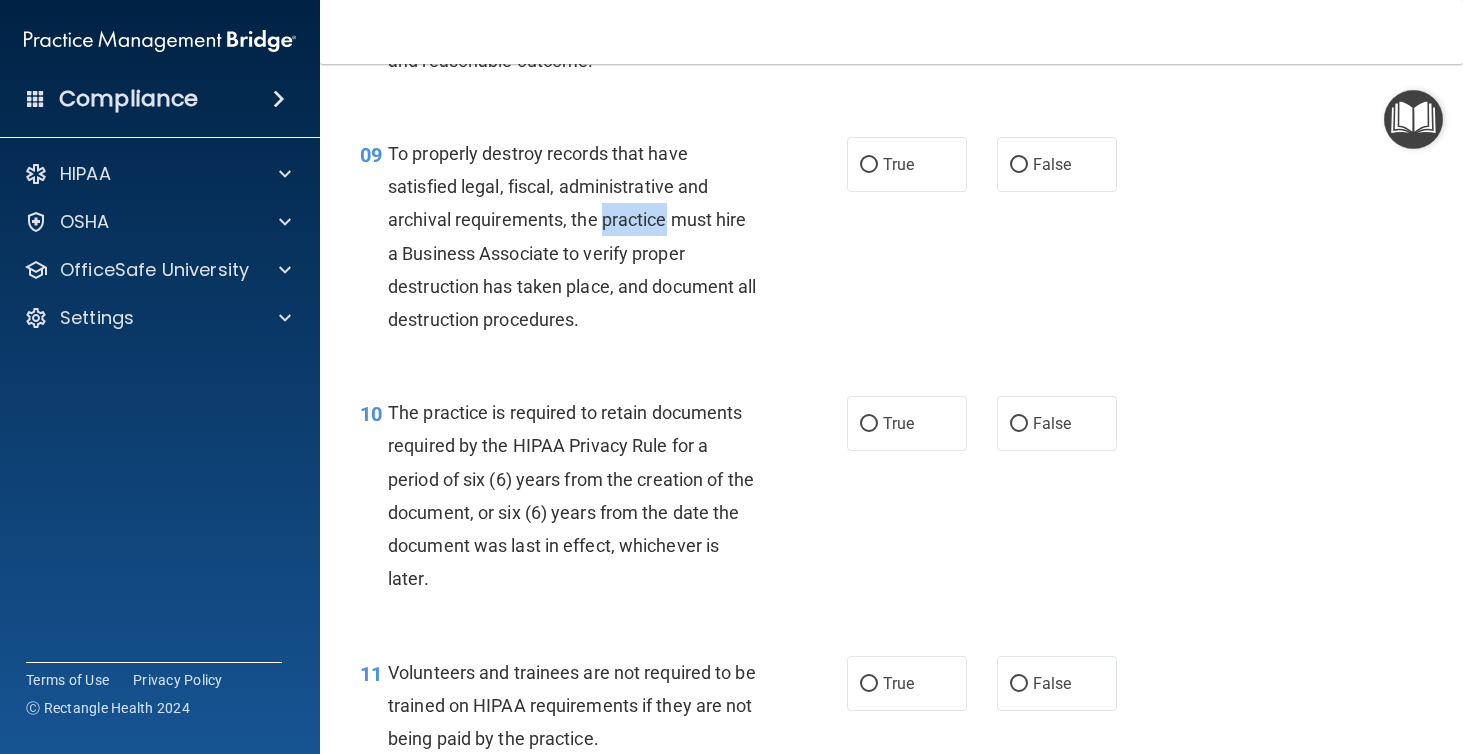 click on "To properly destroy records that have satisfied legal, fiscal, administrative and archival requirements, the practice must hire a Business Associate to verify proper destruction has taken place, and document all destruction procedures." at bounding box center (572, 236) 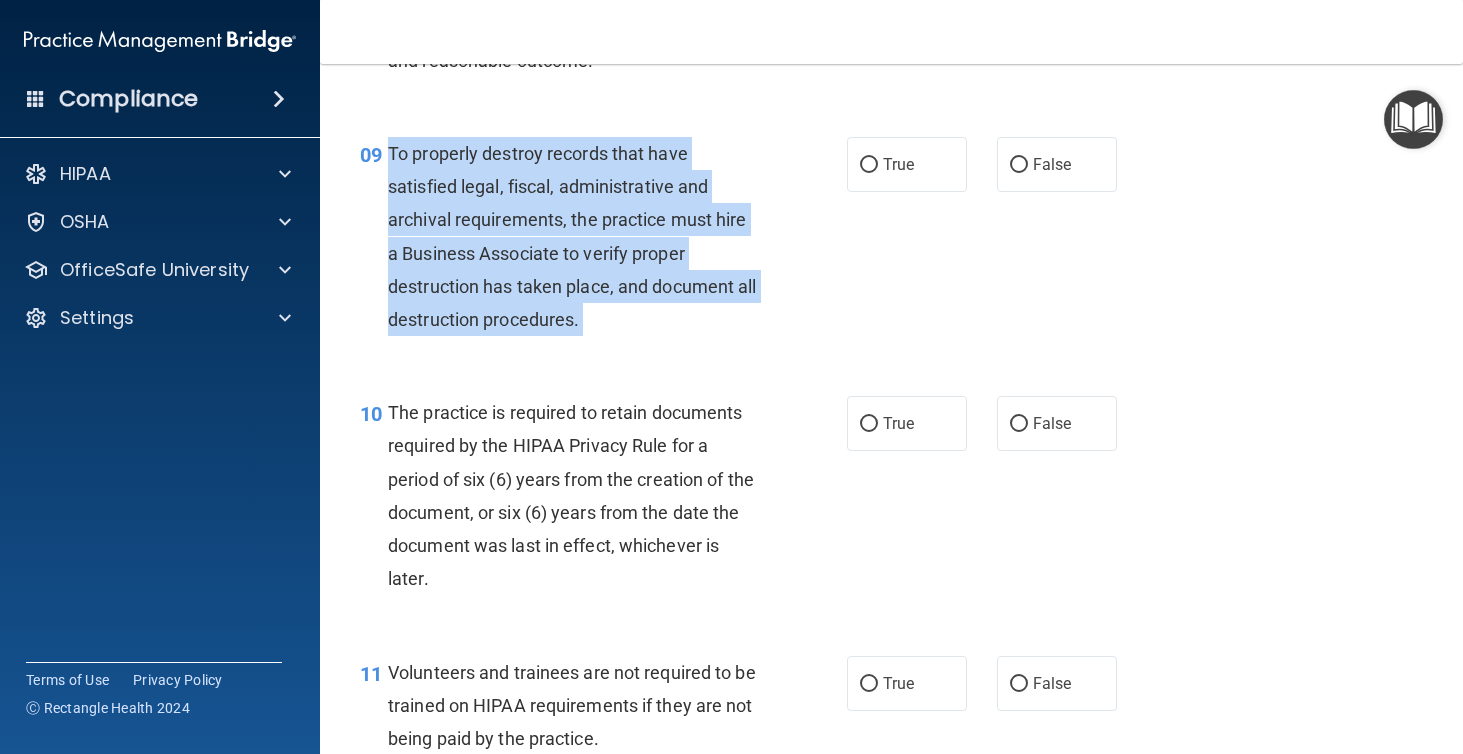 click on "To properly destroy records that have satisfied legal, fiscal, administrative and archival requirements, the practice must hire a Business Associate to verify proper destruction has taken place, and document all destruction procedures." at bounding box center [572, 236] 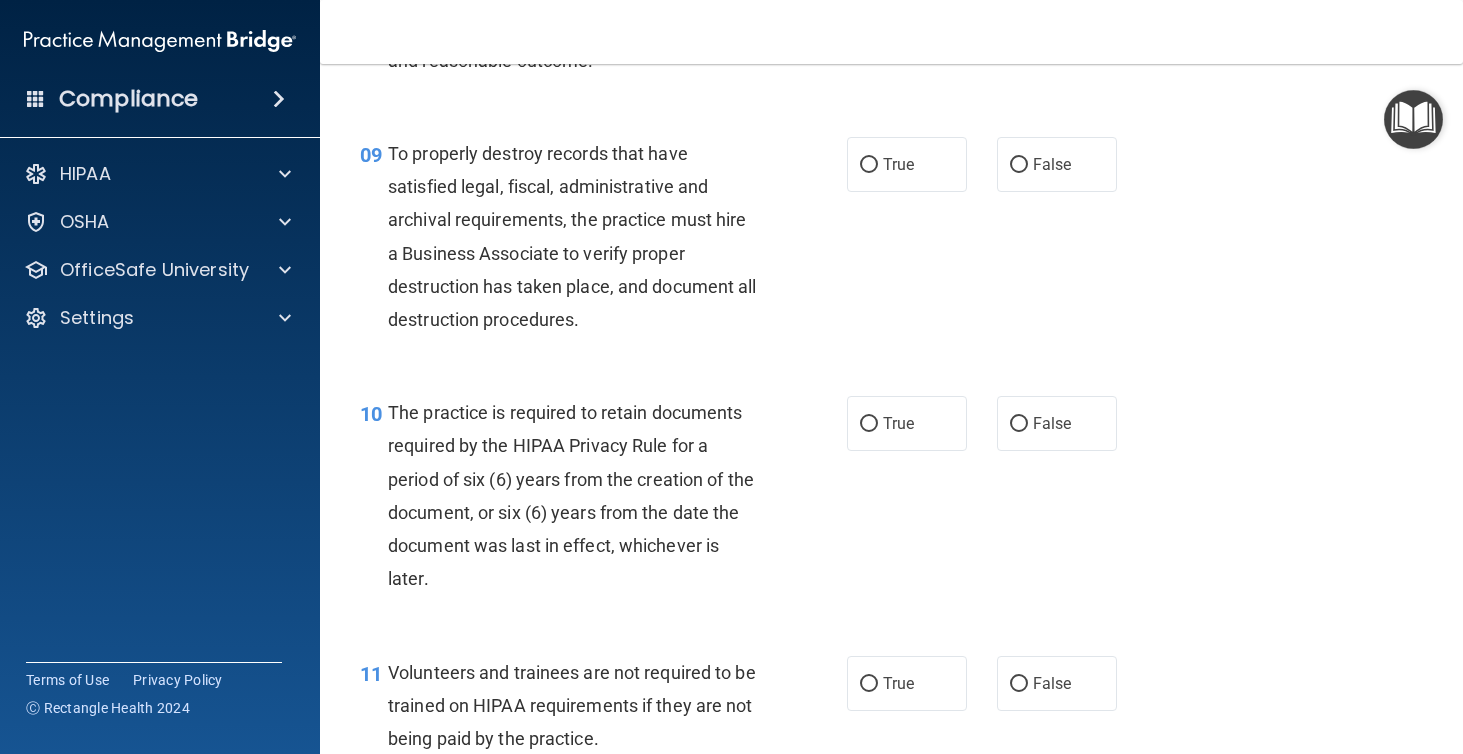 click on "09       To properly destroy records that have satisfied legal, fiscal, administrative and archival requirements, the practice must hire a Business Associate to verify proper destruction has taken place, and document all destruction procedures.                  True           False" at bounding box center (891, 241) 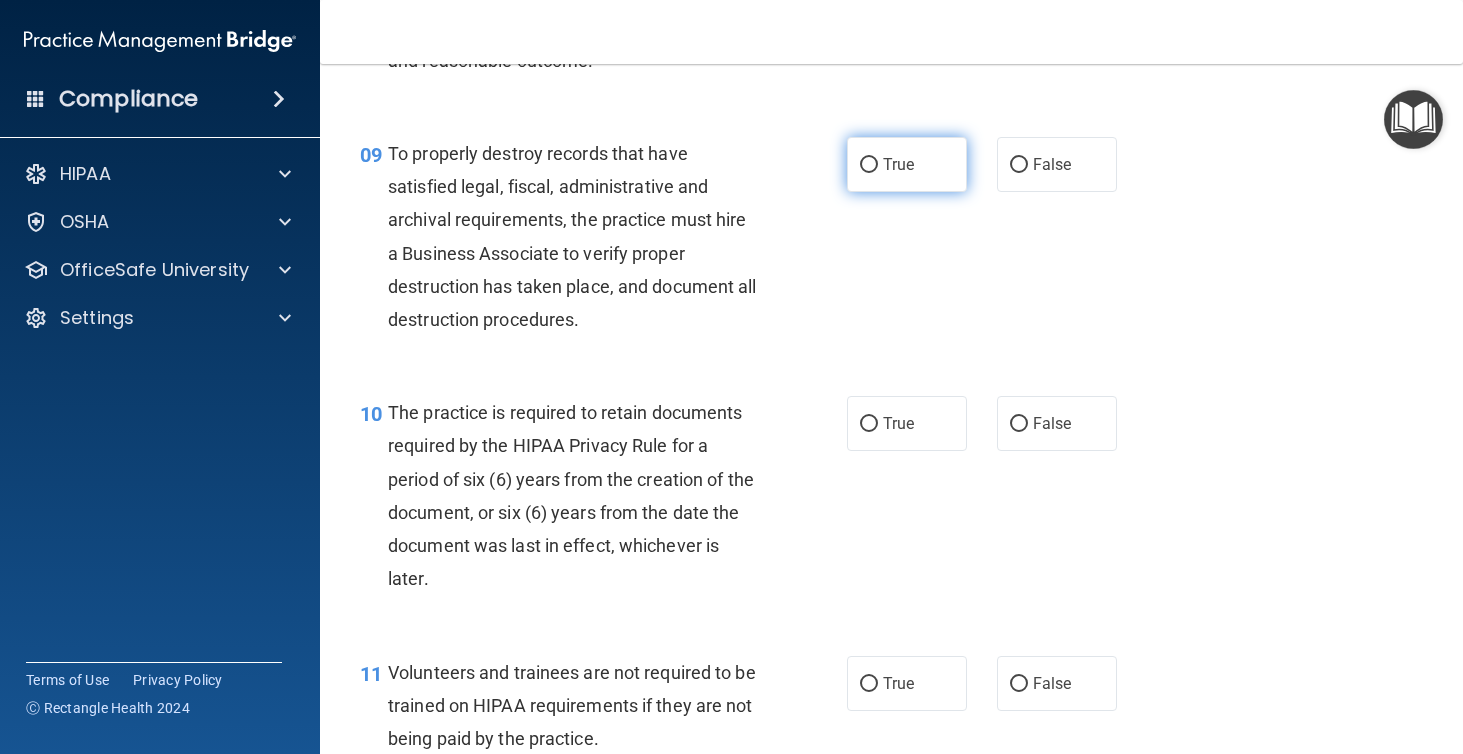 click on "True" at bounding box center (907, 164) 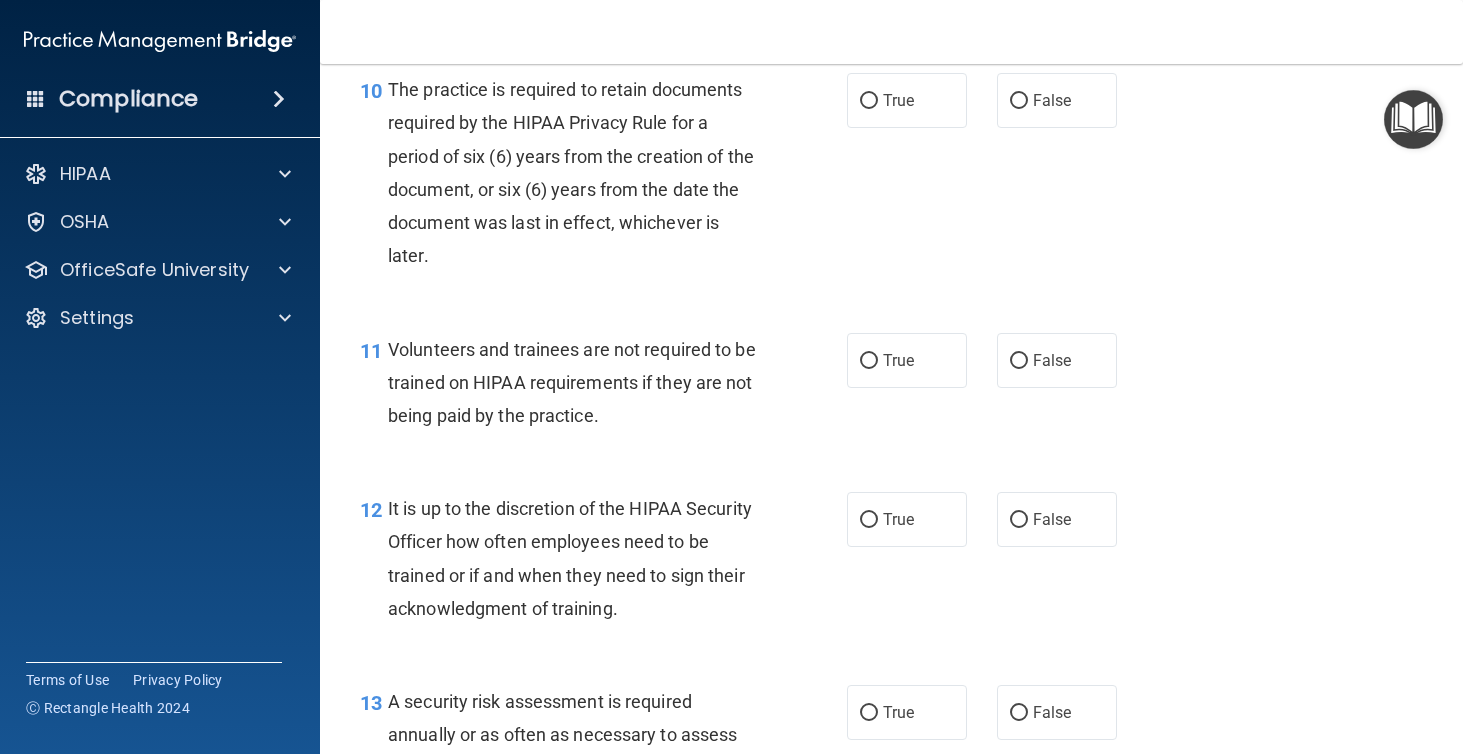 scroll, scrollTop: 2121, scrollLeft: 0, axis: vertical 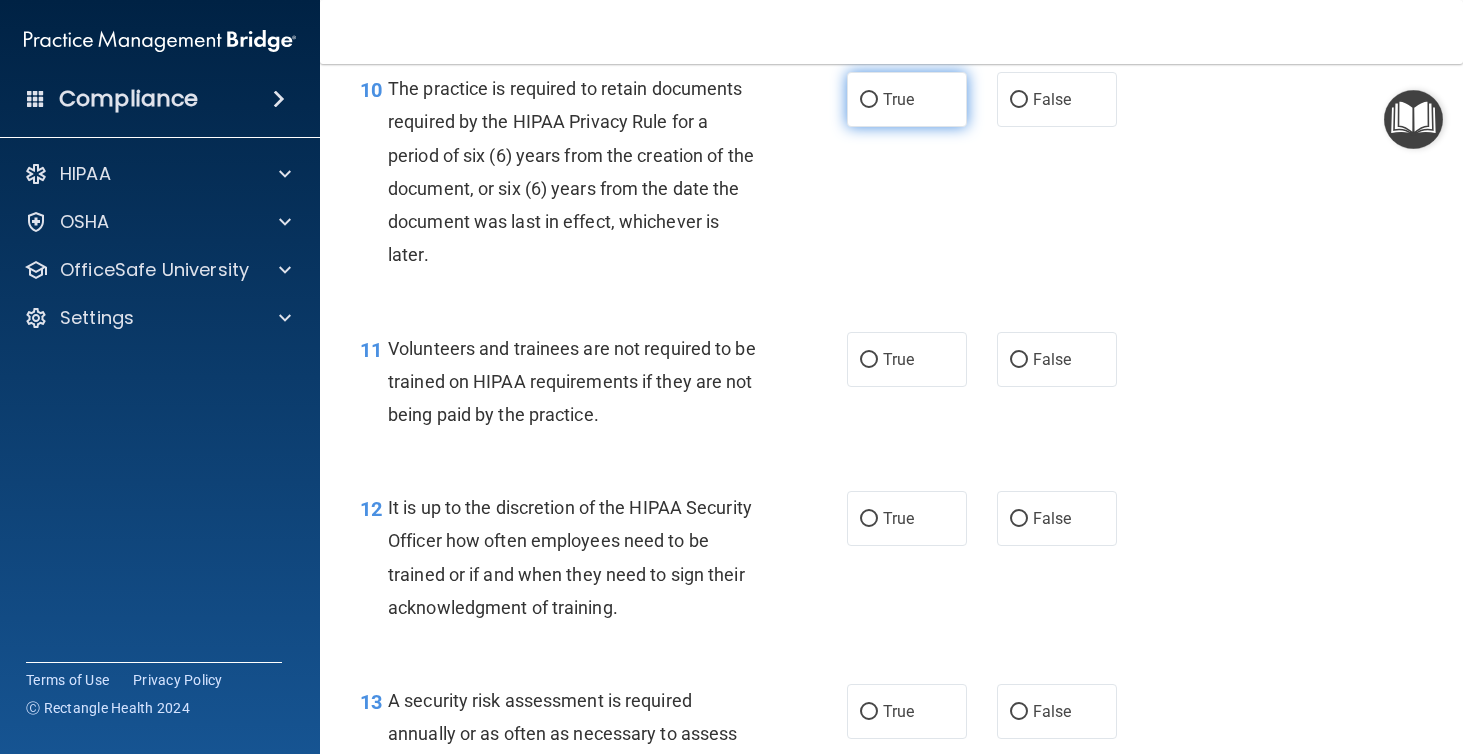 click on "True" at bounding box center (907, 99) 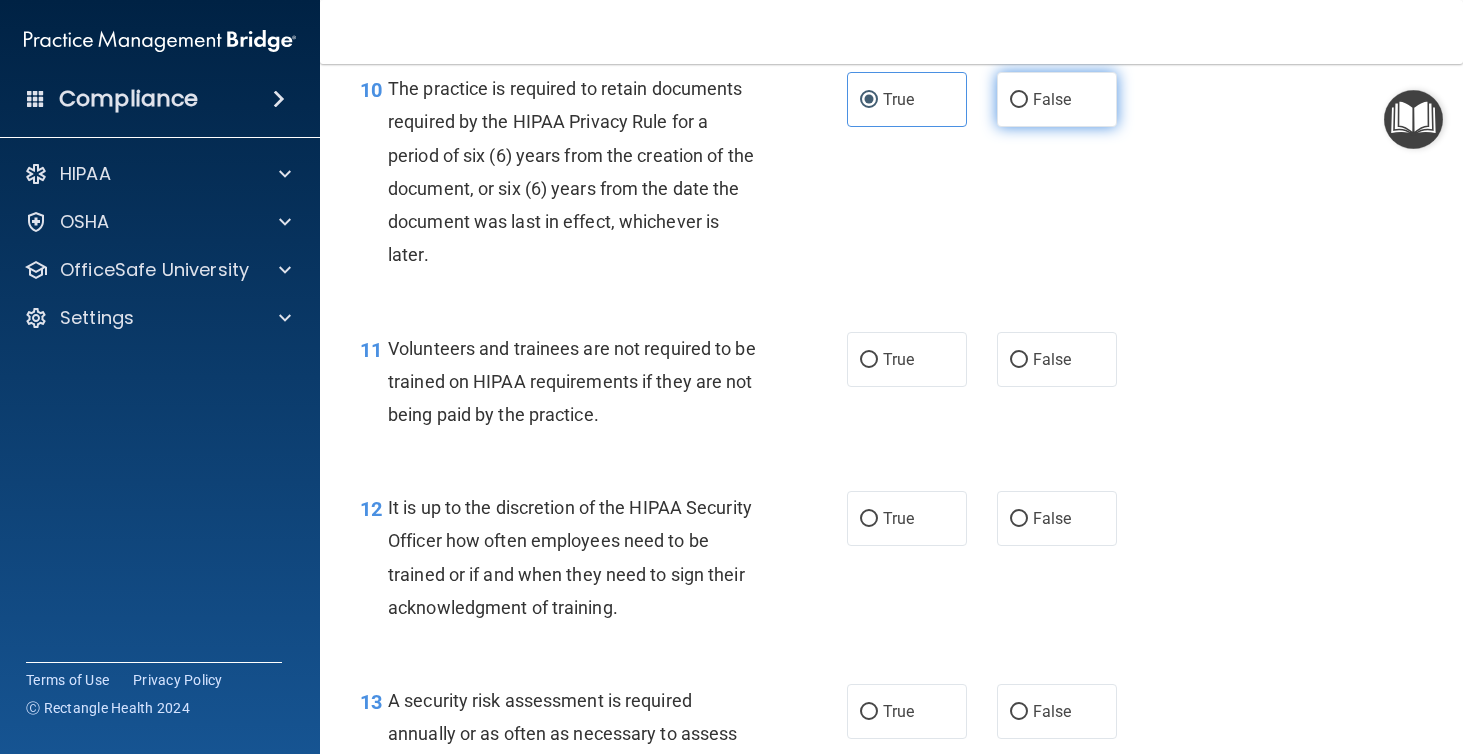 click on "False" at bounding box center [1052, 99] 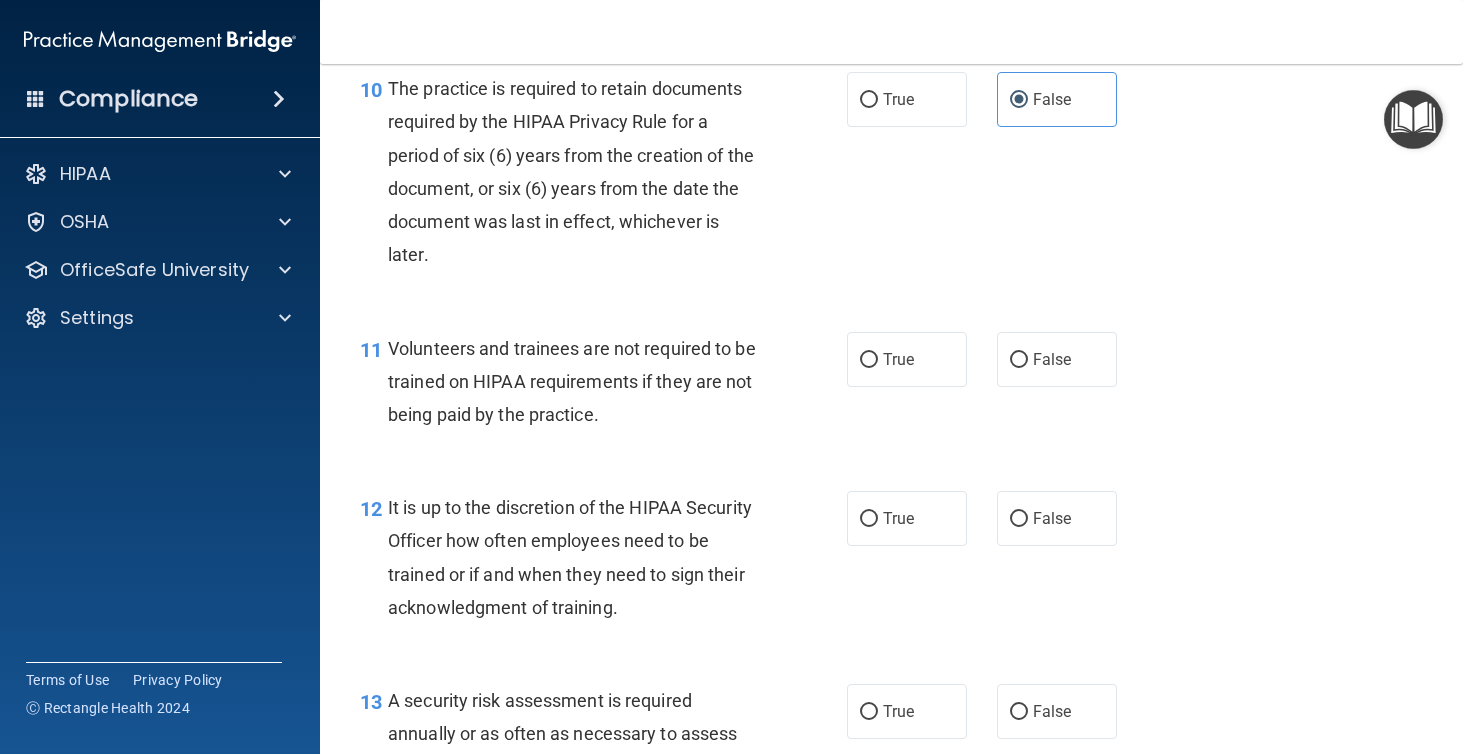 click on "The practice is required to retain documents required by the HIPAA Privacy Rule for a period of six (6) years from the creation of the document, or six (6) years from the date the document was last in effect, whichever is later." at bounding box center (571, 171) 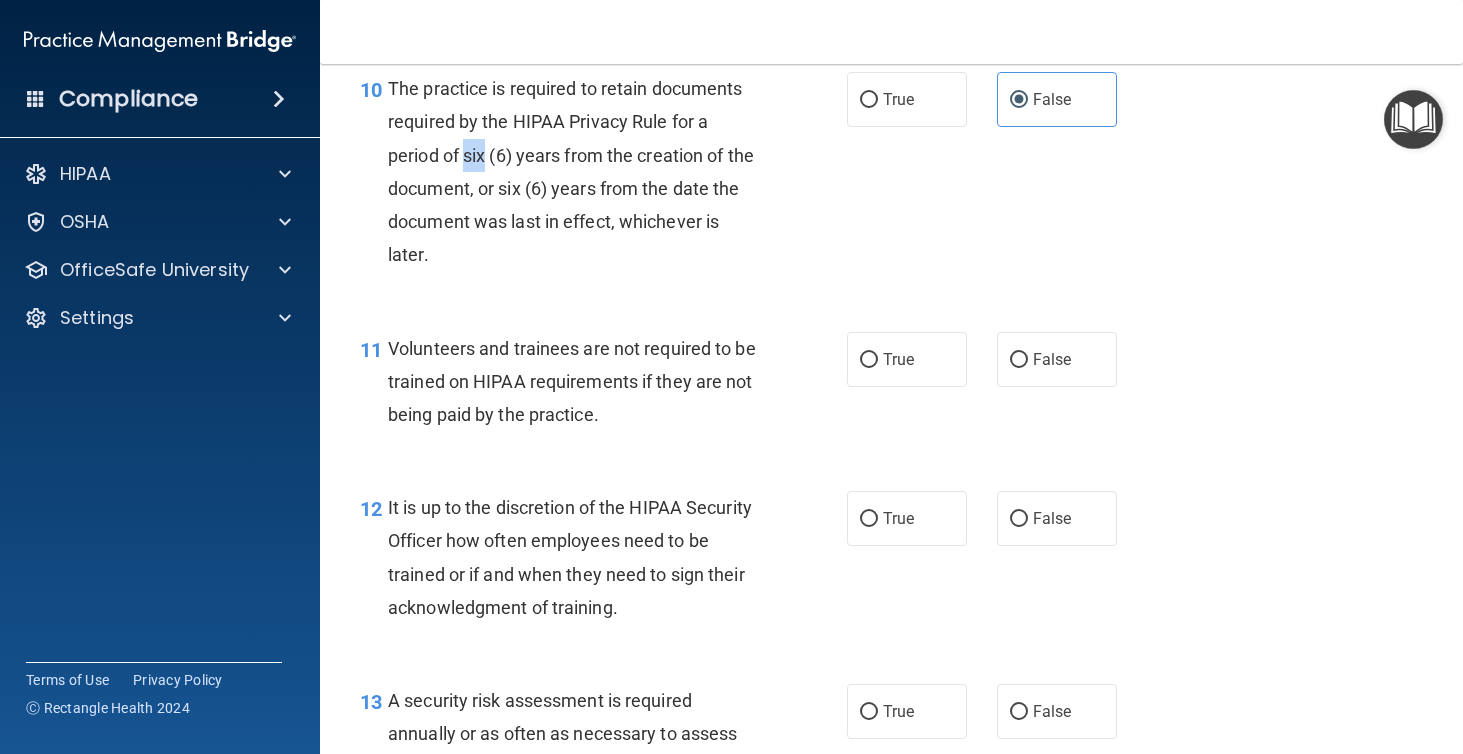 click on "The practice is required to retain documents required by the HIPAA Privacy Rule for a period of six (6) years from the creation of the document, or six (6) years from the date the document was last in effect, whichever is later." at bounding box center [571, 171] 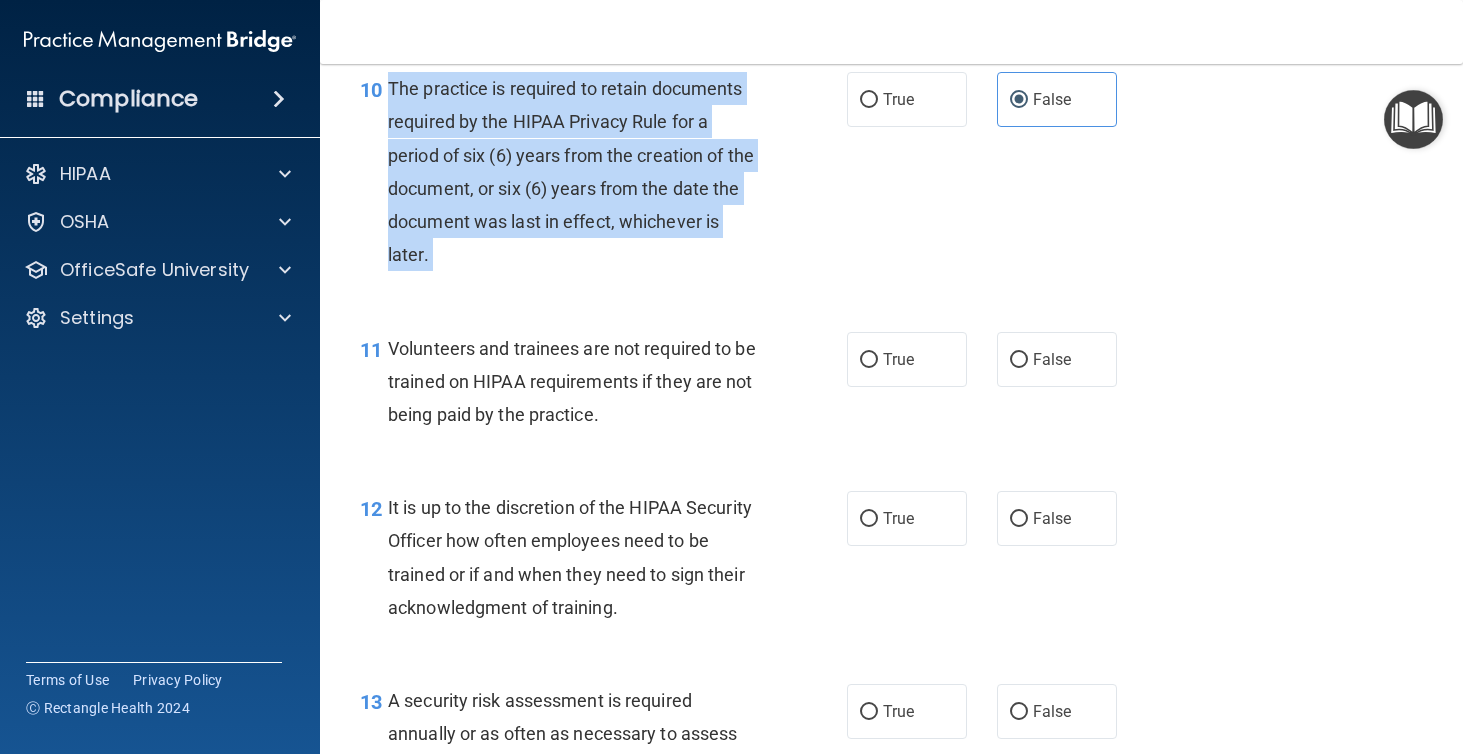 click on "The practice is required to retain documents required by the HIPAA Privacy Rule for a period of six (6) years from the creation of the document, or six (6) years from the date the document was last in effect, whichever is later." at bounding box center (571, 171) 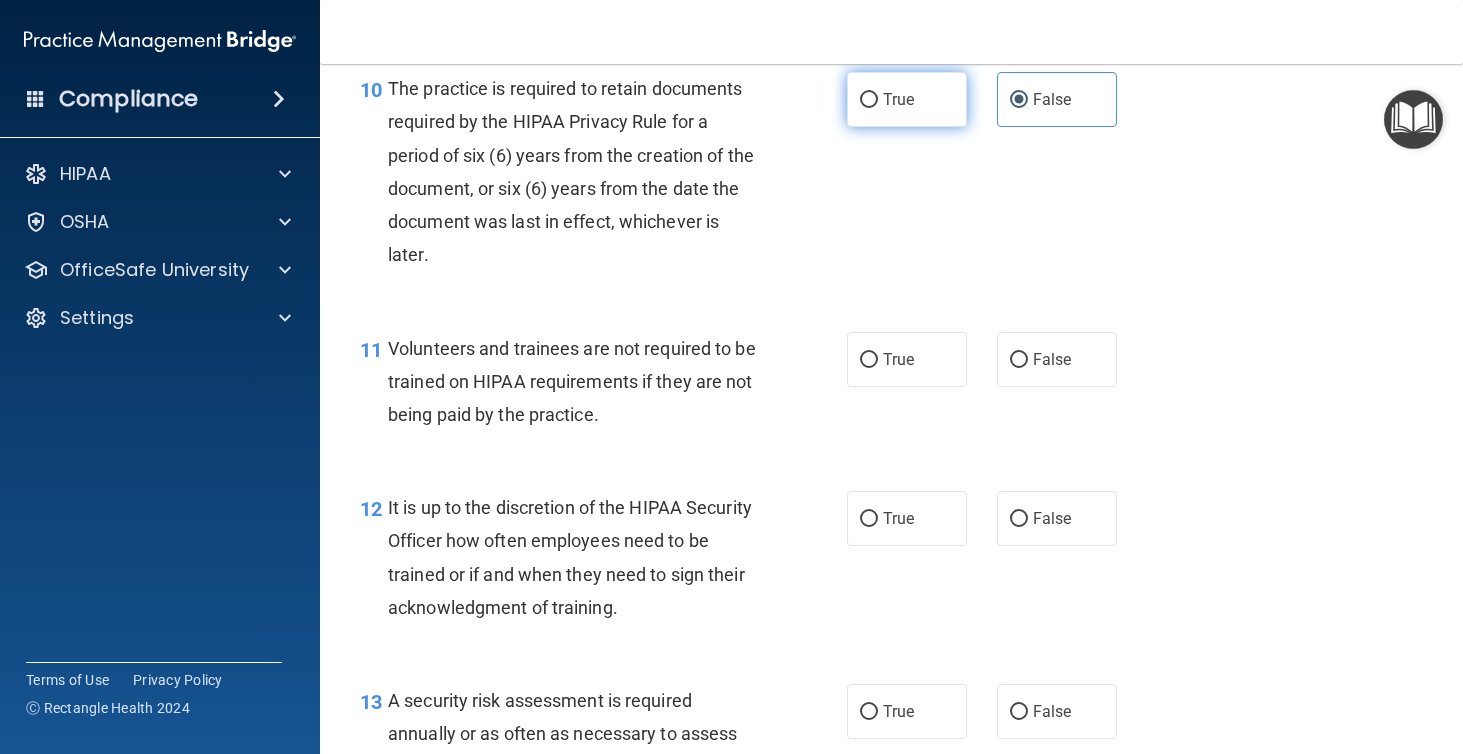 click on "True" at bounding box center (898, 99) 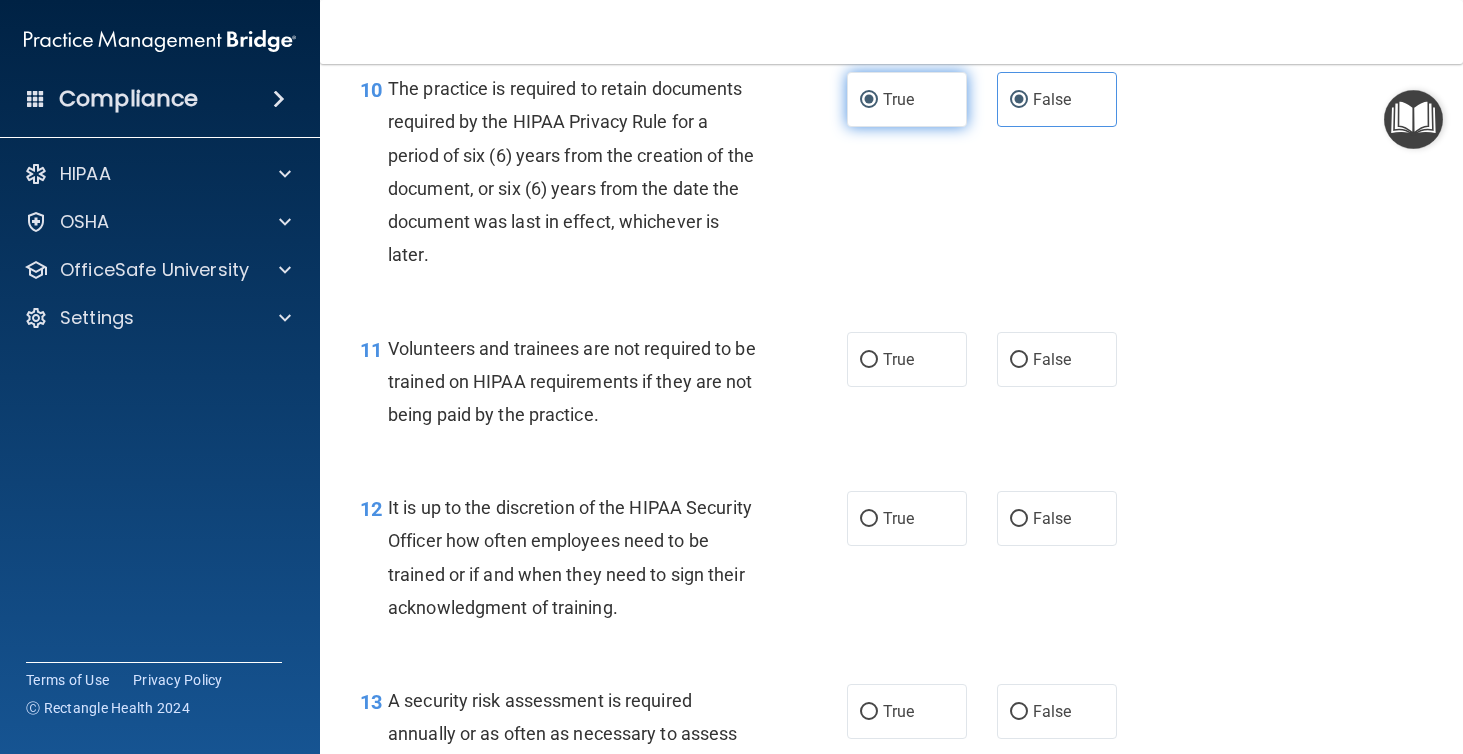radio on "false" 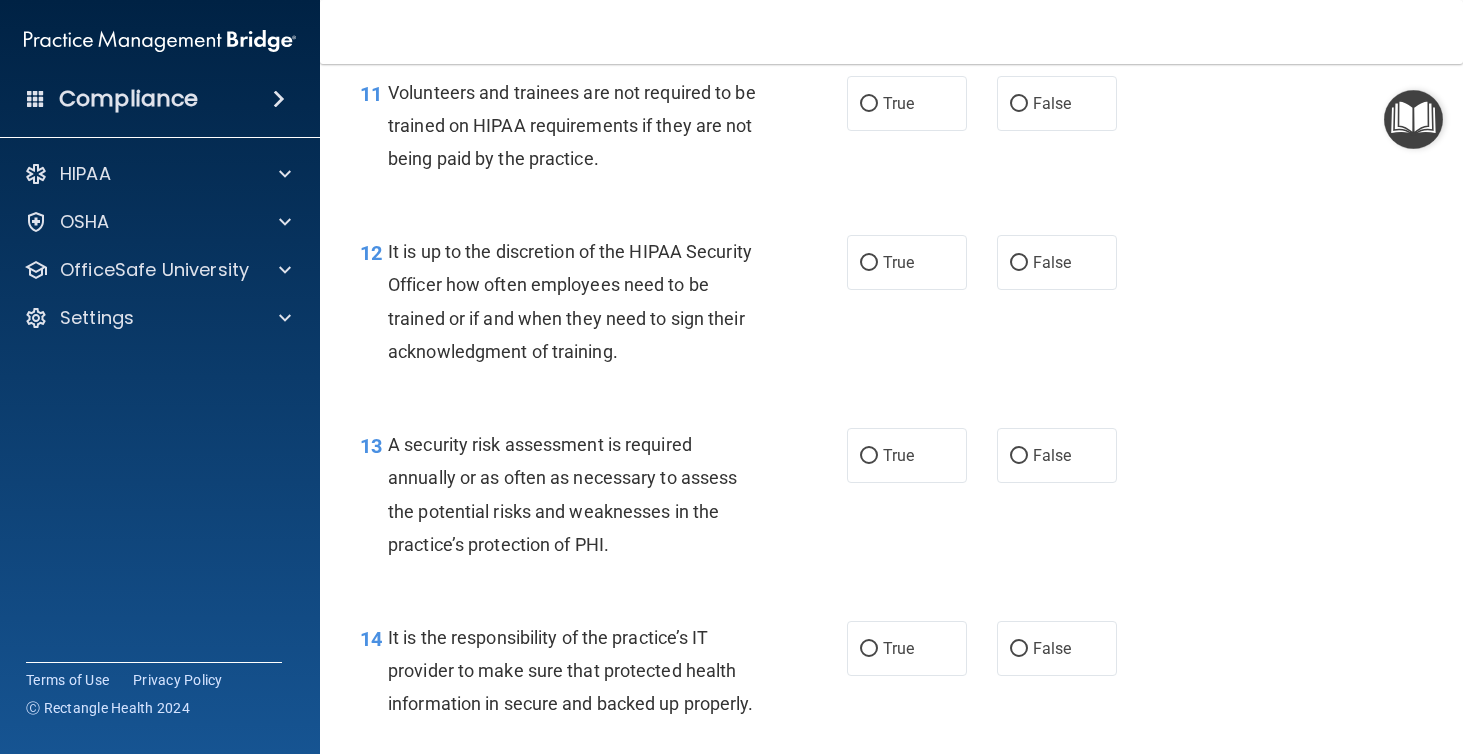 scroll, scrollTop: 2402, scrollLeft: 0, axis: vertical 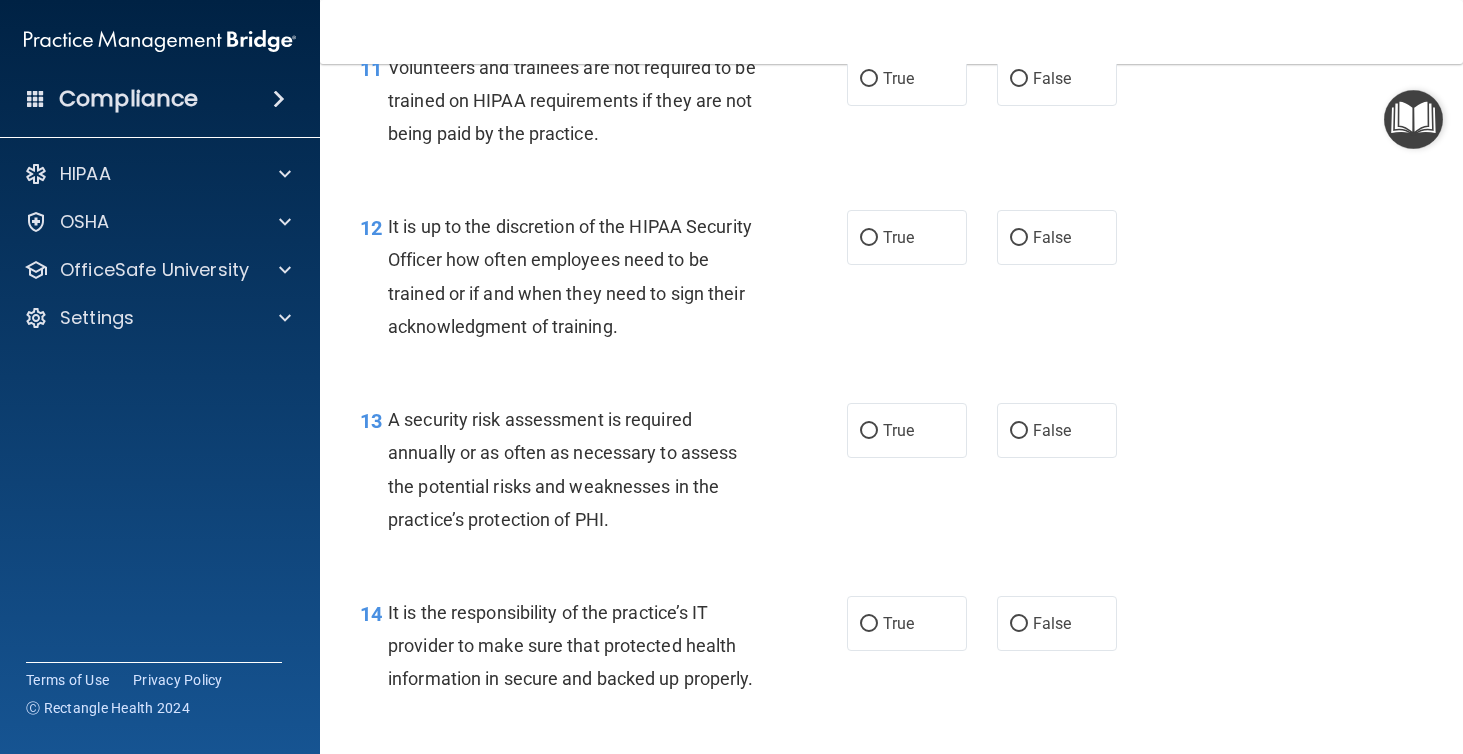 click on "Volunteers and trainees are not required to be trained on HIPAA requirements if they are not being paid by the practice." at bounding box center (581, 101) 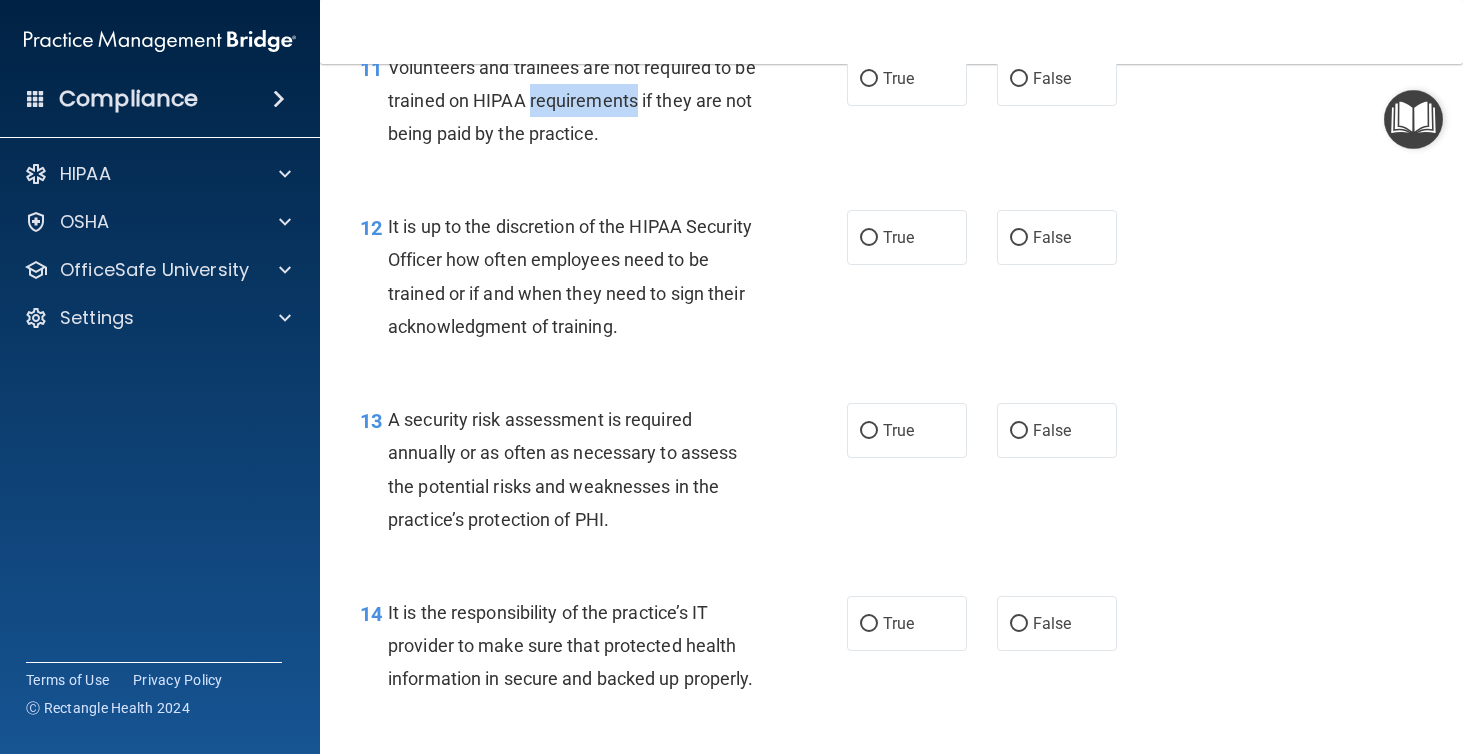 click on "Volunteers and trainees are not required to be trained on HIPAA requirements if they are not being paid by the practice." at bounding box center (581, 101) 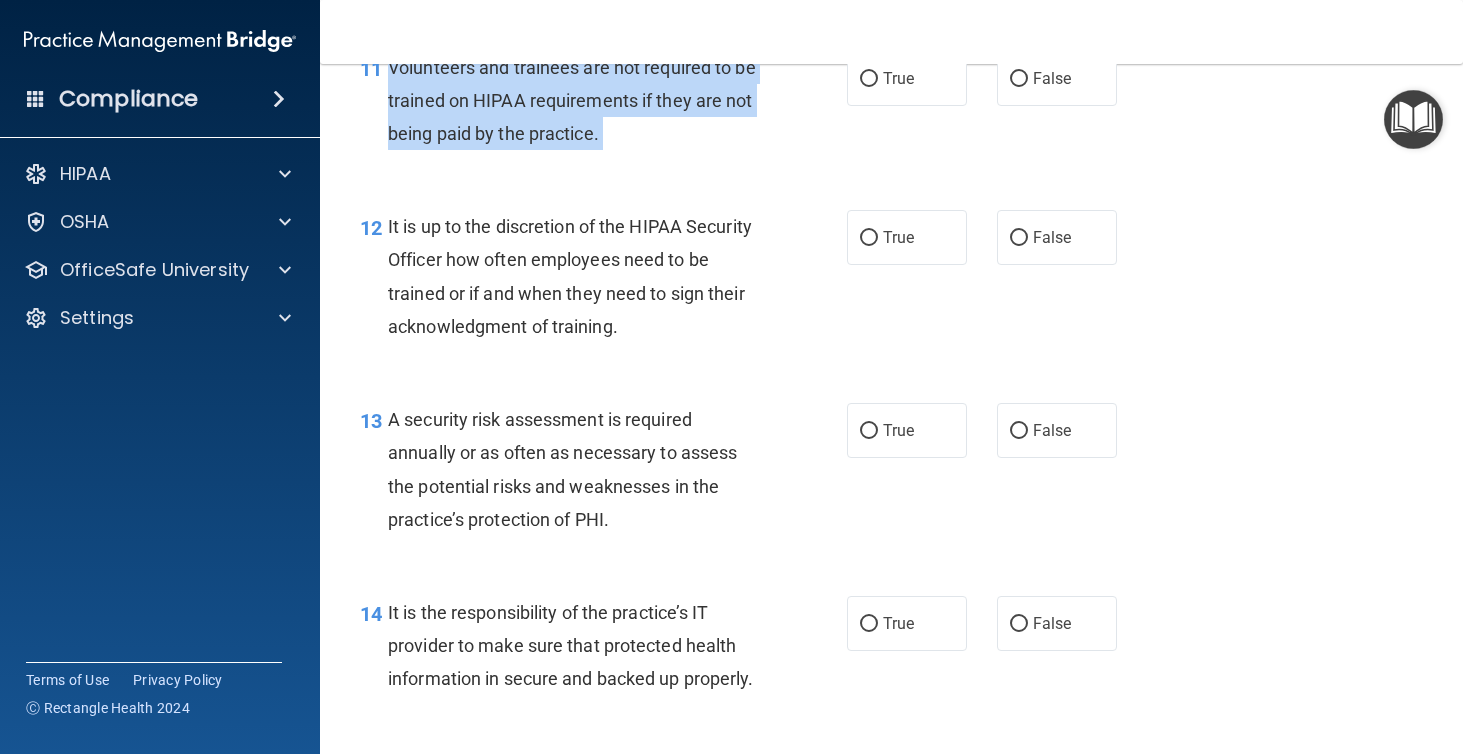 click on "Volunteers and trainees are not required to be trained on HIPAA requirements if they are not being paid by the practice." at bounding box center (581, 101) 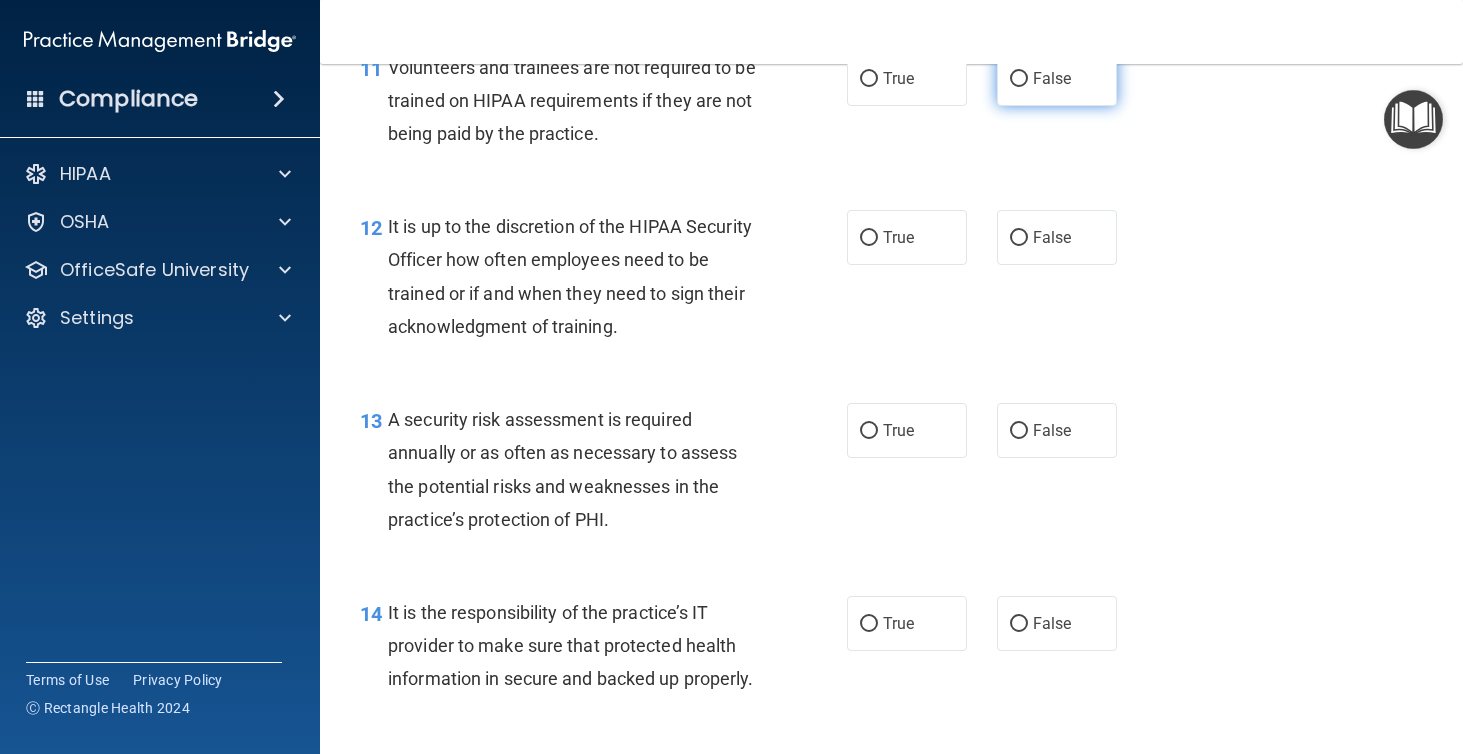 click on "False" at bounding box center (1052, 78) 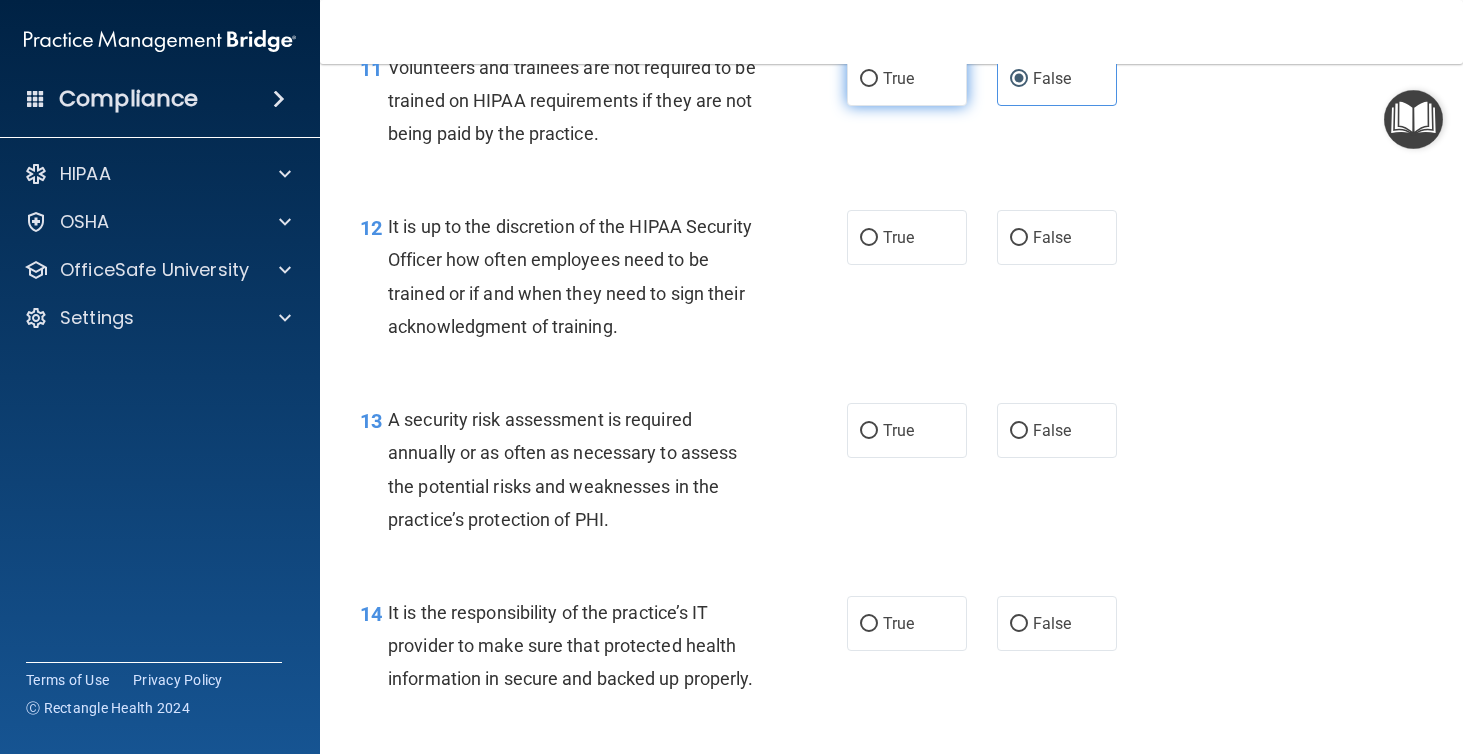 click on "True" at bounding box center [907, 78] 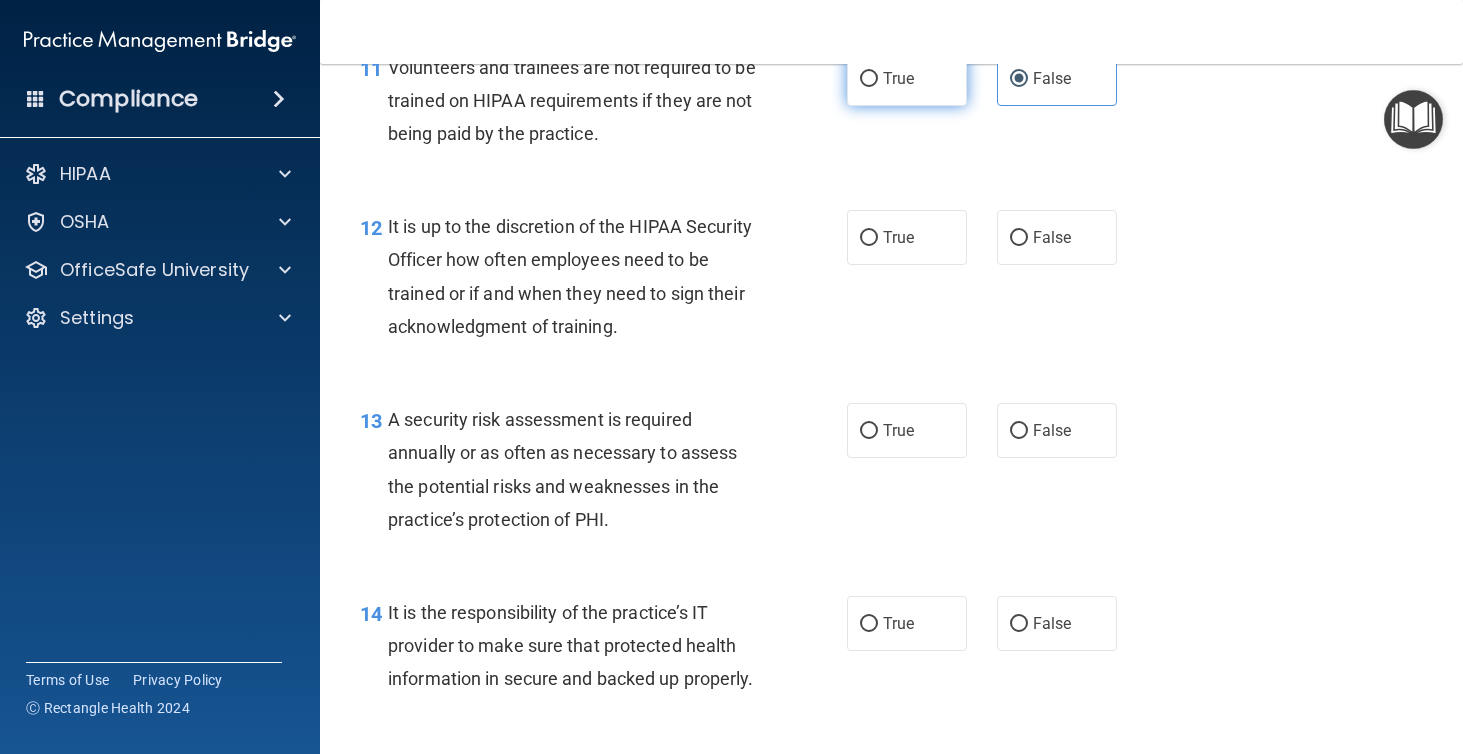 radio on "true" 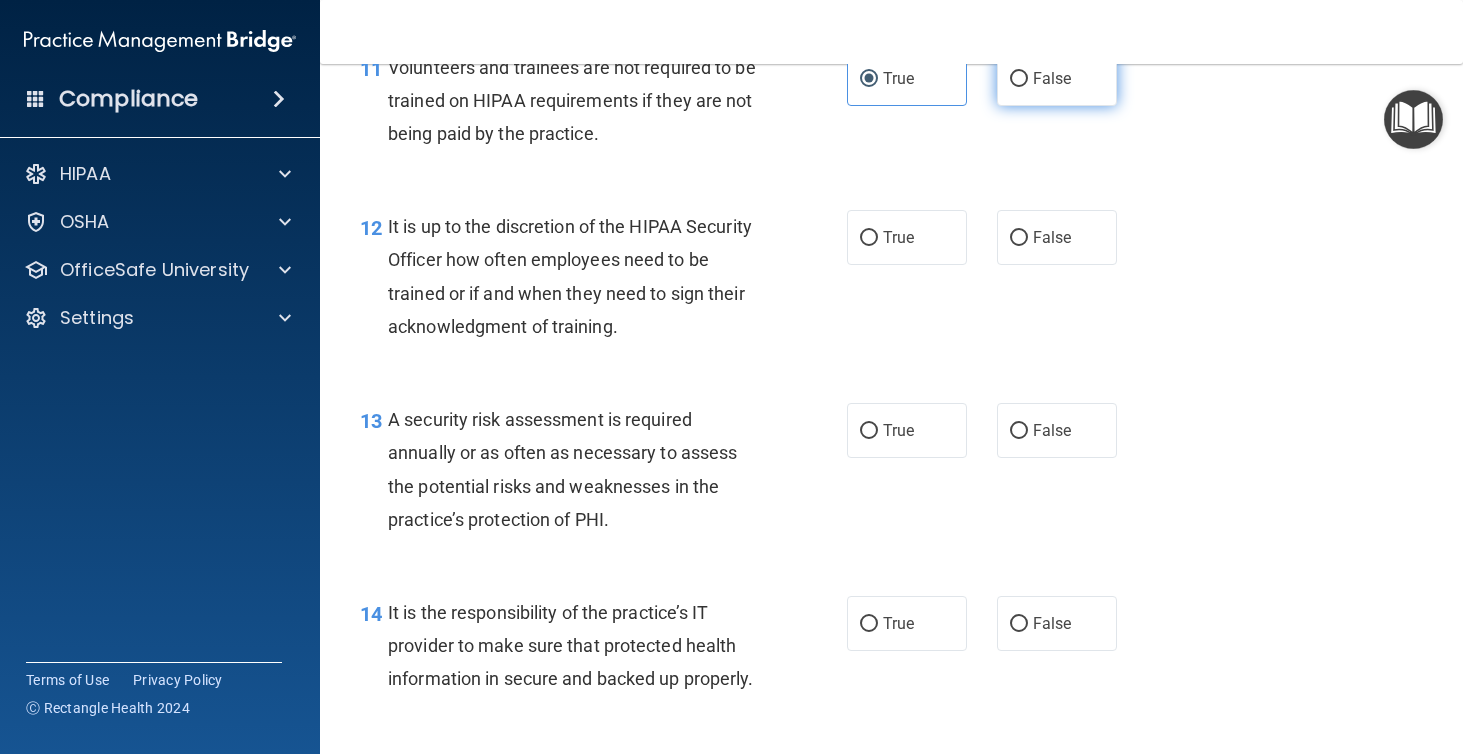 click on "False" at bounding box center [1057, 78] 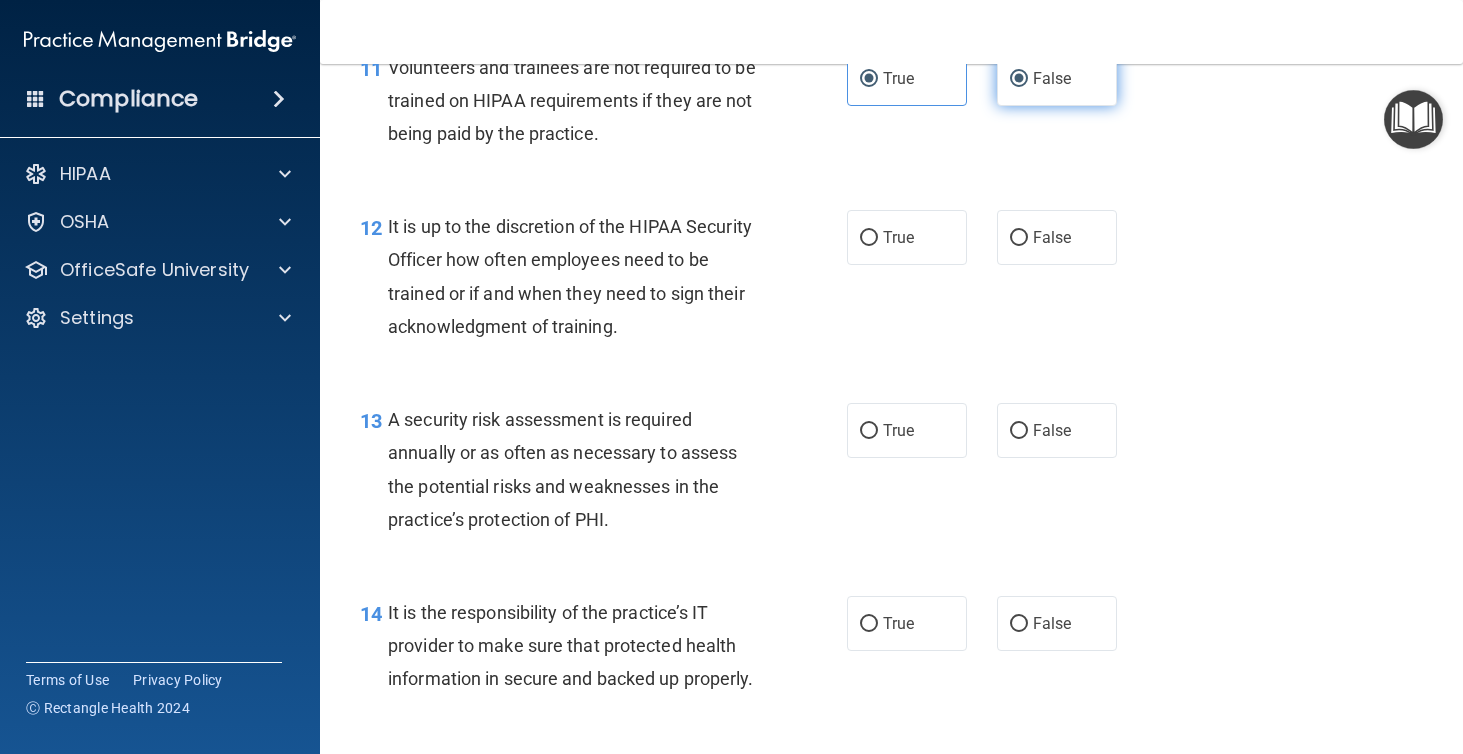 radio on "false" 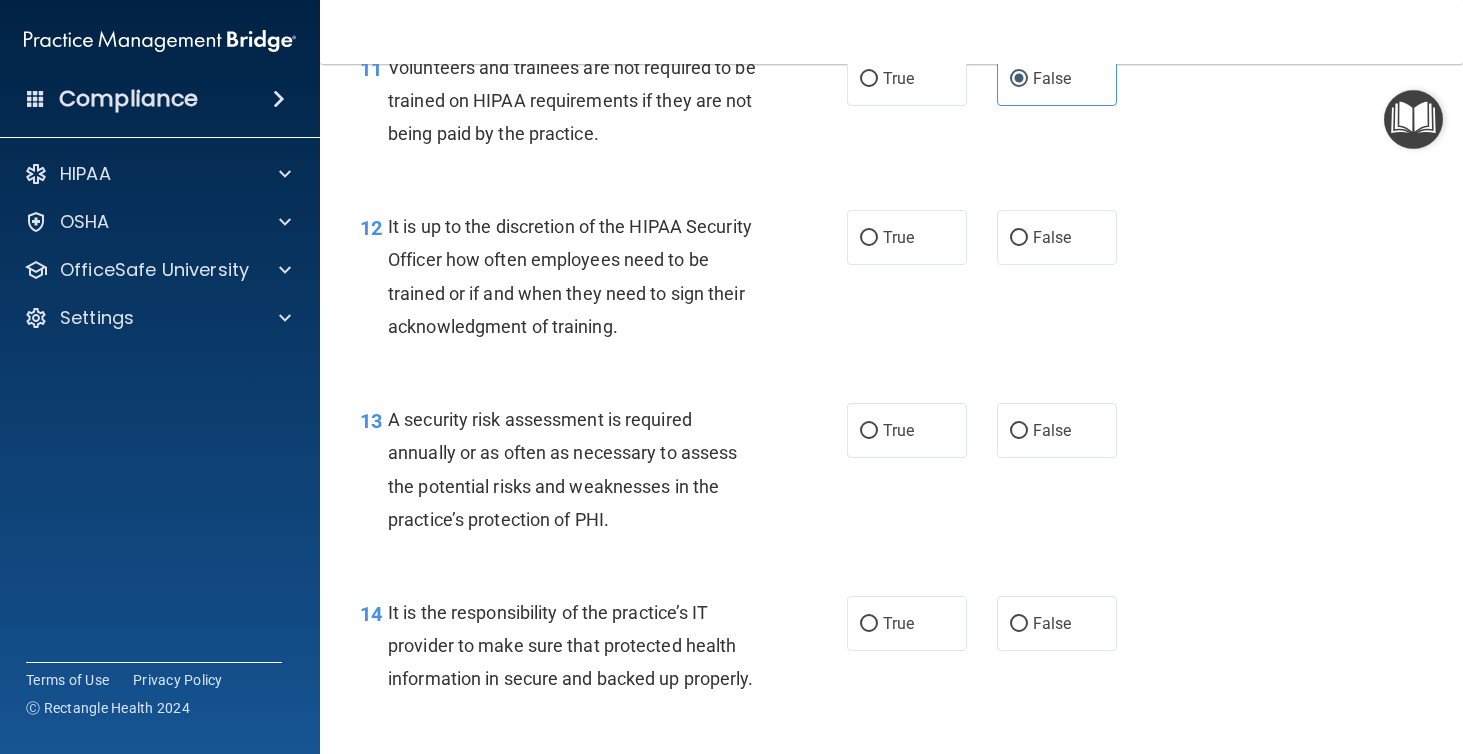 click on "It is up to the discretion of the HIPAA Security Officer how often employees need to be trained or if and when they need to sign their acknowledgment of training." at bounding box center [570, 276] 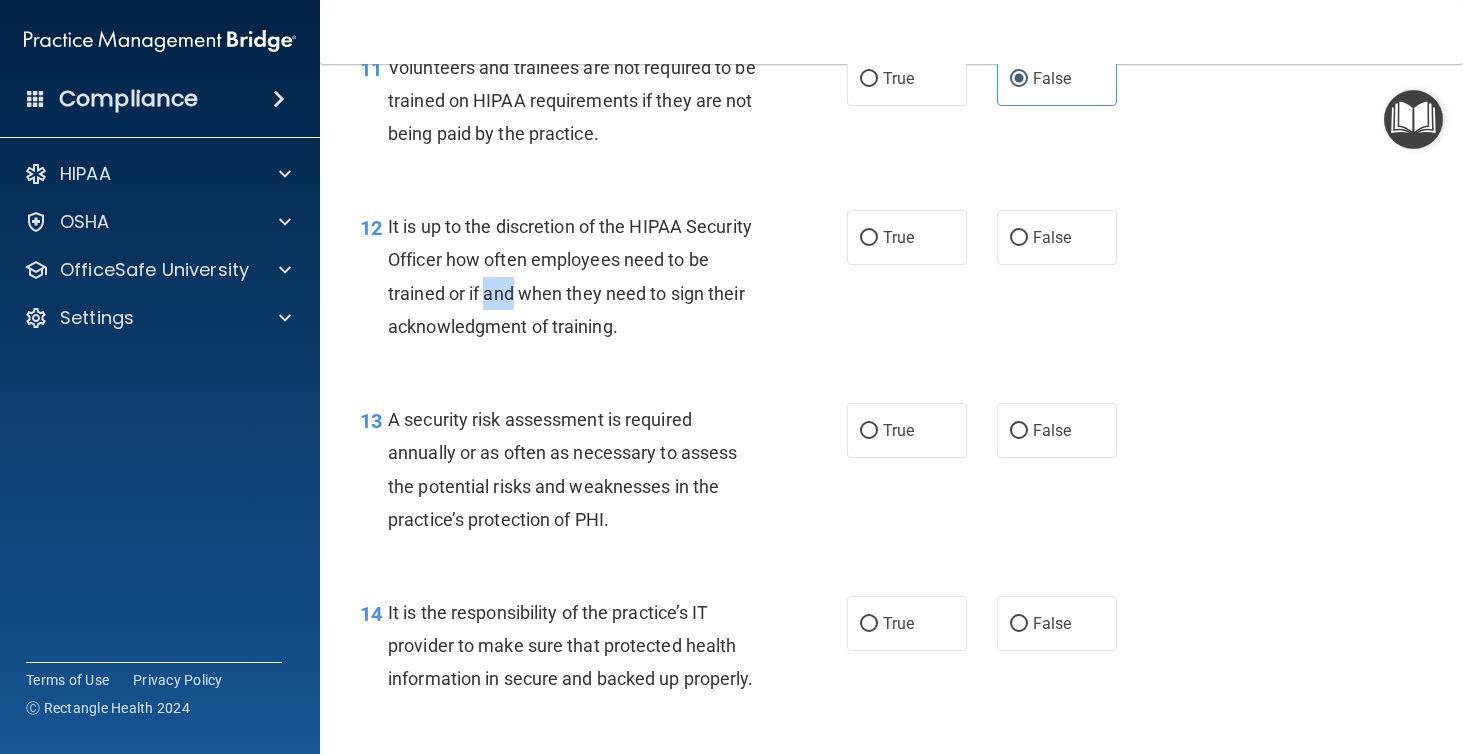click on "It is up to the discretion of the HIPAA Security Officer how often employees need to be trained or if and when they need to sign their acknowledgment of training." at bounding box center [570, 276] 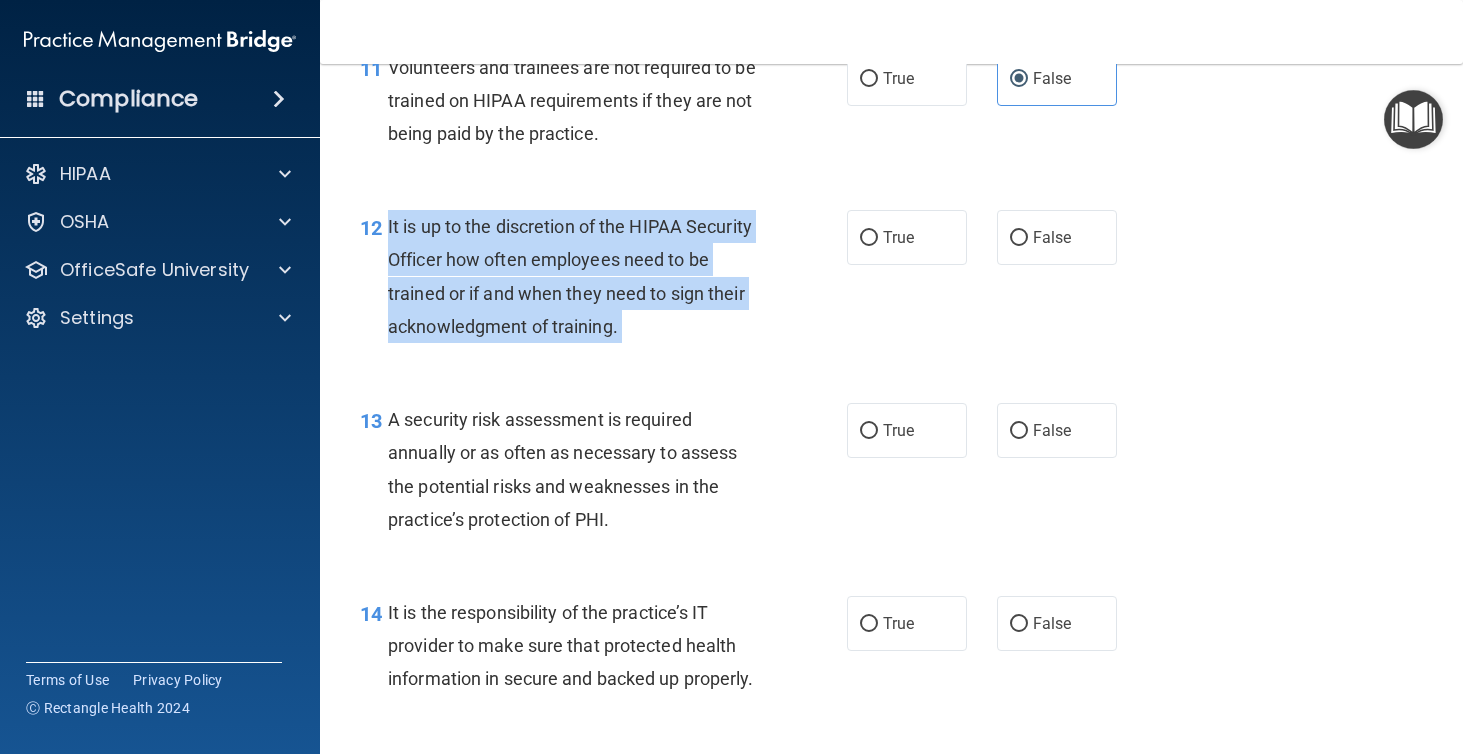 click on "It is up to the discretion of the HIPAA Security Officer how often employees need to be trained or if and when they need to sign their acknowledgment of training." at bounding box center (570, 276) 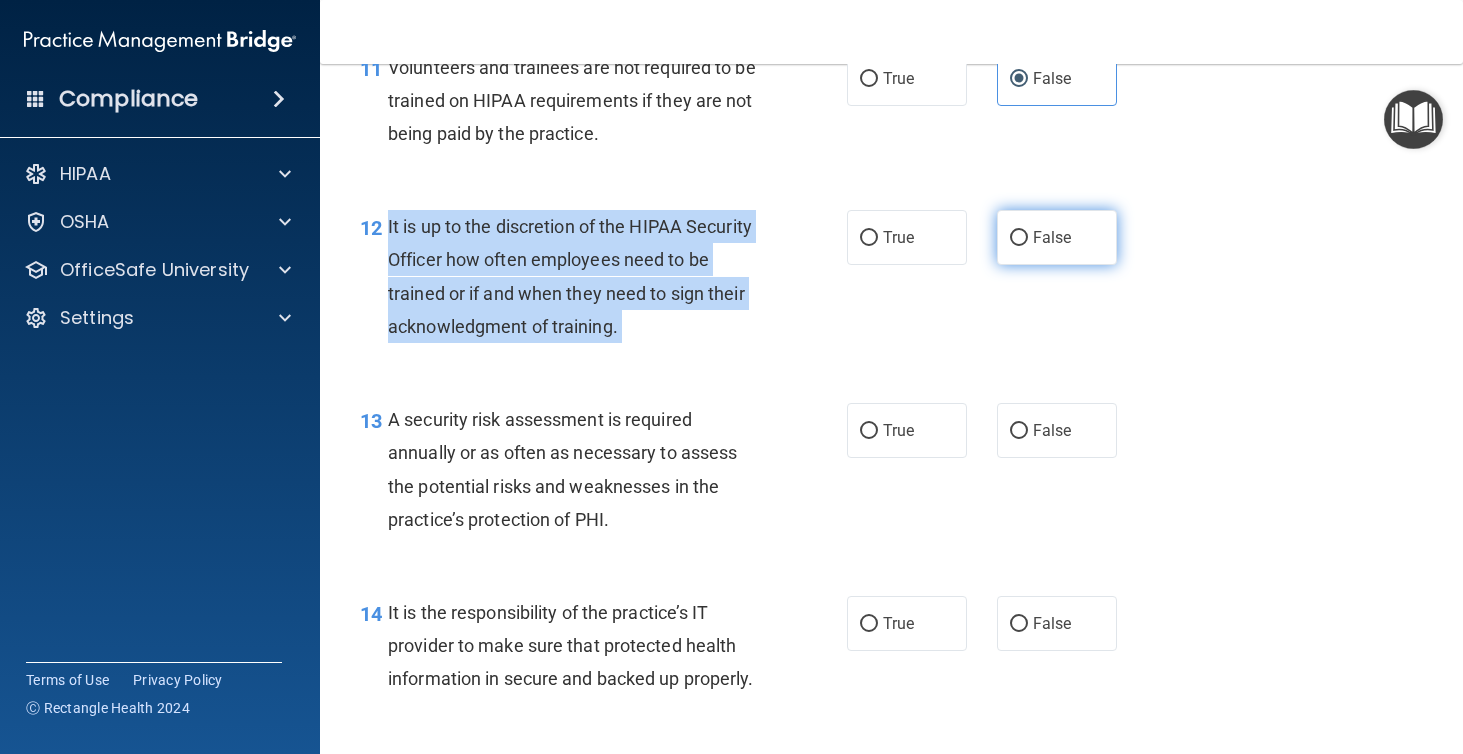 click on "False" at bounding box center [1019, 238] 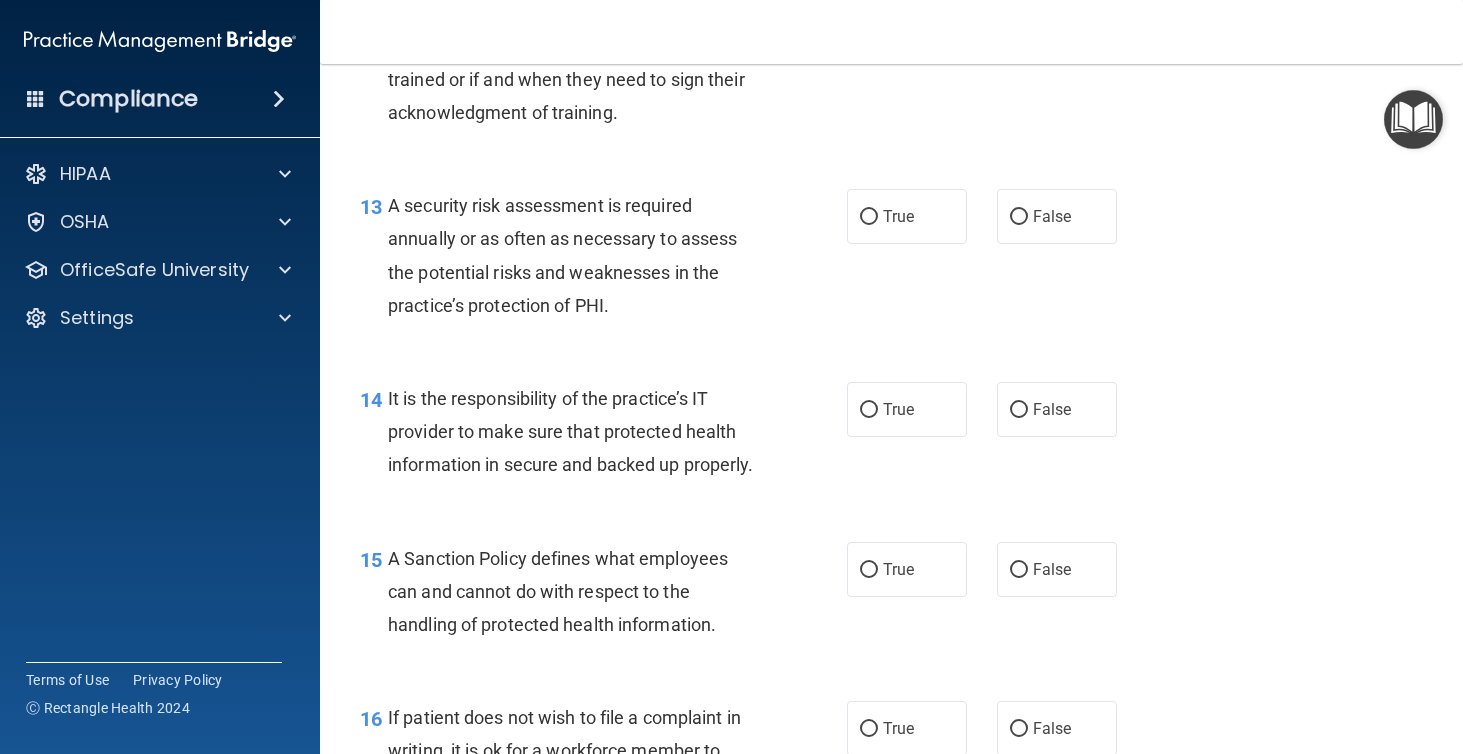 click on "A security risk assessment is required annually or as often as necessary to assess the potential risks and weaknesses in the practice’s protection of PHI." at bounding box center [581, 255] 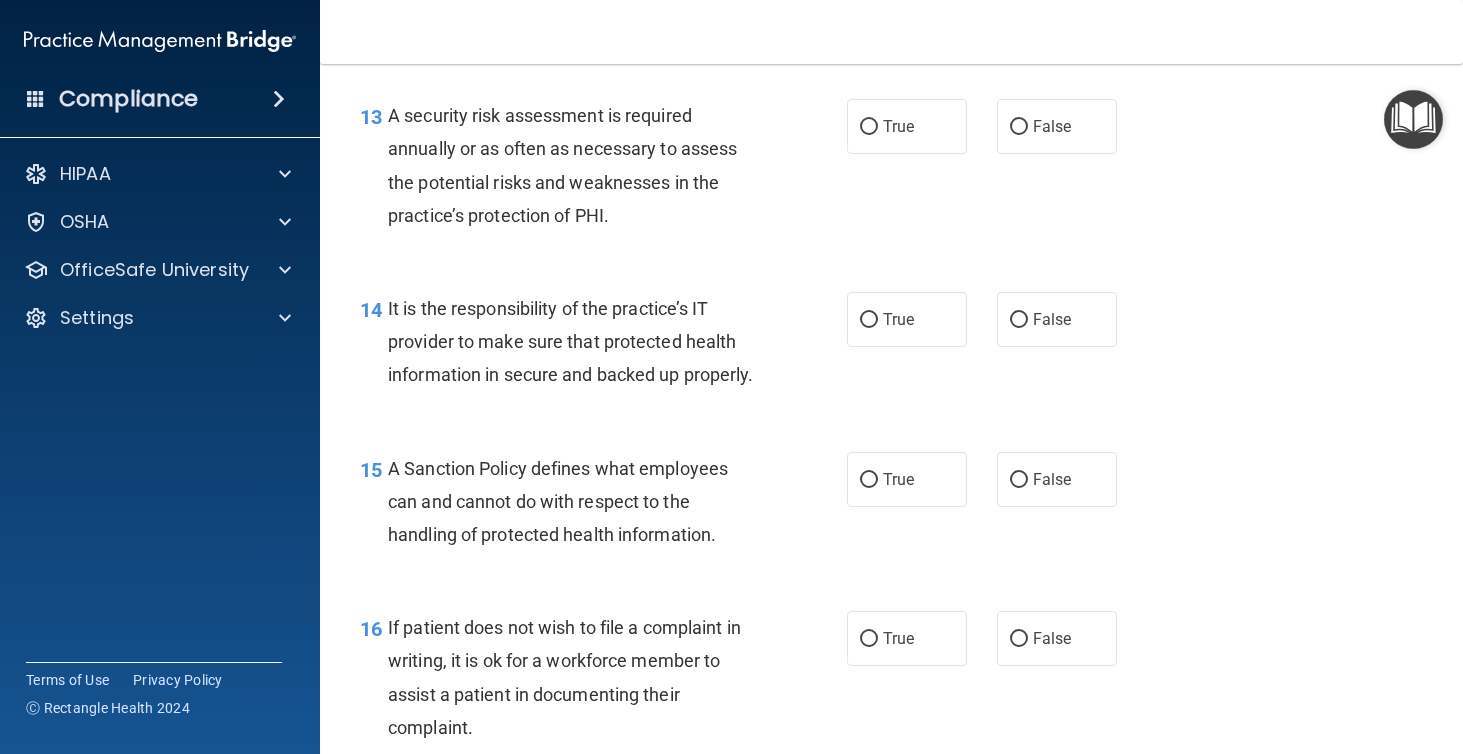 scroll, scrollTop: 2713, scrollLeft: 0, axis: vertical 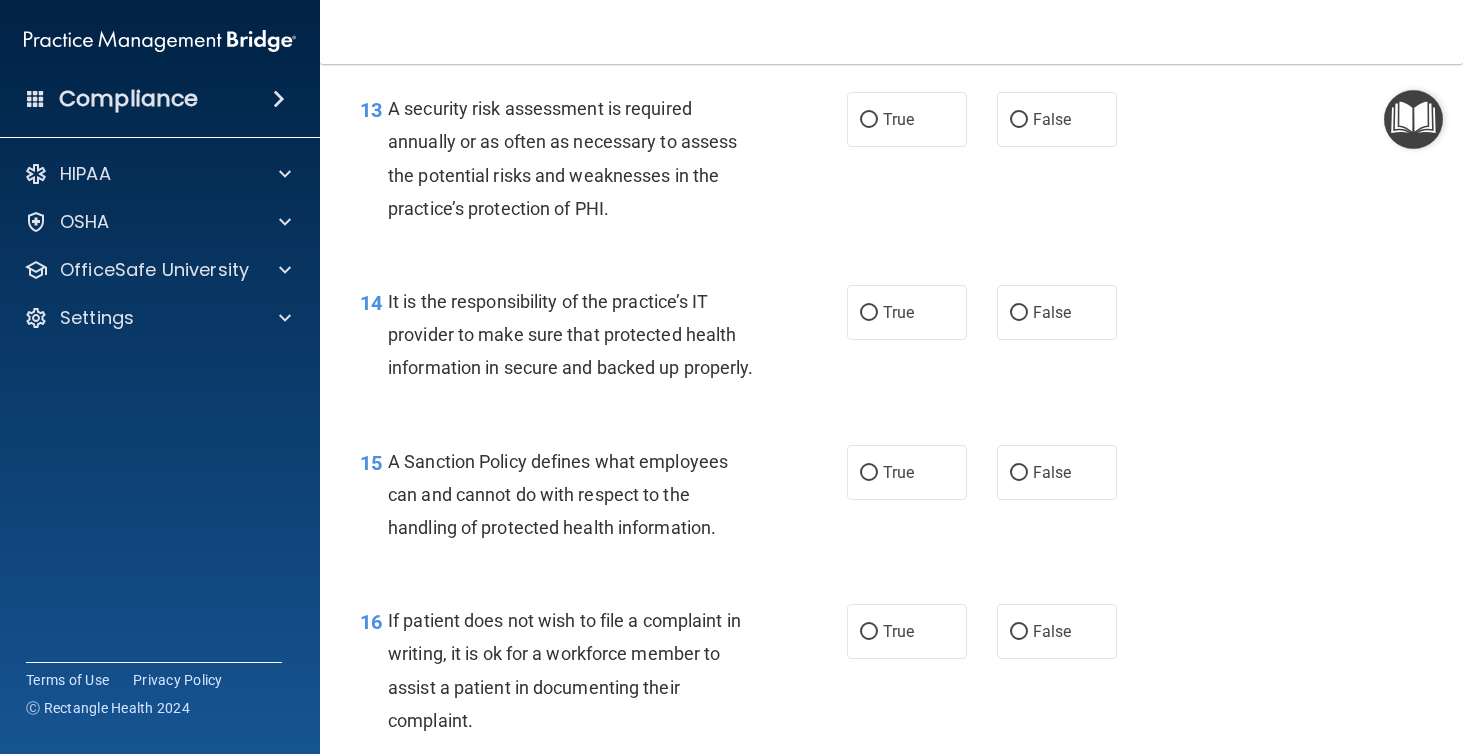 click on "A security risk assessment is required annually or as often as necessary to assess the potential risks and weaknesses in the practice’s protection of PHI." at bounding box center [562, 158] 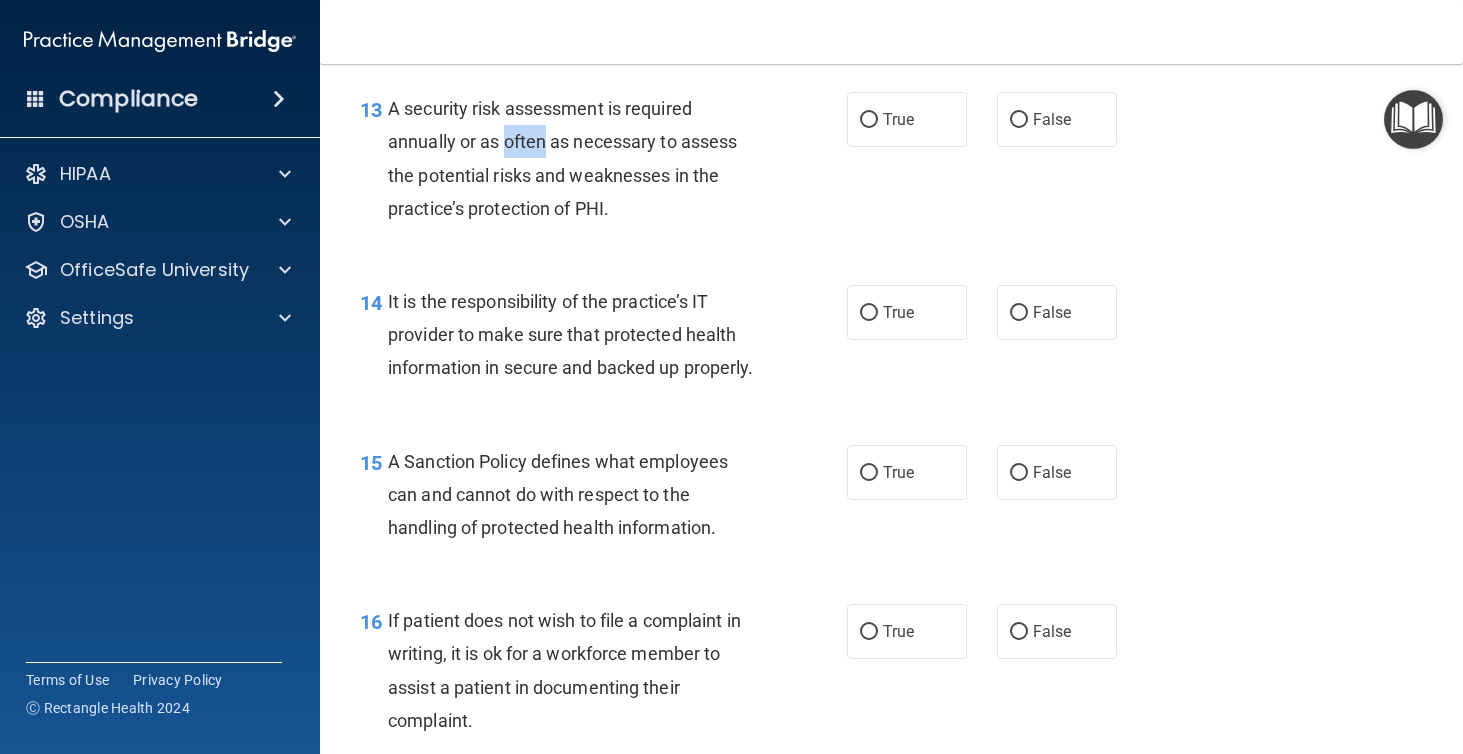 click on "A security risk assessment is required annually or as often as necessary to assess the potential risks and weaknesses in the practice’s protection of PHI." at bounding box center (562, 158) 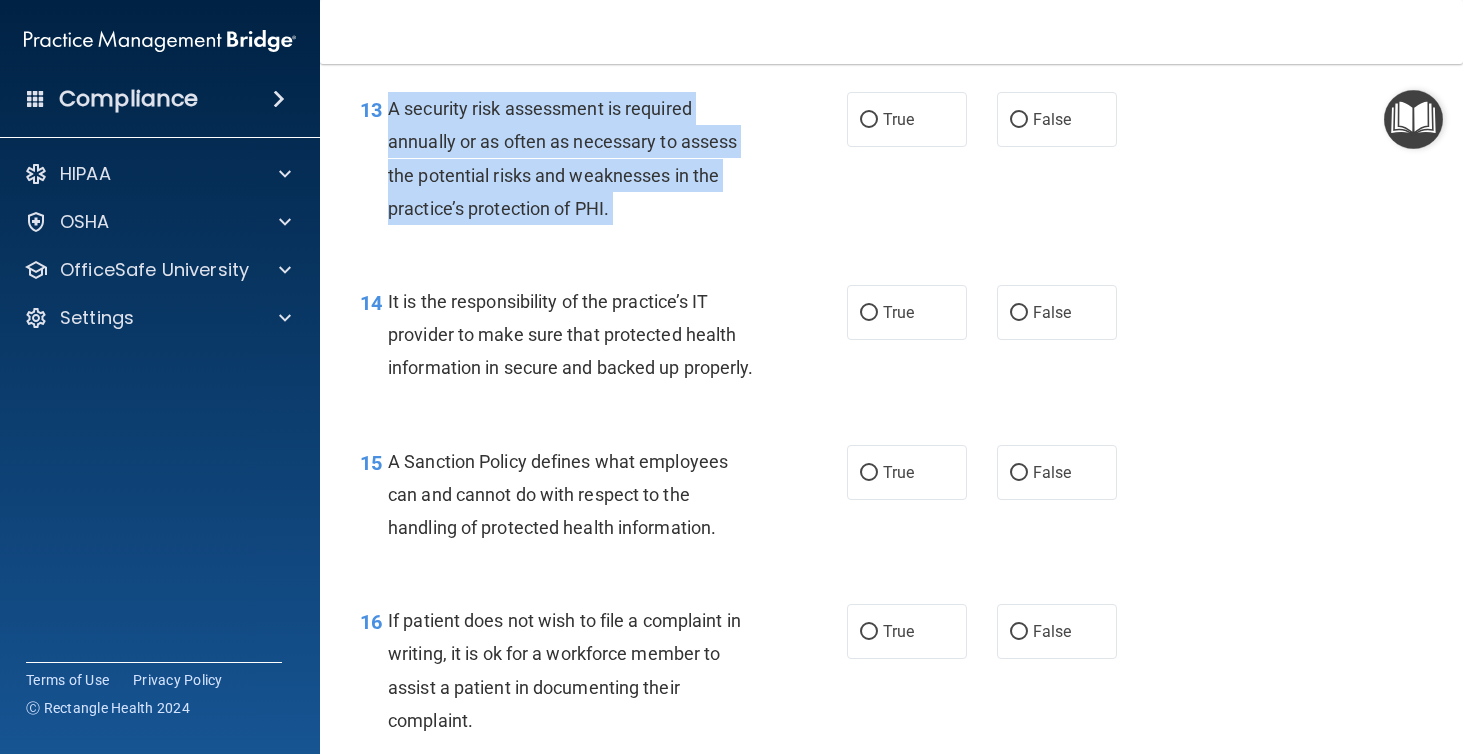 click on "A security risk assessment is required annually or as often as necessary to assess the potential risks and weaknesses in the practice’s protection of PHI." at bounding box center [562, 158] 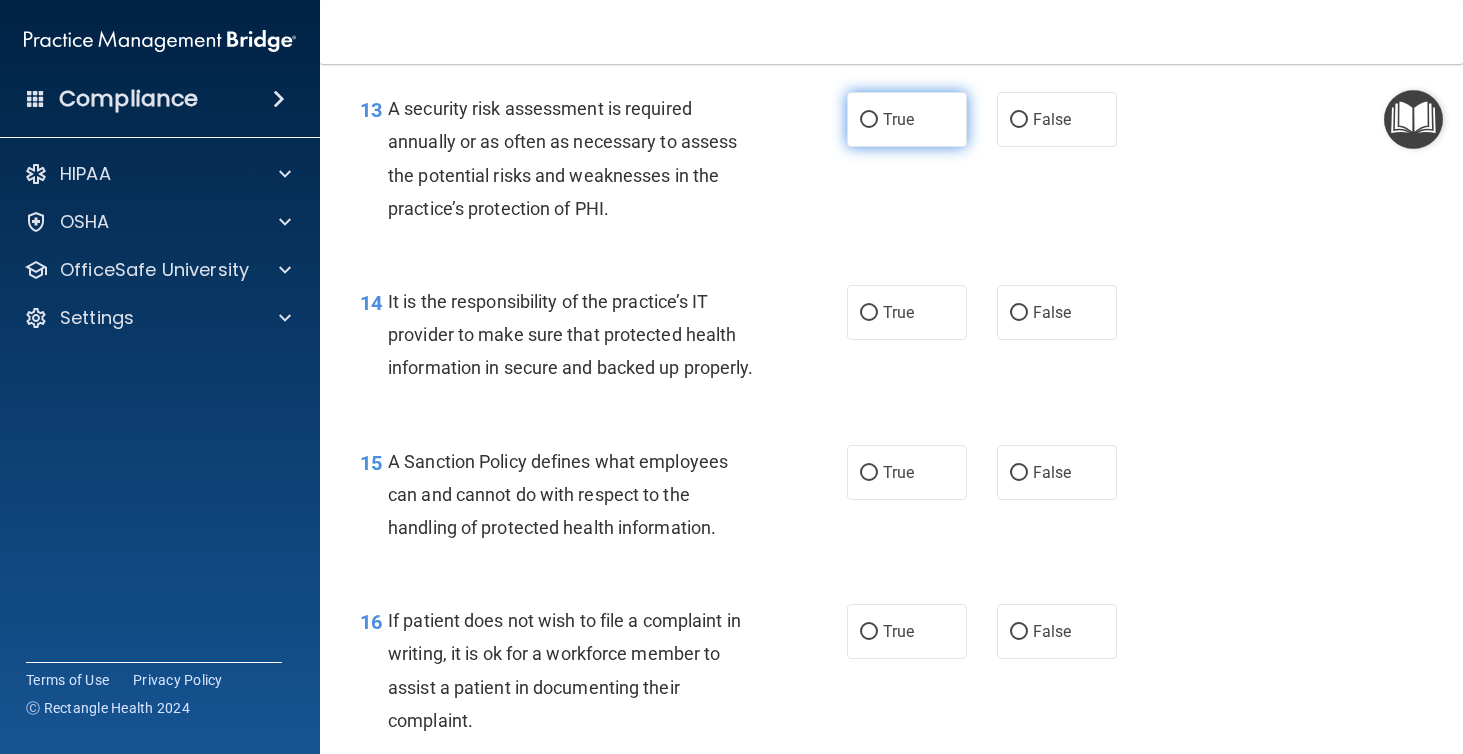 click on "True" at bounding box center (907, 119) 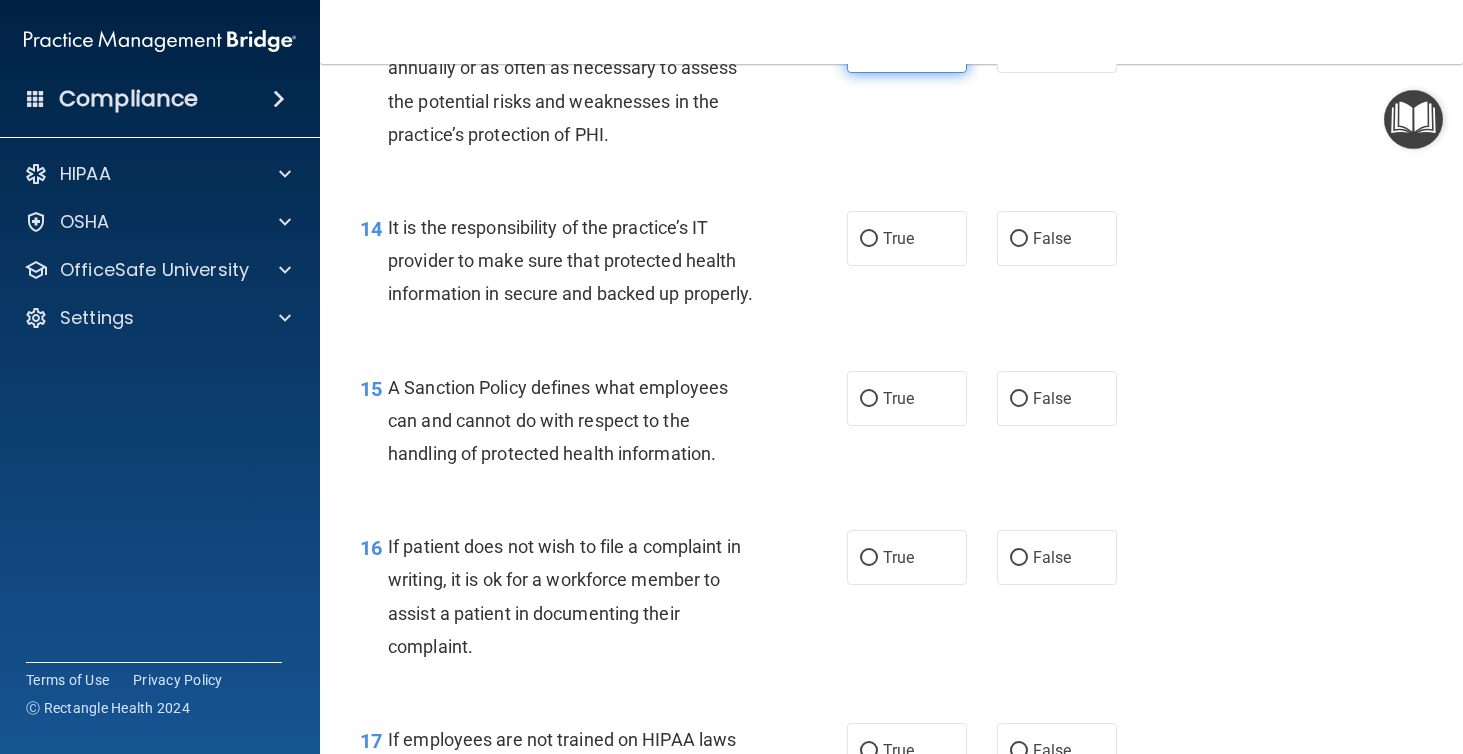 scroll, scrollTop: 2819, scrollLeft: 0, axis: vertical 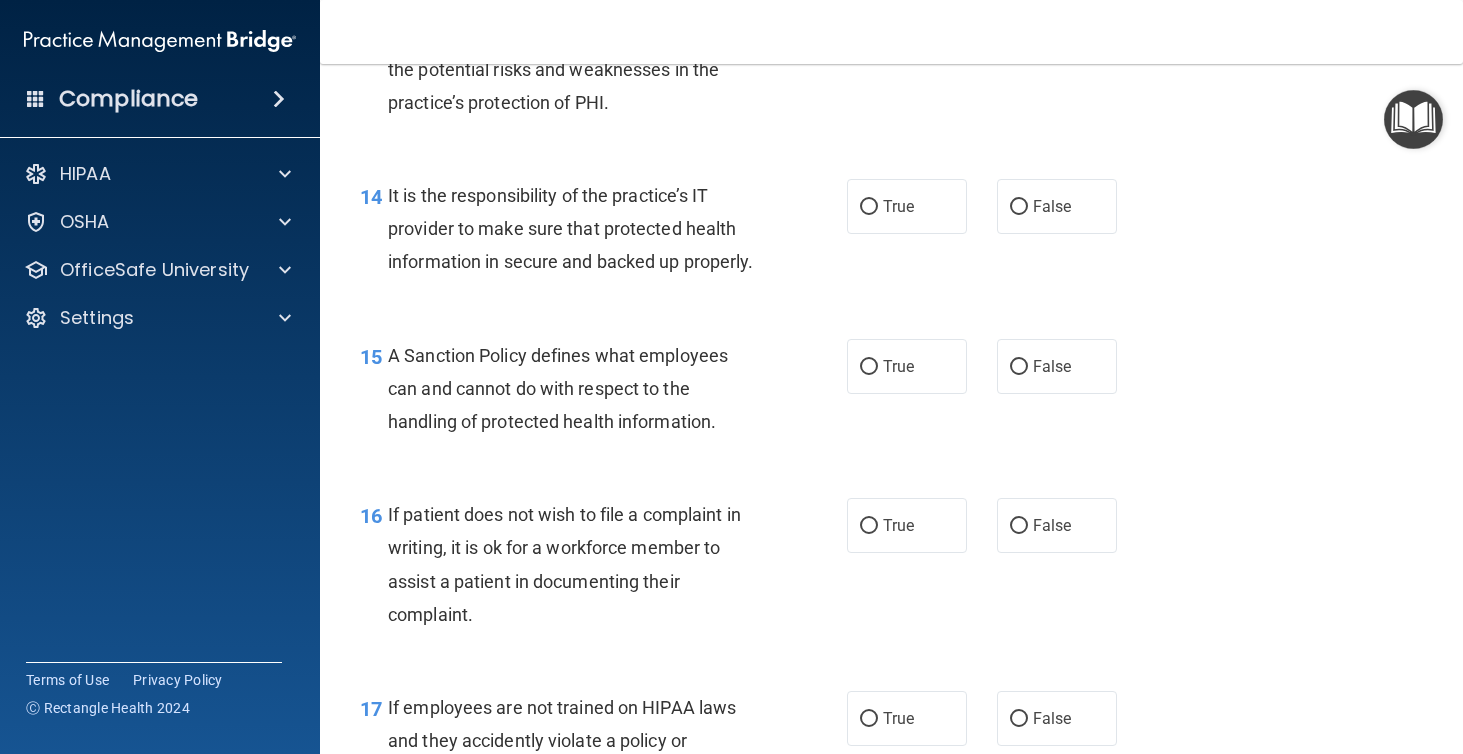 click on "It is the responsibility of the practice’s IT provider to make sure that protected health information in secure and backed up properly." at bounding box center (581, 229) 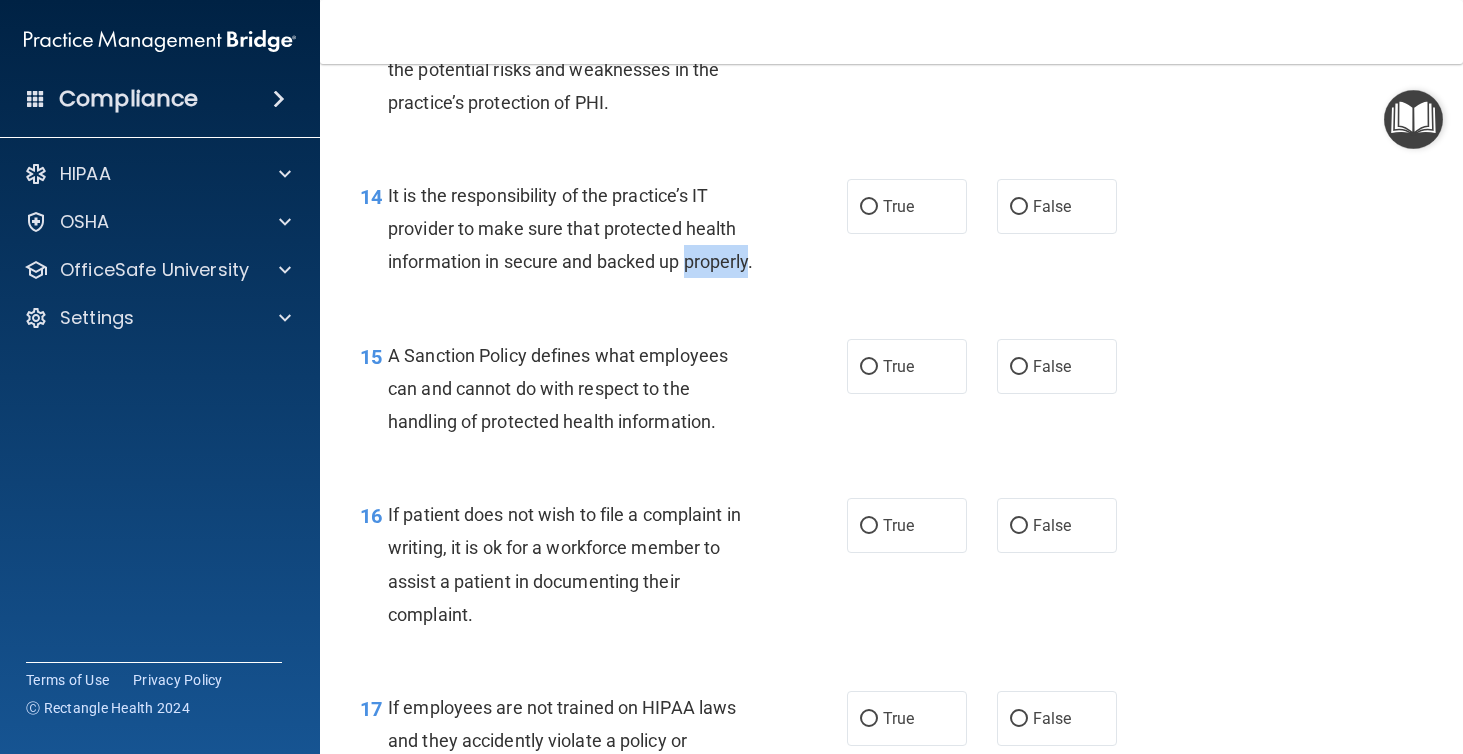 click on "It is the responsibility of the practice’s IT provider to make sure that protected health information in secure and backed up properly." at bounding box center (581, 229) 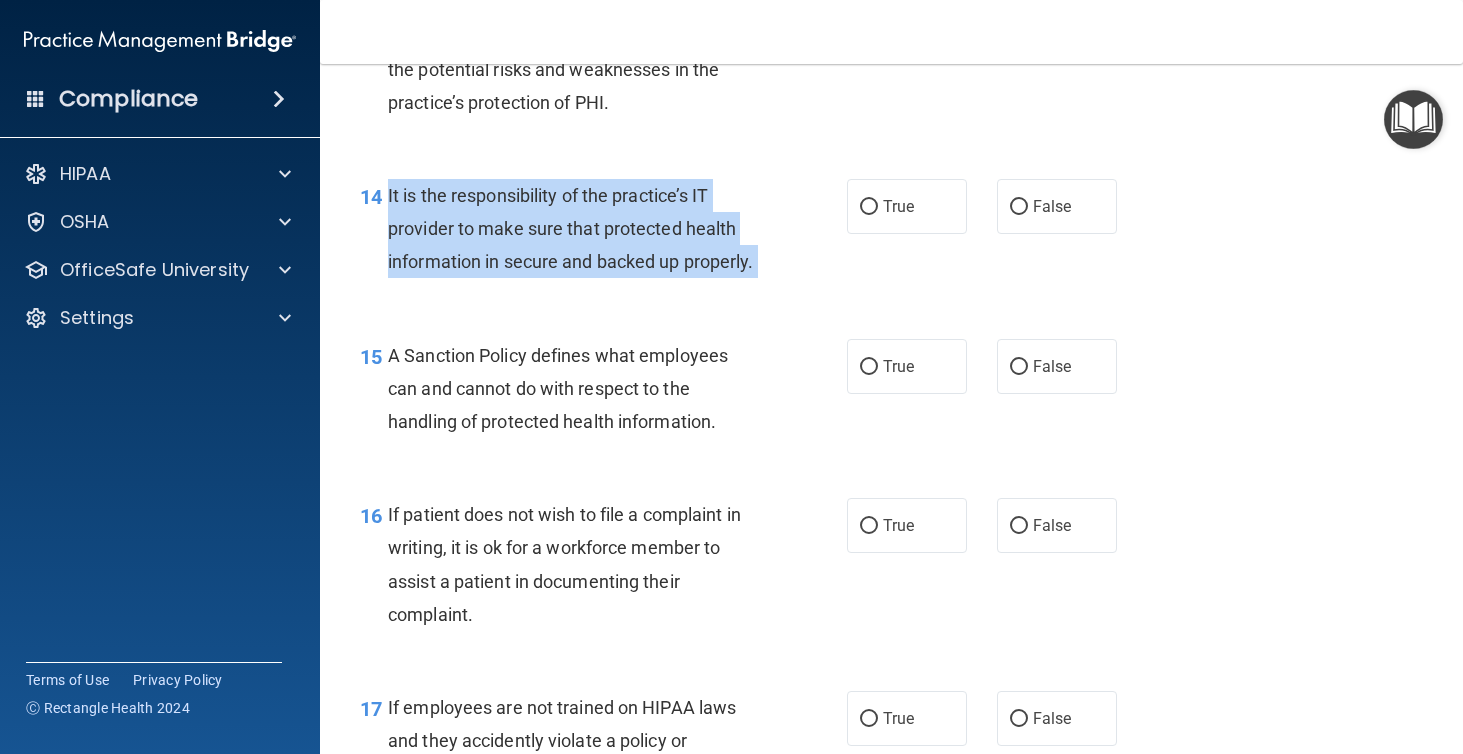 click on "It is the responsibility of the practice’s IT provider to make sure that protected health information in secure and backed up properly." at bounding box center (581, 229) 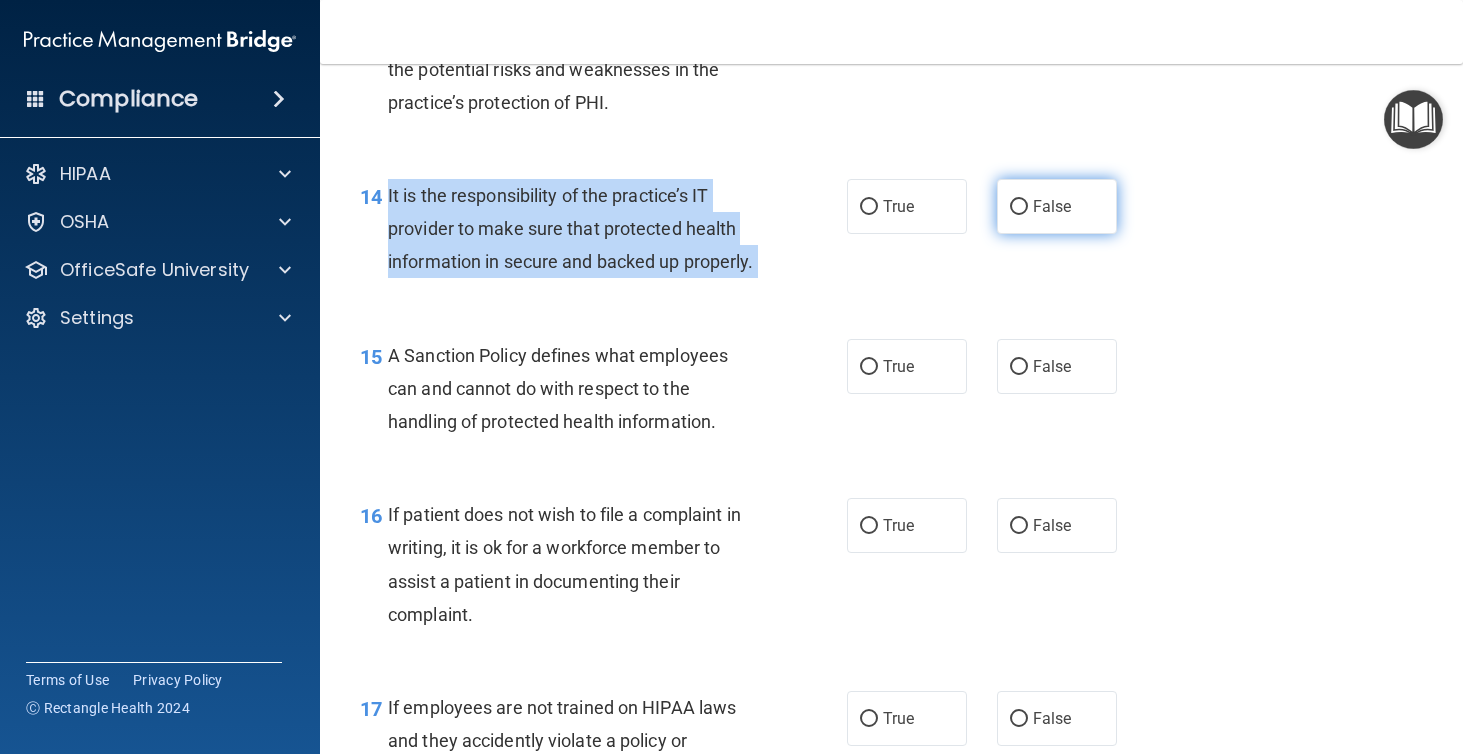 click on "False" at bounding box center [1019, 207] 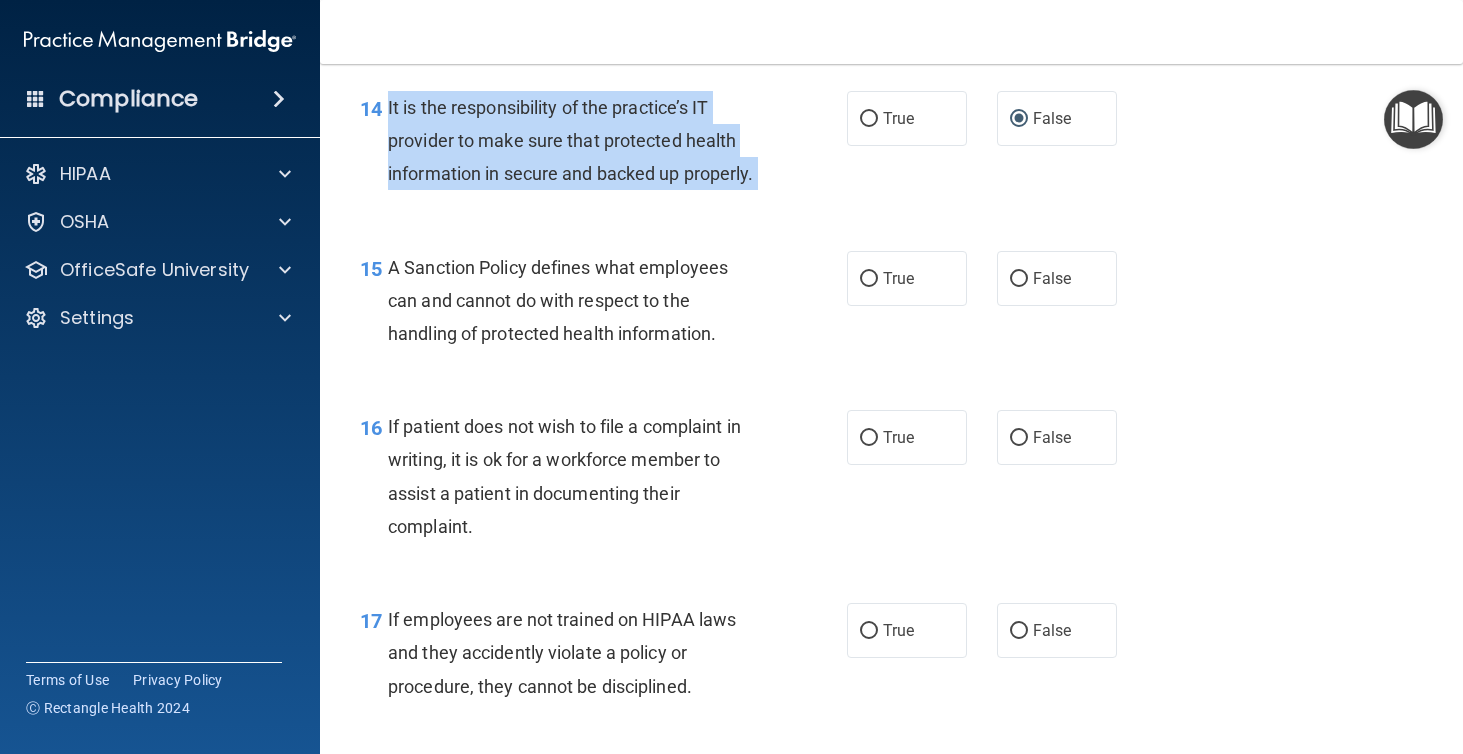 scroll, scrollTop: 2916, scrollLeft: 0, axis: vertical 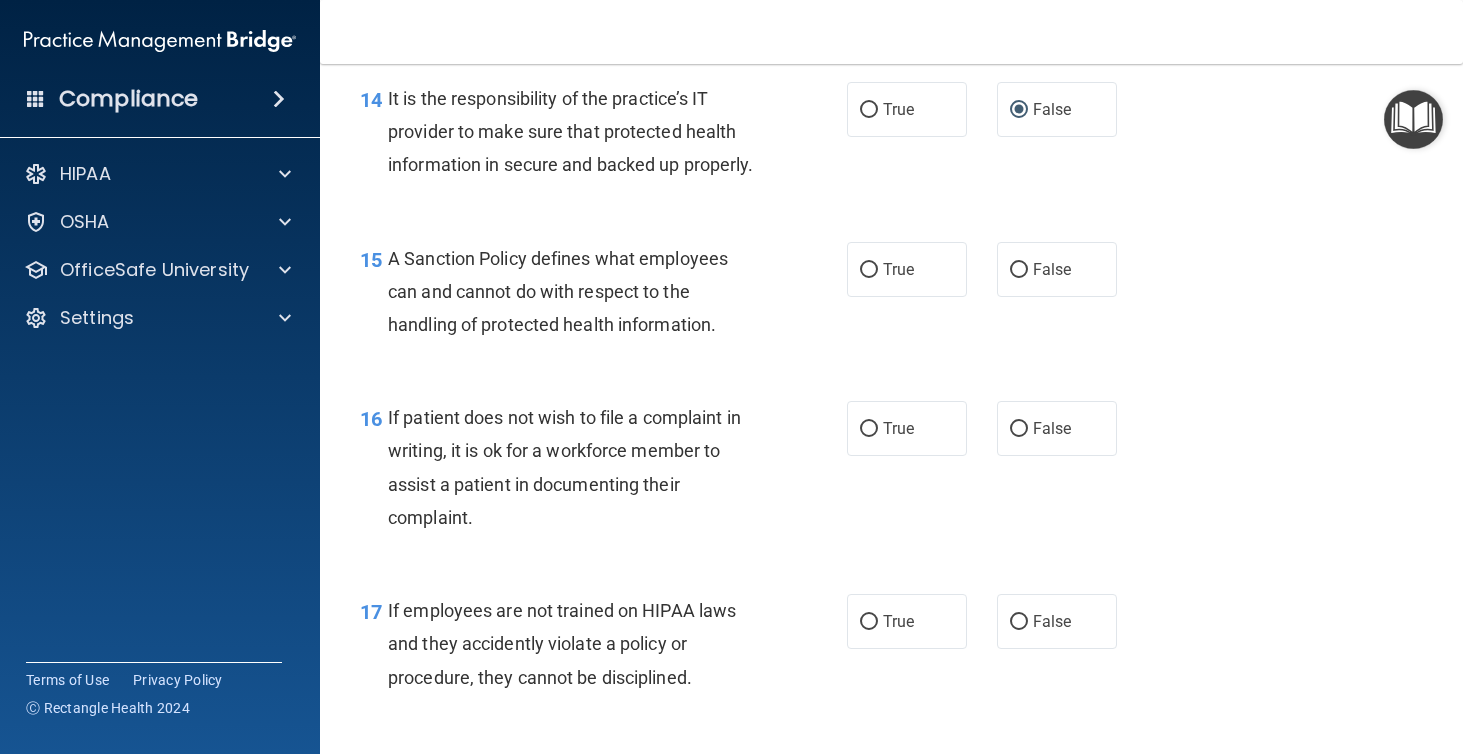 click on "If patient does not wish to file a complaint in writing, it is ok for a workforce member to assist a patient in documenting their complaint." at bounding box center (581, 467) 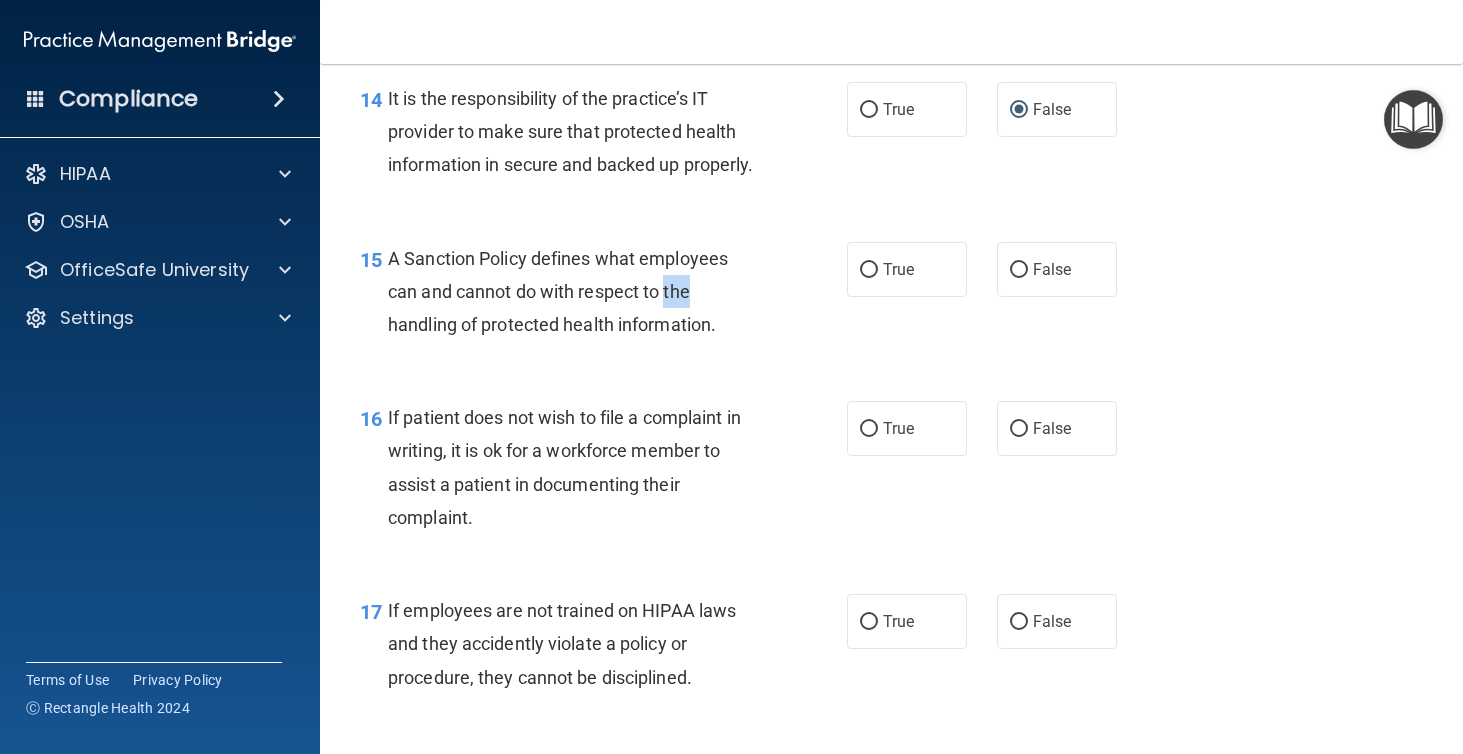 click on "A Sanction Policy defines what employees can and cannot do with respect to the handling of protected health information." at bounding box center [581, 292] 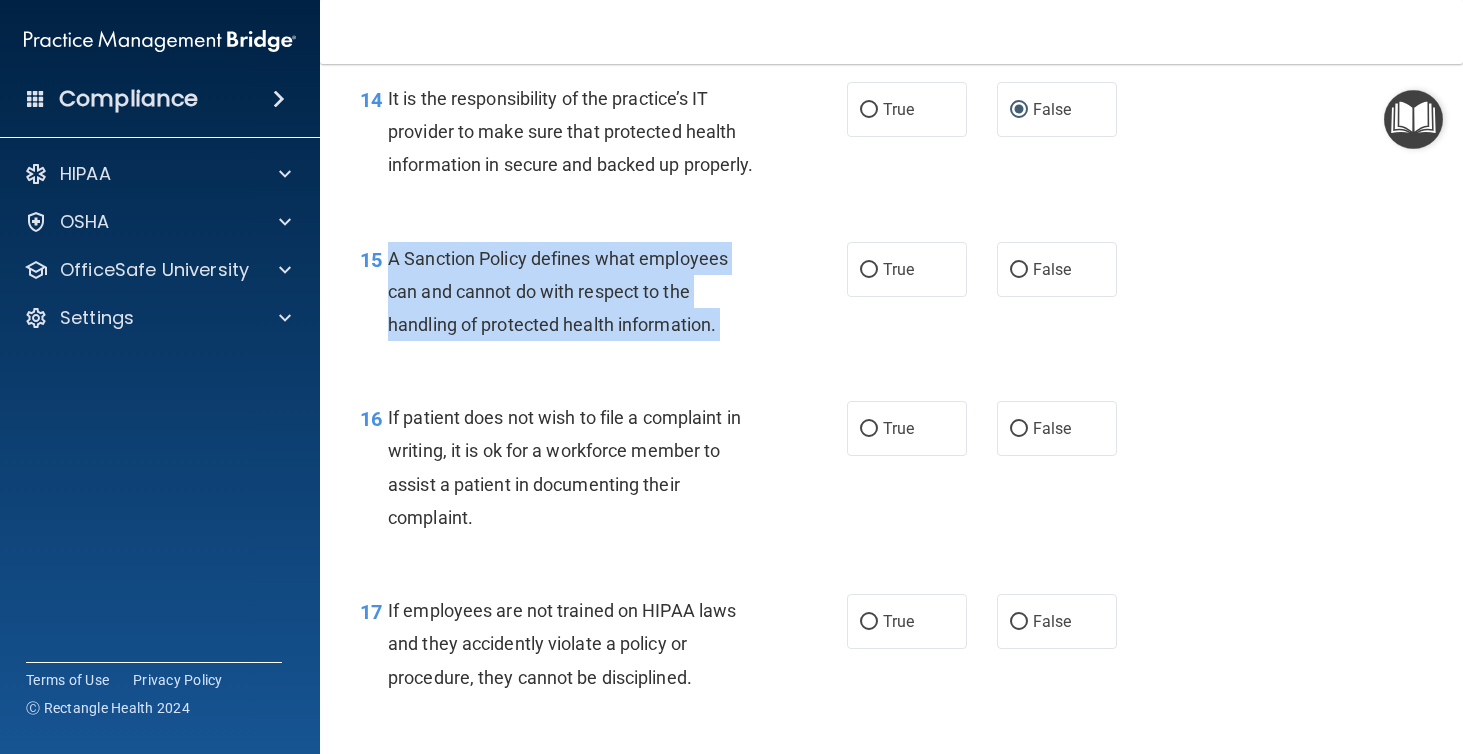 click on "A Sanction Policy defines what employees can and cannot do with respect to the handling of protected health information." at bounding box center (581, 292) 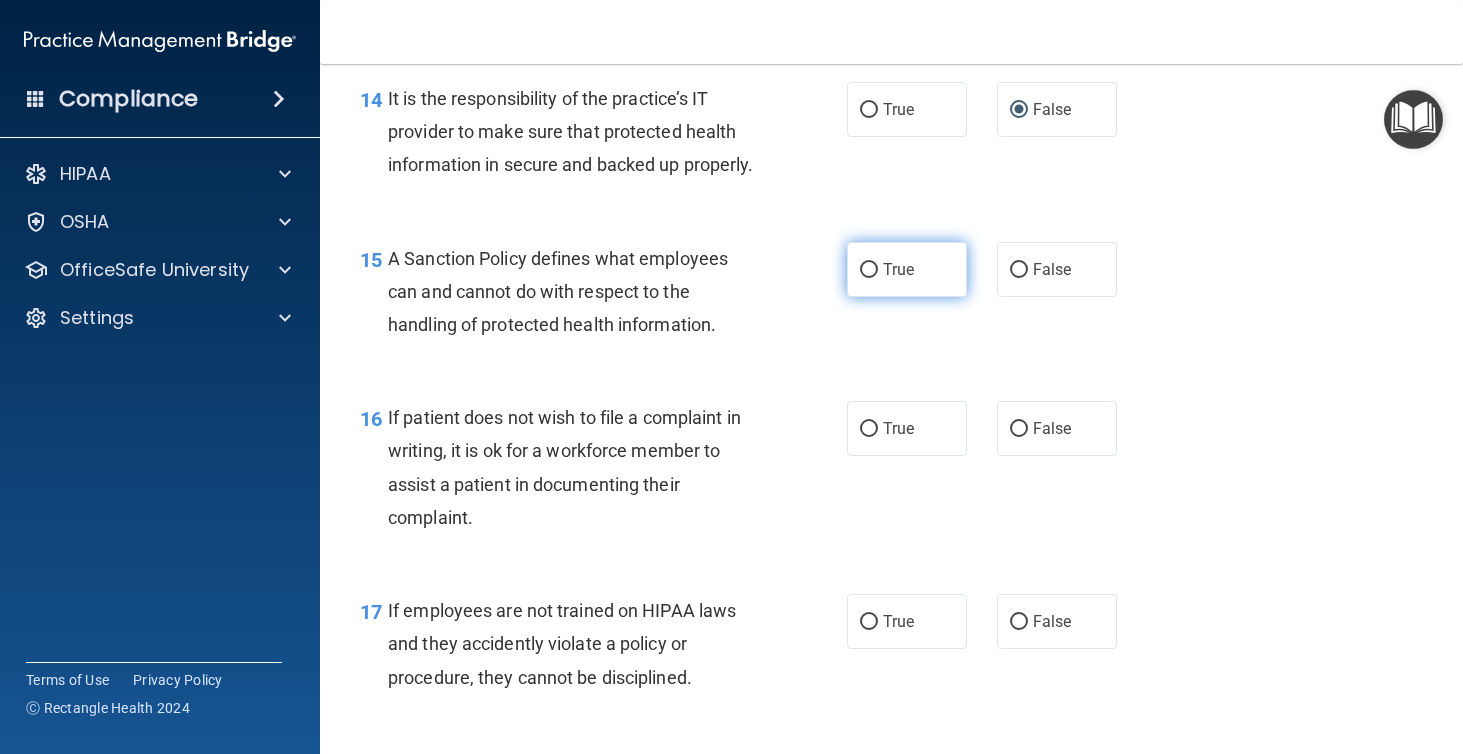 click on "True" at bounding box center [907, 269] 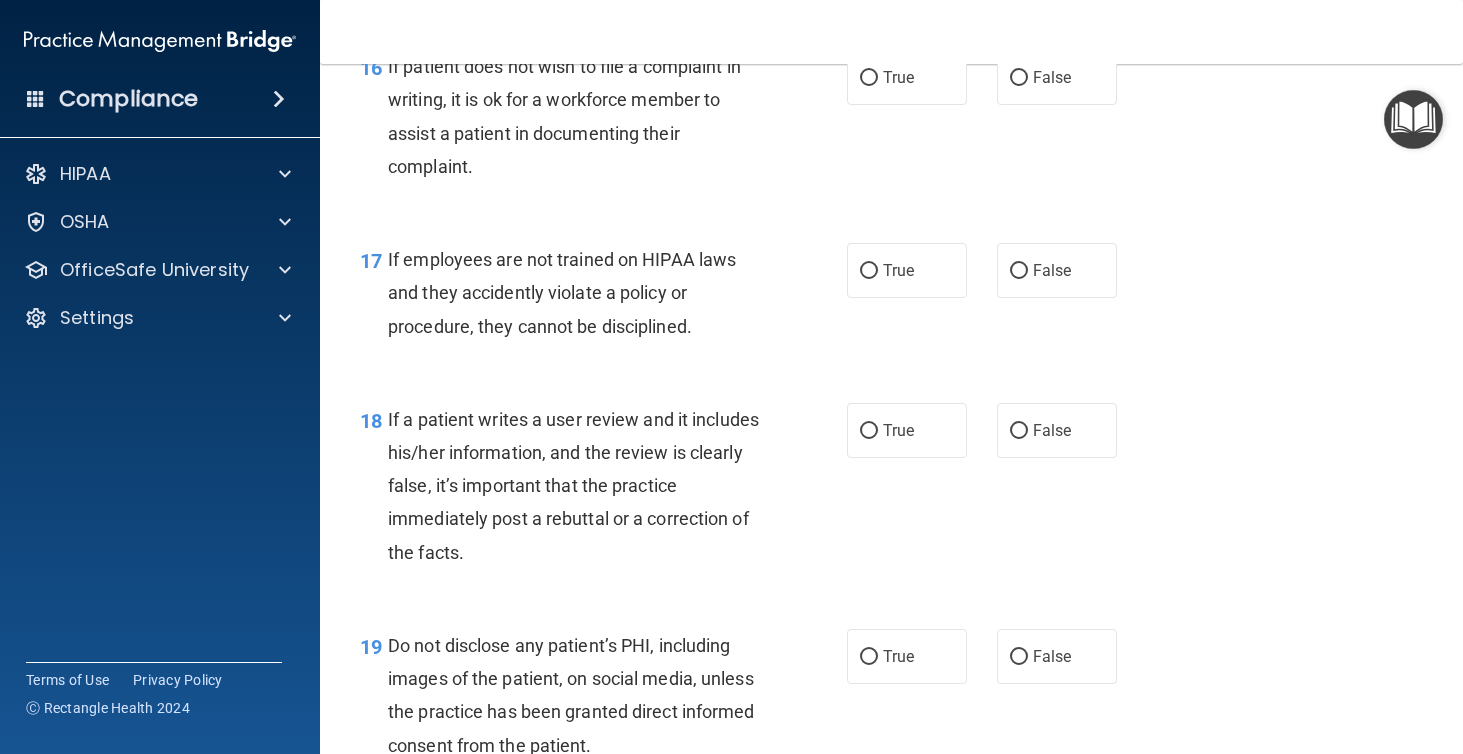 scroll, scrollTop: 3272, scrollLeft: 0, axis: vertical 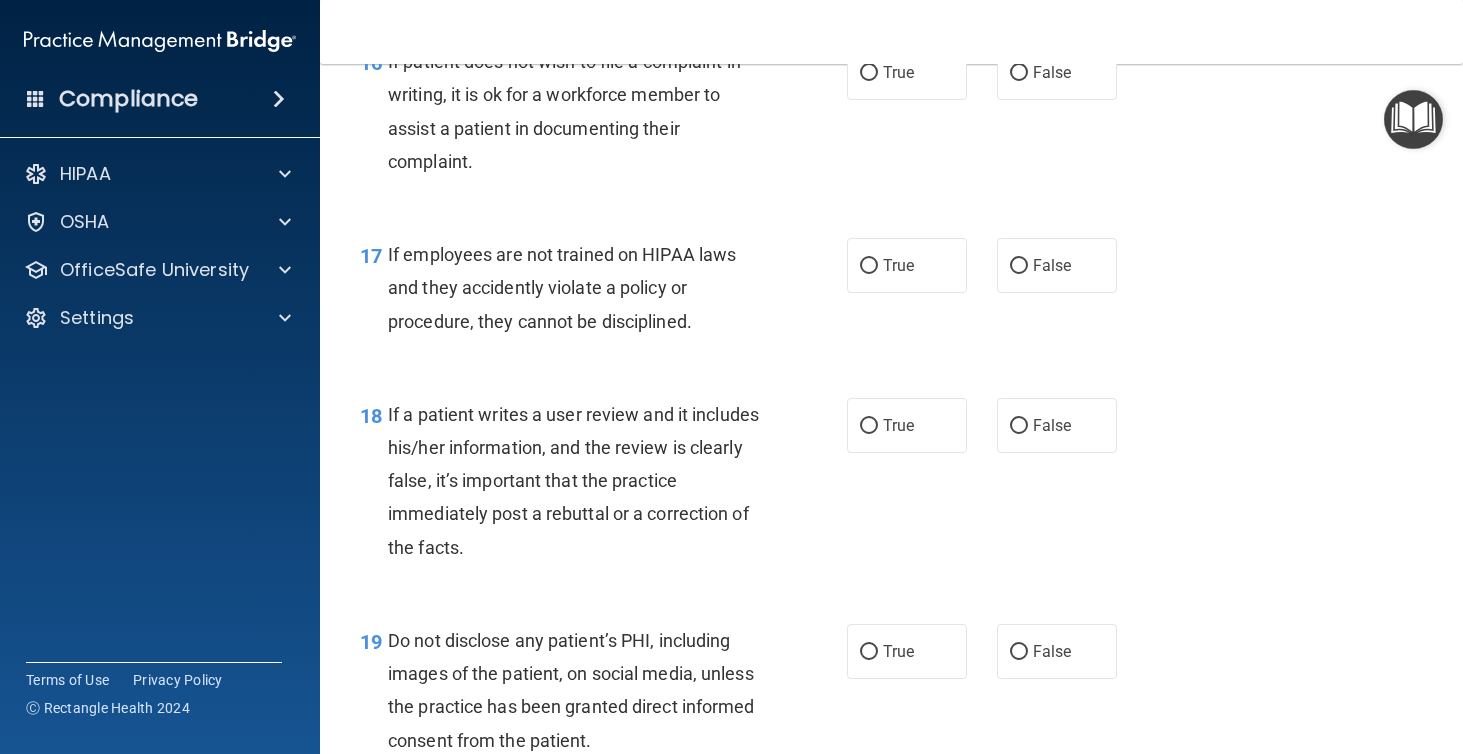 click on "If patient does not wish to file a complaint in writing, it is ok for a workforce member to assist a patient in documenting their complaint." at bounding box center [581, 111] 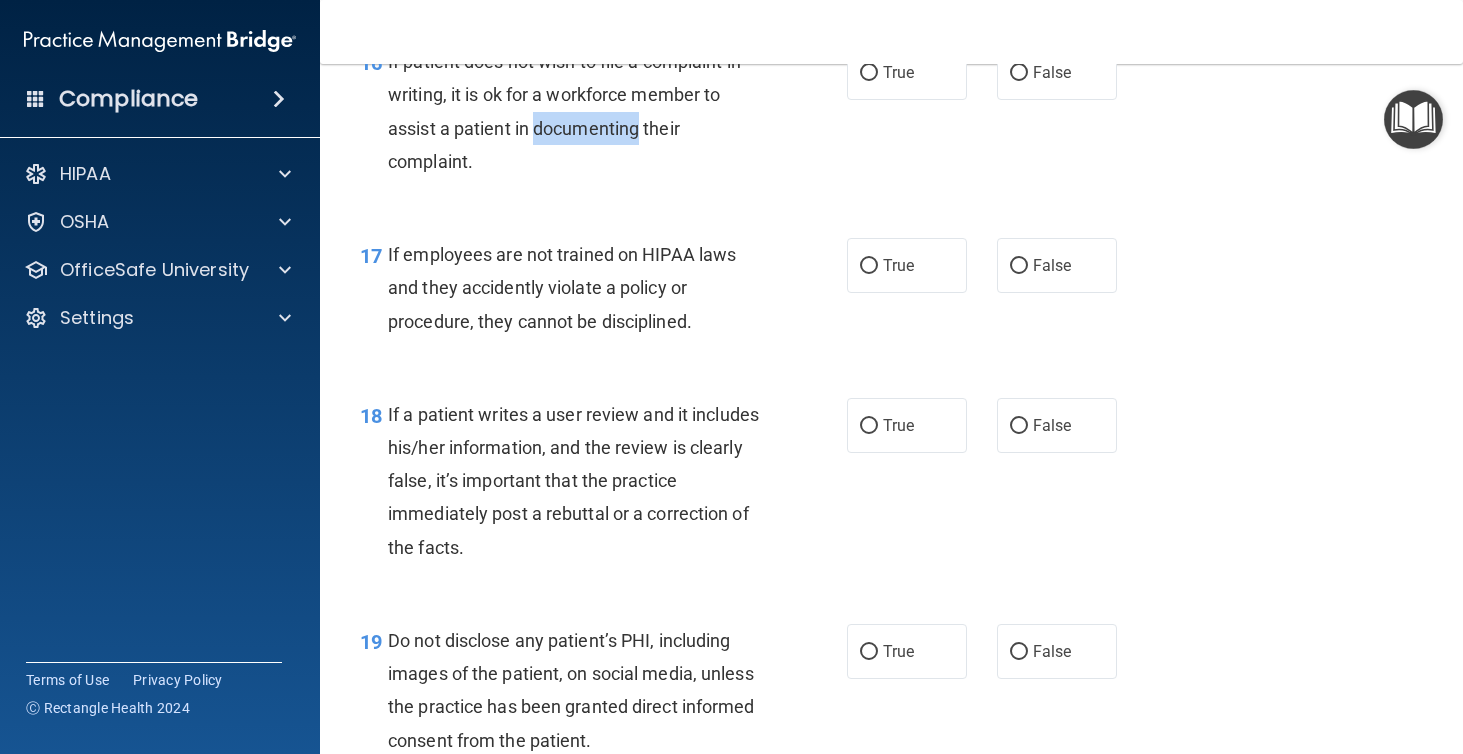 click on "If patient does not wish to file a complaint in writing, it is ok for a workforce member to assist a patient in documenting their complaint." at bounding box center [581, 111] 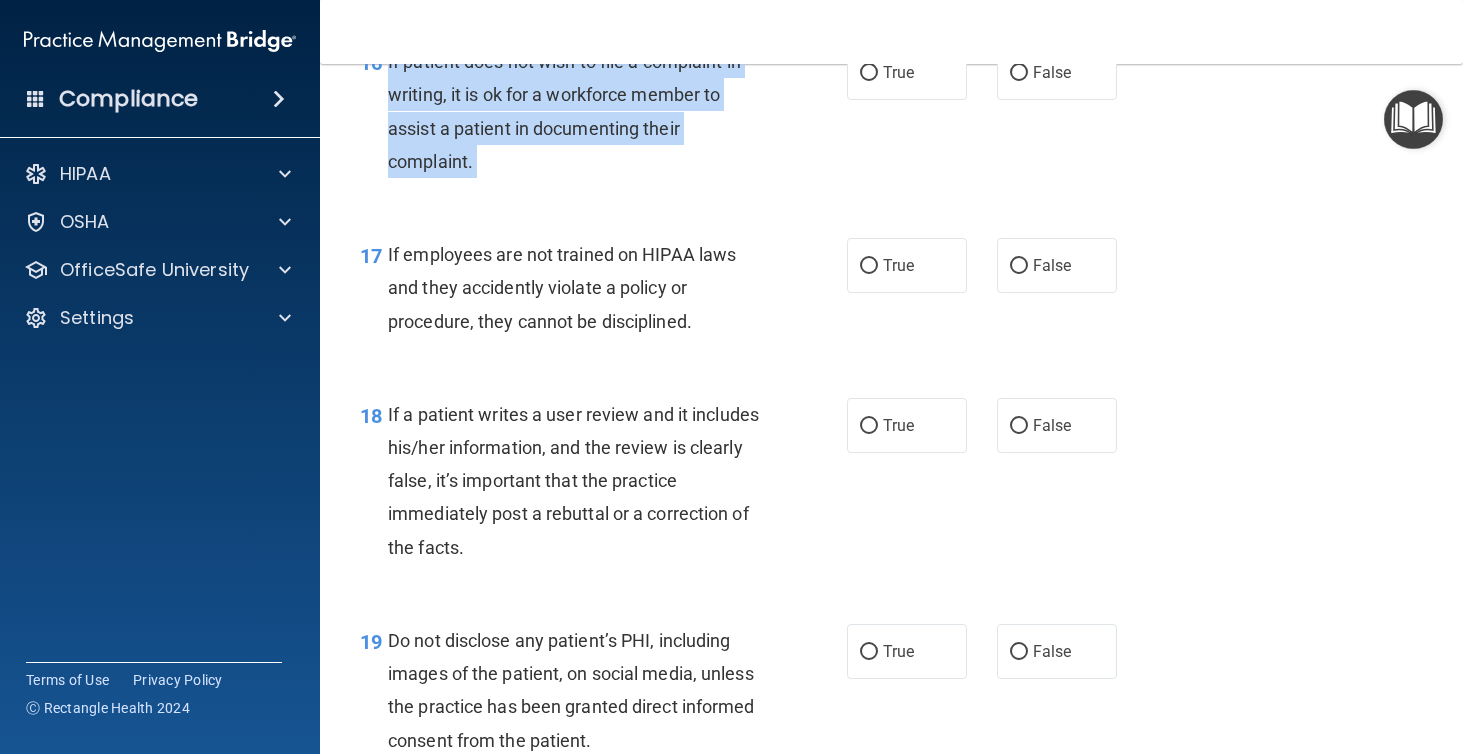 click on "If patient does not wish to file a complaint in writing, it is ok for a workforce member to assist a patient in documenting their complaint." at bounding box center (581, 111) 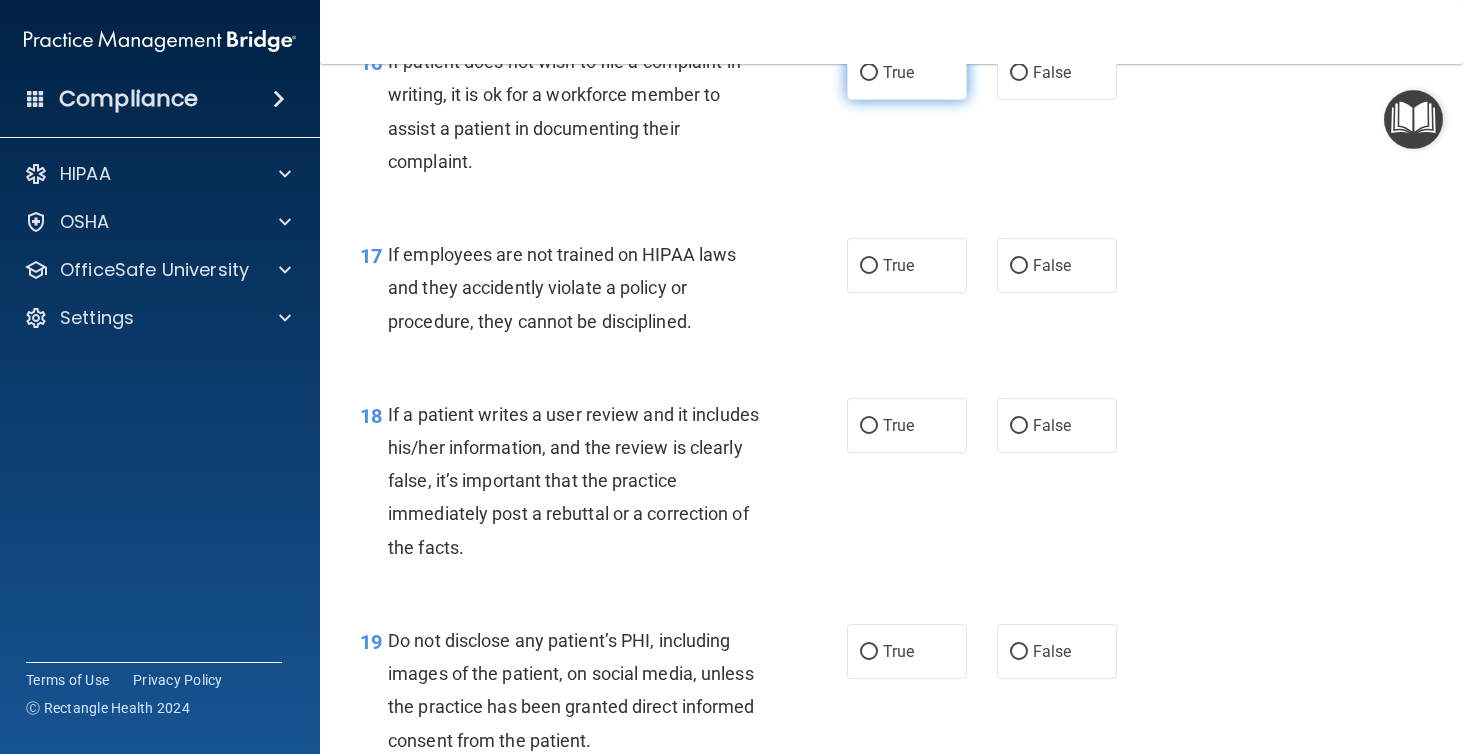click on "True" at bounding box center [898, 72] 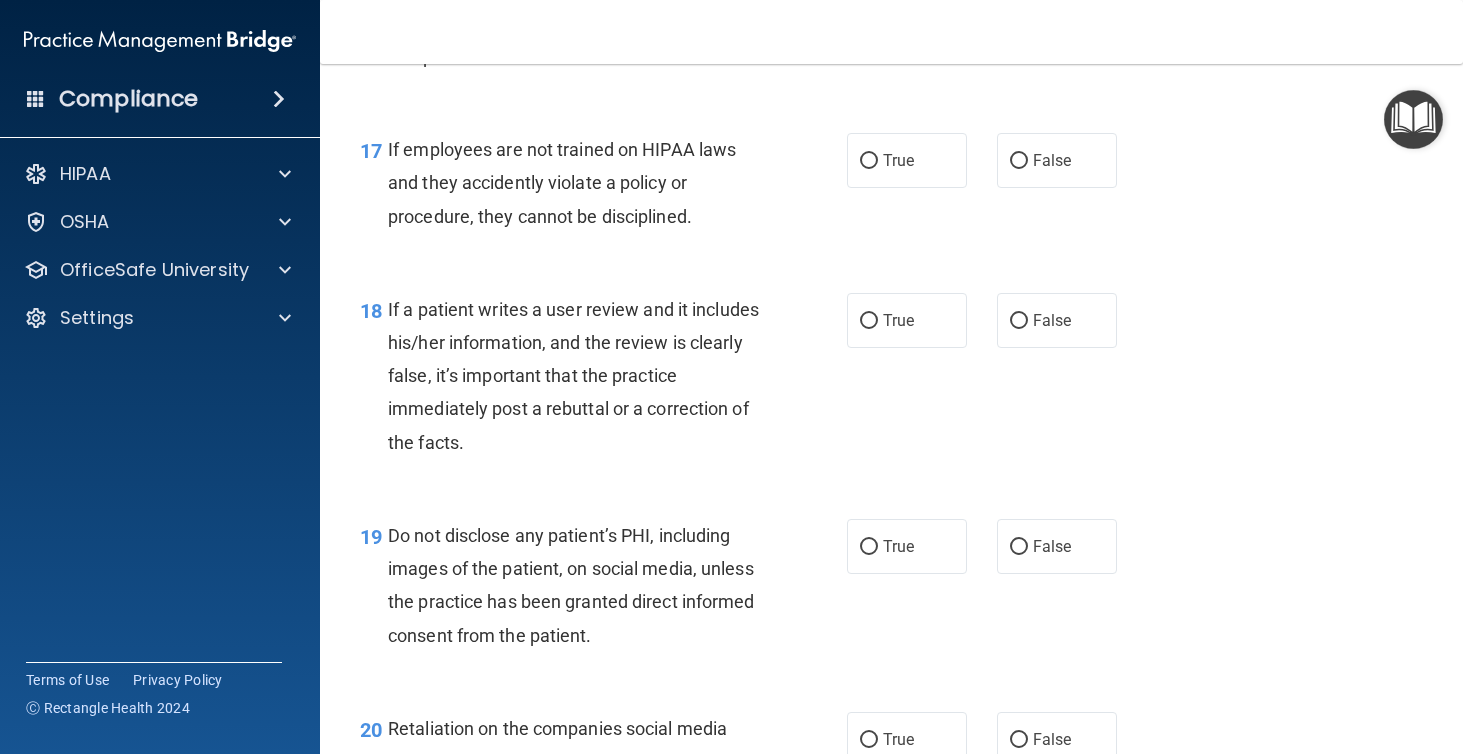 scroll, scrollTop: 3425, scrollLeft: 0, axis: vertical 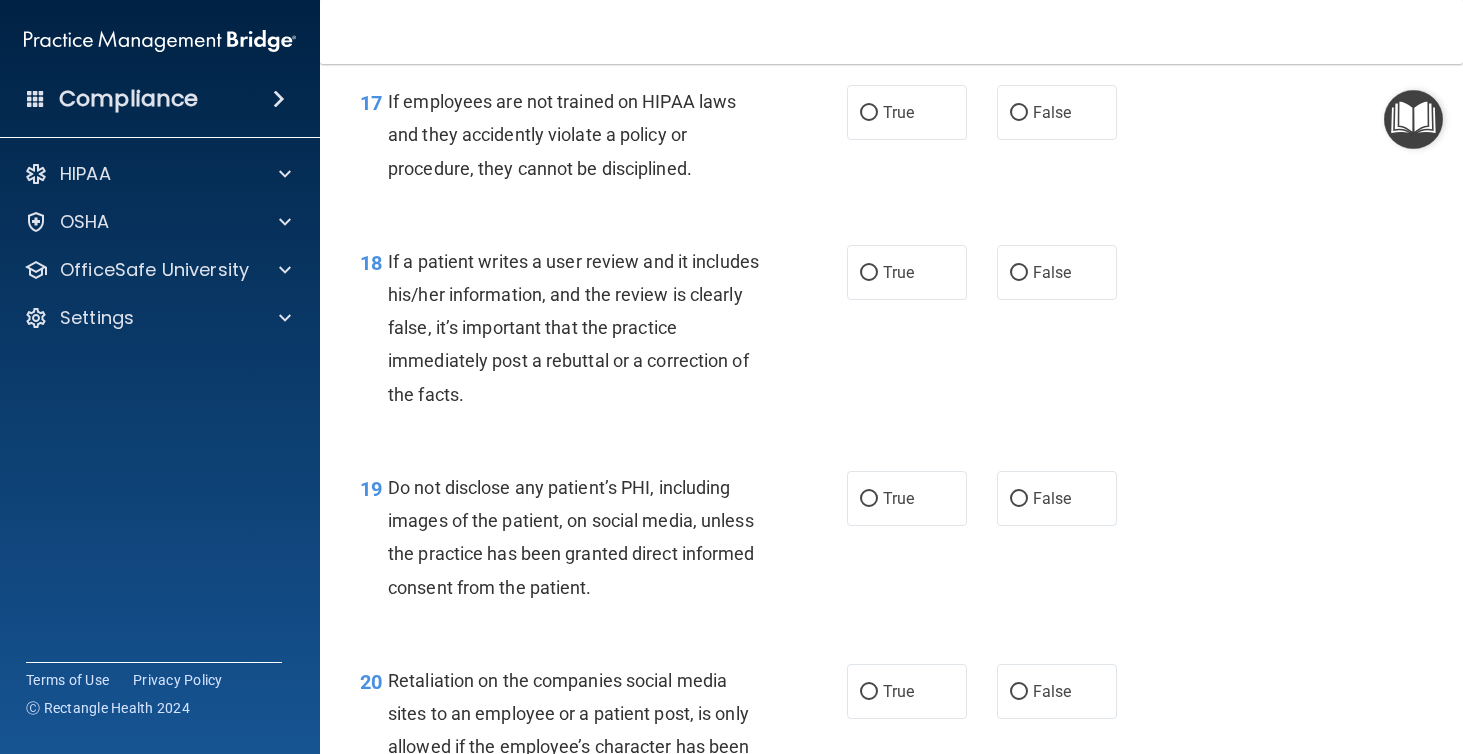 click on "If employees are not trained on HIPAA laws and they accidently violate a policy or procedure, they cannot be disciplined." at bounding box center [581, 135] 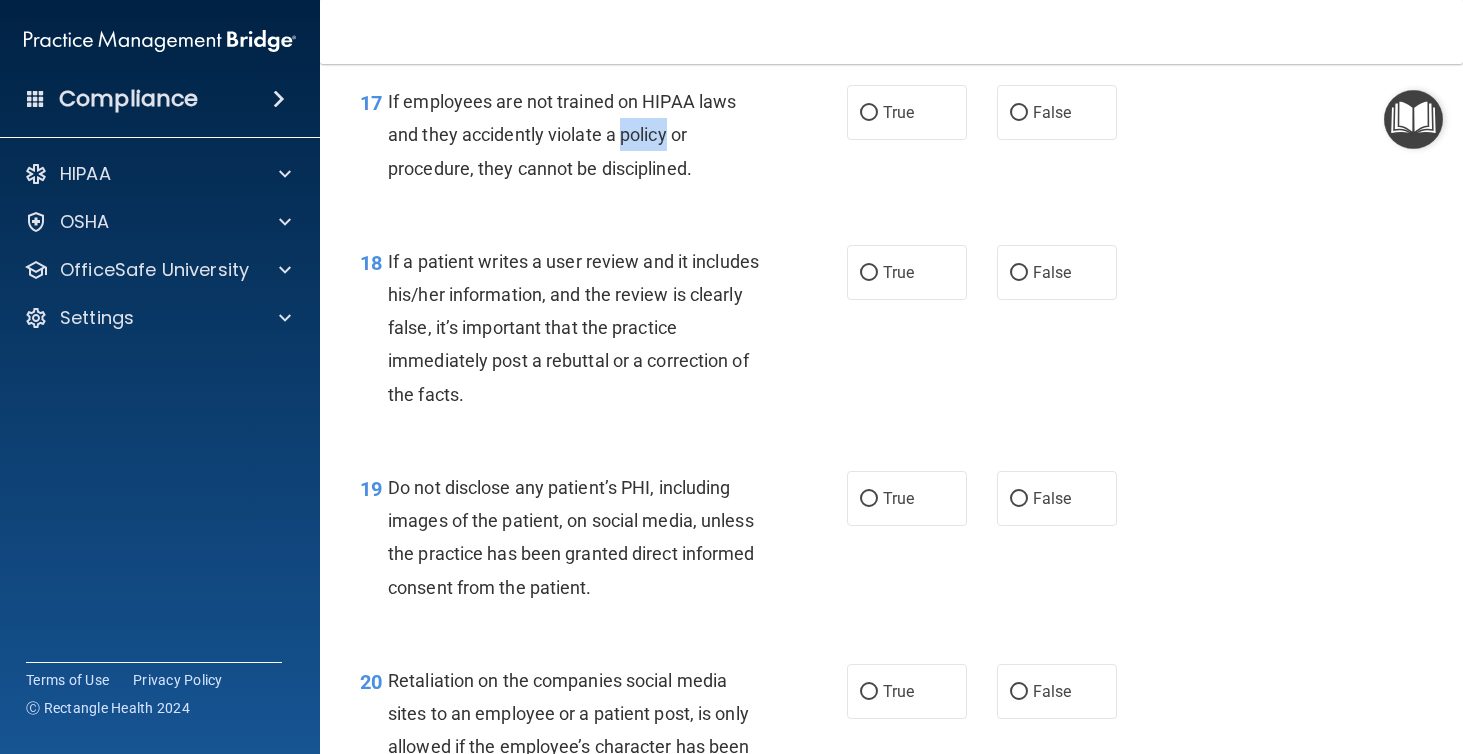 click on "If employees are not trained on HIPAA laws and they accidently violate a policy or procedure, they cannot be disciplined." at bounding box center (581, 135) 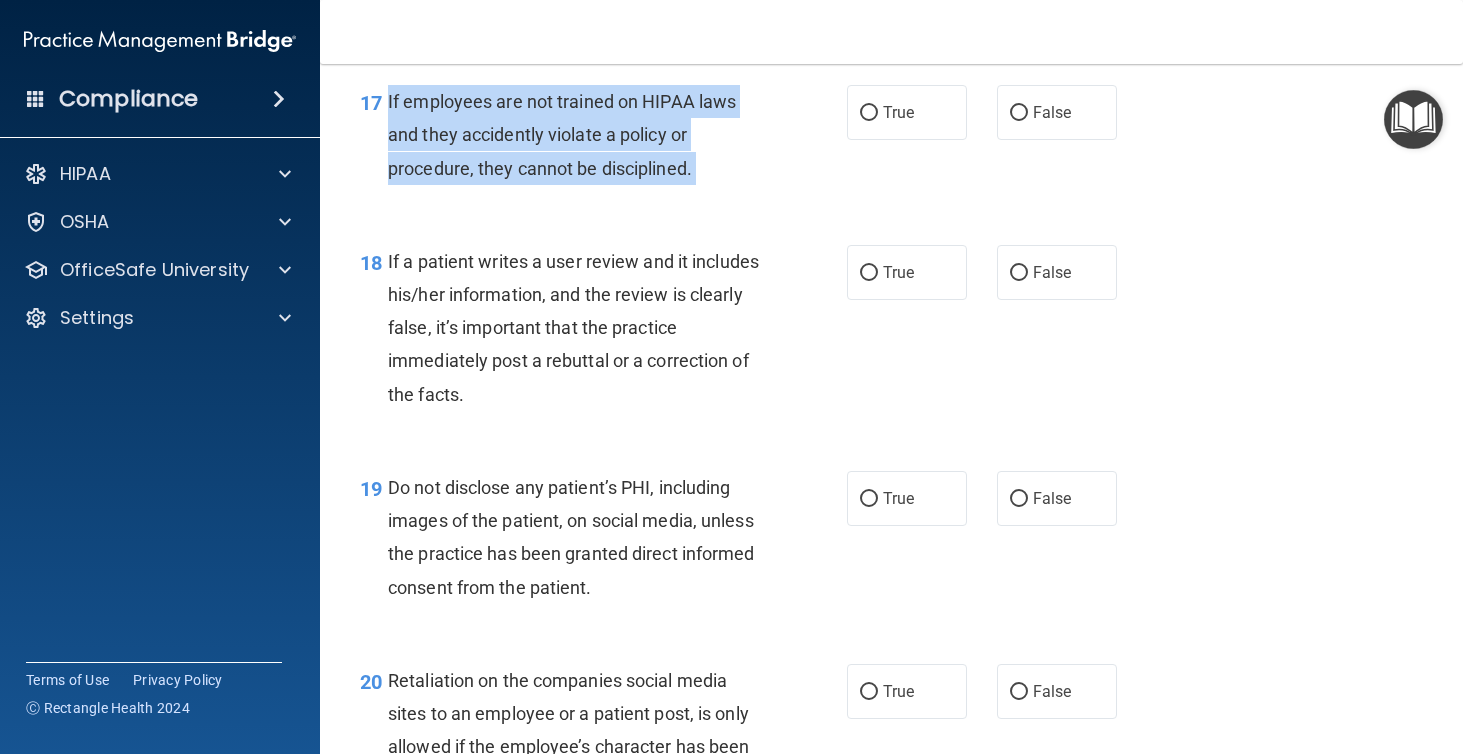 click on "If employees are not trained on HIPAA laws and they accidently violate a policy or procedure, they cannot be disciplined." at bounding box center [581, 135] 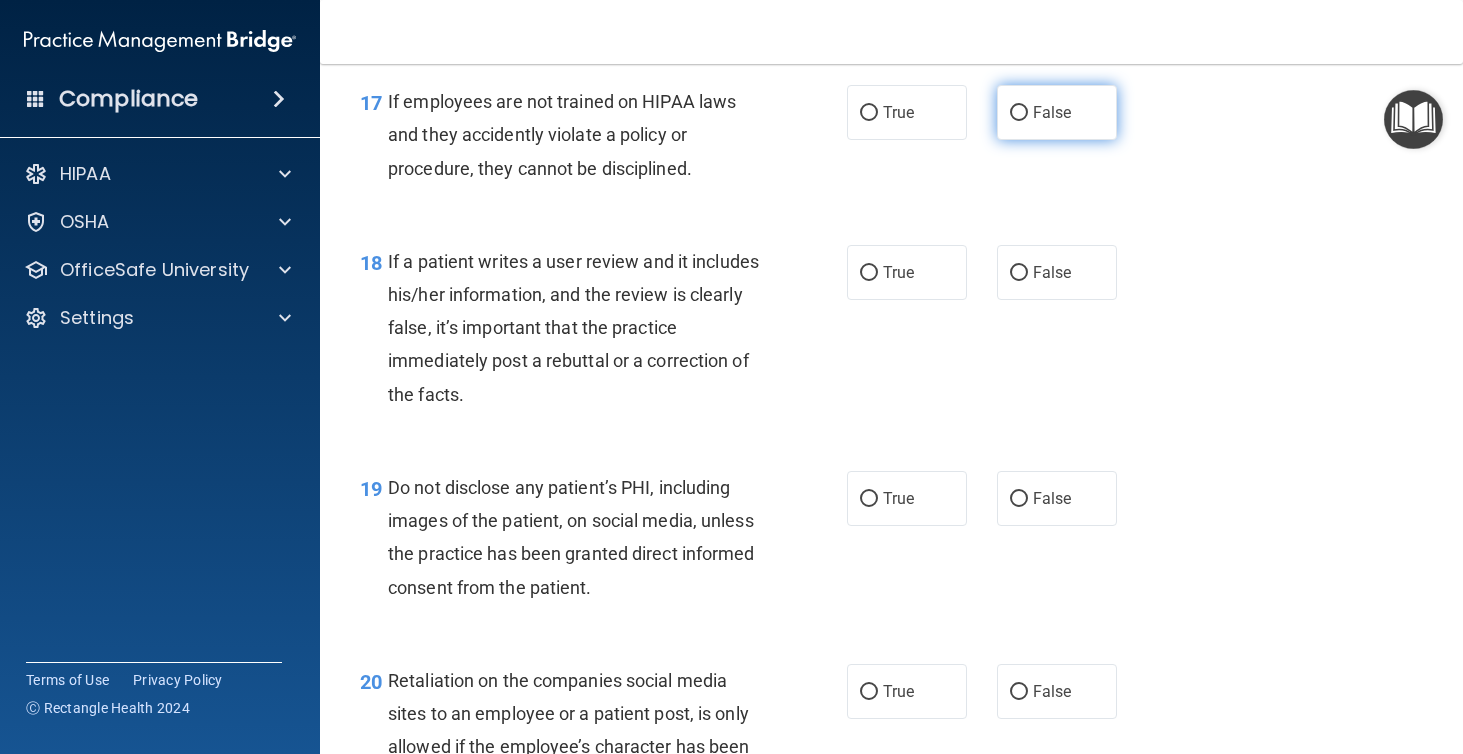 click on "False" at bounding box center [1057, 112] 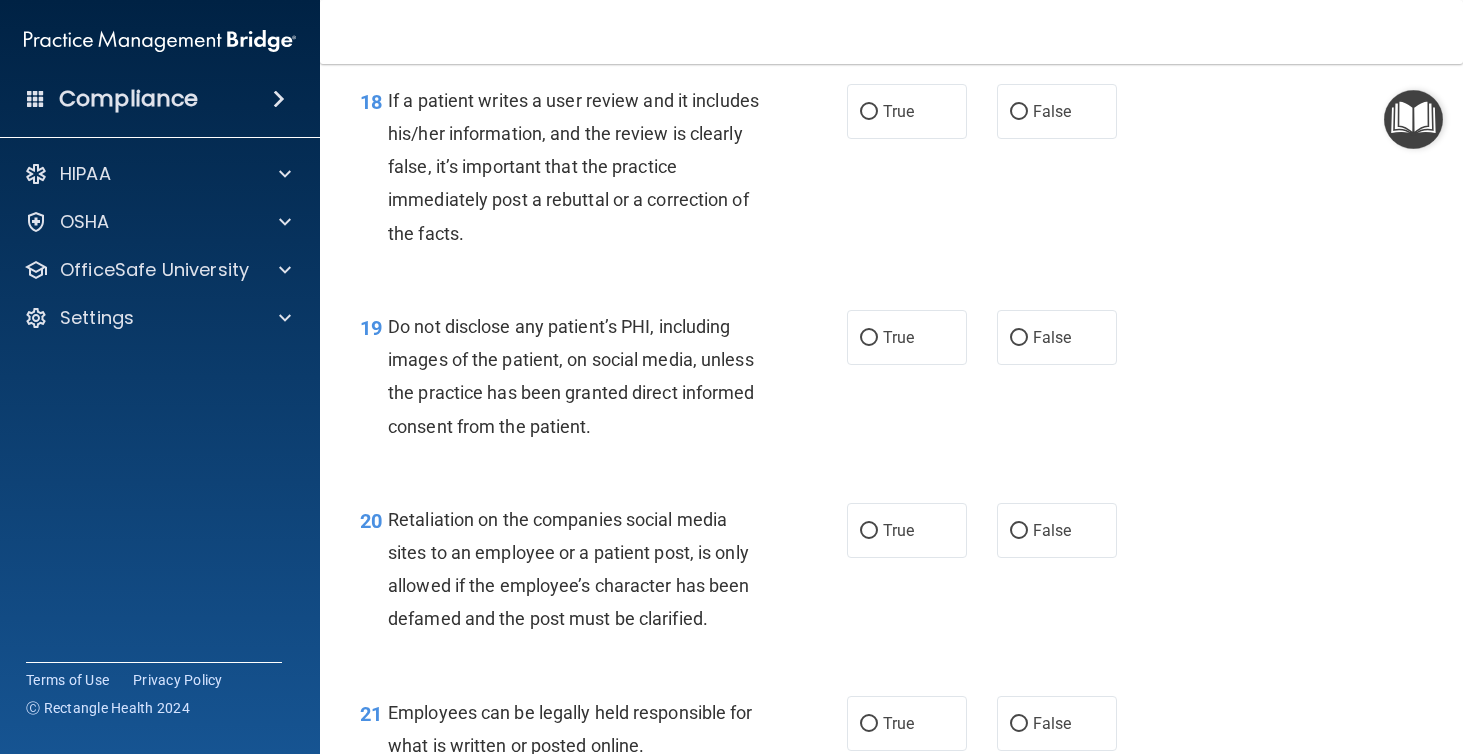 scroll, scrollTop: 3597, scrollLeft: 0, axis: vertical 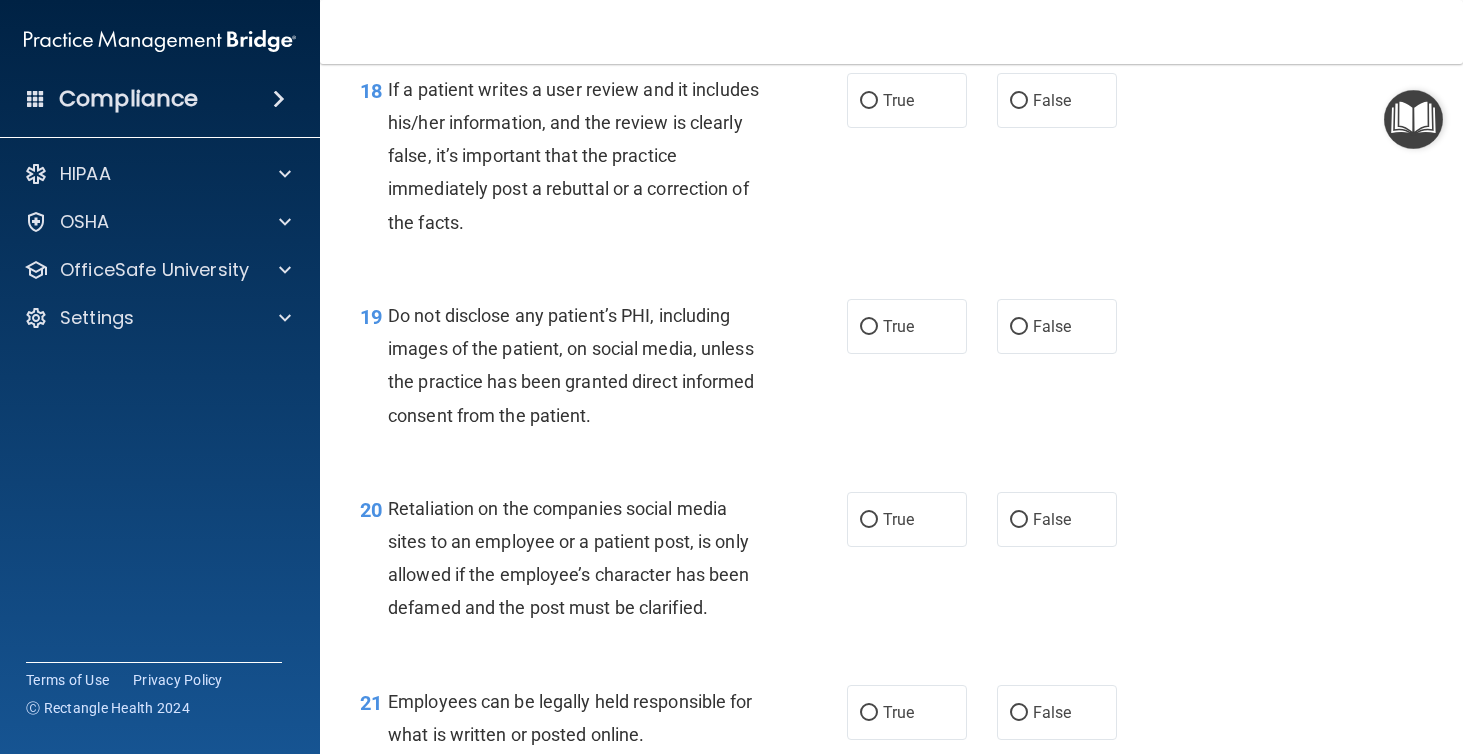 click on "If a patient writes a user review and it includes his/her information, and the review is clearly false, it’s important that the practice immediately post a rebuttal or a correction of the facts." at bounding box center (573, 156) 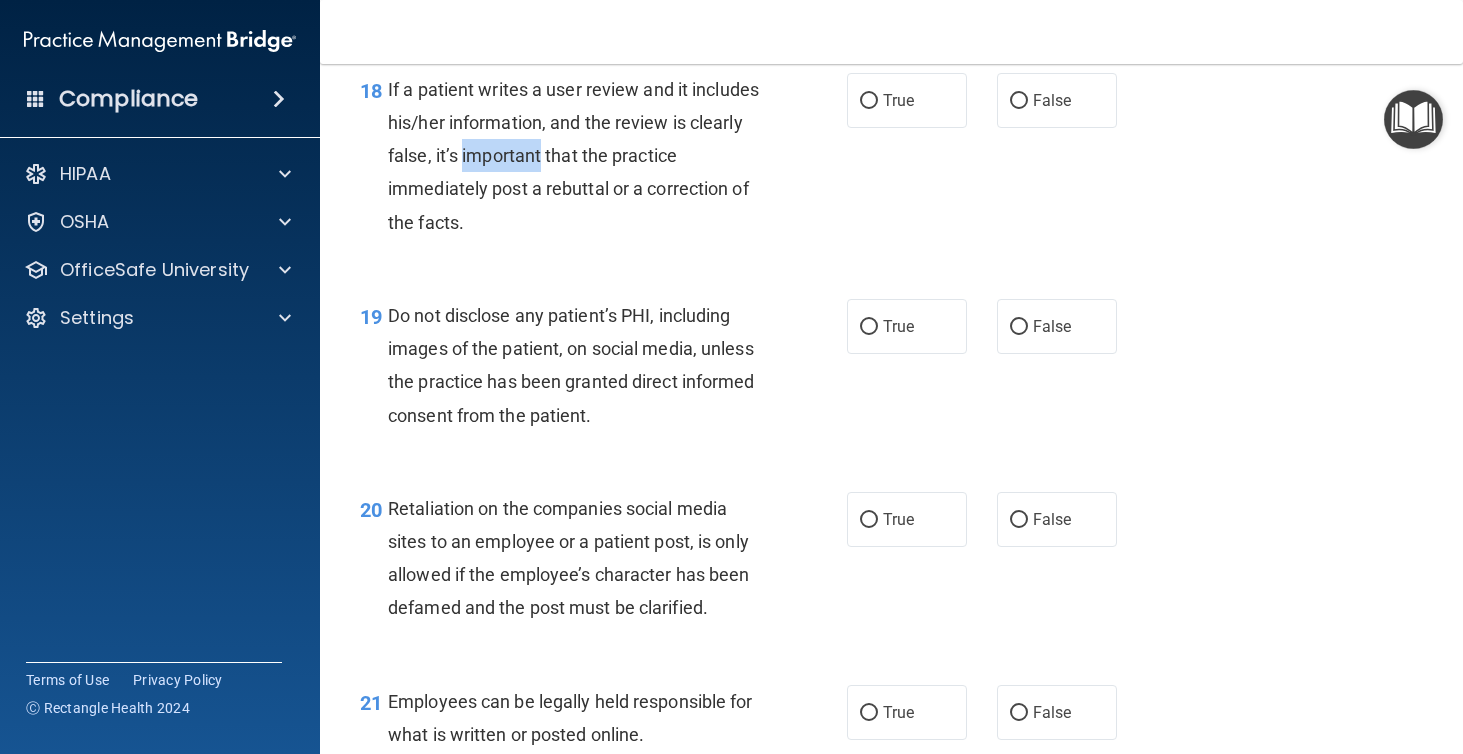 click on "If a patient writes a user review and it includes his/her information, and the review is clearly false, it’s important that the practice immediately post a rebuttal or a correction of the facts." at bounding box center [573, 156] 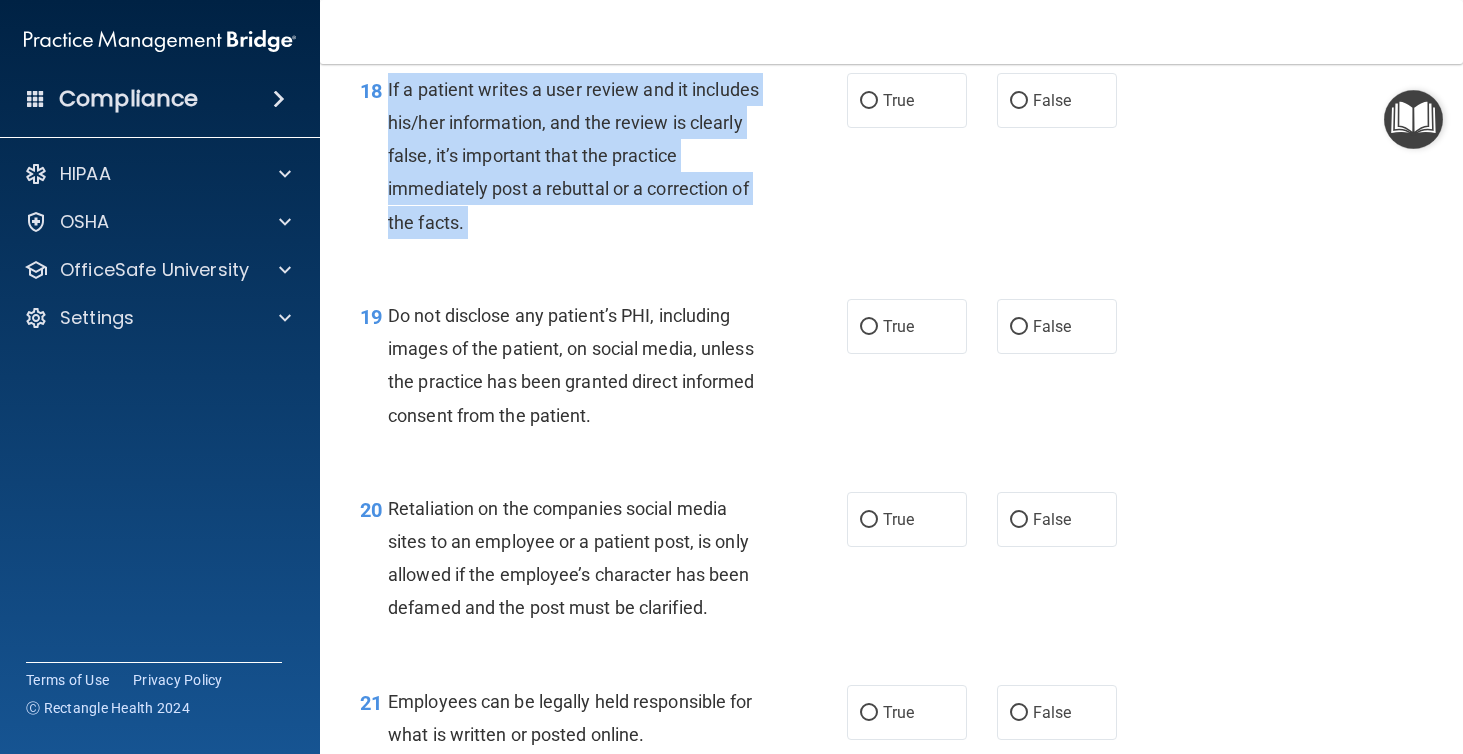 click on "If a patient writes a user review and it includes his/her information, and the review is clearly false, it’s important that the practice immediately post a rebuttal or a correction of the facts." at bounding box center [573, 156] 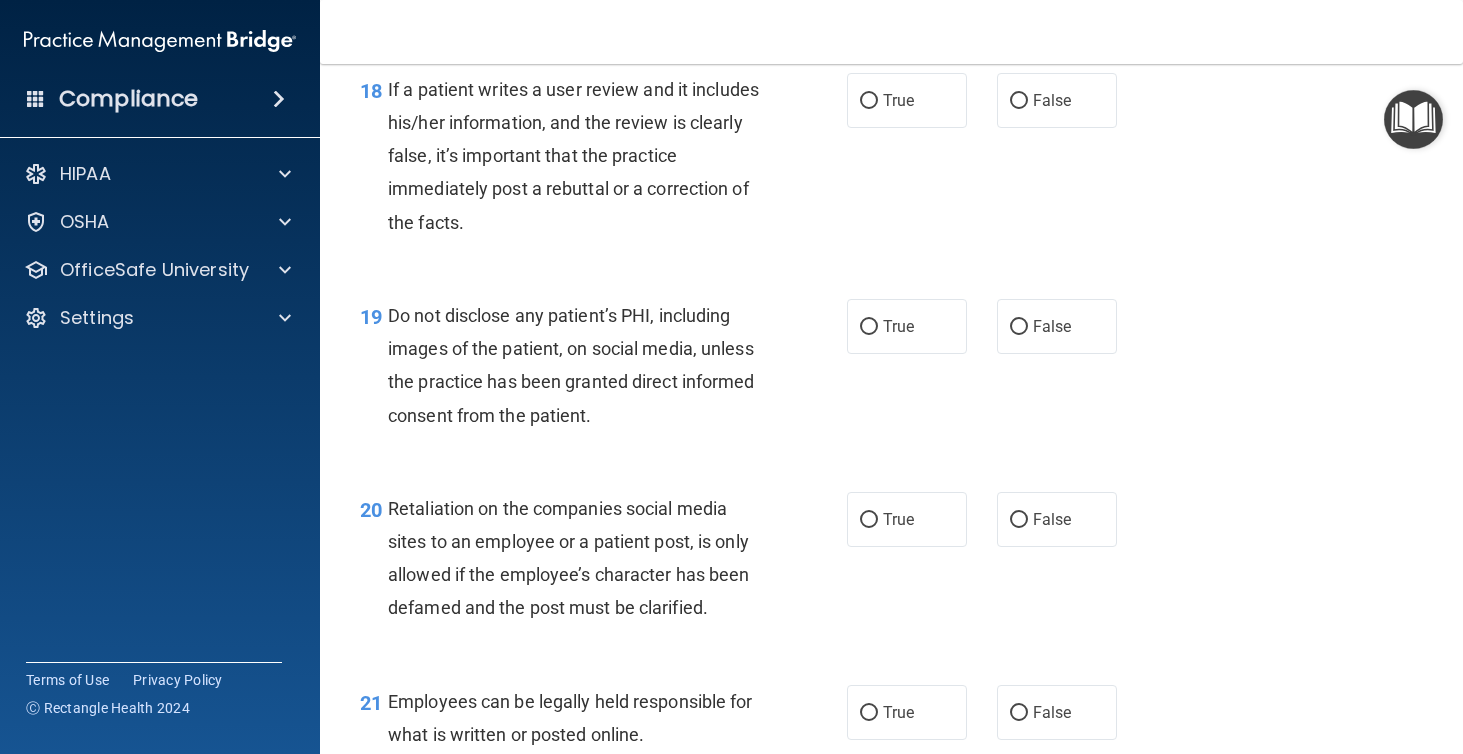 click on "19       Do not disclose any patient’s PHI, including images of the patient, on social media, unless the practice has been granted direct informed consent from the patient.                 True           False" at bounding box center [891, 370] 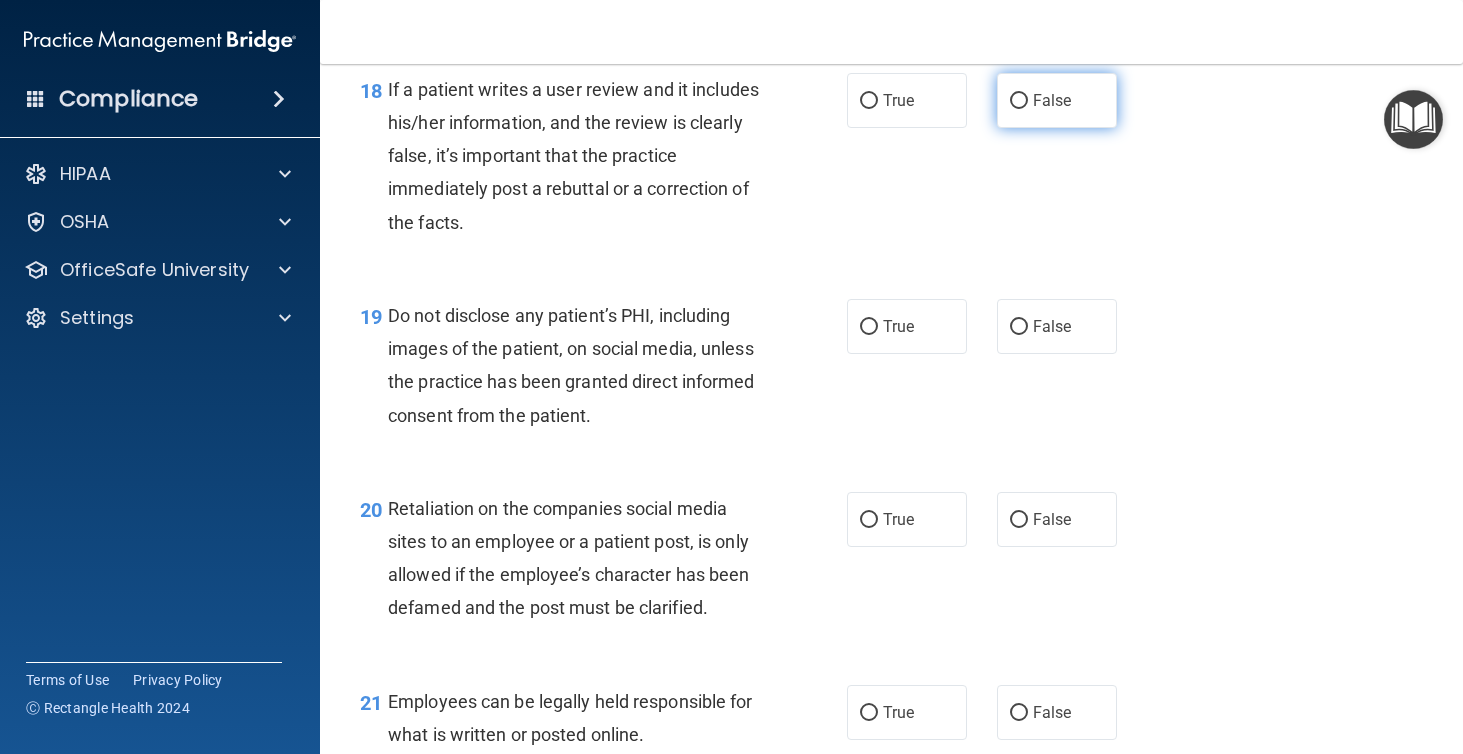 click on "False" at bounding box center (1057, 100) 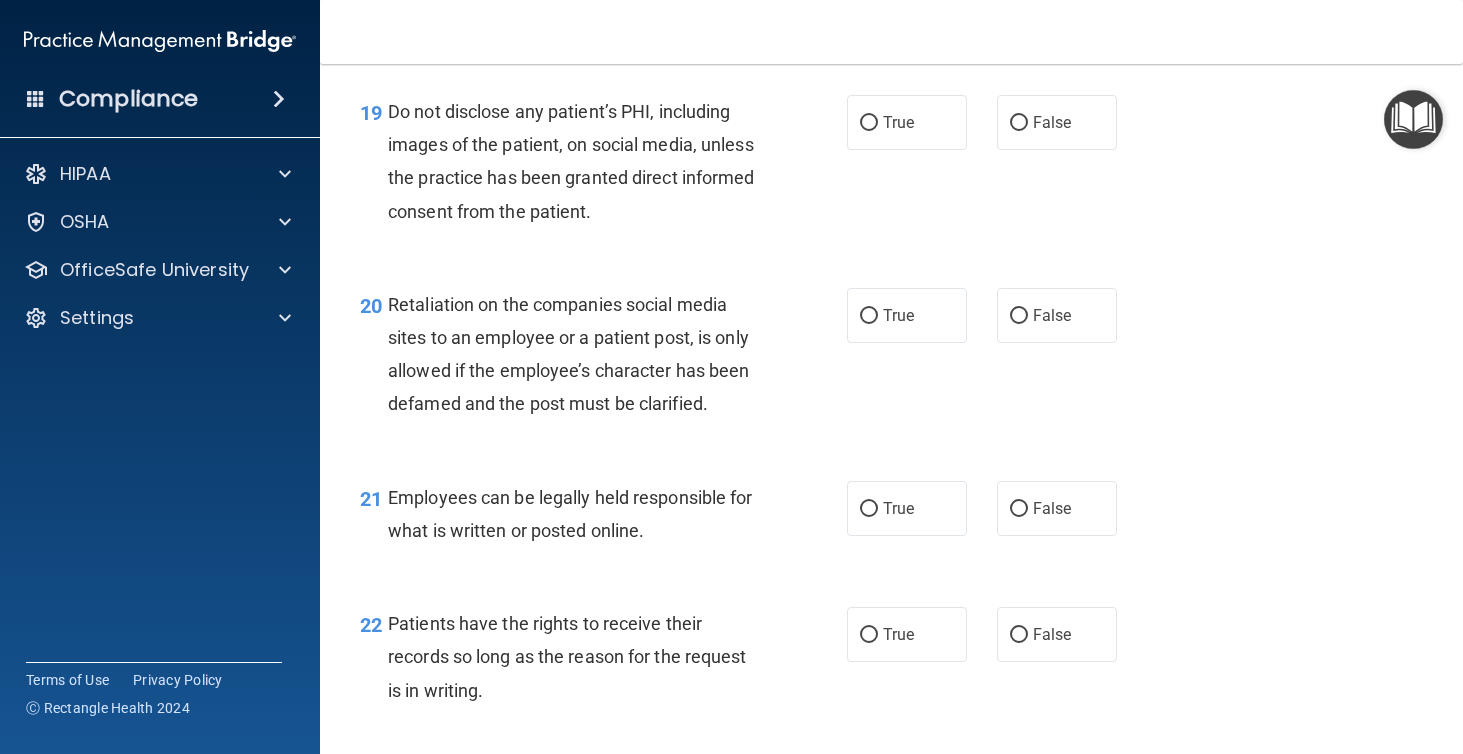 scroll, scrollTop: 3808, scrollLeft: 0, axis: vertical 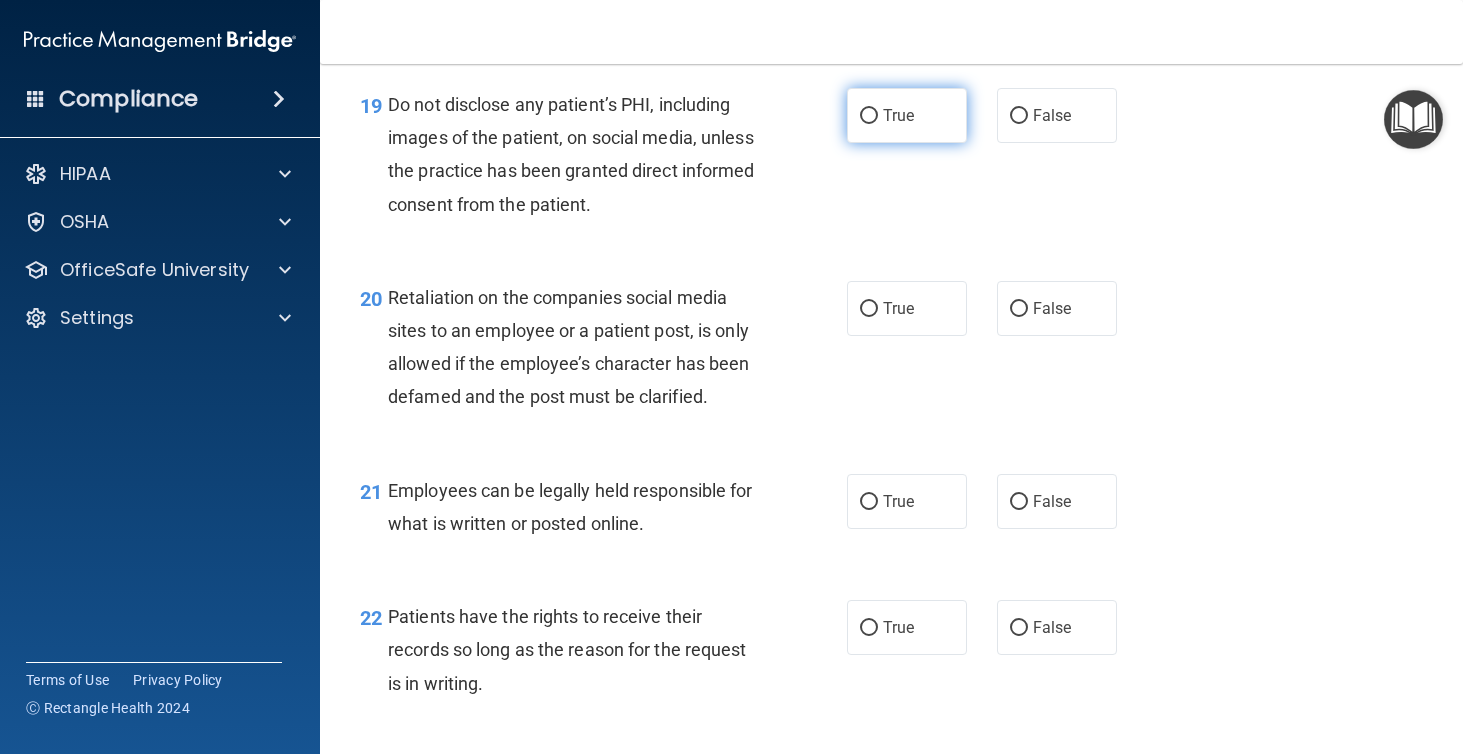 click on "True" at bounding box center (907, 115) 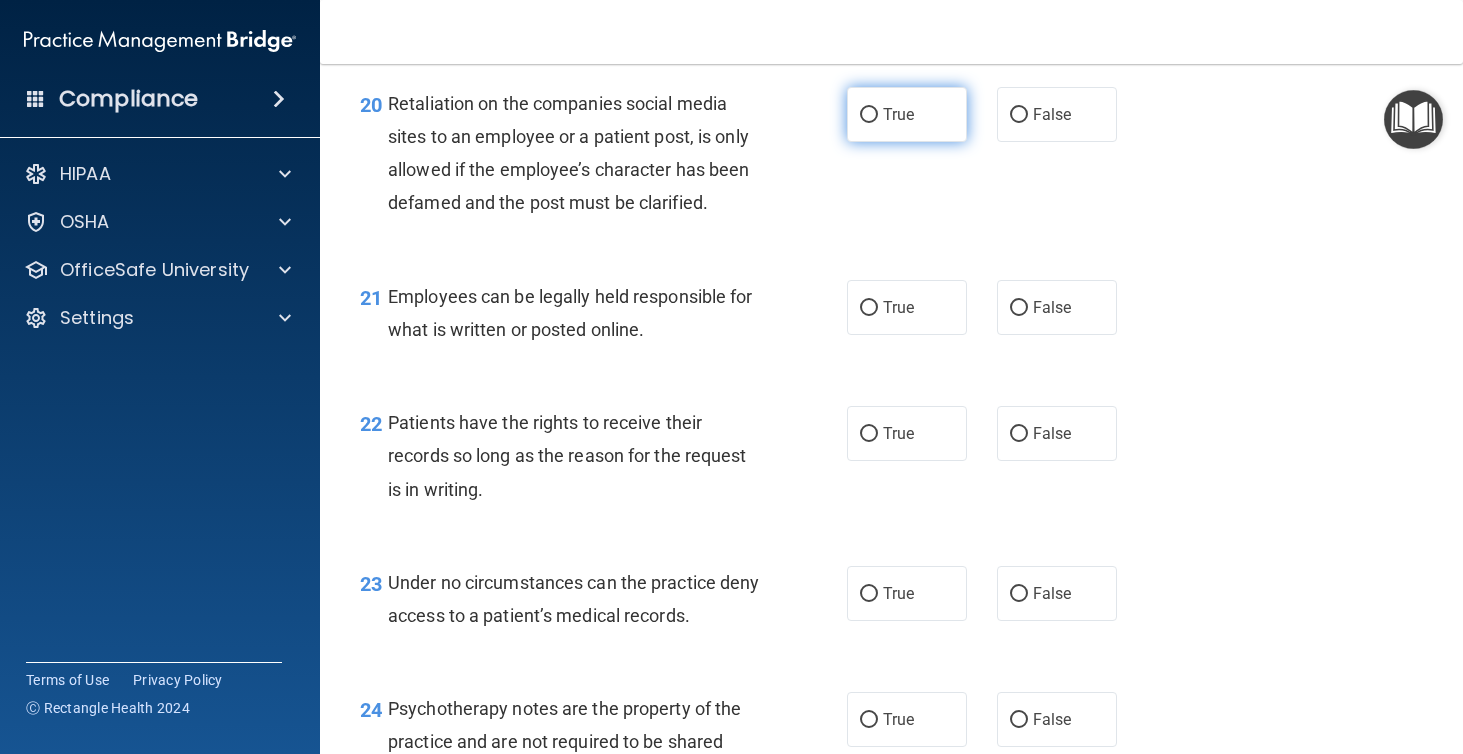 scroll, scrollTop: 4003, scrollLeft: 0, axis: vertical 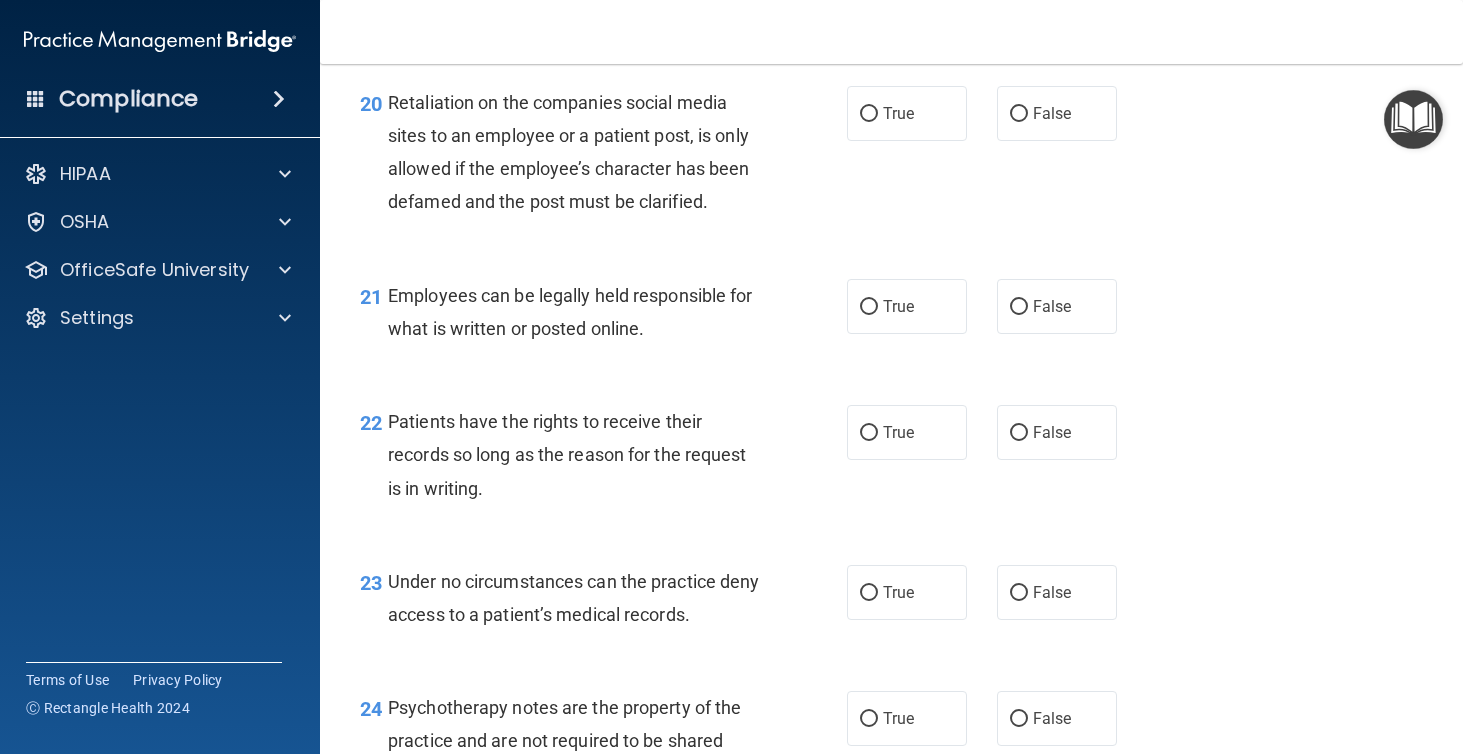 click on "Employees can be legally held responsible for what is written or posted online." at bounding box center [581, 312] 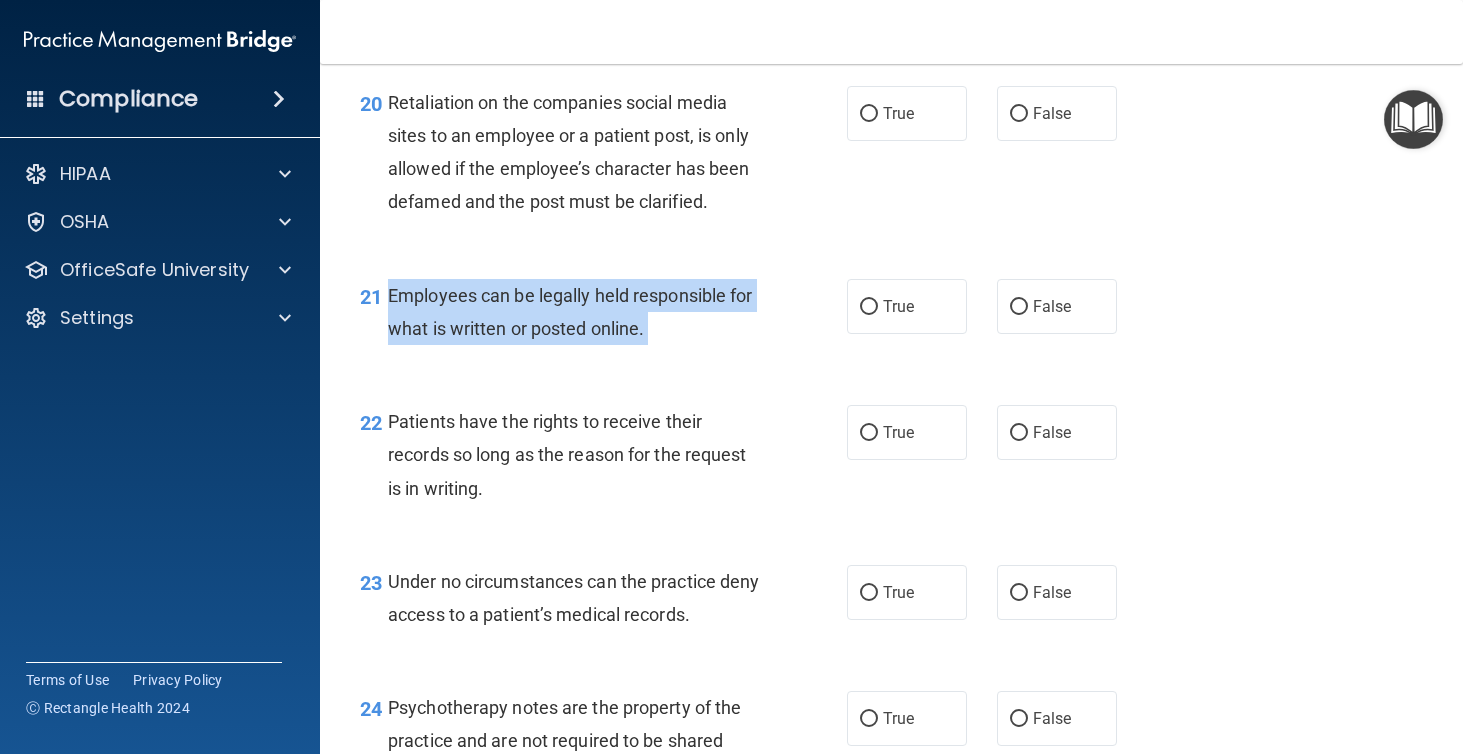 click on "Employees can be legally held responsible for what is written or posted online." at bounding box center [581, 312] 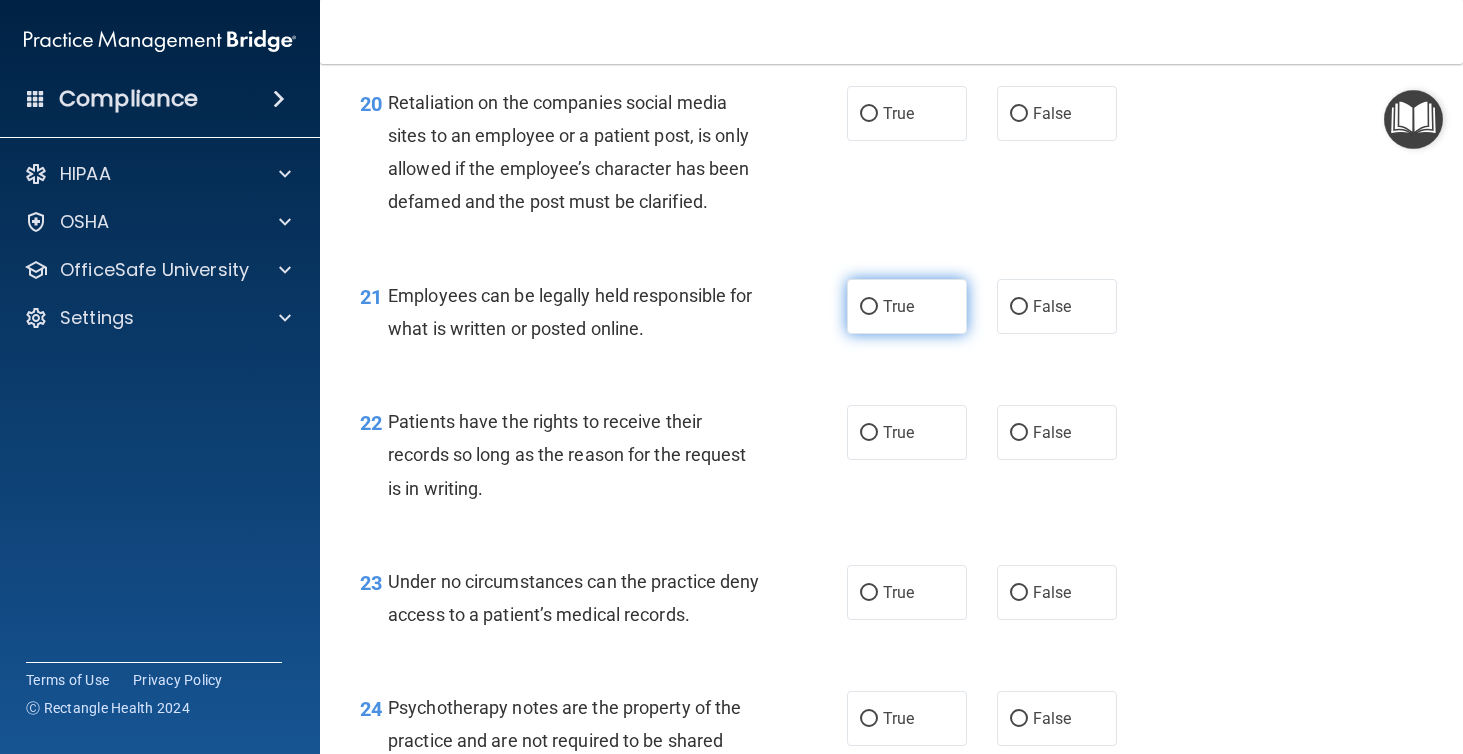 click on "True" at bounding box center (898, 306) 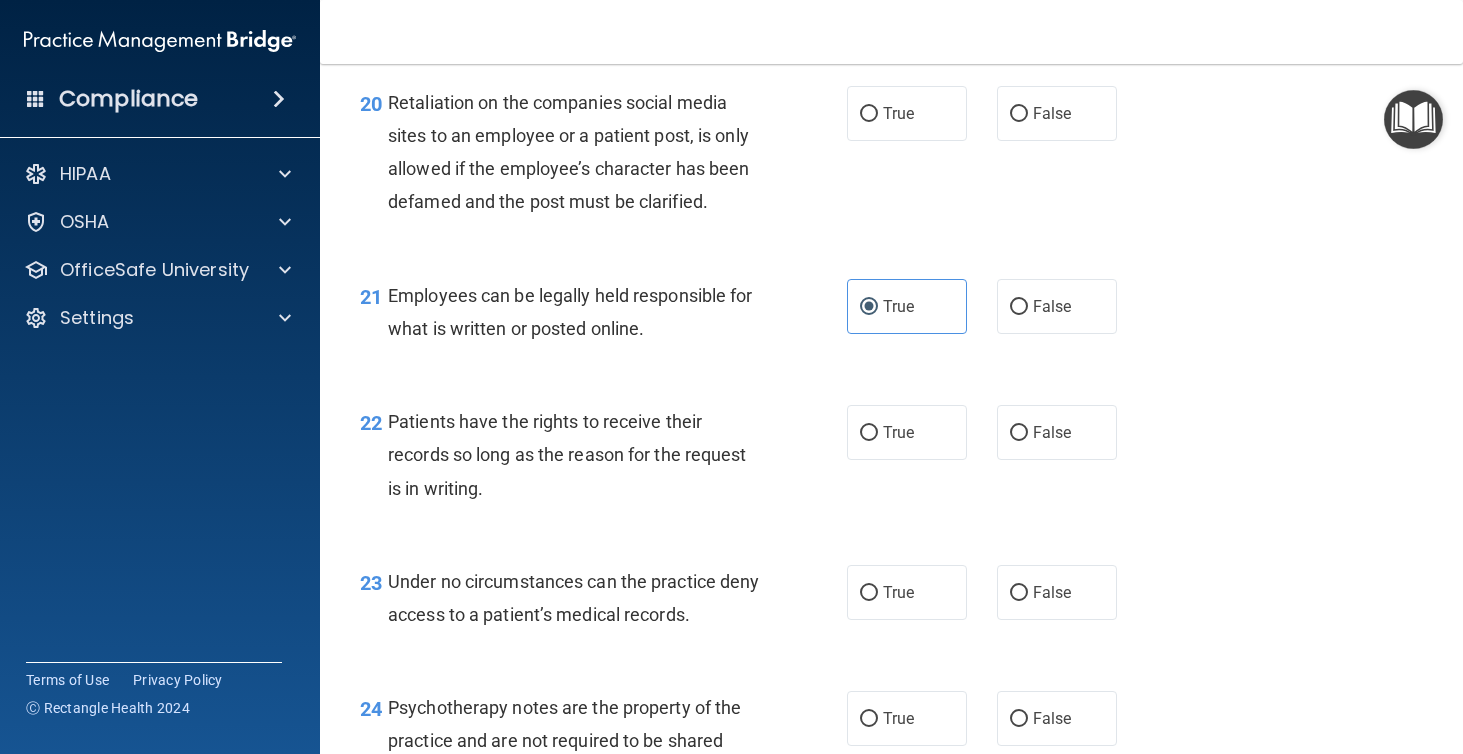 click on "Retaliation on the companies social media sites to an employee or a patient post, is only allowed if the employee’s character has been defamed and the post must be clarified." at bounding box center (568, 152) 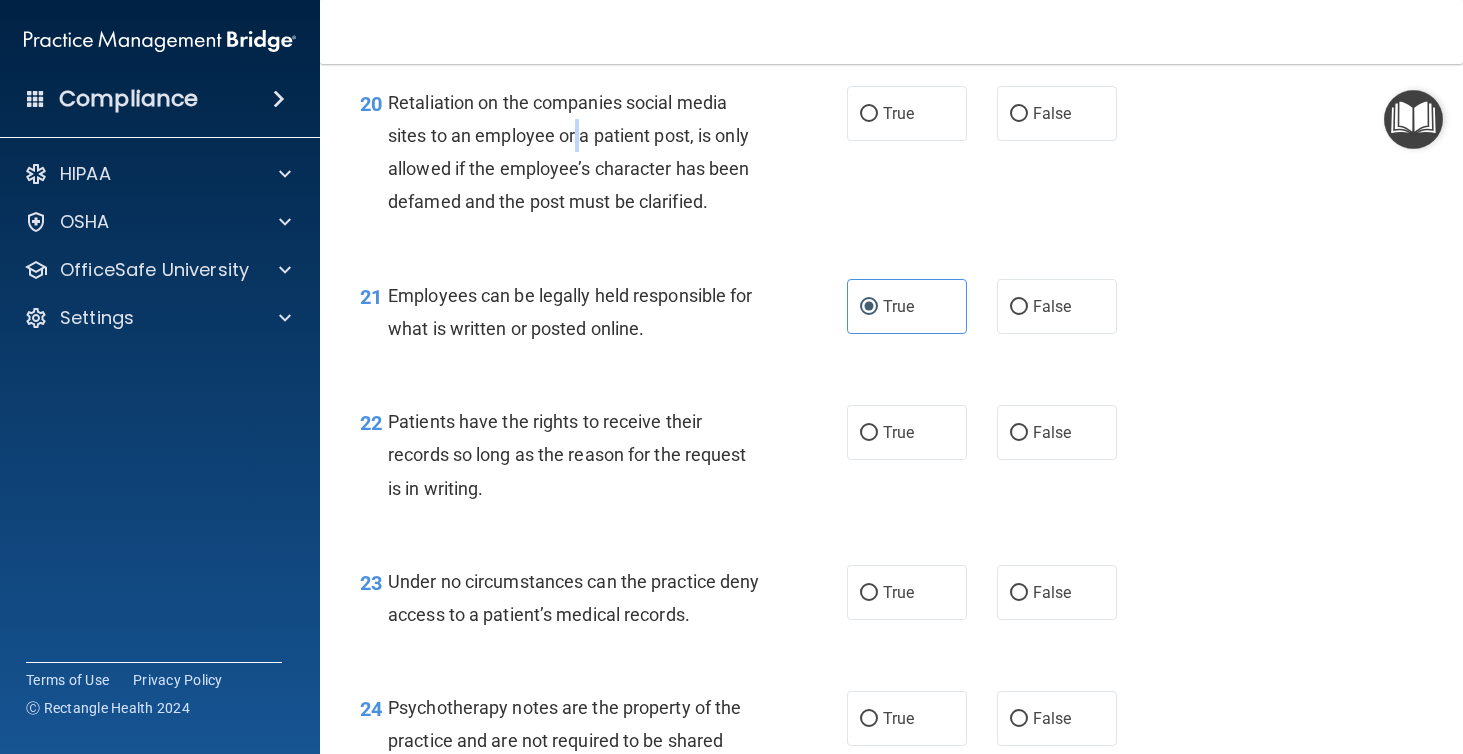 click on "Retaliation on the companies social media sites to an employee or a patient post, is only allowed if the employee’s character has been defamed and the post must be clarified." at bounding box center (568, 152) 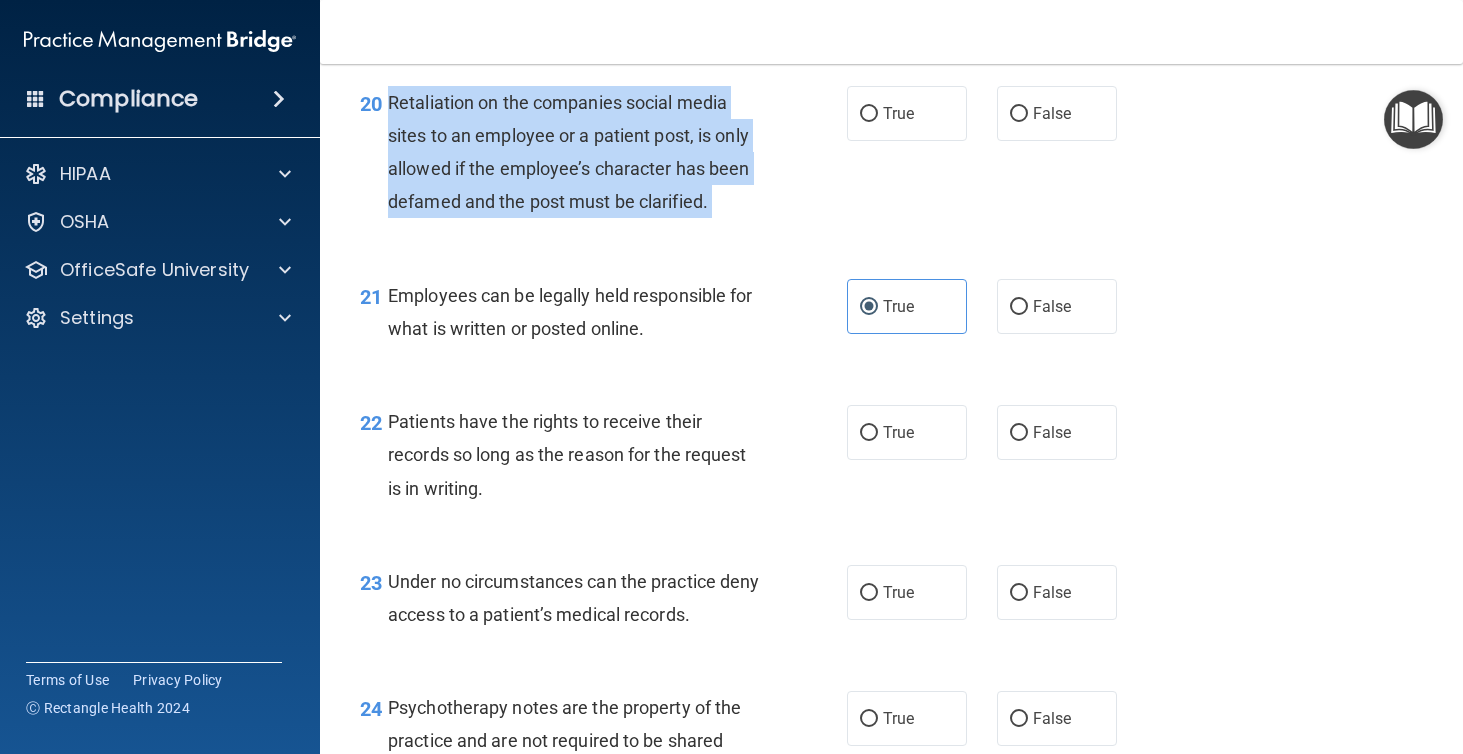 click on "Retaliation on the companies social media sites to an employee or a patient post, is only allowed if the employee’s character has been defamed and the post must be clarified." at bounding box center [568, 152] 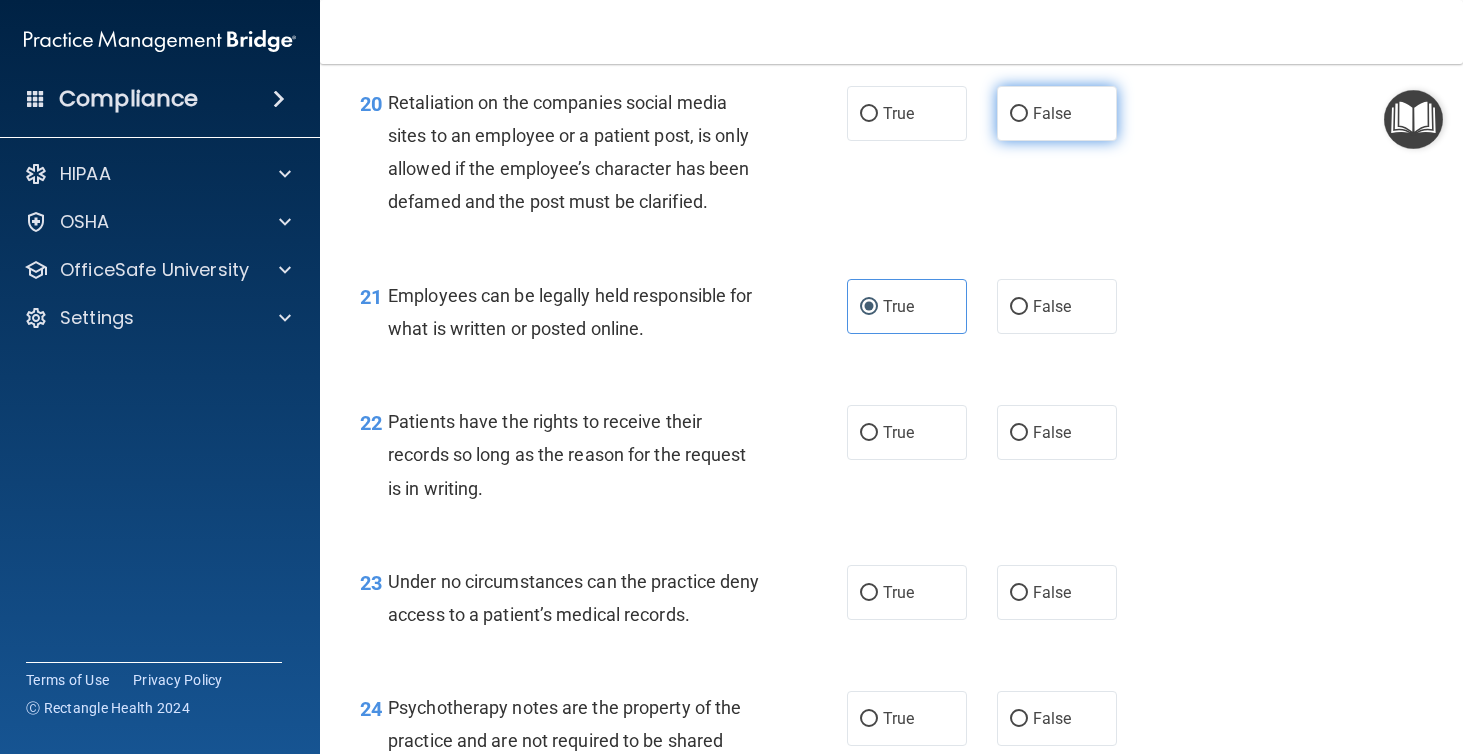 click on "False" at bounding box center [1052, 113] 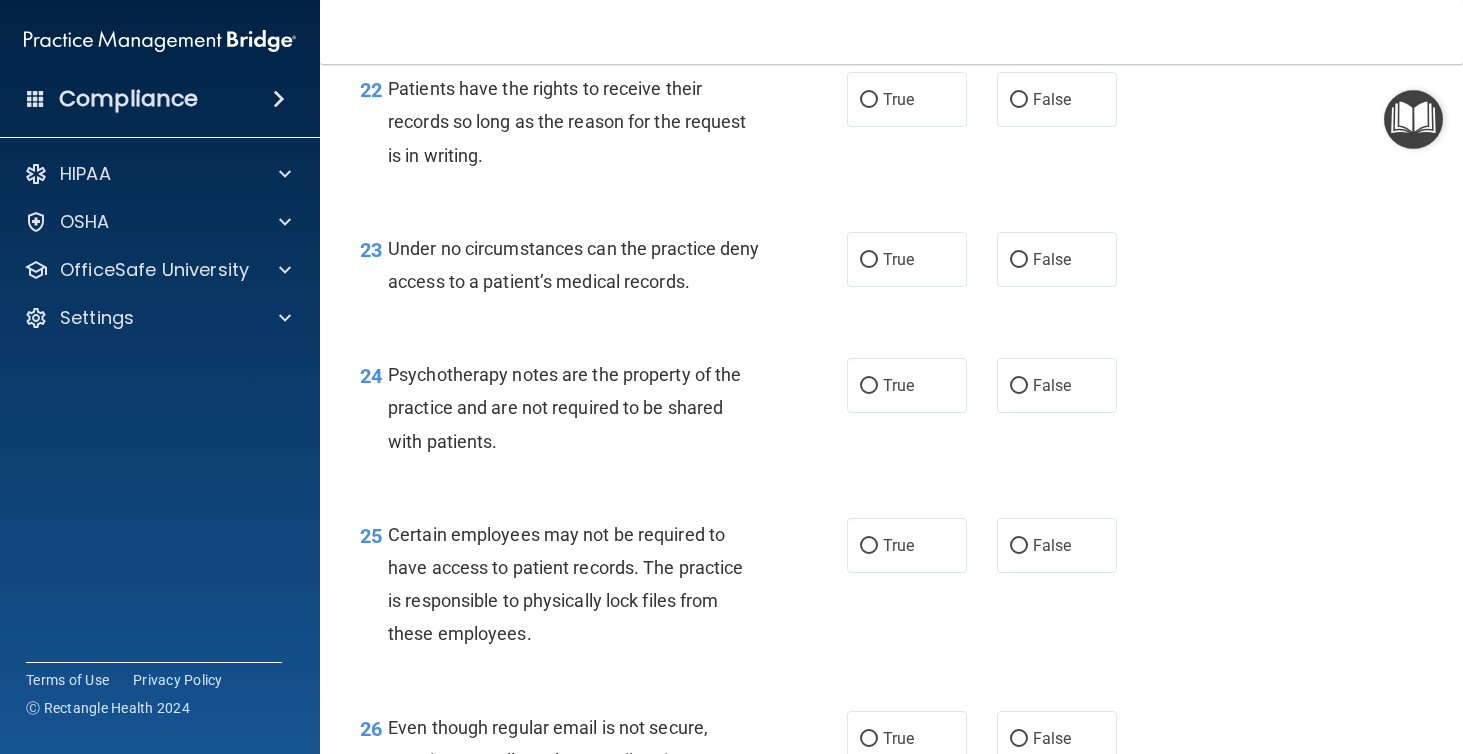 scroll, scrollTop: 4365, scrollLeft: 0, axis: vertical 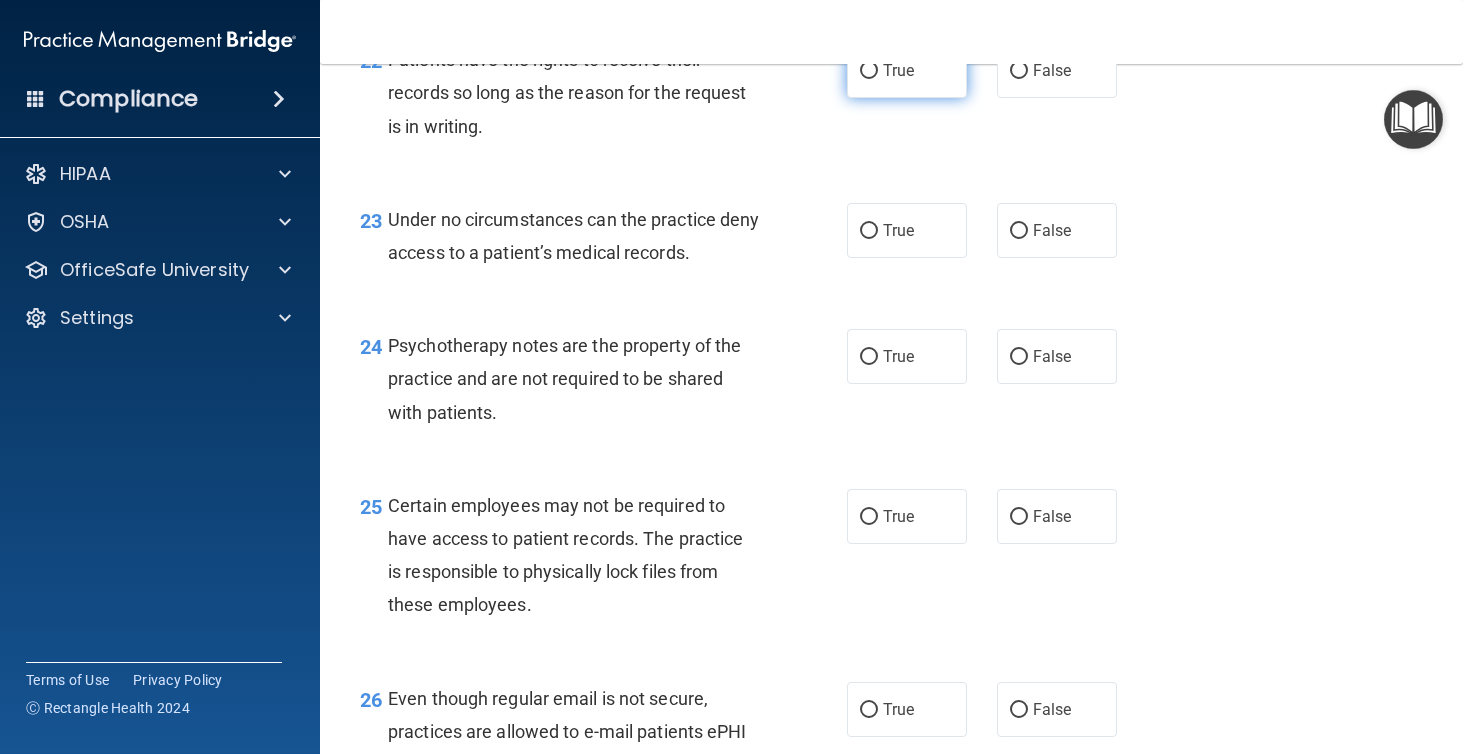 click on "True" at bounding box center (907, 70) 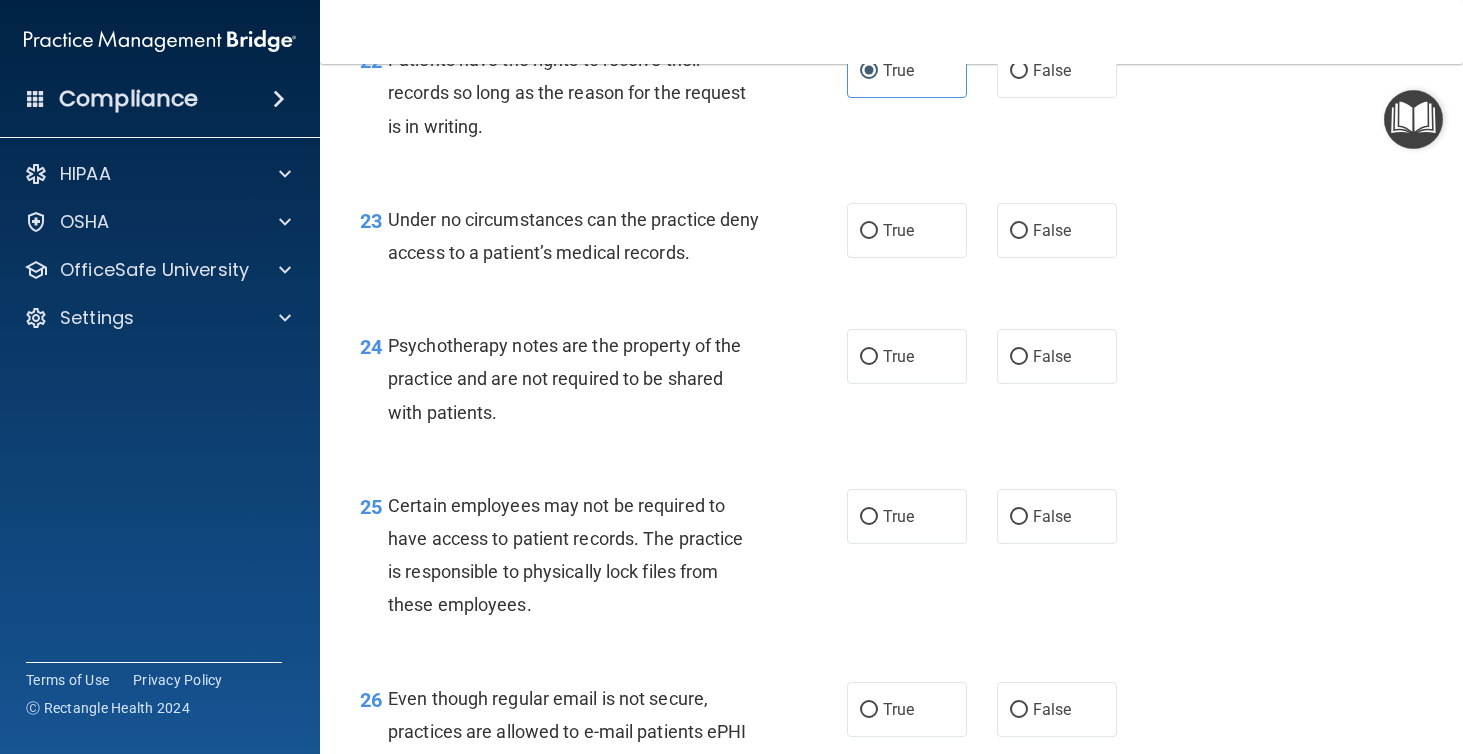 click on "Patients have the rights to receive their records so long as the reason for the request is in writing." at bounding box center (567, 92) 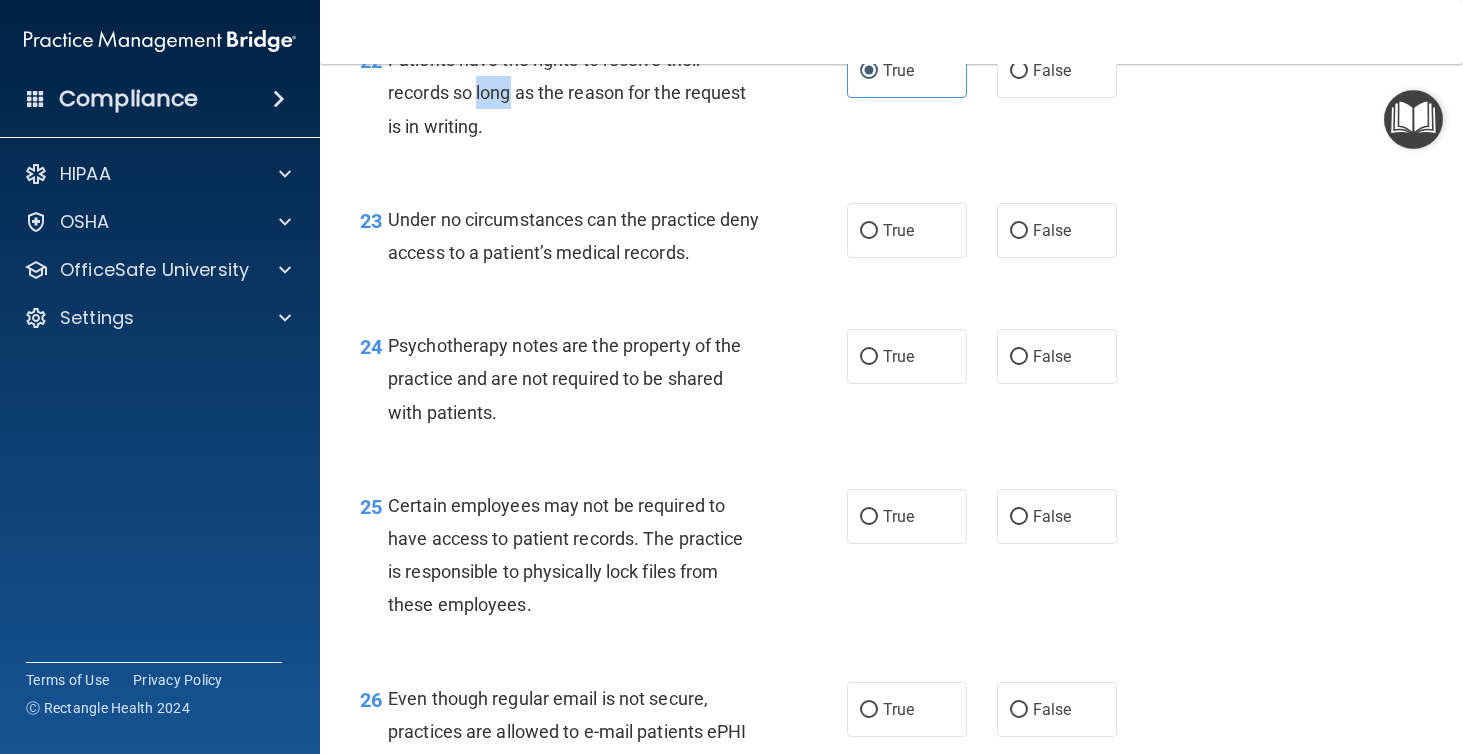 click on "Patients have the rights to receive their records so long as the reason for the request is in writing." at bounding box center (567, 92) 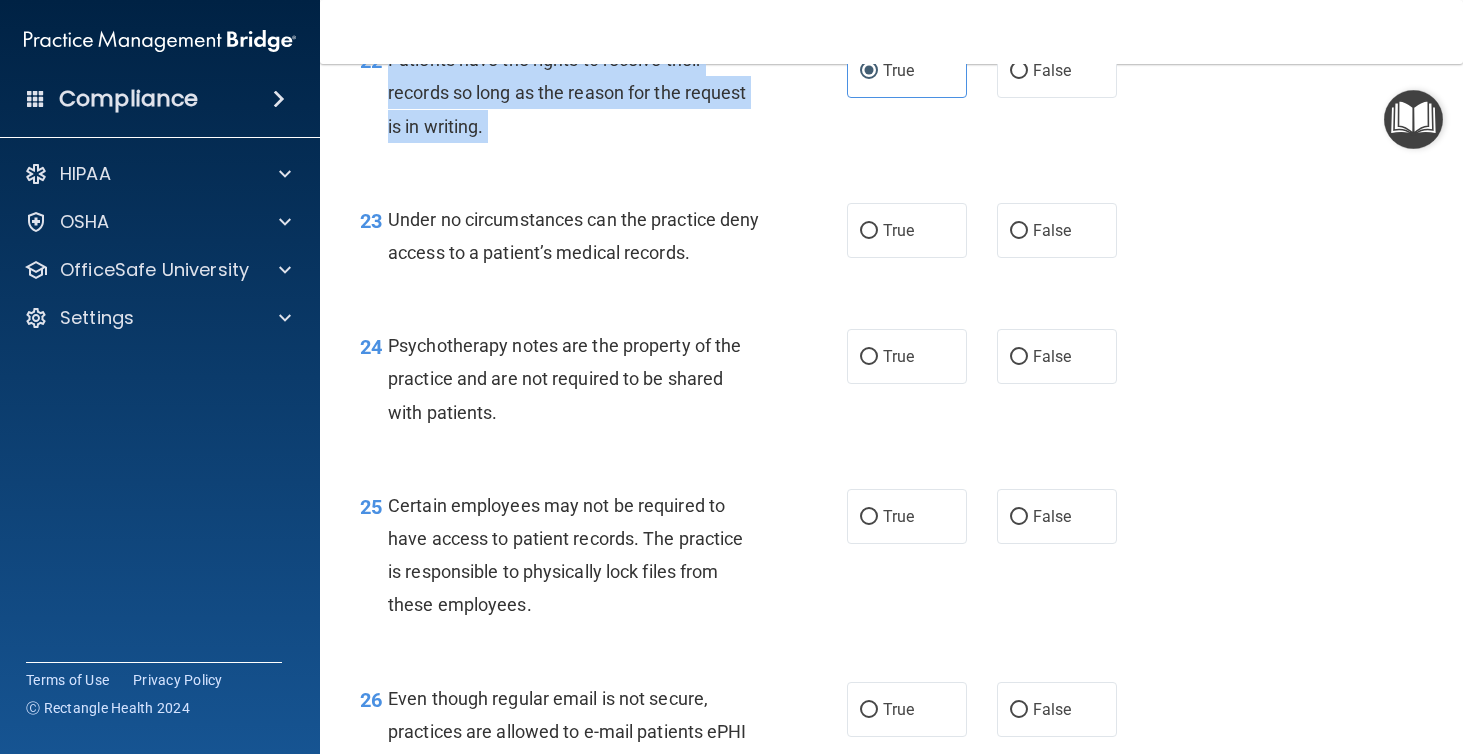 click on "Patients have the rights to receive their records so long as the reason for the request is in writing." at bounding box center (567, 92) 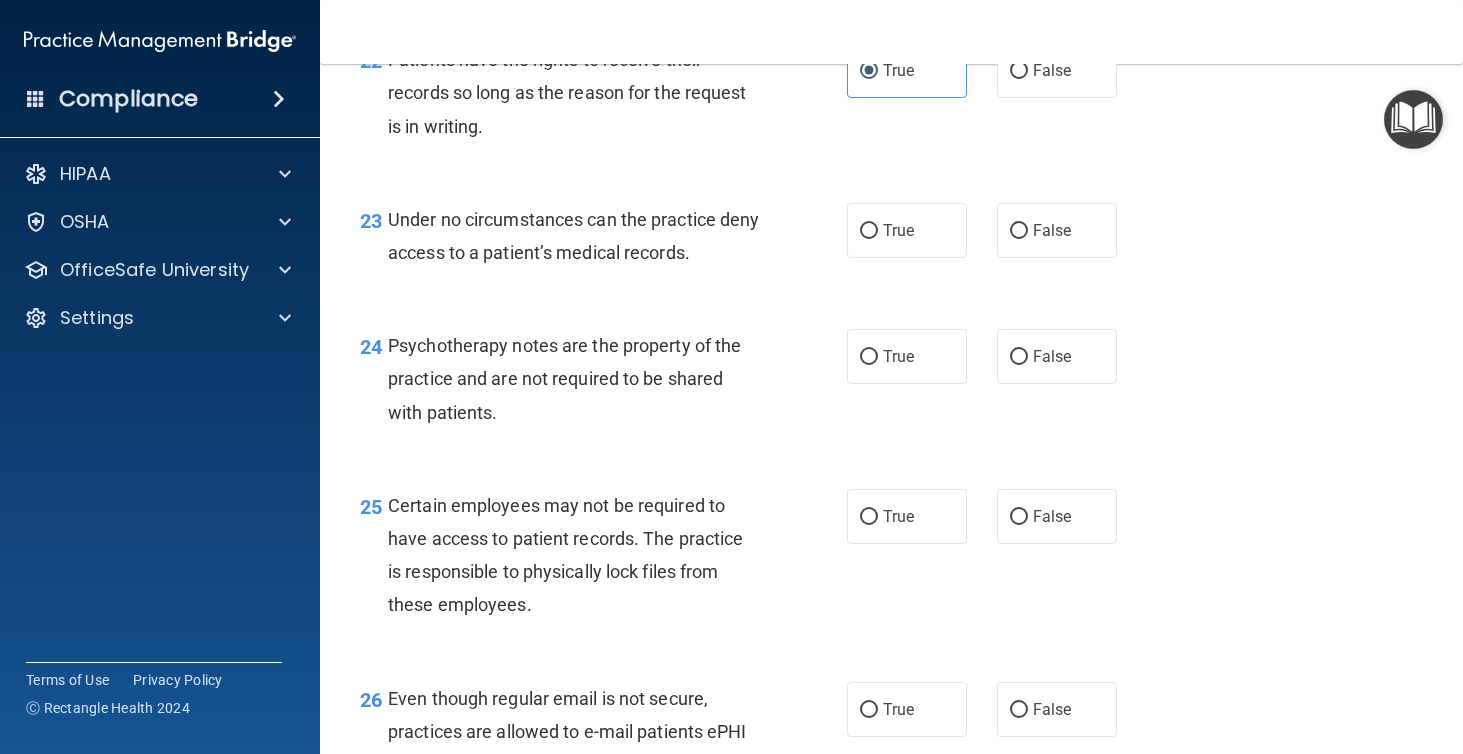 click on "22       Patients have the rights to receive their records so long as the reason for the request is in writing.                 True           False" at bounding box center (891, 98) 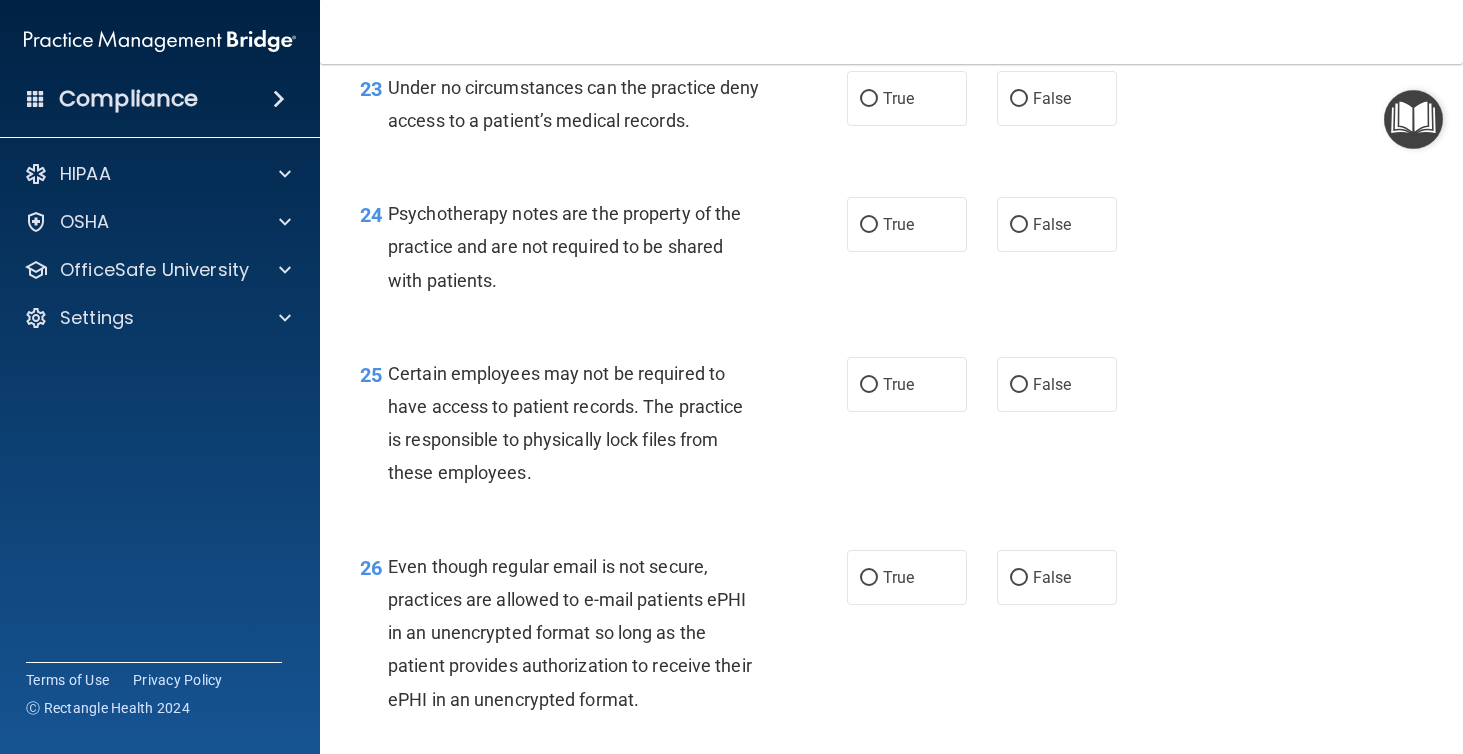 scroll, scrollTop: 4498, scrollLeft: 0, axis: vertical 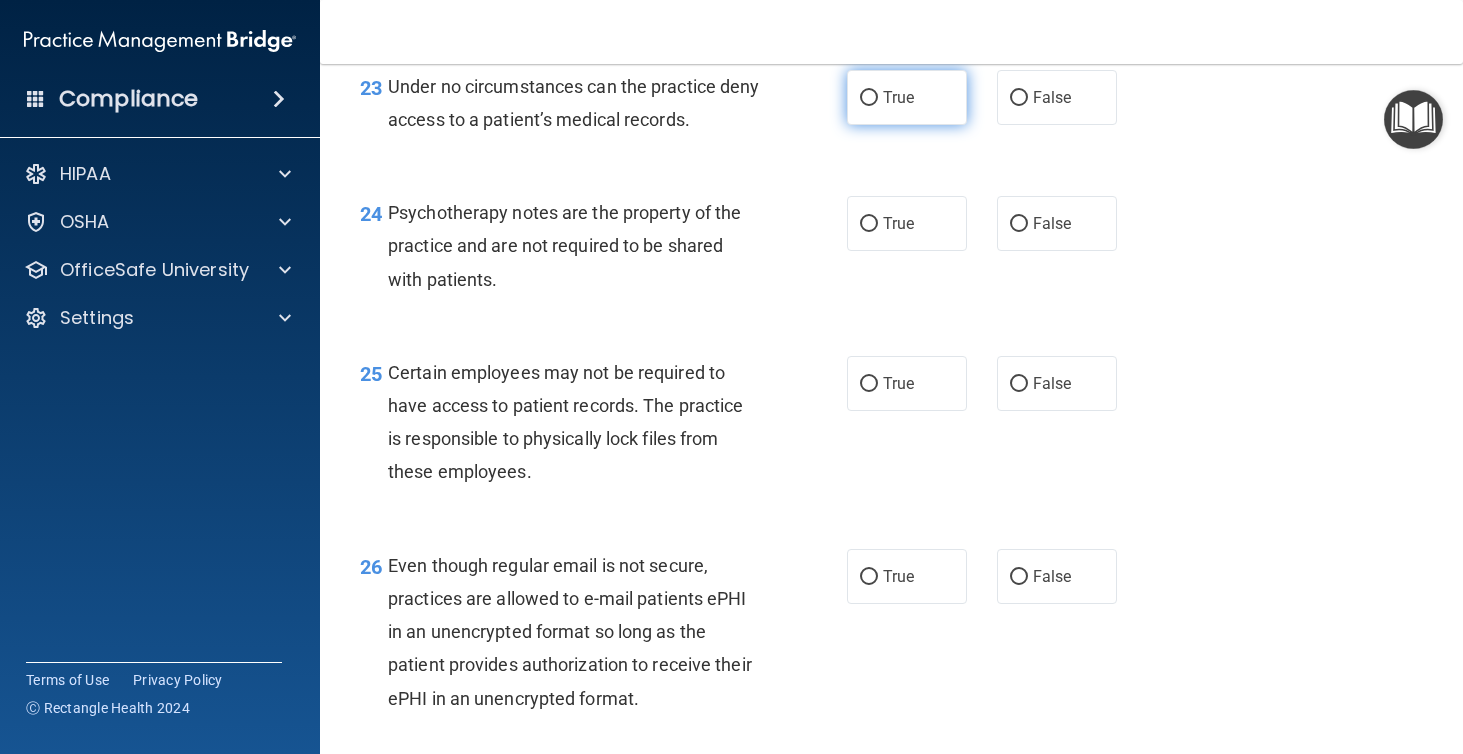 click on "True" at bounding box center (898, 97) 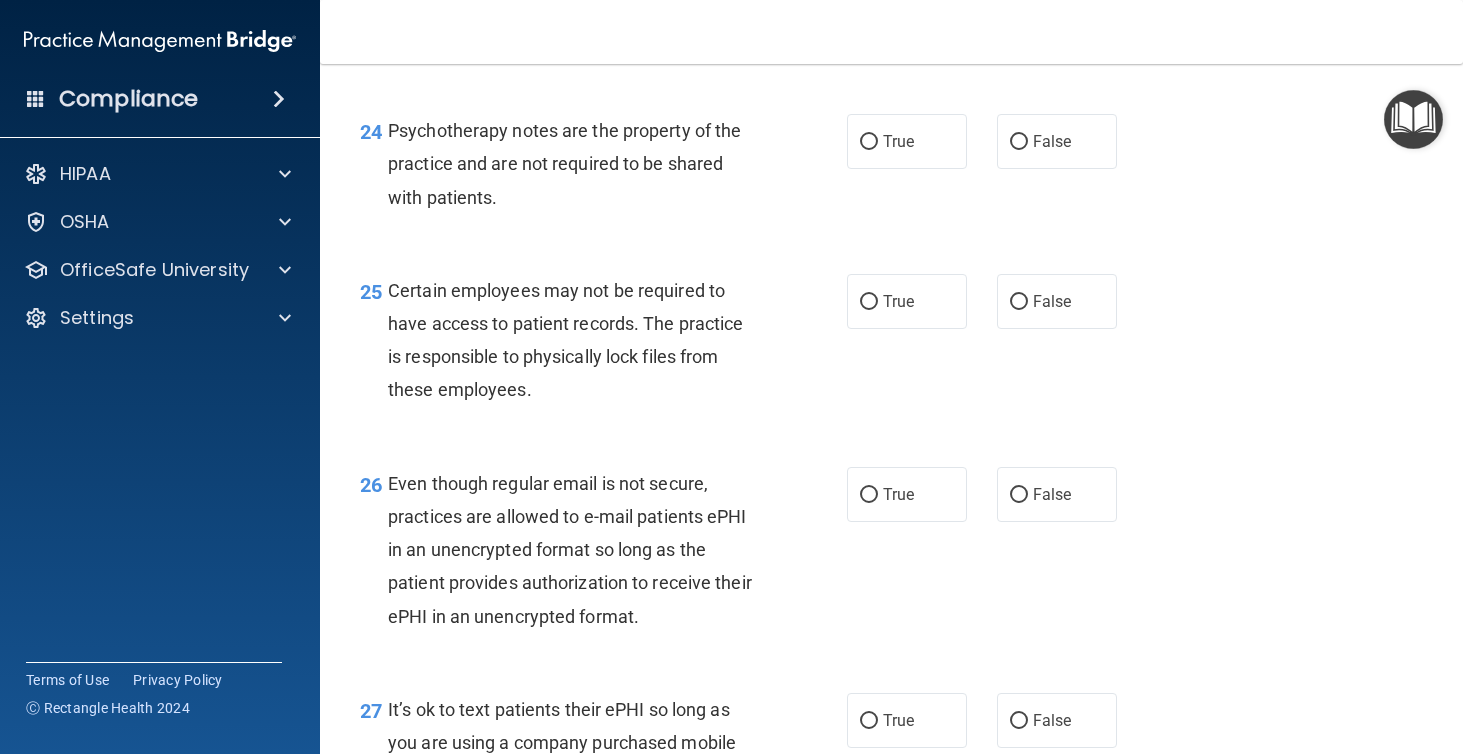 scroll, scrollTop: 4591, scrollLeft: 0, axis: vertical 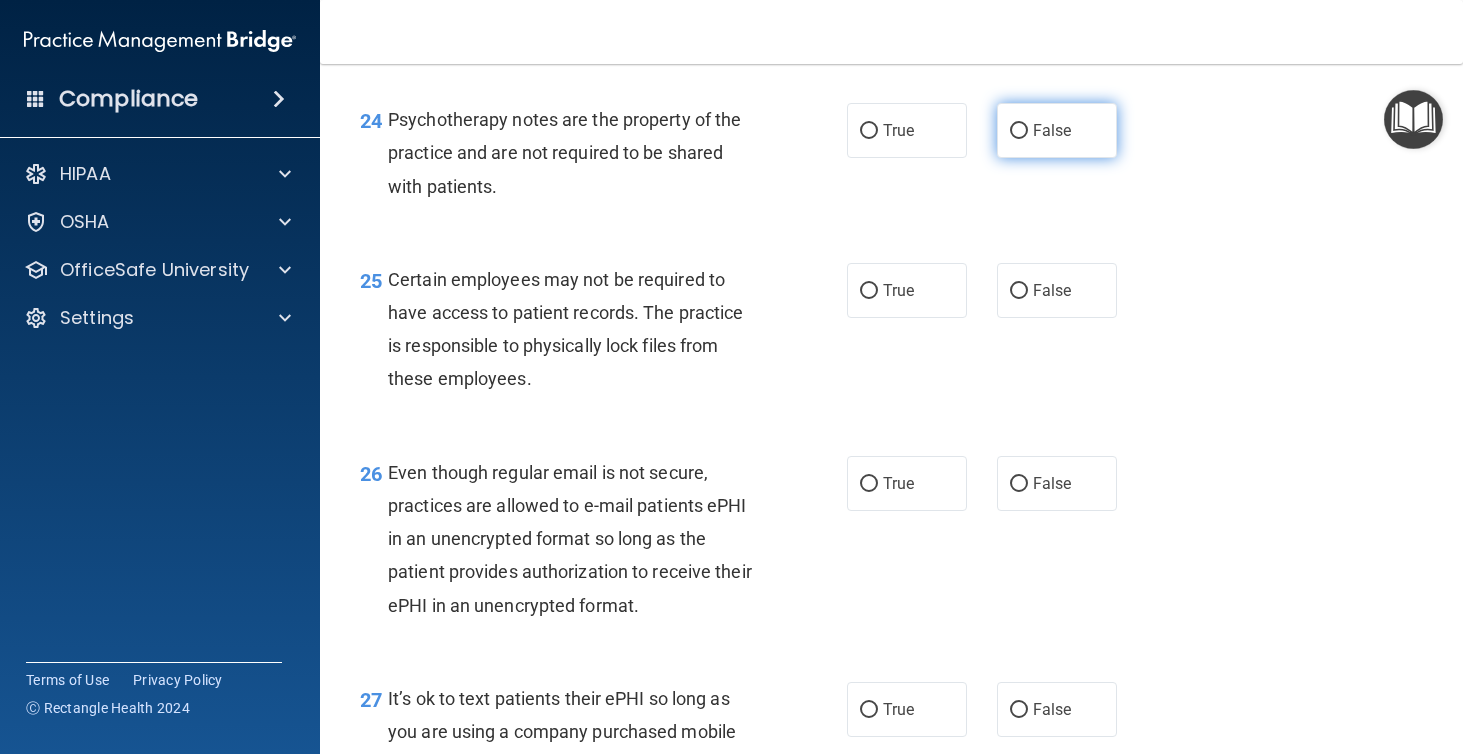click on "False" at bounding box center (1057, 130) 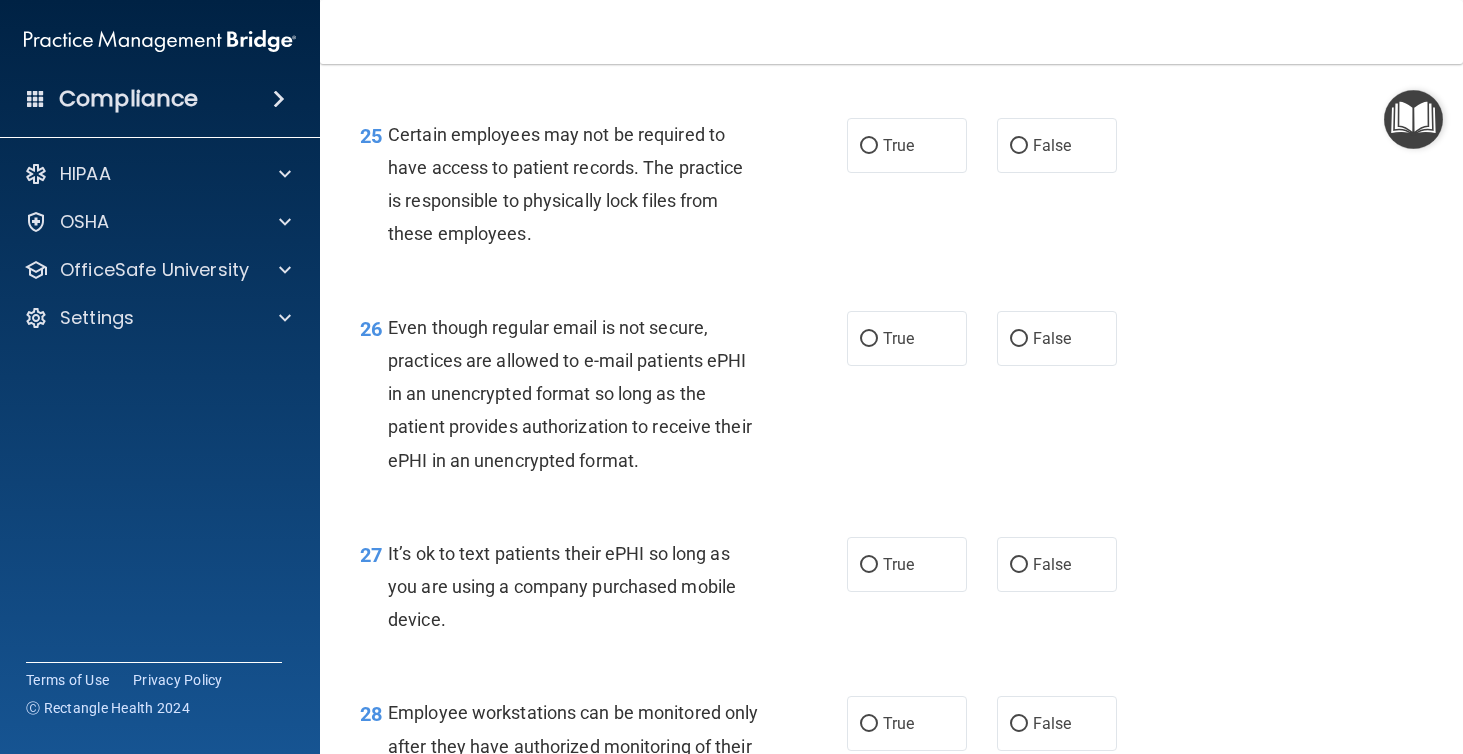 scroll, scrollTop: 4773, scrollLeft: 0, axis: vertical 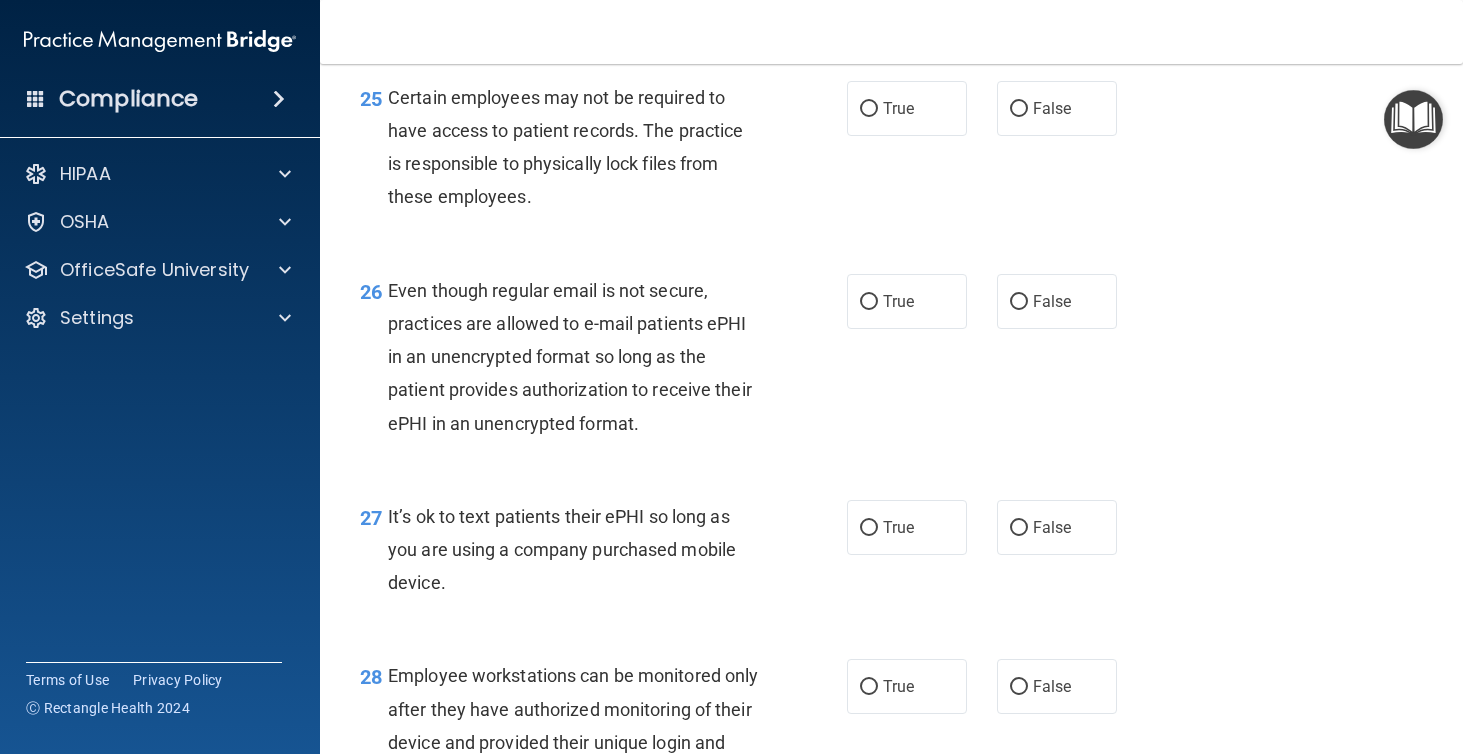 click on "Certain employees may not be required to have access to patient records.  The practice is responsible to physically lock files from these employees." at bounding box center [565, 147] 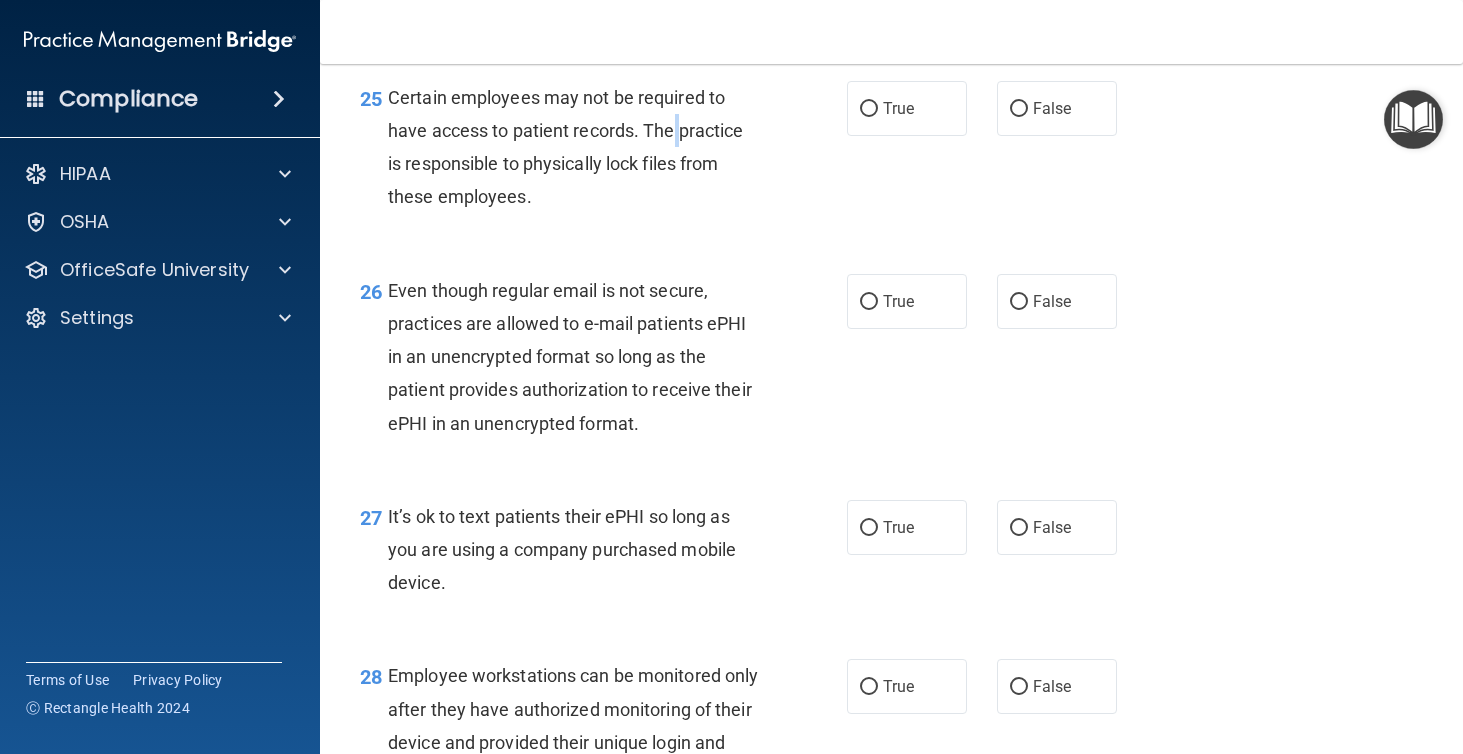 click on "Certain employees may not be required to have access to patient records.  The practice is responsible to physically lock files from these employees." at bounding box center (565, 147) 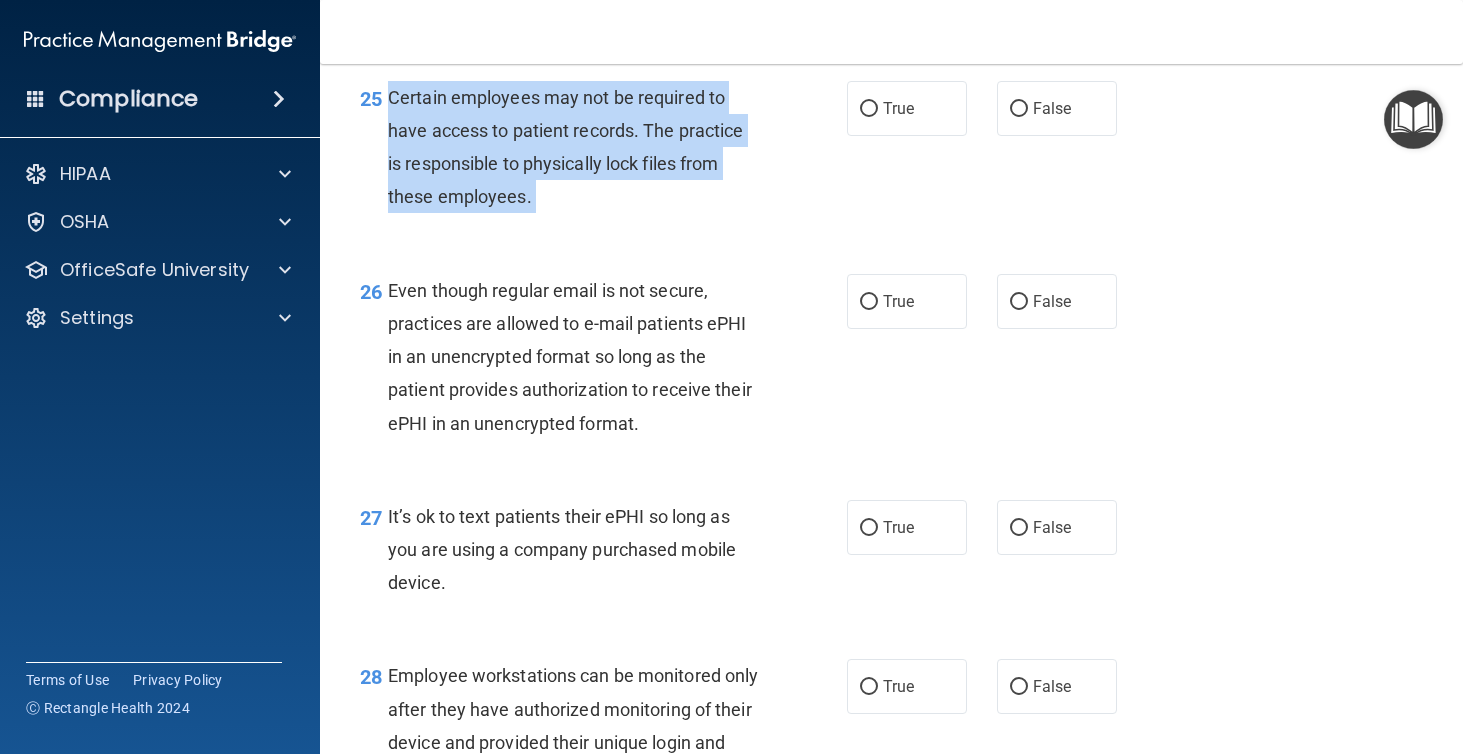 click on "Certain employees may not be required to have access to patient records.  The practice is responsible to physically lock files from these employees." at bounding box center [565, 147] 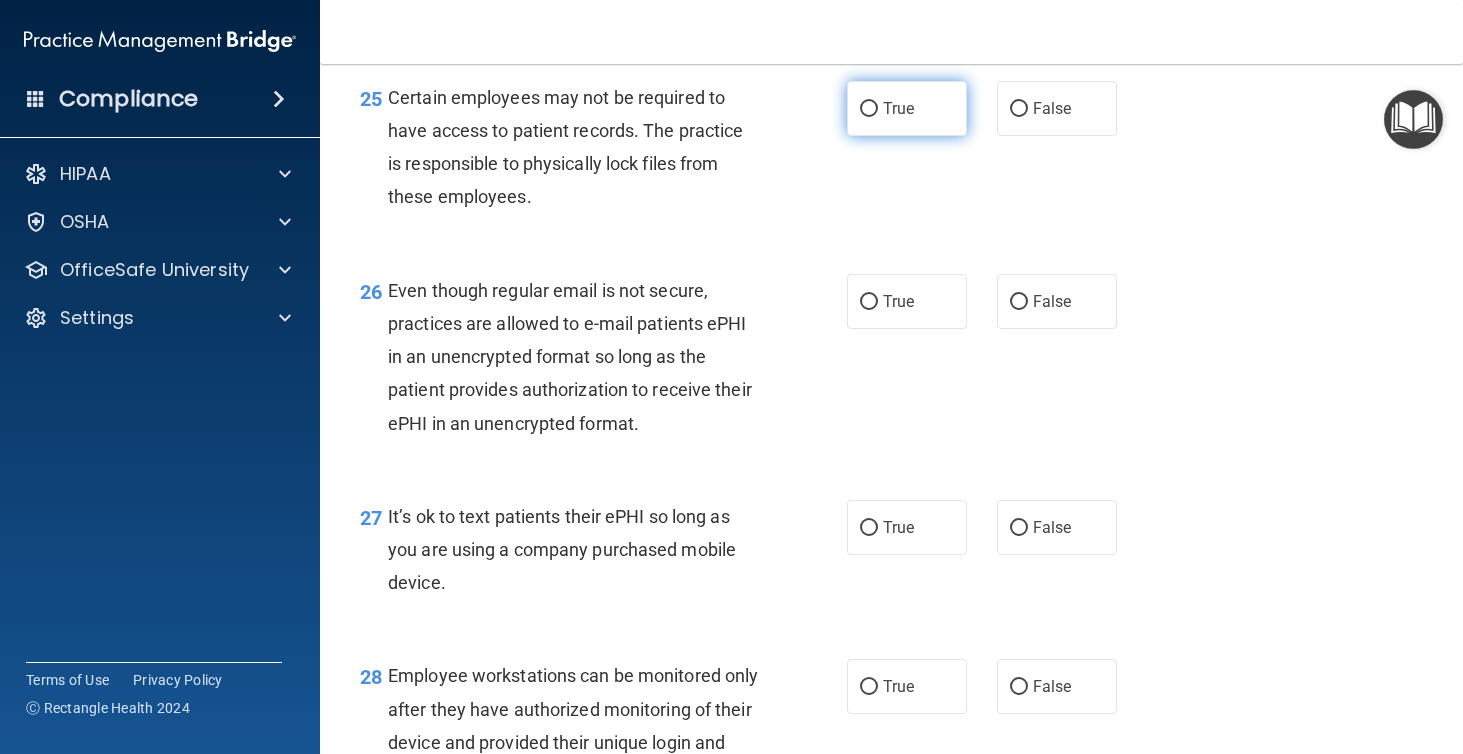 click on "True" at bounding box center (907, 108) 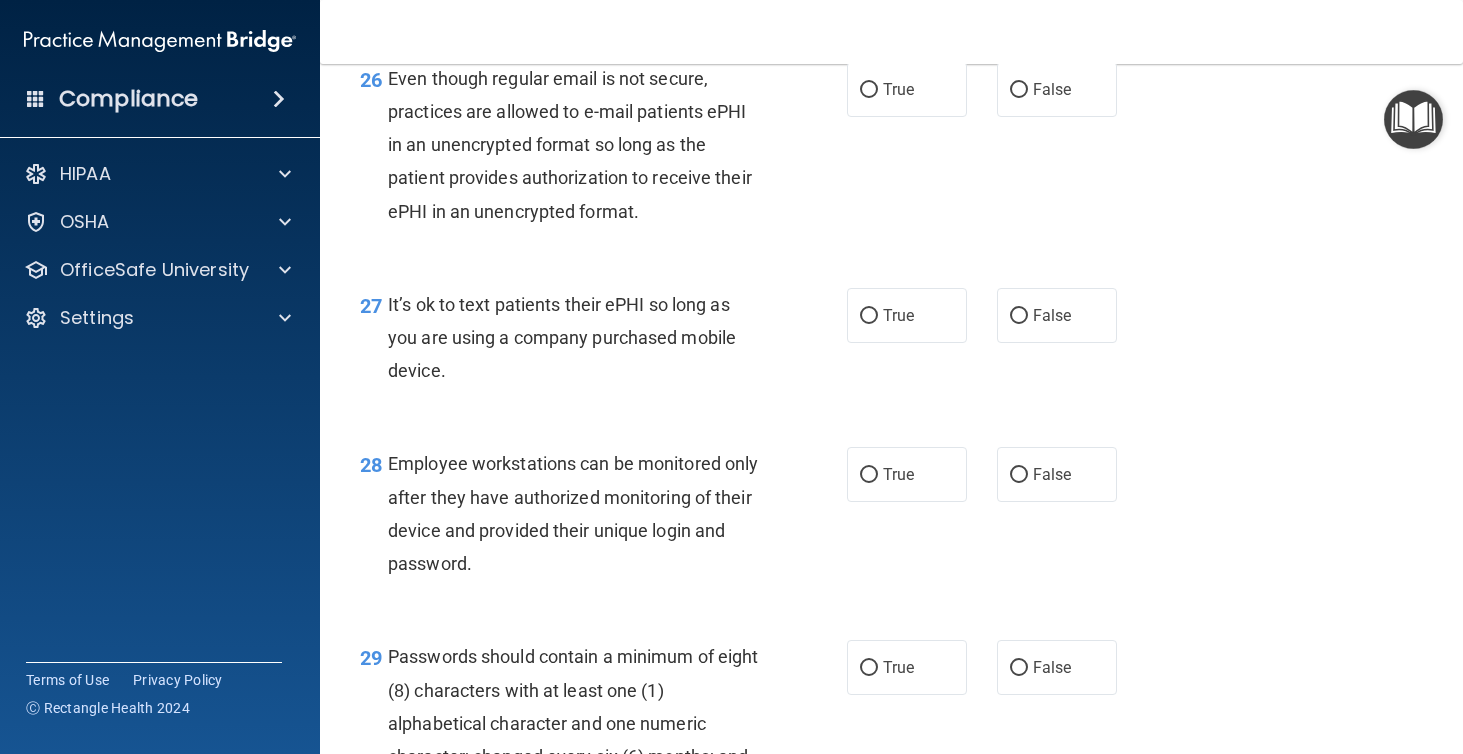 scroll, scrollTop: 4987, scrollLeft: 0, axis: vertical 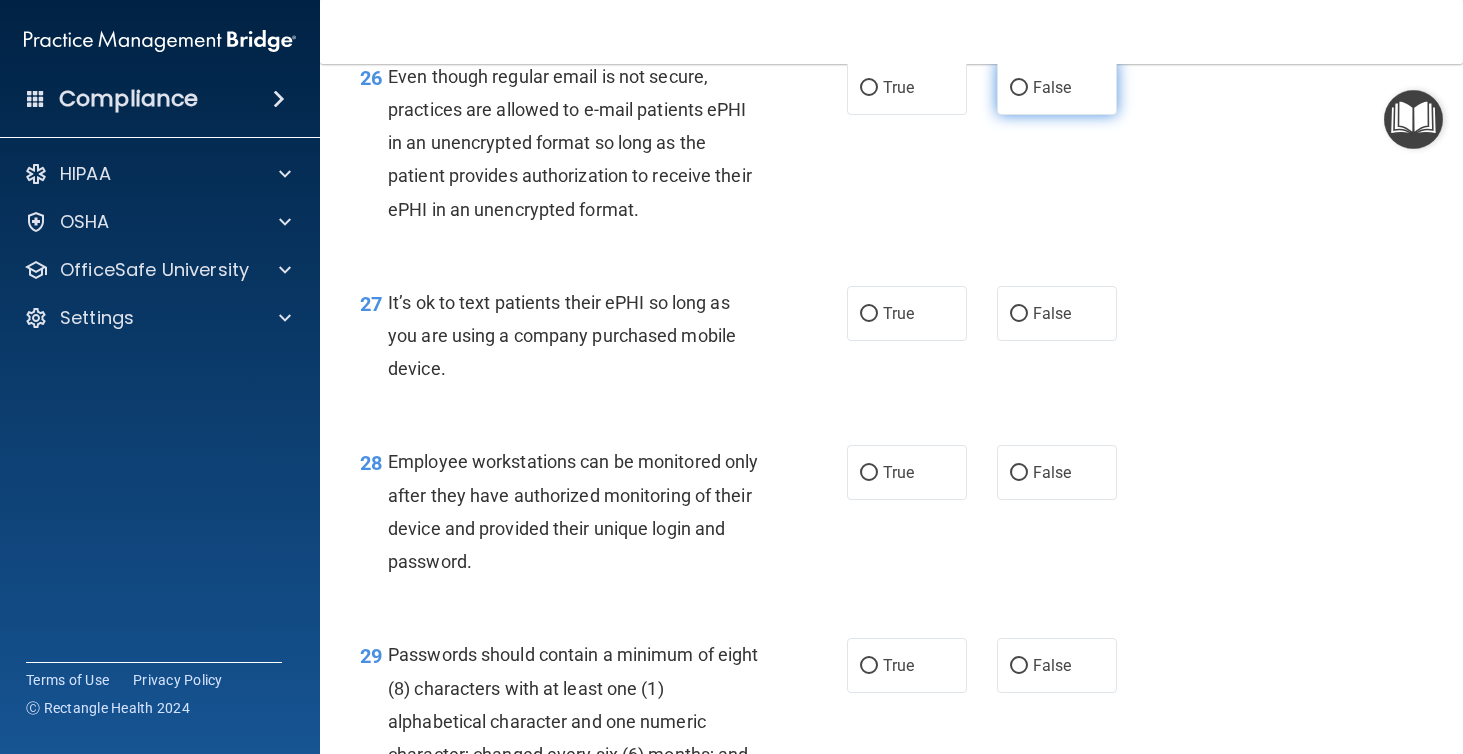 click on "False" at bounding box center [1057, 87] 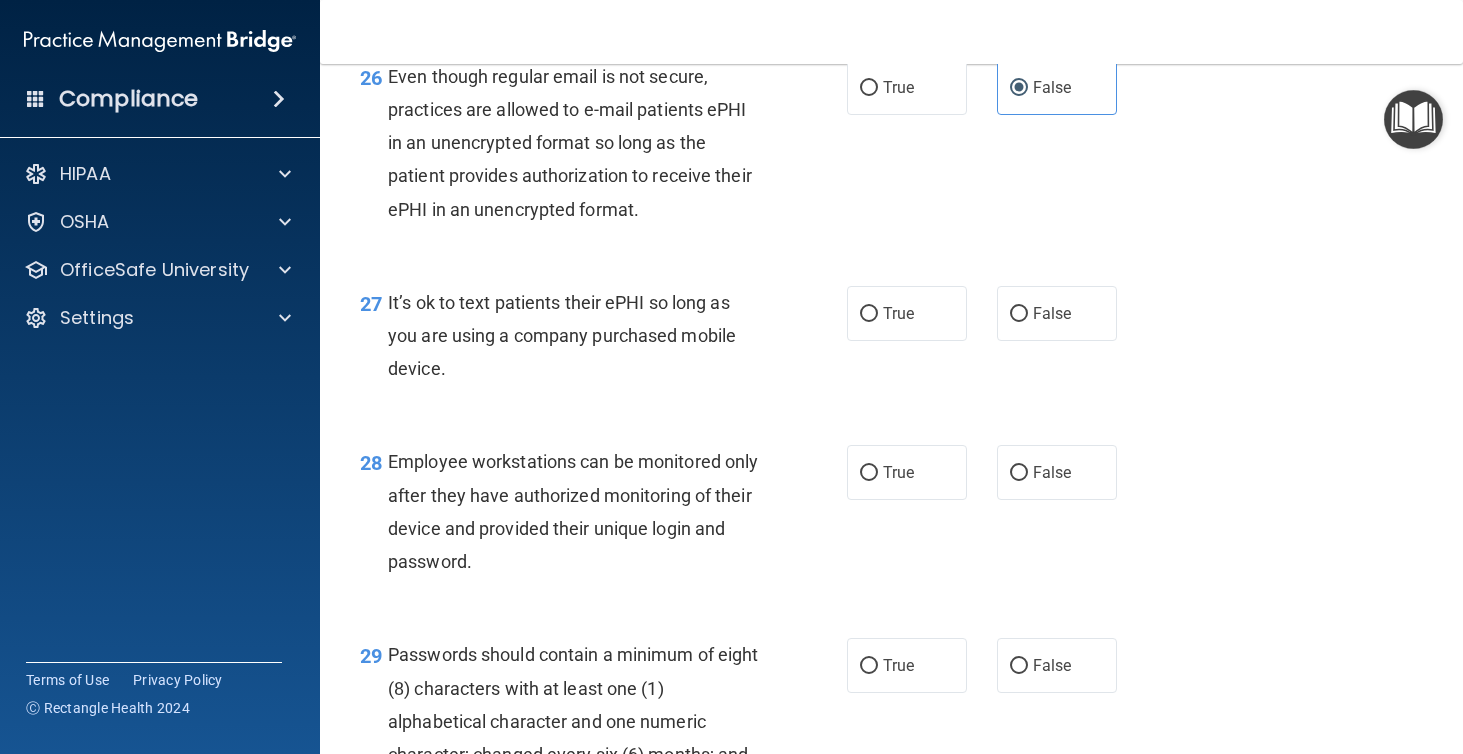click on "Even though regular email is not secure, practices are allowed to e-mail patients ePHI in an unencrypted format so long as the patient provides authorization to receive their ePHI in an unencrypted format." at bounding box center (570, 143) 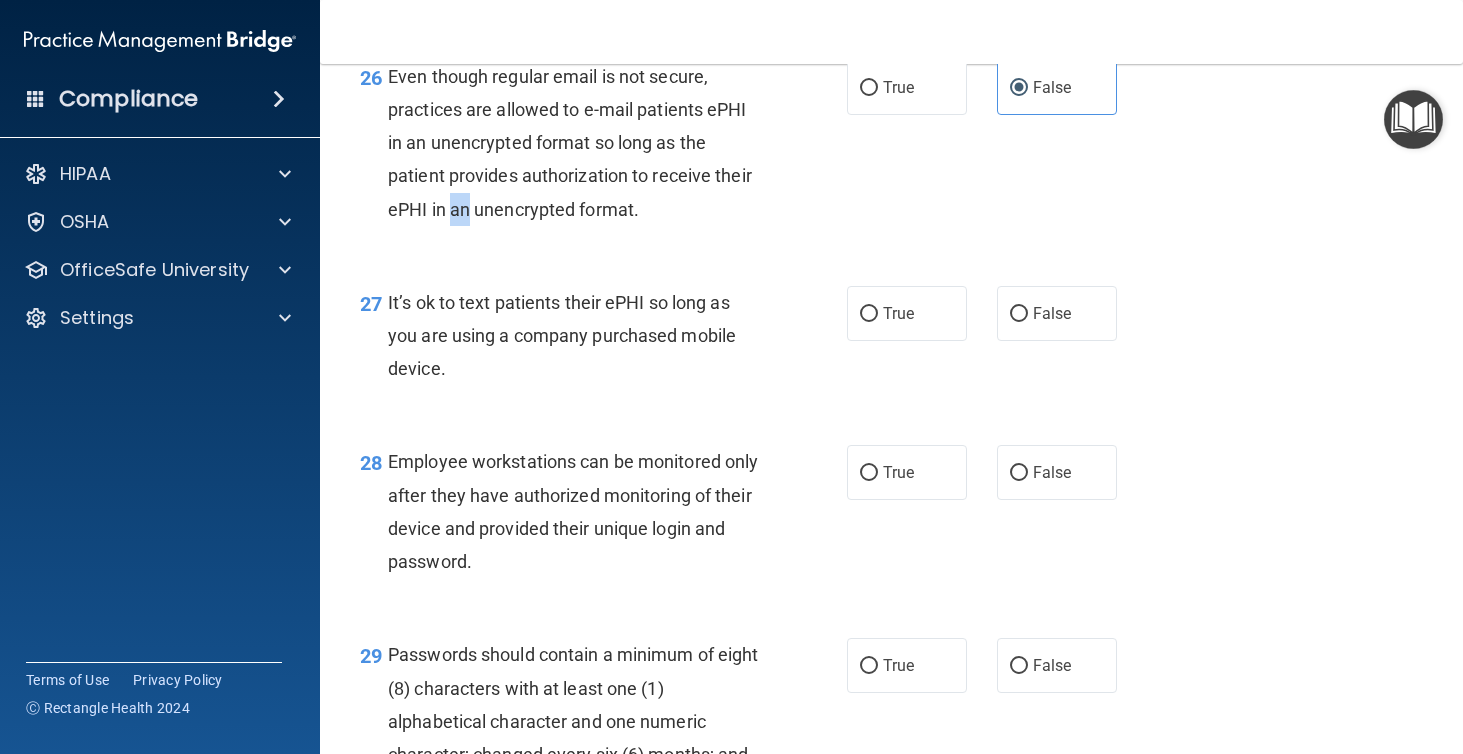 click on "Even though regular email is not secure, practices are allowed to e-mail patients ePHI in an unencrypted format so long as the patient provides authorization to receive their ePHI in an unencrypted format." at bounding box center [570, 143] 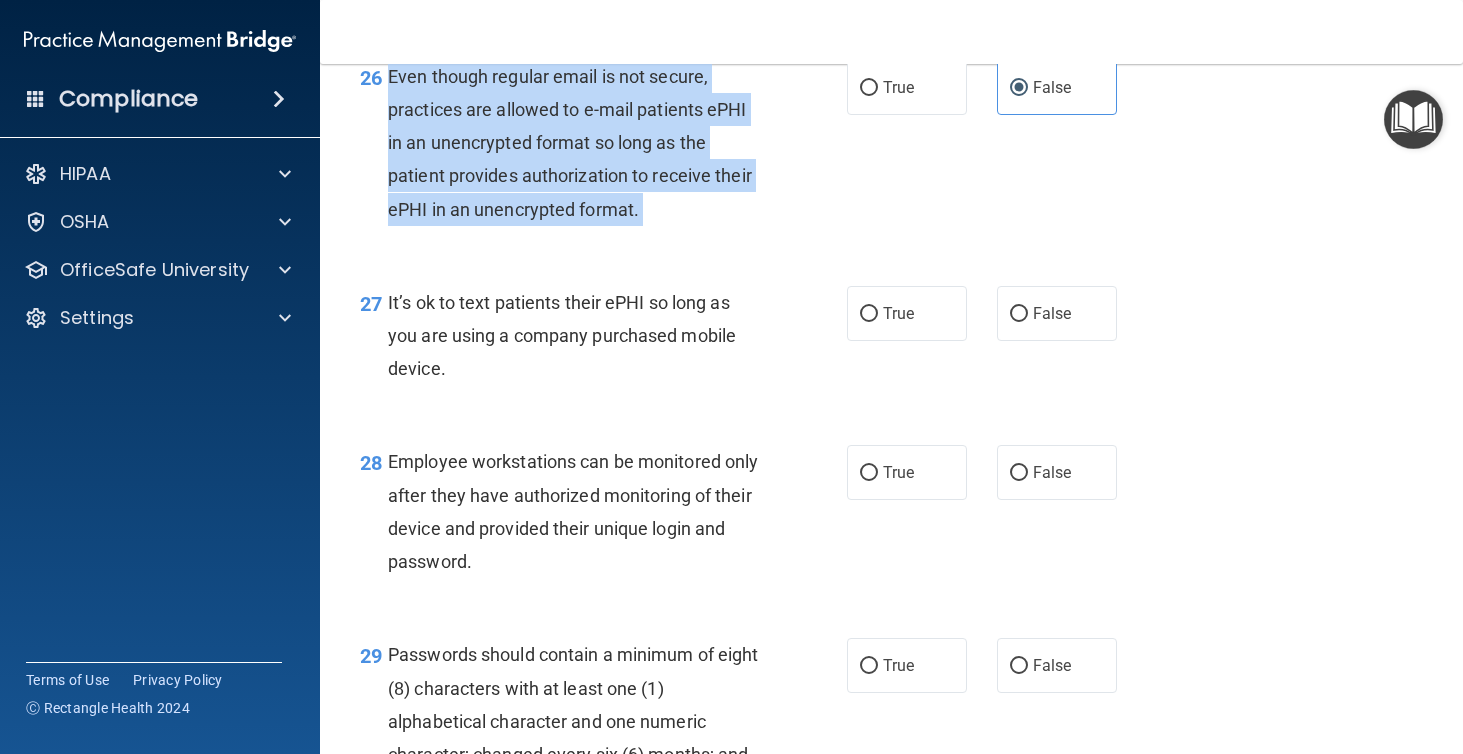 click on "Even though regular email is not secure, practices are allowed to e-mail patients ePHI in an unencrypted format so long as the patient provides authorization to receive their ePHI in an unencrypted format." at bounding box center (570, 143) 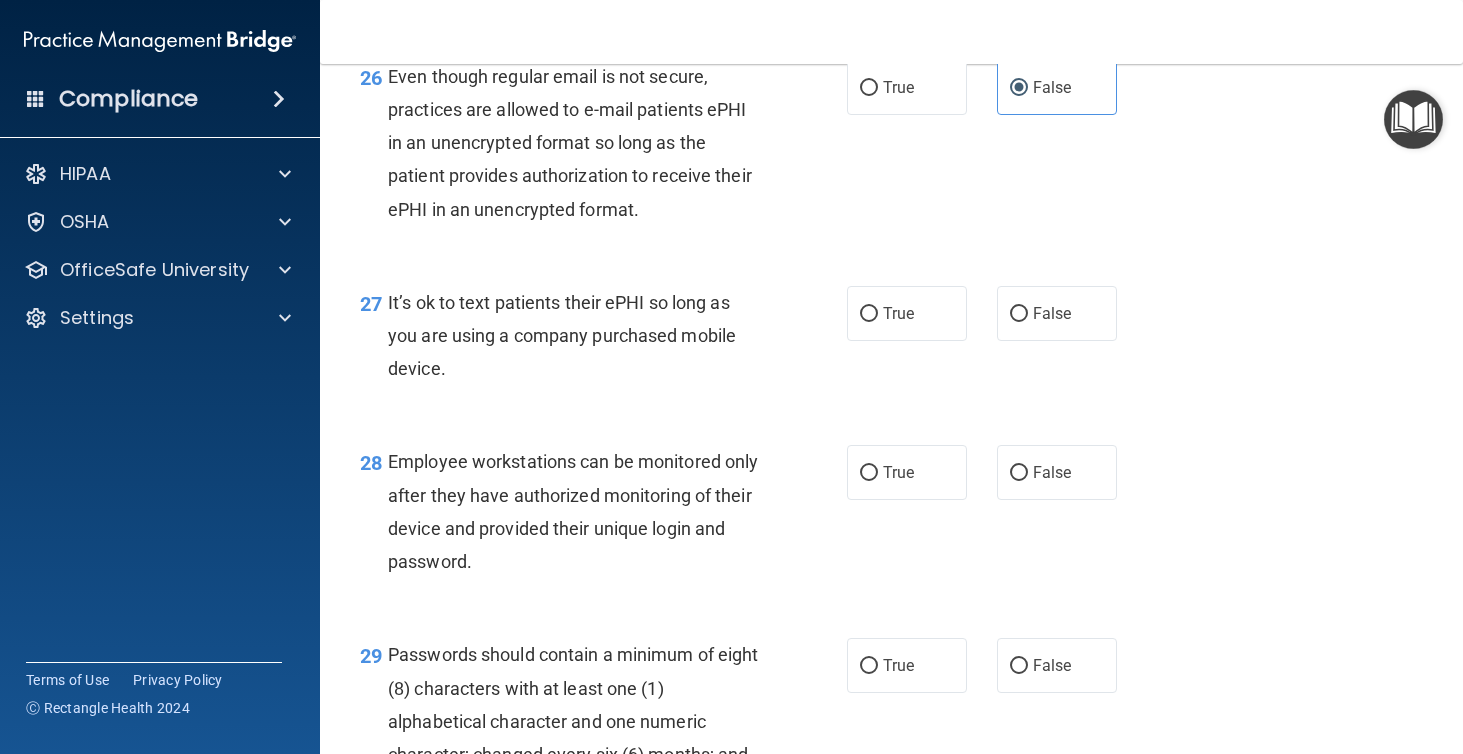 click on "26       Even though regular email is not secure, practices are allowed to e-mail patients ePHI in an unencrypted format so long as the patient provides authorization to receive their ePHI in an unencrypted format.                  True           False" at bounding box center [891, 148] 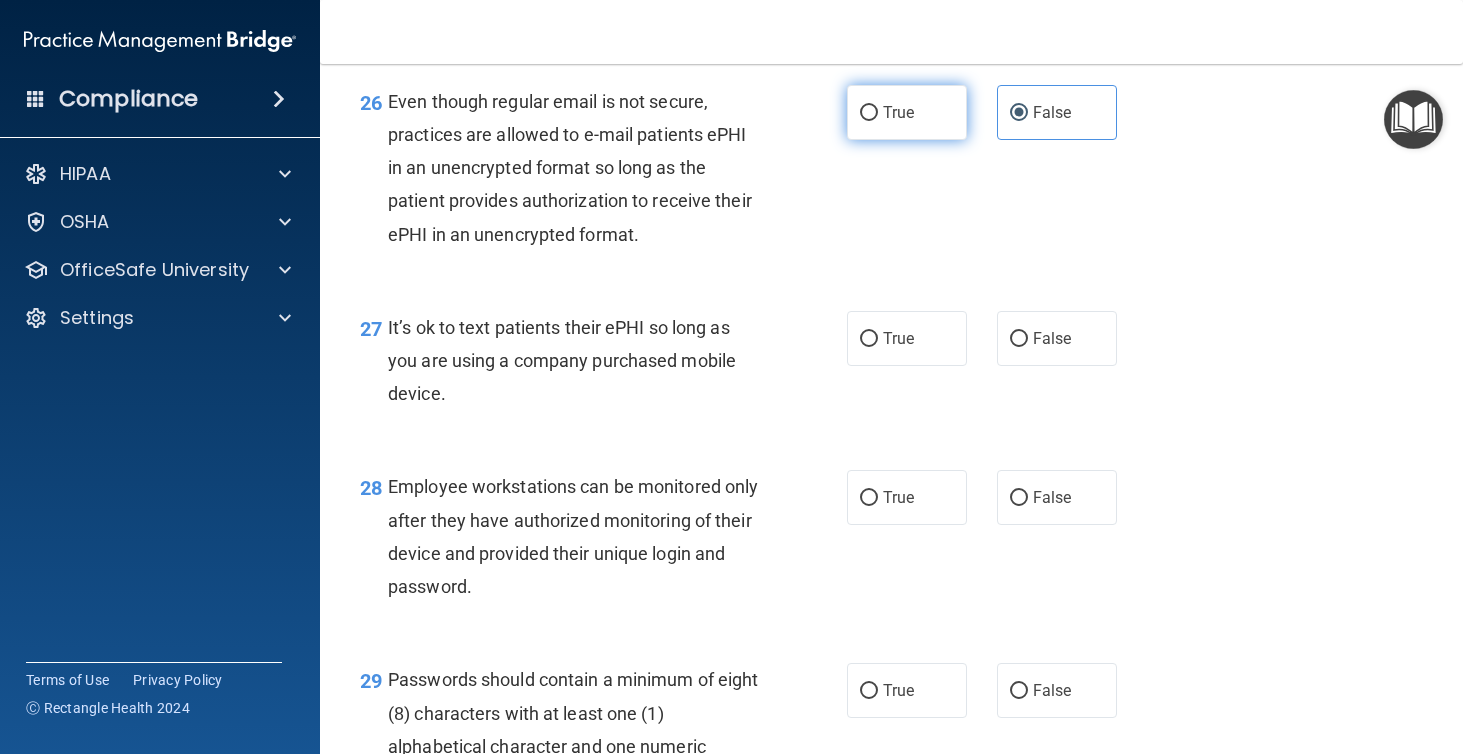 click on "True" at bounding box center (898, 112) 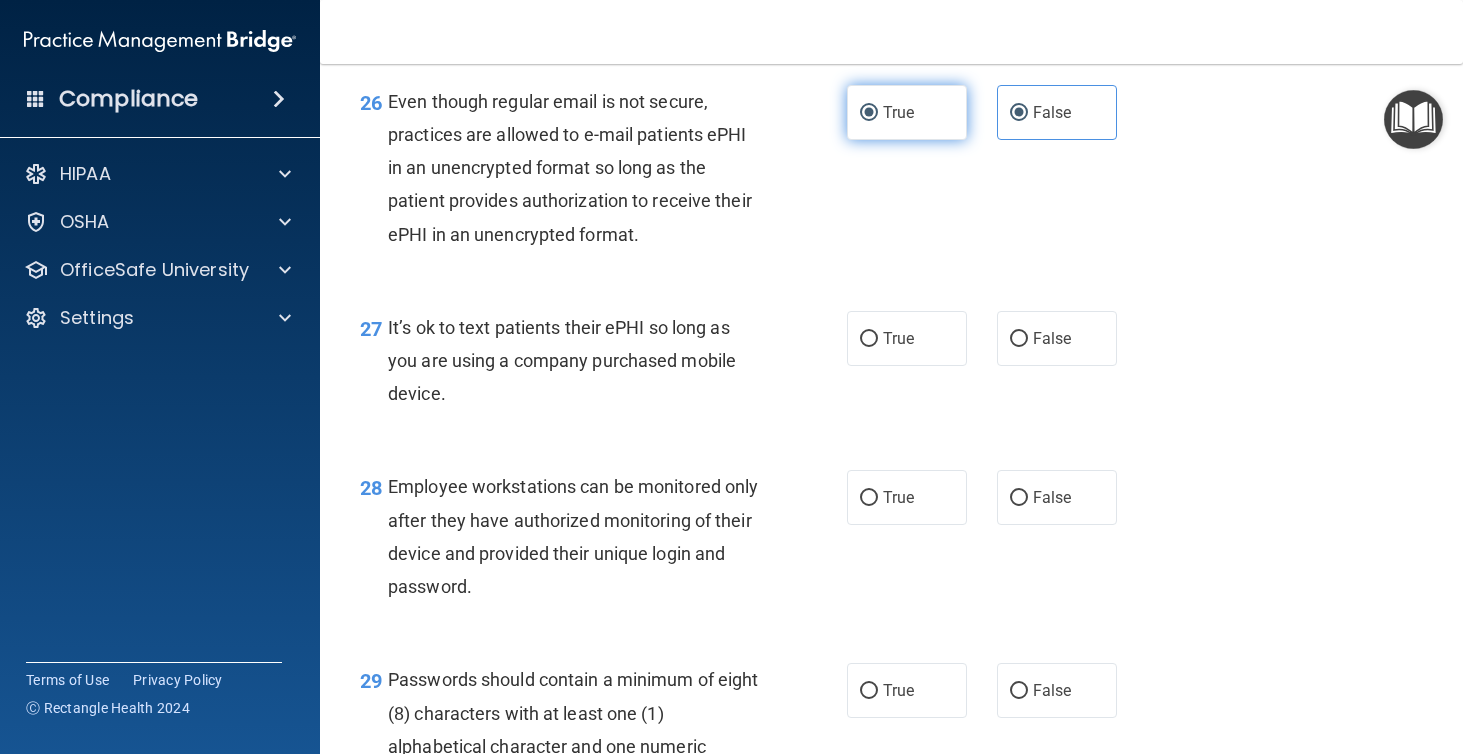 radio on "false" 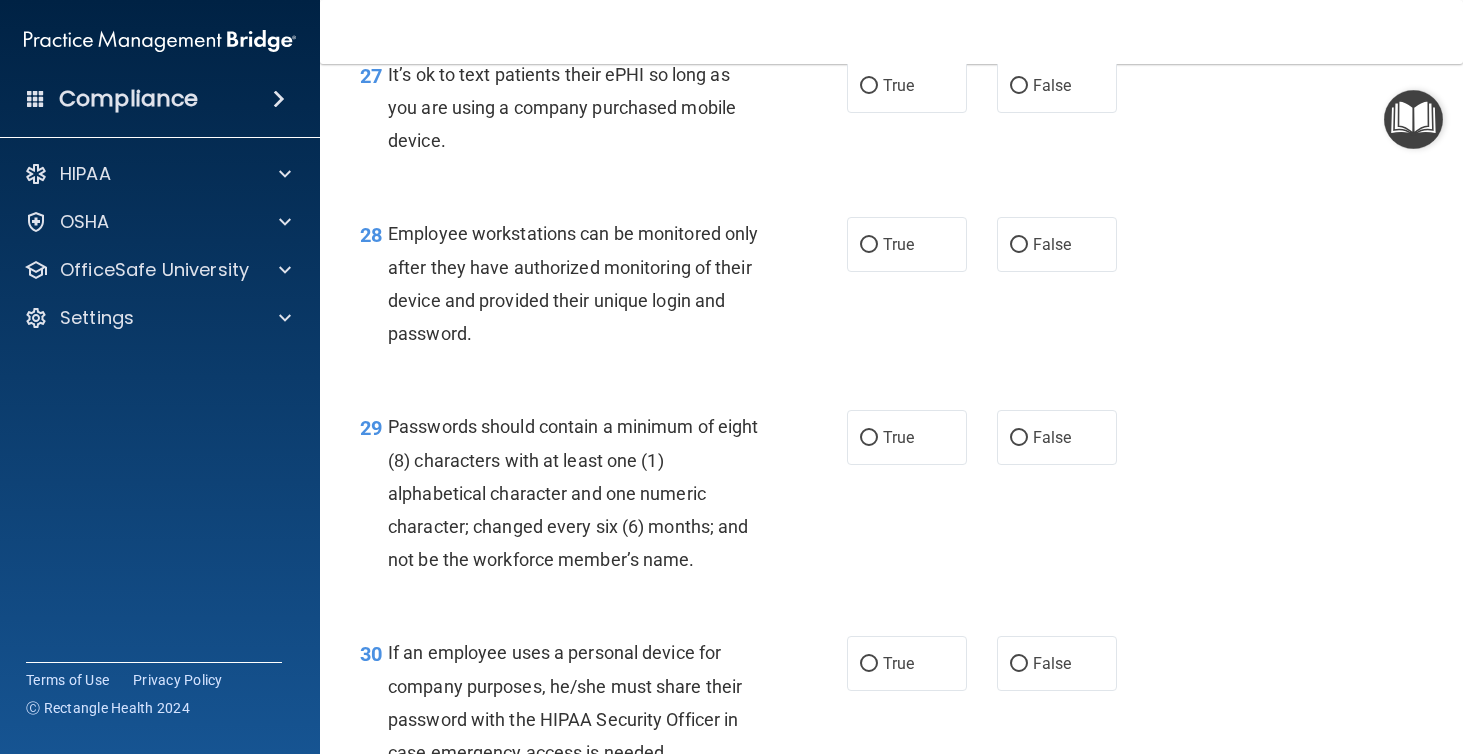 scroll, scrollTop: 5216, scrollLeft: 0, axis: vertical 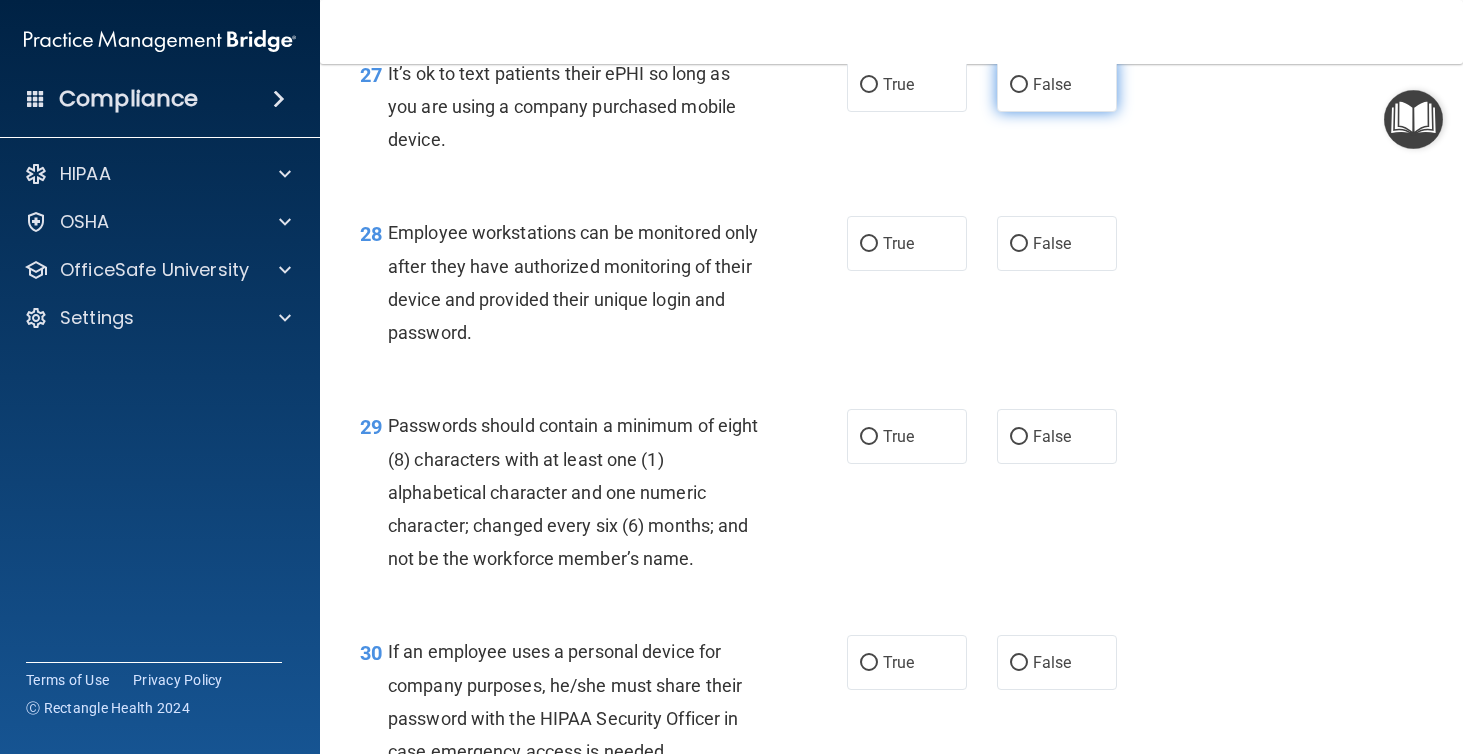click on "False" at bounding box center [1057, 84] 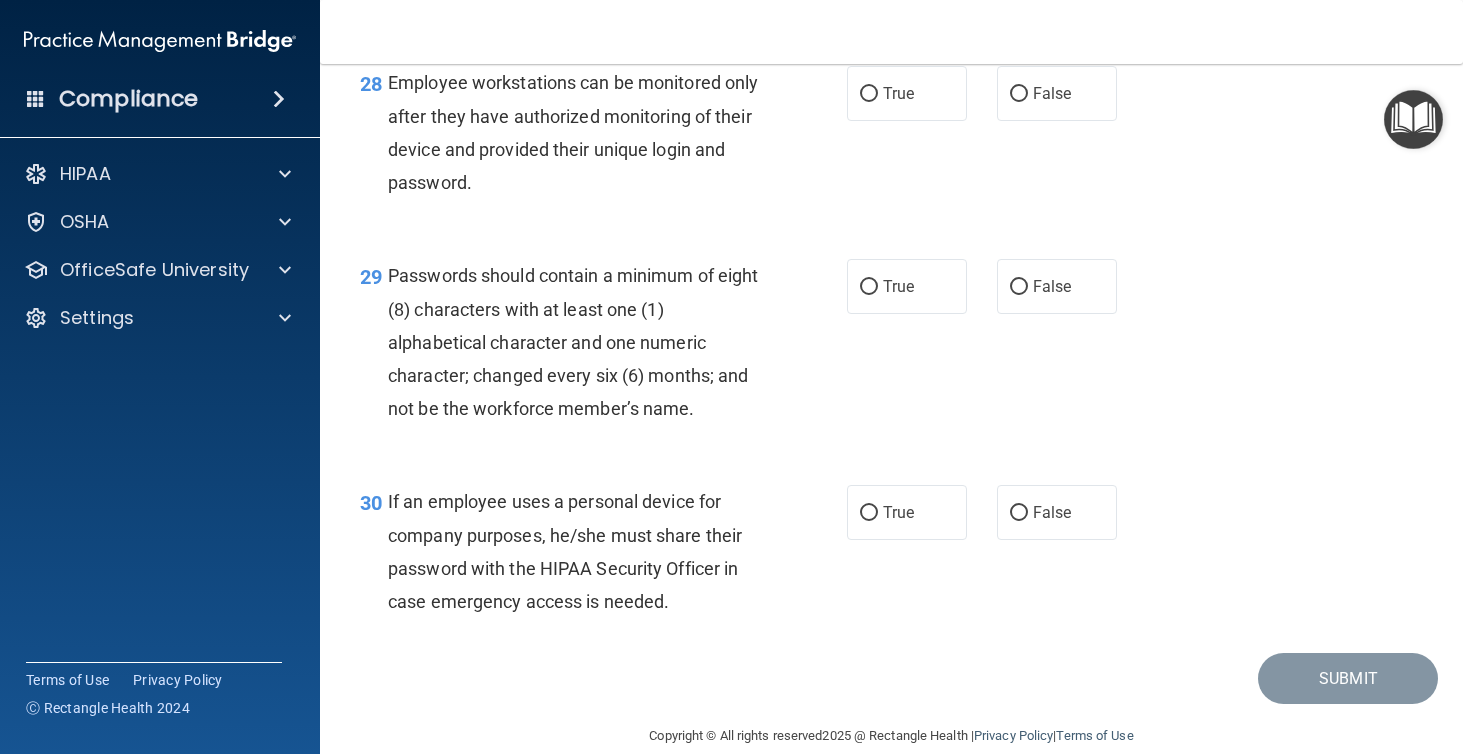 scroll, scrollTop: 5375, scrollLeft: 0, axis: vertical 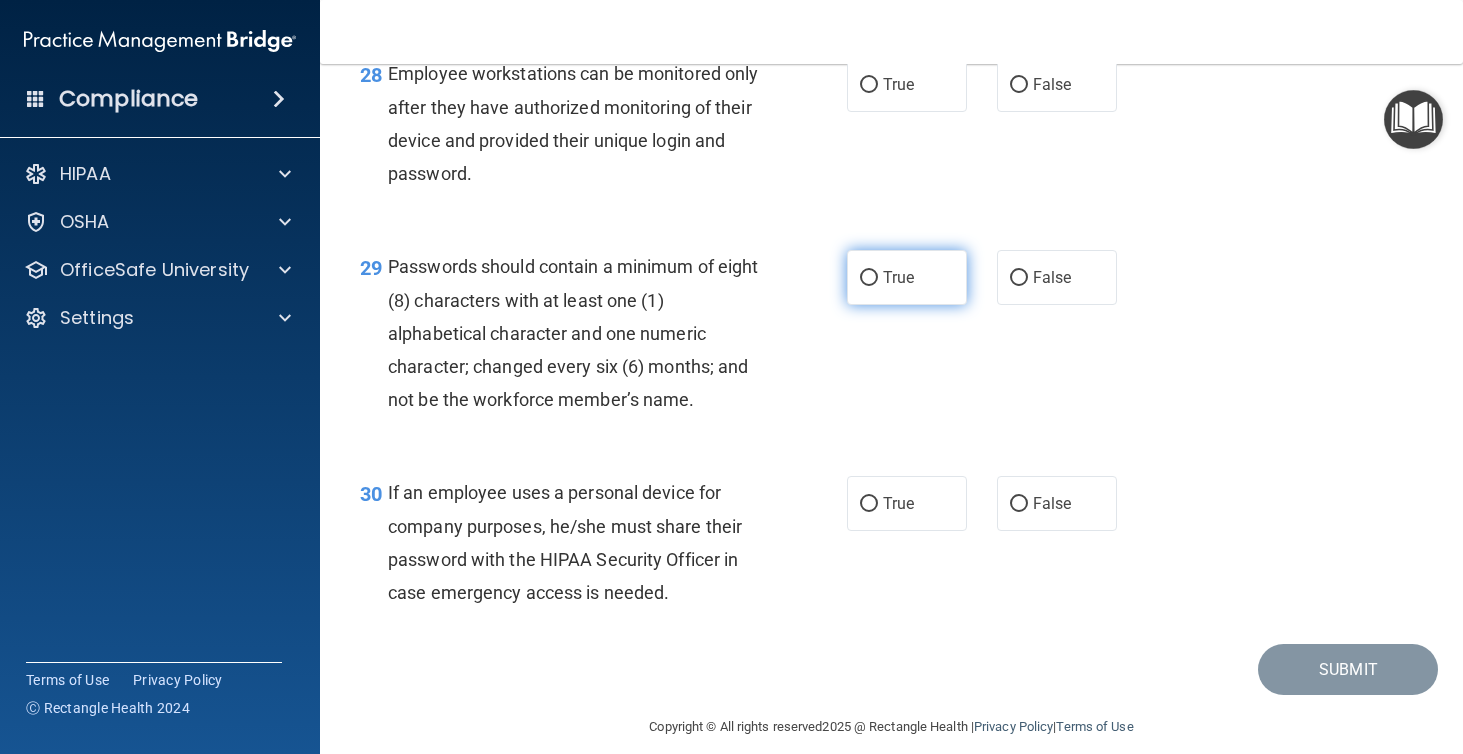click on "True" at bounding box center (898, 277) 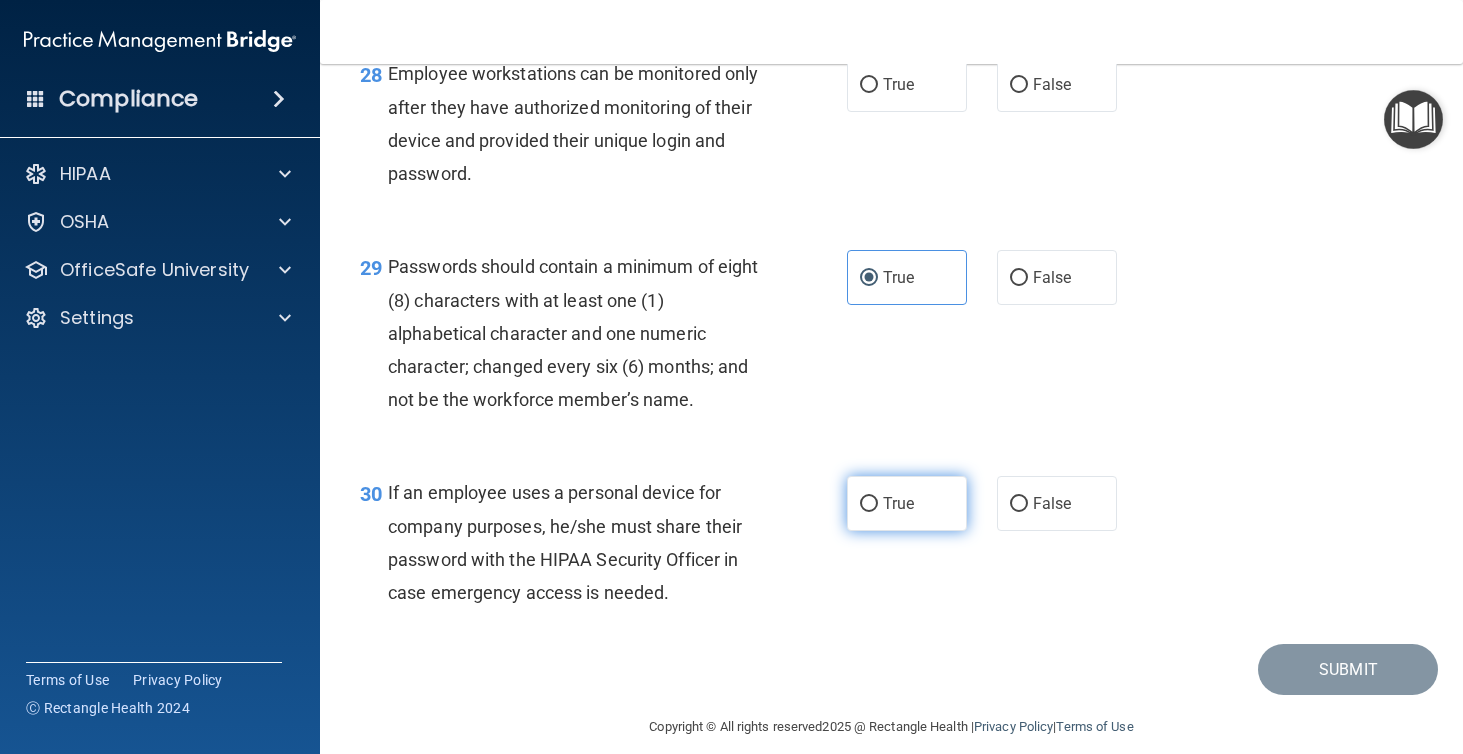 click on "True" at bounding box center [907, 503] 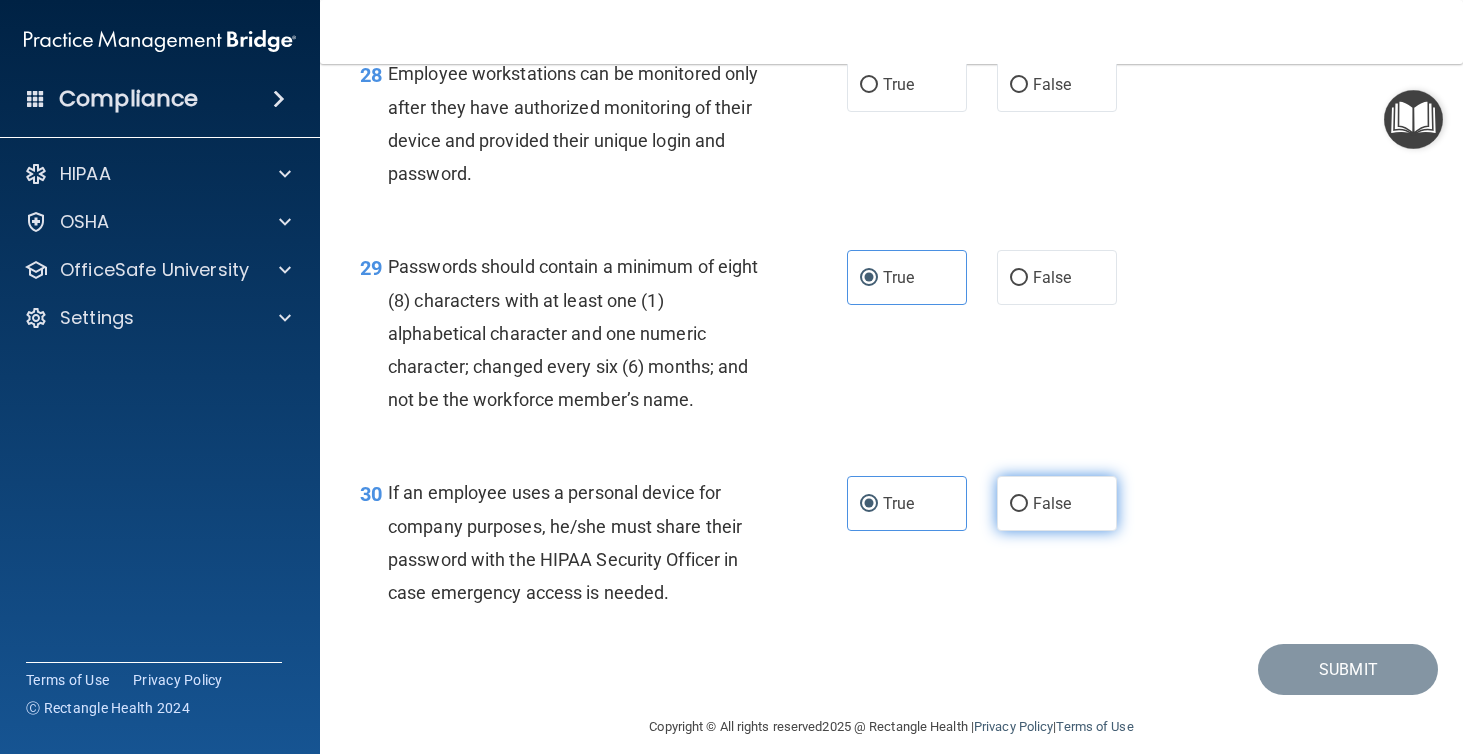 click on "False" at bounding box center (1057, 503) 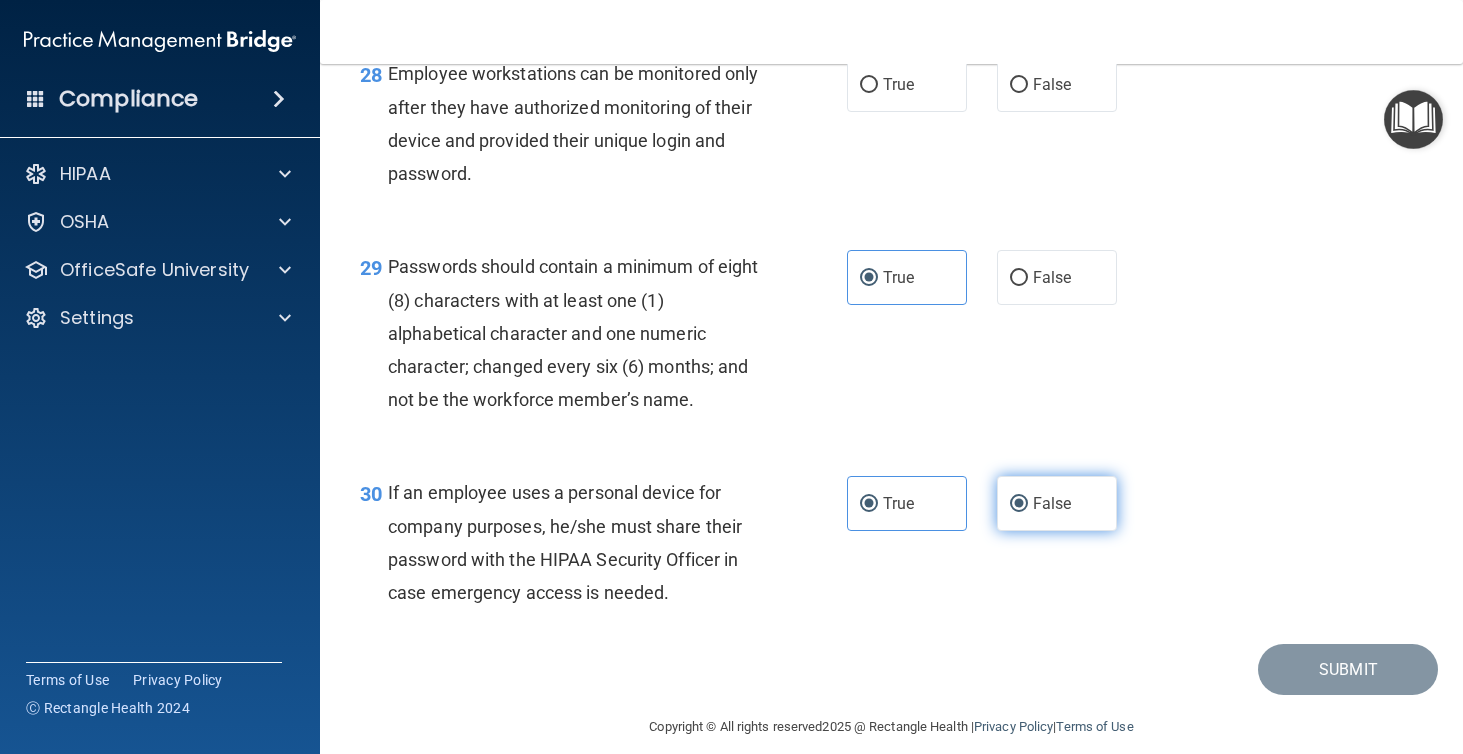 radio on "false" 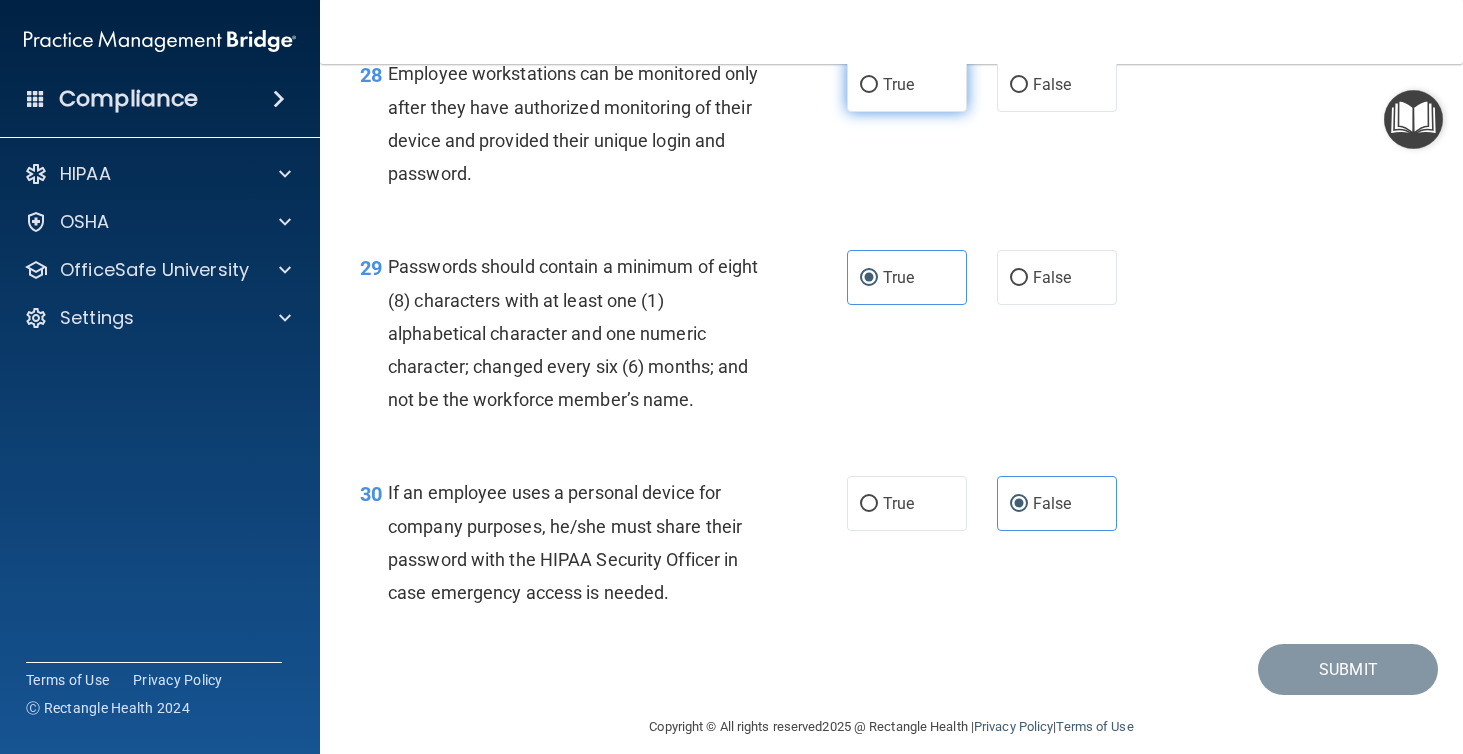 click on "True" at bounding box center [907, 84] 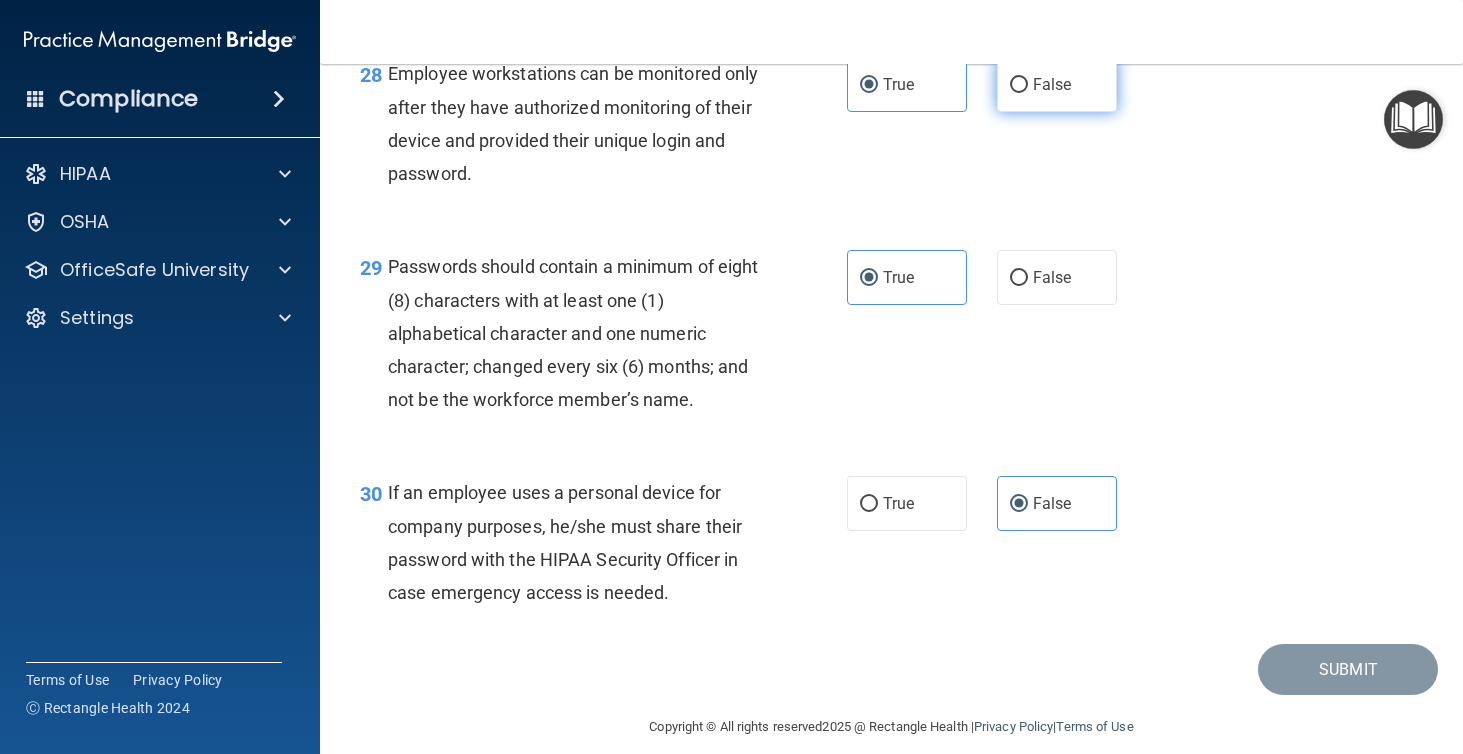 click on "False" at bounding box center [1052, 84] 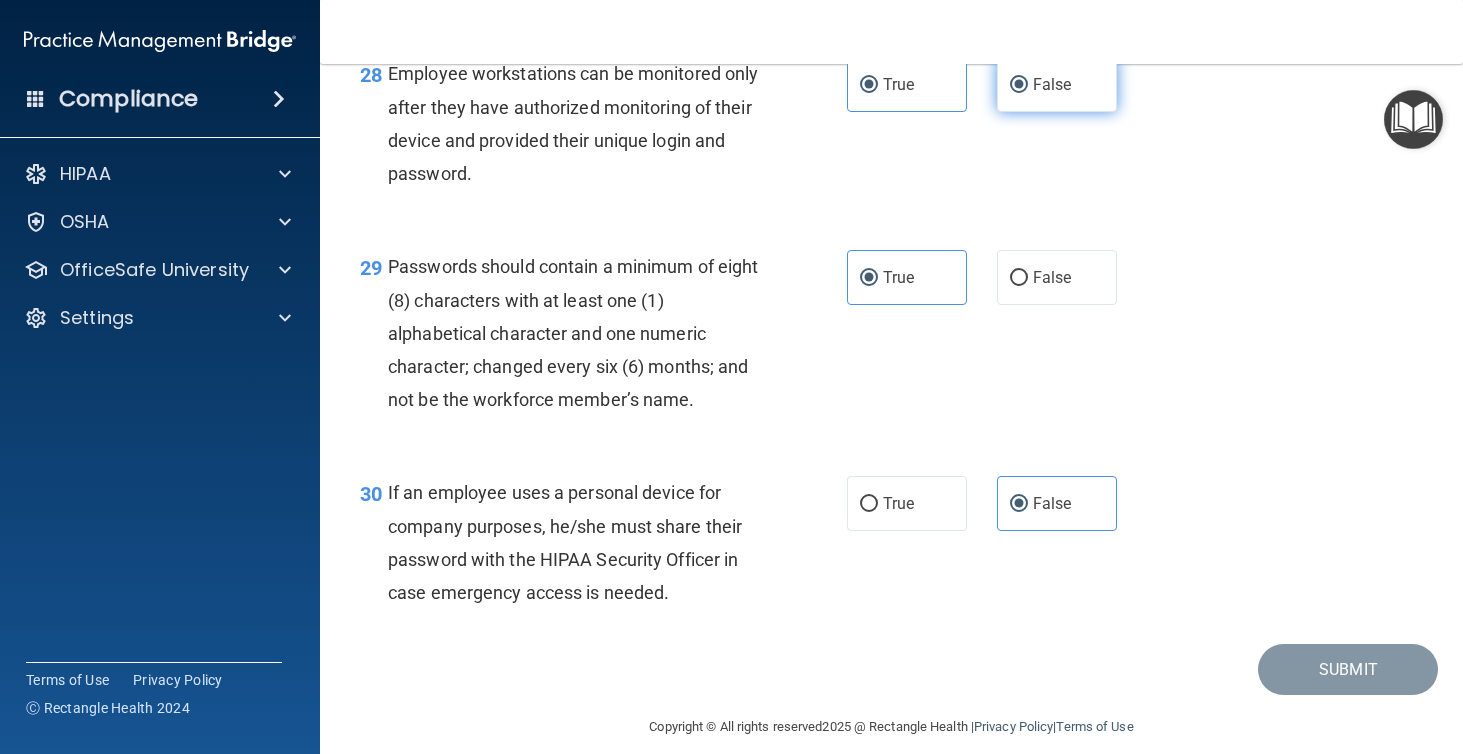 radio on "false" 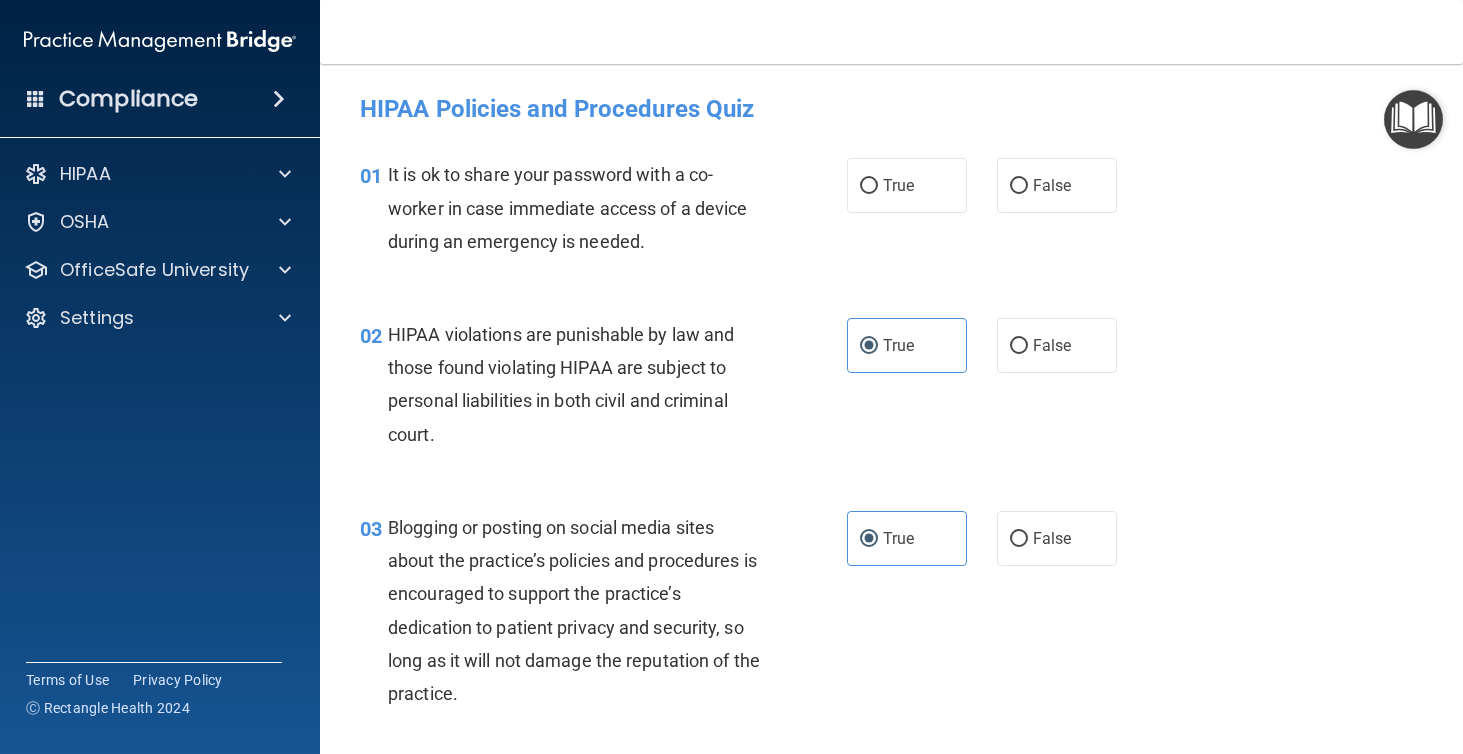 scroll, scrollTop: 0, scrollLeft: 0, axis: both 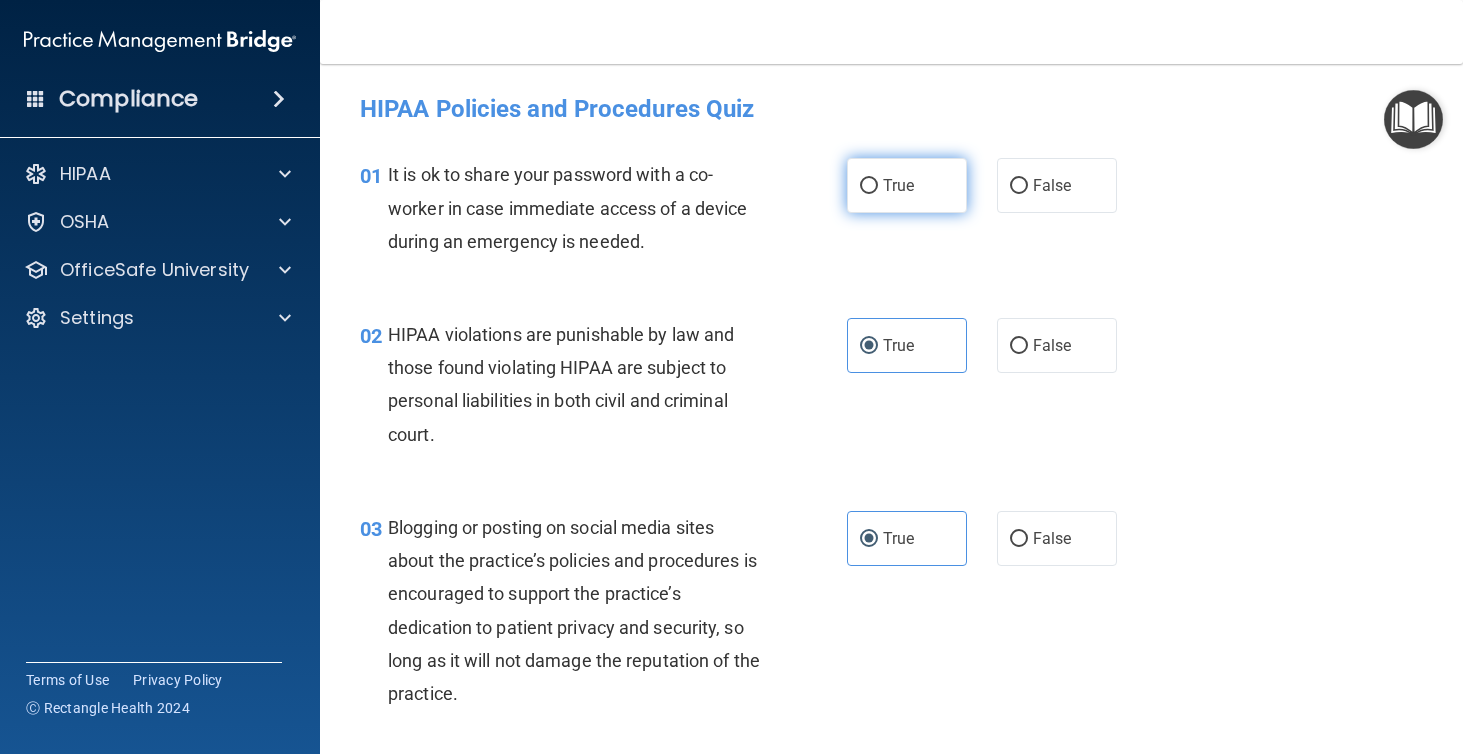 click on "True" at bounding box center (907, 185) 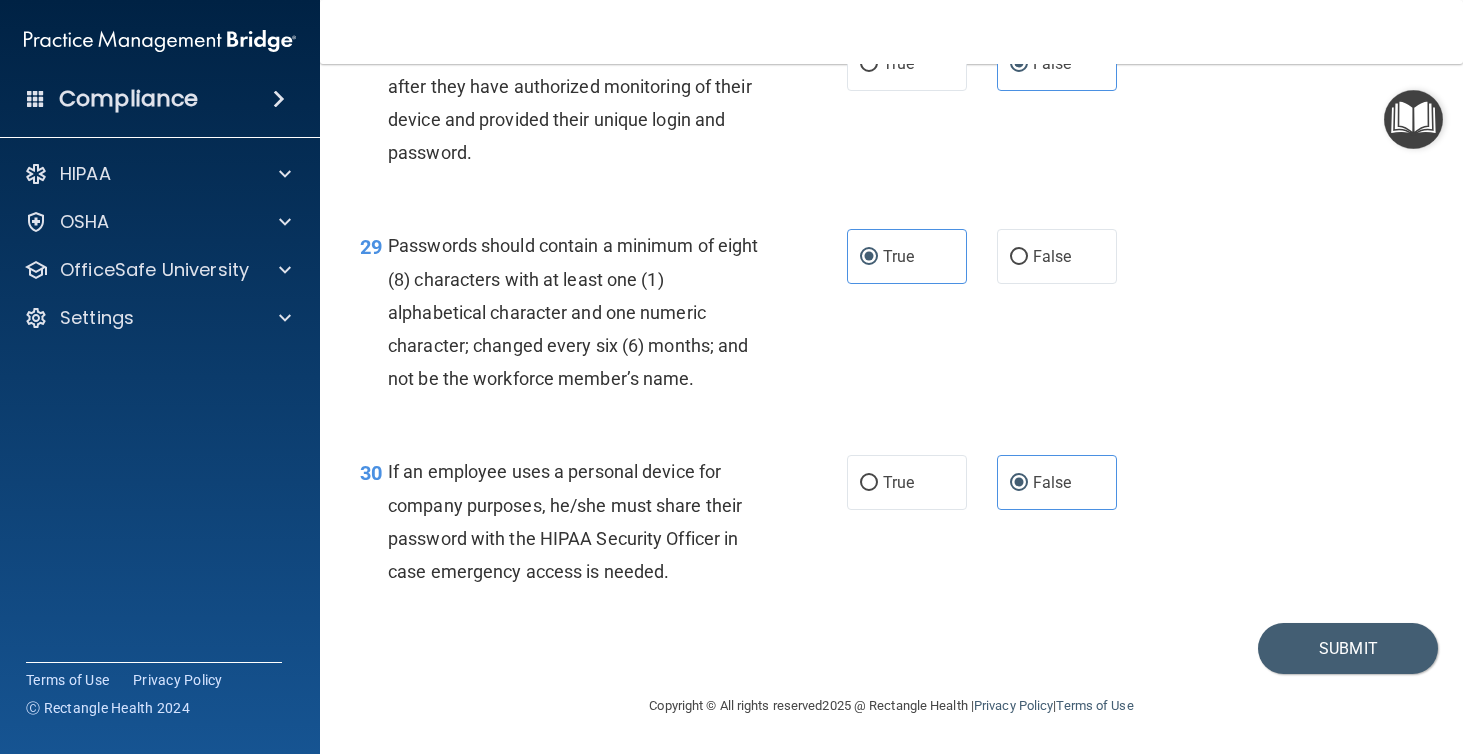 scroll, scrollTop: 5401, scrollLeft: 0, axis: vertical 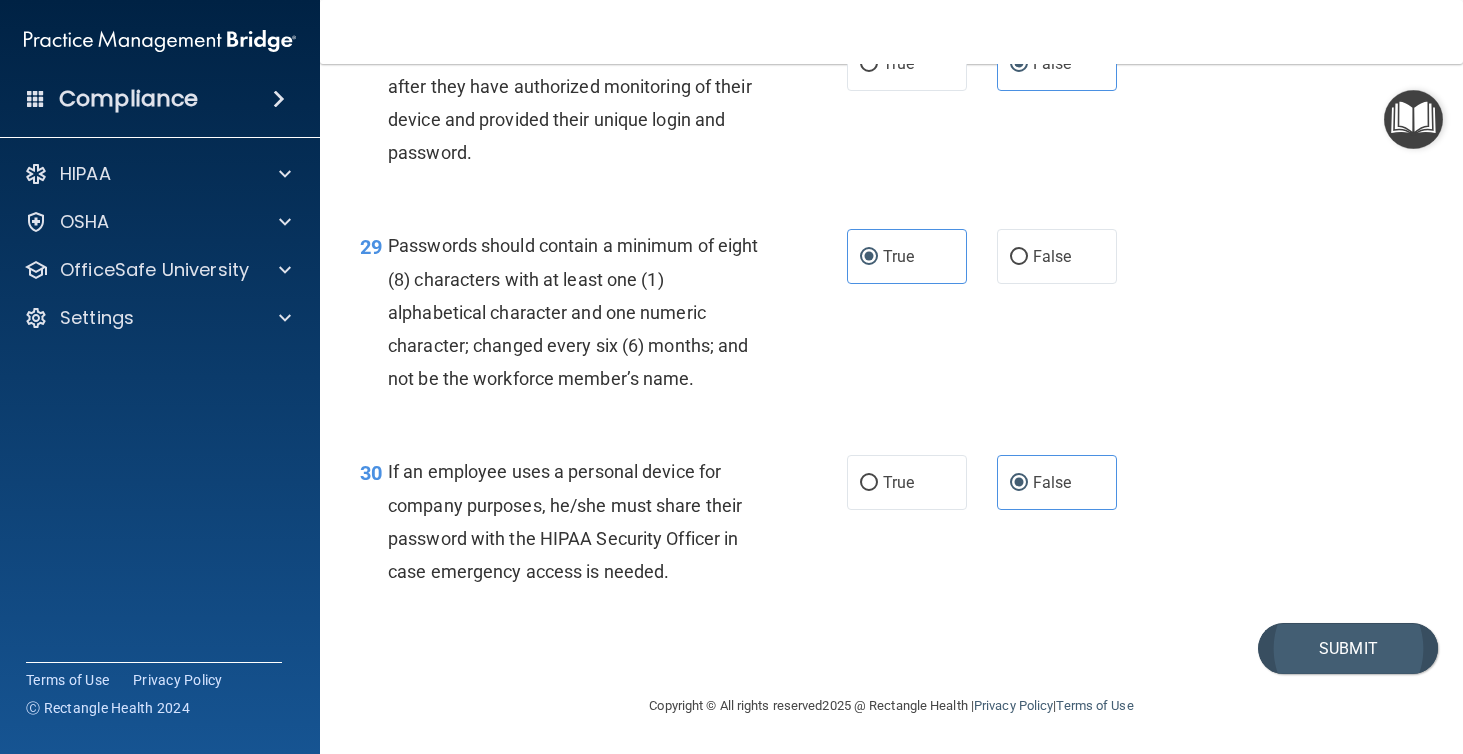 click on "Submit" at bounding box center [1348, 648] 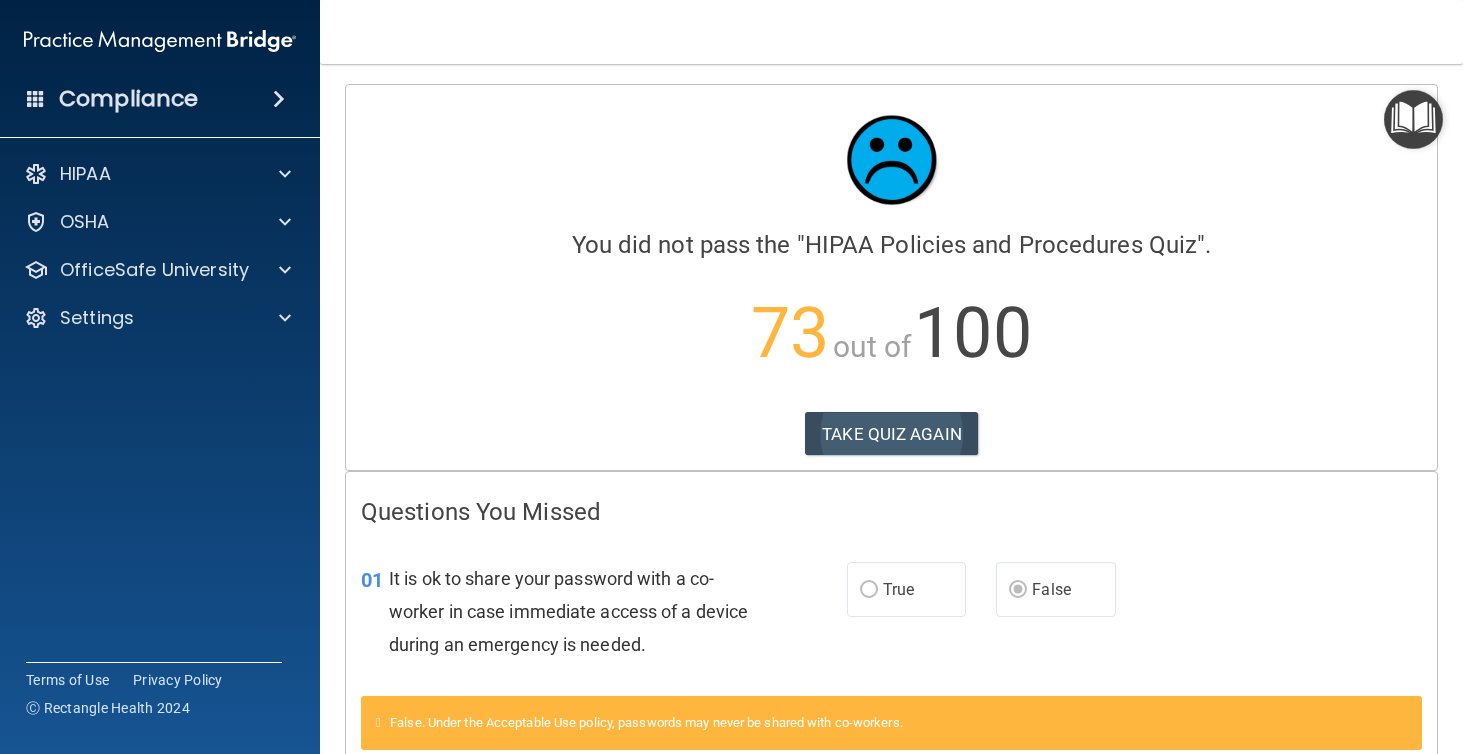 scroll, scrollTop: 0, scrollLeft: 0, axis: both 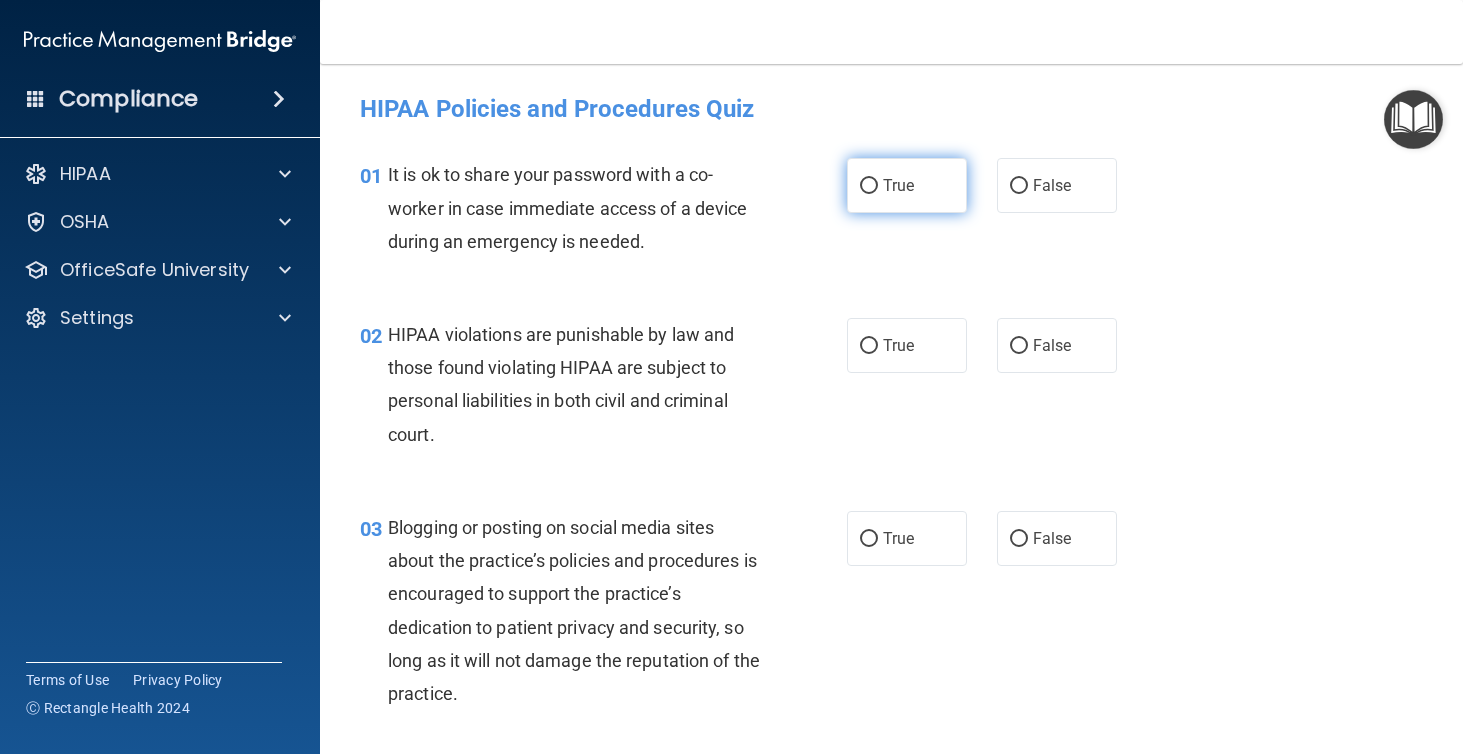 click on "True" at bounding box center [898, 185] 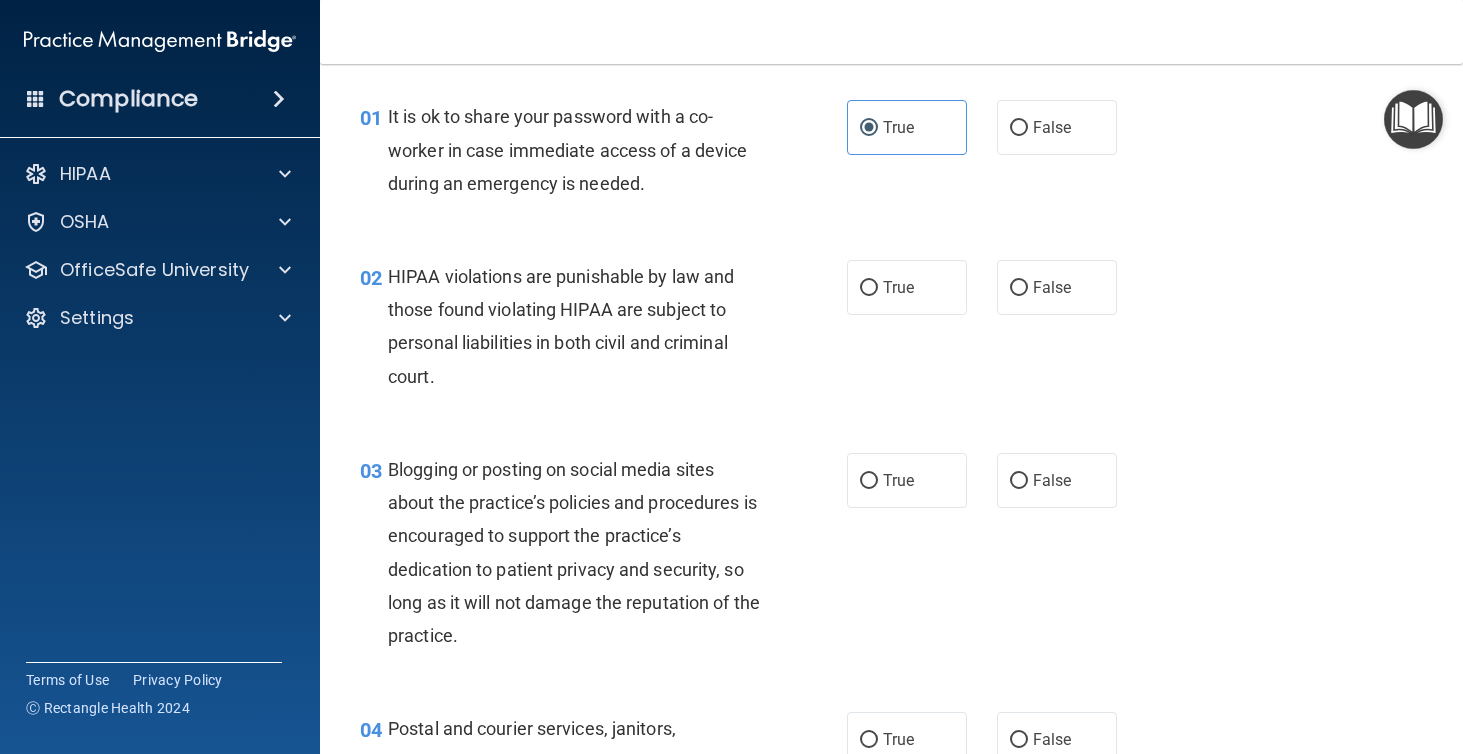 scroll, scrollTop: 72, scrollLeft: 0, axis: vertical 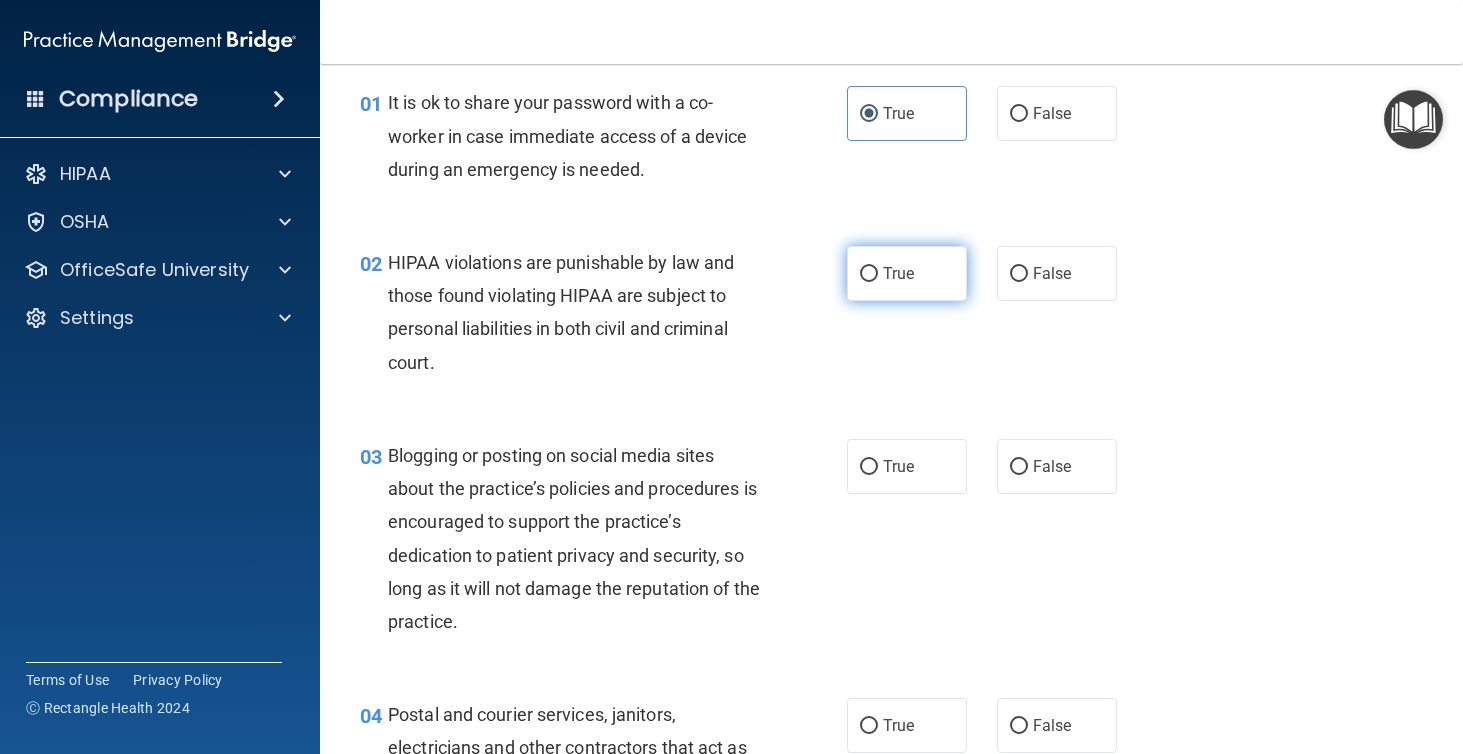 click on "True" at bounding box center (907, 273) 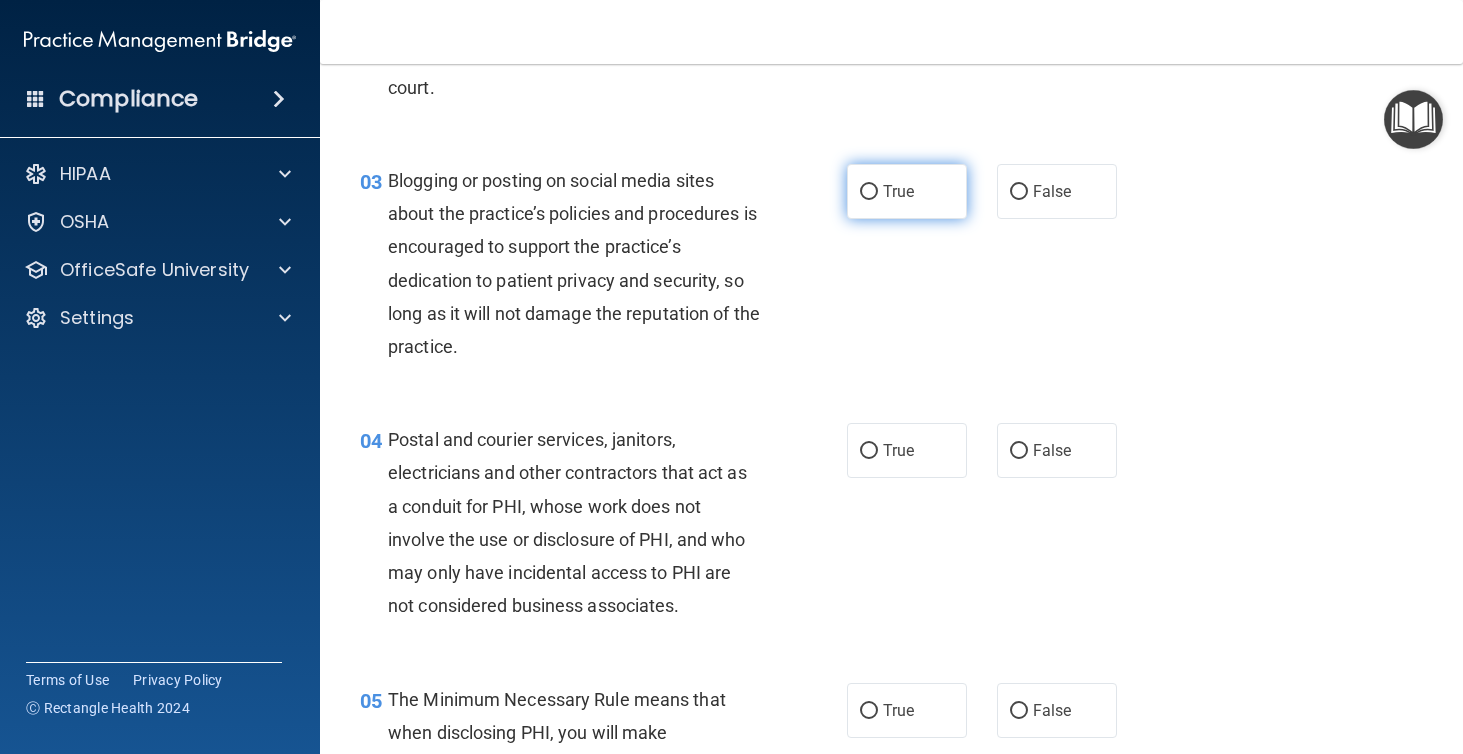 scroll, scrollTop: 351, scrollLeft: 0, axis: vertical 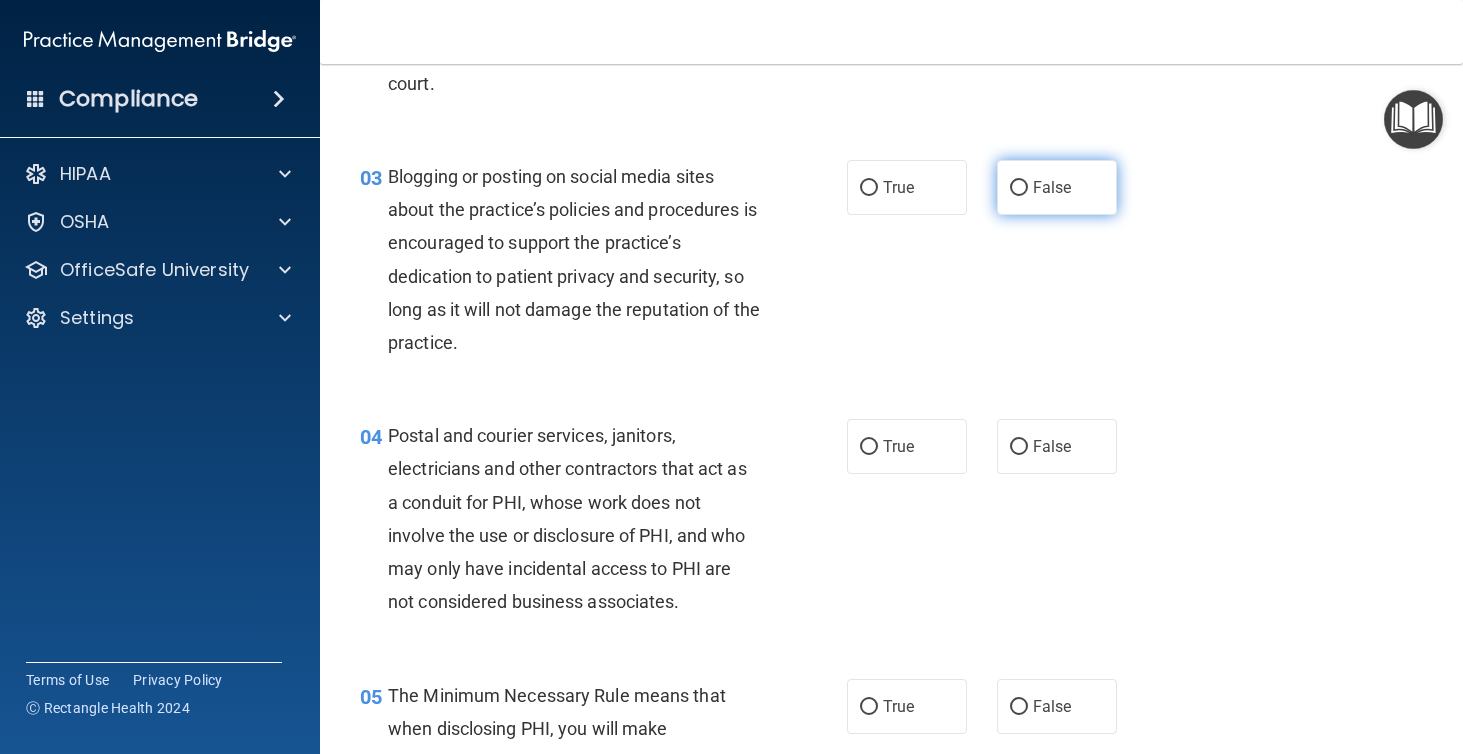 click on "False" at bounding box center [1057, 187] 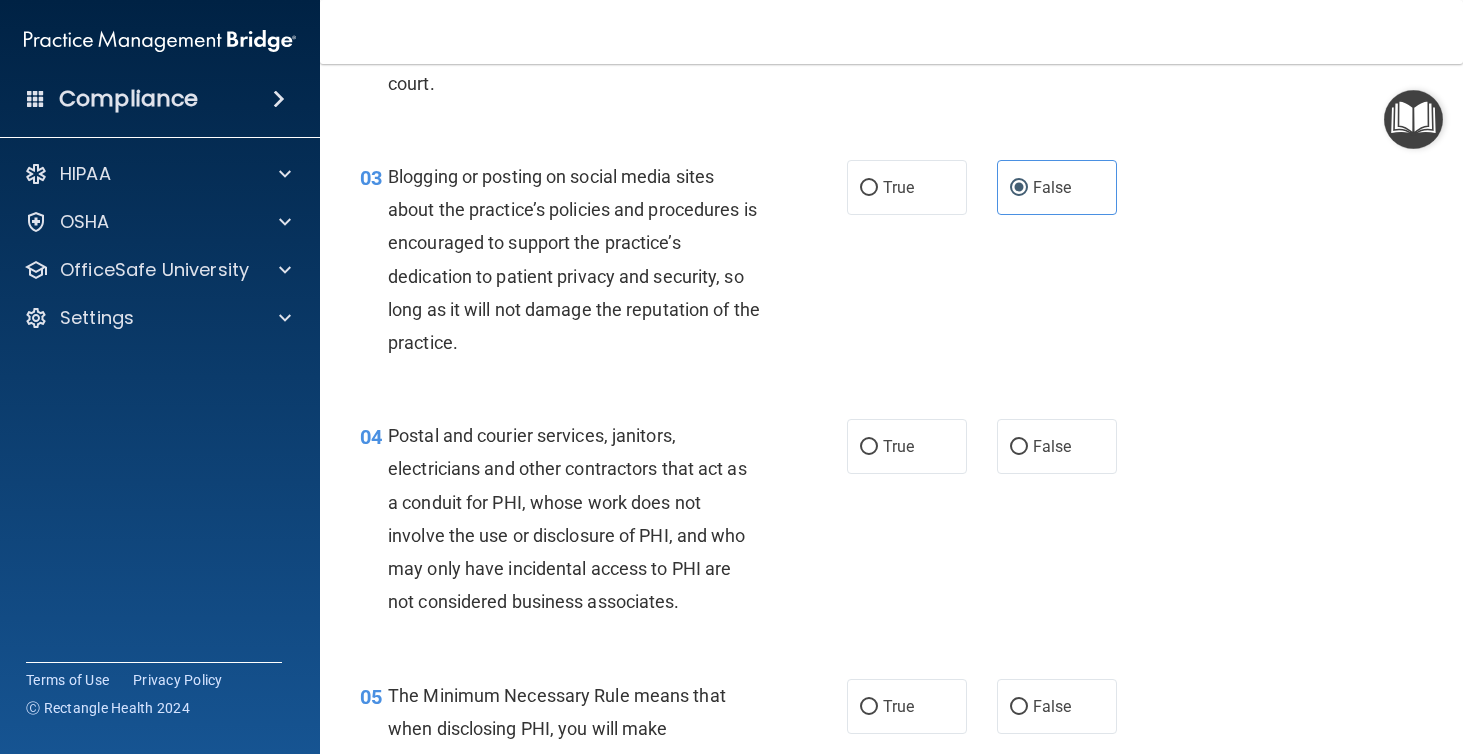 click on "Blogging or posting on social media sites about the practice’s policies and procedures is encouraged to support the practice’s dedication to patient privacy and security, so long as it will not damage the reputation of the practice." at bounding box center (581, 259) 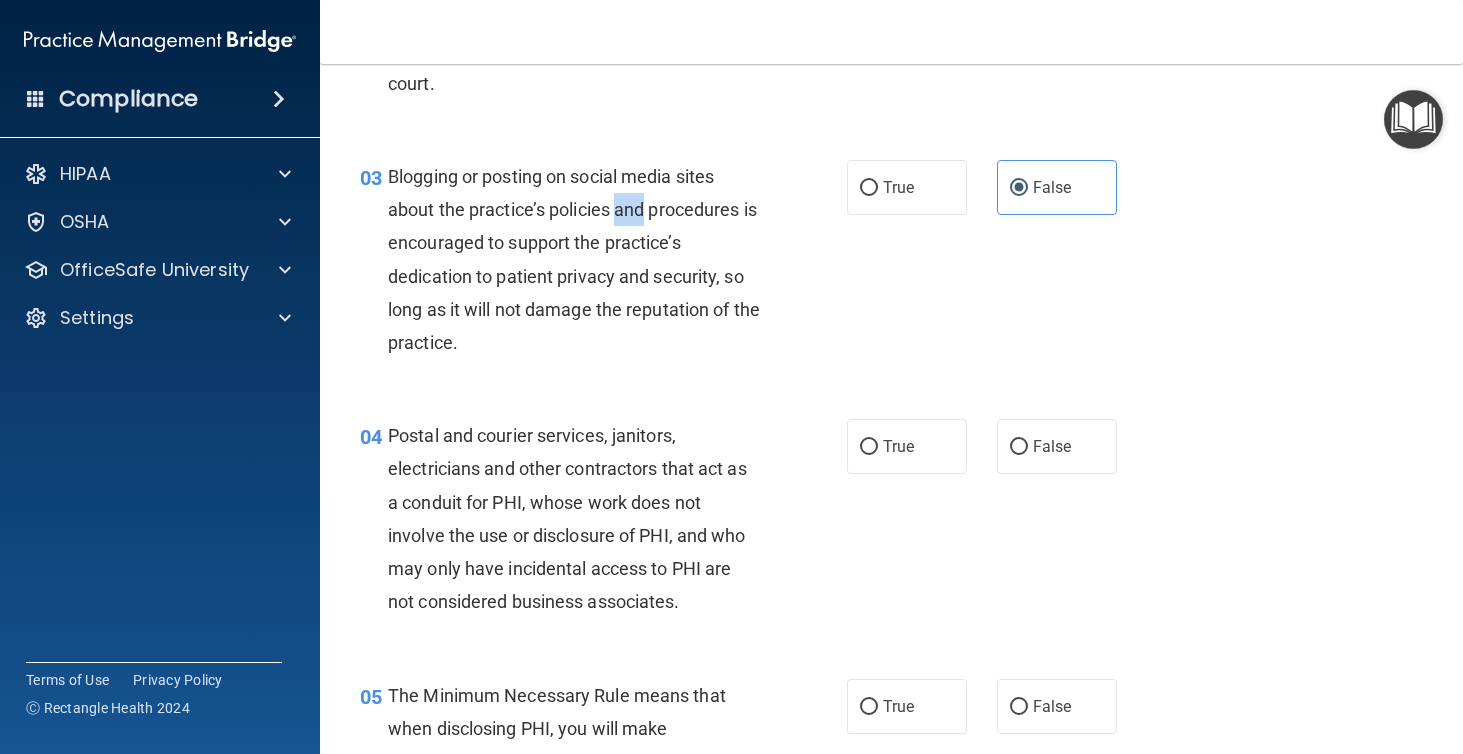 click on "Blogging or posting on social media sites about the practice’s policies and procedures is encouraged to support the practice’s dedication to patient privacy and security, so long as it will not damage the reputation of the practice." at bounding box center [581, 259] 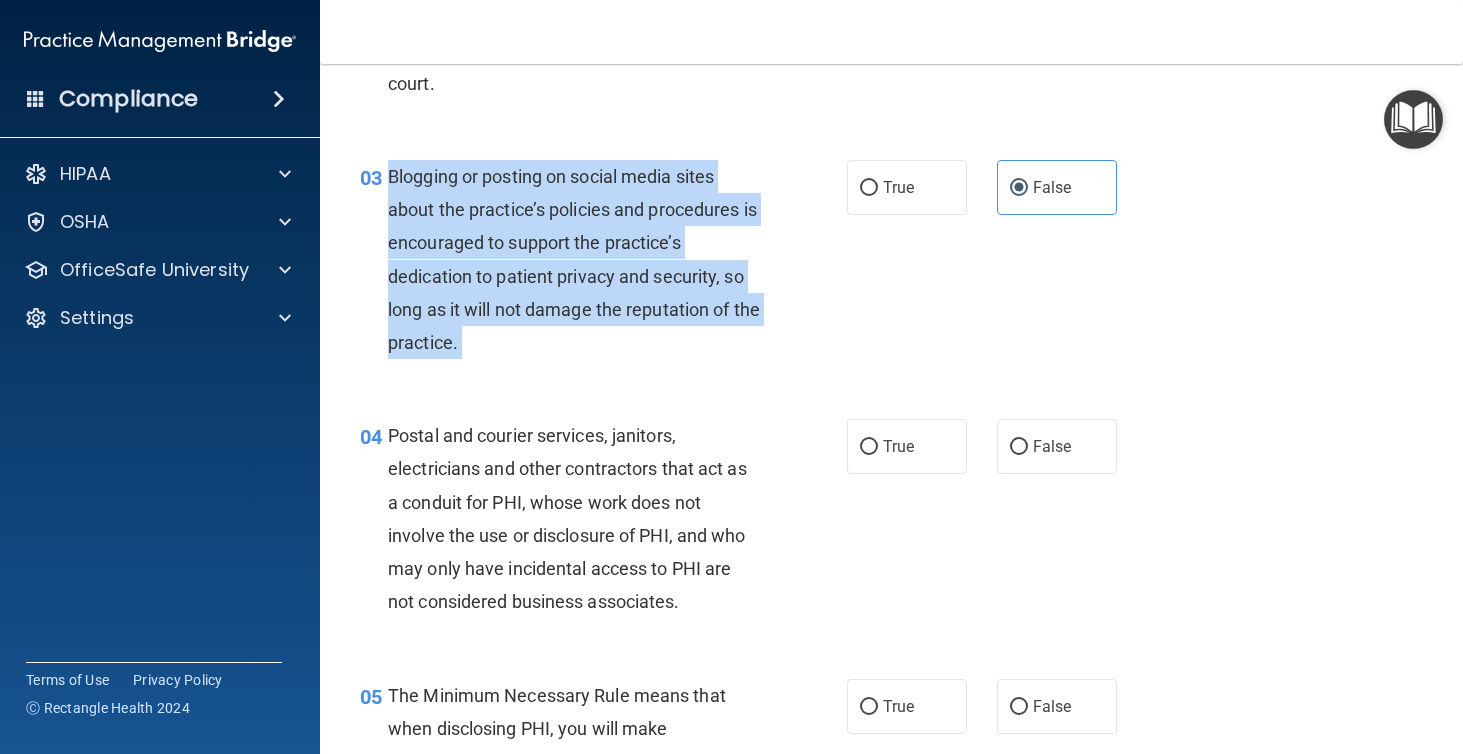 click on "Blogging or posting on social media sites about the practice’s policies and procedures is encouraged to support the practice’s dedication to patient privacy and security, so long as it will not damage the reputation of the practice." at bounding box center (581, 259) 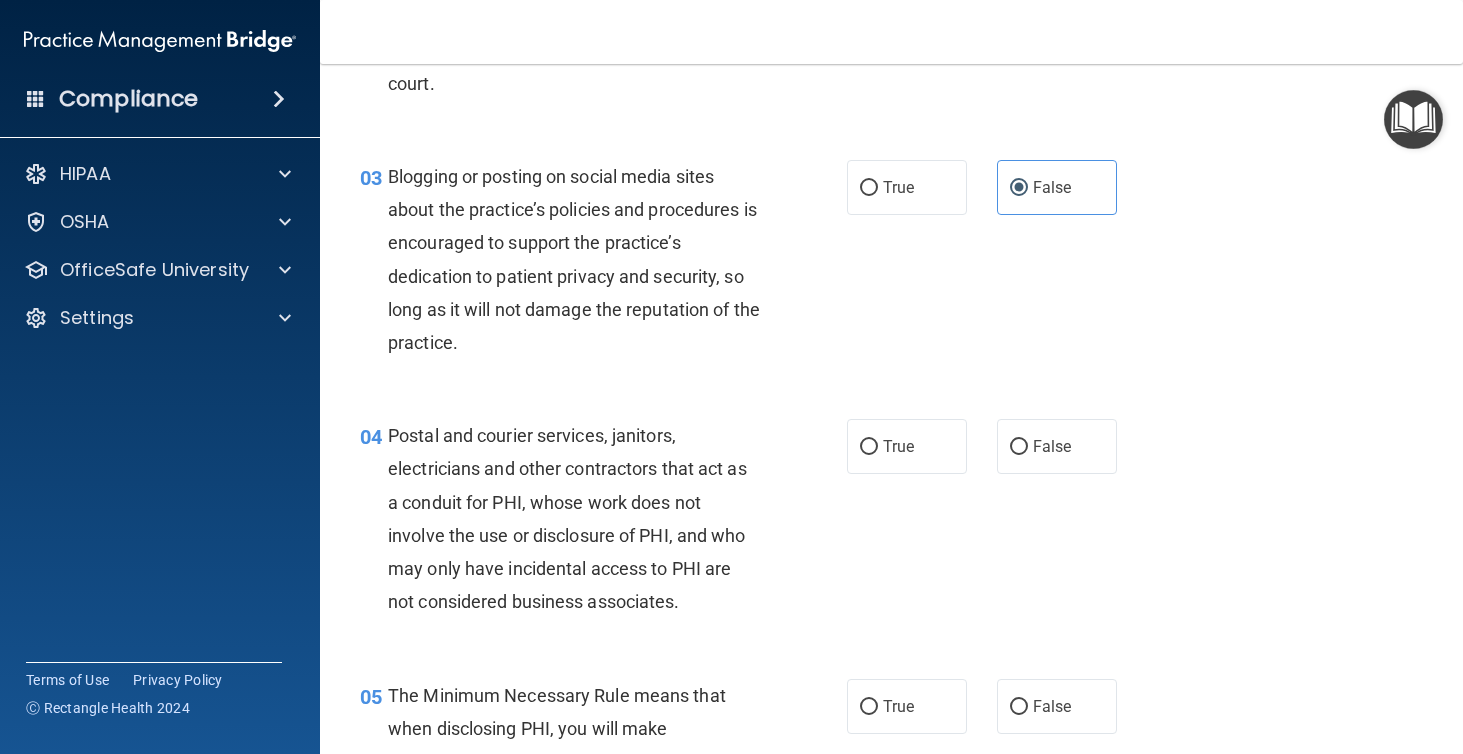click on "03       Blogging or posting on social media sites about the practice’s policies and procedures is encouraged to support the practice’s dedication to patient privacy and security, so long as it will not damage the reputation of the practice.                  True           False" at bounding box center [891, 264] 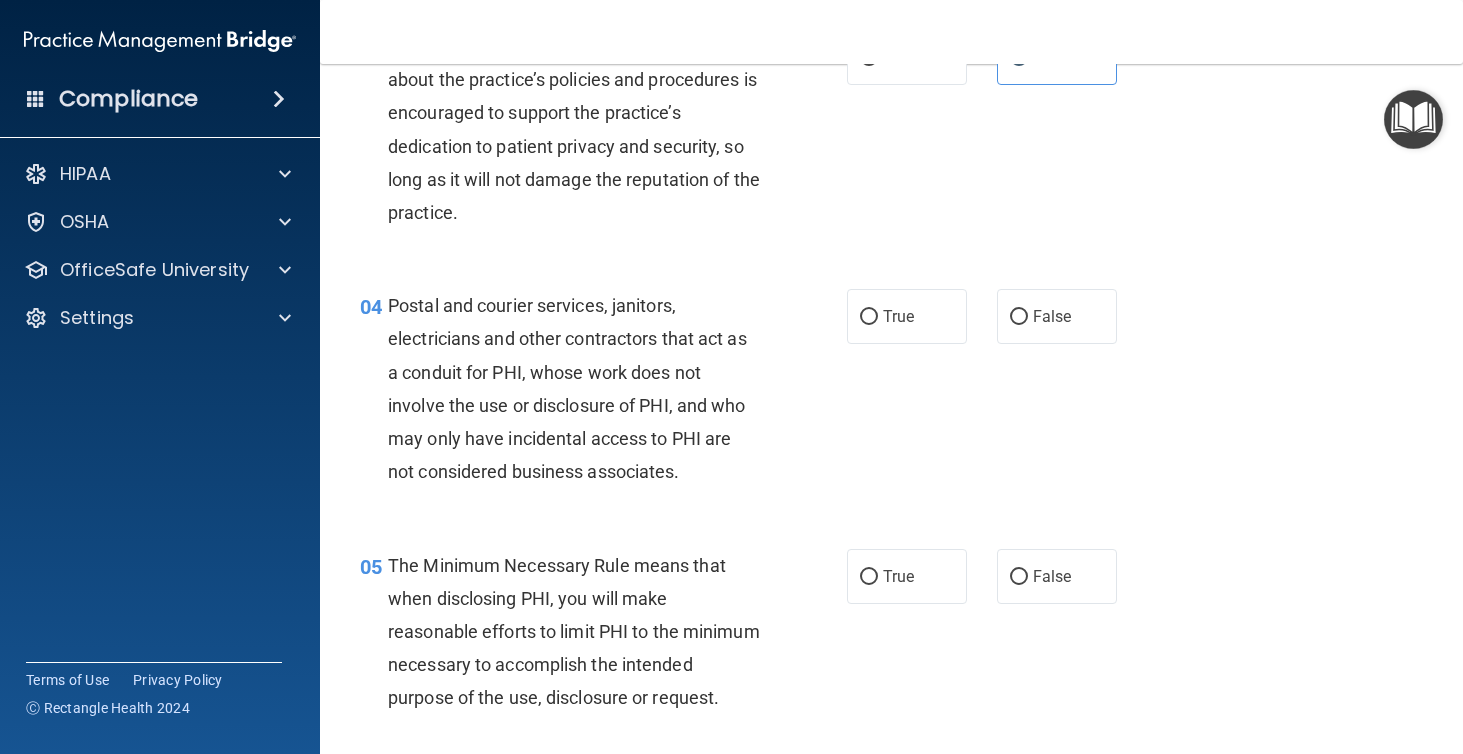 scroll, scrollTop: 487, scrollLeft: 0, axis: vertical 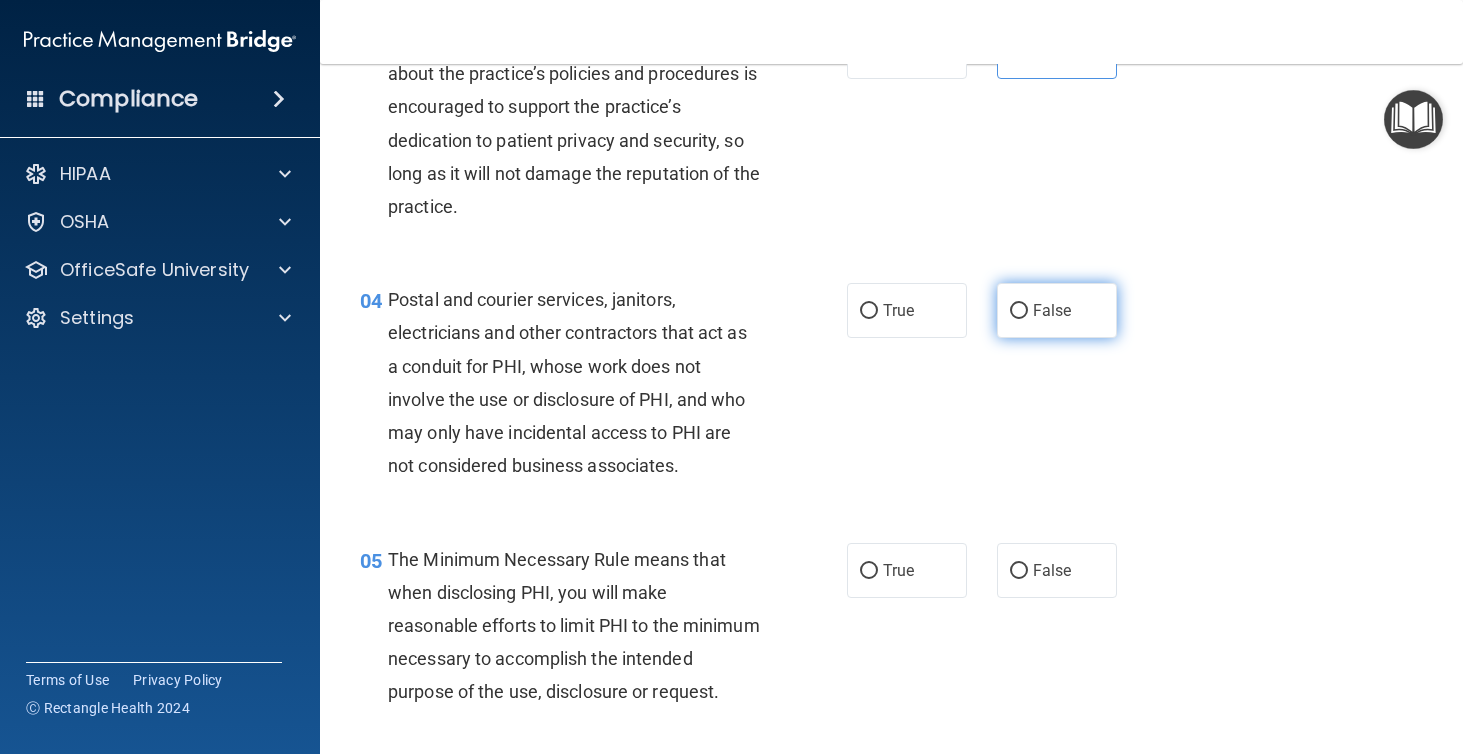 click on "False" at bounding box center [1052, 310] 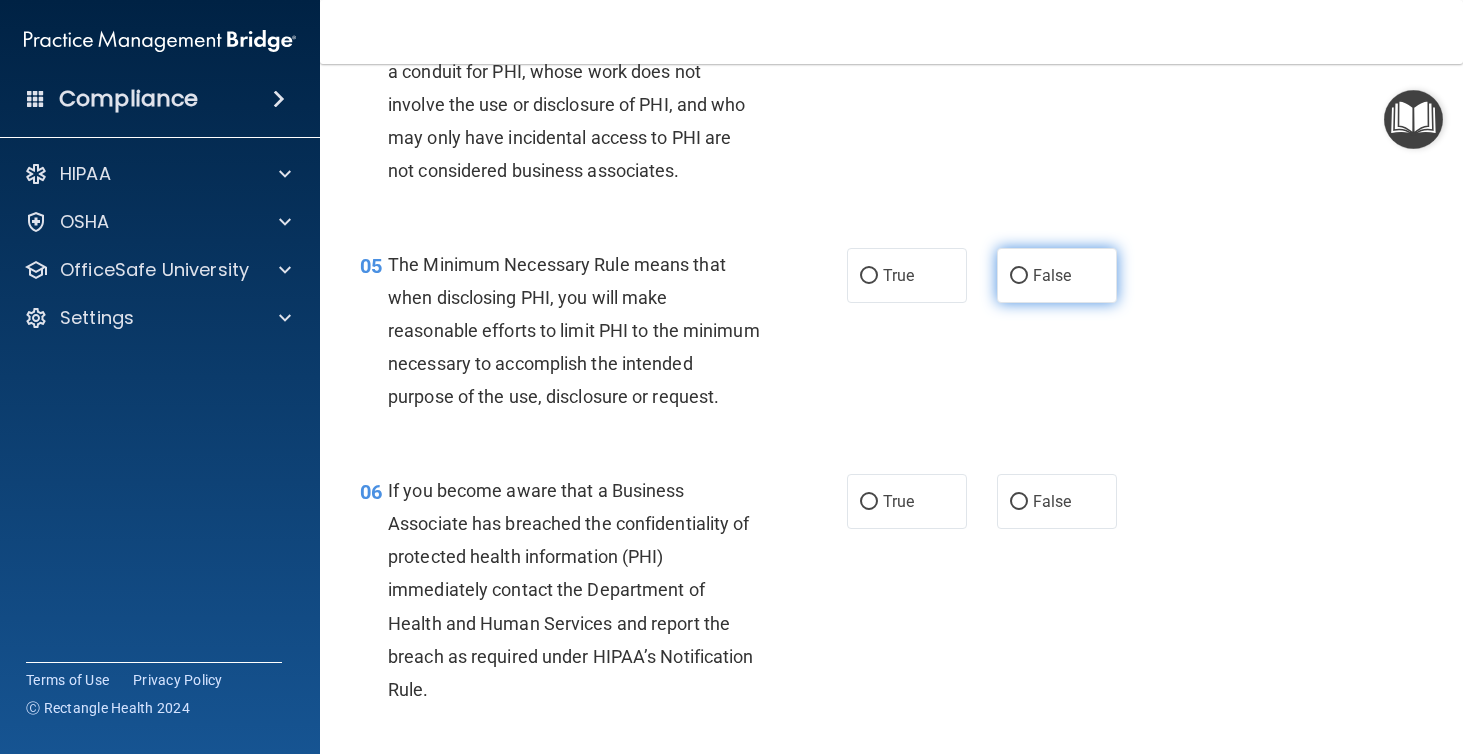 scroll, scrollTop: 789, scrollLeft: 0, axis: vertical 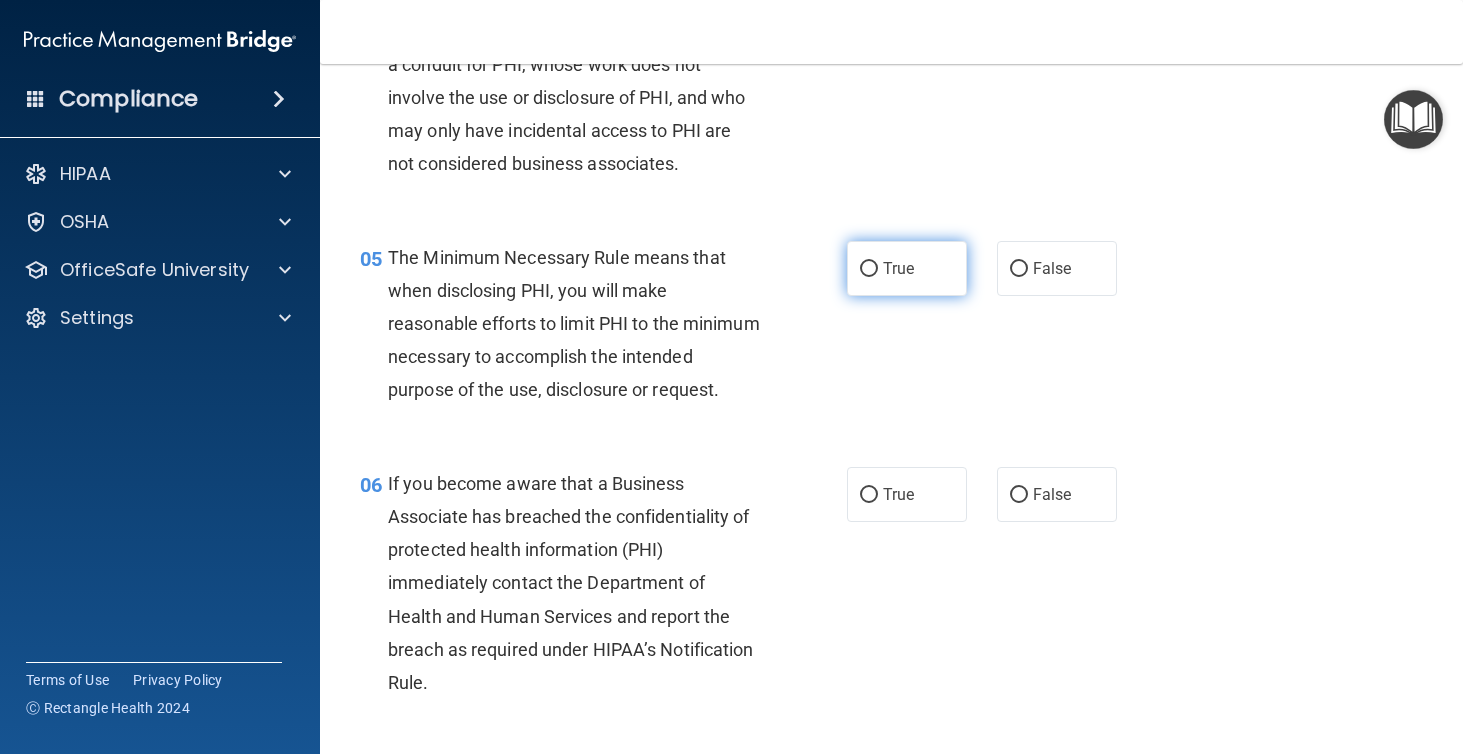 click on "True" at bounding box center [907, 268] 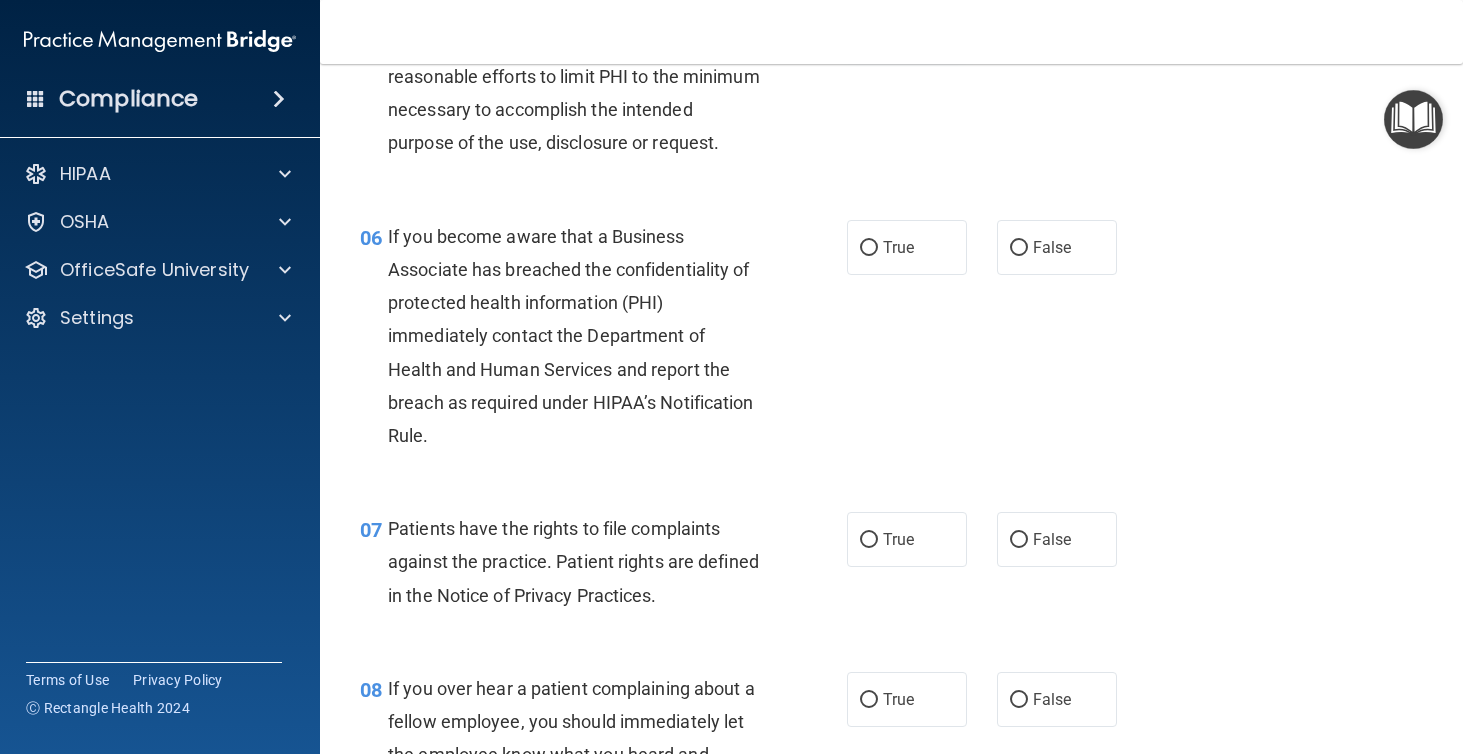 scroll, scrollTop: 1037, scrollLeft: 0, axis: vertical 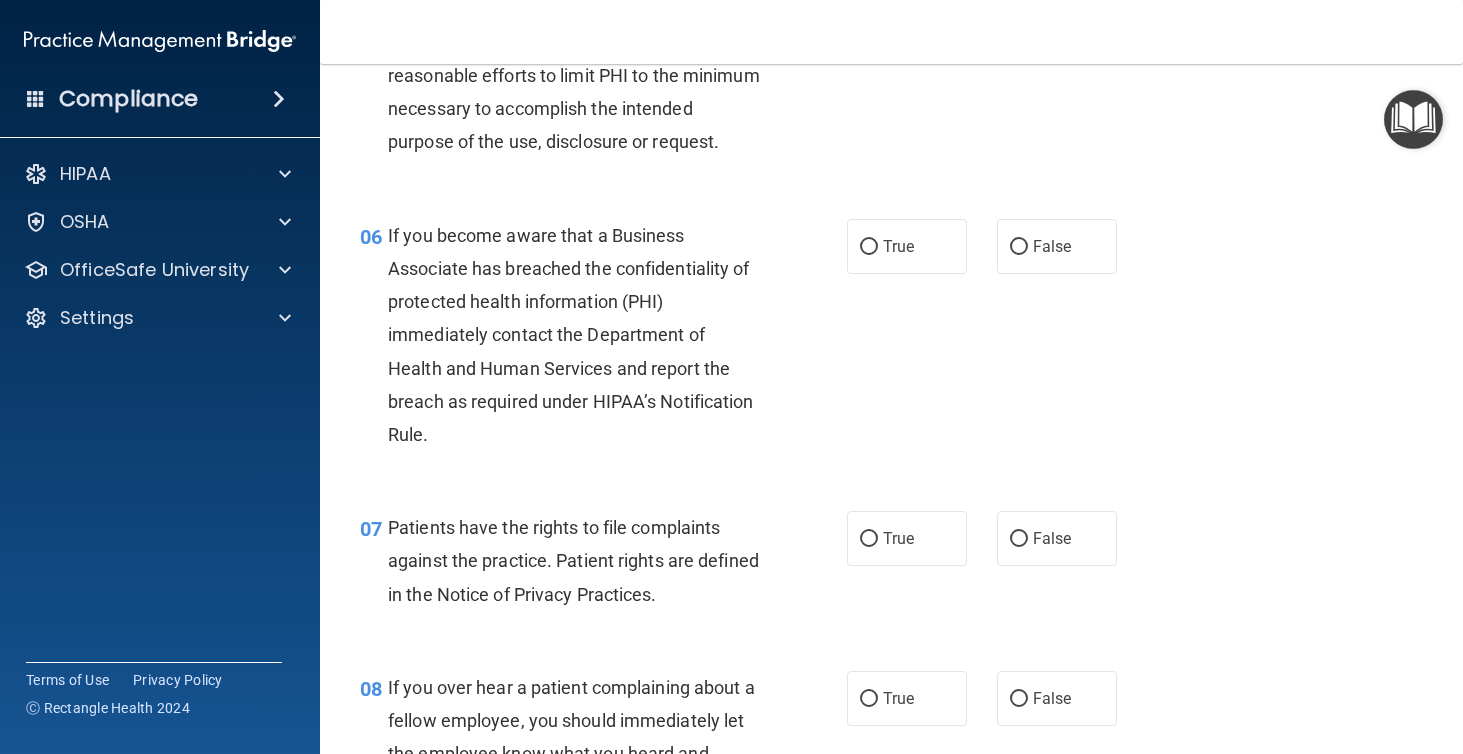 click on "If you become aware that a Business Associate has breached the confidentiality of protected health information (PHI) immediately contact the Department of Health and Human Services and report the breach as required under HIPAA’s Notification Rule." at bounding box center (571, 335) 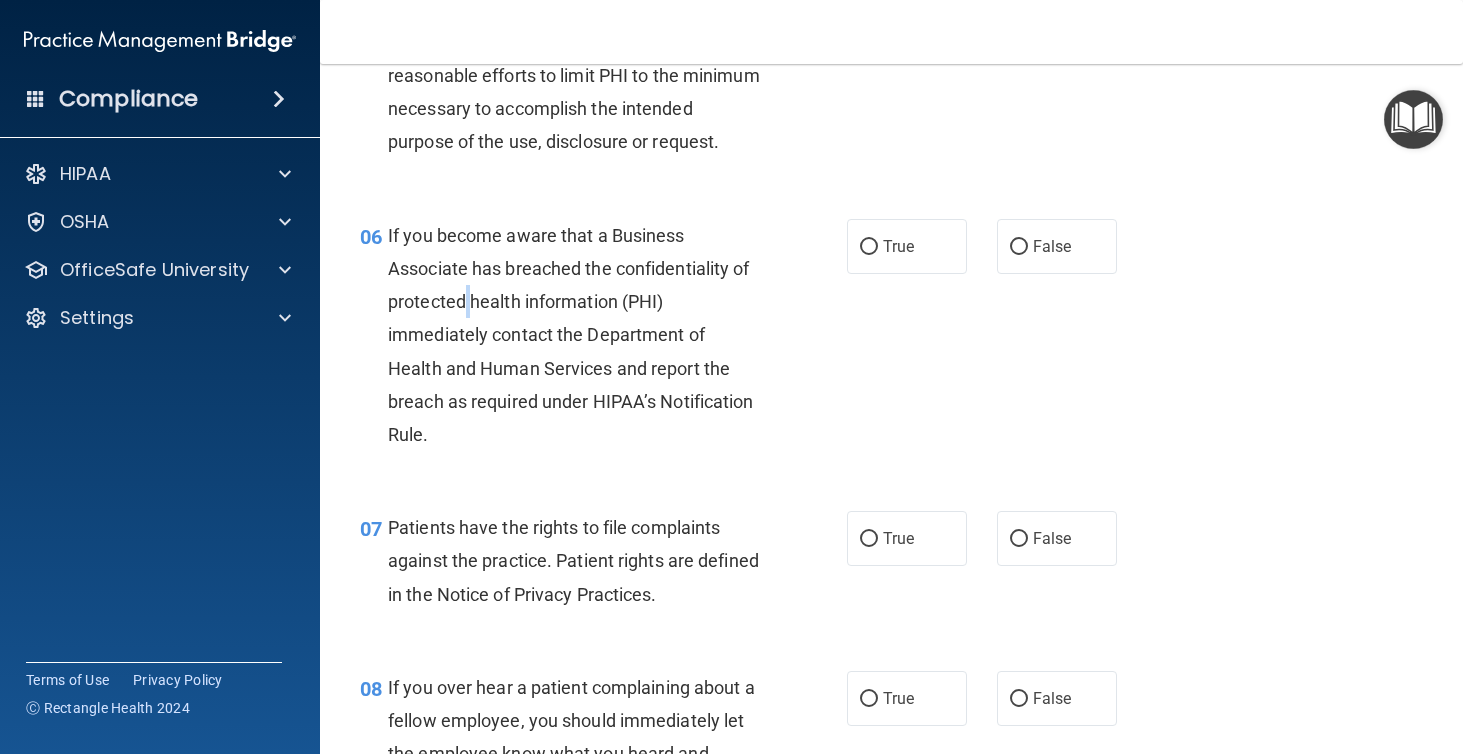 click on "If you become aware that a Business Associate has breached the confidentiality of protected health information (PHI) immediately contact the Department of Health and Human Services and report the breach as required under HIPAA’s Notification Rule." at bounding box center (571, 335) 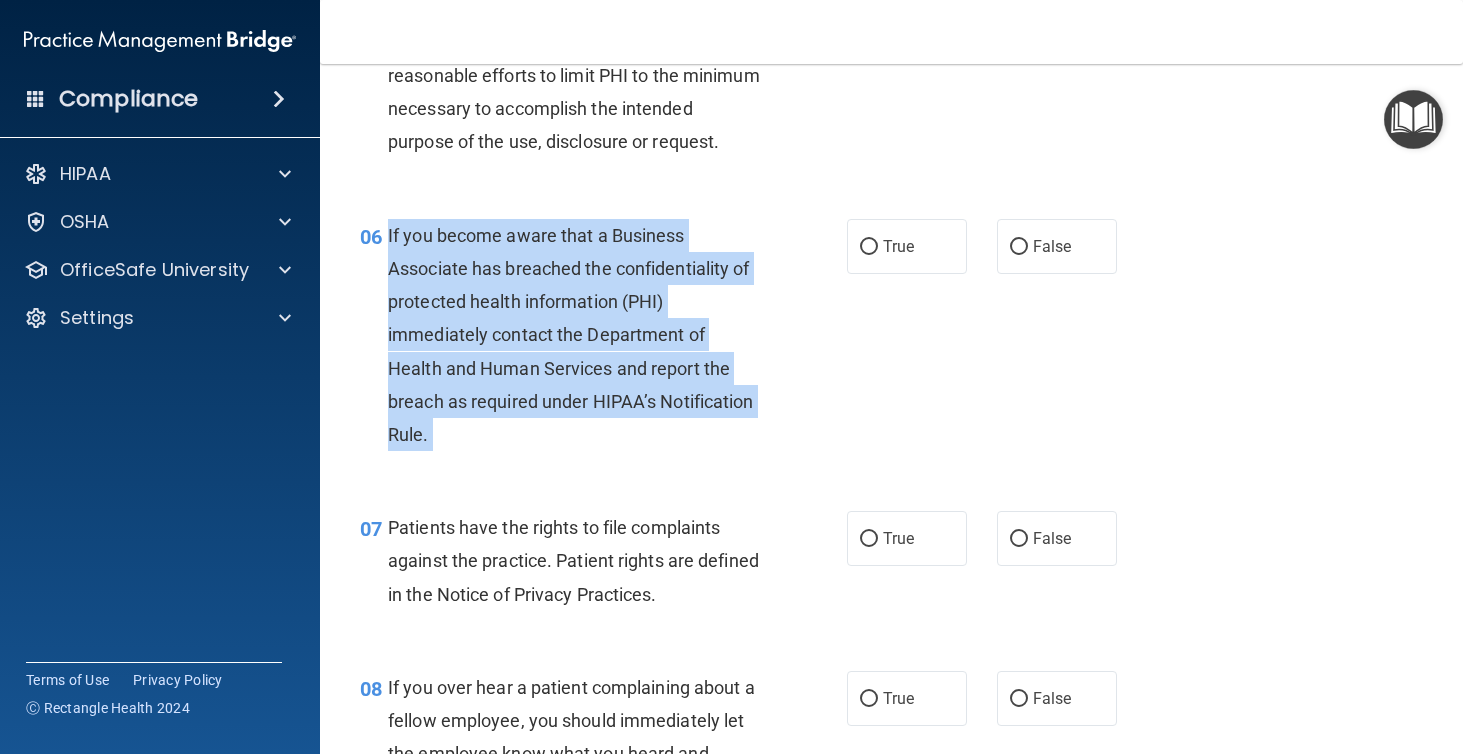 click on "If you become aware that a Business Associate has breached the confidentiality of protected health information (PHI) immediately contact the Department of Health and Human Services and report the breach as required under HIPAA’s Notification Rule." at bounding box center (571, 335) 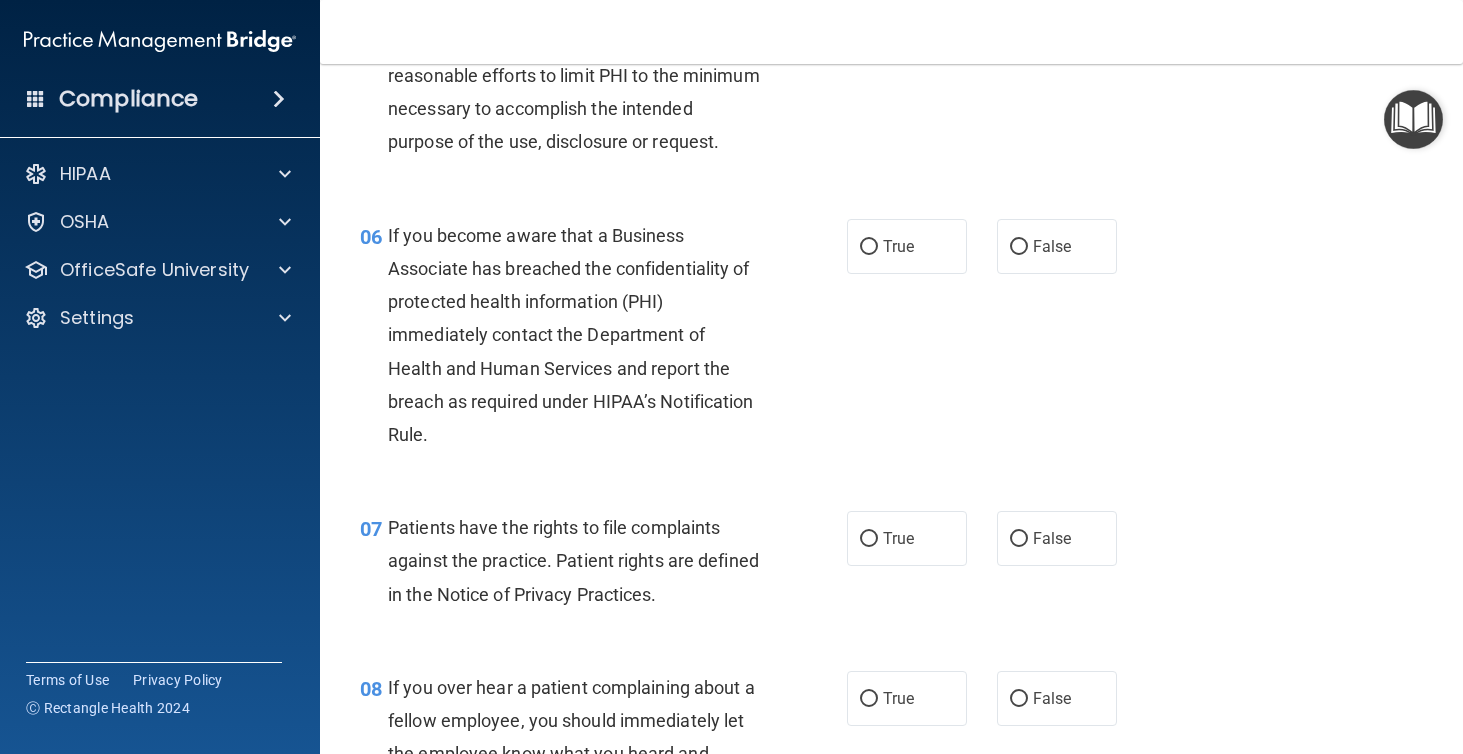 click on "The Minimum Necessary Rule means that when disclosing PHI, you will make reasonable efforts to limit PHI to the minimum necessary to accomplish the intended purpose of the use, disclosure or request." at bounding box center [581, 76] 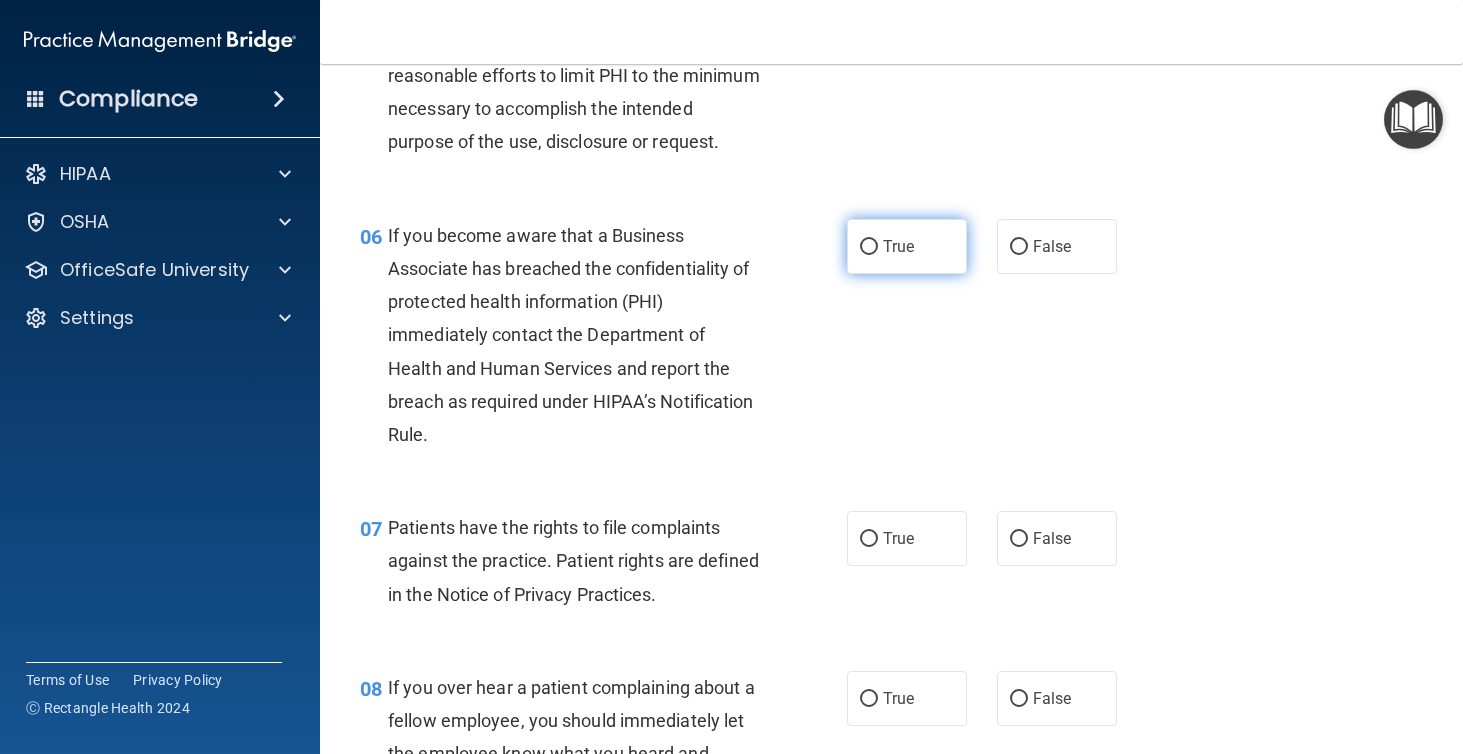 click on "True" at bounding box center [907, 246] 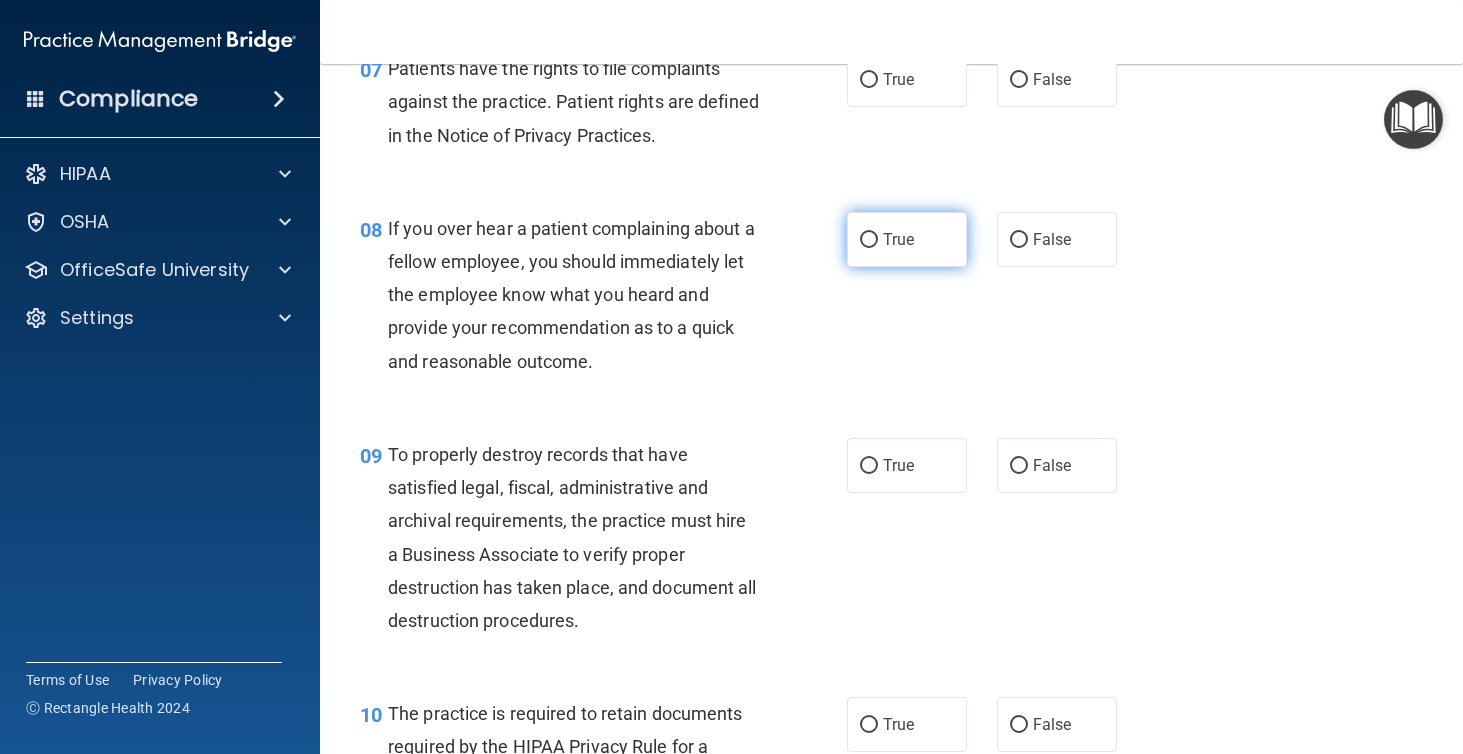 scroll, scrollTop: 1497, scrollLeft: 0, axis: vertical 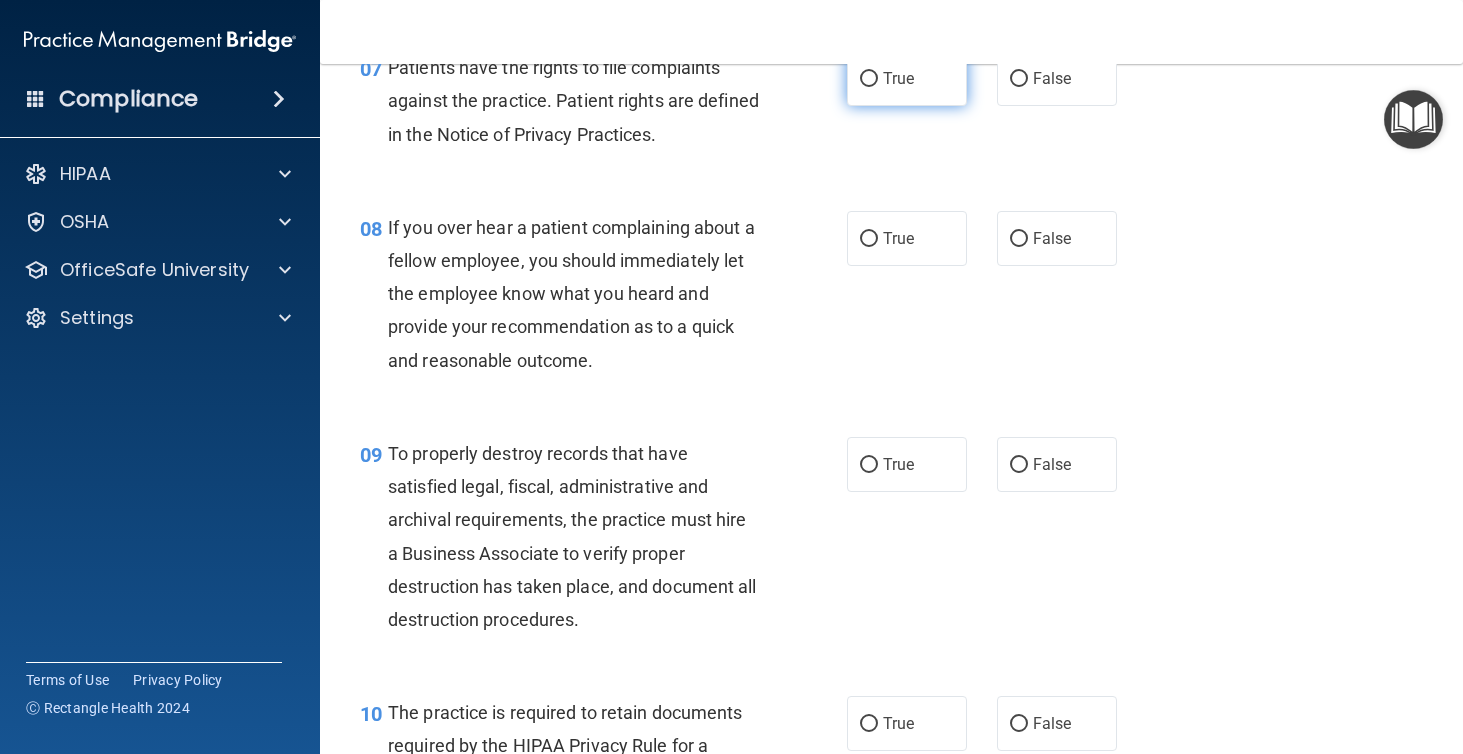 click on "True" at bounding box center (898, 78) 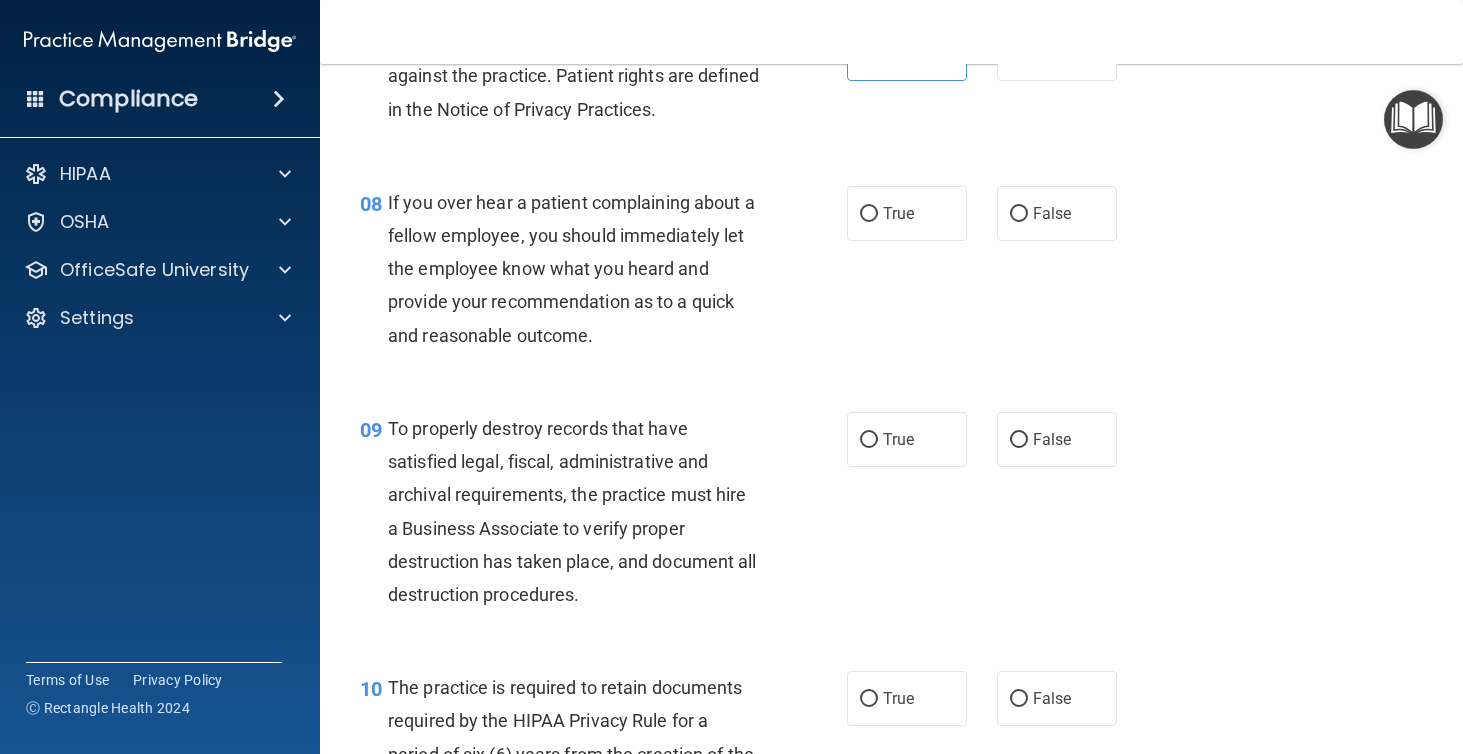 scroll, scrollTop: 1539, scrollLeft: 0, axis: vertical 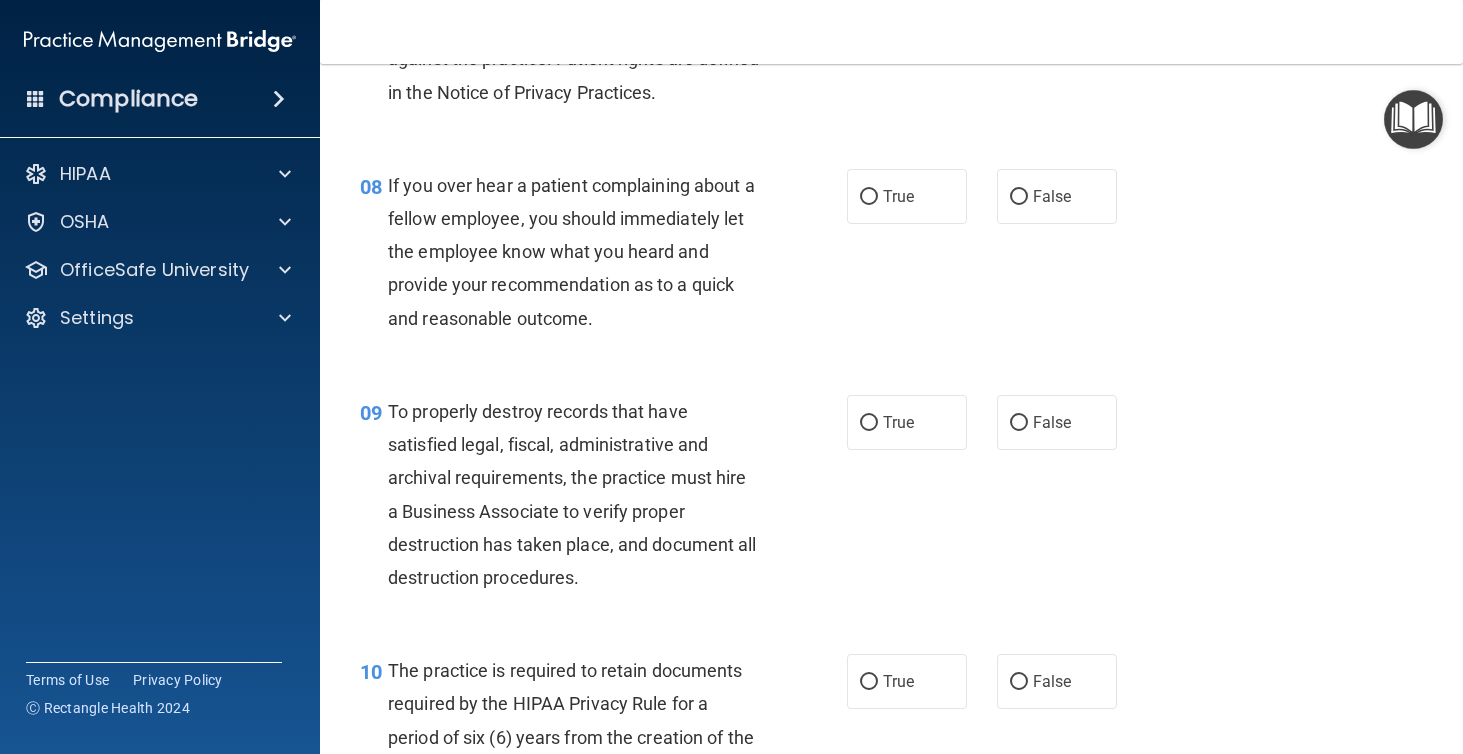 click on "If you over hear a patient complaining about a fellow employee, you should immediately let the employee know what you heard and provide your recommendation as to a quick and reasonable outcome." at bounding box center [581, 252] 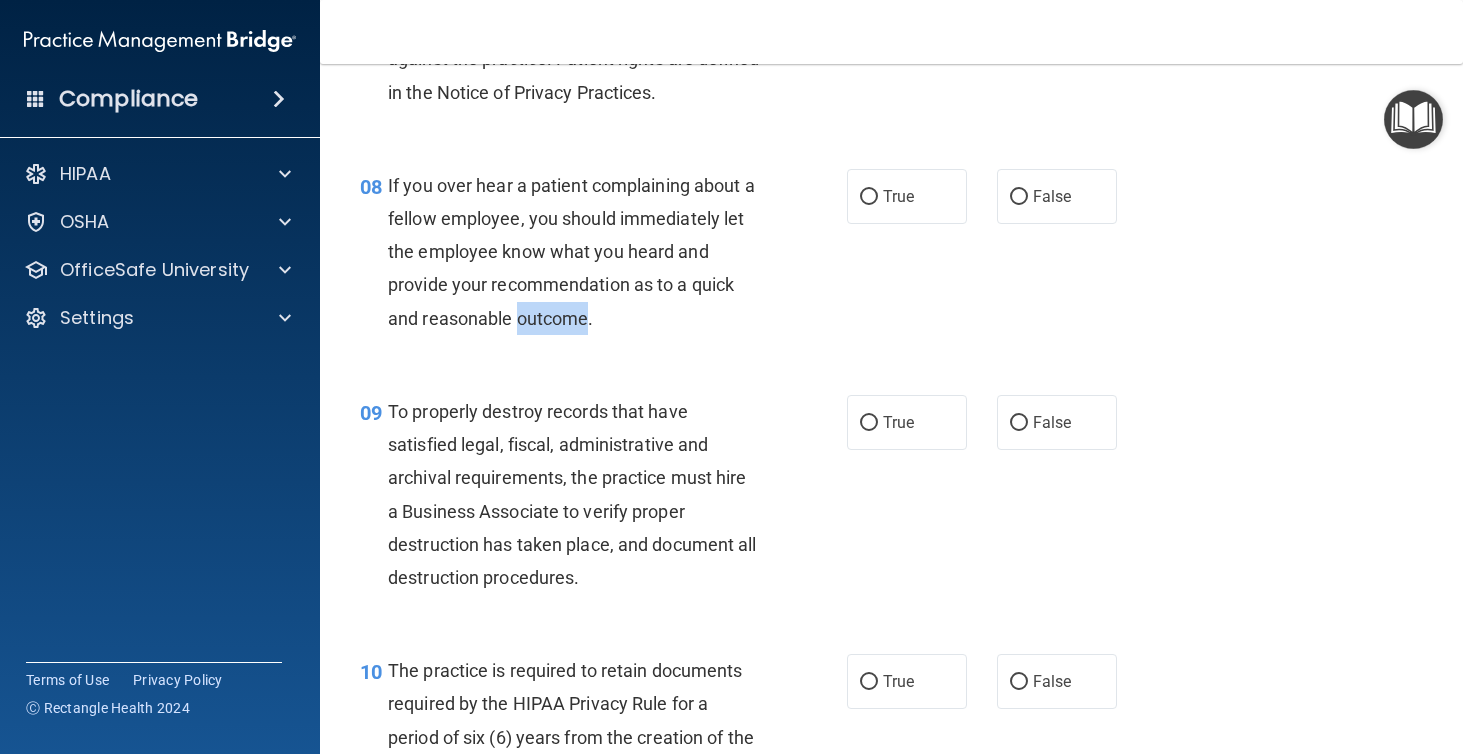click on "If you over hear a patient complaining about a fellow employee, you should immediately let the employee know what you heard and provide your recommendation as to a quick and reasonable outcome." at bounding box center (581, 252) 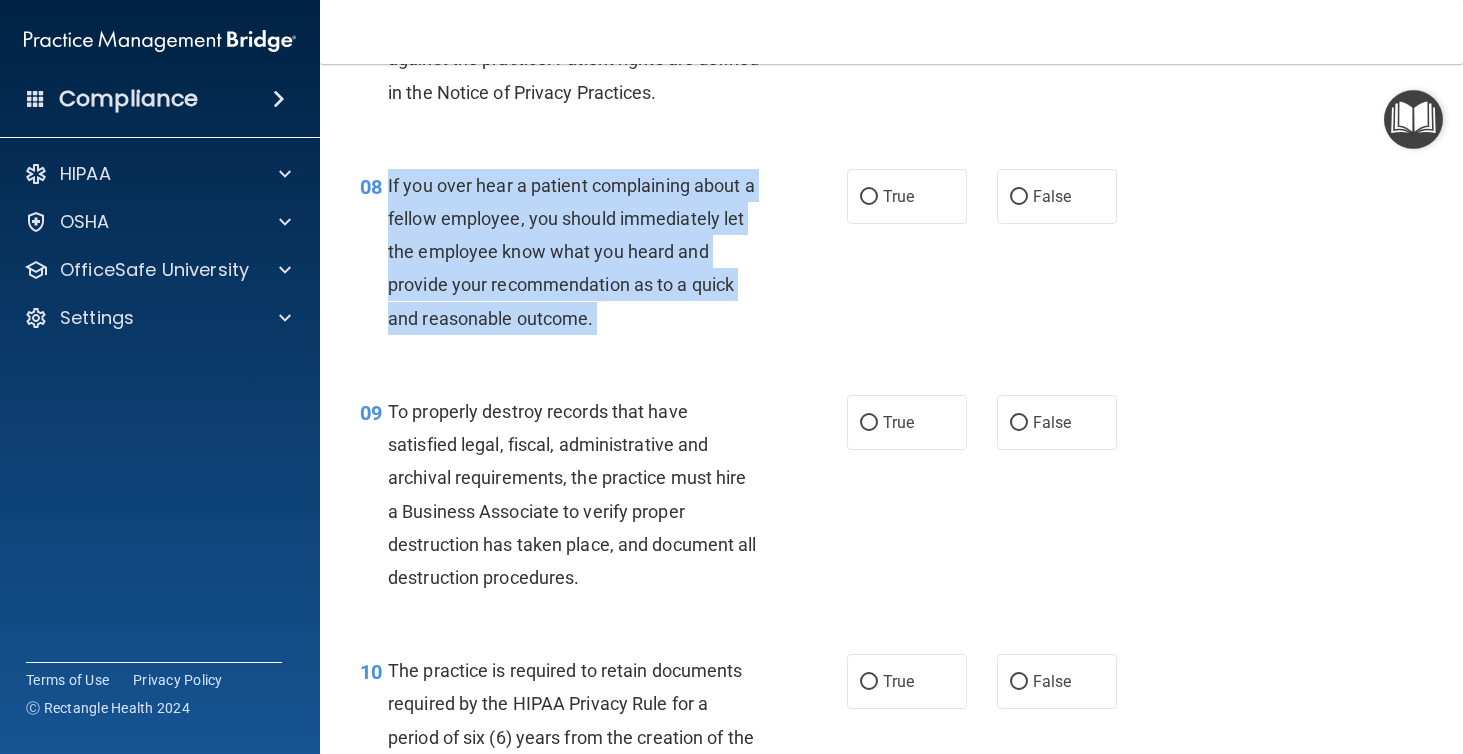 click on "If you over hear a patient complaining about a fellow employee, you should immediately let the employee know what you heard and provide your recommendation as to a quick and reasonable outcome." at bounding box center [581, 252] 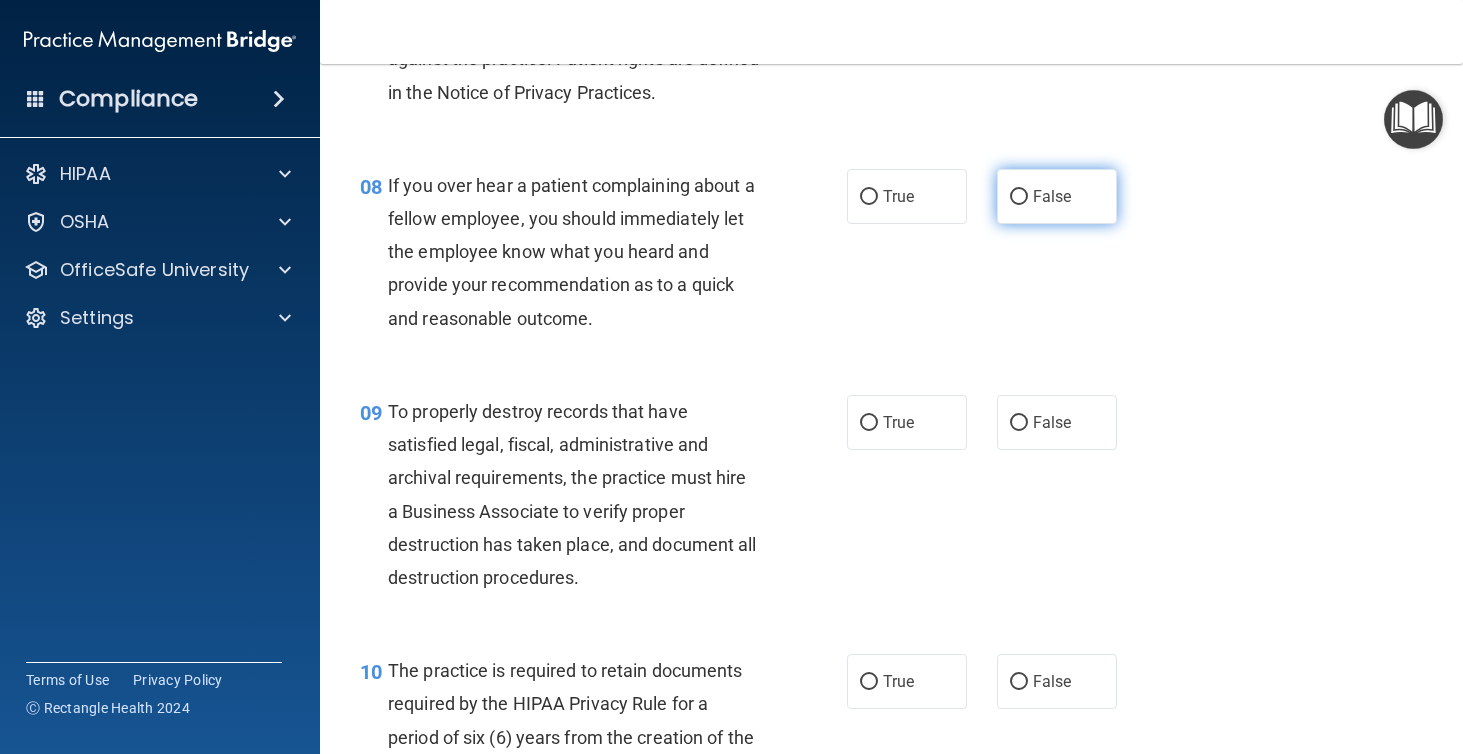 click on "False" at bounding box center [1057, 196] 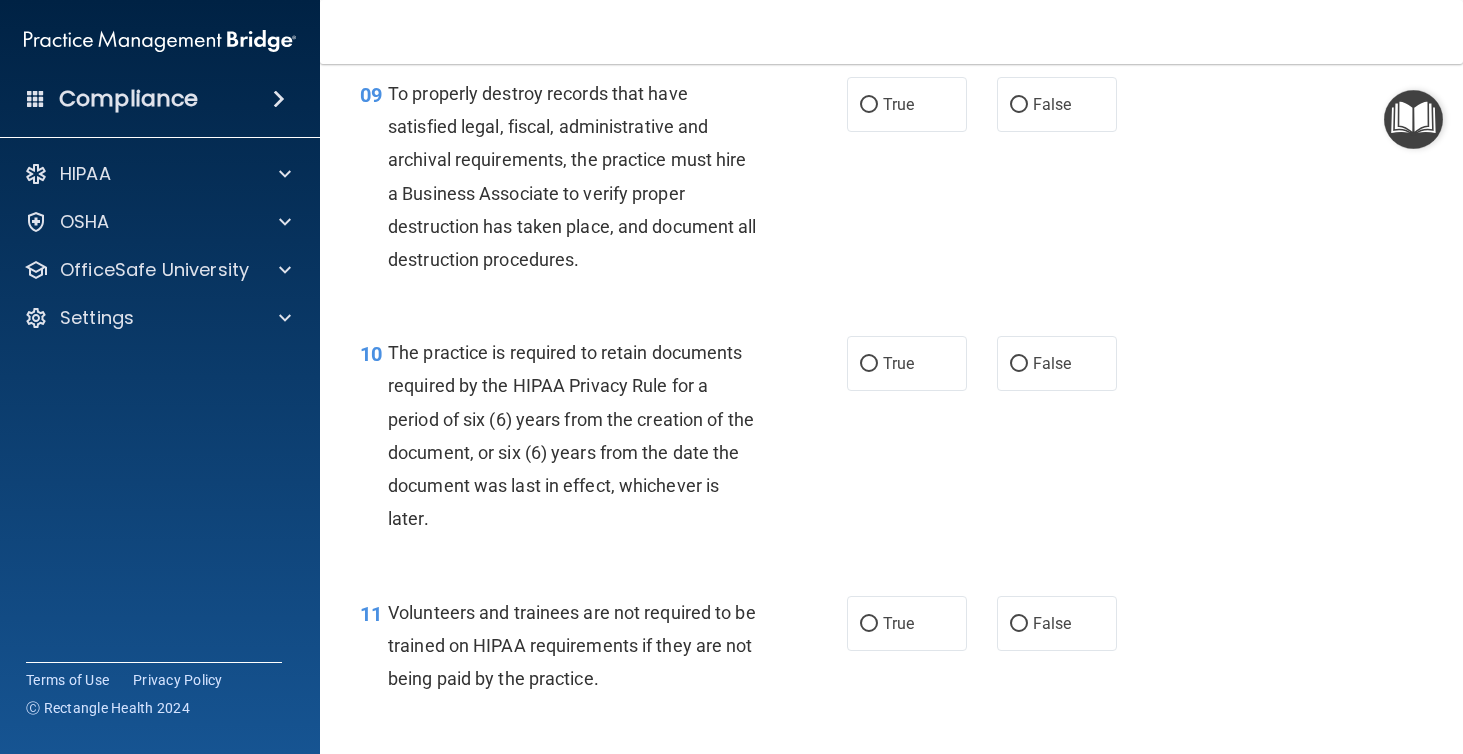 scroll, scrollTop: 1856, scrollLeft: 0, axis: vertical 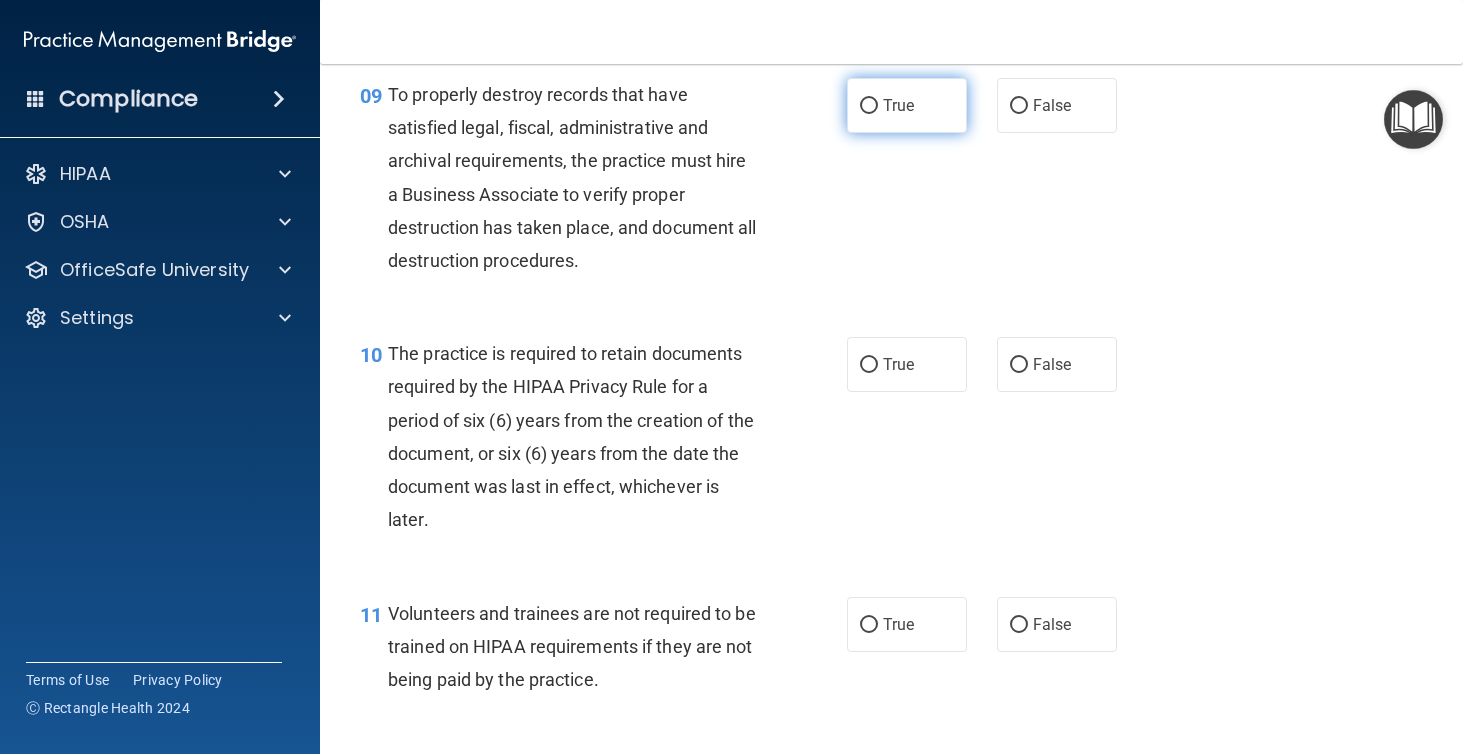 click on "True" at bounding box center [907, 105] 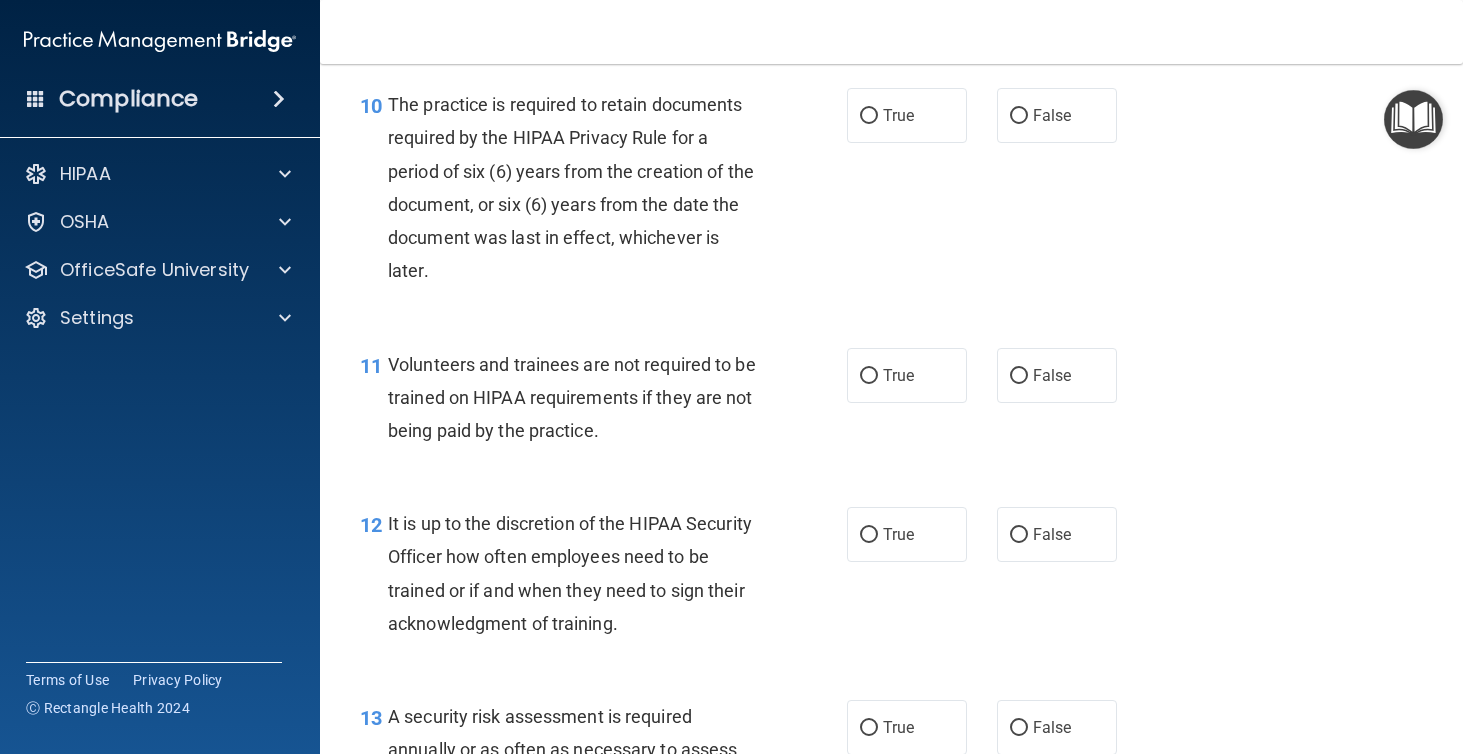 scroll, scrollTop: 2106, scrollLeft: 0, axis: vertical 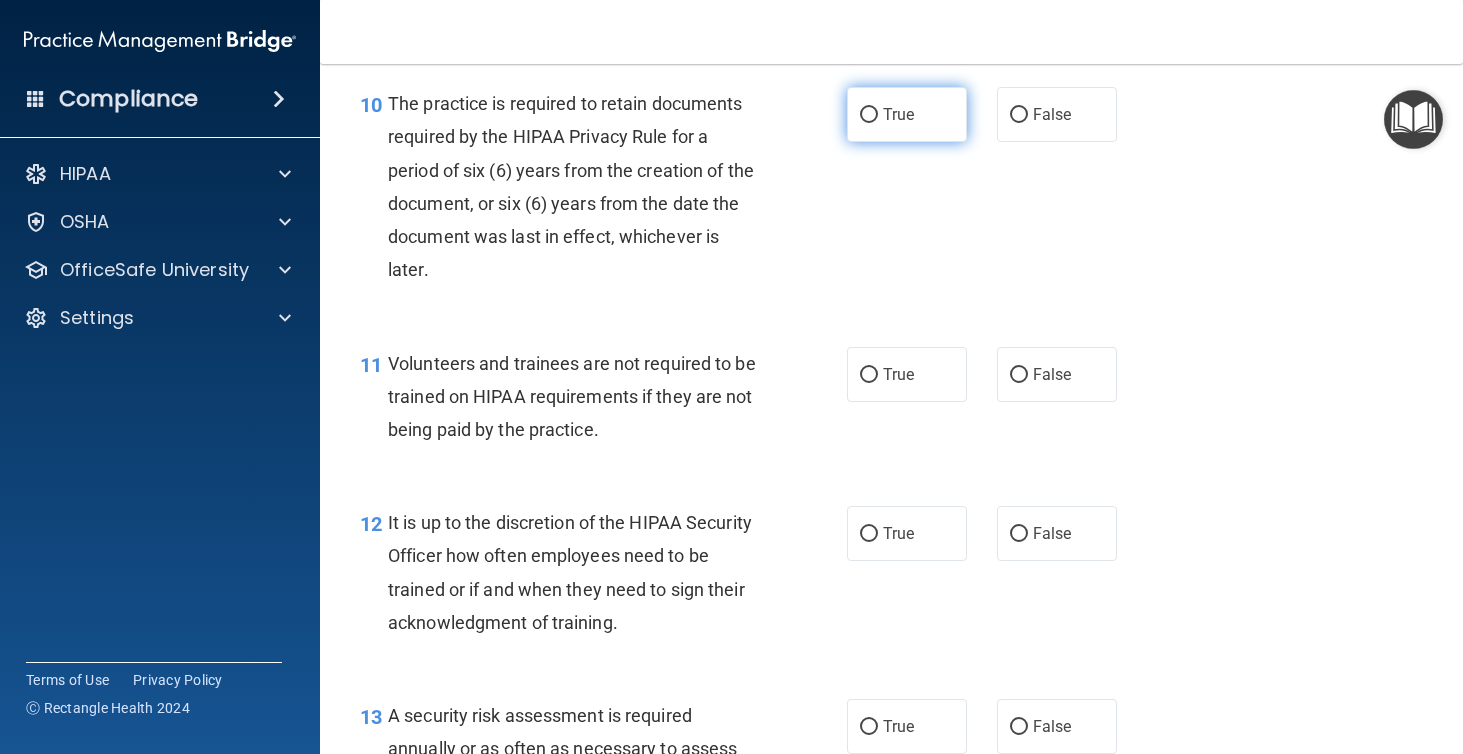 click on "True" at bounding box center (907, 114) 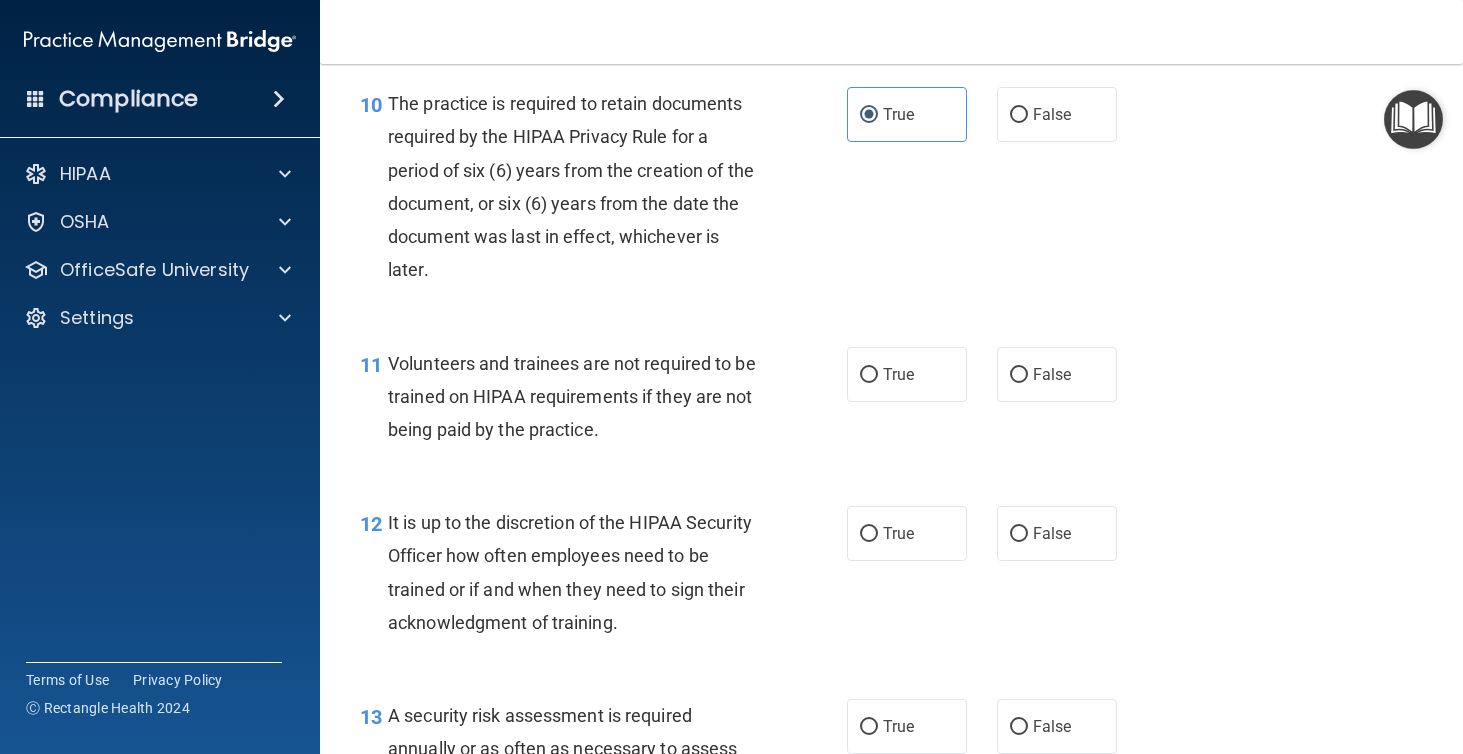 click on "The practice is required to retain documents required by the HIPAA Privacy Rule for a period of six (6) years from the creation of the document, or six (6) years from the date the document was last in effect, whichever is later." at bounding box center (581, 186) 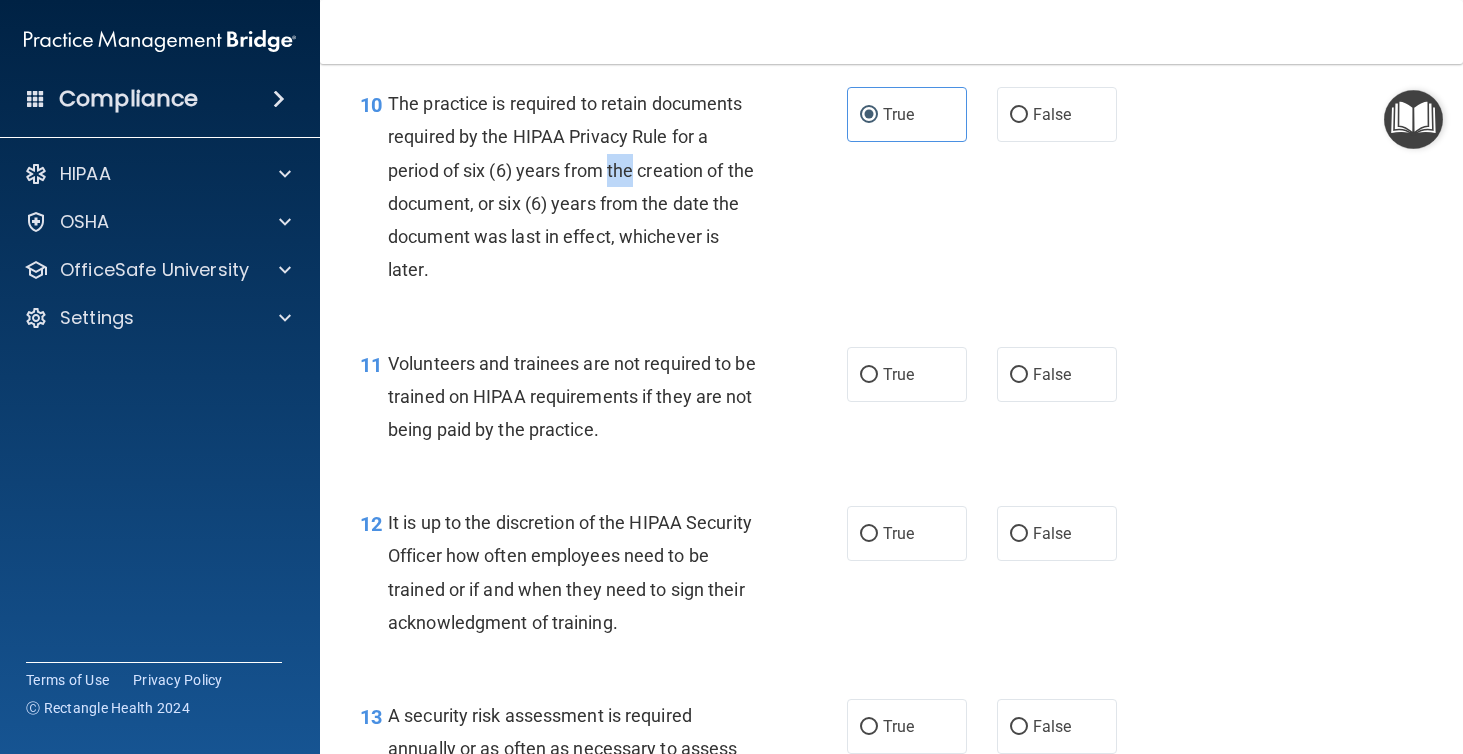click on "The practice is required to retain documents required by the HIPAA Privacy Rule for a period of six (6) years from the creation of the document, or six (6) years from the date the document was last in effect, whichever is later." at bounding box center [581, 186] 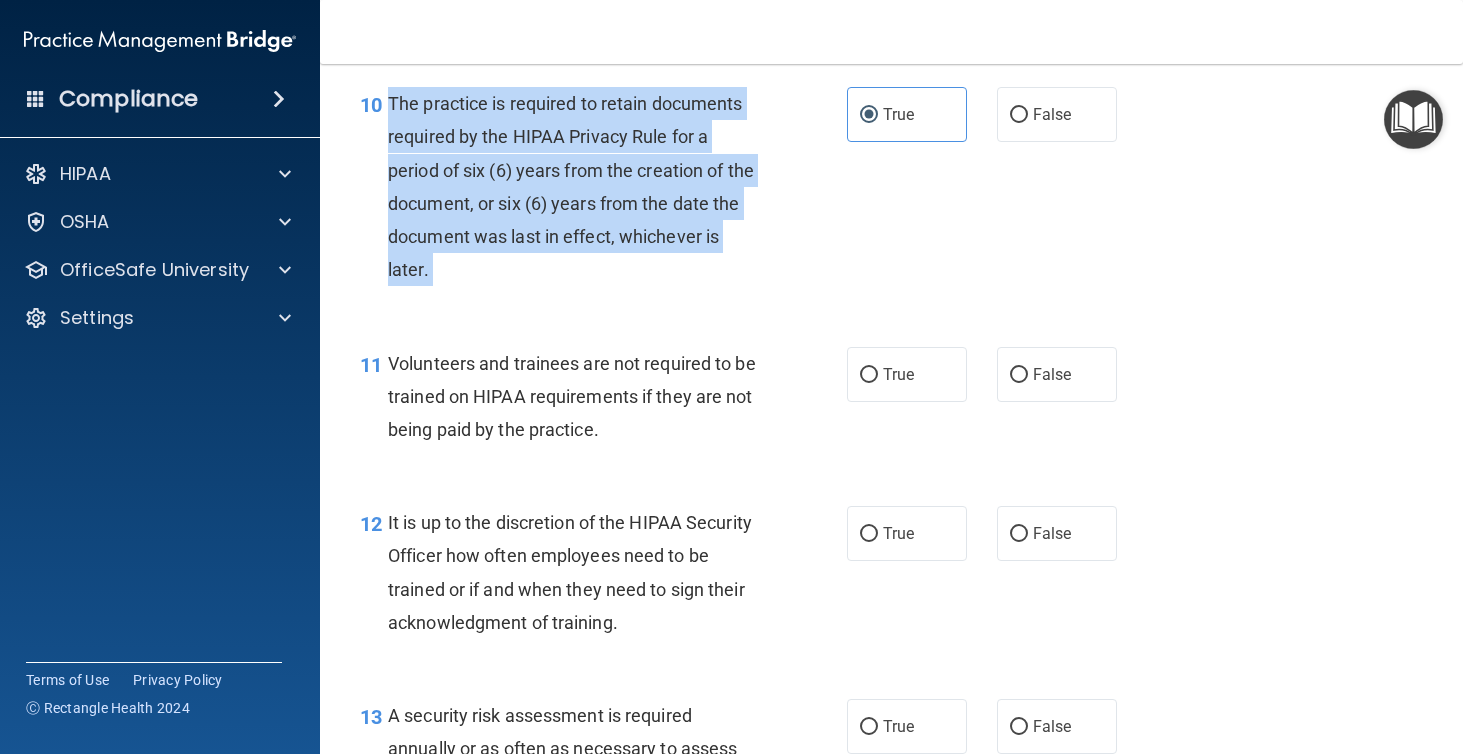 click on "The practice is required to retain documents required by the HIPAA Privacy Rule for a period of six (6) years from the creation of the document, or six (6) years from the date the document was last in effect, whichever is later." at bounding box center [581, 186] 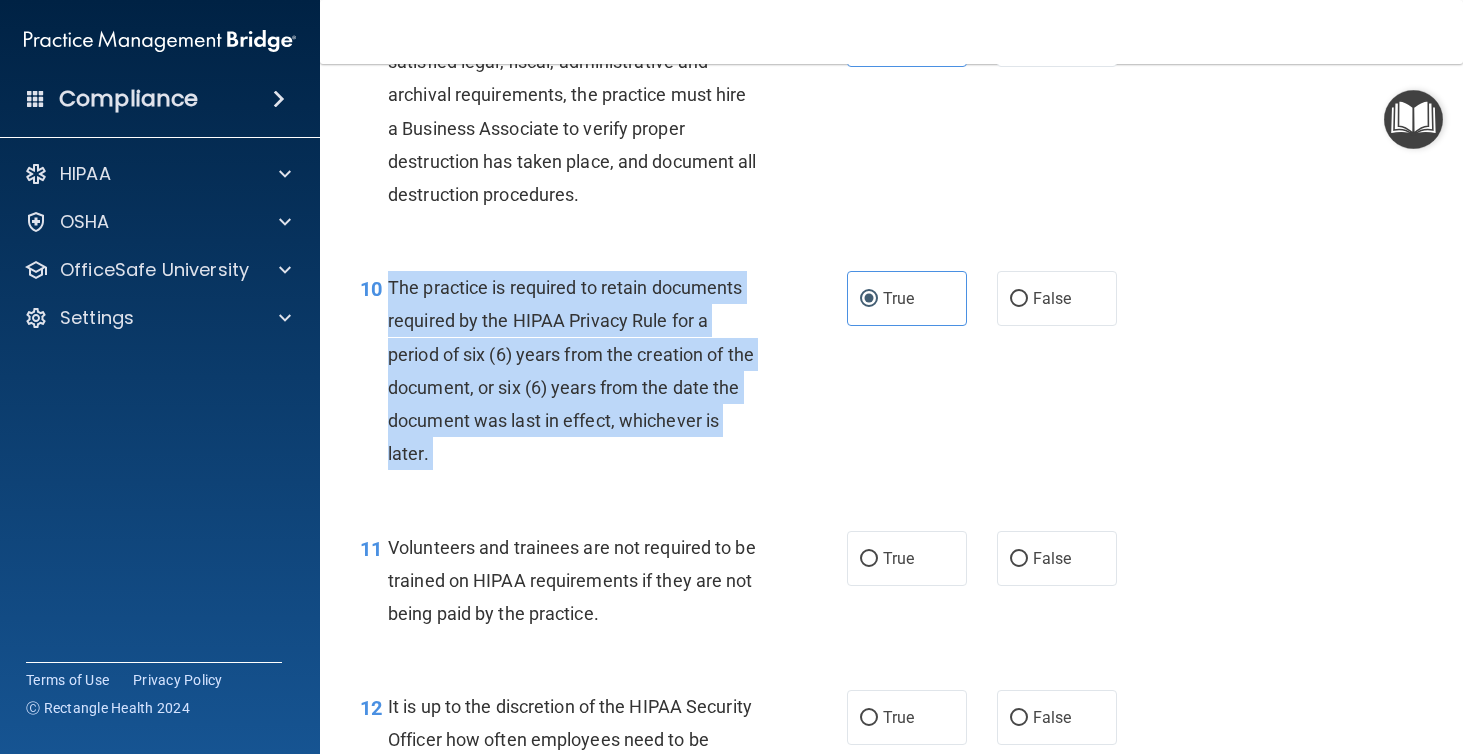 scroll, scrollTop: 1918, scrollLeft: 0, axis: vertical 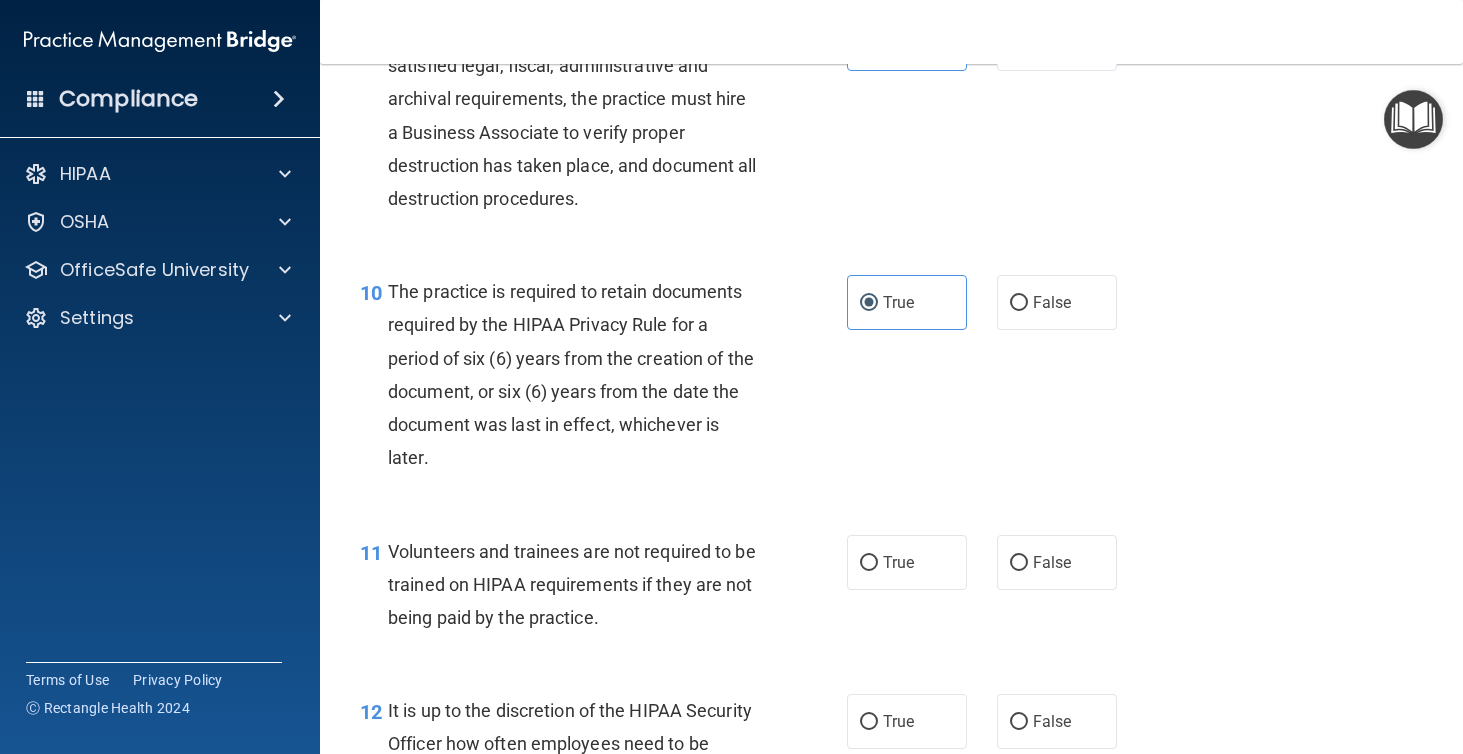 click on "To properly destroy records that have satisfied legal, fiscal, administrative and archival requirements, the practice must hire a Business Associate to verify proper destruction has taken place, and document all destruction procedures." at bounding box center (572, 115) 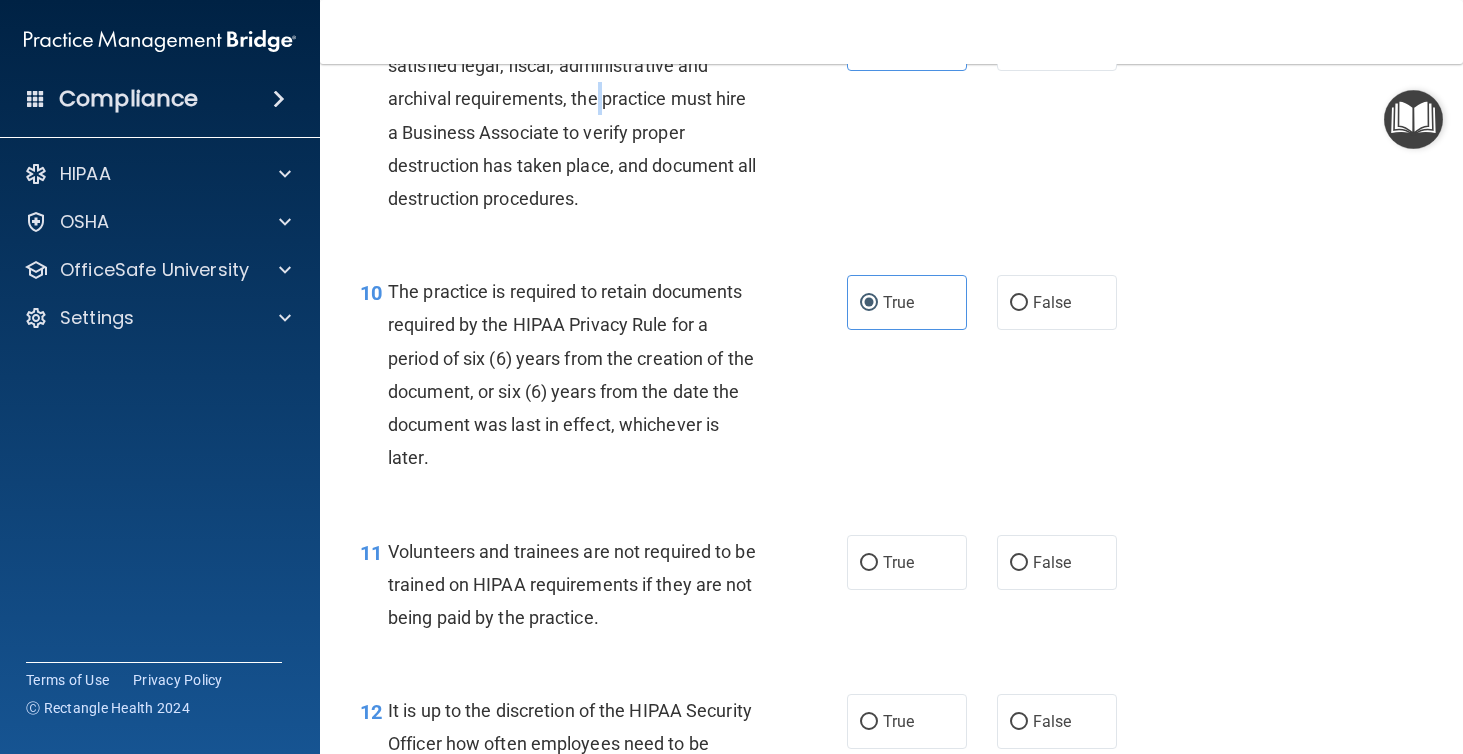 click on "To properly destroy records that have satisfied legal, fiscal, administrative and archival requirements, the practice must hire a Business Associate to verify proper destruction has taken place, and document all destruction procedures." at bounding box center [572, 115] 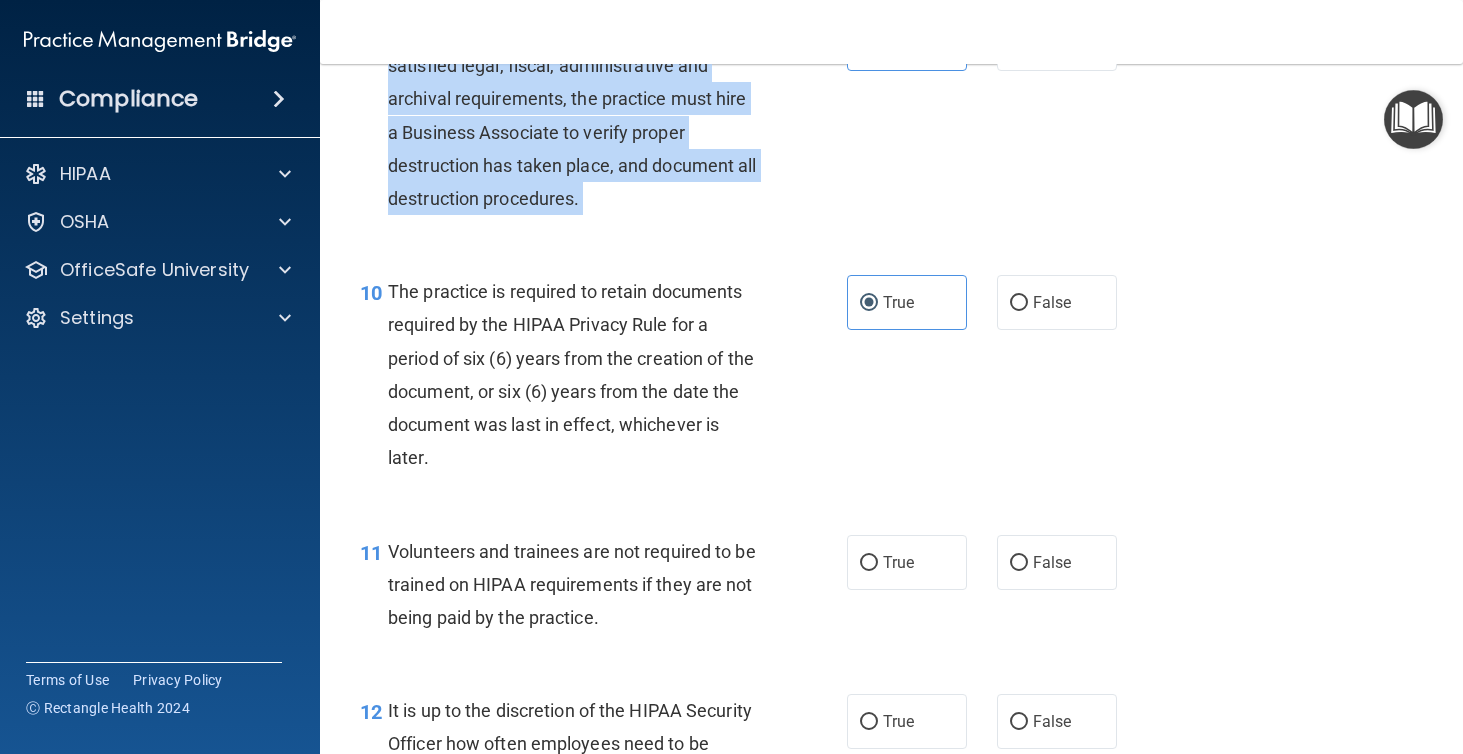 click on "To properly destroy records that have satisfied legal, fiscal, administrative and archival requirements, the practice must hire a Business Associate to verify proper destruction has taken place, and document all destruction procedures." at bounding box center (572, 115) 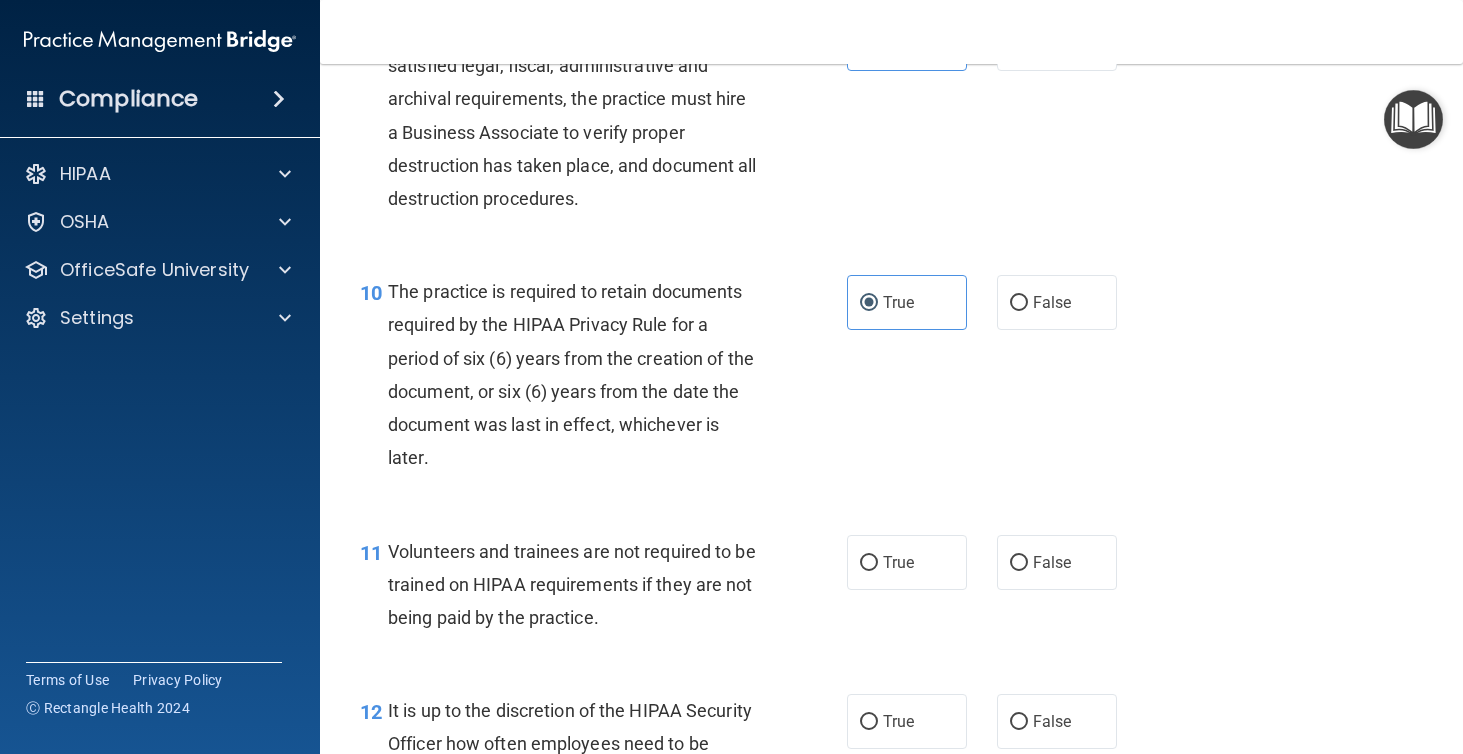 click on "09       To properly destroy records that have satisfied legal, fiscal, administrative and archival requirements, the practice must hire a Business Associate to verify proper destruction has taken place, and document all destruction procedures.                  True           False" at bounding box center [891, 120] 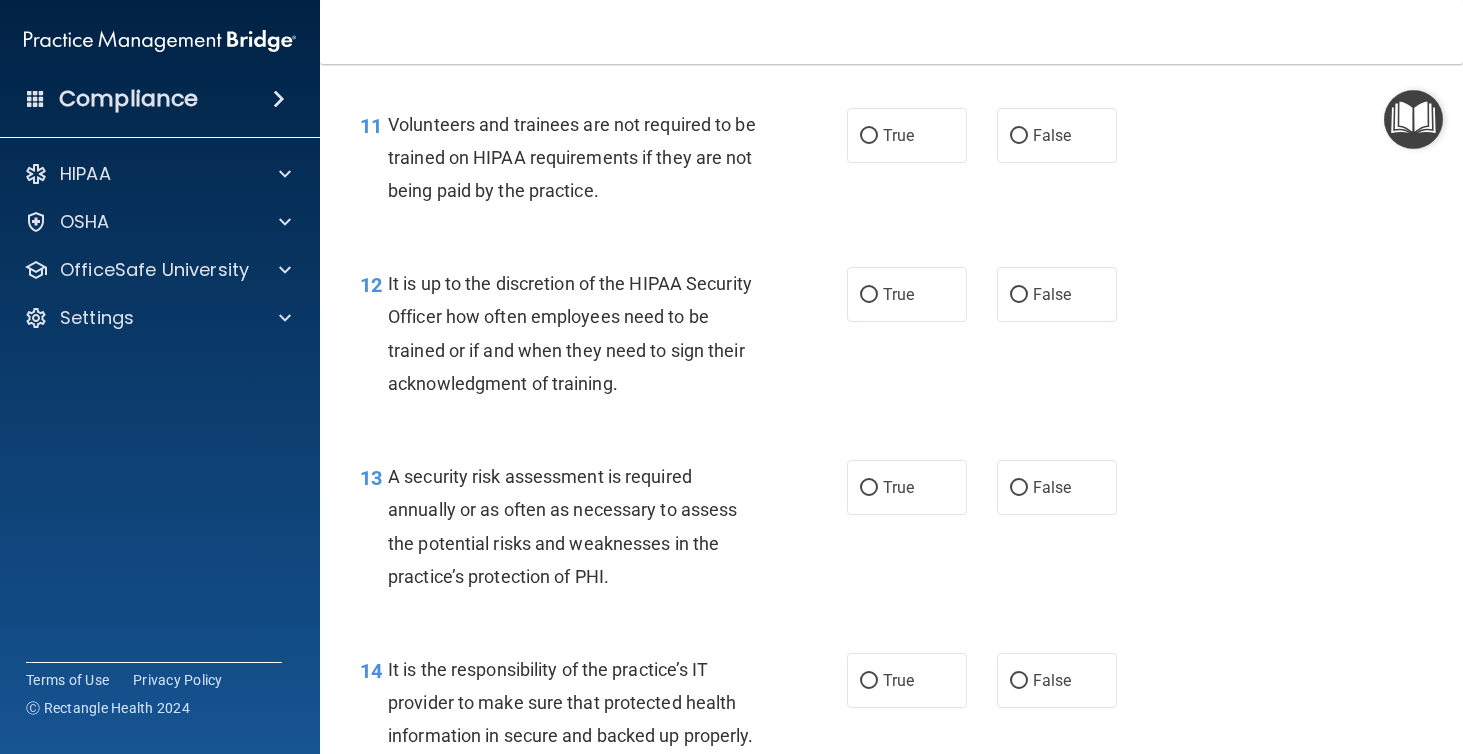 scroll, scrollTop: 2355, scrollLeft: 0, axis: vertical 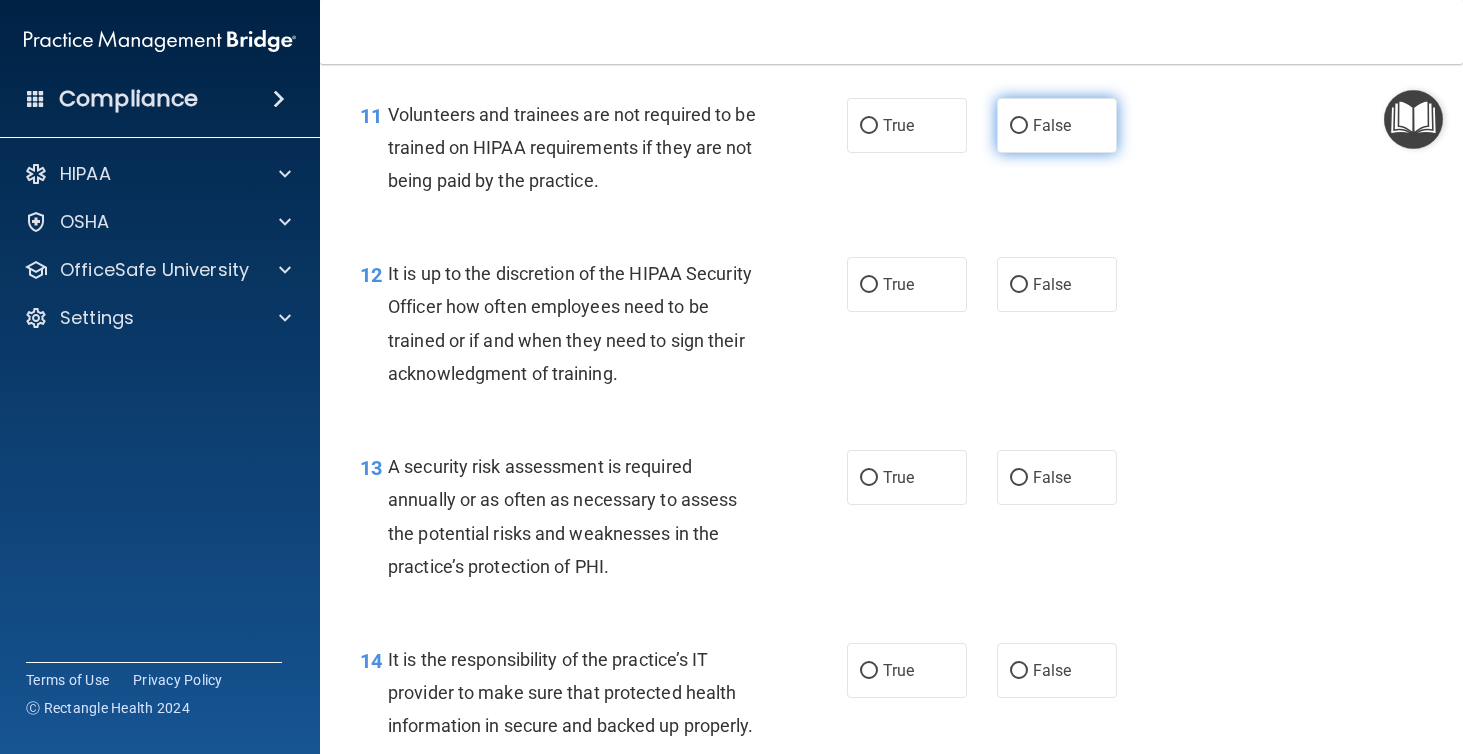click on "False" at bounding box center [1052, 125] 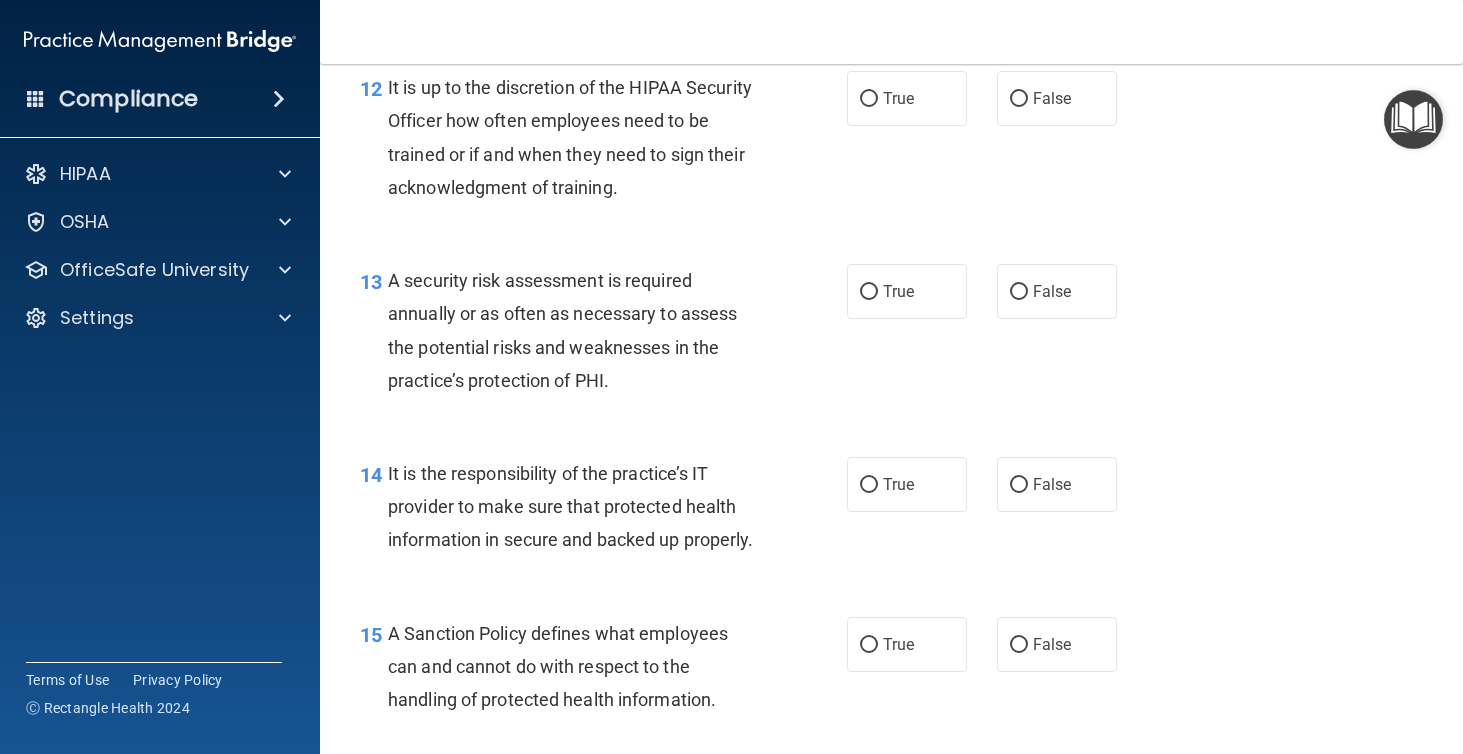 scroll, scrollTop: 2540, scrollLeft: 0, axis: vertical 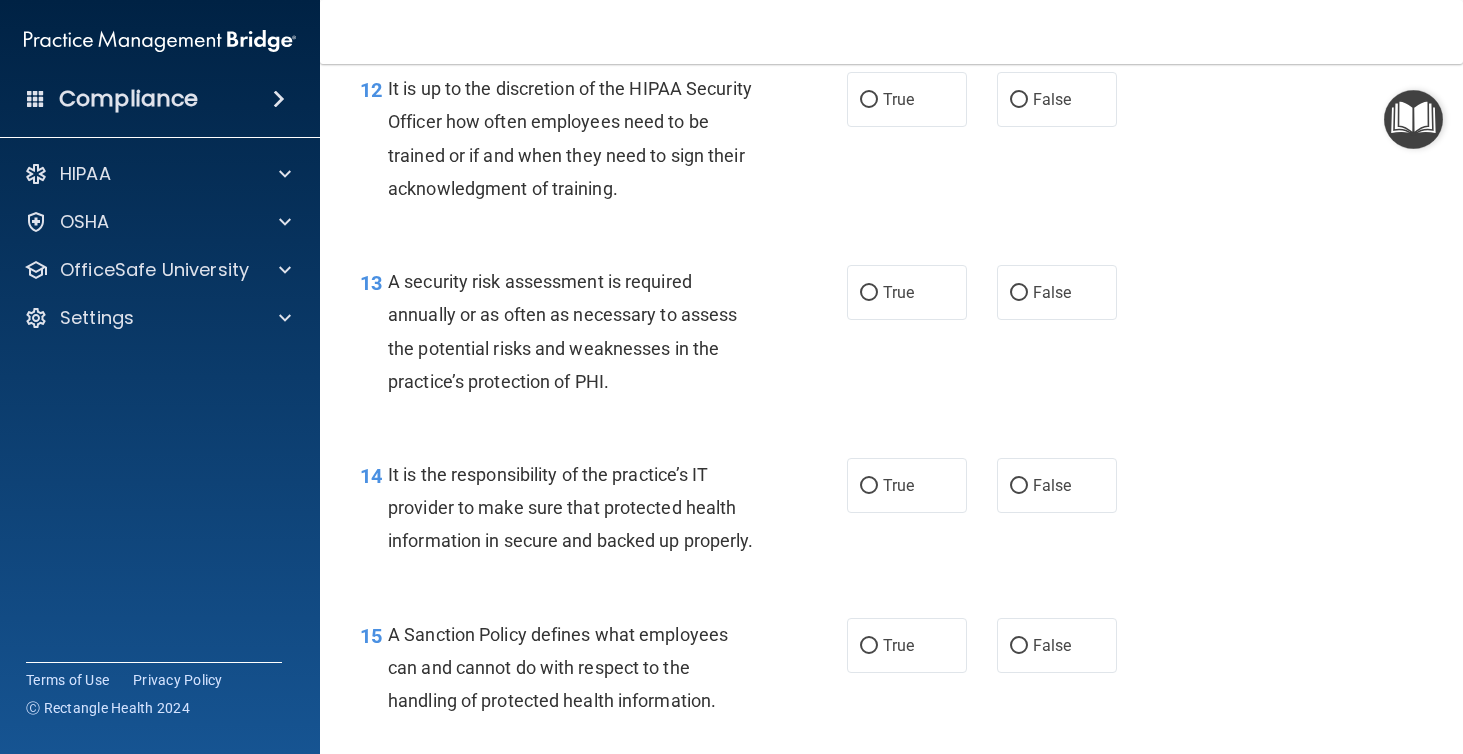 click on "It is up to the discretion of the HIPAA Security Officer how often employees need to be trained or if and when they need to sign their acknowledgment of training." at bounding box center (570, 138) 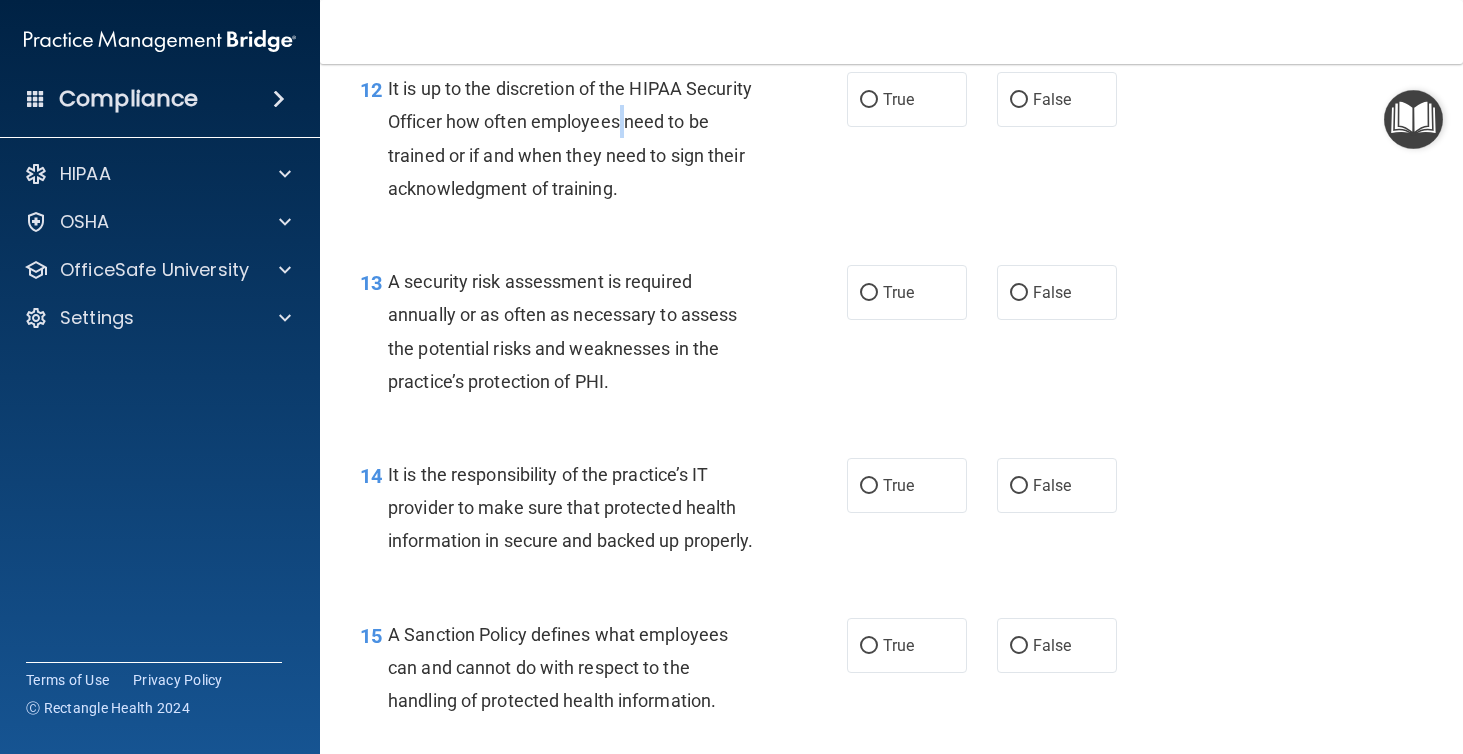 click on "It is up to the discretion of the HIPAA Security Officer how often employees need to be trained or if and when they need to sign their acknowledgment of training." at bounding box center [570, 138] 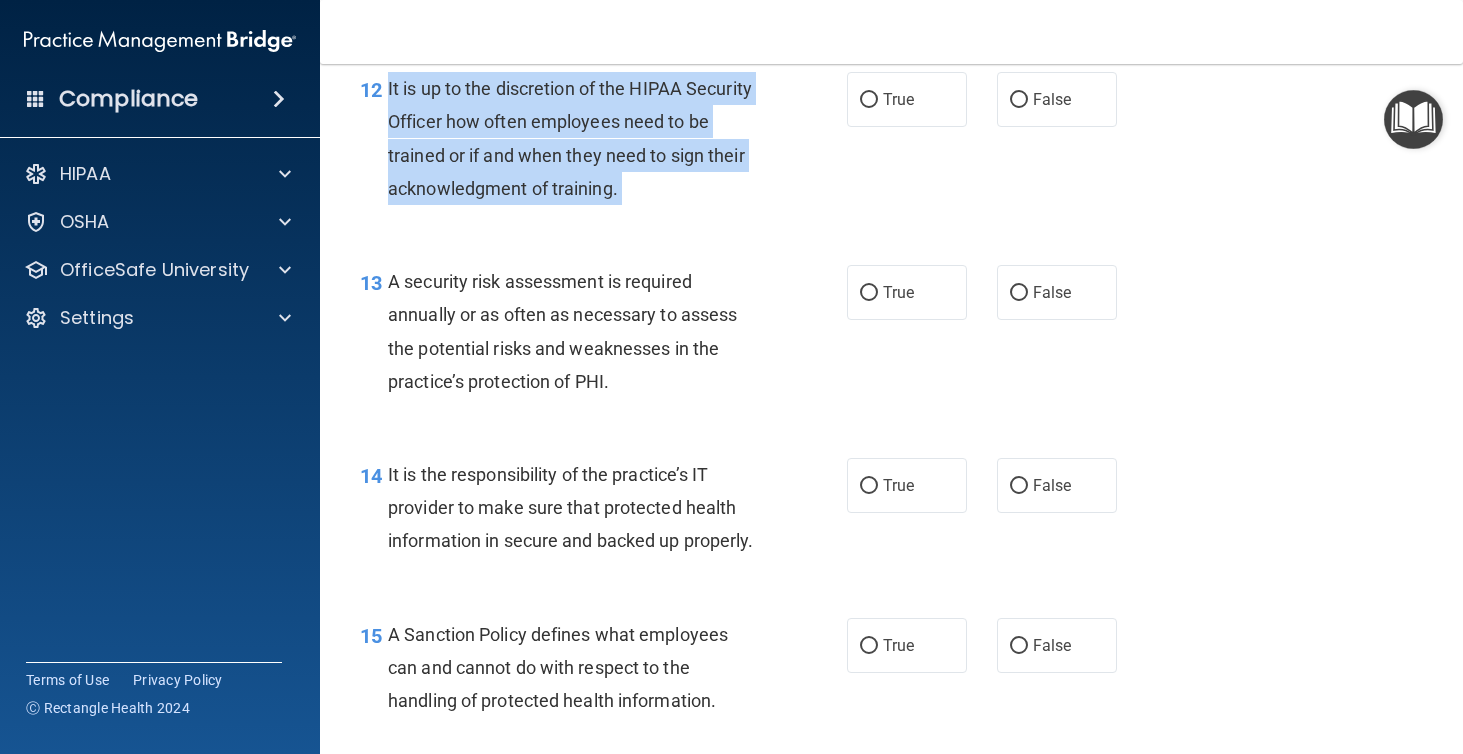 click on "It is up to the discretion of the HIPAA Security Officer how often employees need to be trained or if and when they need to sign their acknowledgment of training." at bounding box center [570, 138] 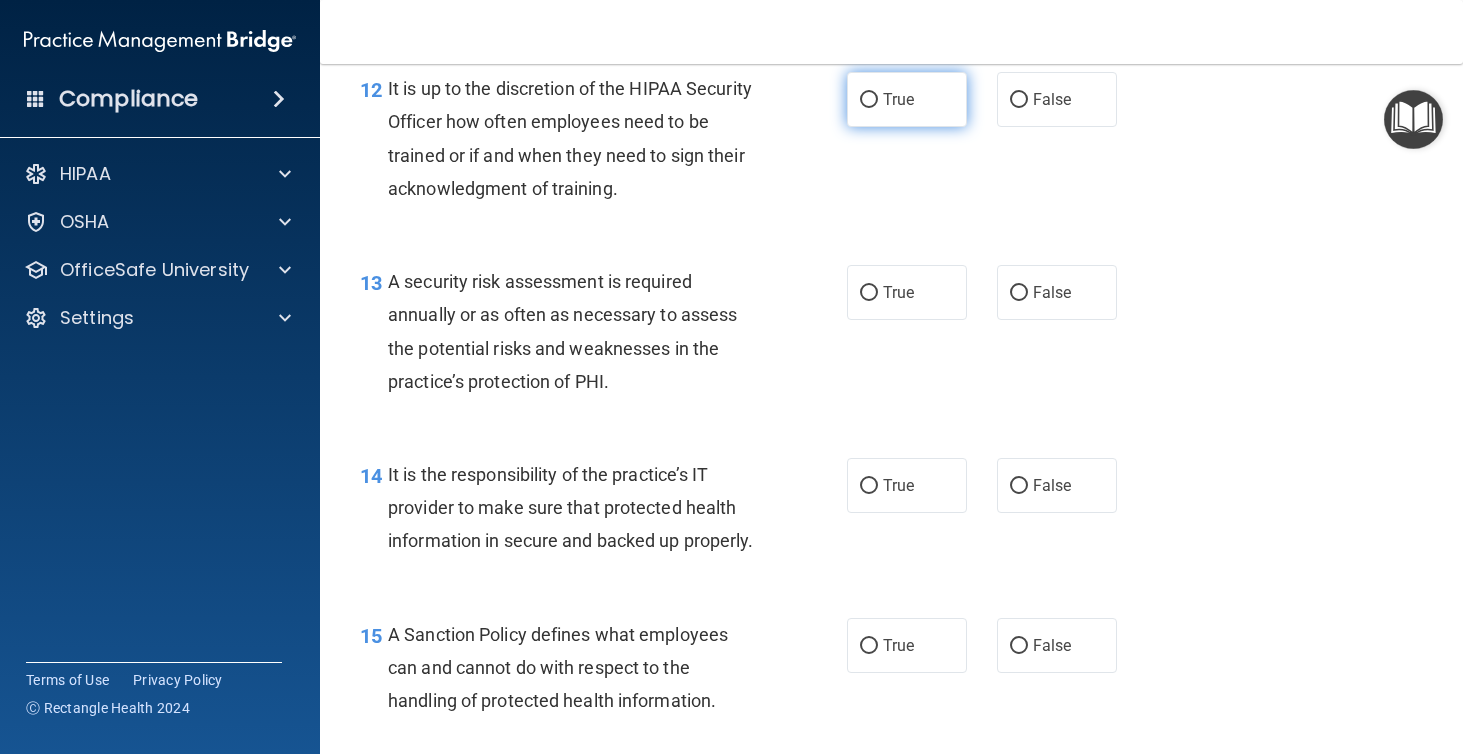 click on "True" at bounding box center (898, 99) 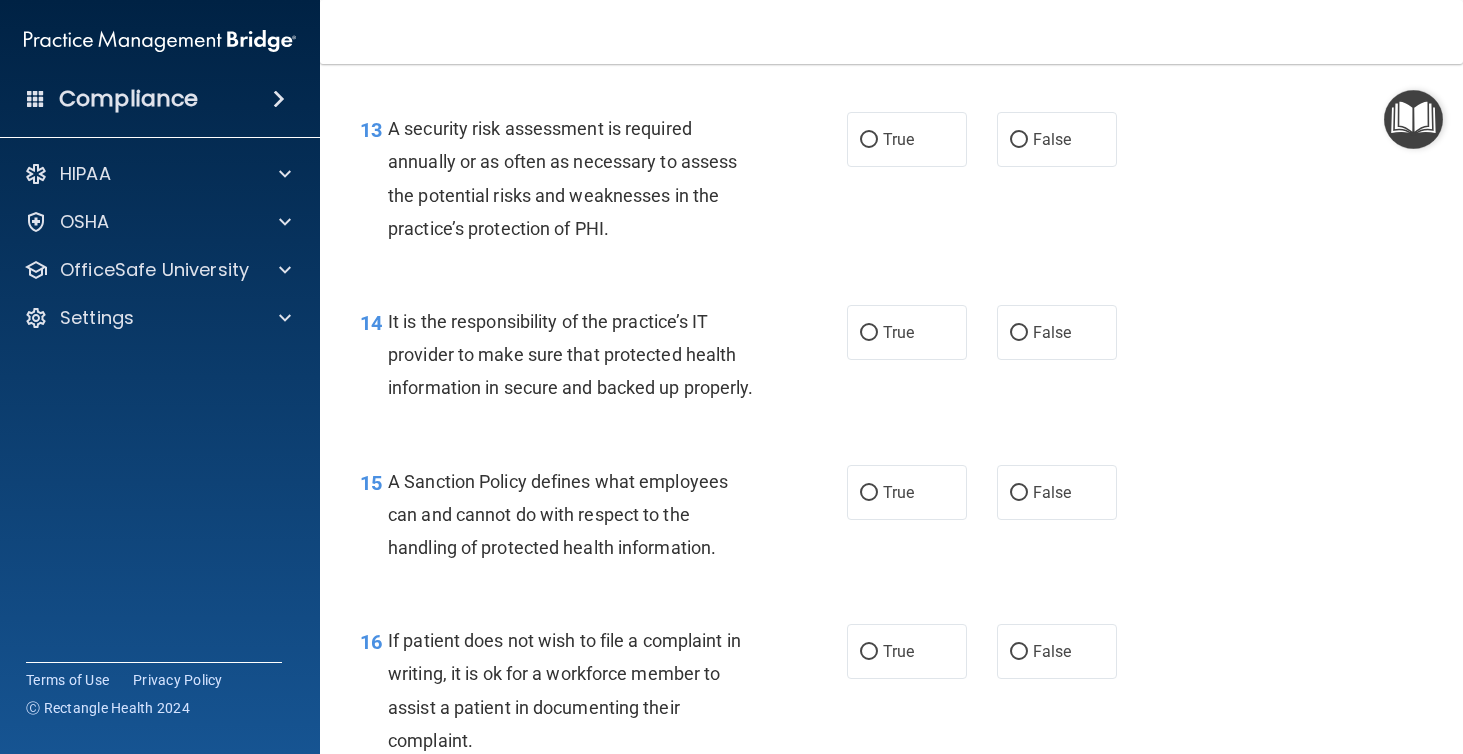 scroll, scrollTop: 2707, scrollLeft: 0, axis: vertical 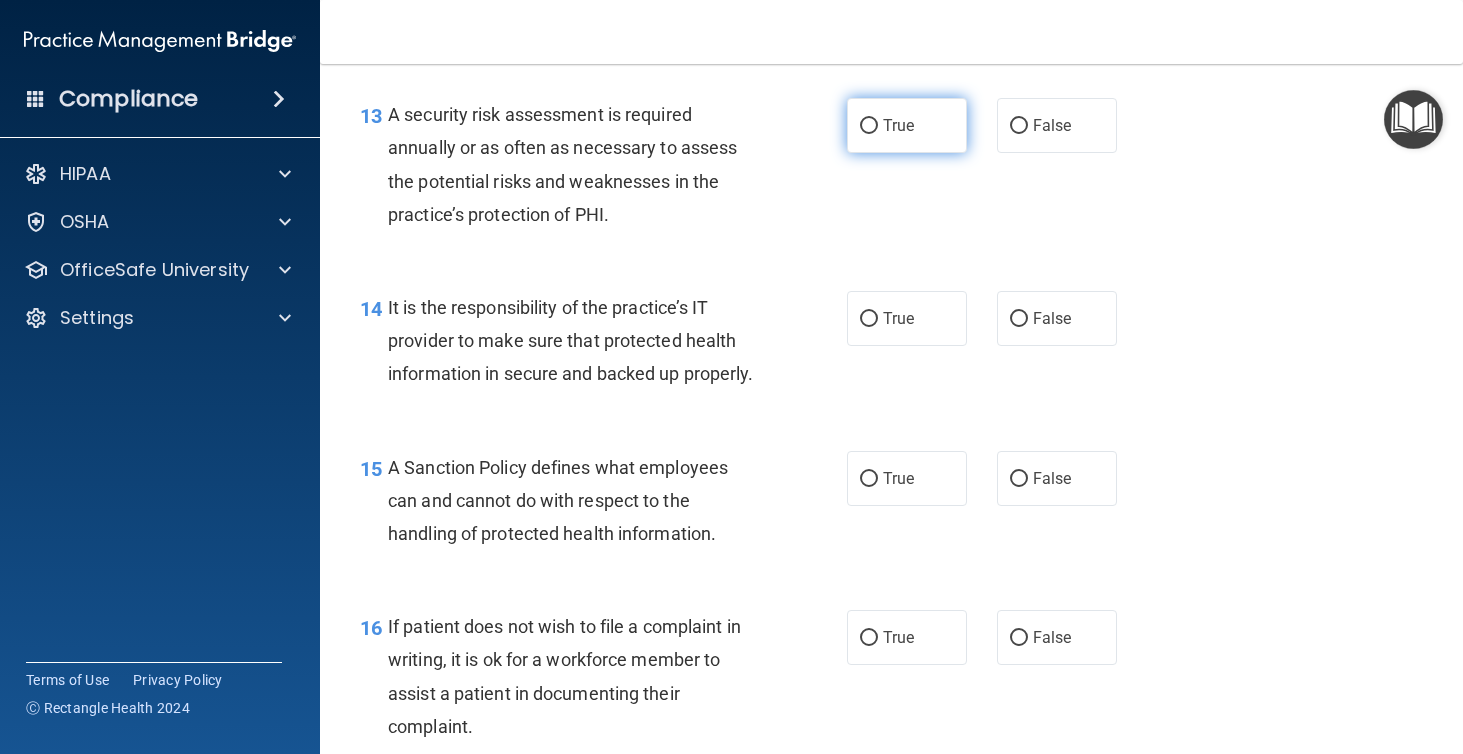click on "True" at bounding box center [869, 126] 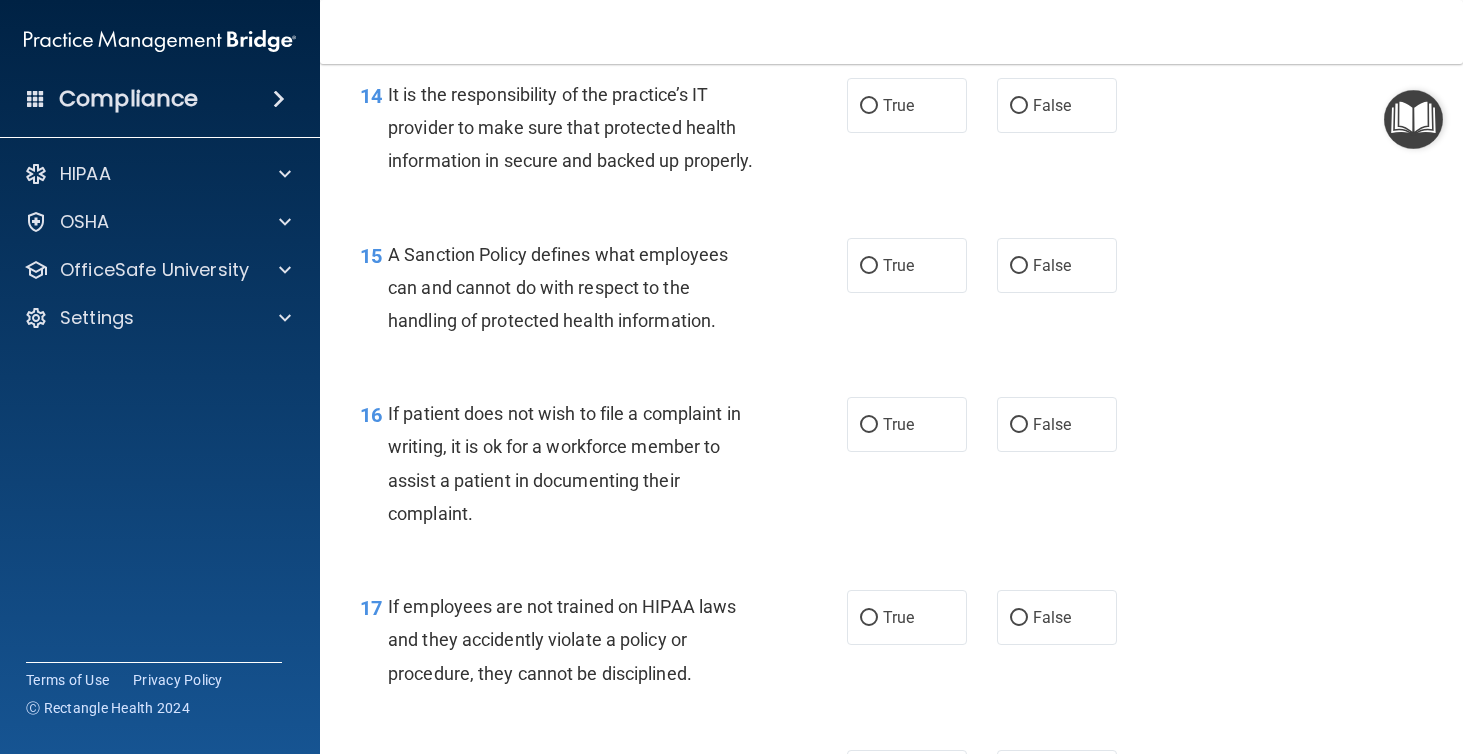 scroll, scrollTop: 2933, scrollLeft: 0, axis: vertical 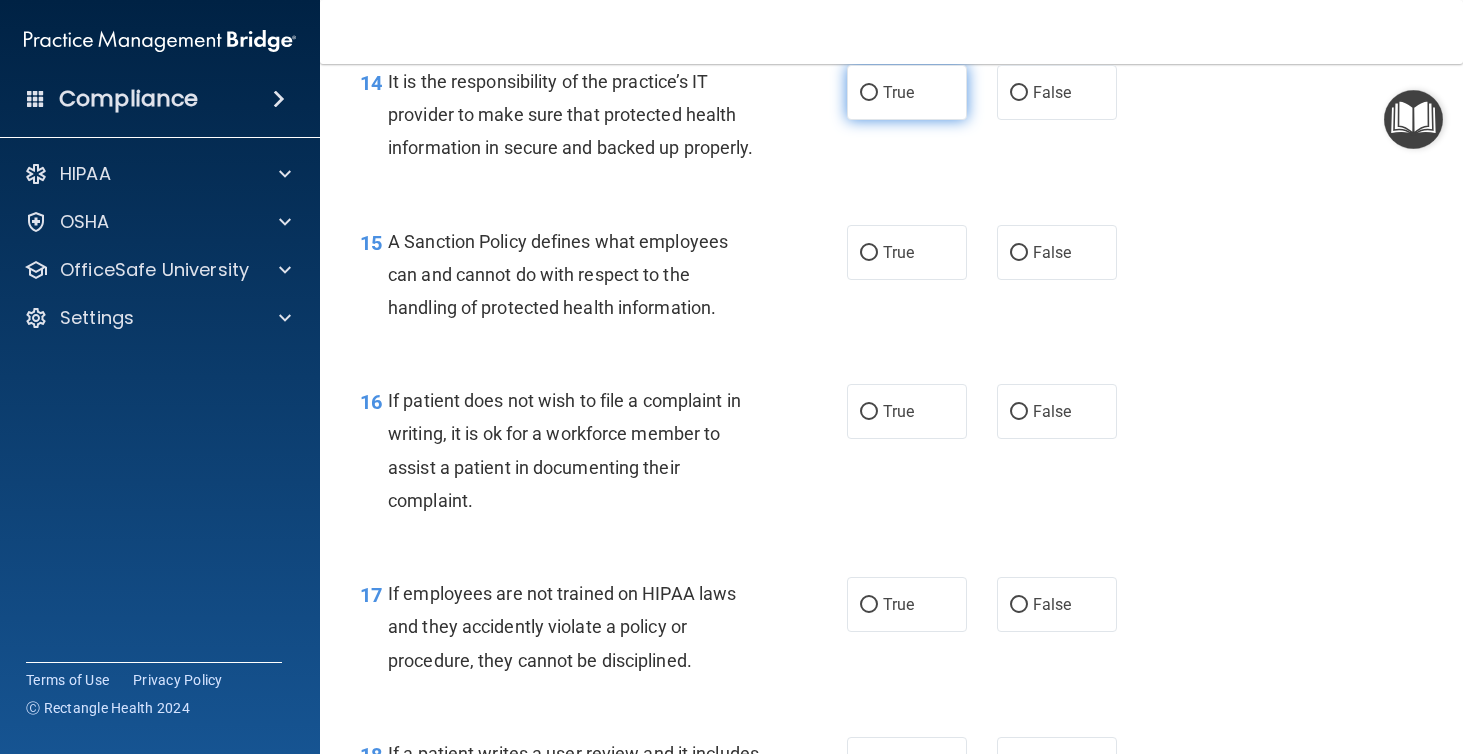 click on "True" at bounding box center (907, 92) 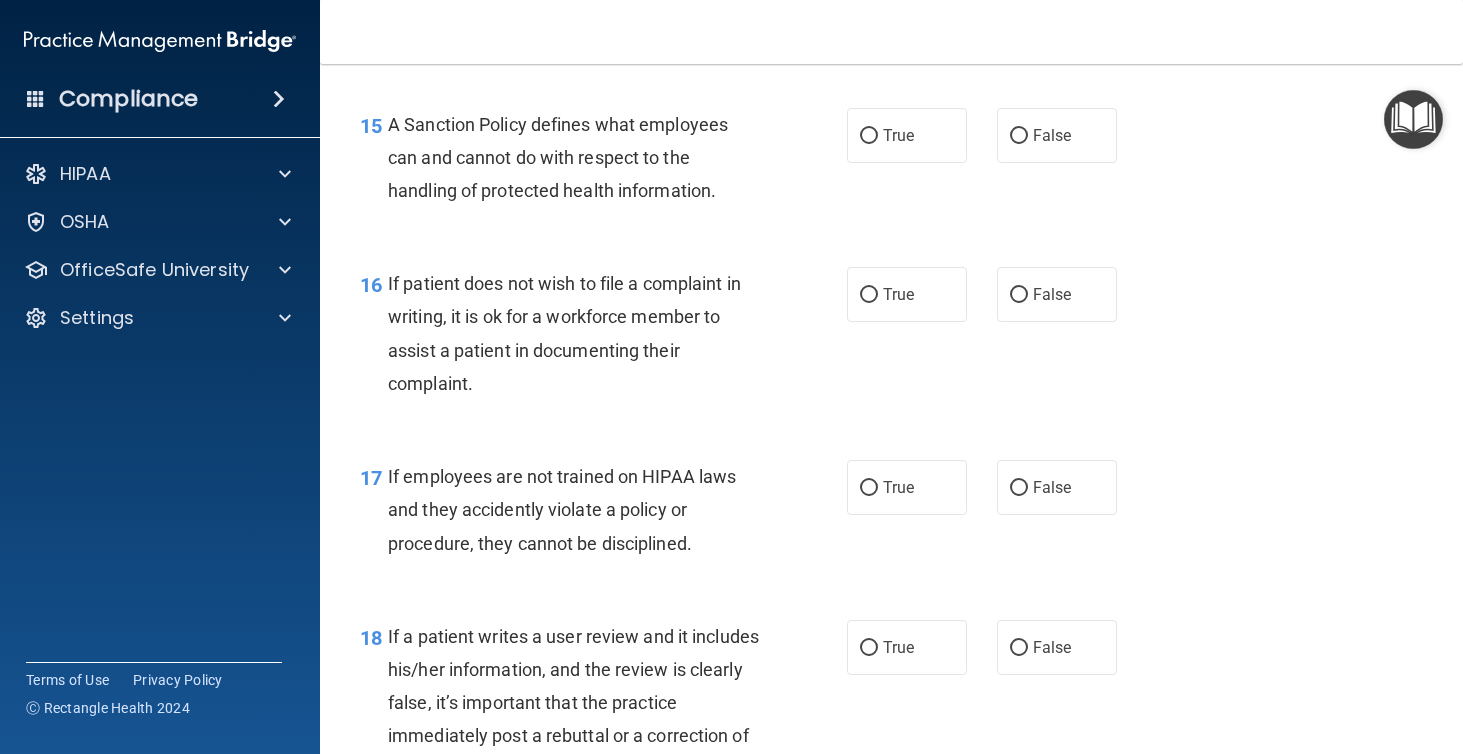 scroll, scrollTop: 3073, scrollLeft: 0, axis: vertical 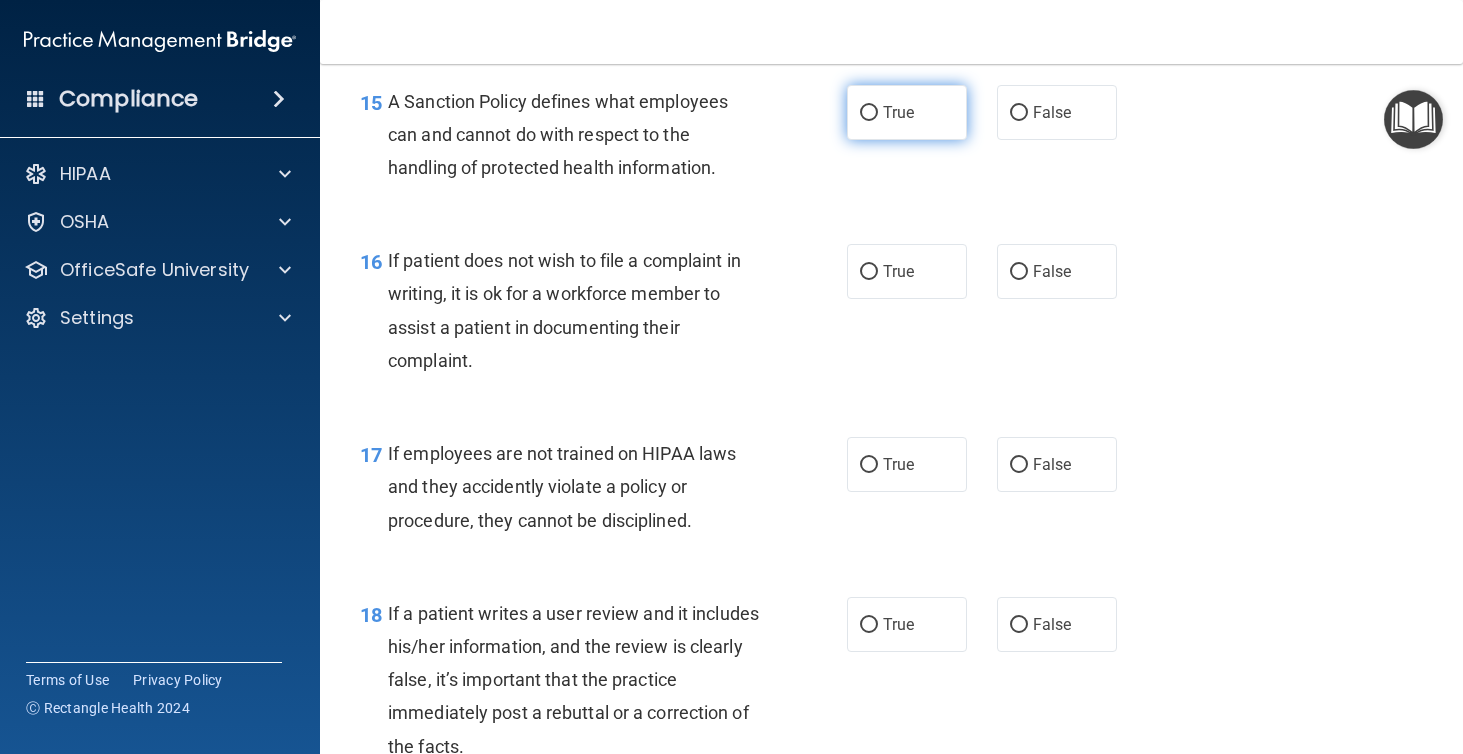click on "True" at bounding box center [907, 112] 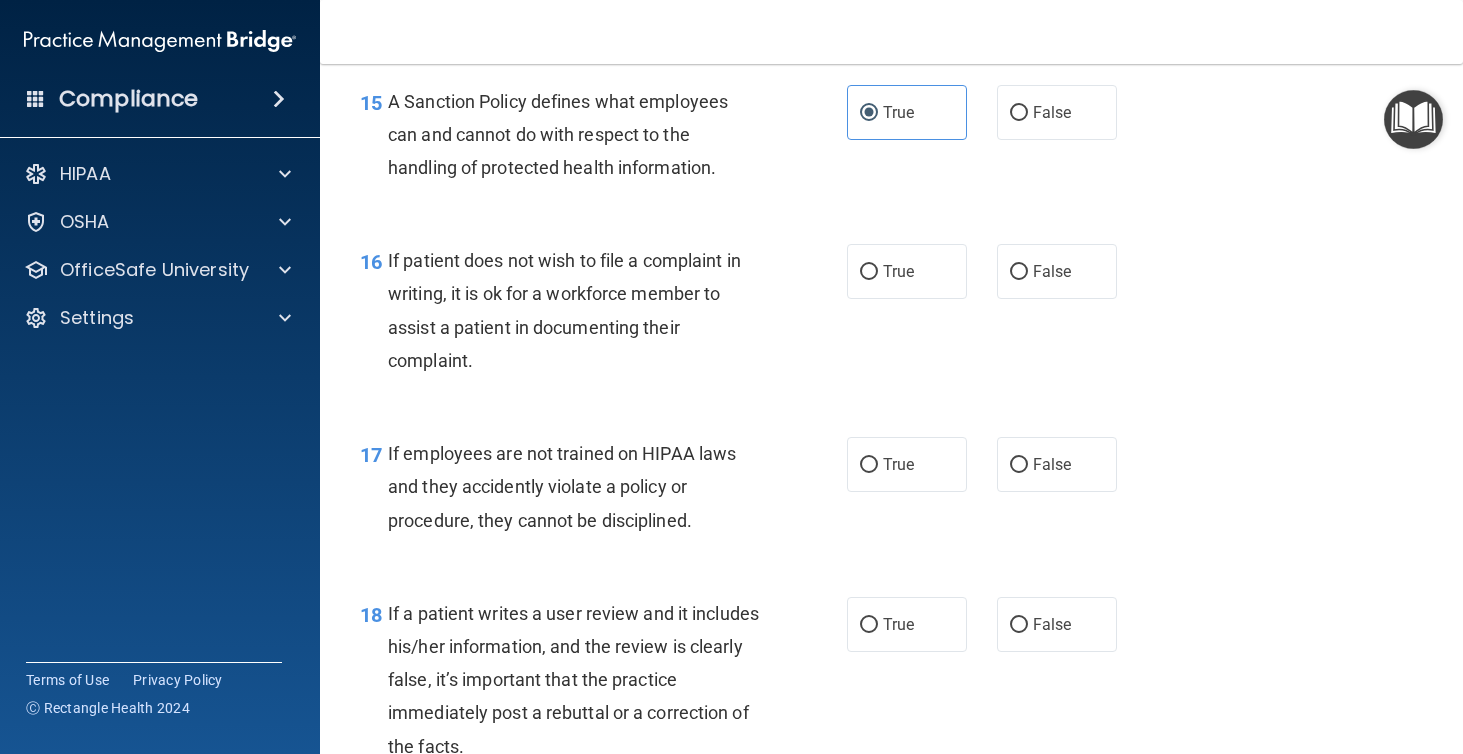 click on "A Sanction Policy defines what employees can and cannot do with respect to the handling of protected health information." at bounding box center [581, 135] 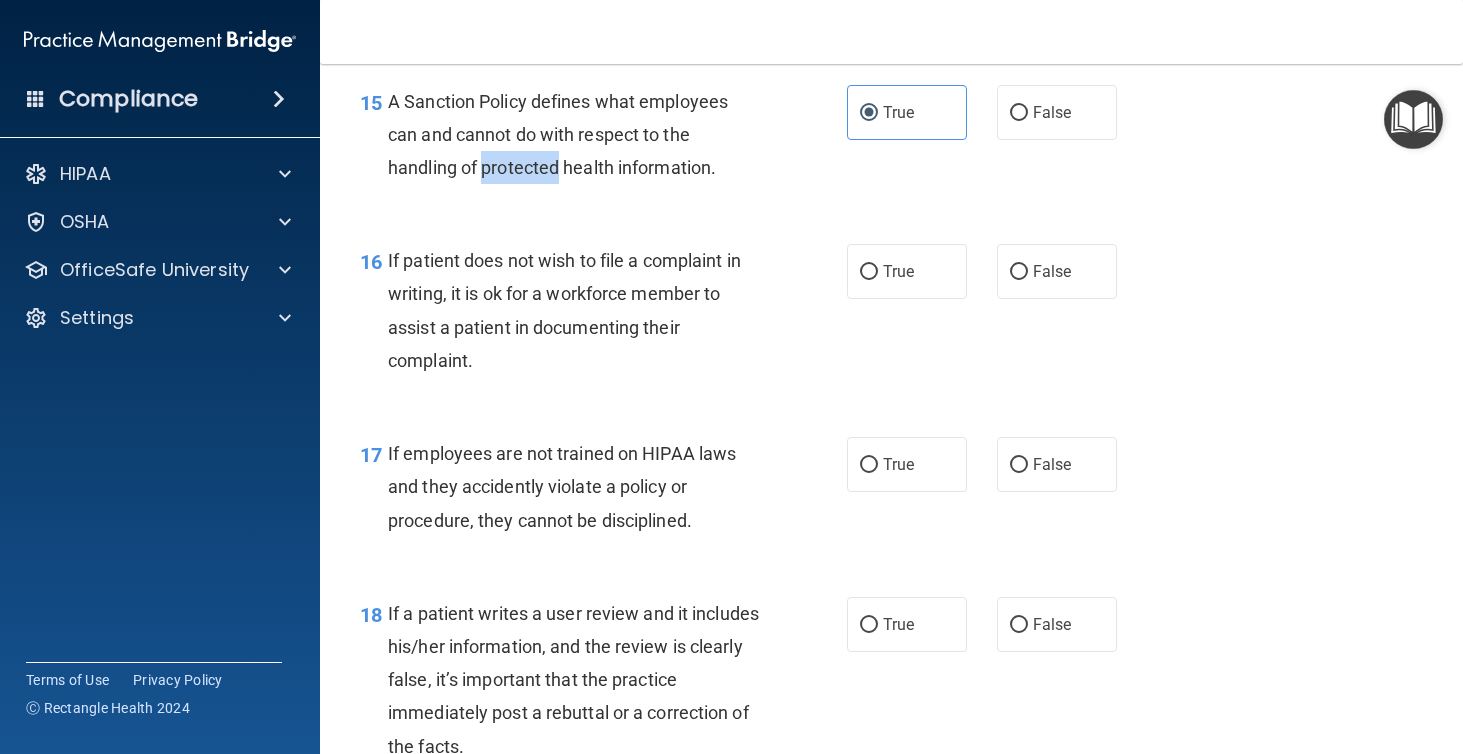 click on "A Sanction Policy defines what employees can and cannot do with respect to the handling of protected health information." at bounding box center [581, 135] 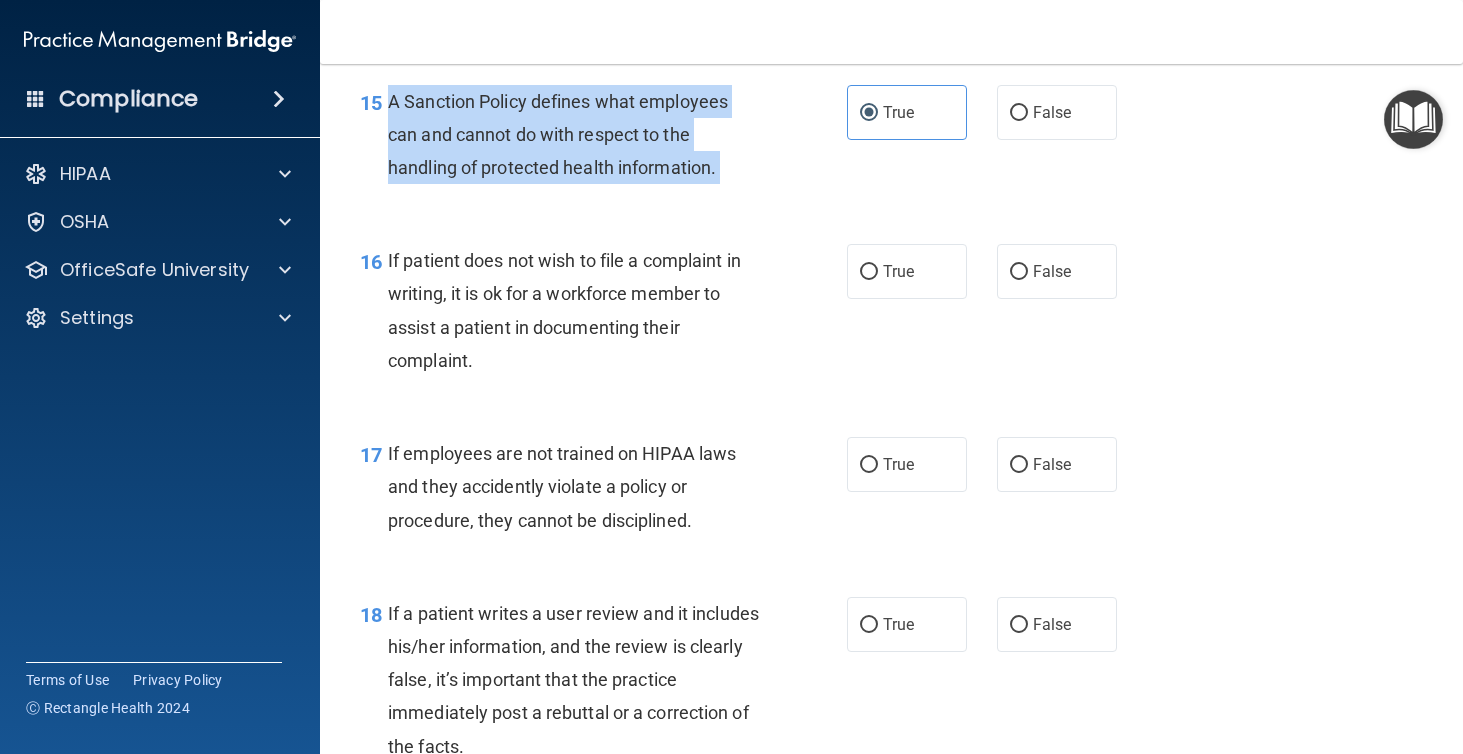 click on "A Sanction Policy defines what employees can and cannot do with respect to the handling of protected health information." at bounding box center (581, 135) 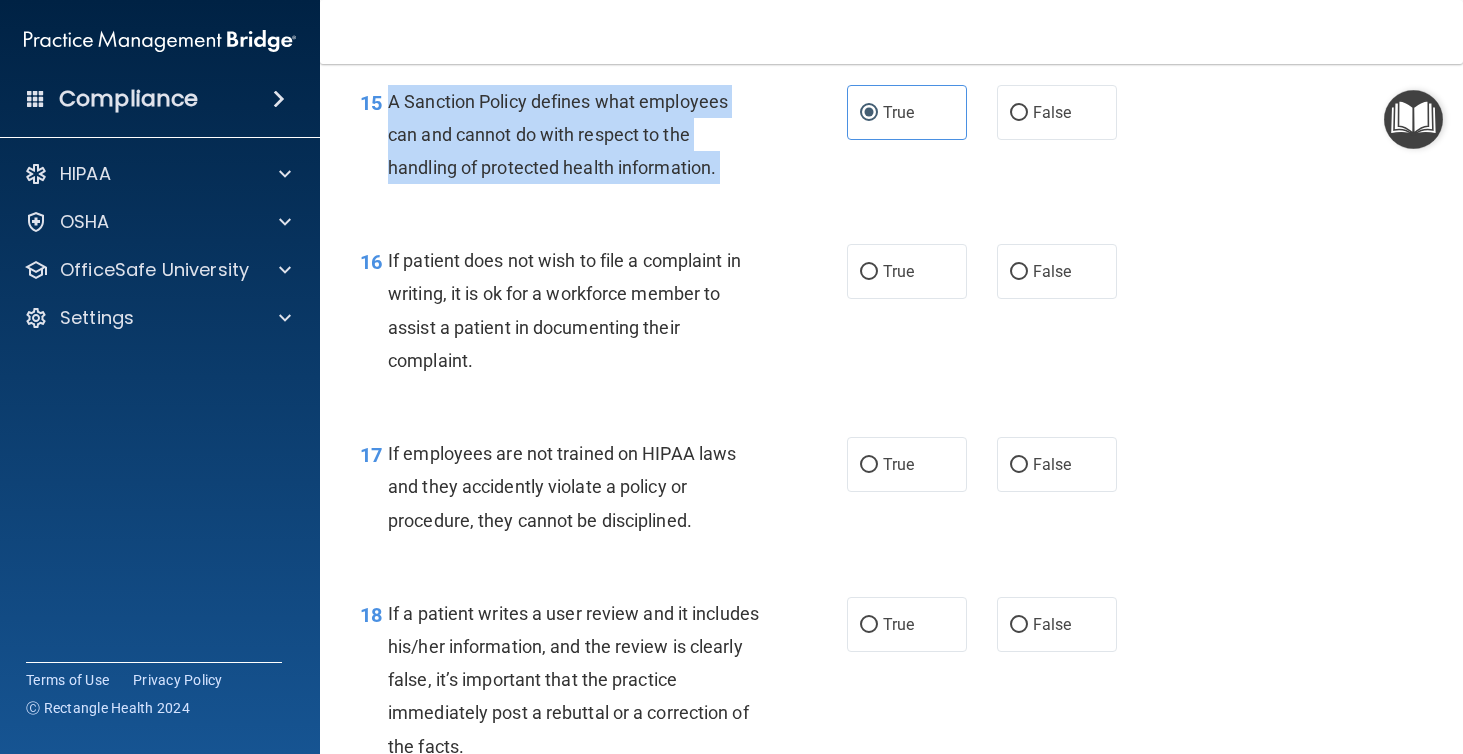 click on "15       A Sanction Policy defines what employees can and cannot do with respect to the handling of protected health information." at bounding box center [603, 140] 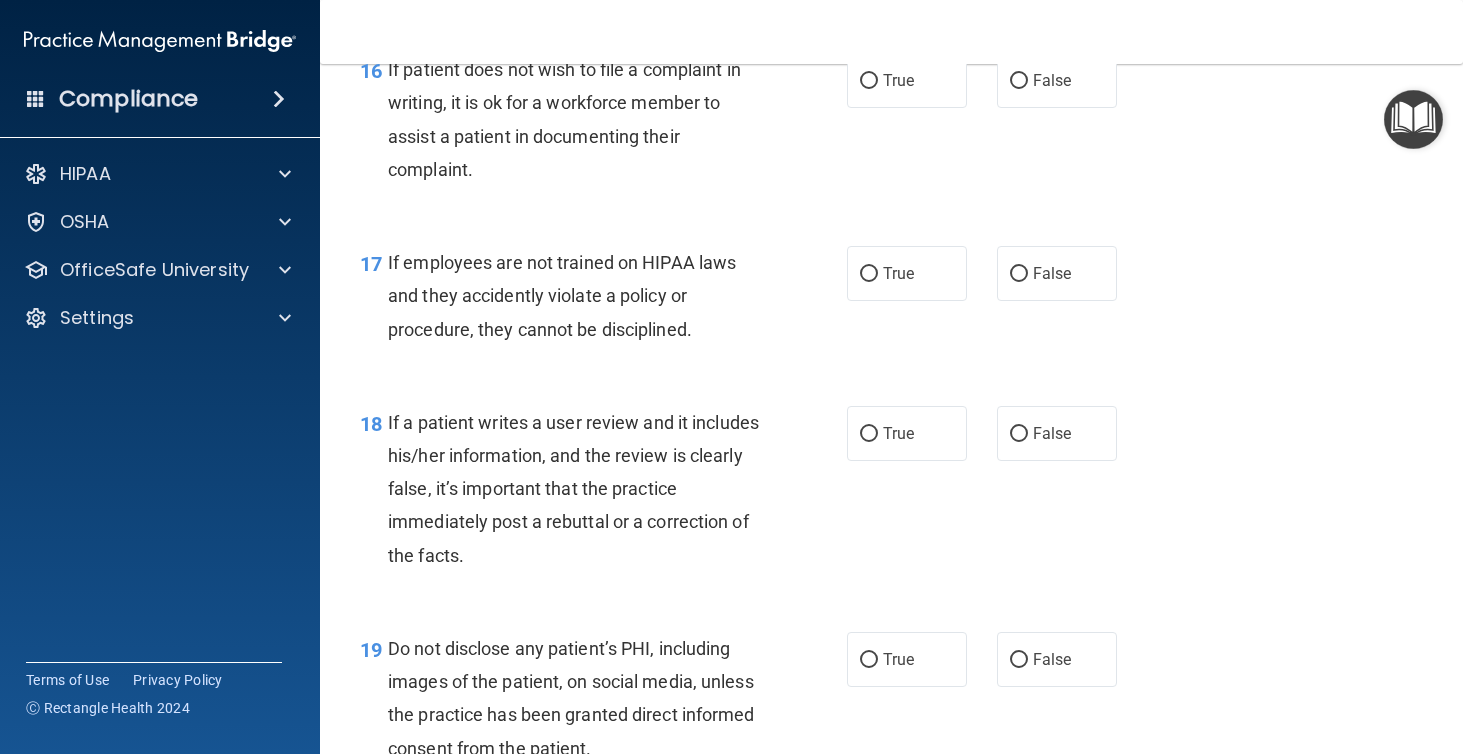 scroll, scrollTop: 3263, scrollLeft: 0, axis: vertical 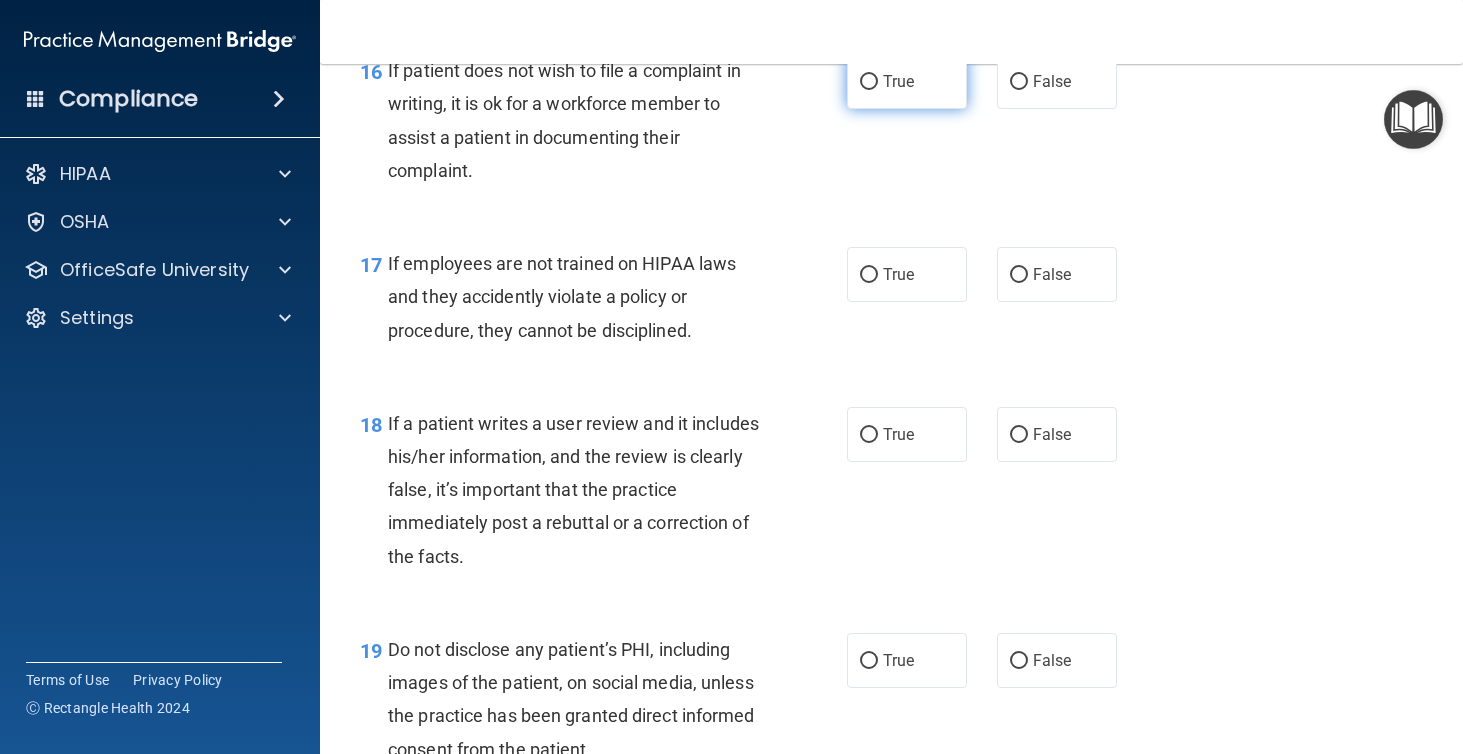 click on "True" at bounding box center [907, 81] 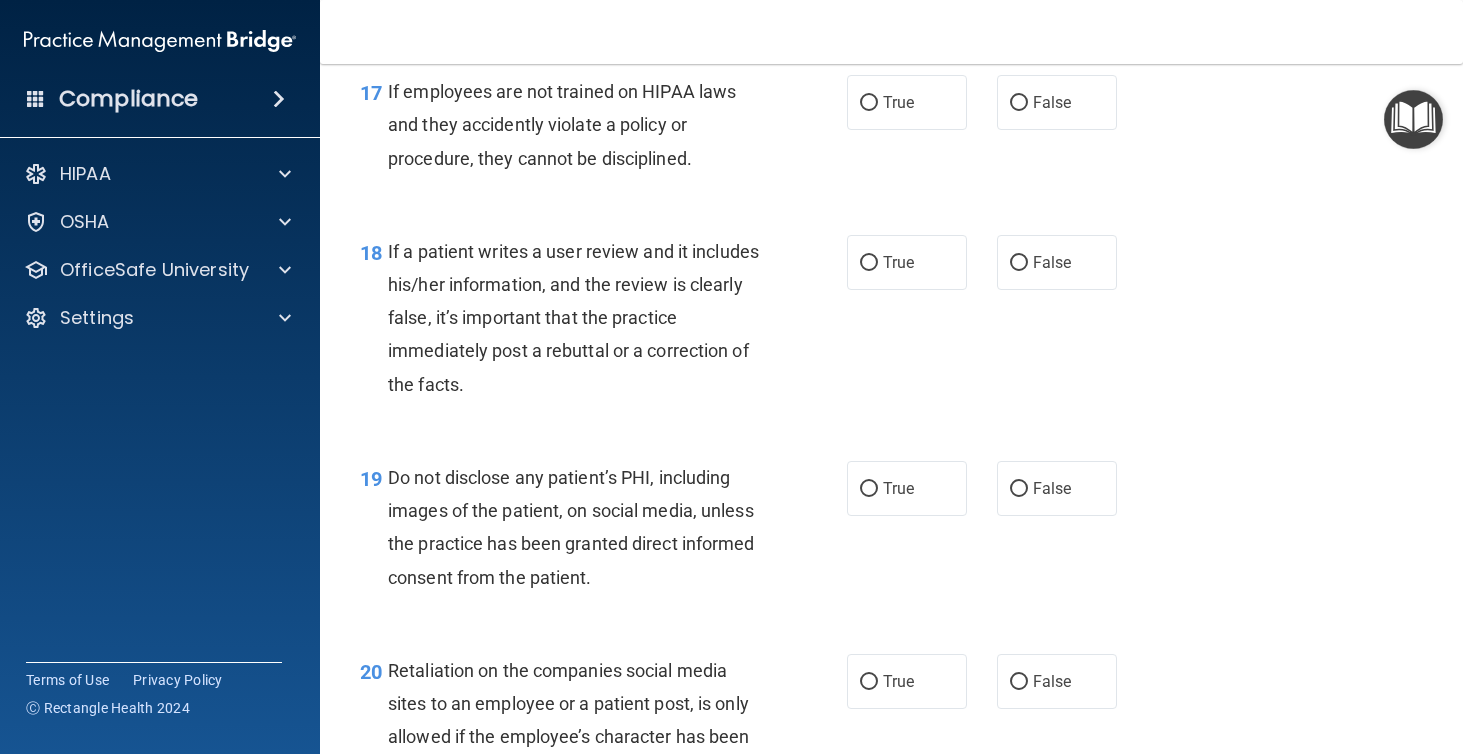 scroll, scrollTop: 3434, scrollLeft: 0, axis: vertical 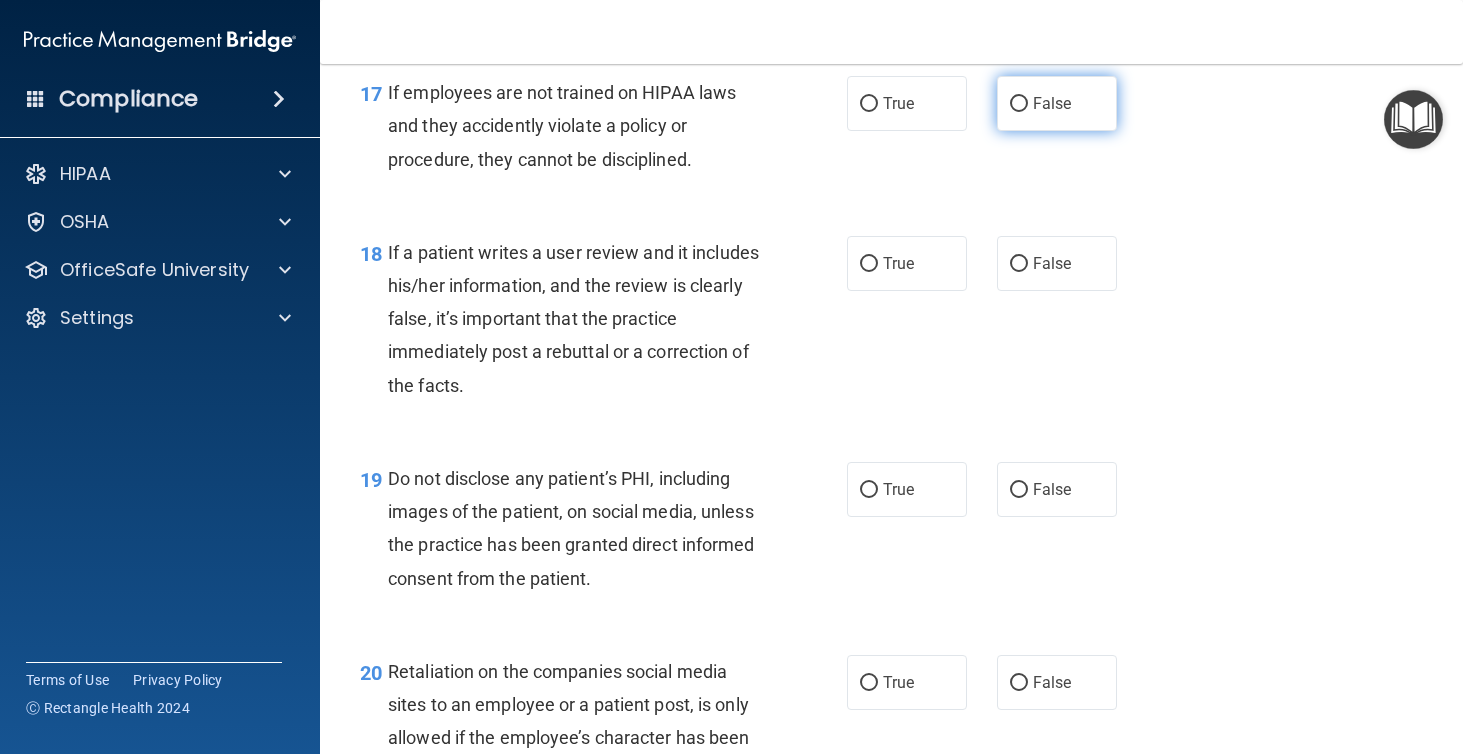 click on "False" at bounding box center [1052, 103] 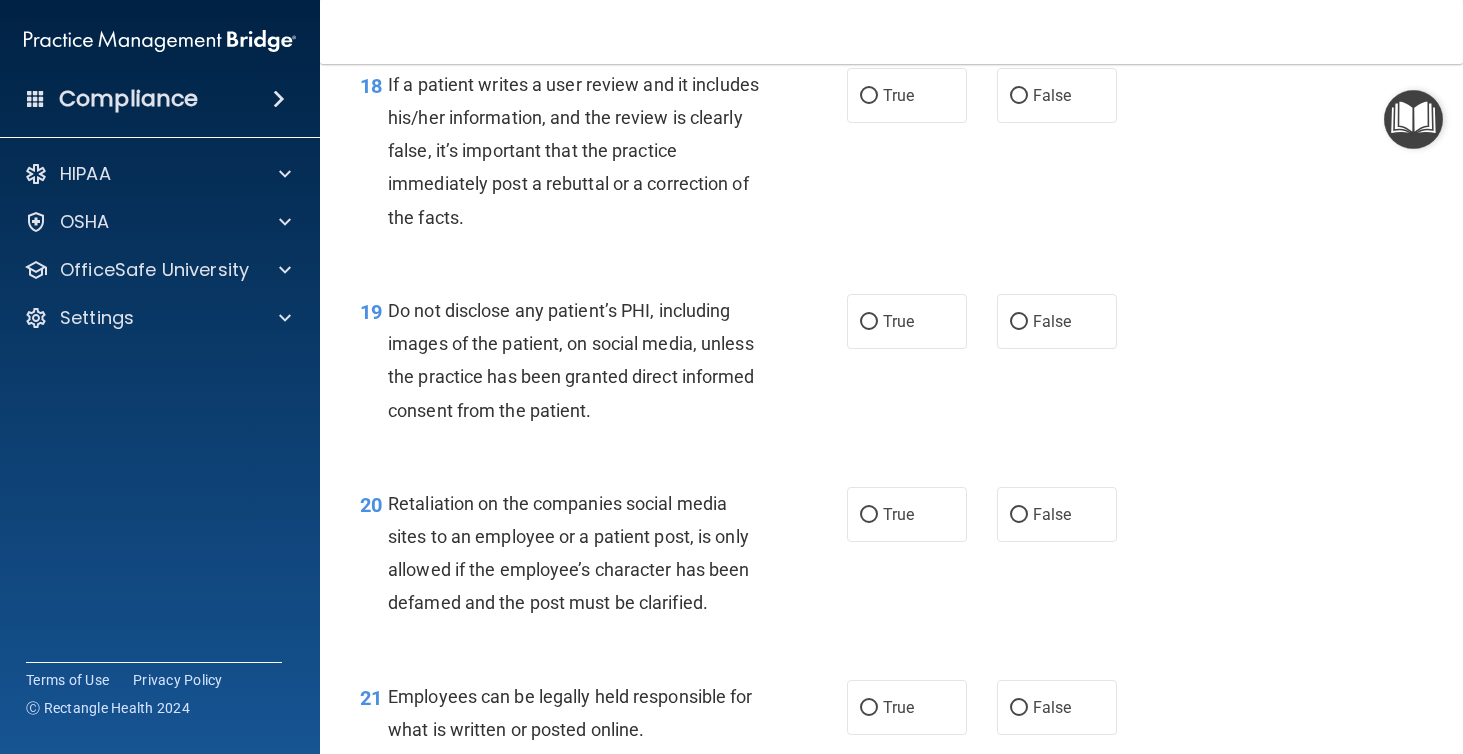 scroll, scrollTop: 3607, scrollLeft: 0, axis: vertical 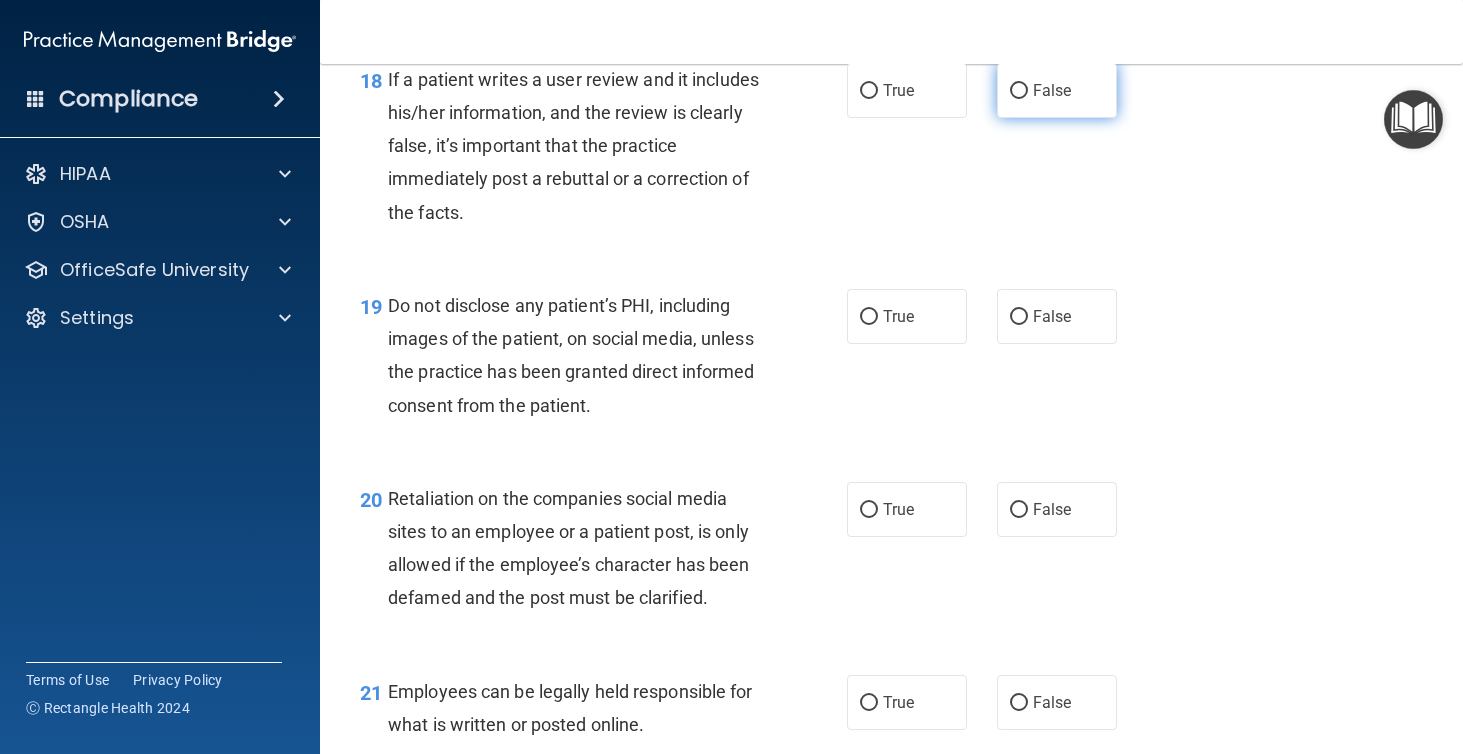 click on "False" at bounding box center (1052, 90) 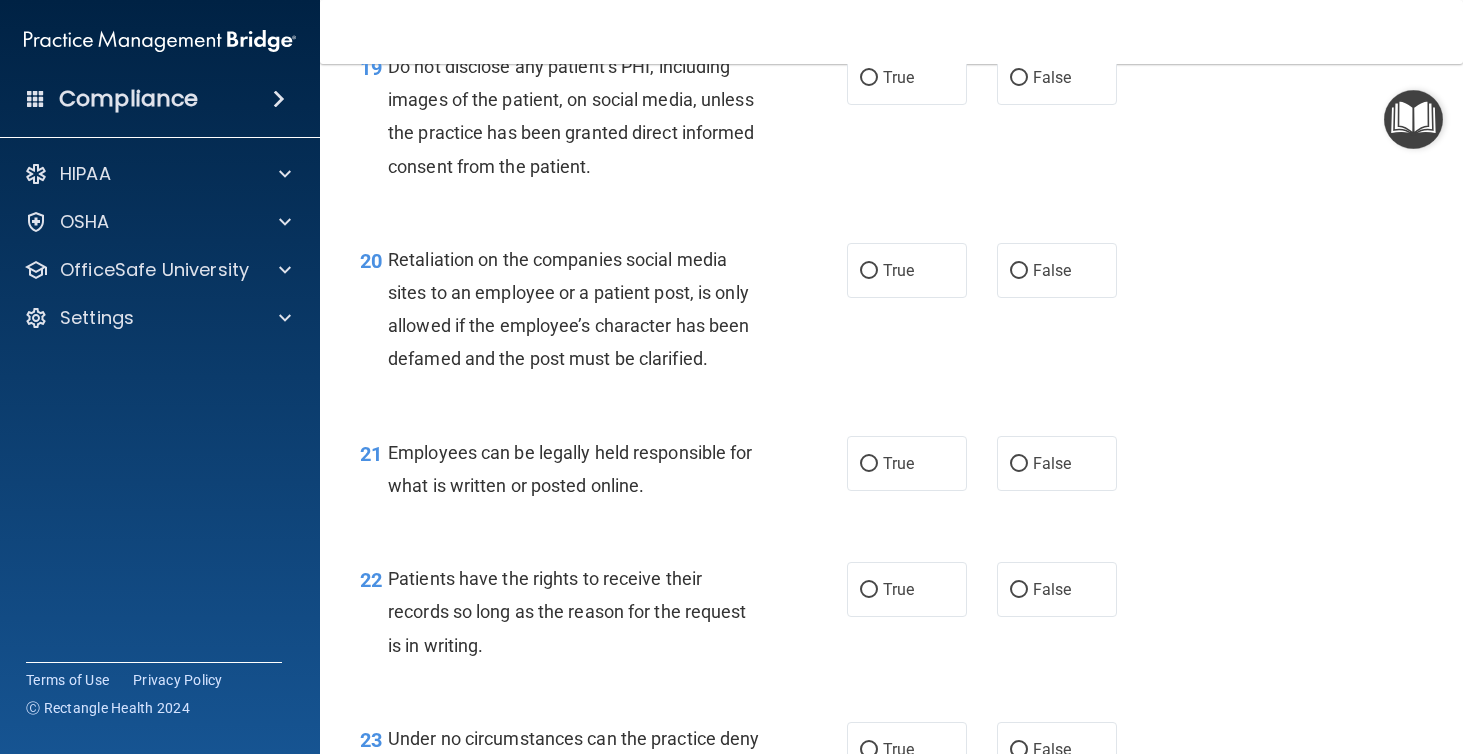 scroll, scrollTop: 3847, scrollLeft: 0, axis: vertical 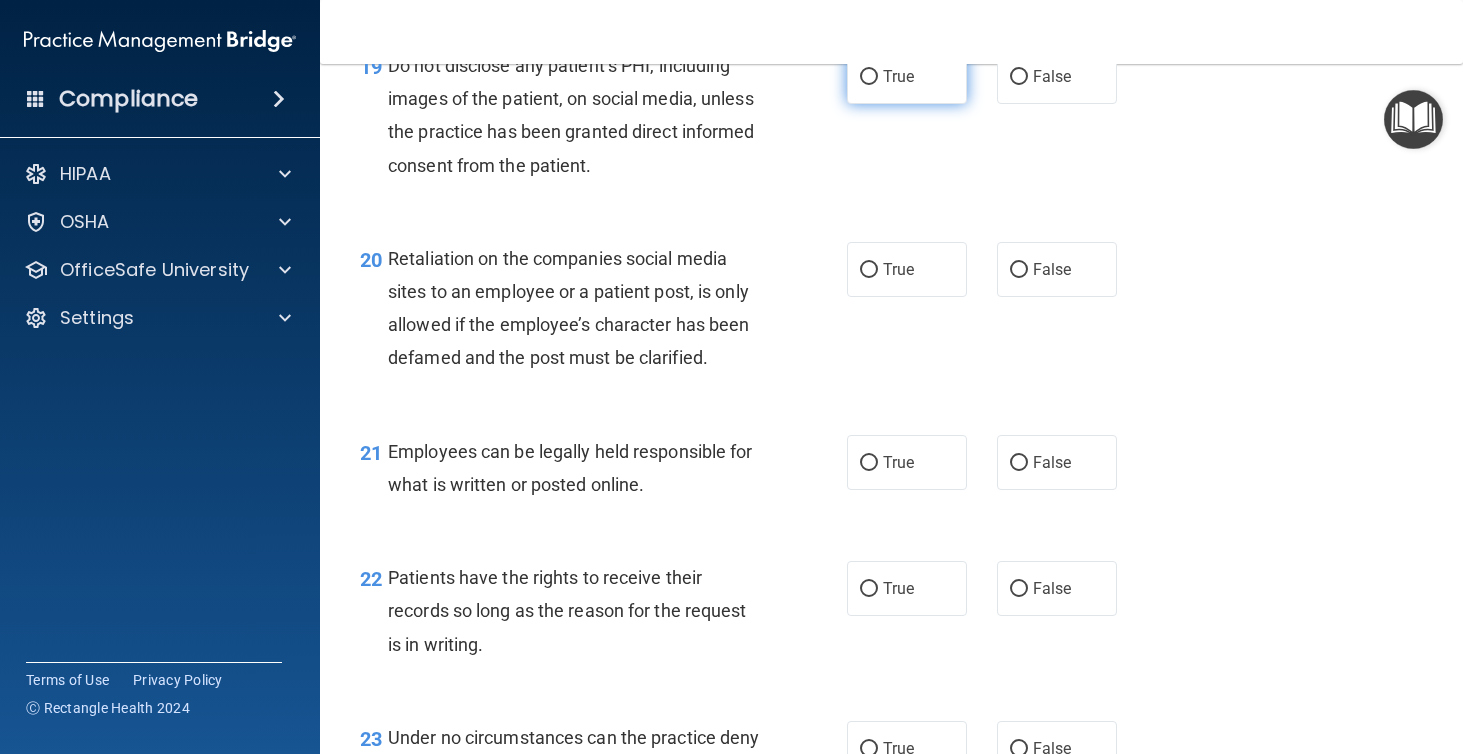 click on "True" at bounding box center [907, 76] 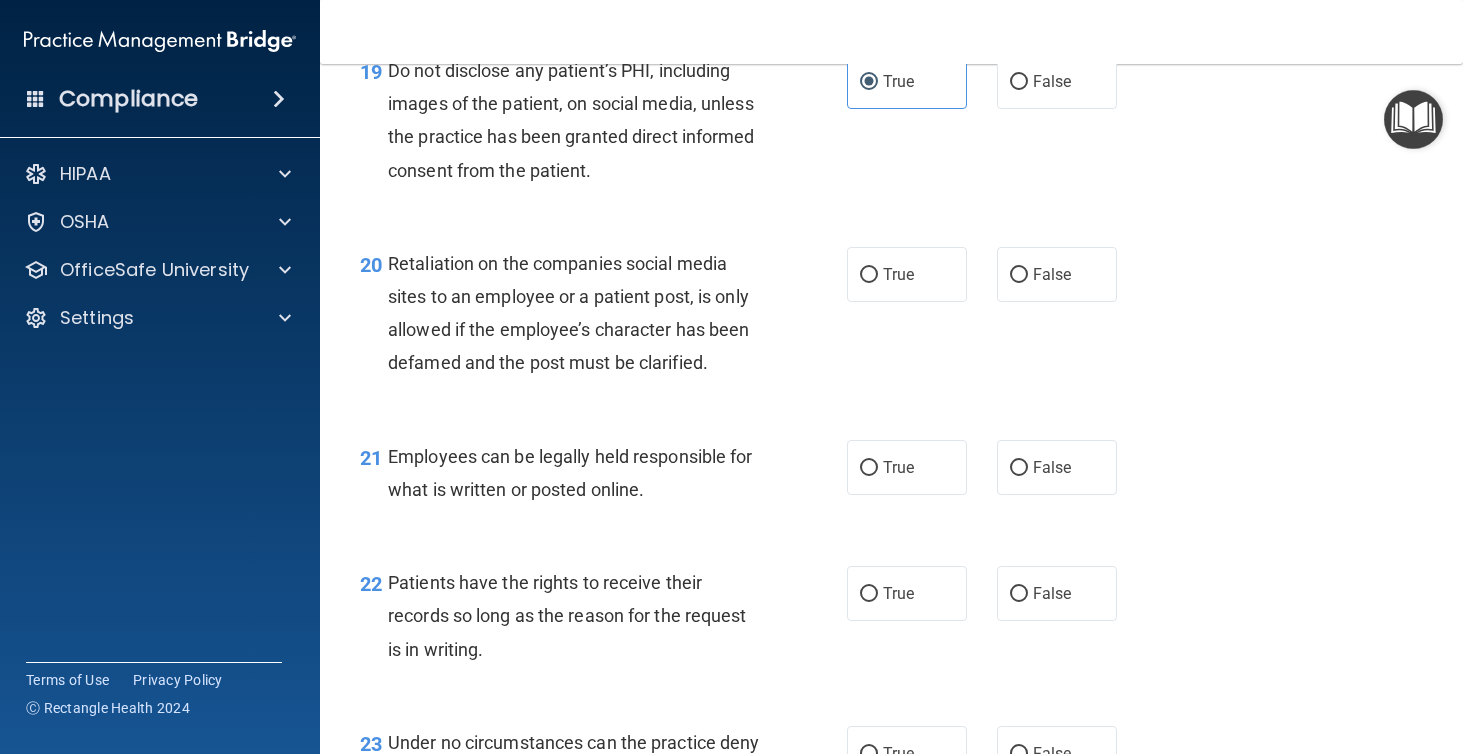 scroll, scrollTop: 3829, scrollLeft: 0, axis: vertical 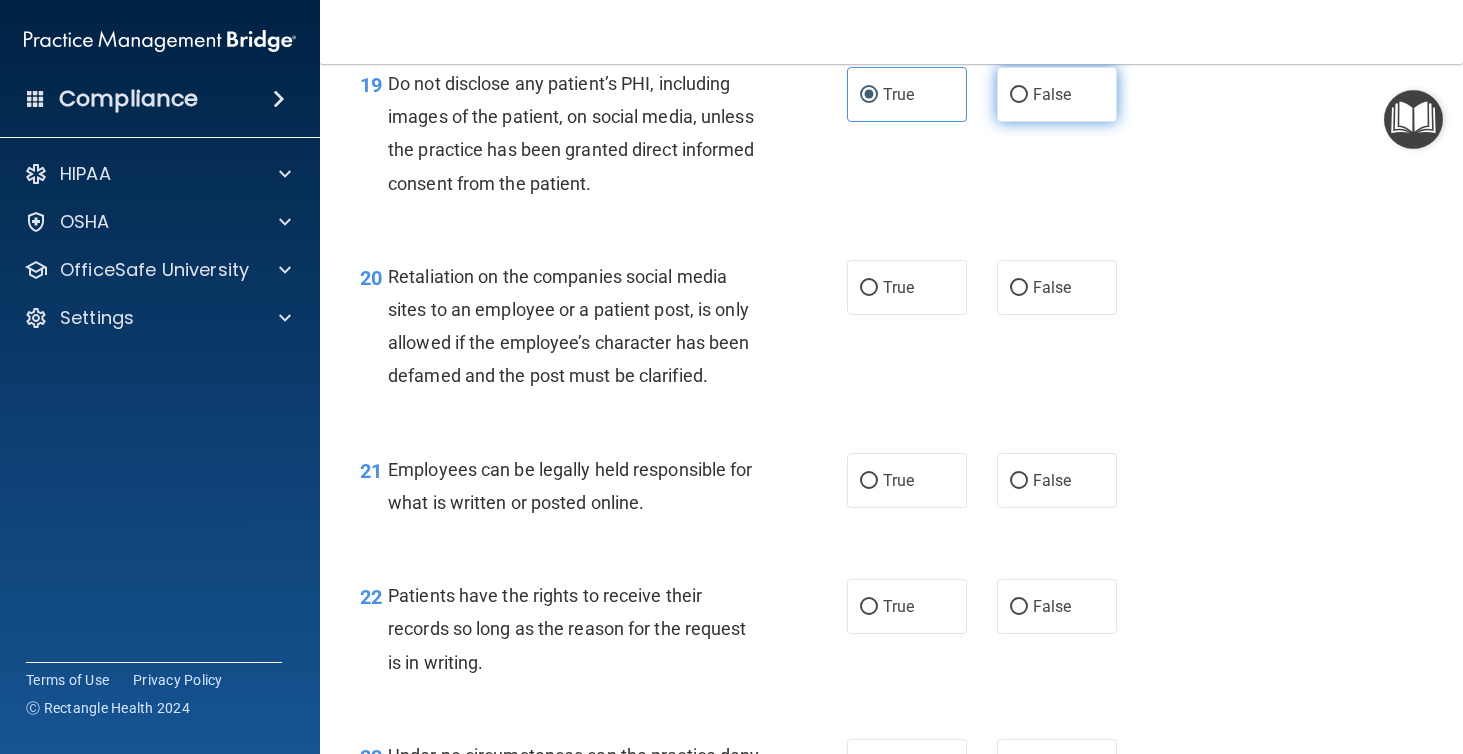 click on "False" at bounding box center [1057, 94] 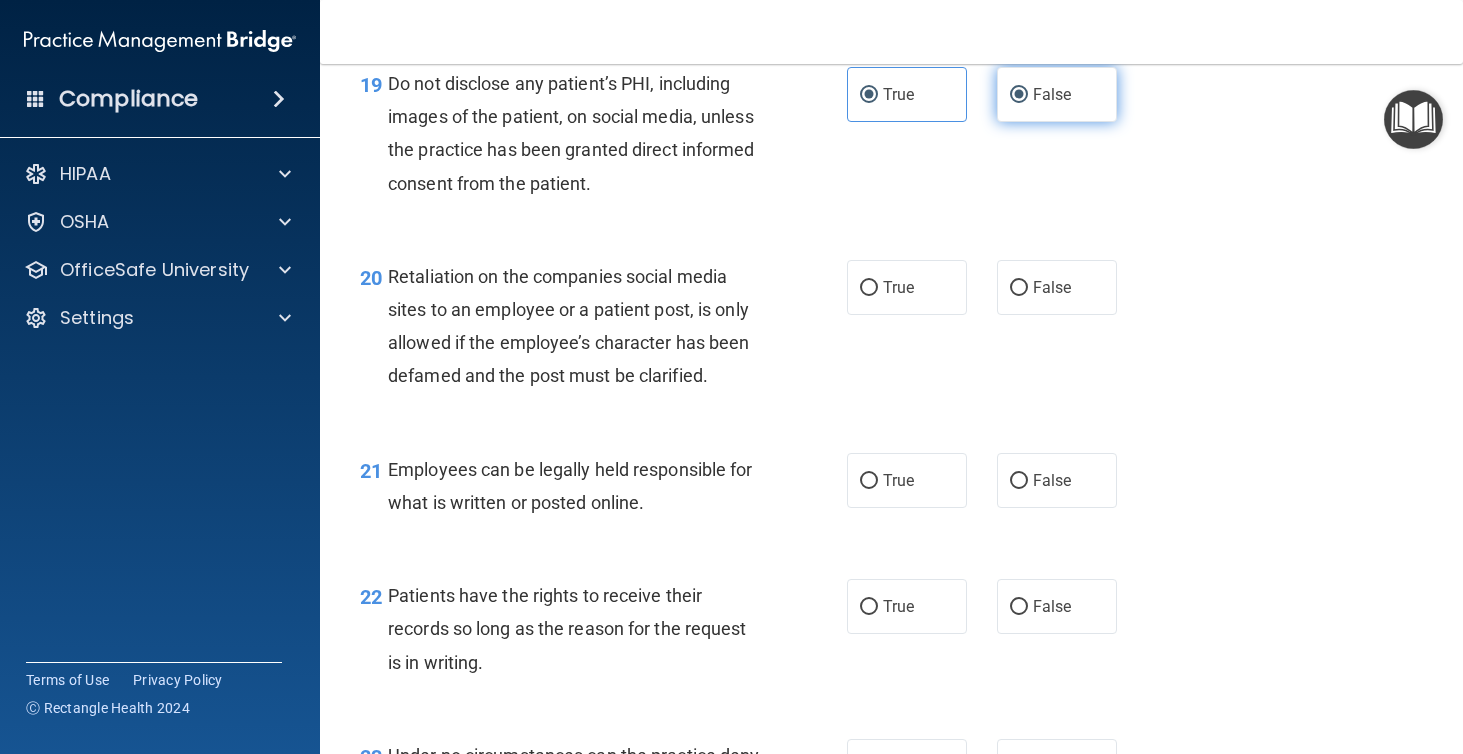 radio on "false" 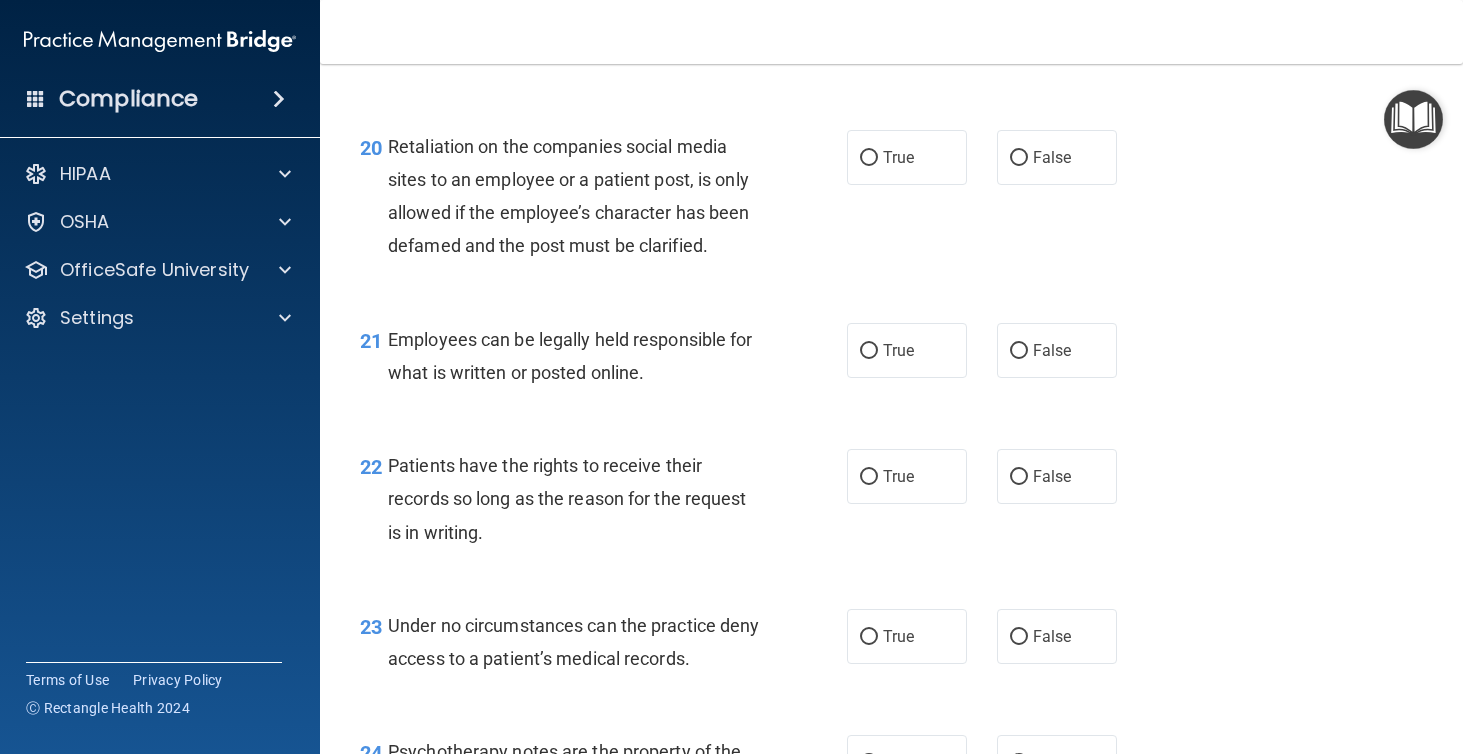 scroll, scrollTop: 3965, scrollLeft: 0, axis: vertical 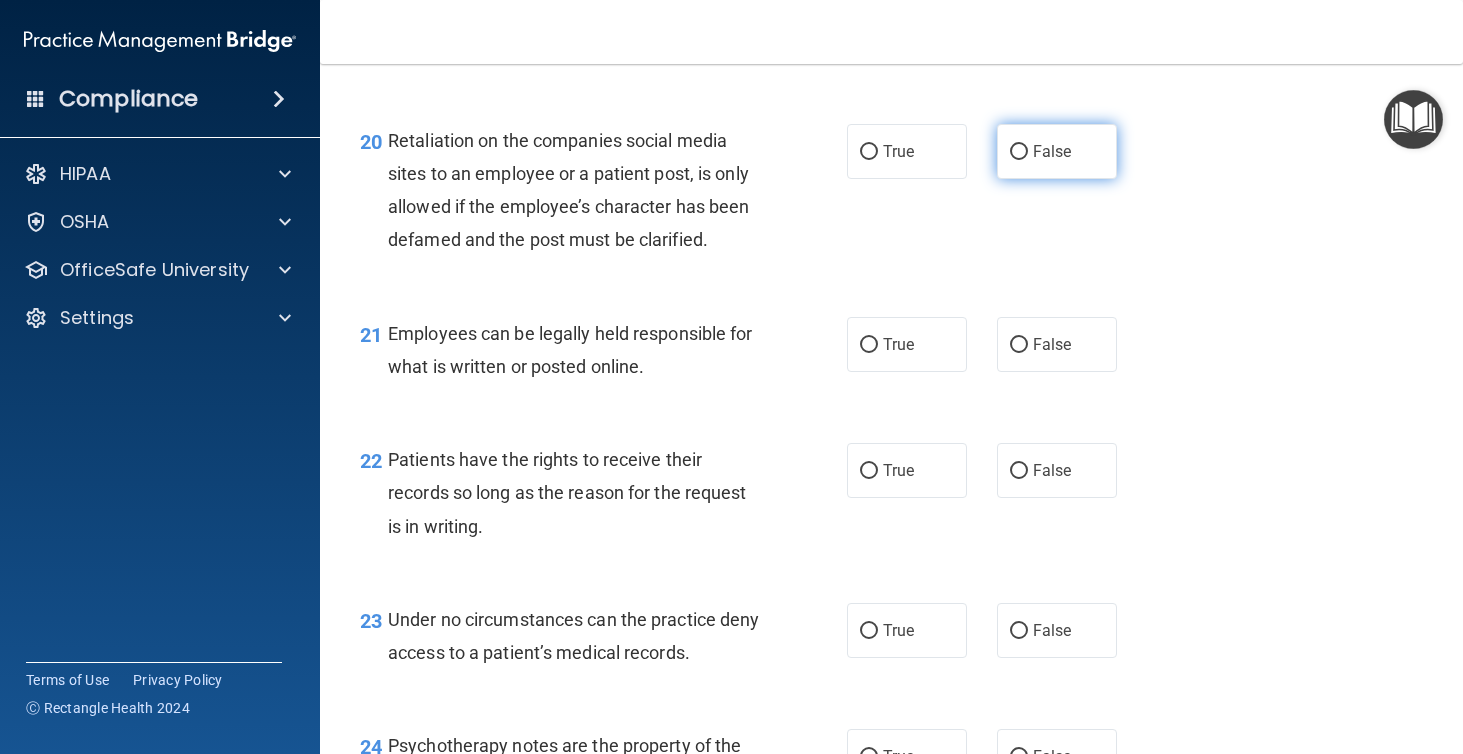click on "False" at bounding box center (1052, 151) 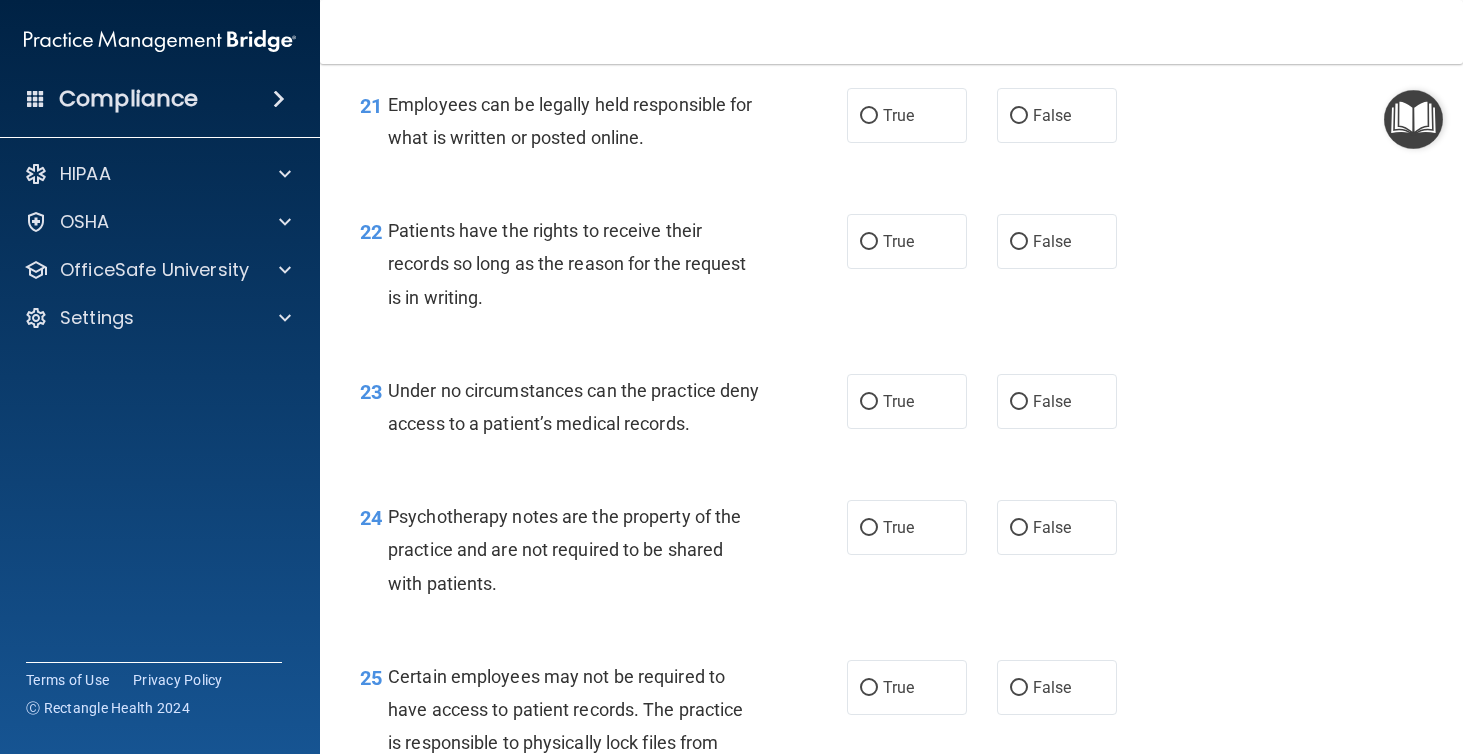 scroll, scrollTop: 4230, scrollLeft: 0, axis: vertical 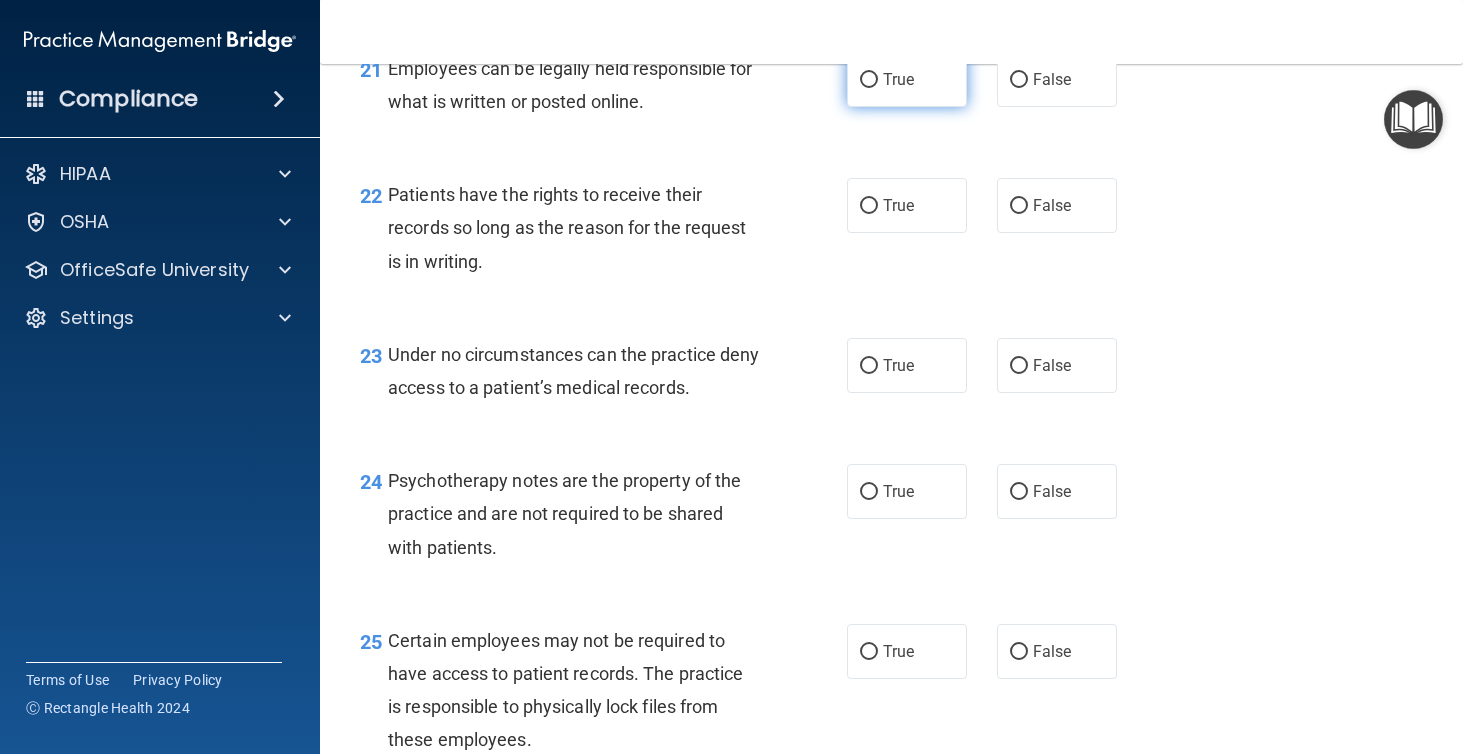 click on "True" at bounding box center [907, 79] 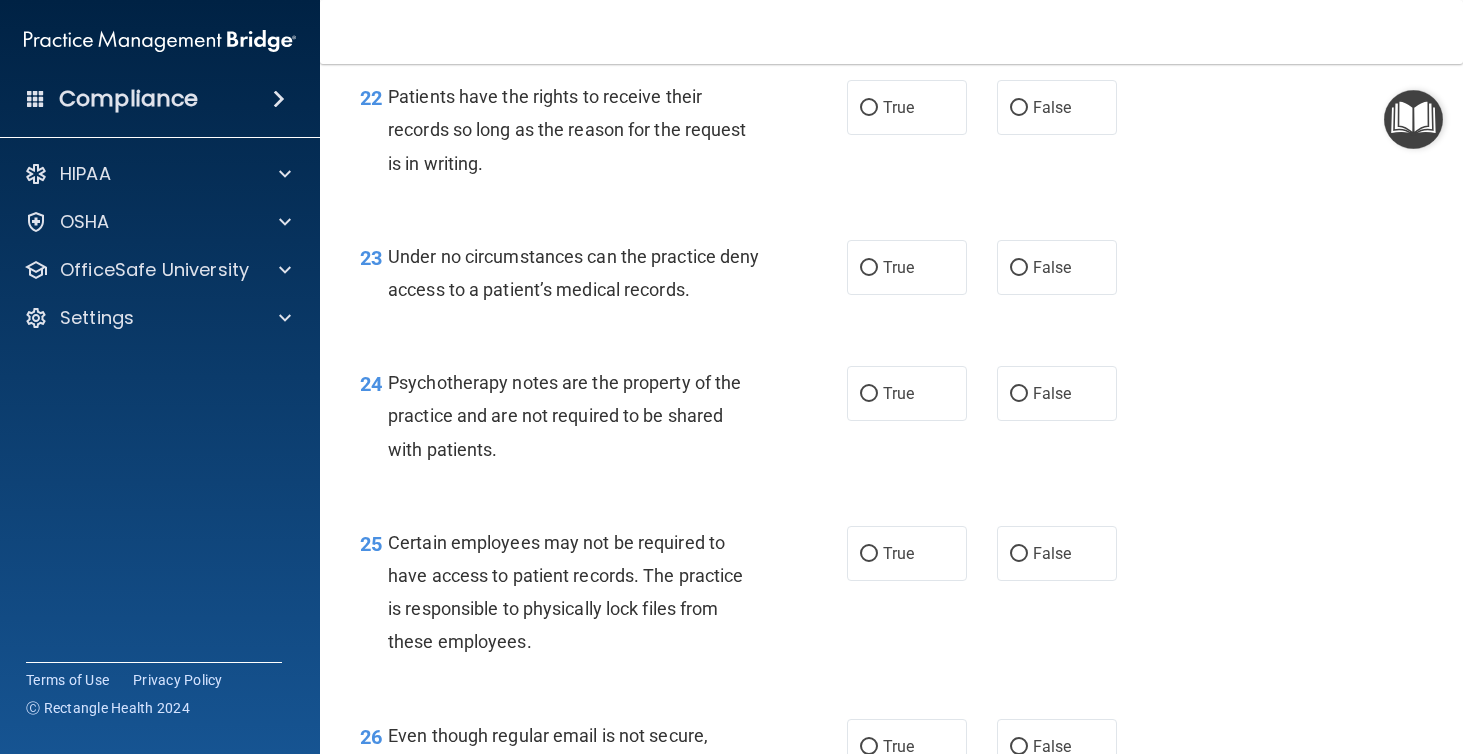 scroll, scrollTop: 4334, scrollLeft: 0, axis: vertical 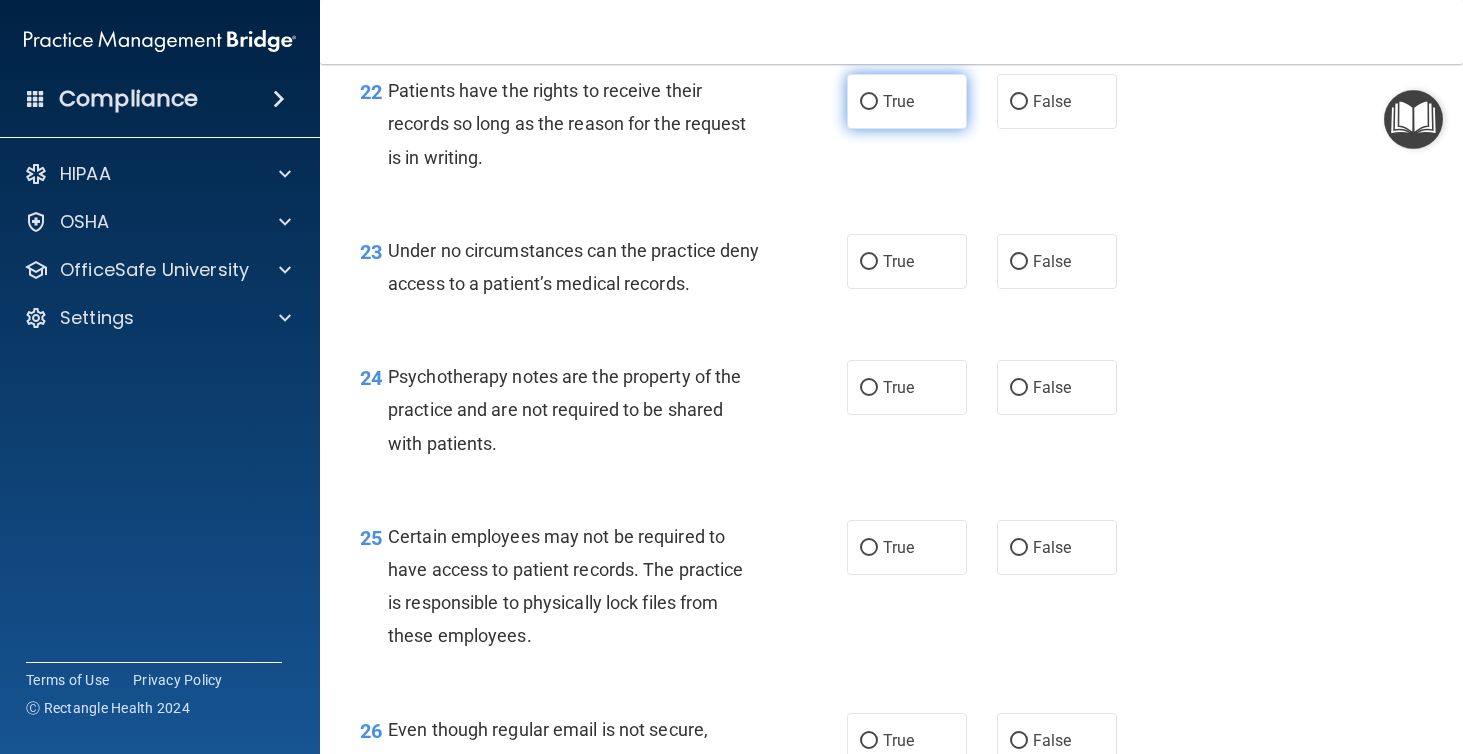 click on "True" at bounding box center (869, 102) 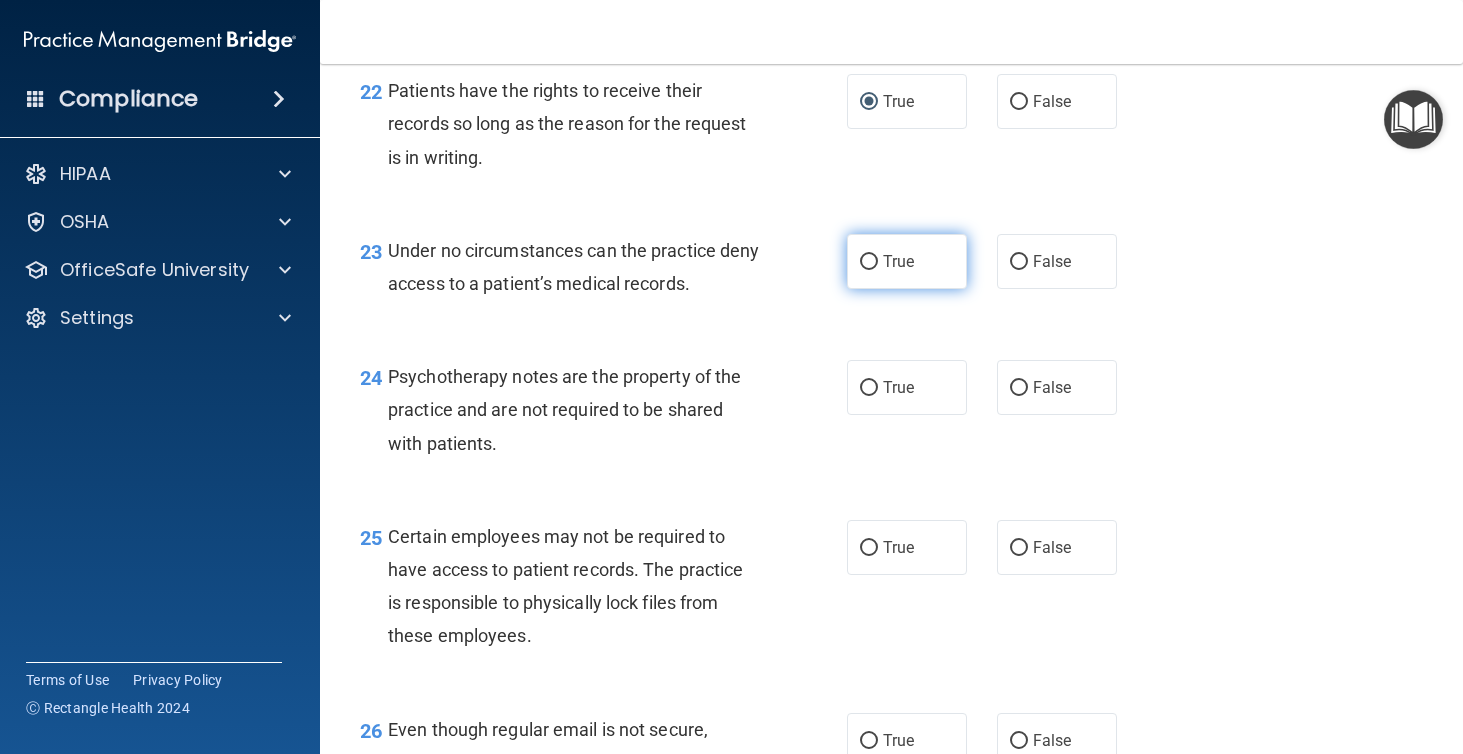 click on "True" at bounding box center [907, 261] 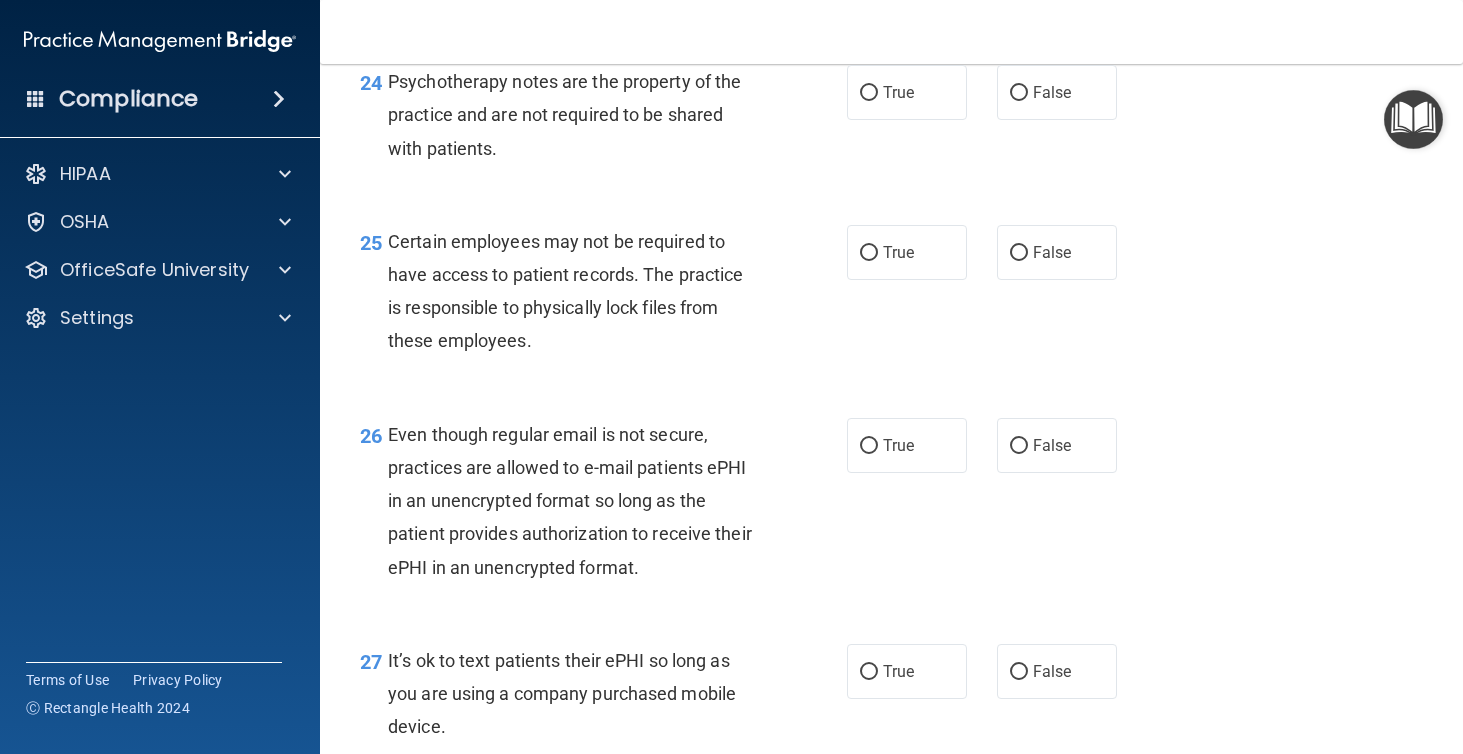 scroll, scrollTop: 4630, scrollLeft: 0, axis: vertical 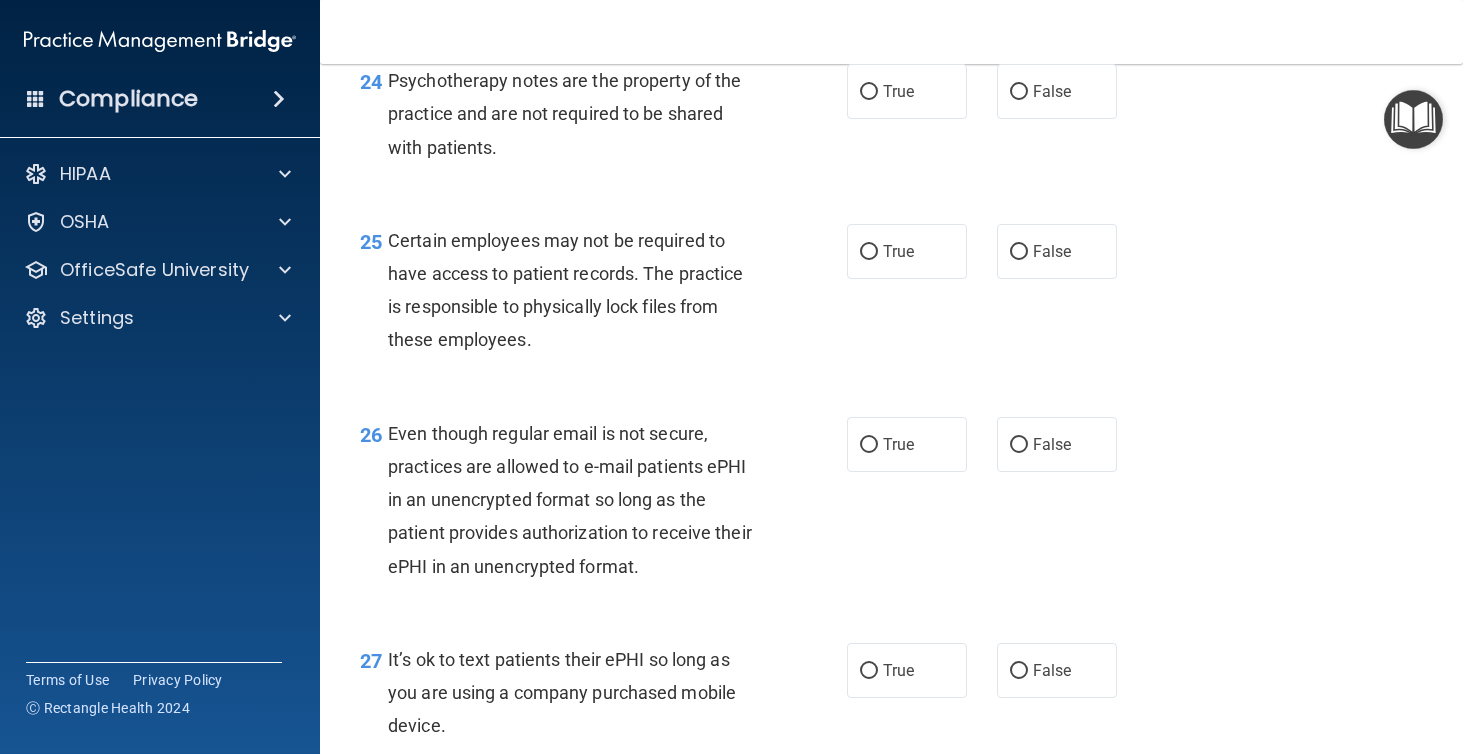 click on "Psychotherapy notes are the property of the practice and are not required to be shared with patients." at bounding box center (564, 113) 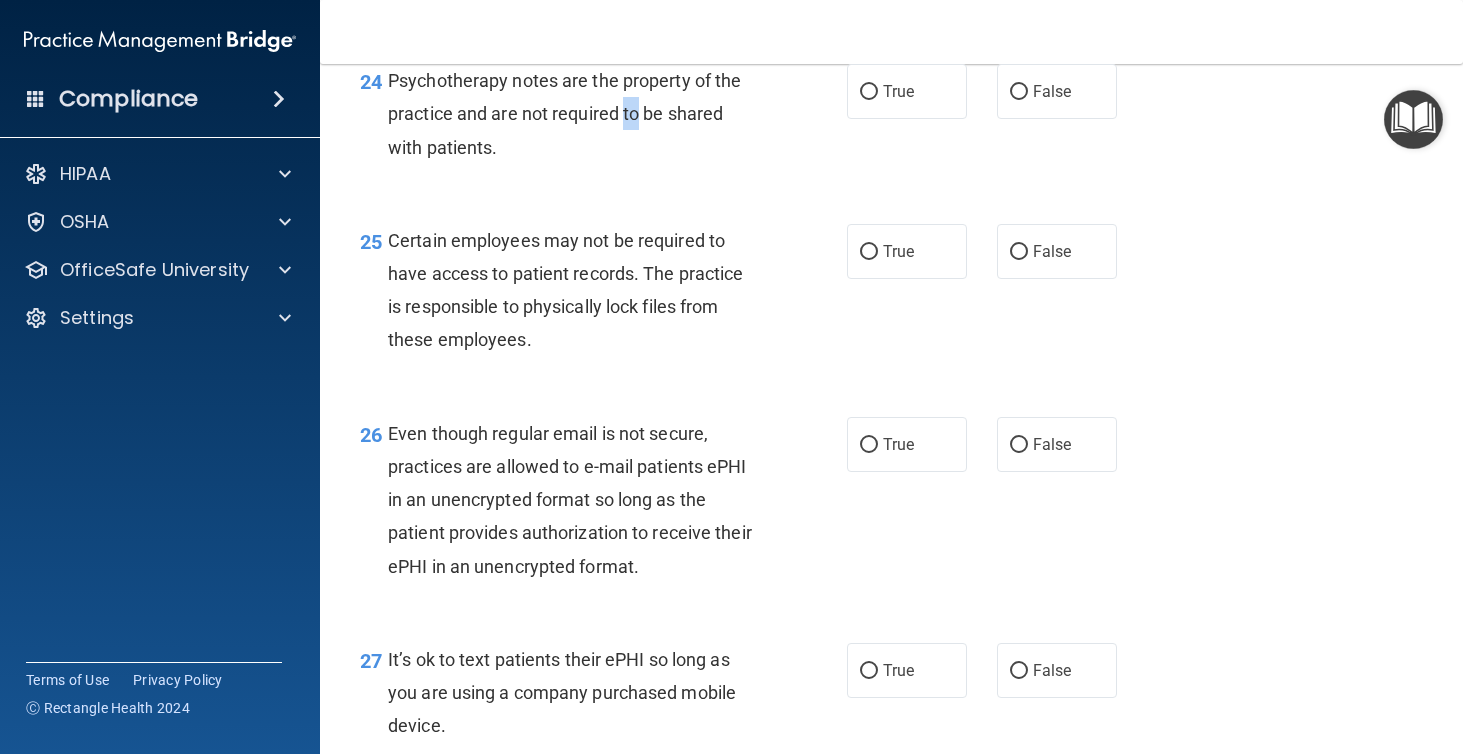 click on "Psychotherapy notes are the property of the practice and are not required to be shared with patients." at bounding box center [564, 113] 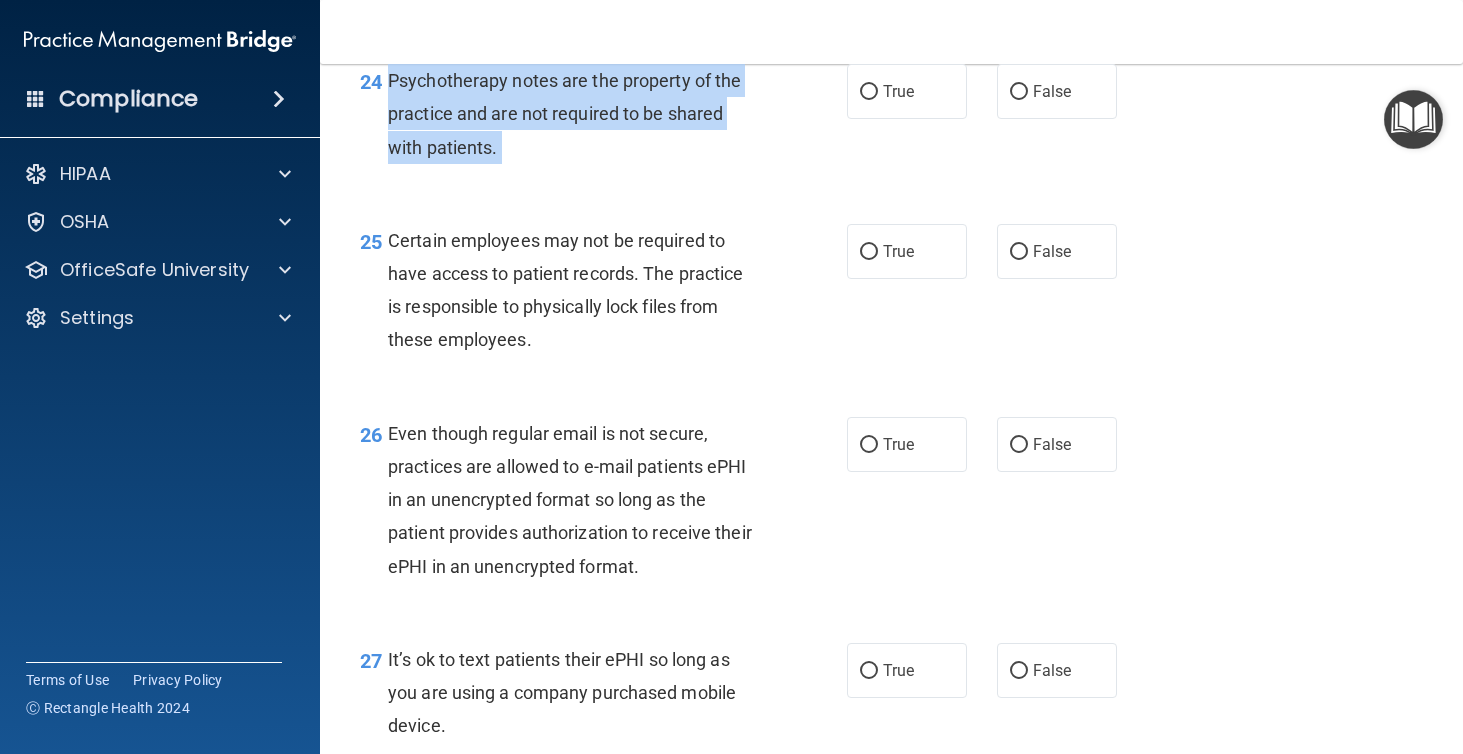 click on "Psychotherapy notes are the property of the practice and are not required to be shared with patients." at bounding box center (564, 113) 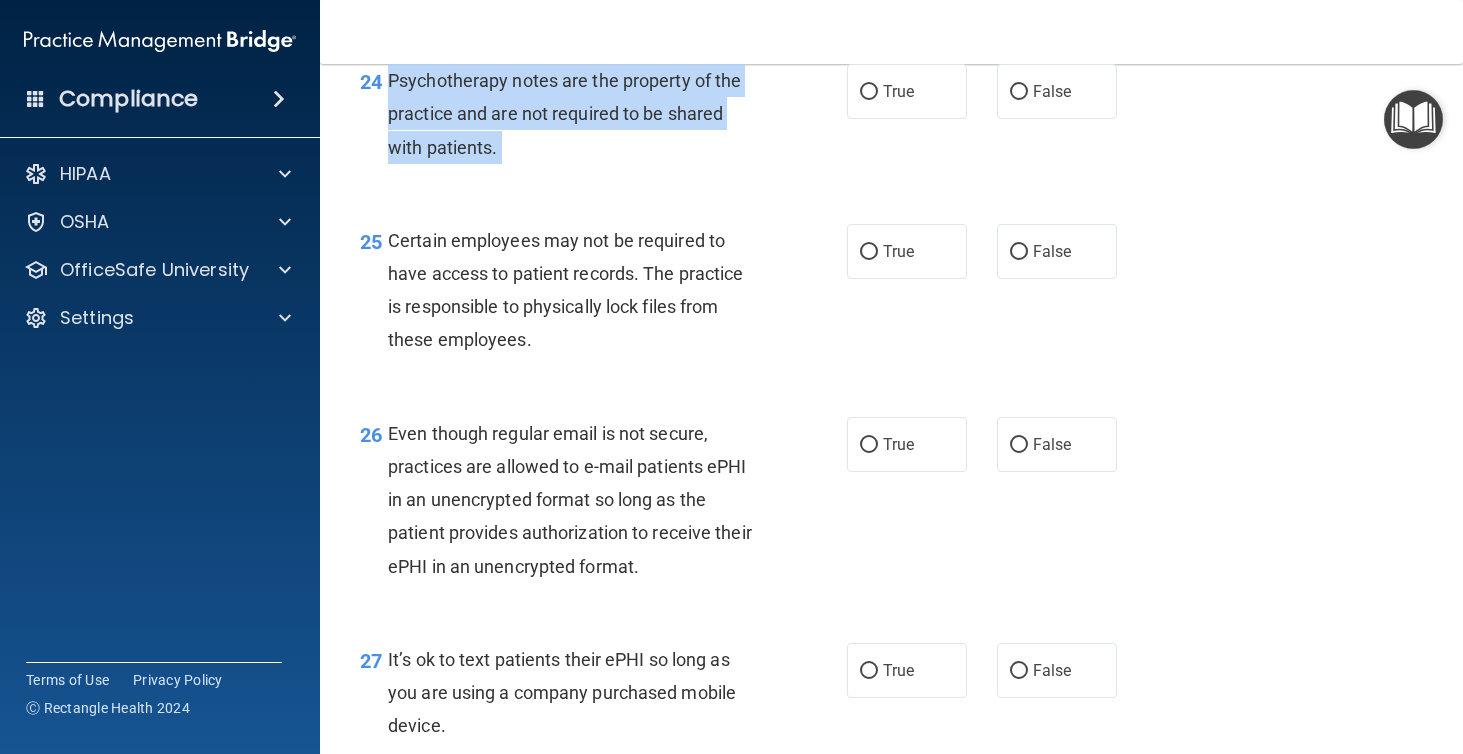 click on "24       Psychotherapy notes are the property of the practice and are not required to be shared with patients." at bounding box center (603, 119) 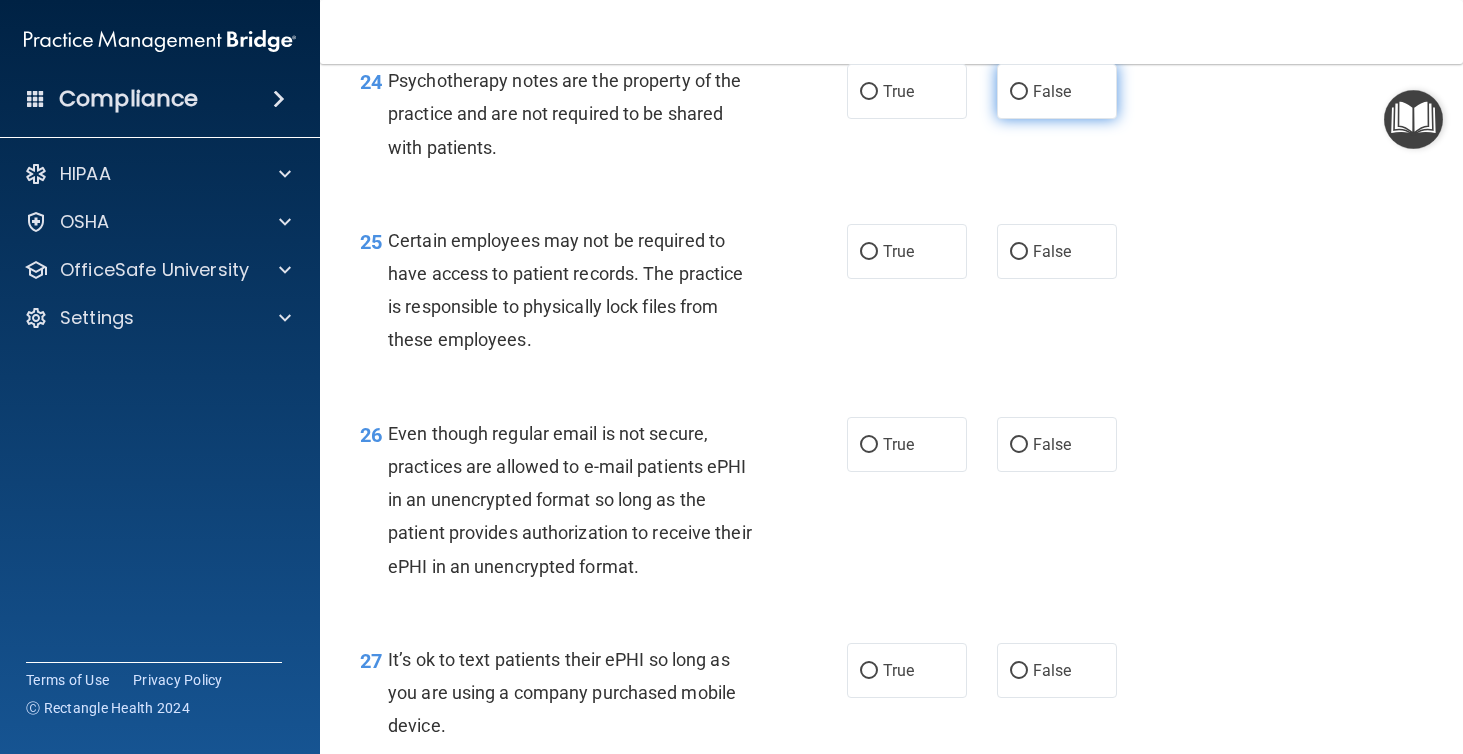 click on "False" at bounding box center (1052, 91) 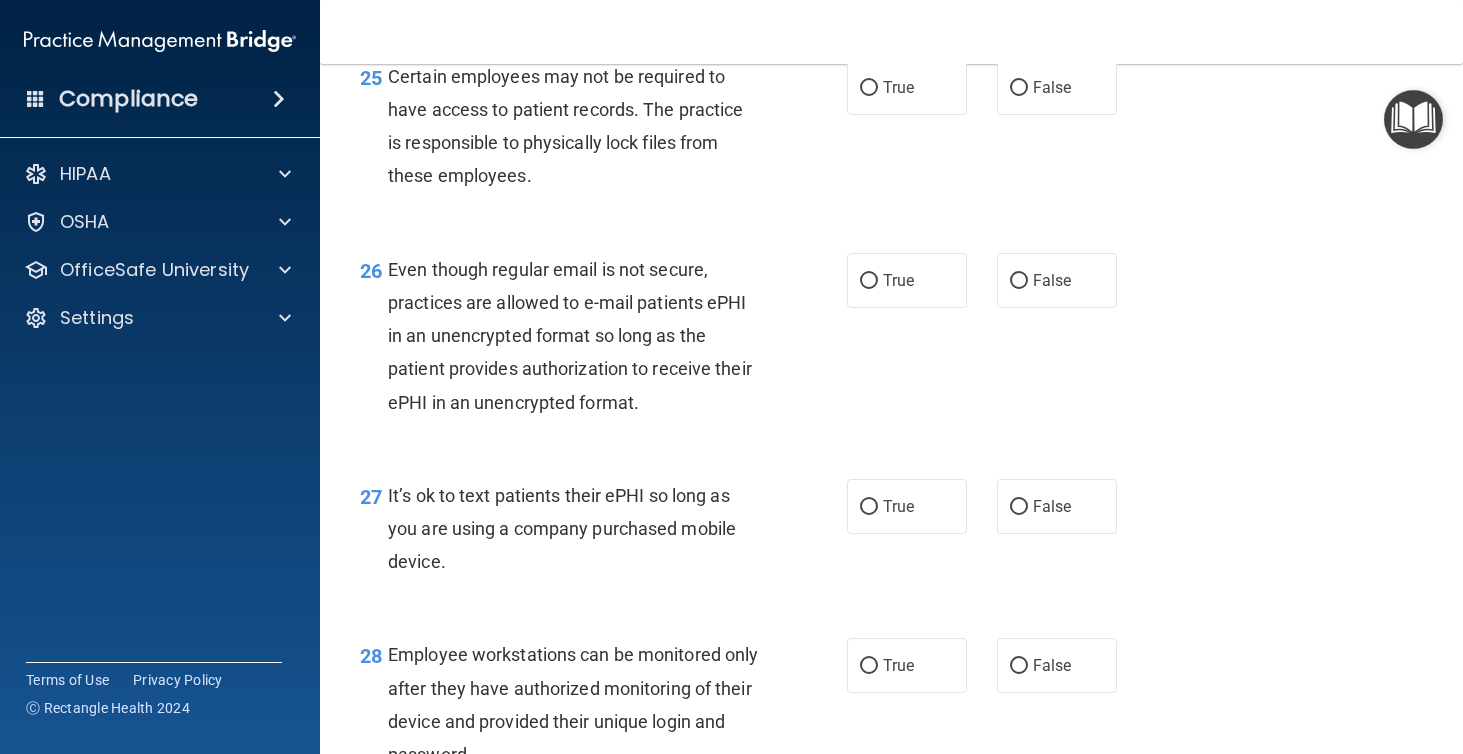 scroll, scrollTop: 4789, scrollLeft: 0, axis: vertical 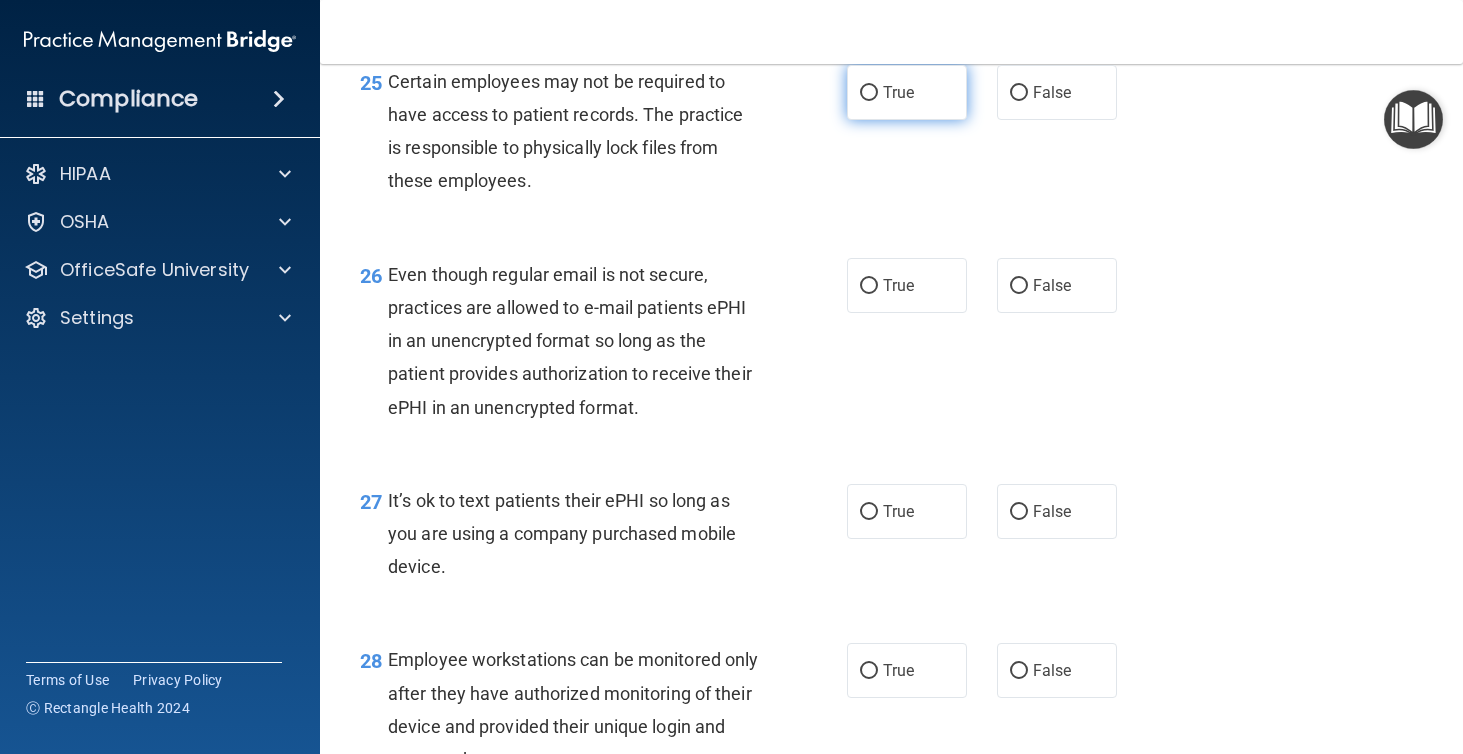 click on "True" at bounding box center [907, 92] 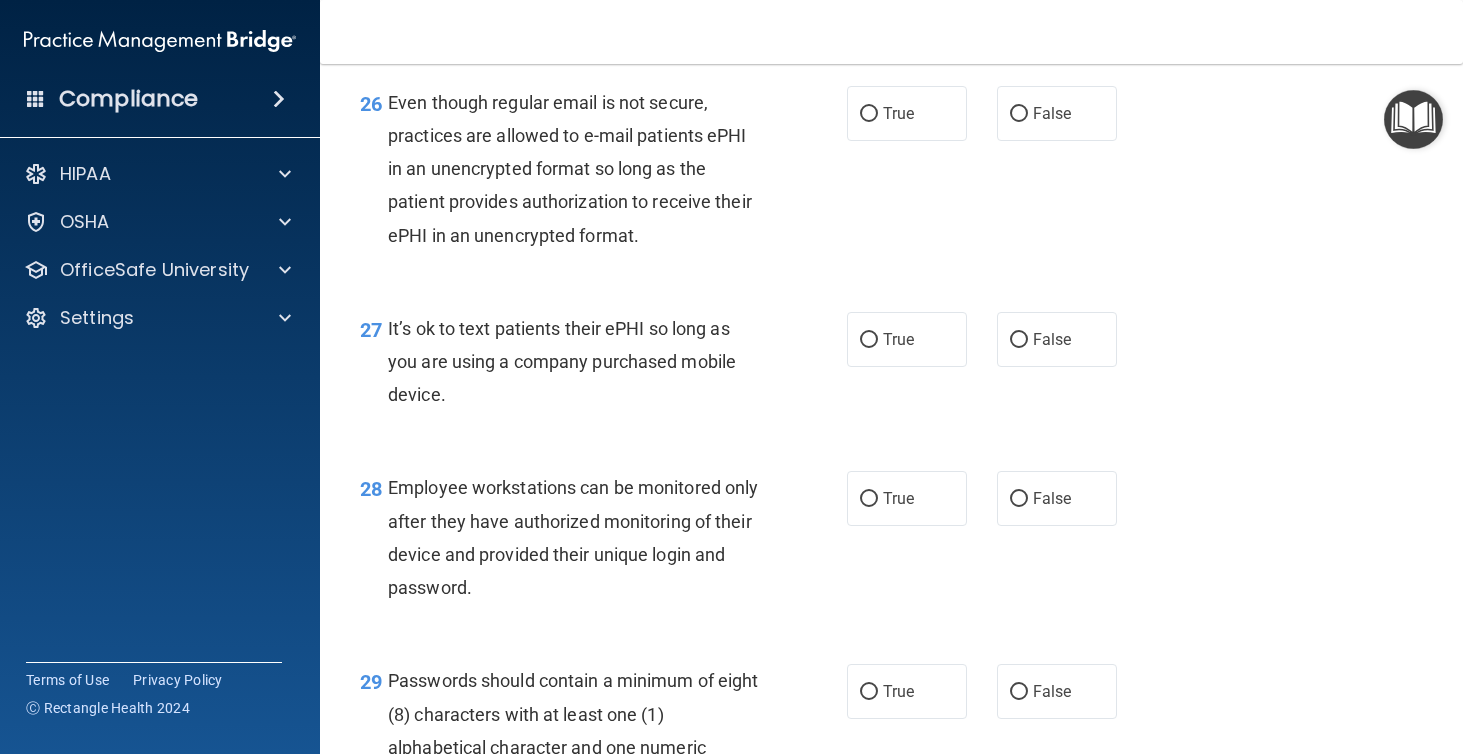 scroll, scrollTop: 4967, scrollLeft: 0, axis: vertical 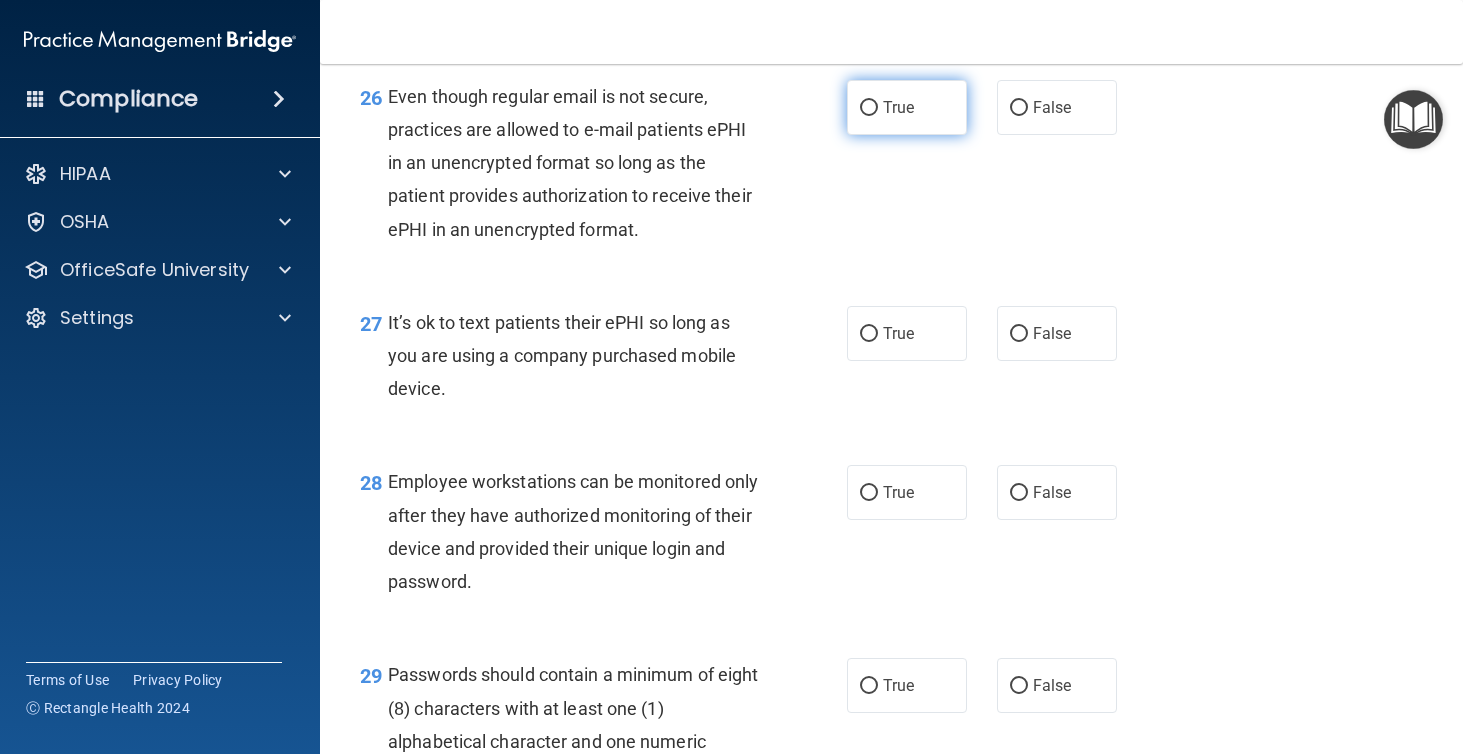 click on "True" at bounding box center (898, 107) 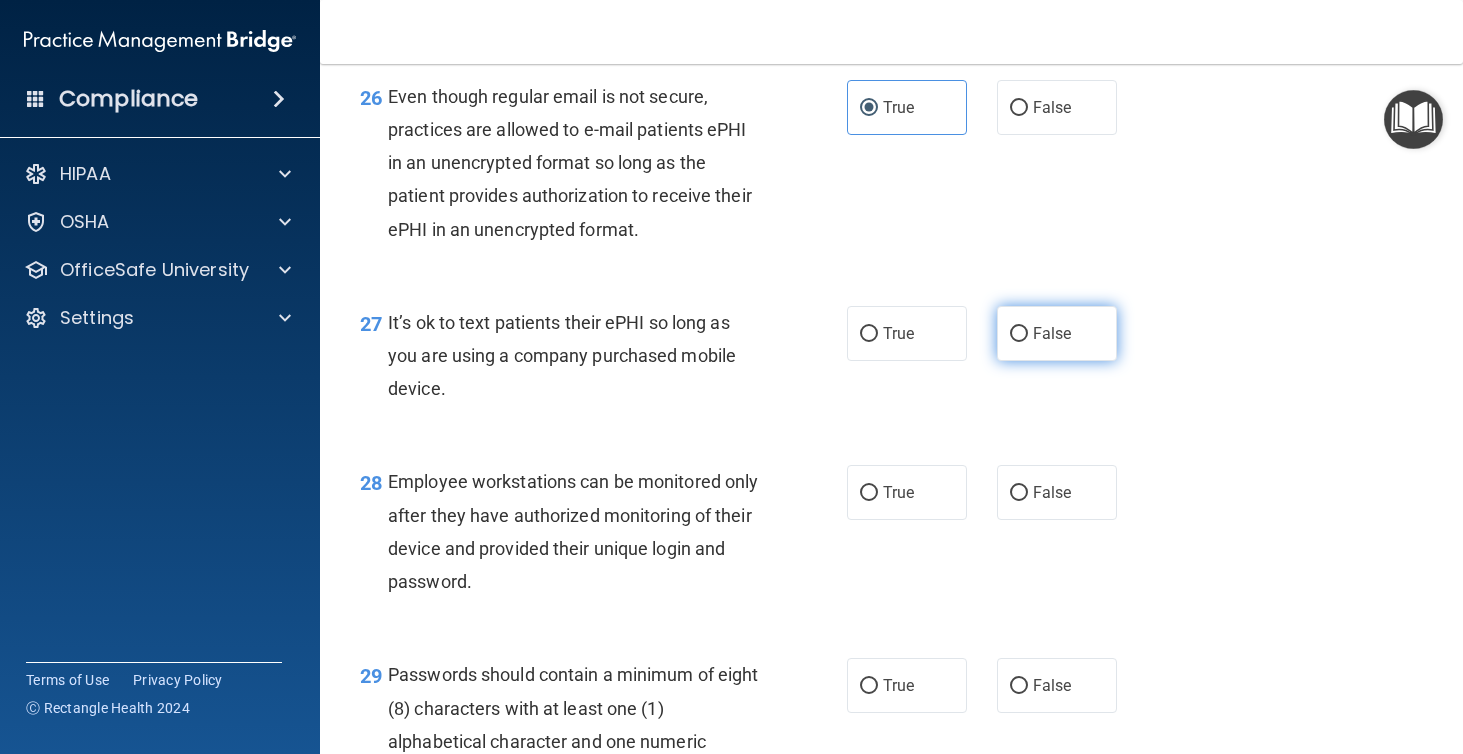 click on "False" at bounding box center (1057, 333) 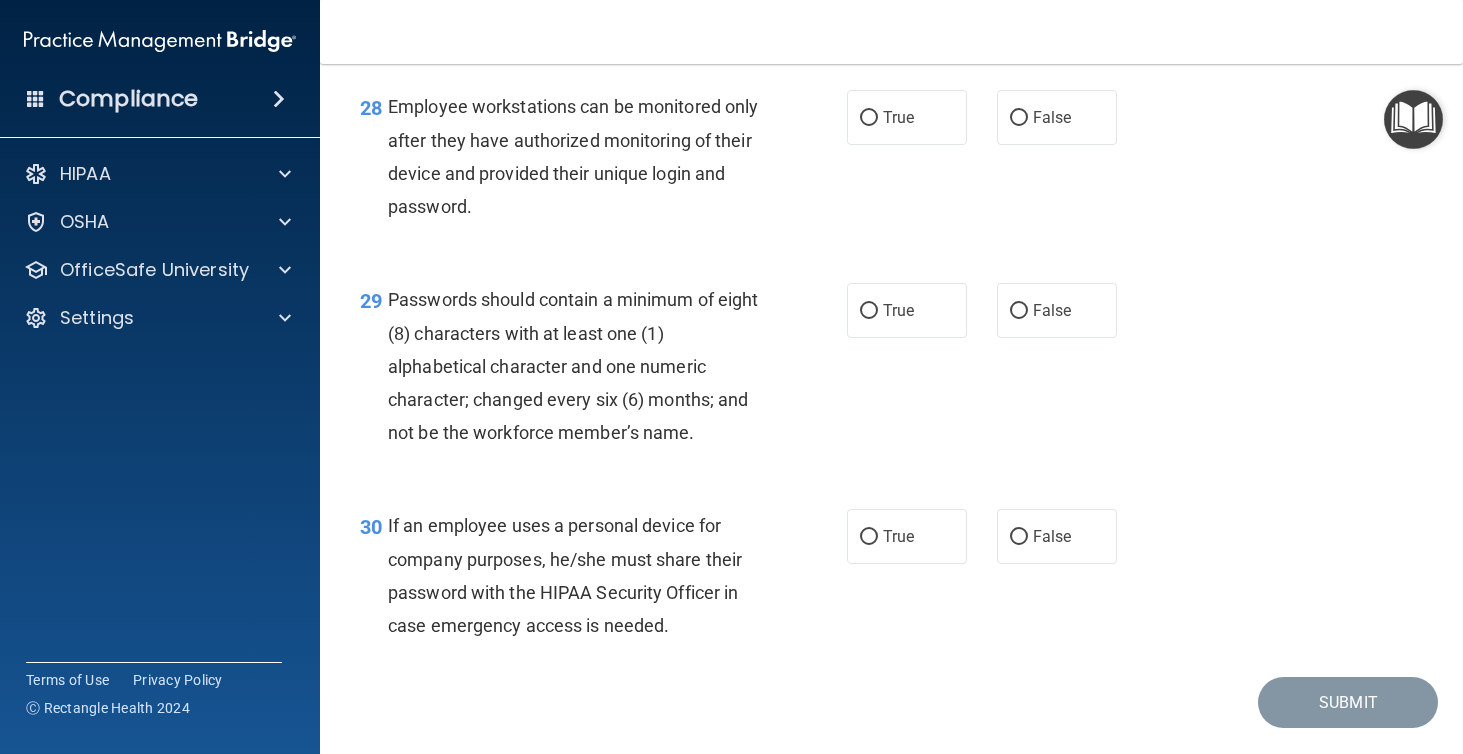scroll, scrollTop: 5348, scrollLeft: 0, axis: vertical 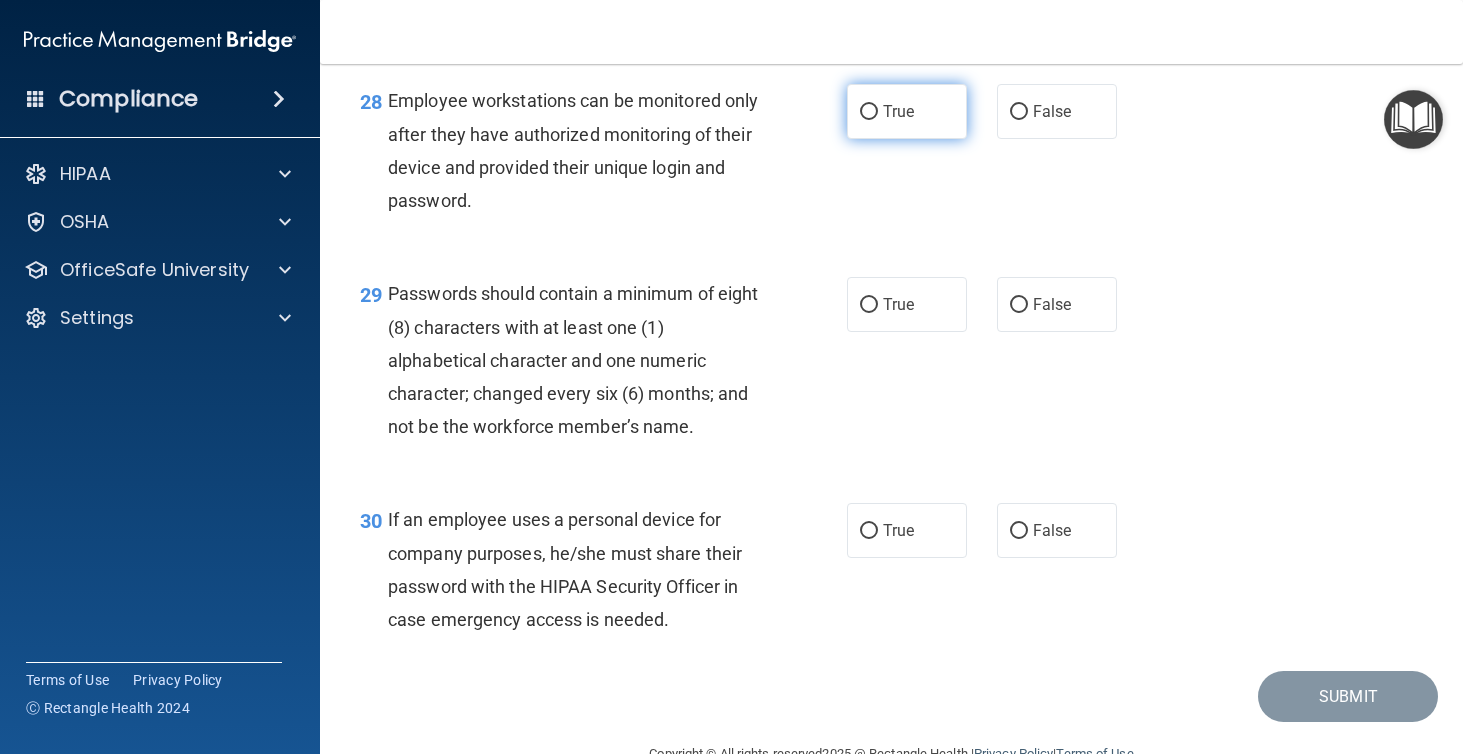 click on "True" at bounding box center [907, 111] 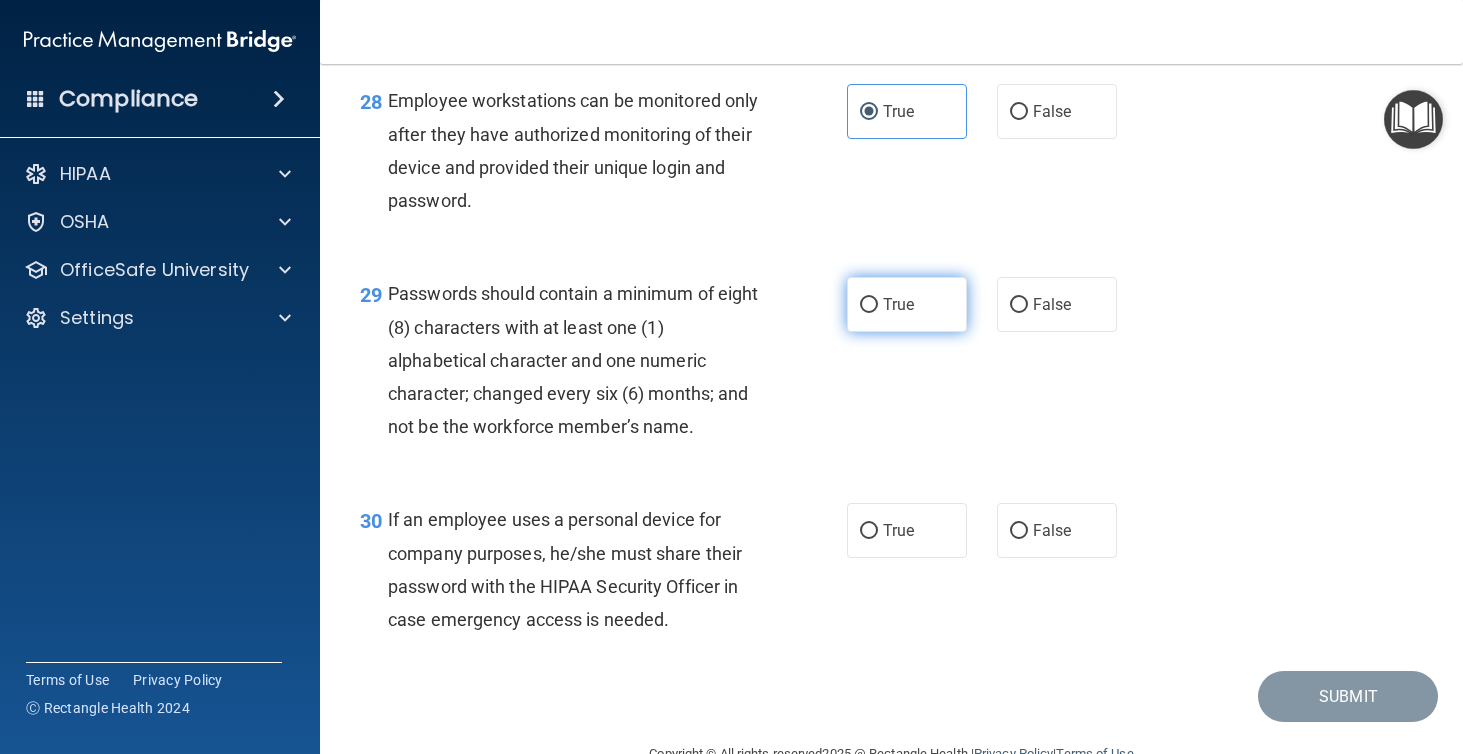 click on "True" at bounding box center [907, 304] 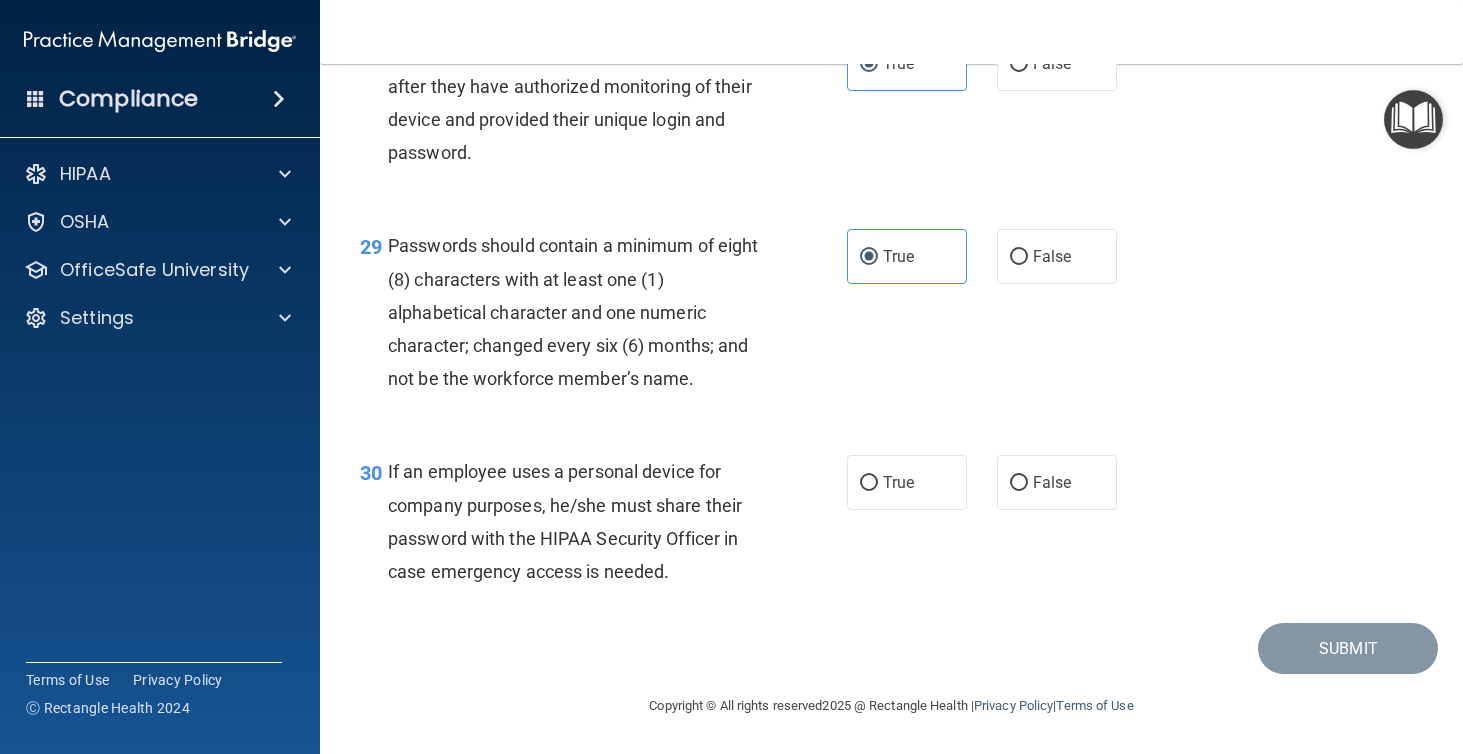 scroll, scrollTop: 5401, scrollLeft: 0, axis: vertical 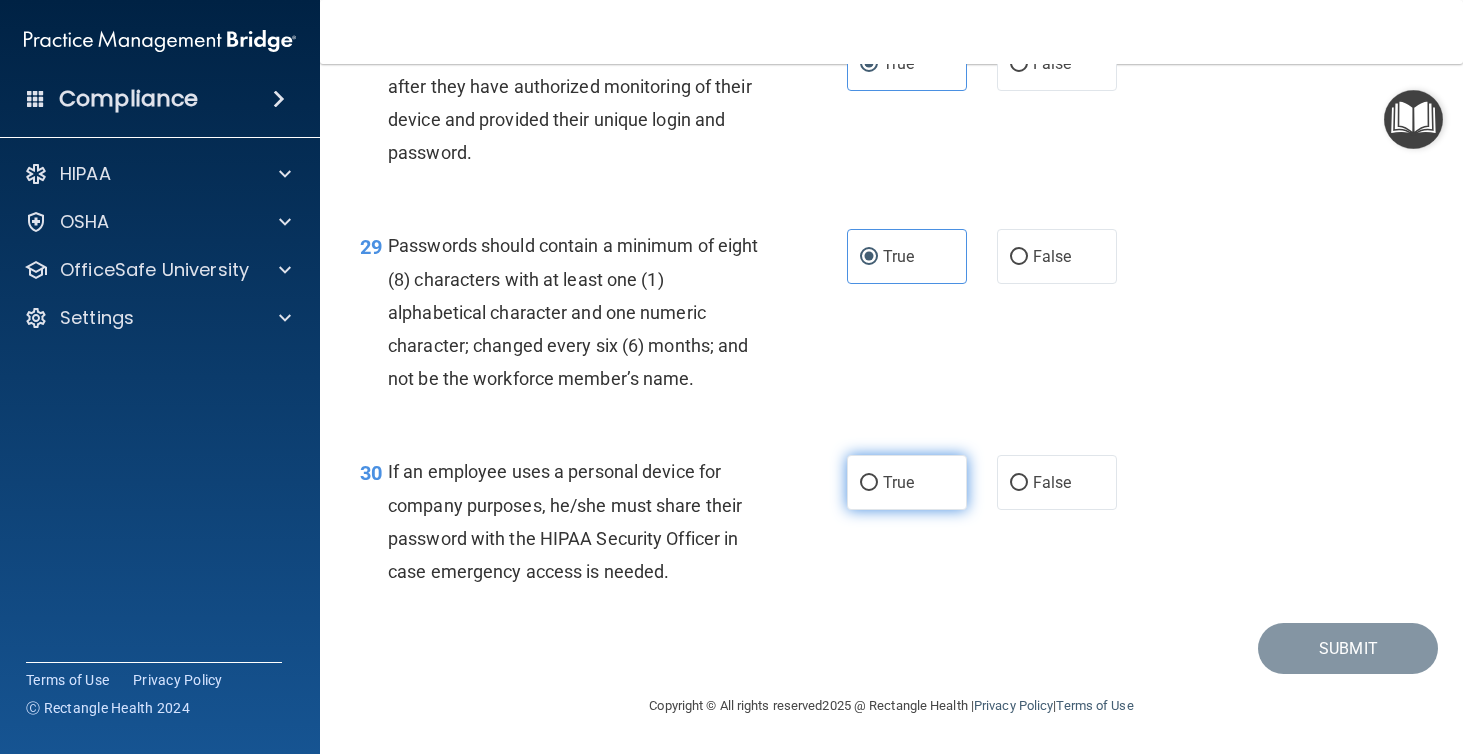 click on "True" at bounding box center [907, 482] 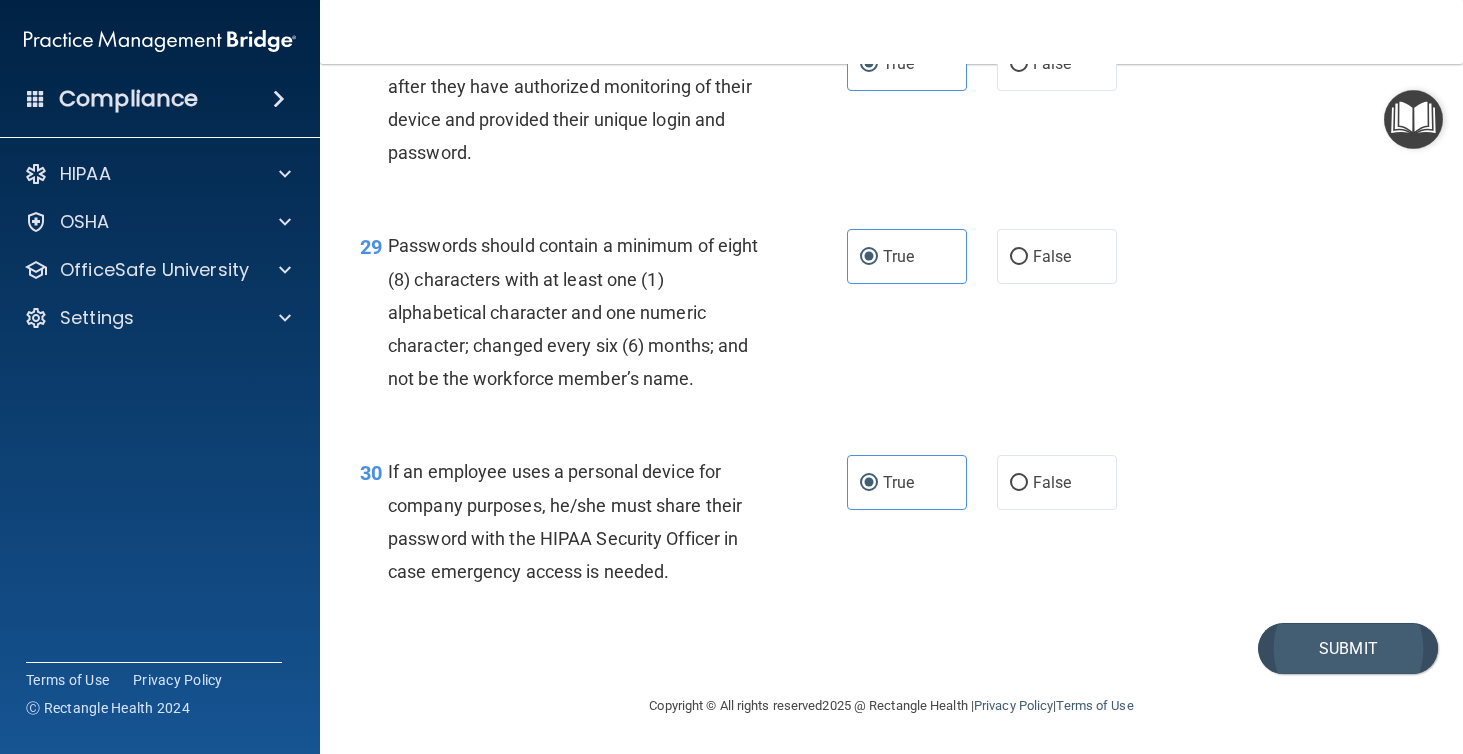click on "Submit" at bounding box center (1348, 648) 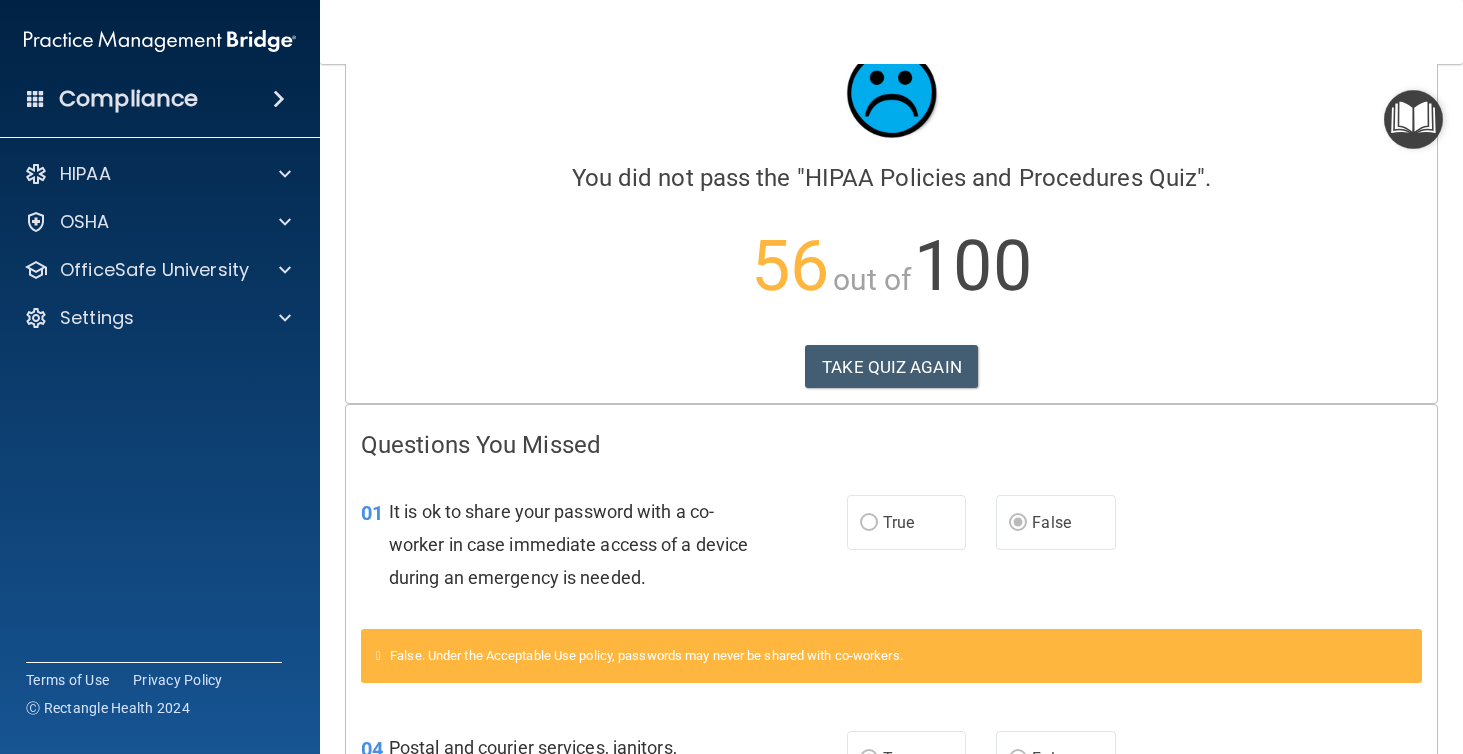 scroll, scrollTop: 64, scrollLeft: 0, axis: vertical 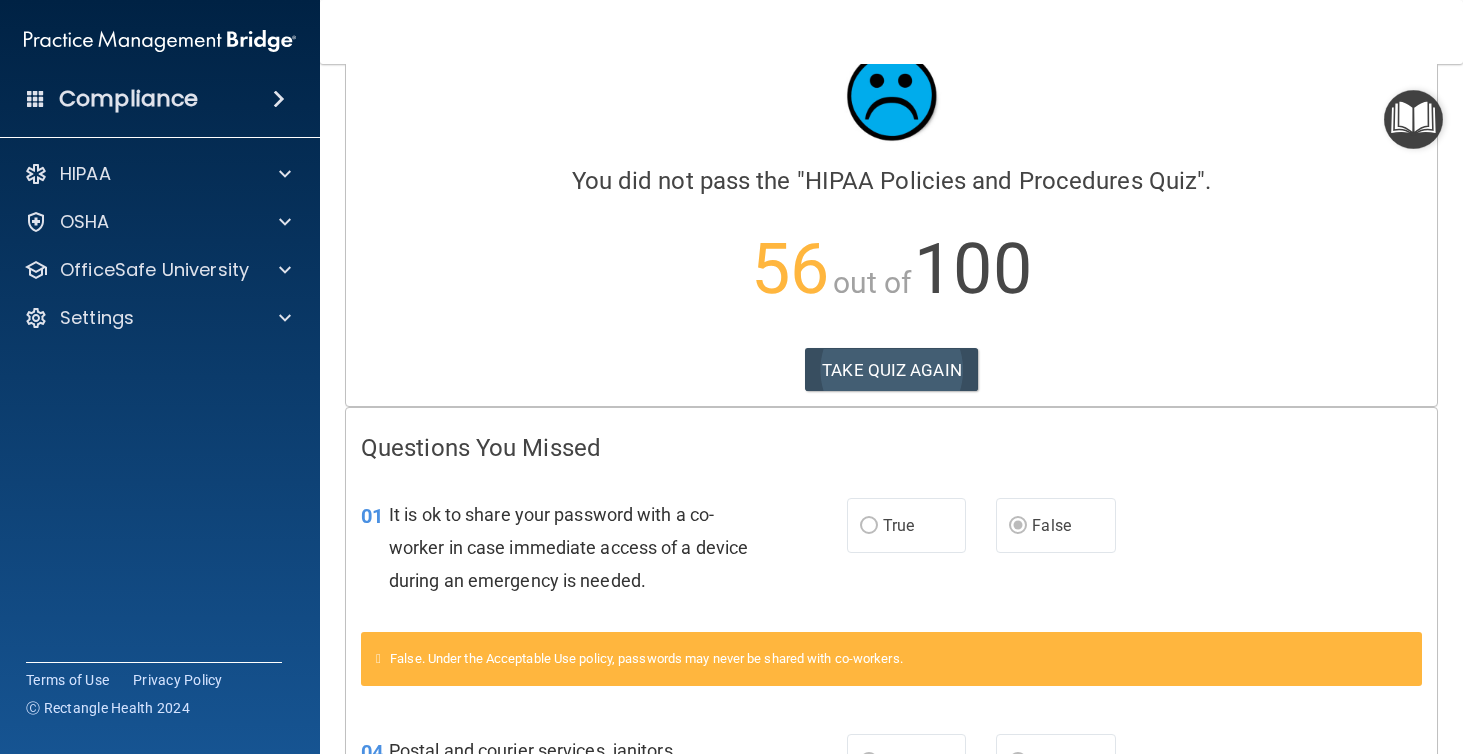 click on "TAKE QUIZ AGAIN" at bounding box center [891, 370] 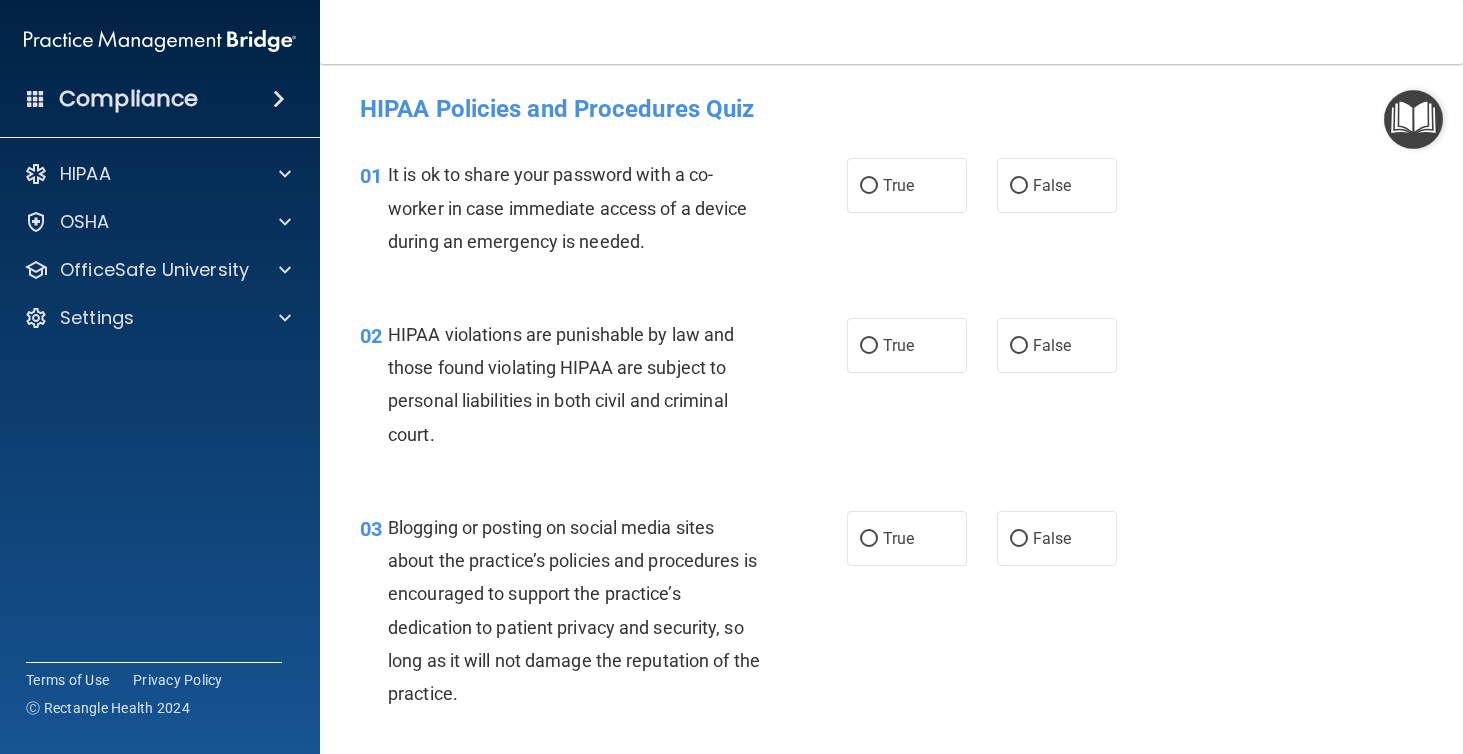 scroll, scrollTop: 0, scrollLeft: 0, axis: both 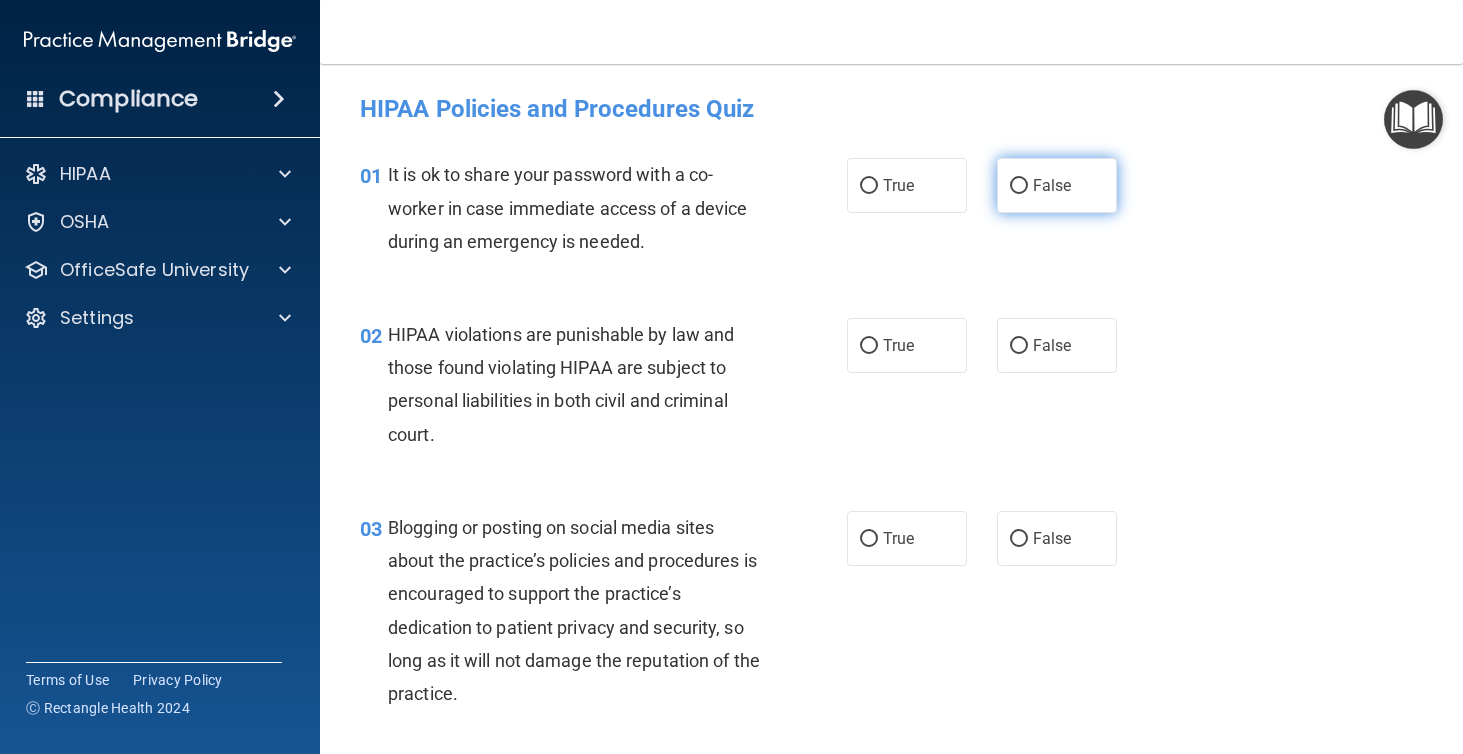 click on "False" at bounding box center [1052, 185] 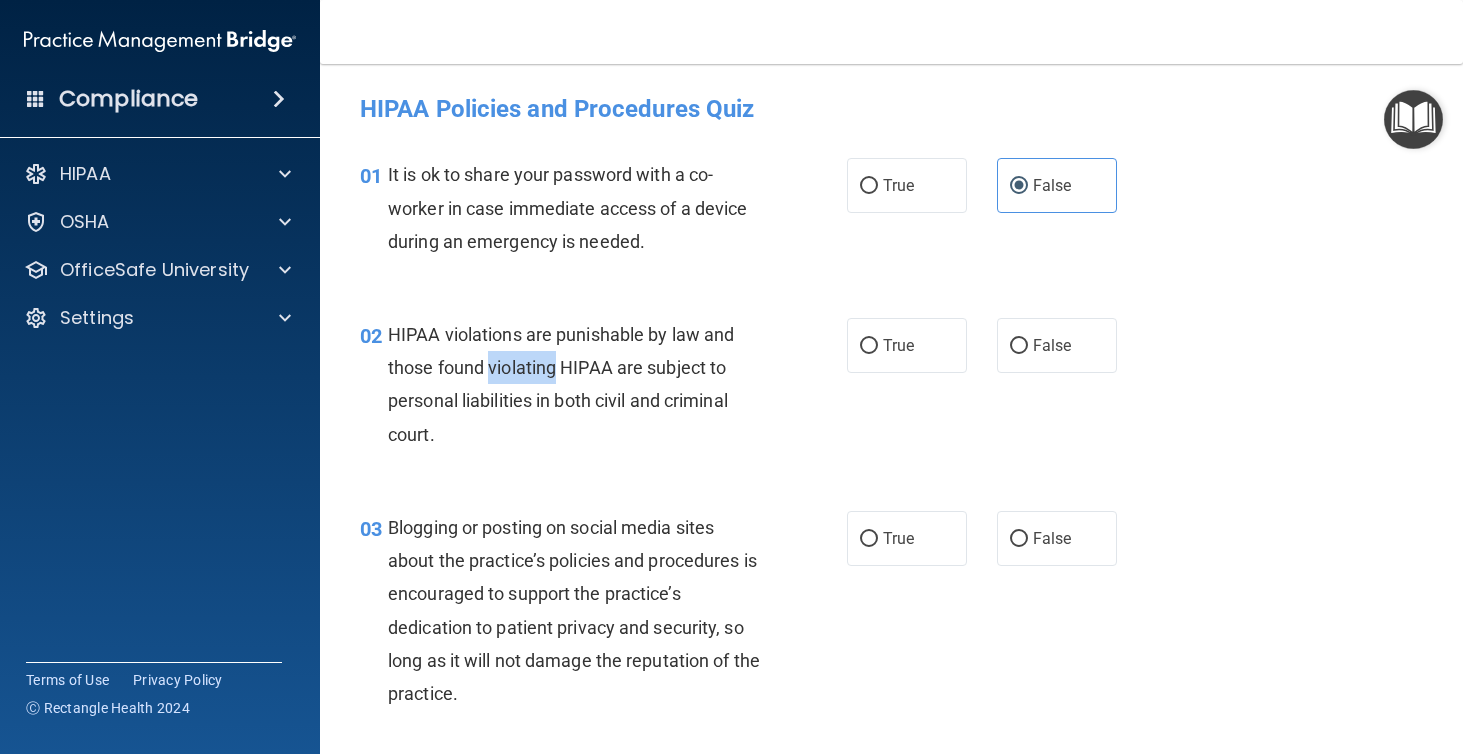 drag, startPoint x: 527, startPoint y: 375, endPoint x: 439, endPoint y: 353, distance: 90.70832 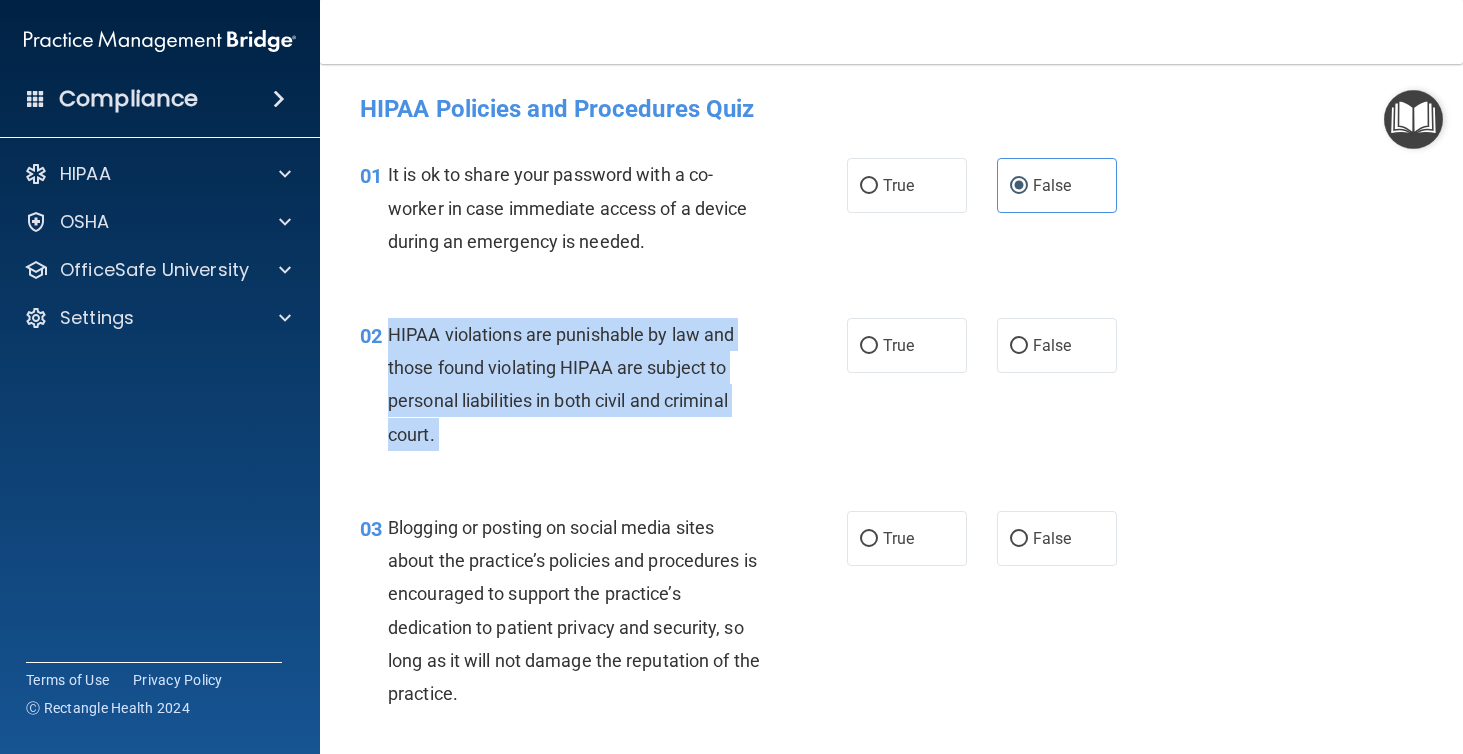 click on "HIPAA violations are punishable by law and those found violating HIPAA are subject to personal liabilities in both civil and criminal court." at bounding box center [581, 384] 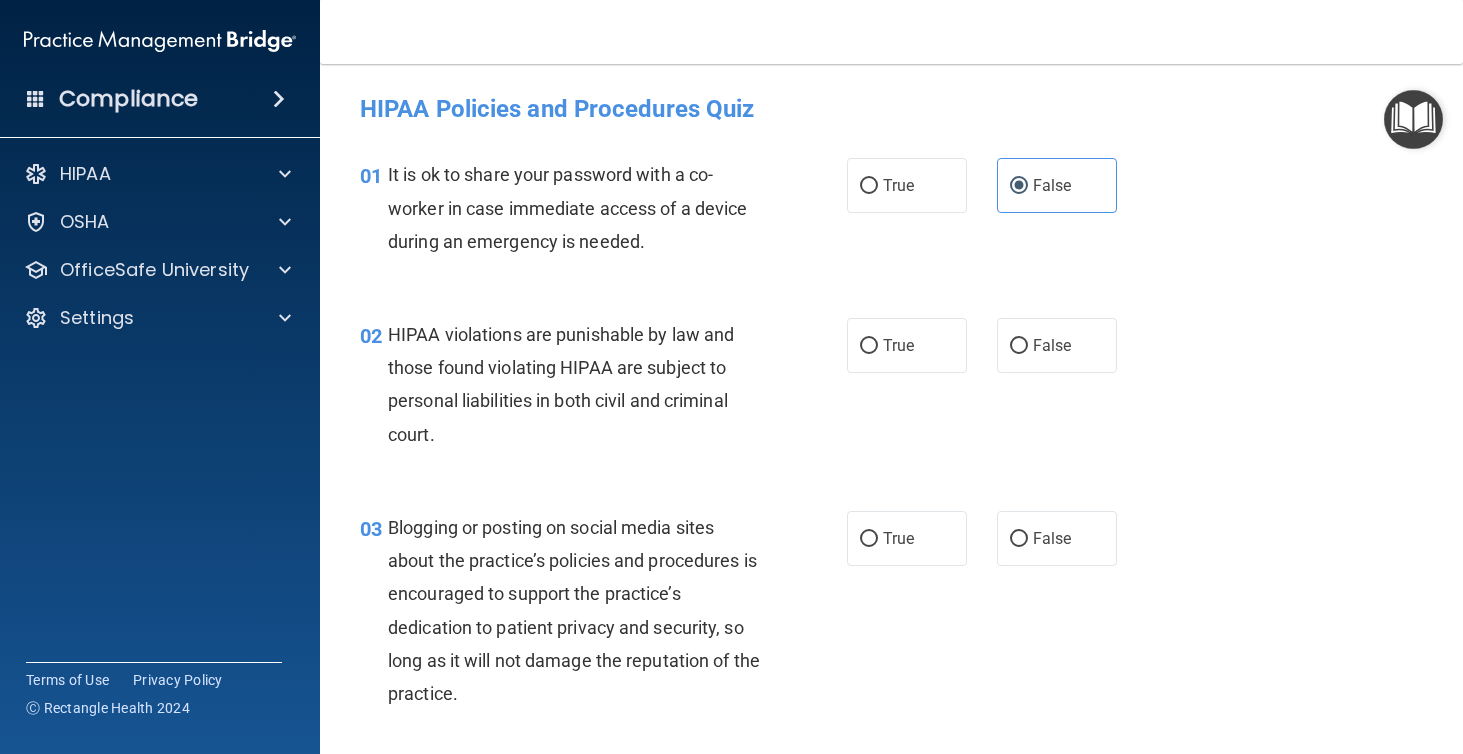 click on "HIPAA Policies and Procedures Quiz" at bounding box center (891, 109) 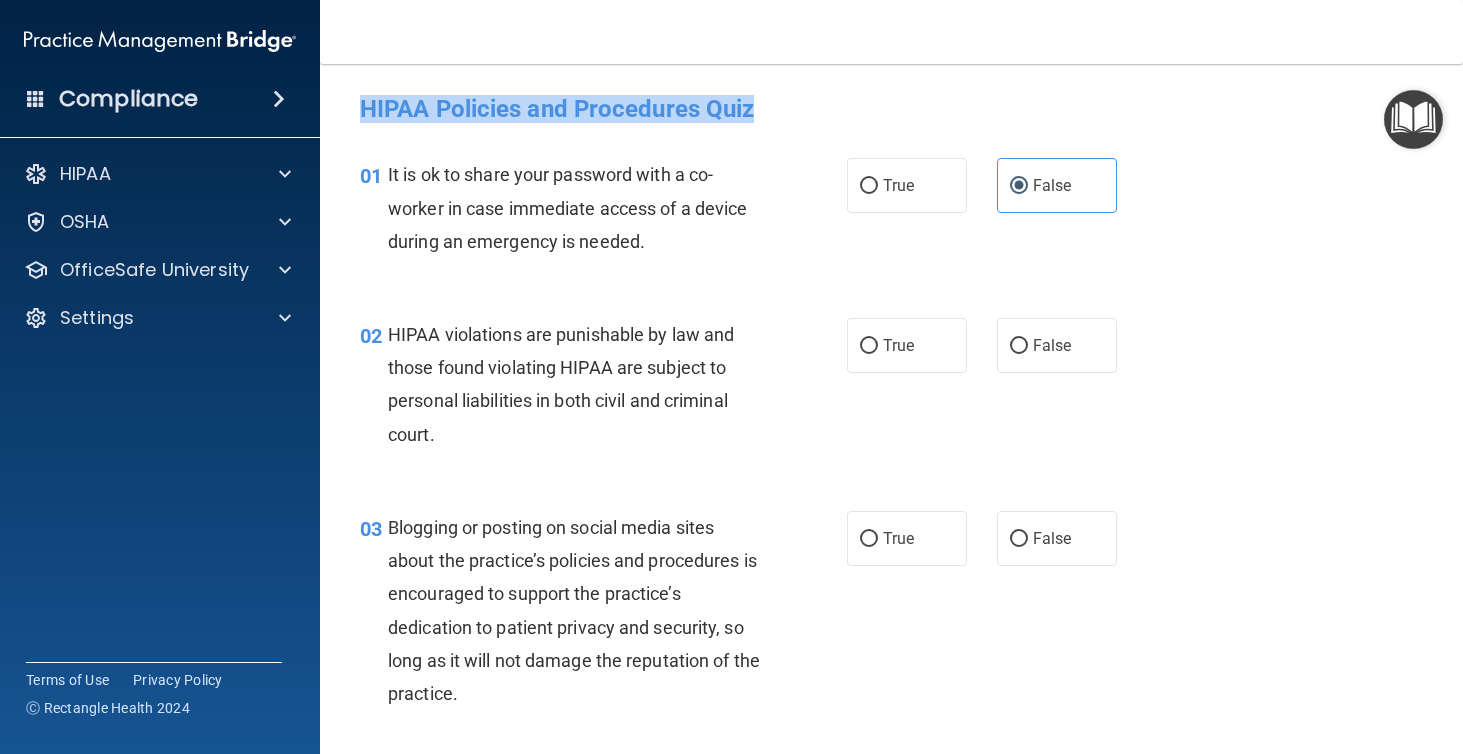 drag, startPoint x: 363, startPoint y: 96, endPoint x: 790, endPoint y: 111, distance: 427.2634 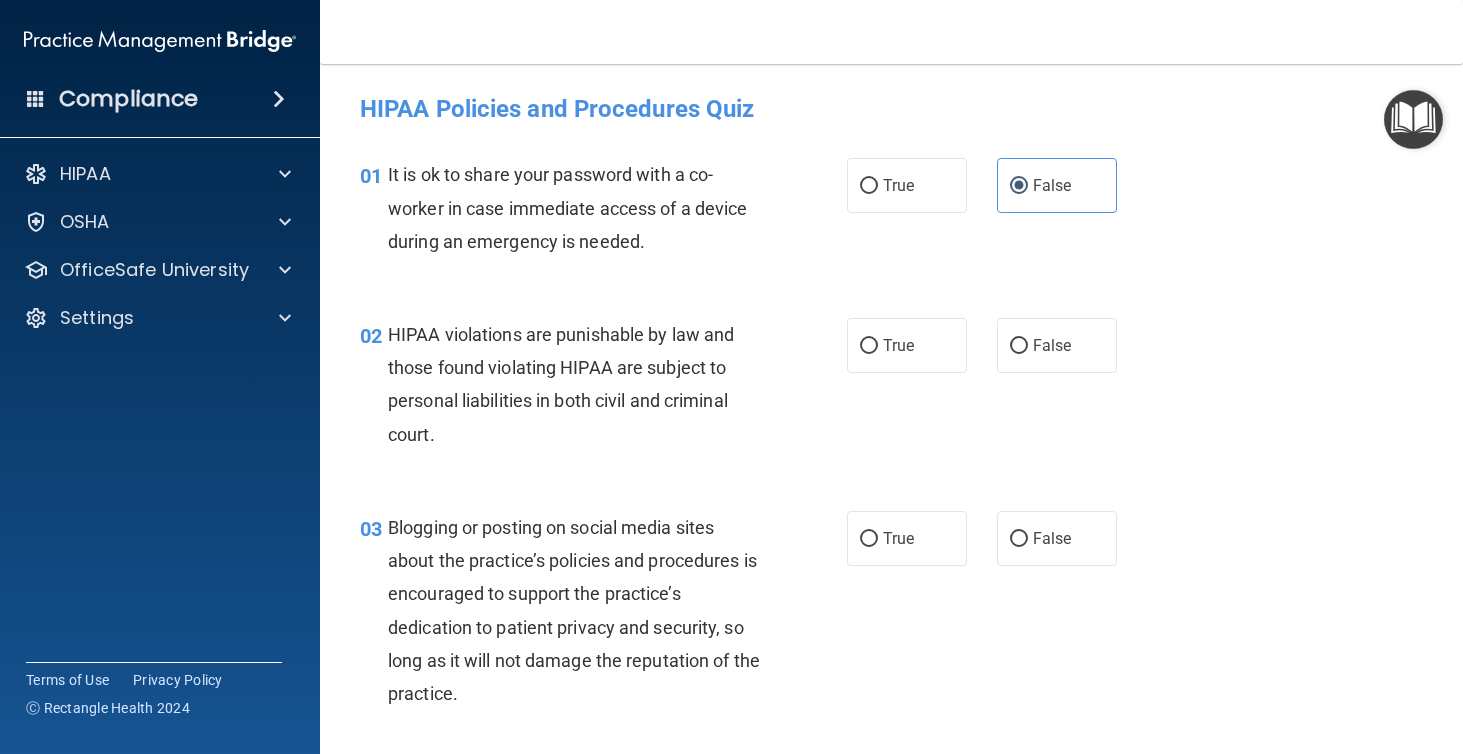 click on "HIPAA violations are punishable by law and those found violating HIPAA are subject to personal liabilities in both civil and criminal court." at bounding box center (561, 384) 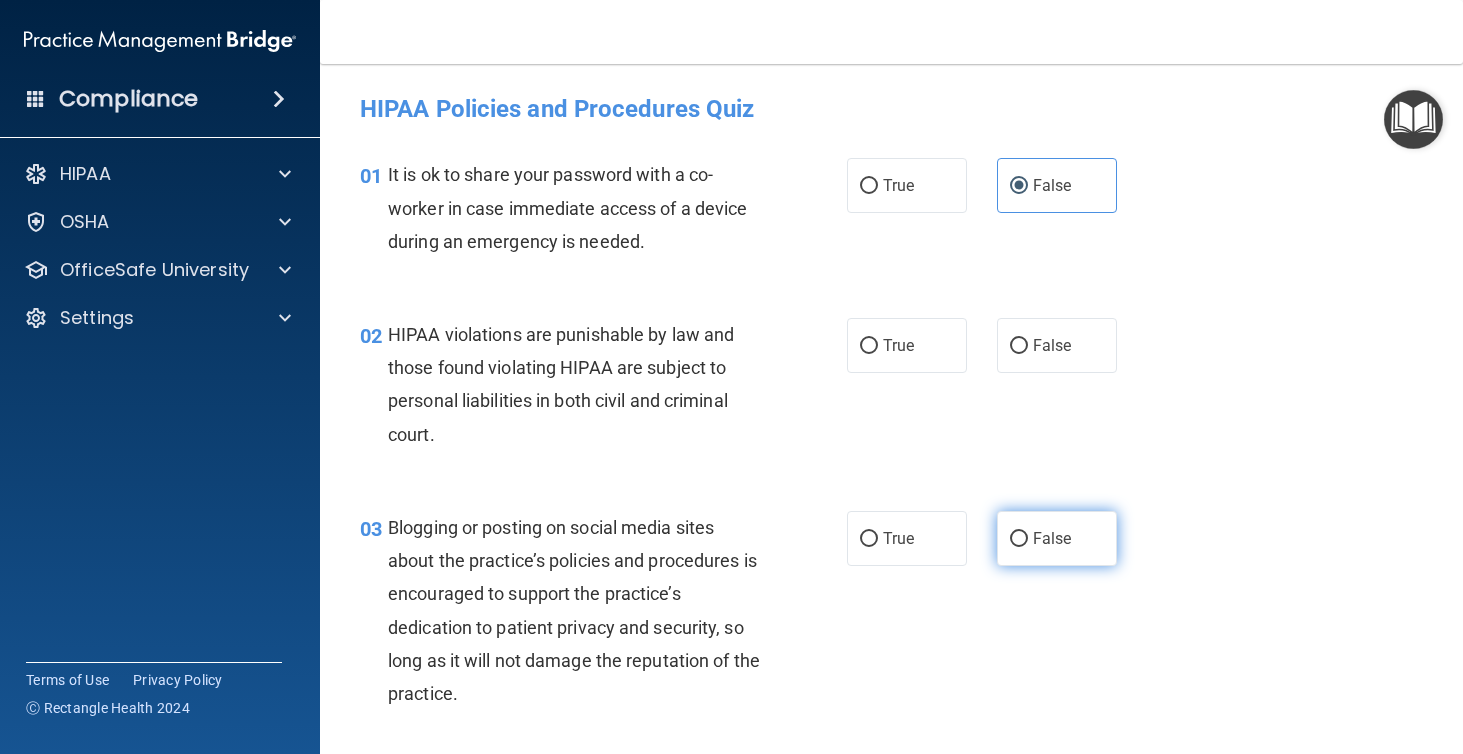 click on "False" at bounding box center [1057, 538] 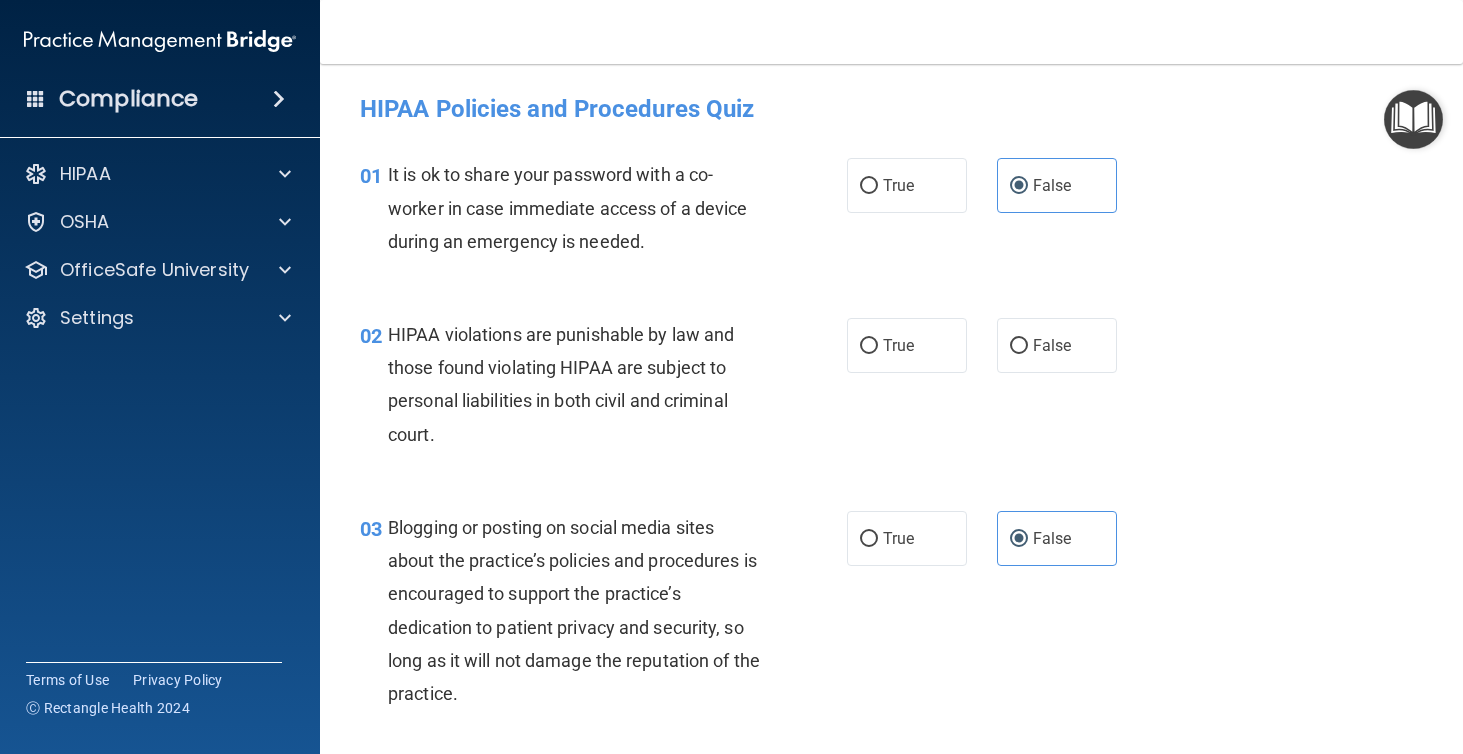 click on "HIPAA violations are punishable by law and those found violating HIPAA are subject to personal liabilities in both civil and criminal court." at bounding box center (561, 384) 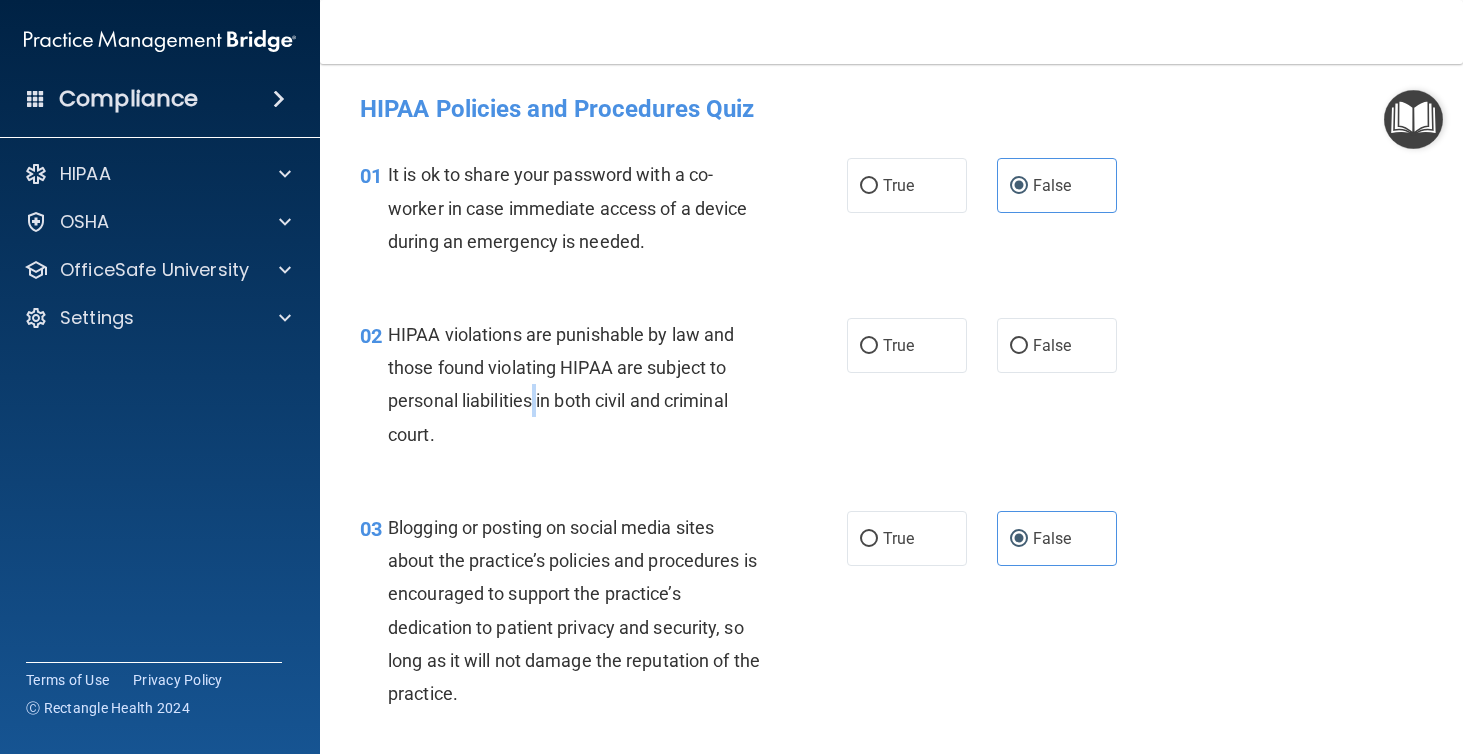 click on "HIPAA violations are punishable by law and those found violating HIPAA are subject to personal liabilities in both civil and criminal court." at bounding box center (561, 384) 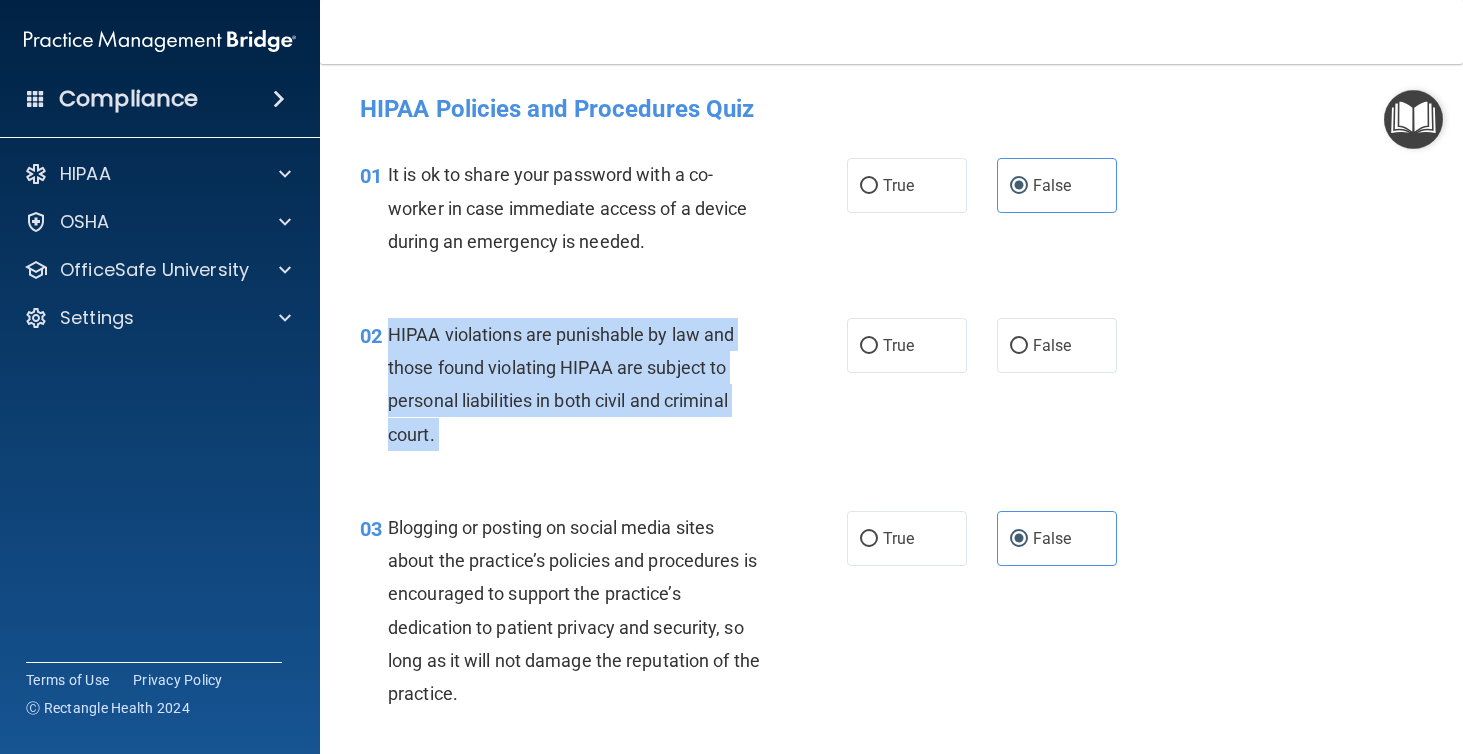 click on "HIPAA violations are punishable by law and those found violating HIPAA are subject to personal liabilities in both civil and criminal court." at bounding box center (561, 384) 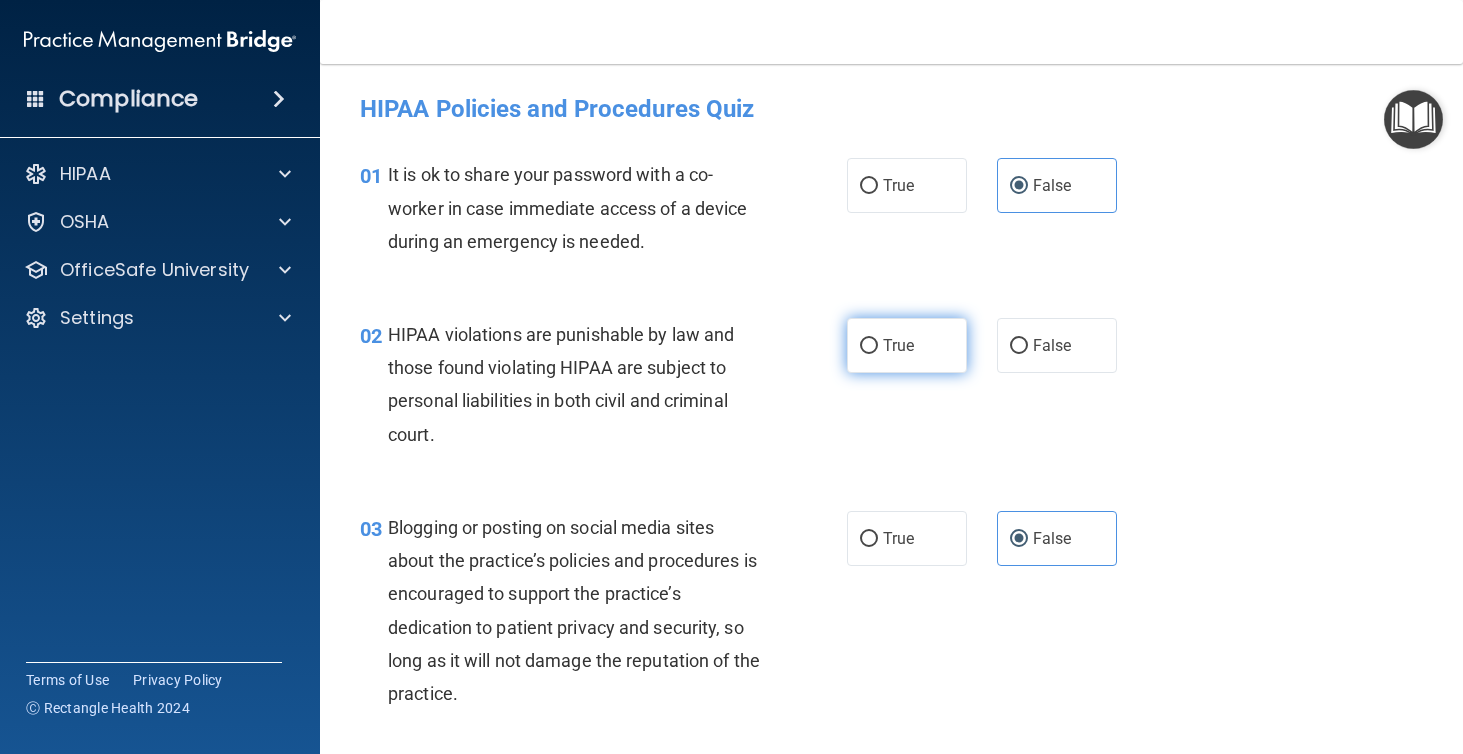 click on "True" at bounding box center [907, 345] 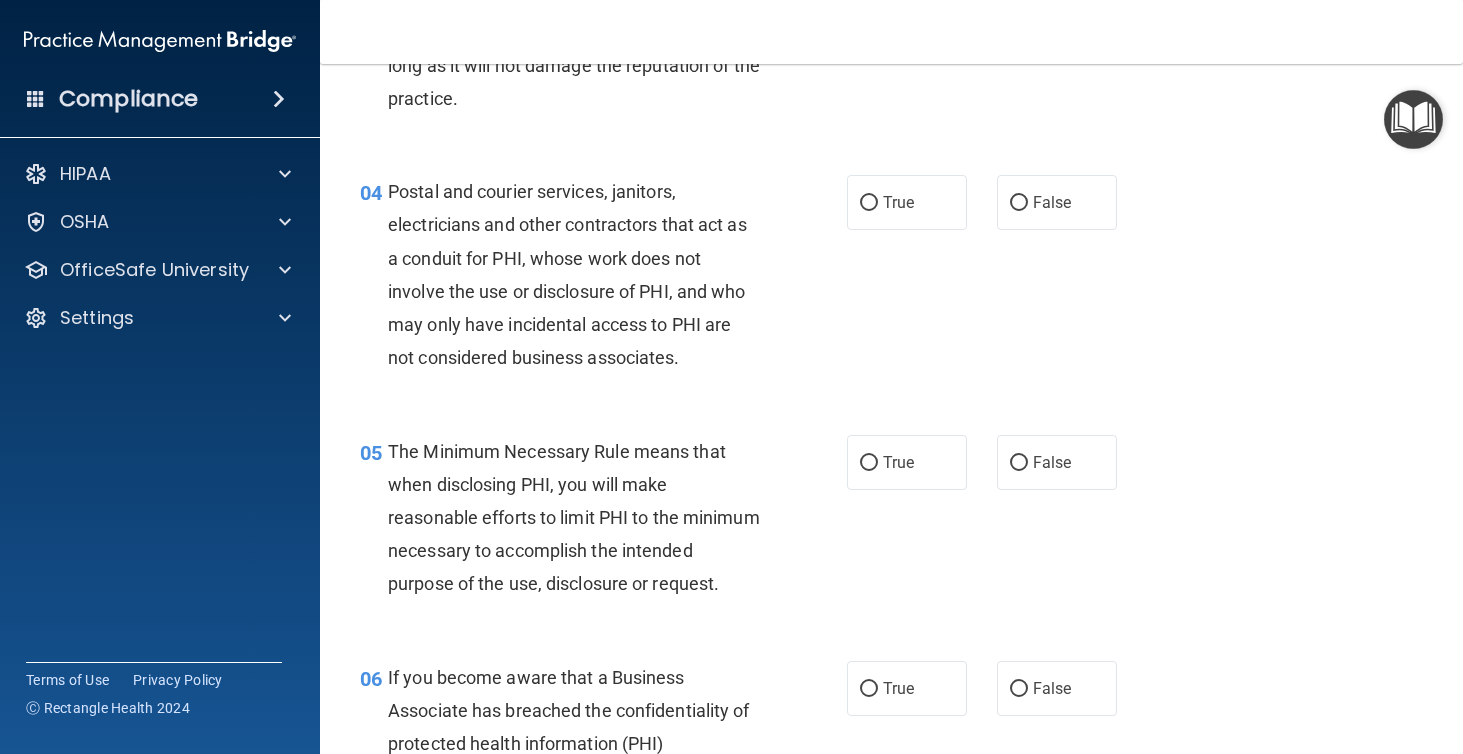 scroll, scrollTop: 596, scrollLeft: 0, axis: vertical 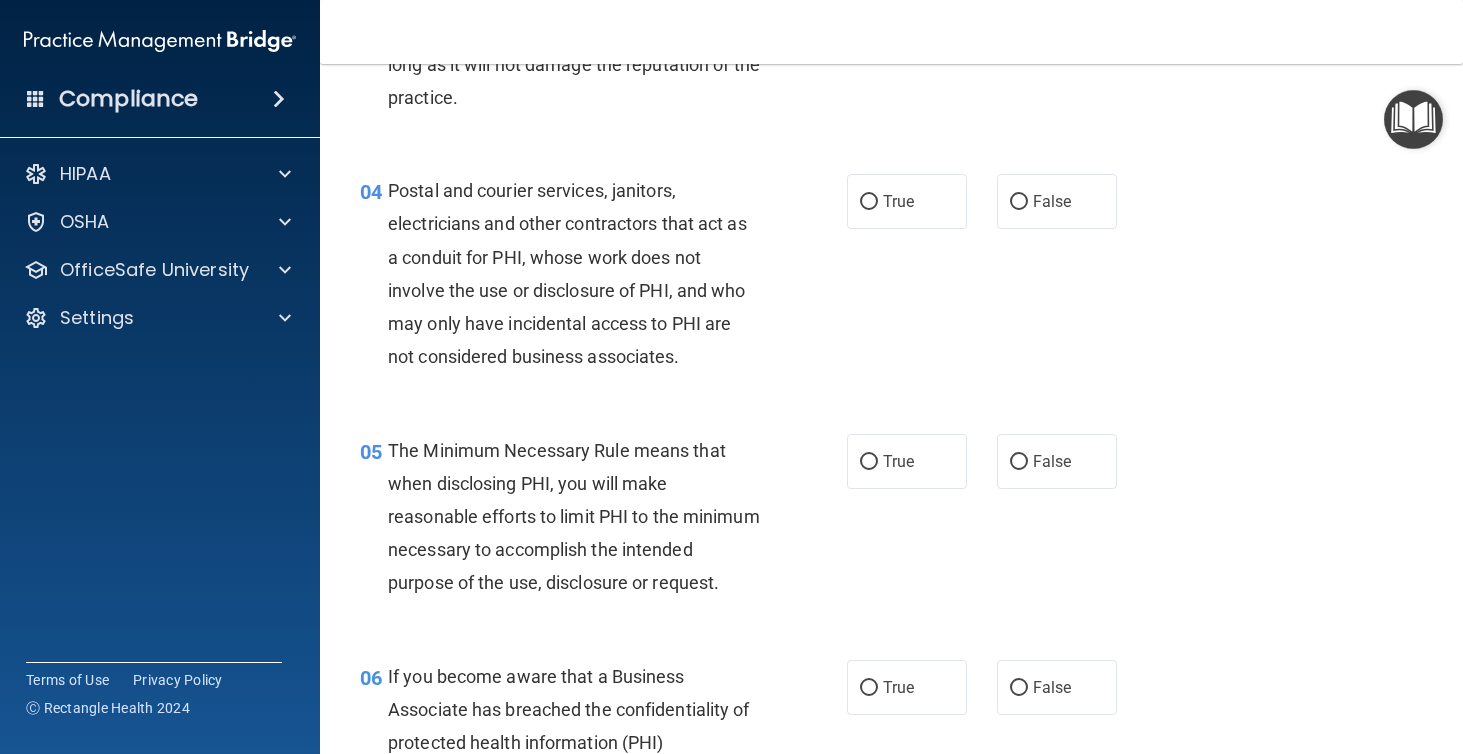click on "Postal and courier services, janitors, electricians and other contractors that act as a conduit for PHI, whose work does not involve the use or disclosure of PHI, and who may only have incidental access to PHI are not considered business associates." at bounding box center (567, 273) 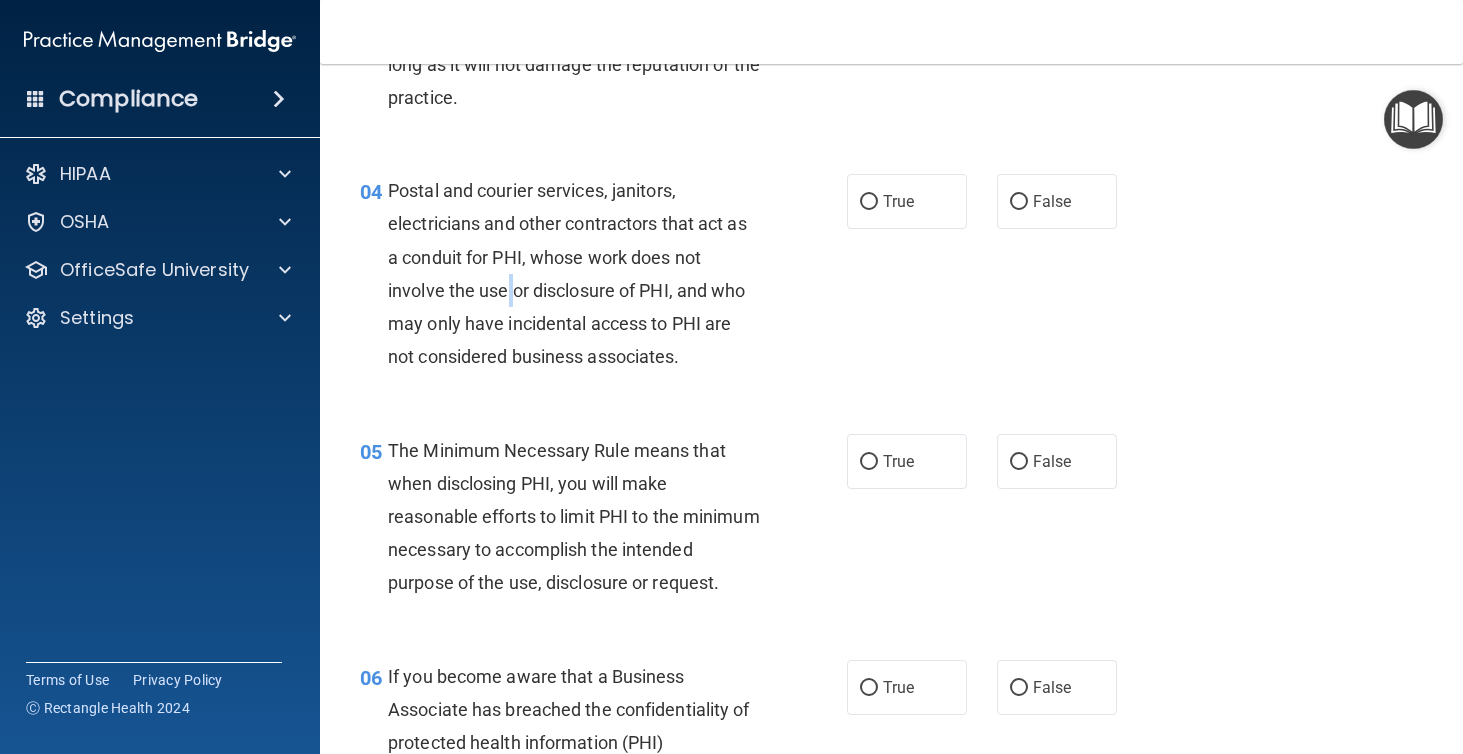 click on "Postal and courier services, janitors, electricians and other contractors that act as a conduit for PHI, whose work does not involve the use or disclosure of PHI, and who may only have incidental access to PHI are not considered business associates." at bounding box center (567, 273) 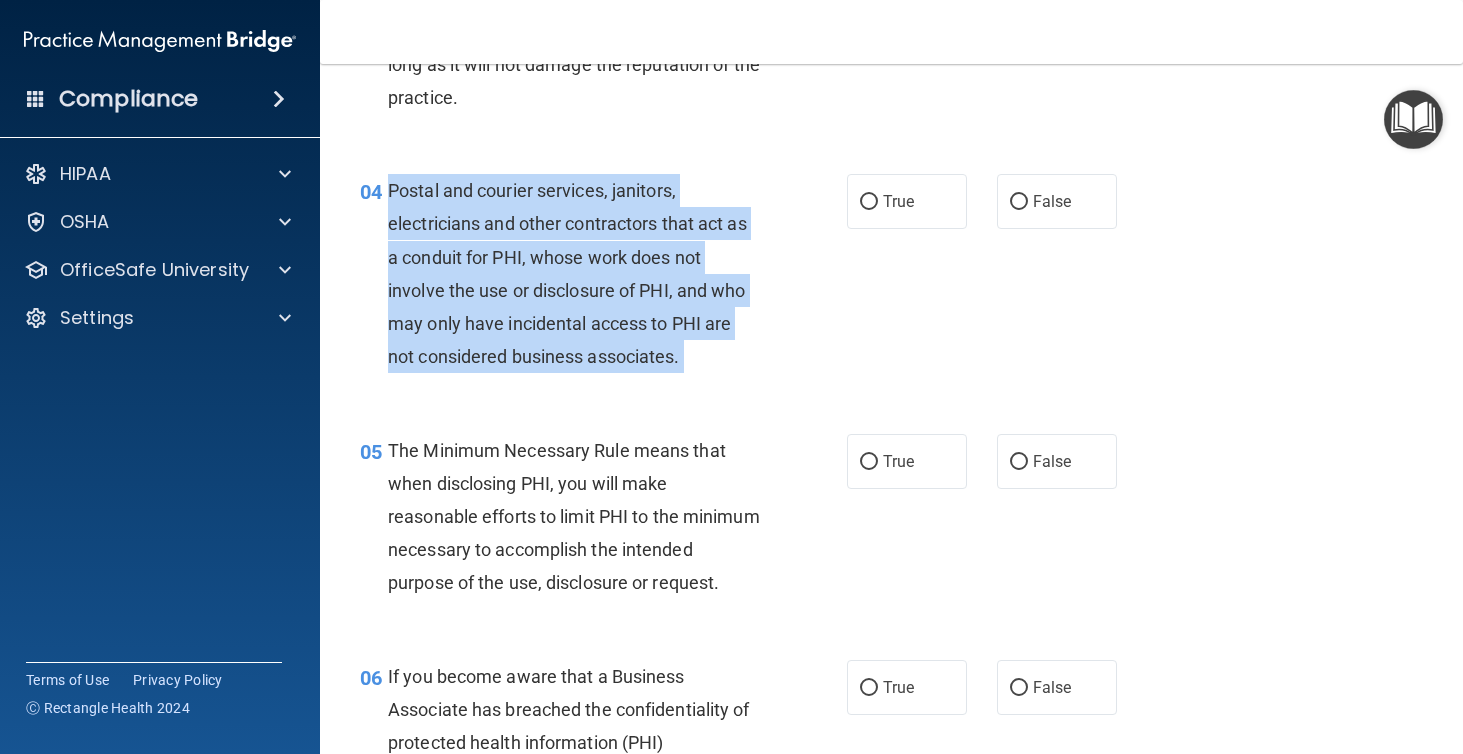 click on "Postal and courier services, janitors, electricians and other contractors that act as a conduit for PHI, whose work does not involve the use or disclosure of PHI, and who may only have incidental access to PHI are not considered business associates." at bounding box center (567, 273) 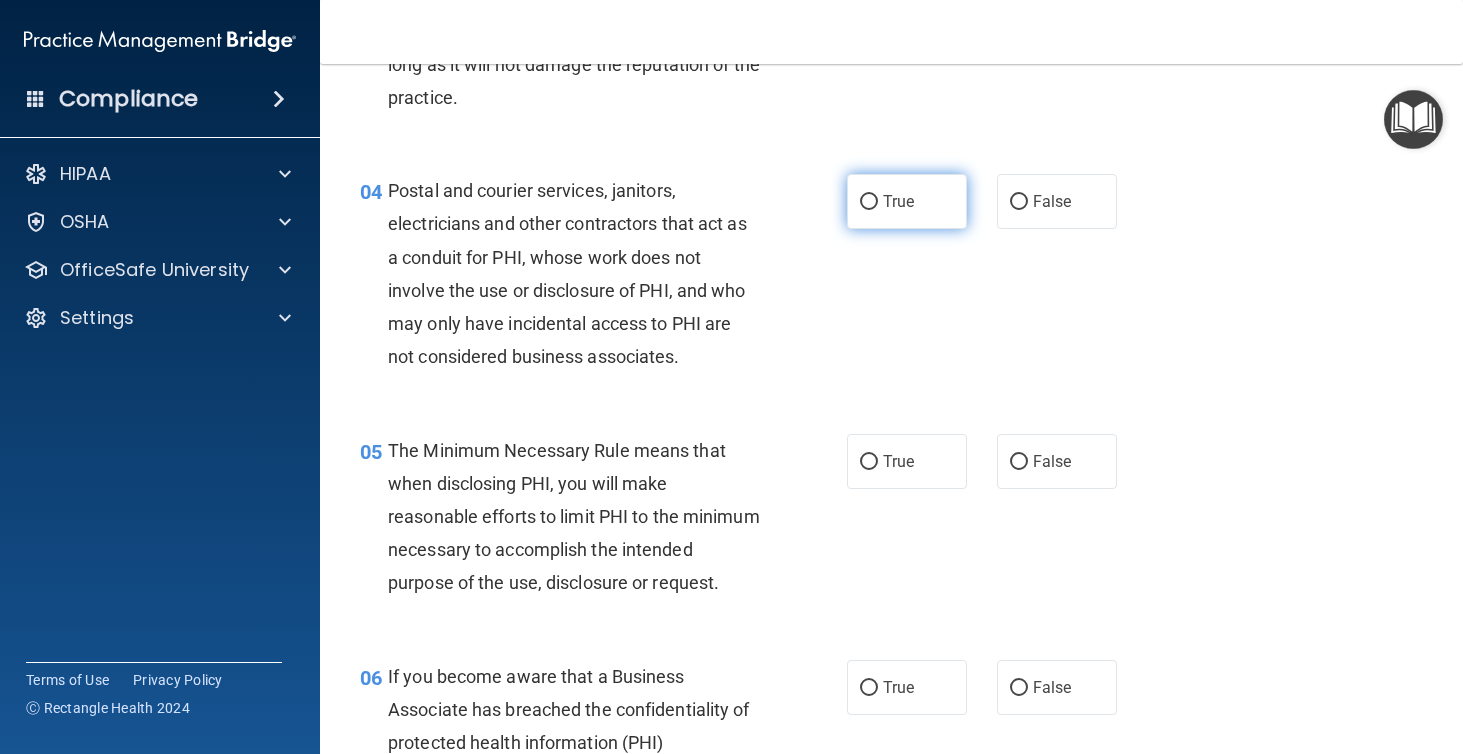 drag, startPoint x: 1011, startPoint y: 29, endPoint x: 907, endPoint y: 216, distance: 213.9743 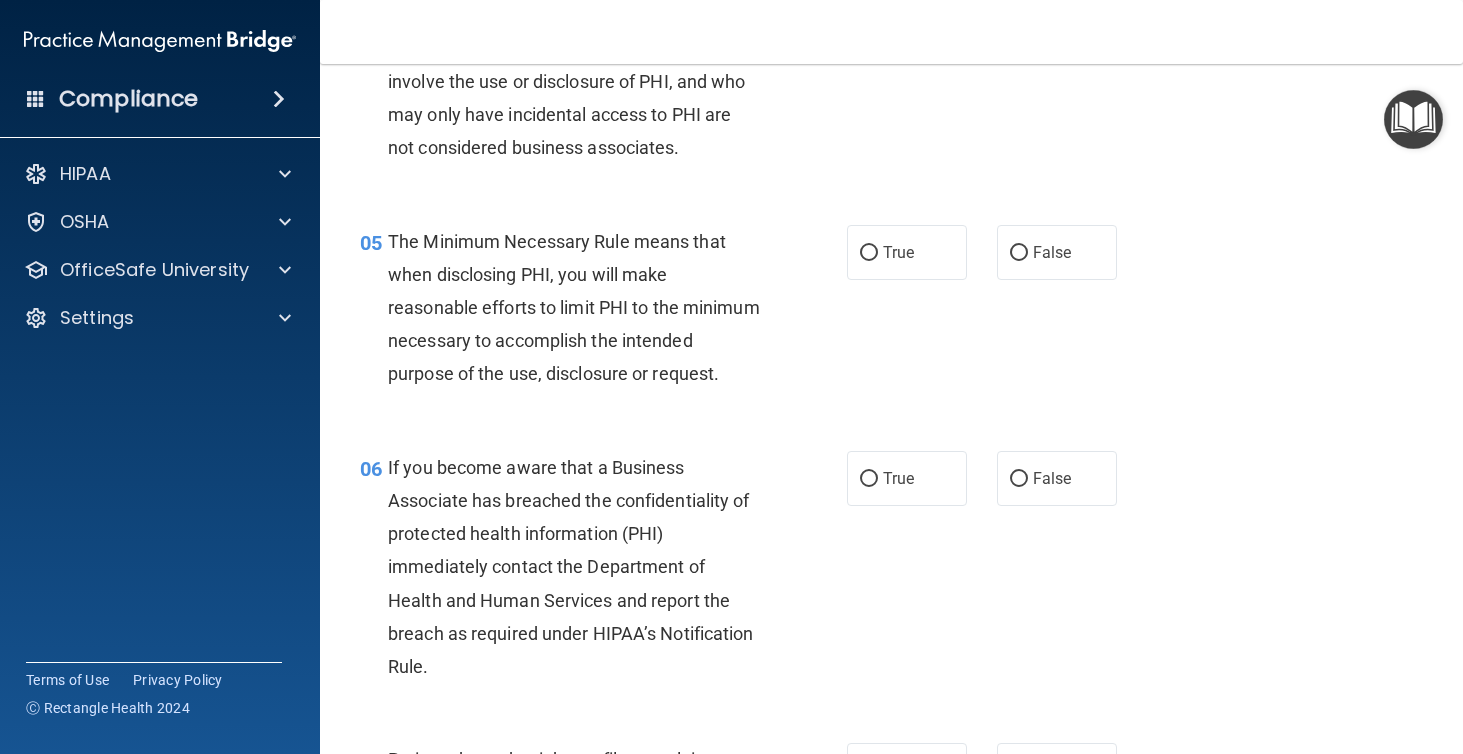 scroll, scrollTop: 822, scrollLeft: 0, axis: vertical 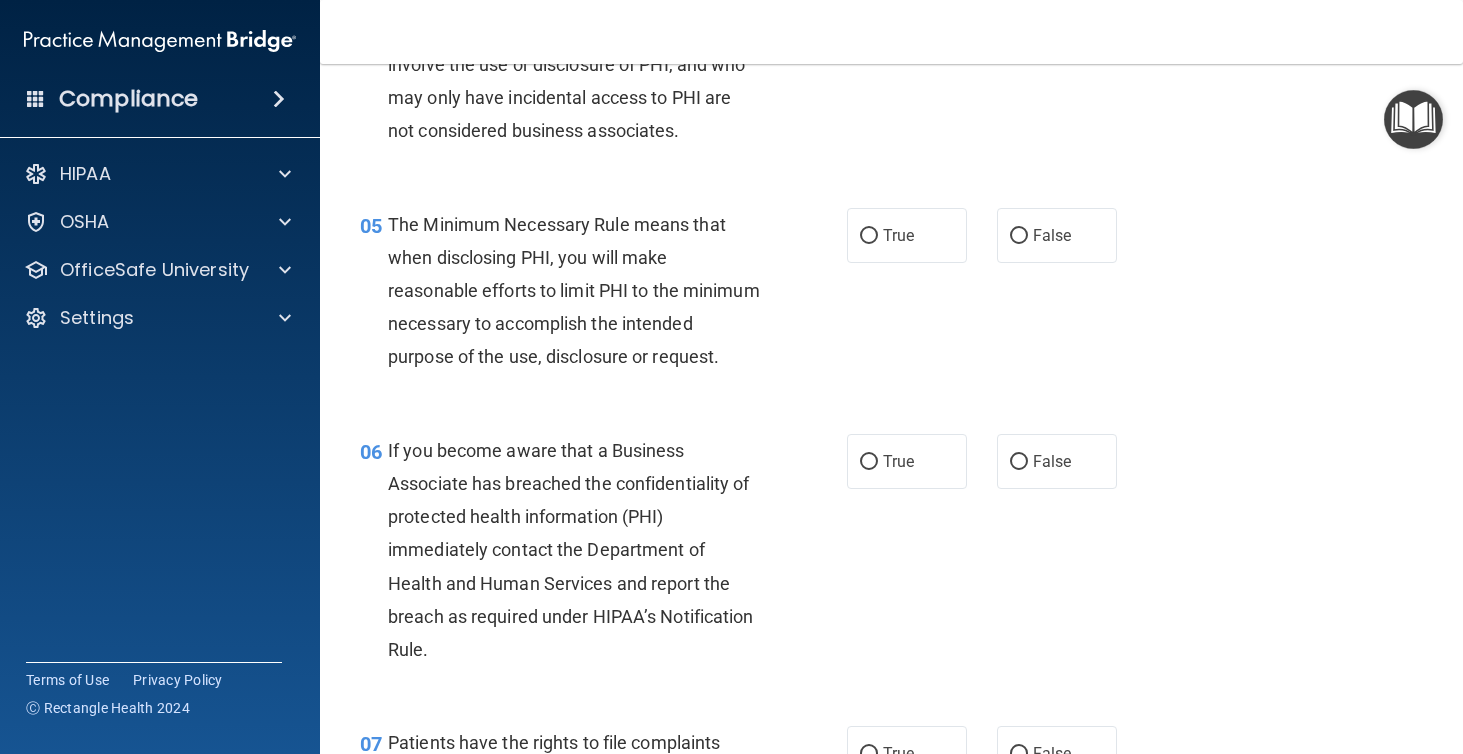 click on "The Minimum Necessary Rule means that when disclosing PHI, you will make reasonable efforts to limit PHI to the minimum necessary to accomplish the intended purpose of the use, disclosure or request." at bounding box center (574, 291) 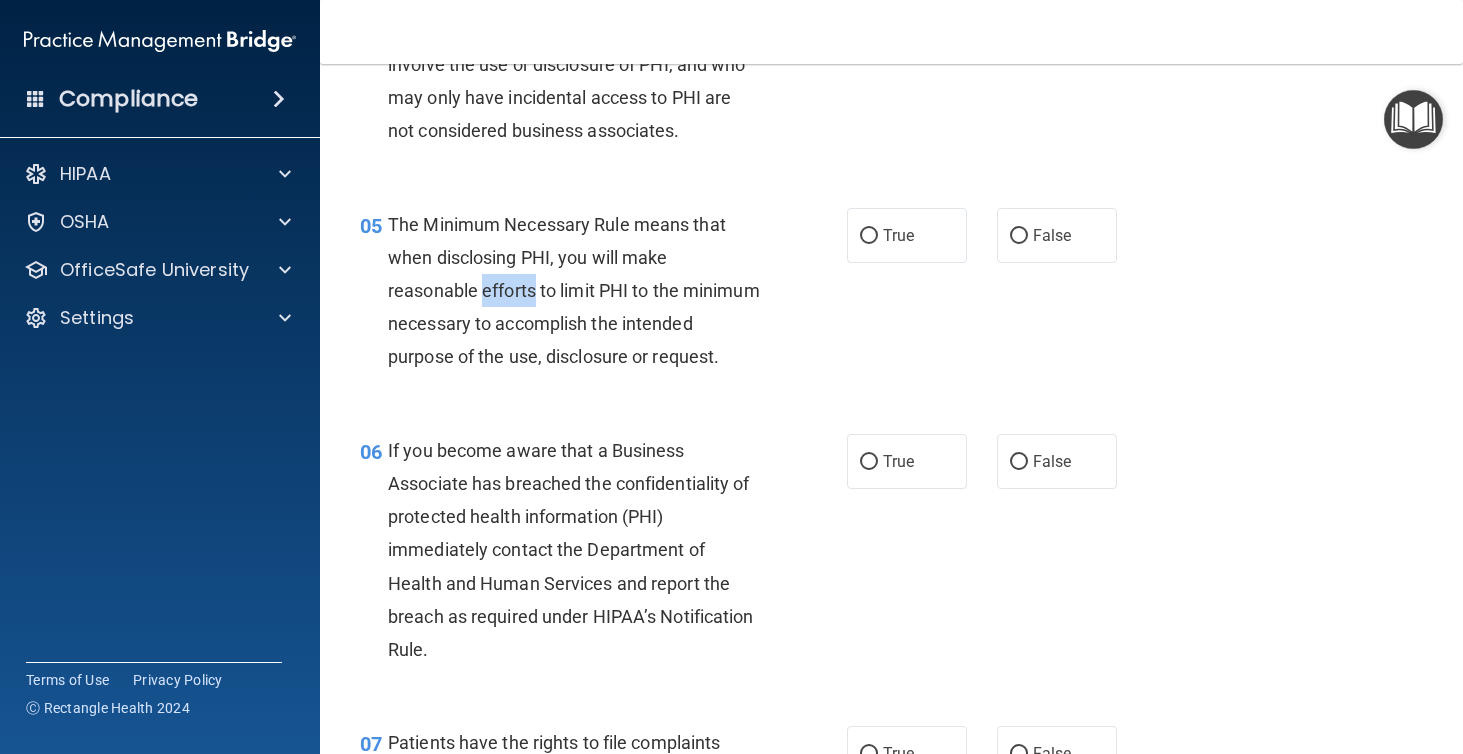 click on "The Minimum Necessary Rule means that when disclosing PHI, you will make reasonable efforts to limit PHI to the minimum necessary to accomplish the intended purpose of the use, disclosure or request." at bounding box center [574, 291] 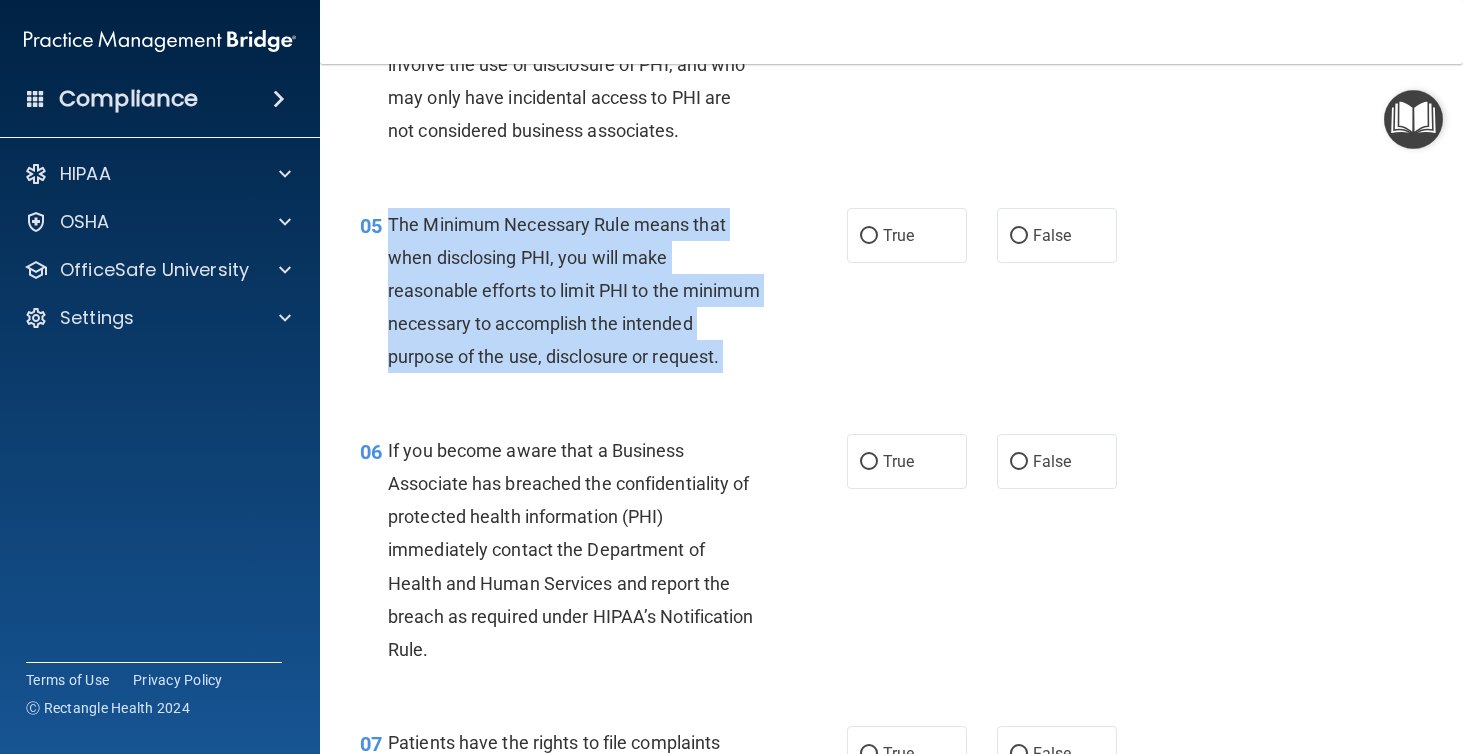 click on "The Minimum Necessary Rule means that when disclosing PHI, you will make reasonable efforts to limit PHI to the minimum necessary to accomplish the intended purpose of the use, disclosure or request." at bounding box center (574, 291) 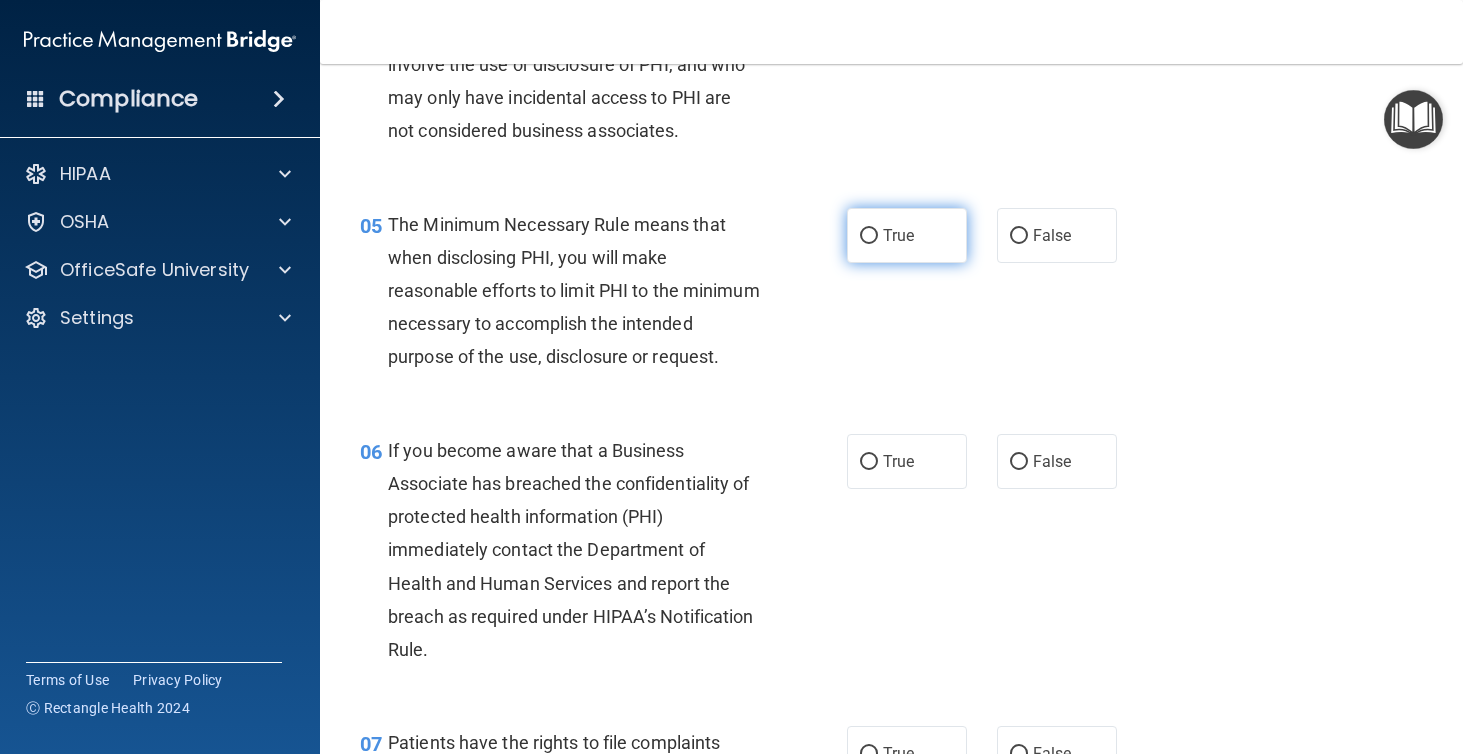 click on "True" at bounding box center (907, 235) 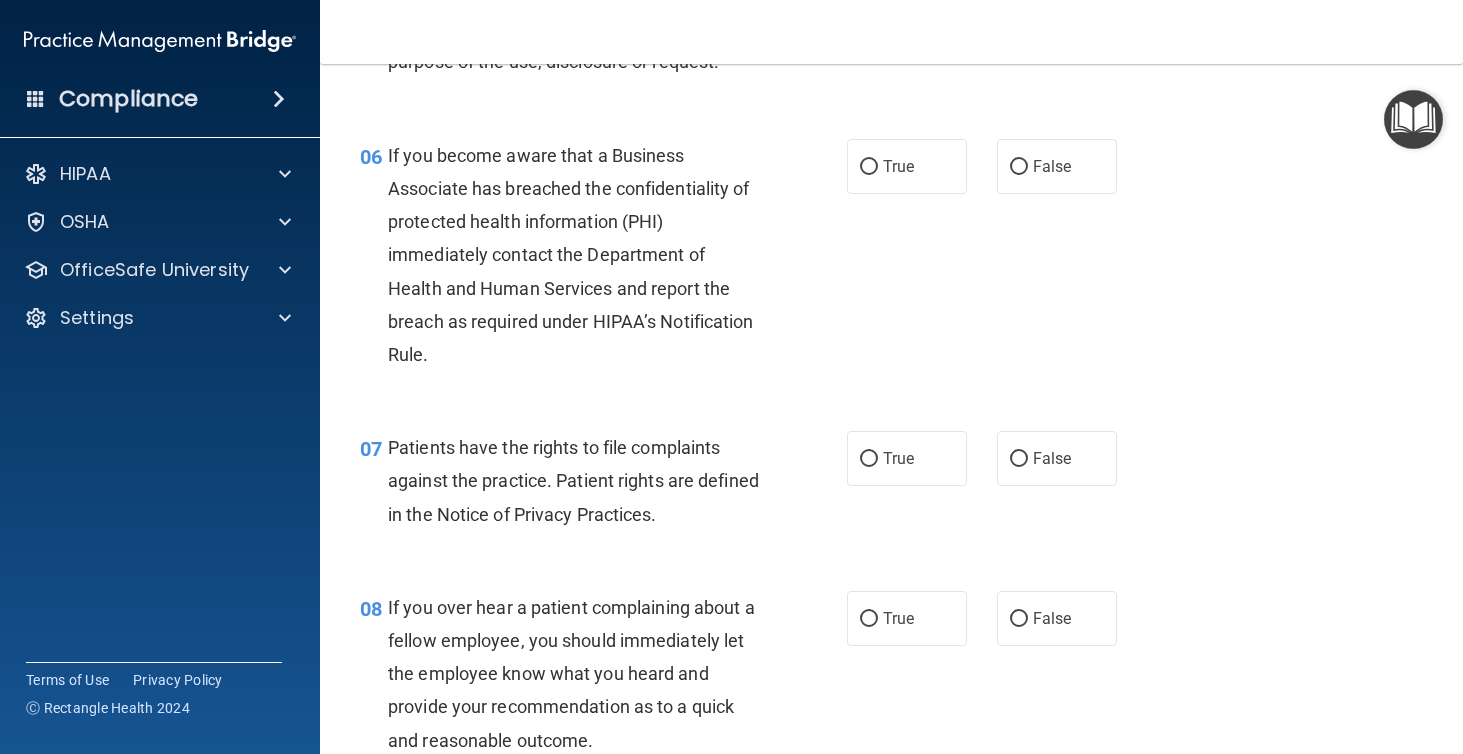 scroll, scrollTop: 1119, scrollLeft: 0, axis: vertical 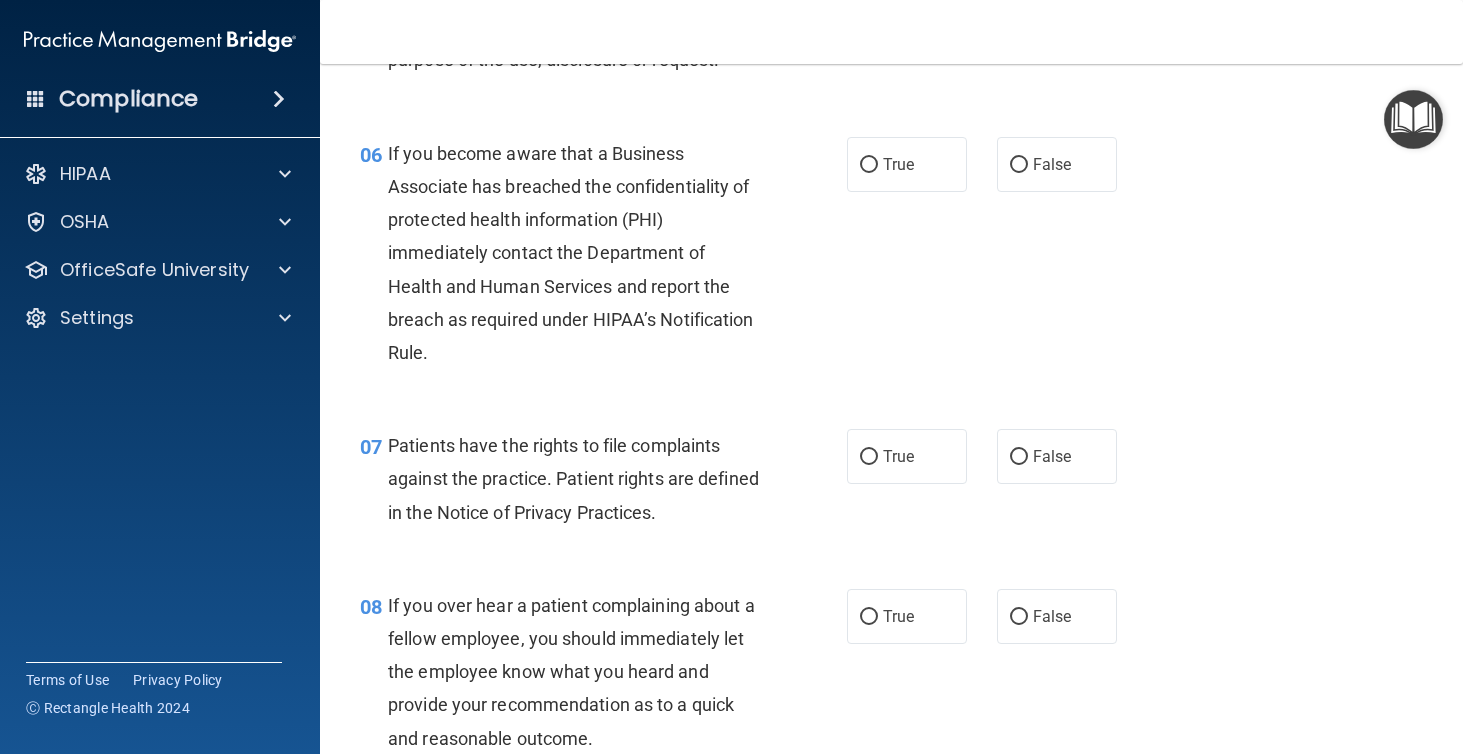 click on "If you become aware that a Business Associate has breached the confidentiality of protected health information (PHI) immediately contact the Department of Health and Human Services and report the breach as required under HIPAA’s Notification Rule." at bounding box center [571, 253] 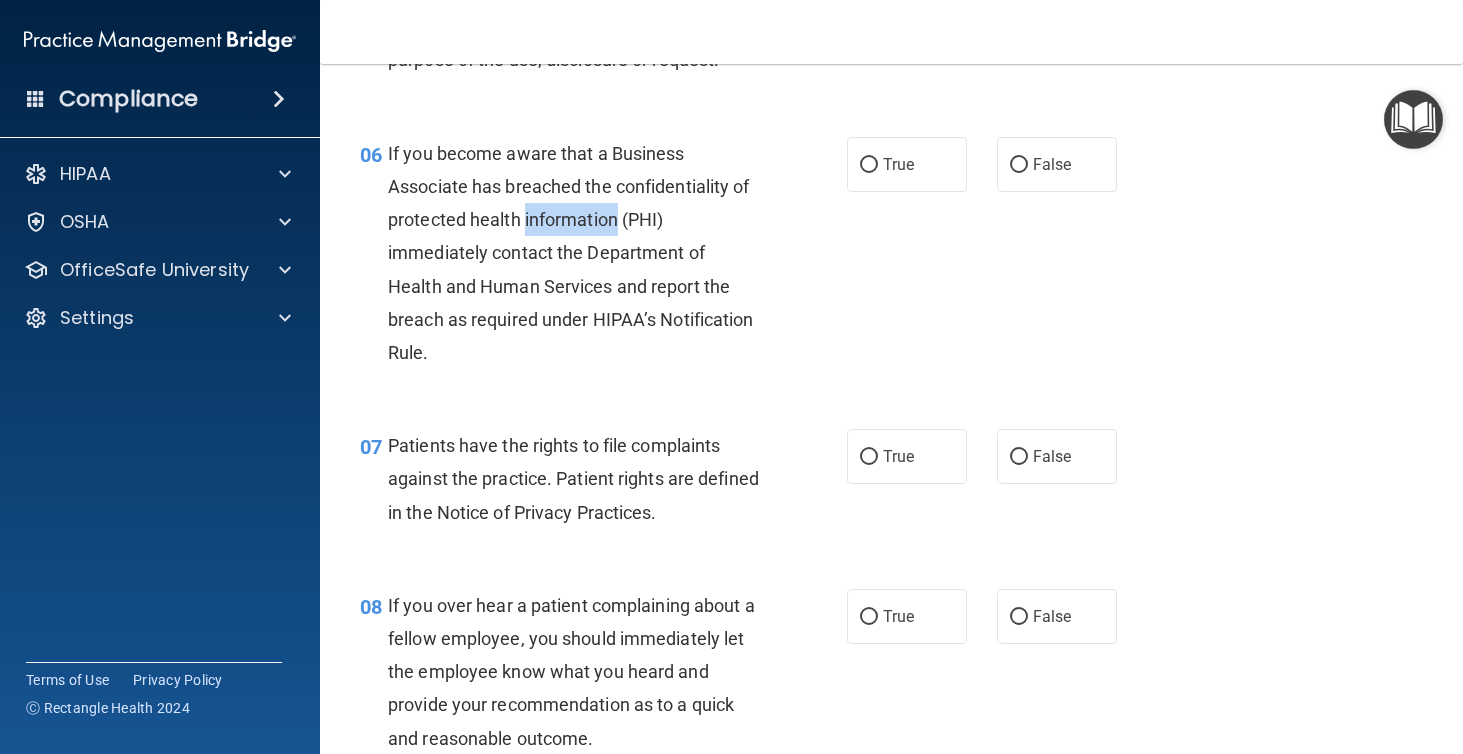 click on "If you become aware that a Business Associate has breached the confidentiality of protected health information (PHI) immediately contact the Department of Health and Human Services and report the breach as required under HIPAA’s Notification Rule." at bounding box center (571, 253) 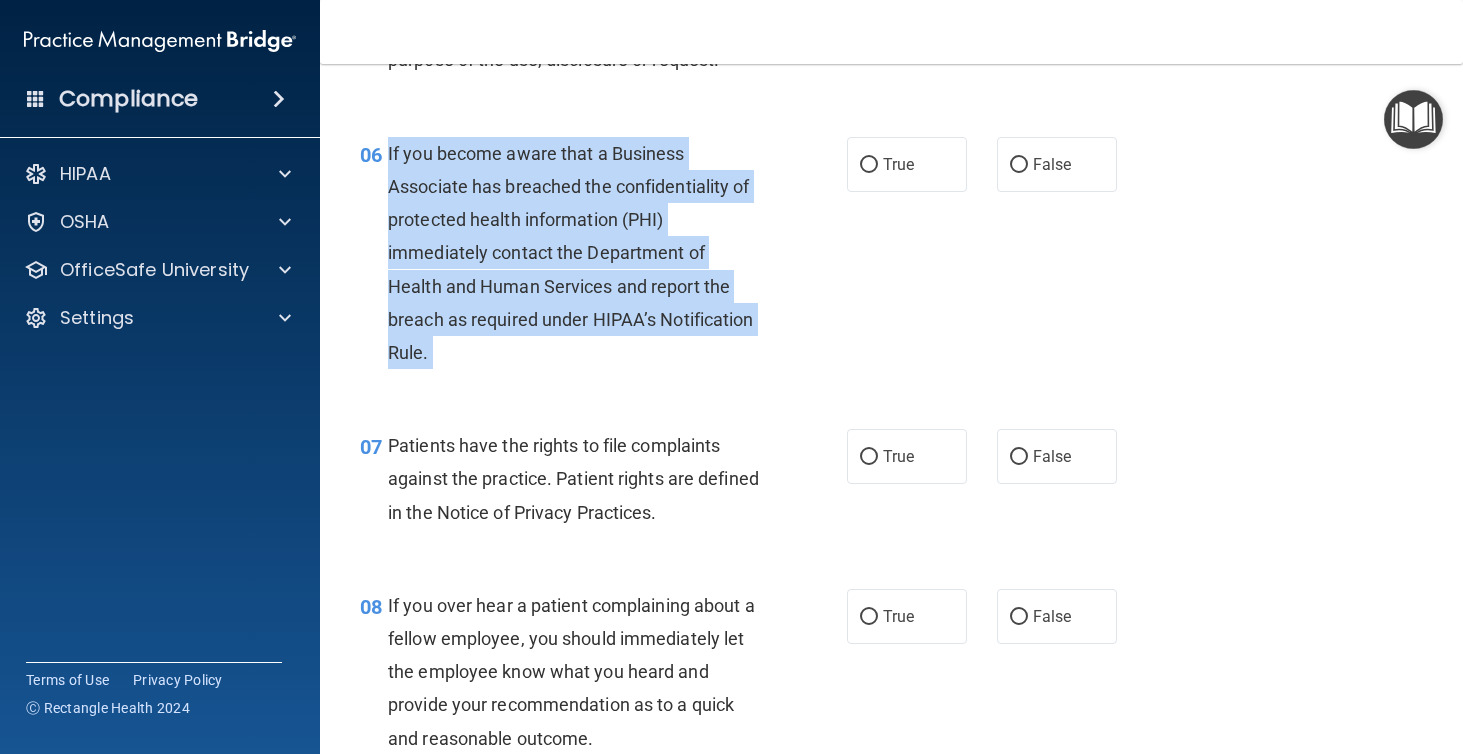 click on "If you become aware that a Business Associate has breached the confidentiality of protected health information (PHI) immediately contact the Department of Health and Human Services and report the breach as required under HIPAA’s Notification Rule." at bounding box center [571, 253] 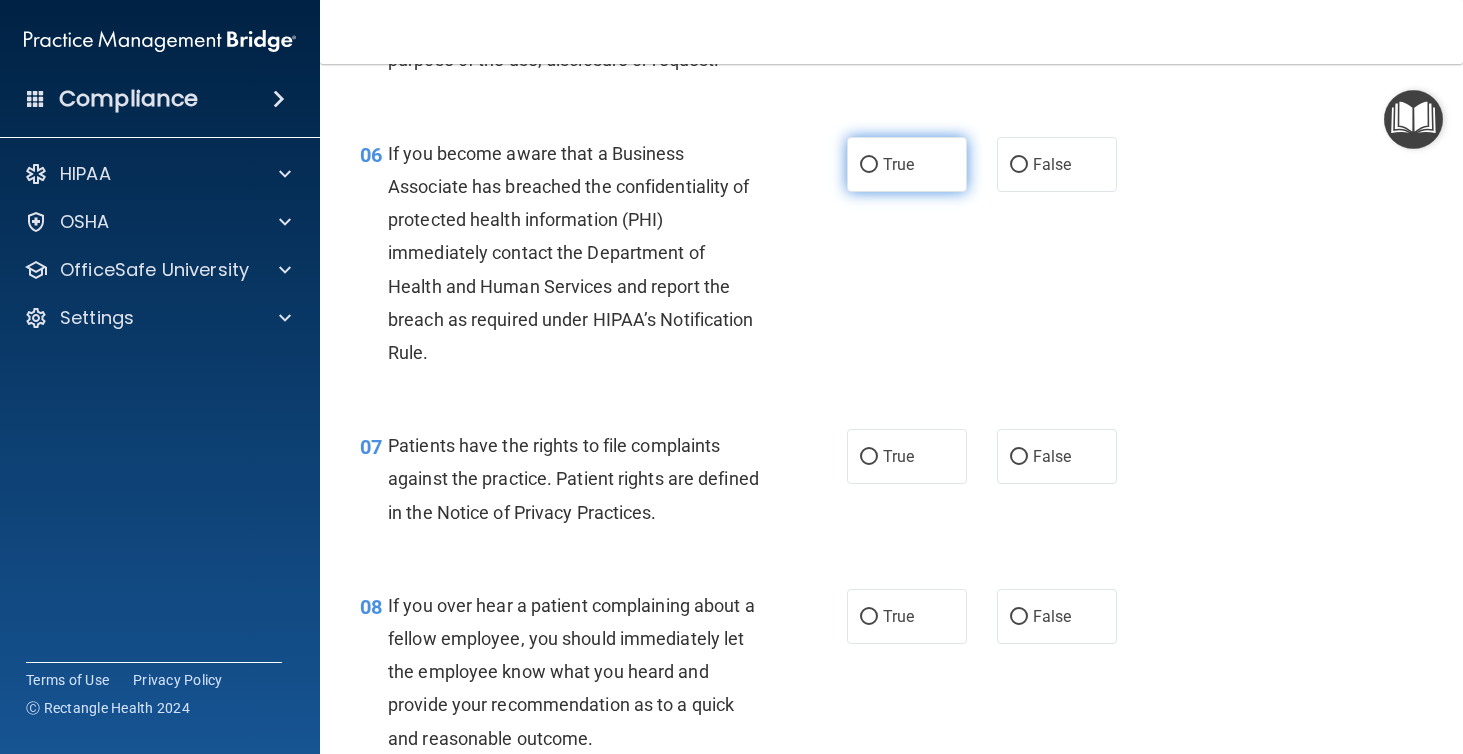 click on "True" at bounding box center (898, 164) 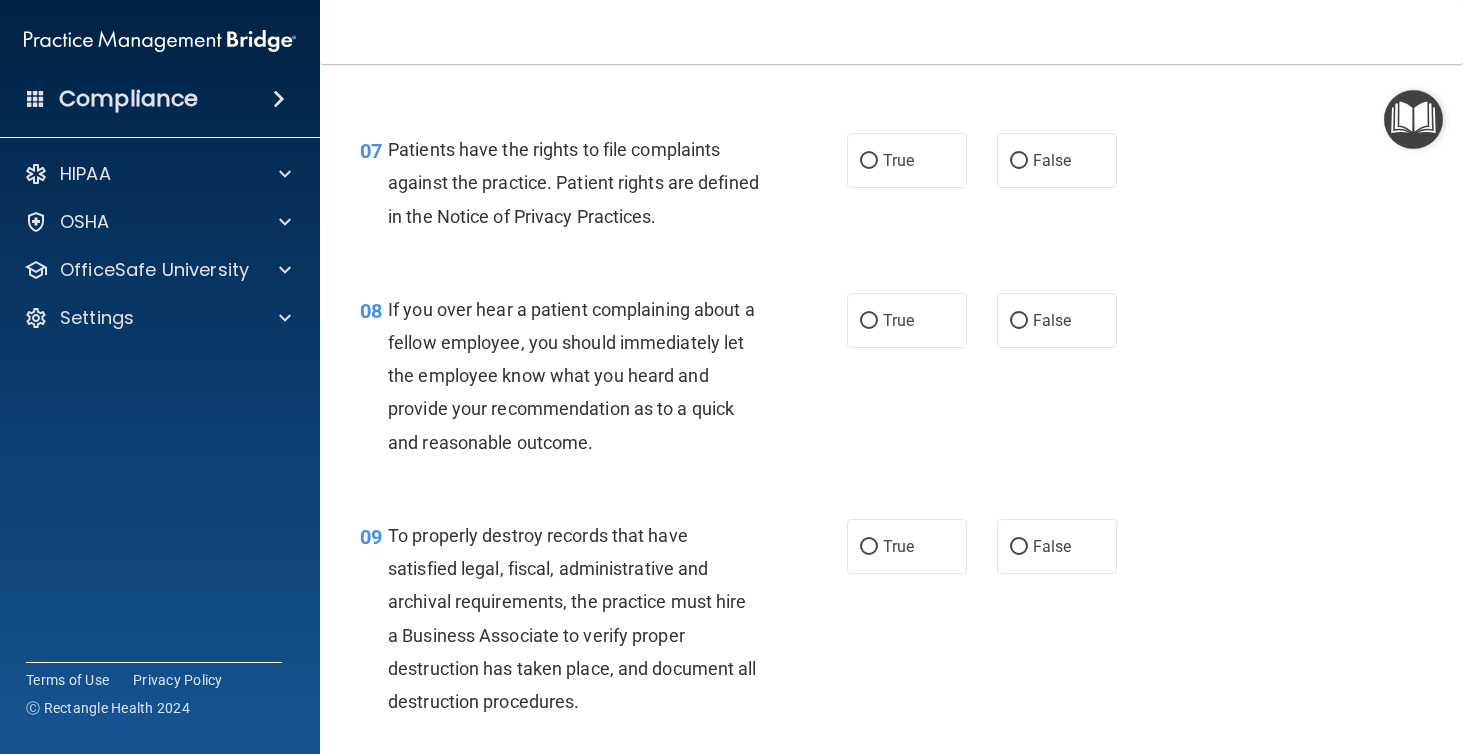 scroll, scrollTop: 1416, scrollLeft: 0, axis: vertical 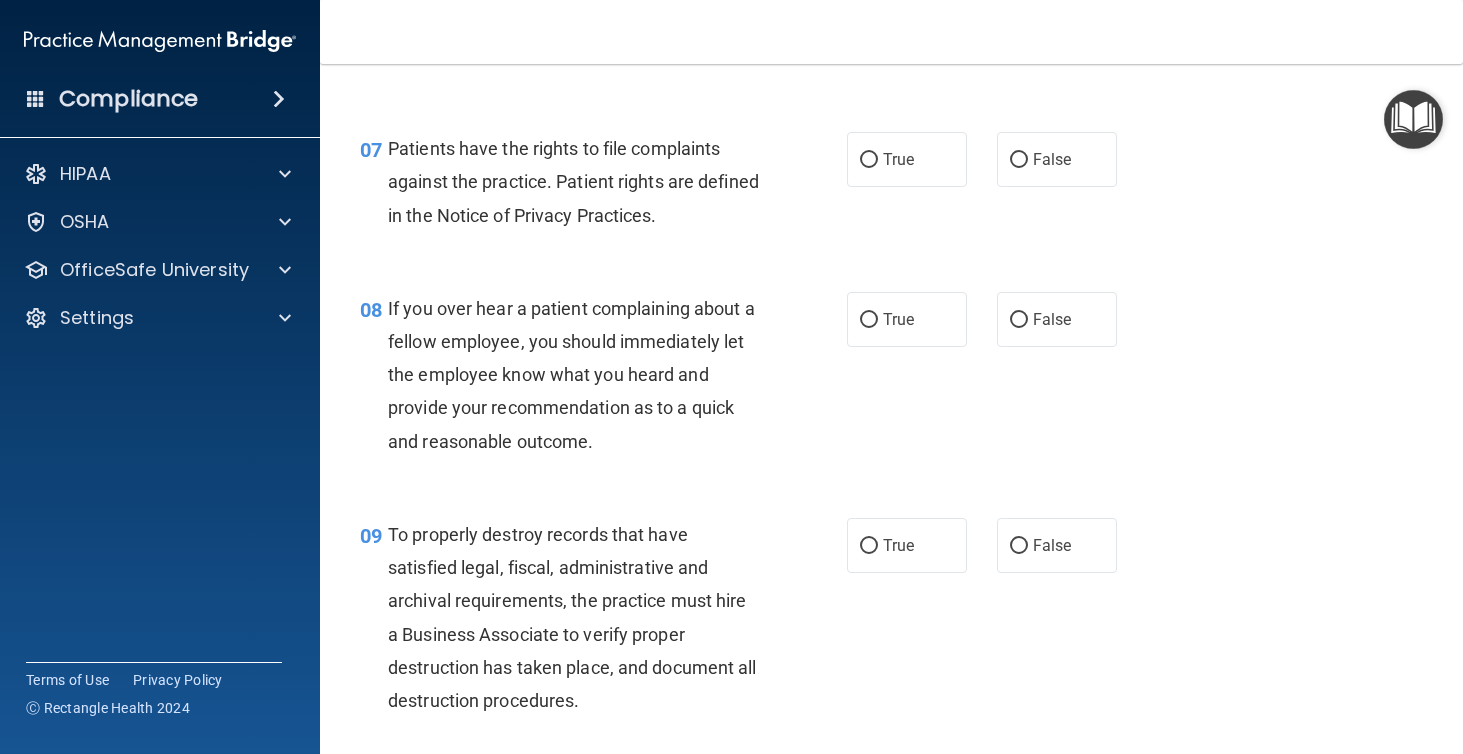 click on "Patients have the rights to file complaints against the practice.  Patient rights are defined in the Notice of Privacy Practices." at bounding box center [573, 181] 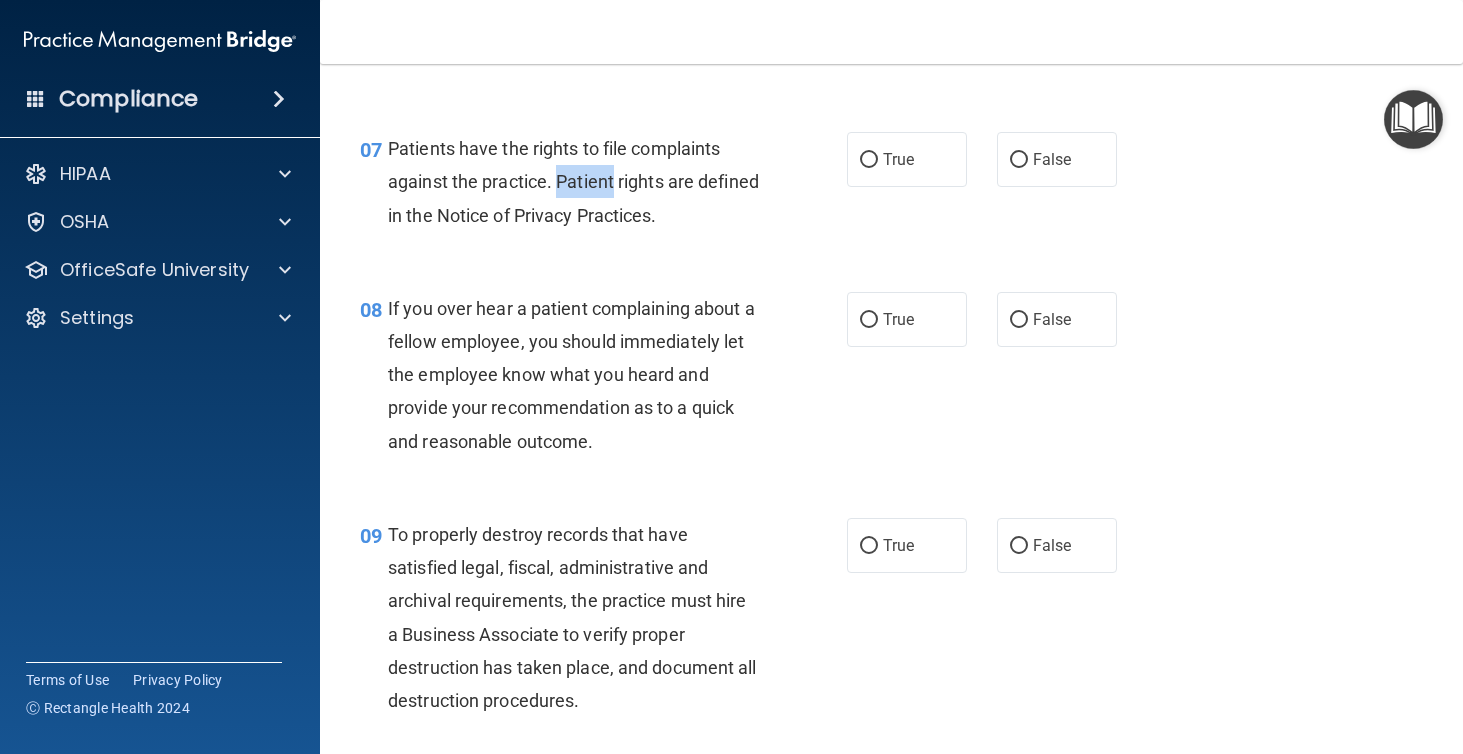 click on "Patients have the rights to file complaints against the practice.  Patient rights are defined in the Notice of Privacy Practices." at bounding box center [573, 181] 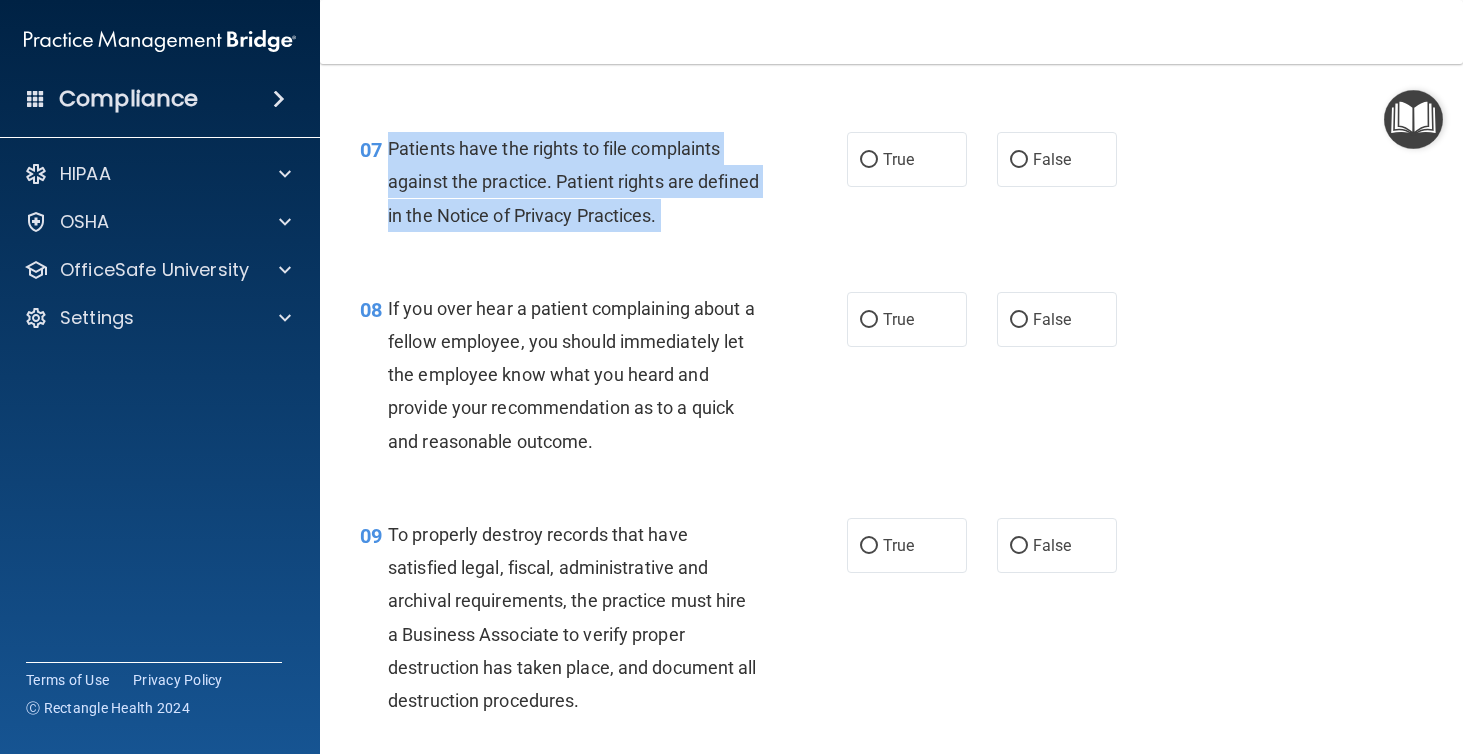 click on "Patients have the rights to file complaints against the practice.  Patient rights are defined in the Notice of Privacy Practices." at bounding box center [573, 181] 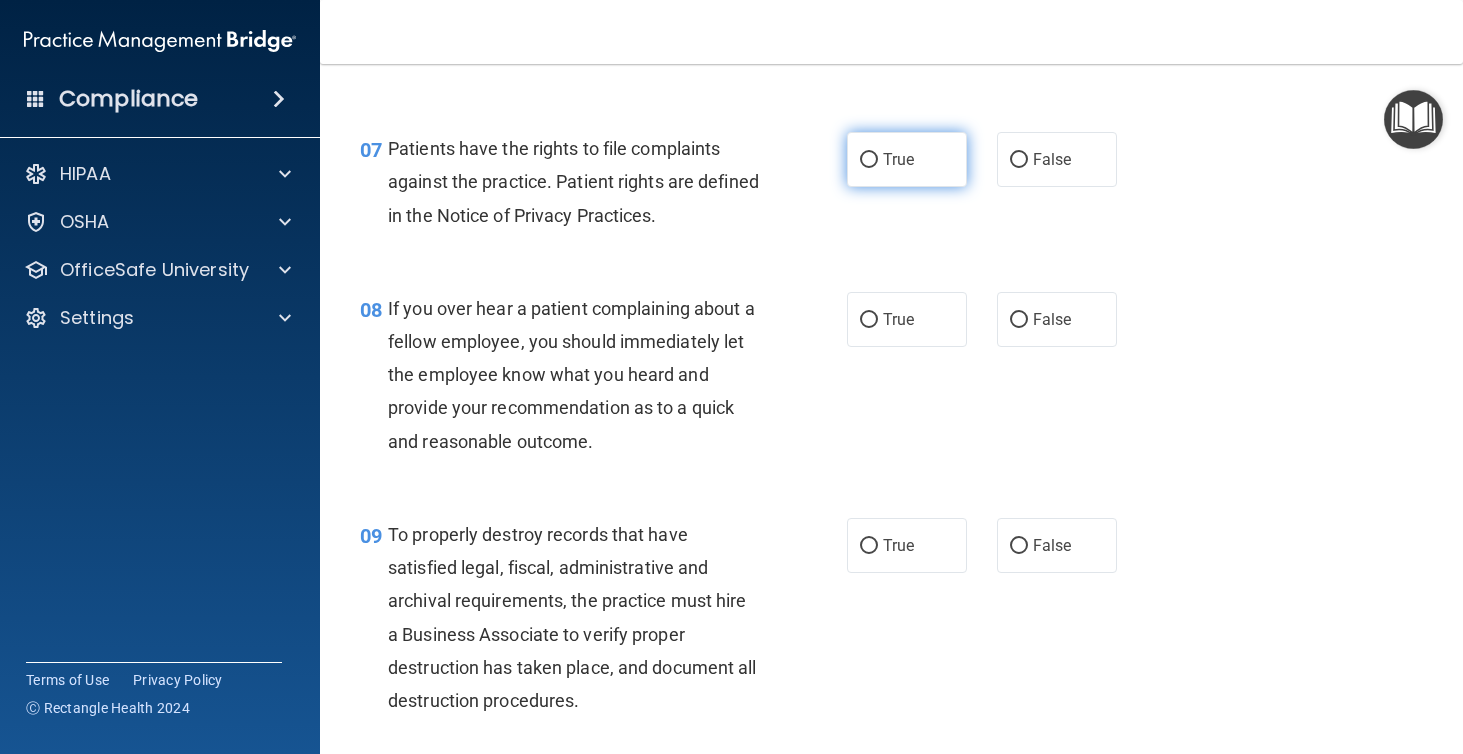 click on "True" at bounding box center (898, 159) 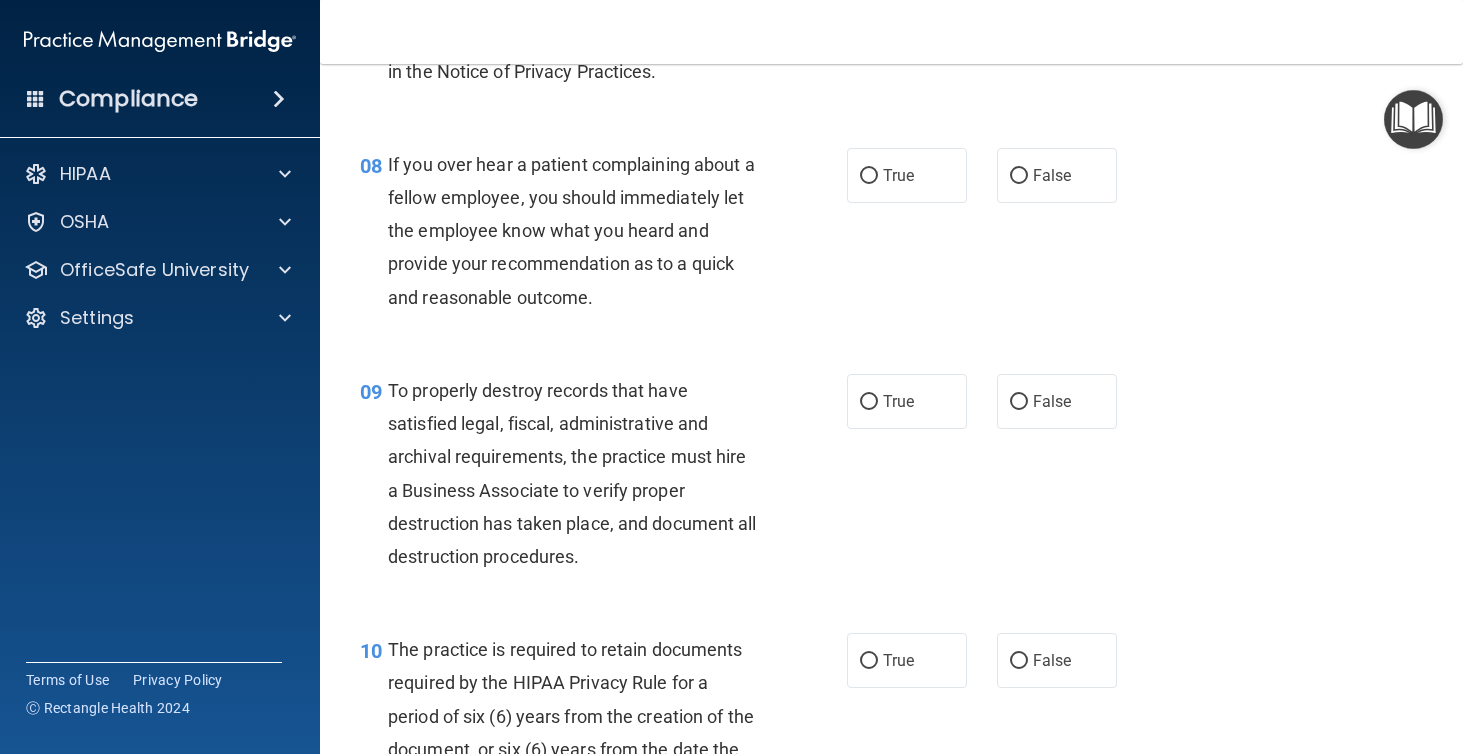 scroll, scrollTop: 1619, scrollLeft: 0, axis: vertical 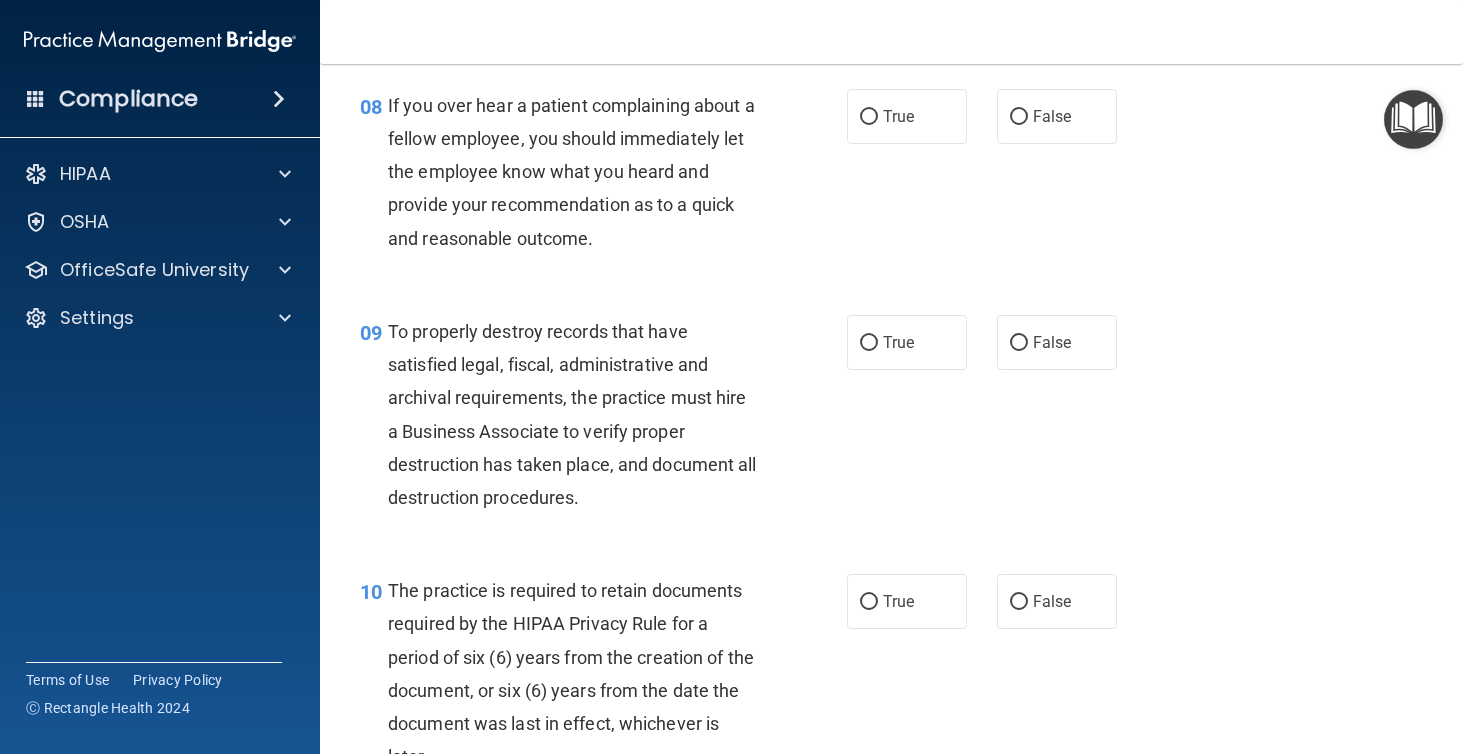 click on "If you over hear a patient complaining about a fellow employee, you should immediately let the employee know what you heard and provide your recommendation as to a quick and reasonable outcome." at bounding box center (571, 172) 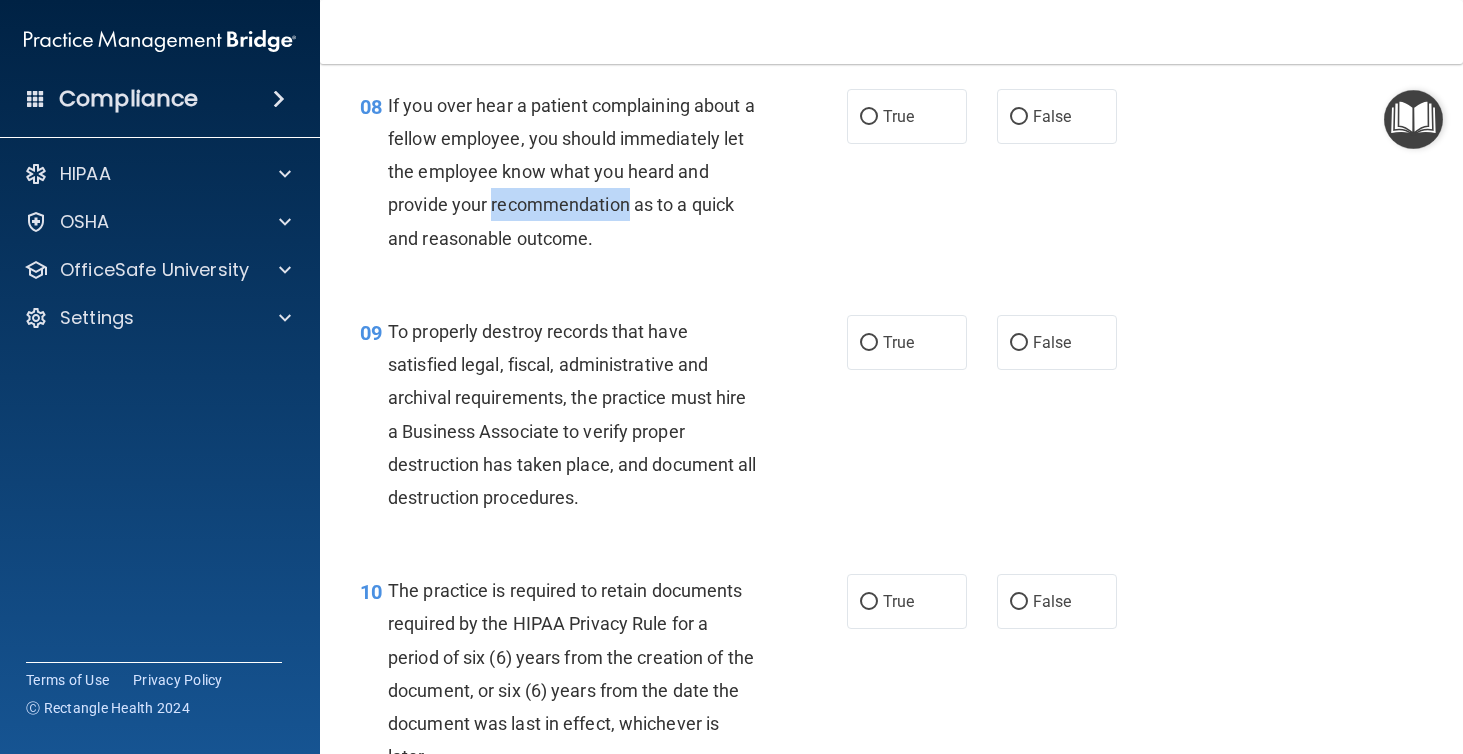 click on "If you over hear a patient complaining about a fellow employee, you should immediately let the employee know what you heard and provide your recommendation as to a quick and reasonable outcome." at bounding box center (571, 172) 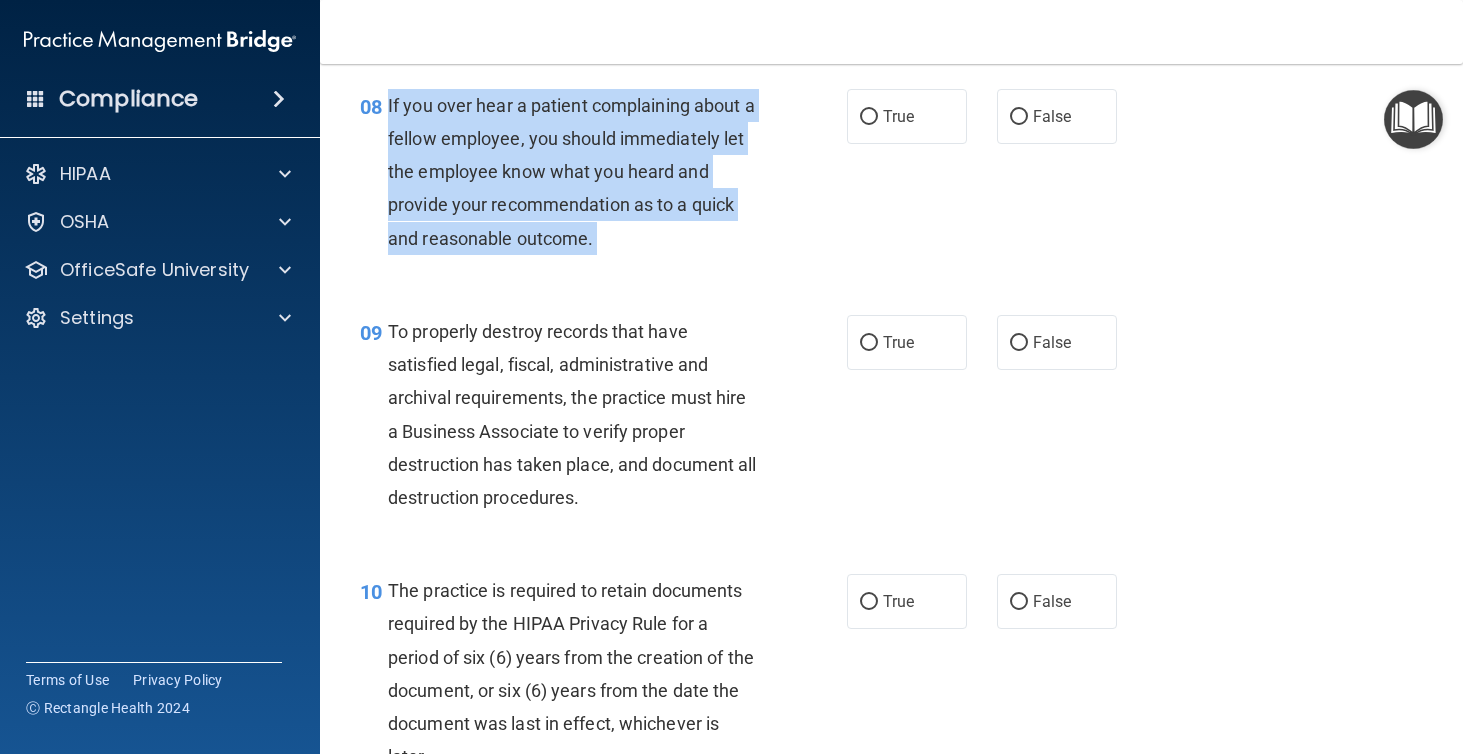 click on "If you over hear a patient complaining about a fellow employee, you should immediately let the employee know what you heard and provide your recommendation as to a quick and reasonable outcome." at bounding box center (571, 172) 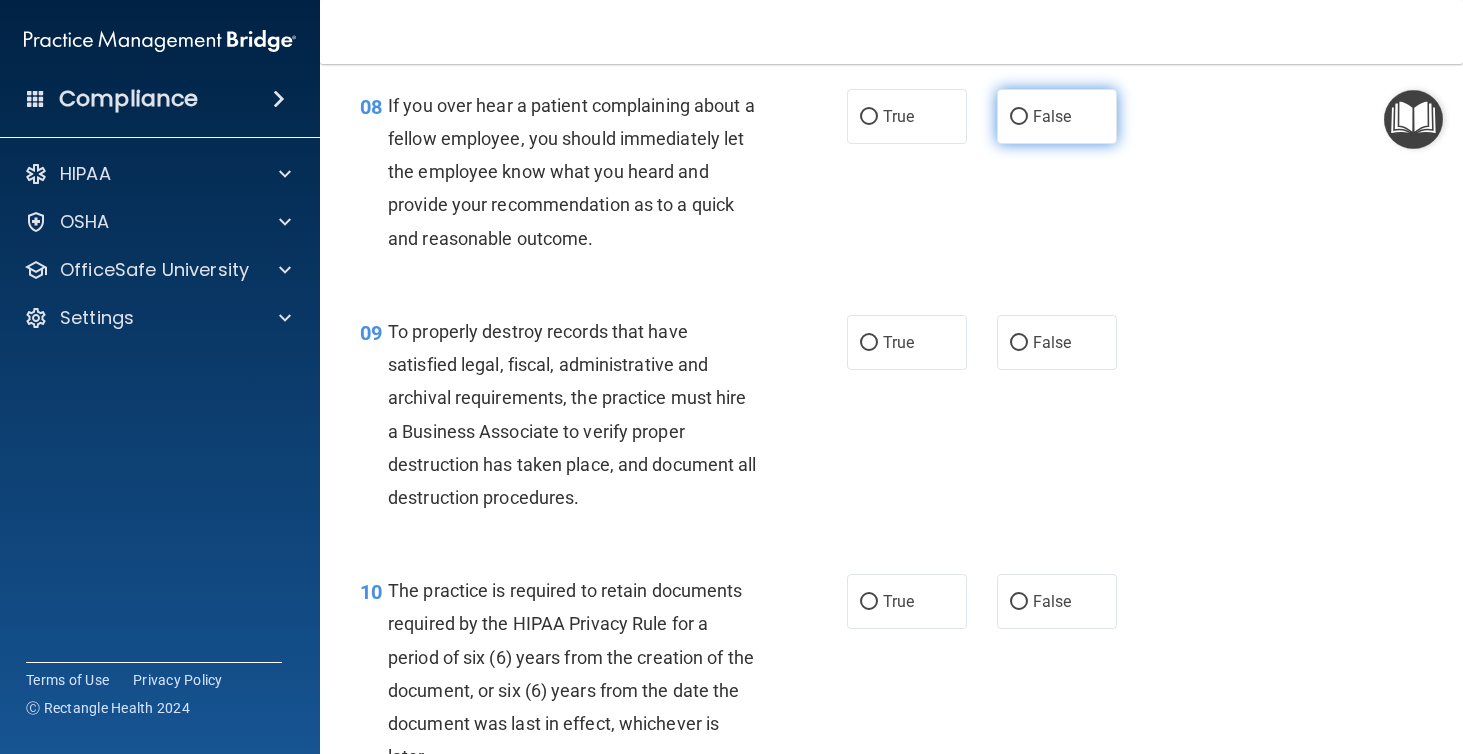 click on "False" at bounding box center (1057, 116) 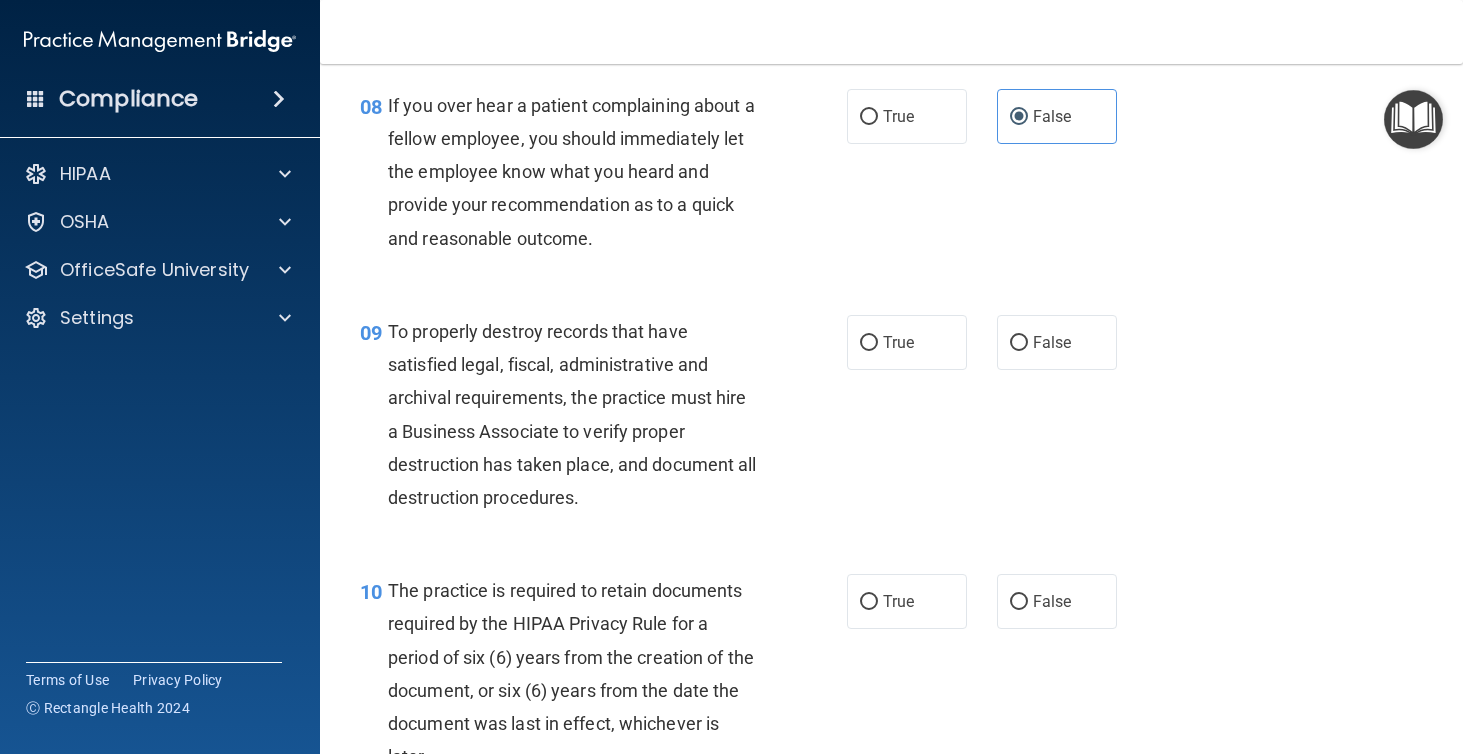 click on "To properly destroy records that have satisfied legal, fiscal, administrative and archival requirements, the practice must hire a Business Associate to verify proper destruction has taken place, and document all destruction procedures." at bounding box center [581, 414] 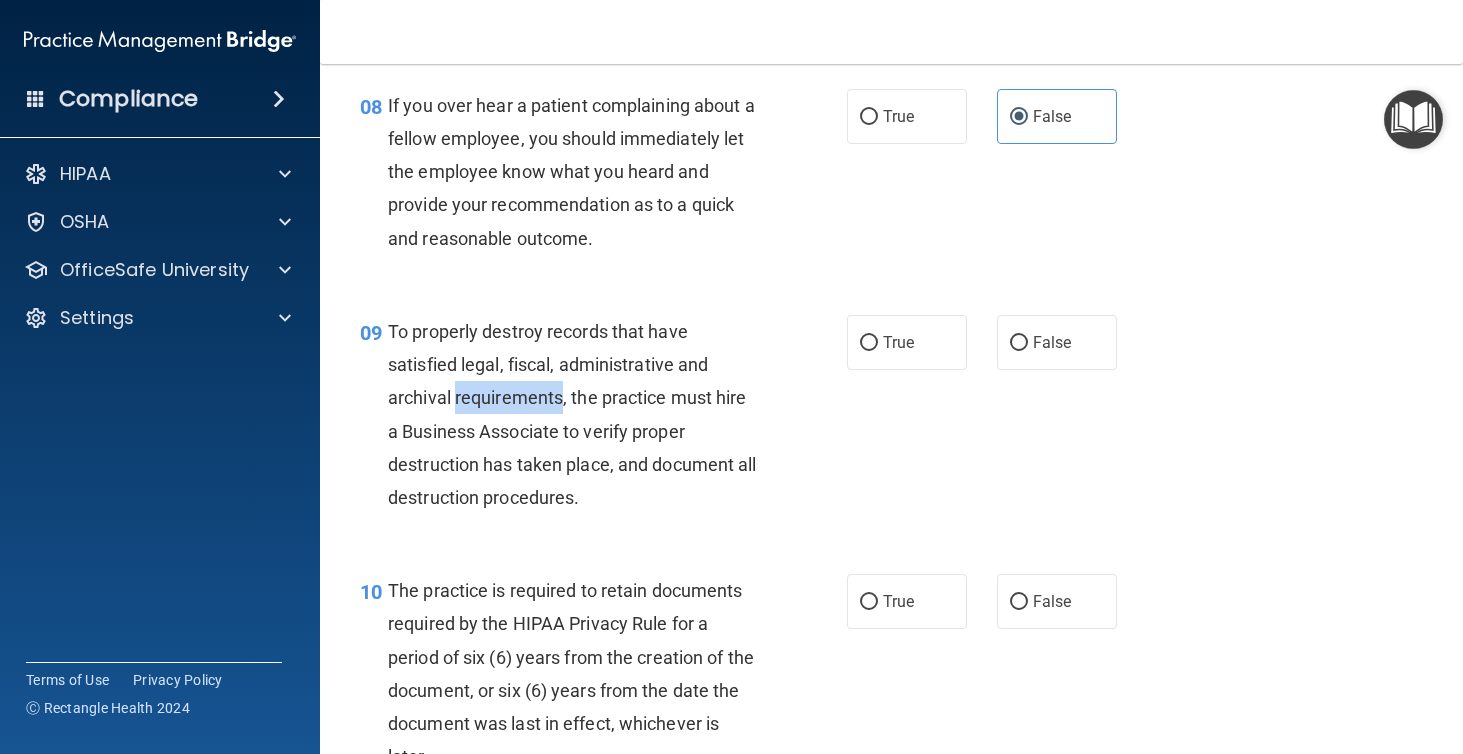 click on "To properly destroy records that have satisfied legal, fiscal, administrative and archival requirements, the practice must hire a Business Associate to verify proper destruction has taken place, and document all destruction procedures." at bounding box center [581, 414] 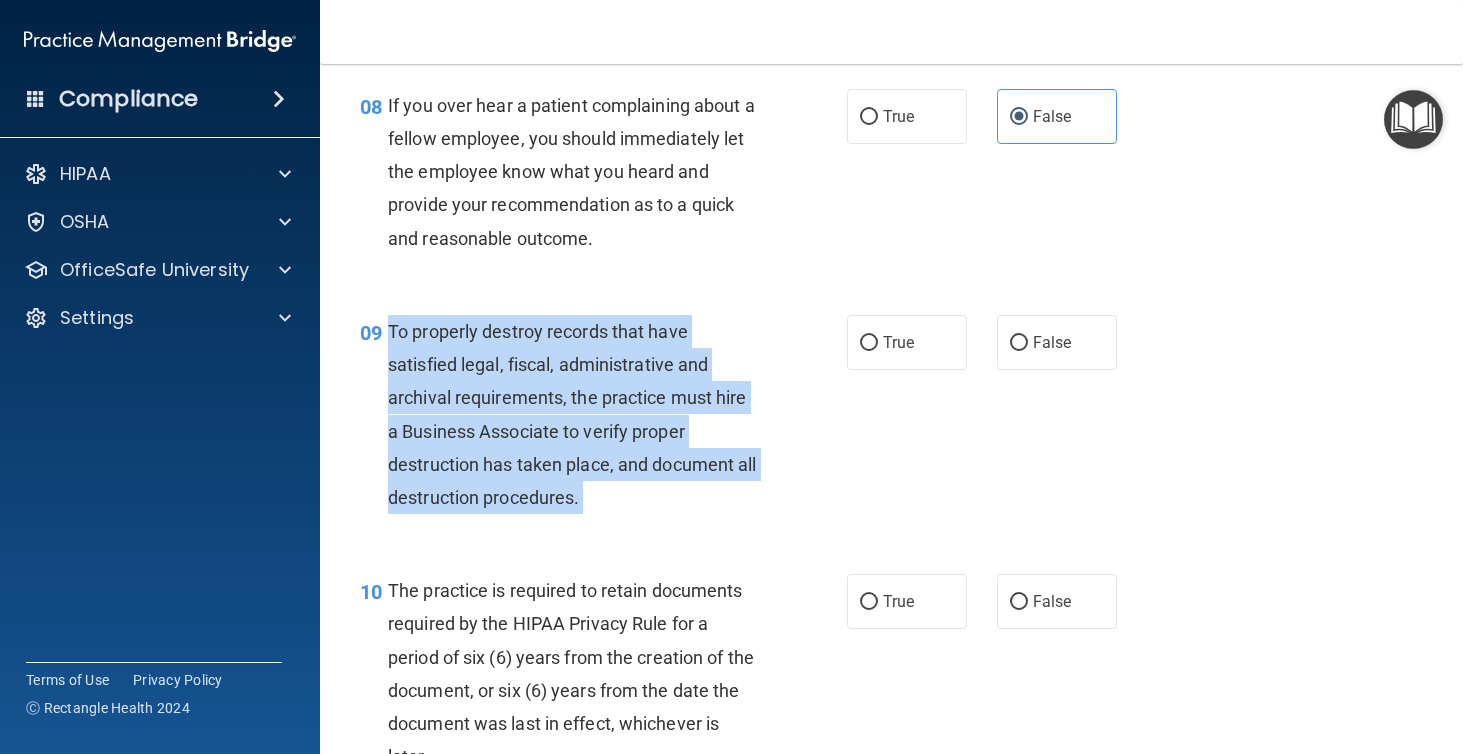 click on "To properly destroy records that have satisfied legal, fiscal, administrative and archival requirements, the practice must hire a Business Associate to verify proper destruction has taken place, and document all destruction procedures." at bounding box center (581, 414) 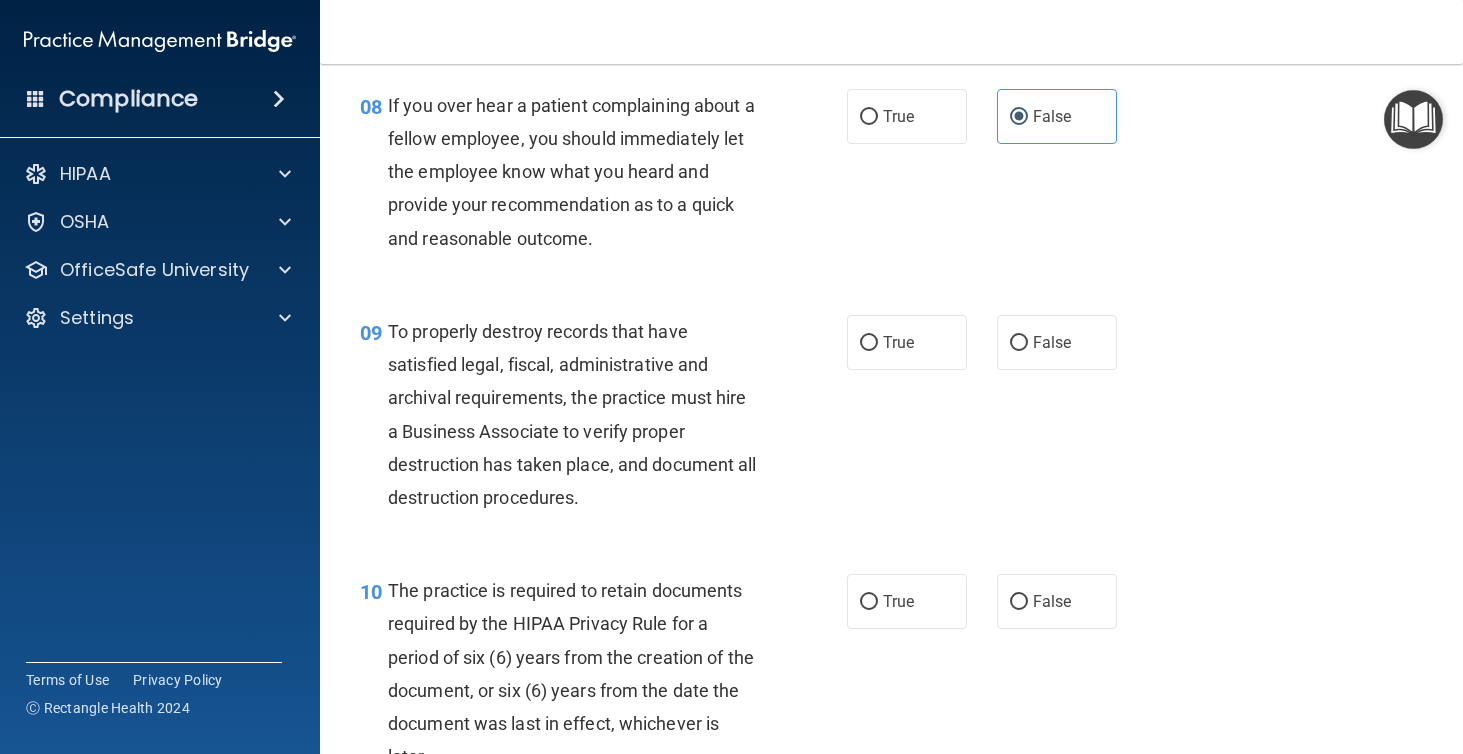 click on "09       To properly destroy records that have satisfied legal, fiscal, administrative and archival requirements, the practice must hire a Business Associate to verify proper destruction has taken place, and document all destruction procedures.                  True           False" at bounding box center [891, 419] 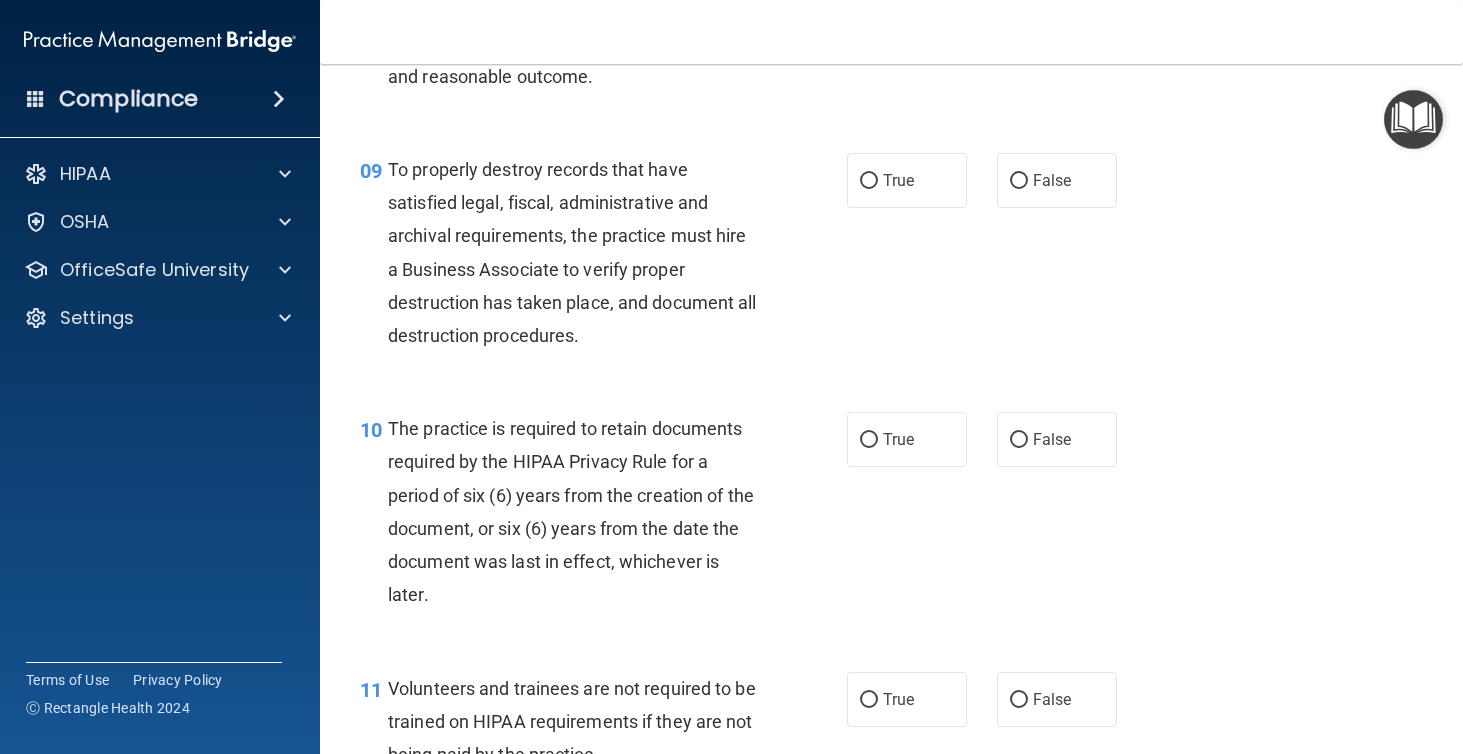 scroll, scrollTop: 1799, scrollLeft: 0, axis: vertical 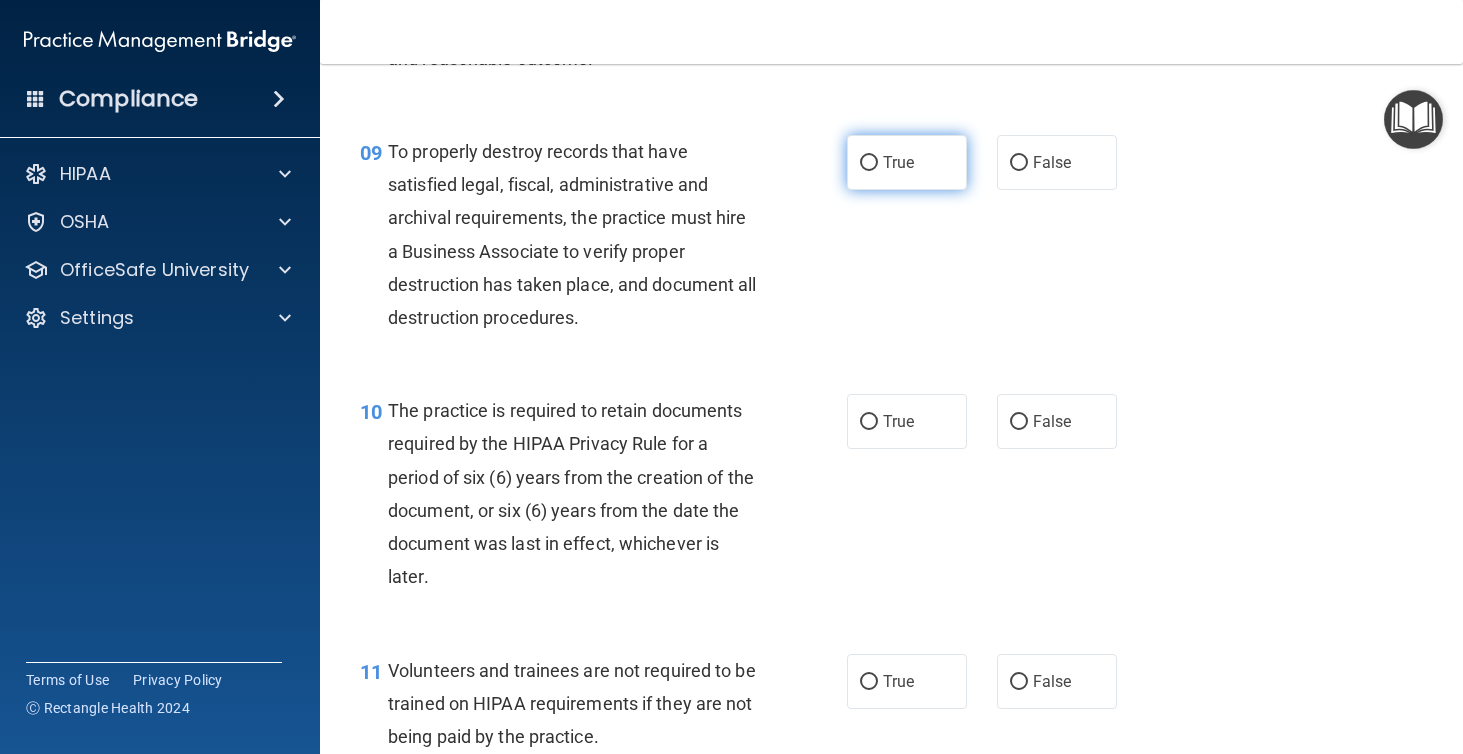 click on "True" at bounding box center (907, 162) 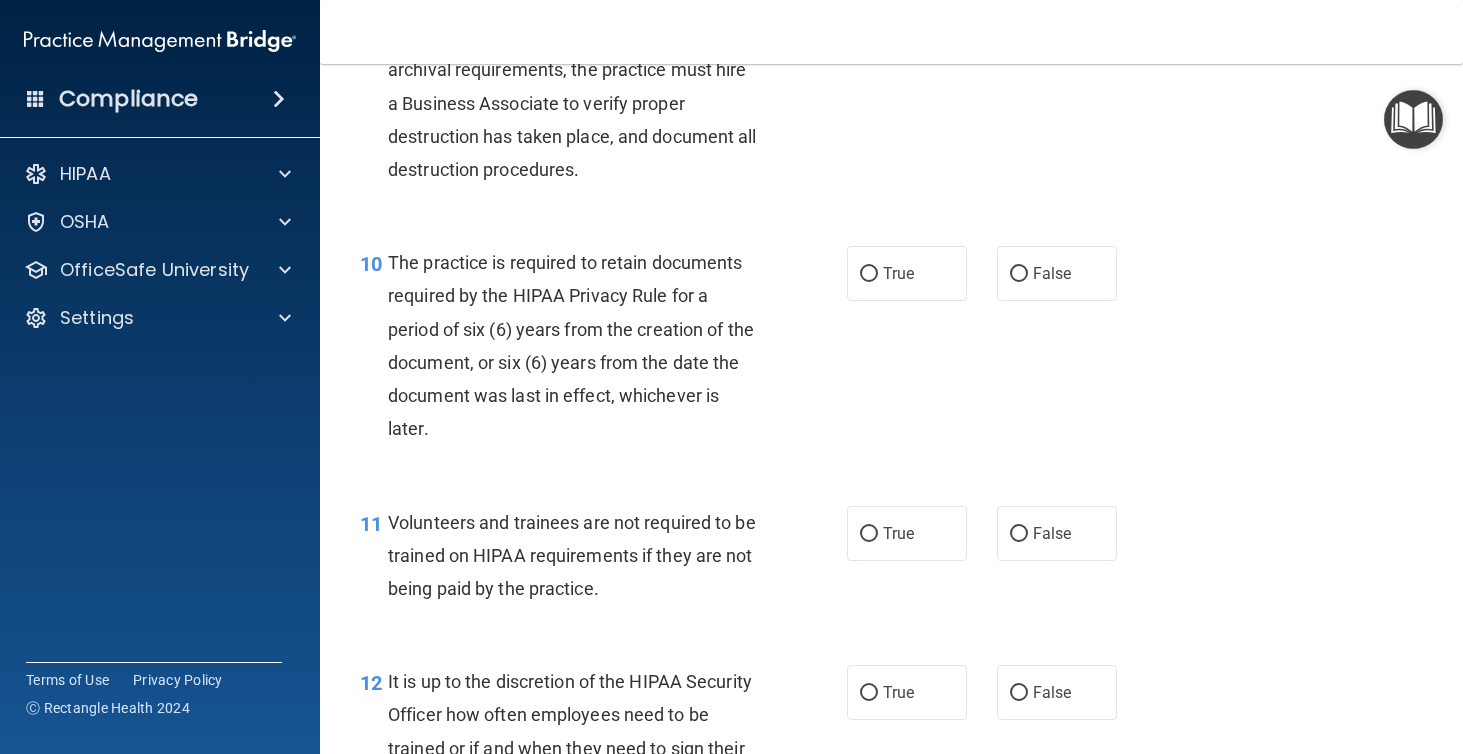scroll, scrollTop: 1952, scrollLeft: 0, axis: vertical 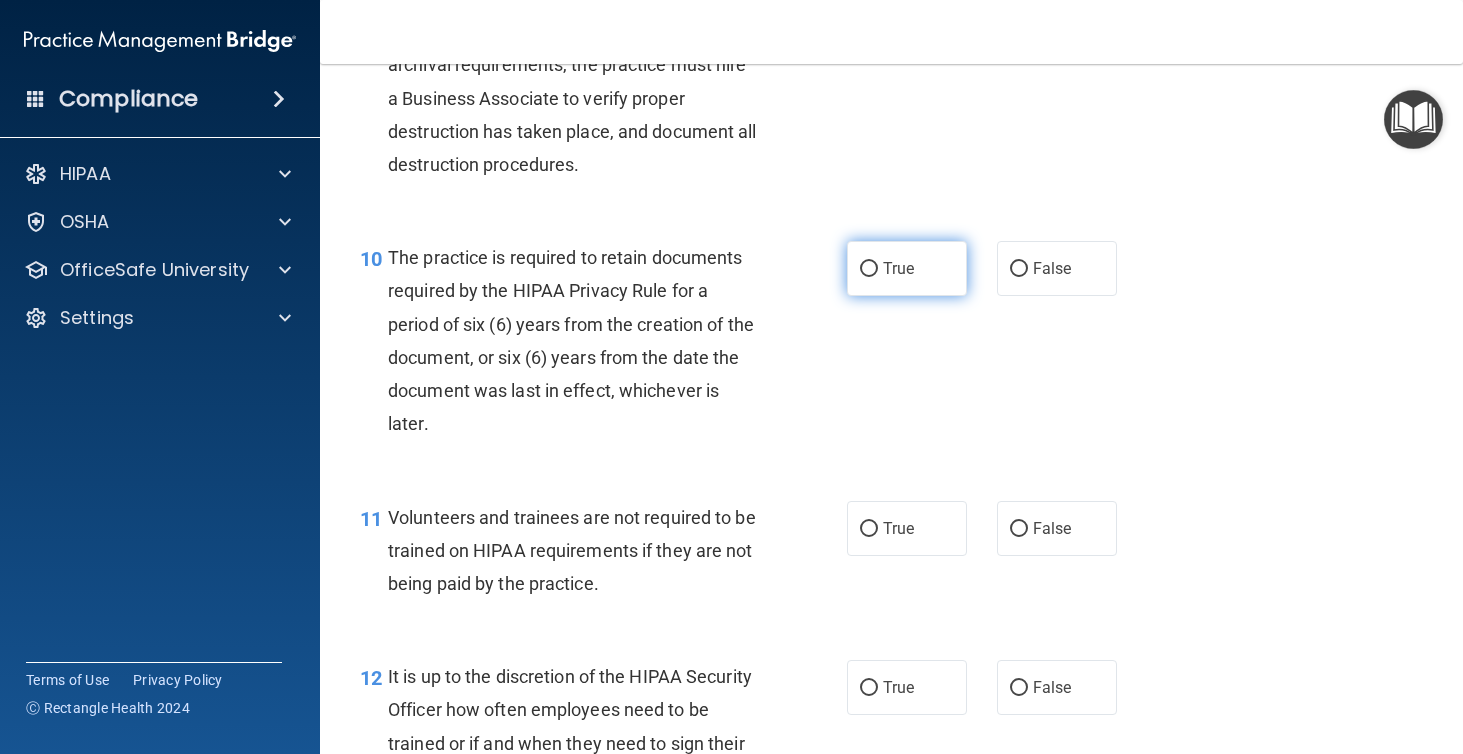 click on "True" at bounding box center [907, 268] 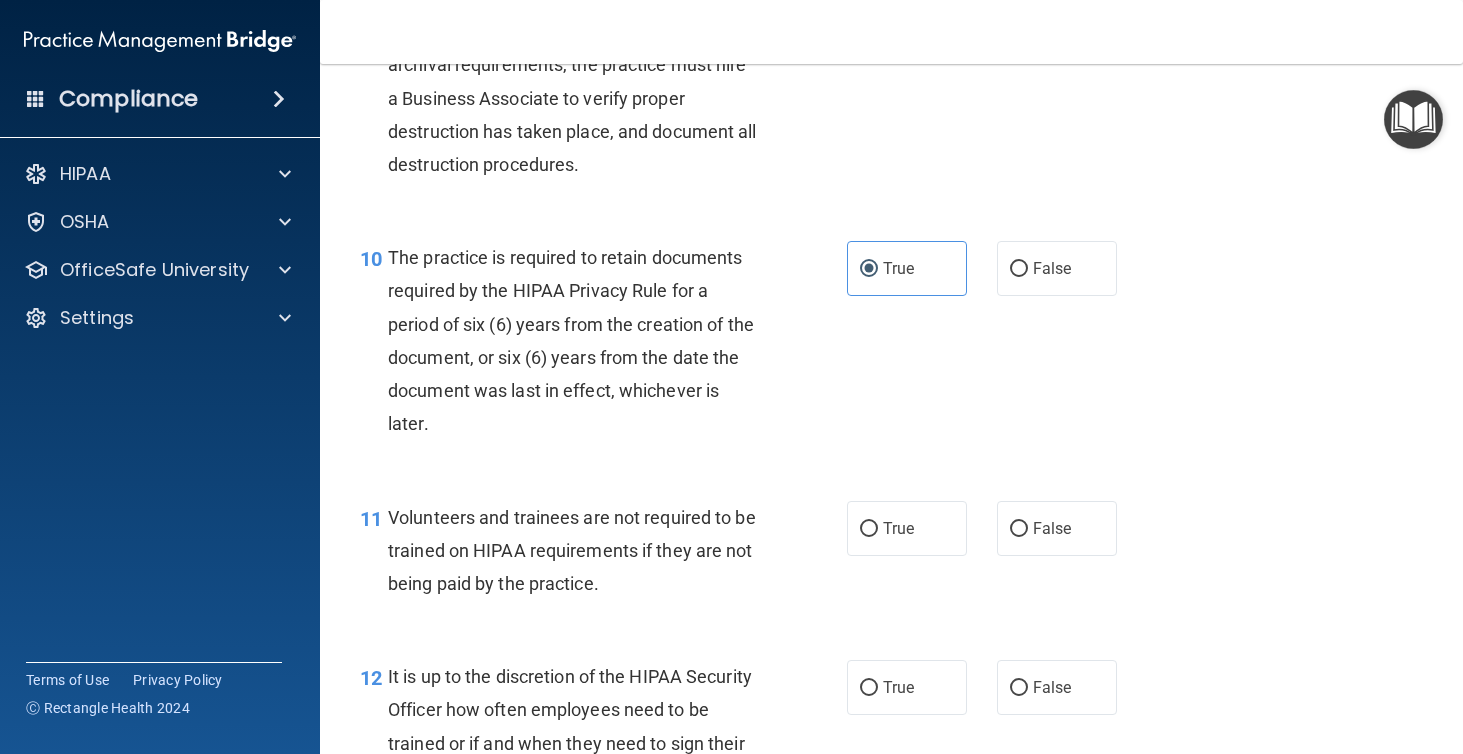 click on "The practice is required to retain documents required by the HIPAA Privacy Rule for a period of six (6) years from the creation of the document, or six (6) years from the date the document was last in effect, whichever is later." at bounding box center [571, 340] 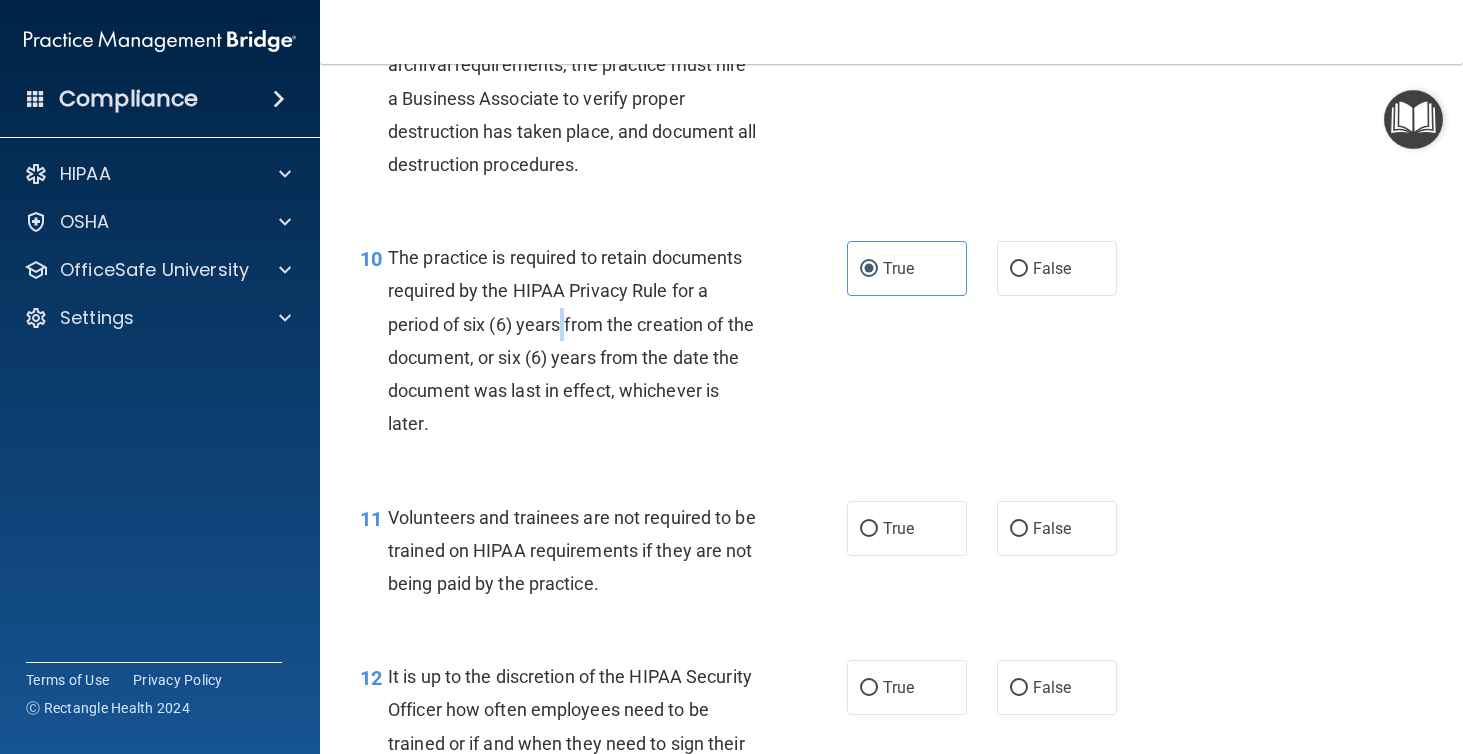 click on "The practice is required to retain documents required by the HIPAA Privacy Rule for a period of six (6) years from the creation of the document, or six (6) years from the date the document was last in effect, whichever is later." at bounding box center [571, 340] 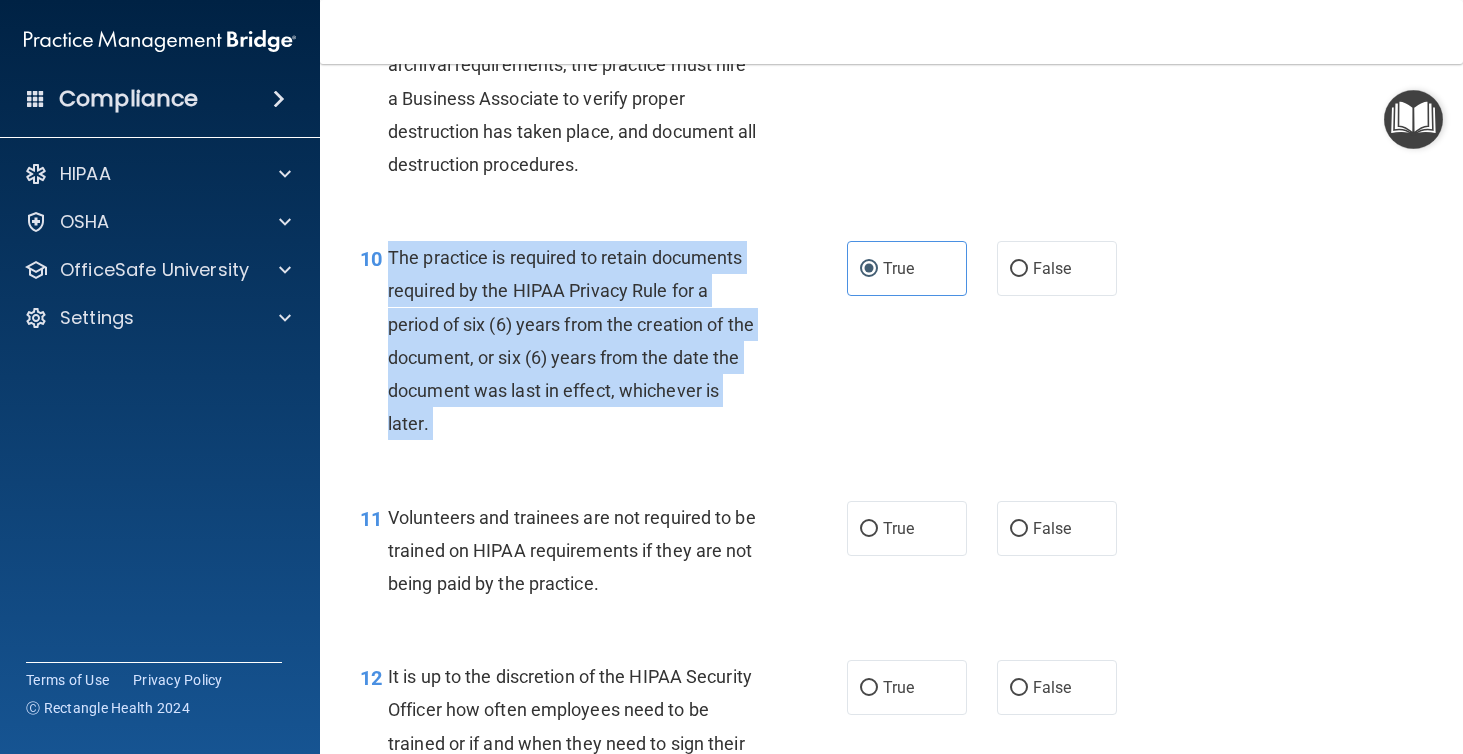 click on "The practice is required to retain documents required by the HIPAA Privacy Rule for a period of six (6) years from the creation of the document, or six (6) years from the date the document was last in effect, whichever is later." at bounding box center (571, 340) 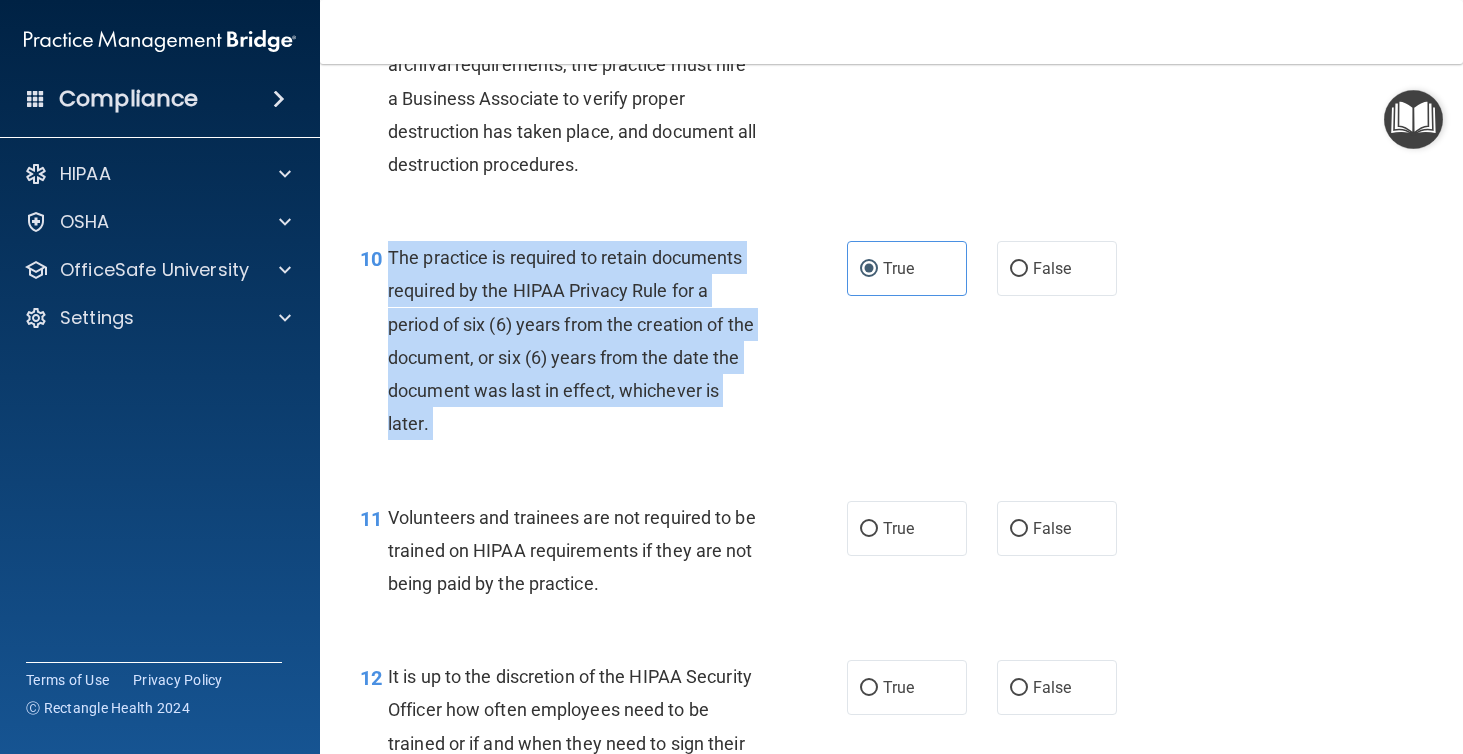 click on "10       The practice is required to retain documents required by the HIPAA Privacy Rule for a period of six (6) years from the creation of the document, or six (6) years from the date the document was last in effect, whichever is later." at bounding box center [603, 345] 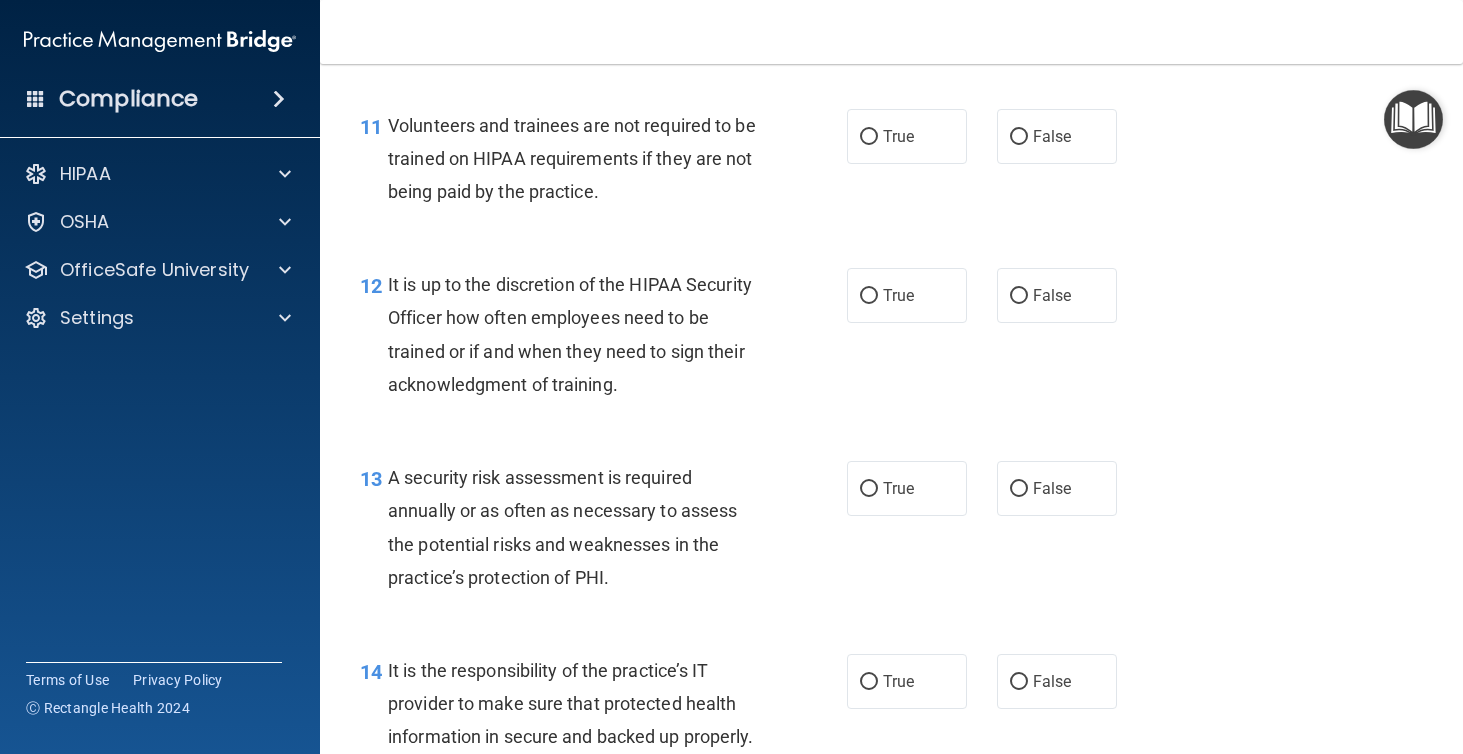 scroll, scrollTop: 2347, scrollLeft: 0, axis: vertical 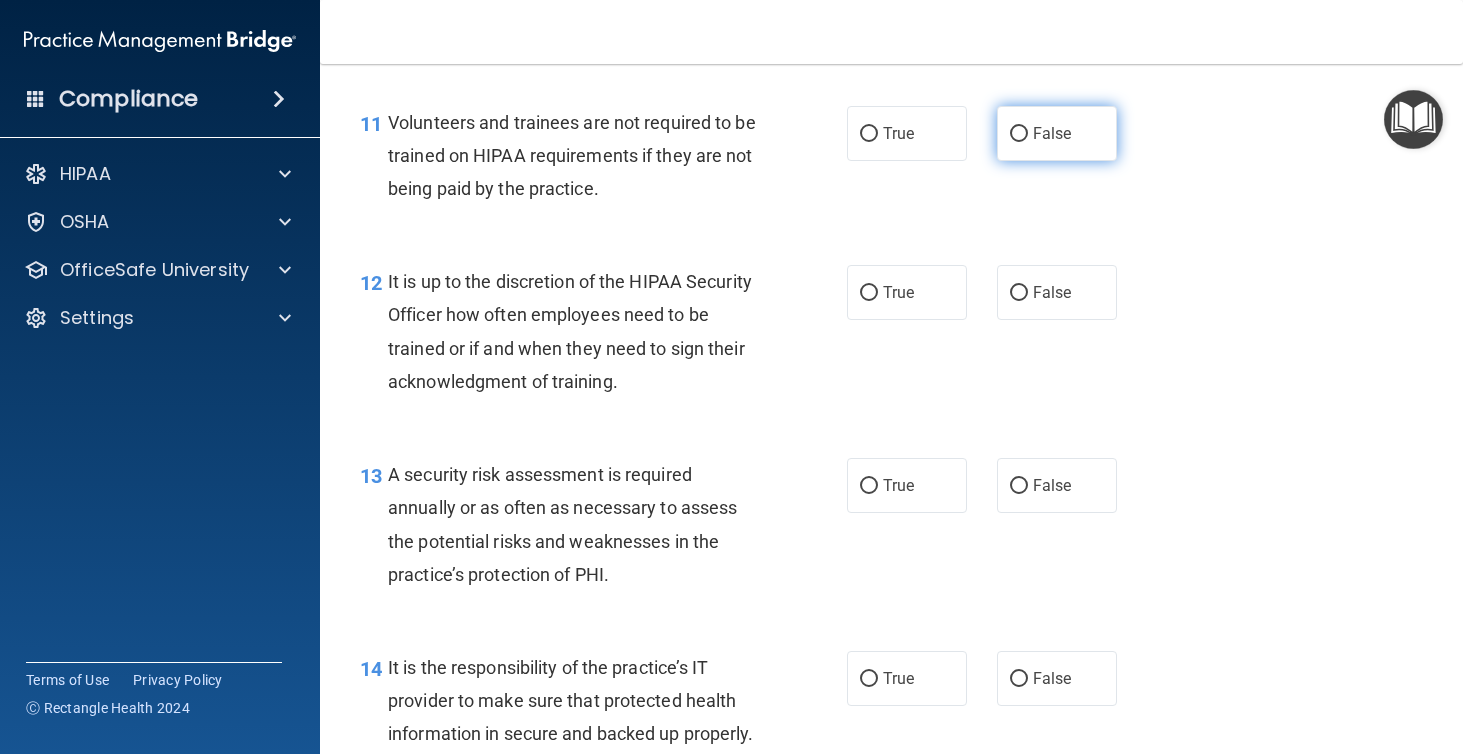 click on "False" at bounding box center [1057, 133] 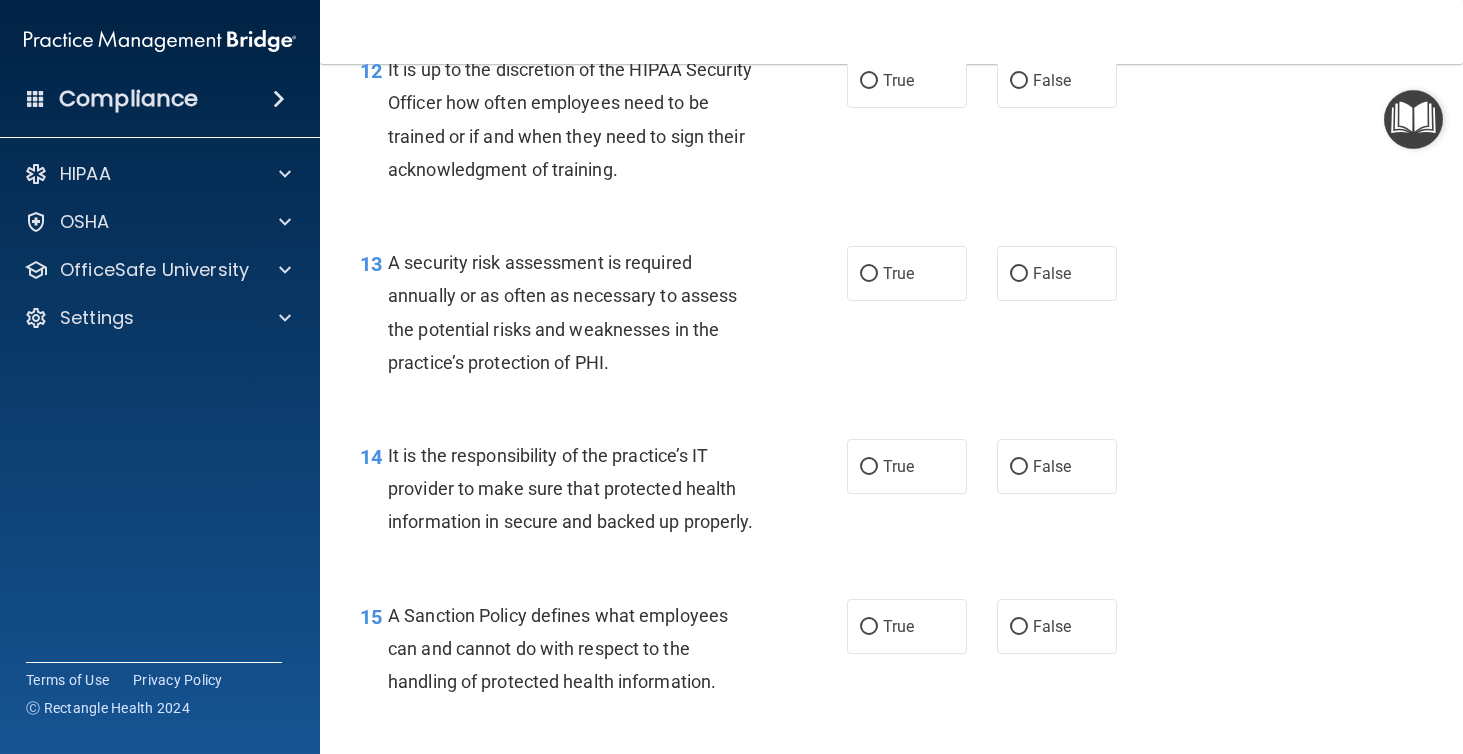 scroll, scrollTop: 2560, scrollLeft: 0, axis: vertical 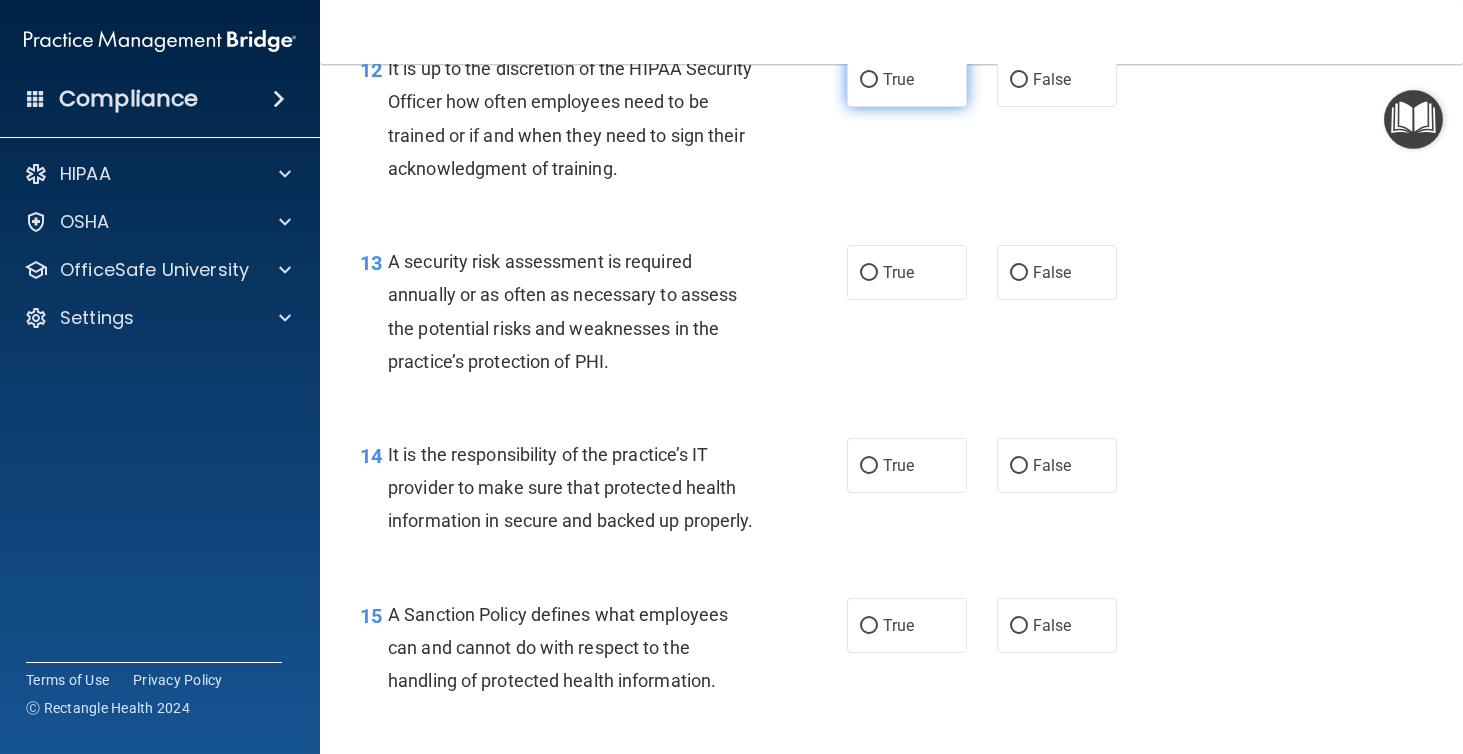 click on "True" at bounding box center [907, 79] 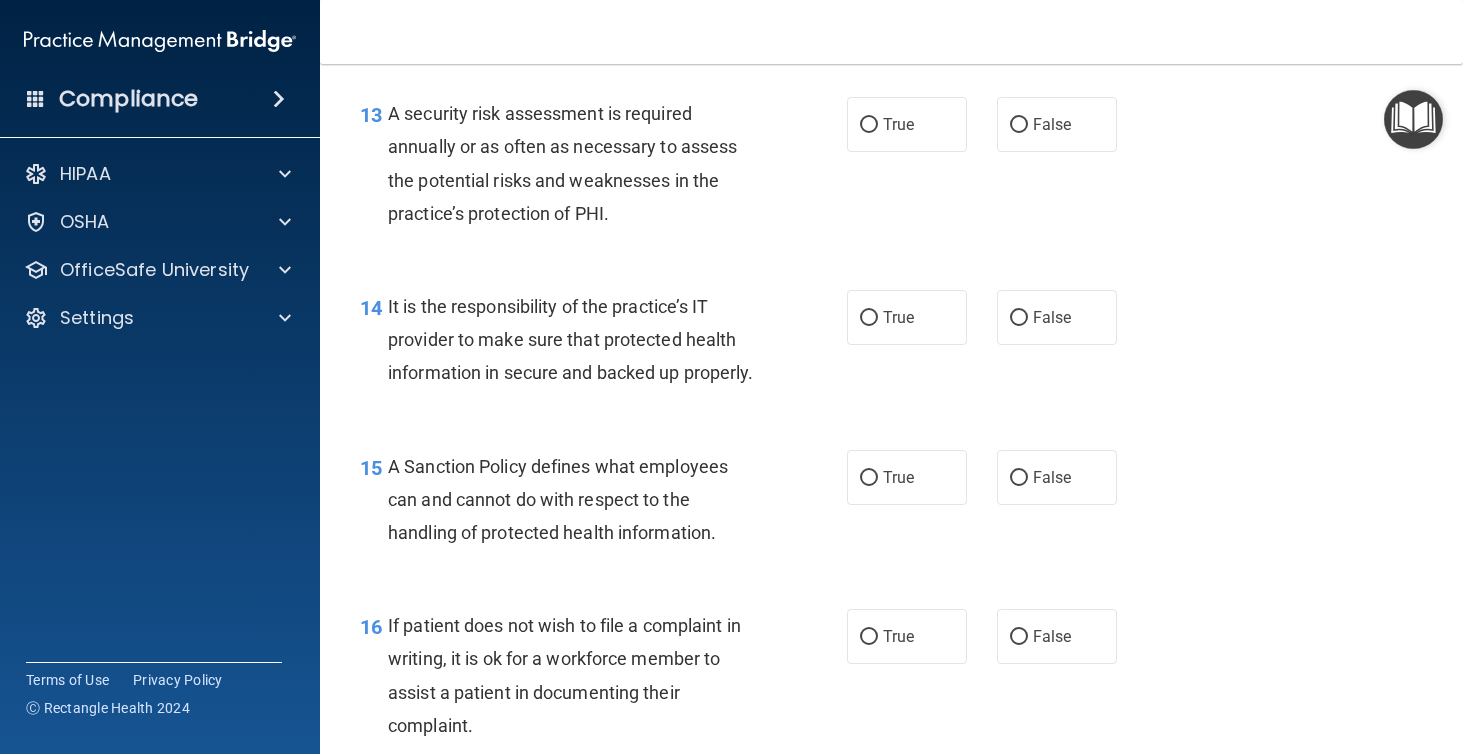 scroll, scrollTop: 2724, scrollLeft: 0, axis: vertical 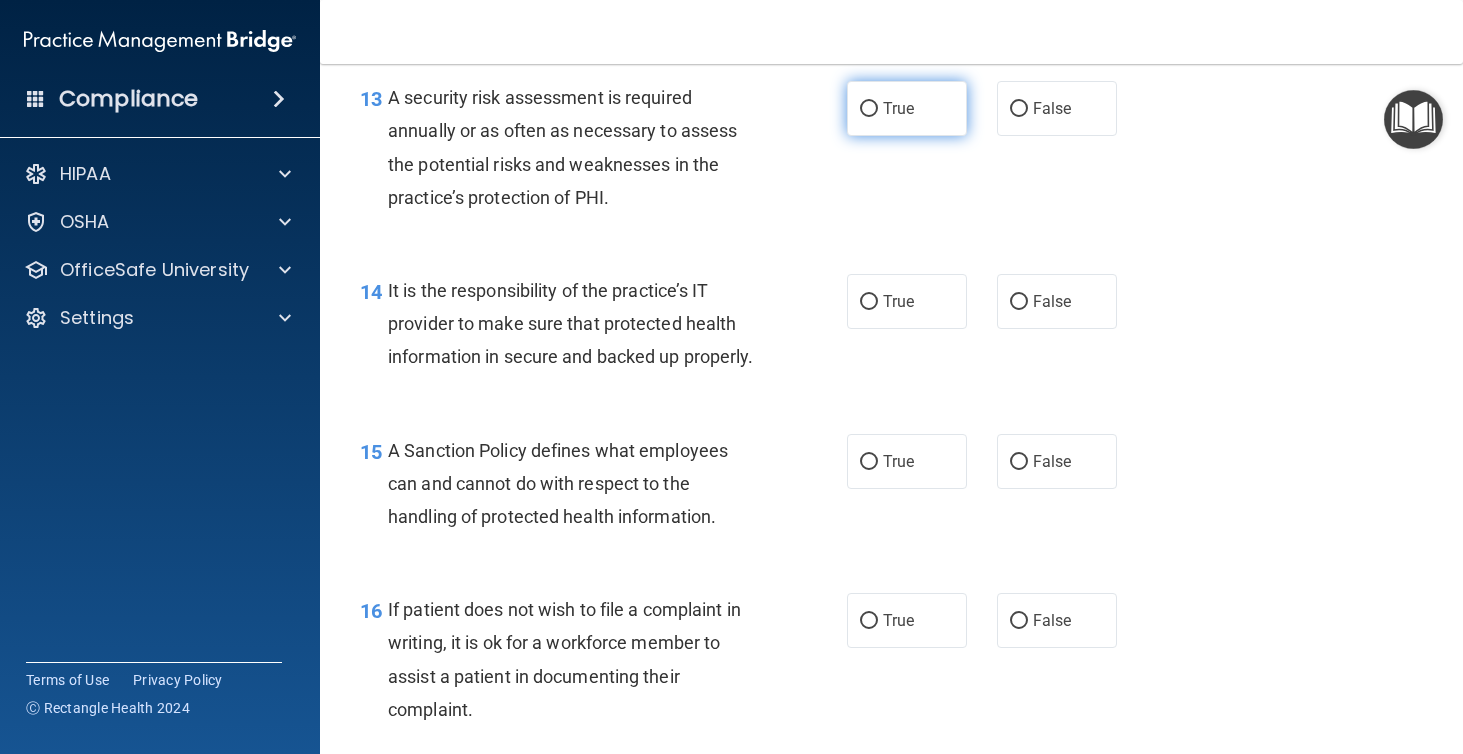 click on "True" at bounding box center [898, 108] 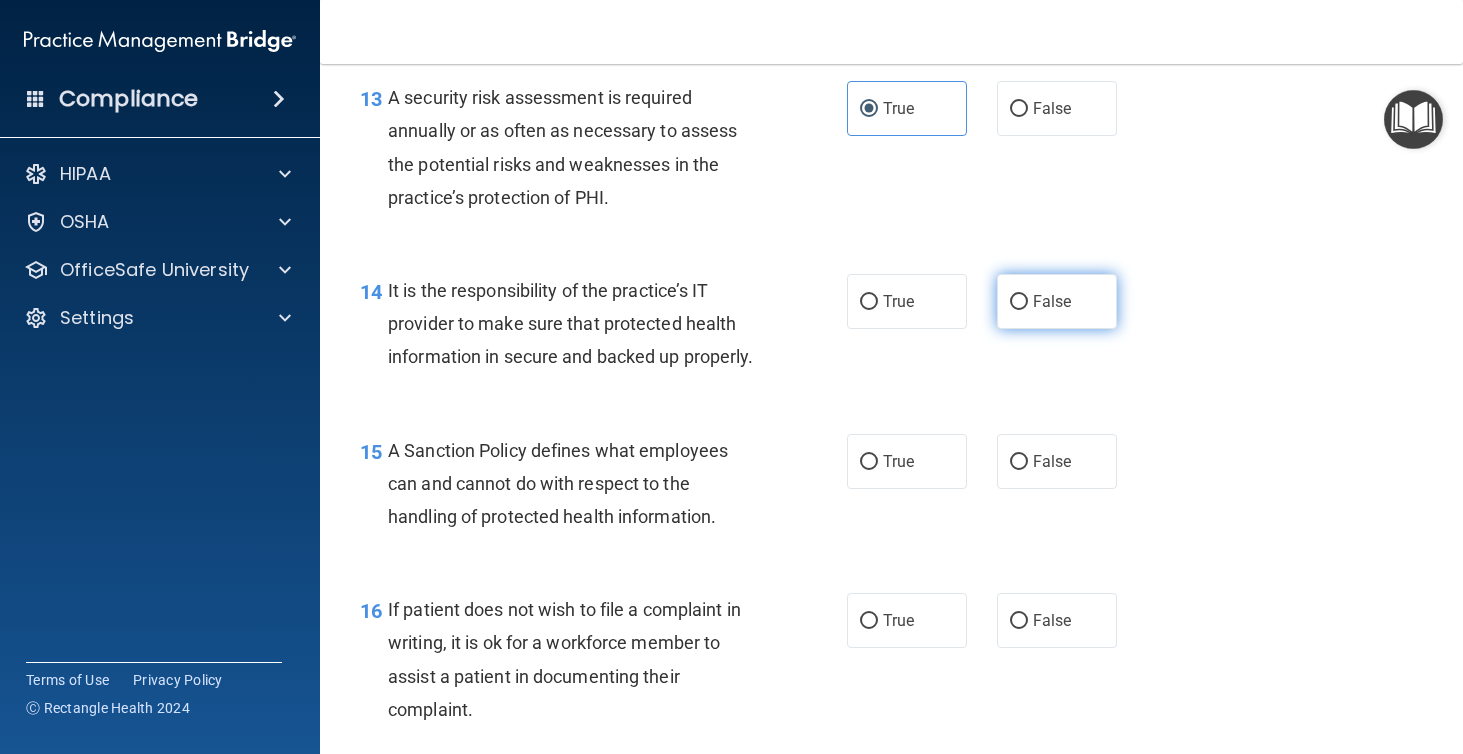 click on "False" at bounding box center (1052, 301) 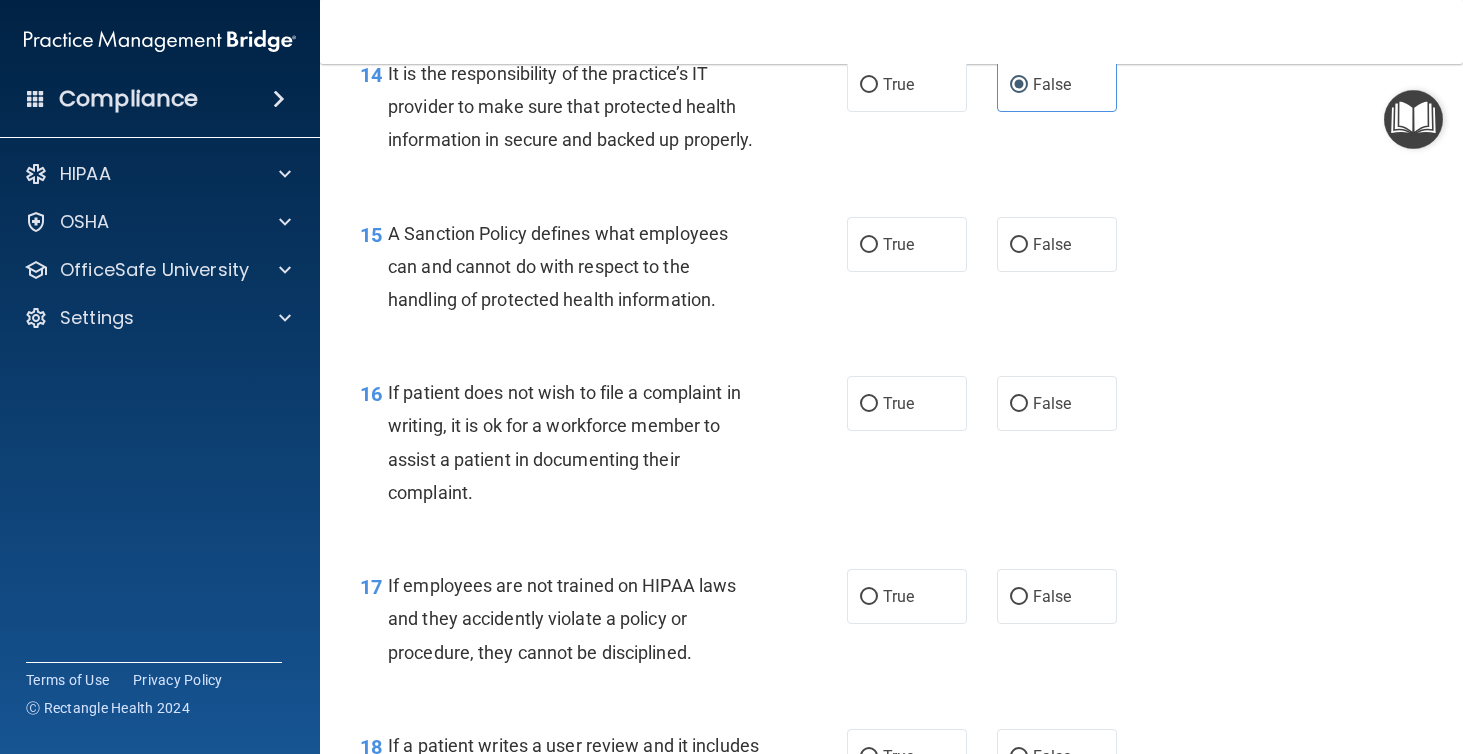 scroll, scrollTop: 2943, scrollLeft: 0, axis: vertical 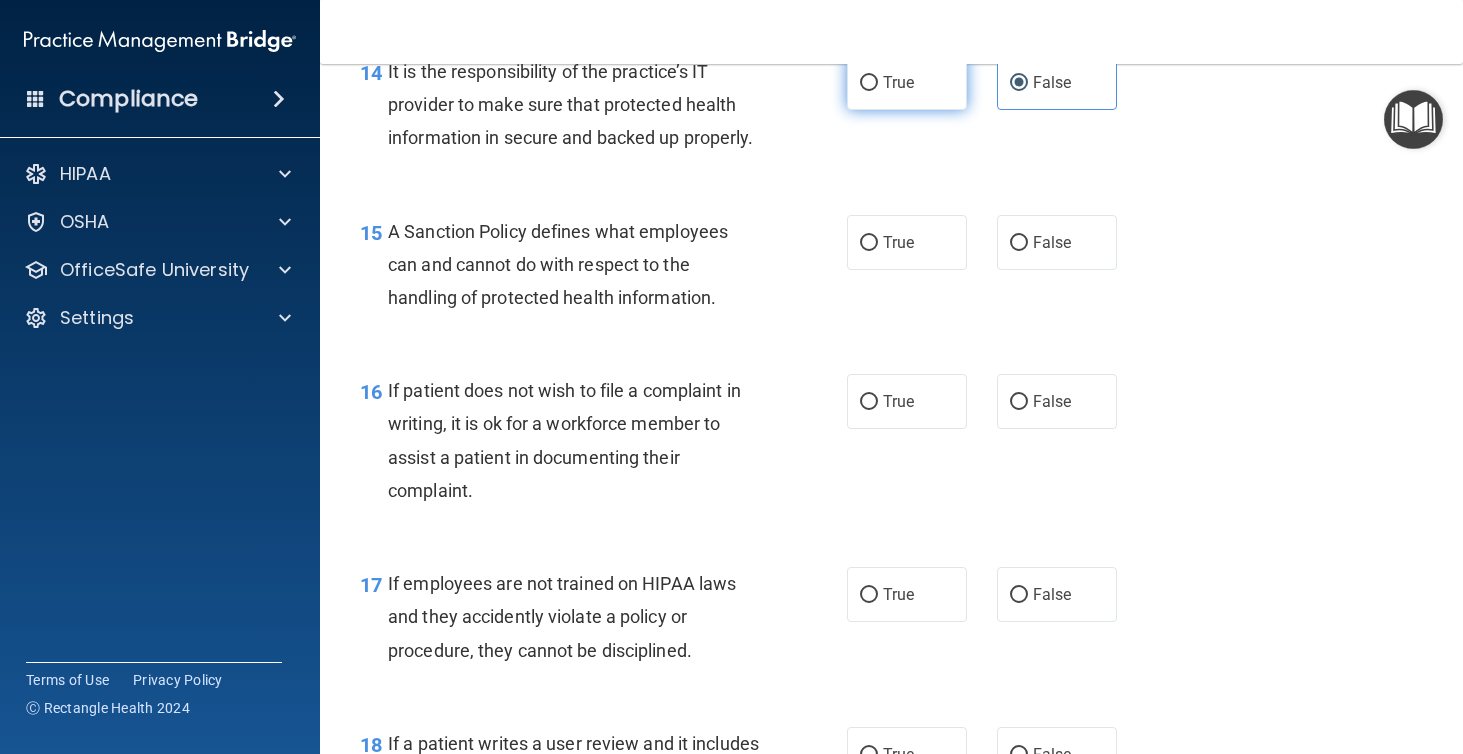 click on "True" at bounding box center [907, 82] 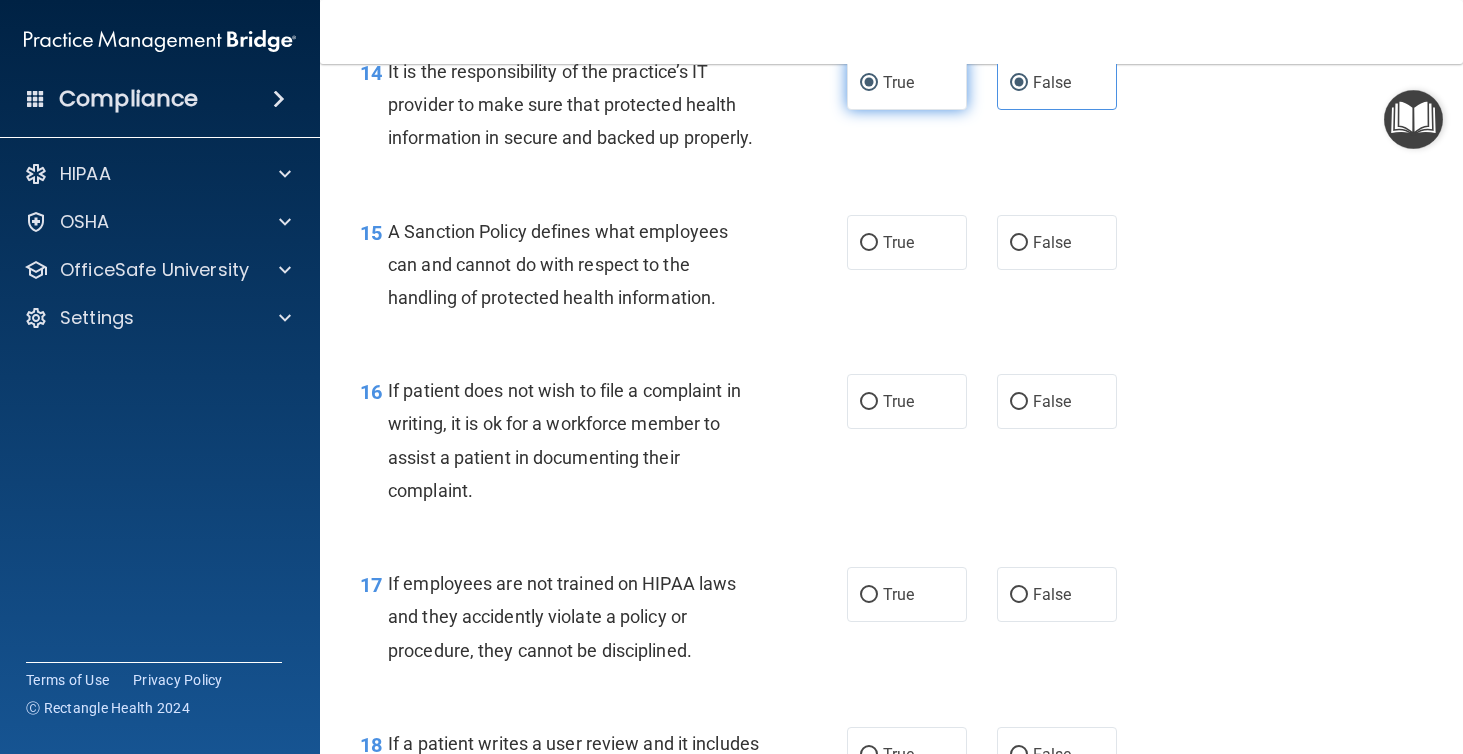 radio on "false" 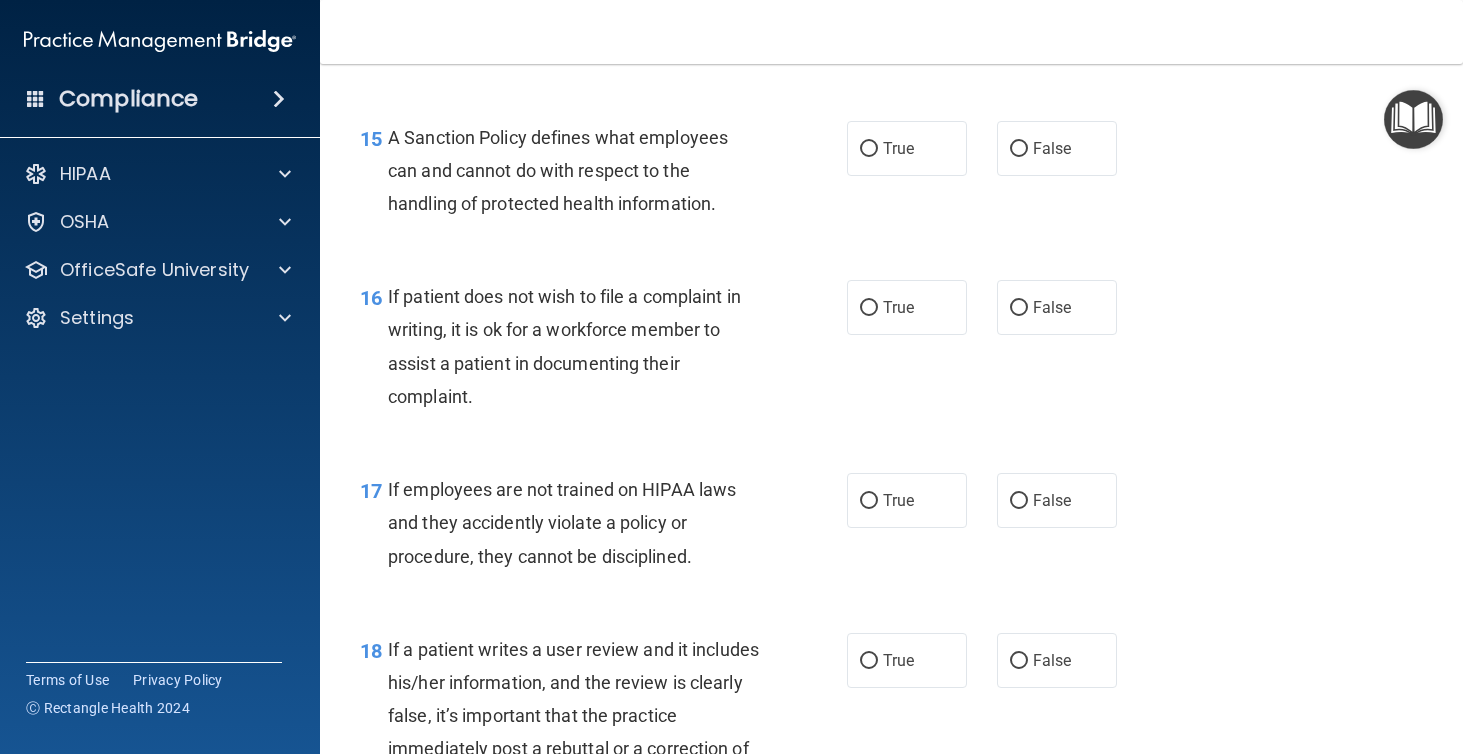 scroll, scrollTop: 3046, scrollLeft: 0, axis: vertical 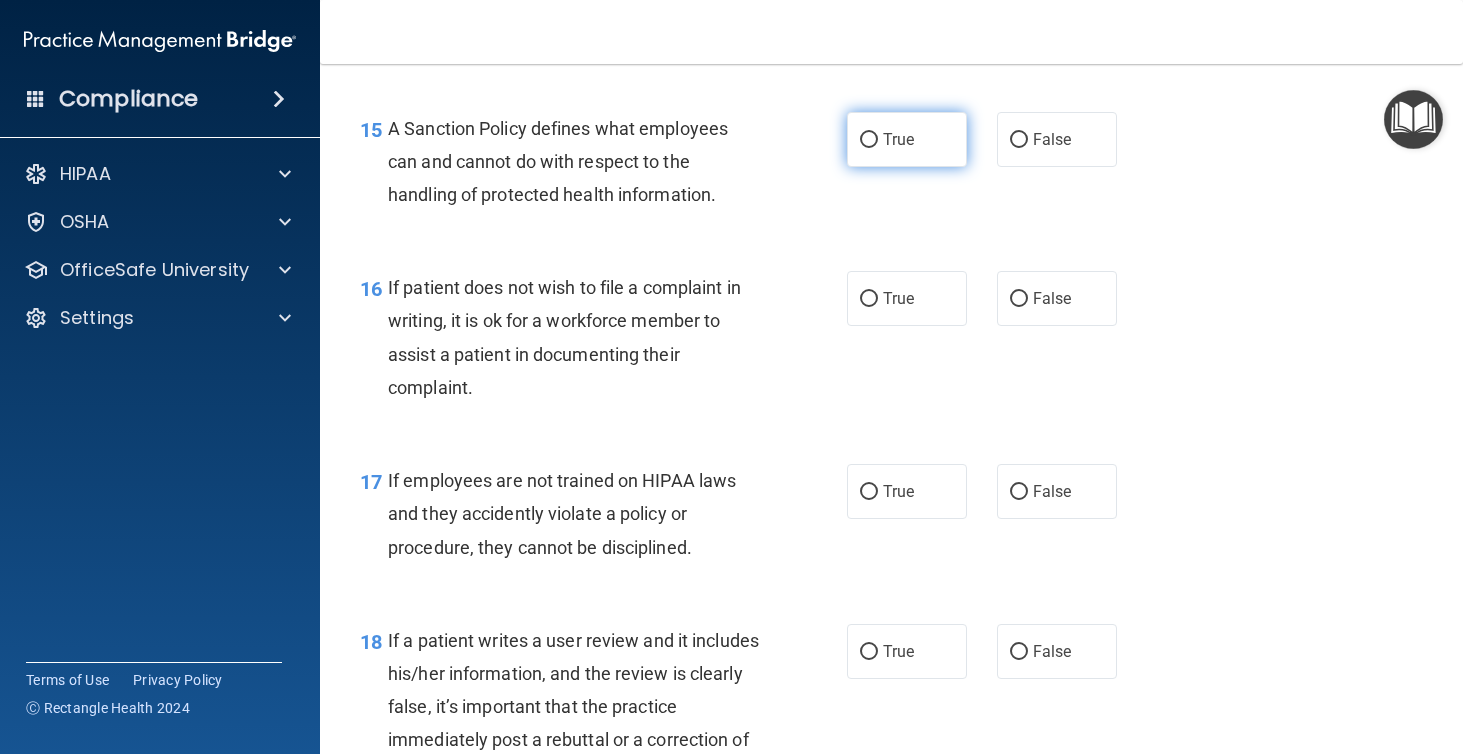 click on "True" at bounding box center [907, 139] 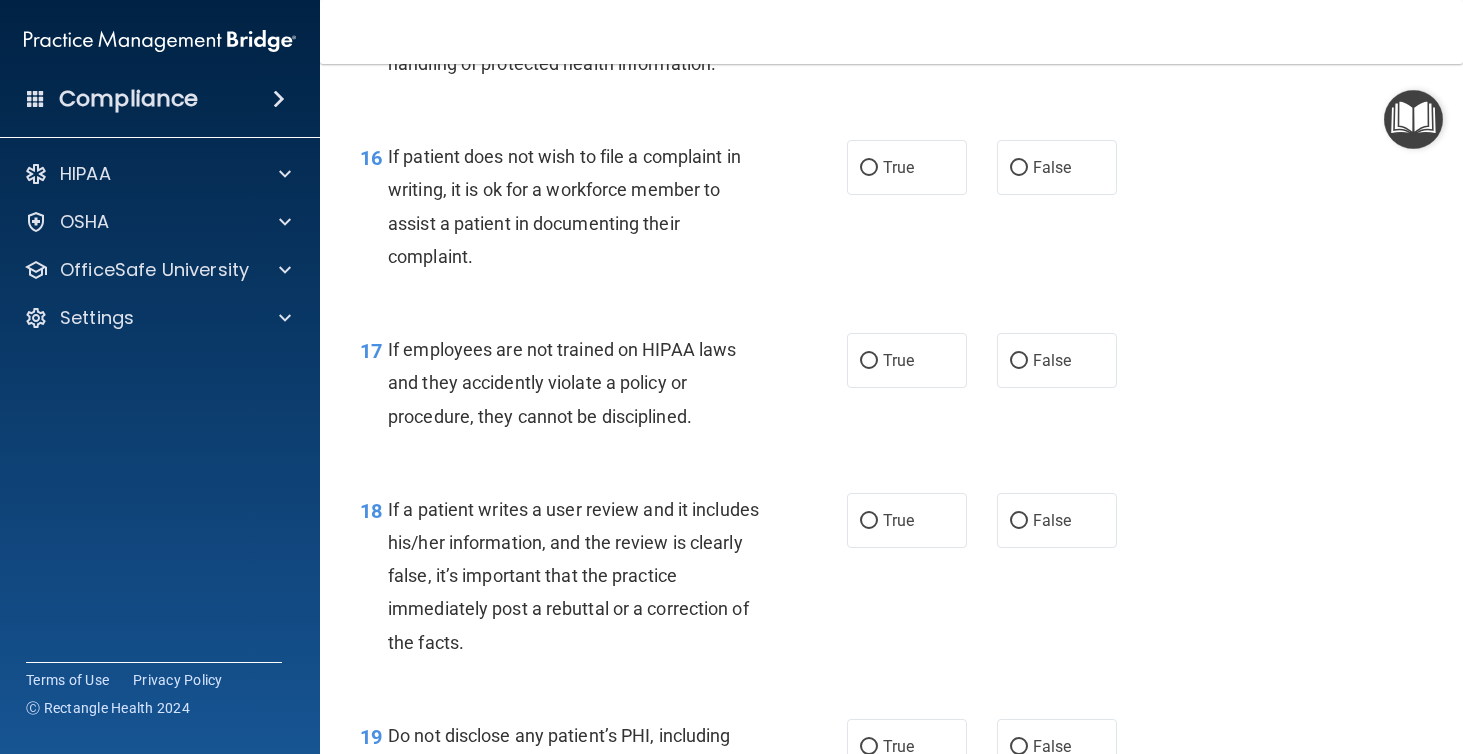 scroll, scrollTop: 3206, scrollLeft: 0, axis: vertical 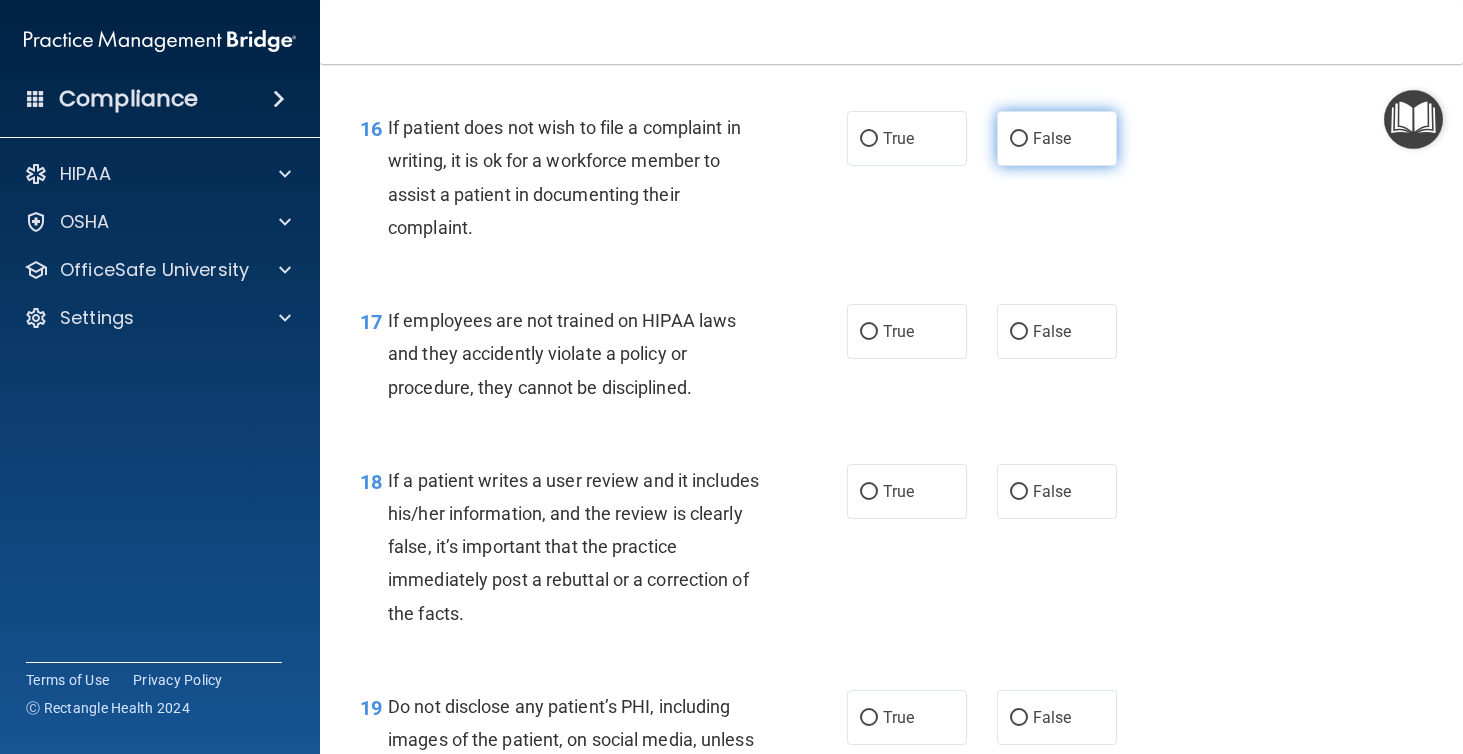 click on "False" at bounding box center (1052, 138) 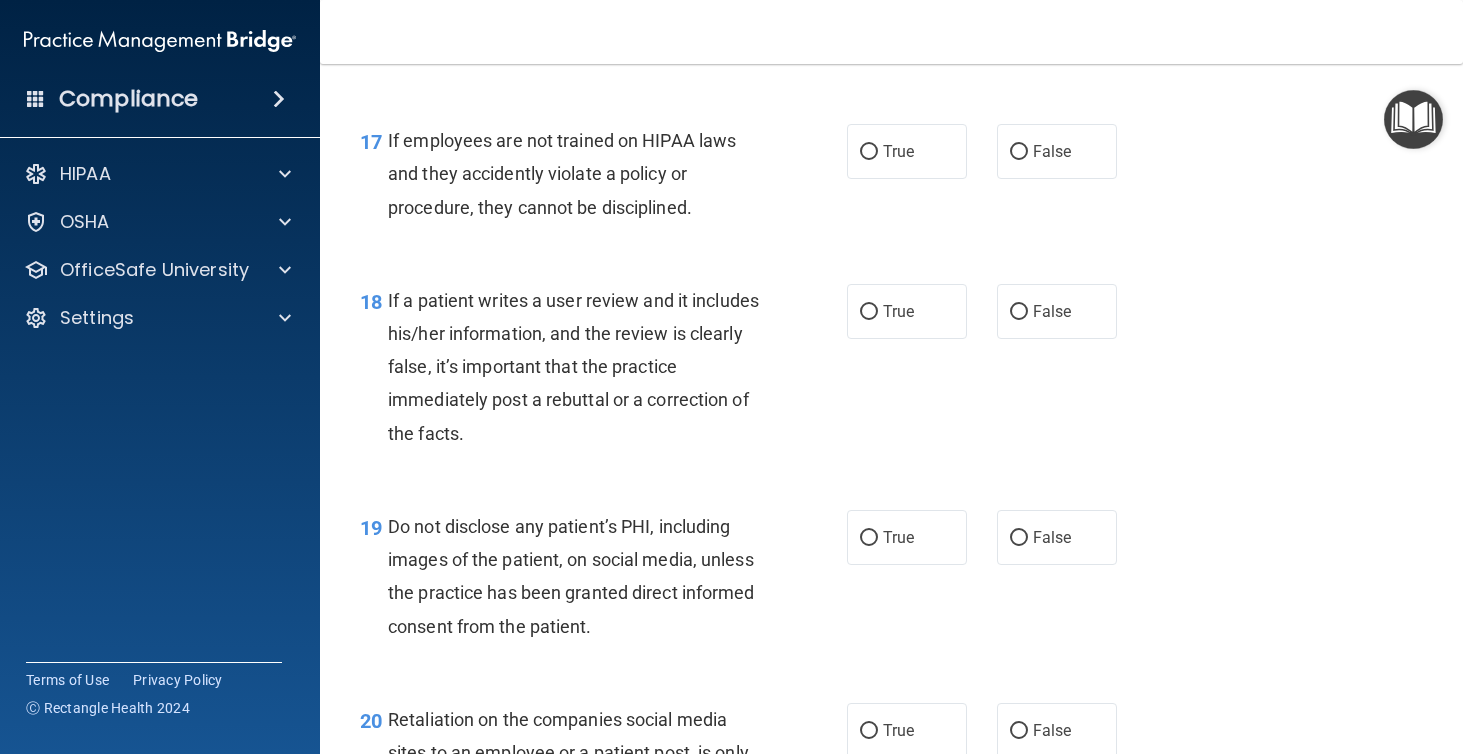 scroll, scrollTop: 3390, scrollLeft: 0, axis: vertical 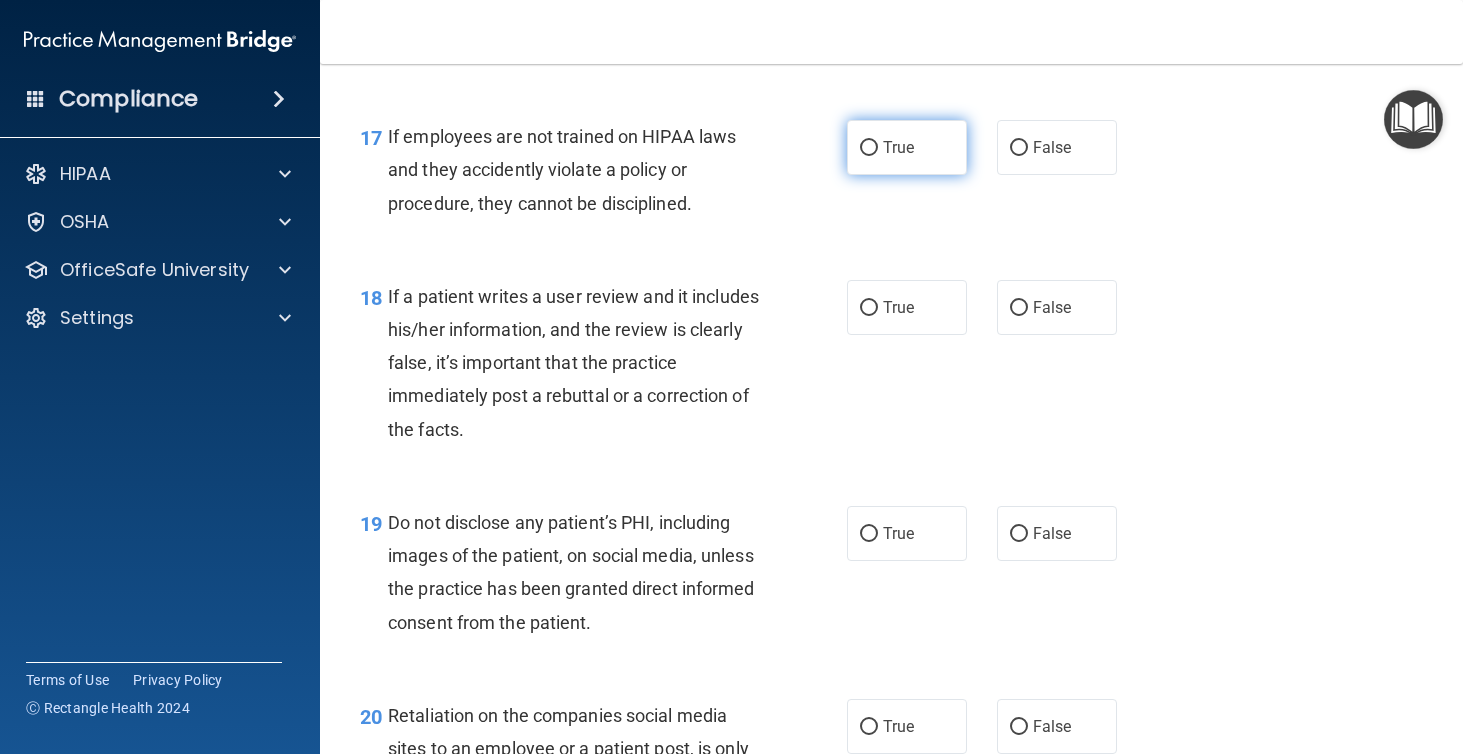 click on "True" at bounding box center [907, 147] 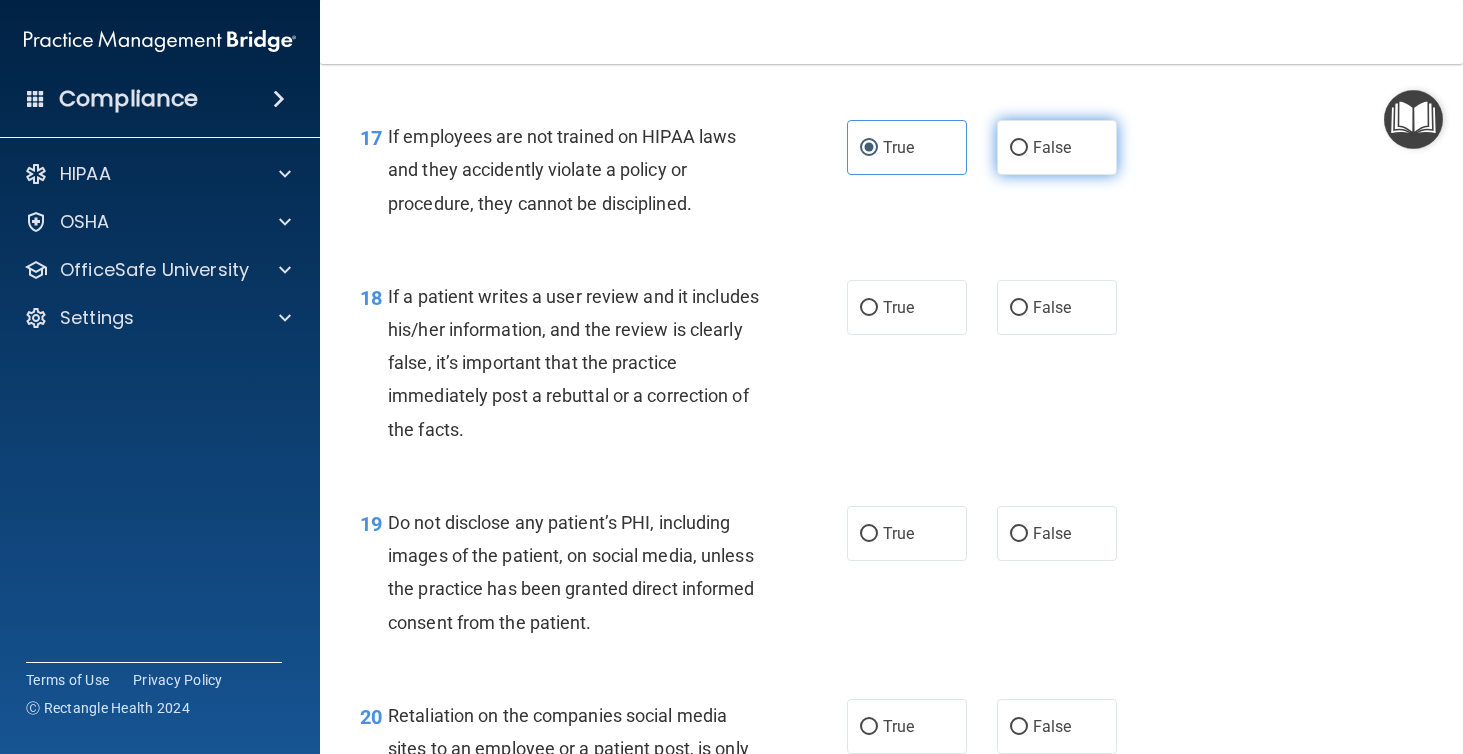click on "False" at bounding box center [1057, 147] 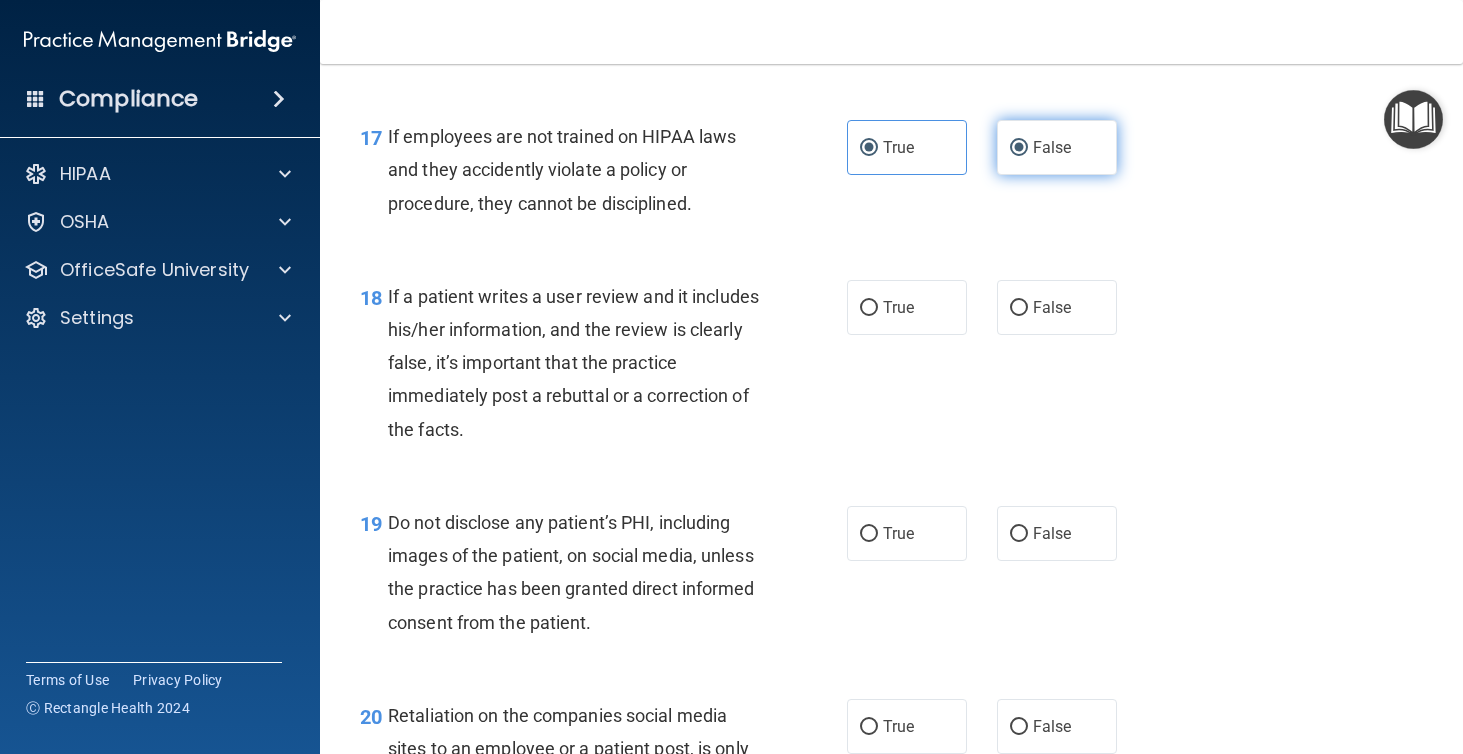 radio on "false" 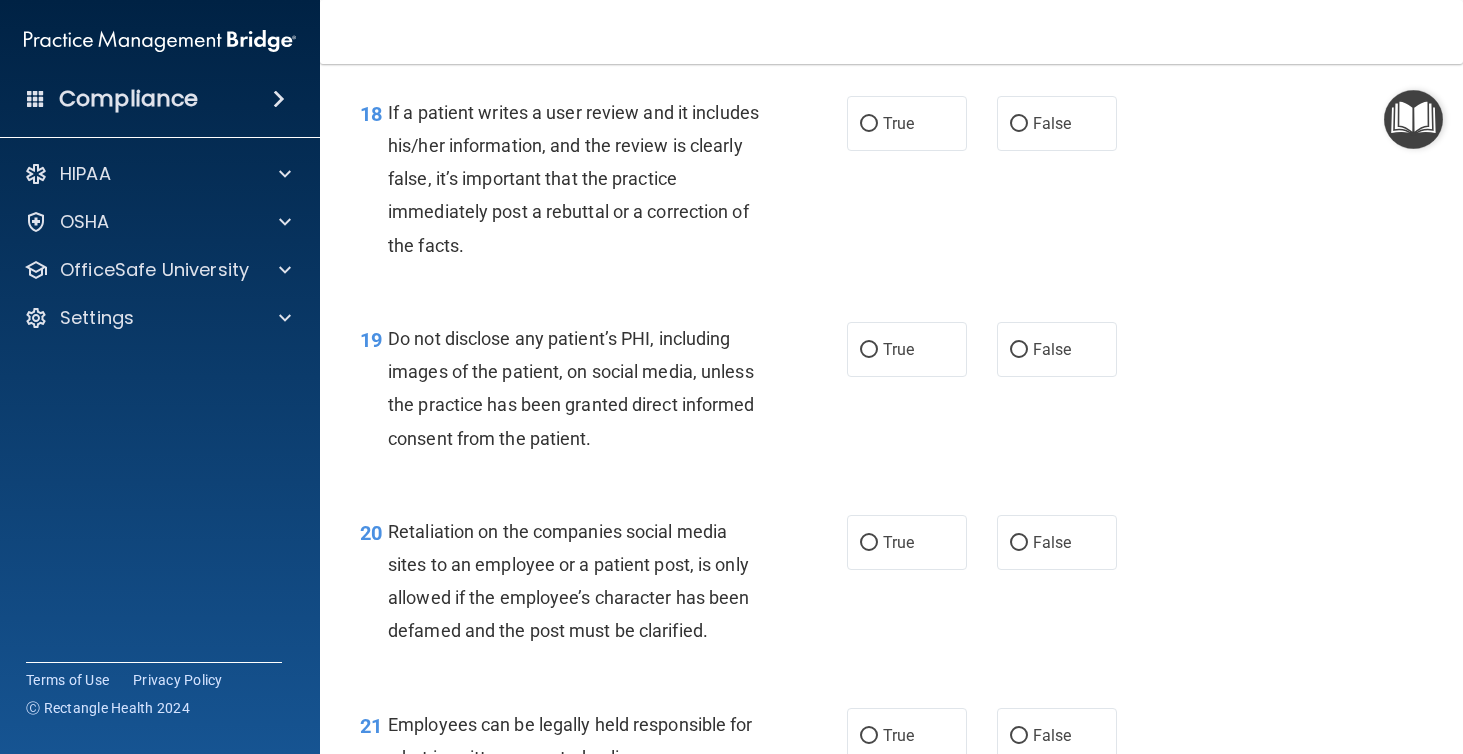 scroll, scrollTop: 3575, scrollLeft: 0, axis: vertical 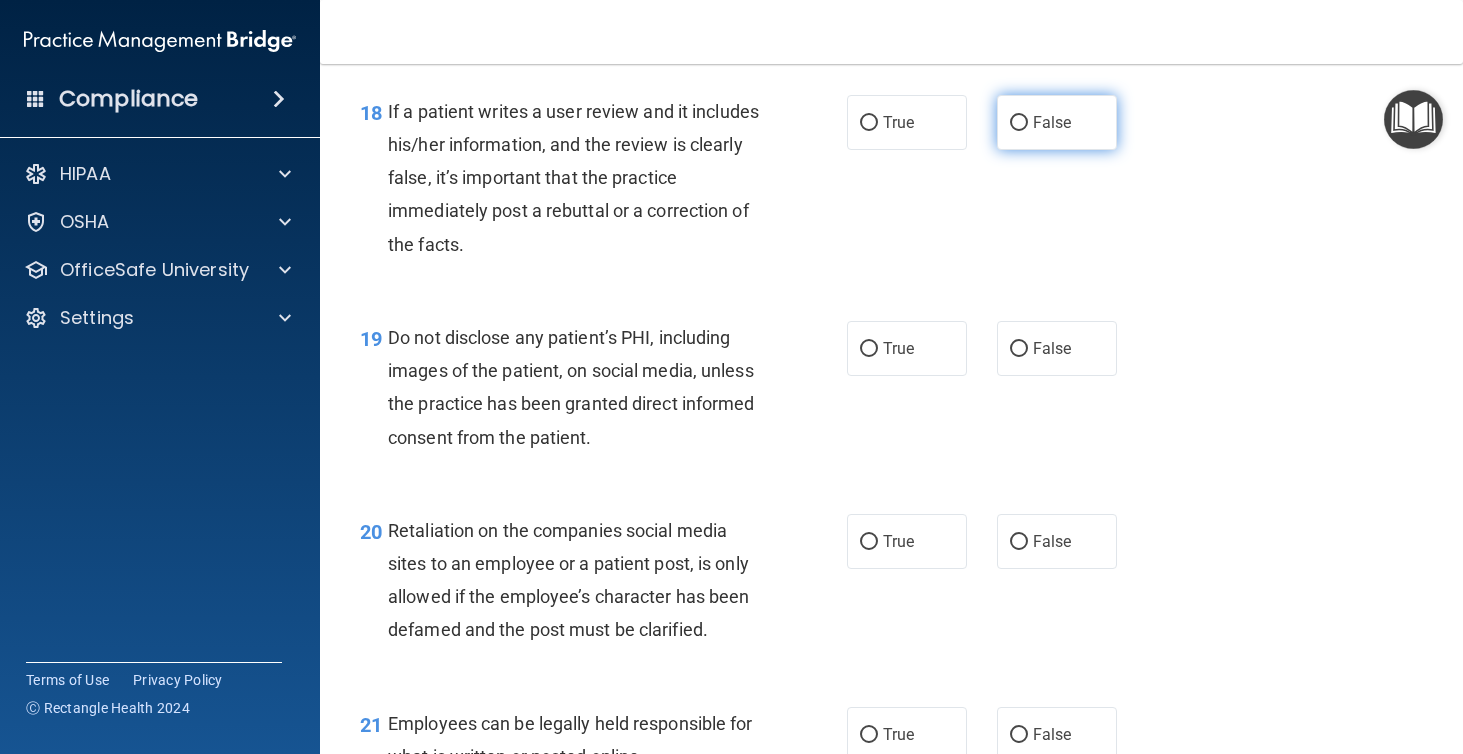 click on "False" at bounding box center (1057, 122) 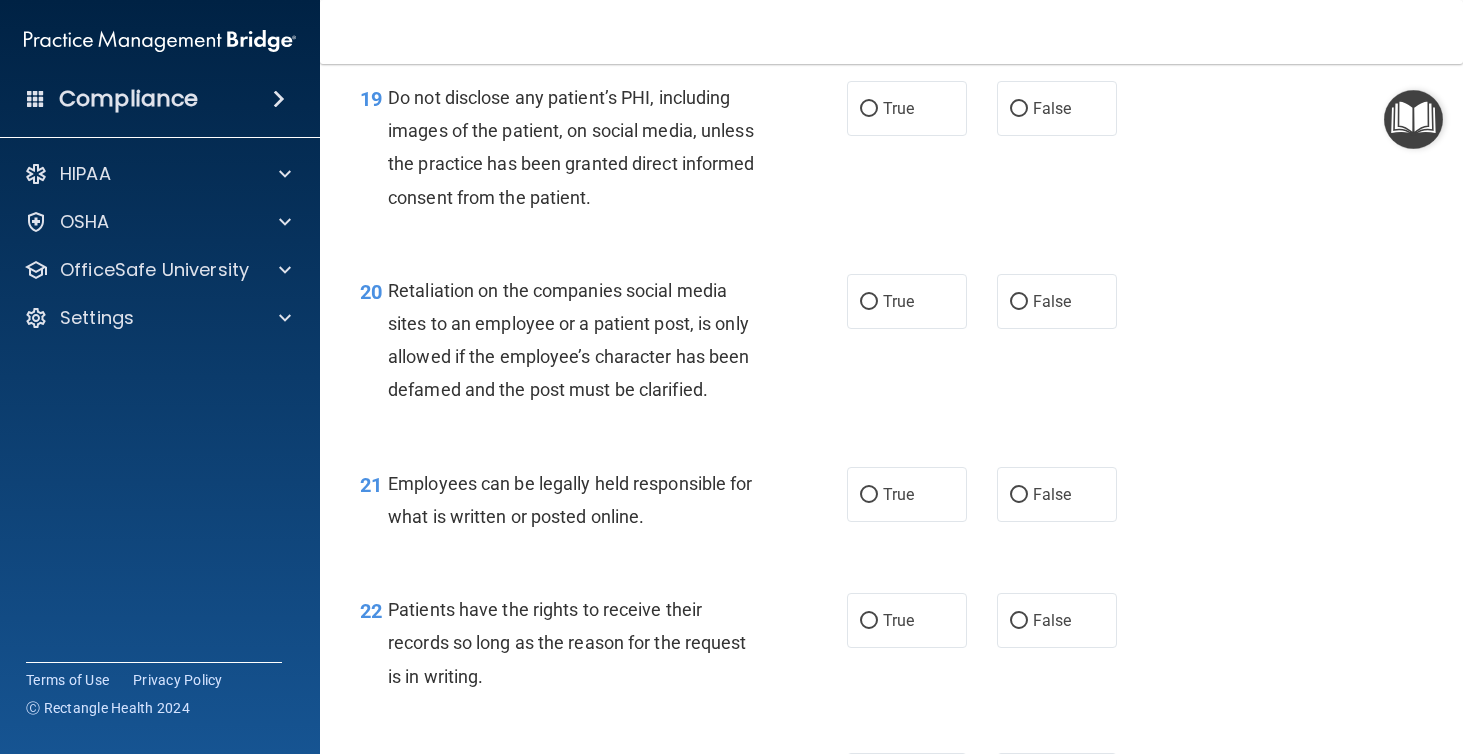 scroll, scrollTop: 3819, scrollLeft: 0, axis: vertical 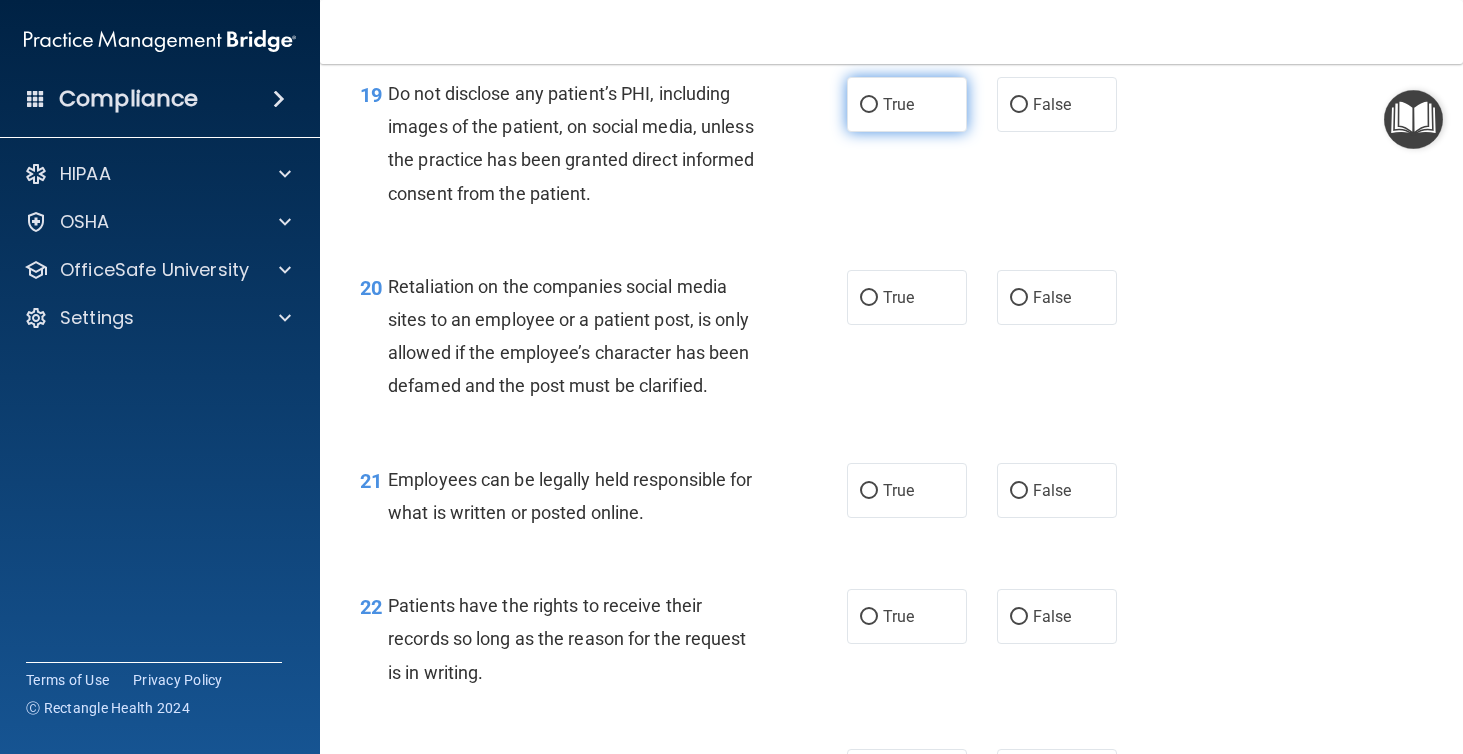 click on "True" at bounding box center (907, 104) 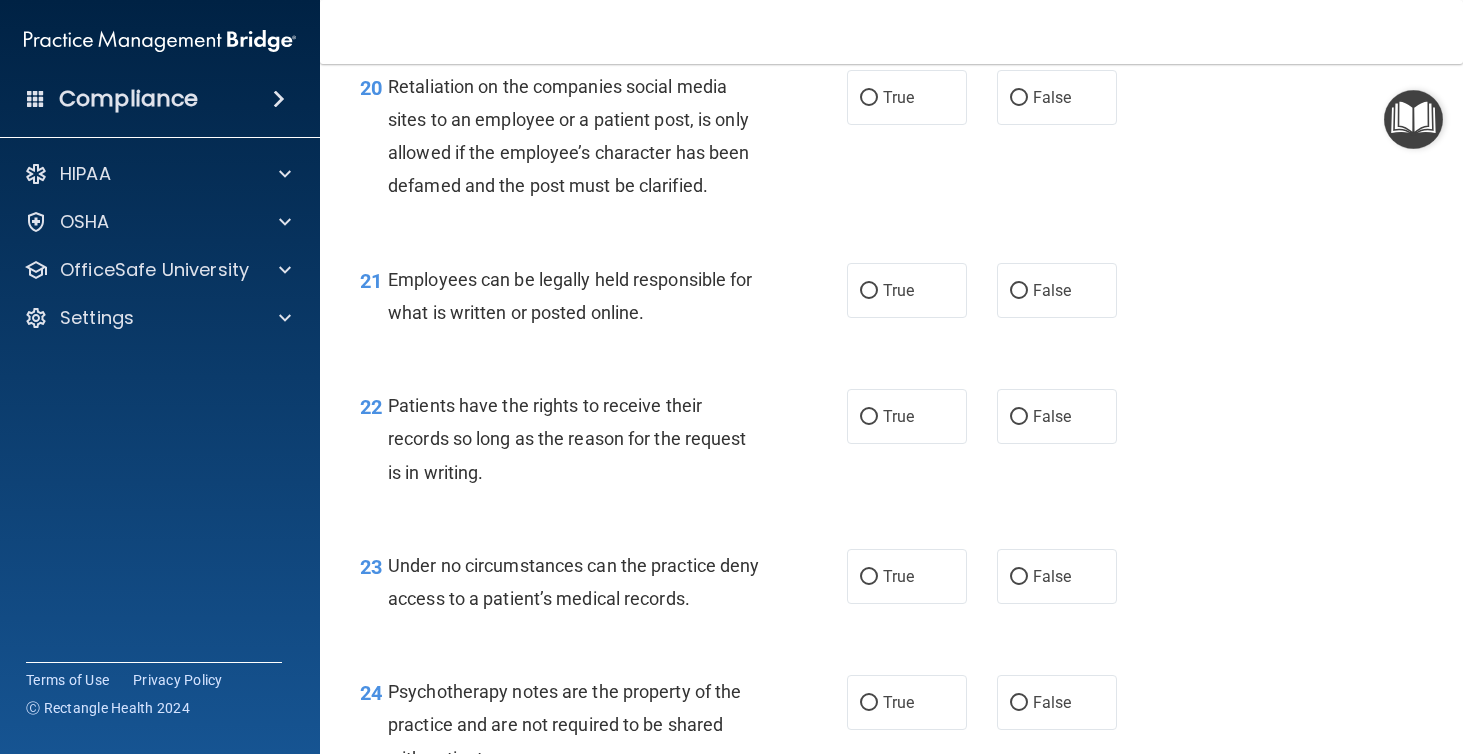 scroll, scrollTop: 4022, scrollLeft: 0, axis: vertical 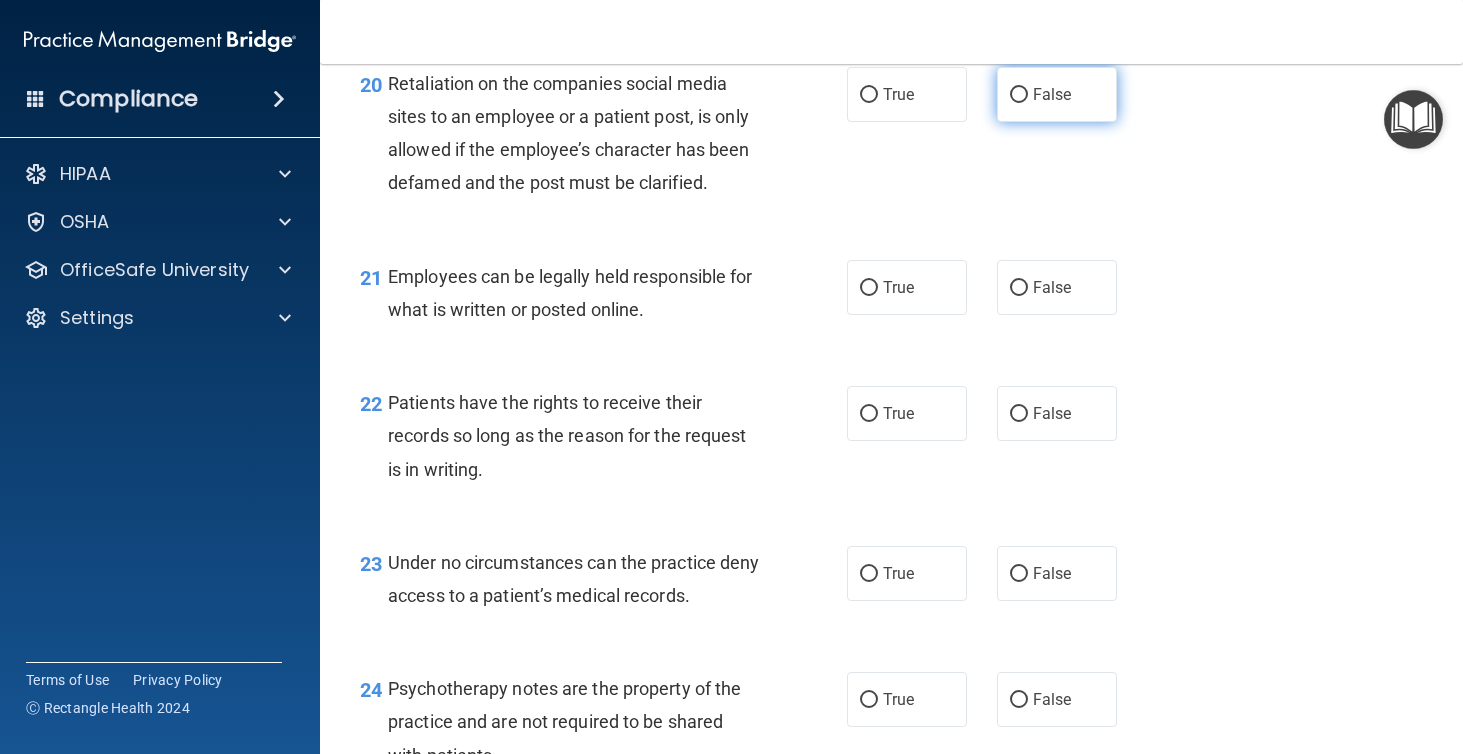 click on "False" at bounding box center (1057, 94) 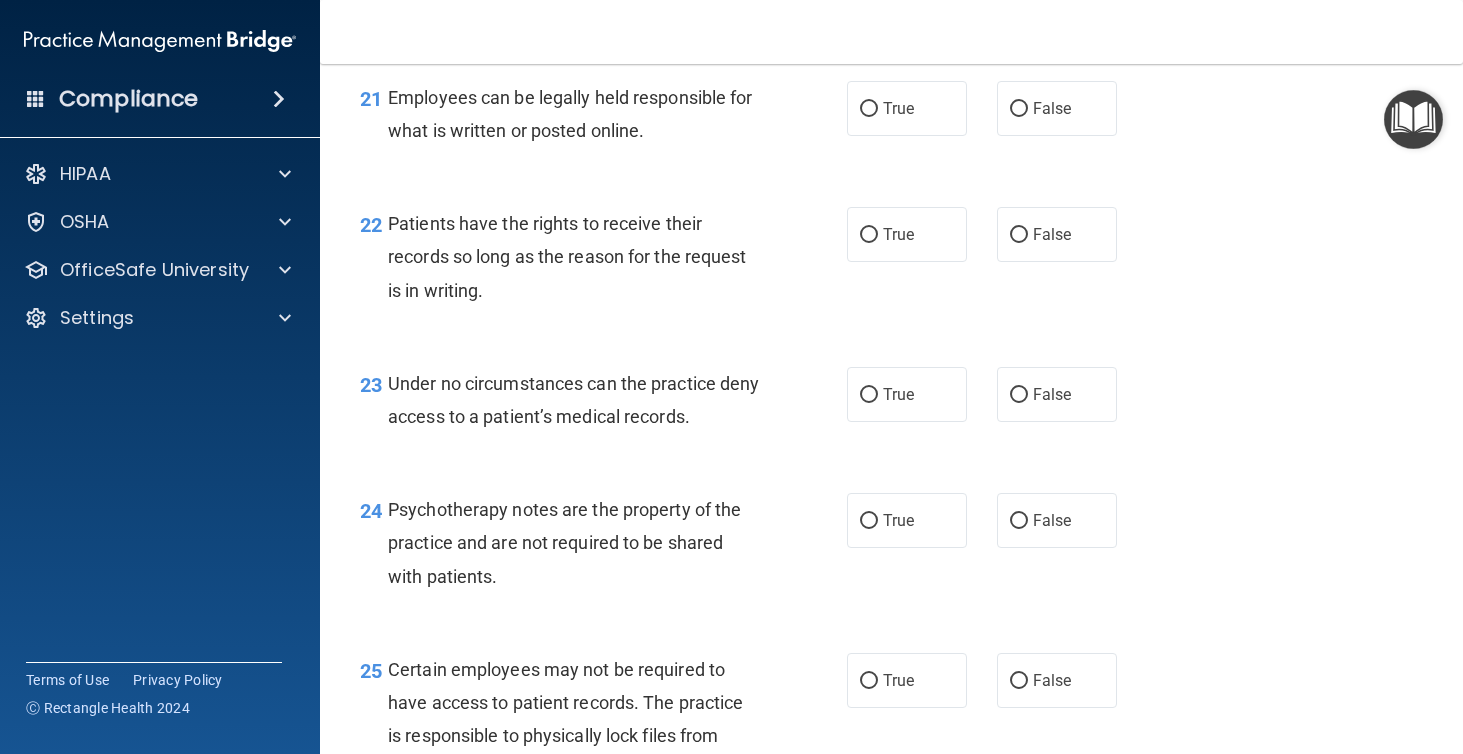 scroll, scrollTop: 4213, scrollLeft: 0, axis: vertical 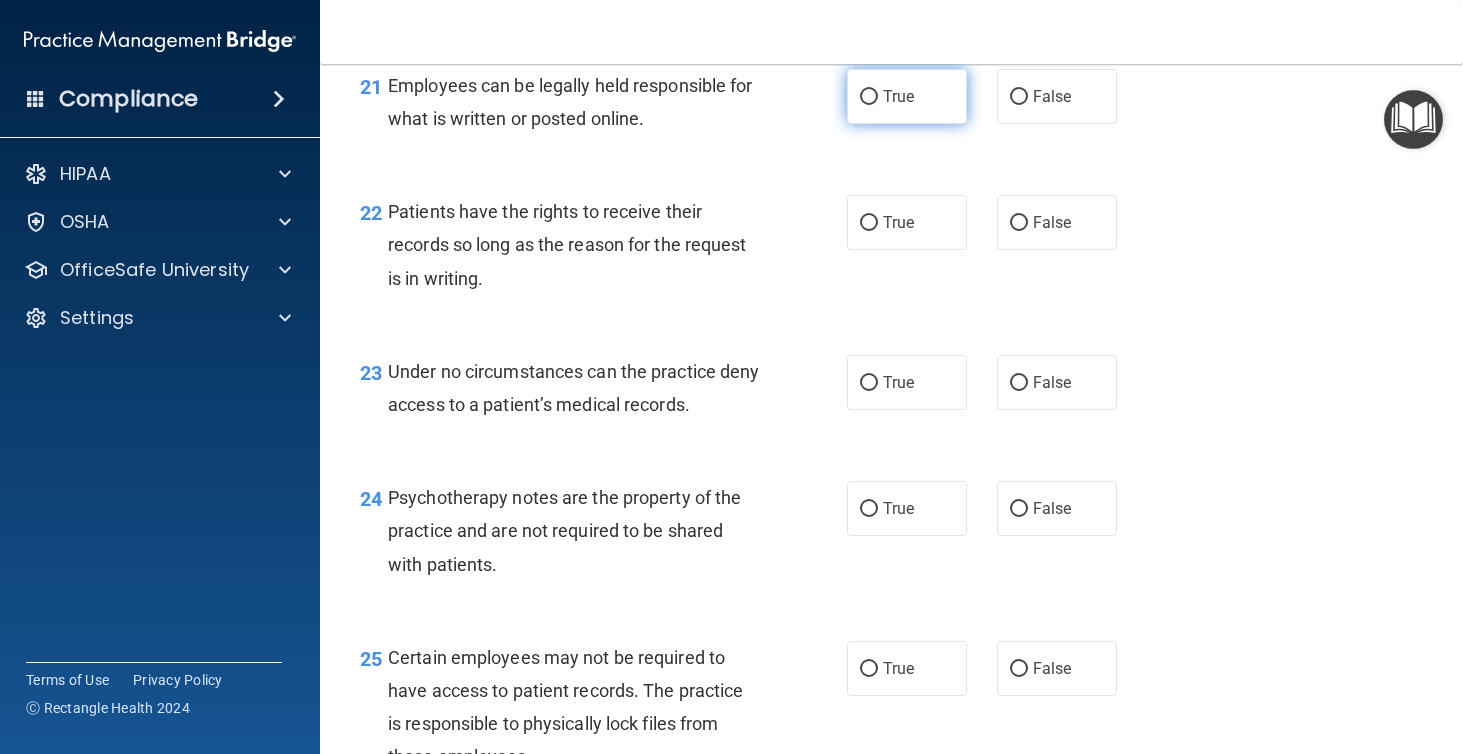 click on "True" at bounding box center (907, 96) 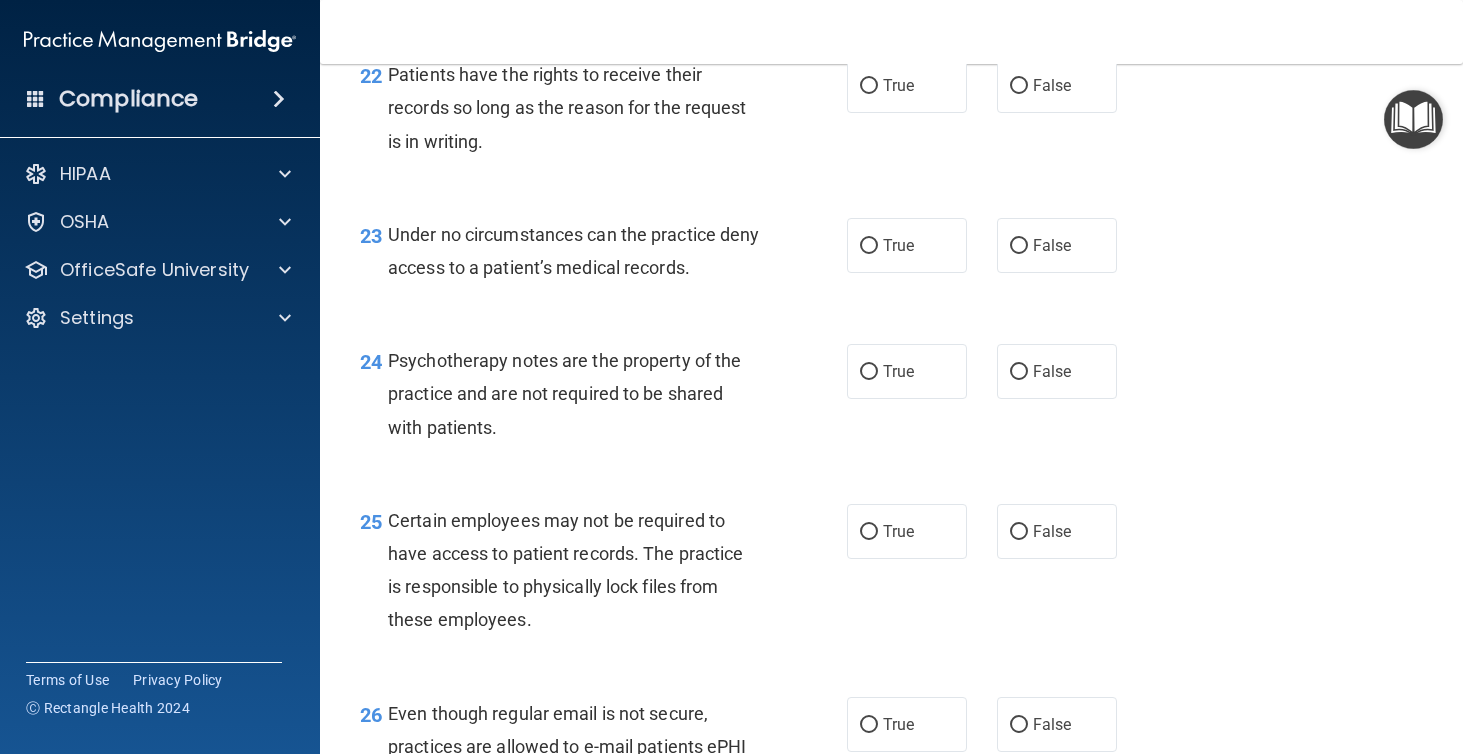 scroll, scrollTop: 4348, scrollLeft: 0, axis: vertical 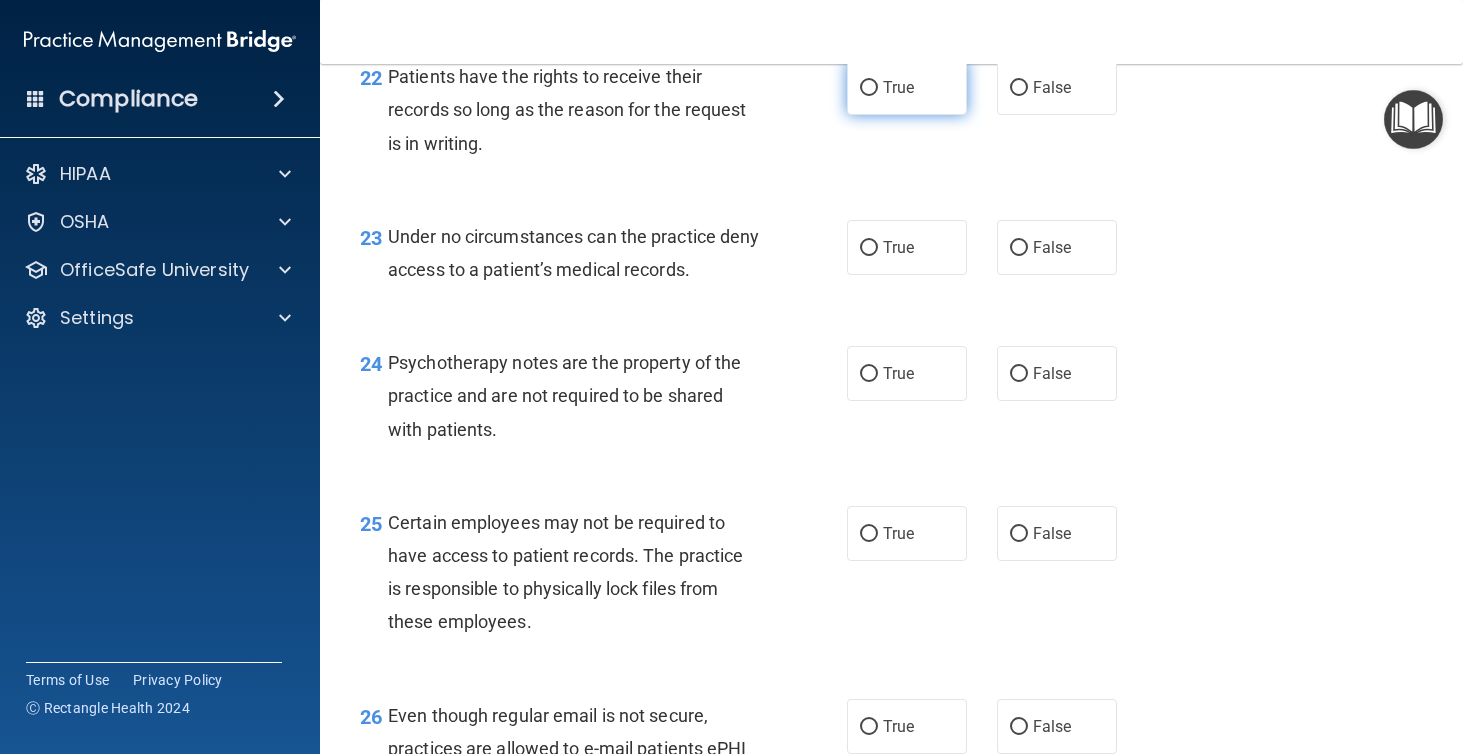 click on "True" at bounding box center [907, 87] 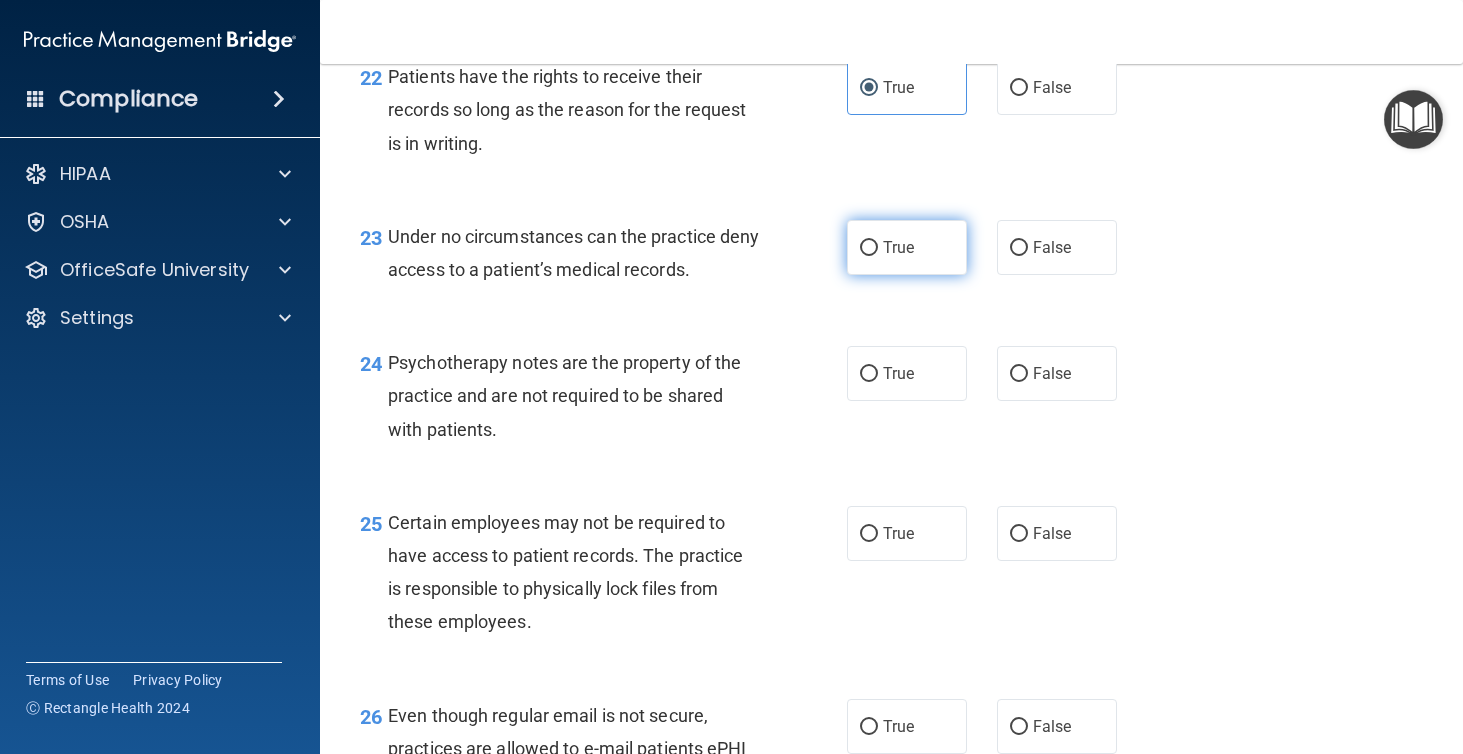 click on "True" at bounding box center [898, 247] 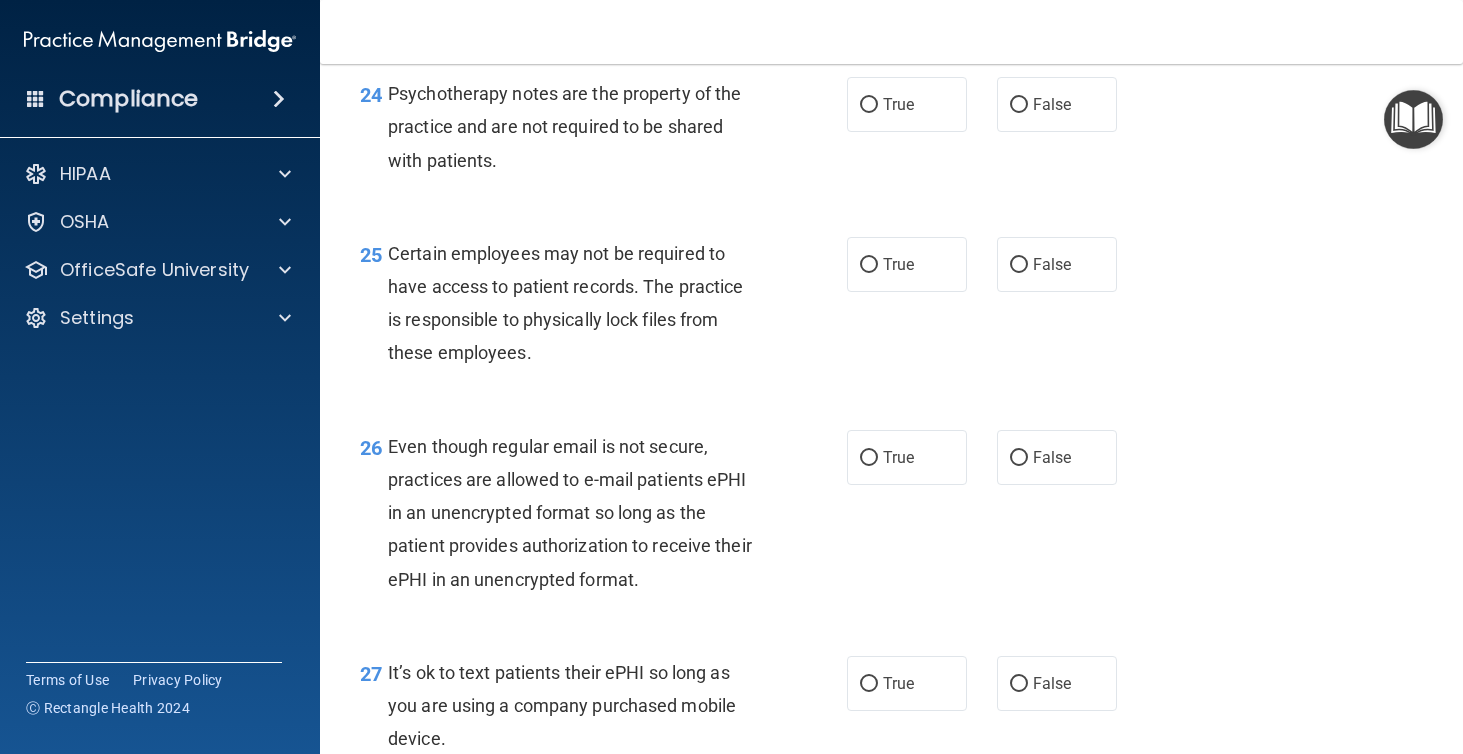 scroll, scrollTop: 4616, scrollLeft: 0, axis: vertical 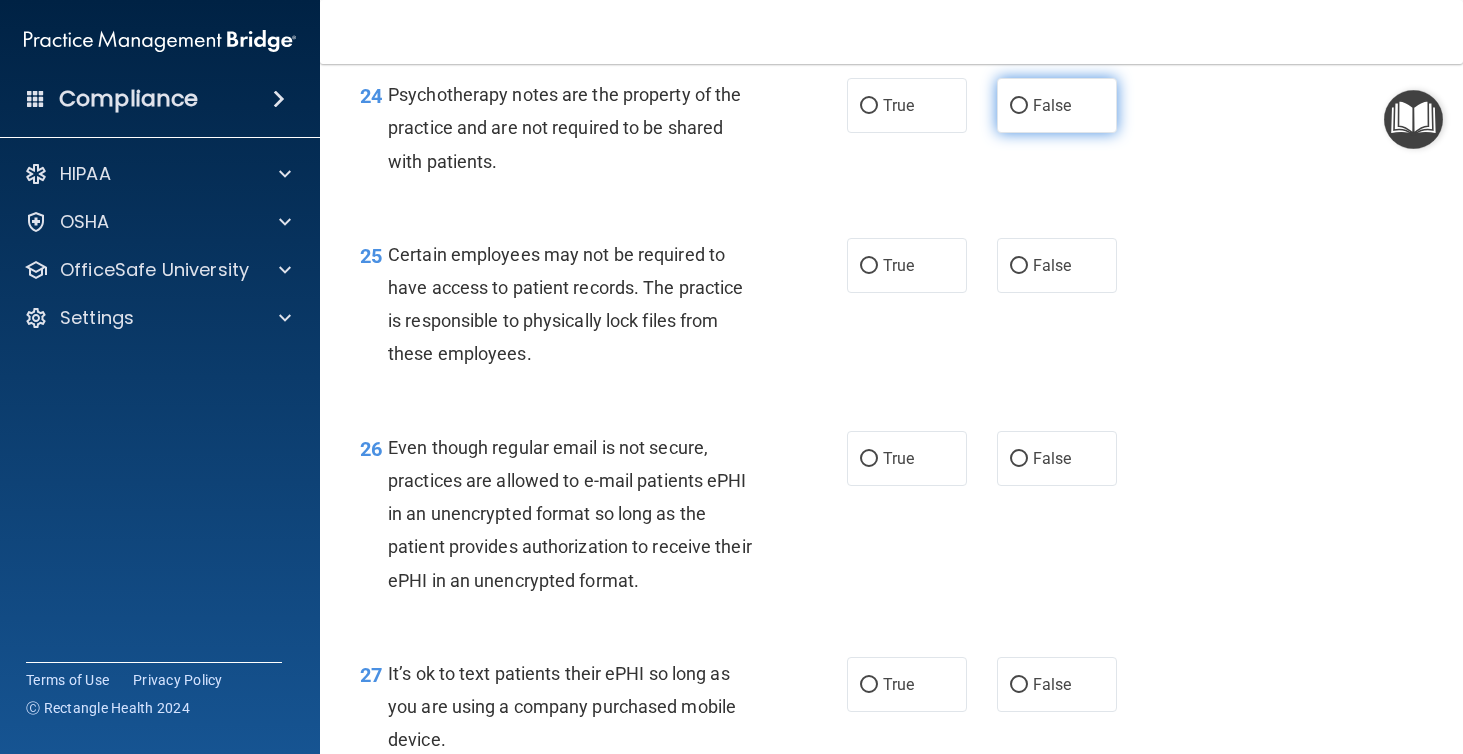 click on "False" at bounding box center (1052, 105) 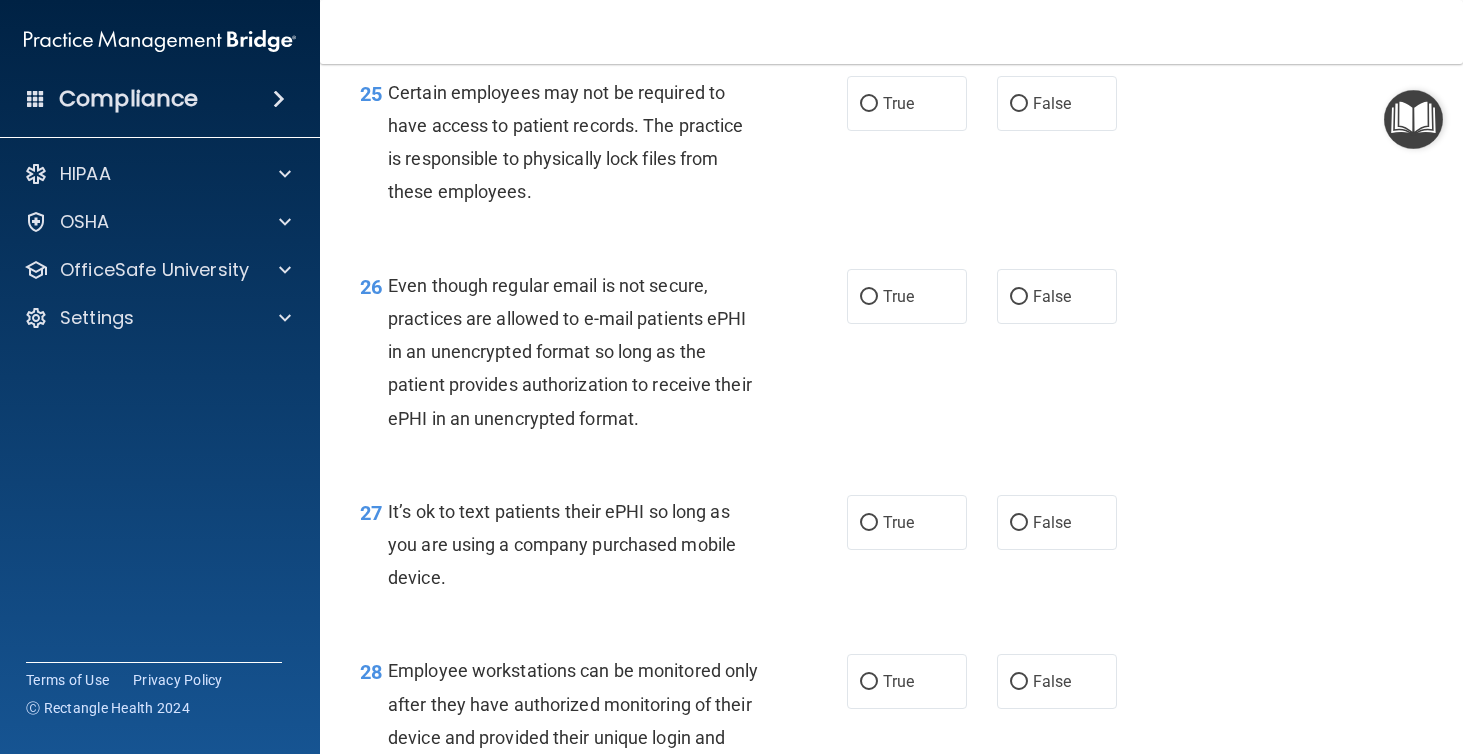 scroll, scrollTop: 4779, scrollLeft: 0, axis: vertical 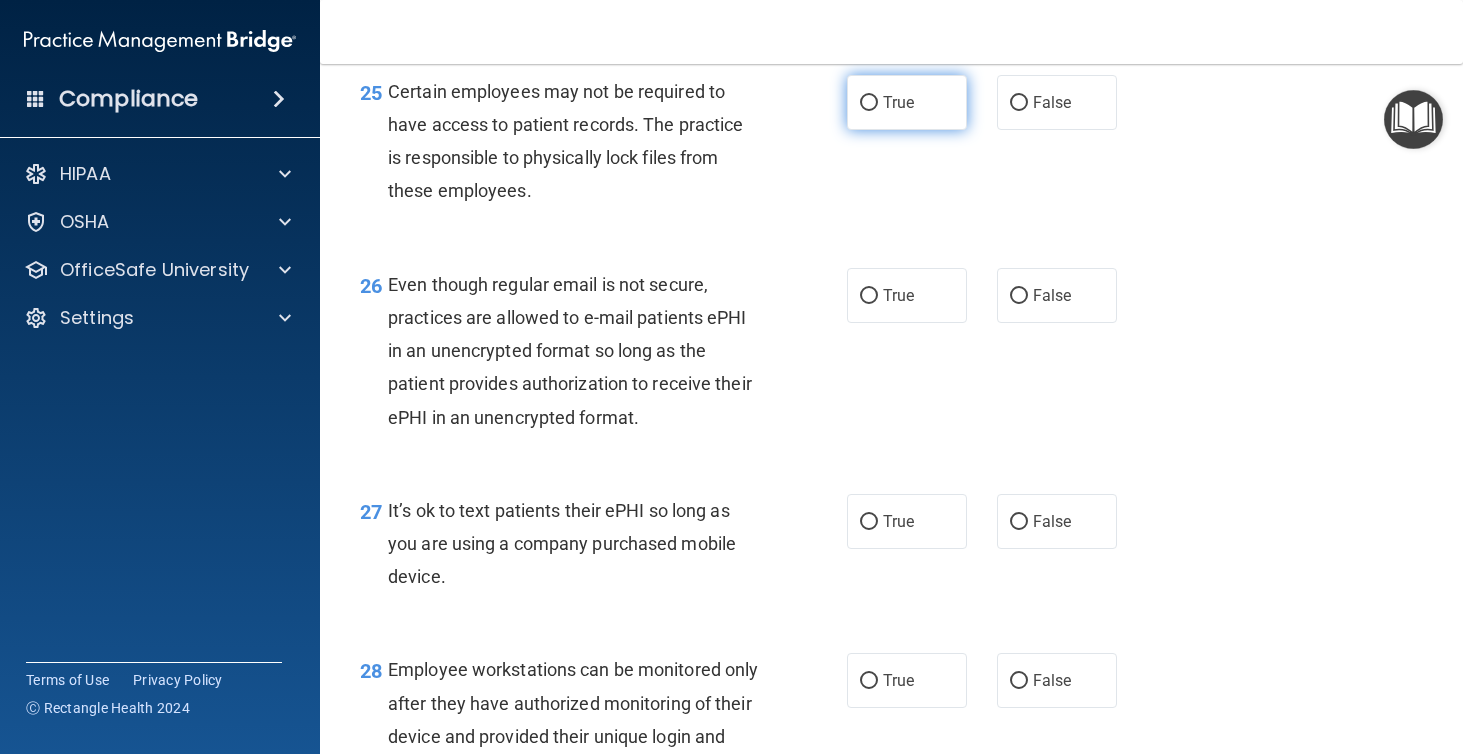 click on "True" at bounding box center [907, 102] 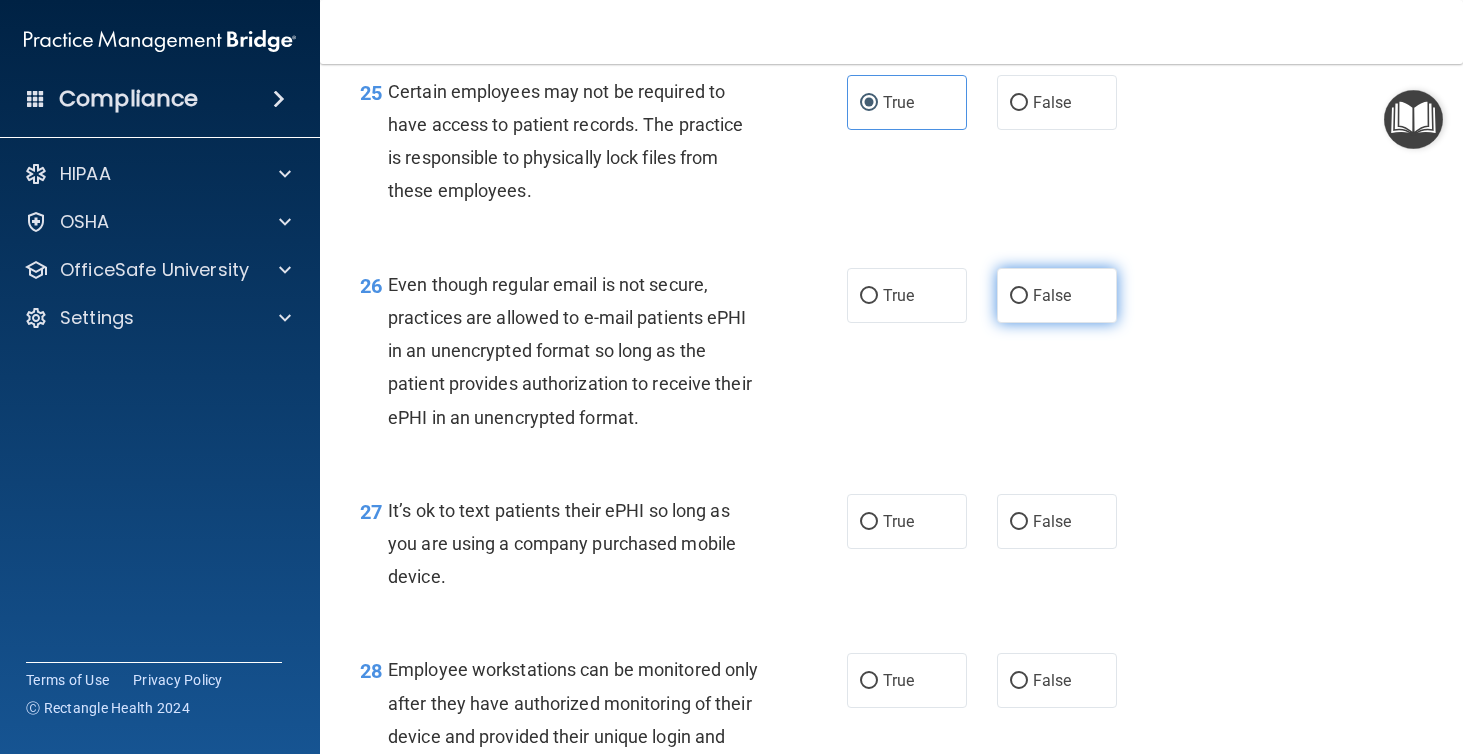 click on "False" at bounding box center (1057, 295) 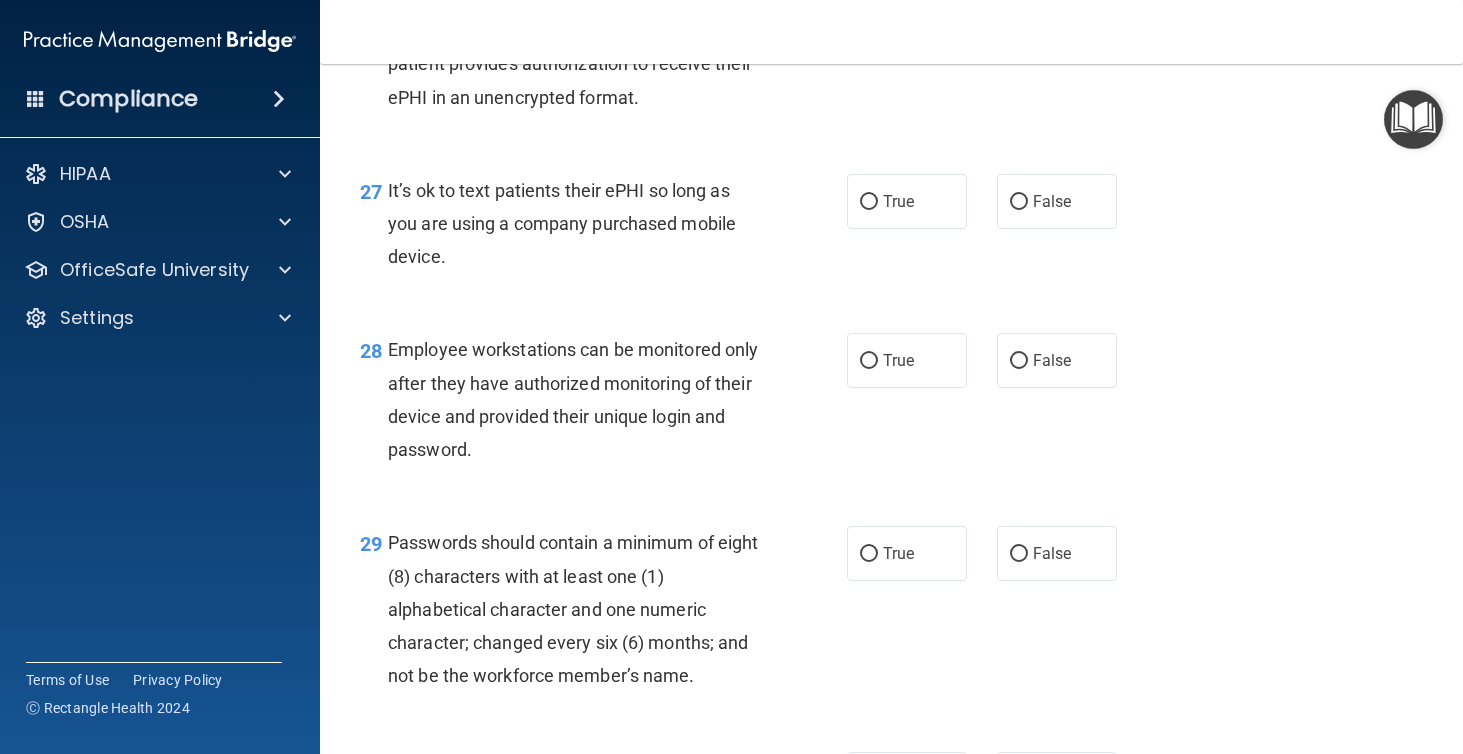 scroll, scrollTop: 5111, scrollLeft: 0, axis: vertical 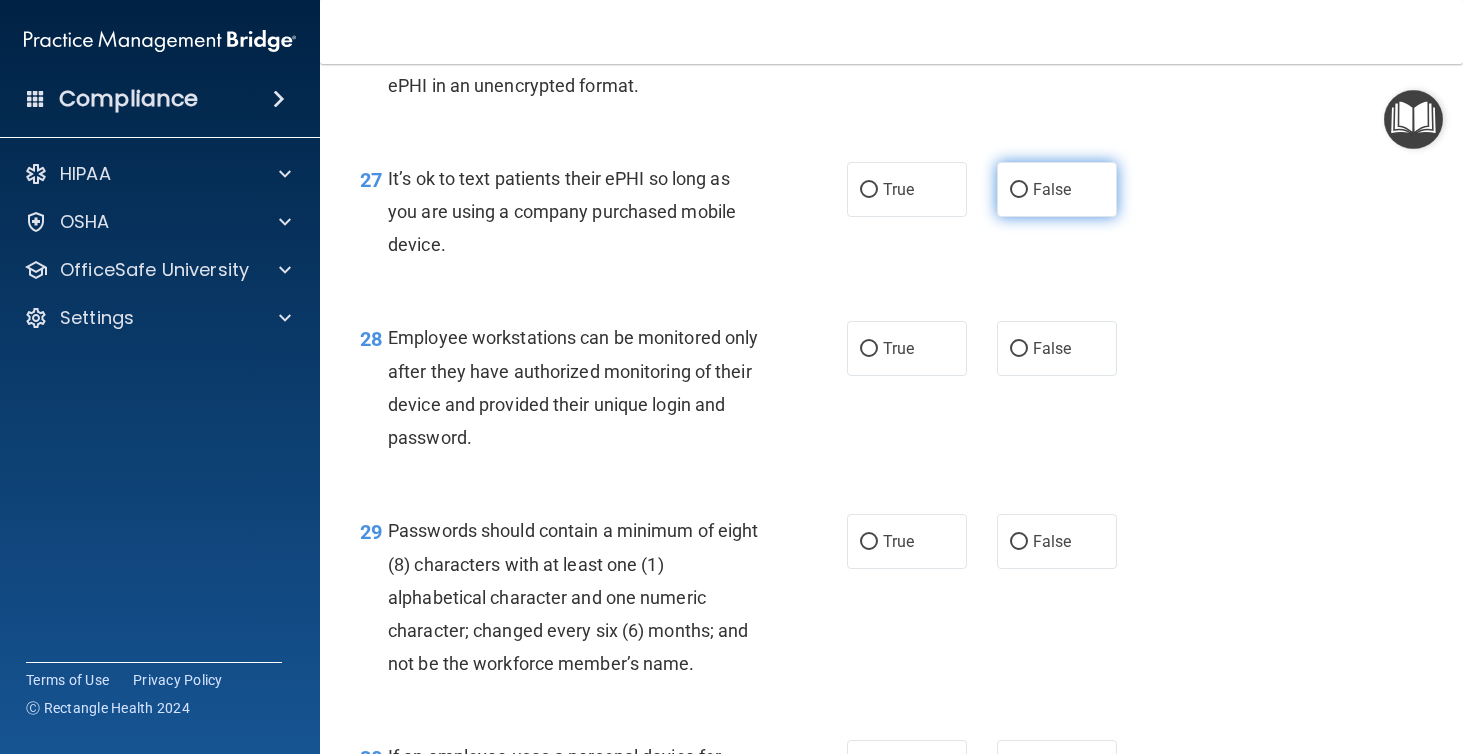 click on "False" at bounding box center [1057, 189] 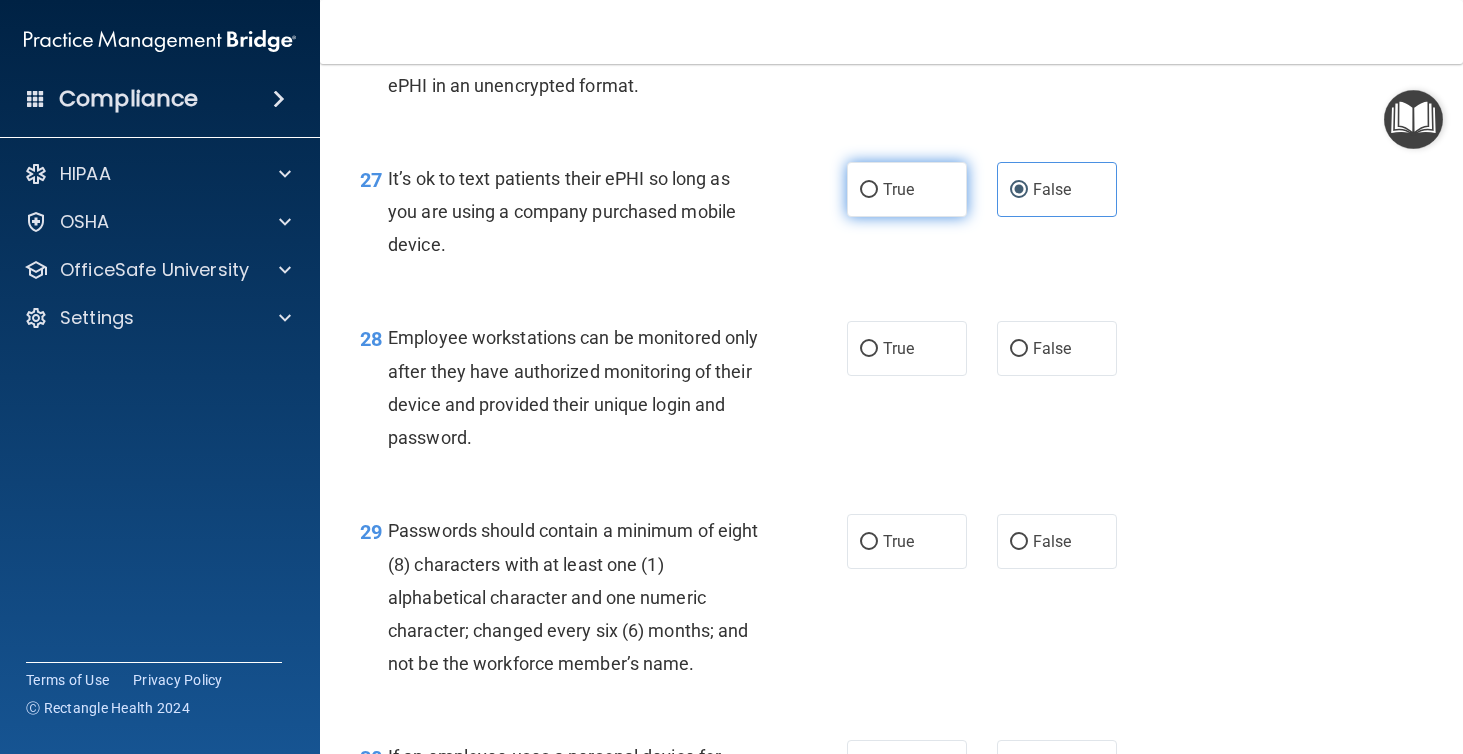 click on "True" at bounding box center [907, 189] 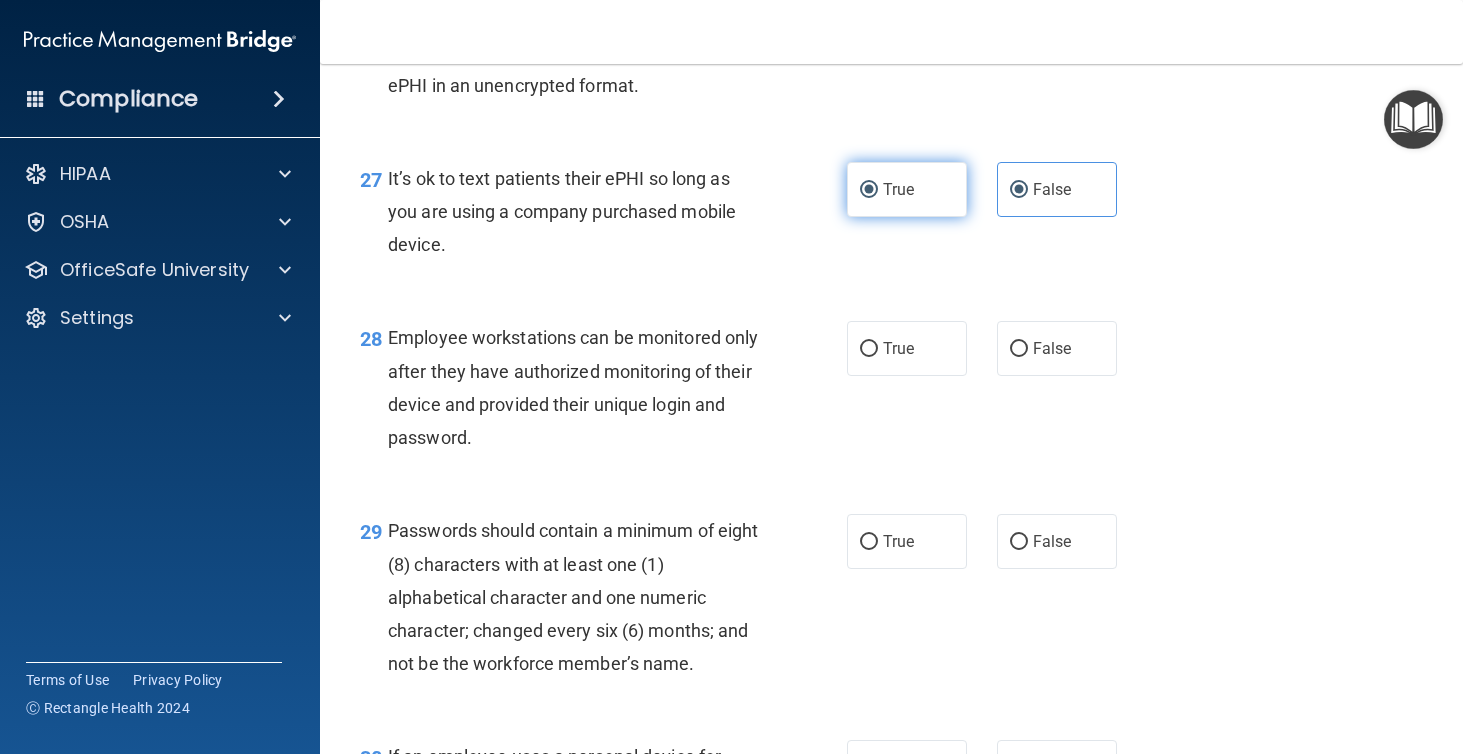 radio on "false" 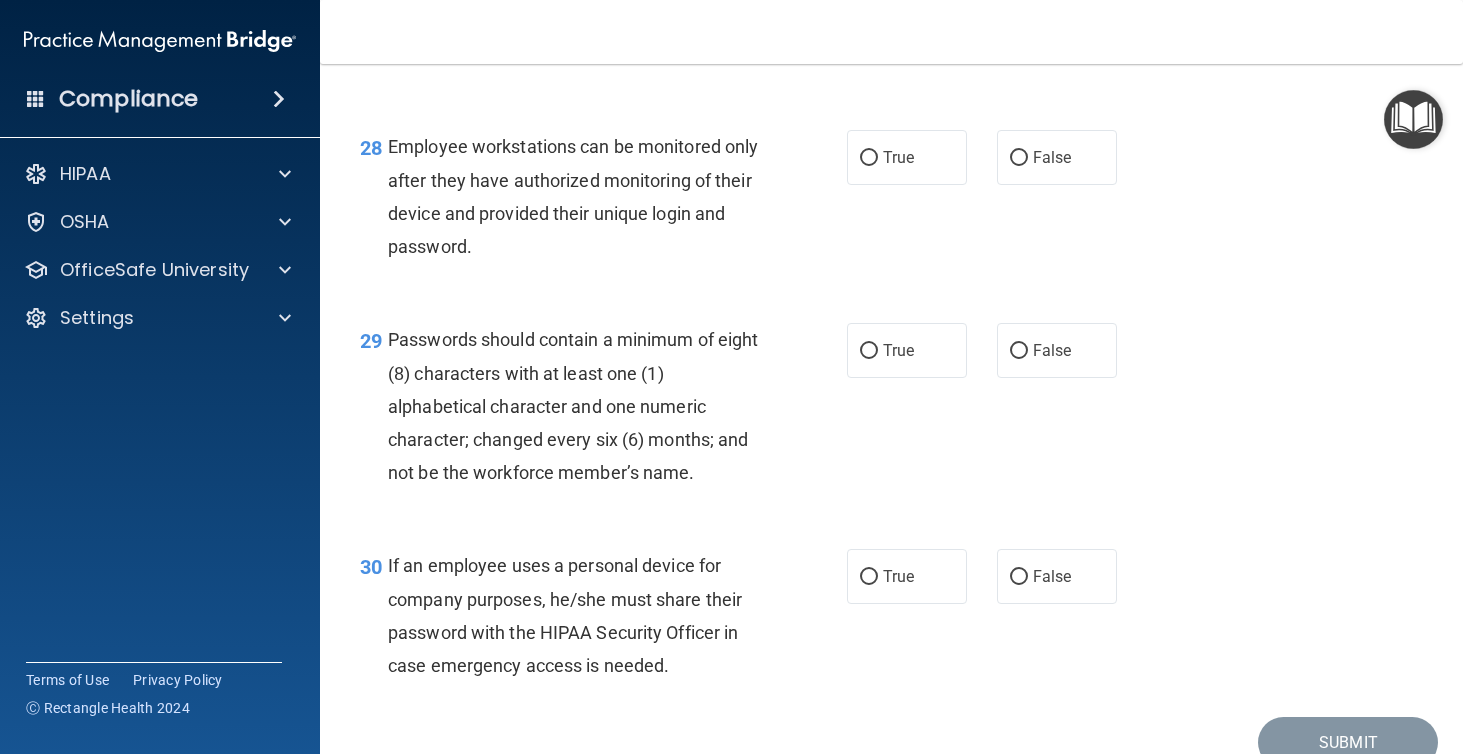 scroll, scrollTop: 5354, scrollLeft: 0, axis: vertical 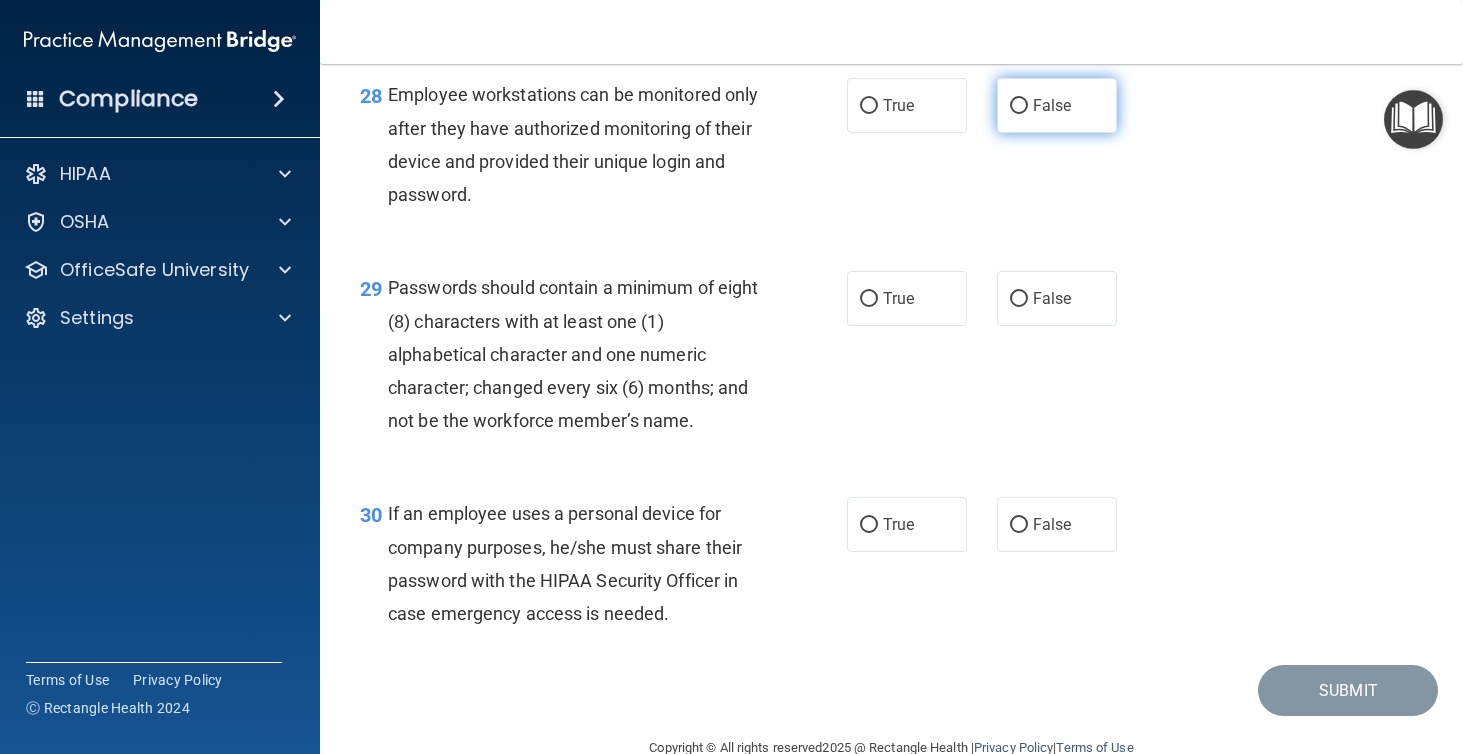 click on "False" at bounding box center (1052, 105) 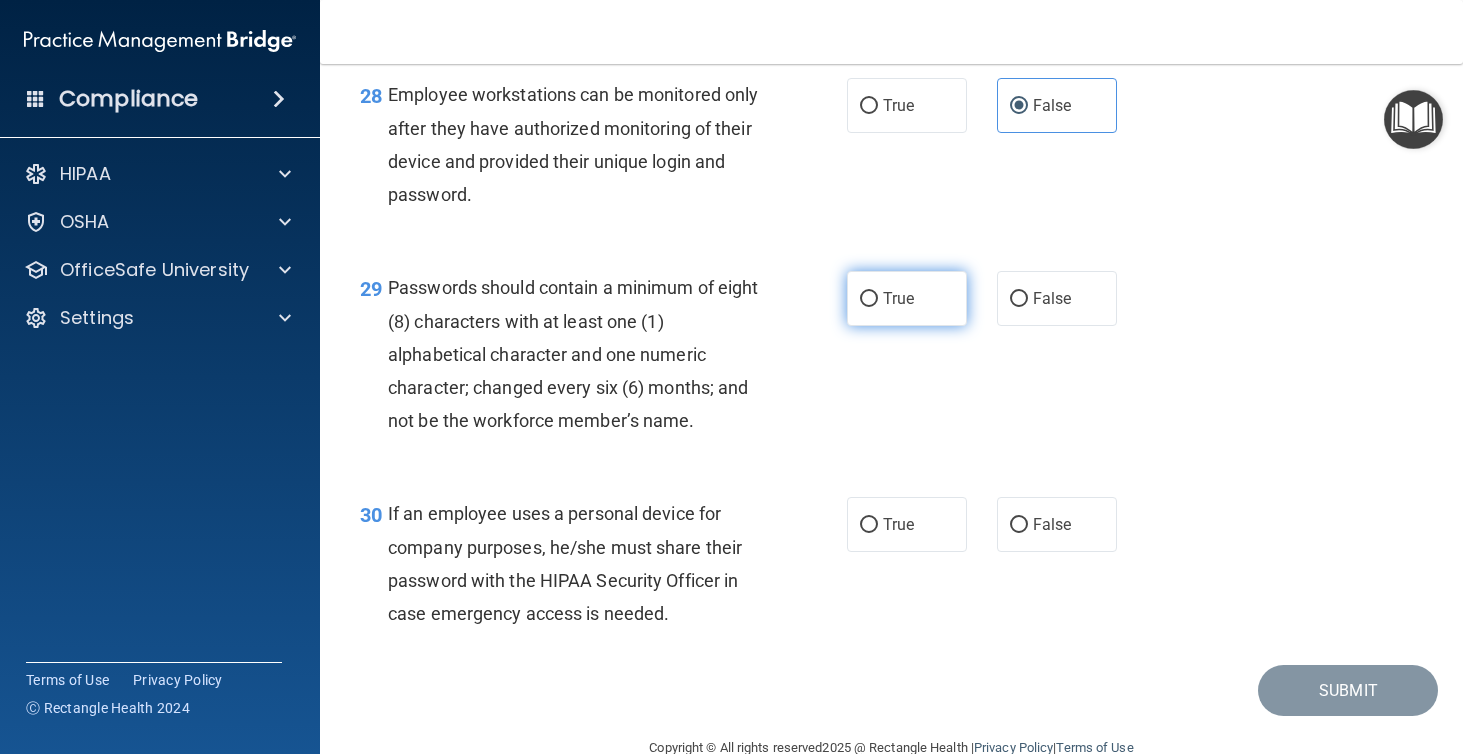 click on "True" at bounding box center [898, 298] 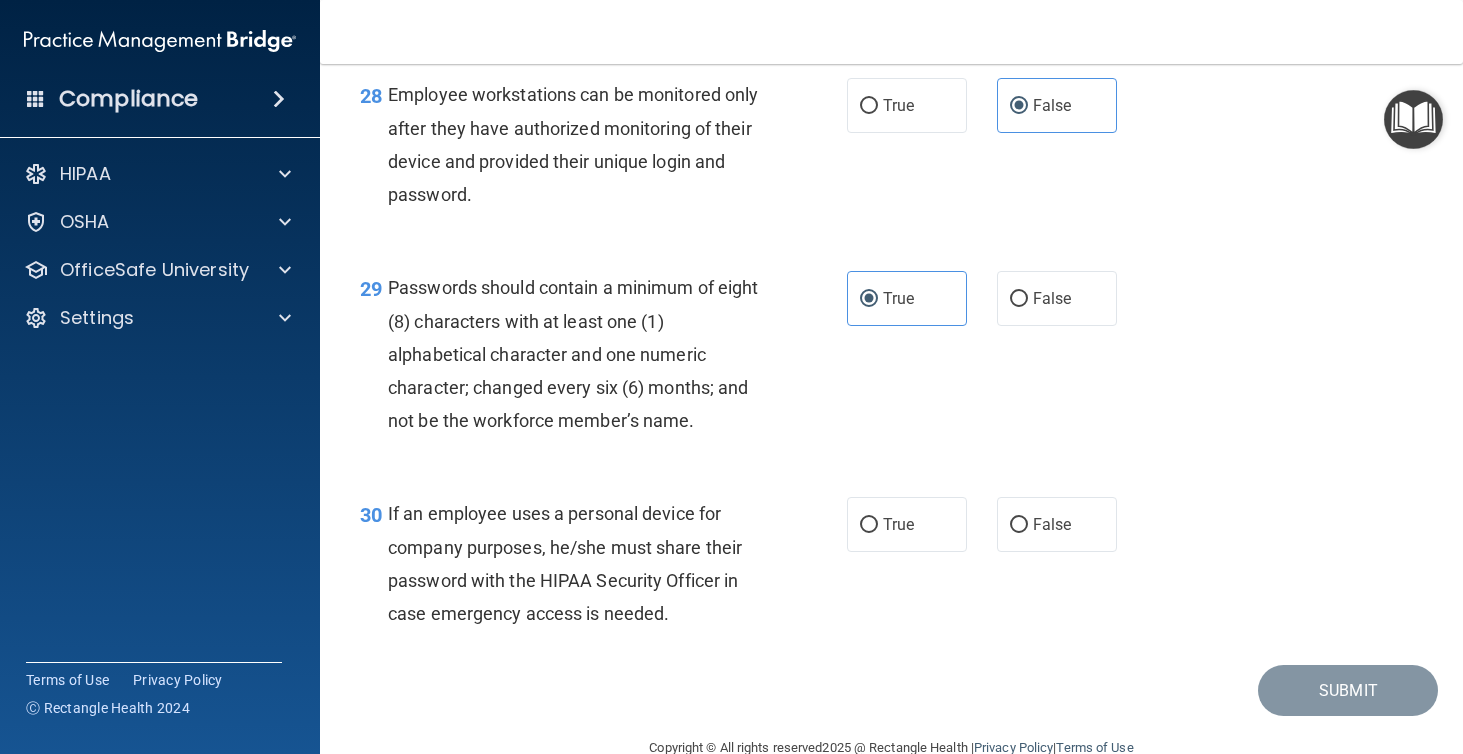 scroll, scrollTop: 5401, scrollLeft: 0, axis: vertical 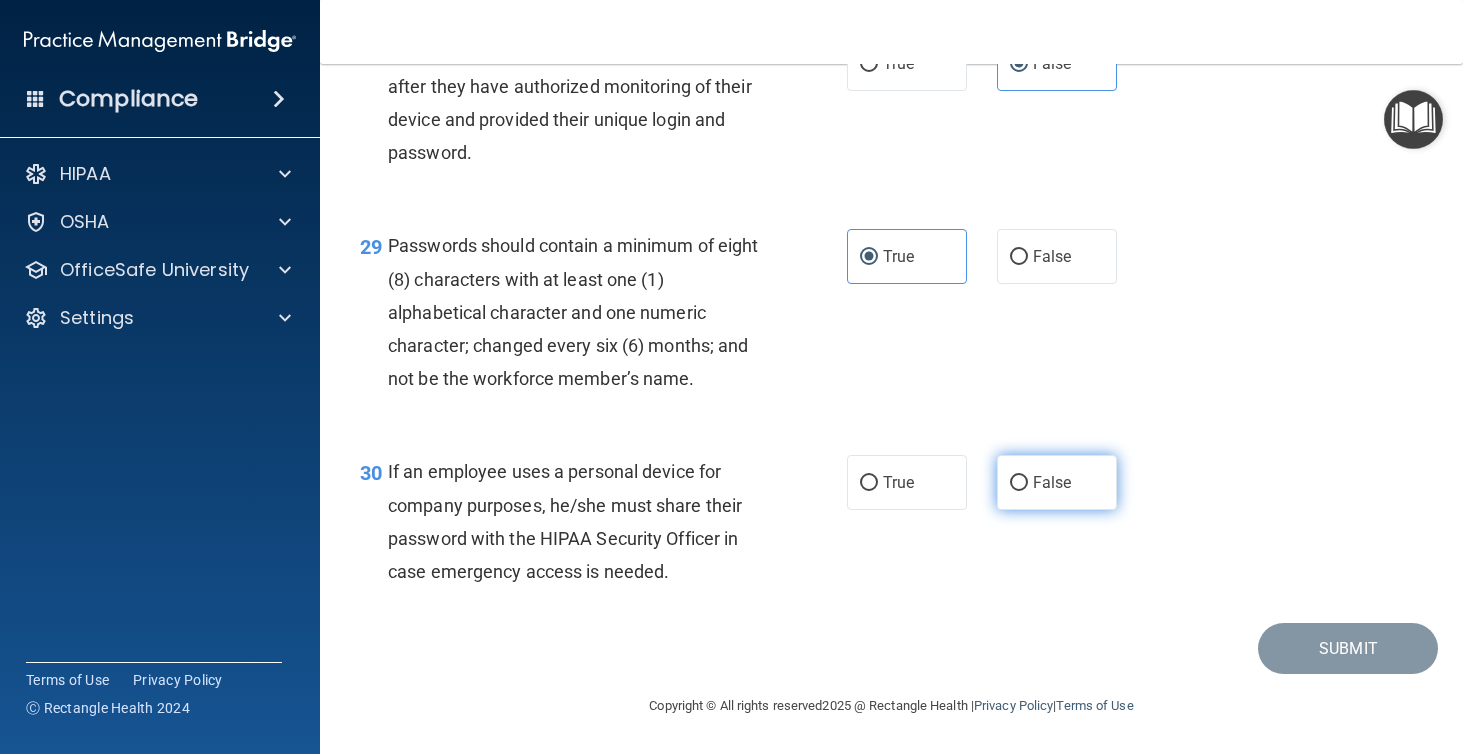 click on "False" at bounding box center (1057, 482) 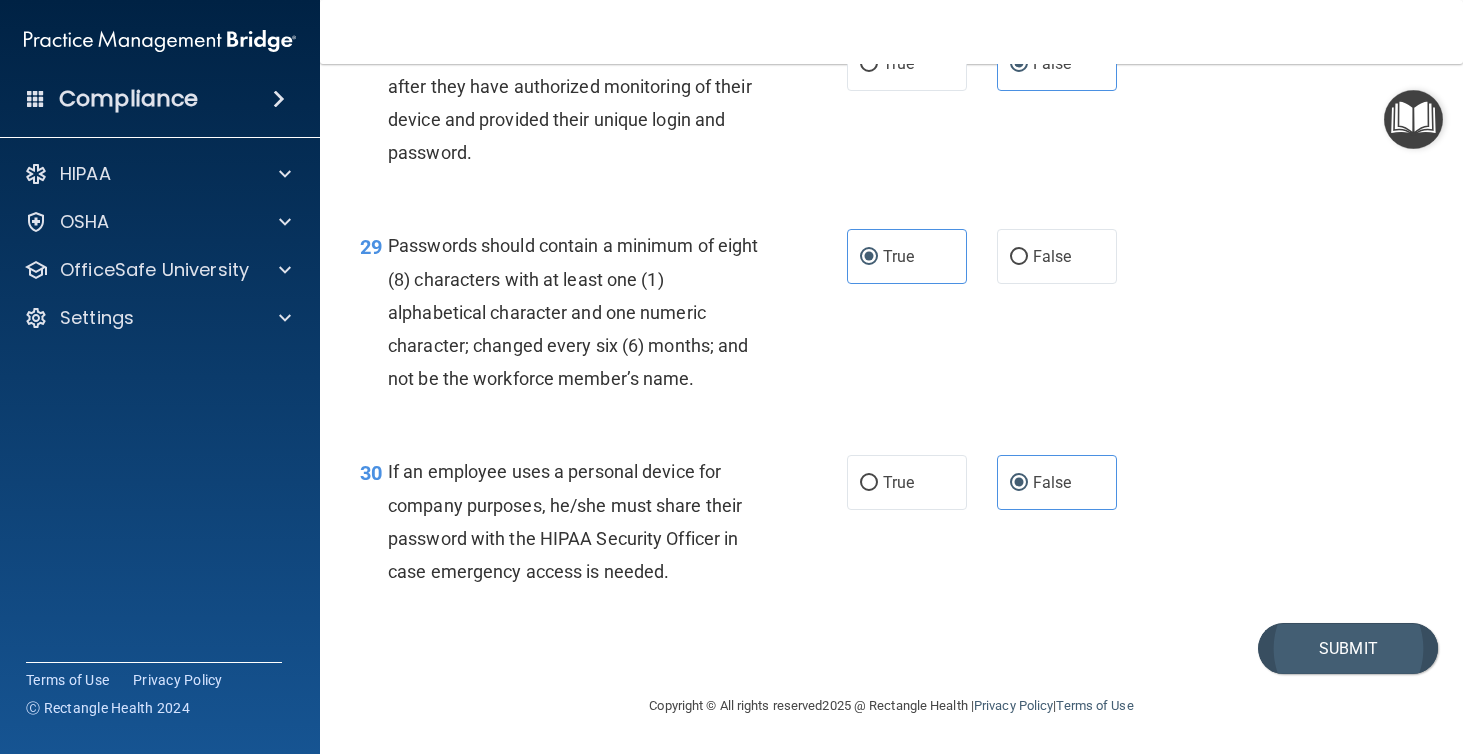 click on "Submit" at bounding box center (1348, 648) 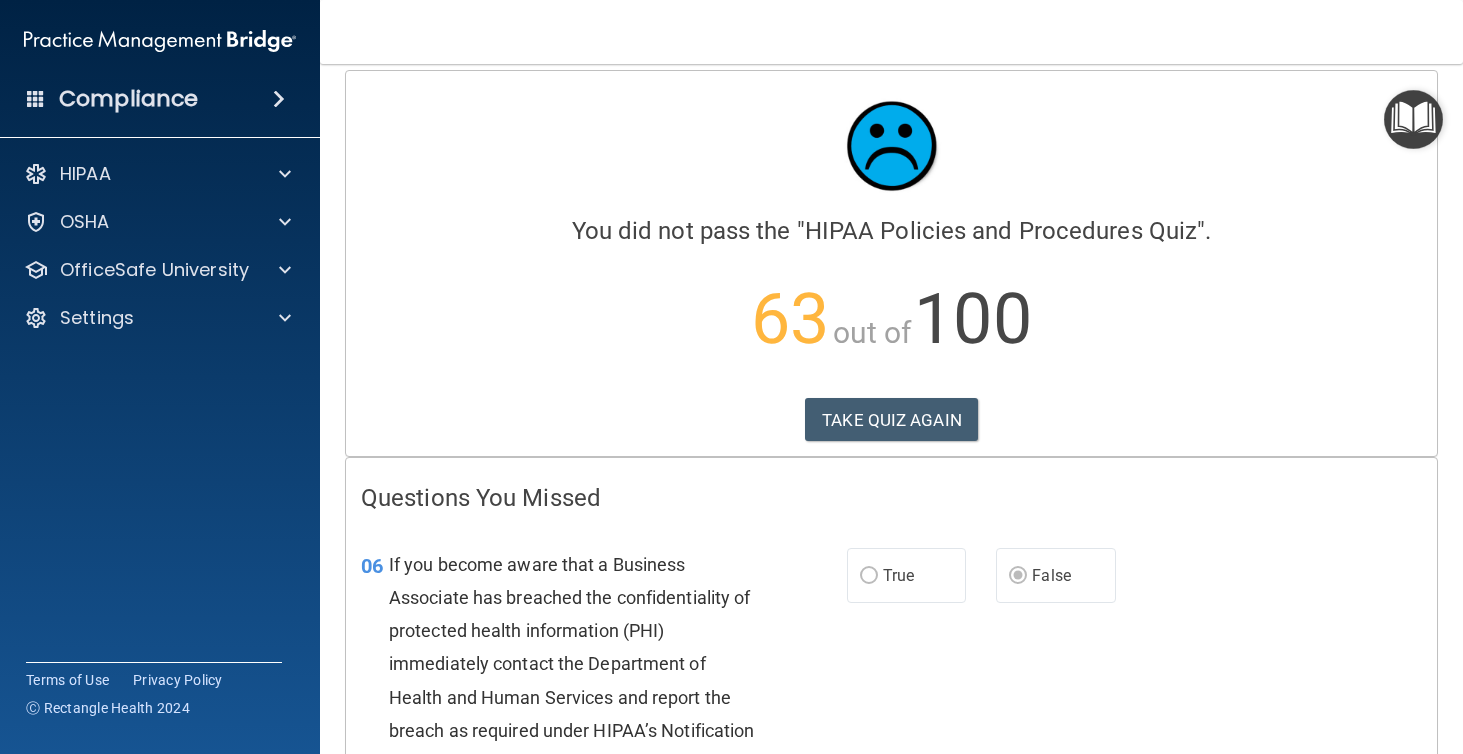scroll, scrollTop: 0, scrollLeft: 0, axis: both 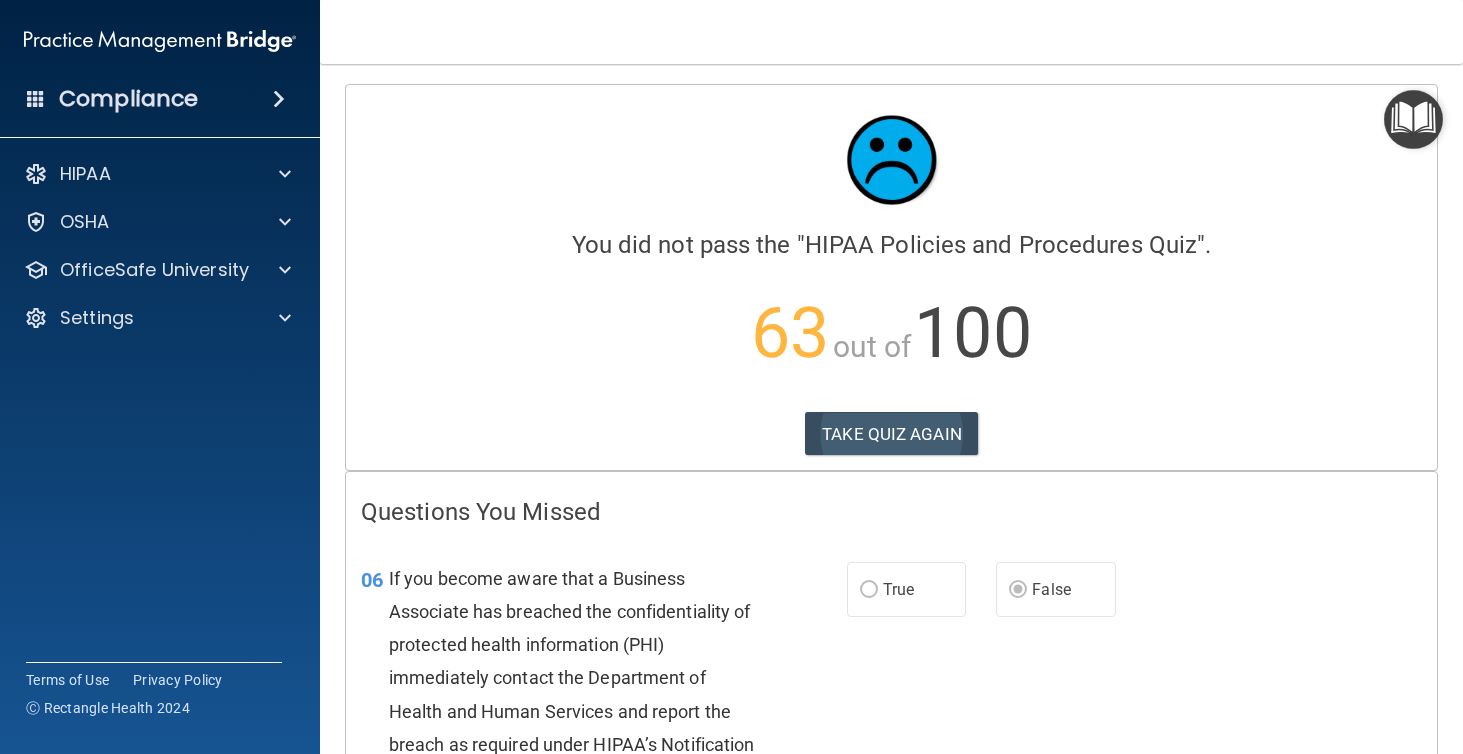 click on "TAKE QUIZ AGAIN" at bounding box center [891, 434] 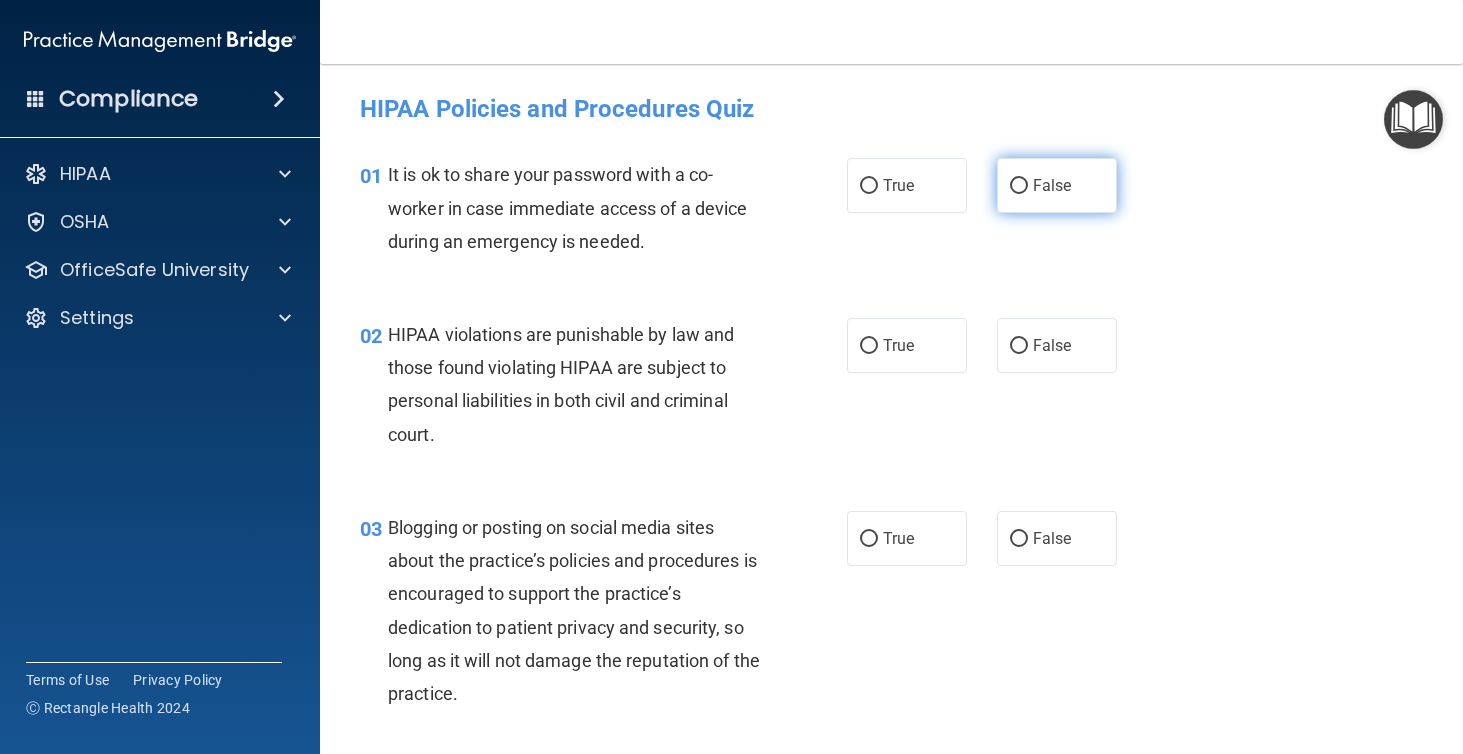 click on "False" at bounding box center [1019, 186] 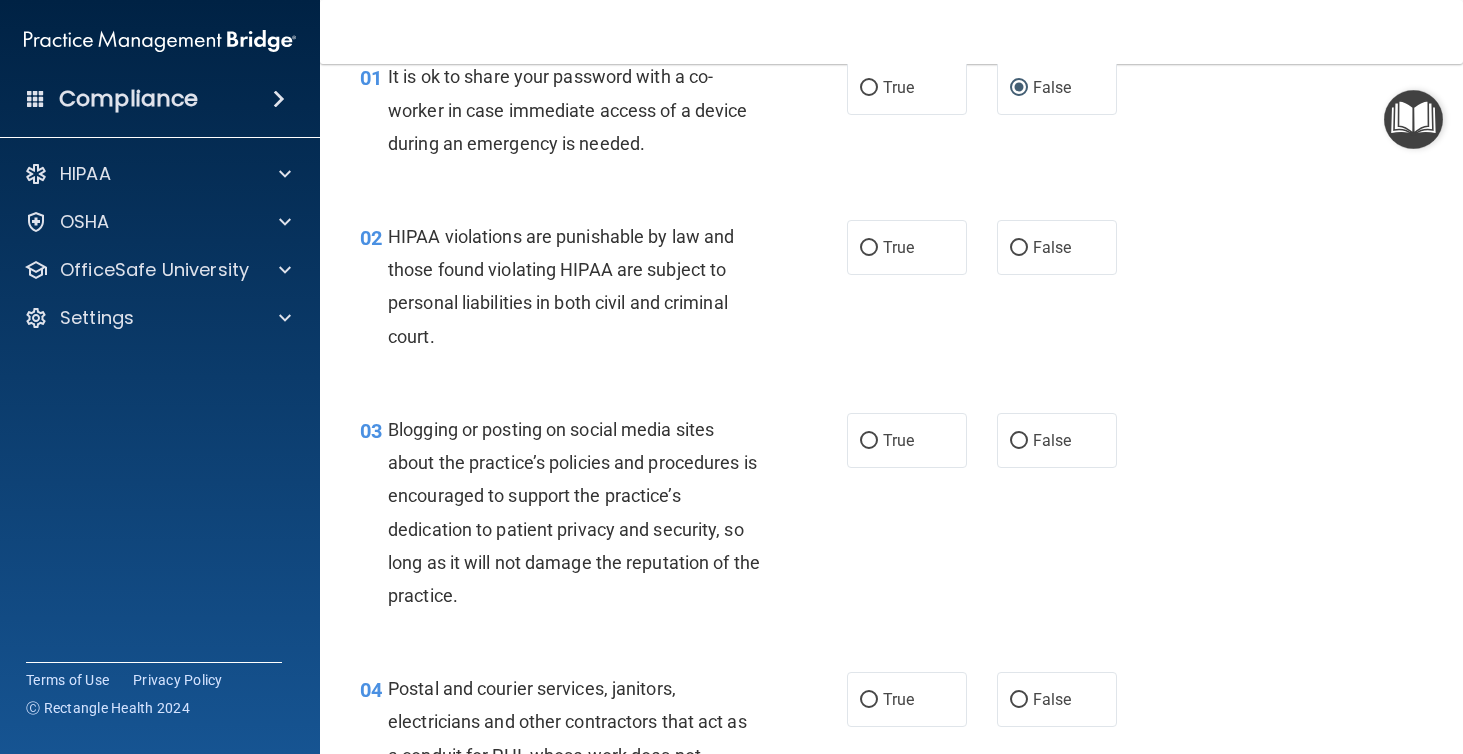 scroll, scrollTop: 130, scrollLeft: 0, axis: vertical 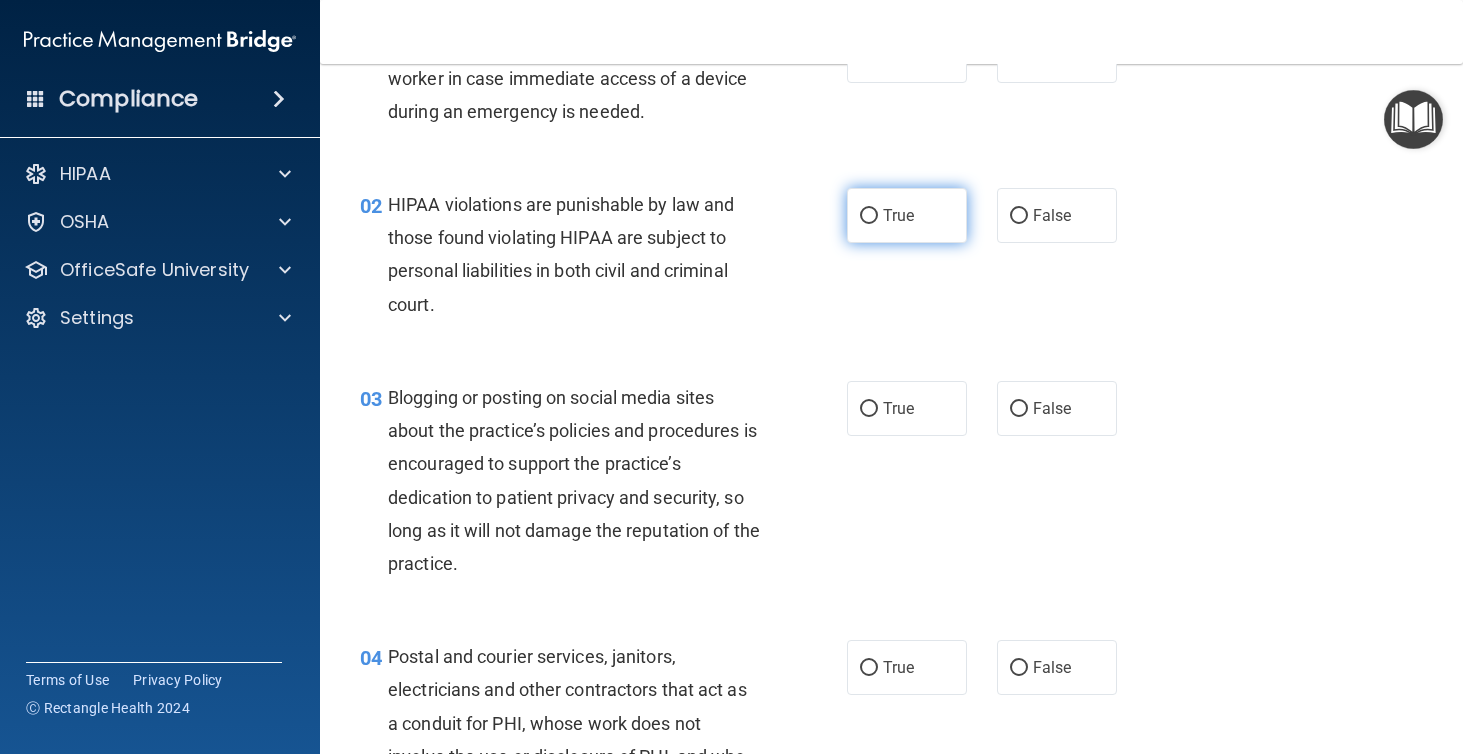 click on "True" at bounding box center [898, 215] 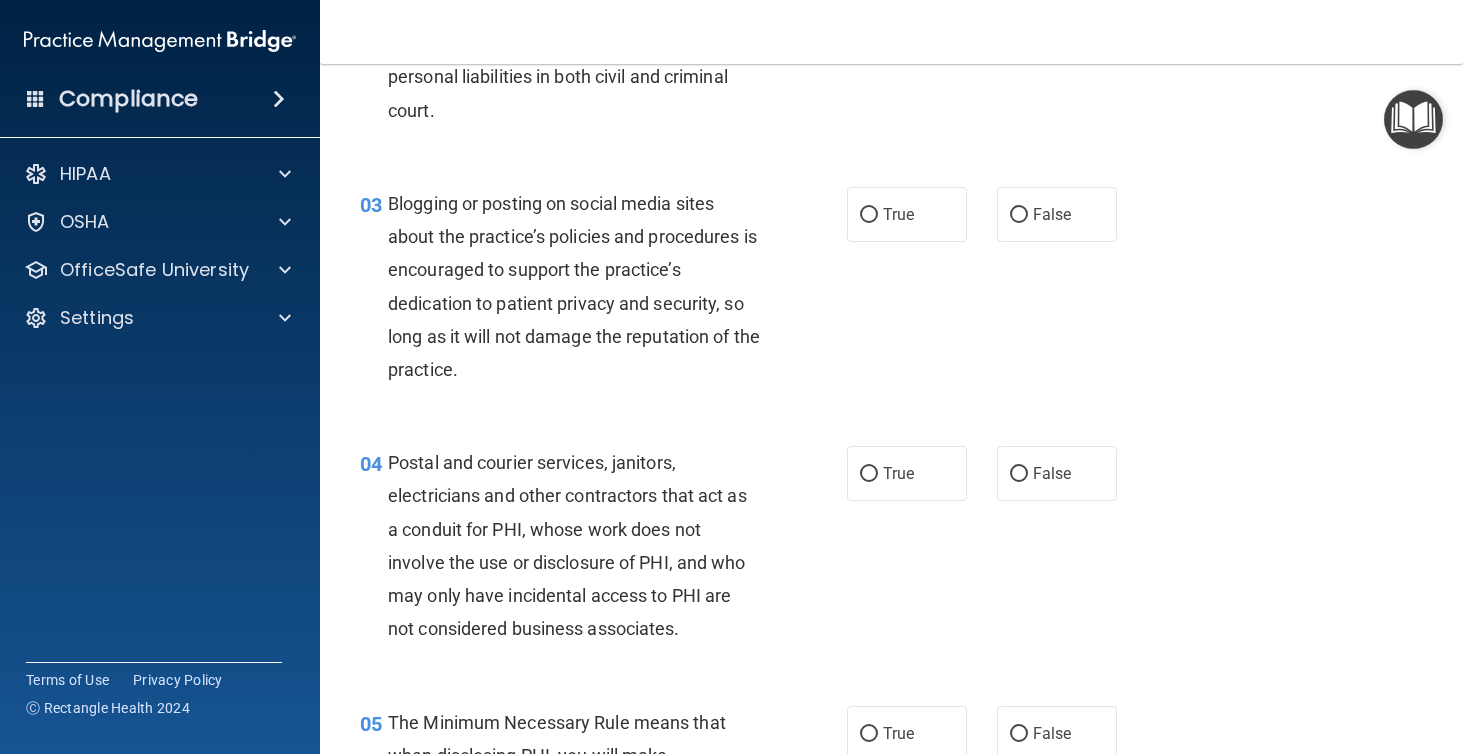 scroll, scrollTop: 343, scrollLeft: 0, axis: vertical 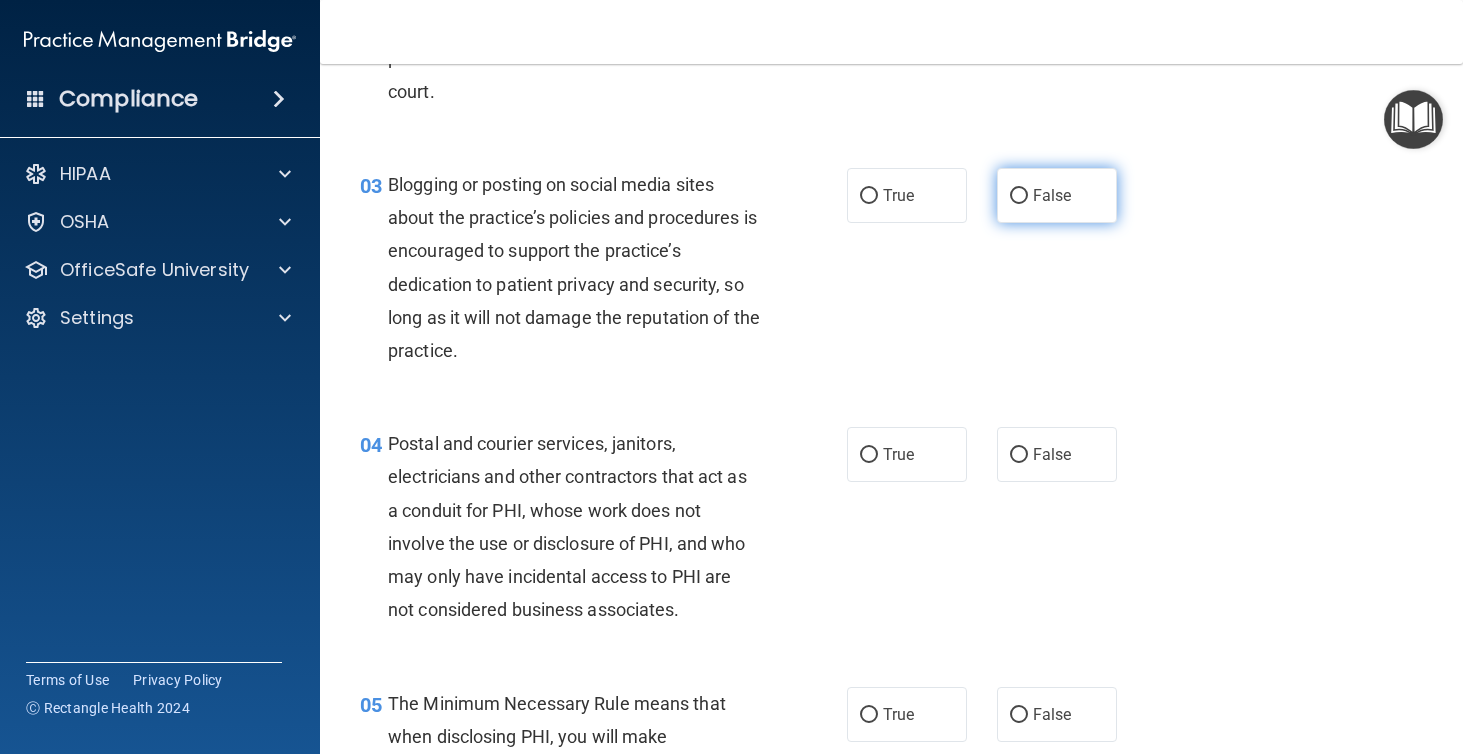click on "False" at bounding box center (1052, 195) 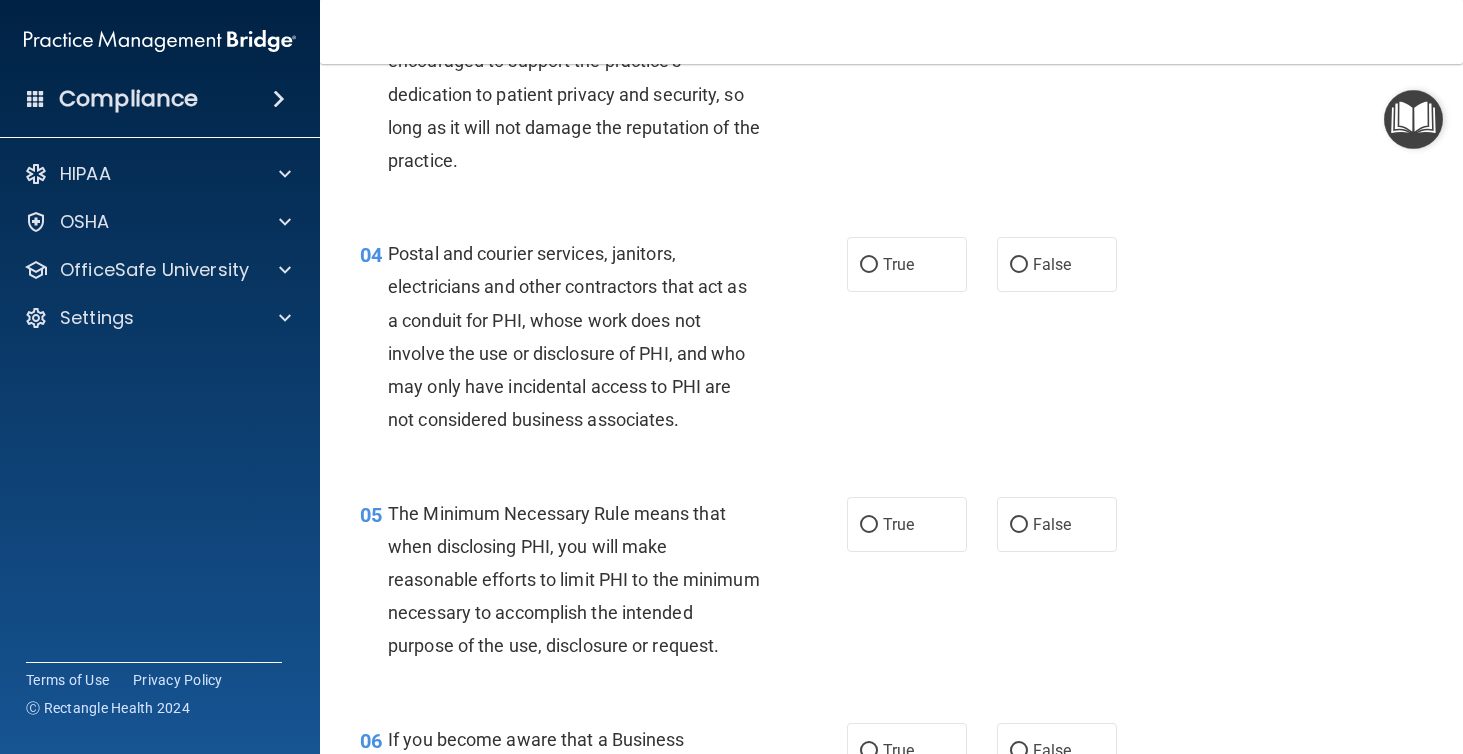 scroll, scrollTop: 534, scrollLeft: 0, axis: vertical 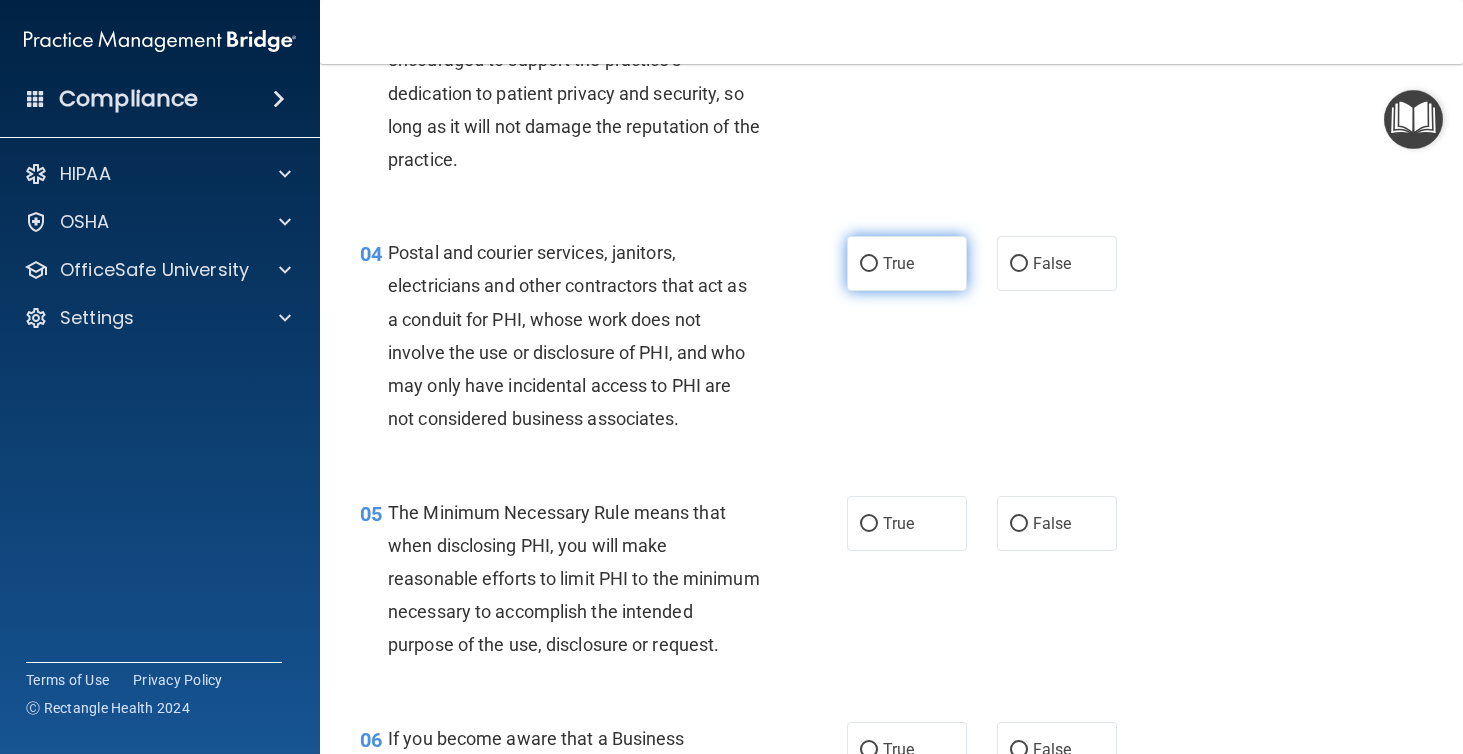 click on "True" at bounding box center (907, 263) 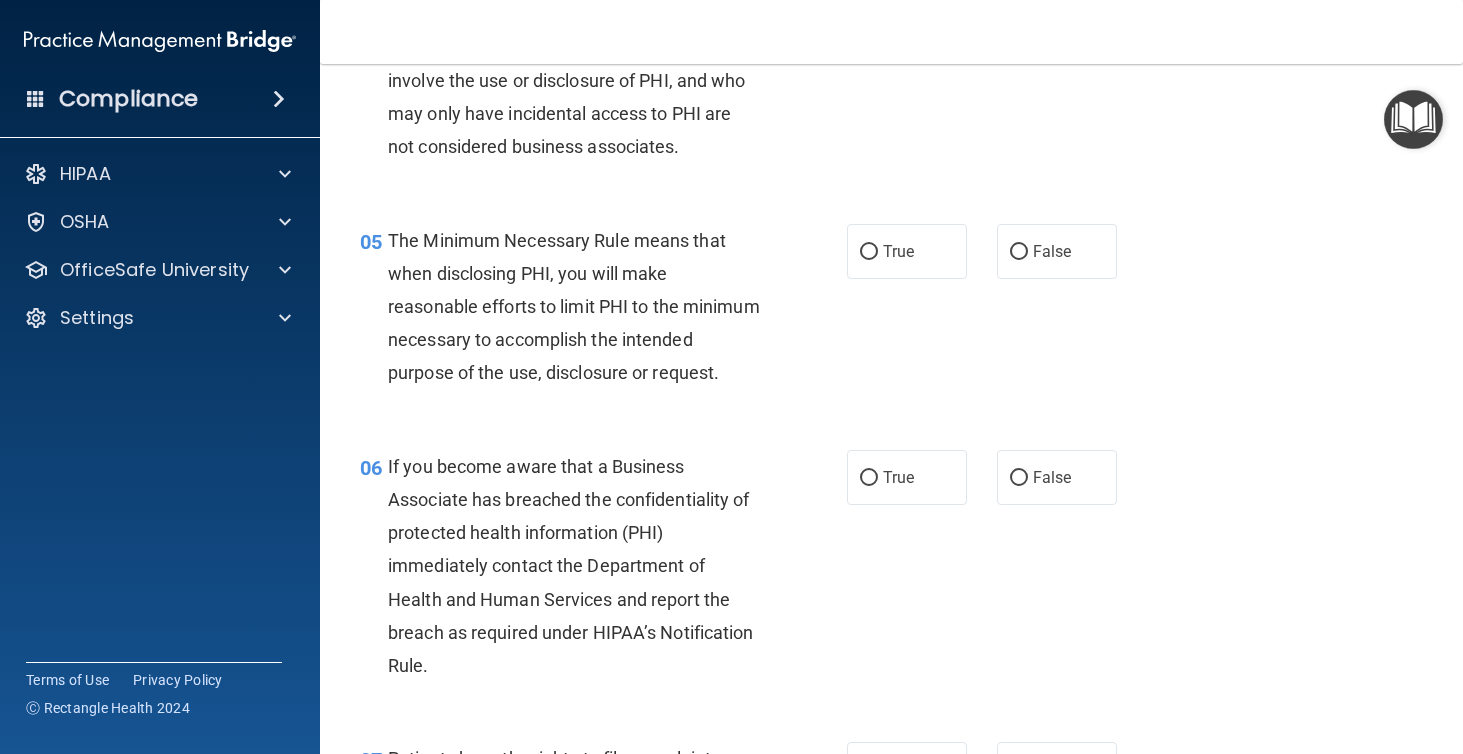 scroll, scrollTop: 863, scrollLeft: 0, axis: vertical 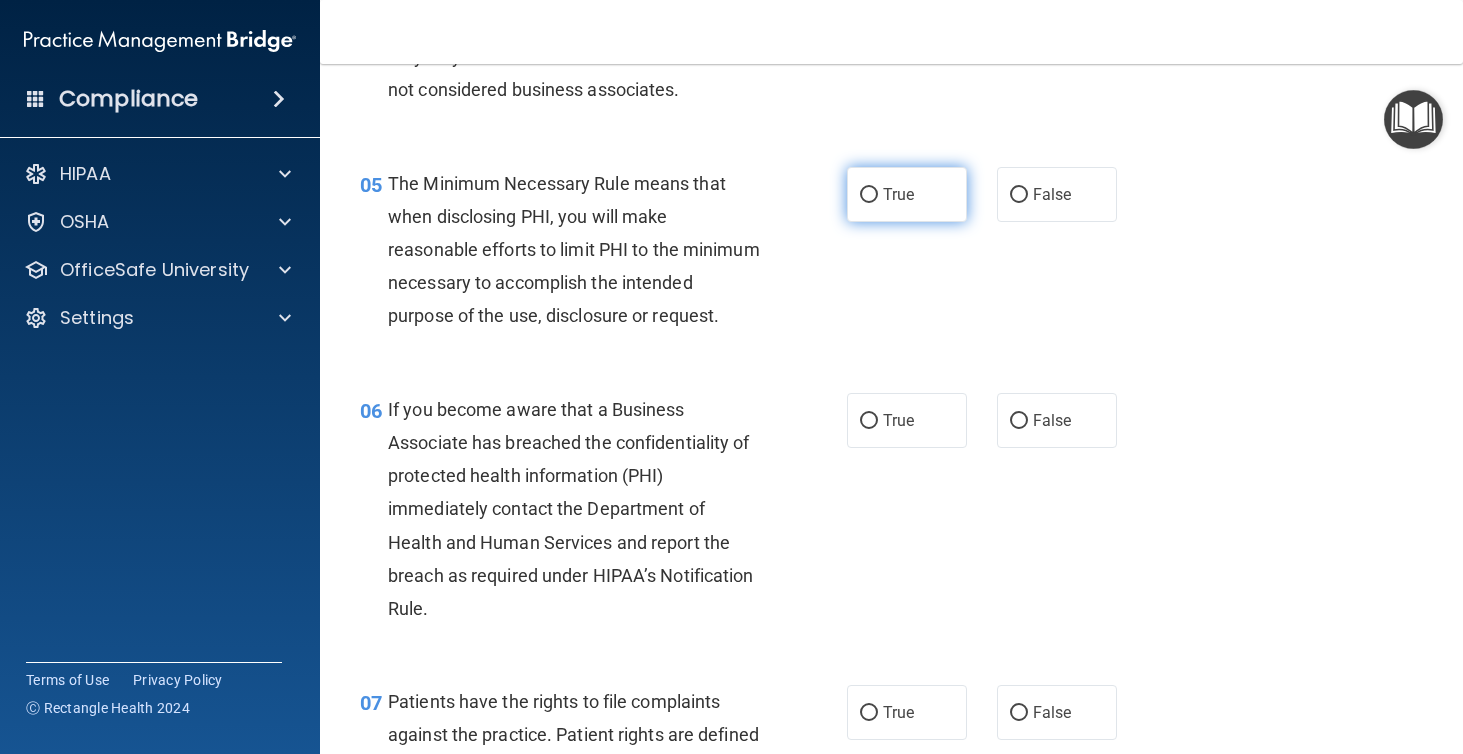 click on "True" at bounding box center (898, 194) 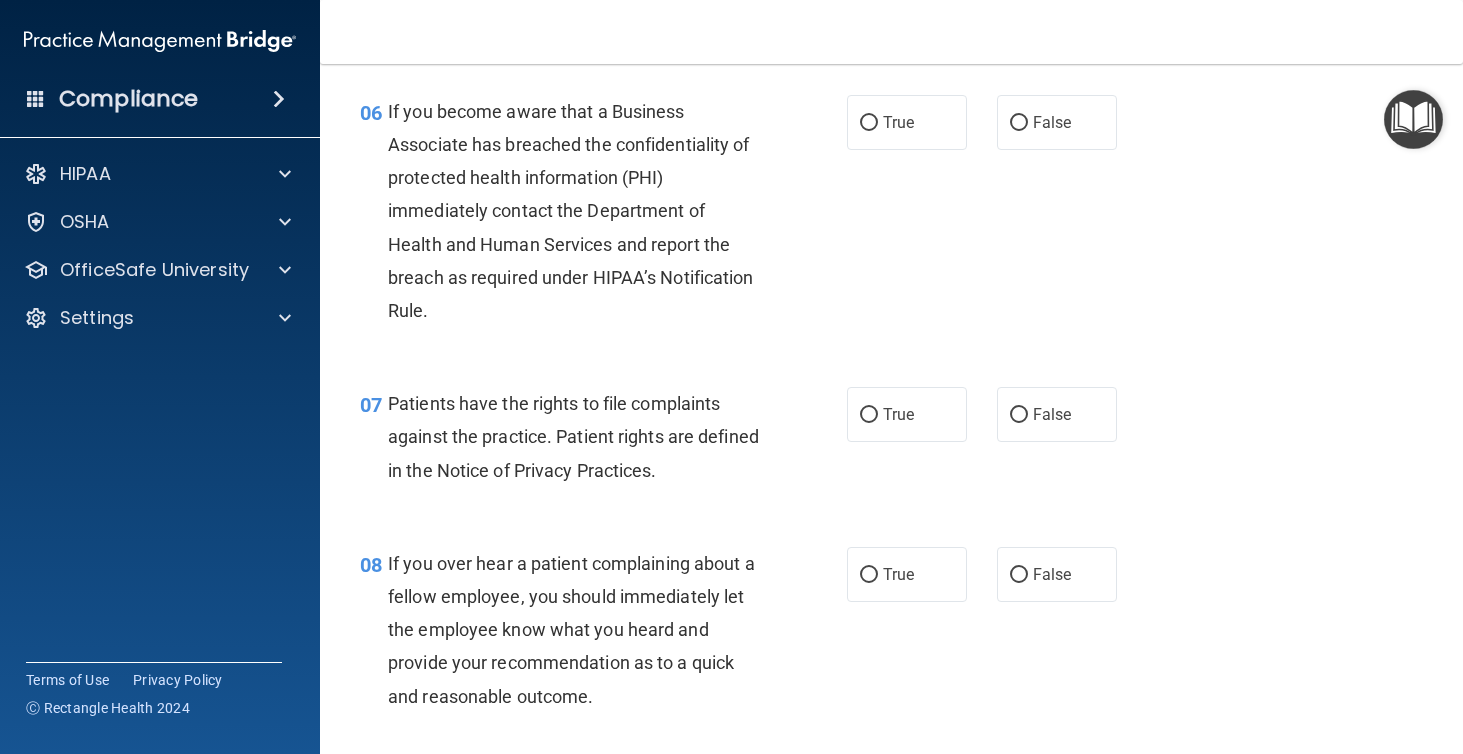 scroll, scrollTop: 1162, scrollLeft: 0, axis: vertical 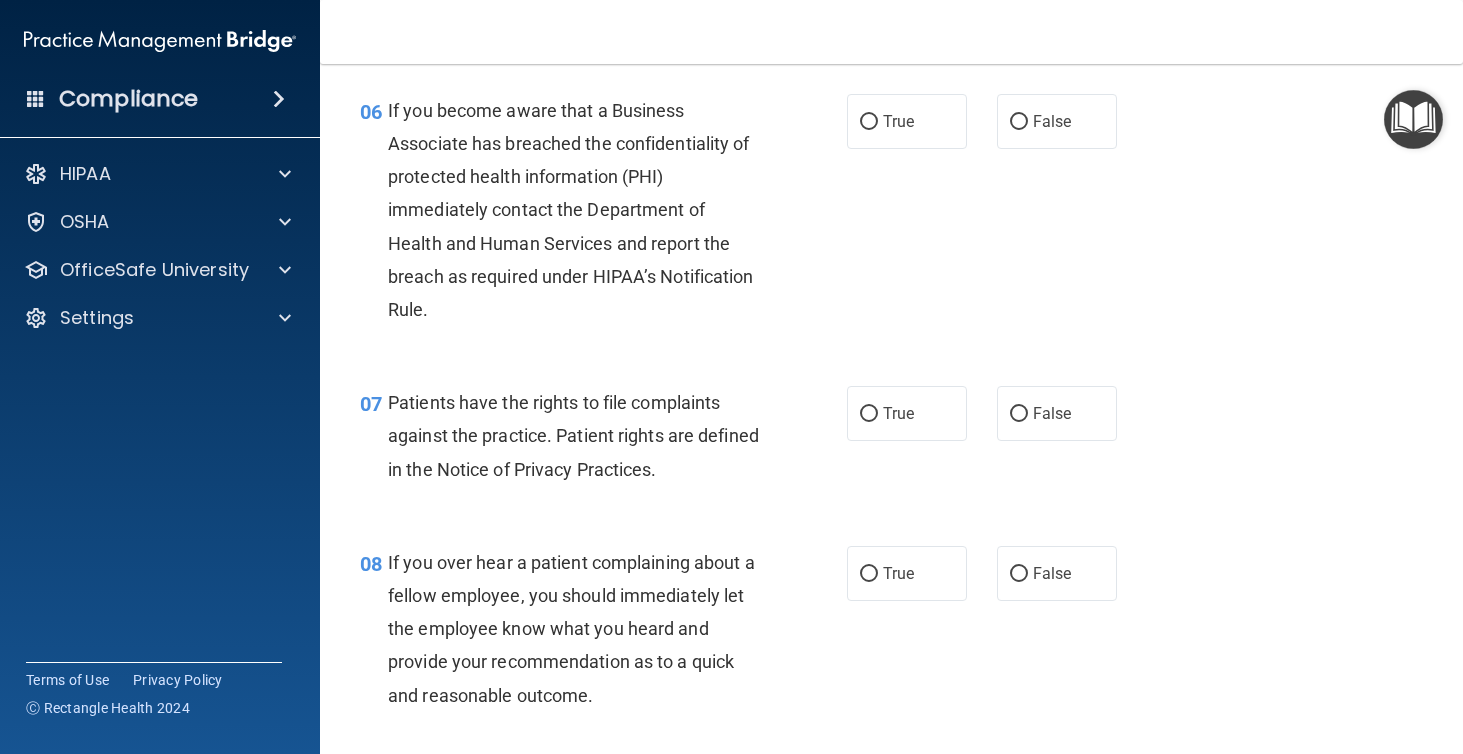 click on "If you become aware that a Business Associate has breached the confidentiality of protected health information (PHI) immediately contact the Department of Health and Human Services and report the breach as required under HIPAA’s Notification Rule." at bounding box center [581, 210] 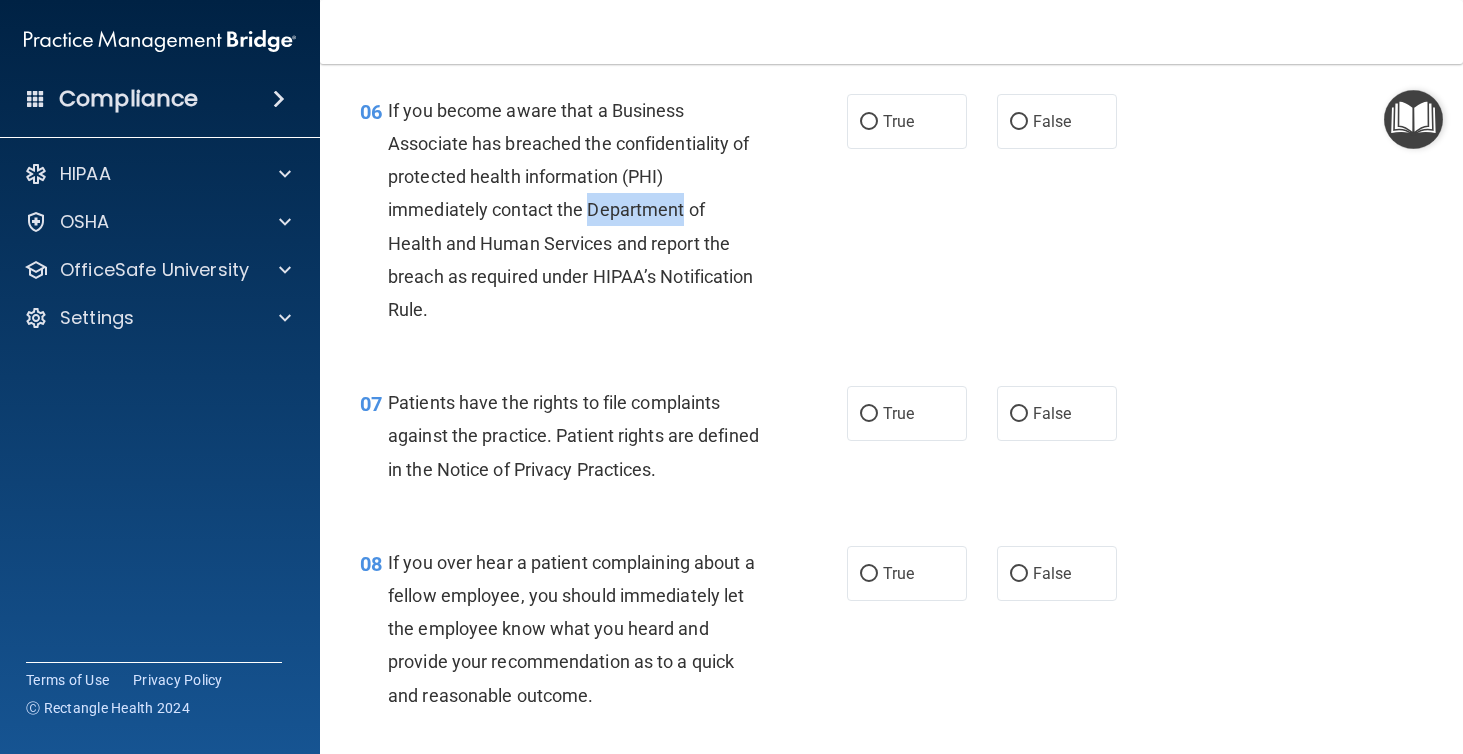 click on "If you become aware that a Business Associate has breached the confidentiality of protected health information (PHI) immediately contact the Department of Health and Human Services and report the breach as required under HIPAA’s Notification Rule." at bounding box center [581, 210] 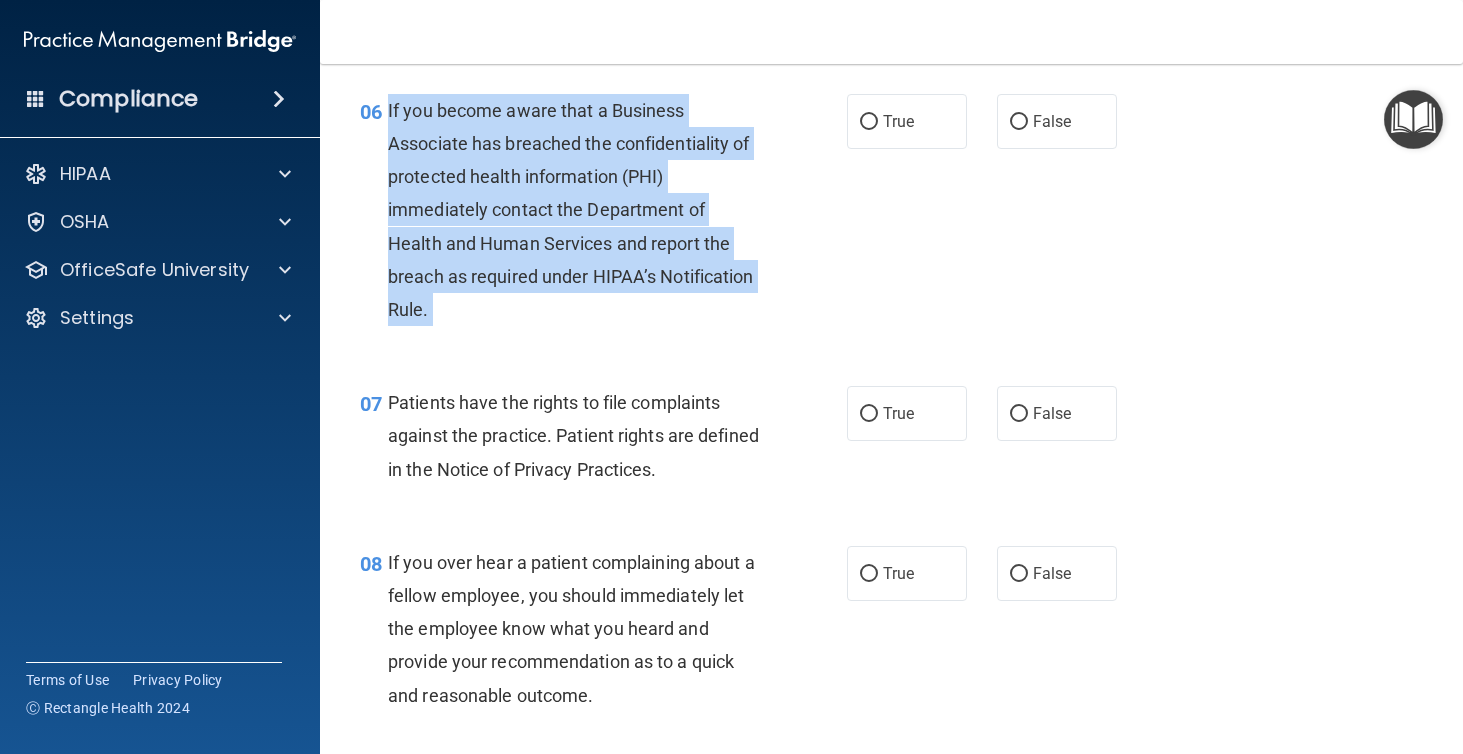 click on "If you become aware that a Business Associate has breached the confidentiality of protected health information (PHI) immediately contact the Department of Health and Human Services and report the breach as required under HIPAA’s Notification Rule." at bounding box center (581, 210) 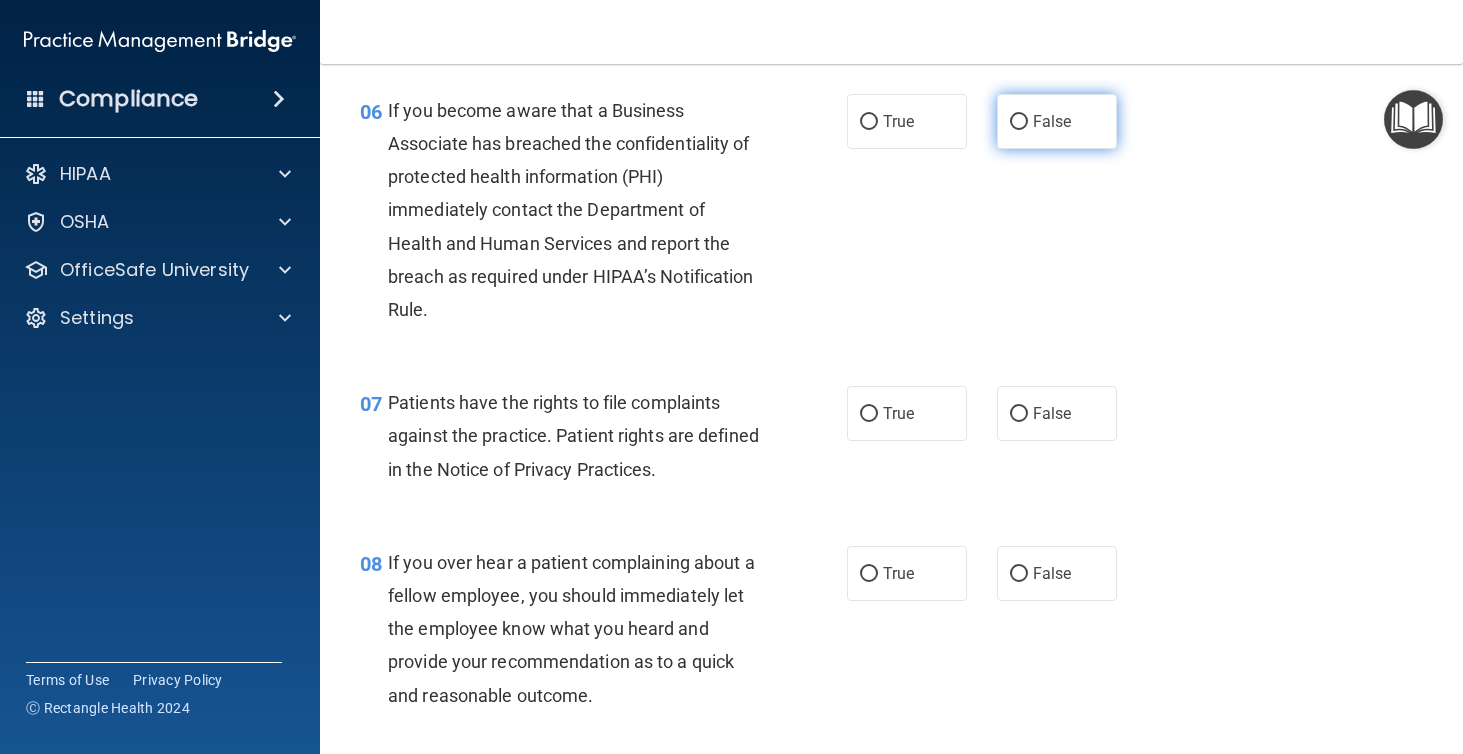 click on "False" at bounding box center [1057, 121] 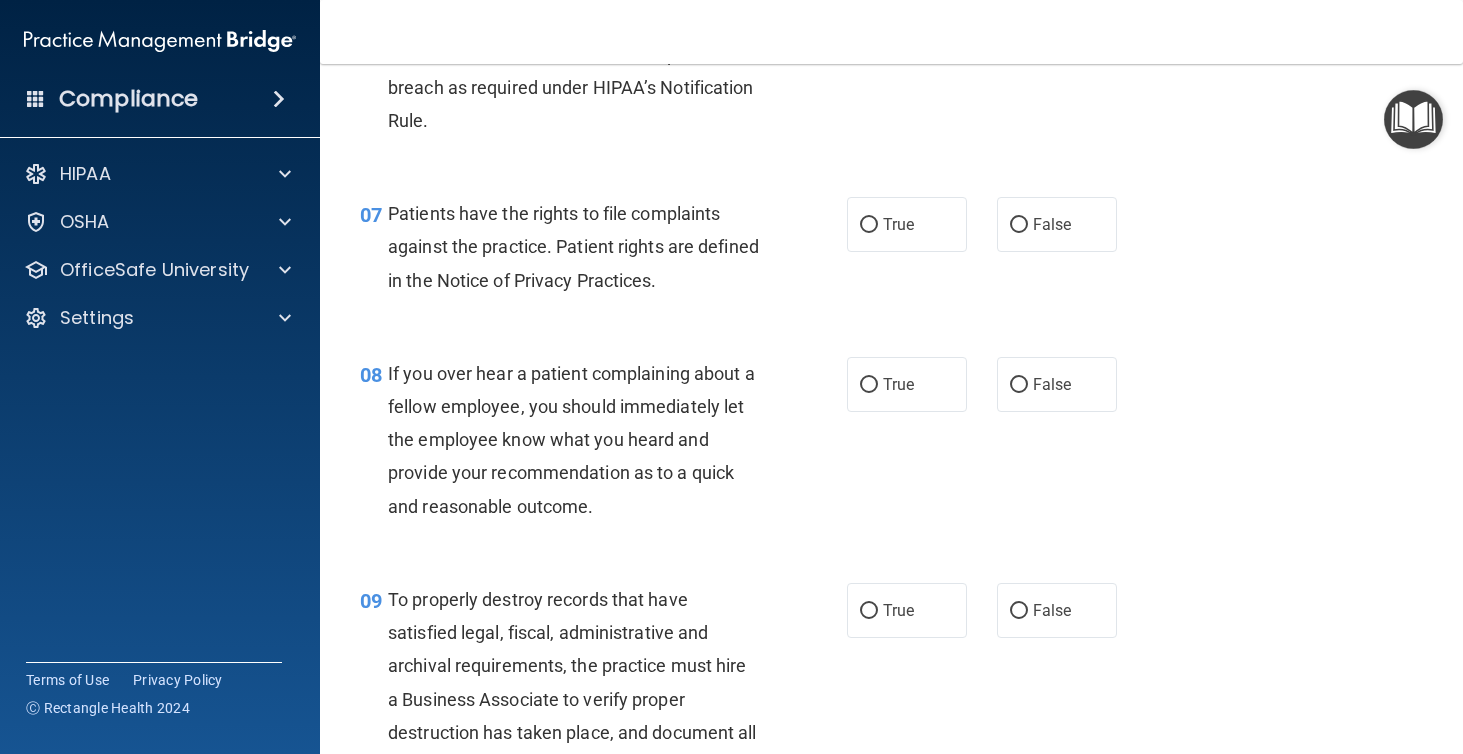 scroll, scrollTop: 1384, scrollLeft: 0, axis: vertical 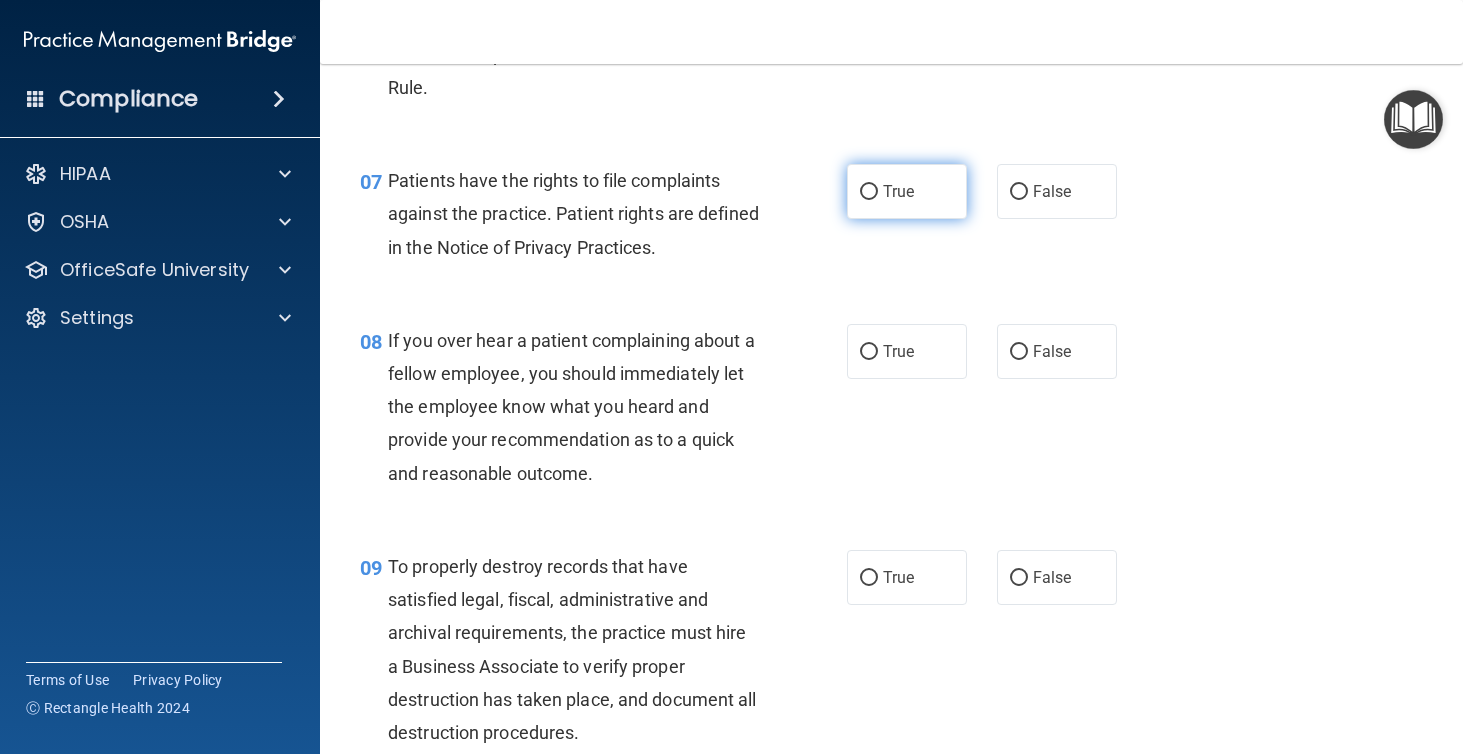 click on "True" at bounding box center (898, 191) 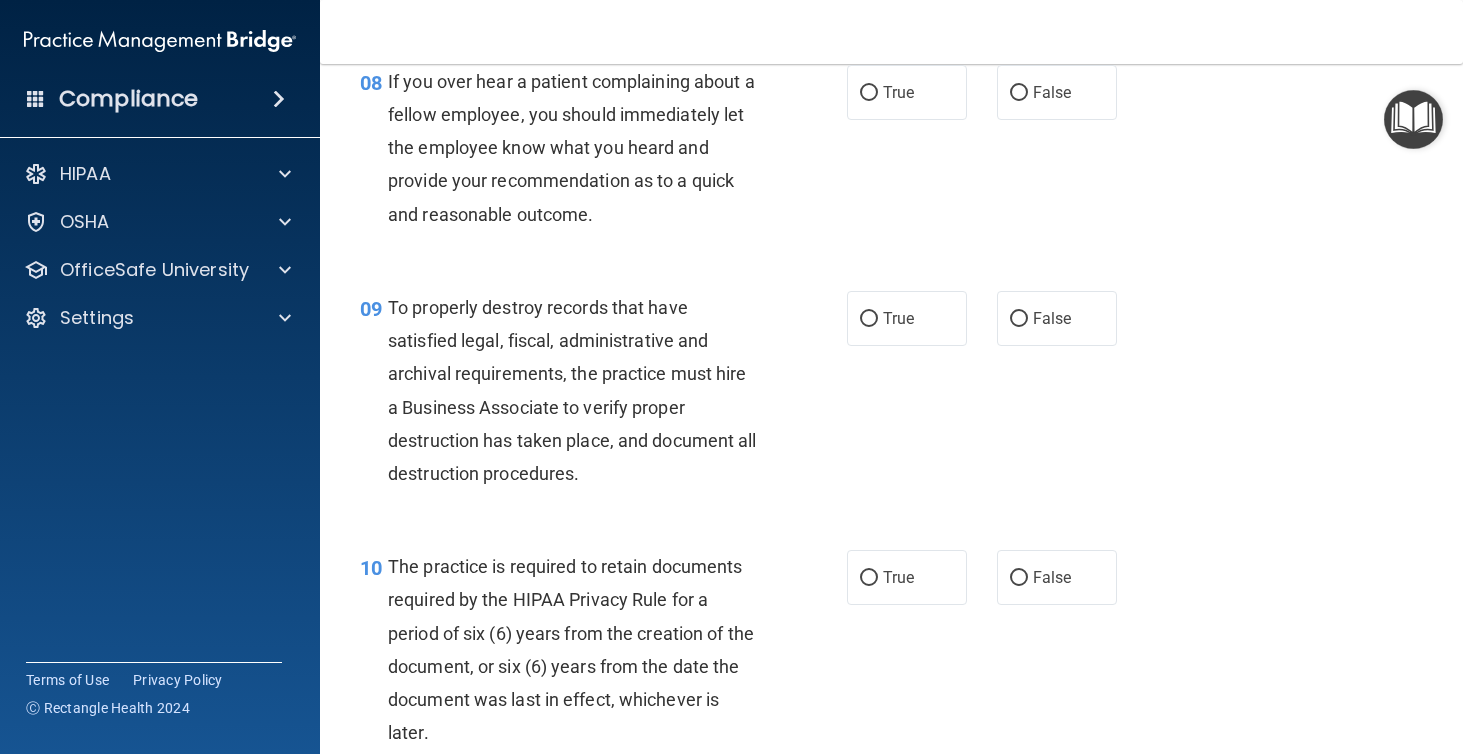 scroll, scrollTop: 1645, scrollLeft: 0, axis: vertical 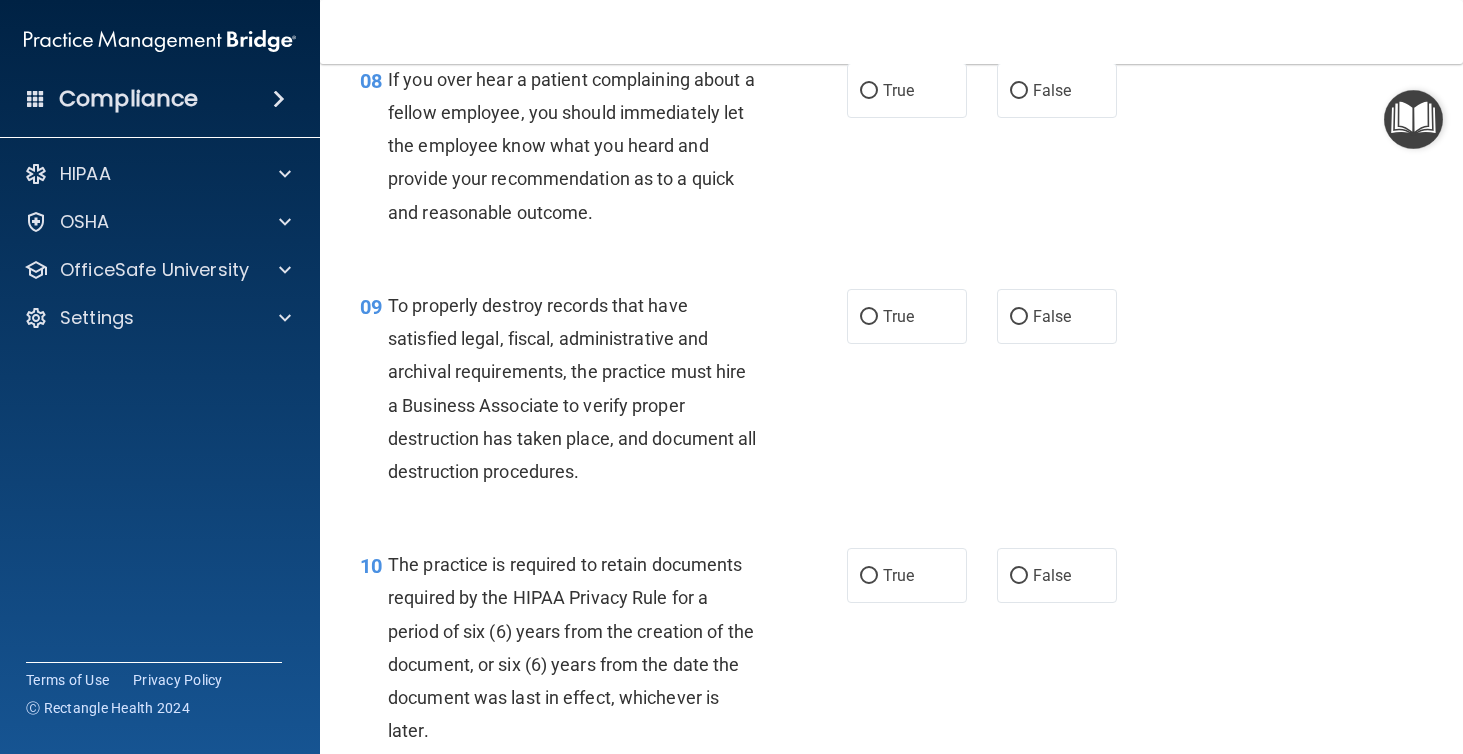 click on "If you over hear a patient complaining about a fellow employee, you should immediately let the employee know what you heard and provide your recommendation as to a quick and reasonable outcome." at bounding box center (581, 146) 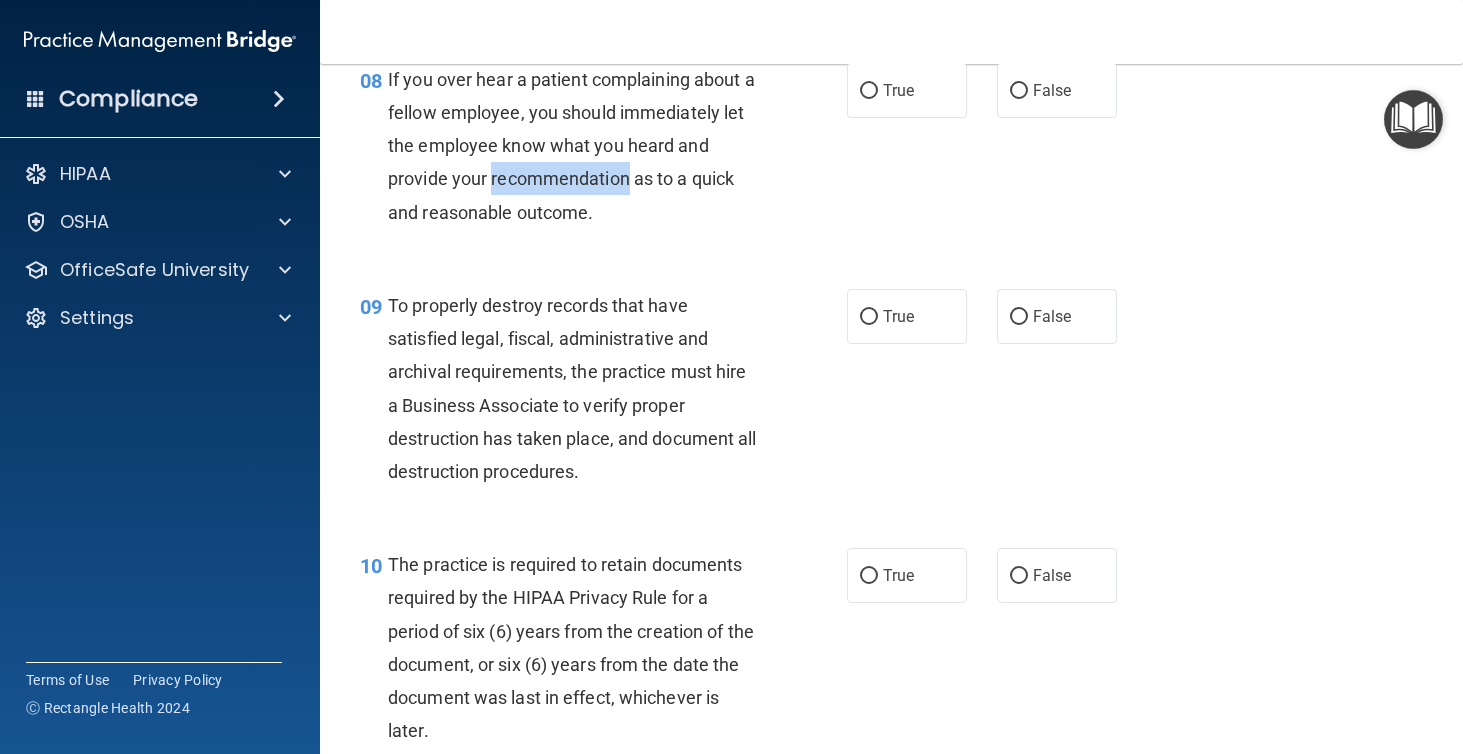 click on "If you over hear a patient complaining about a fellow employee, you should immediately let the employee know what you heard and provide your recommendation as to a quick and reasonable outcome." at bounding box center [581, 146] 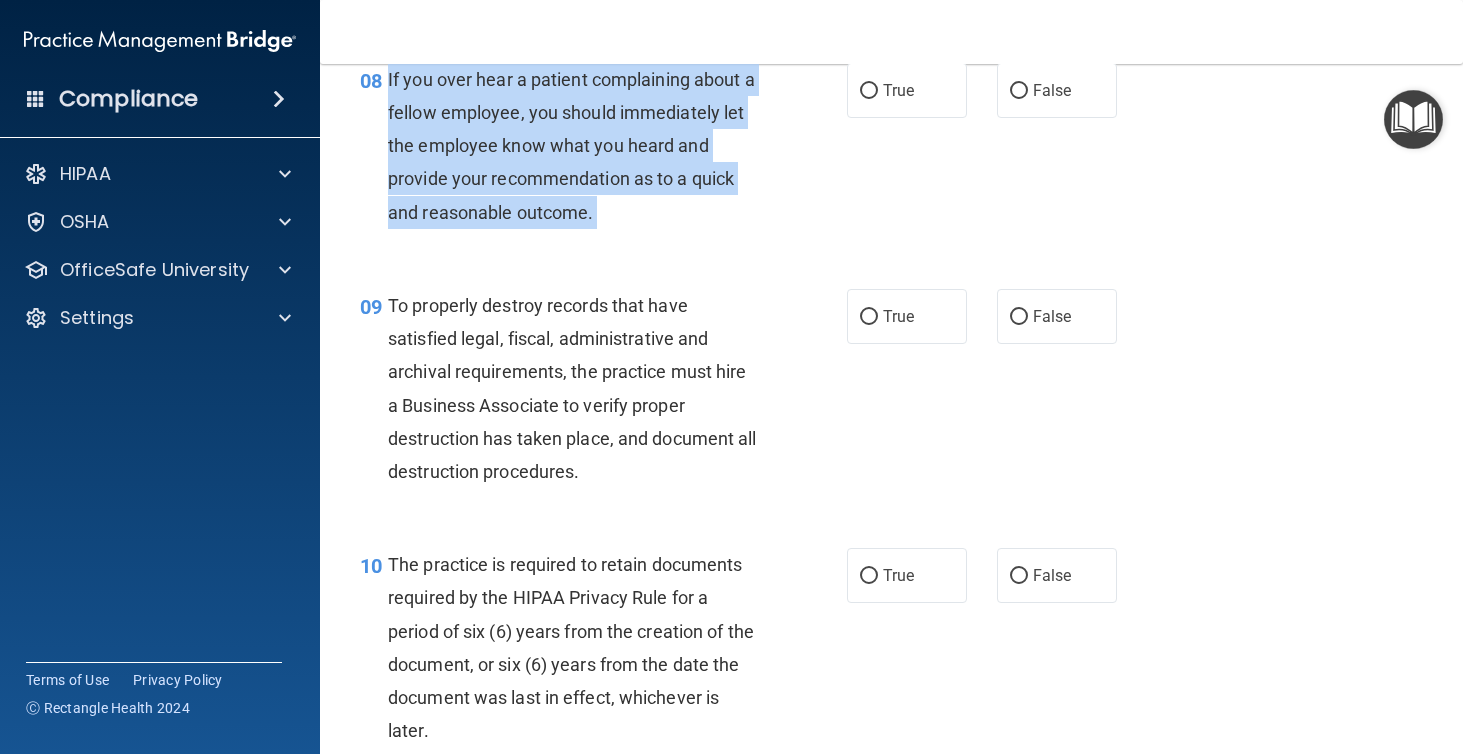 click on "If you over hear a patient complaining about a fellow employee, you should immediately let the employee know what you heard and provide your recommendation as to a quick and reasonable outcome." at bounding box center (581, 146) 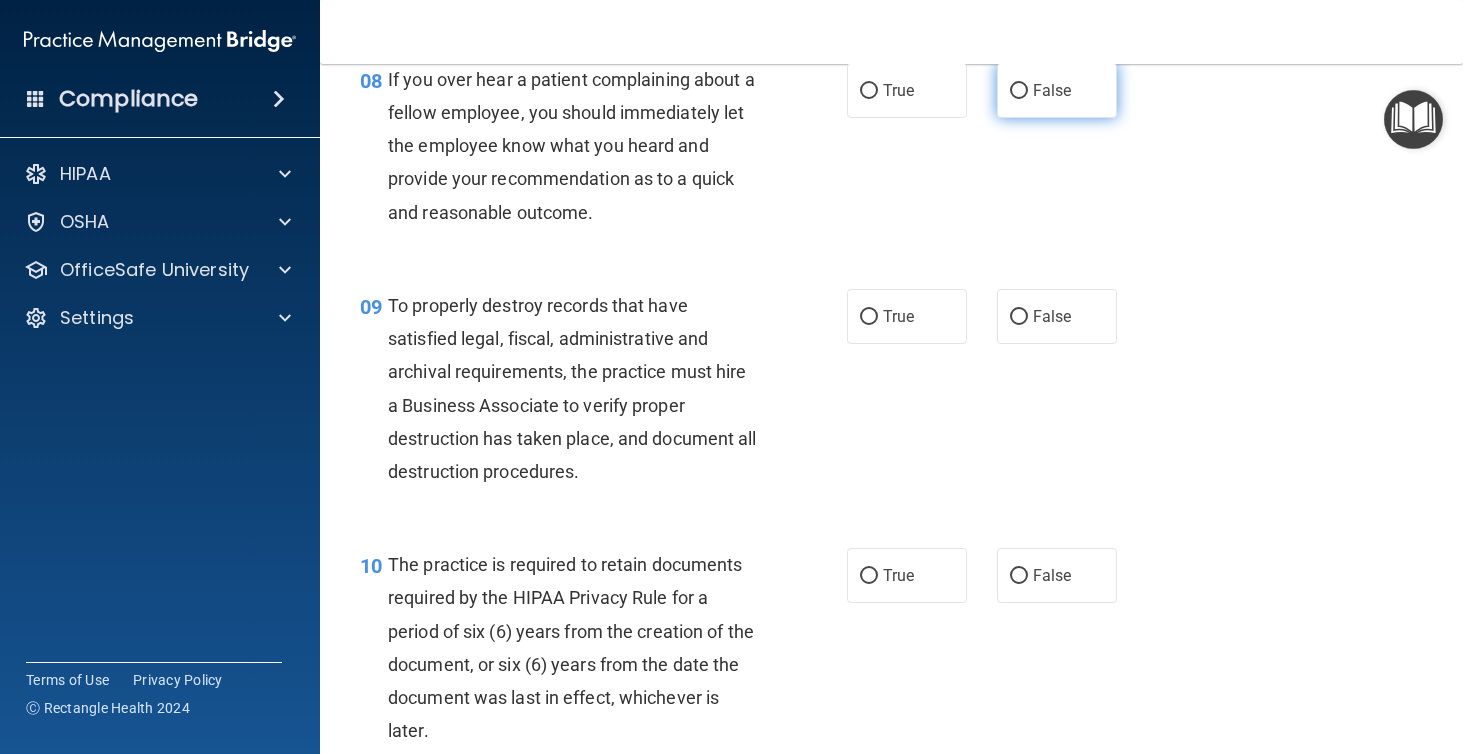 click on "False" at bounding box center [1052, 90] 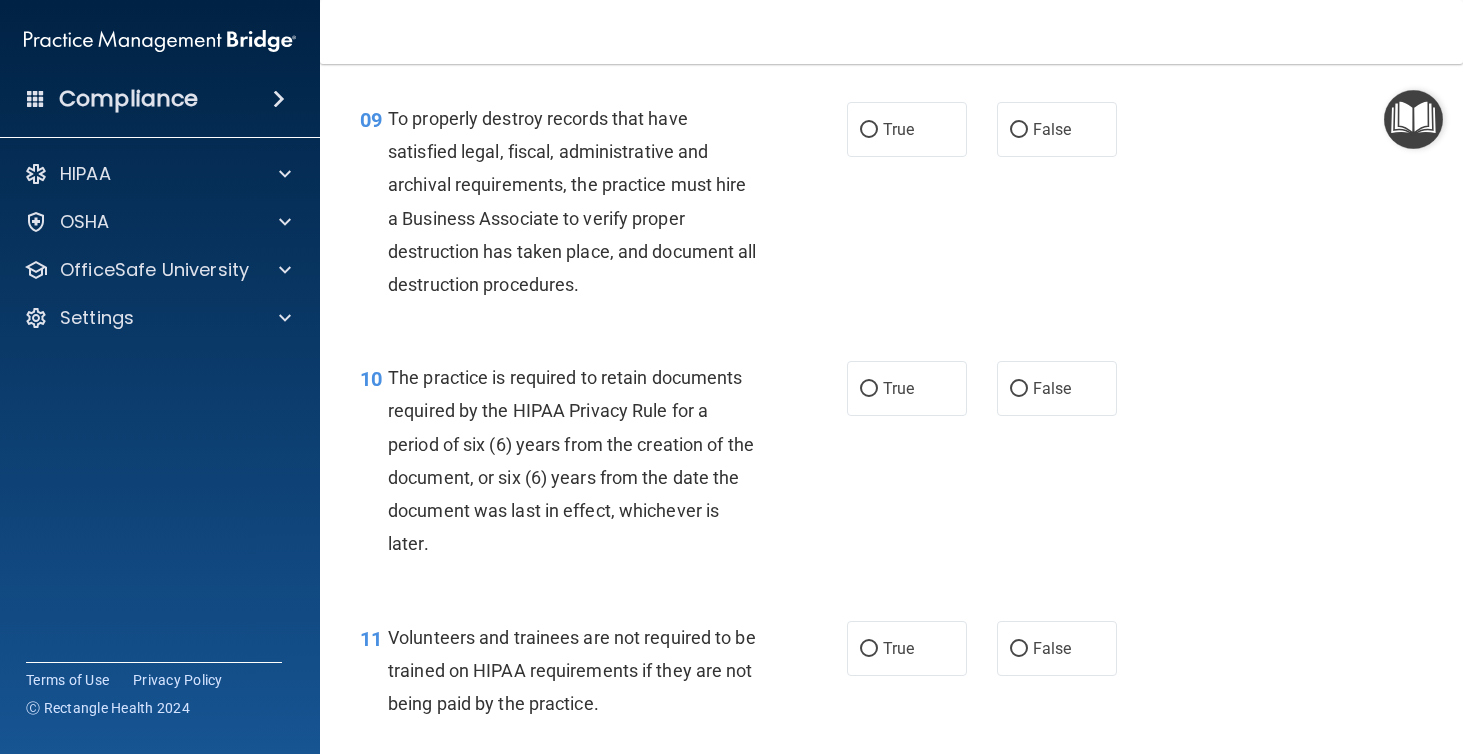 scroll, scrollTop: 1831, scrollLeft: 0, axis: vertical 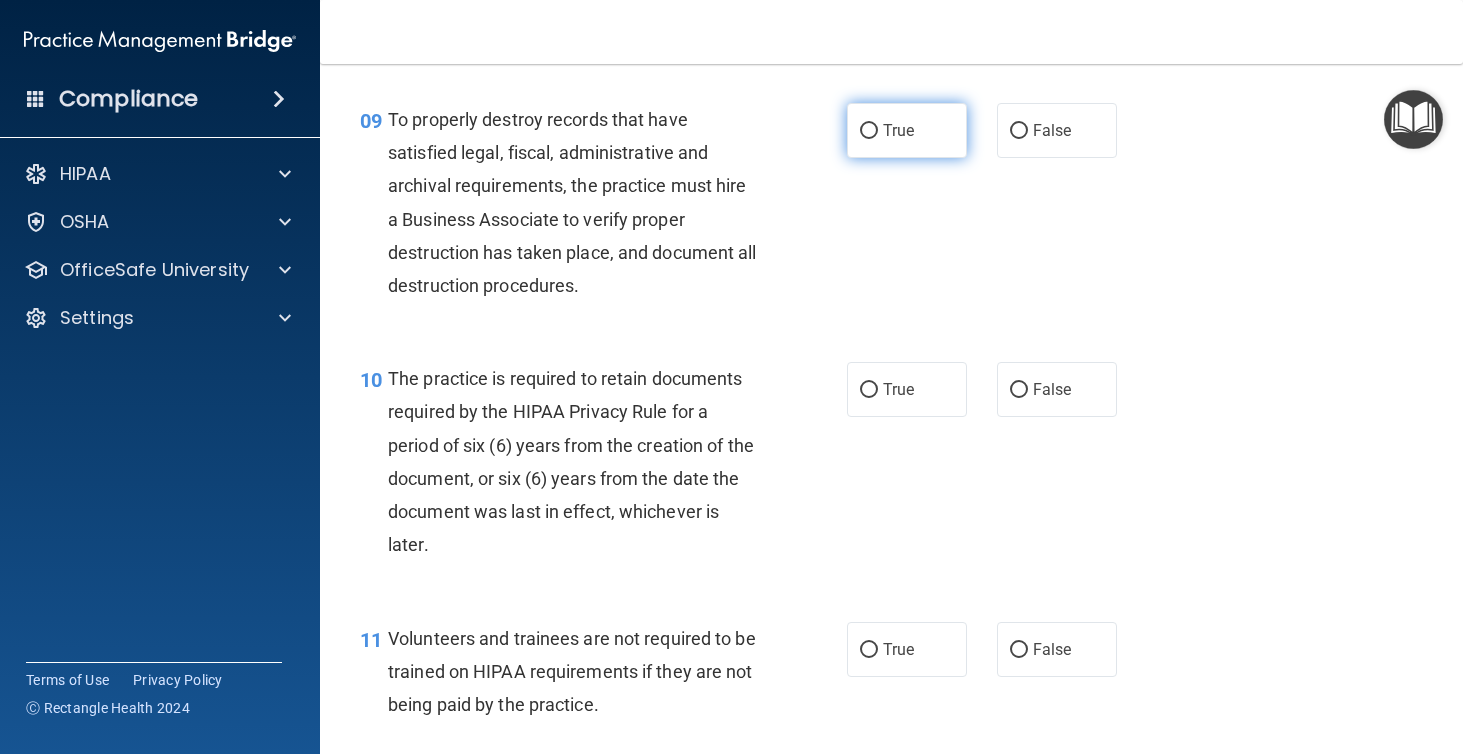 click on "True" at bounding box center (907, 130) 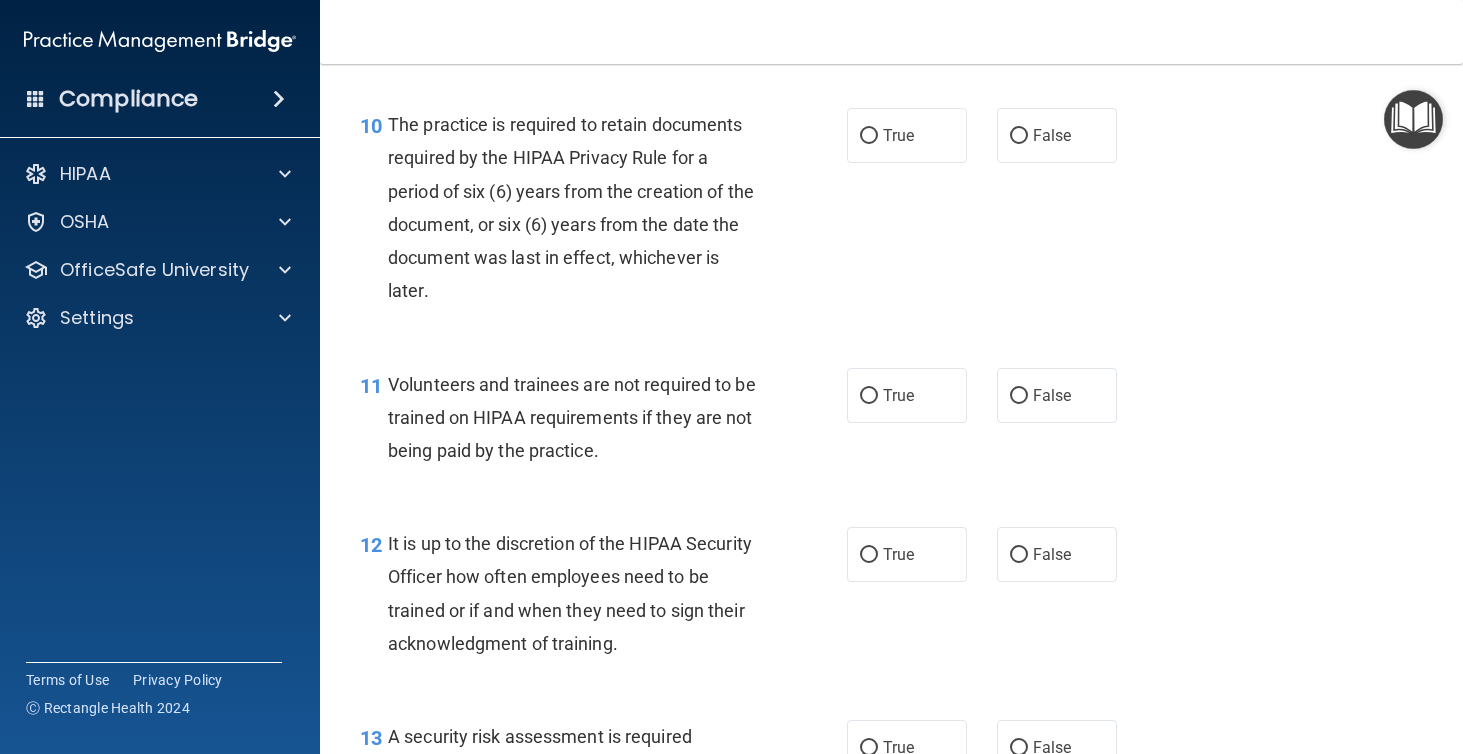 scroll, scrollTop: 2120, scrollLeft: 0, axis: vertical 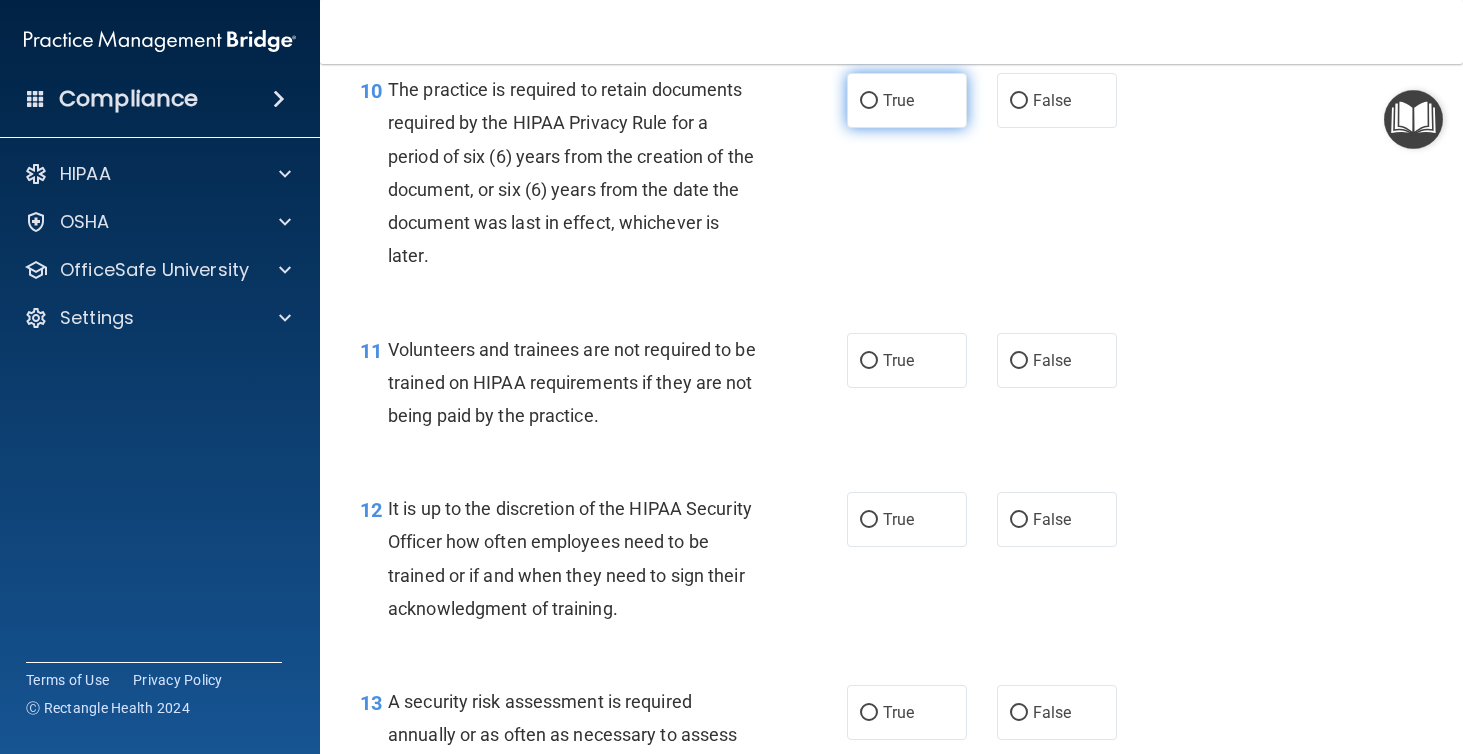 click on "True" at bounding box center (898, 100) 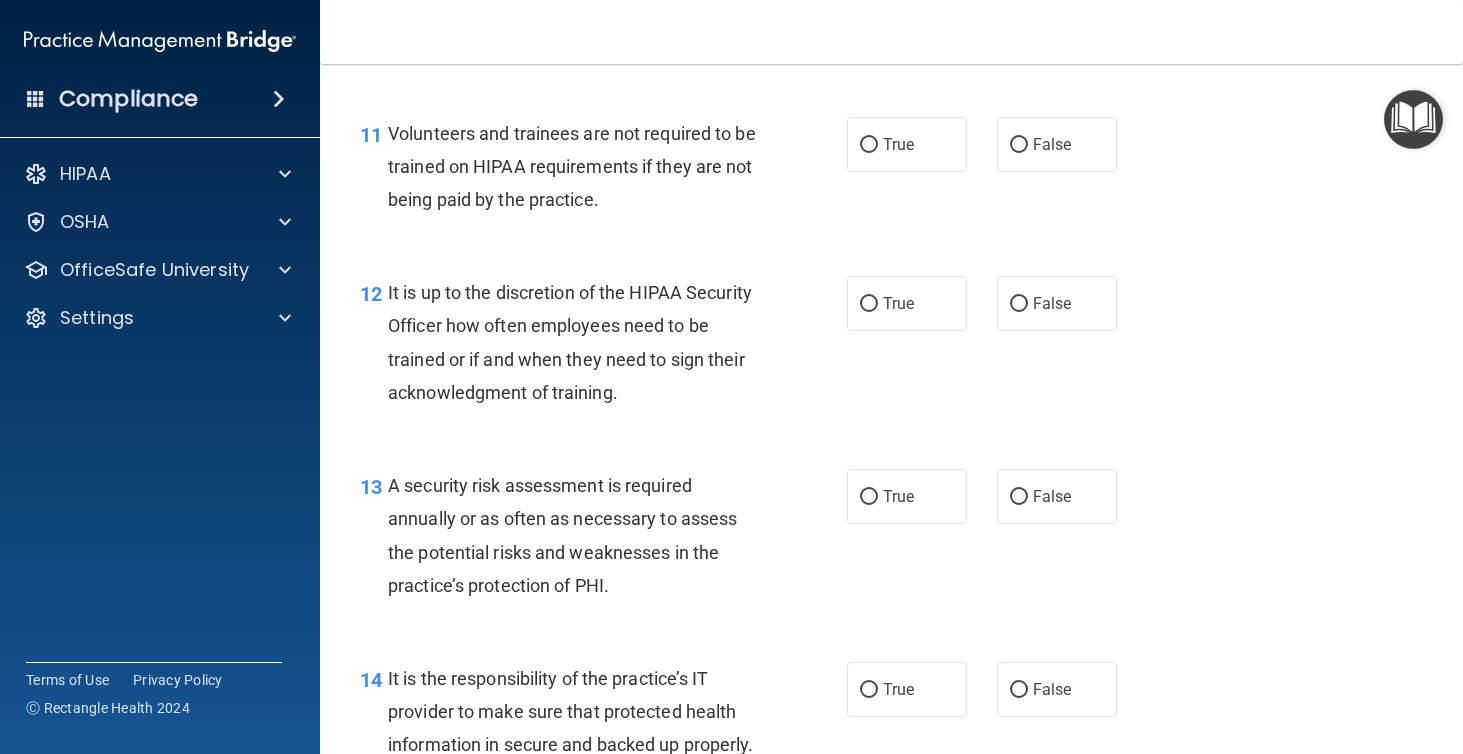 scroll, scrollTop: 2347, scrollLeft: 0, axis: vertical 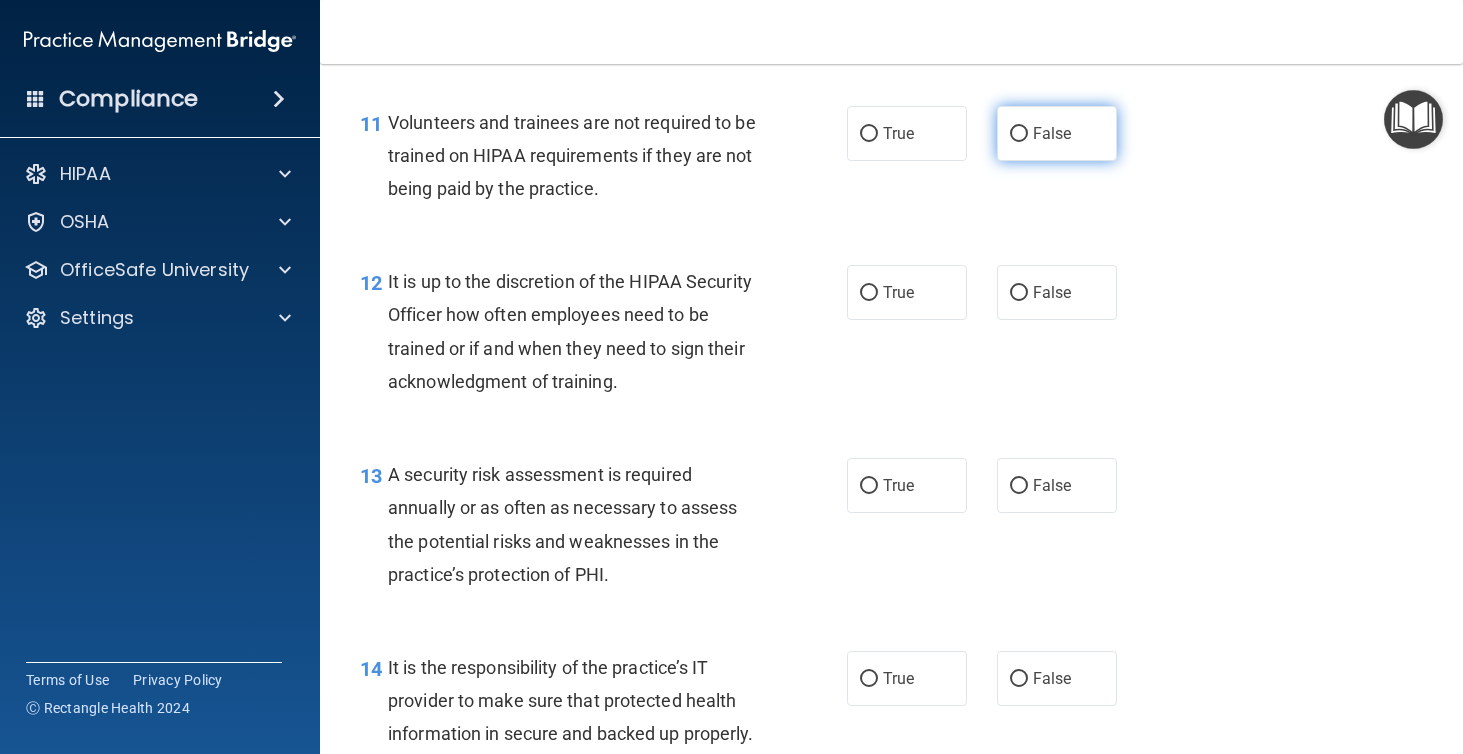 click on "False" at bounding box center [1057, 133] 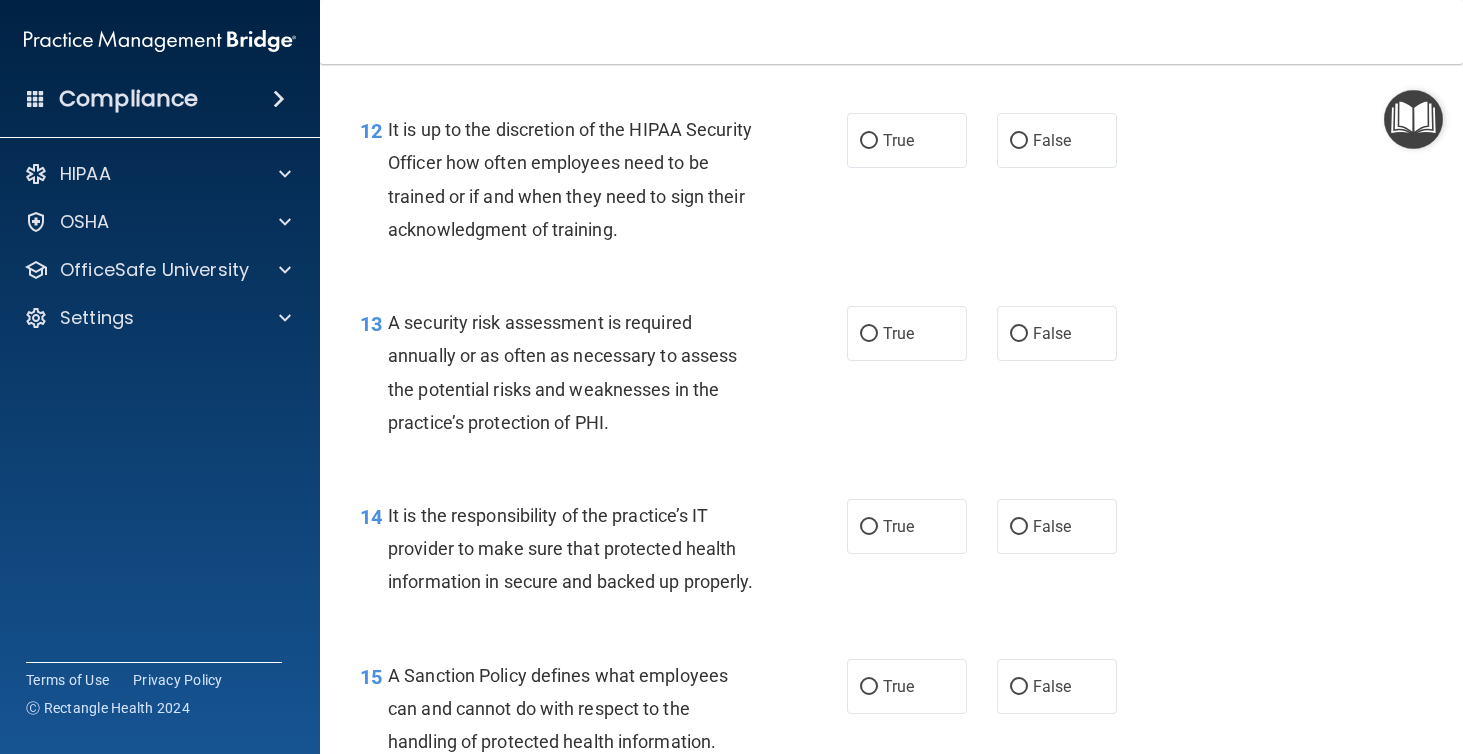 scroll, scrollTop: 2499, scrollLeft: 0, axis: vertical 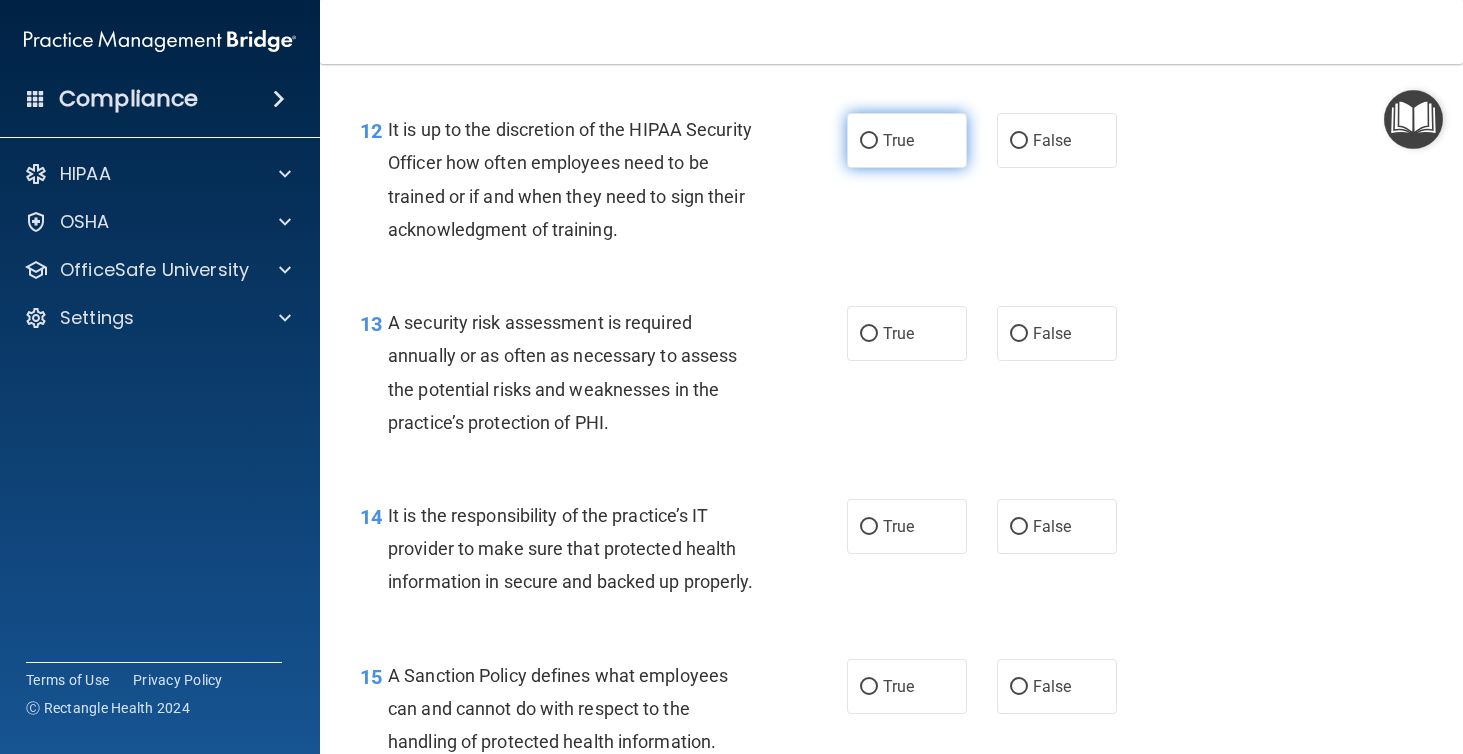 click on "True" at bounding box center (907, 140) 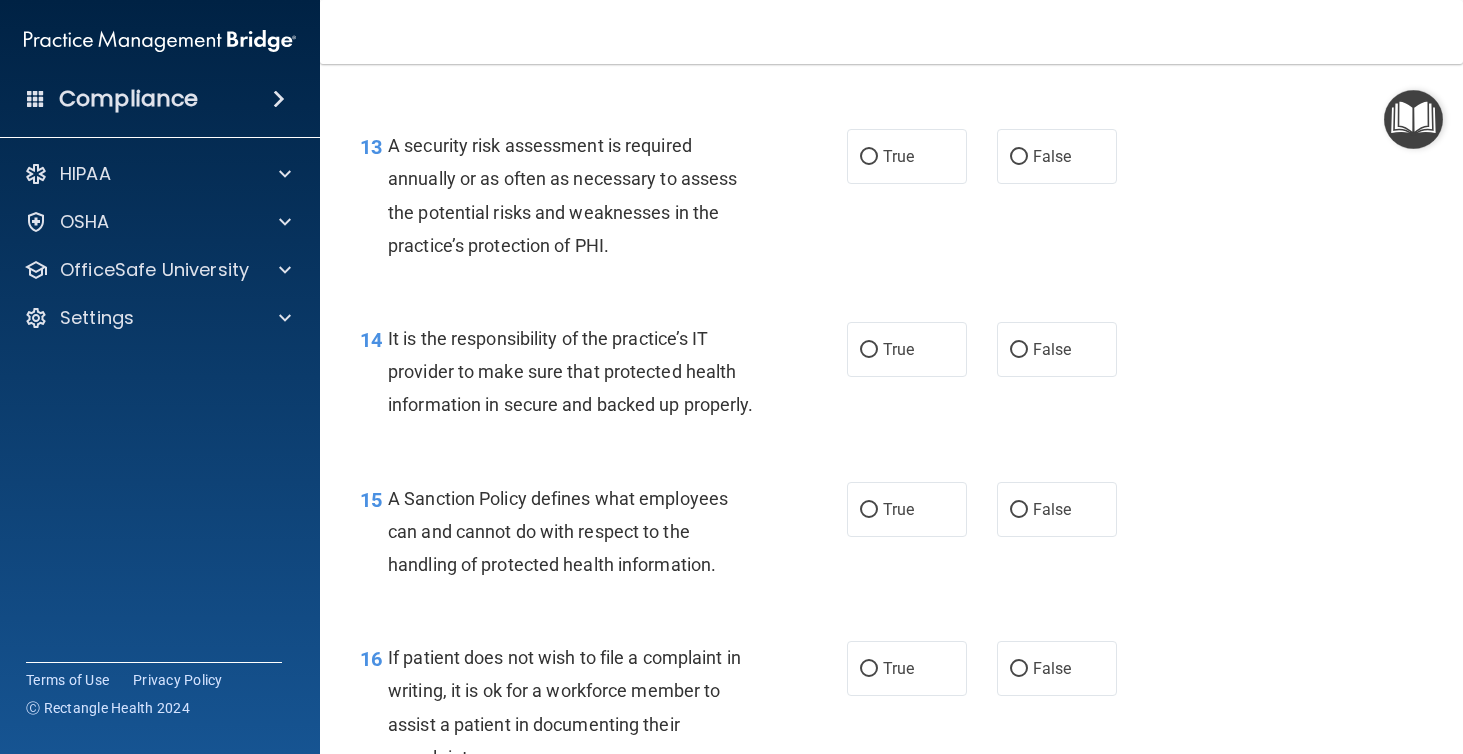 scroll, scrollTop: 2683, scrollLeft: 0, axis: vertical 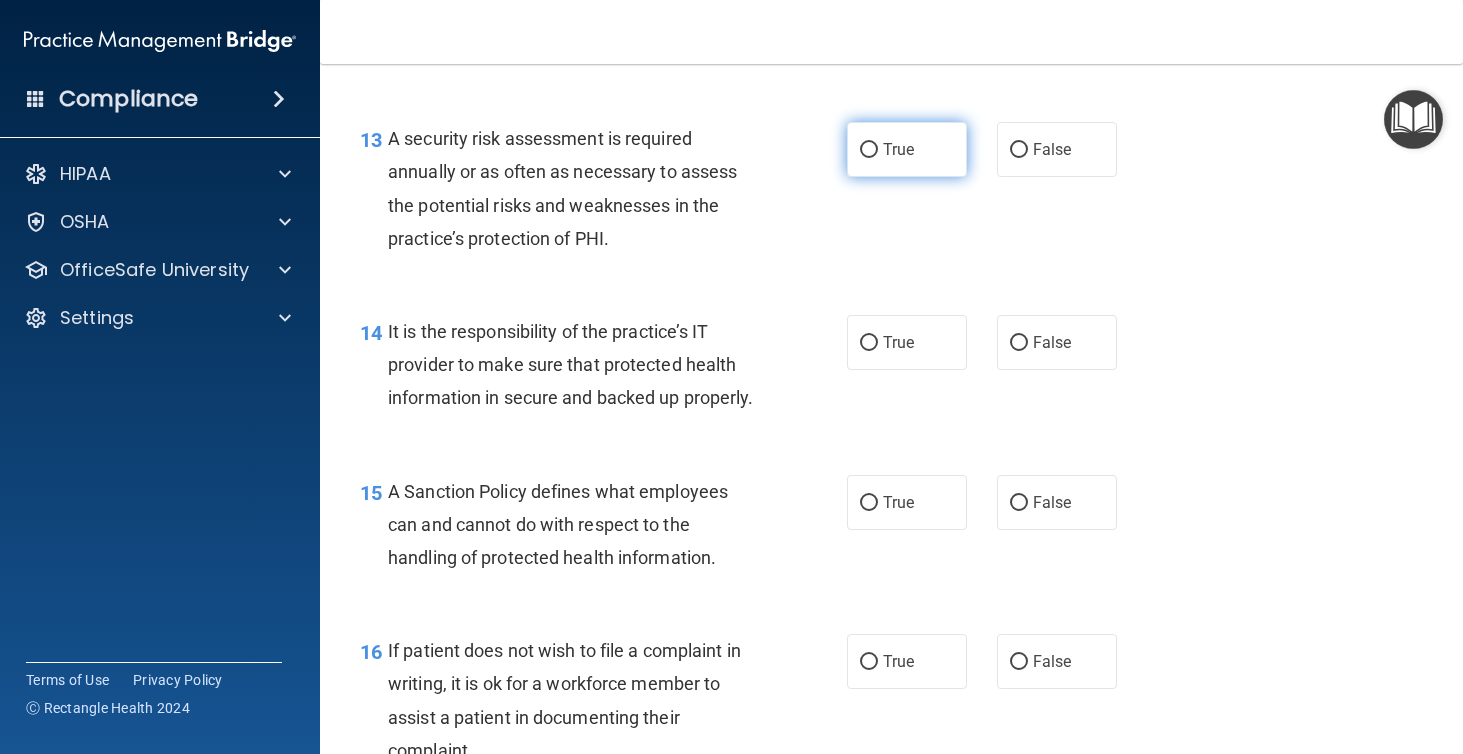 click on "True" at bounding box center (907, 149) 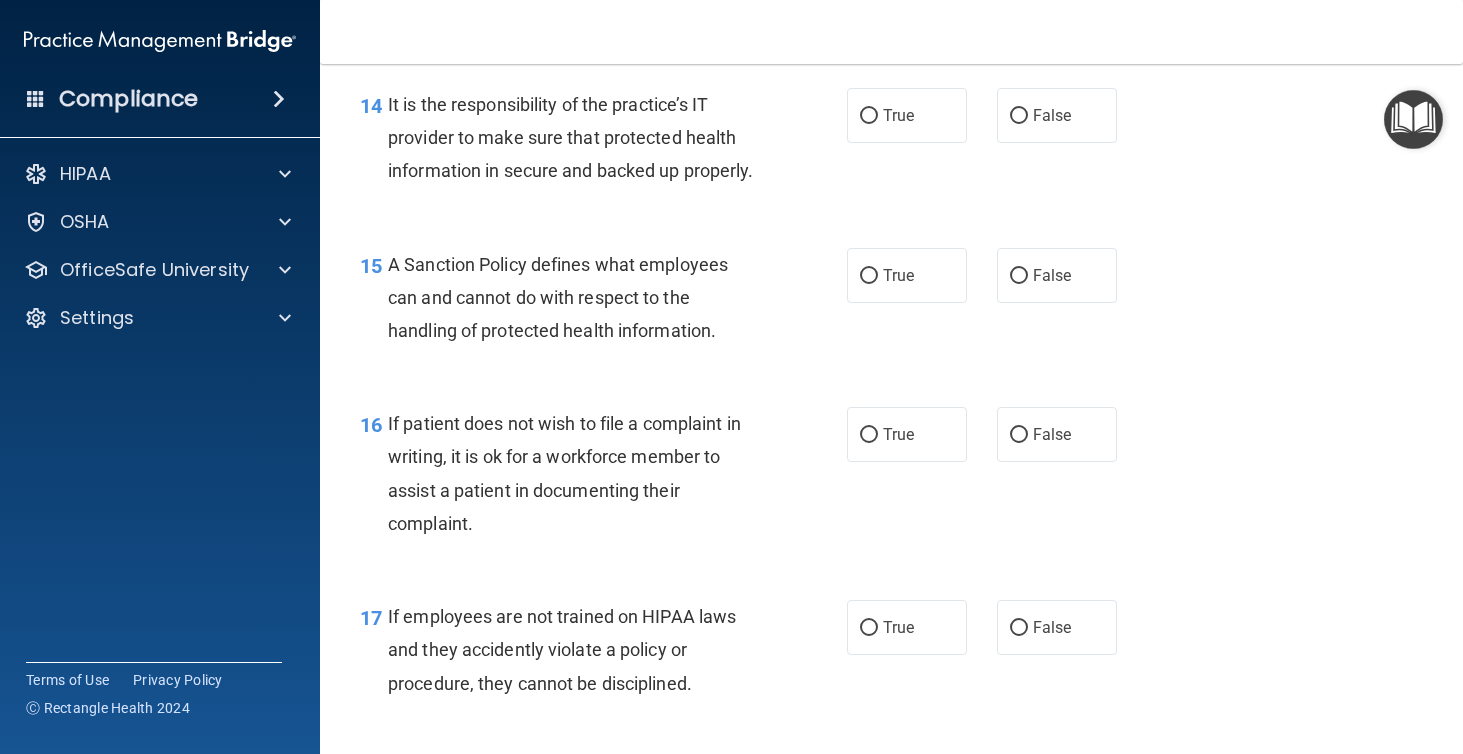 scroll, scrollTop: 2920, scrollLeft: 0, axis: vertical 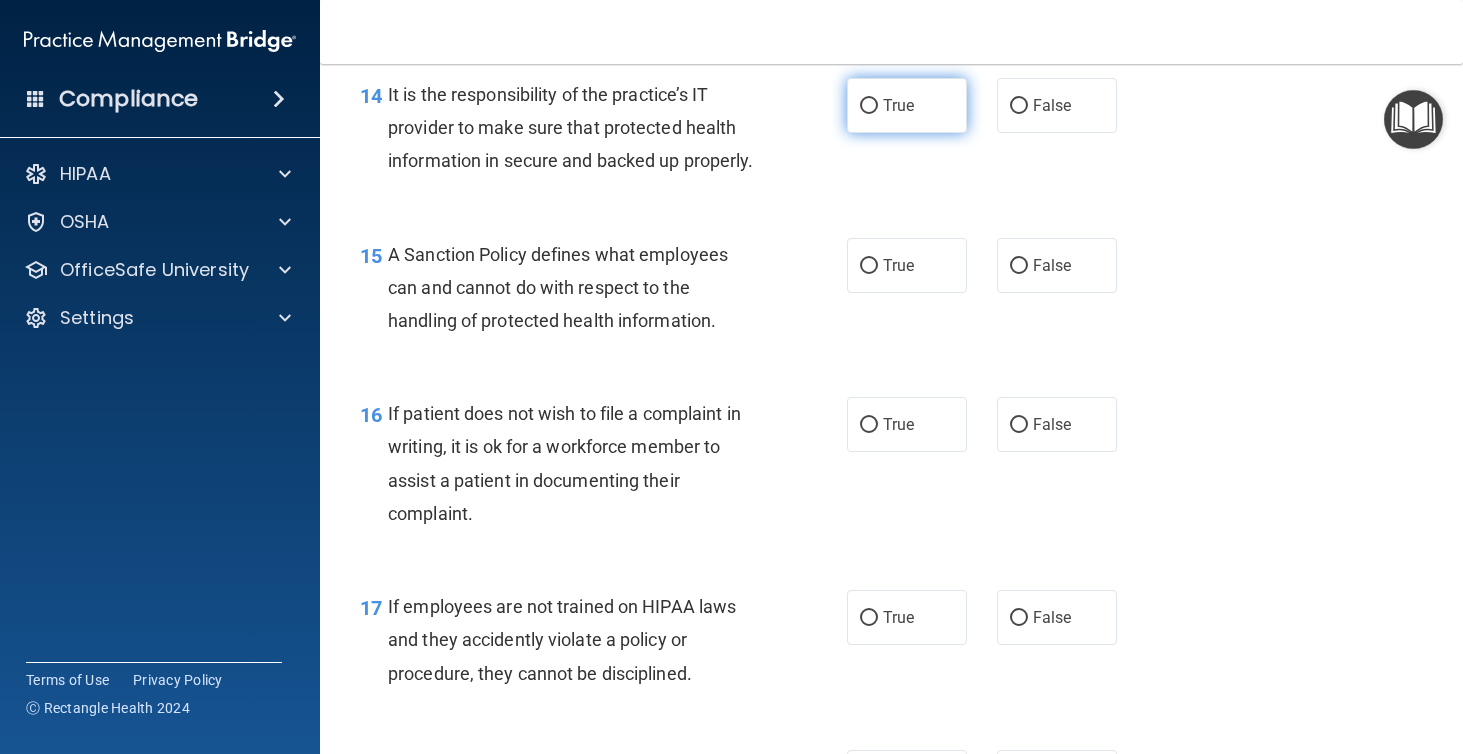 click on "True" at bounding box center [907, 105] 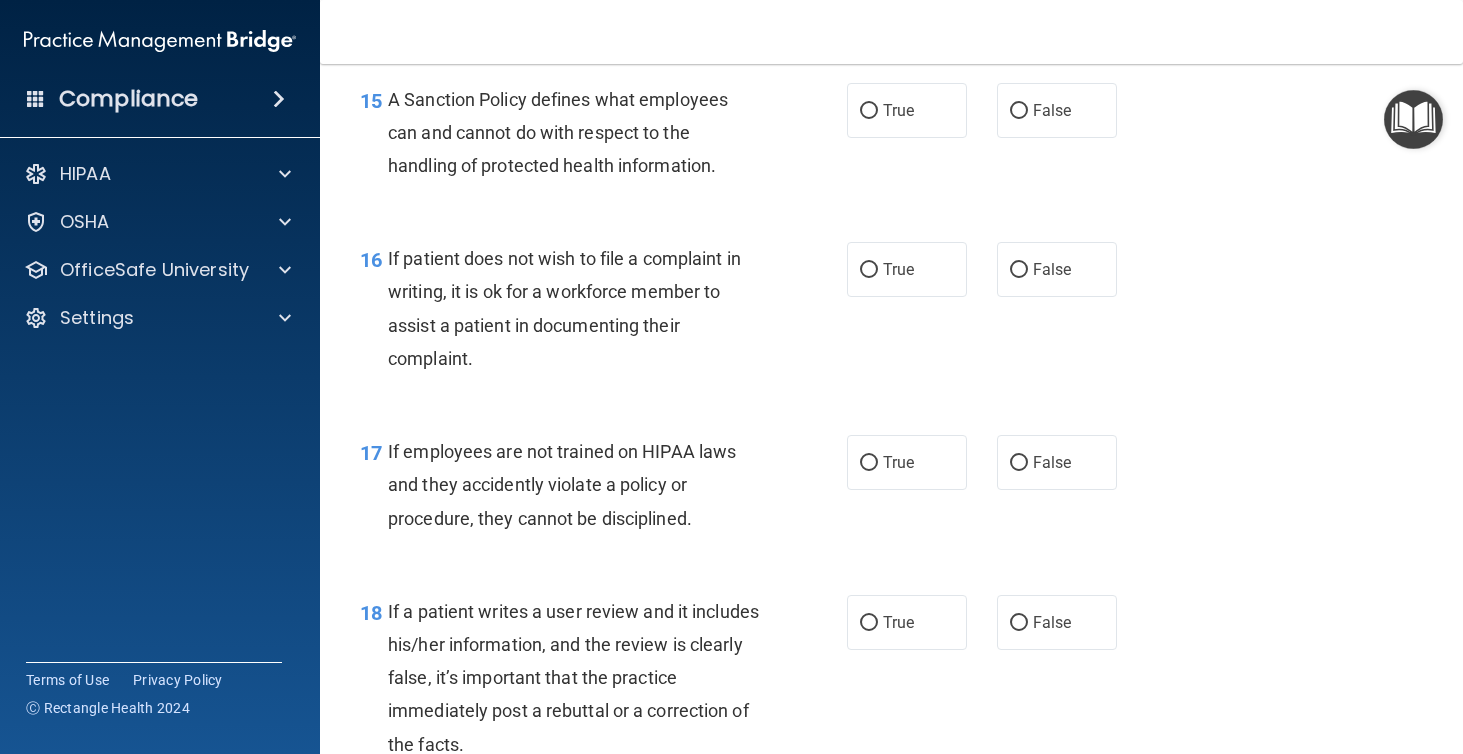 scroll, scrollTop: 3082, scrollLeft: 0, axis: vertical 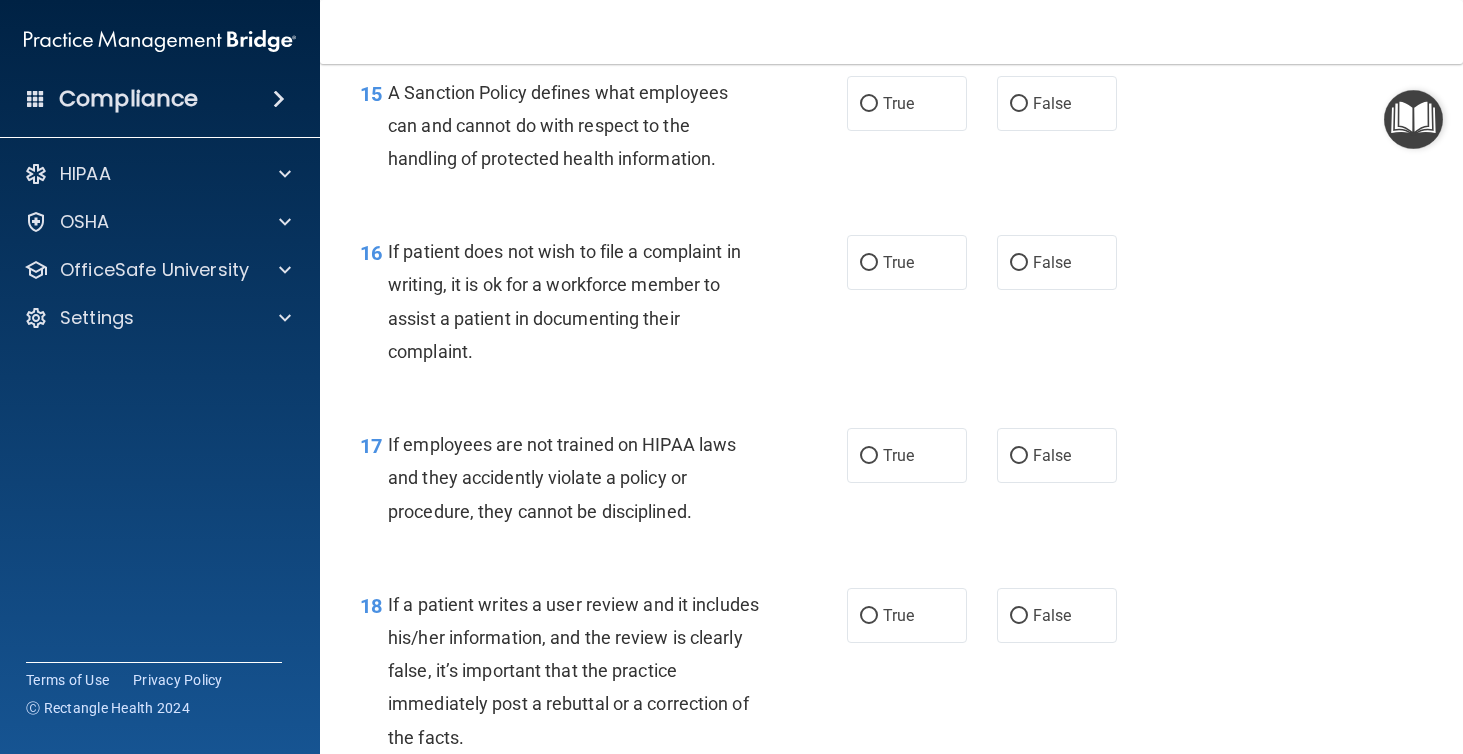 click on "A Sanction Policy defines what employees can and cannot do with respect to the handling of protected health information." at bounding box center [558, 125] 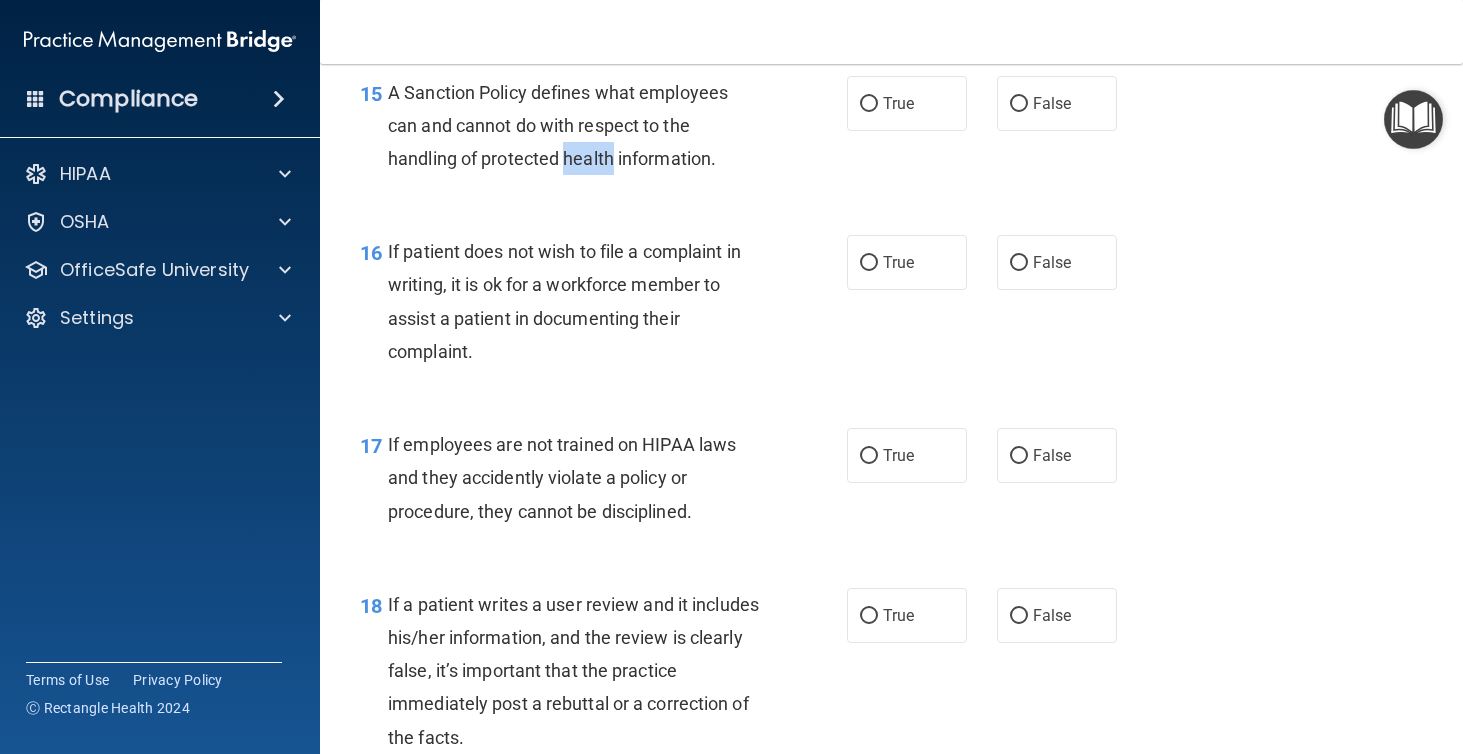 click on "A Sanction Policy defines what employees can and cannot do with respect to the handling of protected health information." at bounding box center [558, 125] 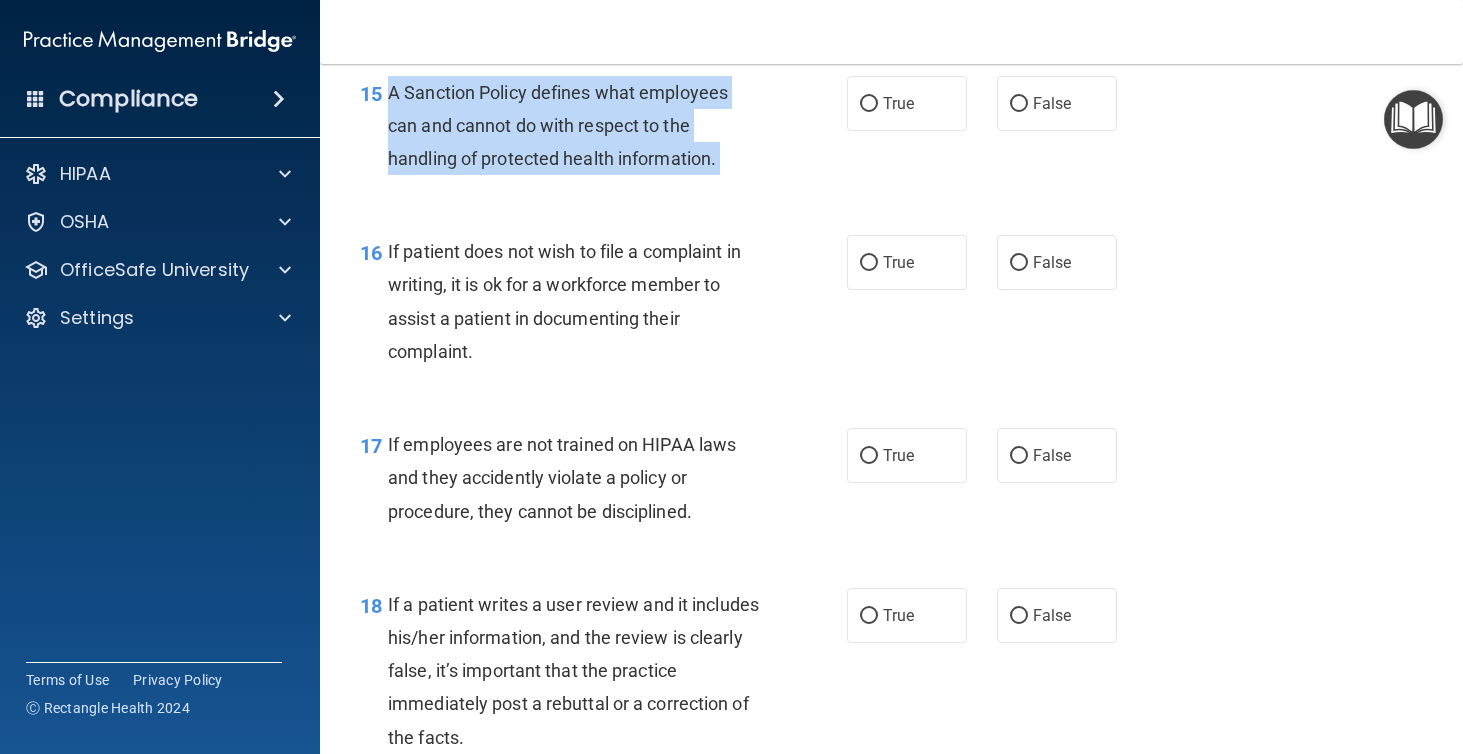click on "A Sanction Policy defines what employees can and cannot do with respect to the handling of protected health information." at bounding box center [558, 125] 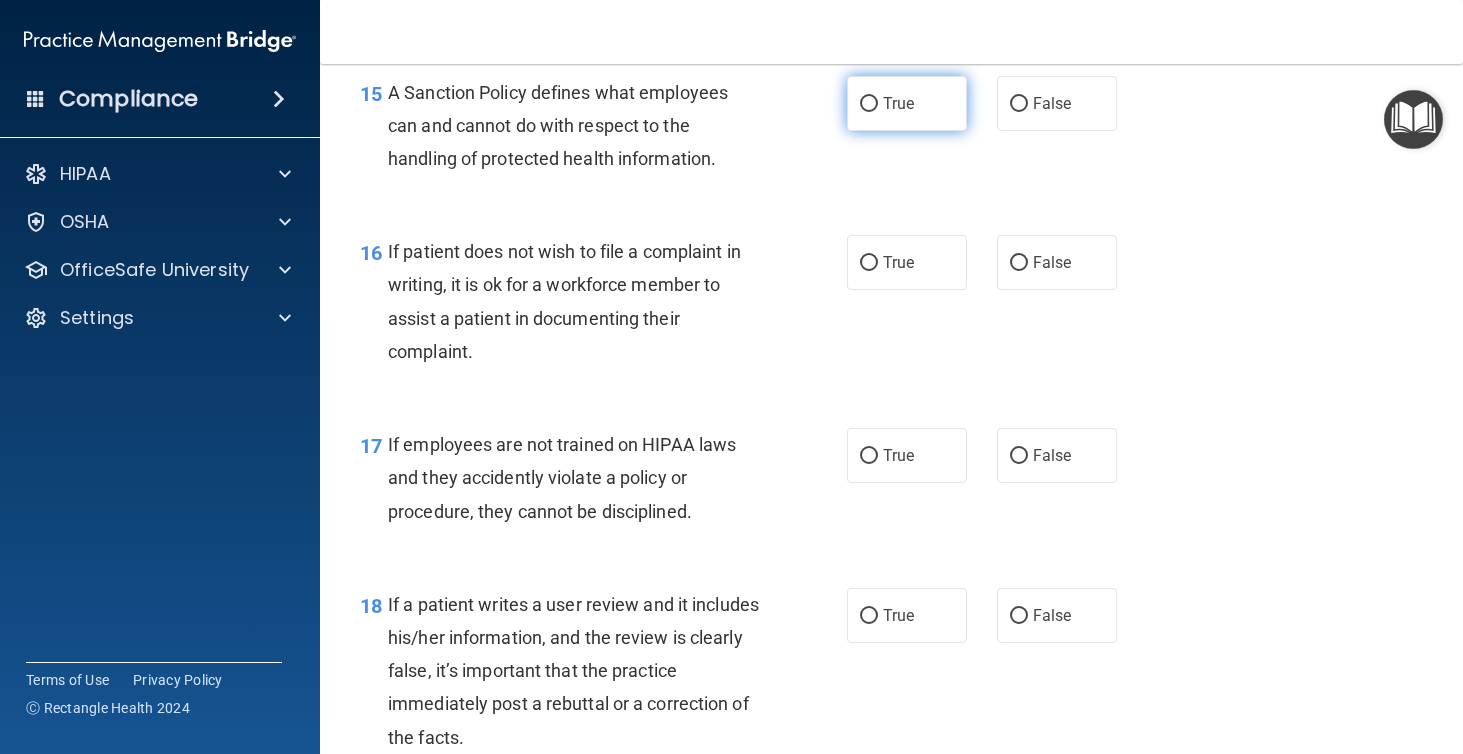 click on "True" at bounding box center [907, 103] 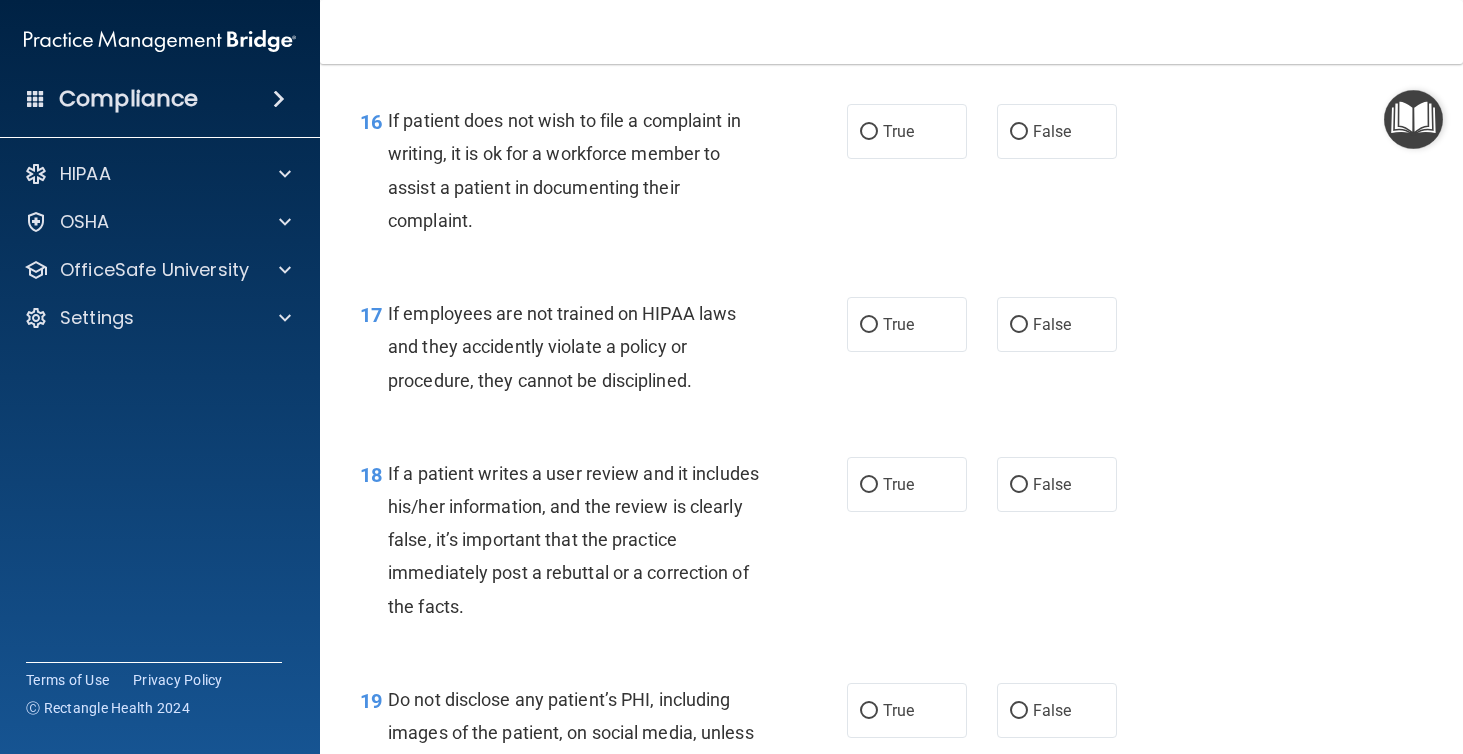 scroll, scrollTop: 3228, scrollLeft: 0, axis: vertical 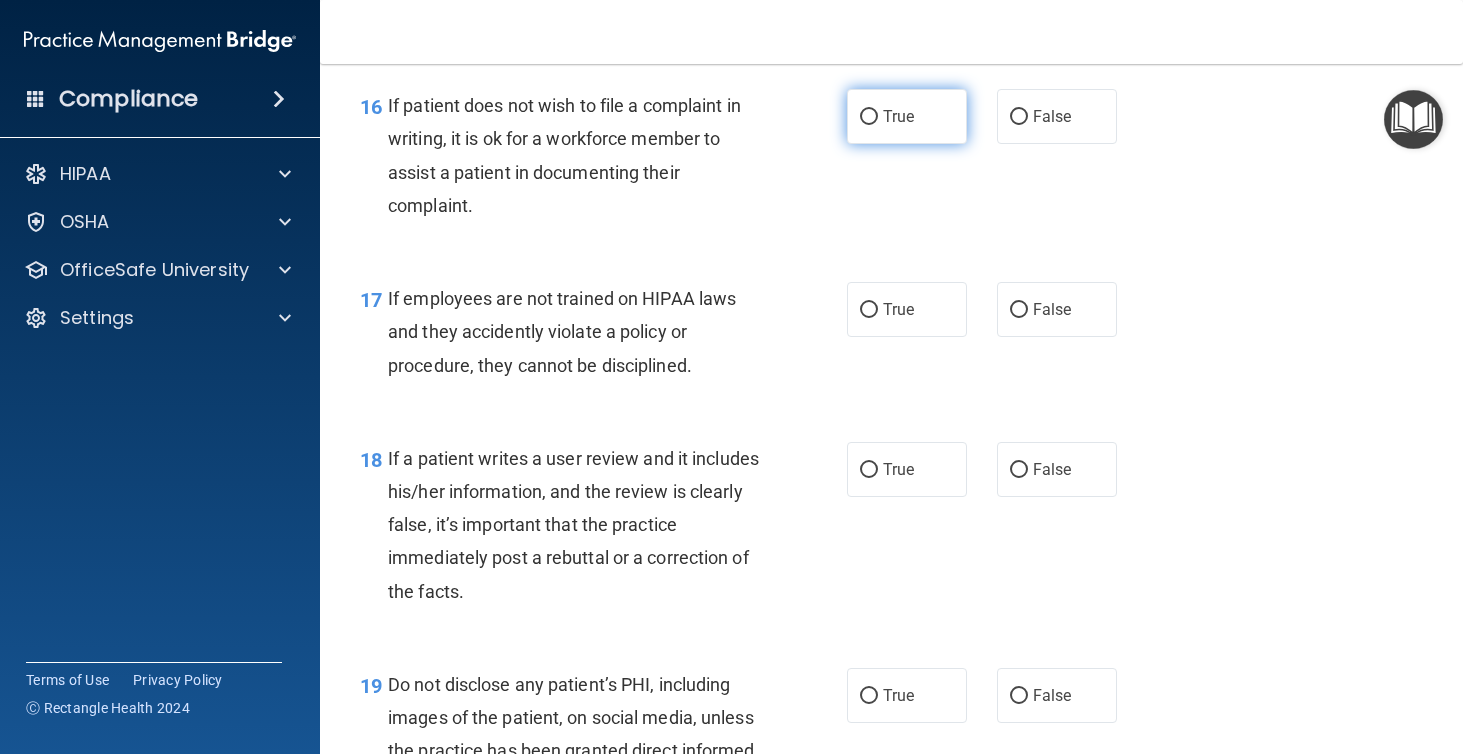 click on "True" at bounding box center [907, 116] 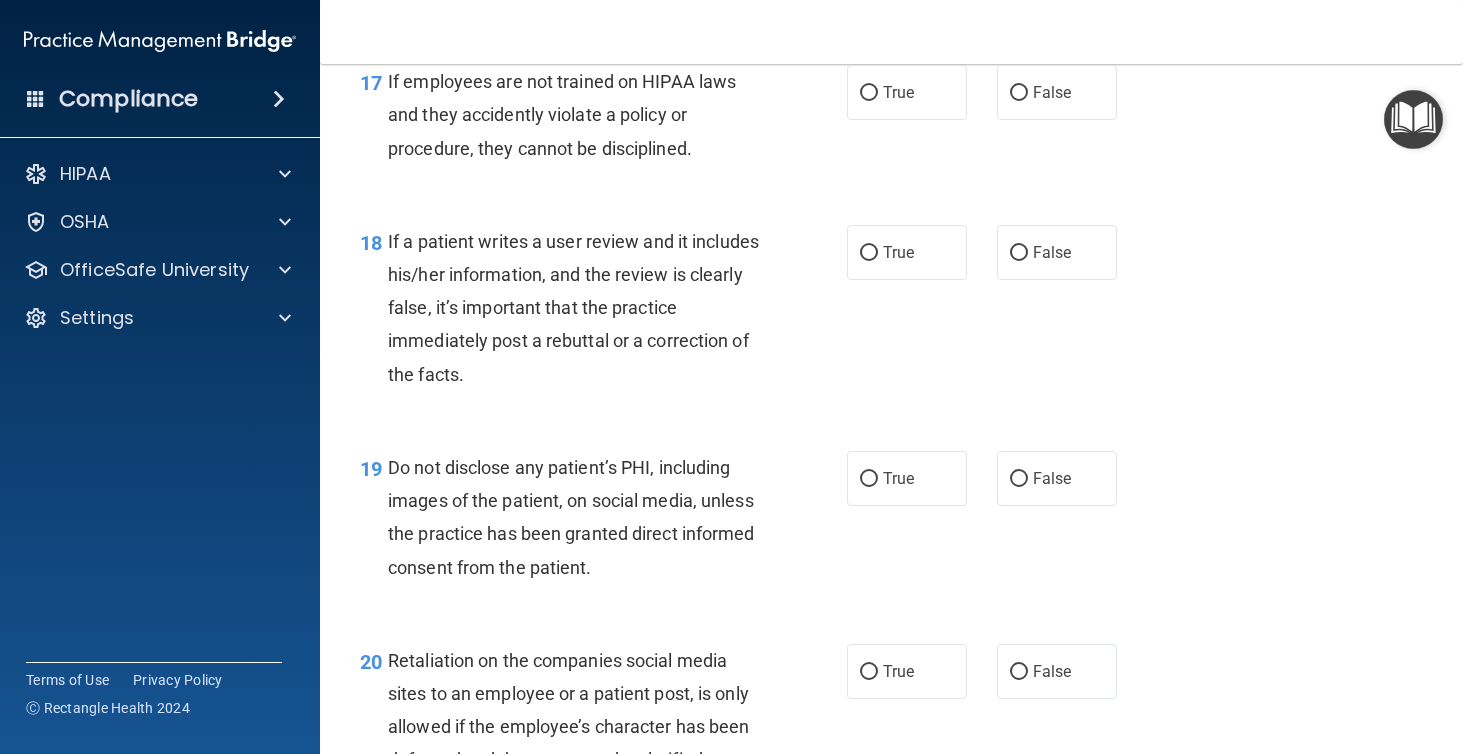 scroll, scrollTop: 3460, scrollLeft: 0, axis: vertical 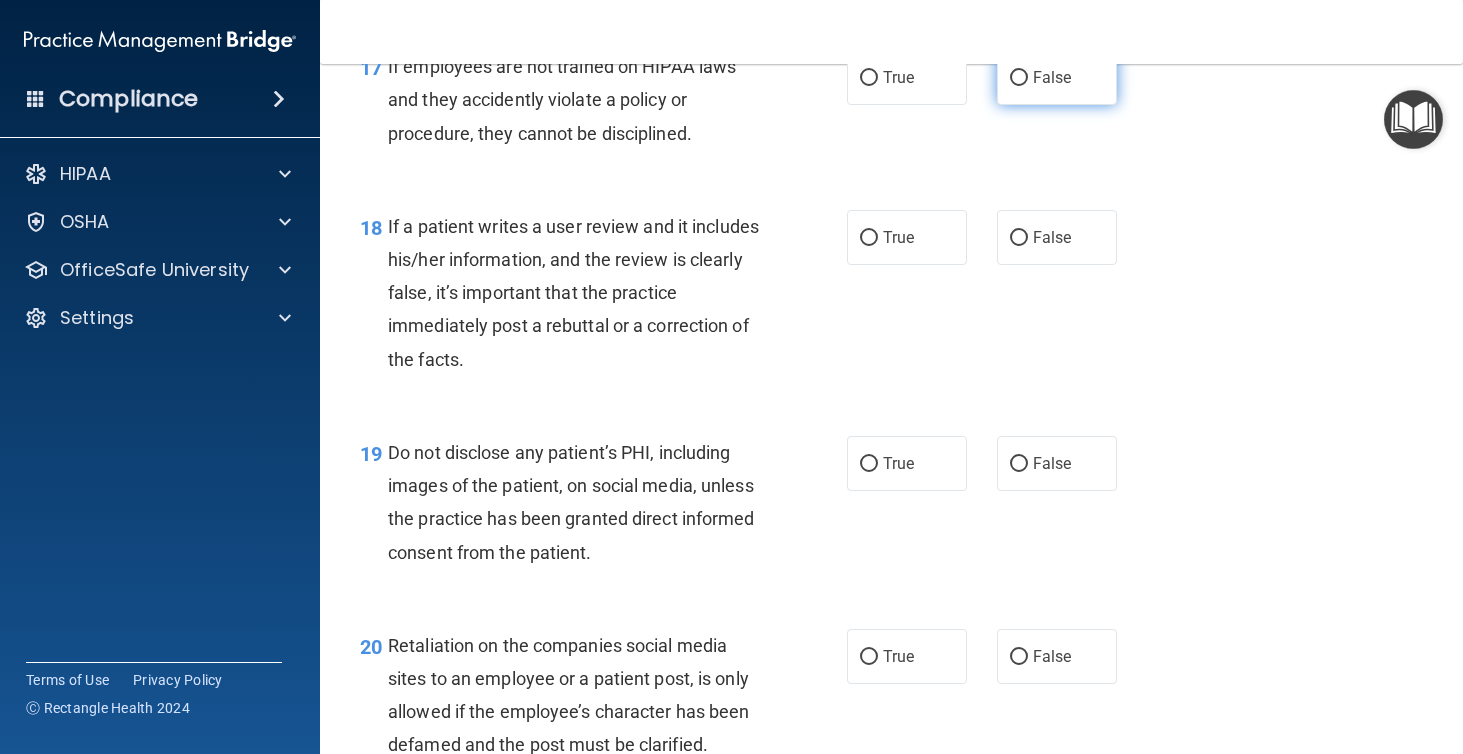 click on "False" at bounding box center (1052, 77) 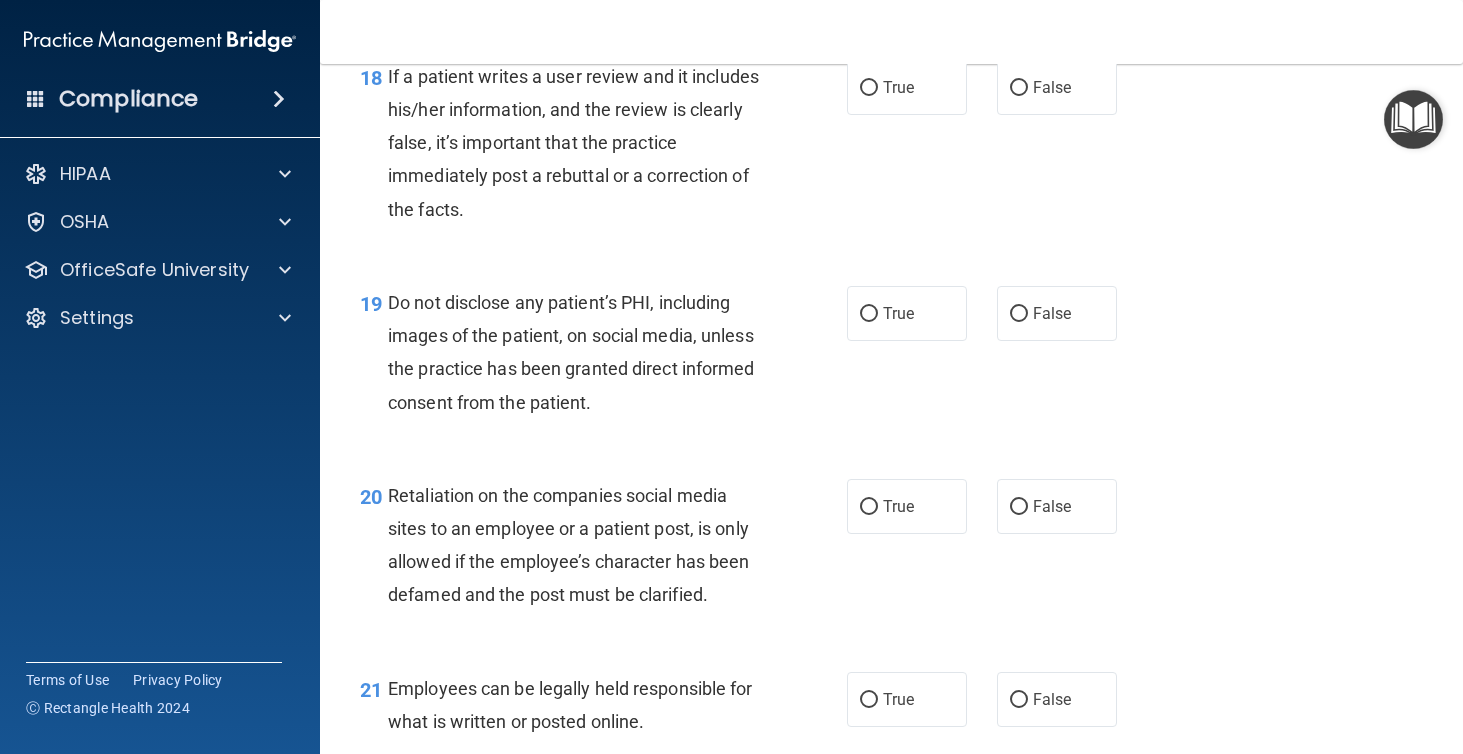 scroll, scrollTop: 3614, scrollLeft: 0, axis: vertical 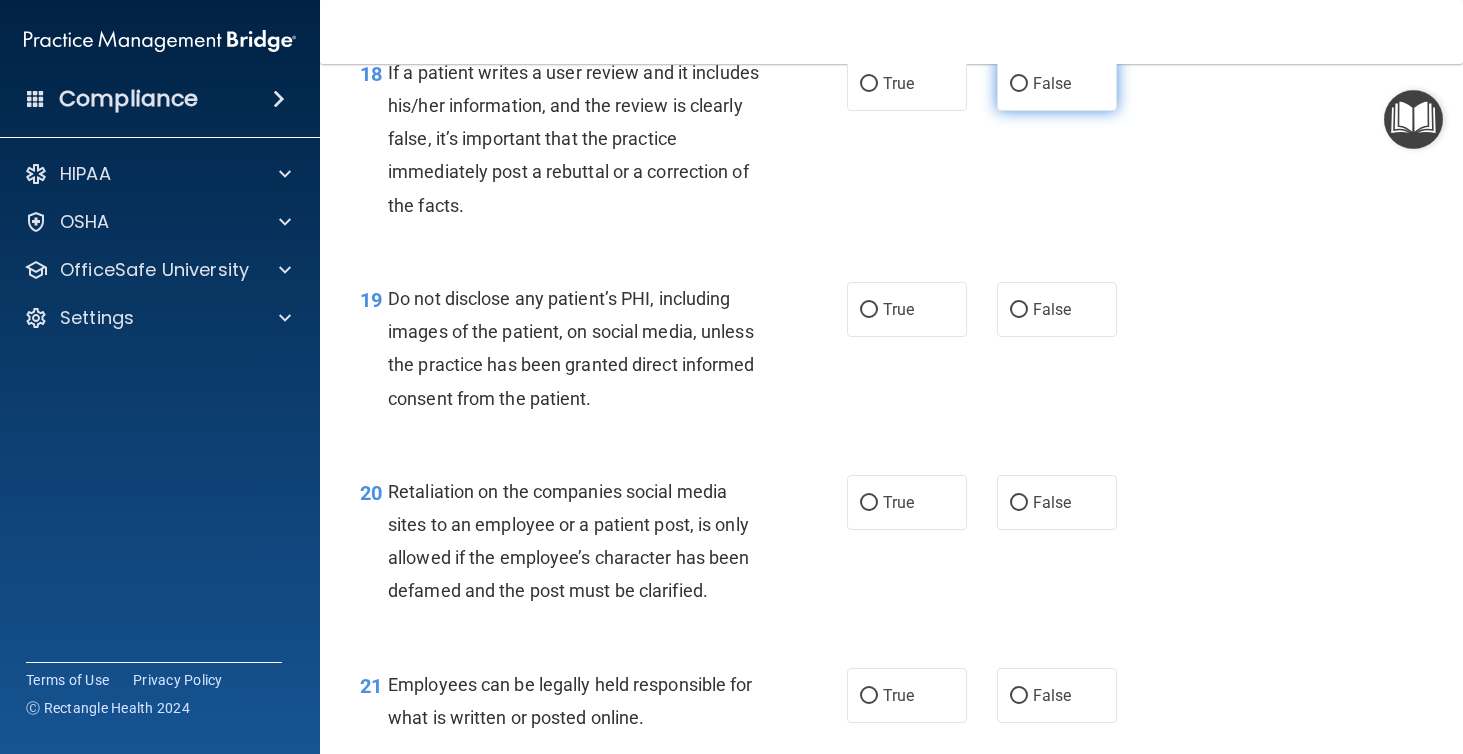 click on "False" at bounding box center [1057, 83] 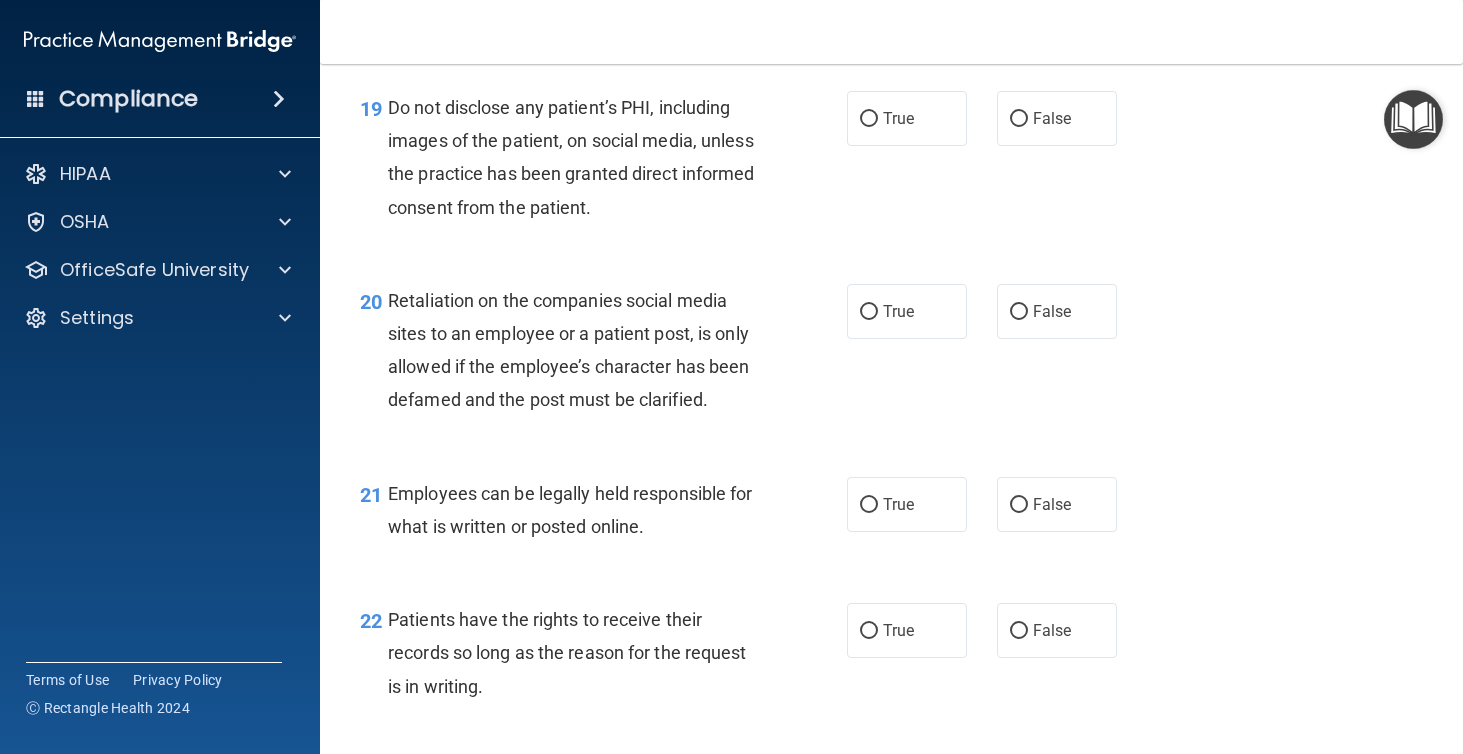 scroll, scrollTop: 3819, scrollLeft: 0, axis: vertical 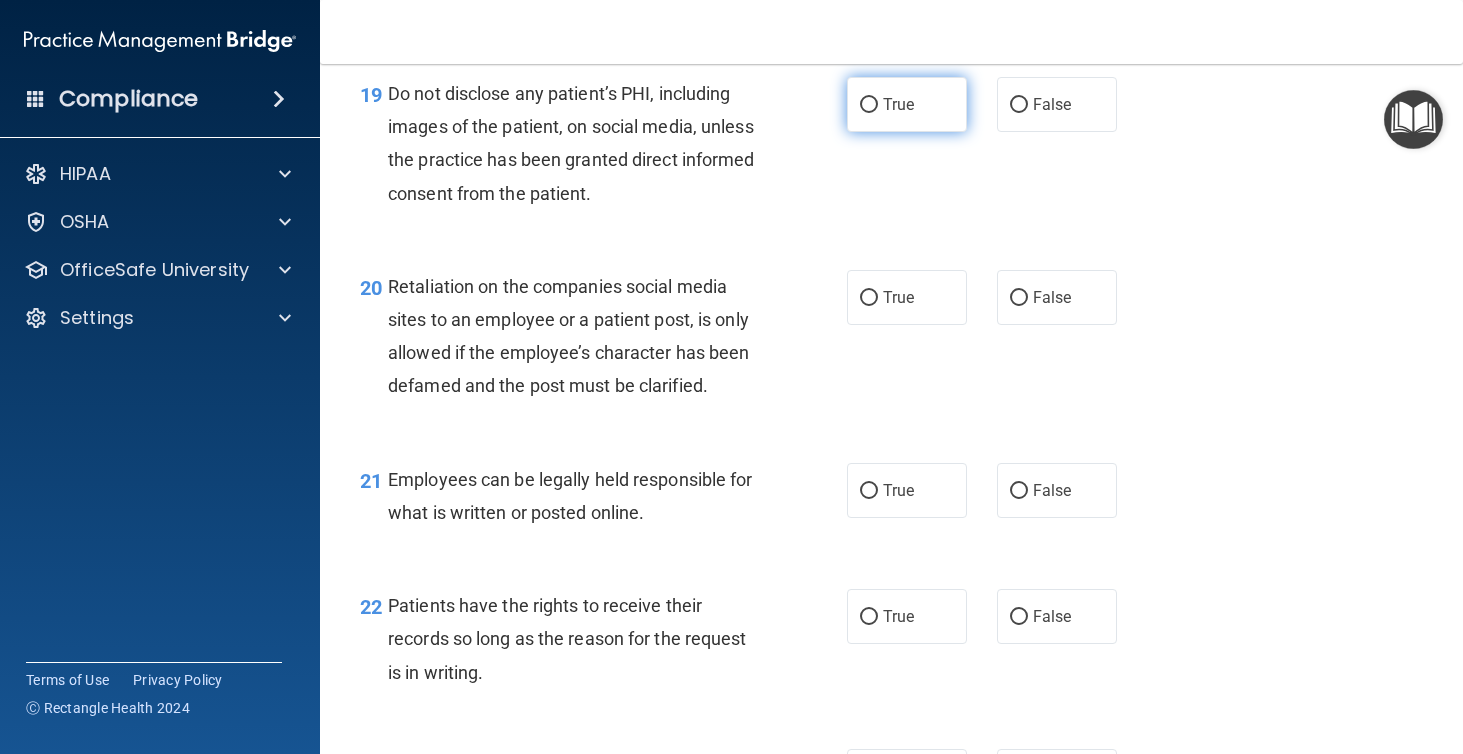 click on "True" at bounding box center [898, 104] 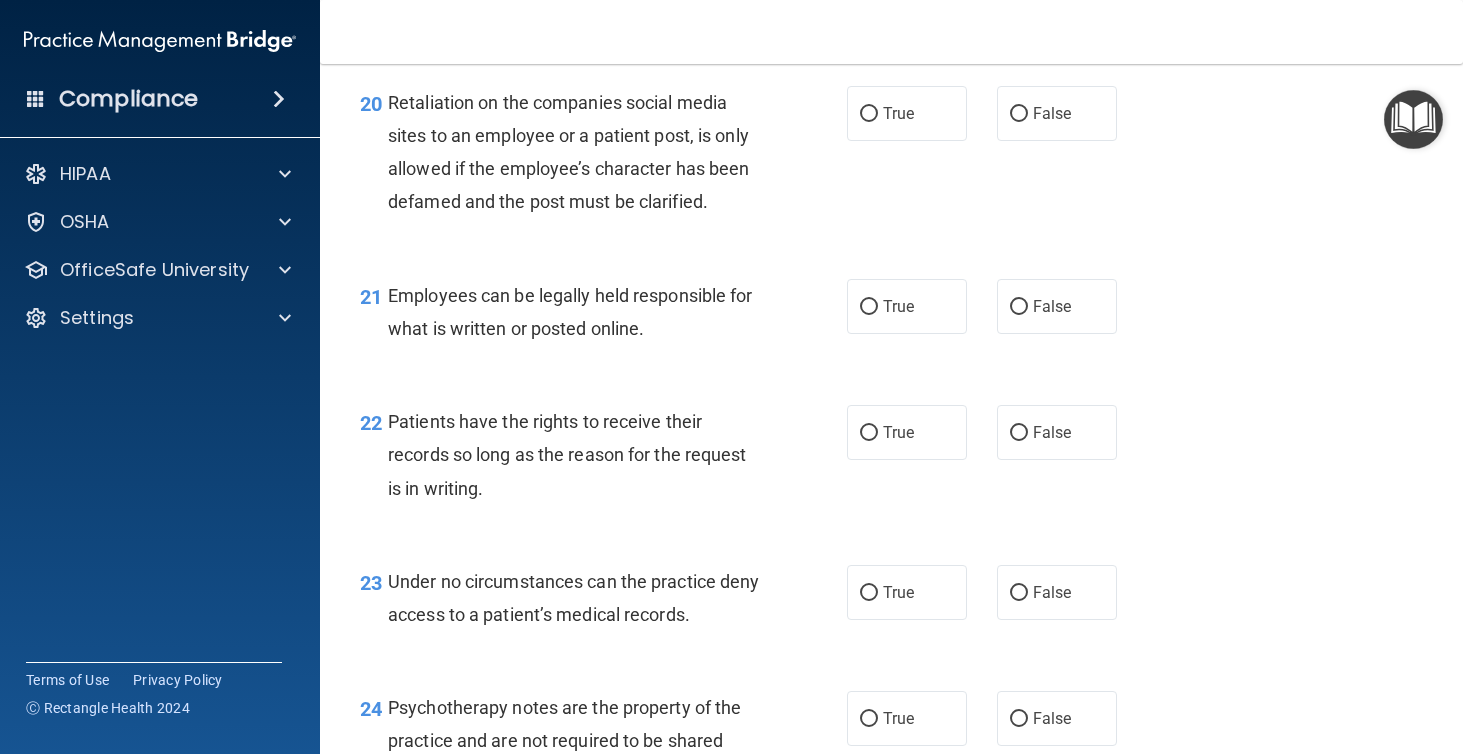 scroll, scrollTop: 4015, scrollLeft: 0, axis: vertical 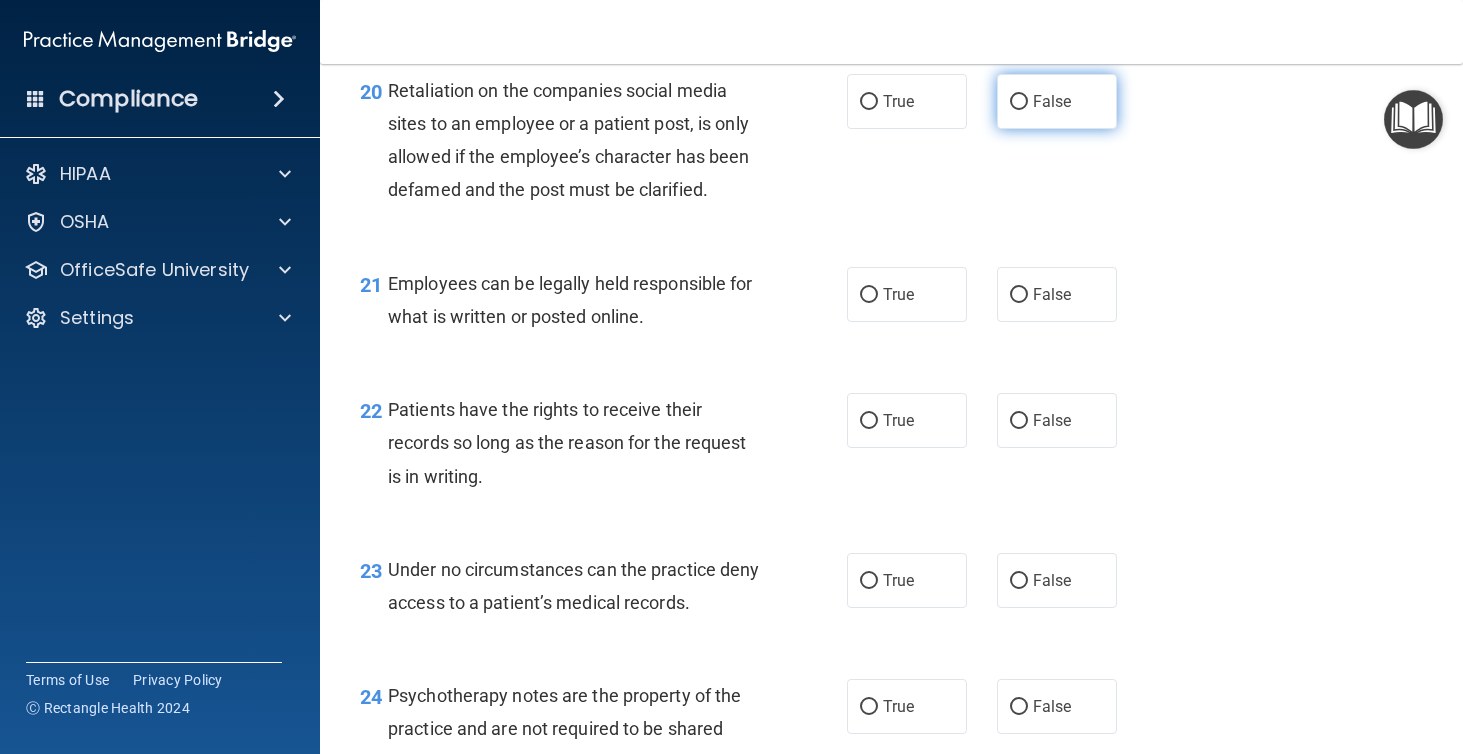 click on "False" at bounding box center (1057, 101) 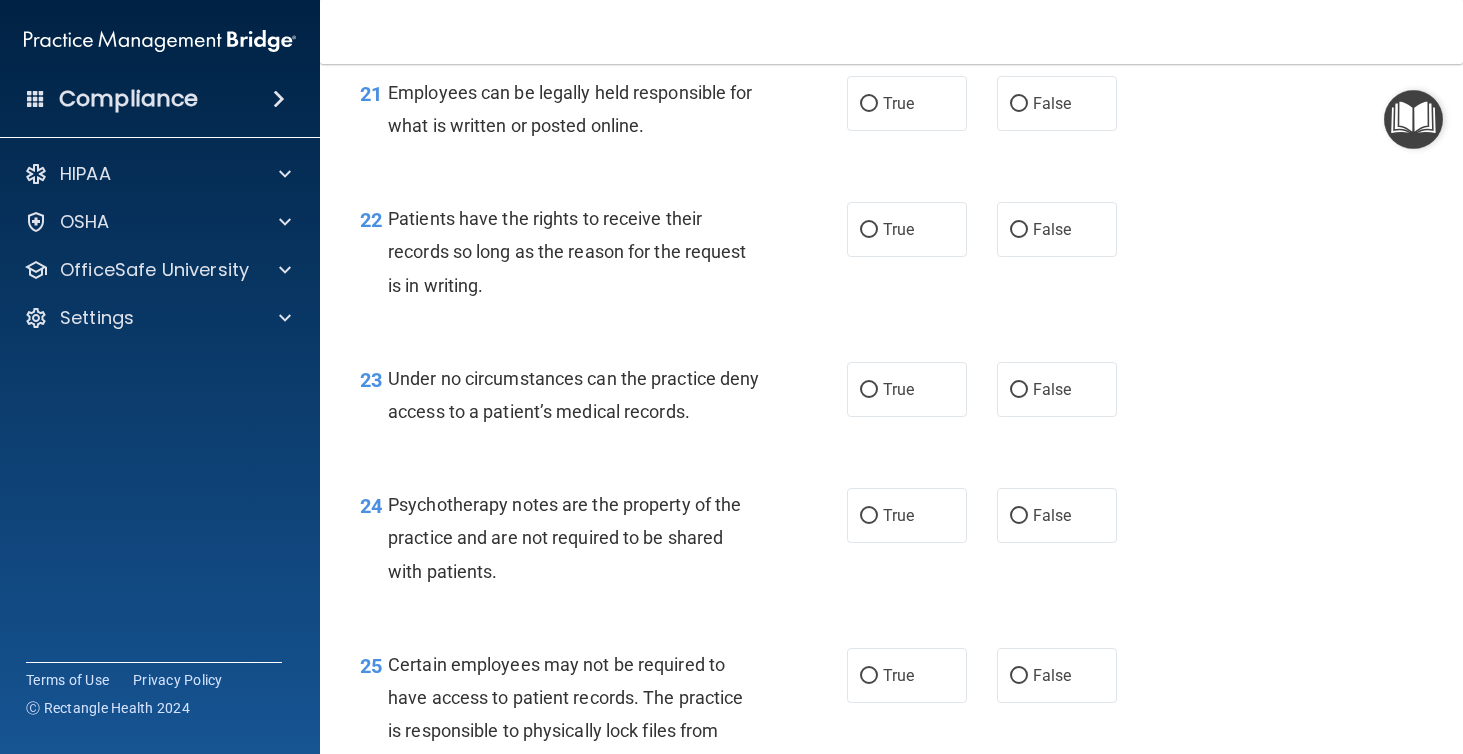 scroll, scrollTop: 4207, scrollLeft: 0, axis: vertical 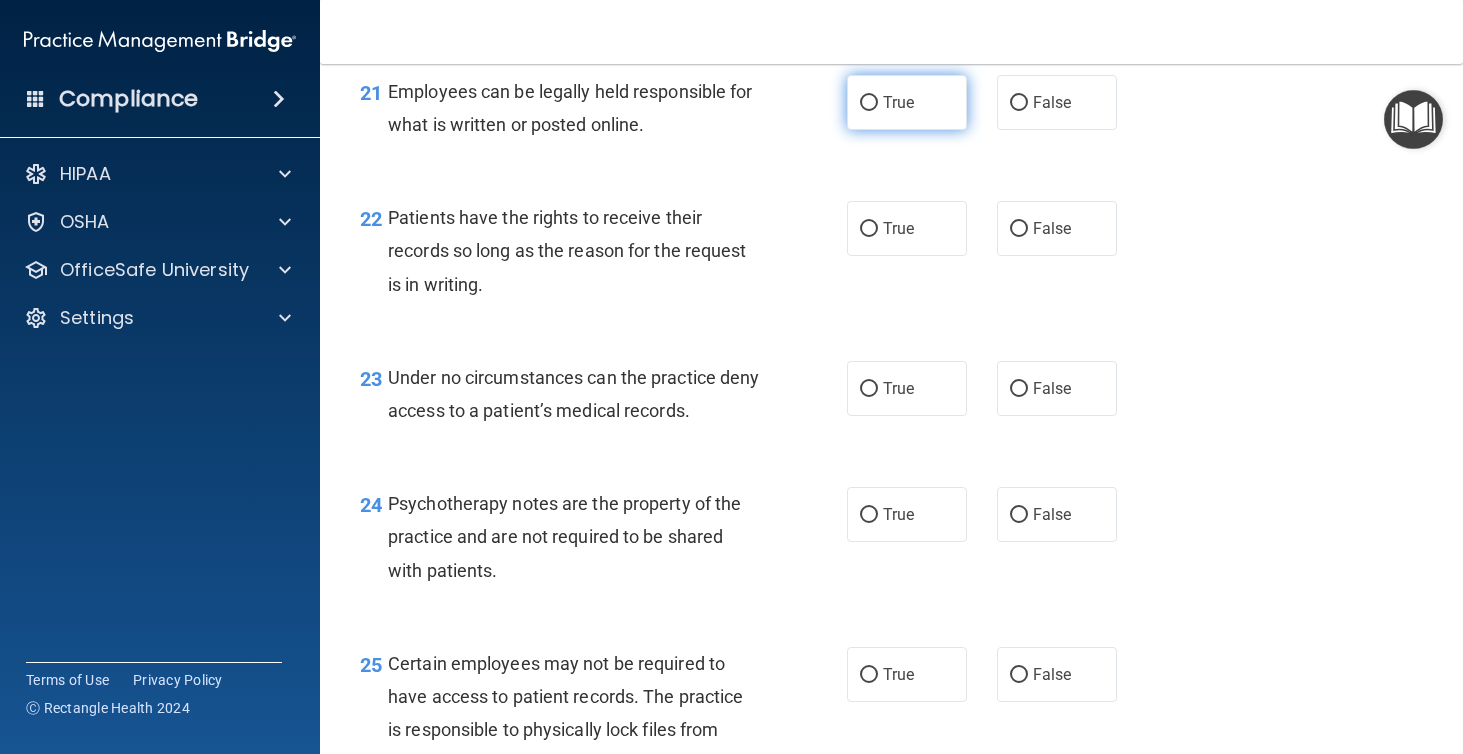click on "True" at bounding box center [898, 102] 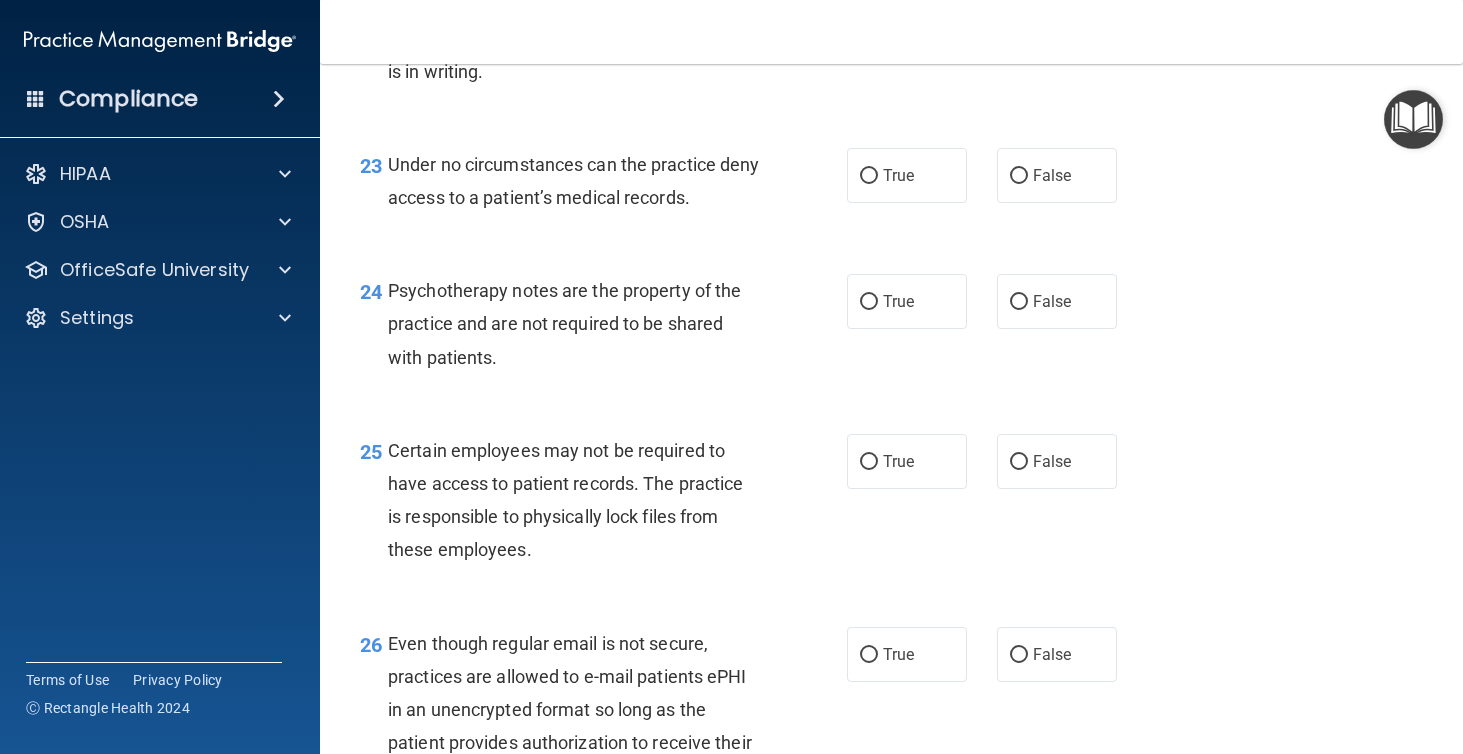 scroll, scrollTop: 4325, scrollLeft: 0, axis: vertical 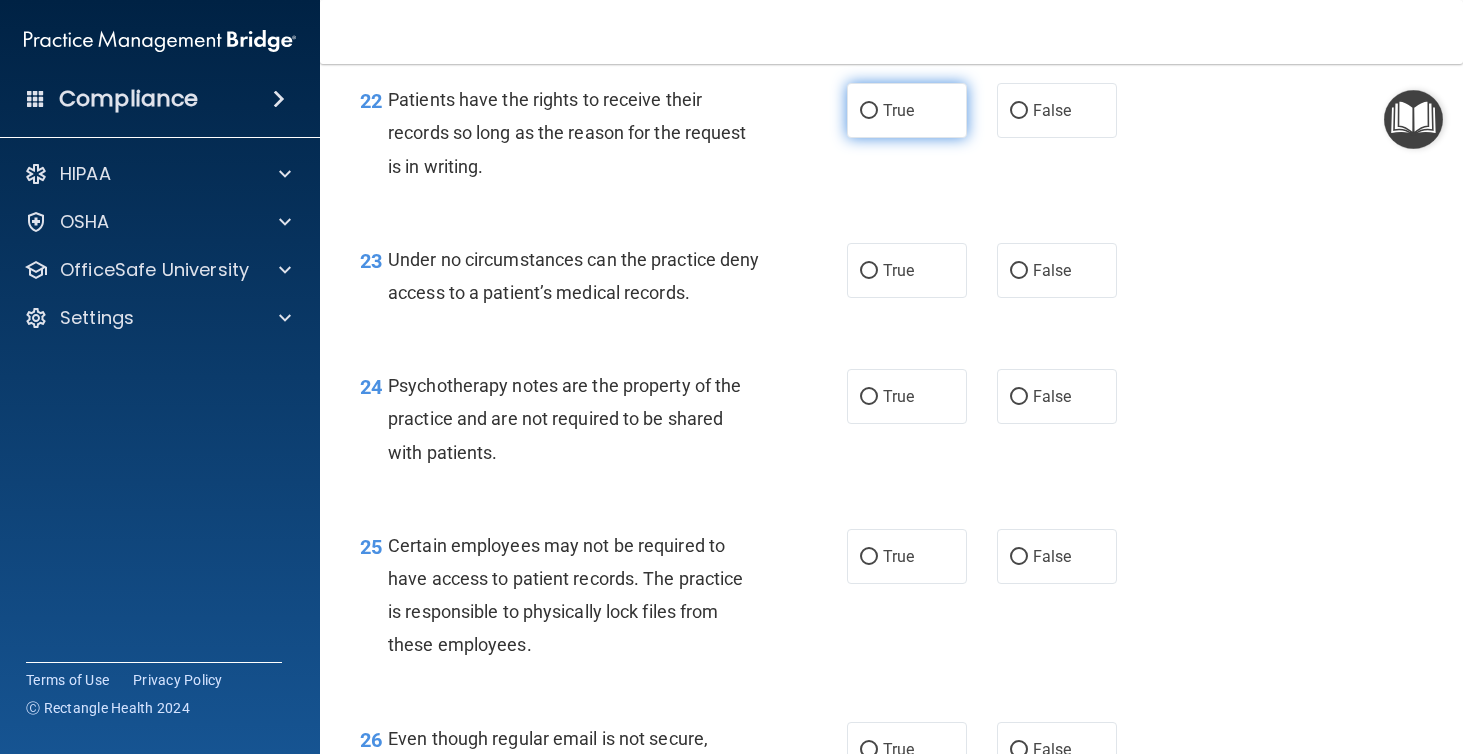 click on "True" at bounding box center [907, 110] 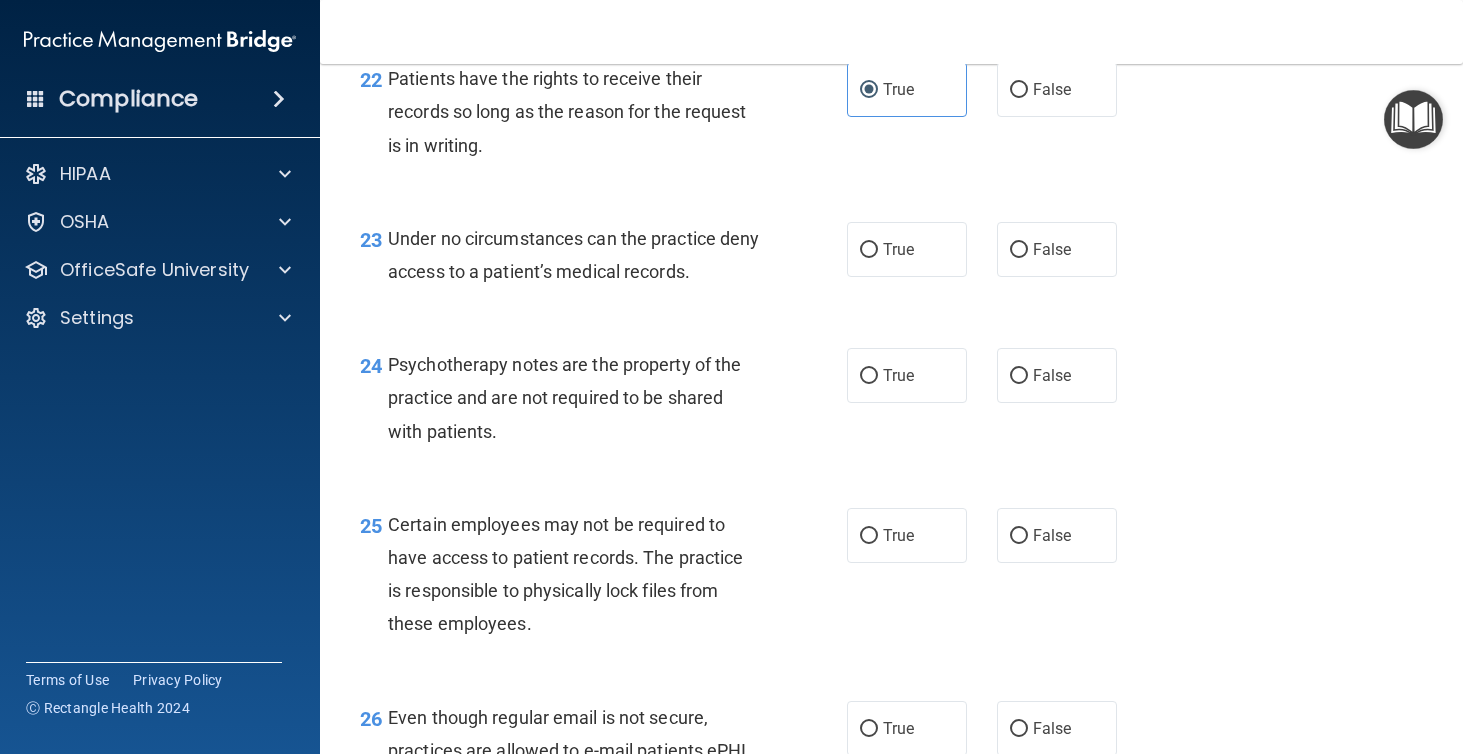 scroll, scrollTop: 4347, scrollLeft: 0, axis: vertical 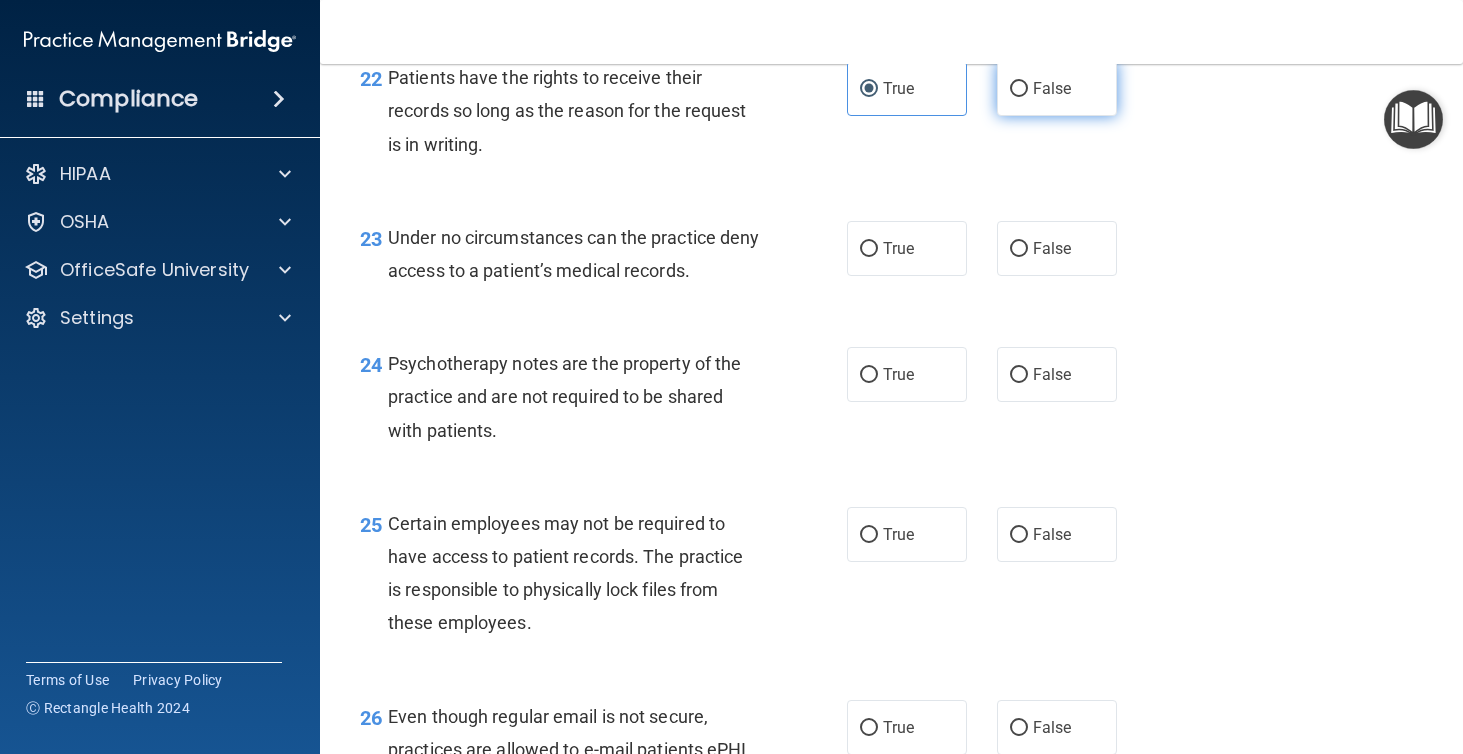 click on "False" at bounding box center [1019, 89] 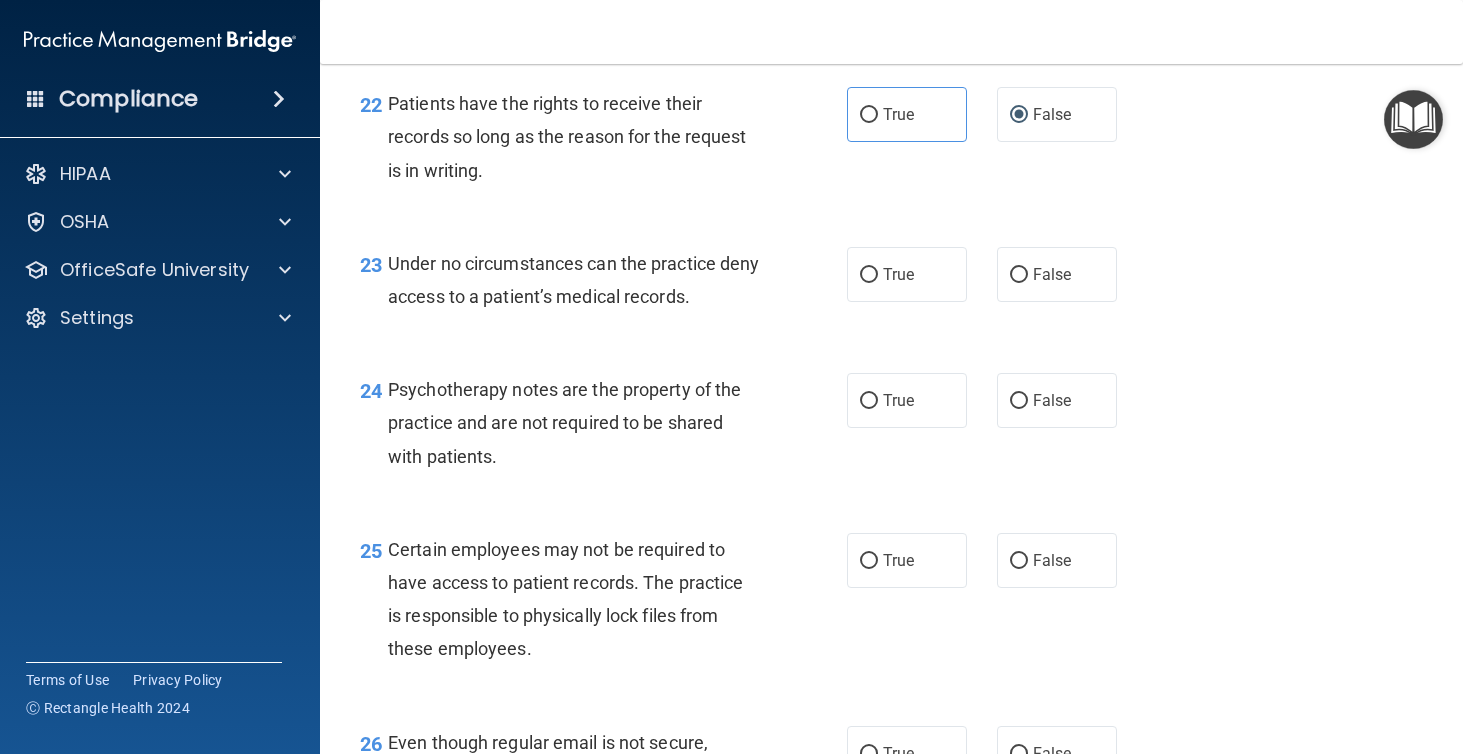 scroll, scrollTop: 4320, scrollLeft: 0, axis: vertical 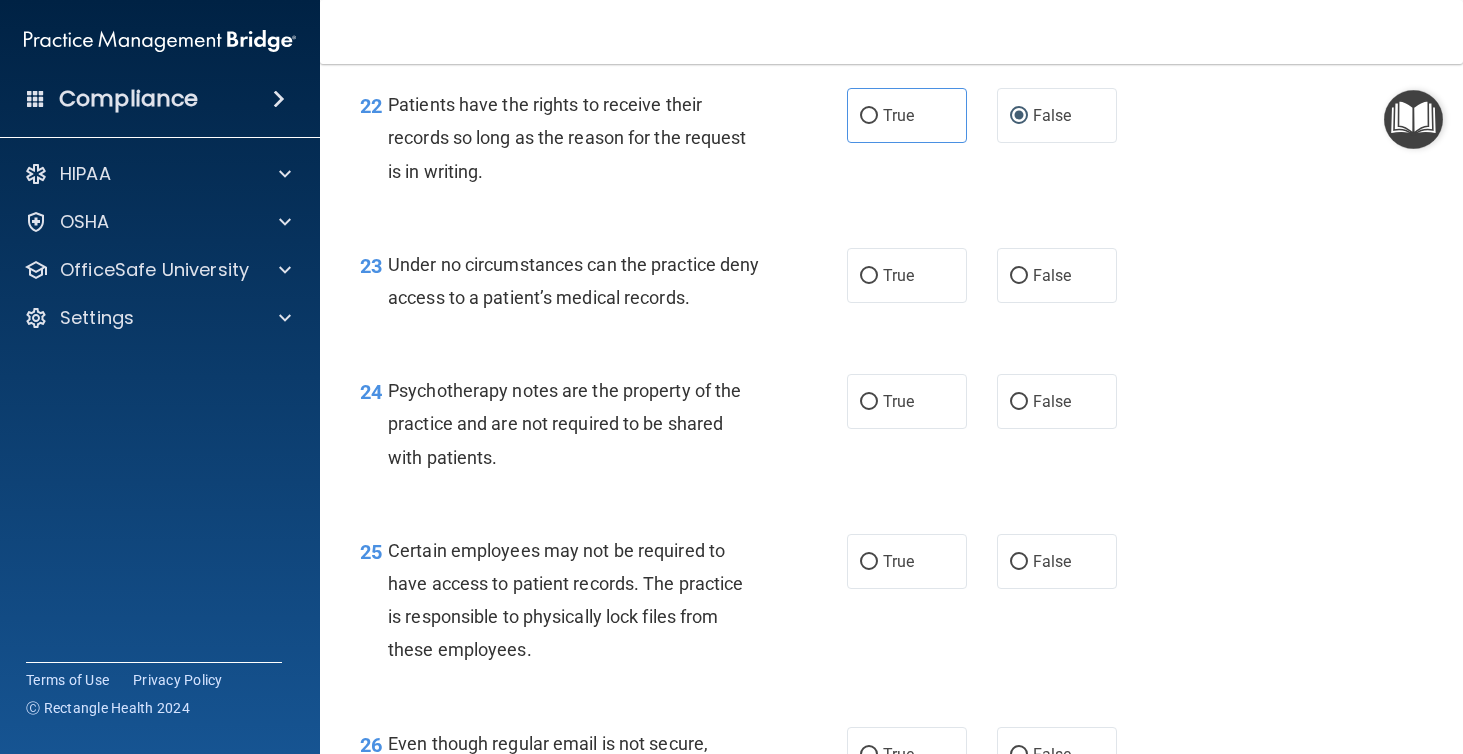 click on "Patients have the rights to receive their records so long as the reason for the request is in writing." at bounding box center [581, 138] 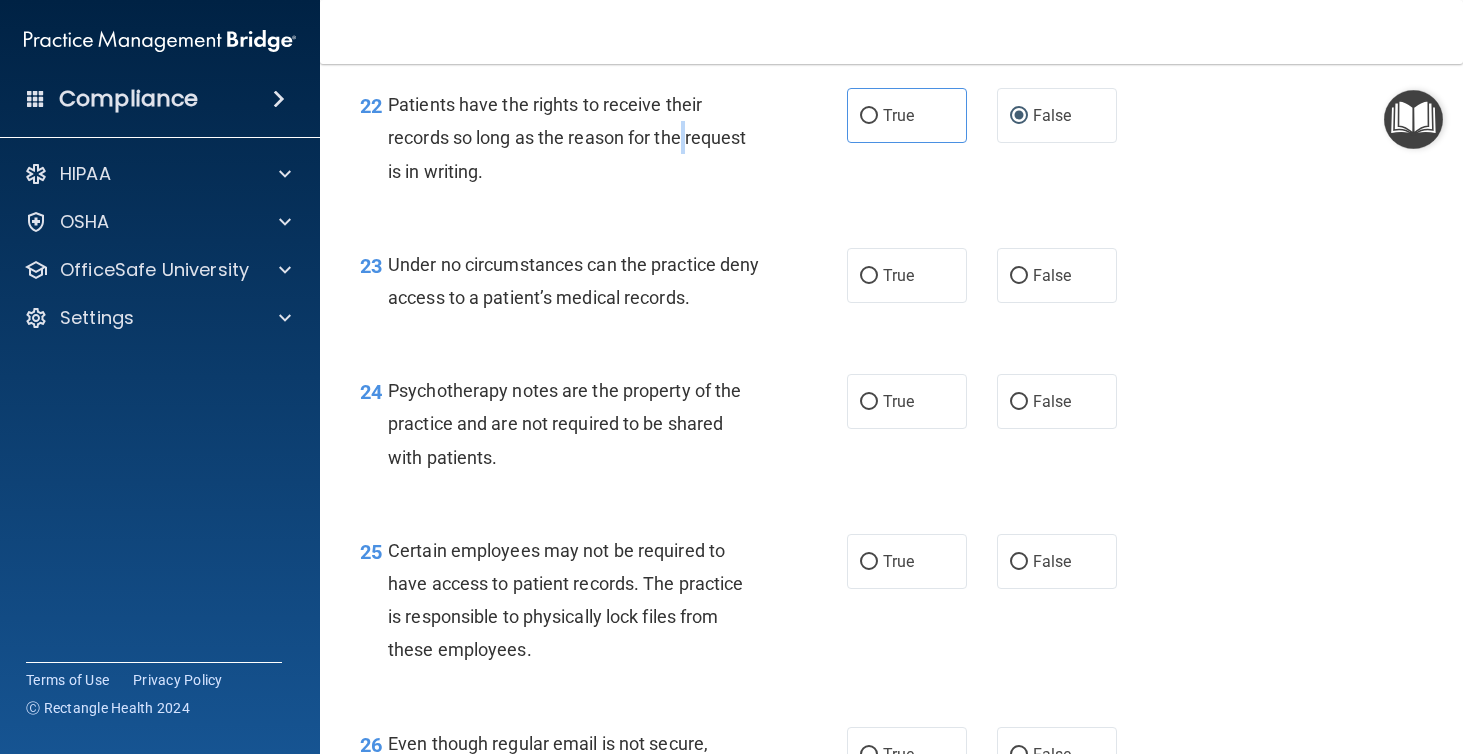 click on "Patients have the rights to receive their records so long as the reason for the request is in writing." at bounding box center [581, 138] 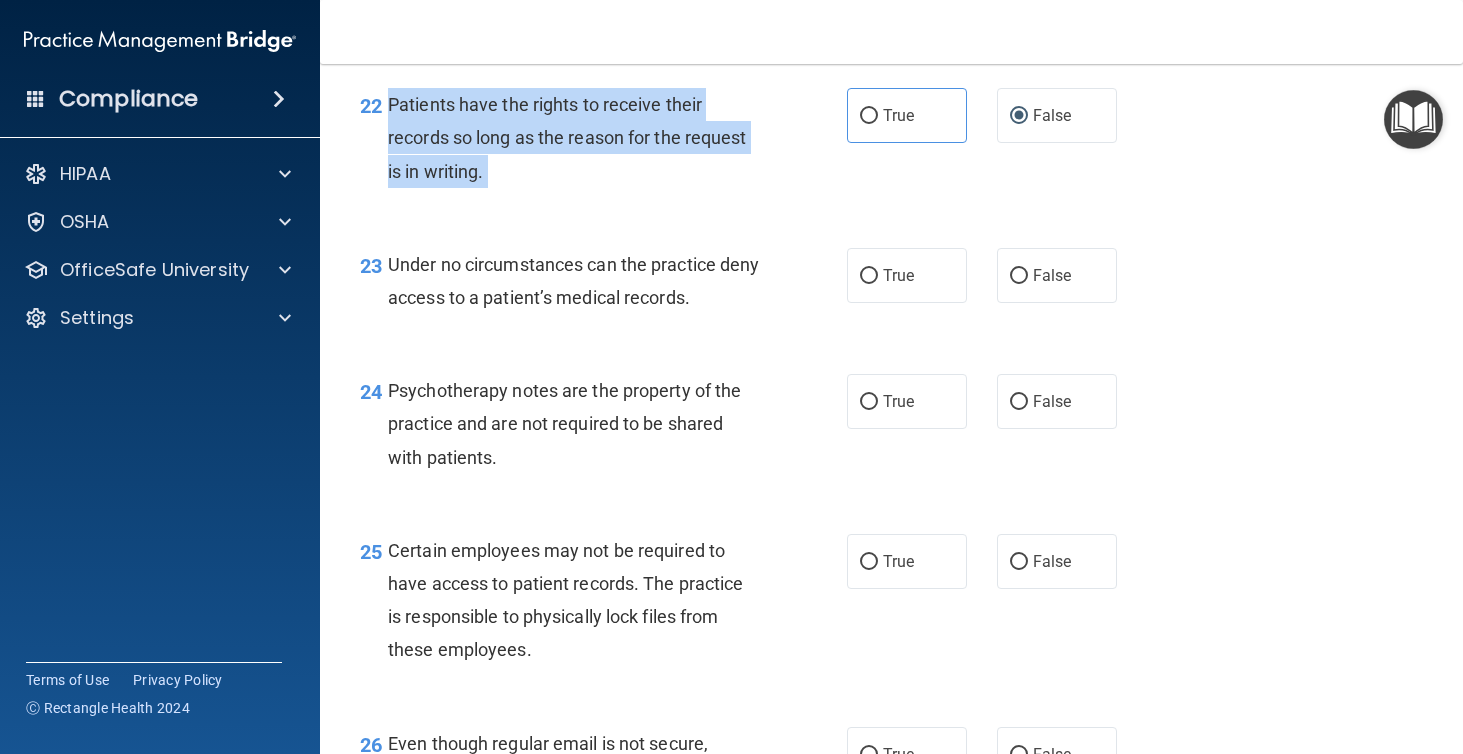 click on "Patients have the rights to receive their records so long as the reason for the request is in writing." at bounding box center [581, 138] 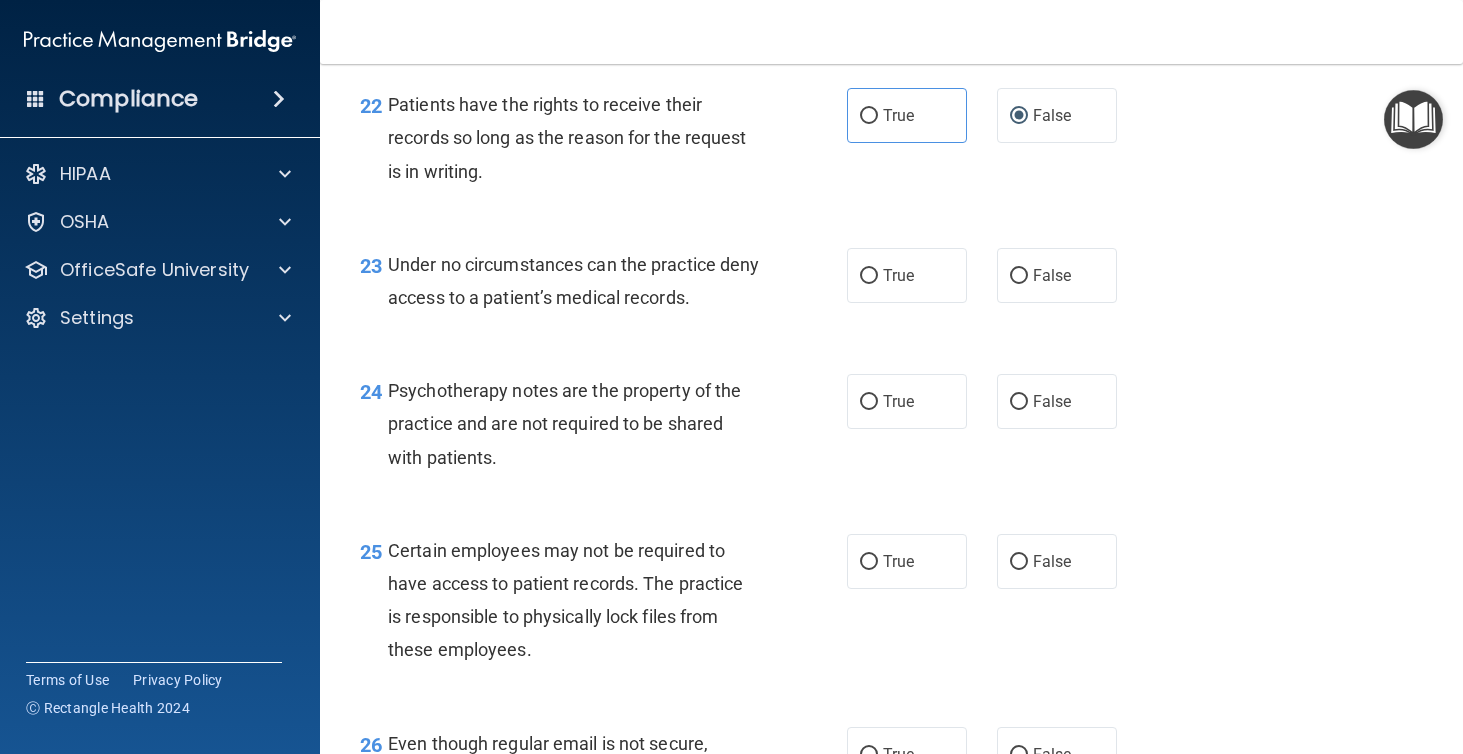 click on "22       Patients have the rights to receive their records so long as the reason for the request is in writing.                 True           False" at bounding box center (891, 143) 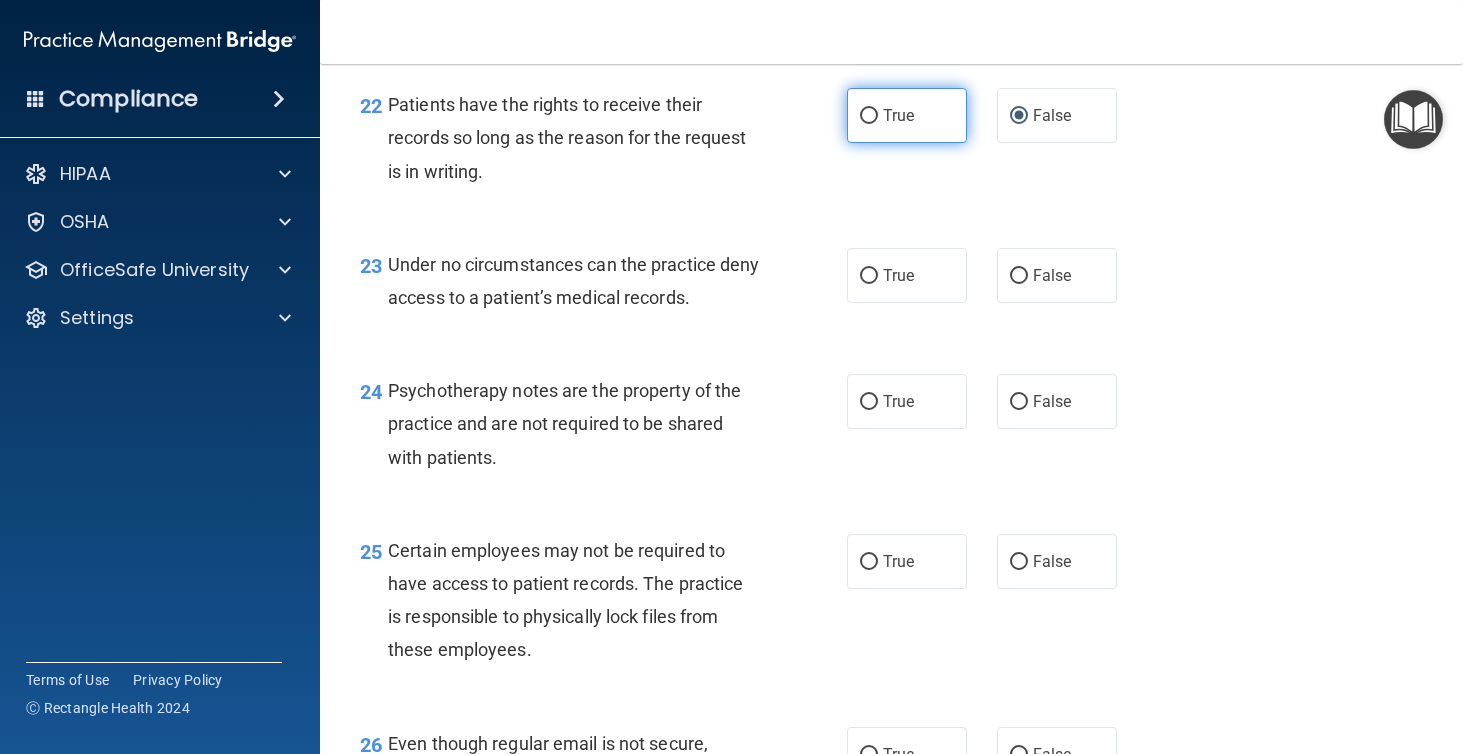click on "True" at bounding box center [898, 115] 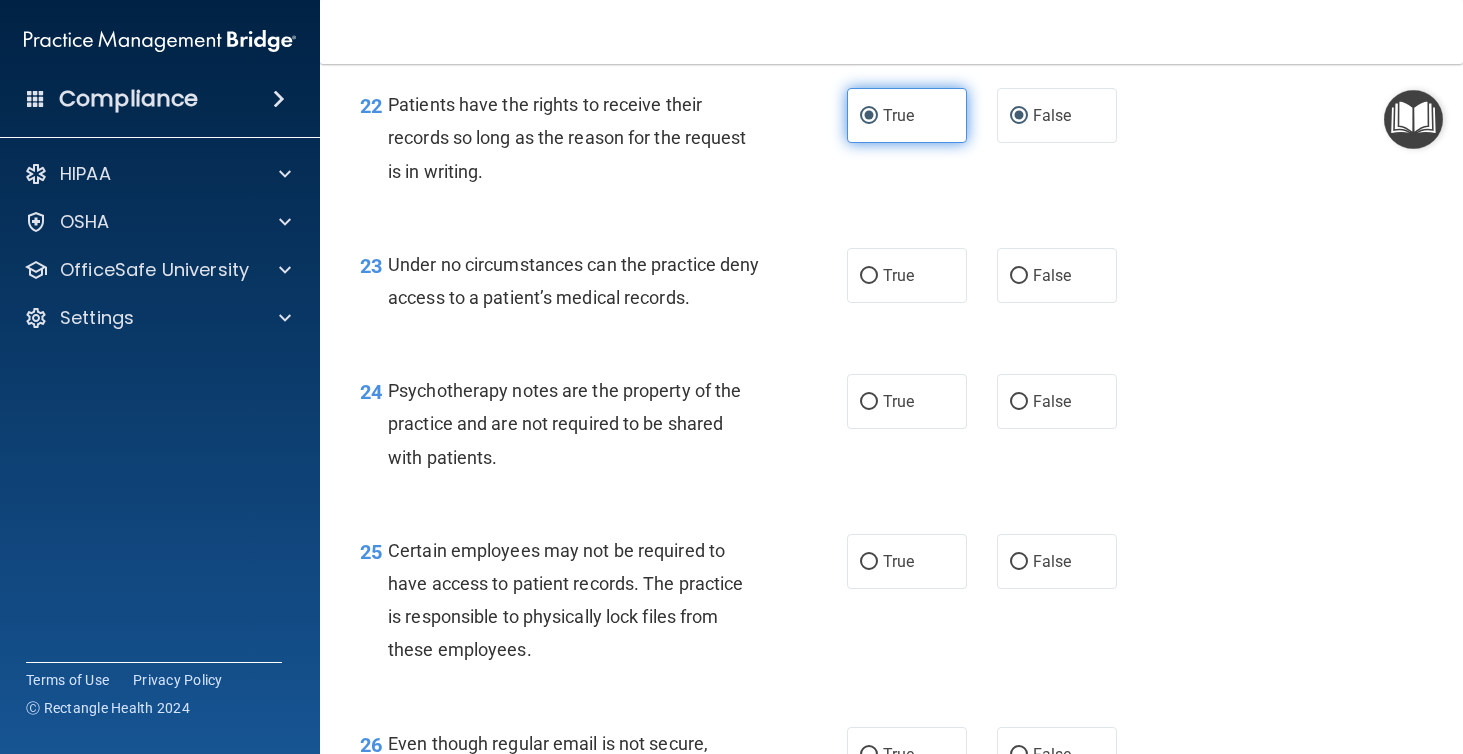 radio on "false" 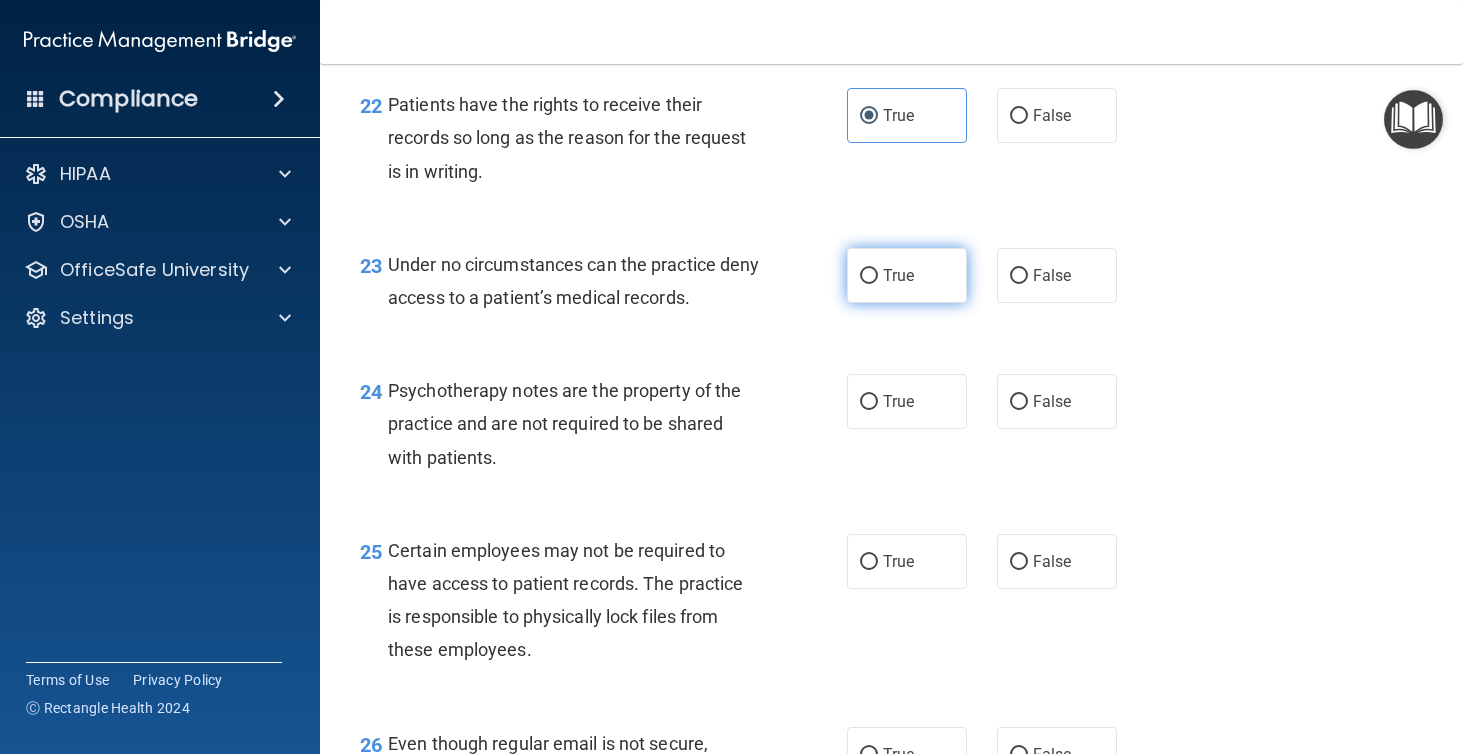 click on "True" at bounding box center [907, 275] 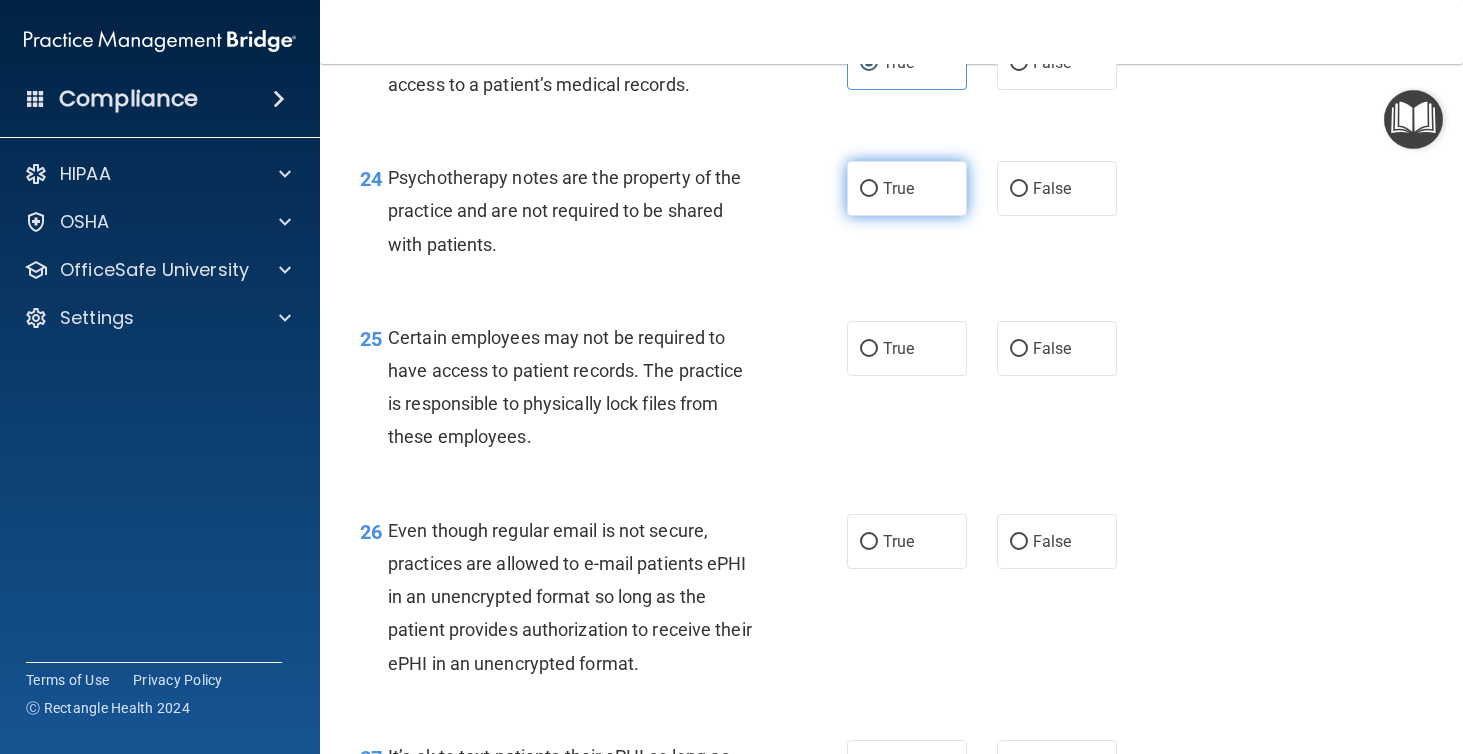 scroll, scrollTop: 4534, scrollLeft: 0, axis: vertical 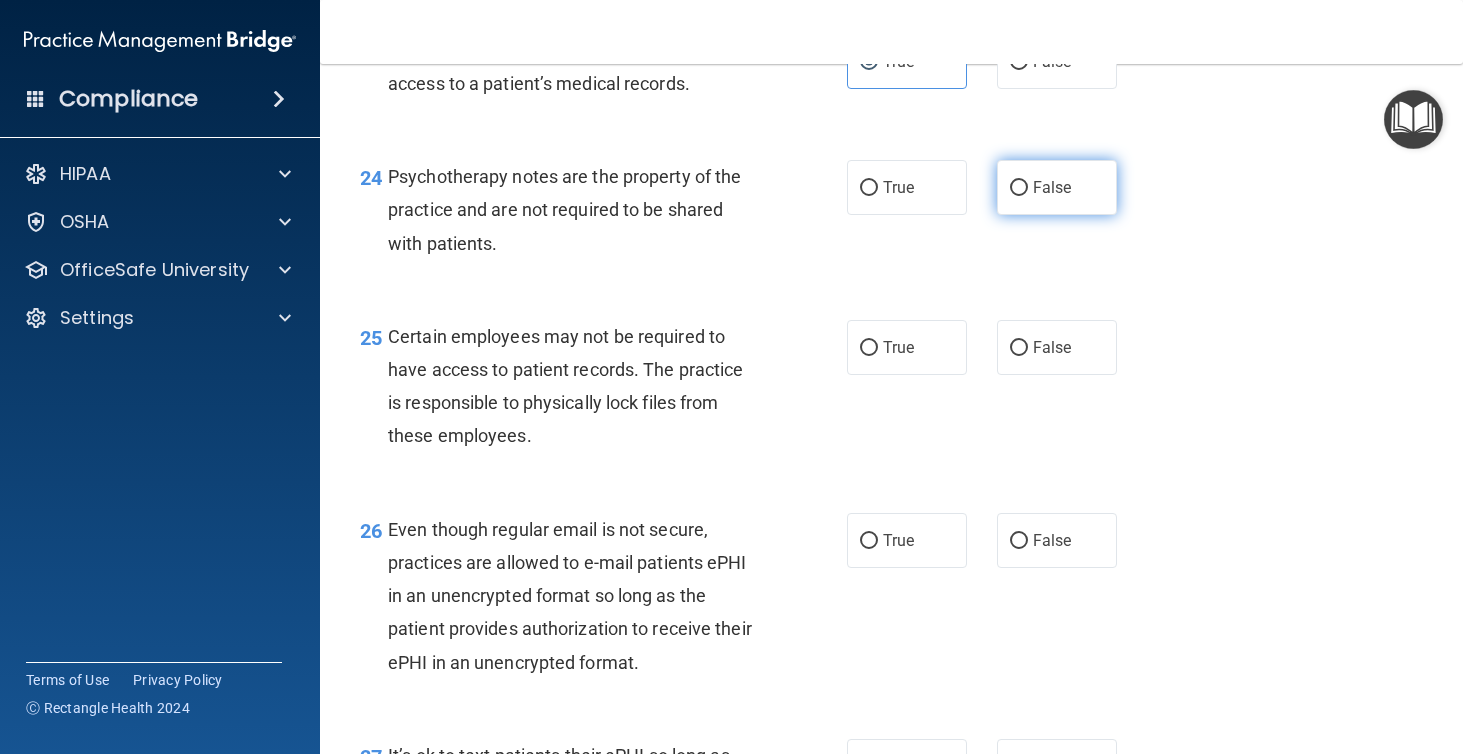 click on "False" at bounding box center (1057, 187) 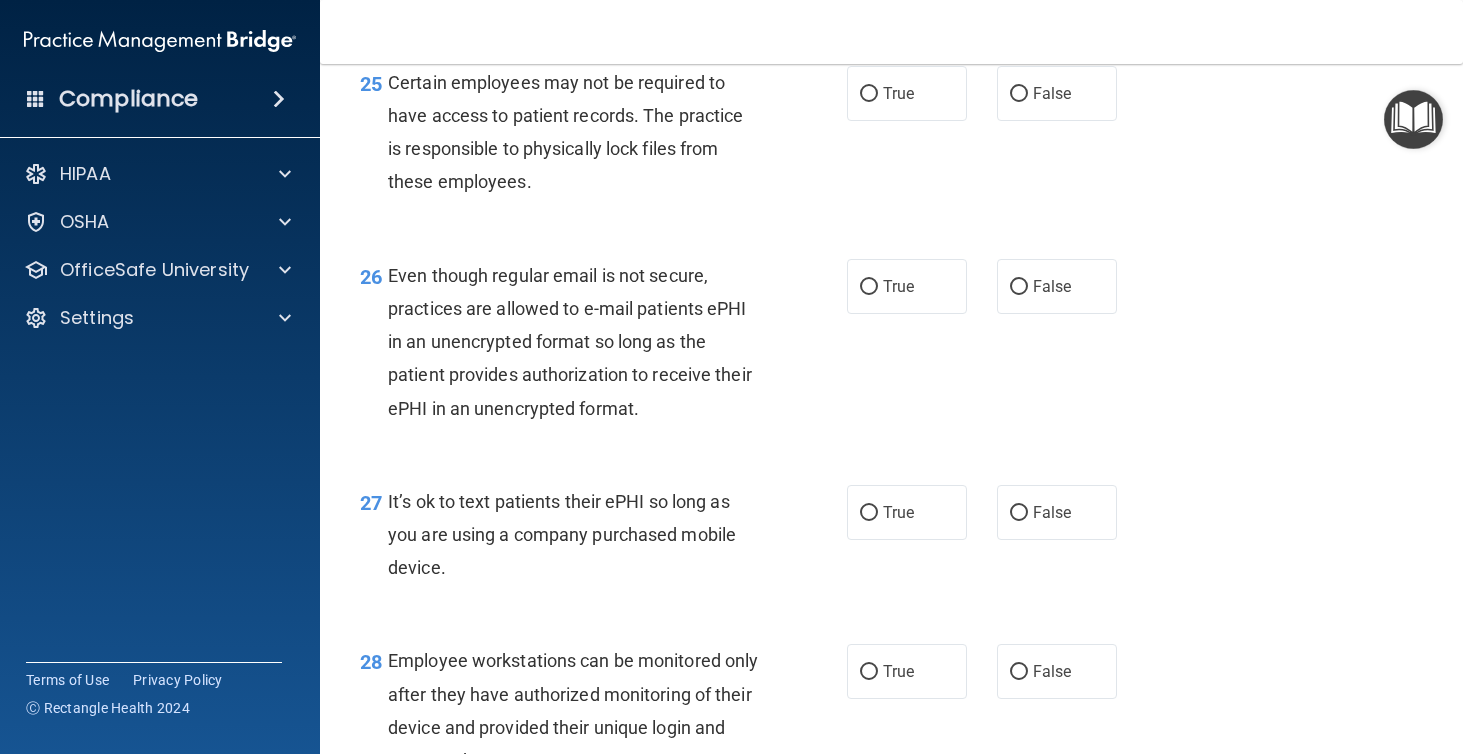 scroll, scrollTop: 4789, scrollLeft: 0, axis: vertical 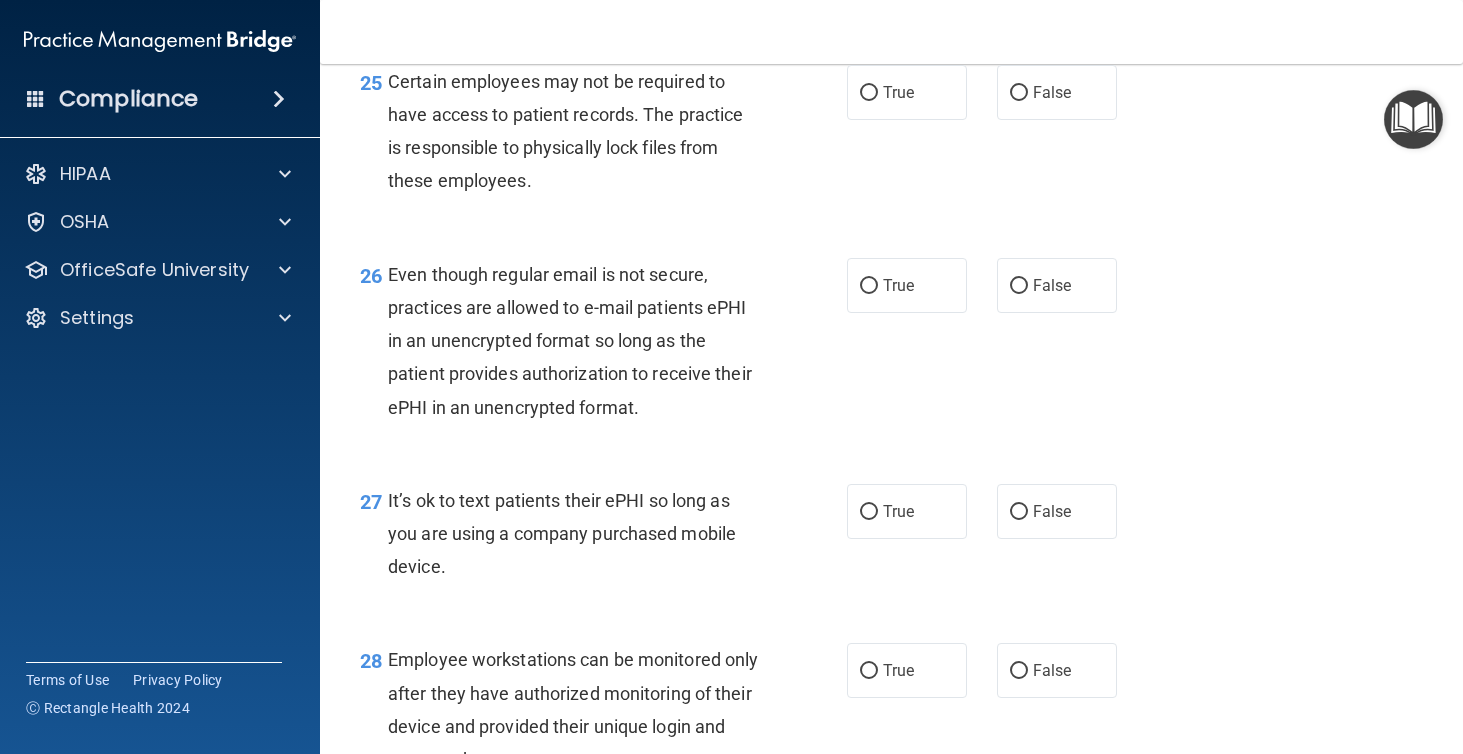 click on "25       Certain employees may not be required to have access to patient records.  The practice is responsible to physically lock files from these employees.                  True           False" at bounding box center (891, 136) 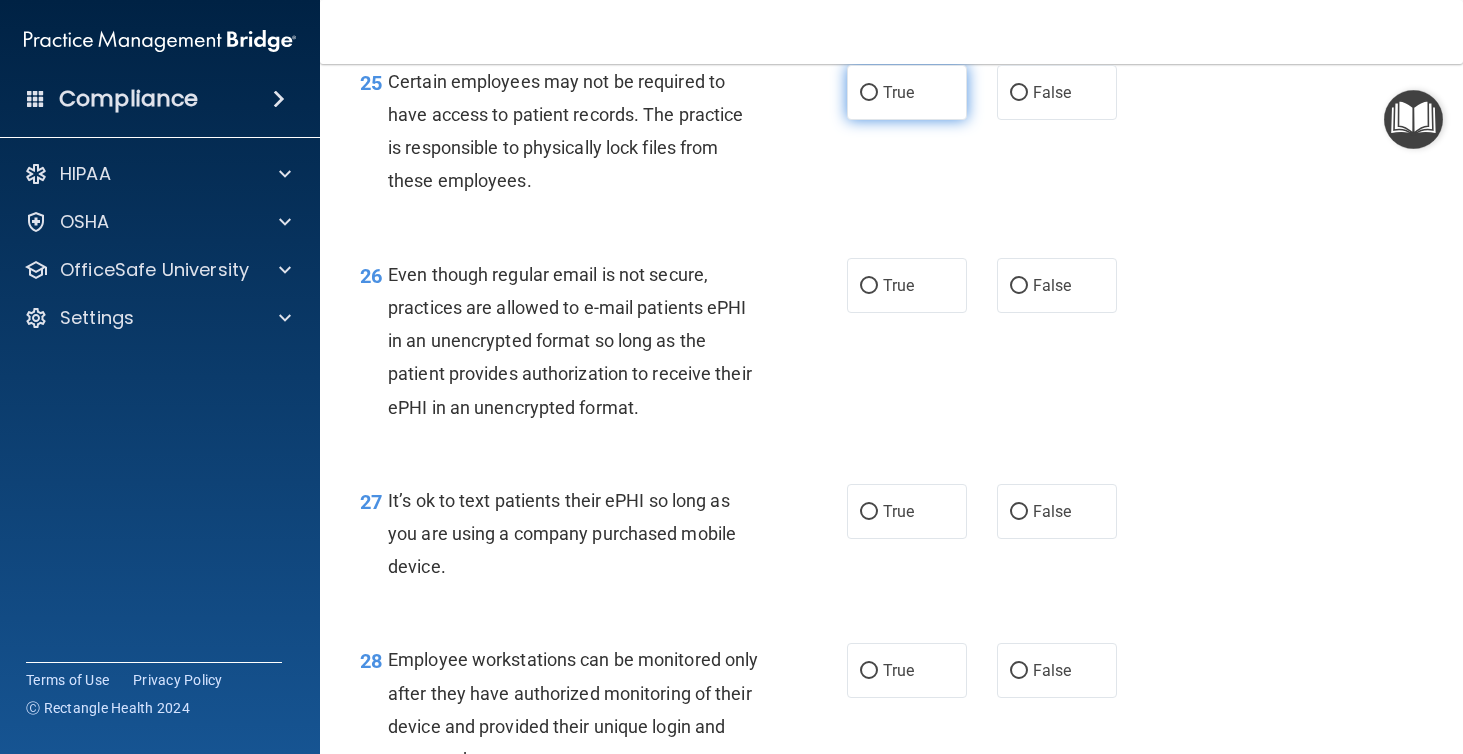 click on "True" at bounding box center [907, 92] 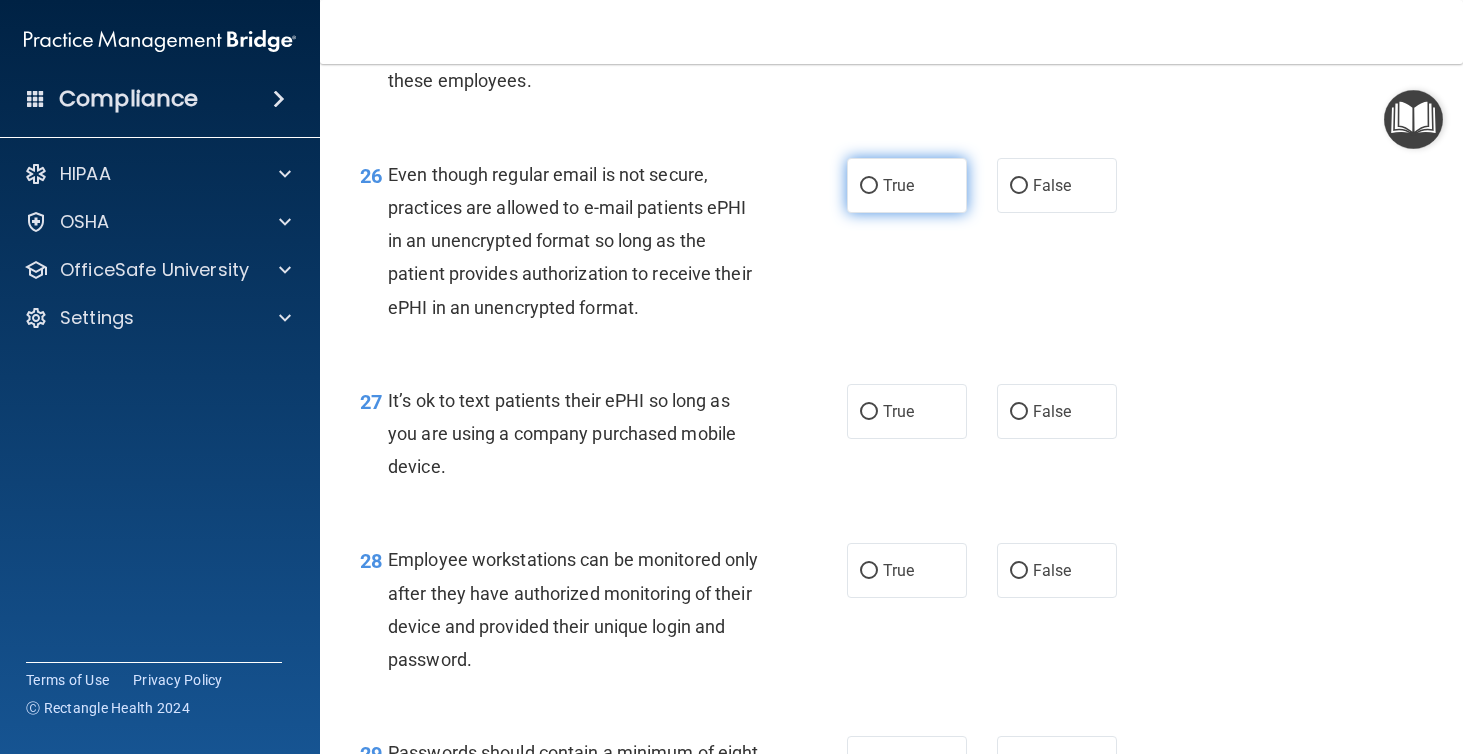 scroll, scrollTop: 4912, scrollLeft: 0, axis: vertical 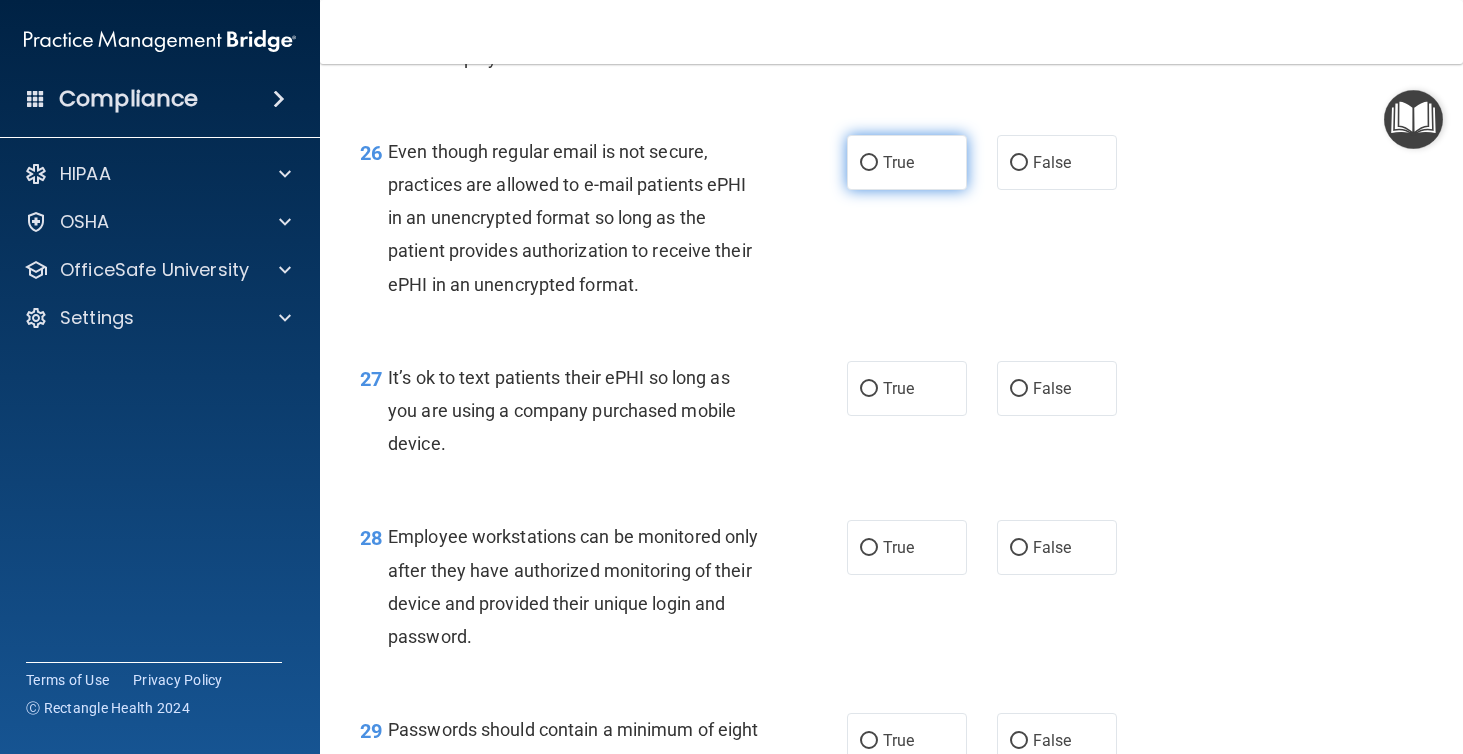 click on "True" at bounding box center (907, 162) 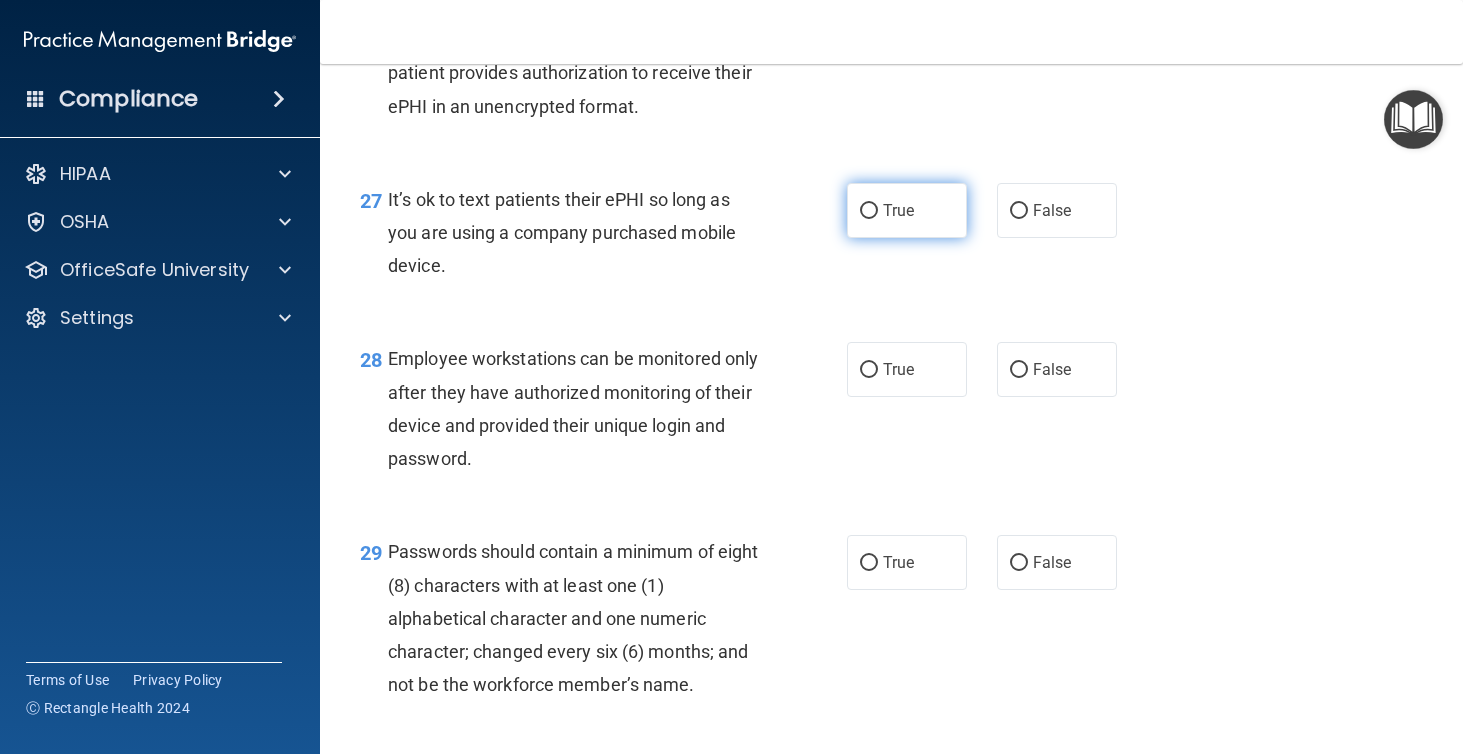 scroll, scrollTop: 5093, scrollLeft: 0, axis: vertical 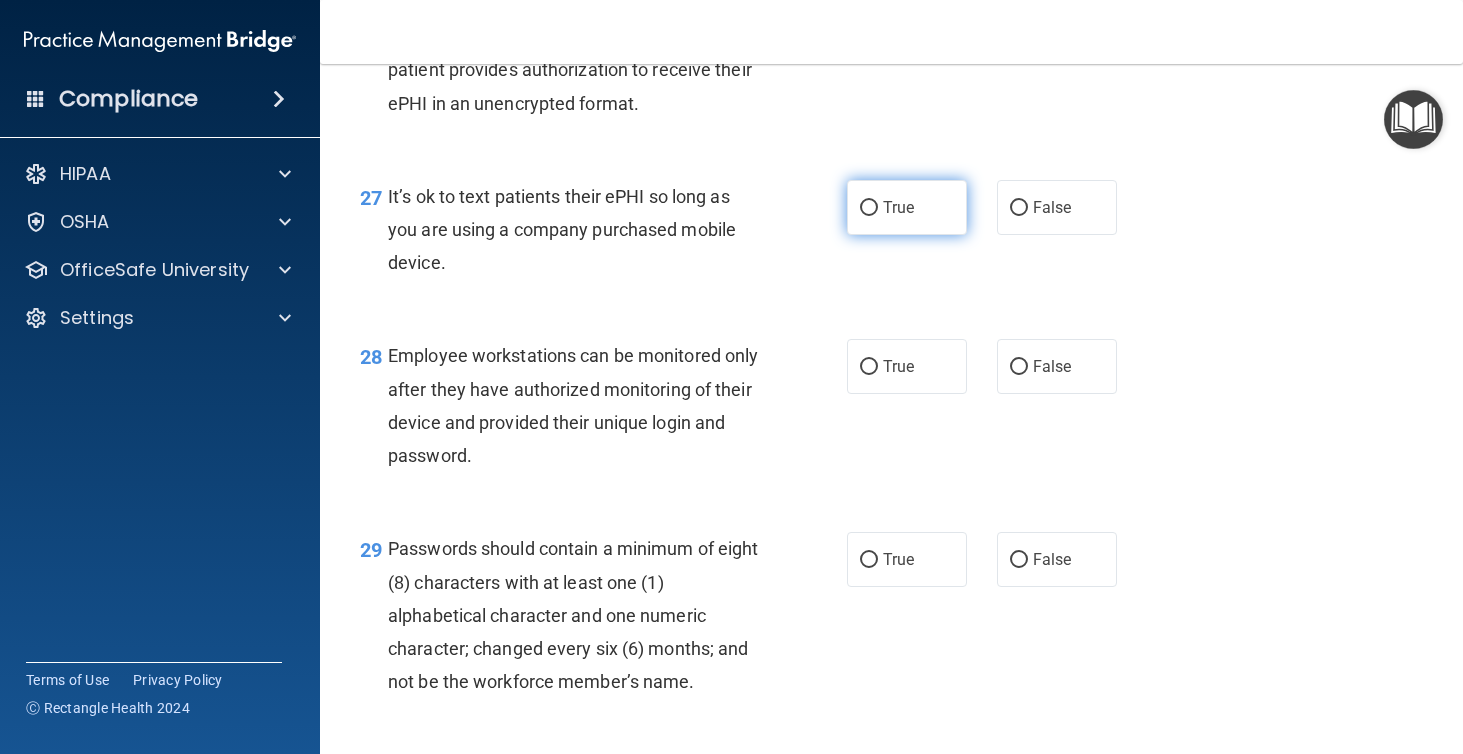 click on "True" at bounding box center (907, 207) 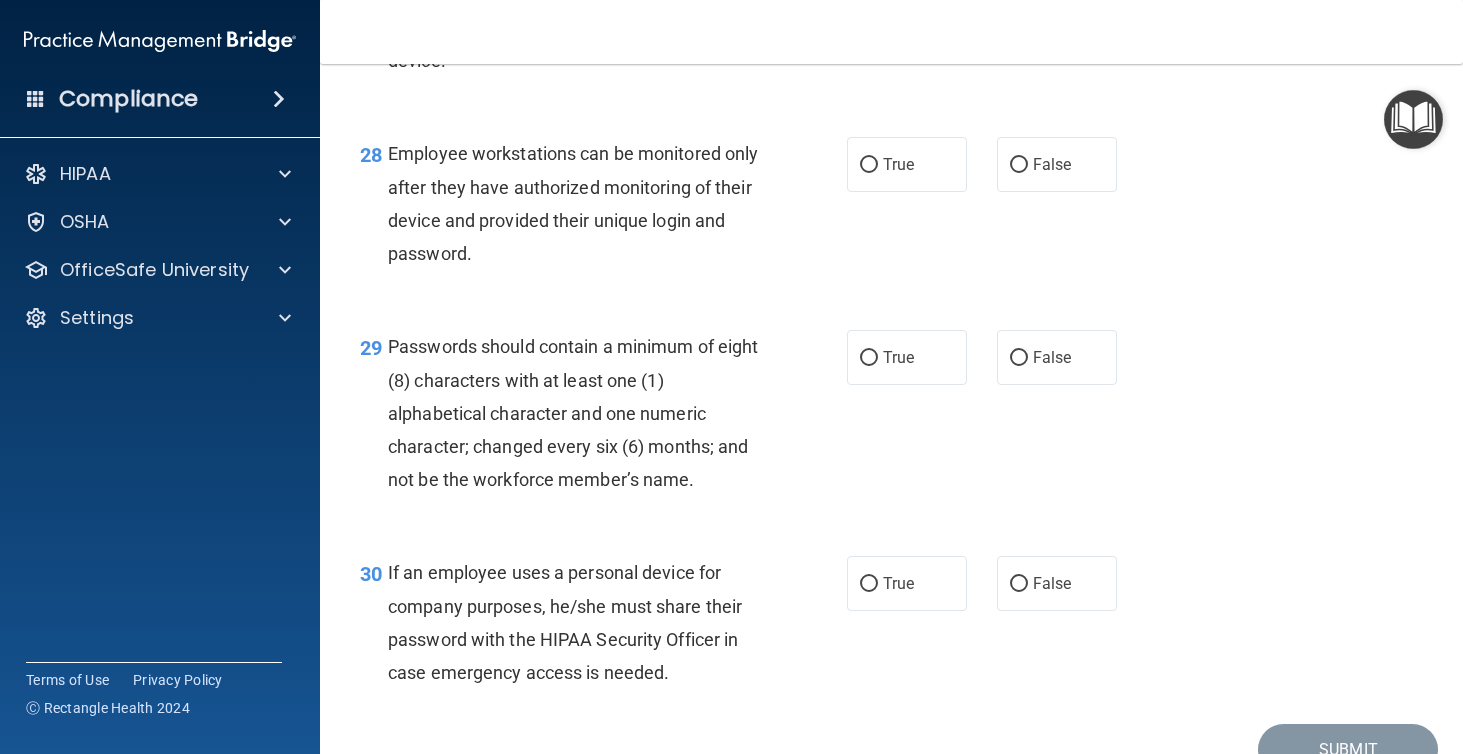 scroll, scrollTop: 5202, scrollLeft: 0, axis: vertical 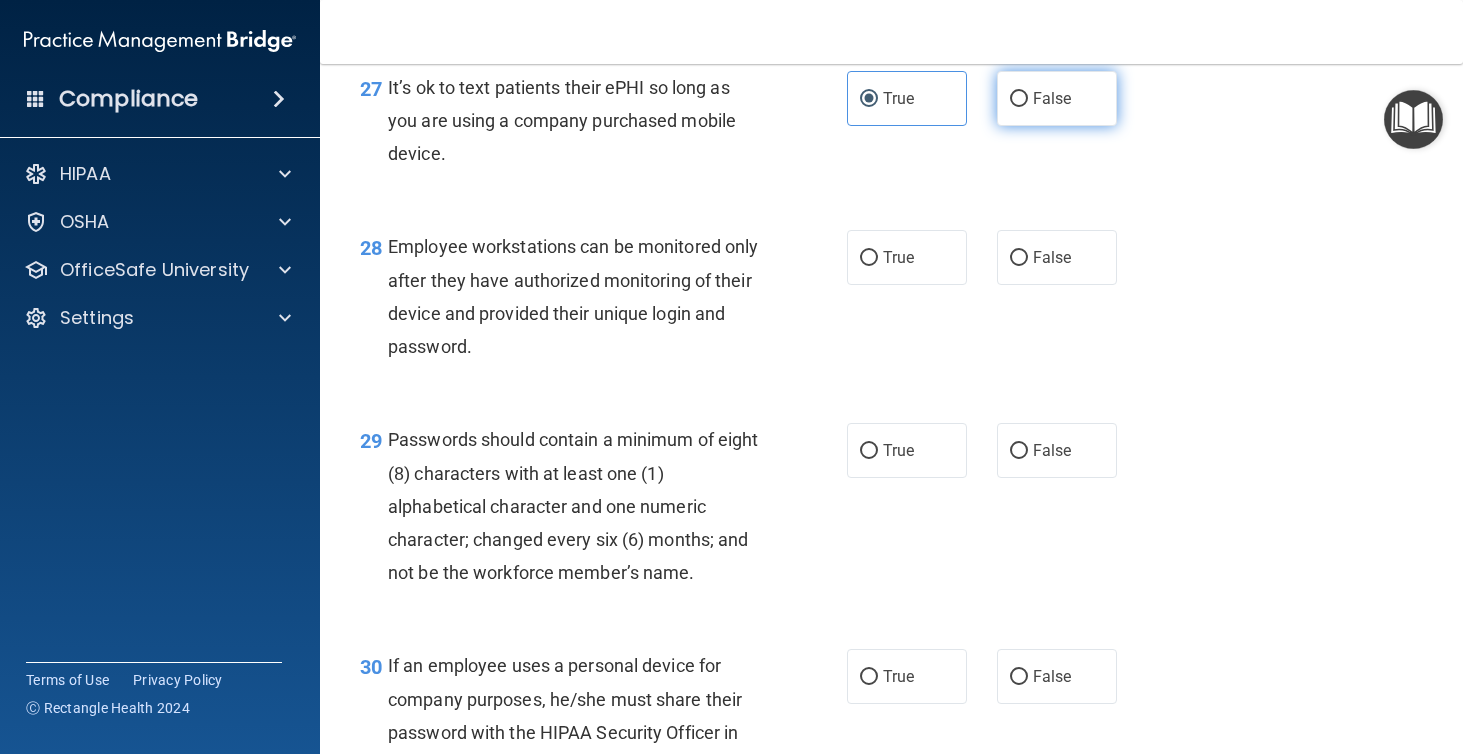 click on "False" at bounding box center [1052, 98] 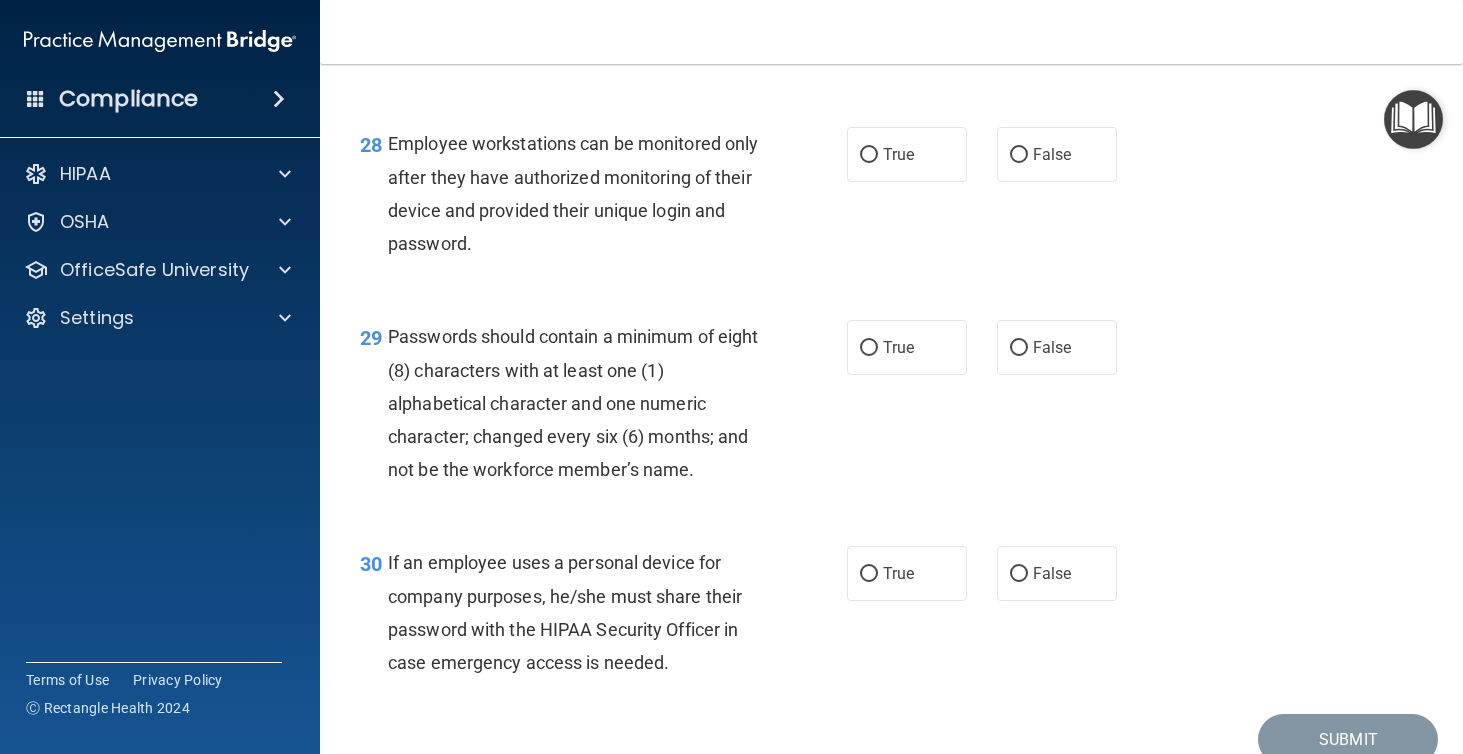 scroll, scrollTop: 5334, scrollLeft: 0, axis: vertical 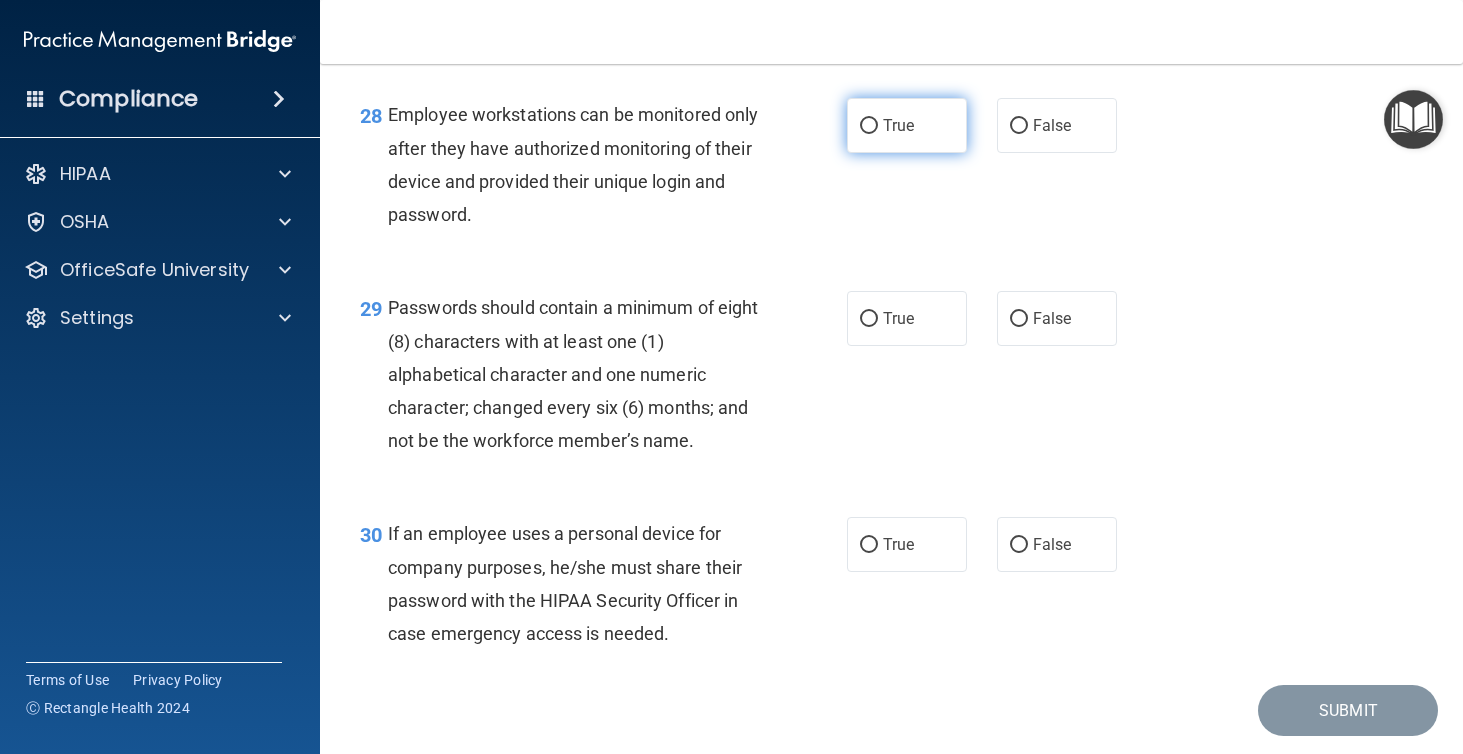 click on "True" at bounding box center [898, 125] 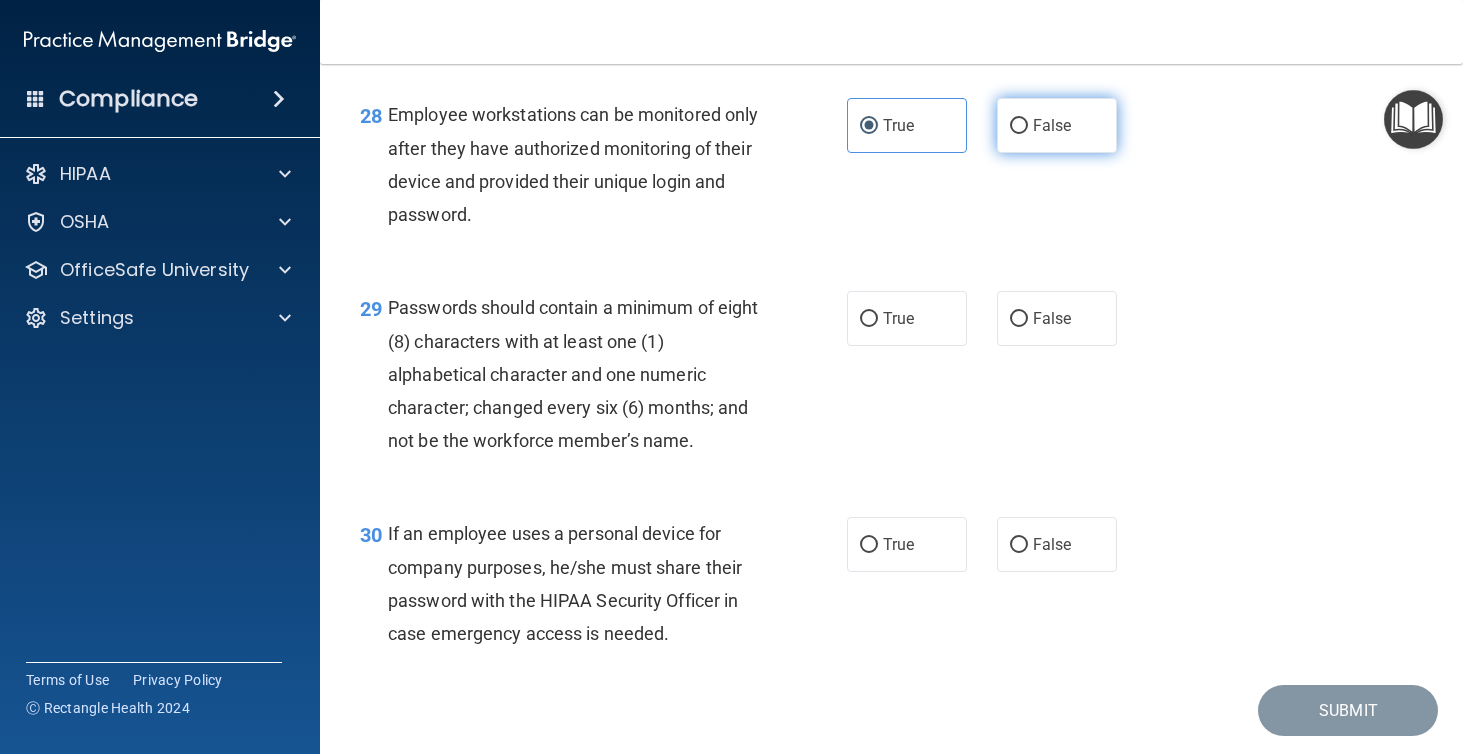 click on "False" at bounding box center [1057, 125] 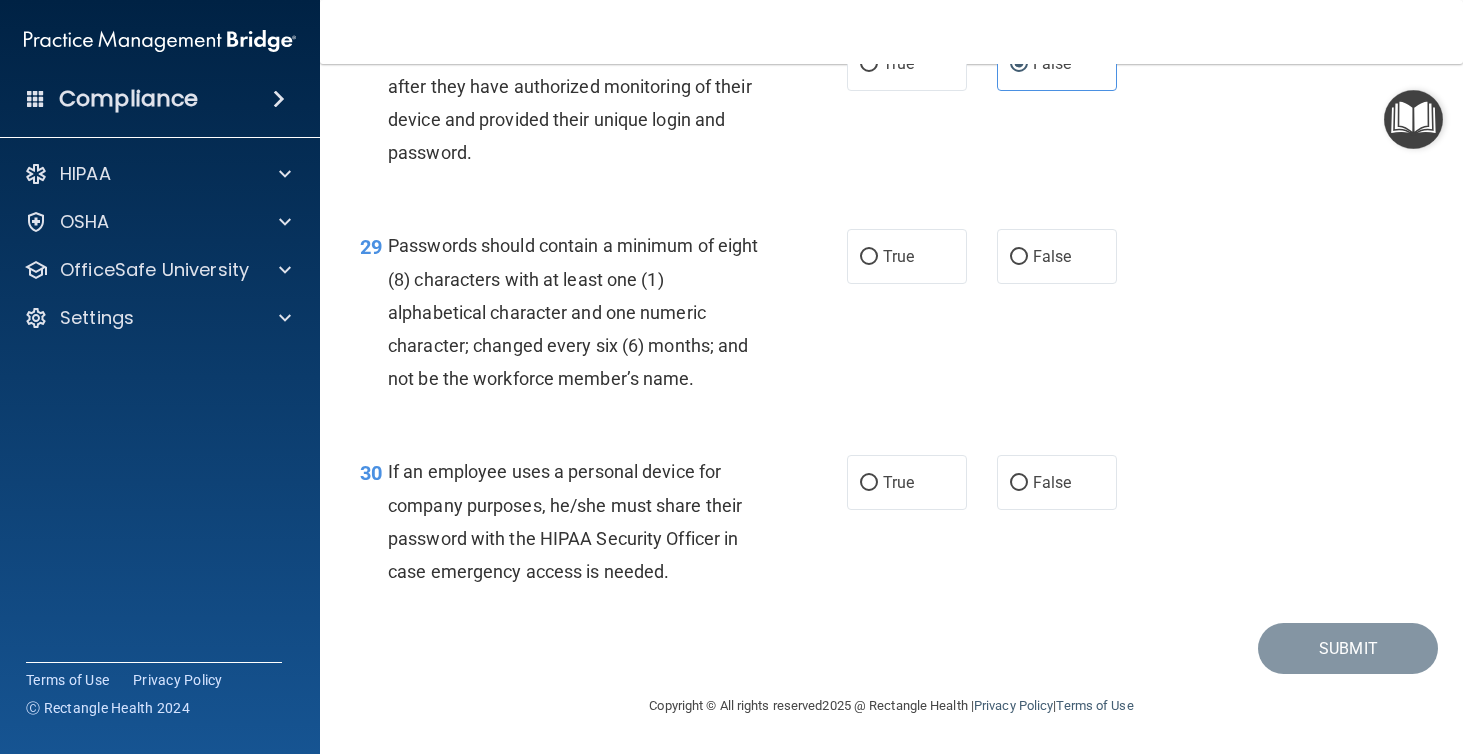 scroll, scrollTop: 5401, scrollLeft: 0, axis: vertical 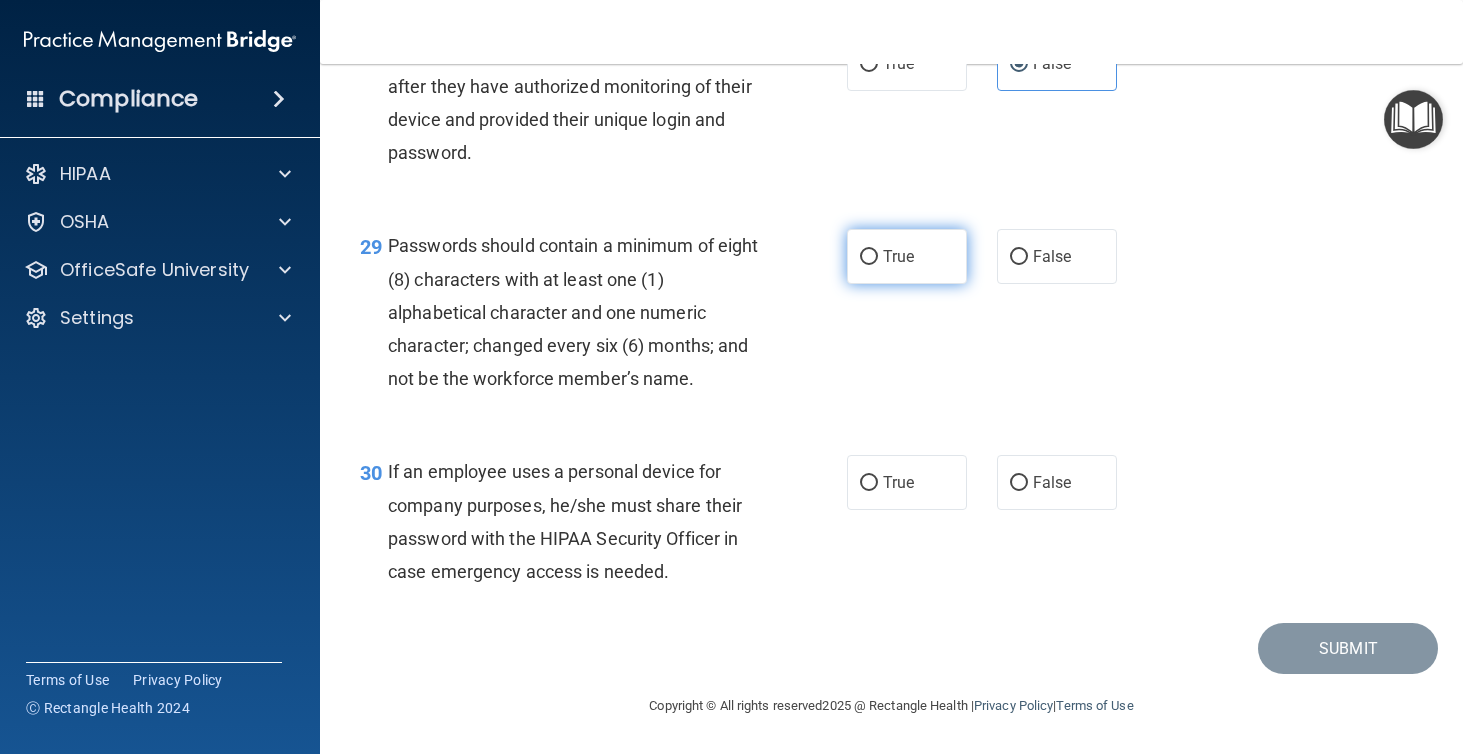 click on "True" at bounding box center (898, 256) 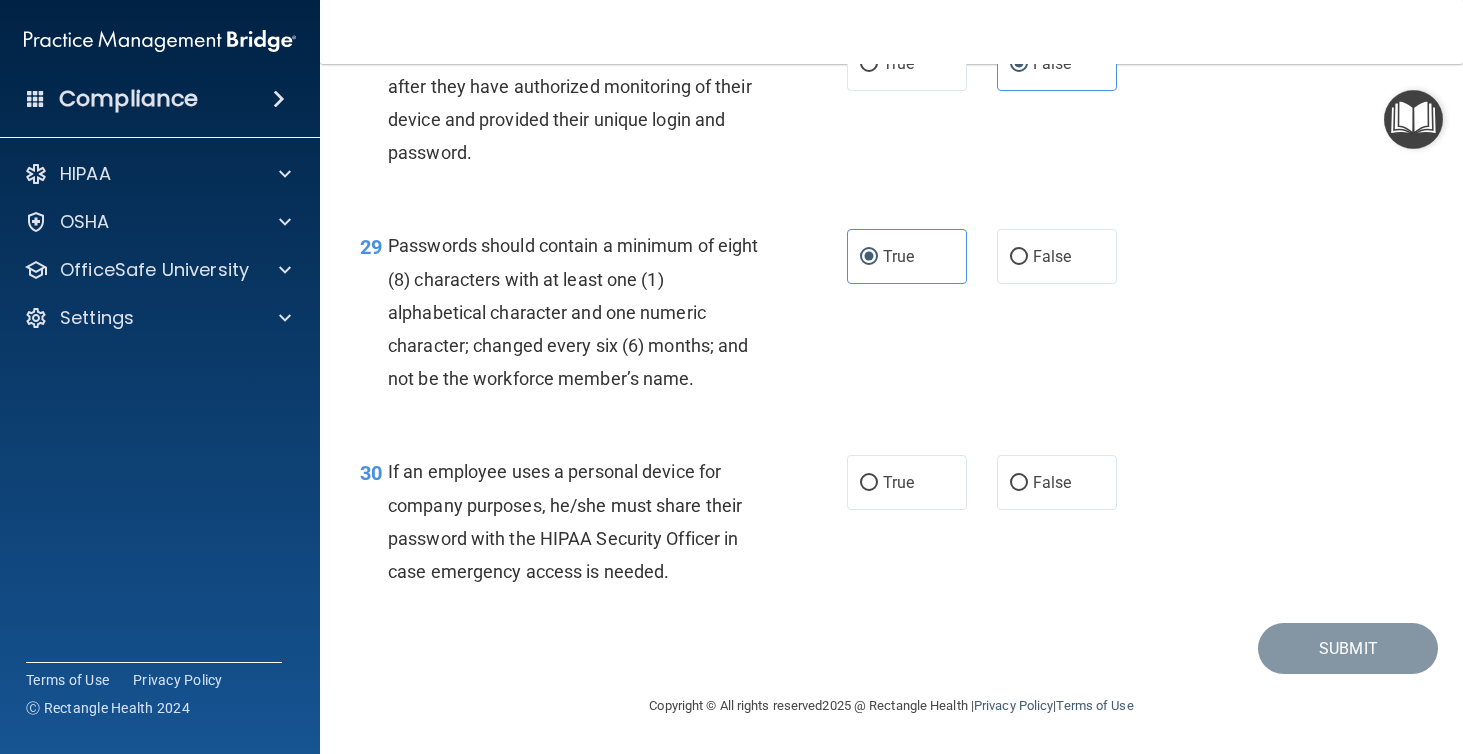 click on "If an employee uses a personal device for company purposes, he/she must share their password with the HIPAA Security Officer in case emergency access is needed." at bounding box center (565, 521) 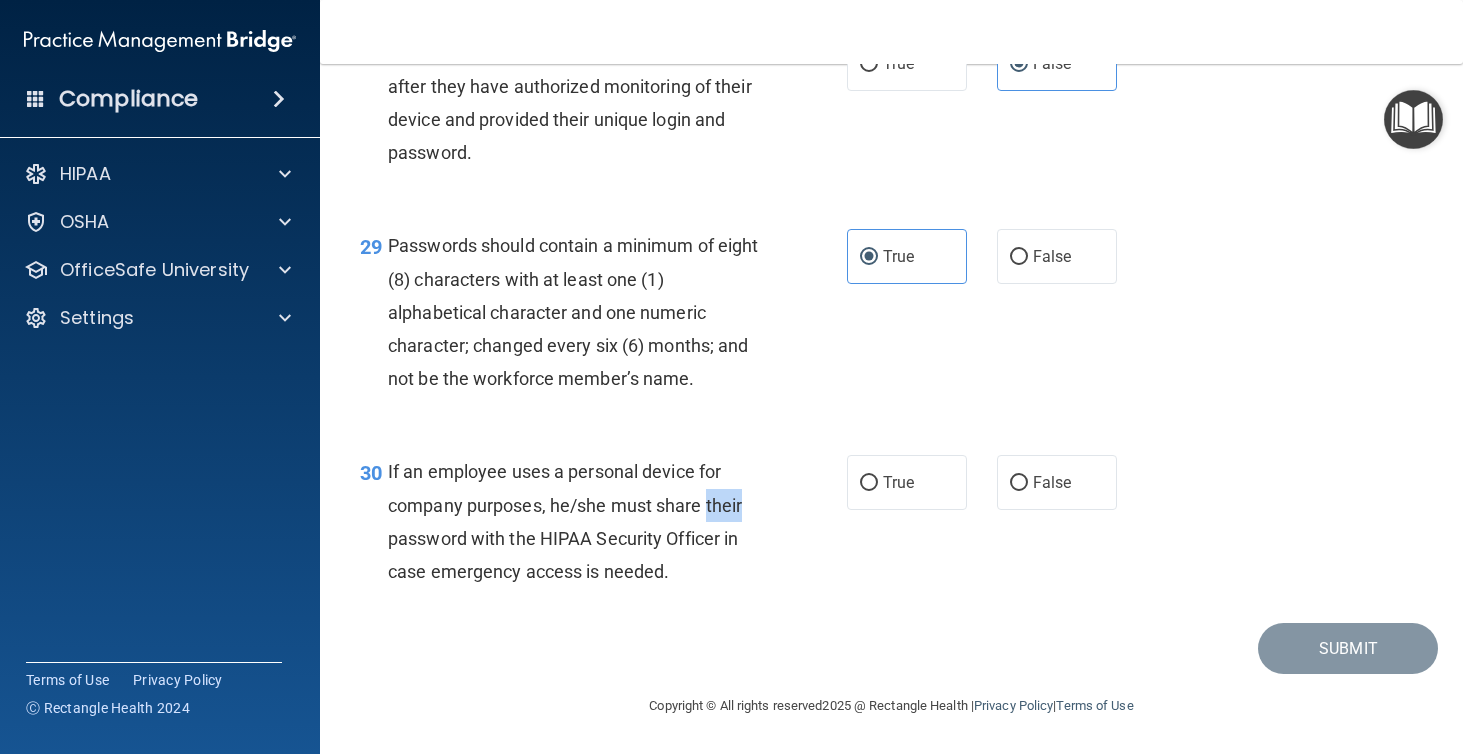 click on "If an employee uses a personal device for company purposes, he/she must share their password with the HIPAA Security Officer in case emergency access is needed." at bounding box center (565, 521) 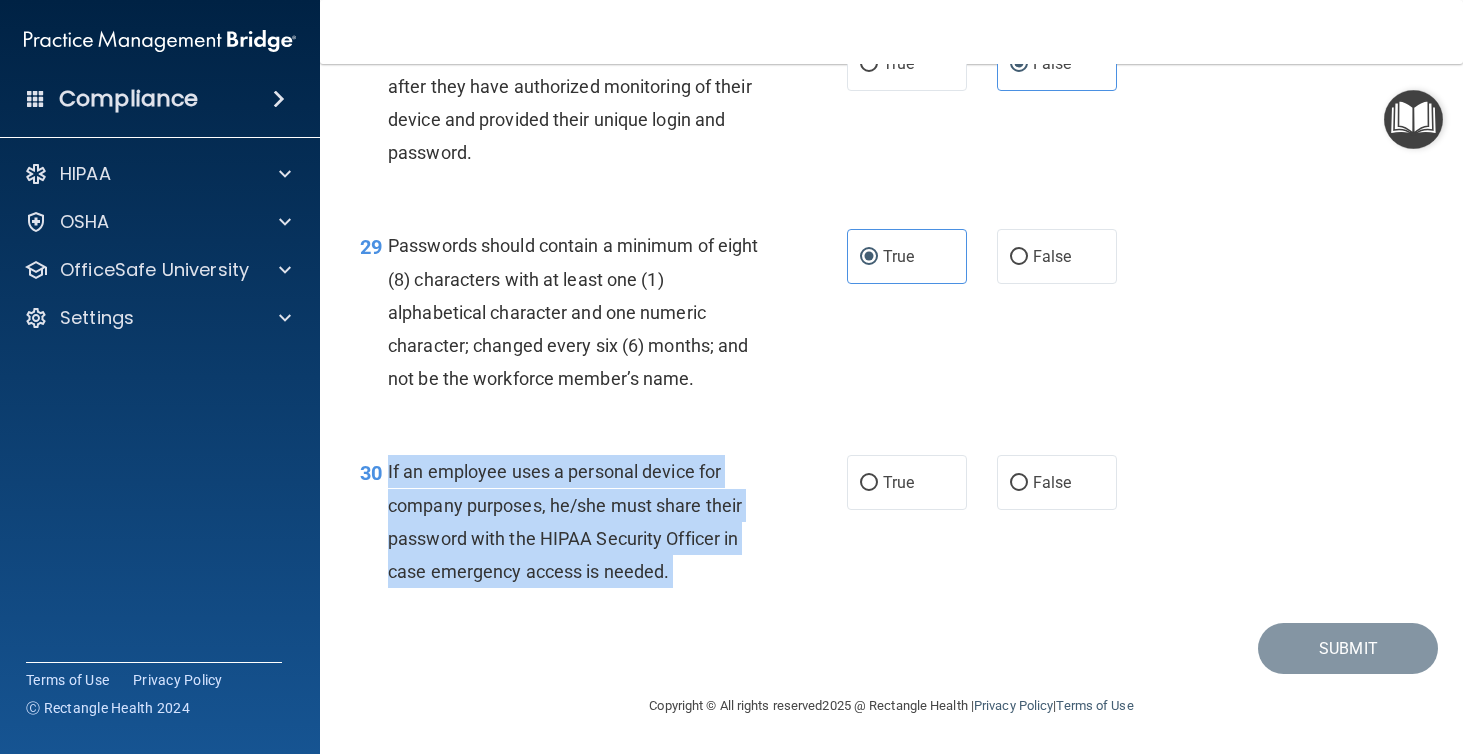 click on "If an employee uses a personal device for company purposes, he/she must share their password with the HIPAA Security Officer in case emergency access is needed." at bounding box center [565, 521] 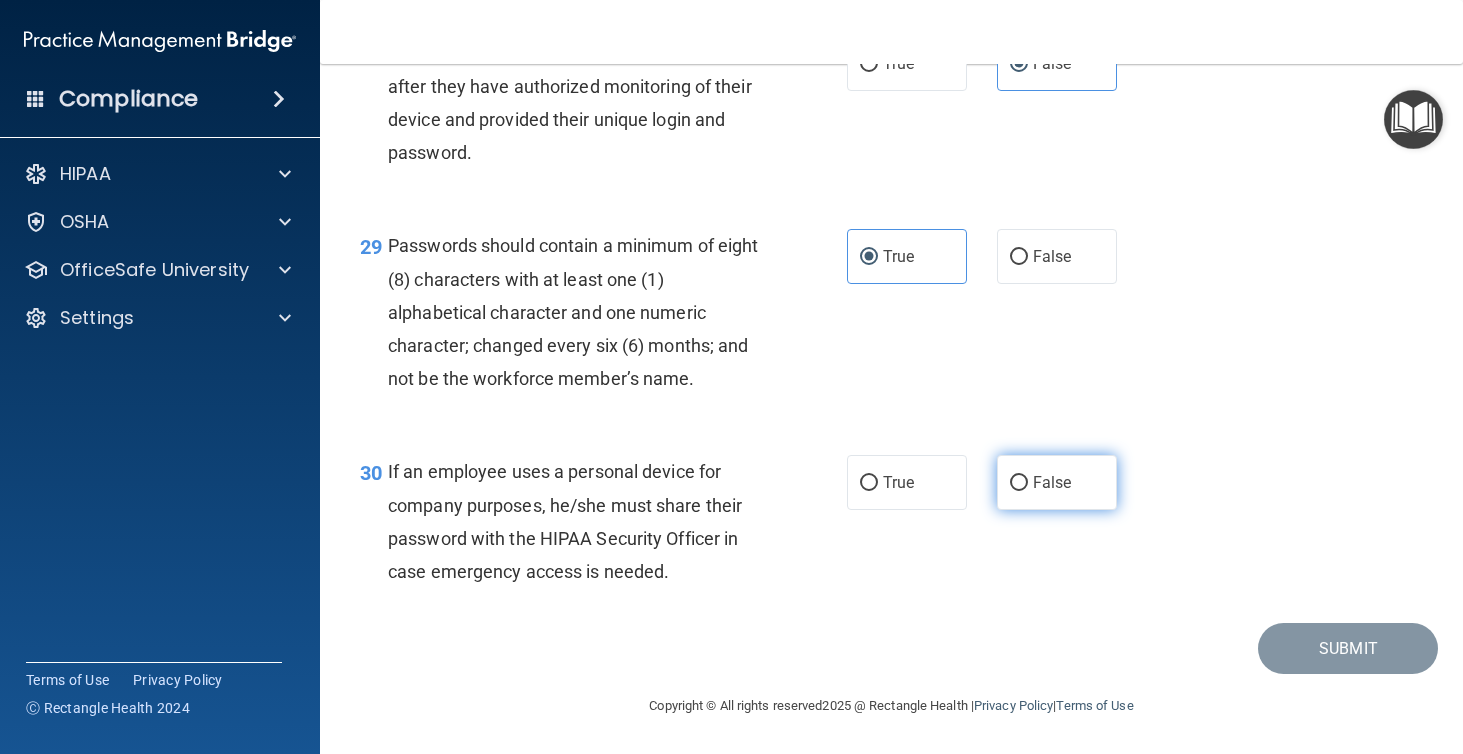 click on "False" at bounding box center [1057, 482] 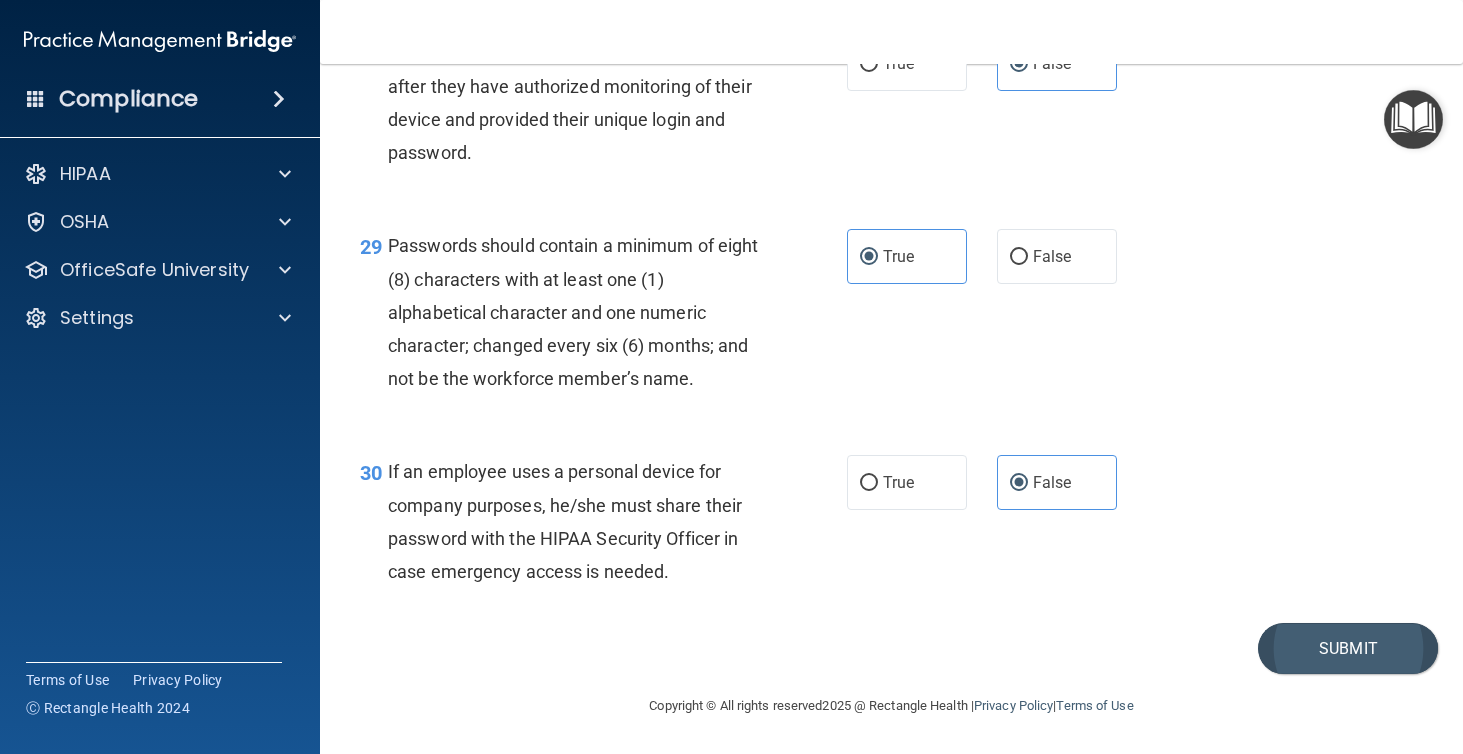 click on "Submit" at bounding box center (1348, 648) 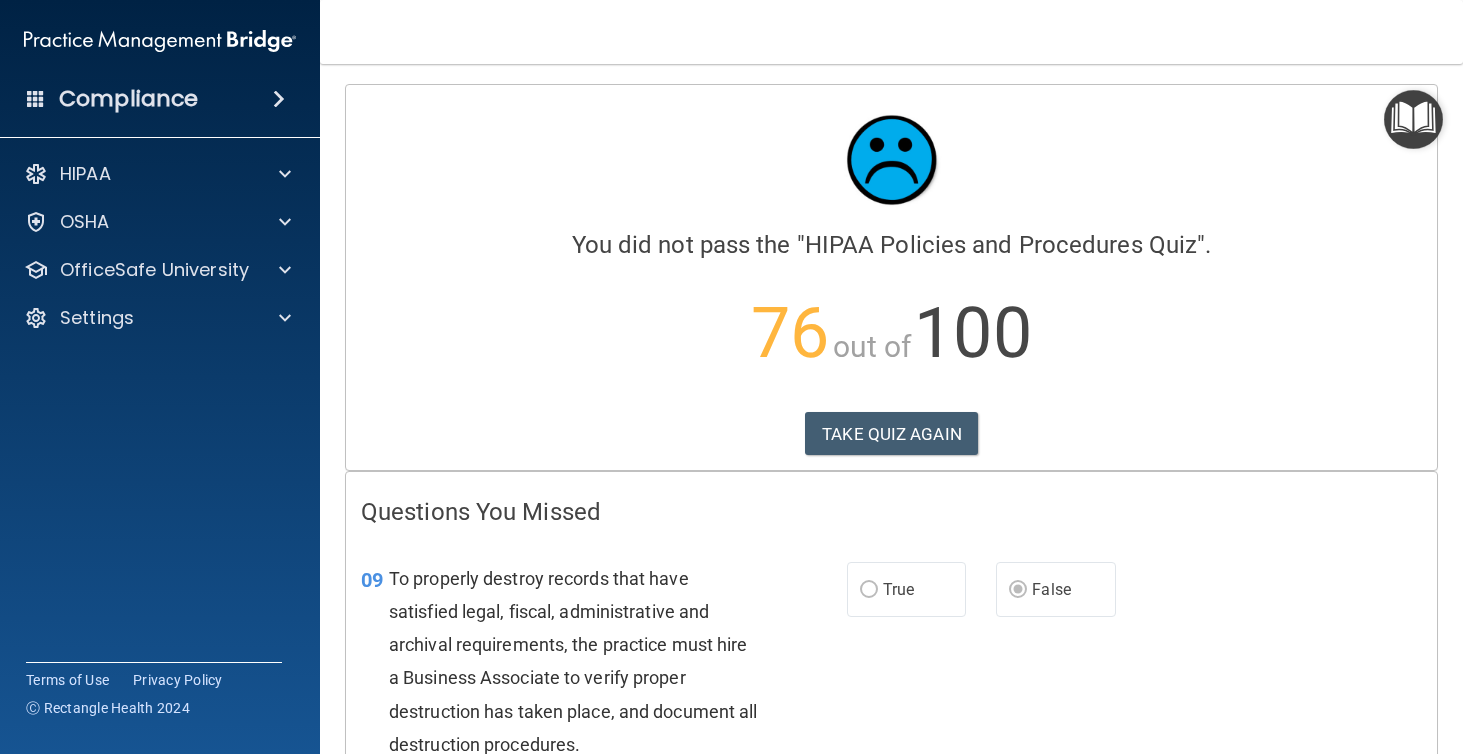 scroll, scrollTop: 0, scrollLeft: 0, axis: both 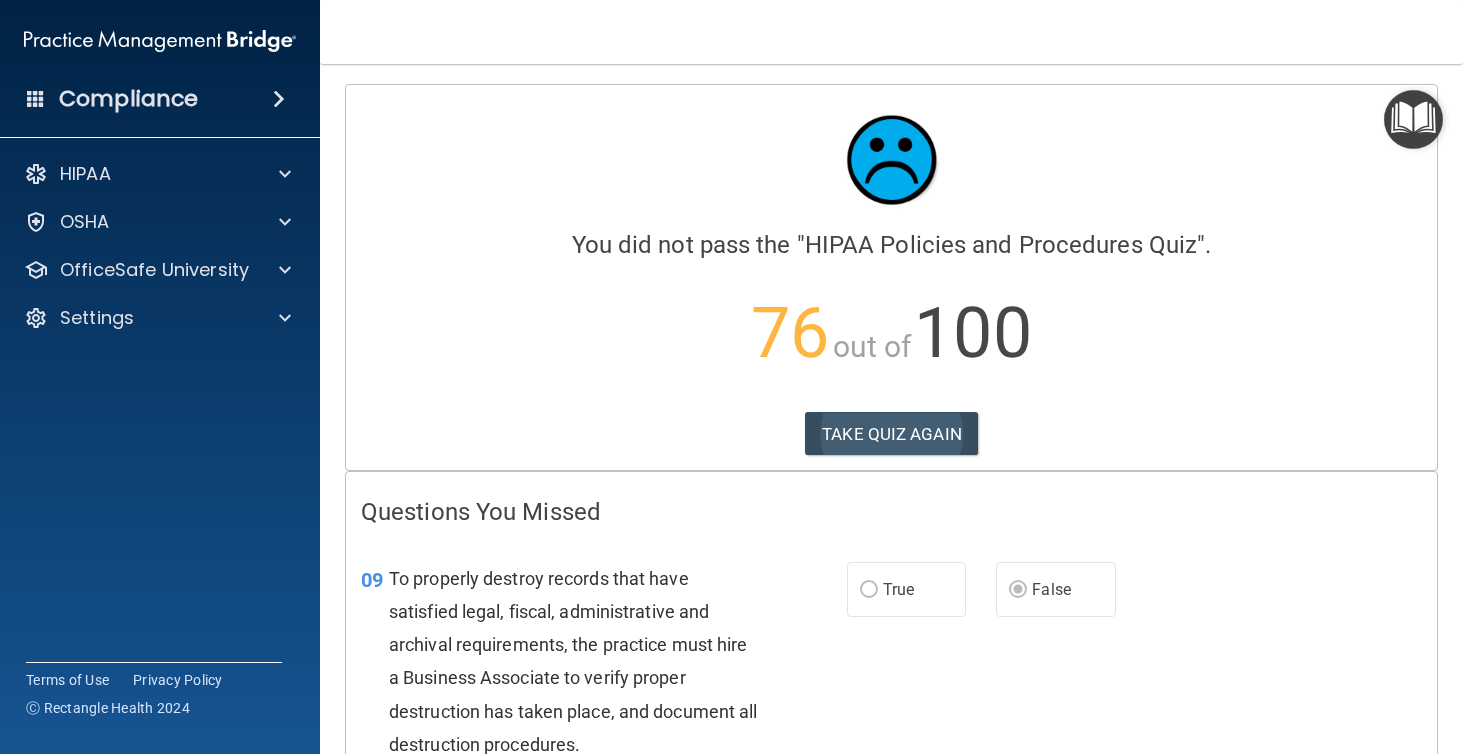 click on "TAKE QUIZ AGAIN" at bounding box center [891, 434] 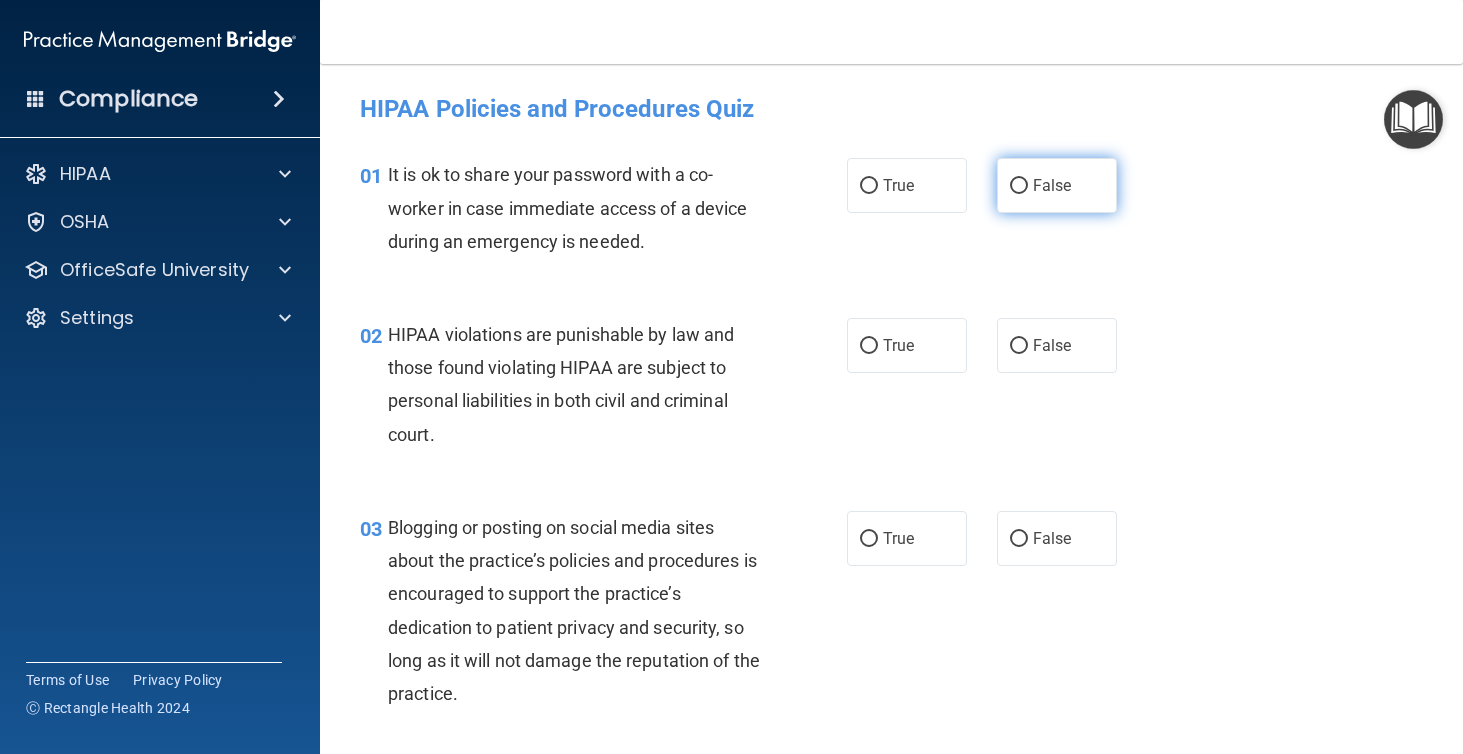 click on "False" at bounding box center (1052, 185) 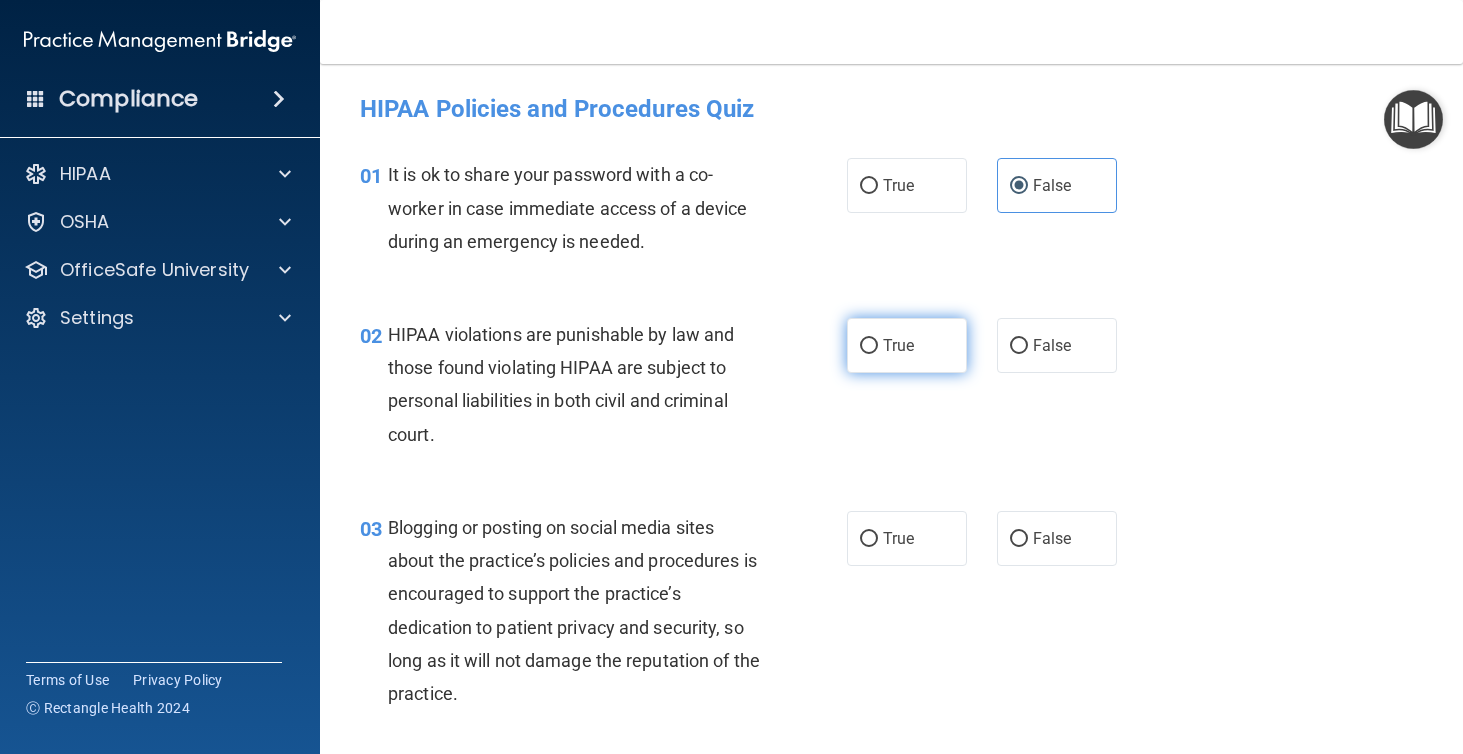 click on "True" at bounding box center [898, 345] 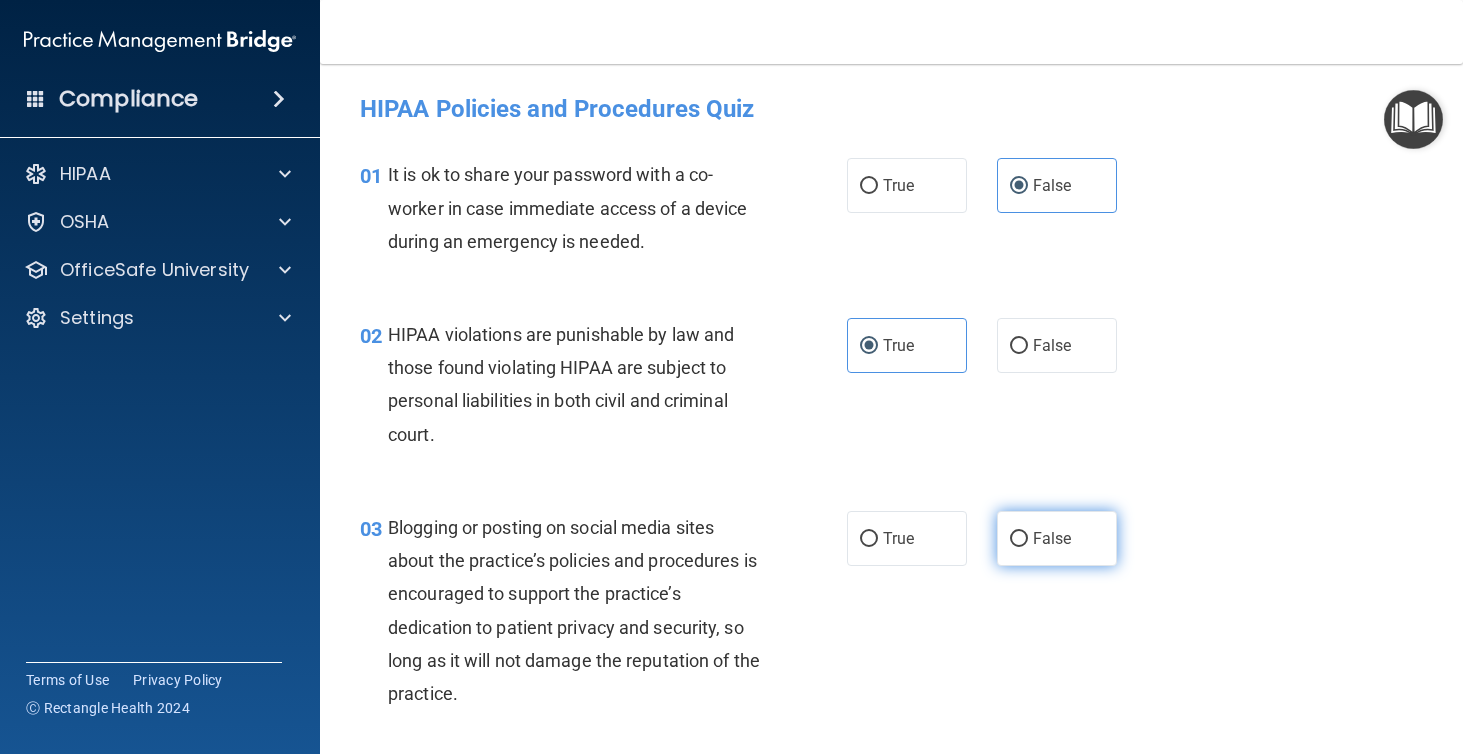 click on "False" at bounding box center (1057, 538) 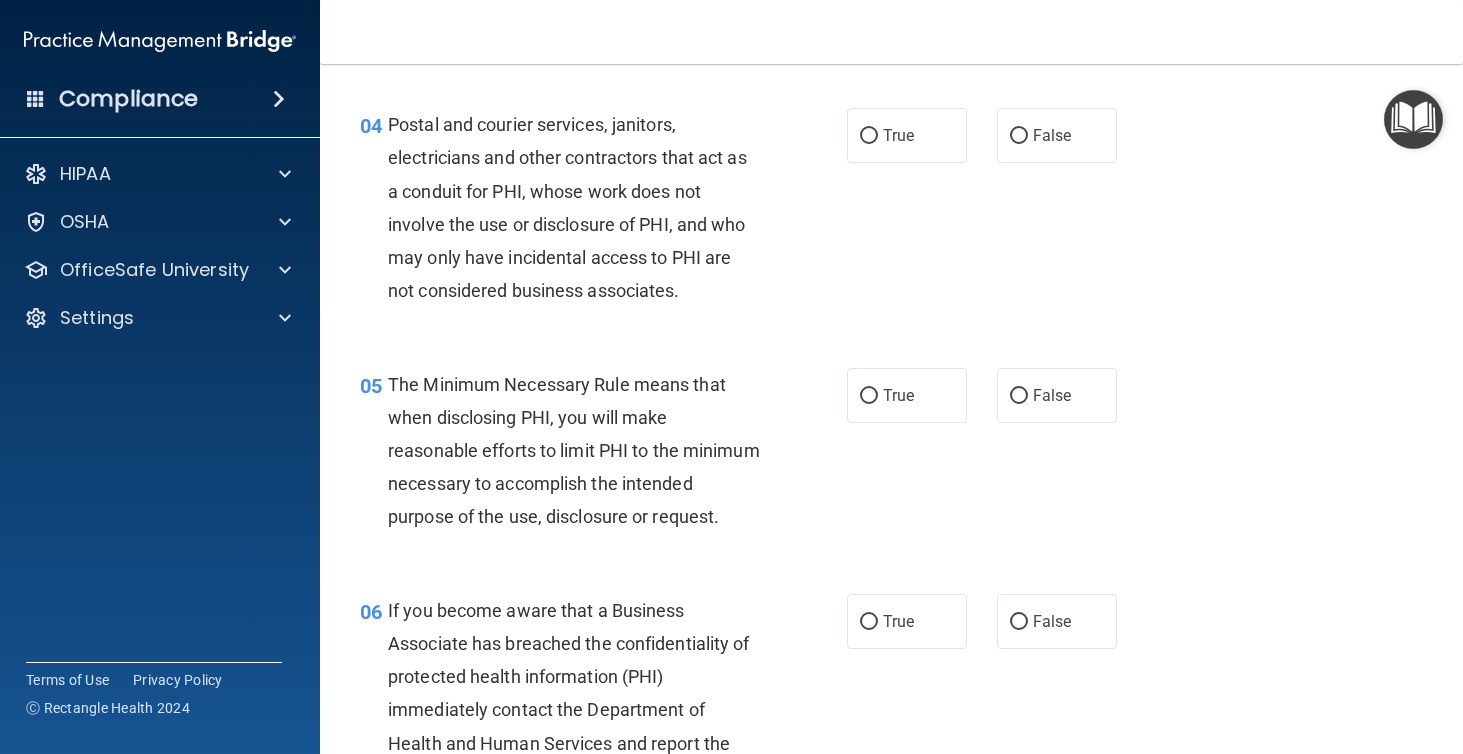 scroll, scrollTop: 663, scrollLeft: 0, axis: vertical 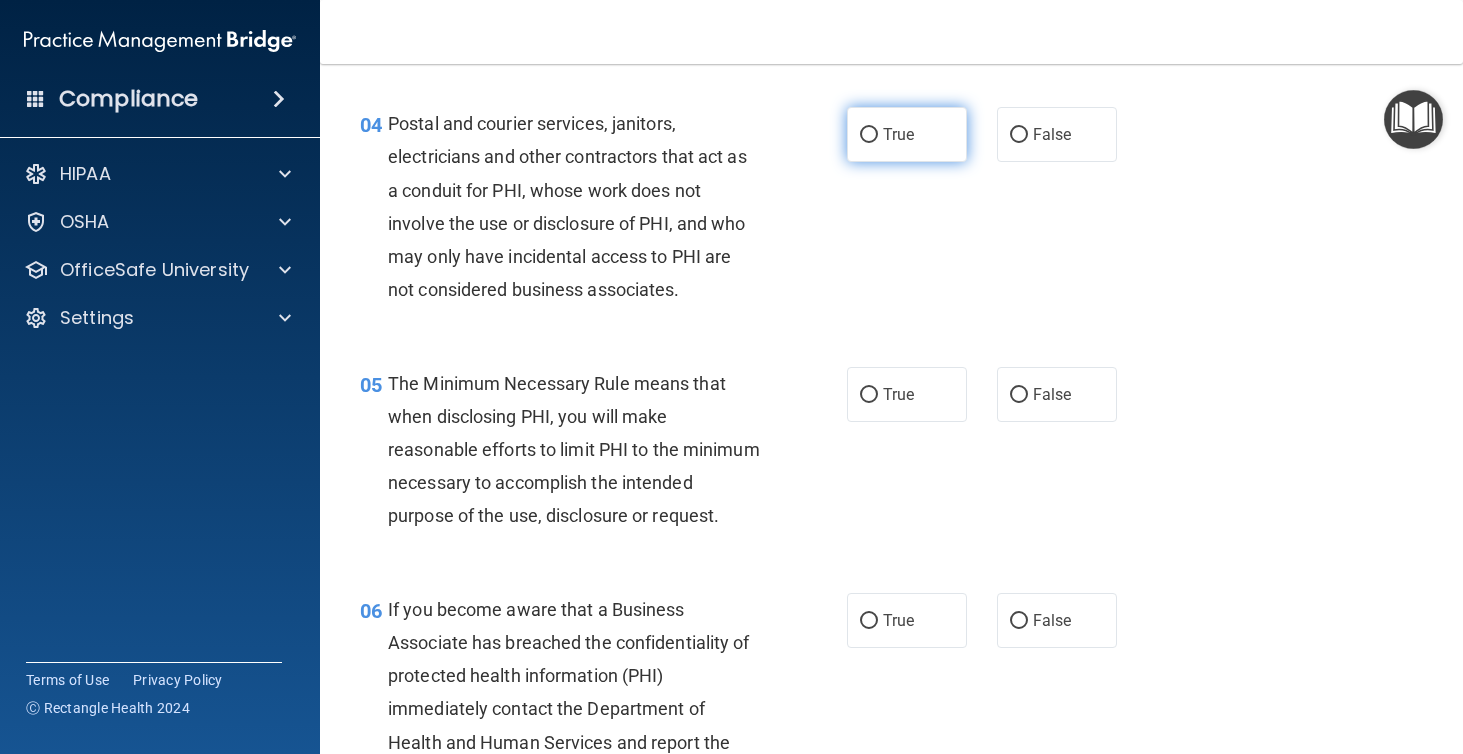 click on "True" at bounding box center (907, 134) 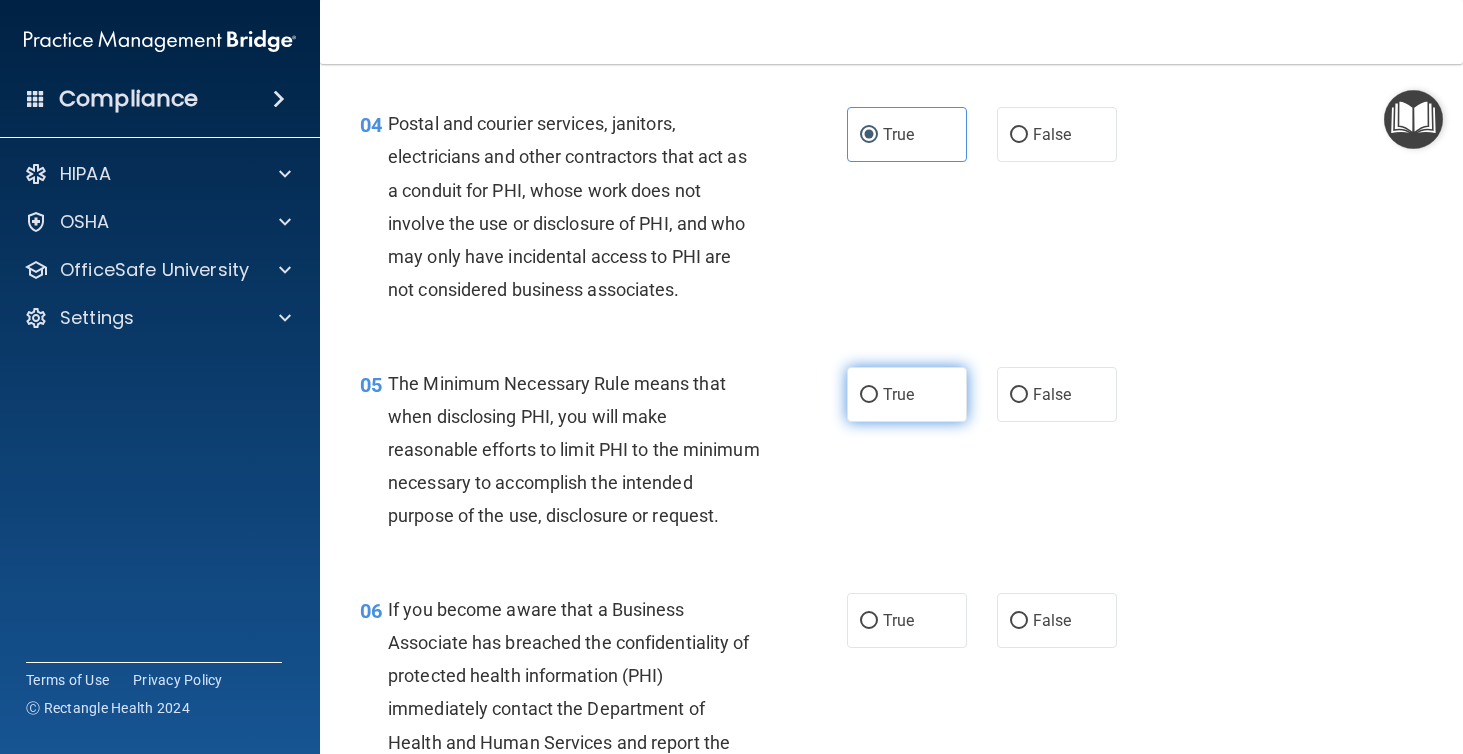 click on "True" at bounding box center [907, 394] 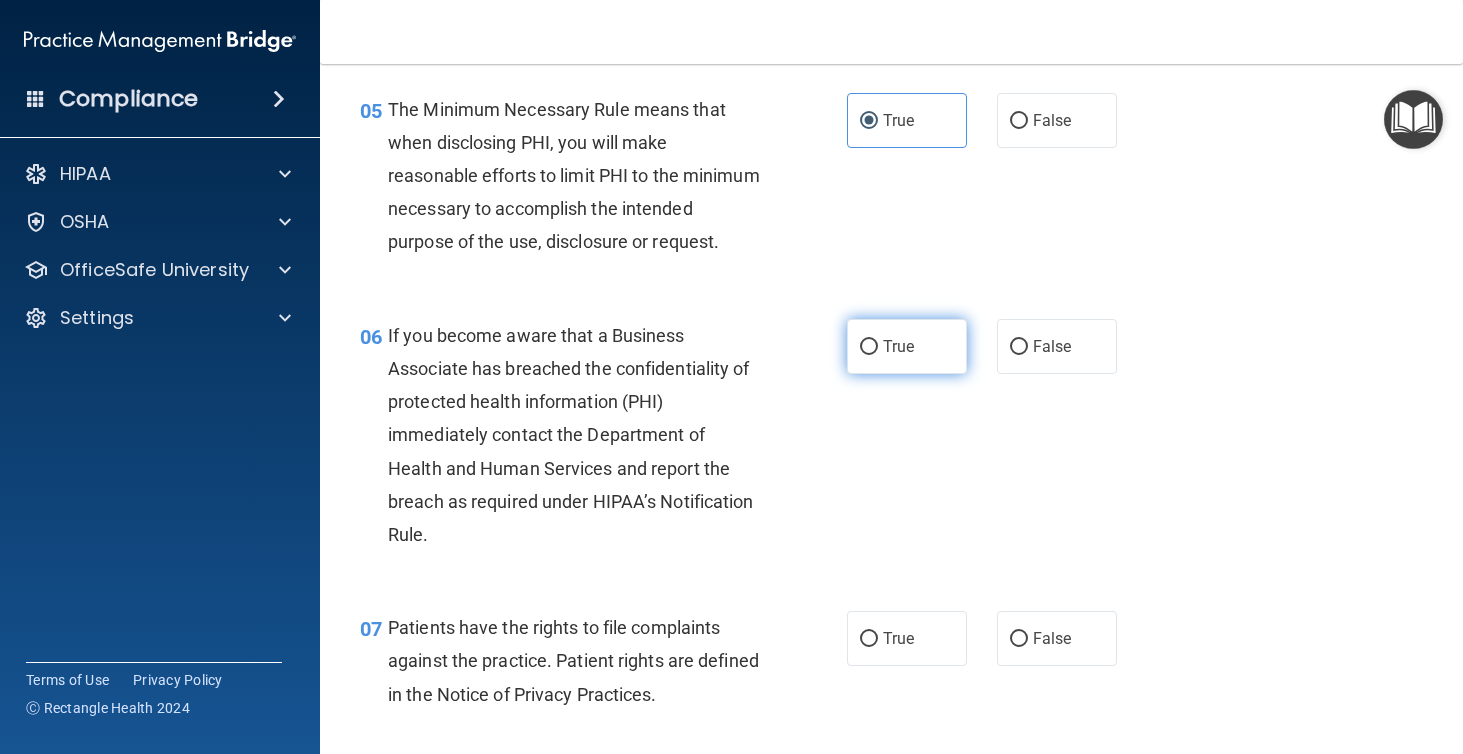 click on "True" at bounding box center [898, 346] 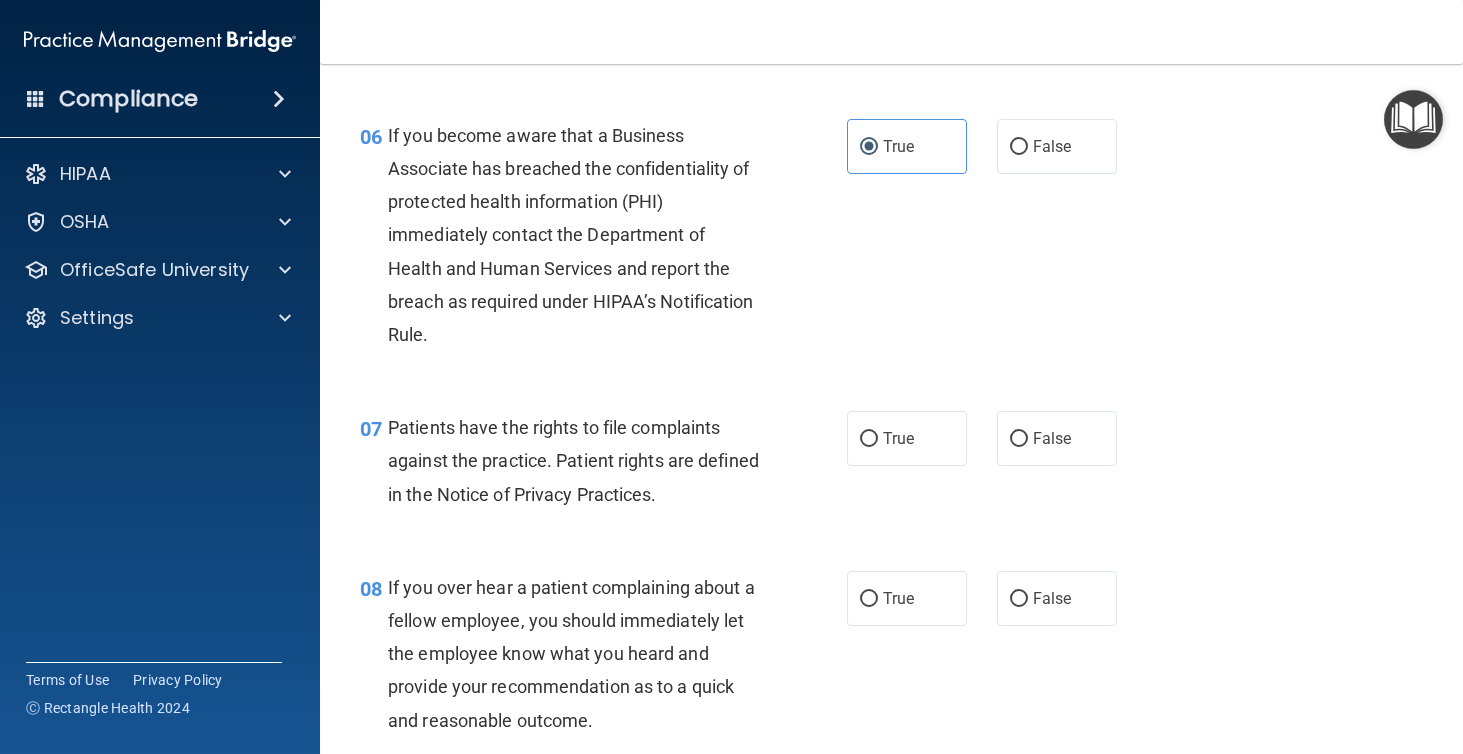 scroll, scrollTop: 1137, scrollLeft: 0, axis: vertical 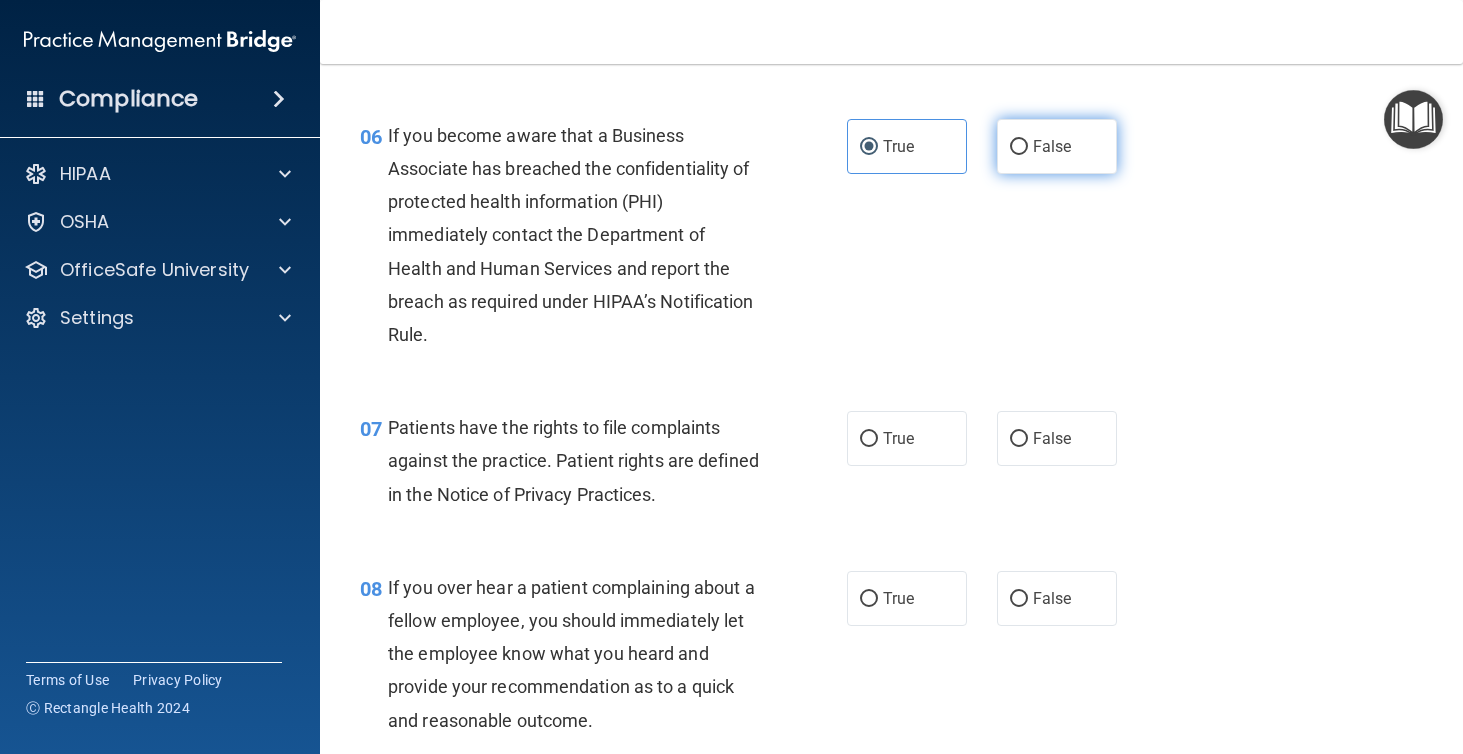 click on "False" at bounding box center [1052, 146] 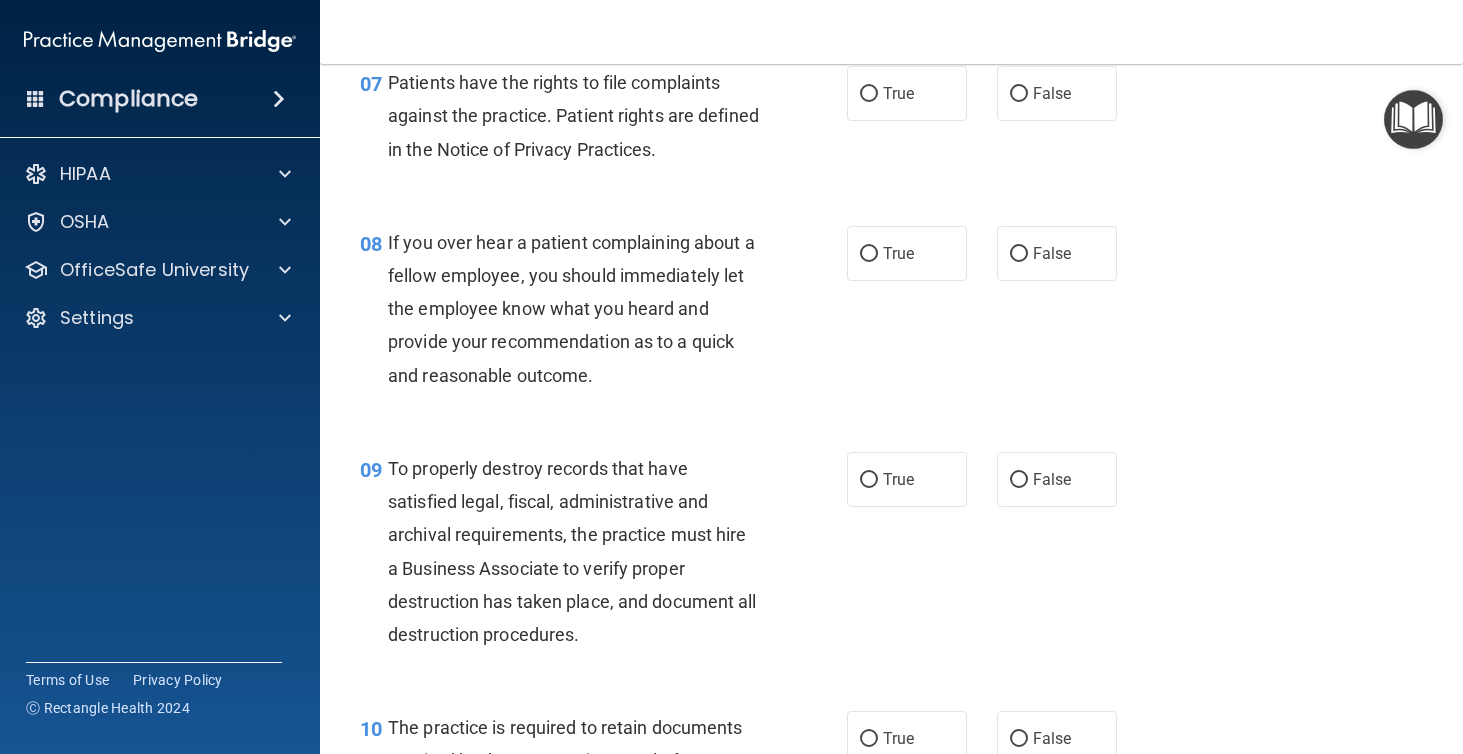 scroll, scrollTop: 1485, scrollLeft: 0, axis: vertical 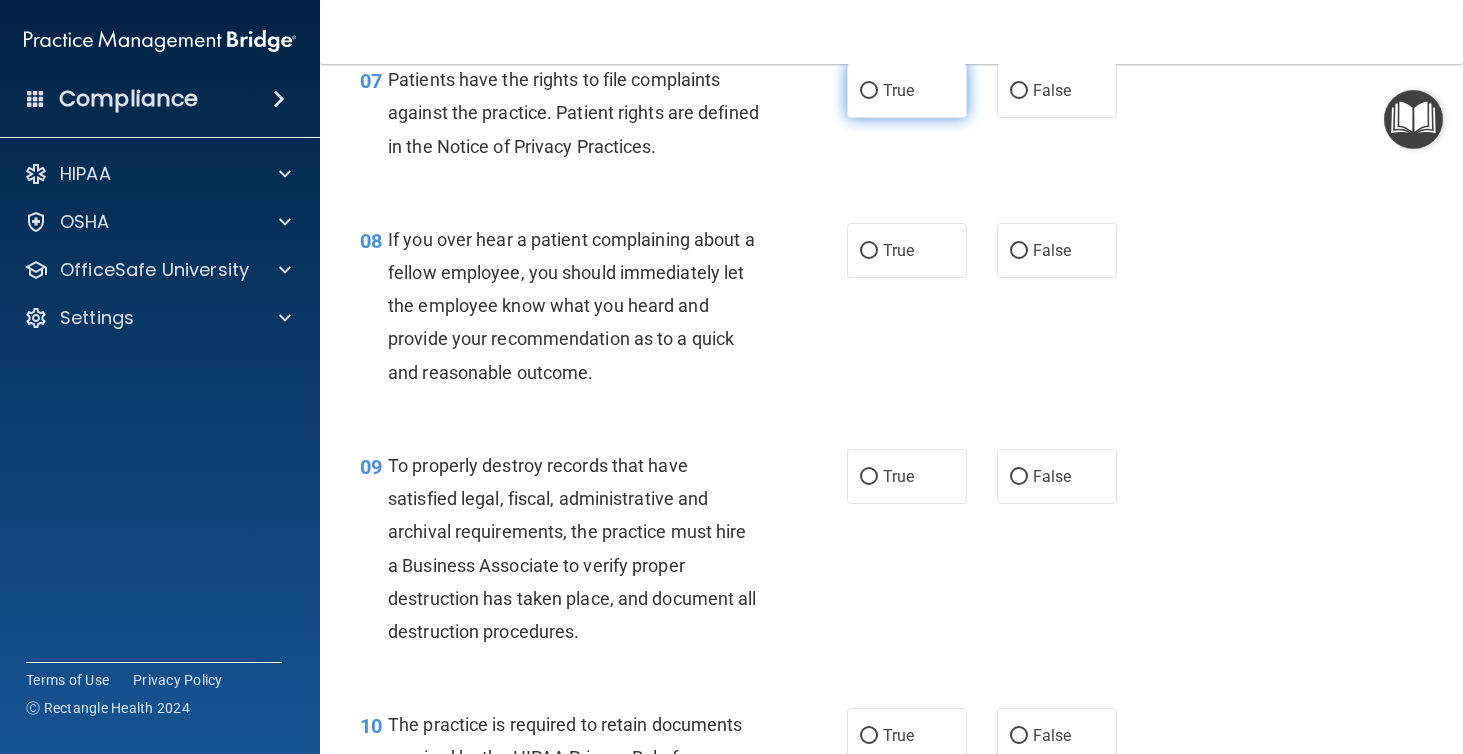 click on "True" at bounding box center (907, 90) 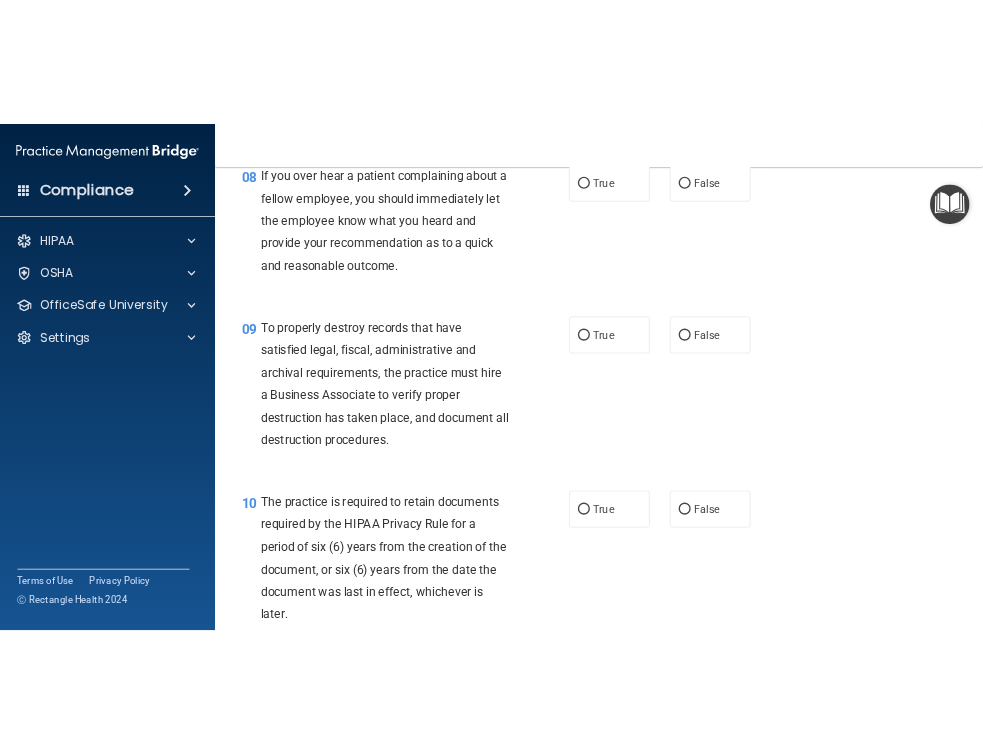 scroll, scrollTop: 1648, scrollLeft: 0, axis: vertical 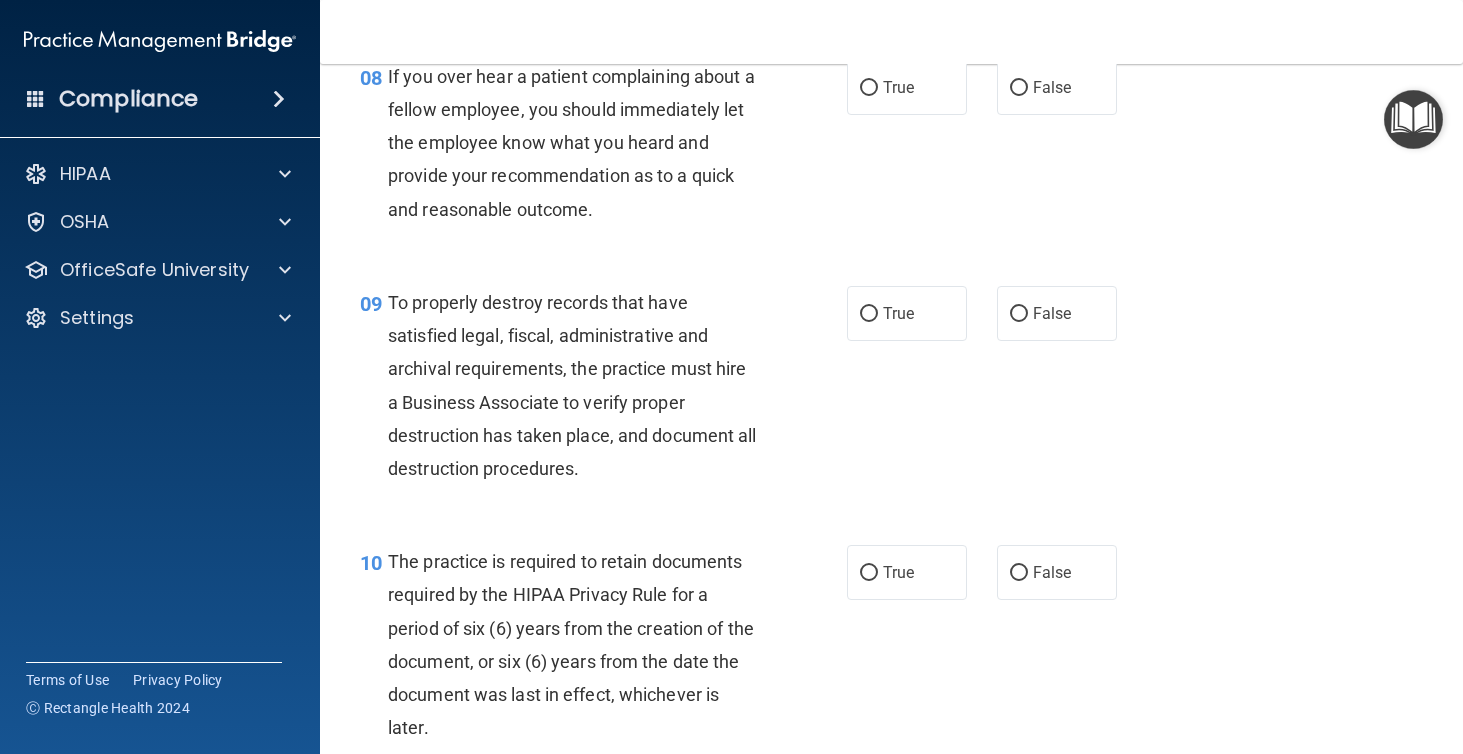 click on "If you over hear a patient complaining about a fellow employee, you should immediately let the employee know what you heard and provide your recommendation as to a quick and reasonable outcome." at bounding box center (571, 143) 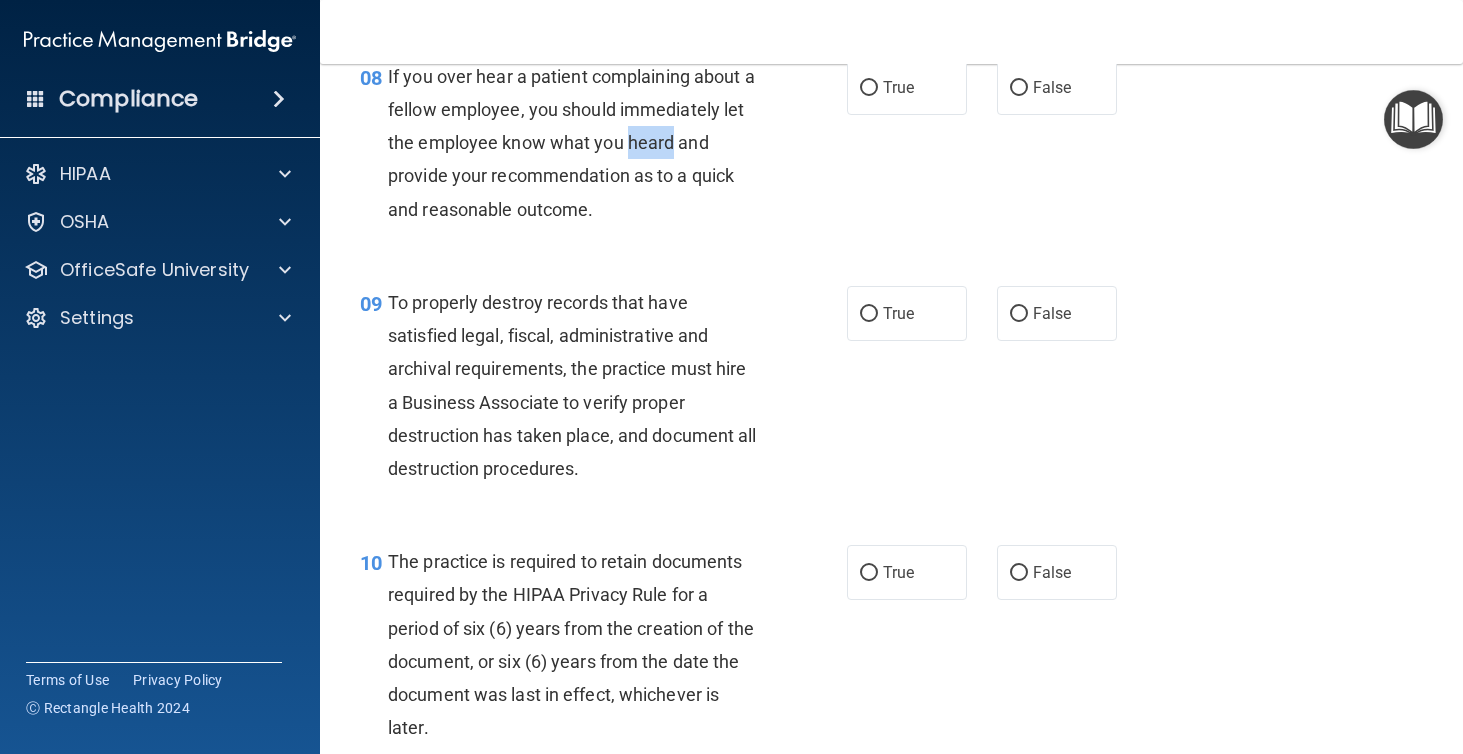click on "If you over hear a patient complaining about a fellow employee, you should immediately let the employee know what you heard and provide your recommendation as to a quick and reasonable outcome." at bounding box center (571, 143) 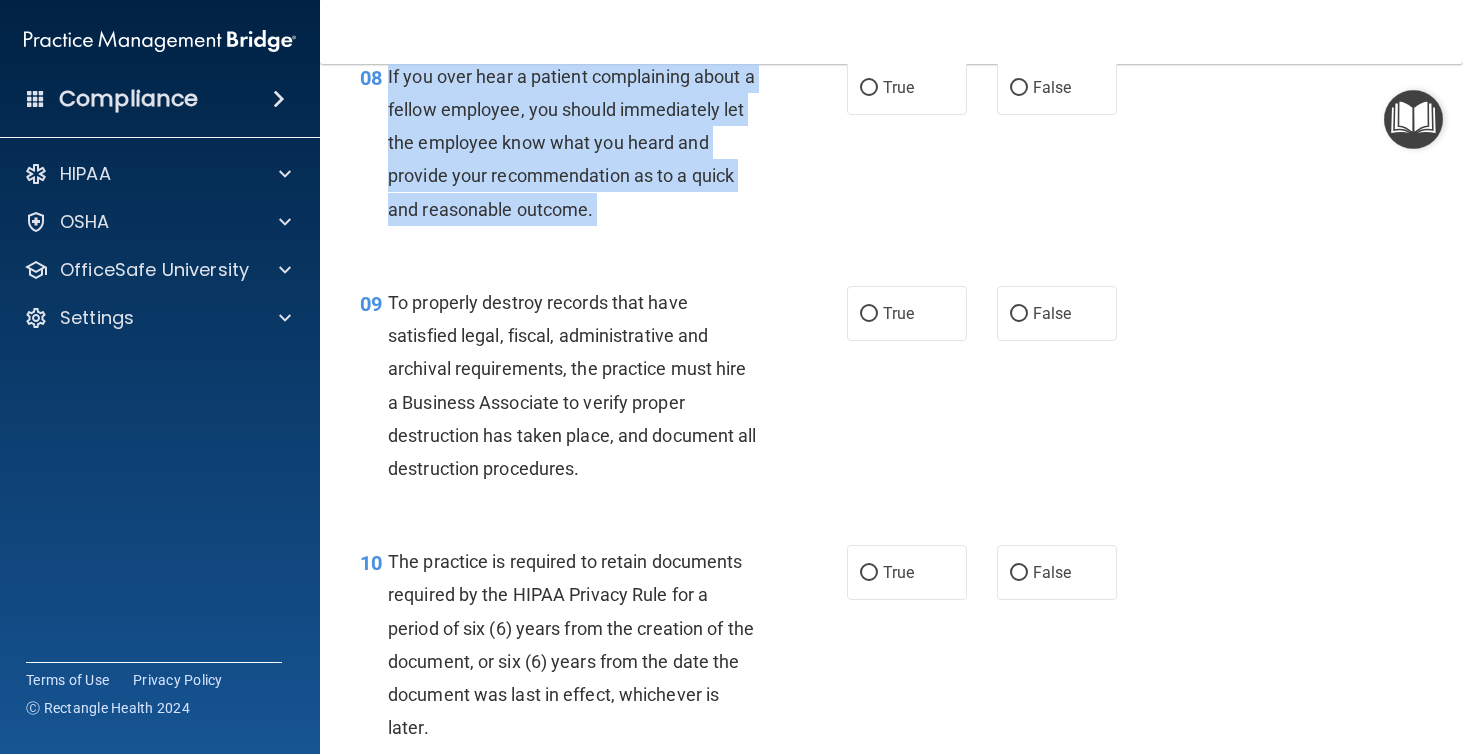 click on "If you over hear a patient complaining about a fellow employee, you should immediately let the employee know what you heard and provide your recommendation as to a quick and reasonable outcome." at bounding box center (571, 143) 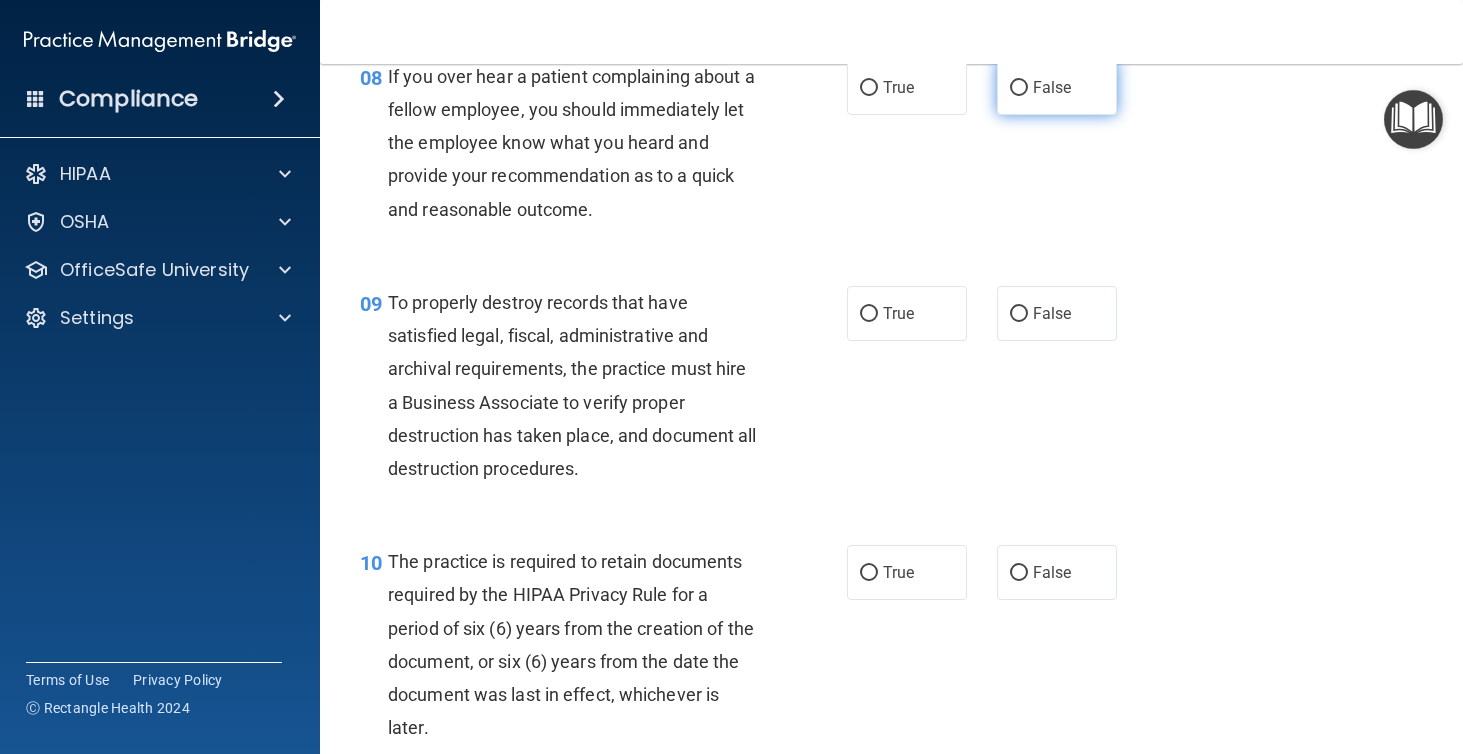 click on "False" at bounding box center [1052, 87] 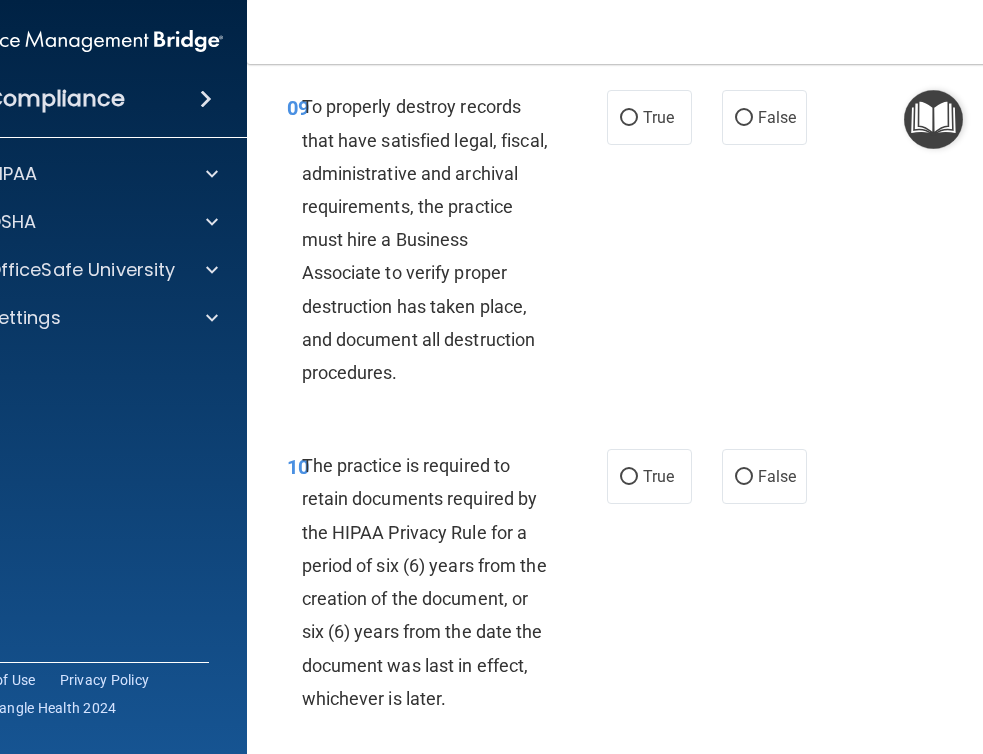 scroll, scrollTop: 2455, scrollLeft: 0, axis: vertical 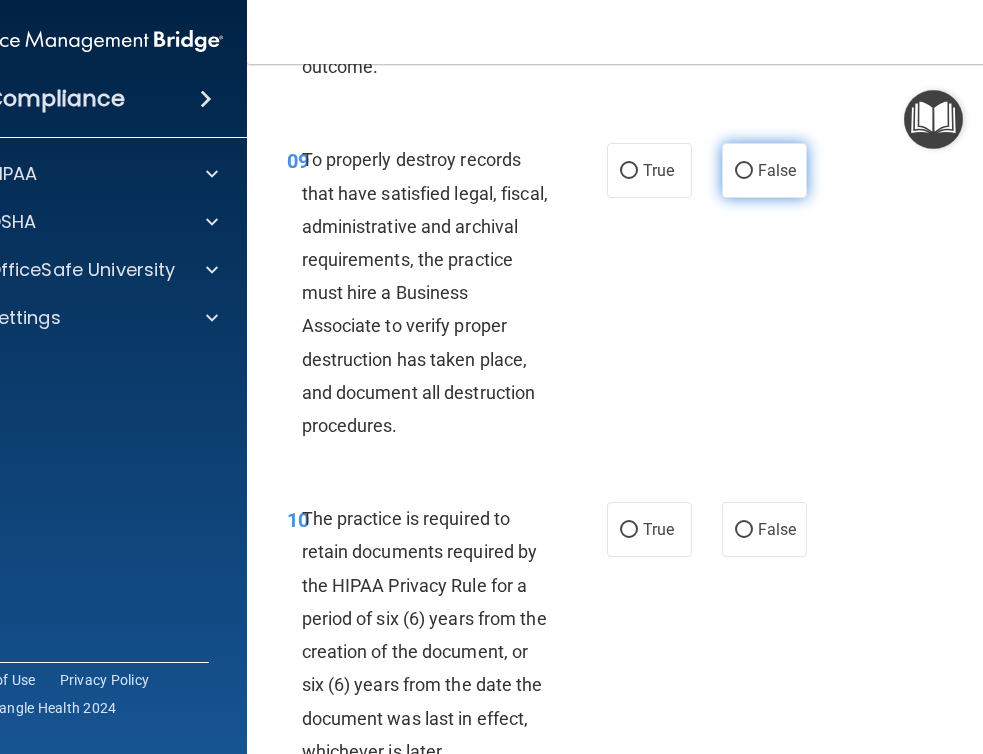 click on "False" at bounding box center (764, 170) 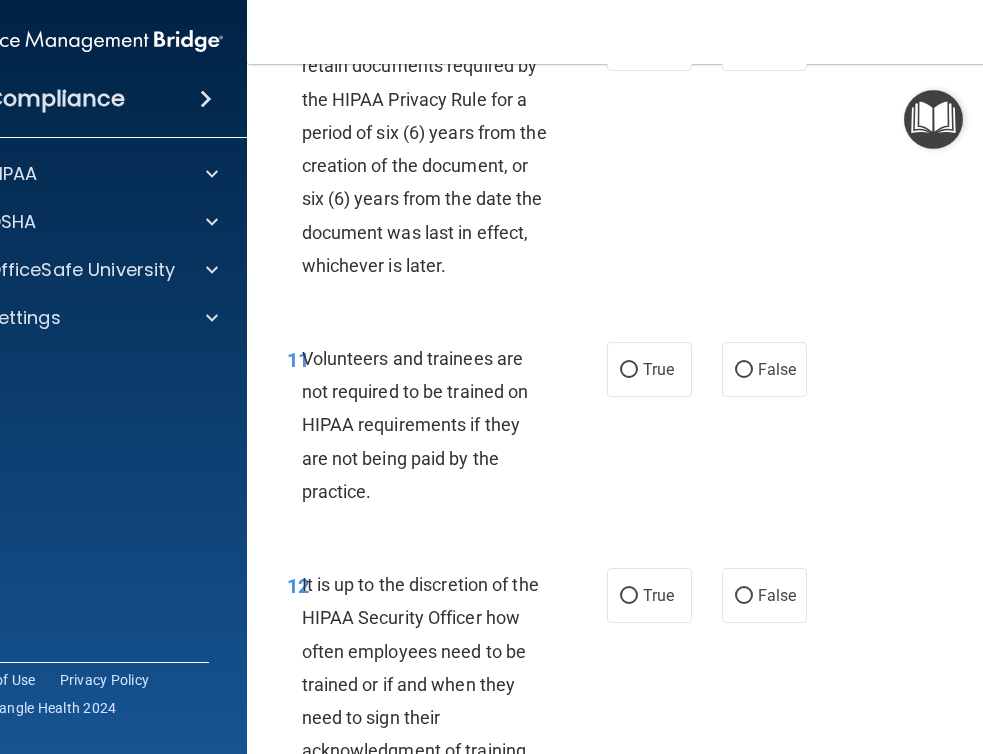scroll, scrollTop: 2955, scrollLeft: 0, axis: vertical 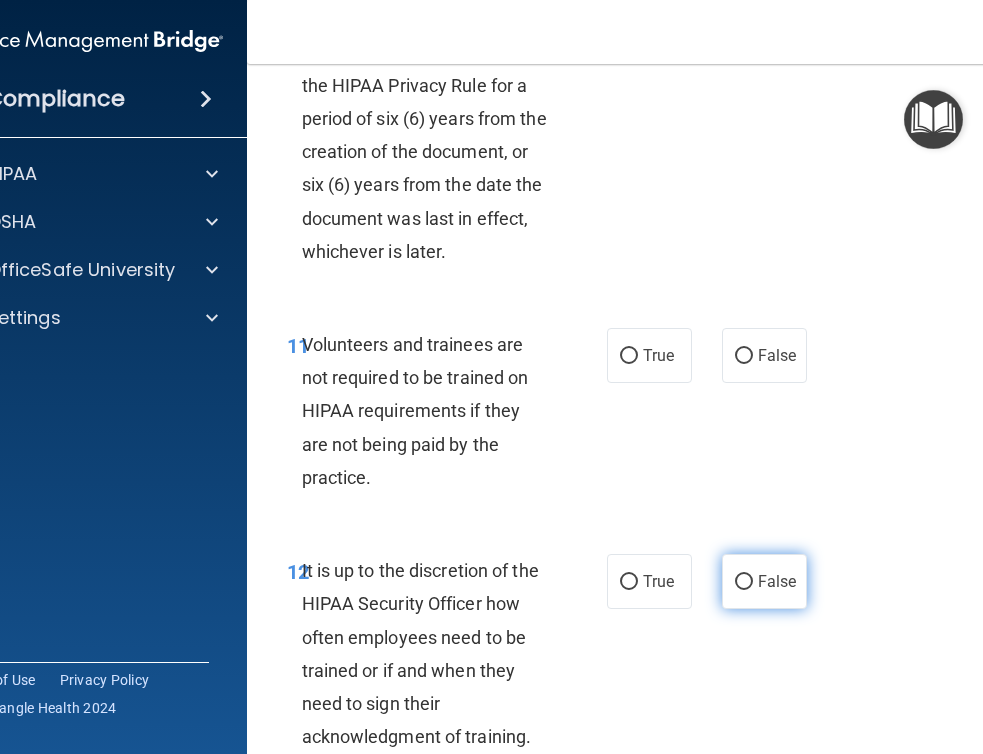 click on "False" at bounding box center (777, 581) 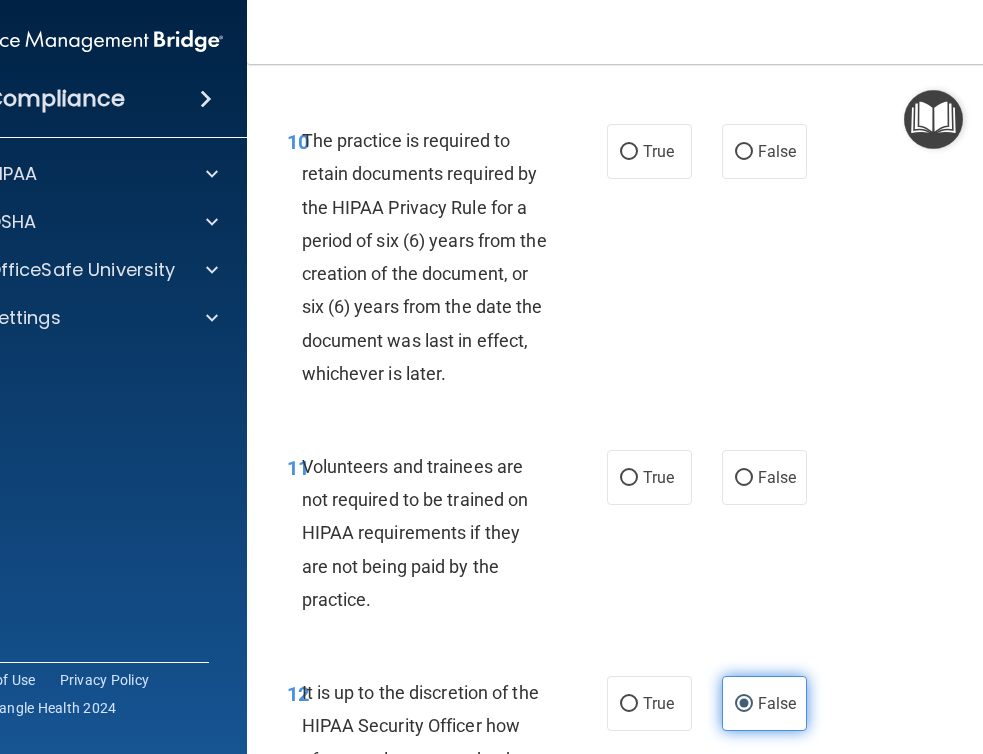 scroll, scrollTop: 2820, scrollLeft: 0, axis: vertical 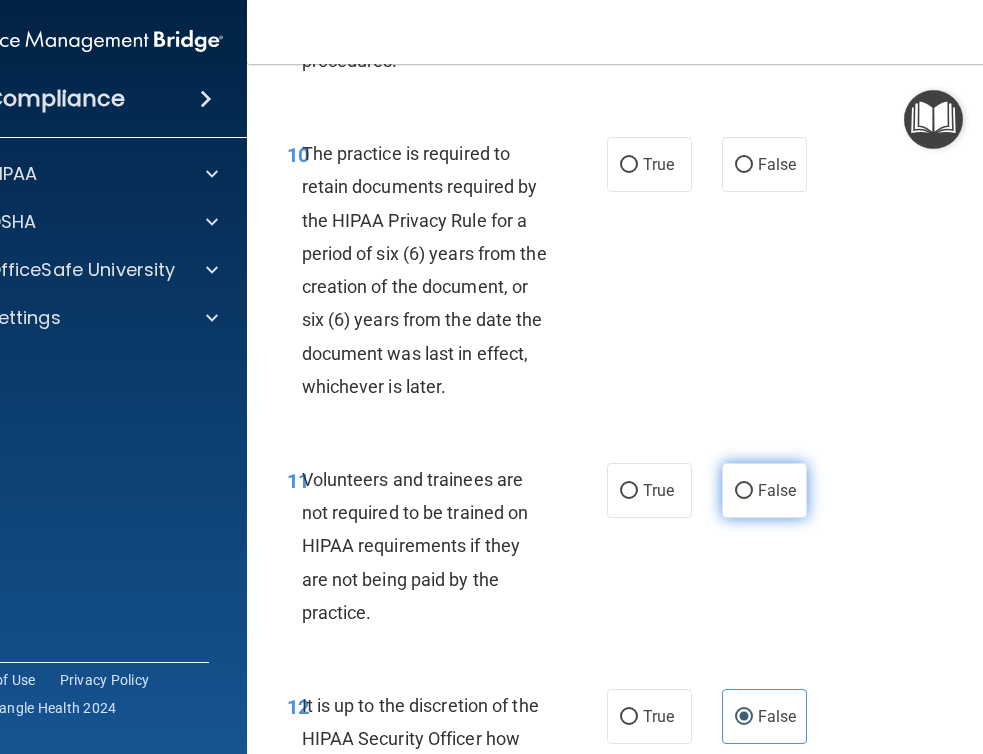 click on "False" at bounding box center [764, 490] 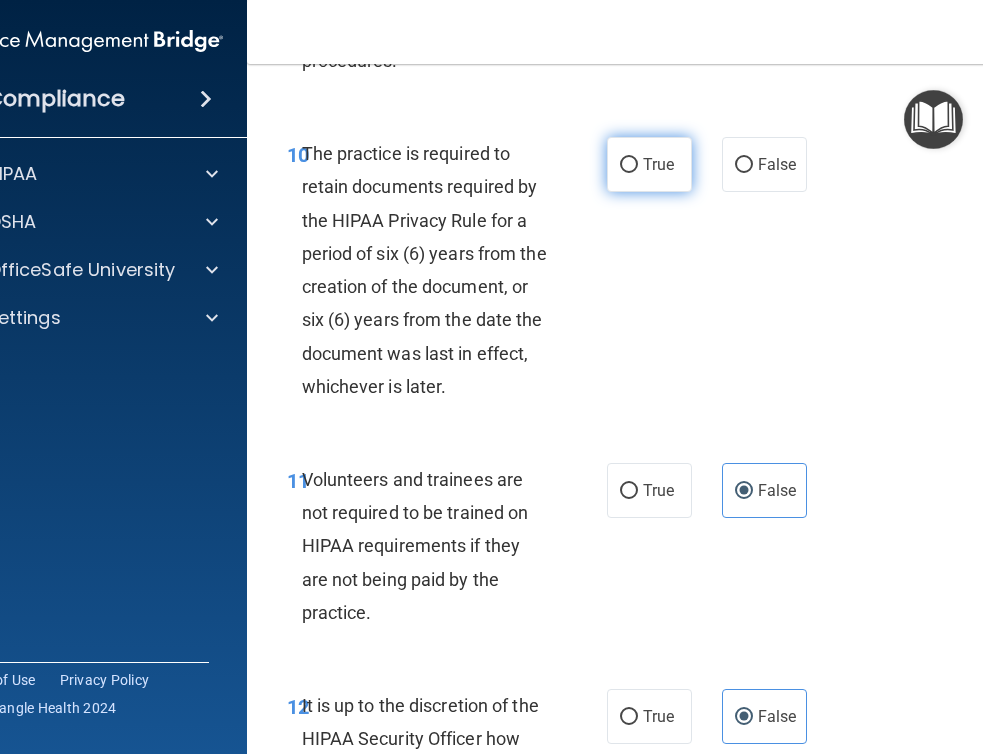 click on "True" at bounding box center (658, 164) 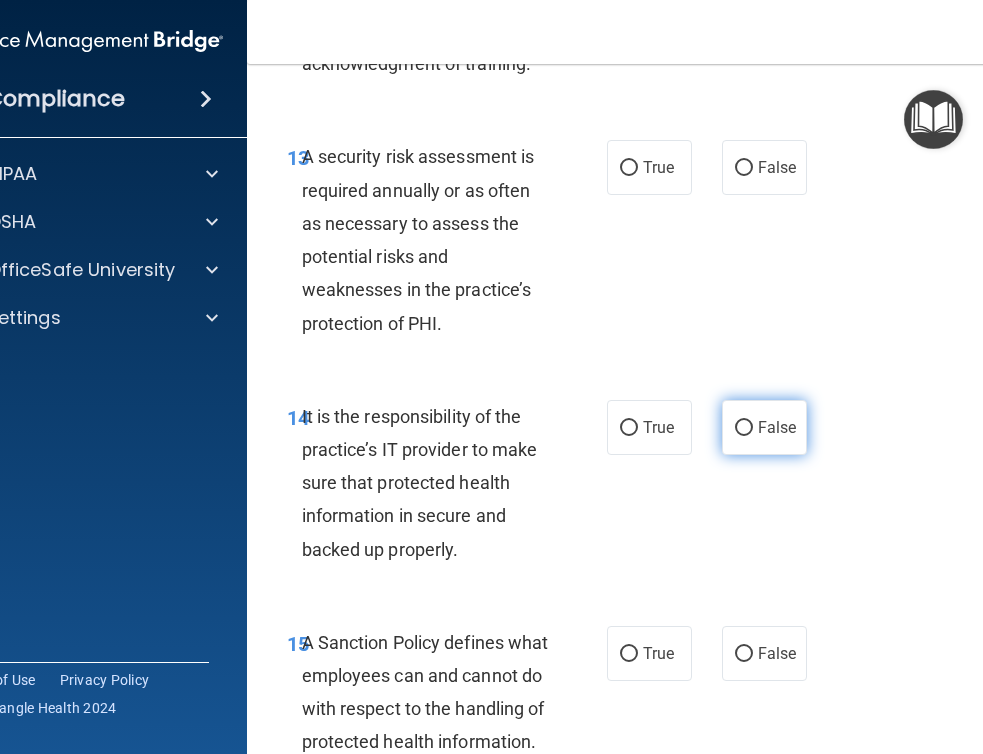 scroll, scrollTop: 3630, scrollLeft: 0, axis: vertical 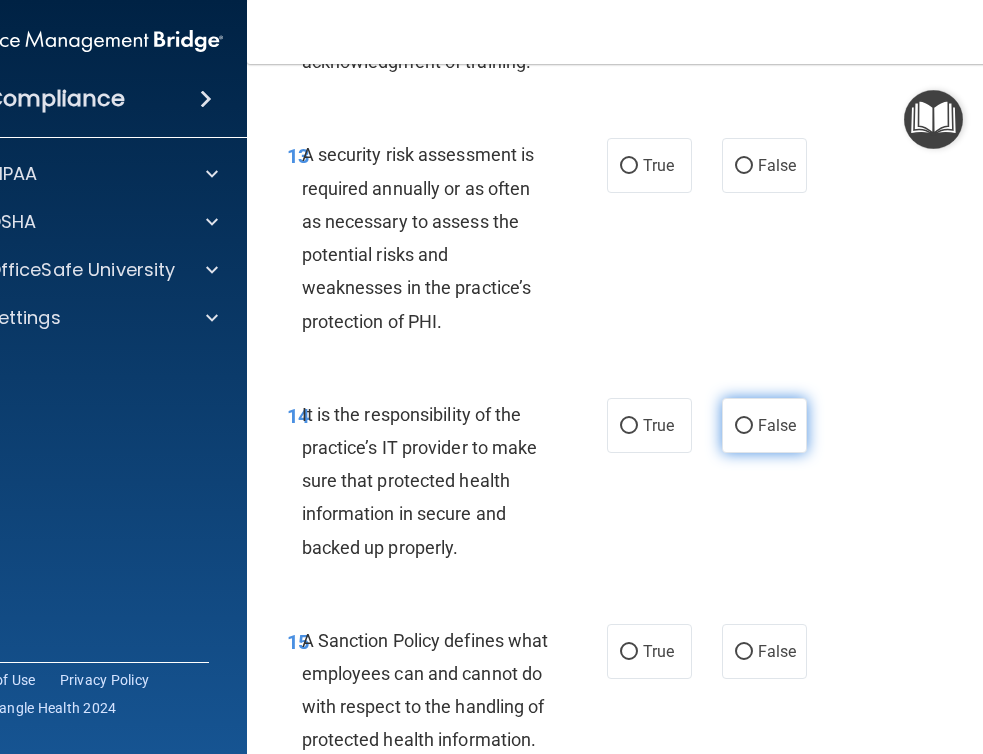 click on "False" at bounding box center (764, 425) 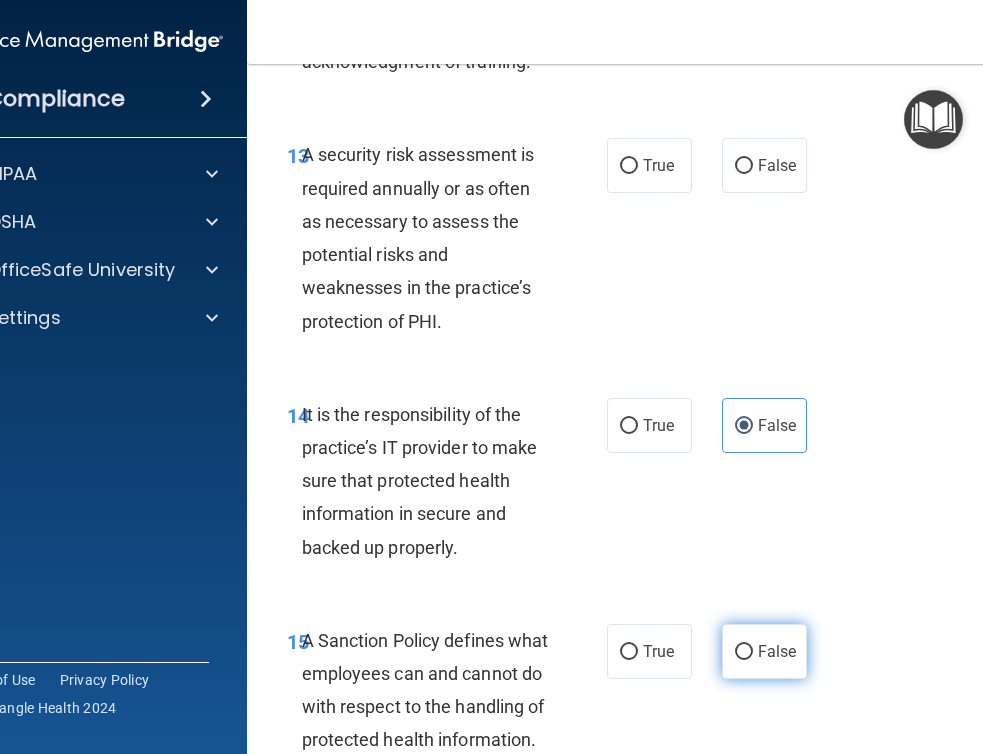 click on "False" at bounding box center (777, 651) 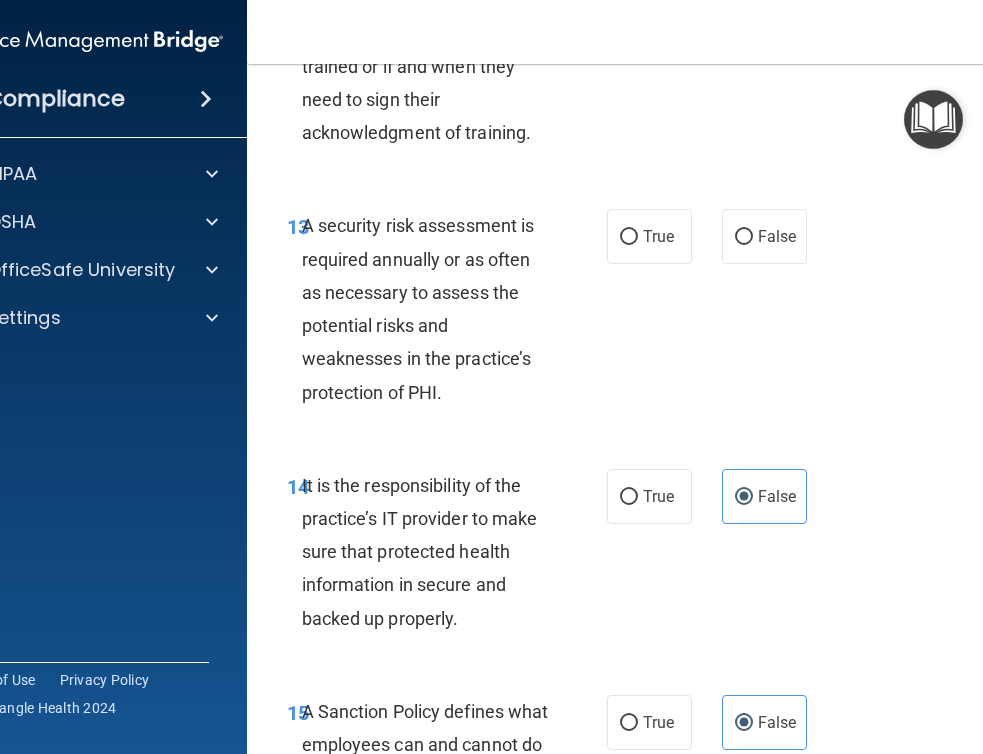 scroll, scrollTop: 3543, scrollLeft: 0, axis: vertical 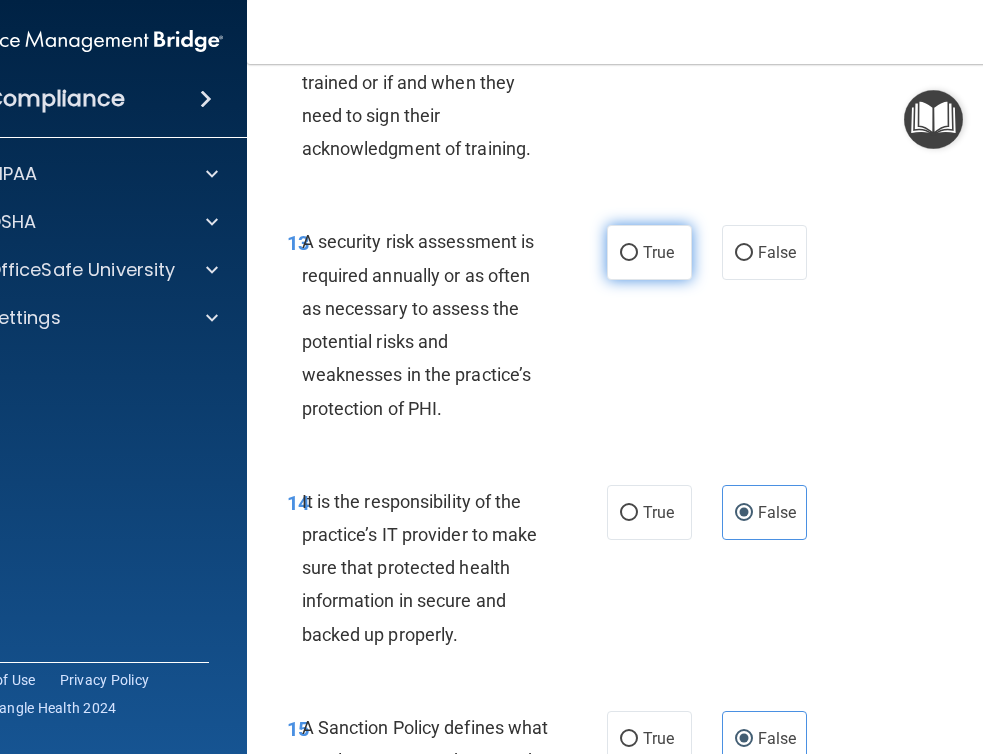 click on "True" at bounding box center (658, 252) 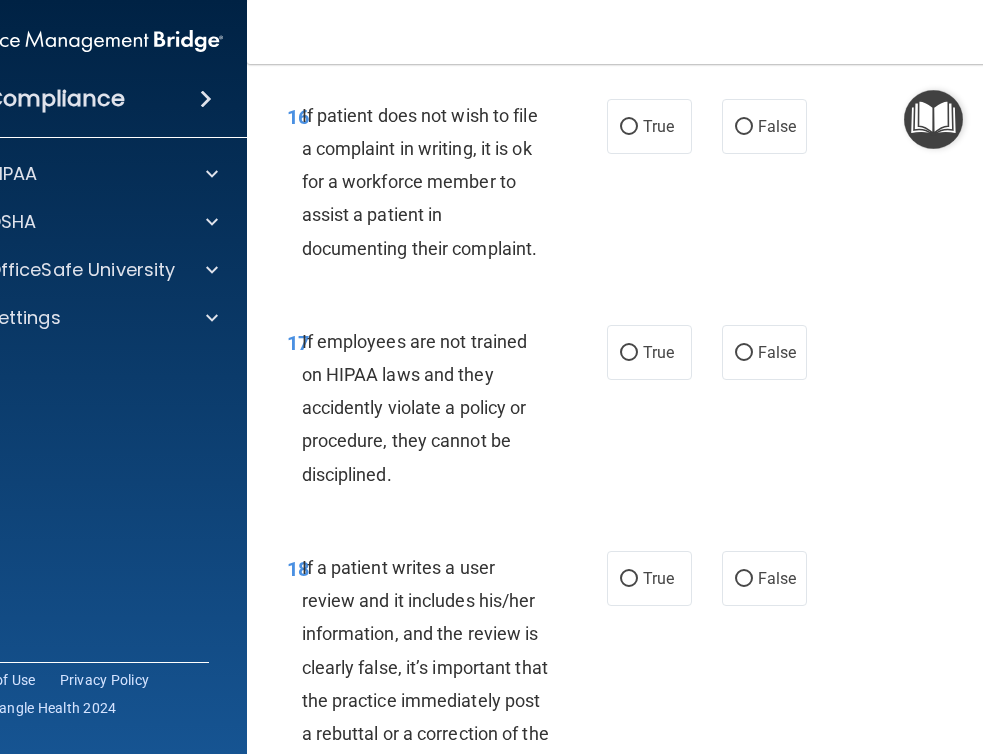 scroll, scrollTop: 4372, scrollLeft: 0, axis: vertical 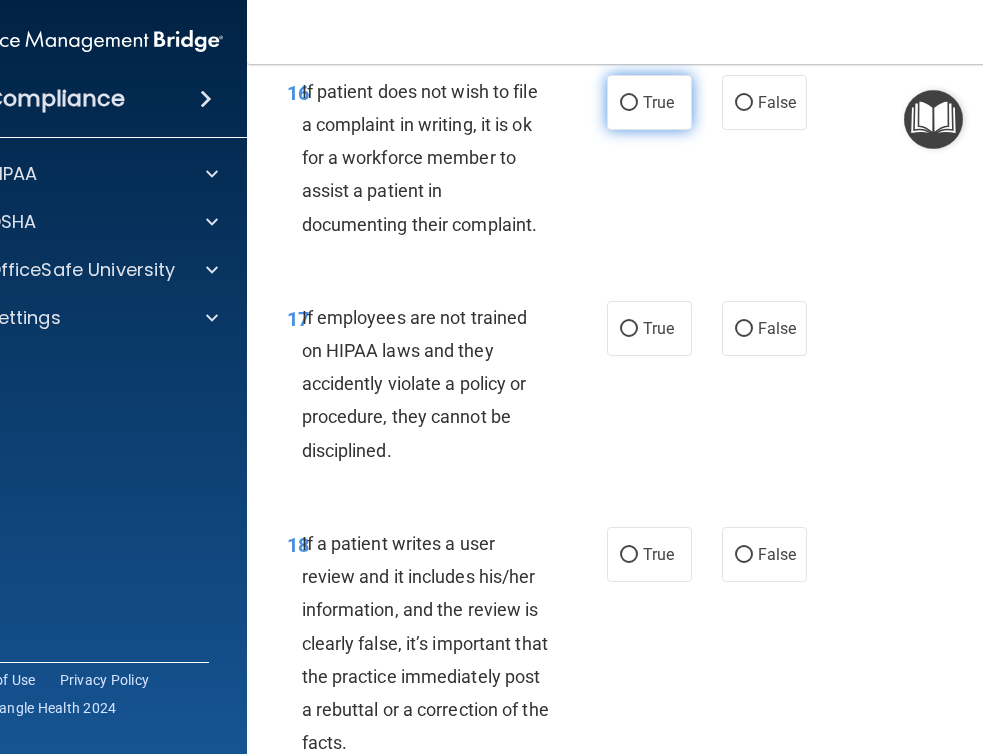 click on "True" at bounding box center (658, 102) 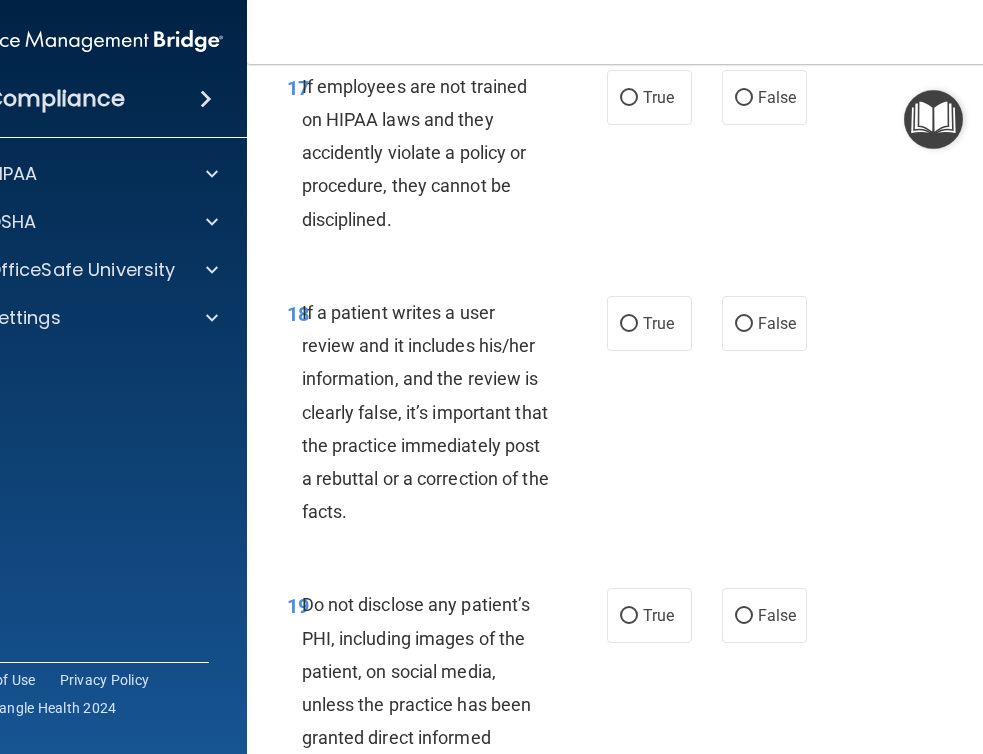 scroll, scrollTop: 4608, scrollLeft: 0, axis: vertical 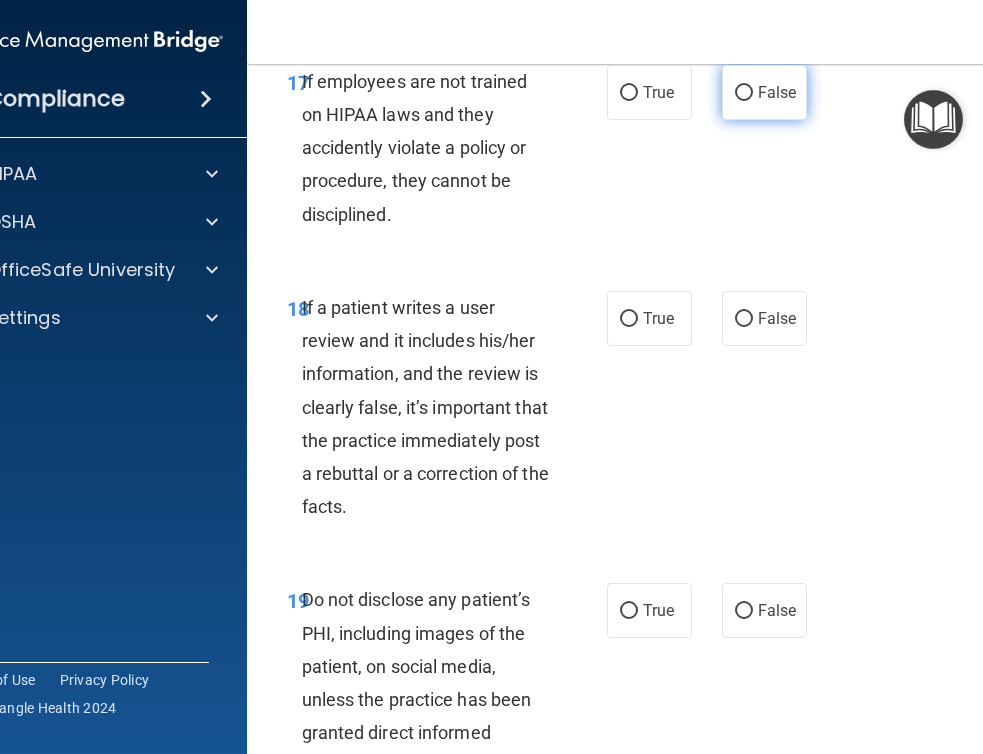 click on "False" at bounding box center [777, 92] 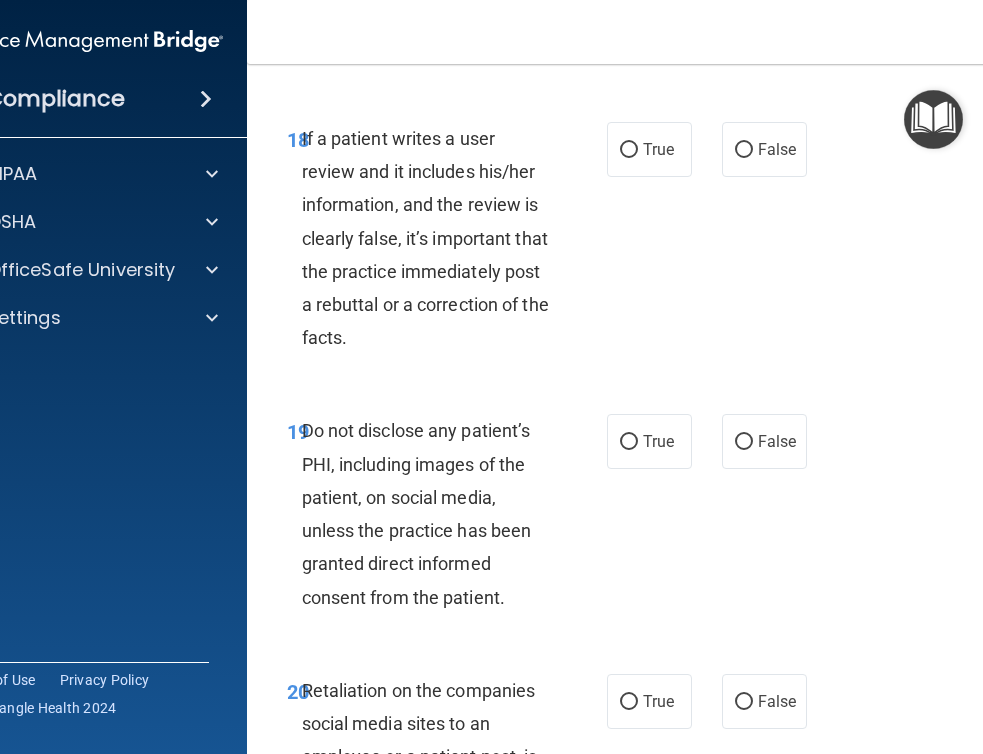 scroll, scrollTop: 4823, scrollLeft: 0, axis: vertical 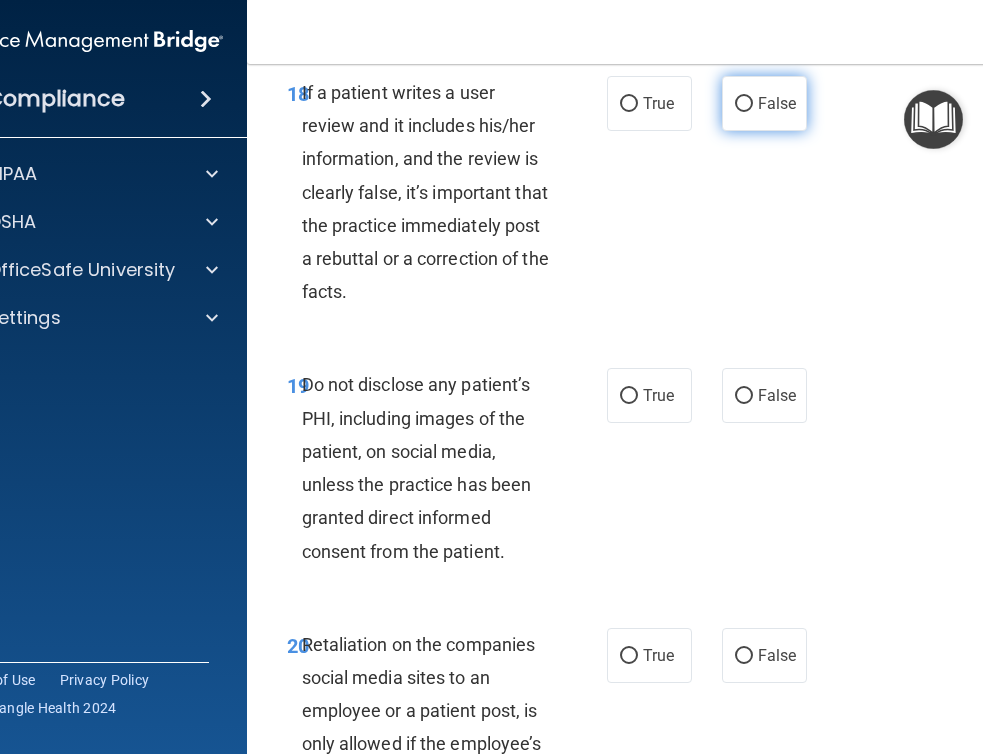 click on "False" at bounding box center [777, 103] 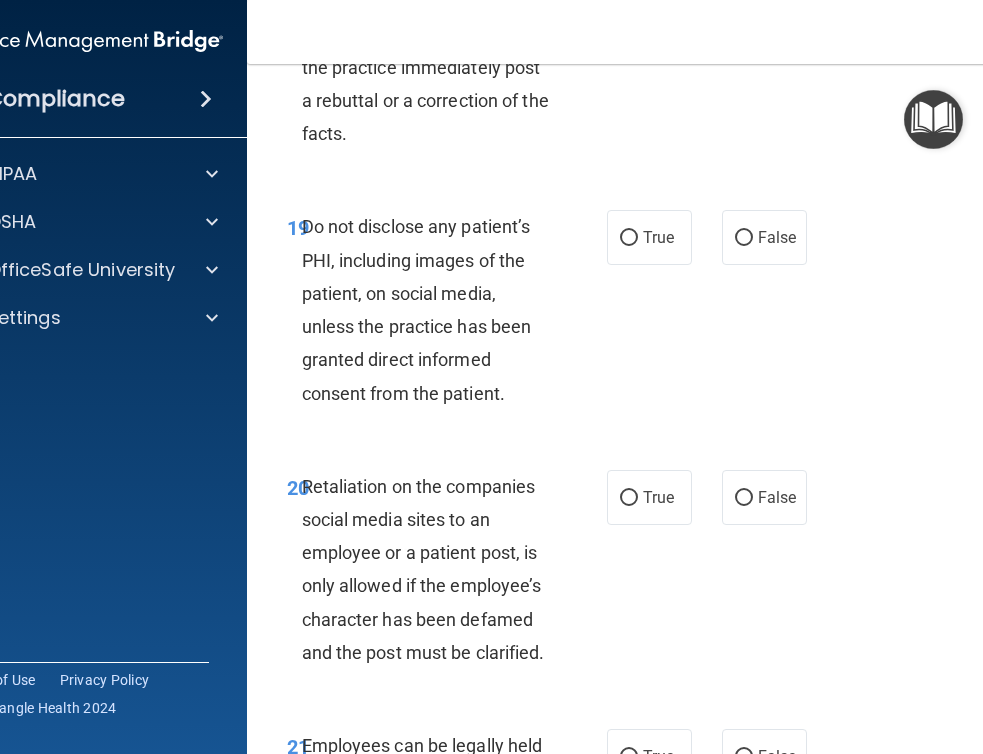 scroll, scrollTop: 5030, scrollLeft: 0, axis: vertical 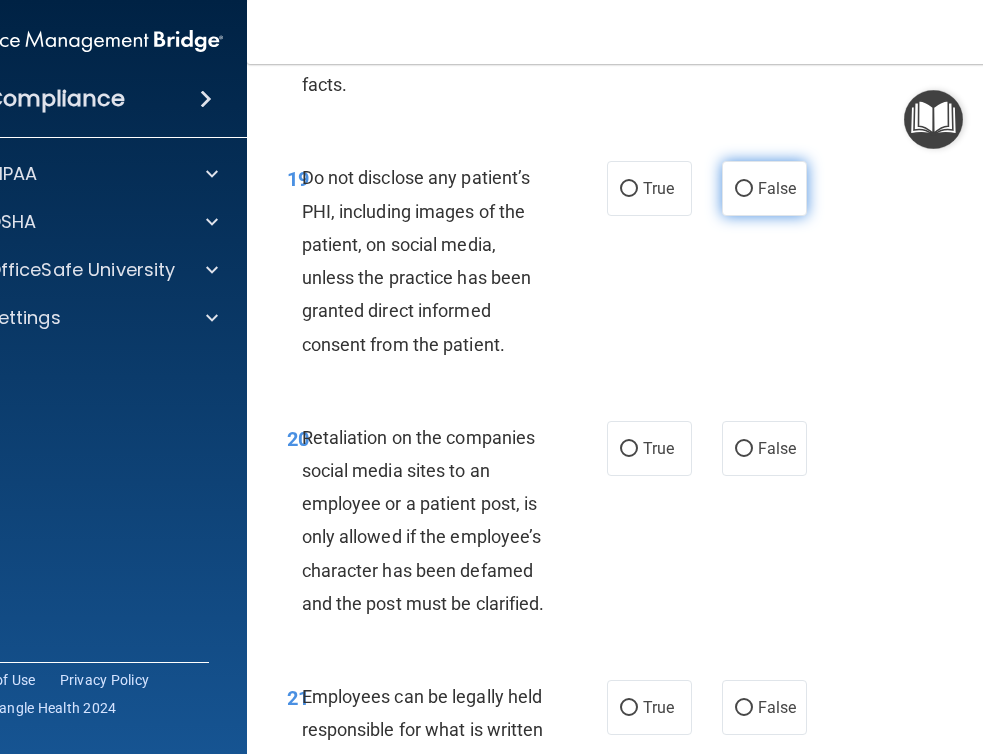 click on "False" at bounding box center [764, 188] 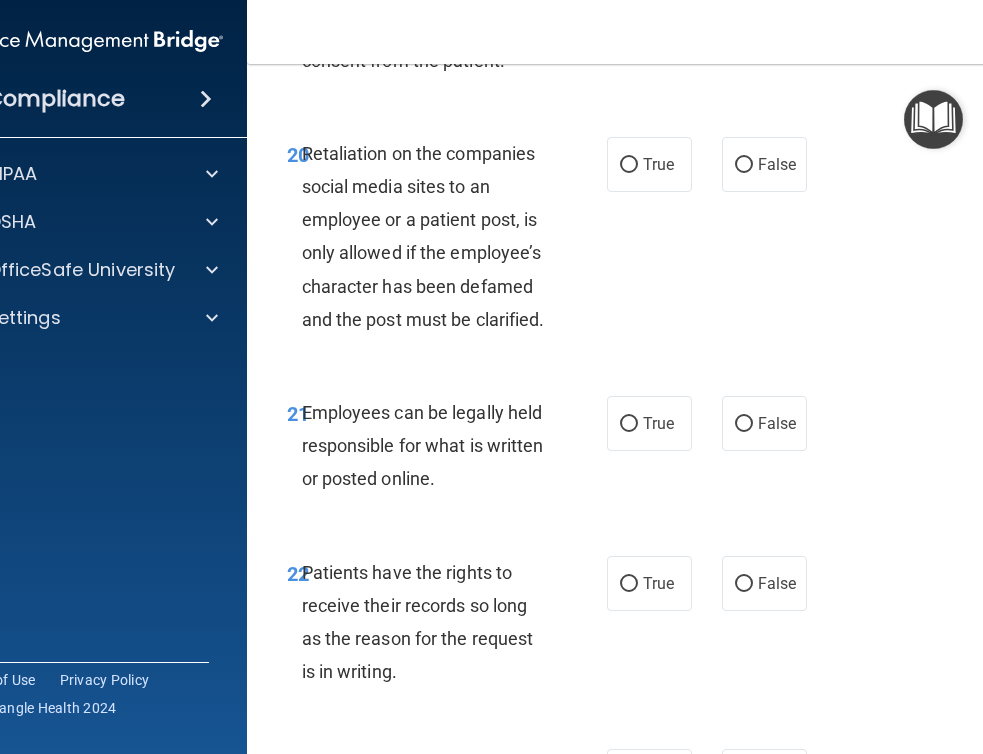 scroll, scrollTop: 5317, scrollLeft: 0, axis: vertical 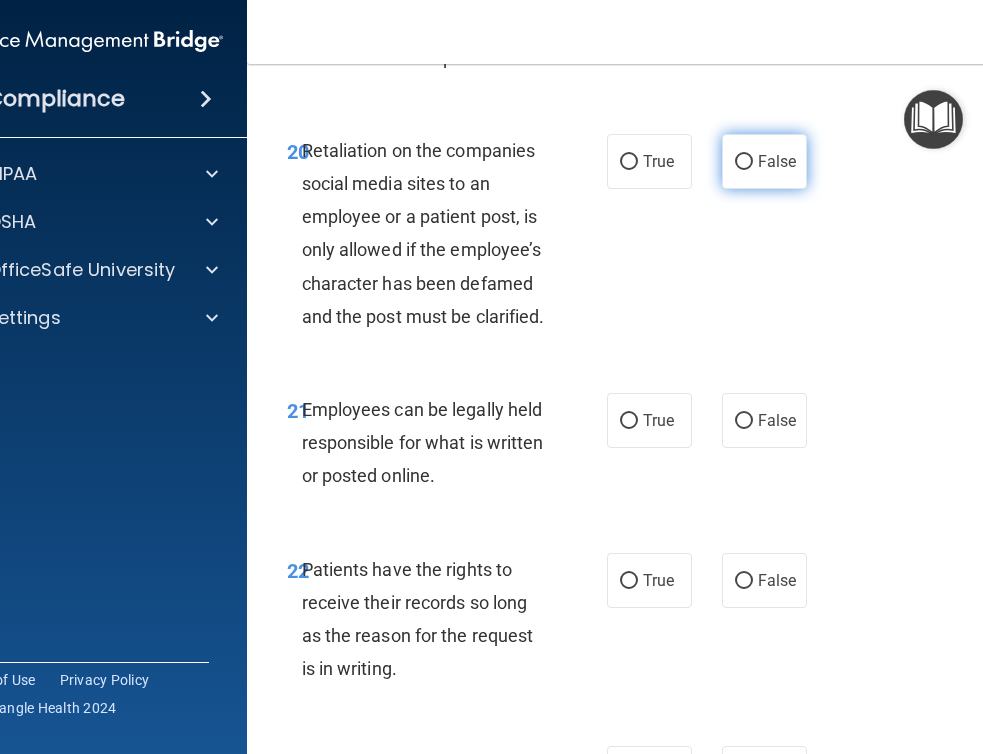 click on "False" at bounding box center [777, 161] 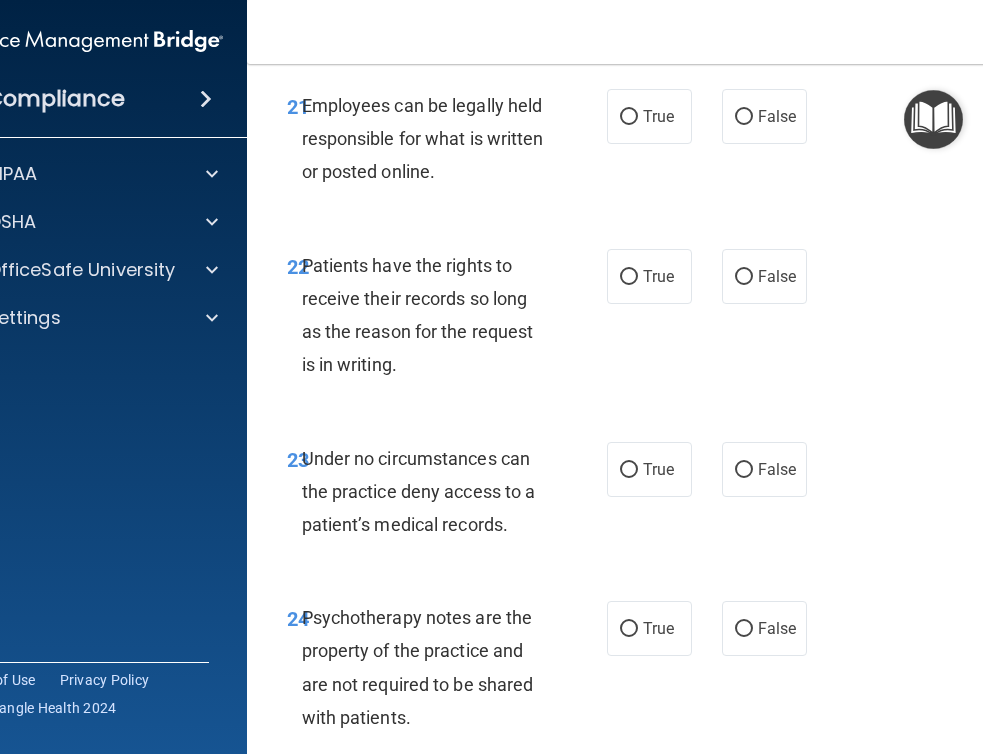scroll, scrollTop: 5623, scrollLeft: 0, axis: vertical 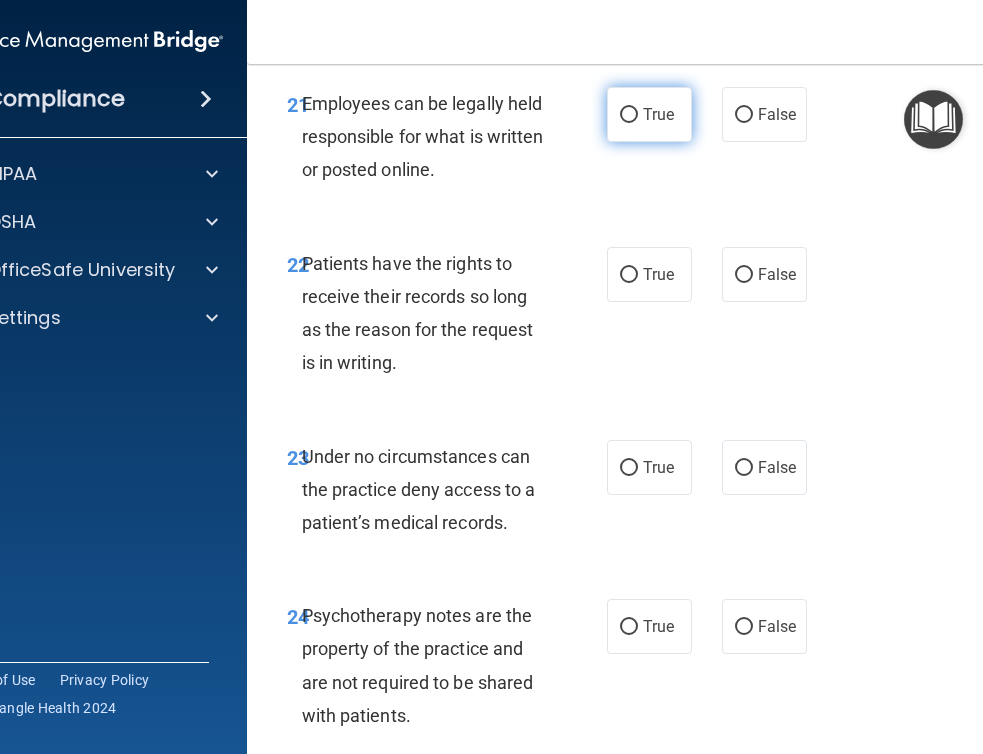 click on "True" at bounding box center (629, 115) 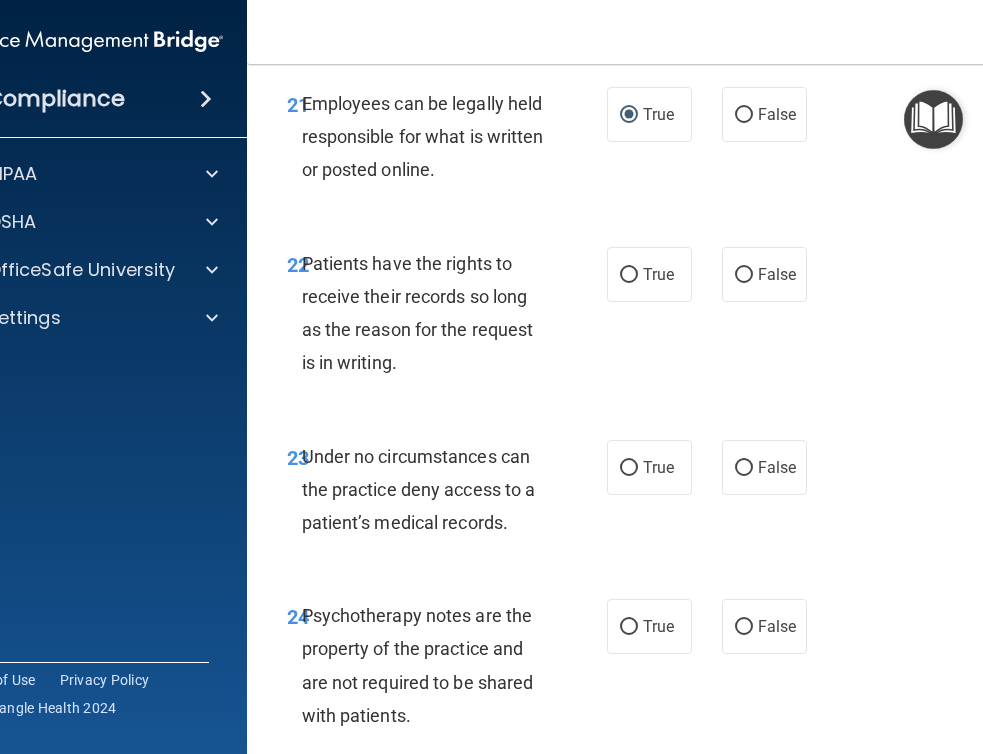 scroll, scrollTop: 5686, scrollLeft: 0, axis: vertical 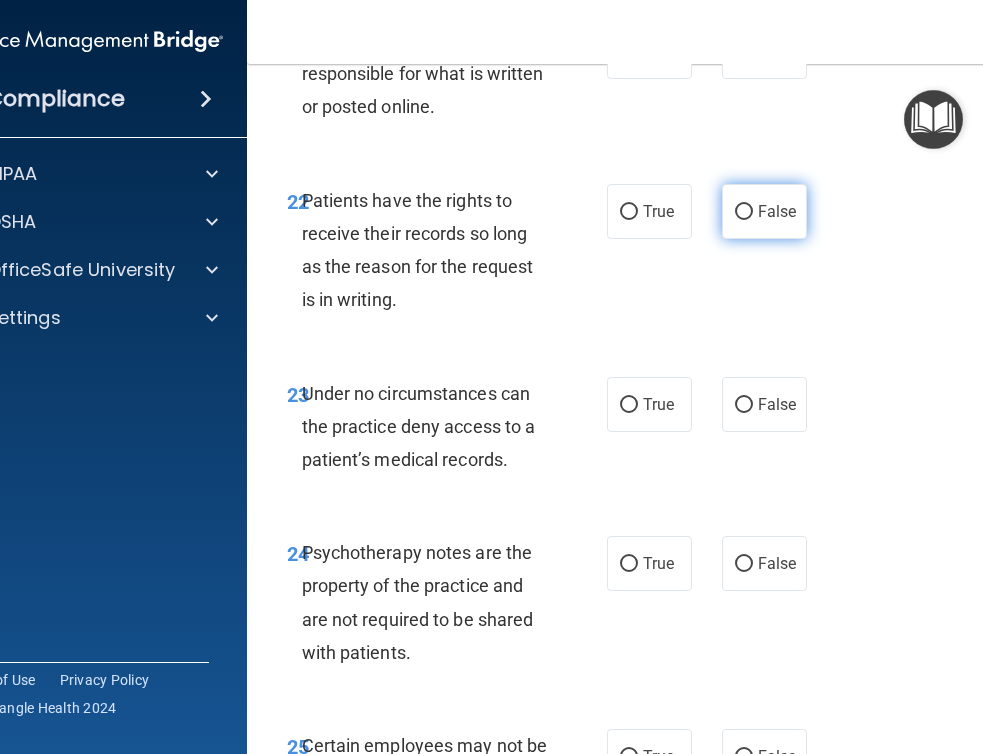 click on "False" at bounding box center (764, 211) 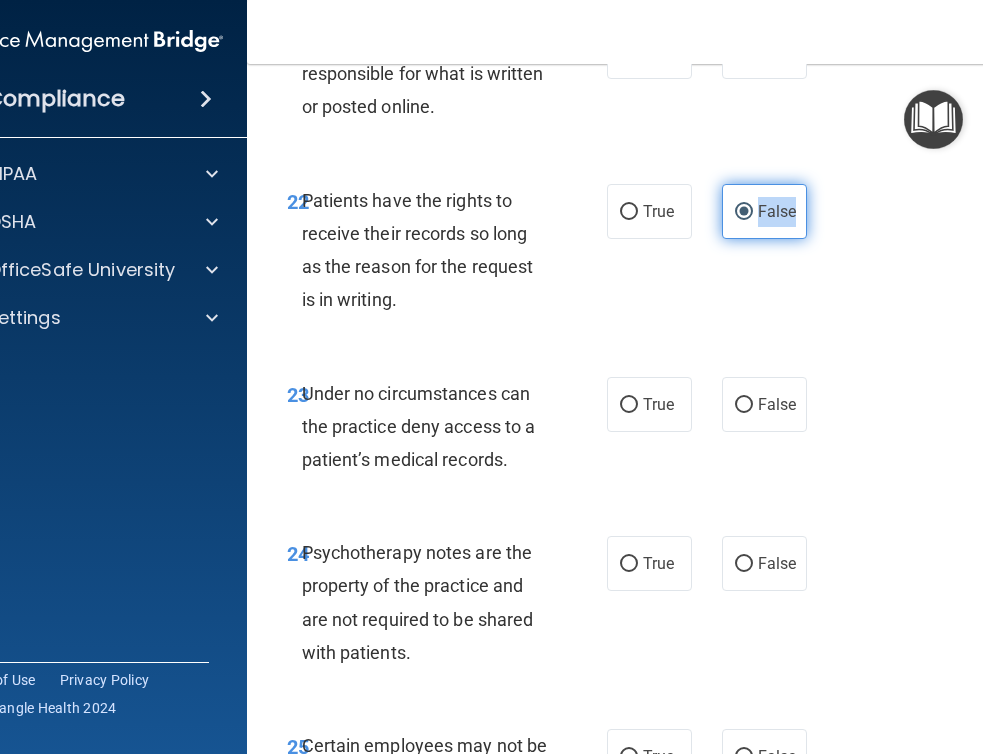 click on "False" at bounding box center (764, 211) 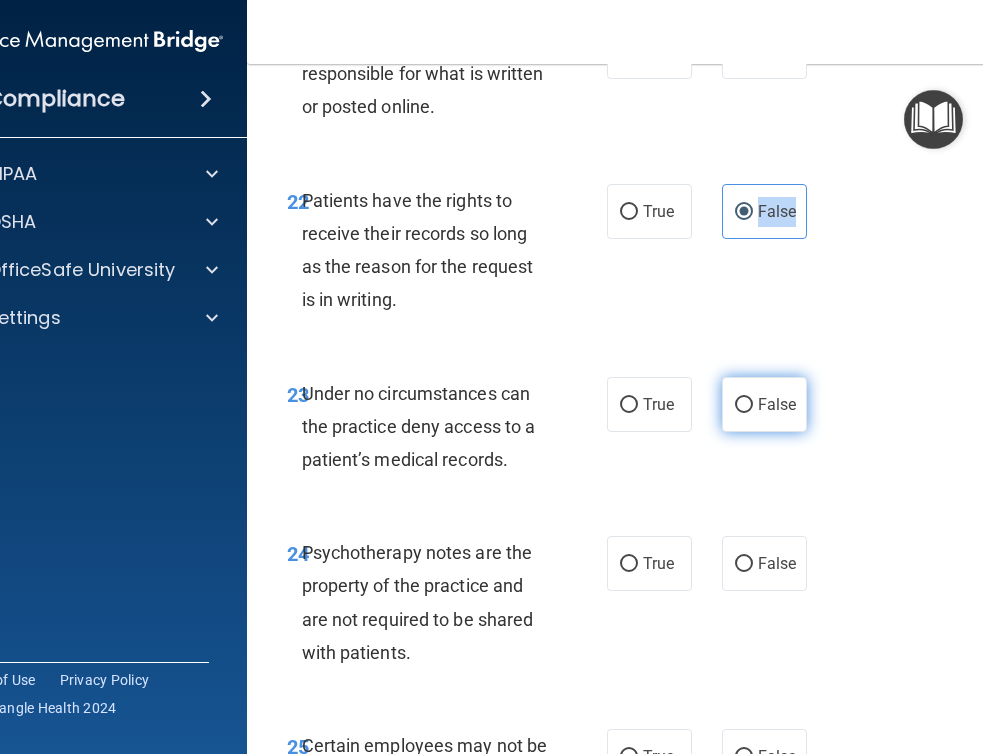 click on "False" at bounding box center (744, 405) 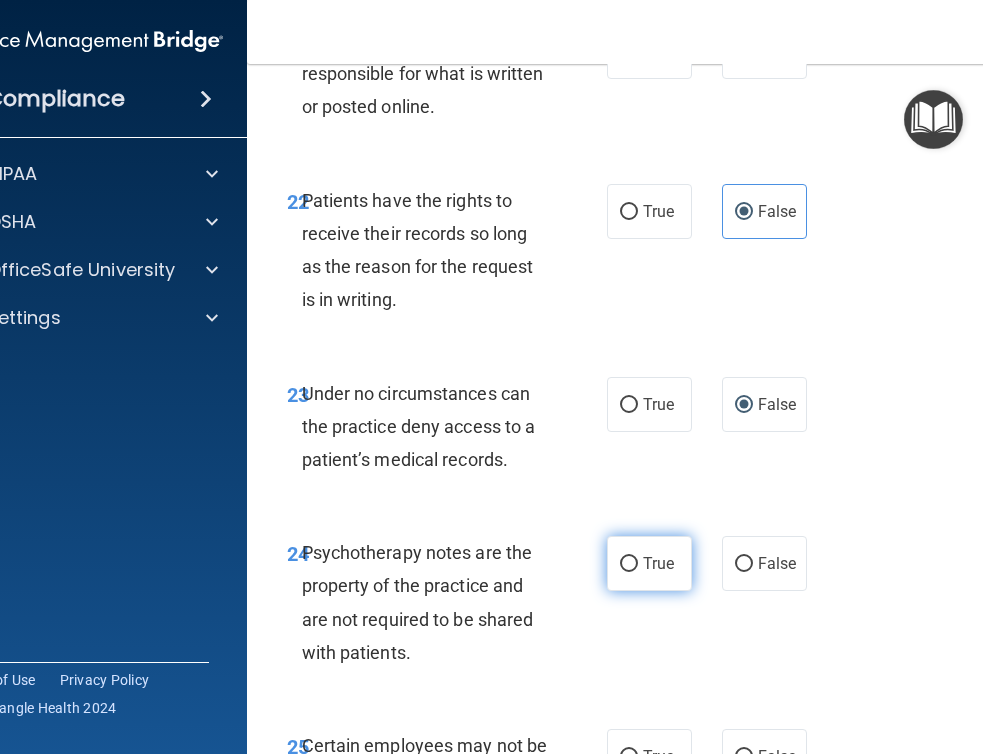 click on "True" at bounding box center (658, 563) 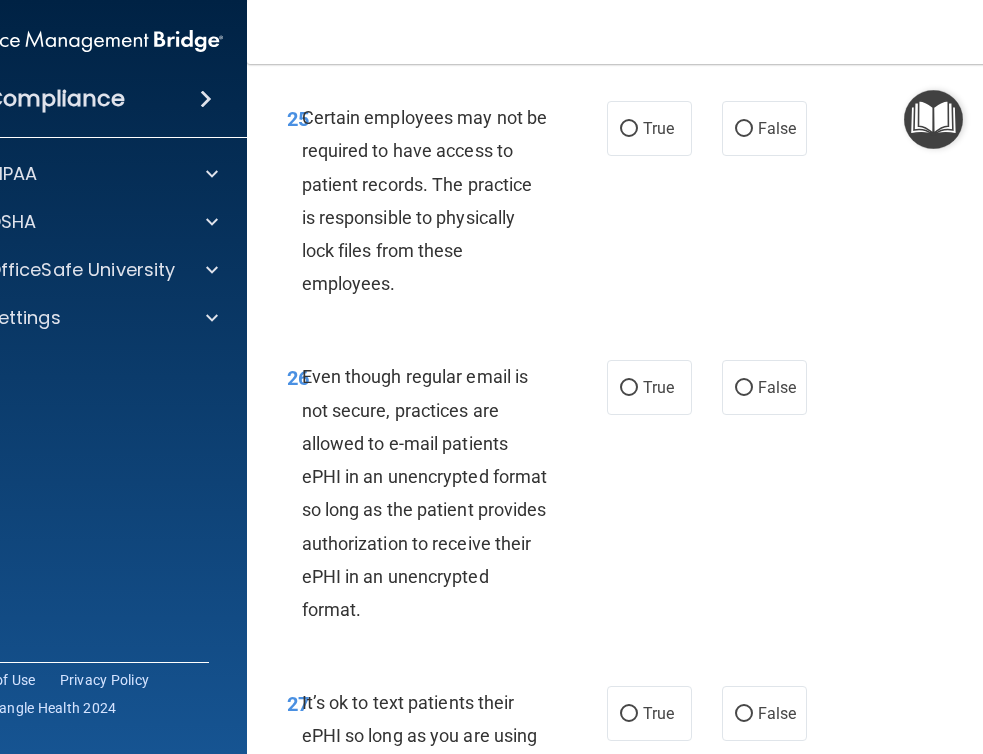 scroll, scrollTop: 6330, scrollLeft: 0, axis: vertical 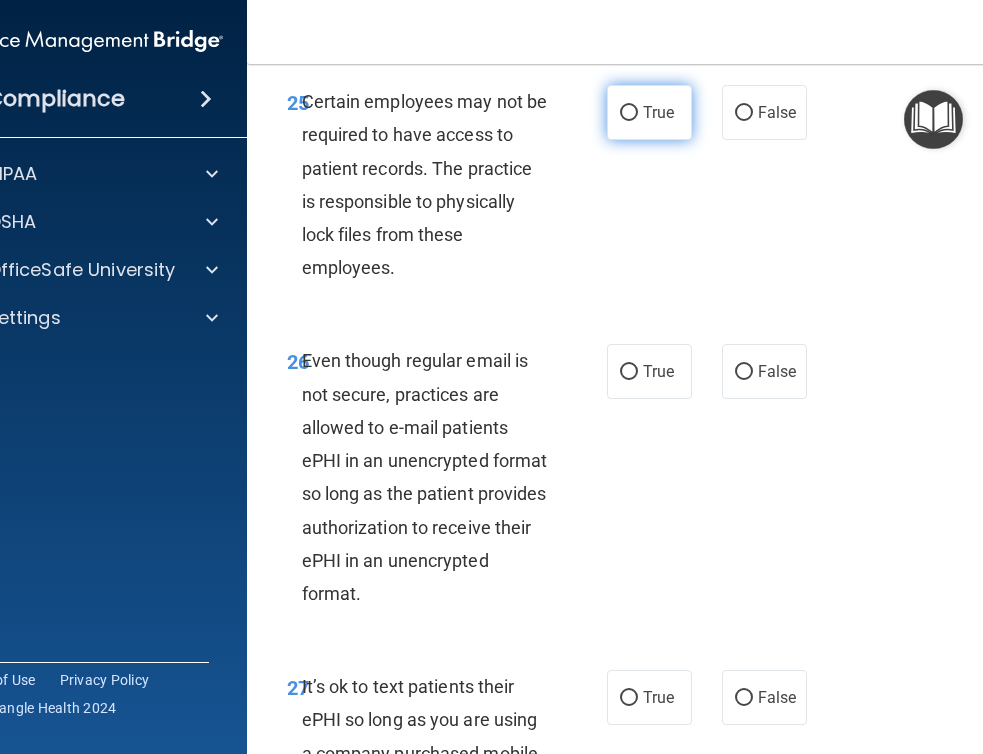 click on "True" at bounding box center (649, 112) 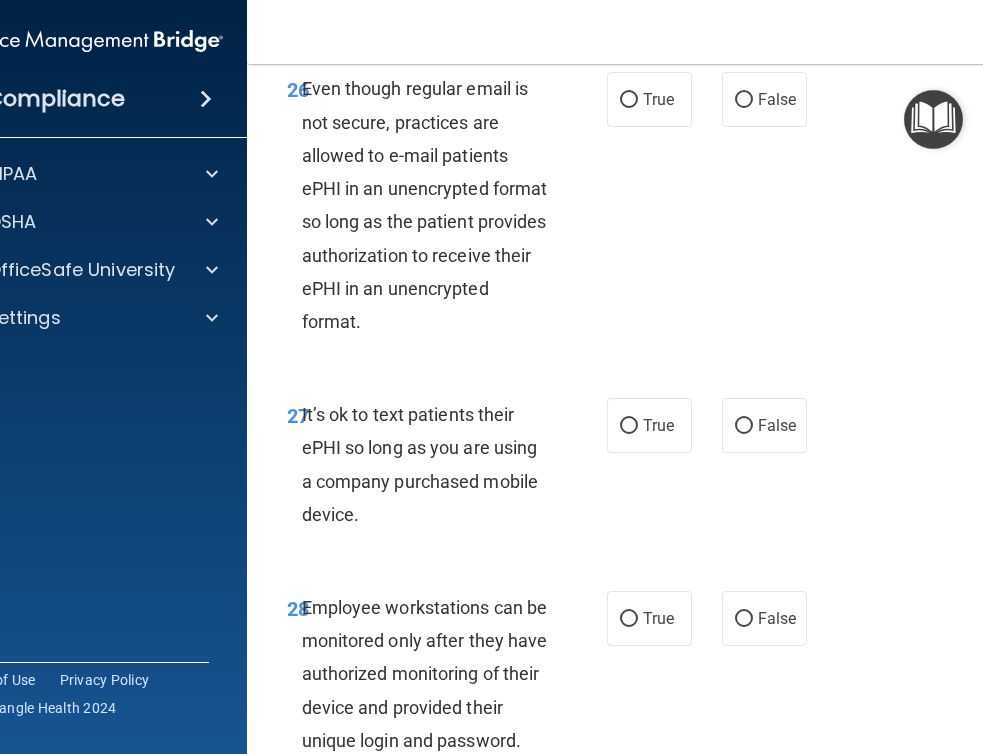 scroll, scrollTop: 6607, scrollLeft: 0, axis: vertical 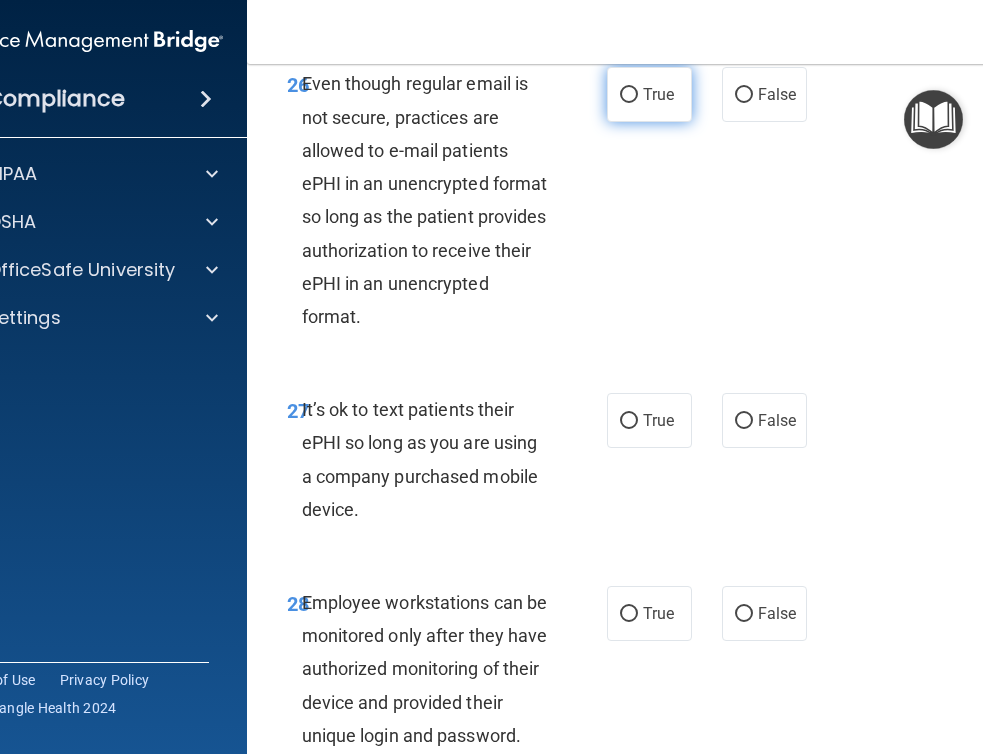 click on "True" at bounding box center (658, 94) 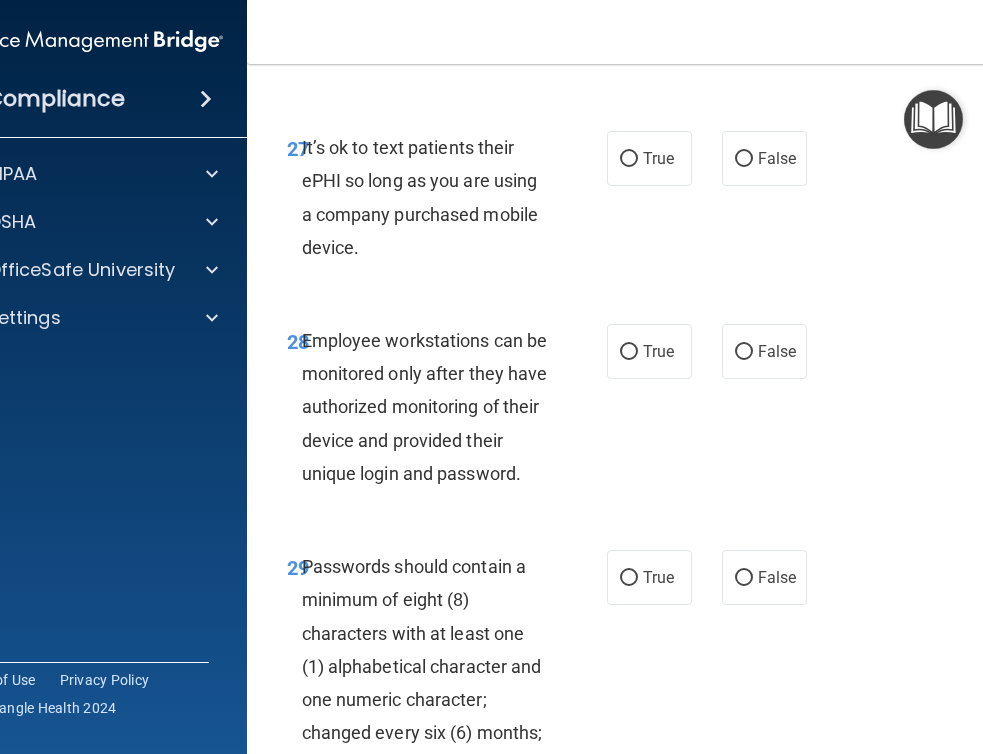 scroll, scrollTop: 6872, scrollLeft: 0, axis: vertical 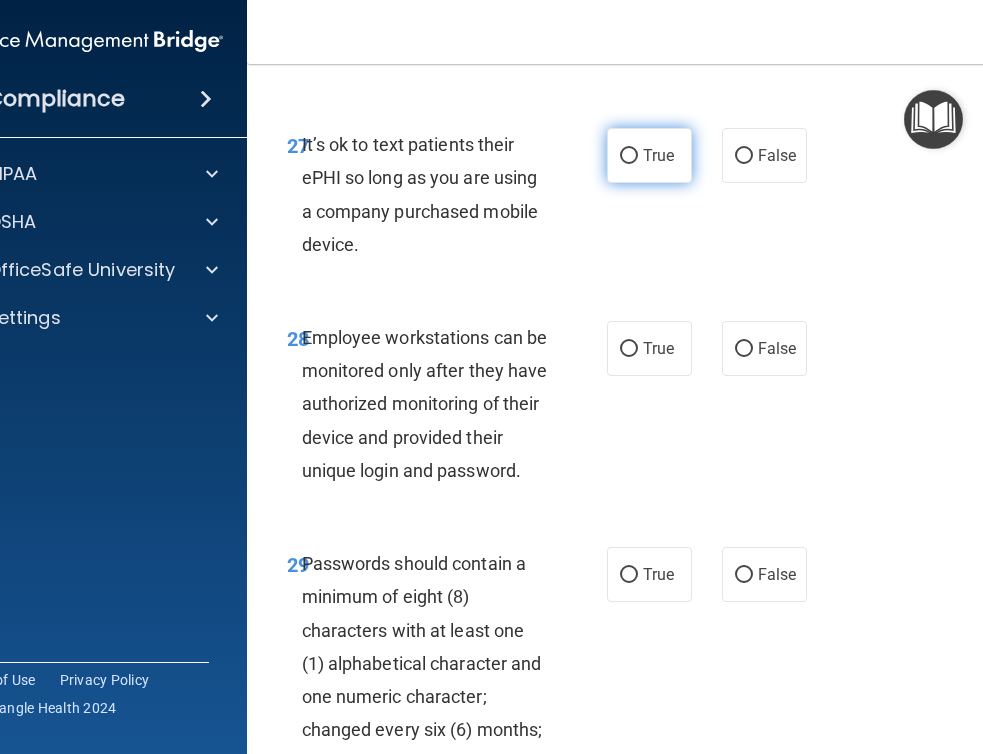 click on "True" at bounding box center (658, 155) 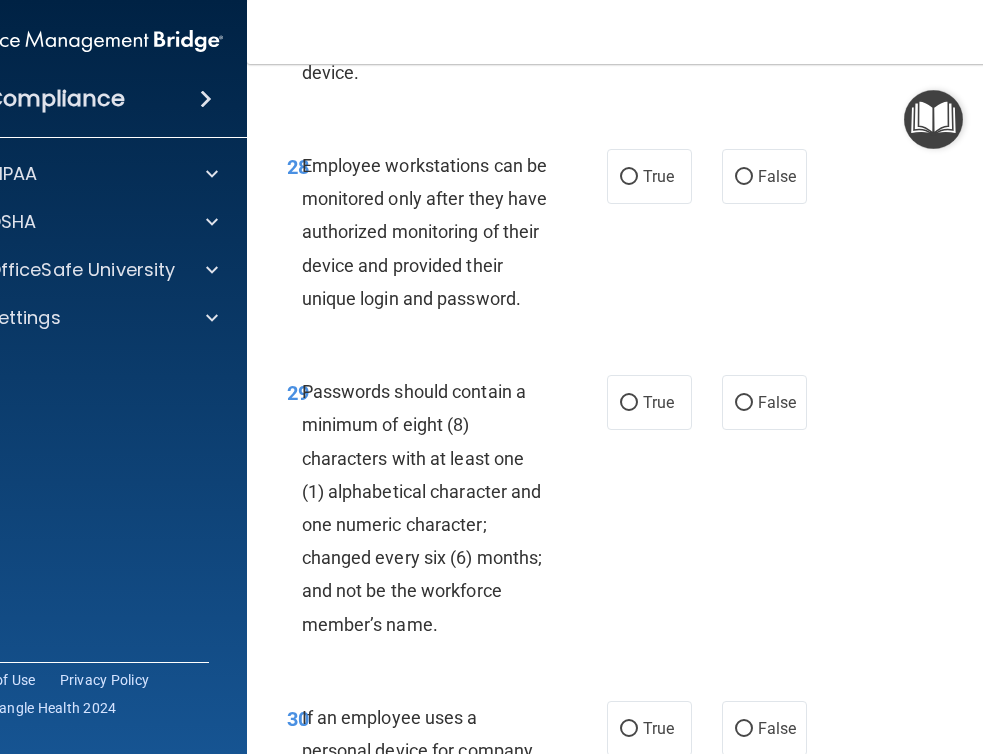 scroll, scrollTop: 7043, scrollLeft: 0, axis: vertical 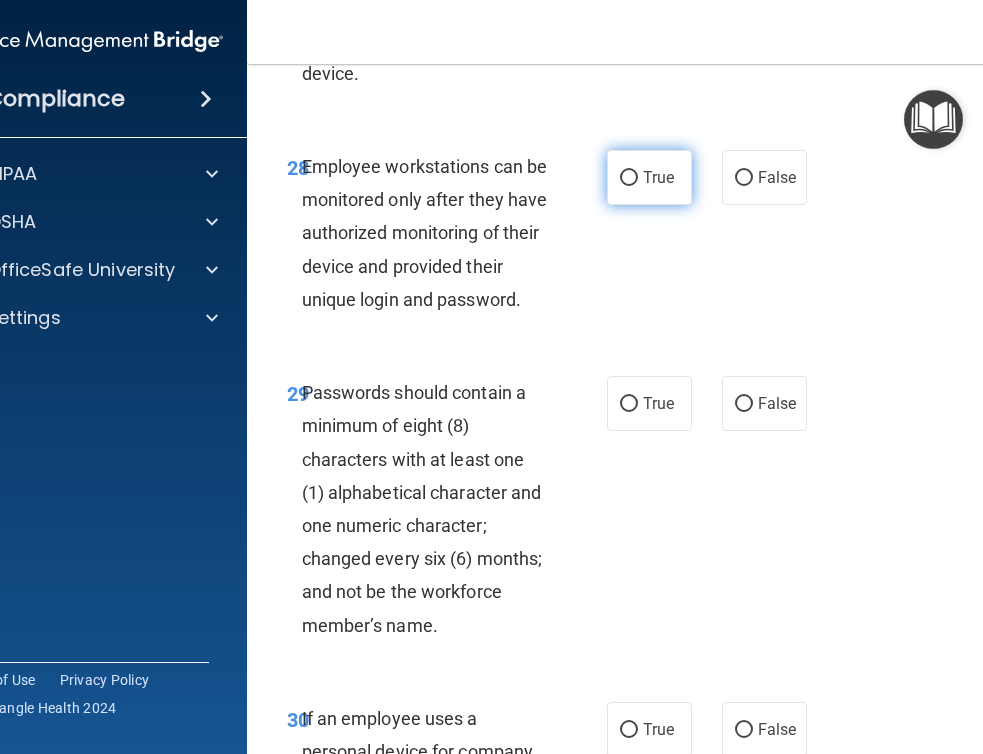 click on "True" at bounding box center (649, 177) 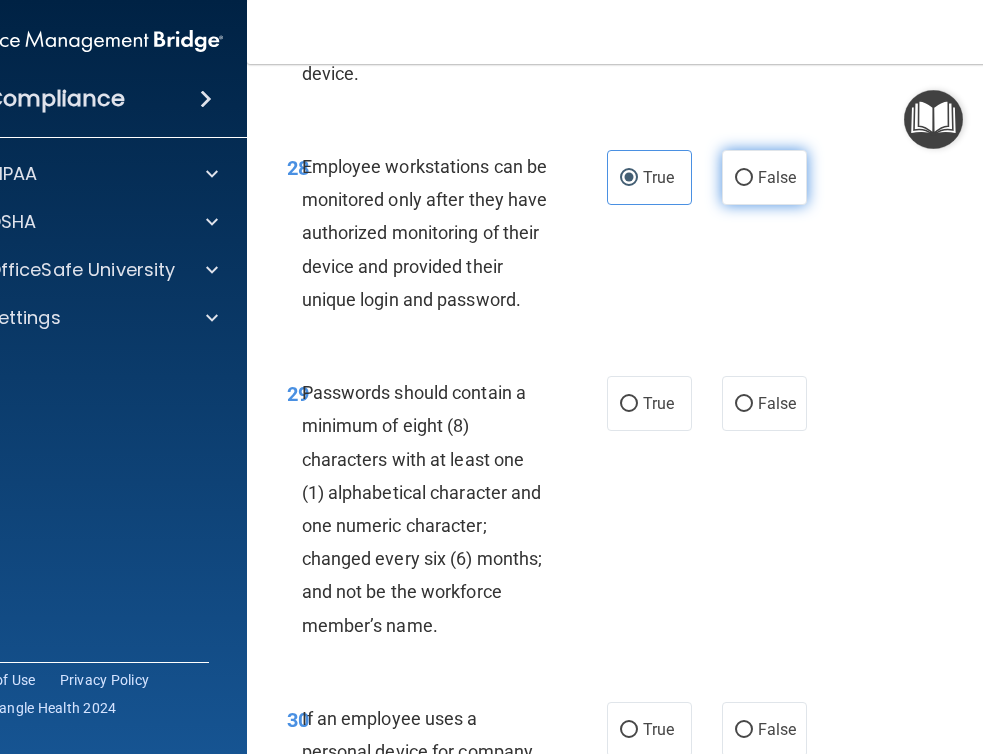 click on "False" at bounding box center [744, 178] 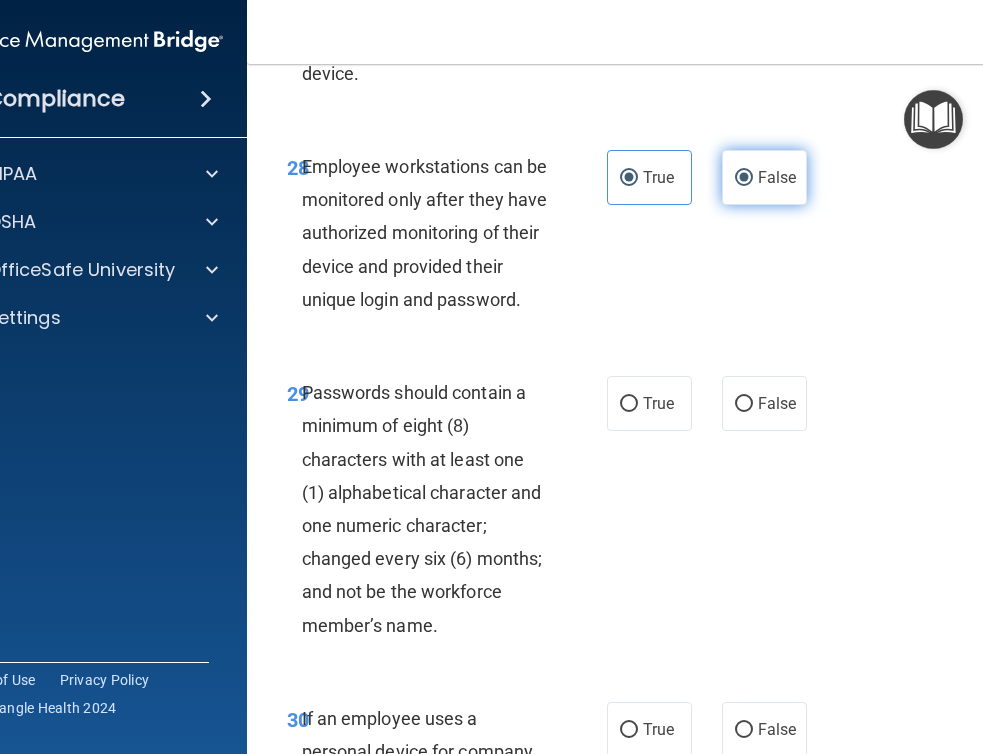 radio on "false" 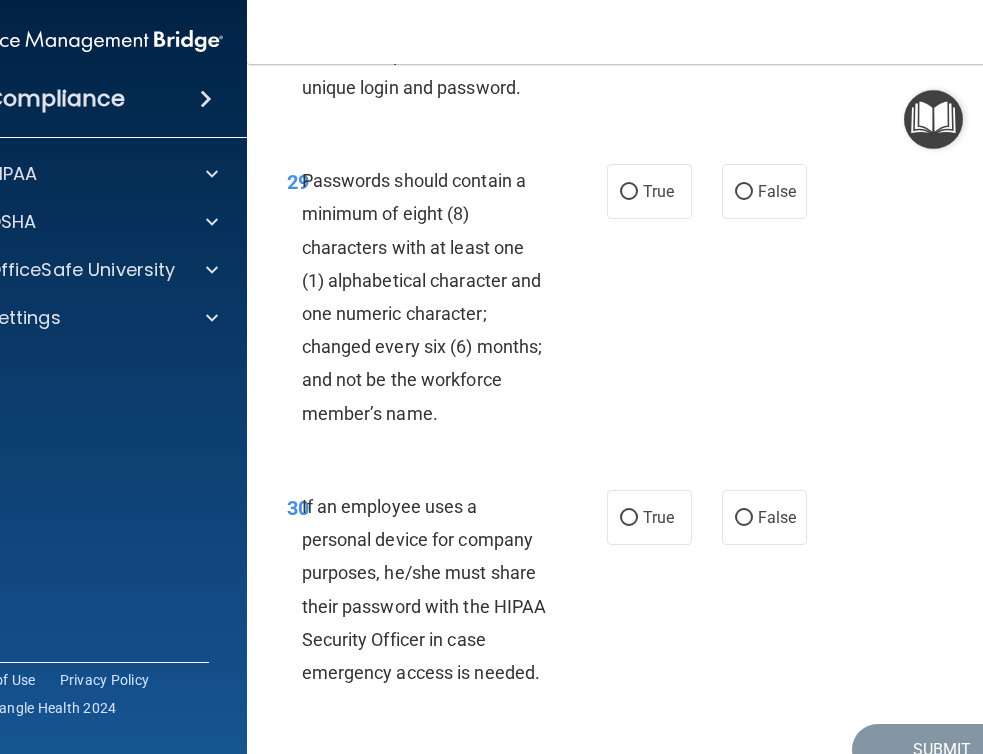 scroll, scrollTop: 7339, scrollLeft: 0, axis: vertical 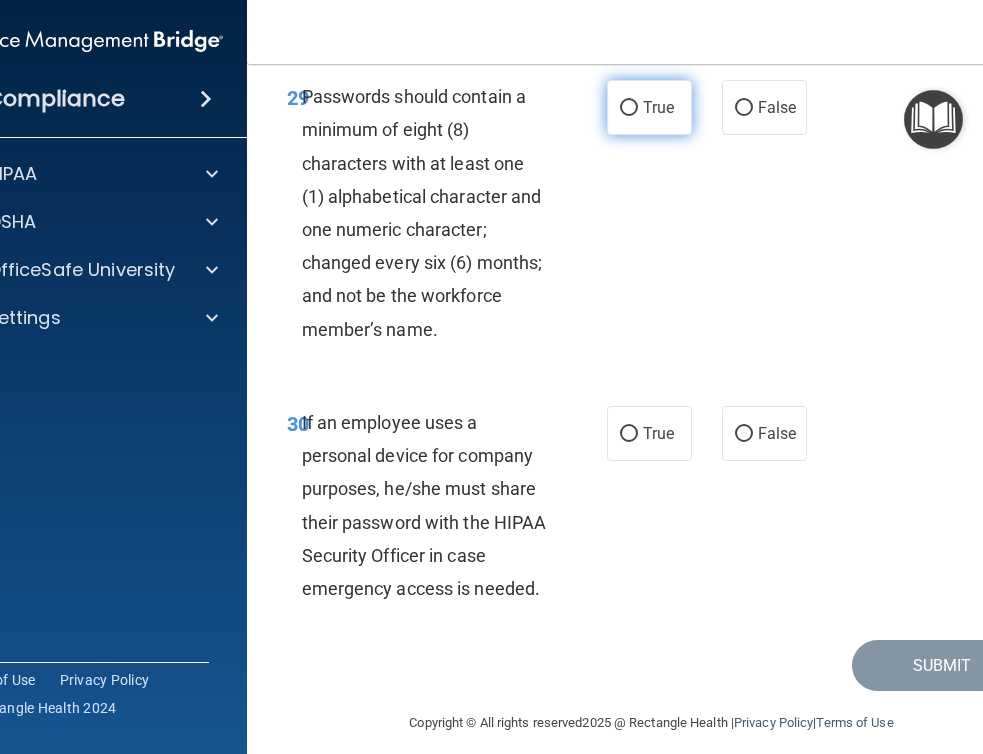 click on "True" at bounding box center [658, 107] 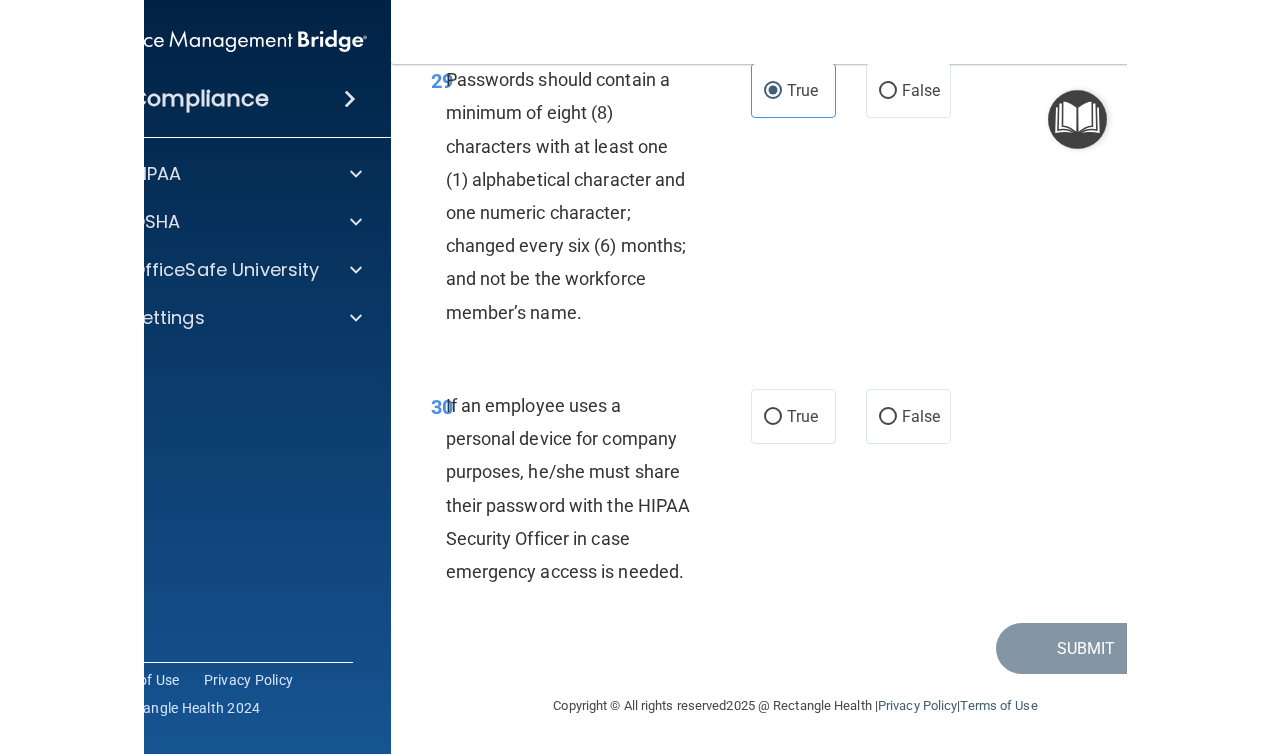scroll, scrollTop: 7381, scrollLeft: 0, axis: vertical 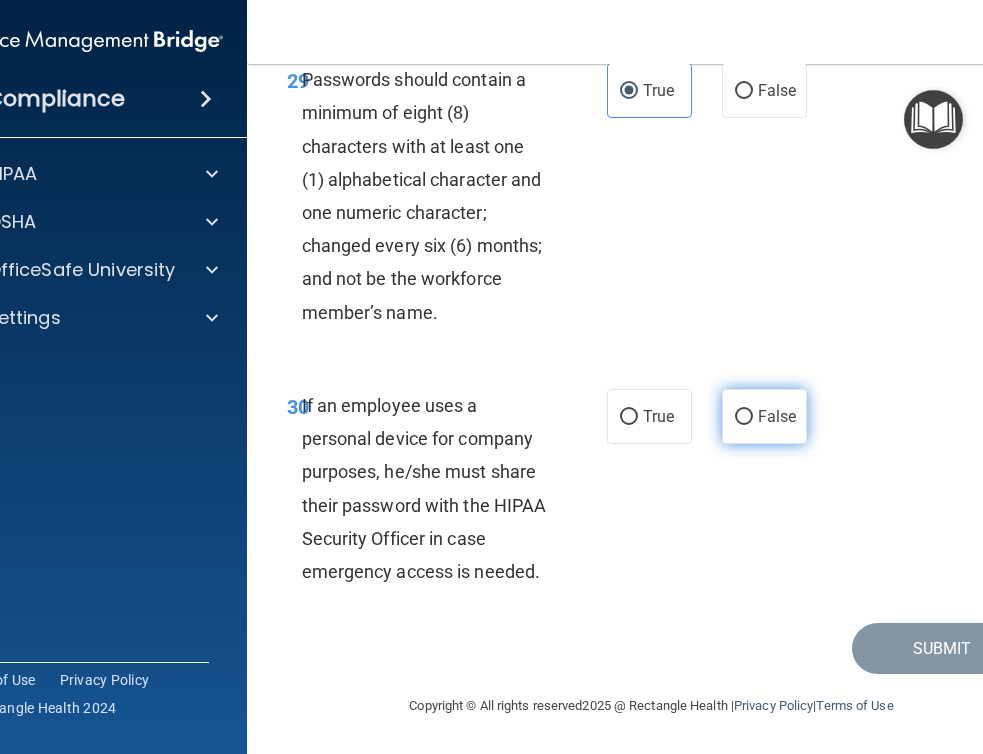 click on "False" at bounding box center [764, 416] 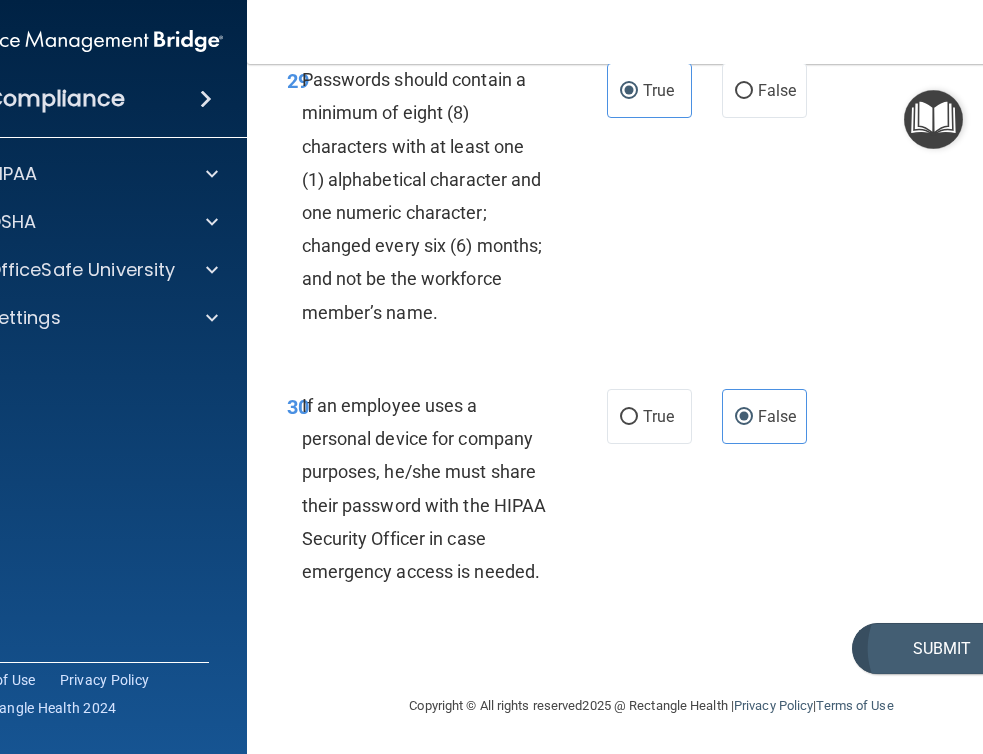 click on "Submit" at bounding box center (942, 648) 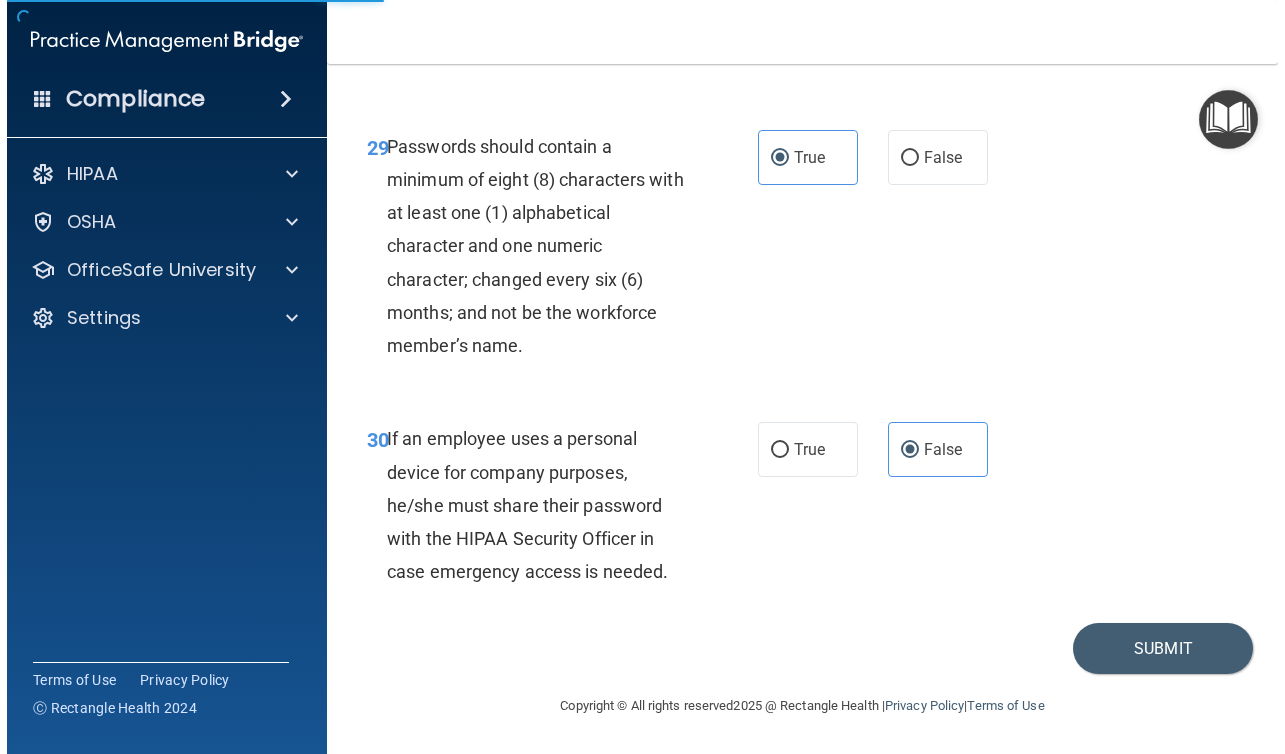 scroll, scrollTop: 6226, scrollLeft: 0, axis: vertical 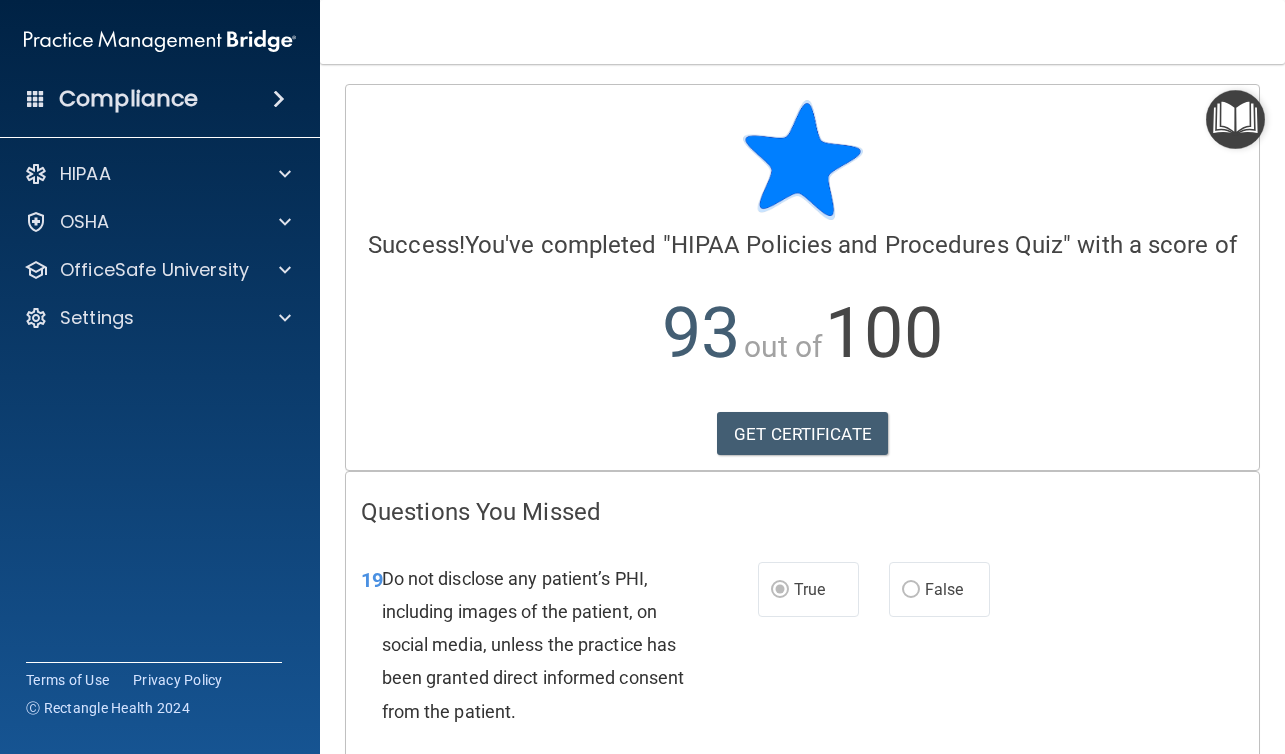click on "Calculating your score....                     Success!  You've completed " HIPAA Policies and Procedures Quiz " with a score of            93     out of     100       GET CERTIFICATE" at bounding box center [802, 277] 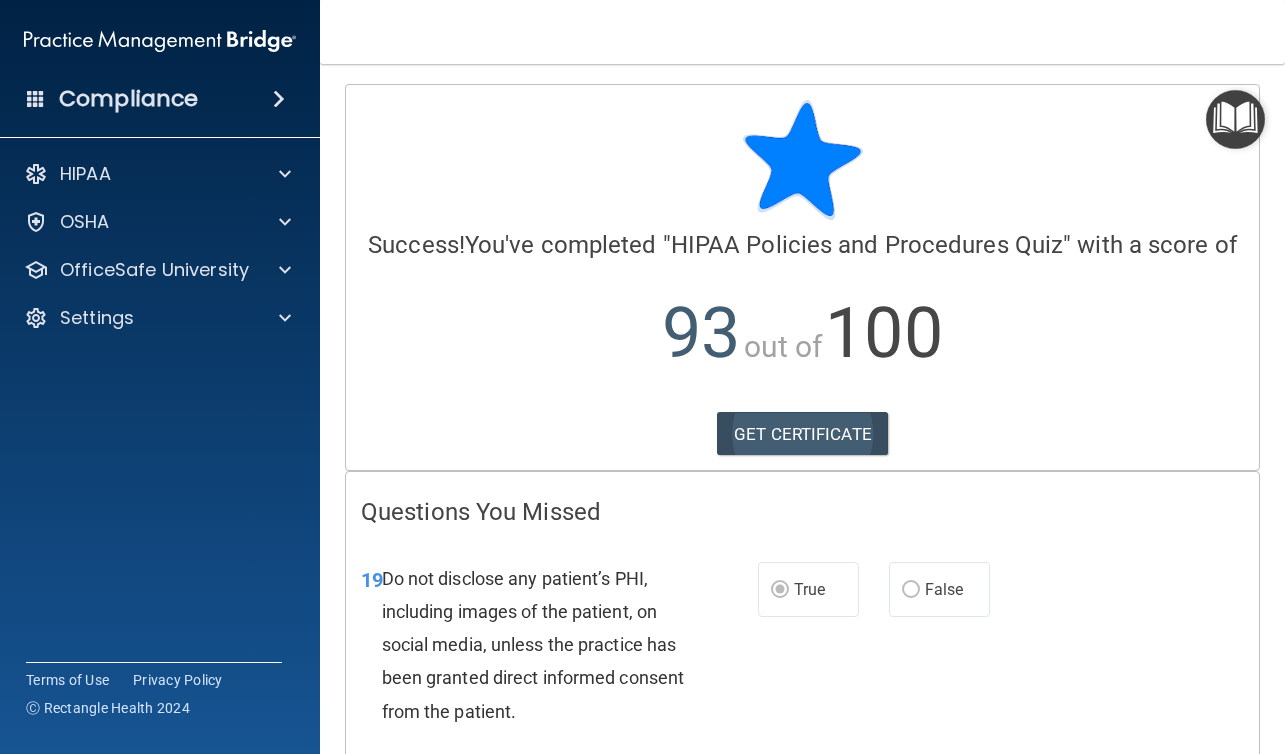 click on "GET CERTIFICATE" at bounding box center [802, 434] 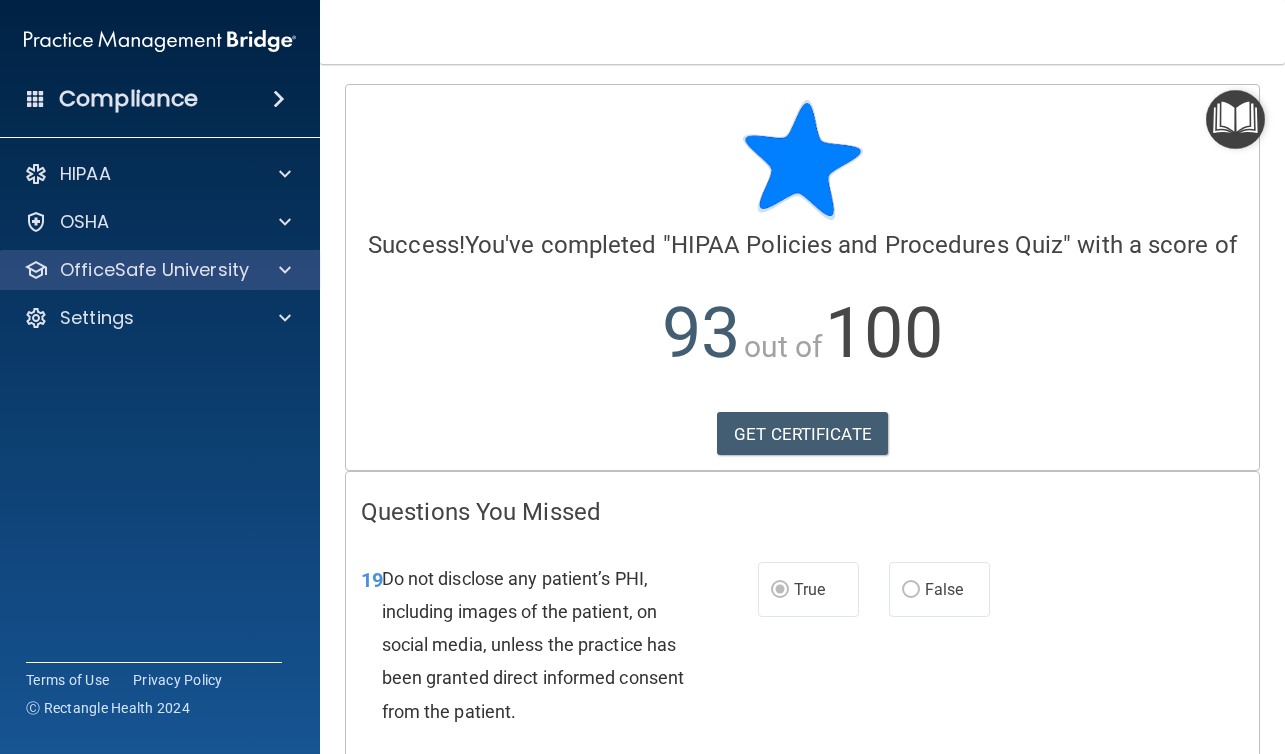 click at bounding box center [282, 270] 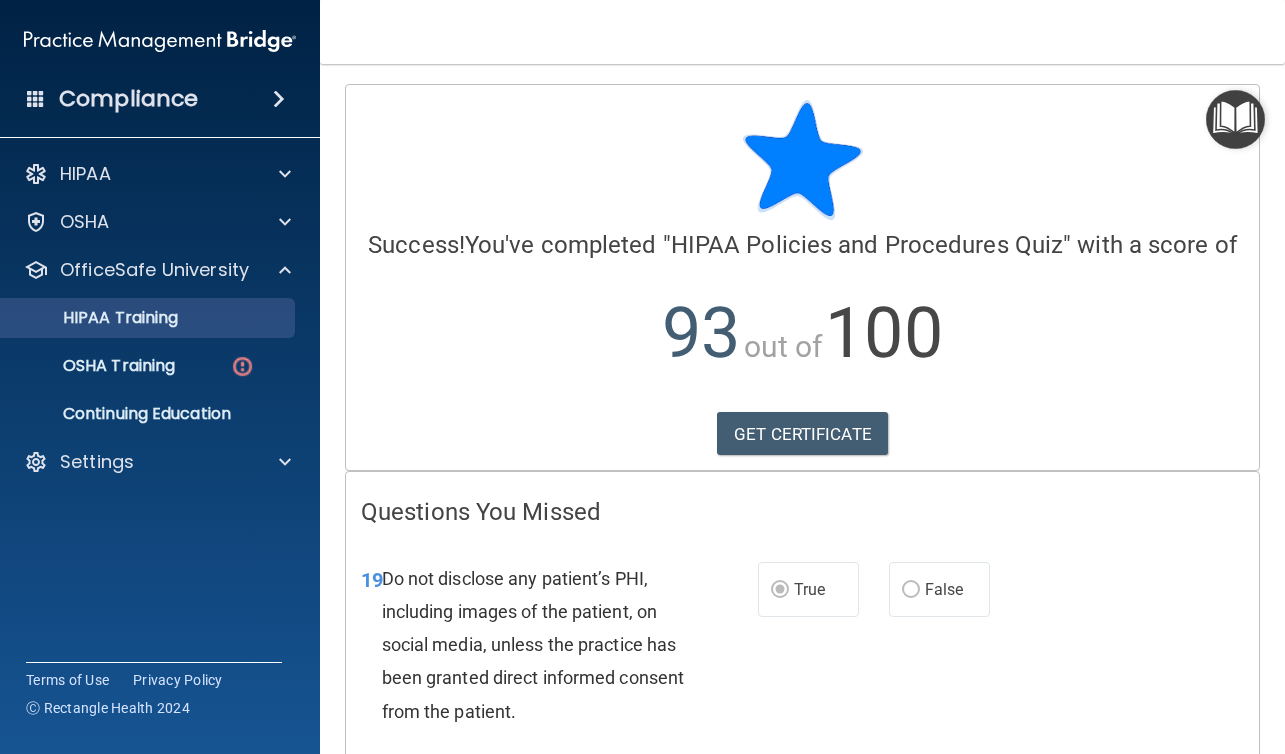 click on "HIPAA Training" at bounding box center [95, 318] 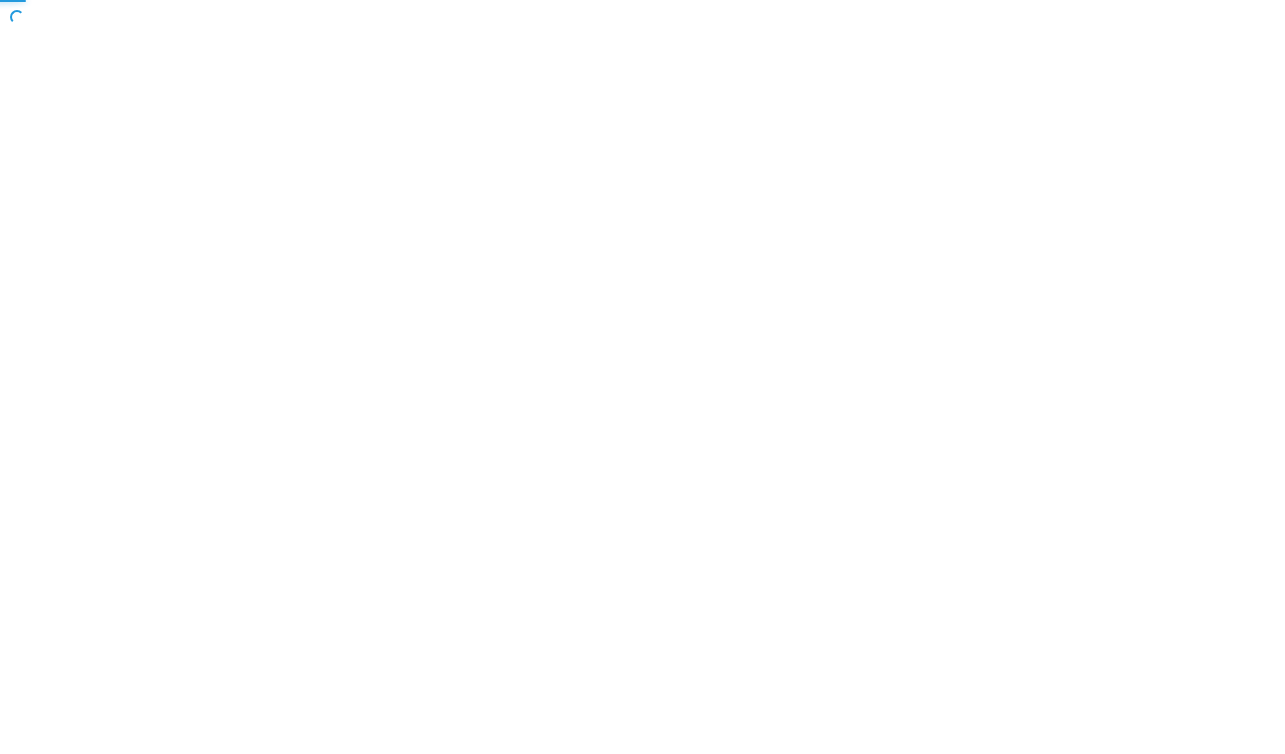 scroll, scrollTop: 0, scrollLeft: 0, axis: both 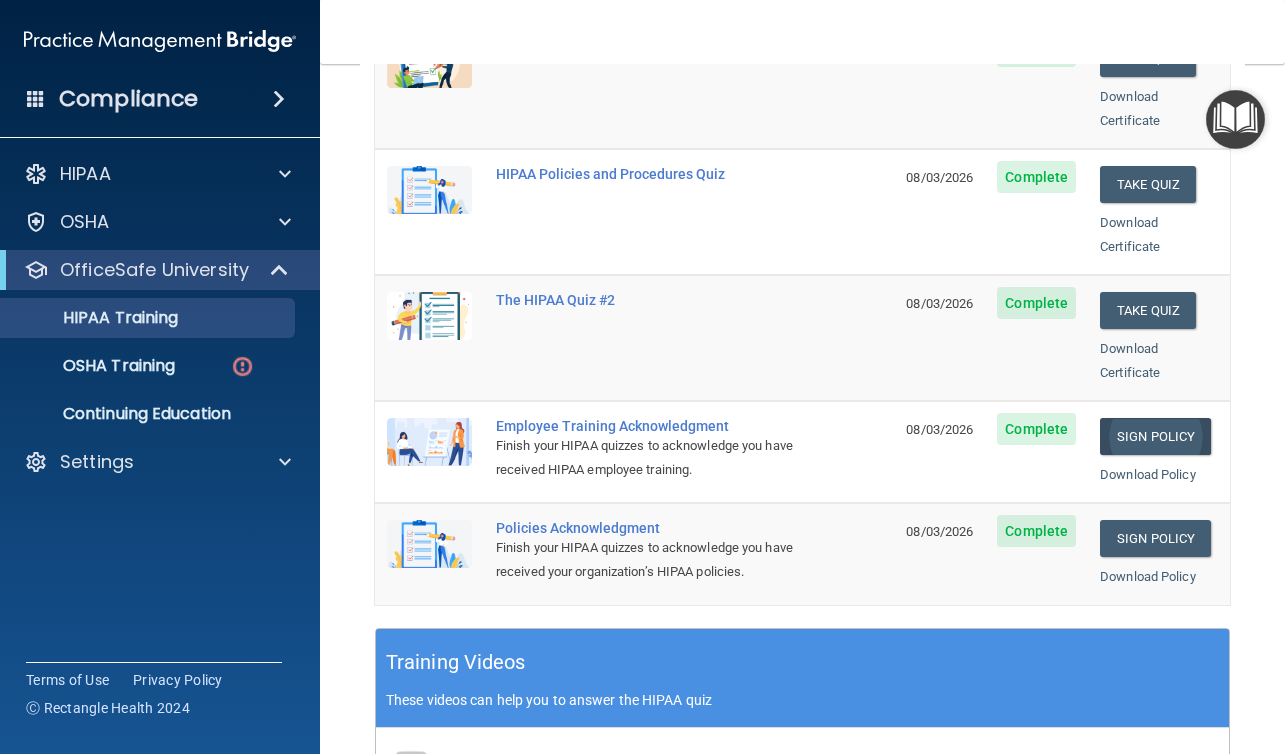 click on "Sign Policy" at bounding box center (1155, 436) 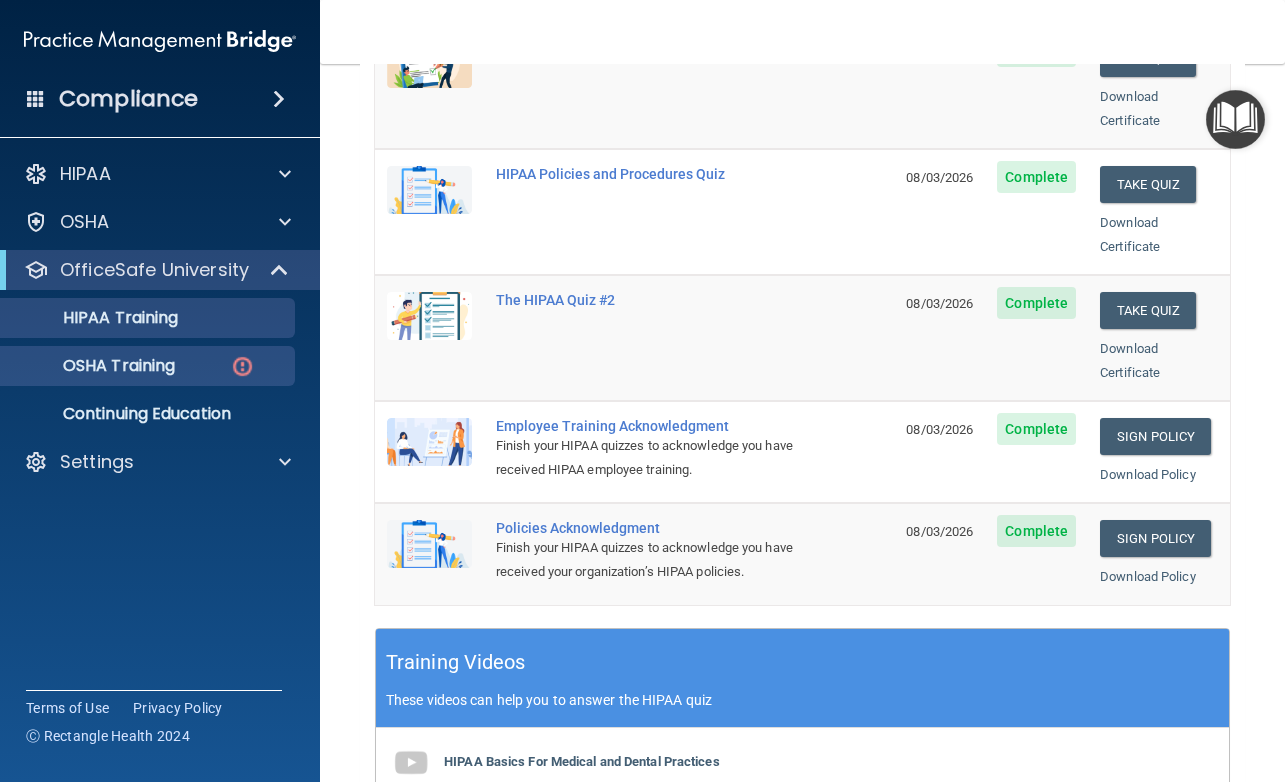 click on "OSHA Training" at bounding box center [94, 366] 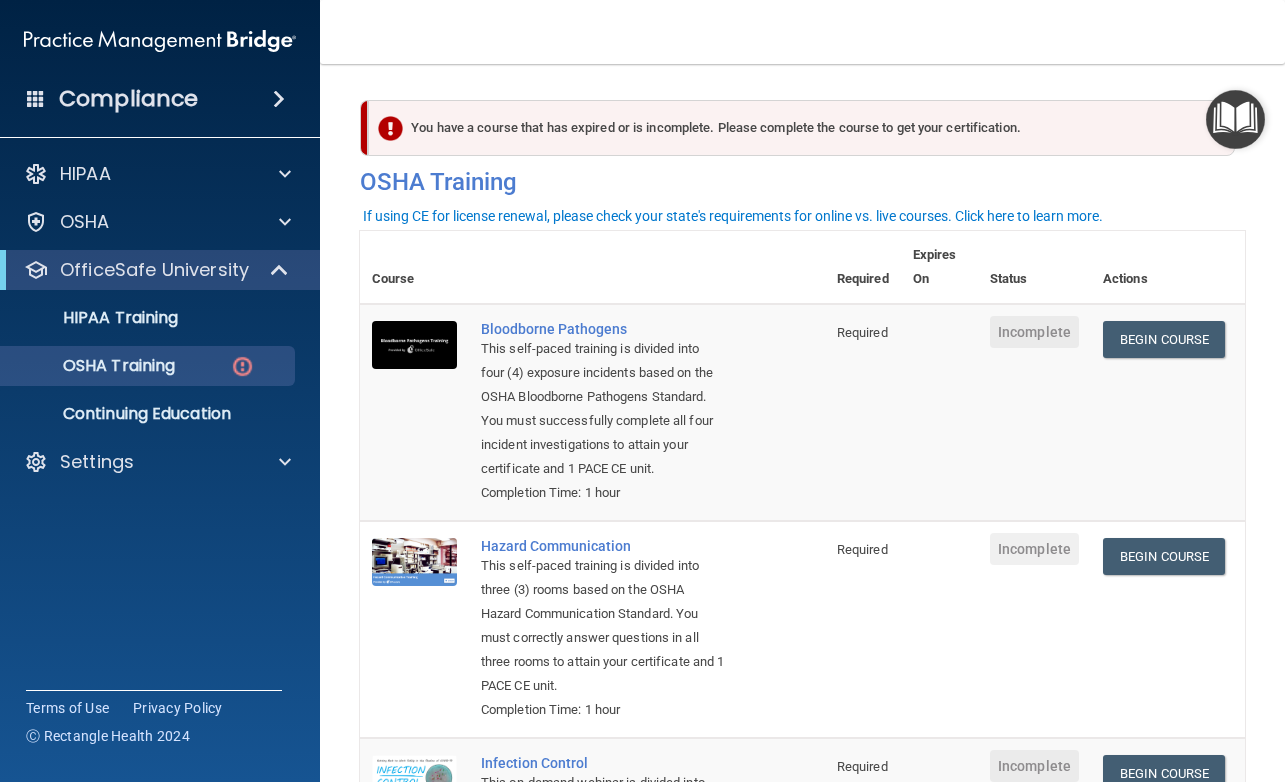 scroll, scrollTop: 0, scrollLeft: 0, axis: both 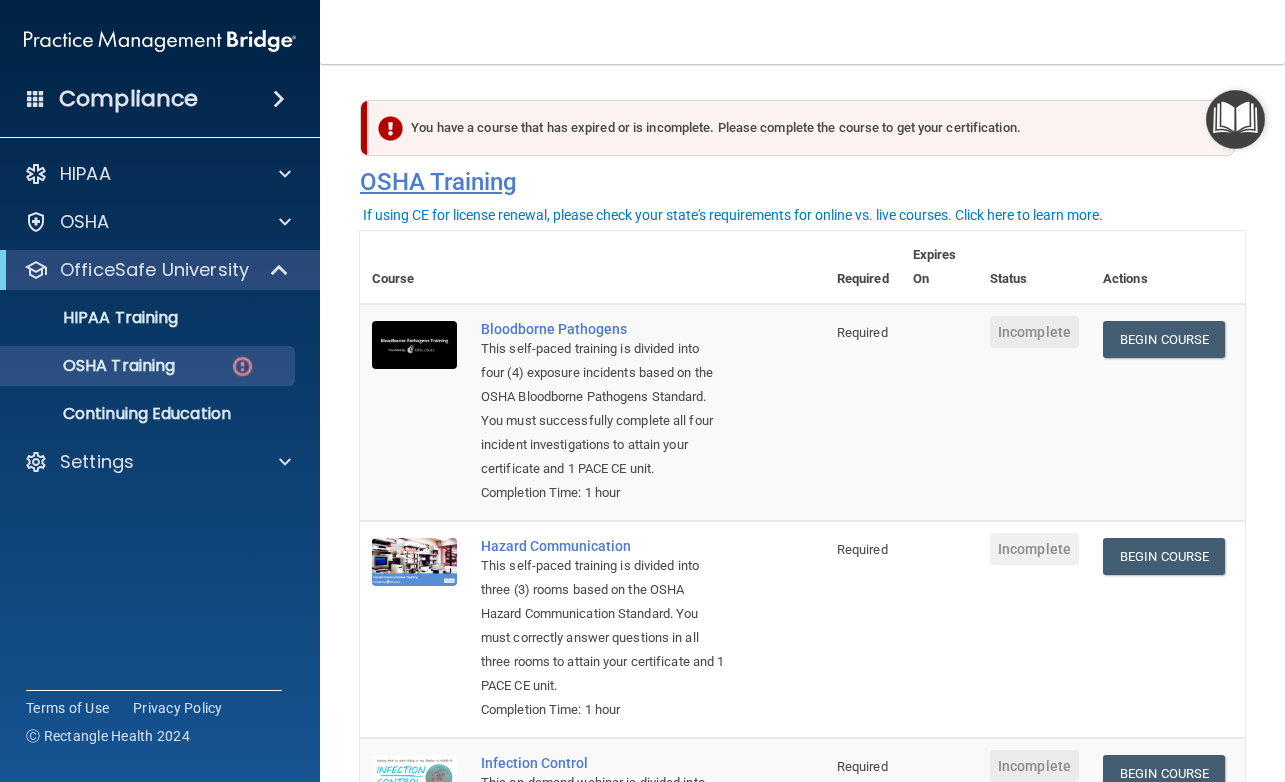 click on "OSHA Training" at bounding box center [802, 182] 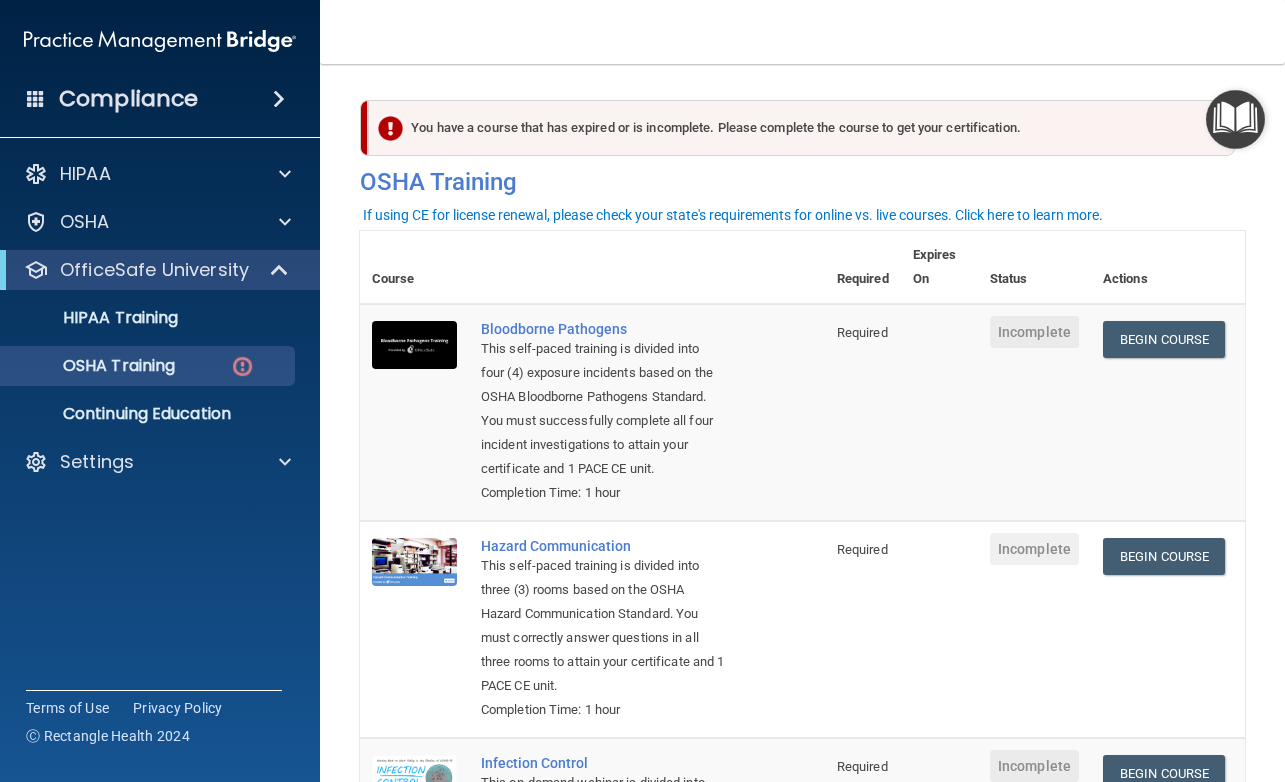 click on "Toggle navigation                                                                                                     [FIRST] [LAST]   [EMAIL]                            Manage My Enterprise              Hatboro Pediatrics     Manage My Location" at bounding box center (802, 32) 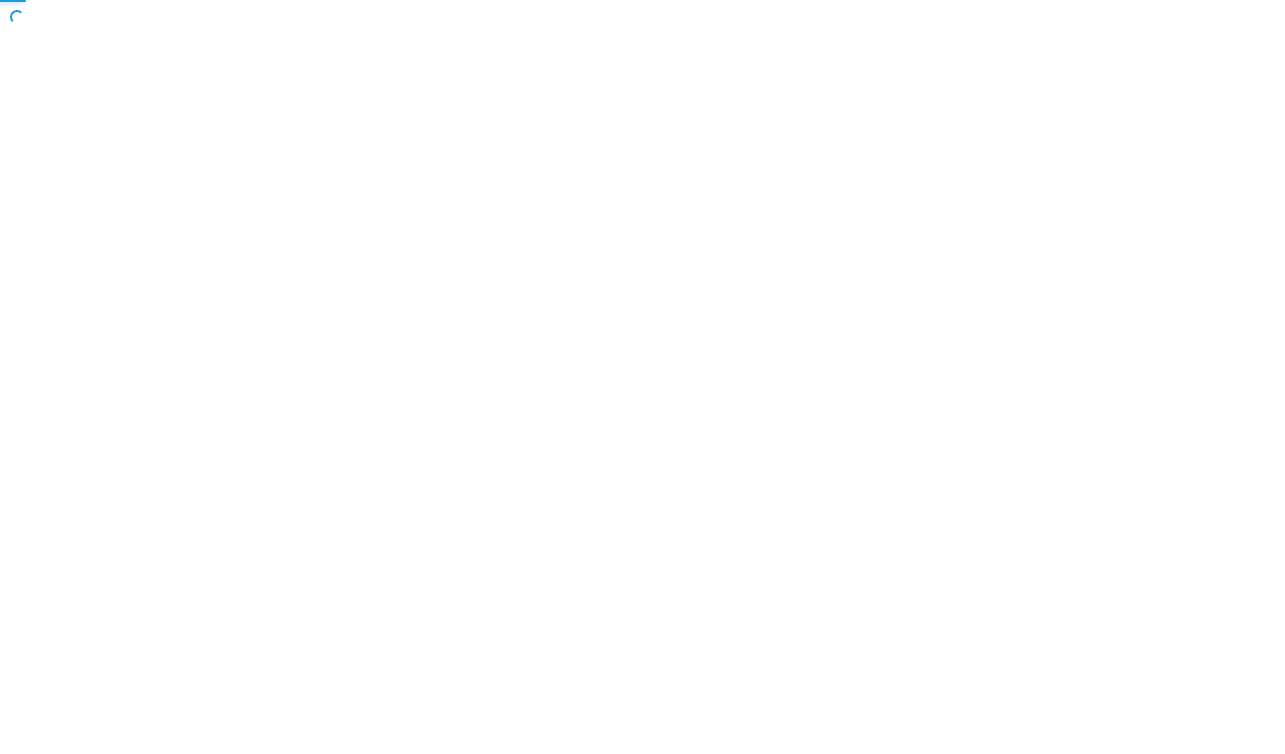 scroll, scrollTop: 0, scrollLeft: 0, axis: both 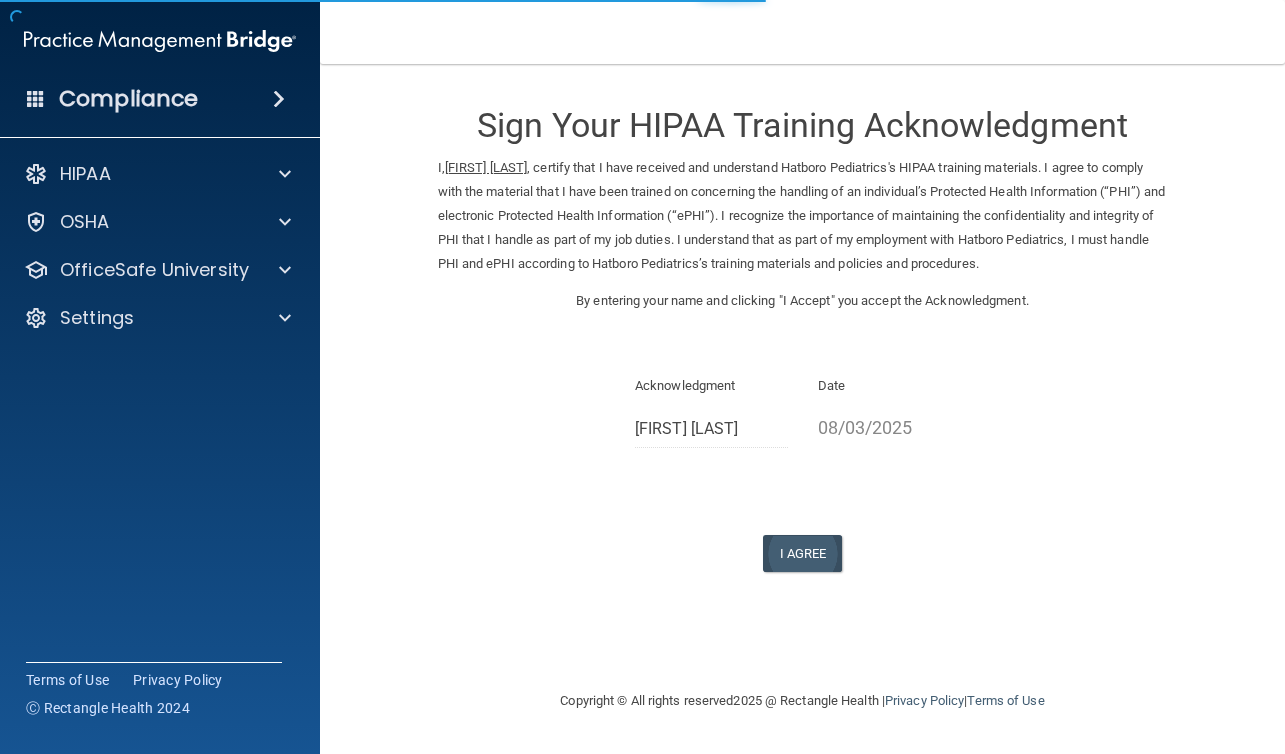 click on "I Agree" at bounding box center (803, 553) 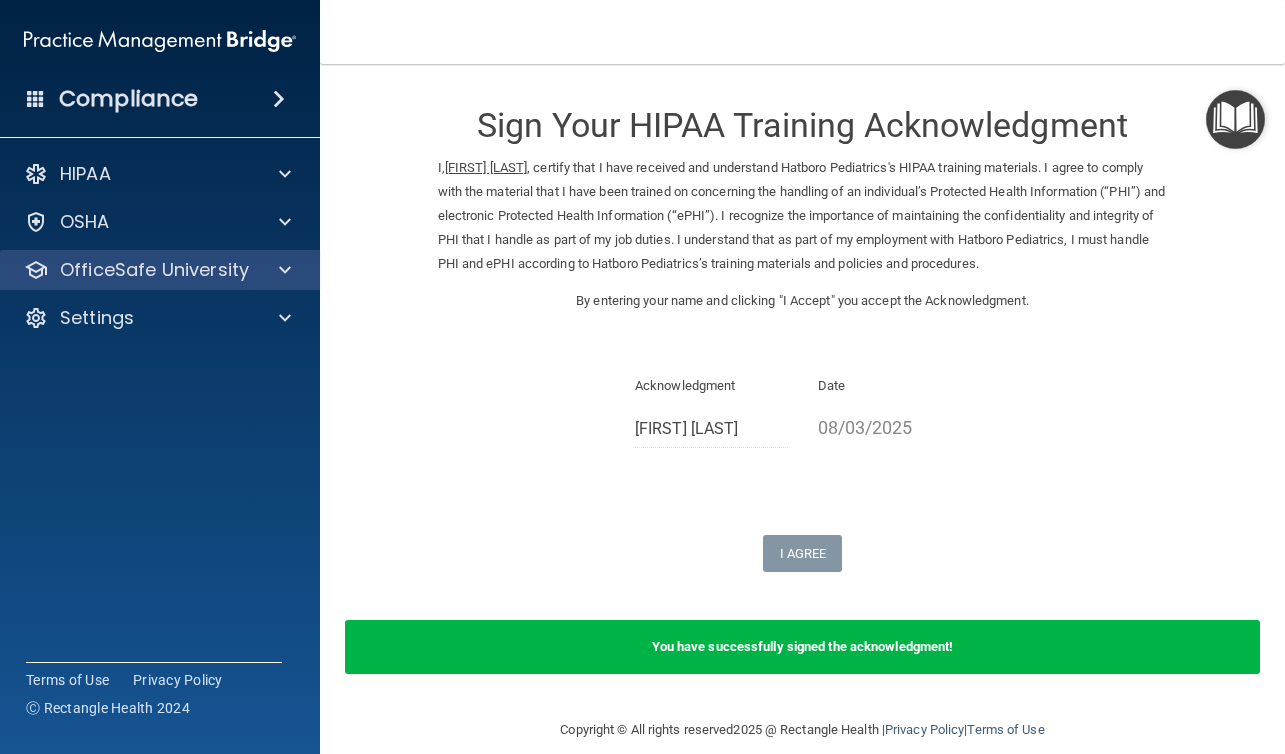 click at bounding box center (285, 270) 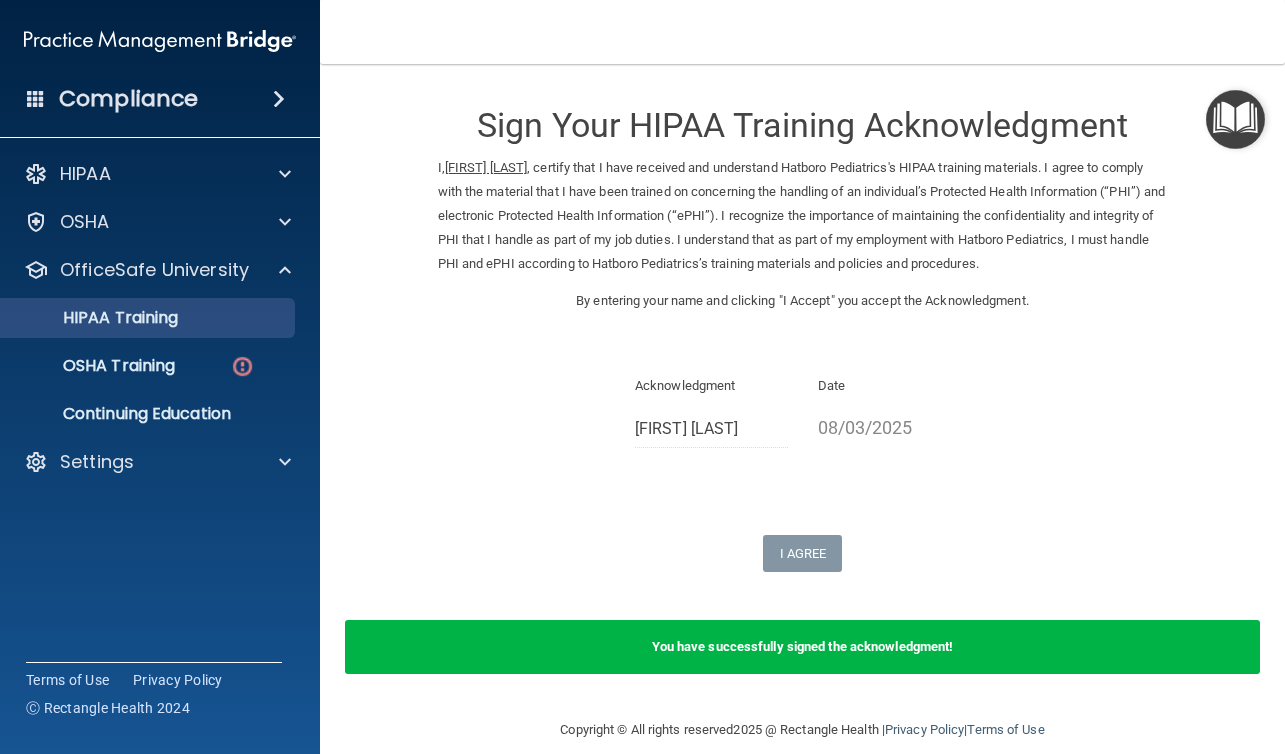 click on "HIPAA Training" at bounding box center (149, 318) 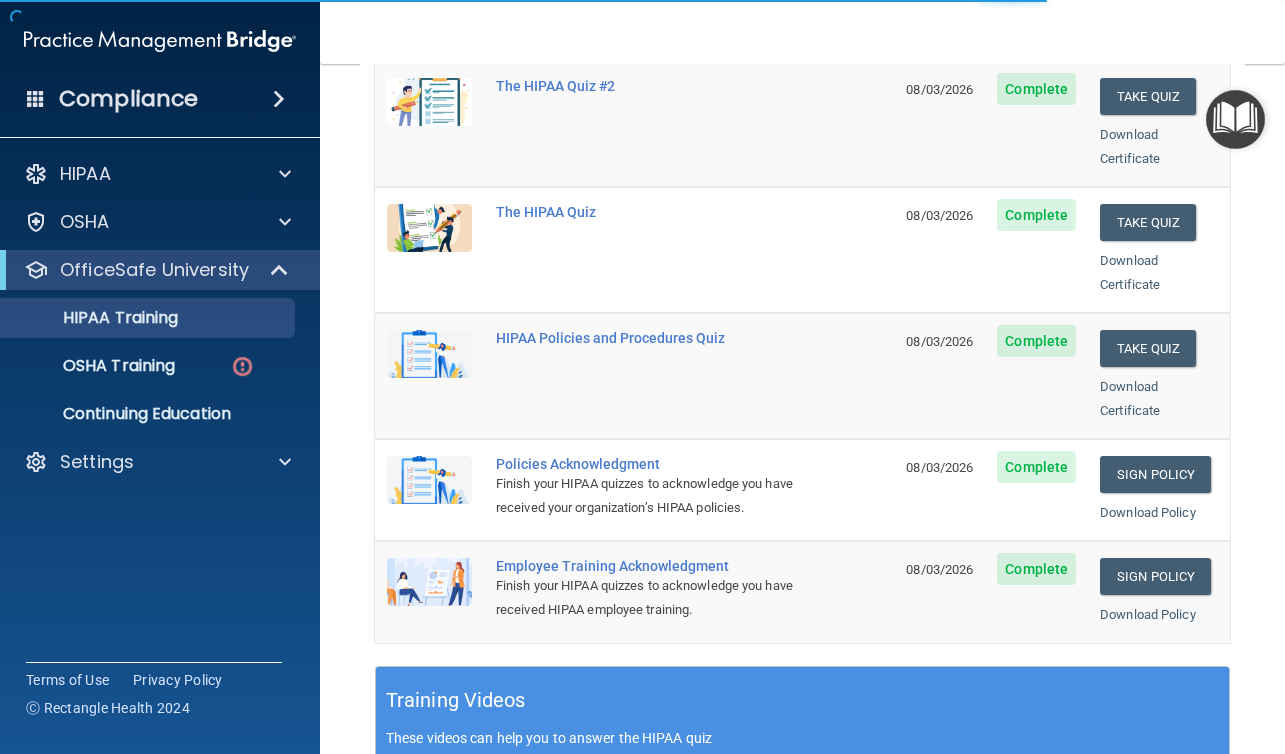 scroll, scrollTop: 309, scrollLeft: 0, axis: vertical 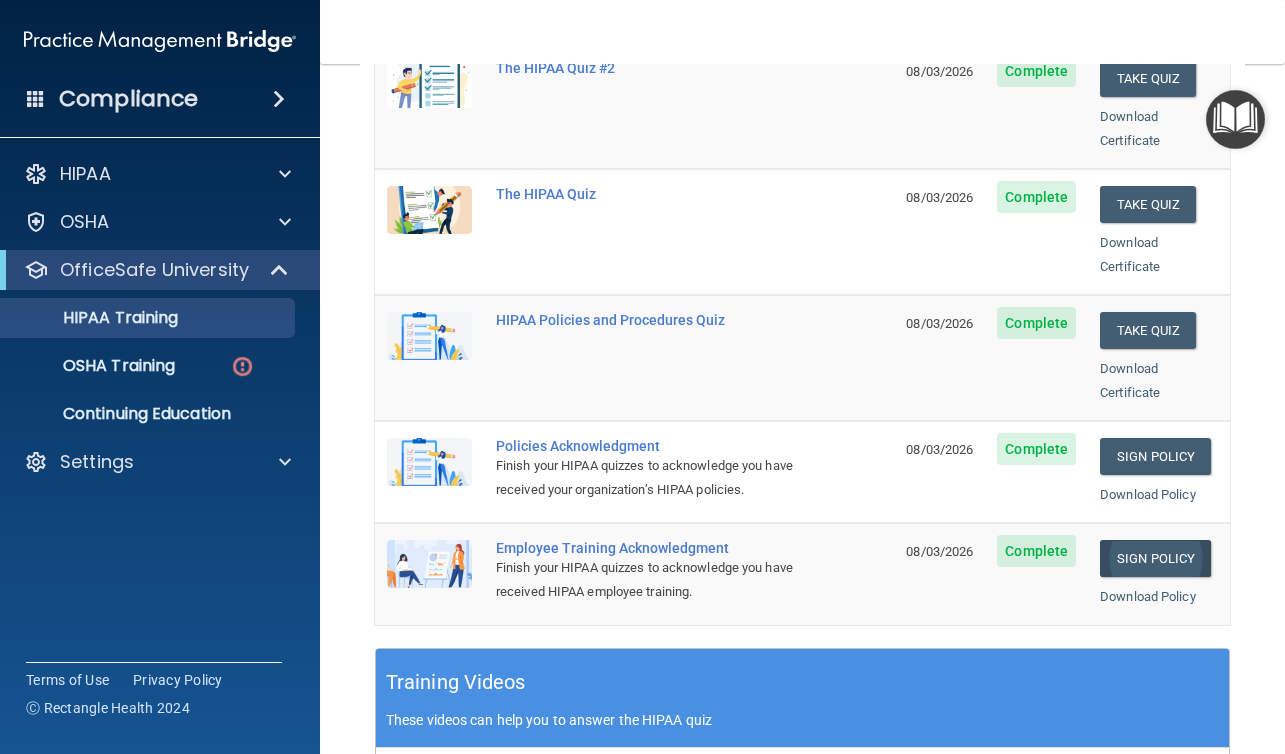 click on "Sign Policy" at bounding box center [1155, 558] 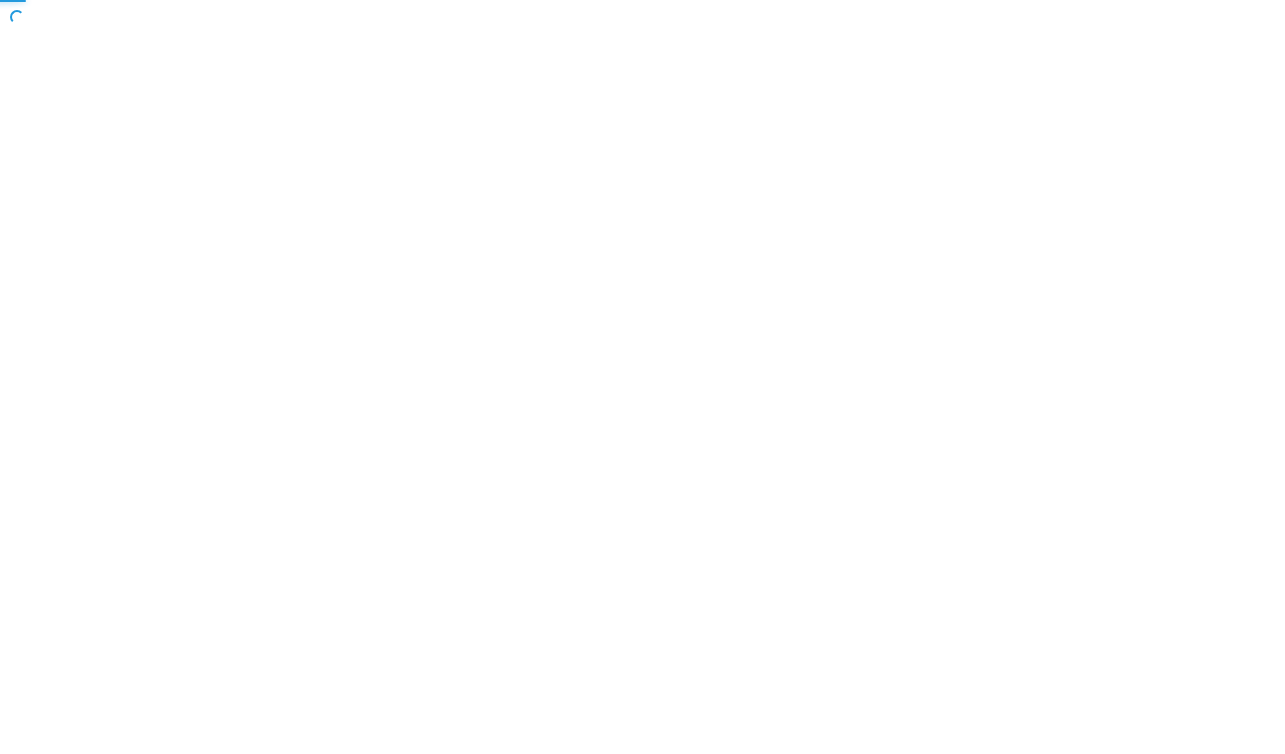 scroll, scrollTop: 0, scrollLeft: 0, axis: both 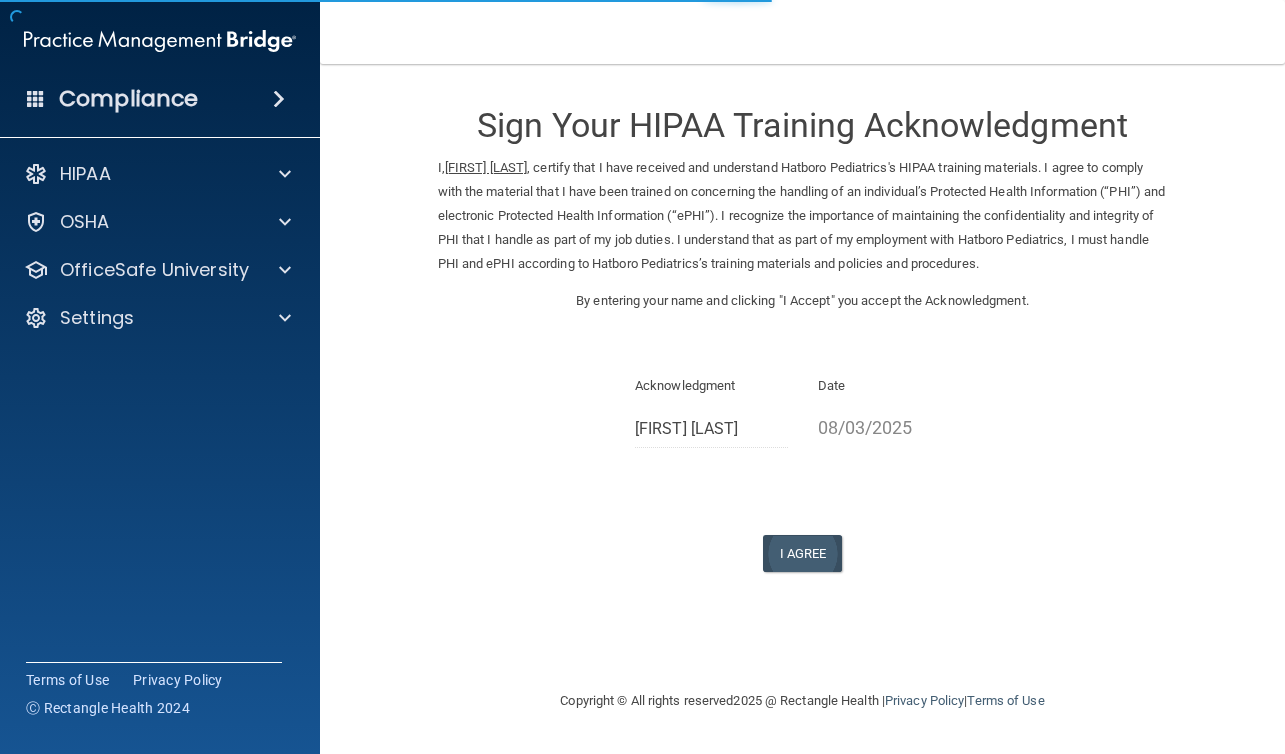 click on "I Agree" at bounding box center (803, 553) 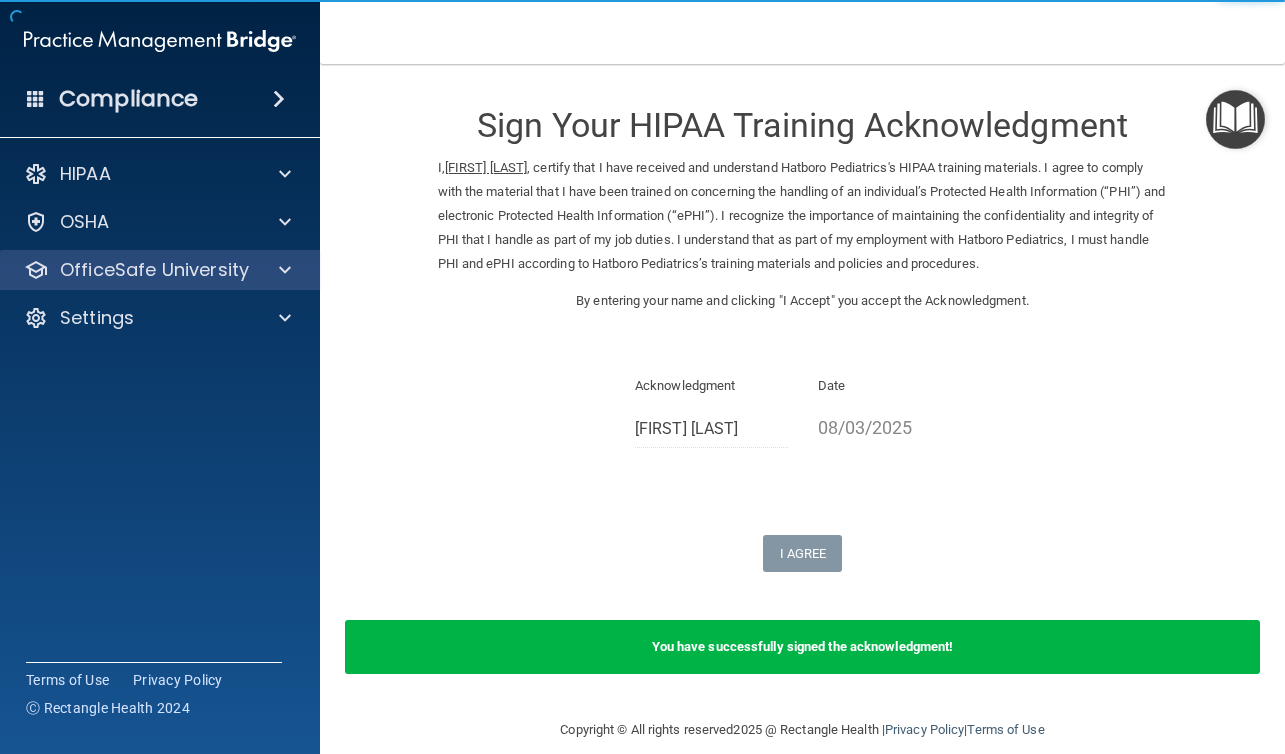 click at bounding box center [285, 270] 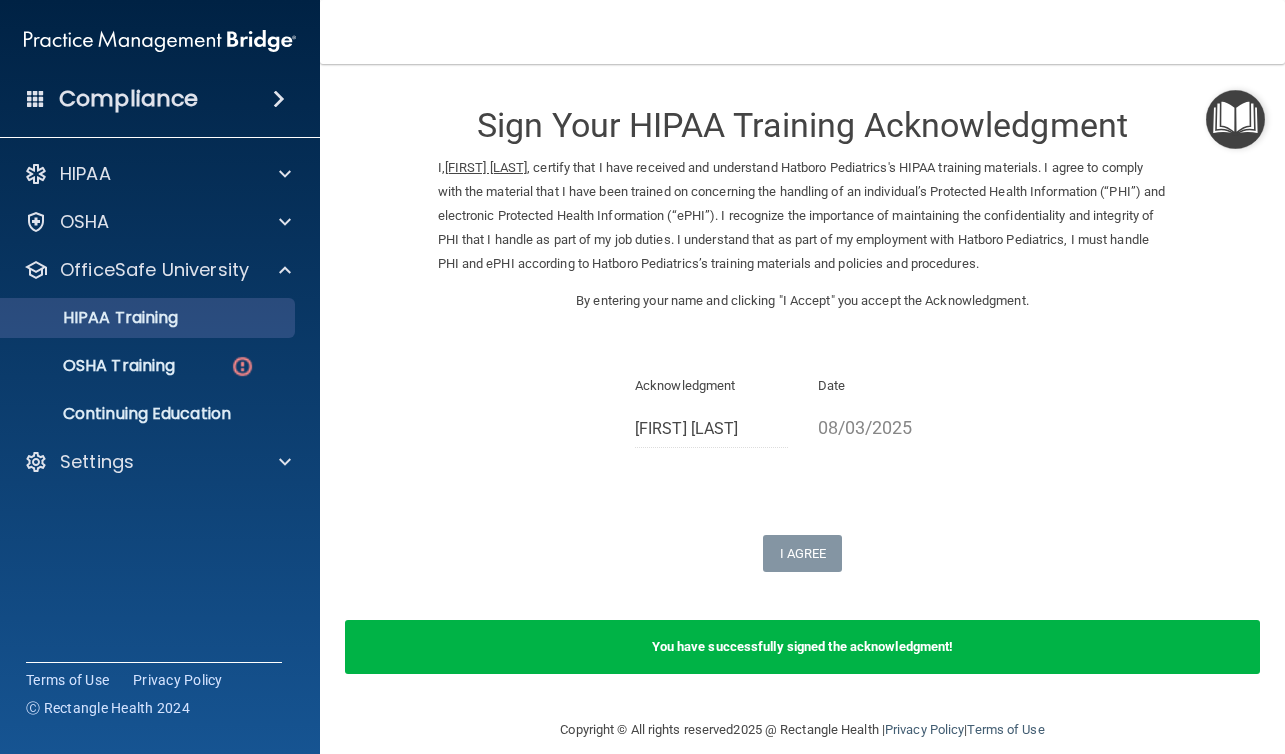 click on "HIPAA Training" at bounding box center (95, 318) 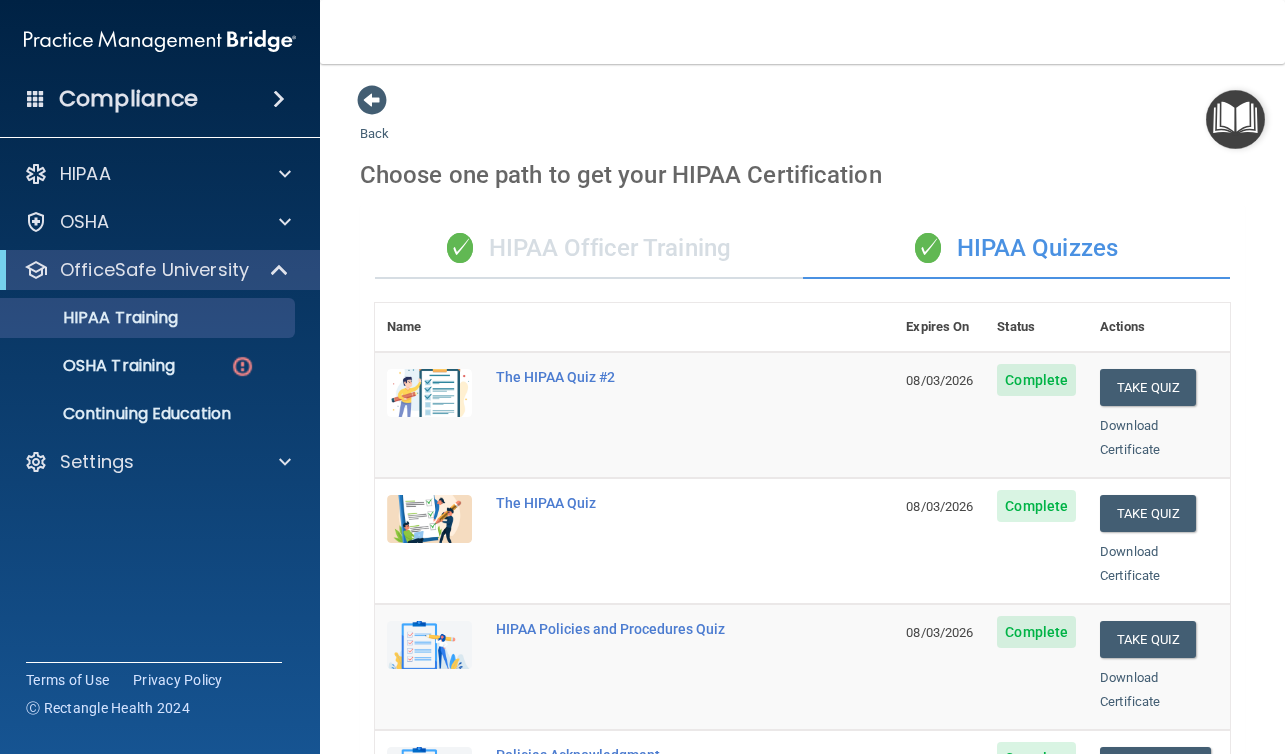 scroll, scrollTop: 0, scrollLeft: 0, axis: both 